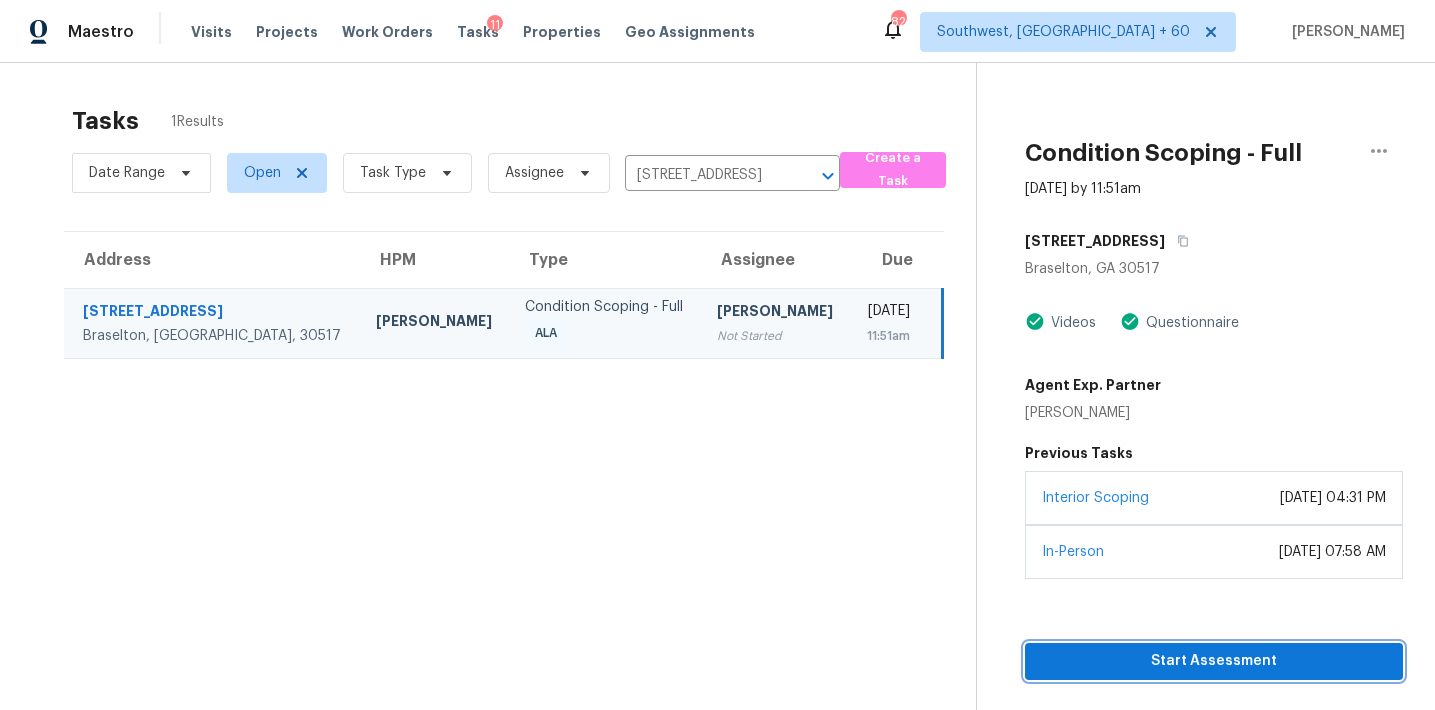 scroll, scrollTop: 0, scrollLeft: 0, axis: both 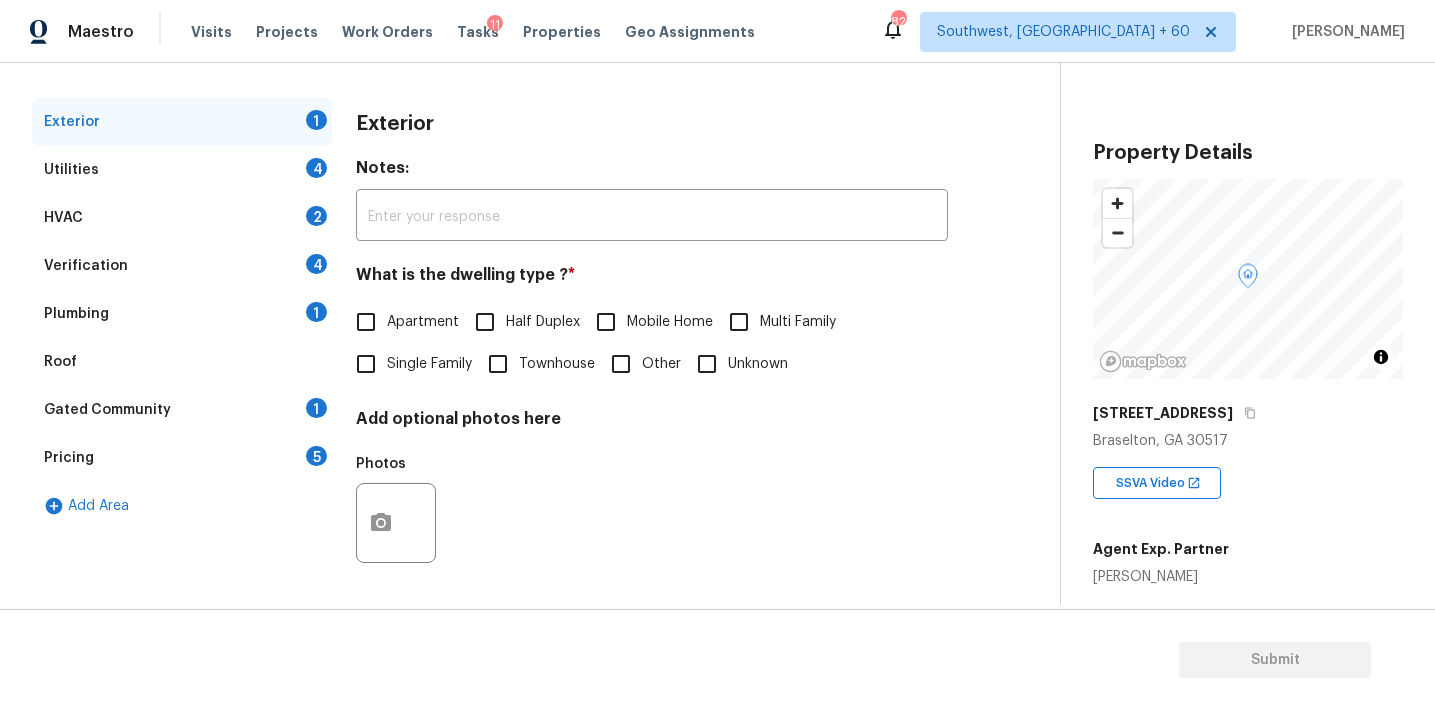 click on "Pricing 5" at bounding box center (182, 458) 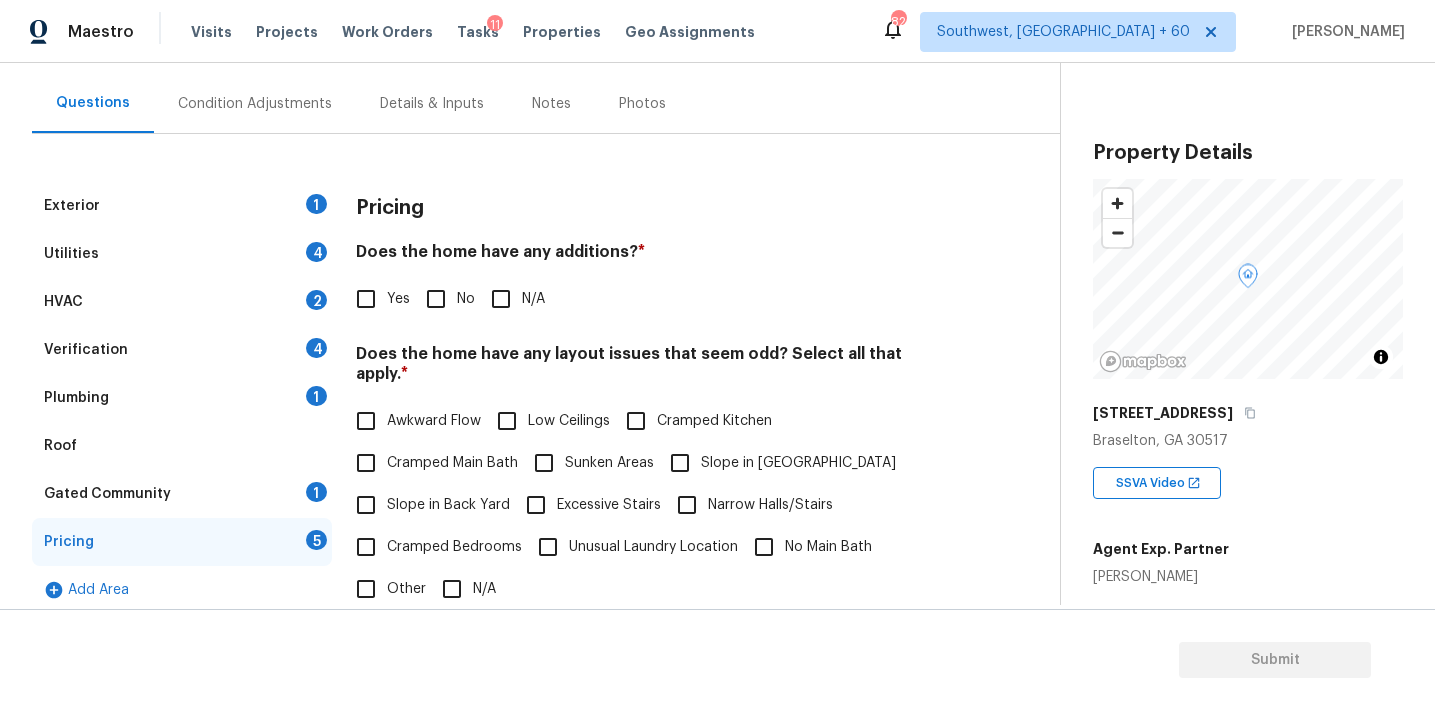 scroll, scrollTop: 172, scrollLeft: 0, axis: vertical 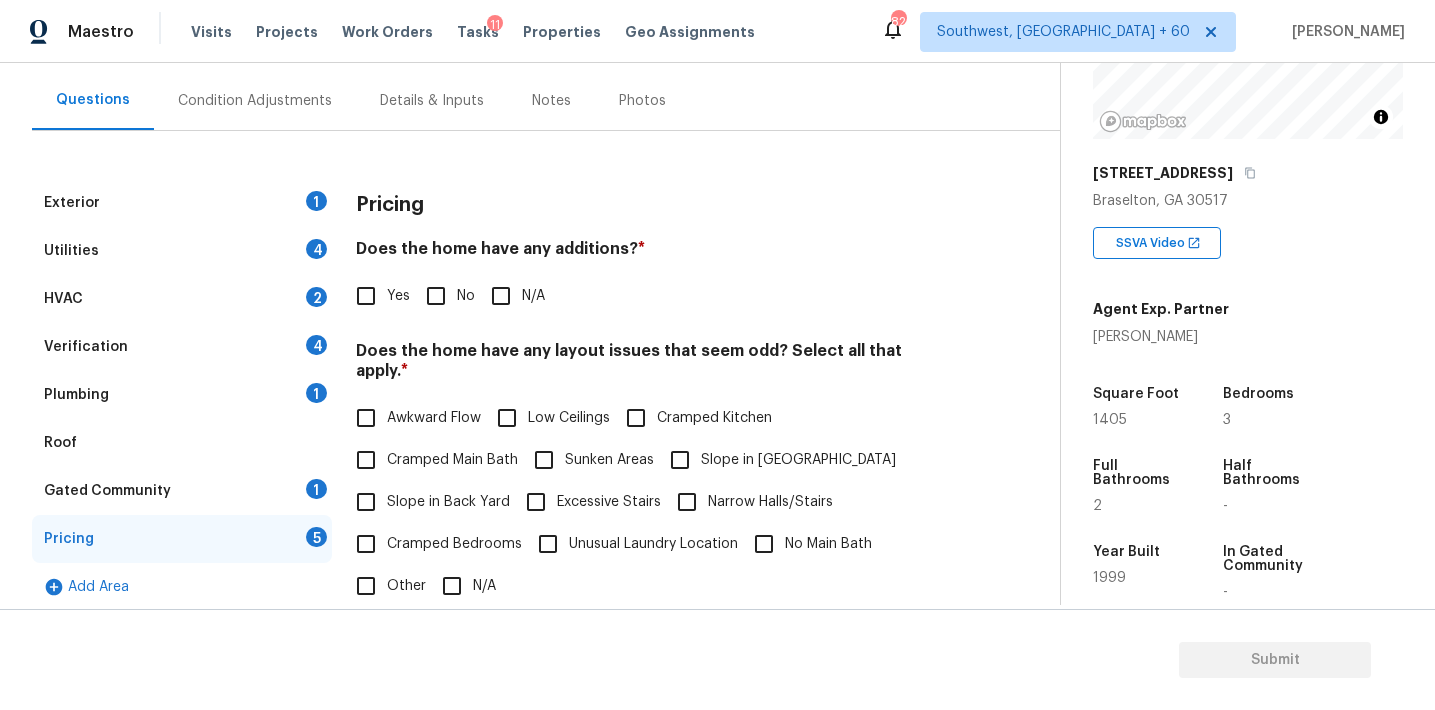 click on "Condition Adjustments" at bounding box center [255, 100] 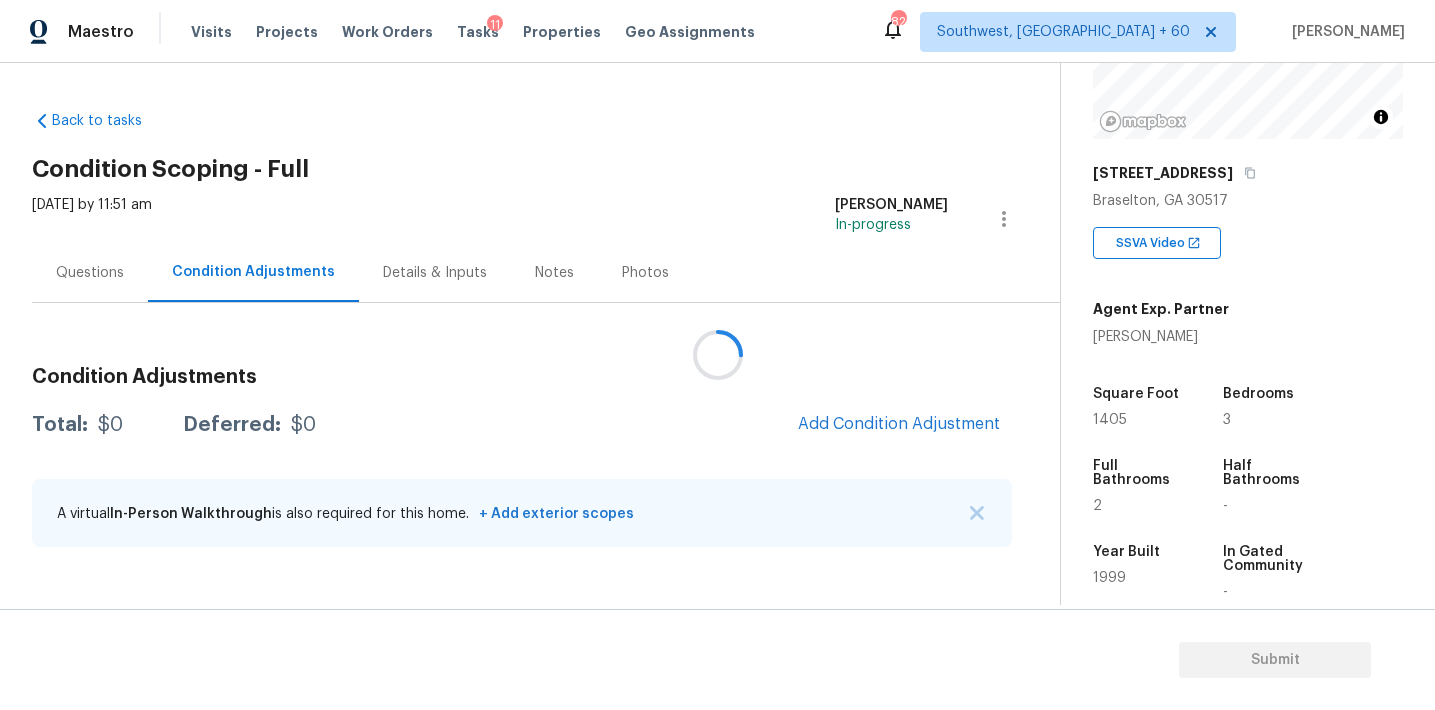 scroll, scrollTop: 0, scrollLeft: 0, axis: both 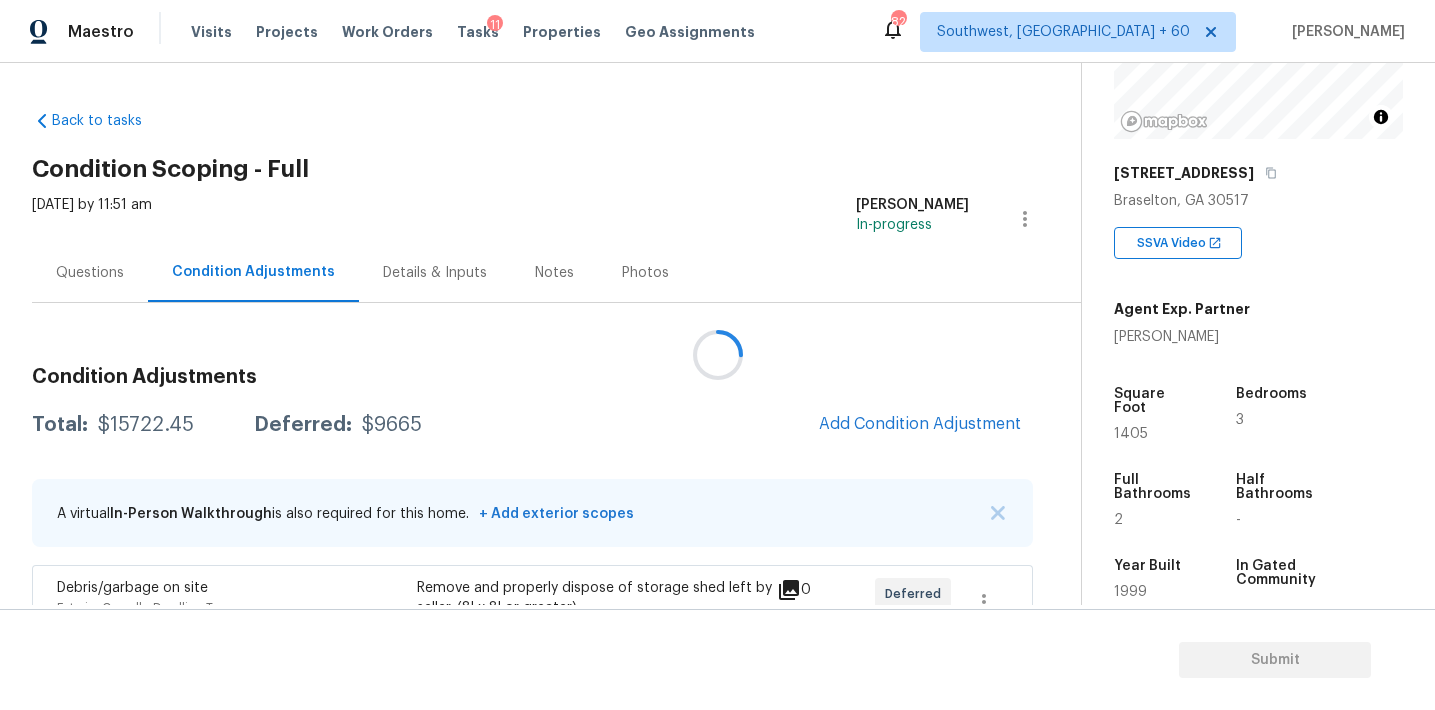 click at bounding box center [717, 355] 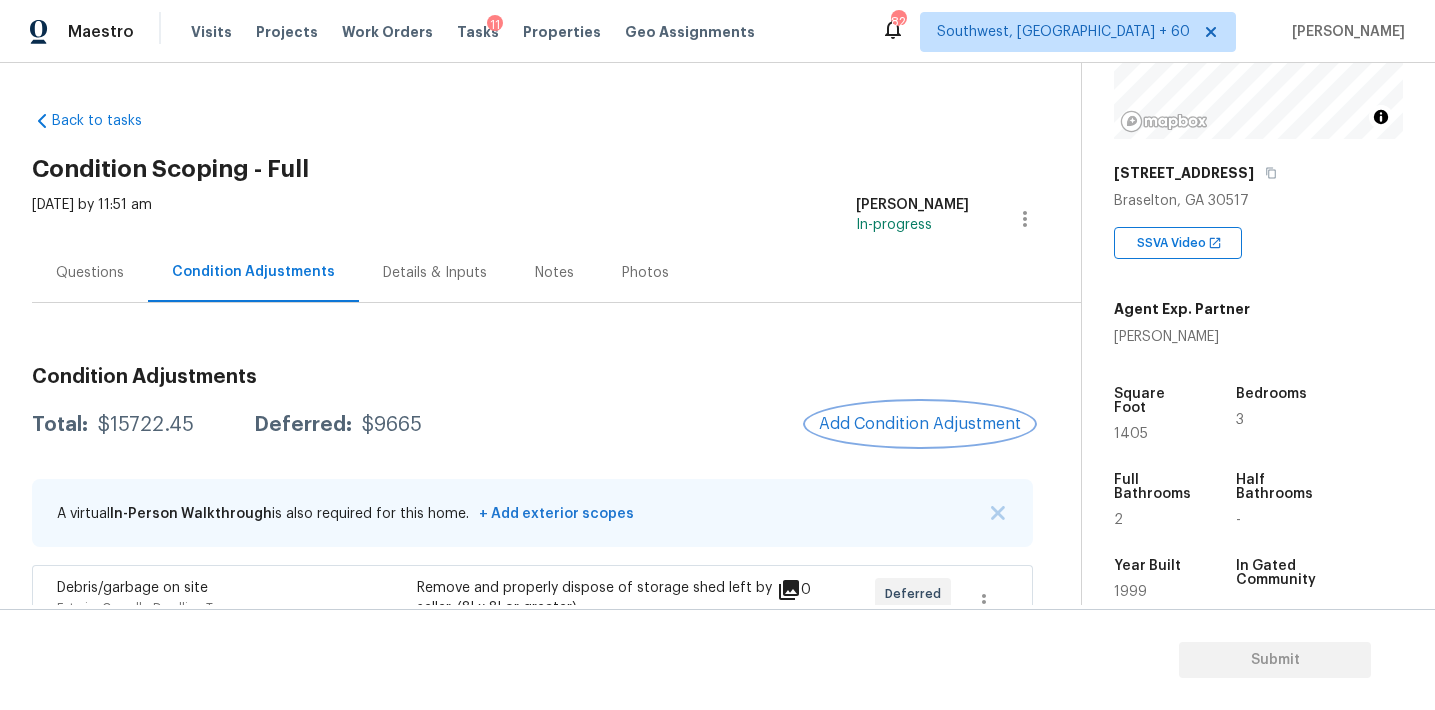 click on "Add Condition Adjustment" at bounding box center (920, 424) 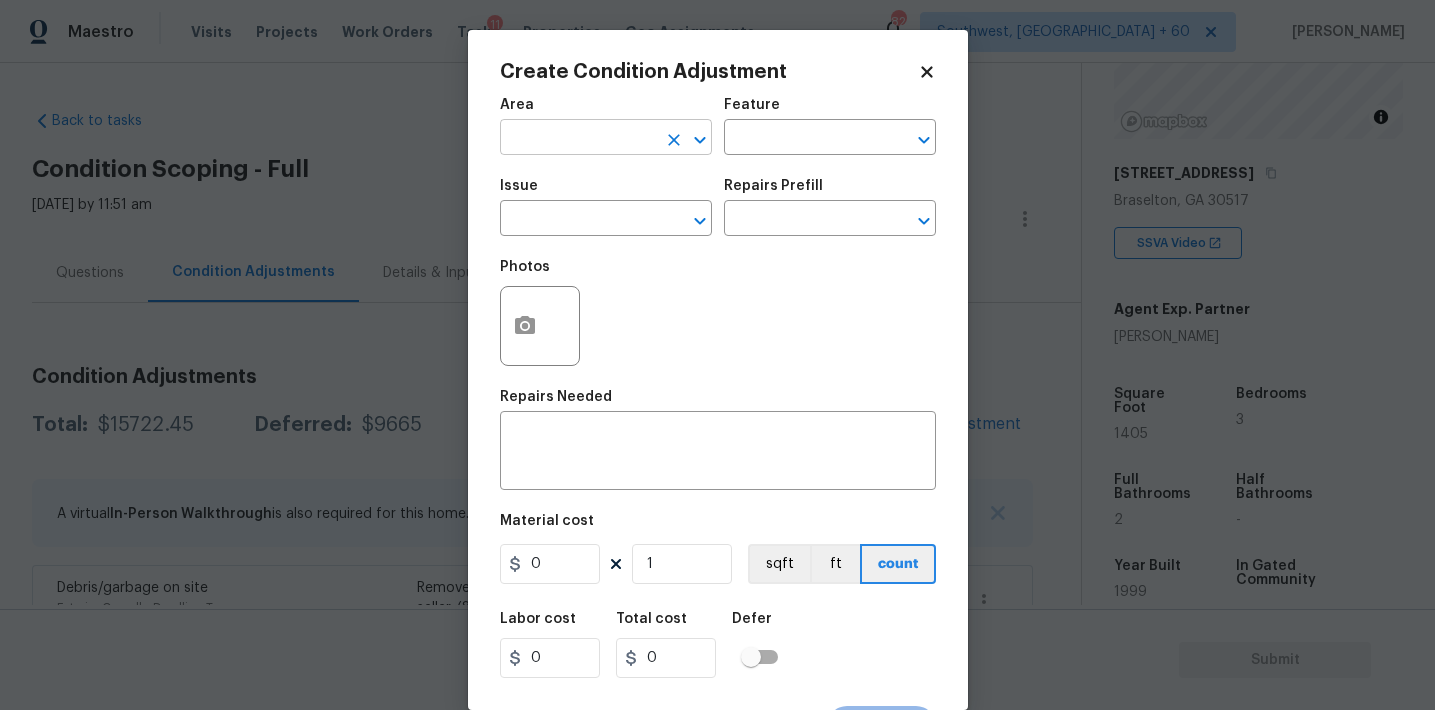 click at bounding box center (578, 139) 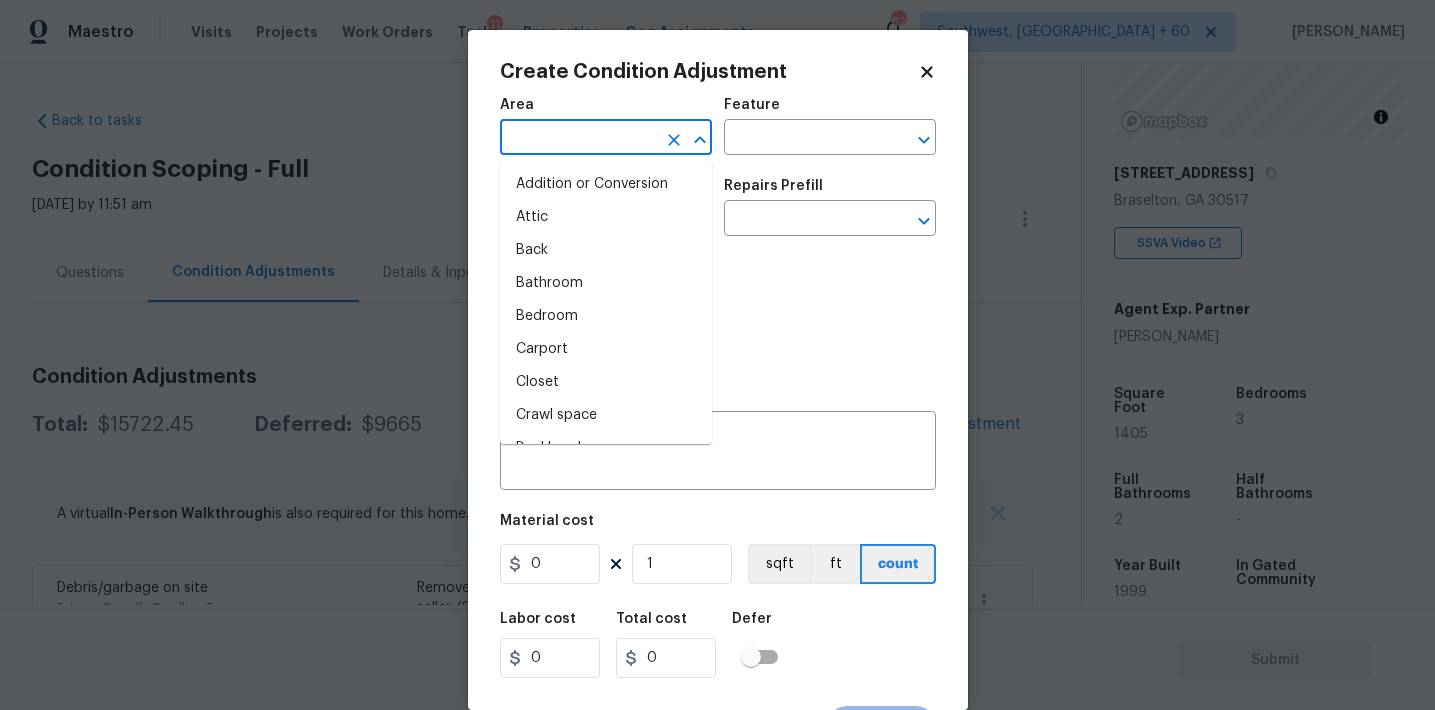 type on "e" 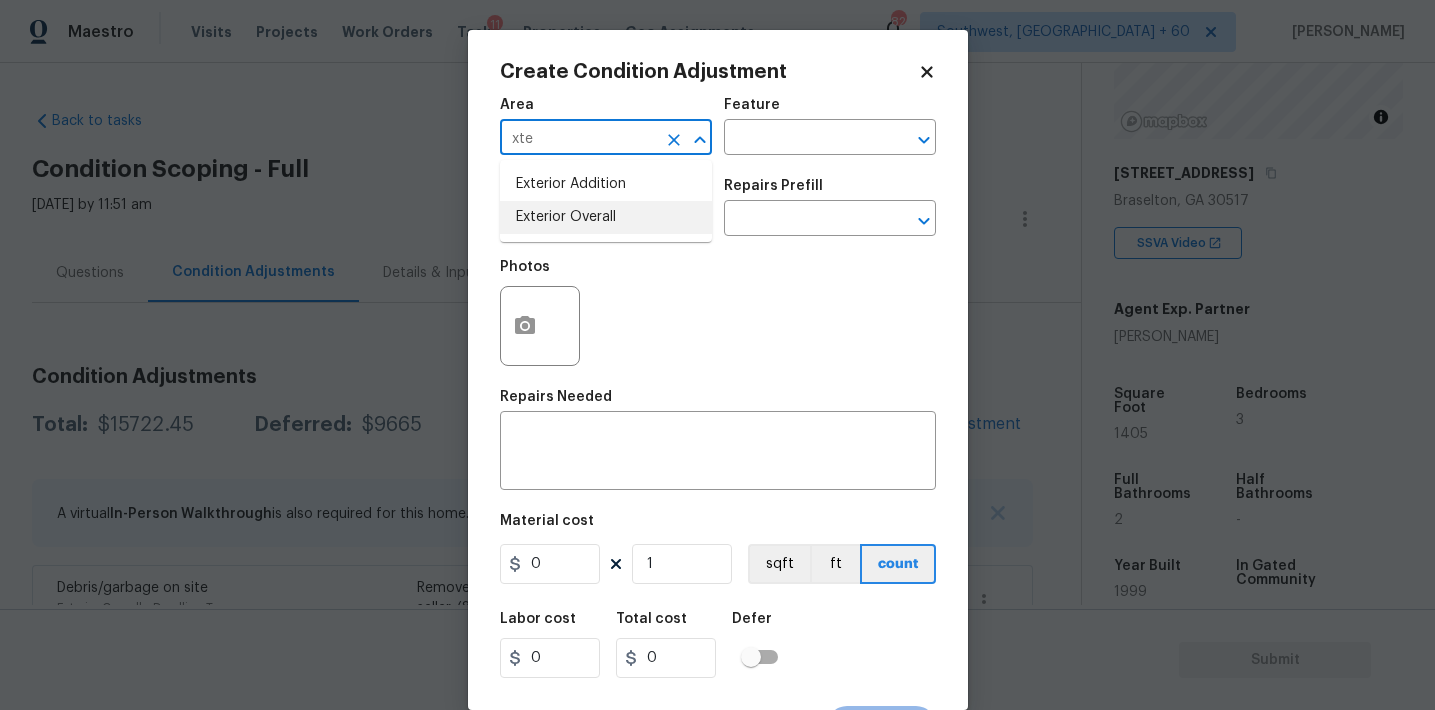 click on "Exterior Overall" at bounding box center (606, 217) 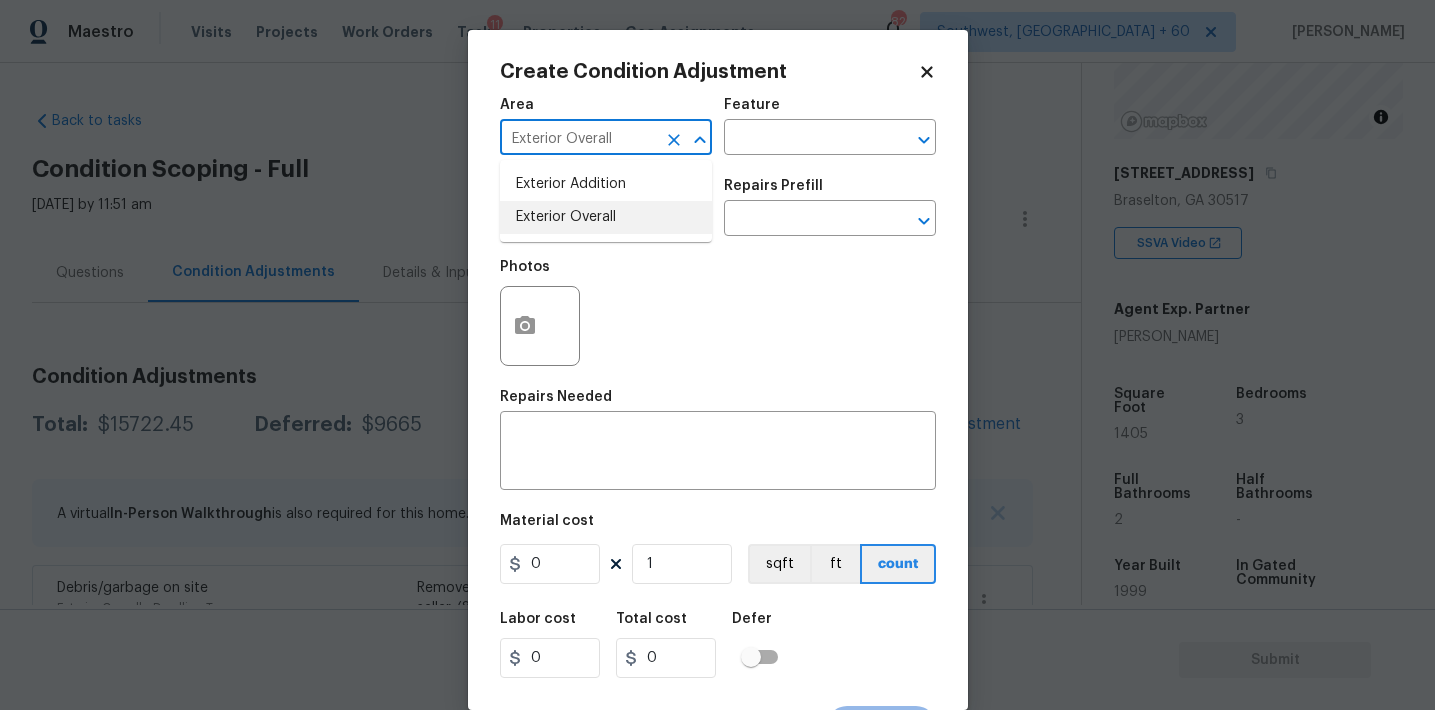type on "Exterior Overall" 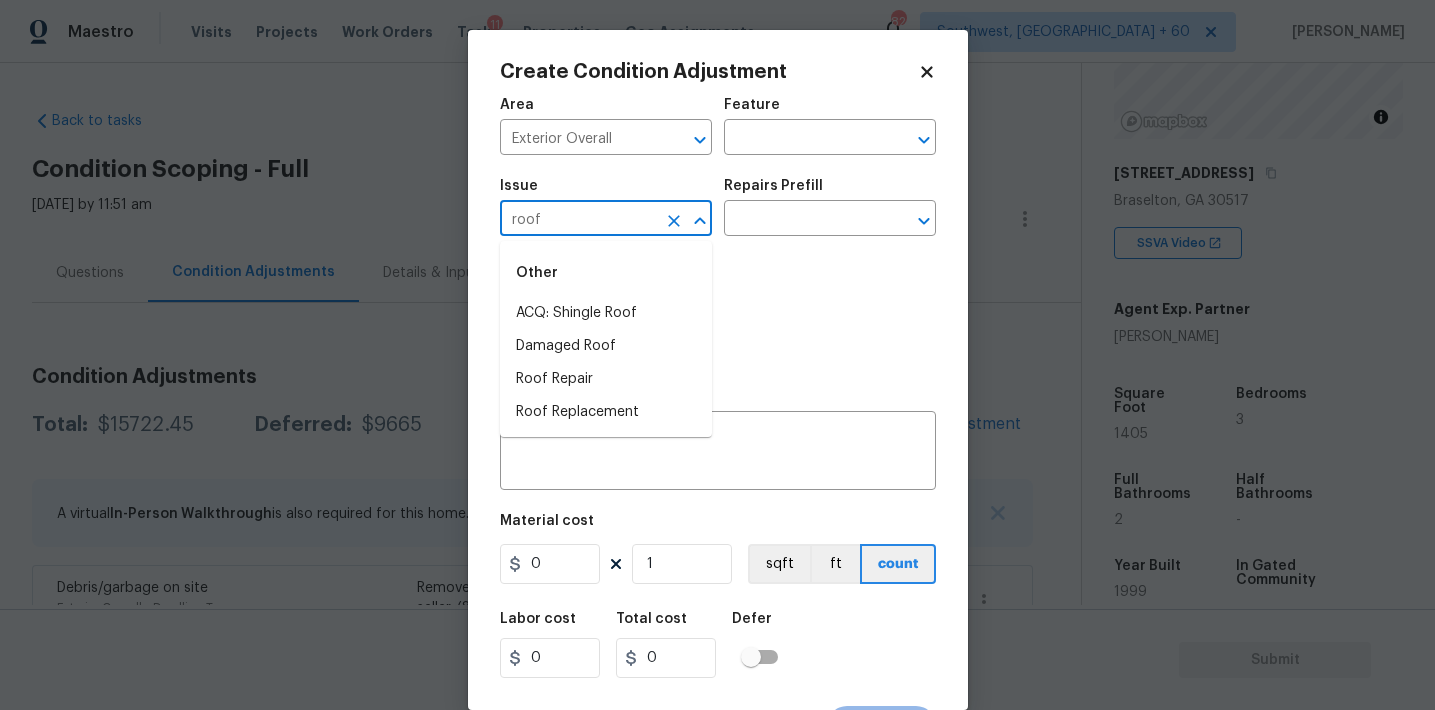 click on "ACQ: Shingle Roof" at bounding box center (606, 313) 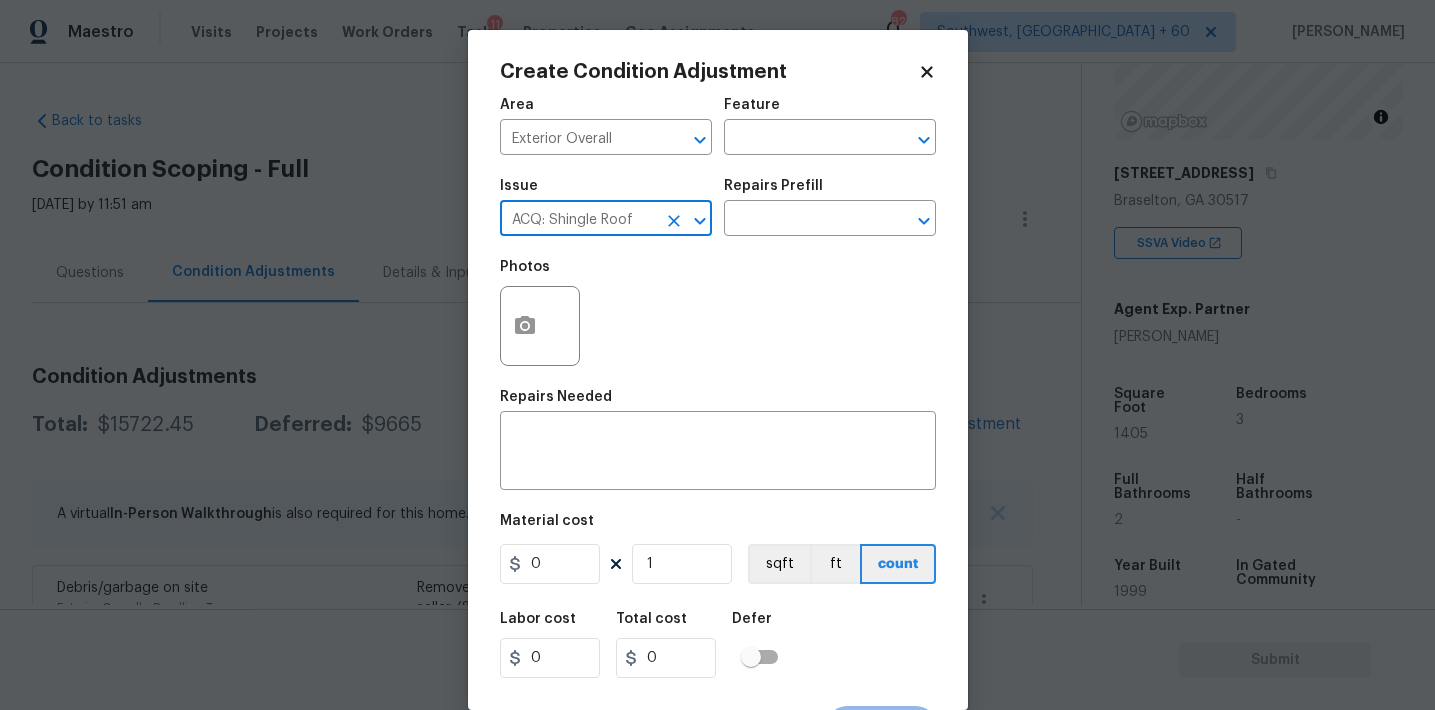type on "ACQ: Shingle Roof" 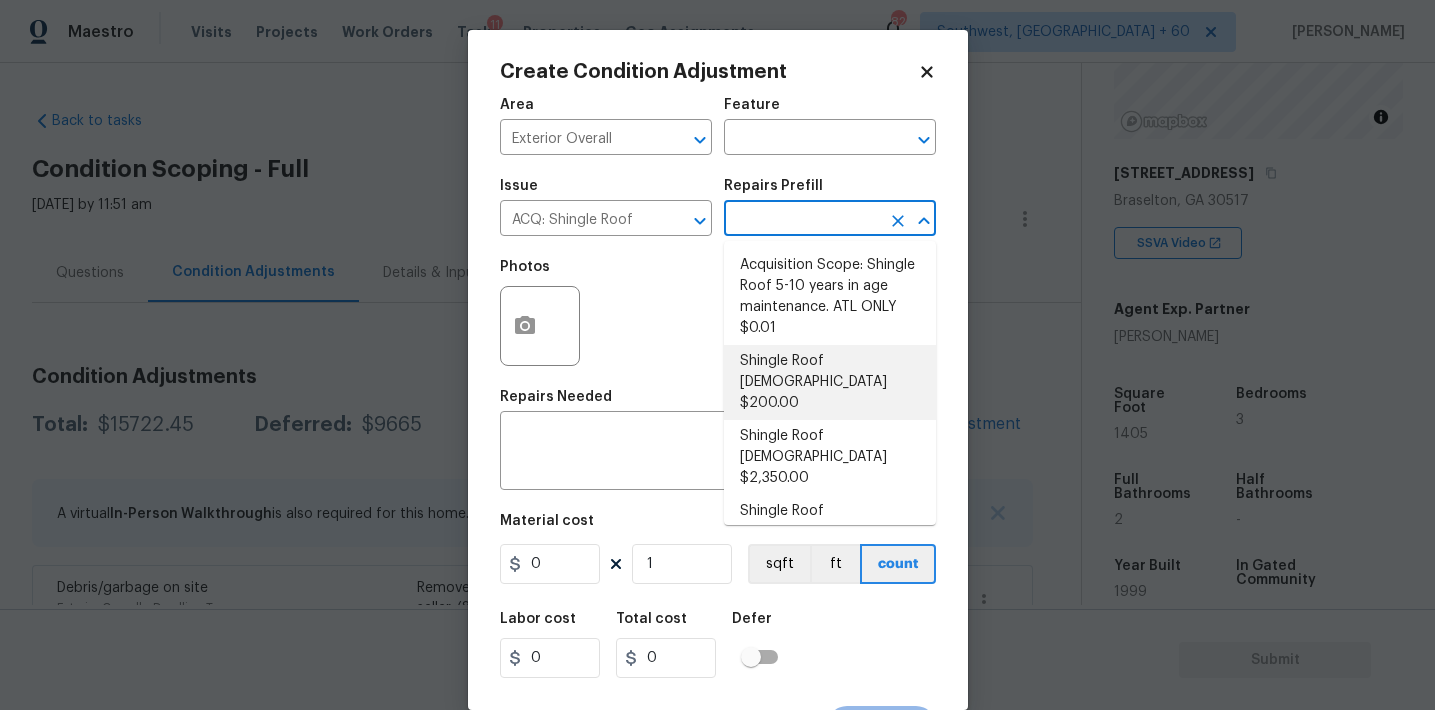 click on "Shingle Roof 0-10 Years Old $200.00" at bounding box center (830, 382) 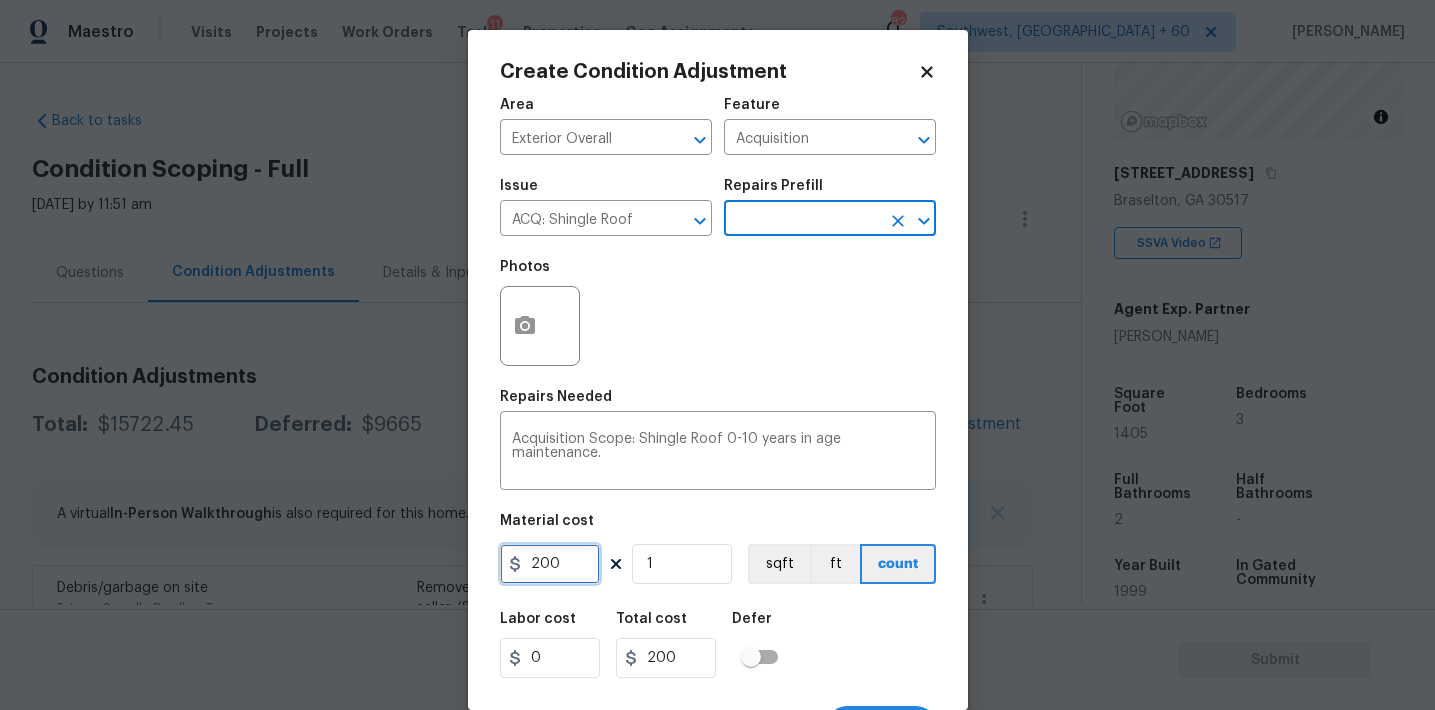 click on "200" at bounding box center (550, 564) 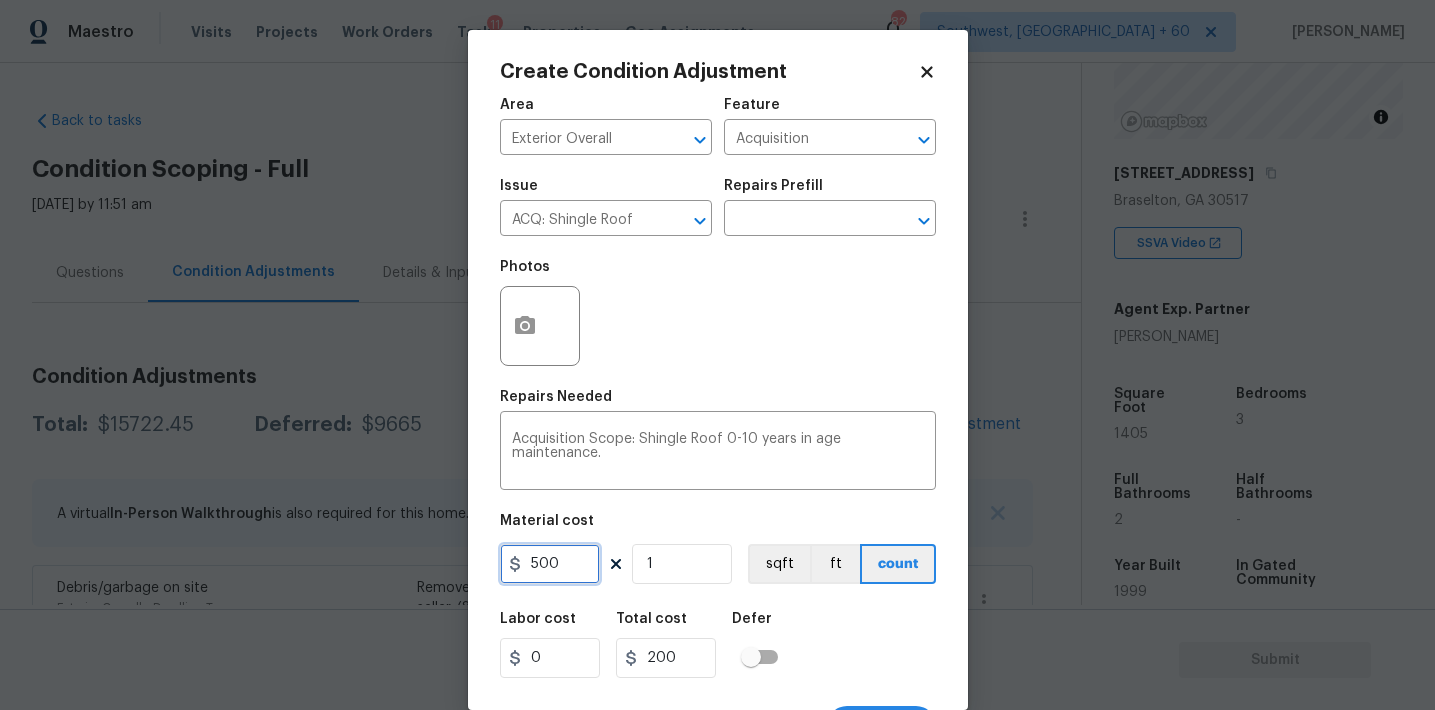 type on "500" 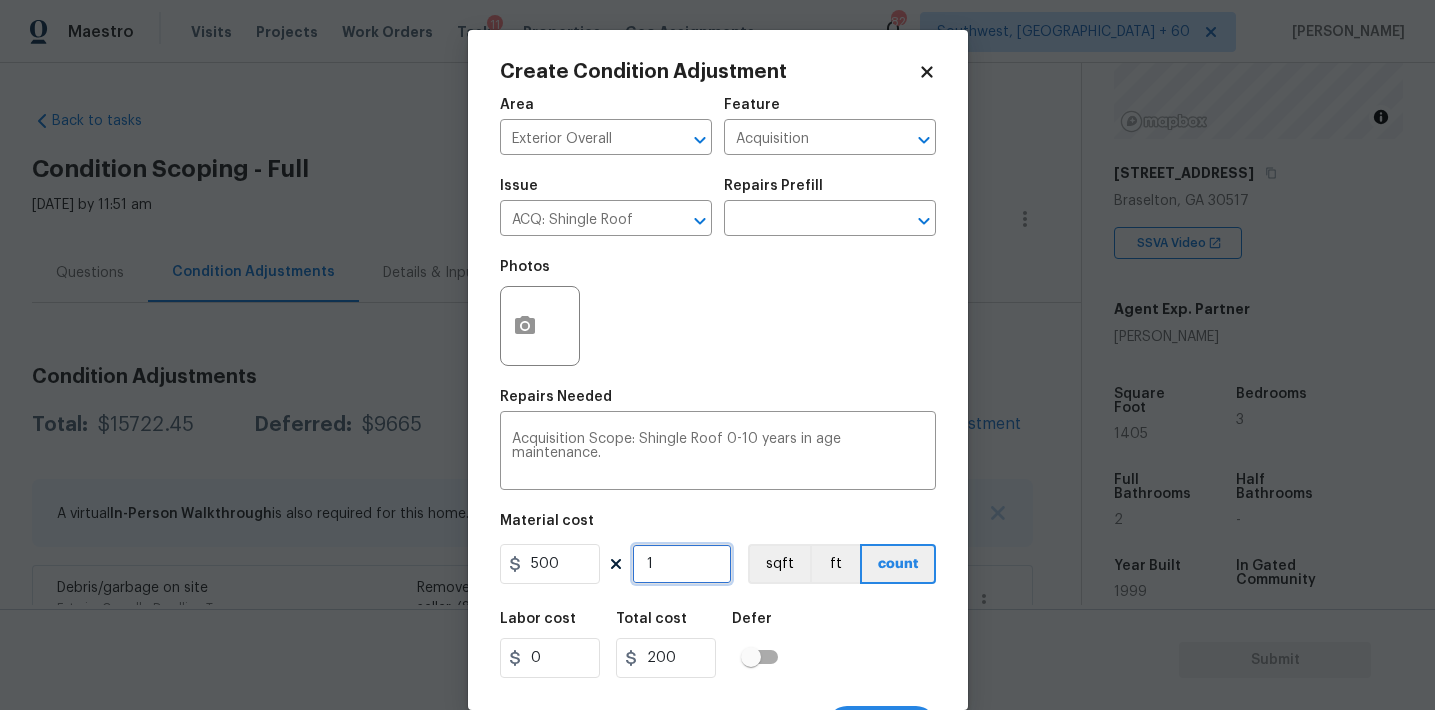 type on "500" 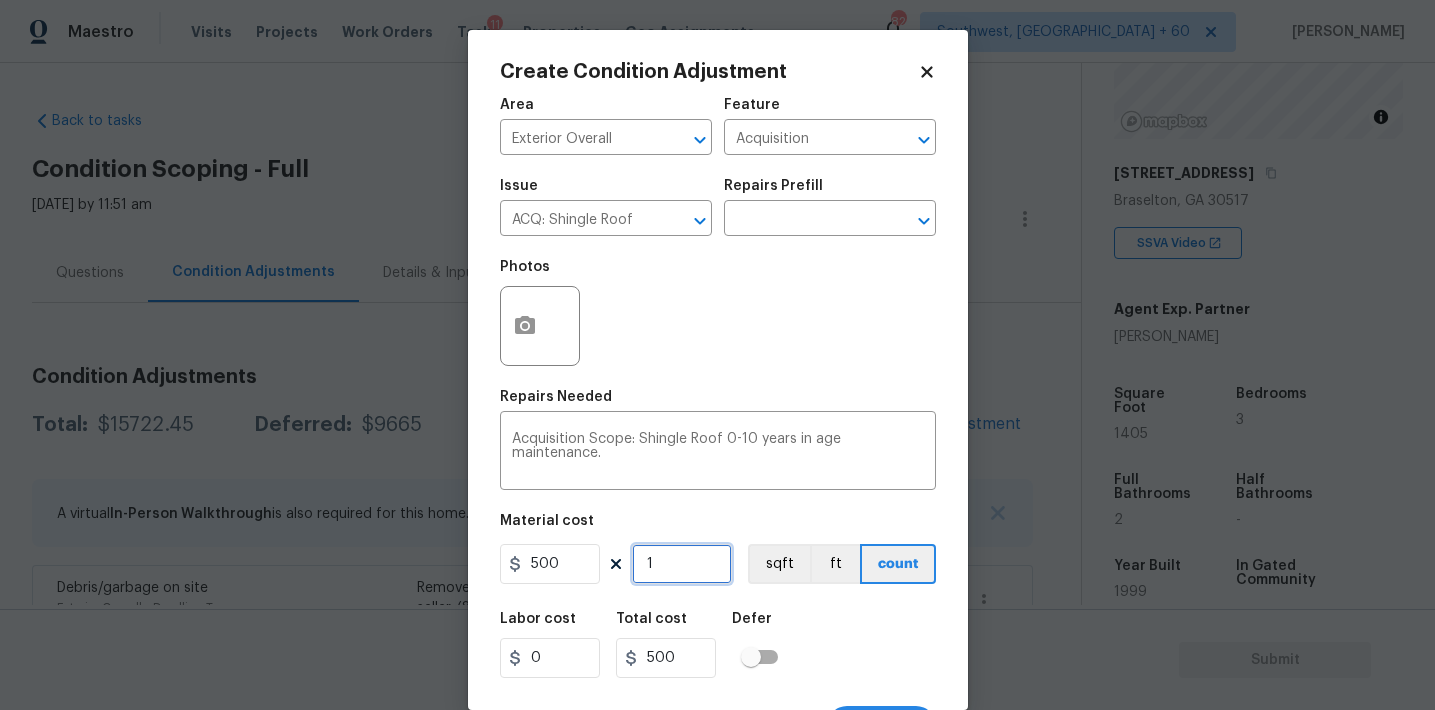scroll, scrollTop: 37, scrollLeft: 0, axis: vertical 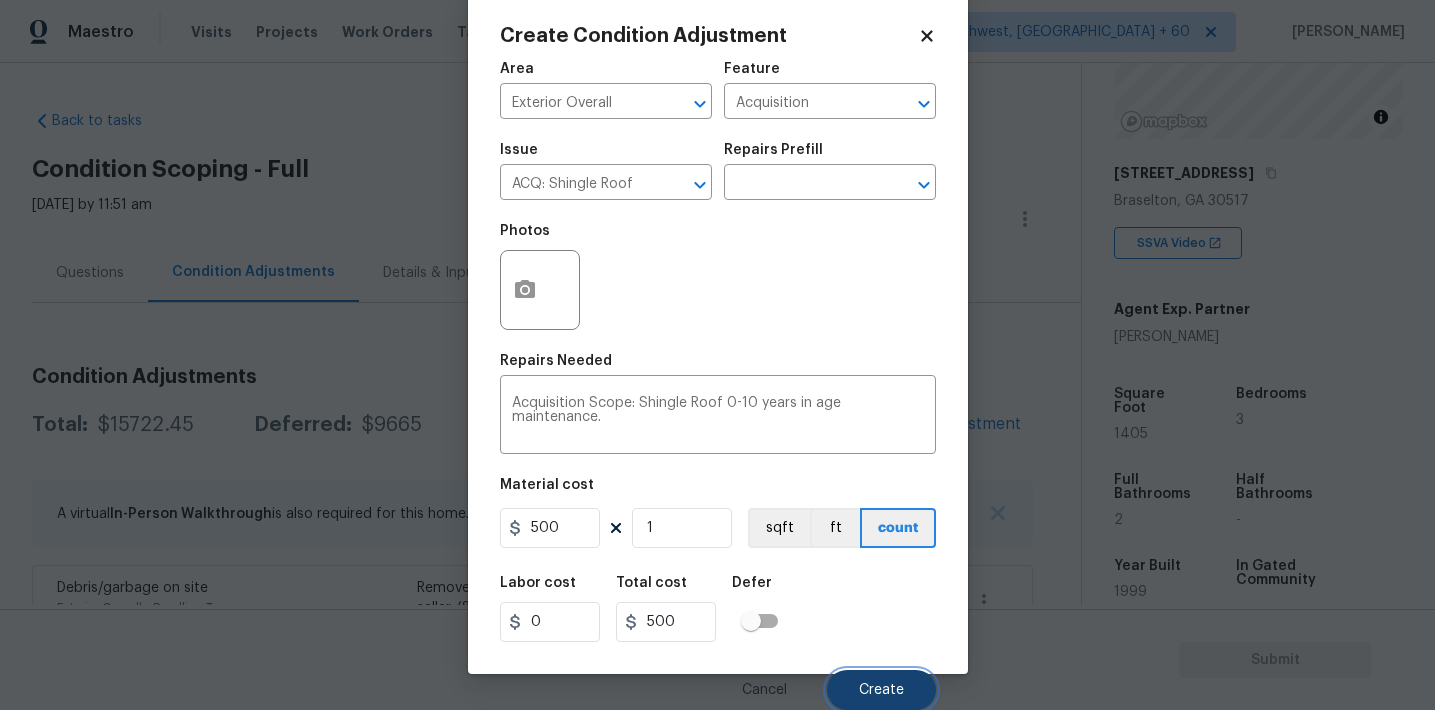 click on "Create" at bounding box center [881, 690] 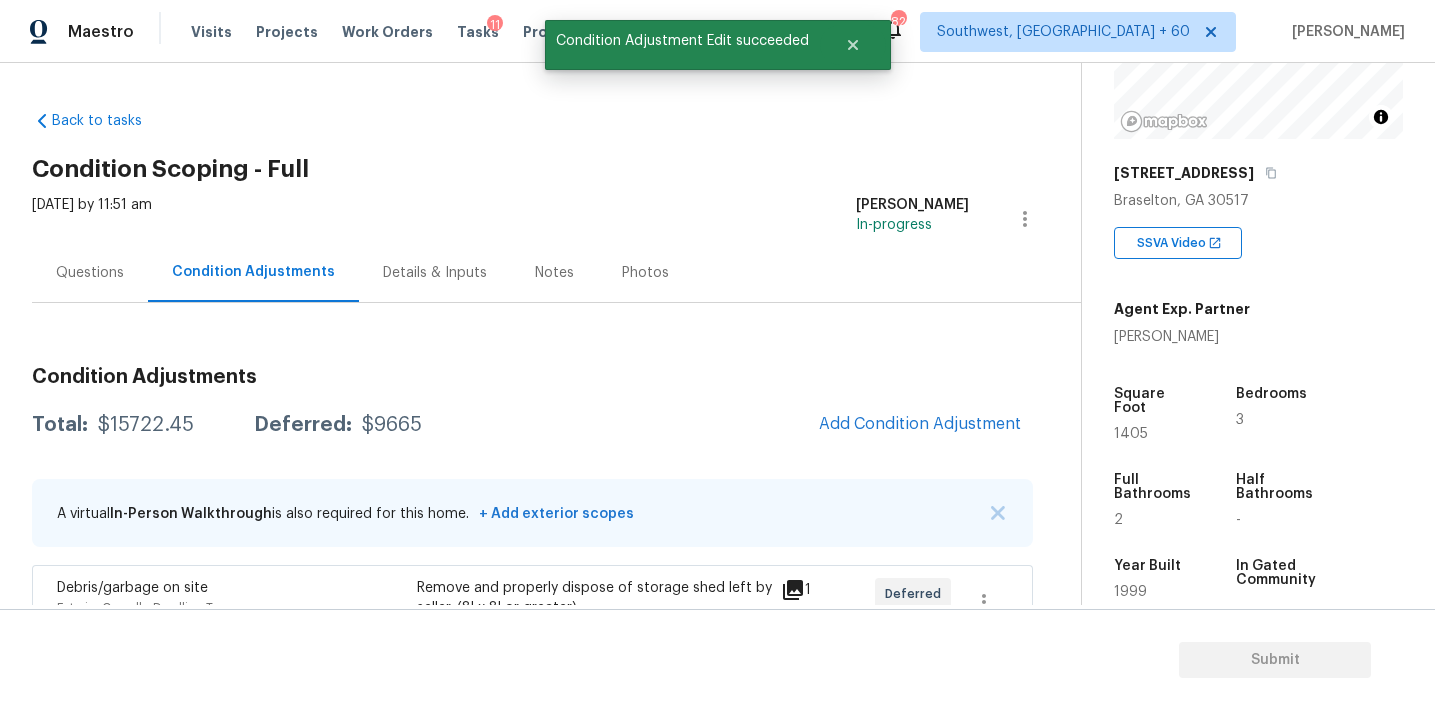 scroll, scrollTop: 30, scrollLeft: 0, axis: vertical 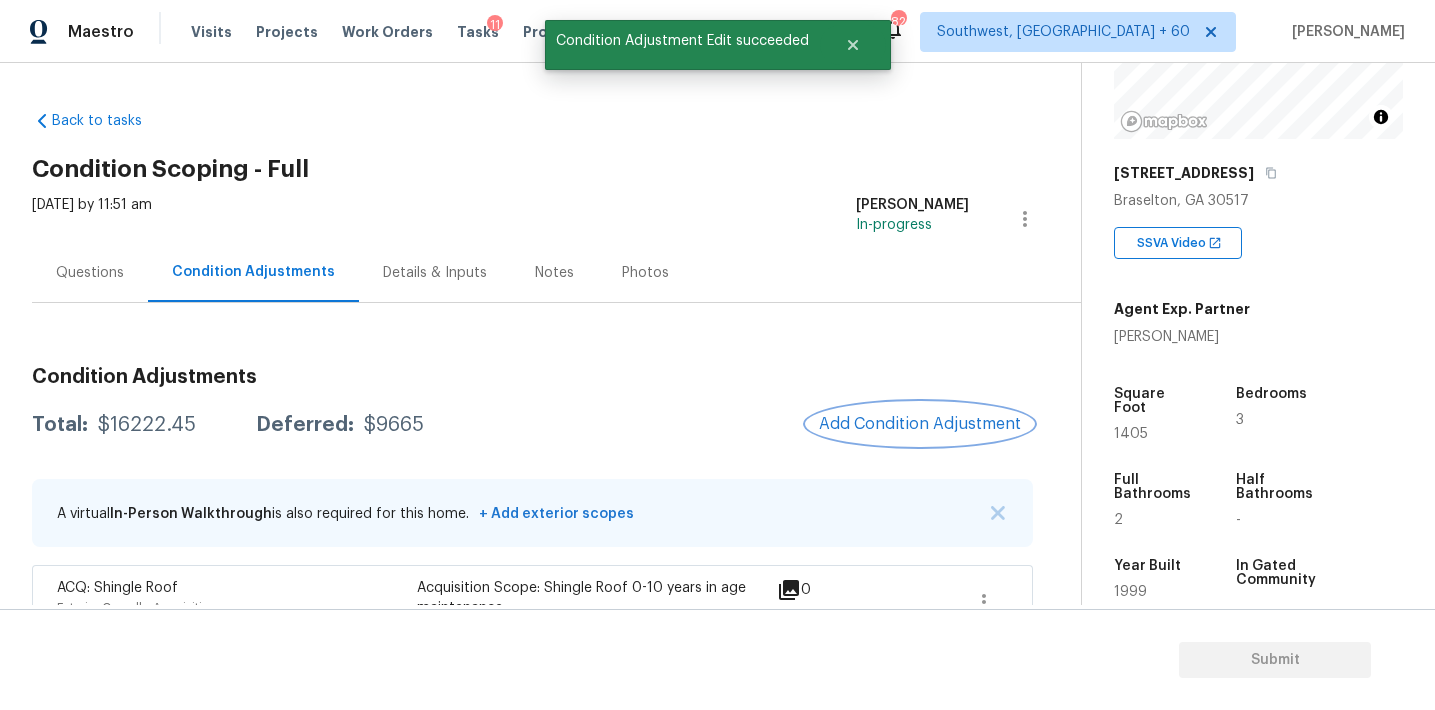 click on "Add Condition Adjustment" at bounding box center (920, 424) 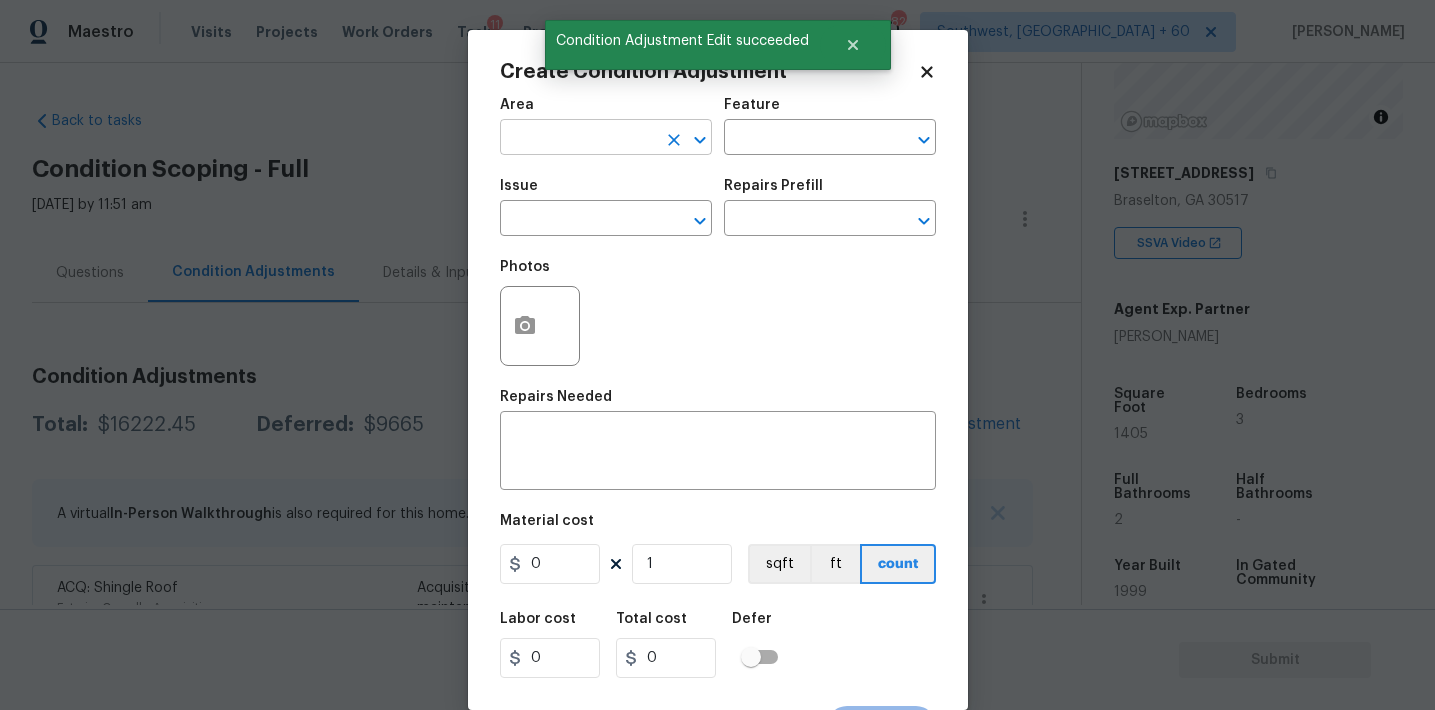 click at bounding box center [578, 139] 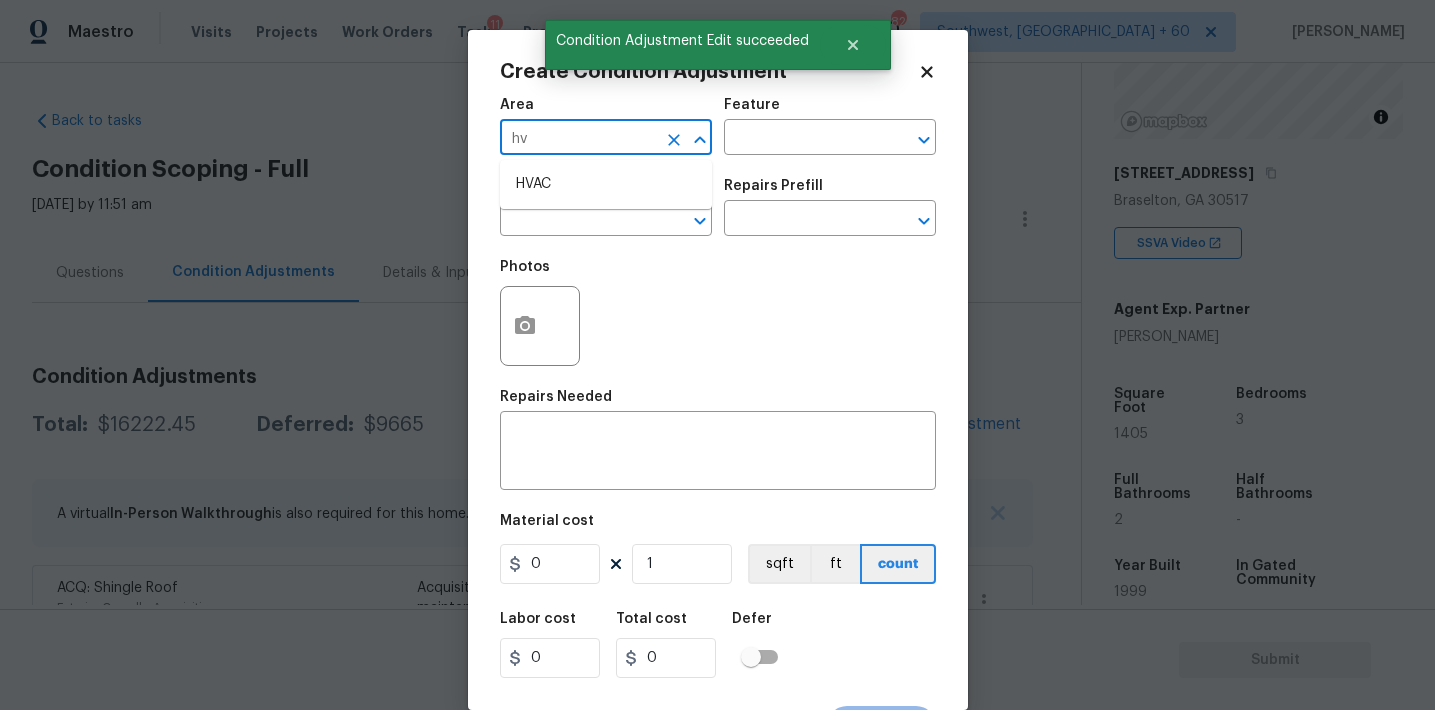 click on "HVAC" at bounding box center (606, 184) 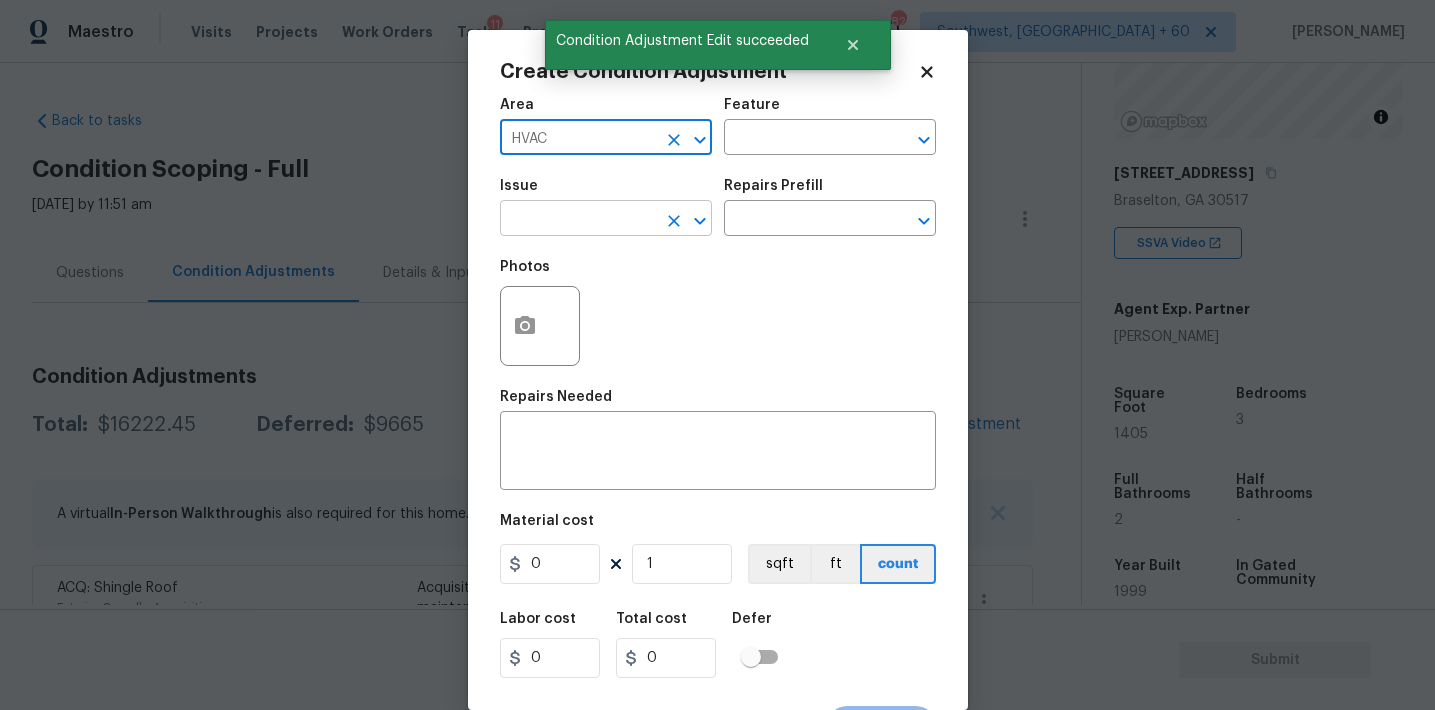 type on "HVAC" 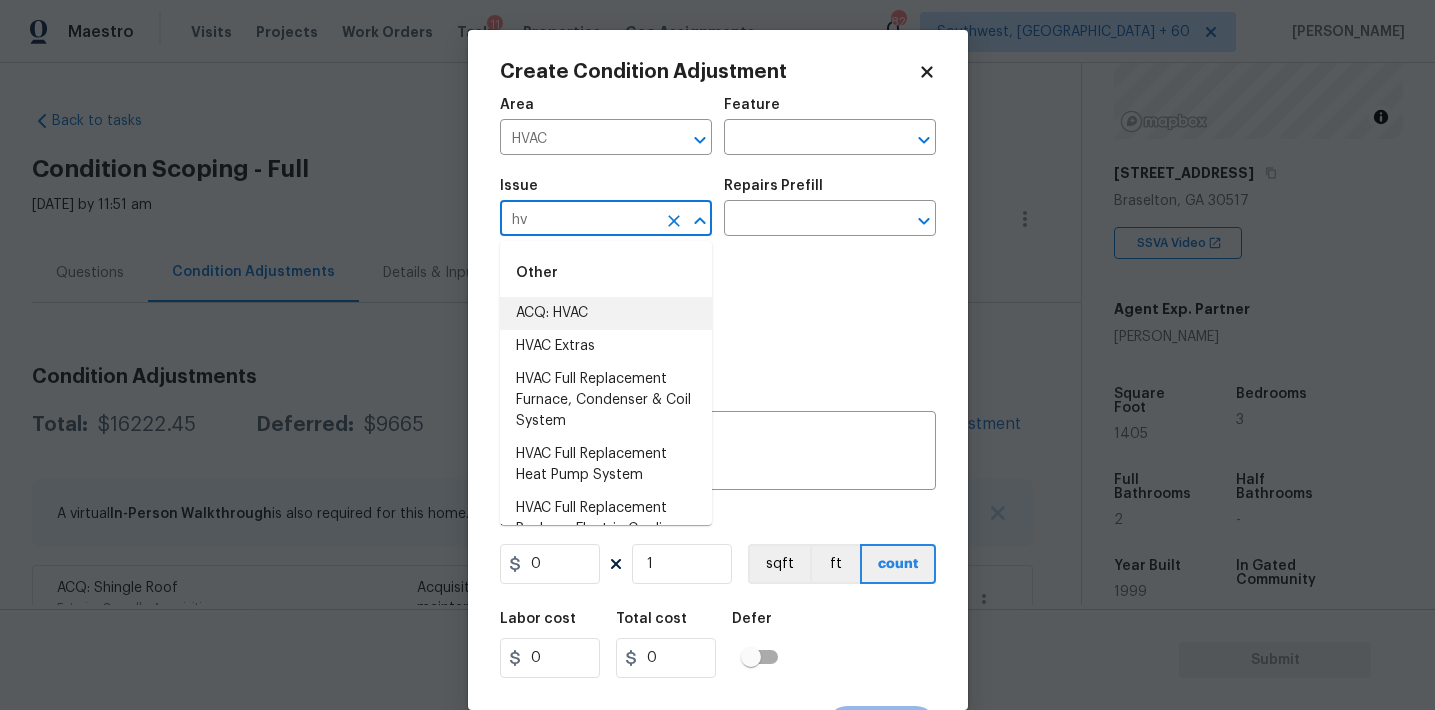 click on "ACQ: HVAC" at bounding box center (606, 313) 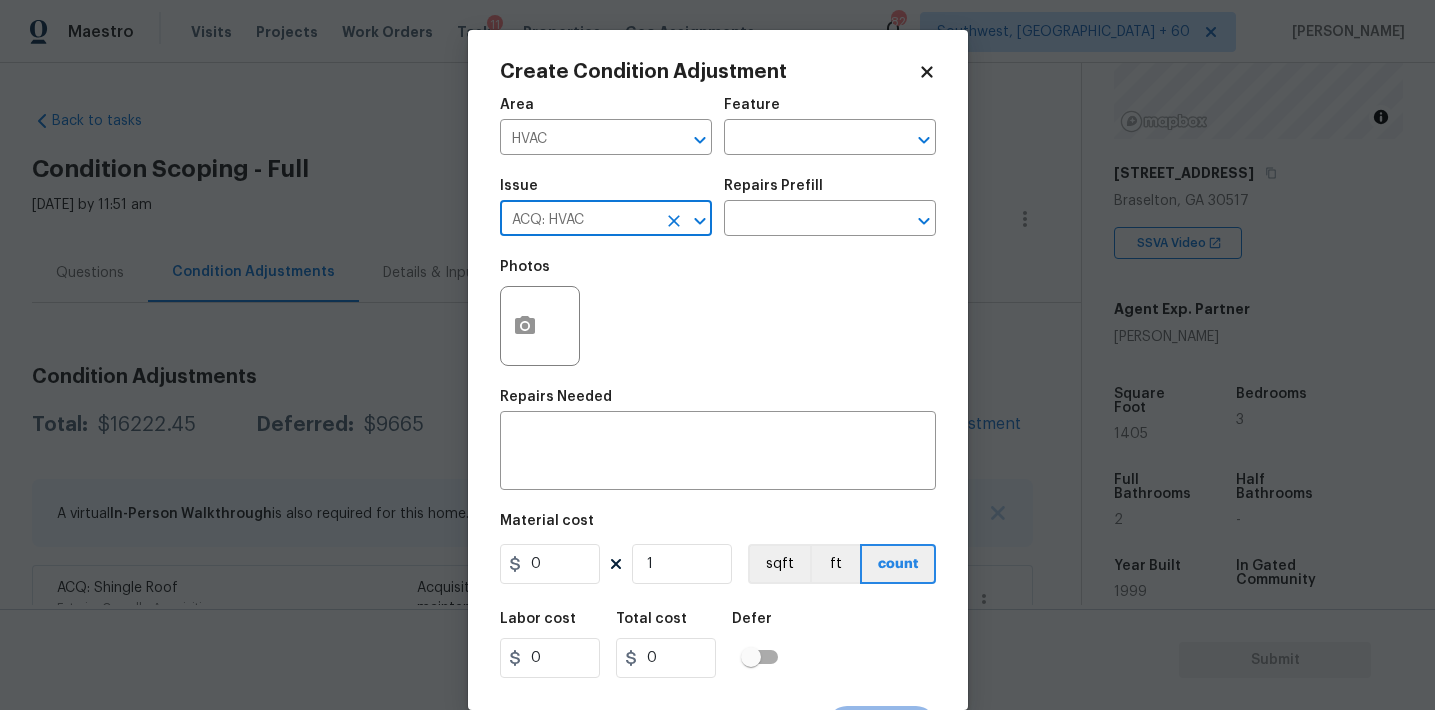 type on "ACQ: HVAC" 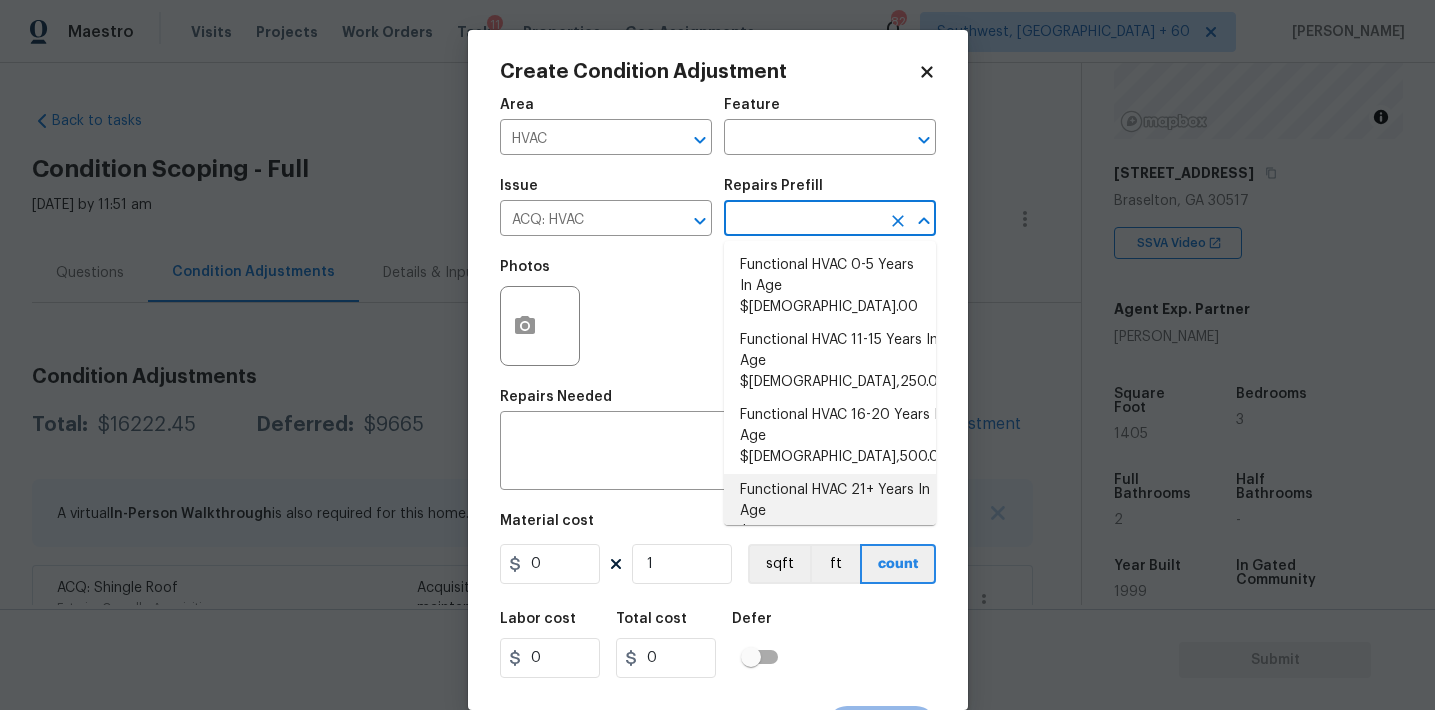 click on "Functional HVAC 21+ Years In Age $6,500.00" at bounding box center [830, 511] 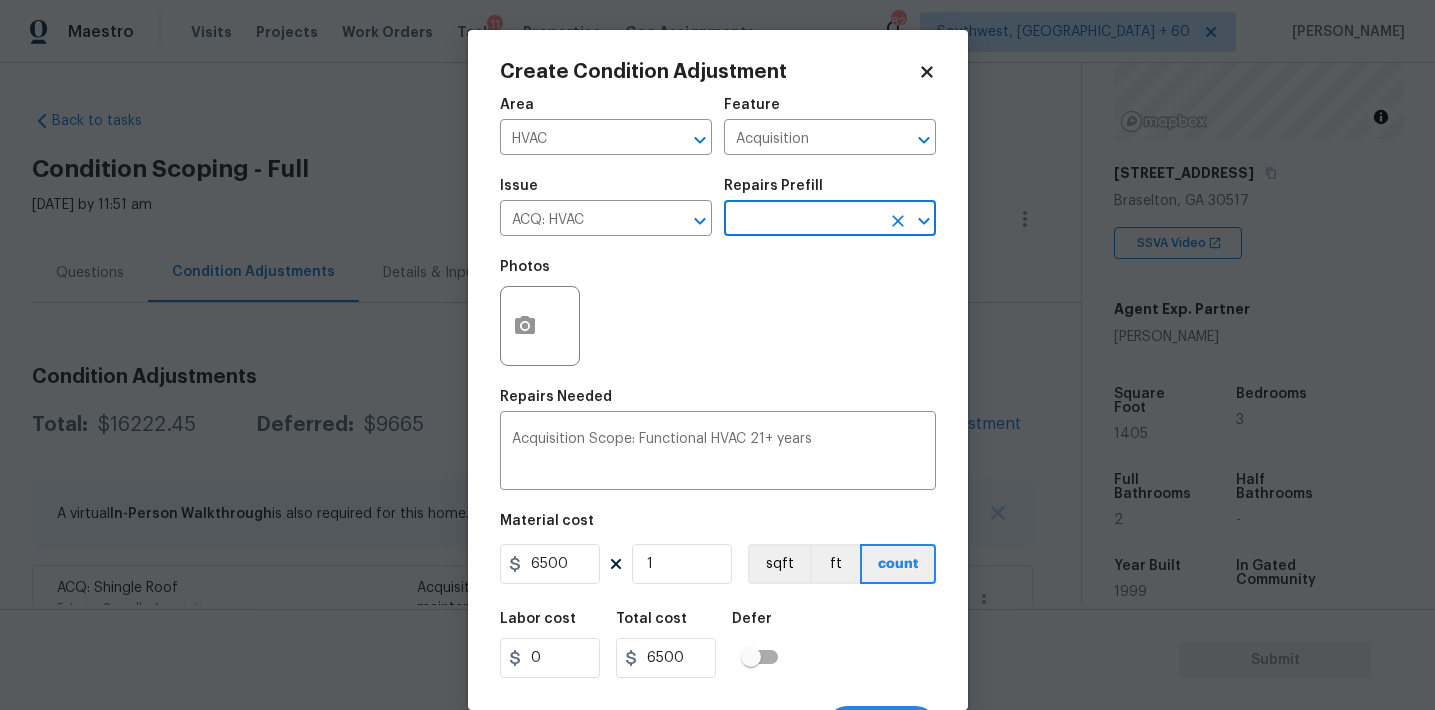 scroll, scrollTop: 37, scrollLeft: 0, axis: vertical 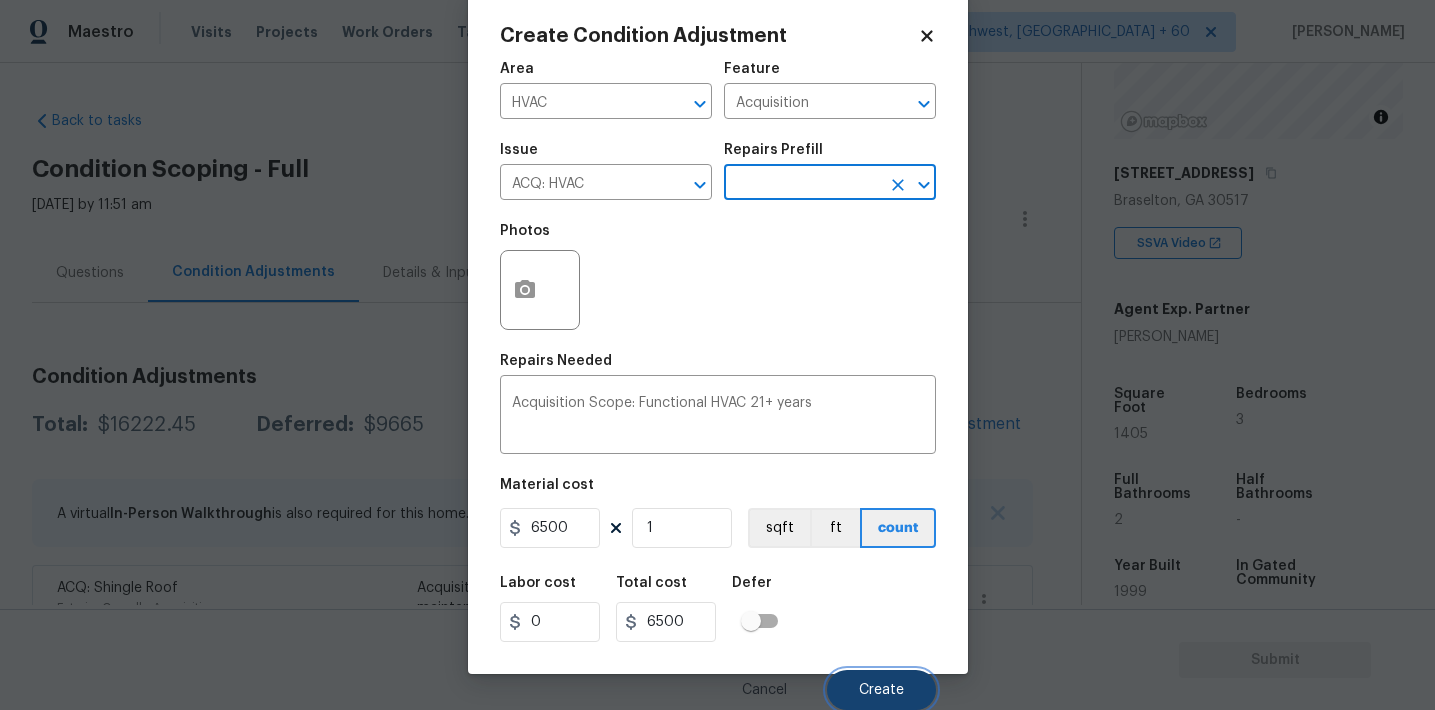 click on "Create" at bounding box center (881, 690) 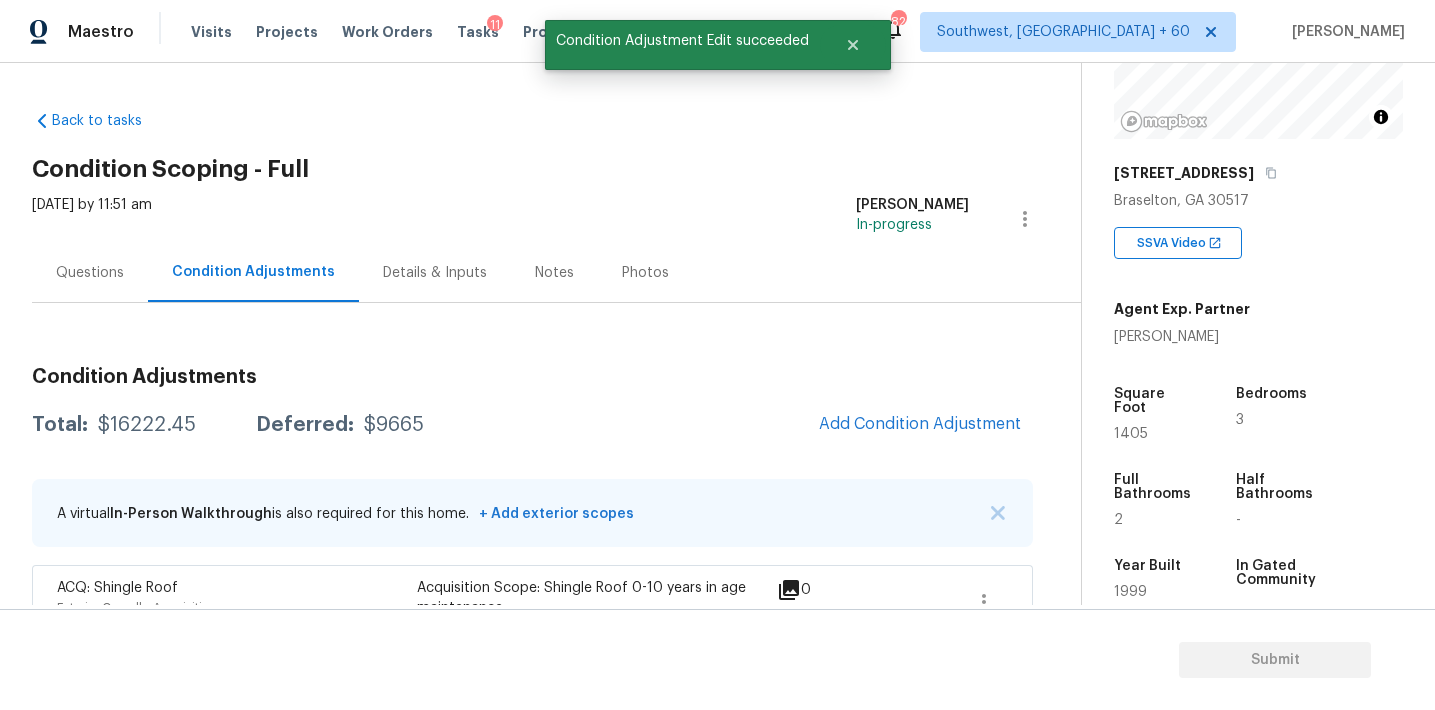 scroll, scrollTop: 30, scrollLeft: 0, axis: vertical 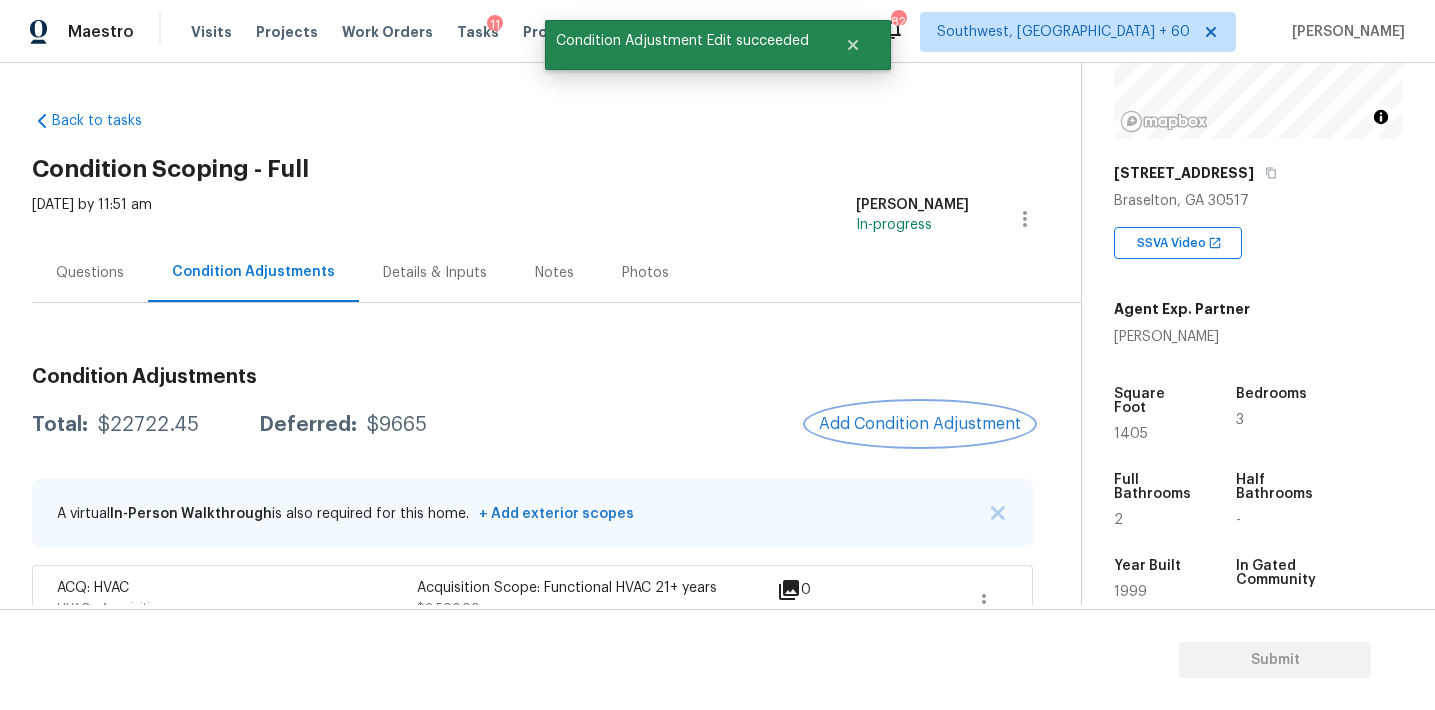 click on "Add Condition Adjustment" at bounding box center [920, 424] 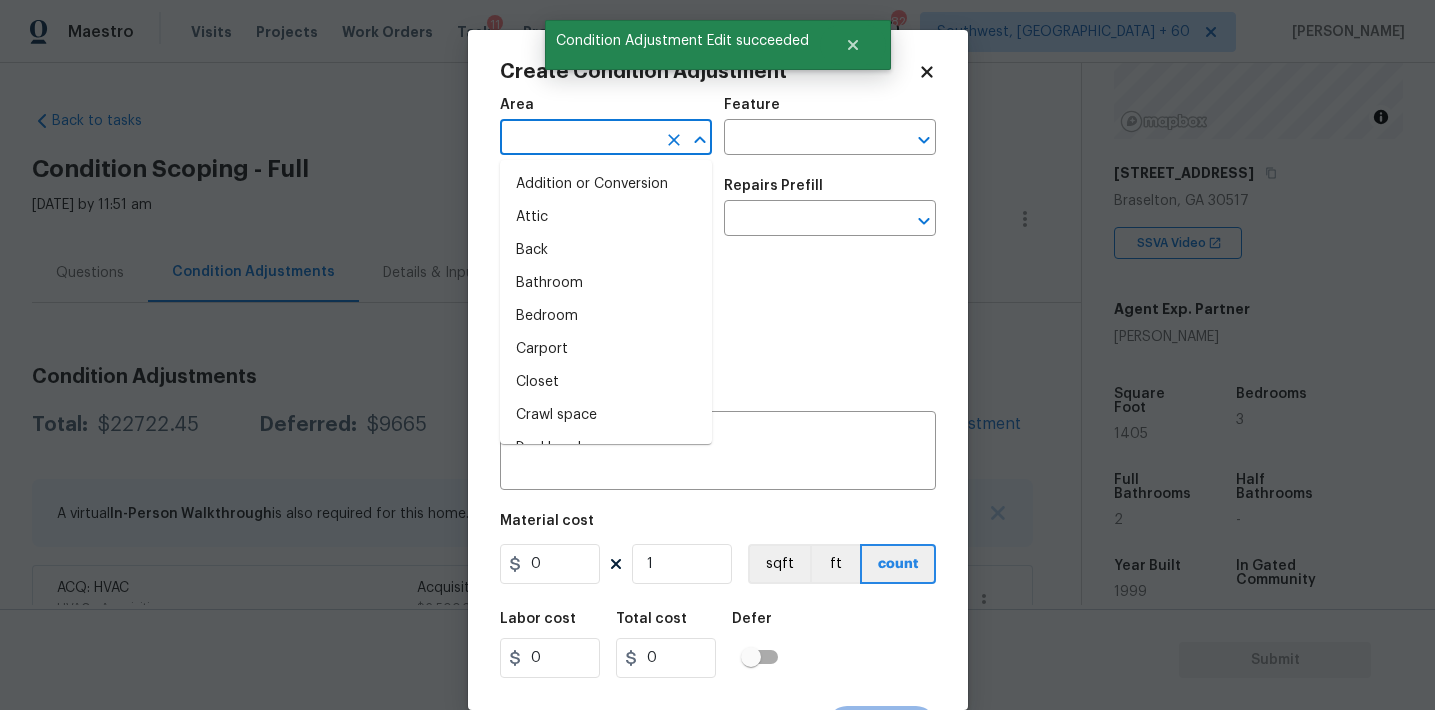 click at bounding box center [578, 139] 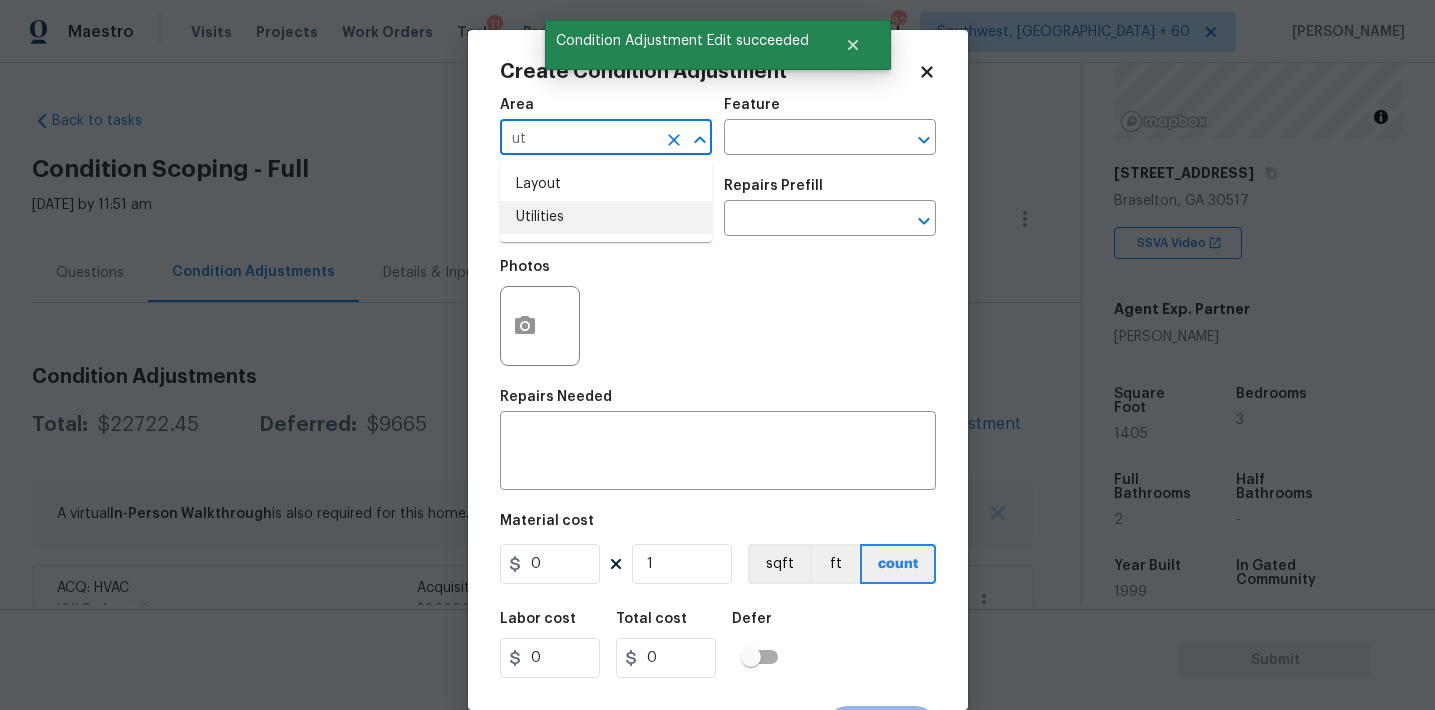click on "Utilities" at bounding box center [606, 217] 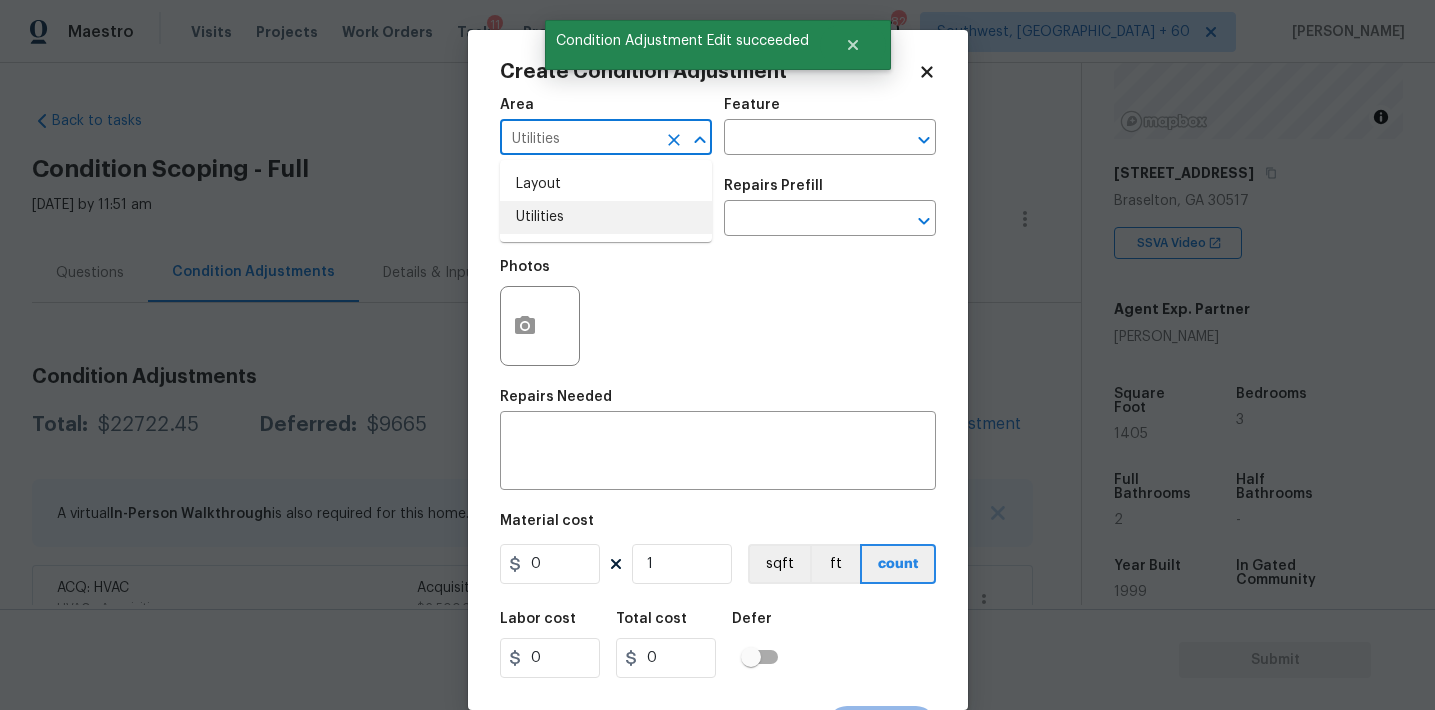 type on "Utilities" 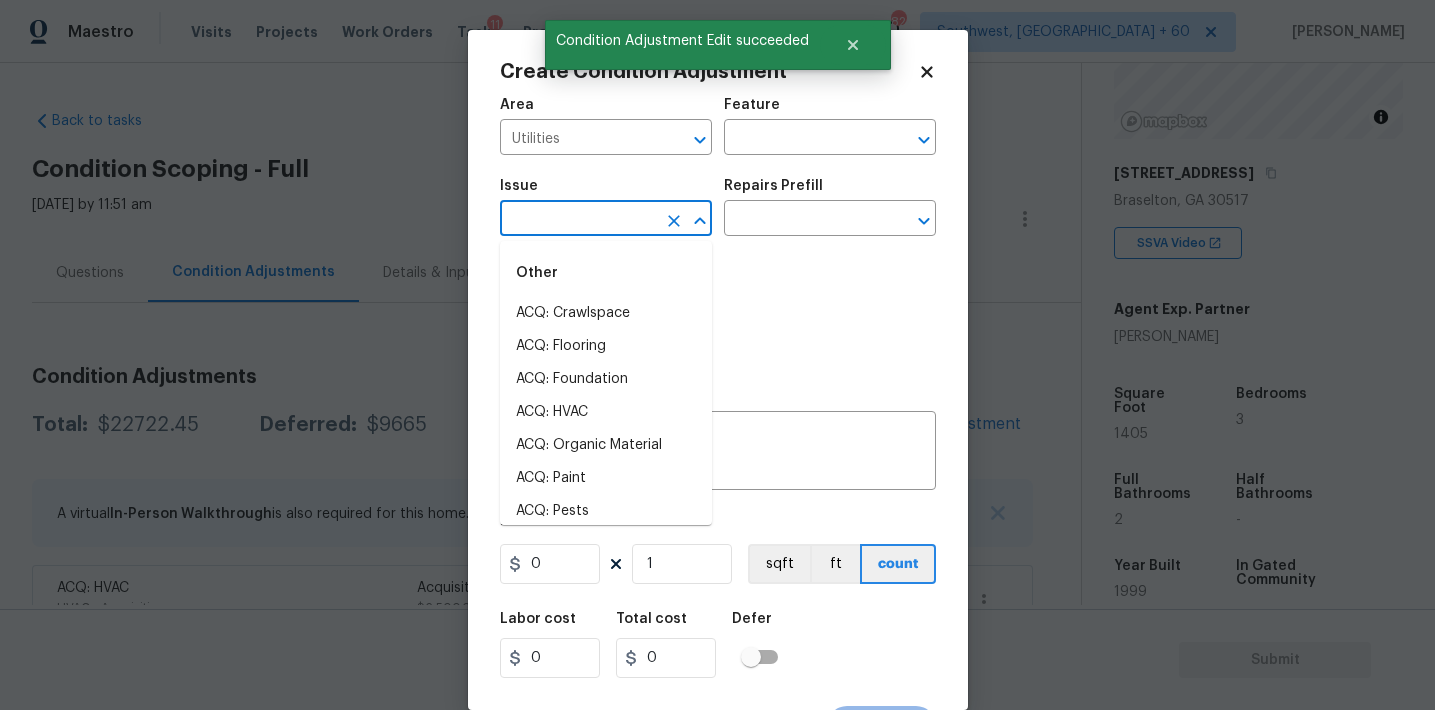 click at bounding box center (578, 220) 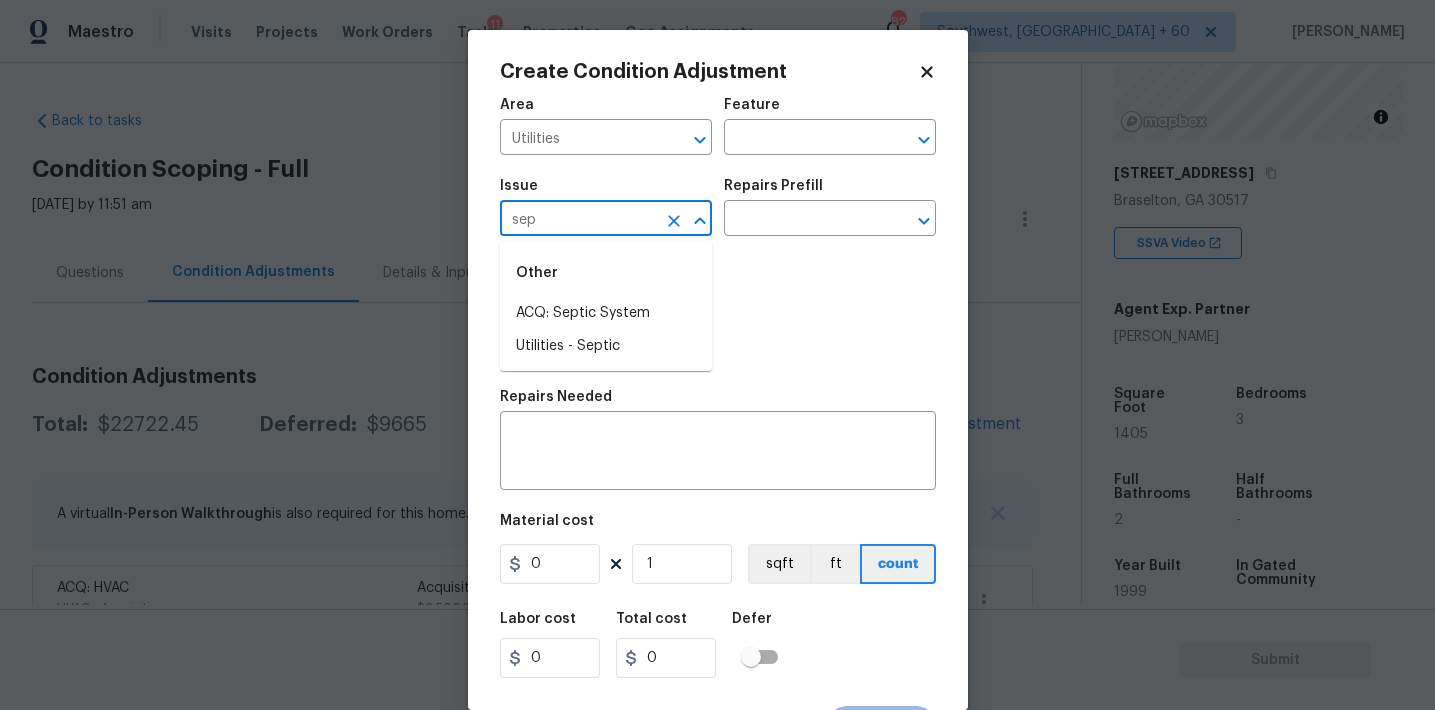 click on "ACQ: Septic System" at bounding box center (606, 313) 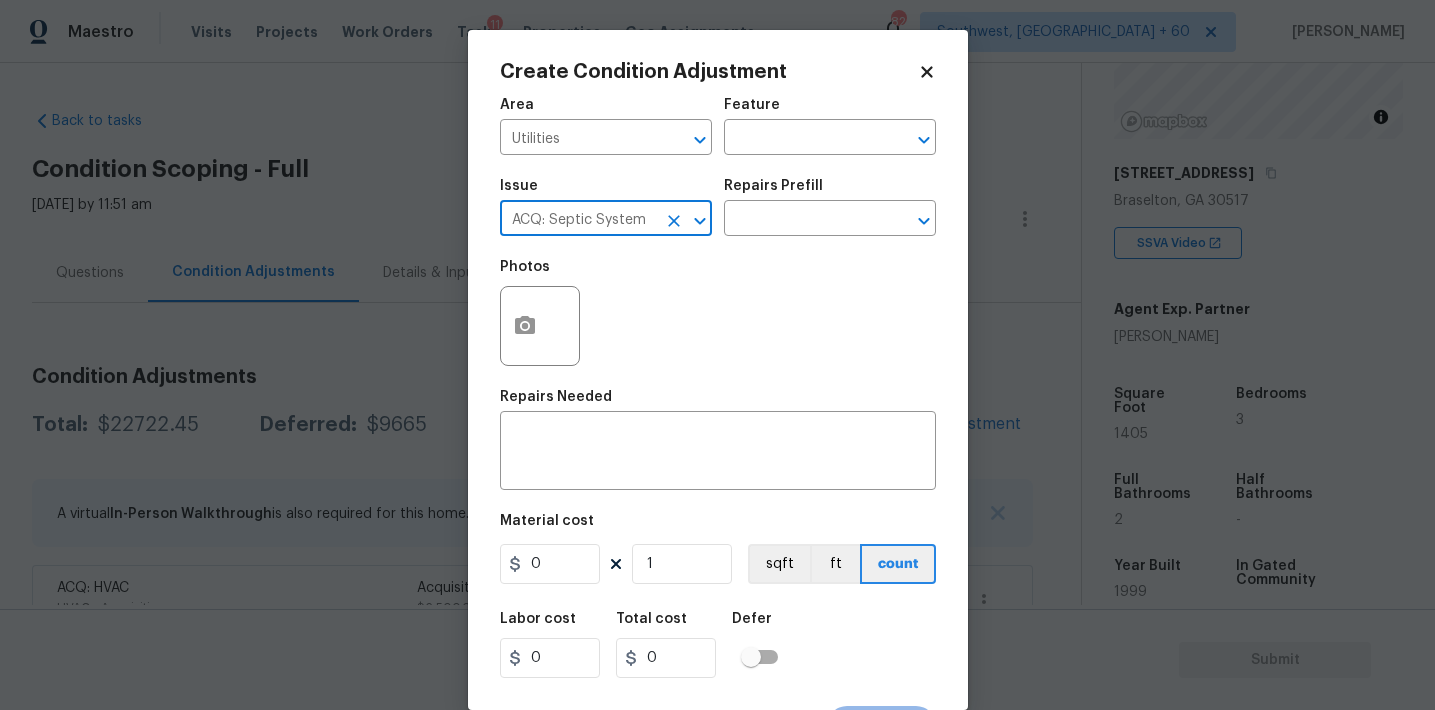 type on "ACQ: Septic System" 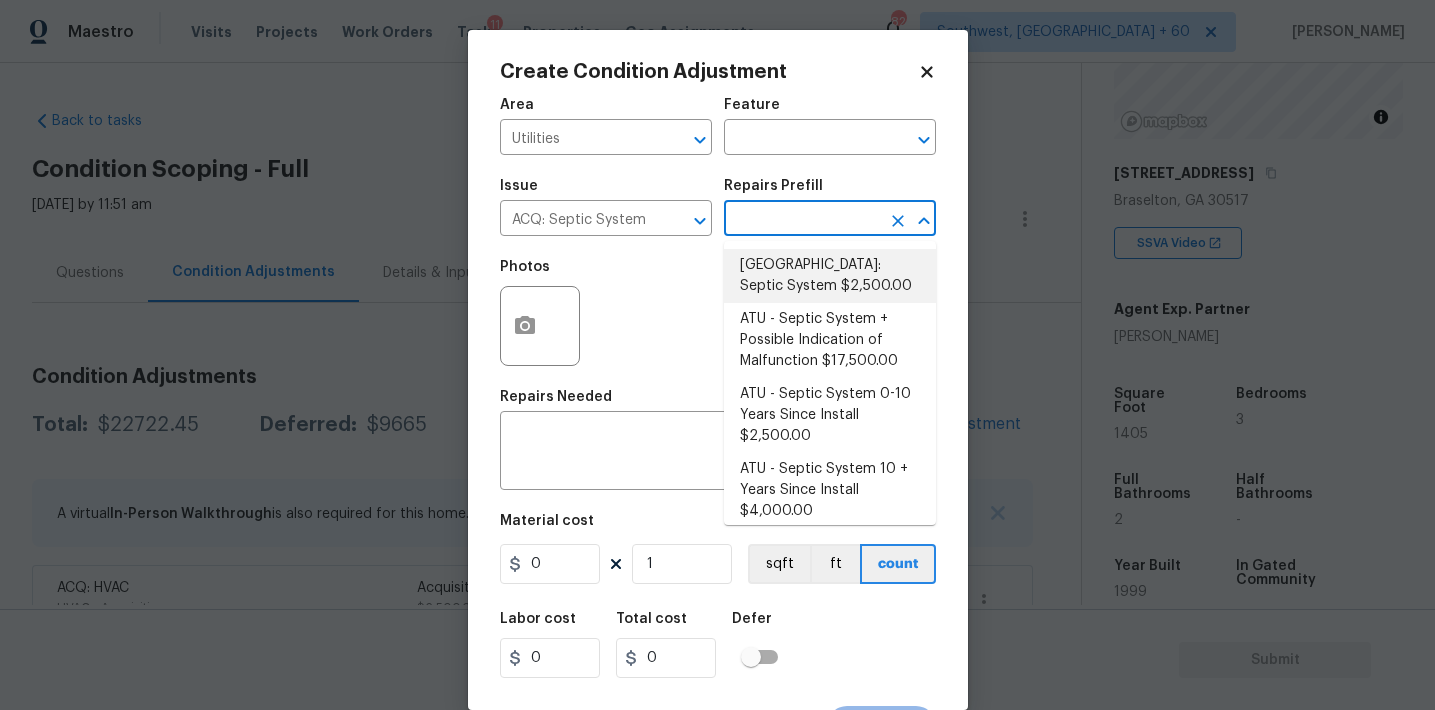 click on "Atlanta: Septic System $2,500.00" at bounding box center [830, 276] 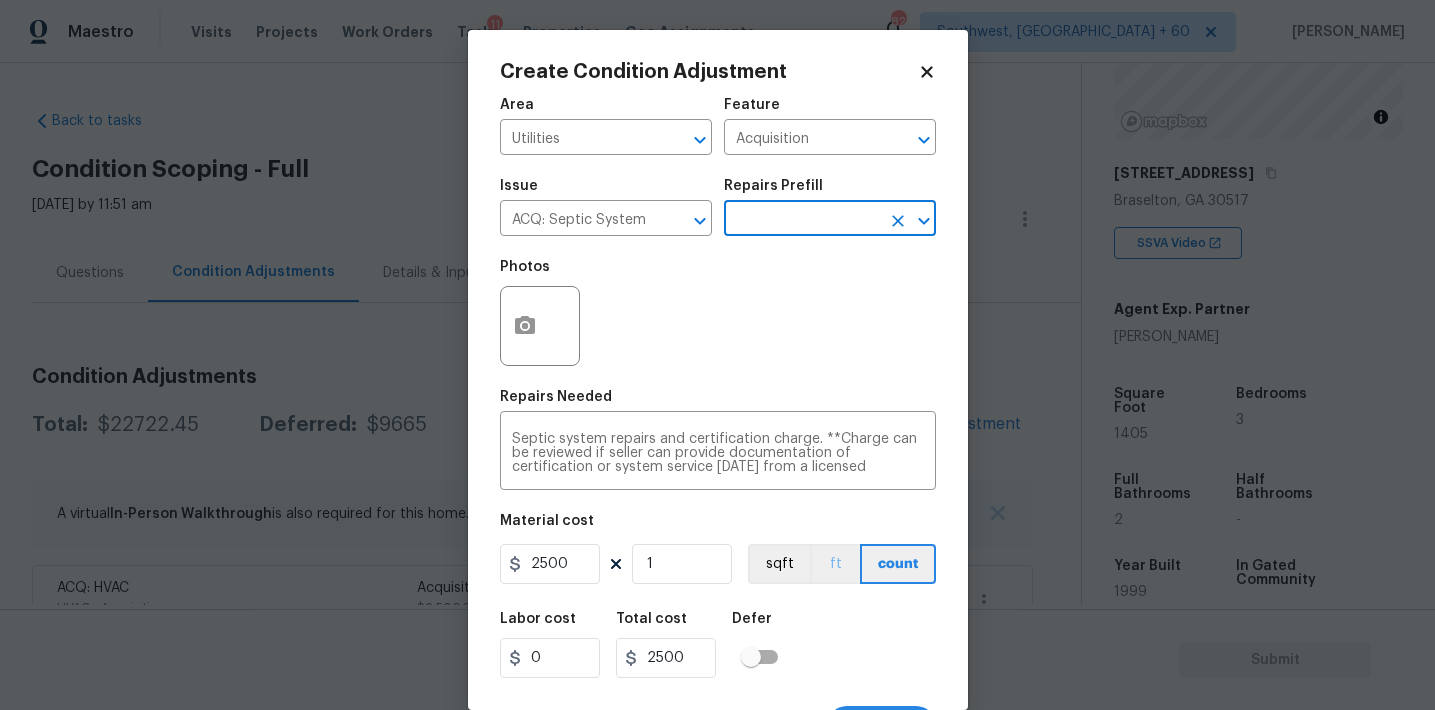 scroll, scrollTop: 37, scrollLeft: 0, axis: vertical 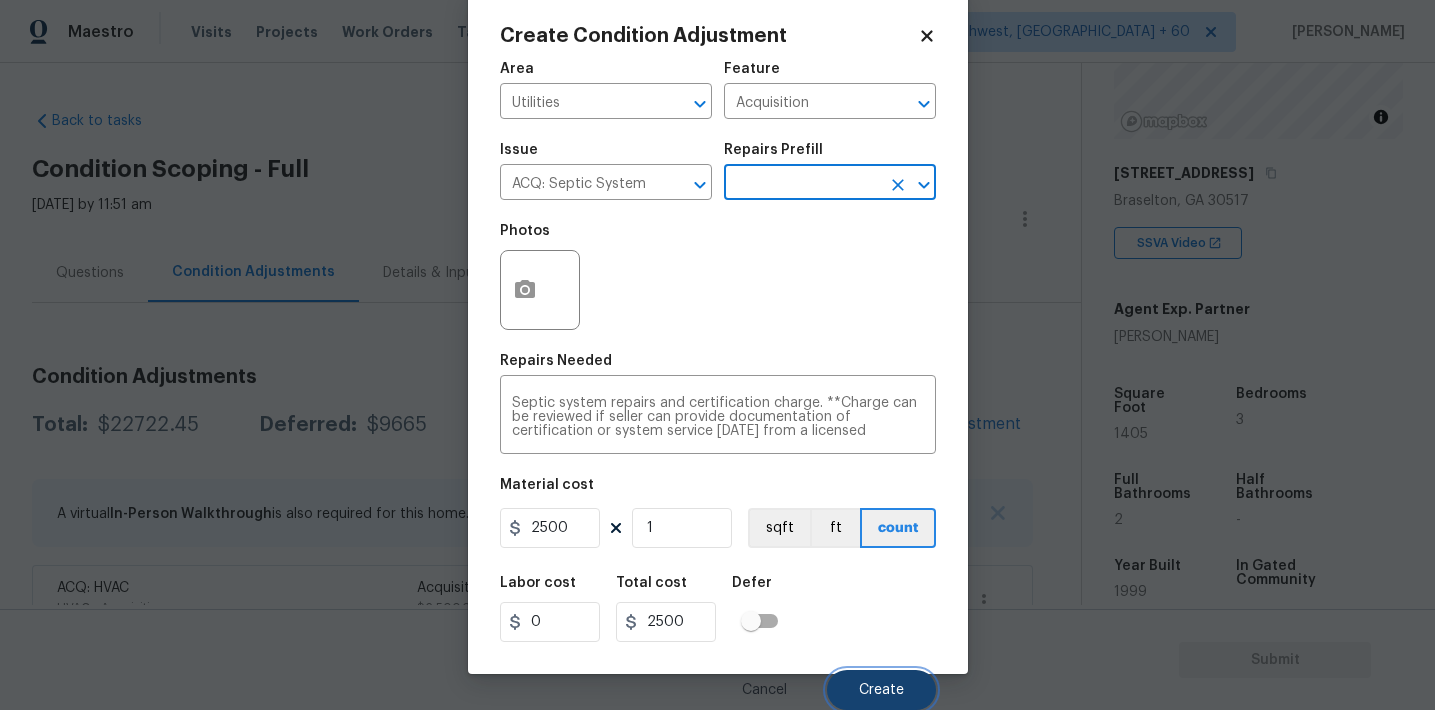click on "Create" at bounding box center [881, 690] 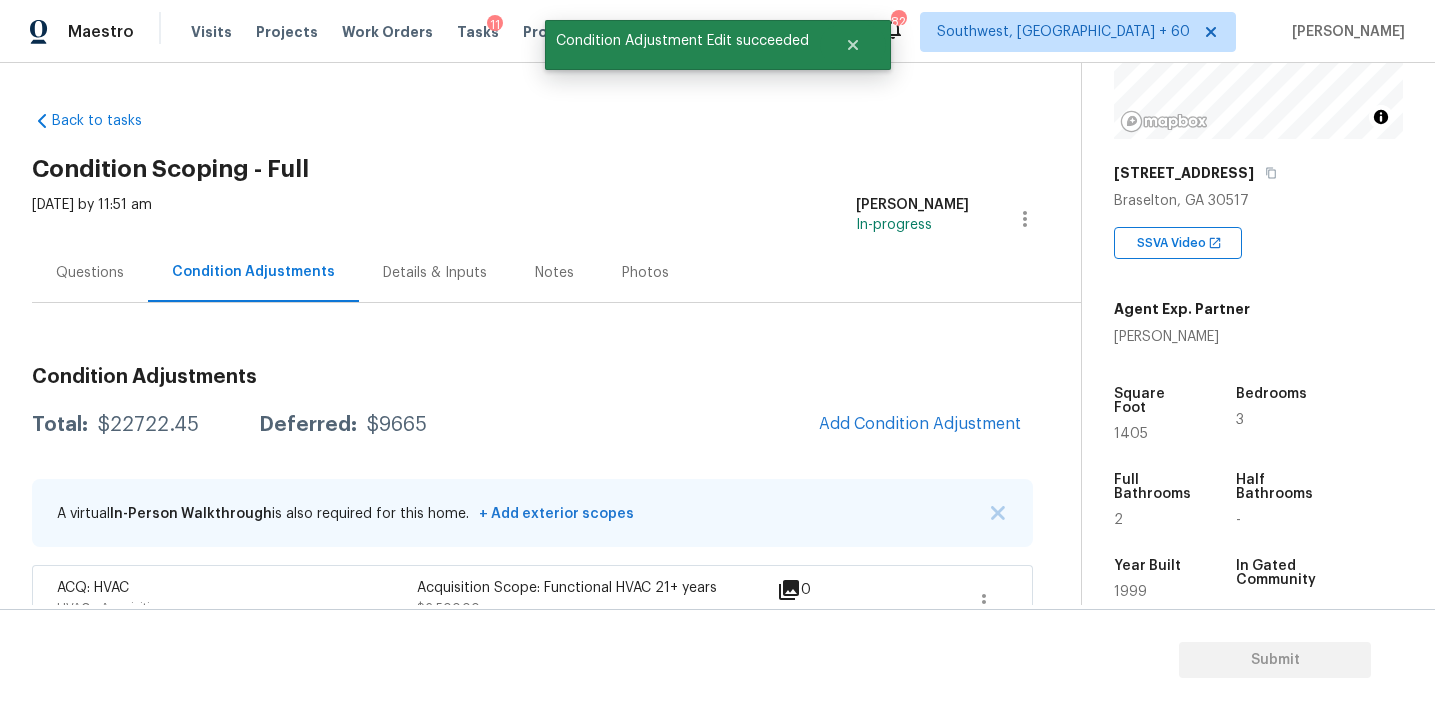 scroll, scrollTop: 30, scrollLeft: 0, axis: vertical 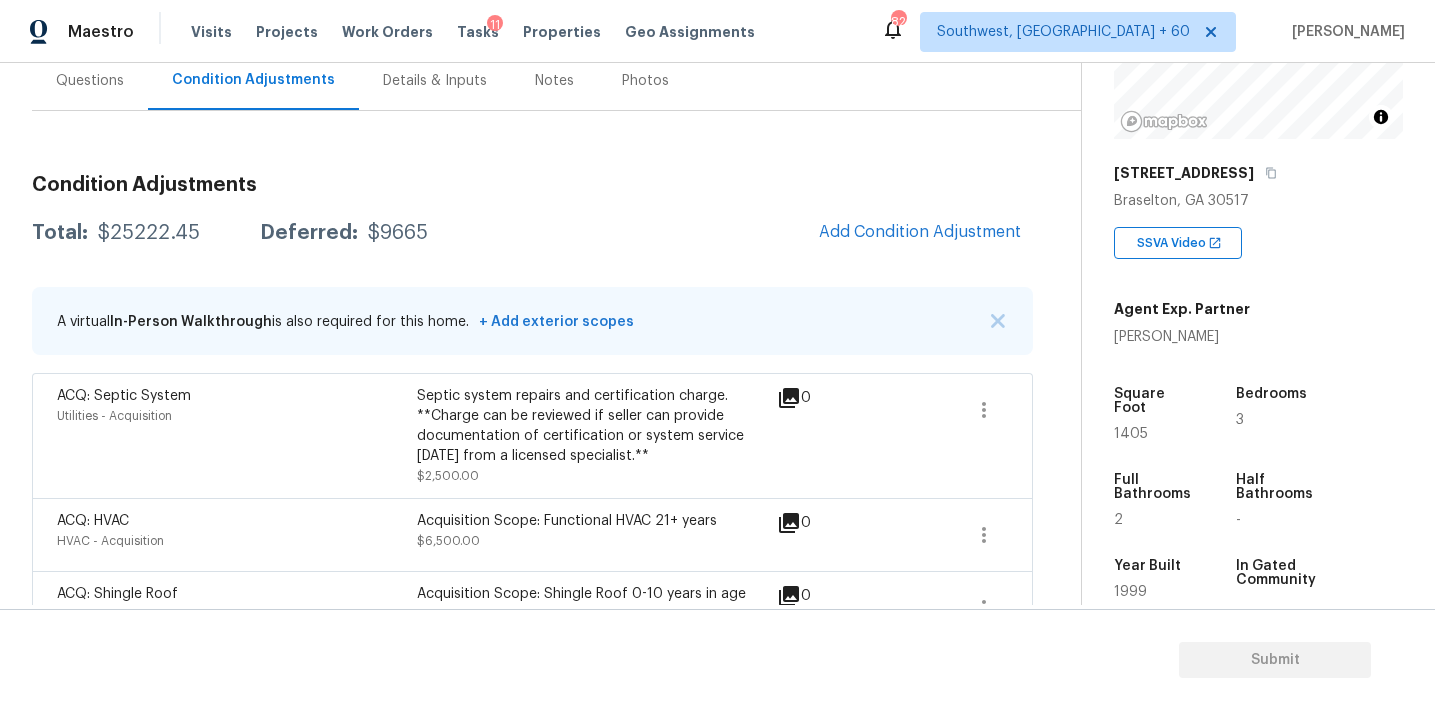 click on "Questions" at bounding box center (90, 81) 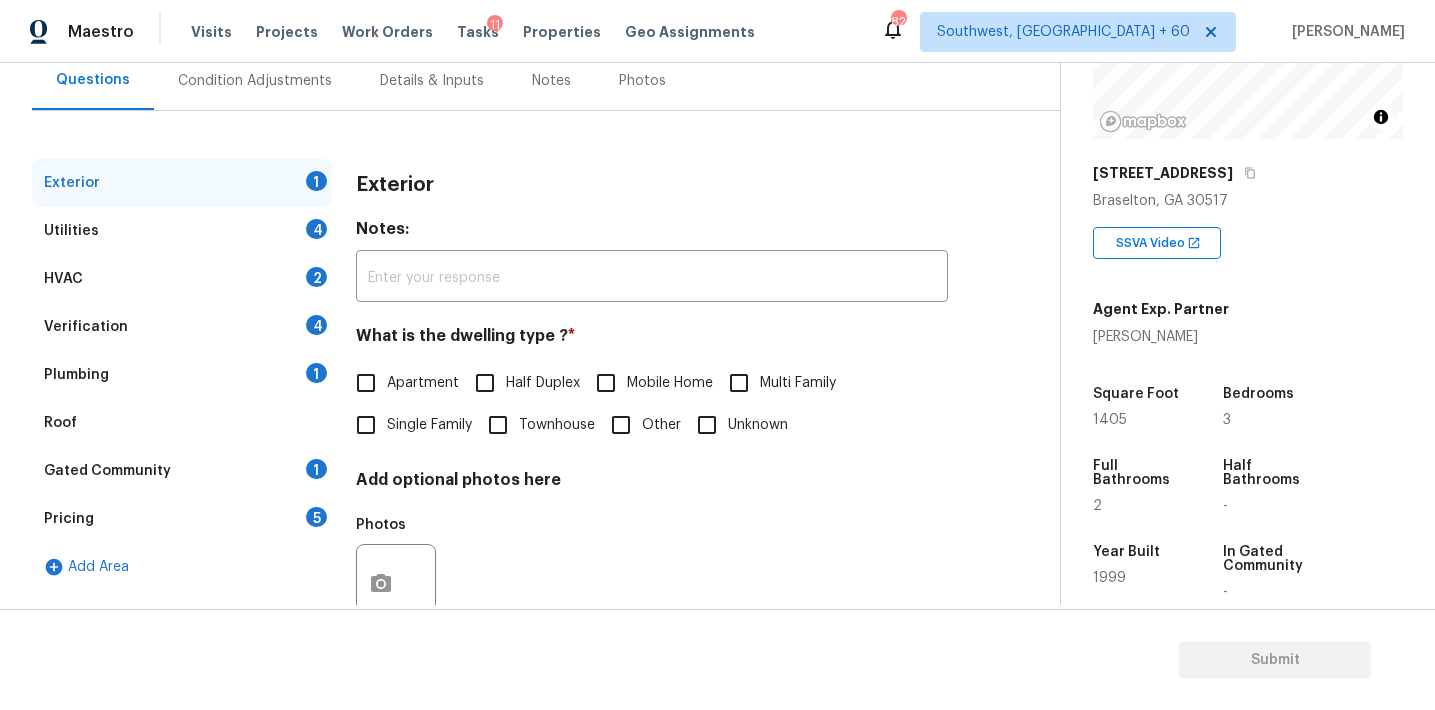 scroll, scrollTop: 191, scrollLeft: 0, axis: vertical 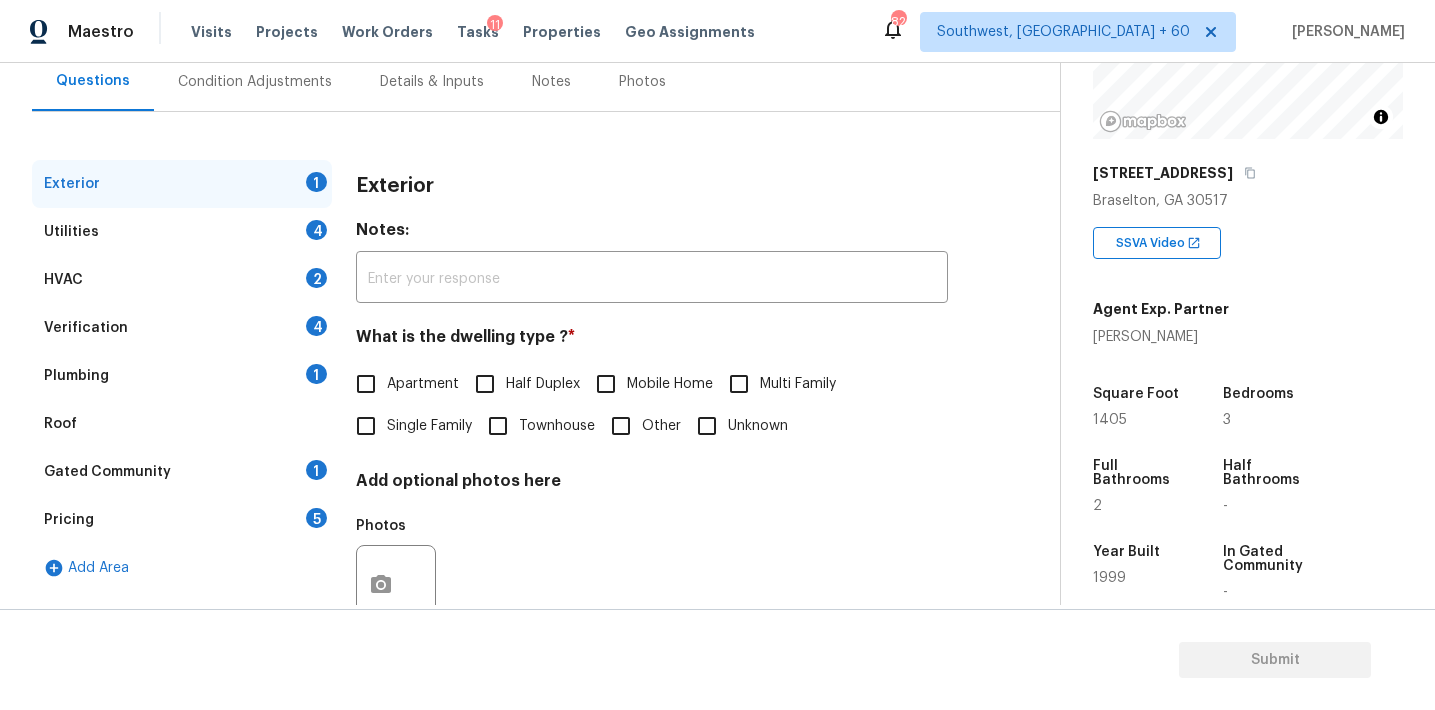 click on "Pricing 5" at bounding box center [182, 520] 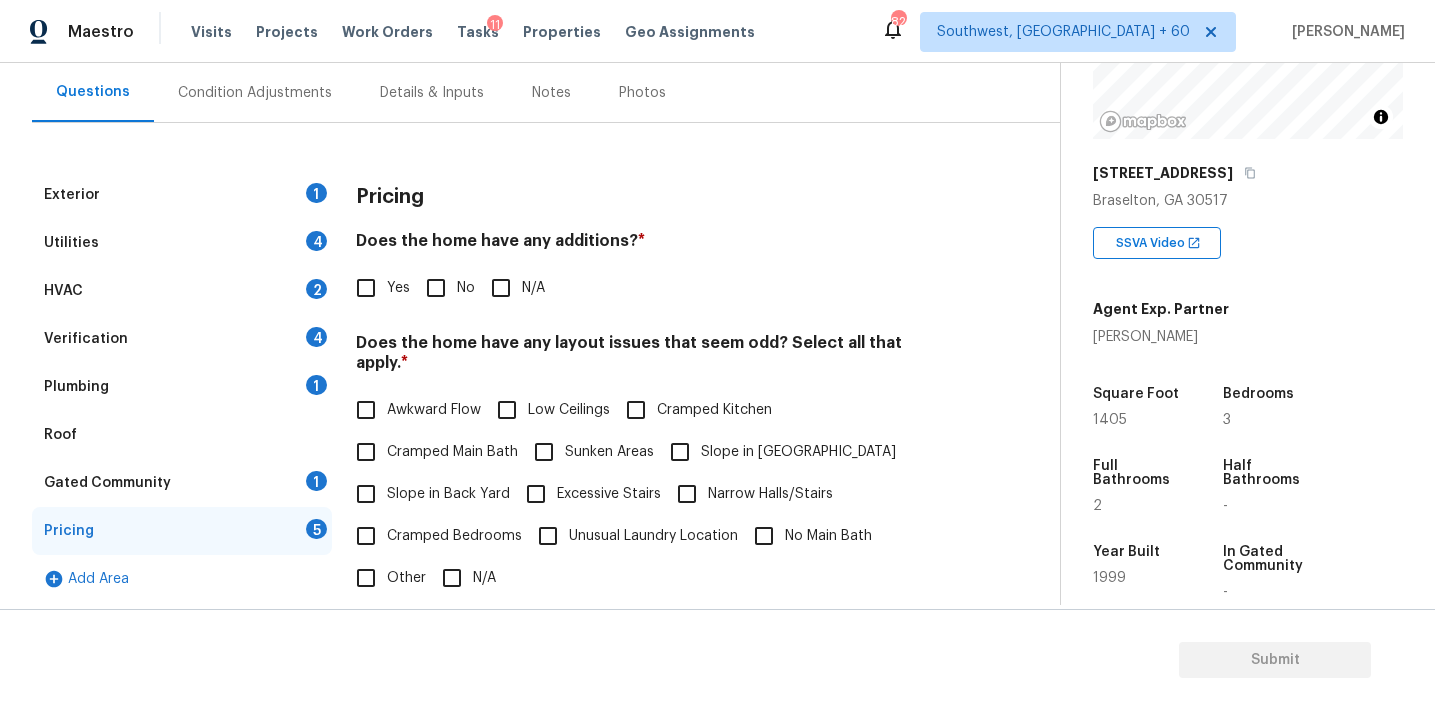 scroll, scrollTop: 182, scrollLeft: 0, axis: vertical 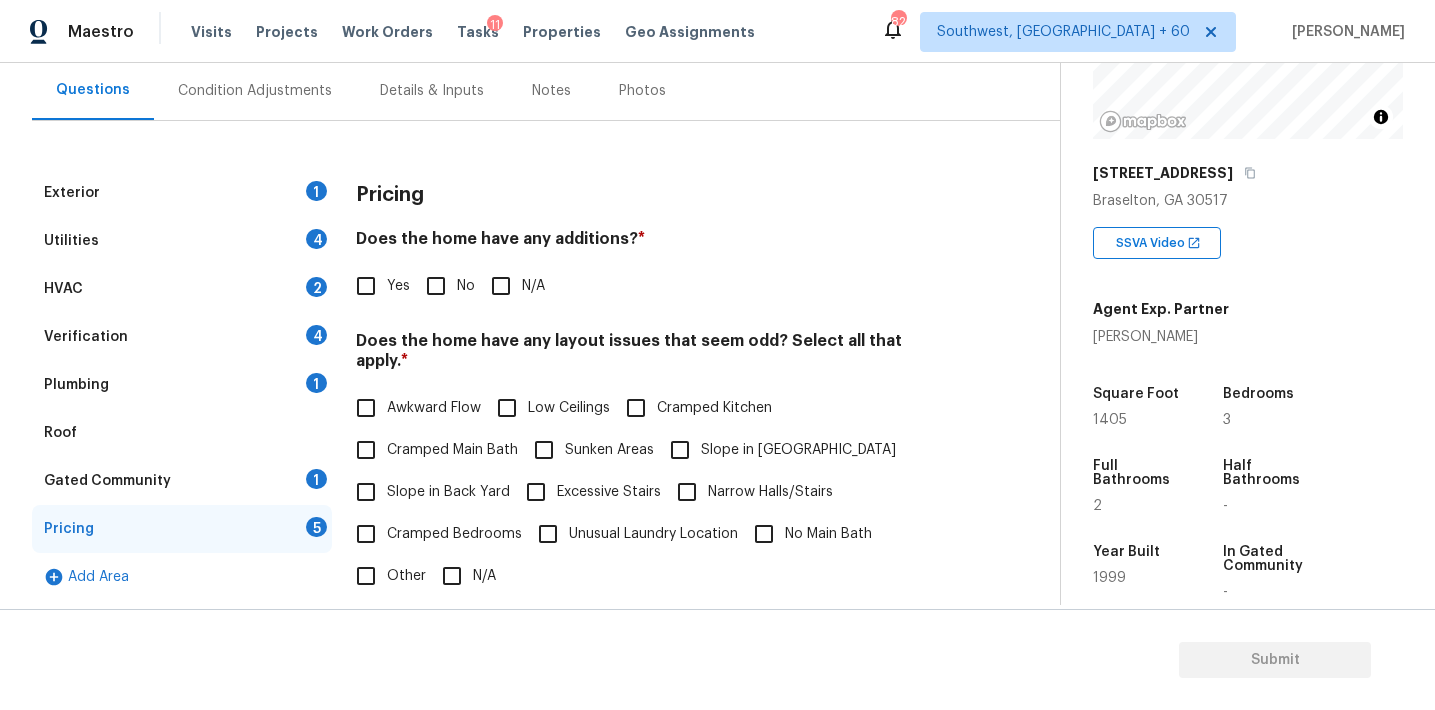 click on "Exterior 1 Utilities 4 HVAC 2 Verification 4 Plumbing 1 Roof Gated Community 1 Pricing 5 Add Area Pricing Does the home have any additions?  * Yes No N/A Does the home have any layout issues that seem odd? Select all that apply.  * Awkward Flow Low Ceilings Cramped Kitchen Cramped Main Bath Sunken Areas Slope in Front Yard Slope in Back Yard Excessive Stairs Narrow Halls/Stairs Cramped Bedrooms Unusual Laundry Location No Main Bath Other N/A Do you have to walk through the garage to get to any rooms in the home?  * Yes No Does the kitchen seem cramped?  * Yes No Does the home appear to be very outdated?  * Yes No" at bounding box center (522, 534) 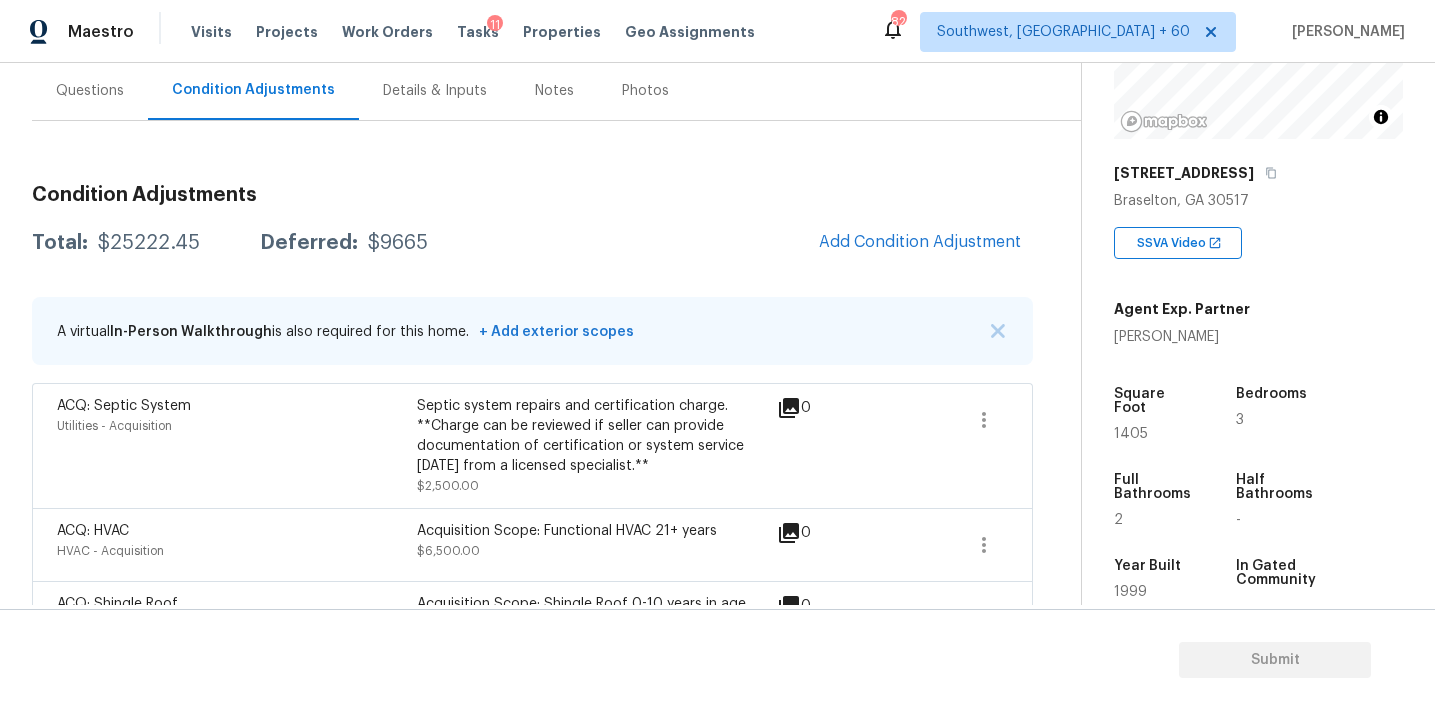 scroll, scrollTop: 183, scrollLeft: 0, axis: vertical 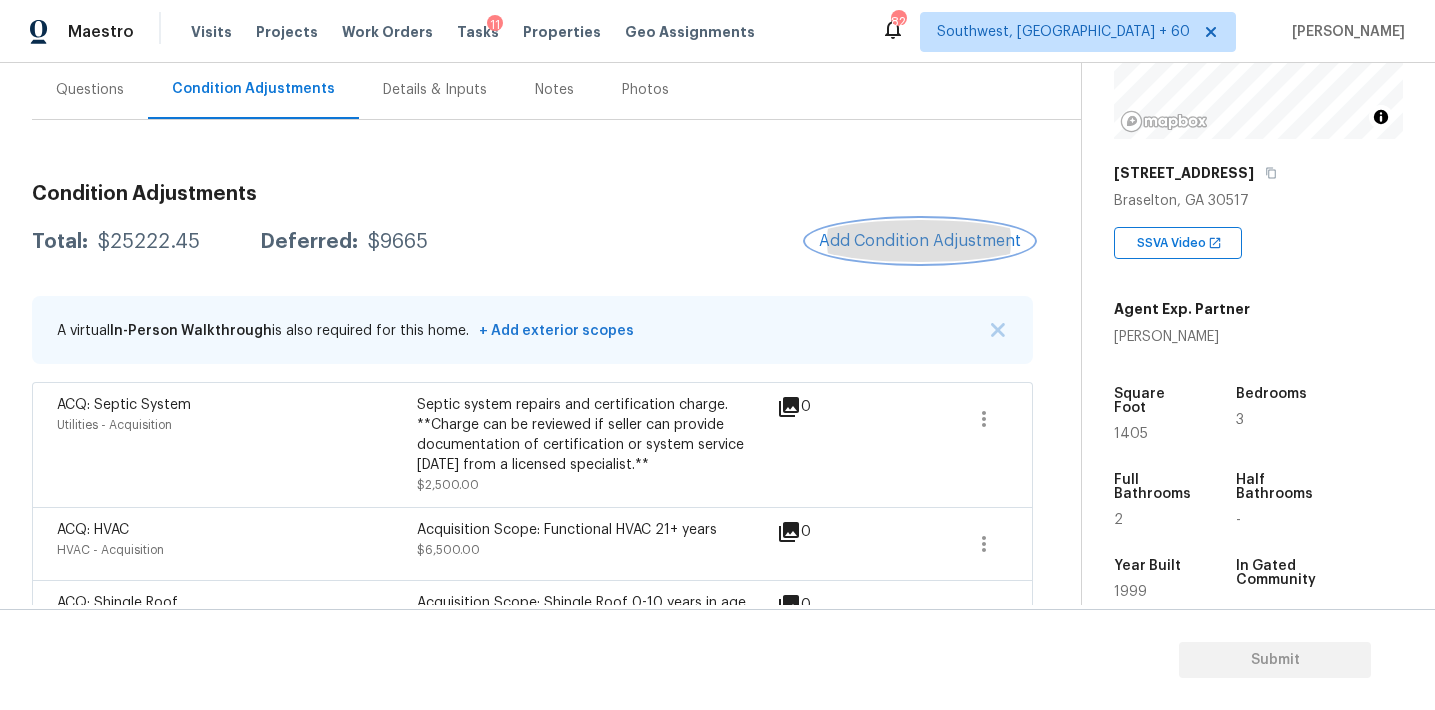 click on "Add Condition Adjustment" at bounding box center [920, 241] 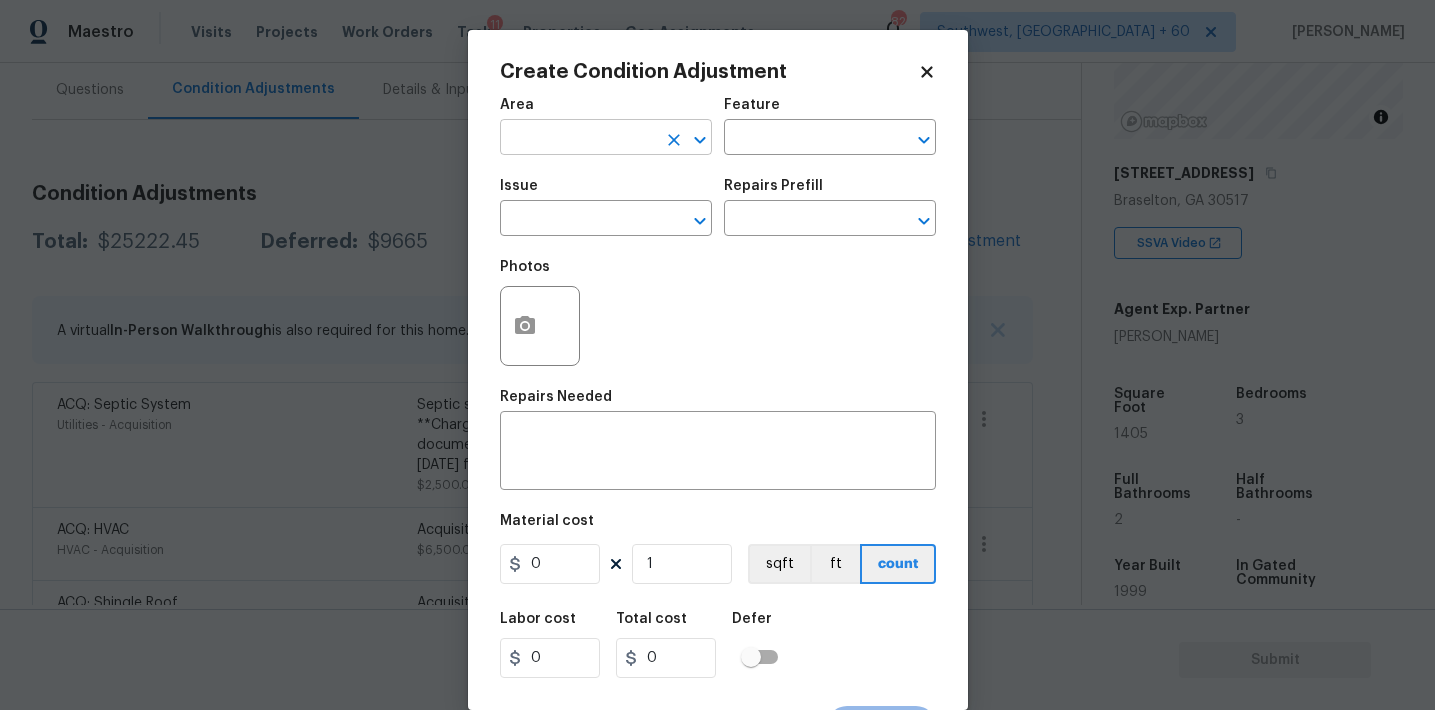 click at bounding box center (578, 139) 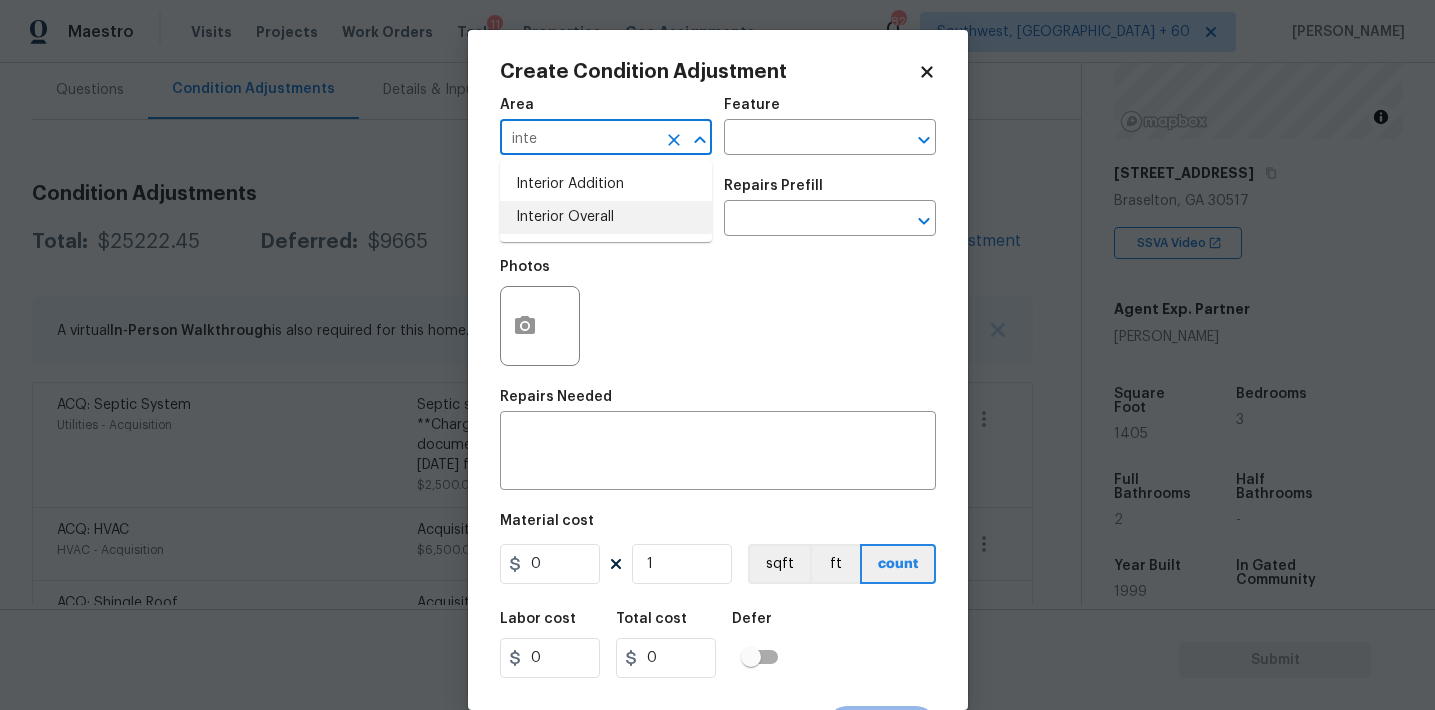 click on "Interior Overall" at bounding box center (606, 217) 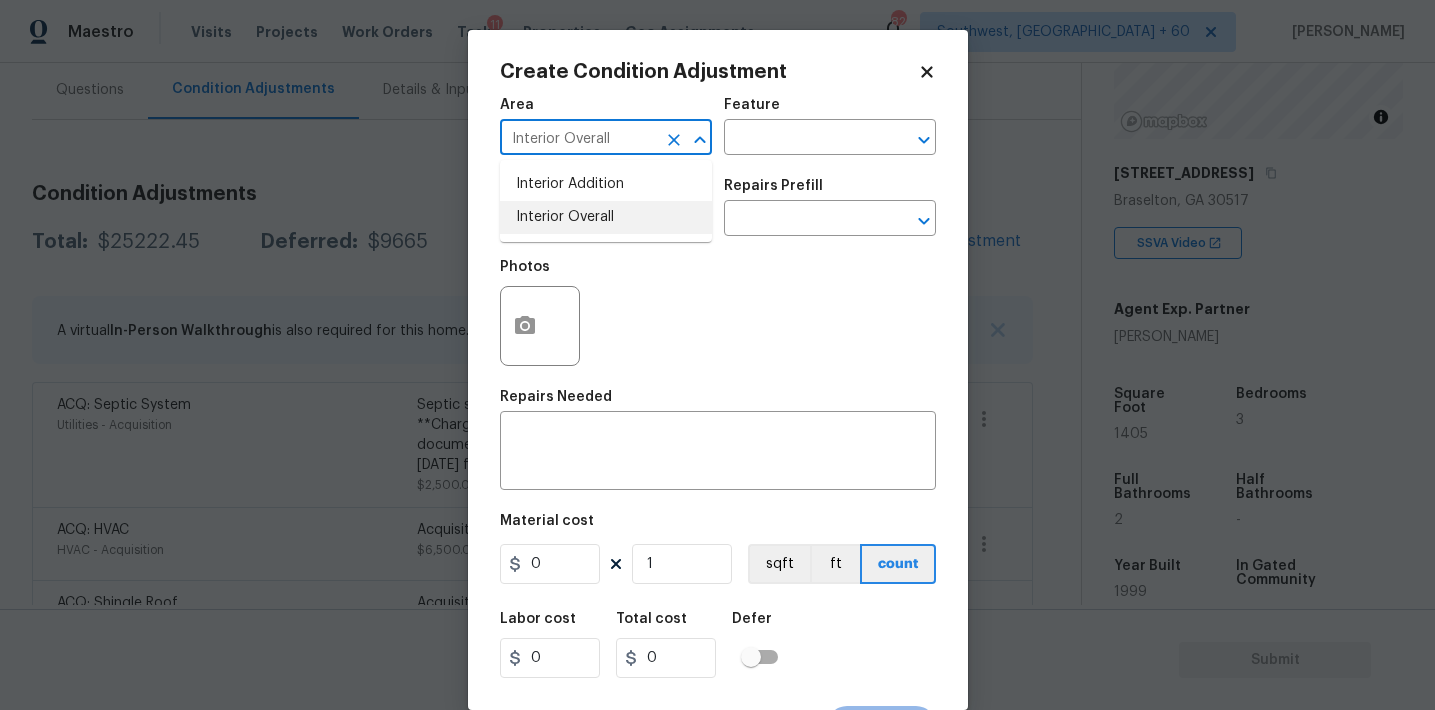 type on "Interior Overall" 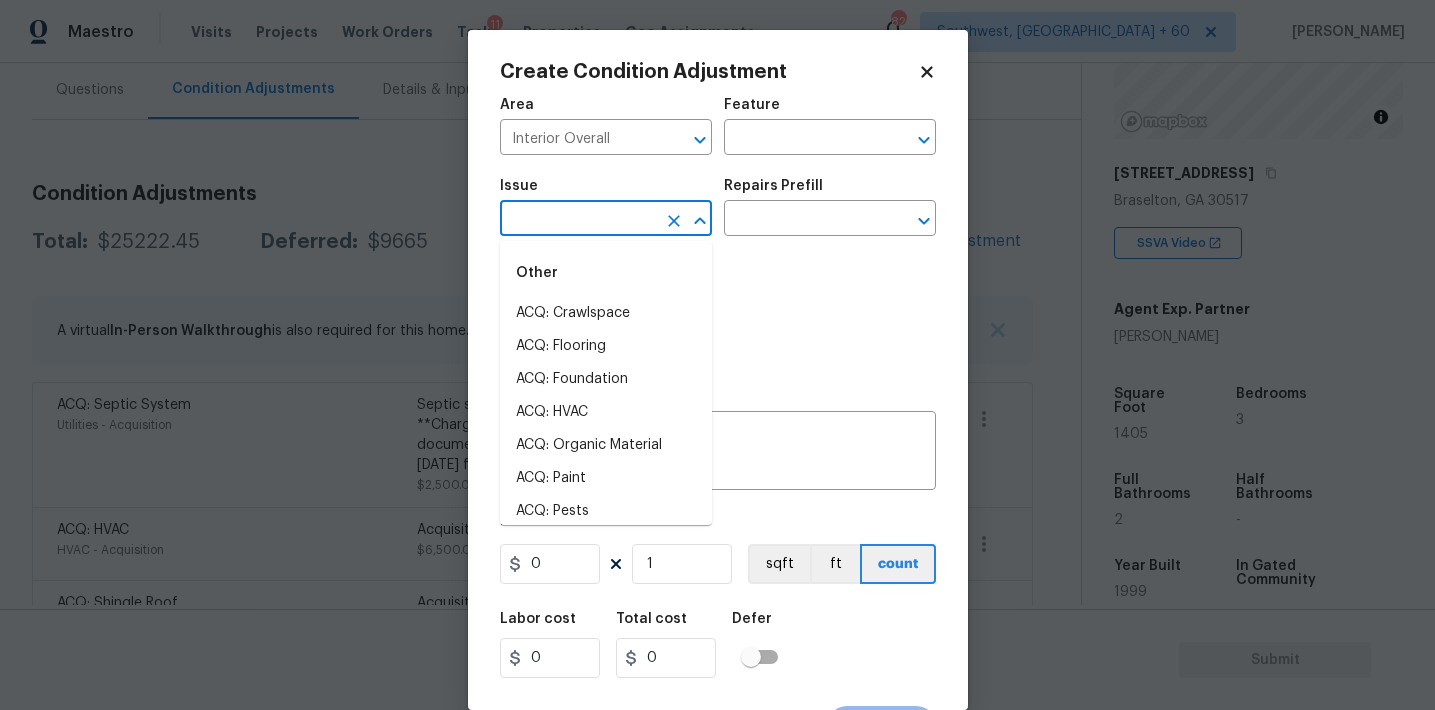 click at bounding box center (578, 220) 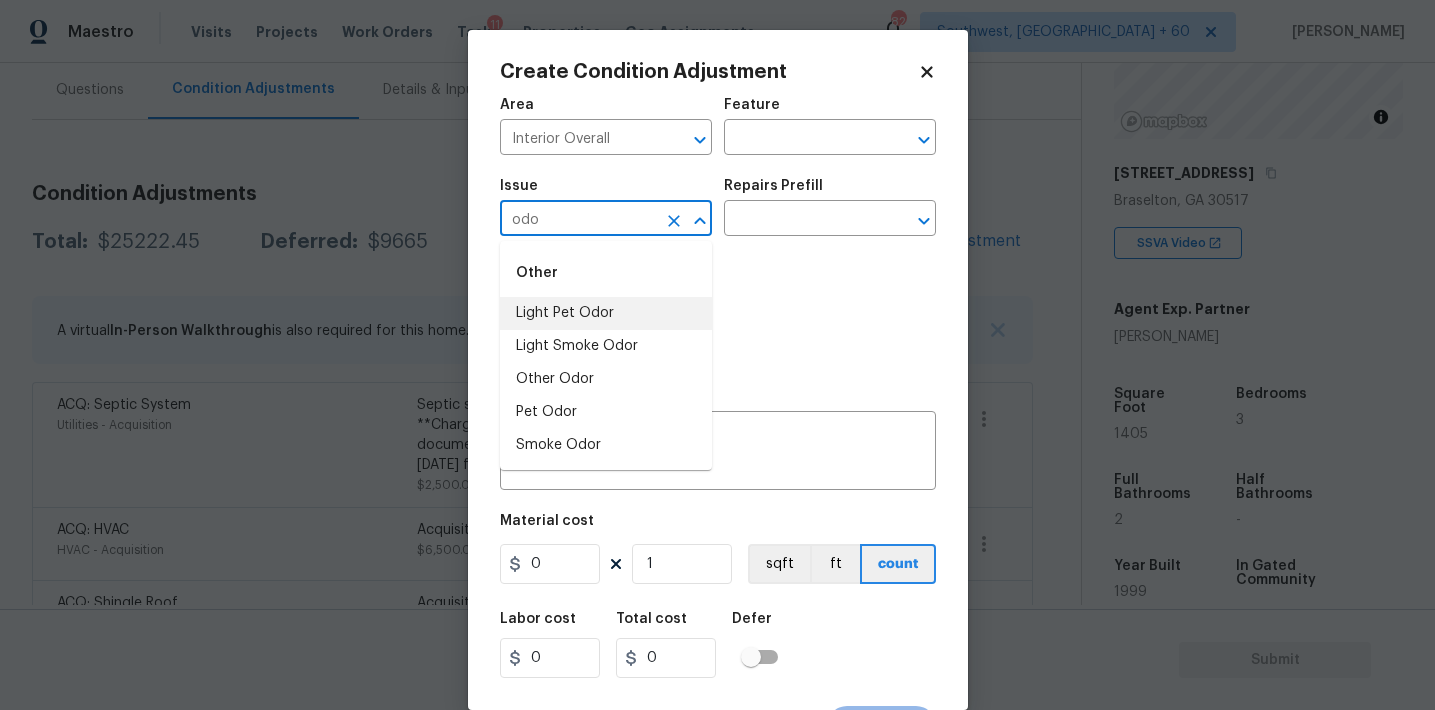 click on "Light Pet Odor" at bounding box center (606, 313) 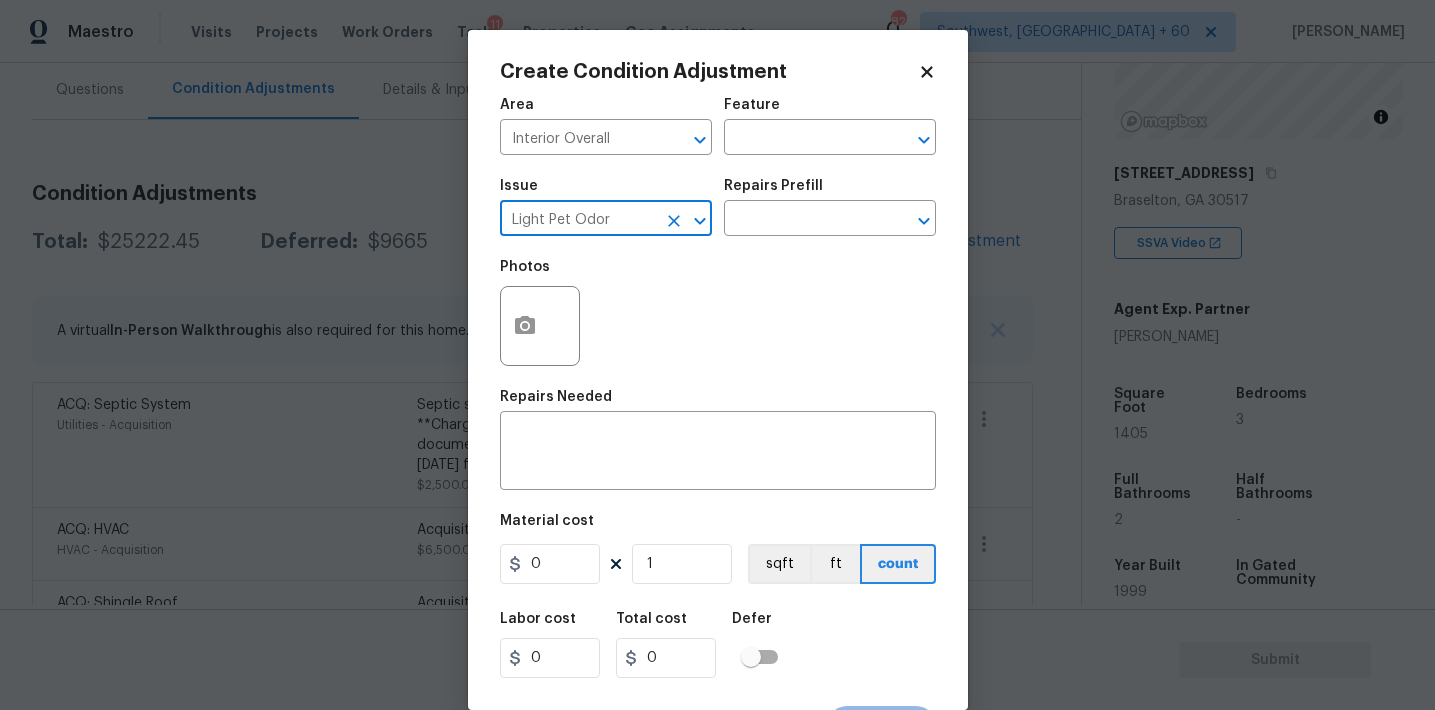 type on "Light Pet Odor" 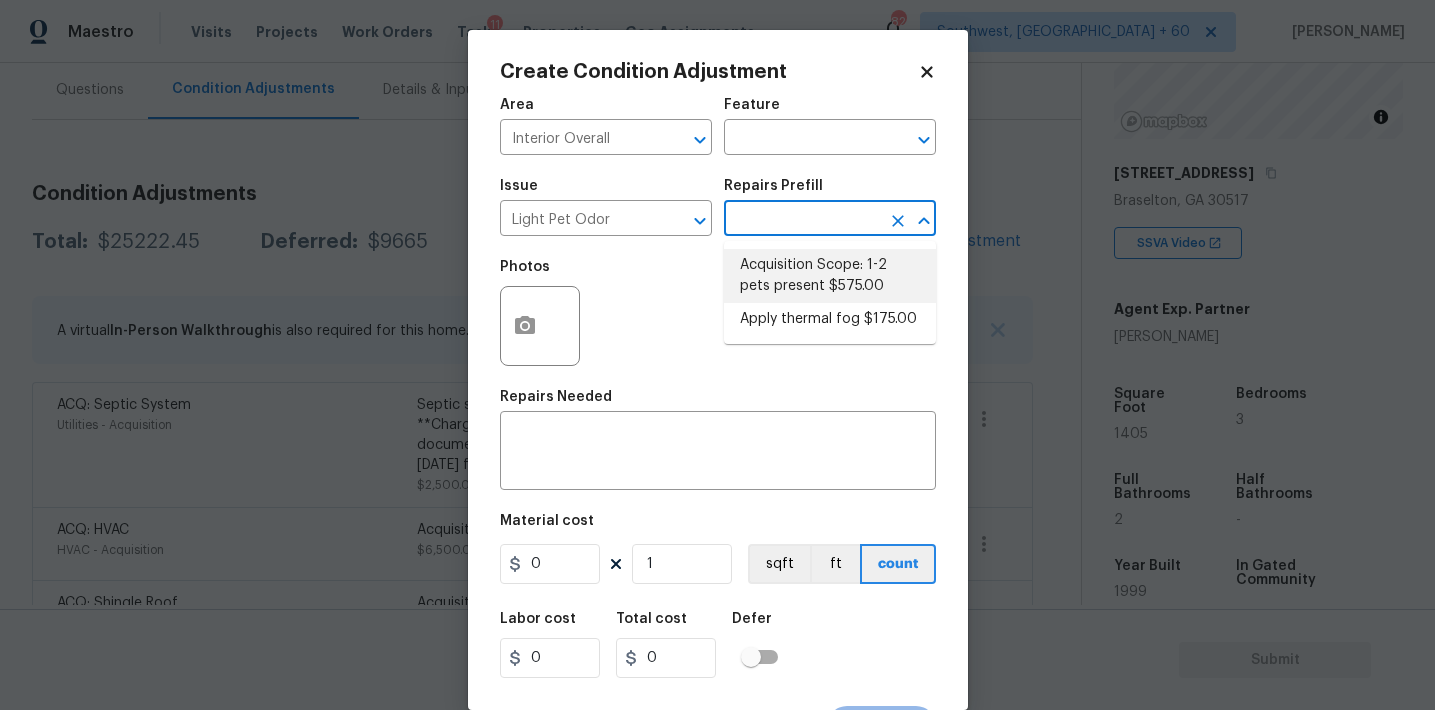 click on "Acquisition Scope: 1-2 pets present $575.00" at bounding box center [830, 276] 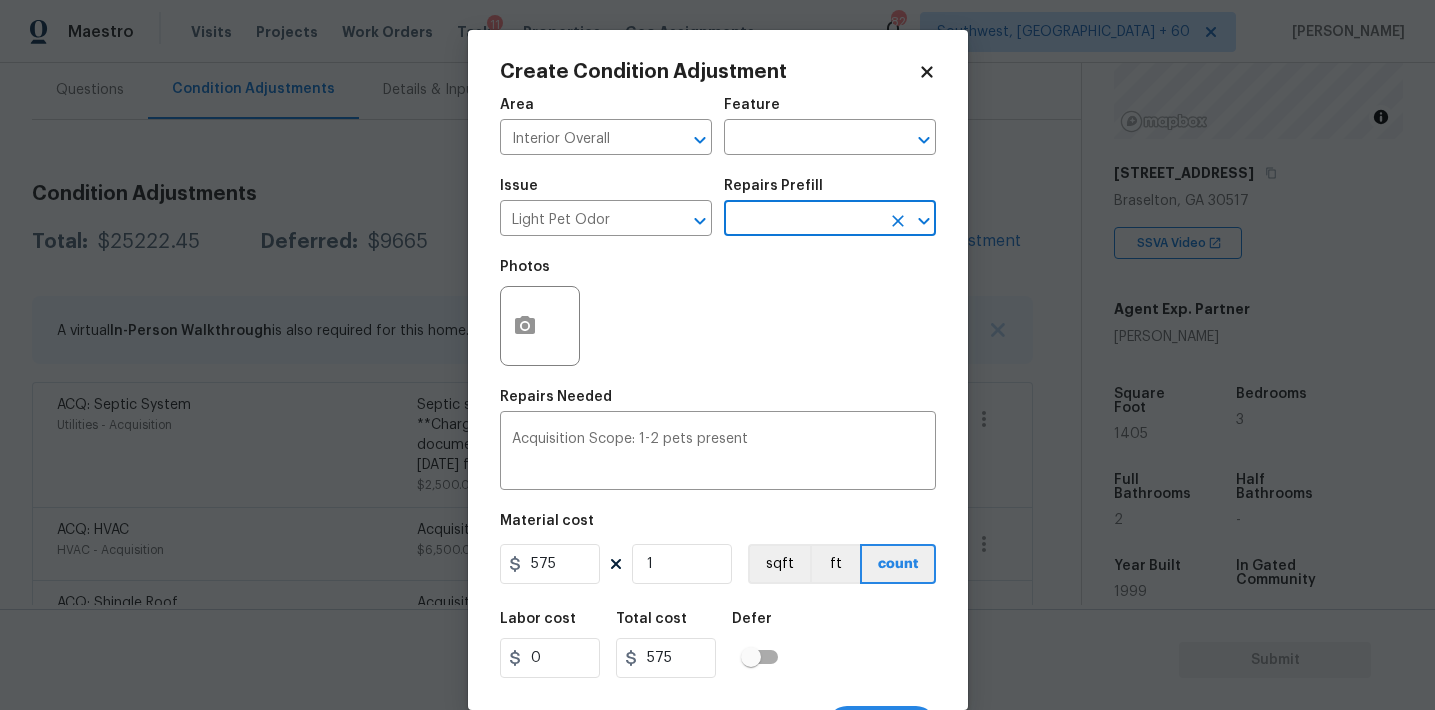 scroll, scrollTop: 37, scrollLeft: 0, axis: vertical 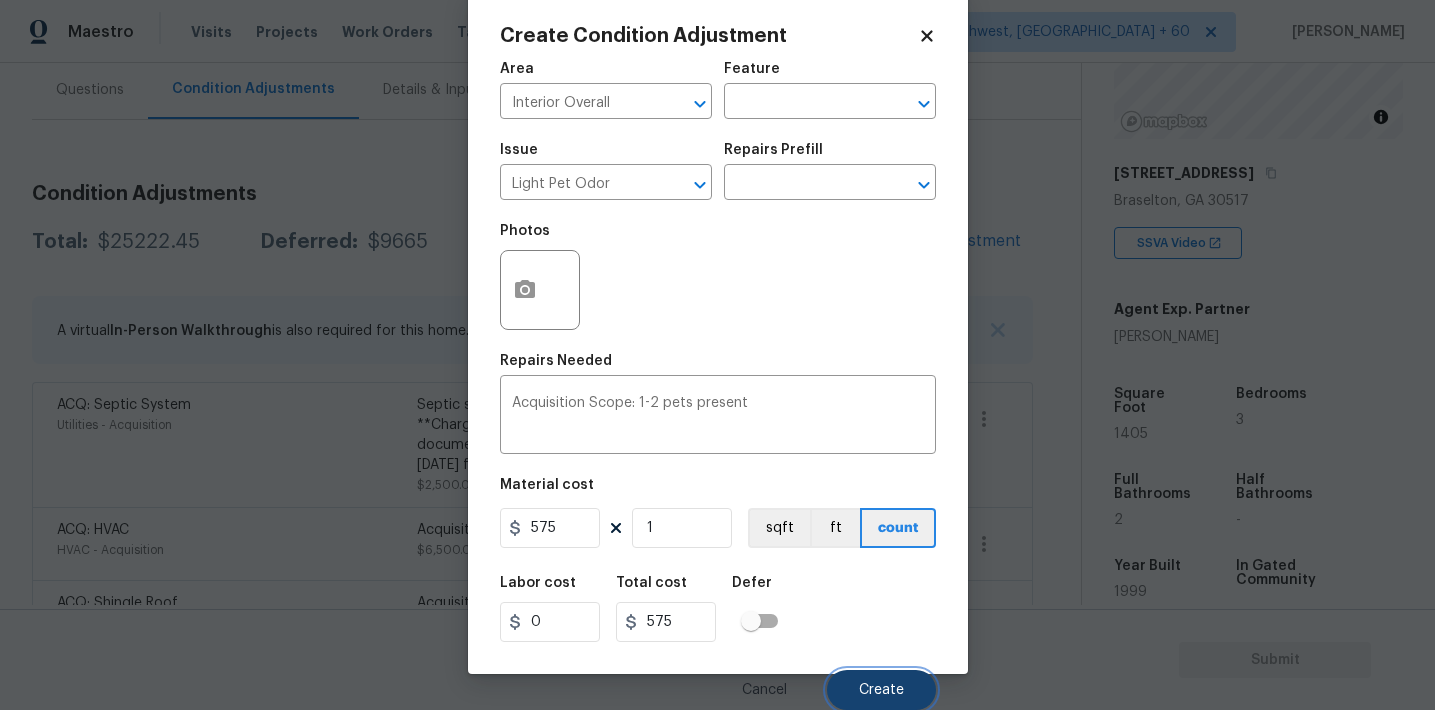 click on "Create" at bounding box center [881, 690] 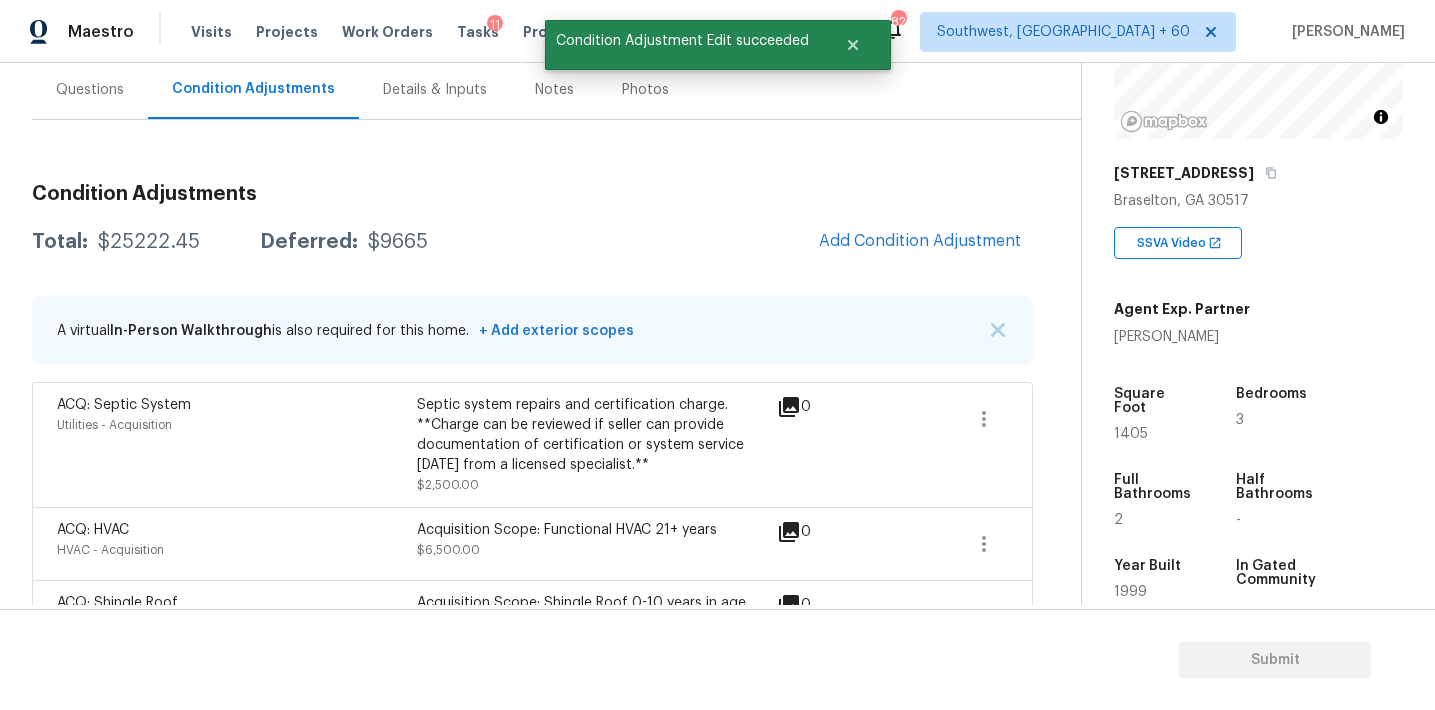 scroll, scrollTop: 0, scrollLeft: 0, axis: both 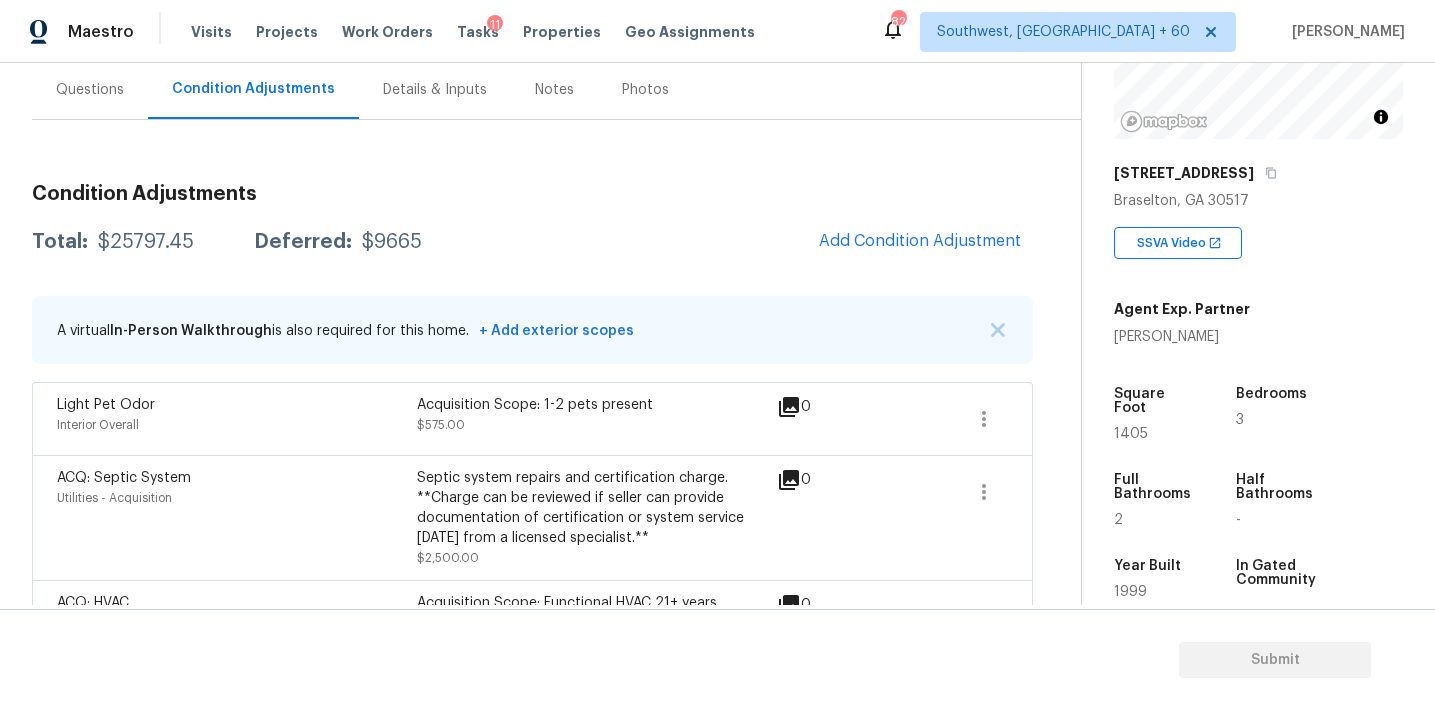 click on "Questions" at bounding box center (90, 90) 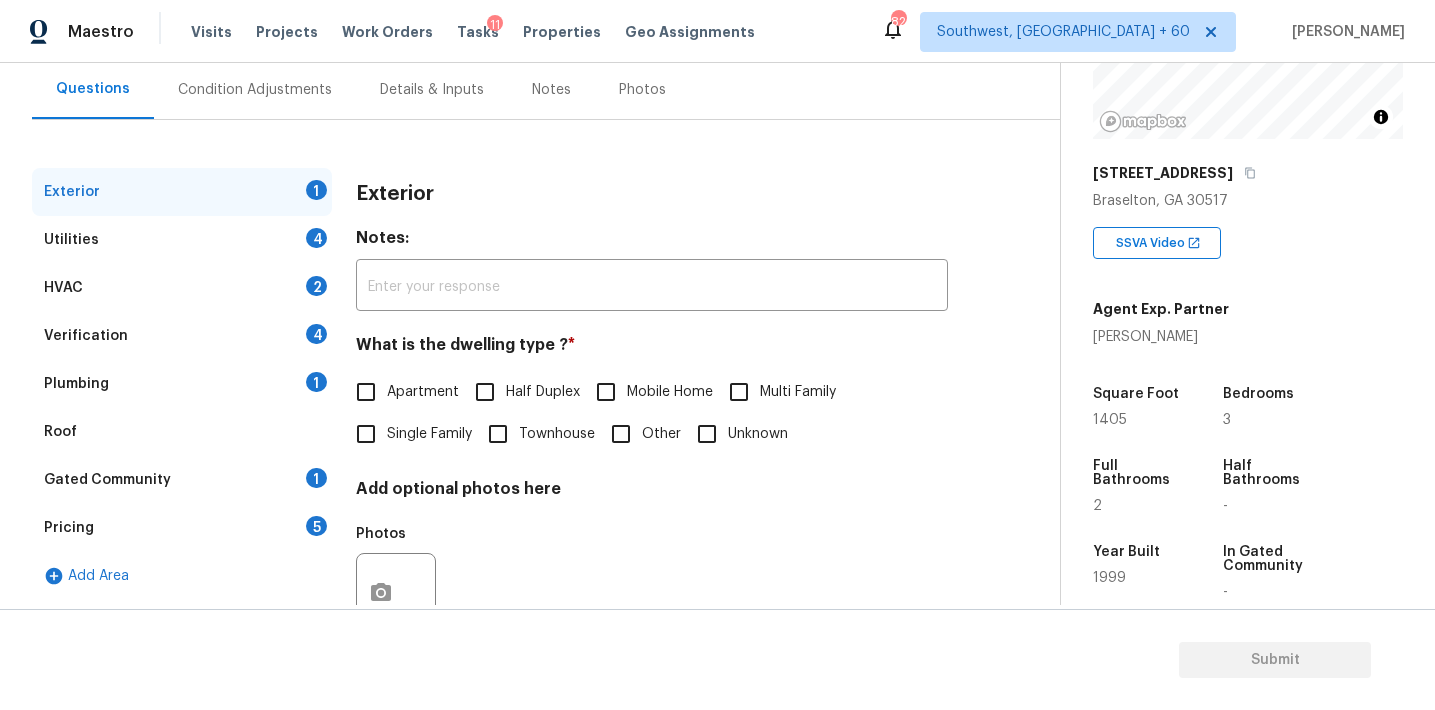 scroll, scrollTop: 182, scrollLeft: 0, axis: vertical 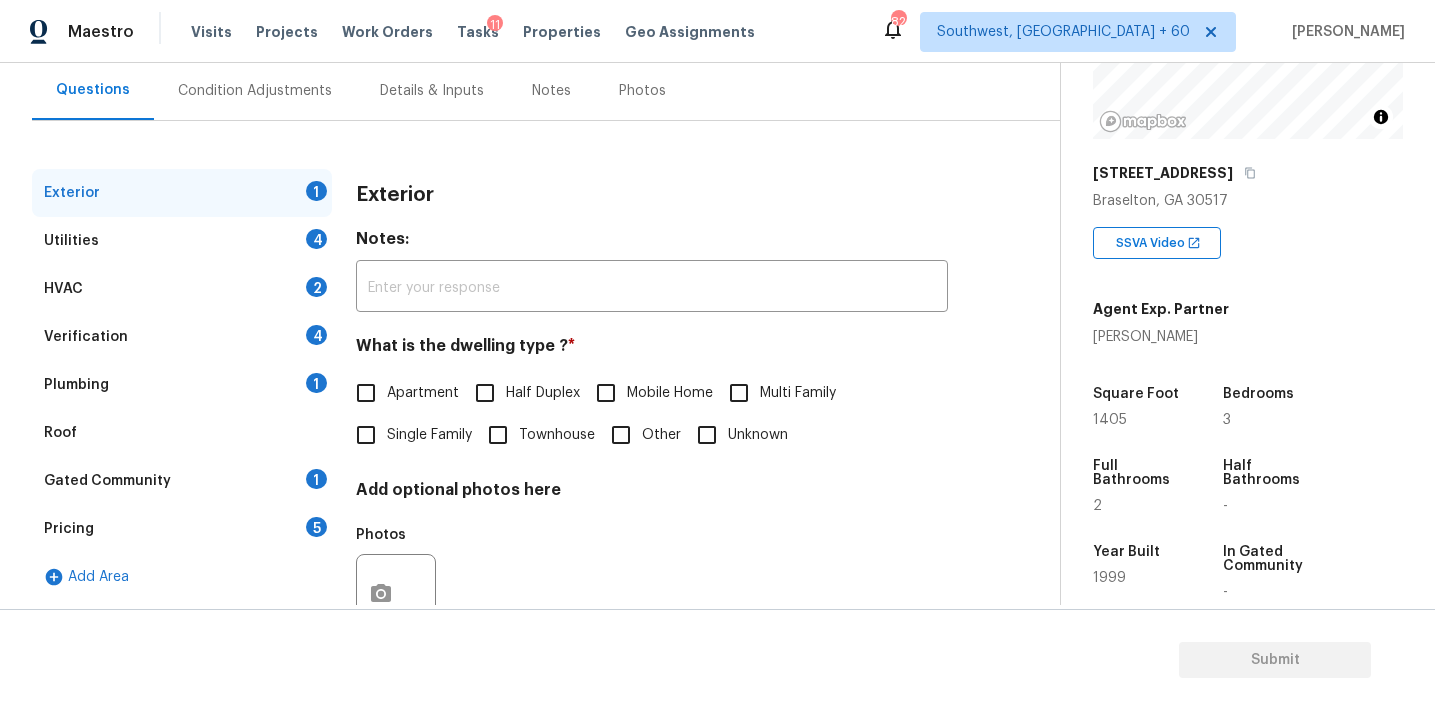 click on "Pricing 5" at bounding box center (182, 529) 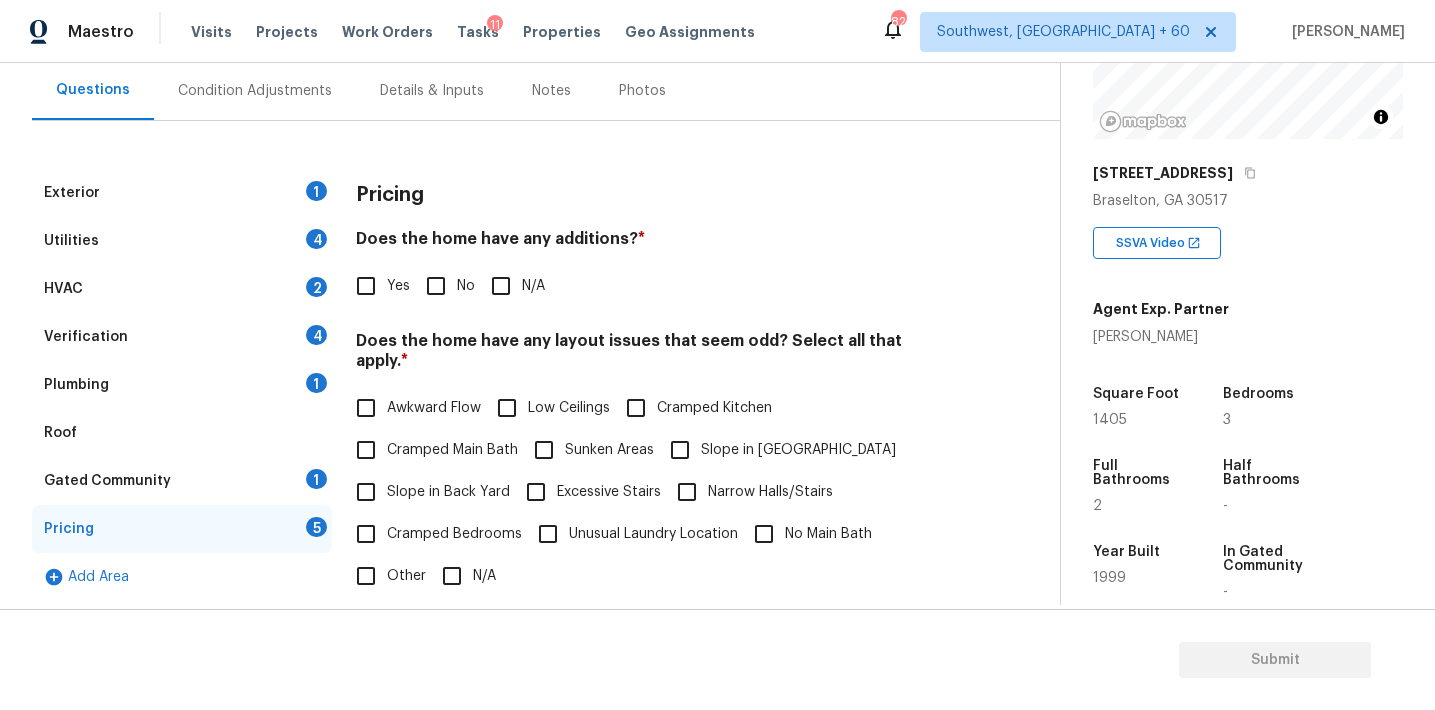 click on "Pricing" at bounding box center [652, 195] 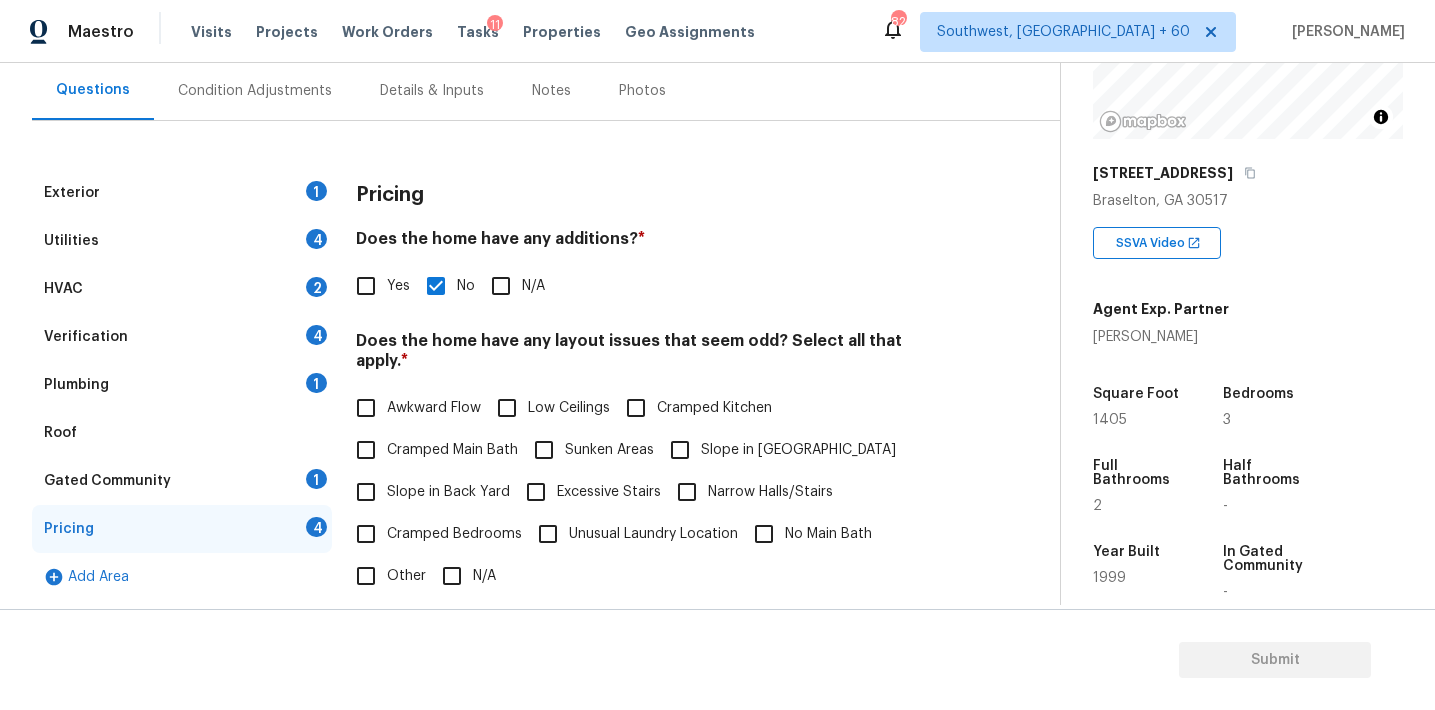 click on "Slope in Back Yard" at bounding box center [448, 492] 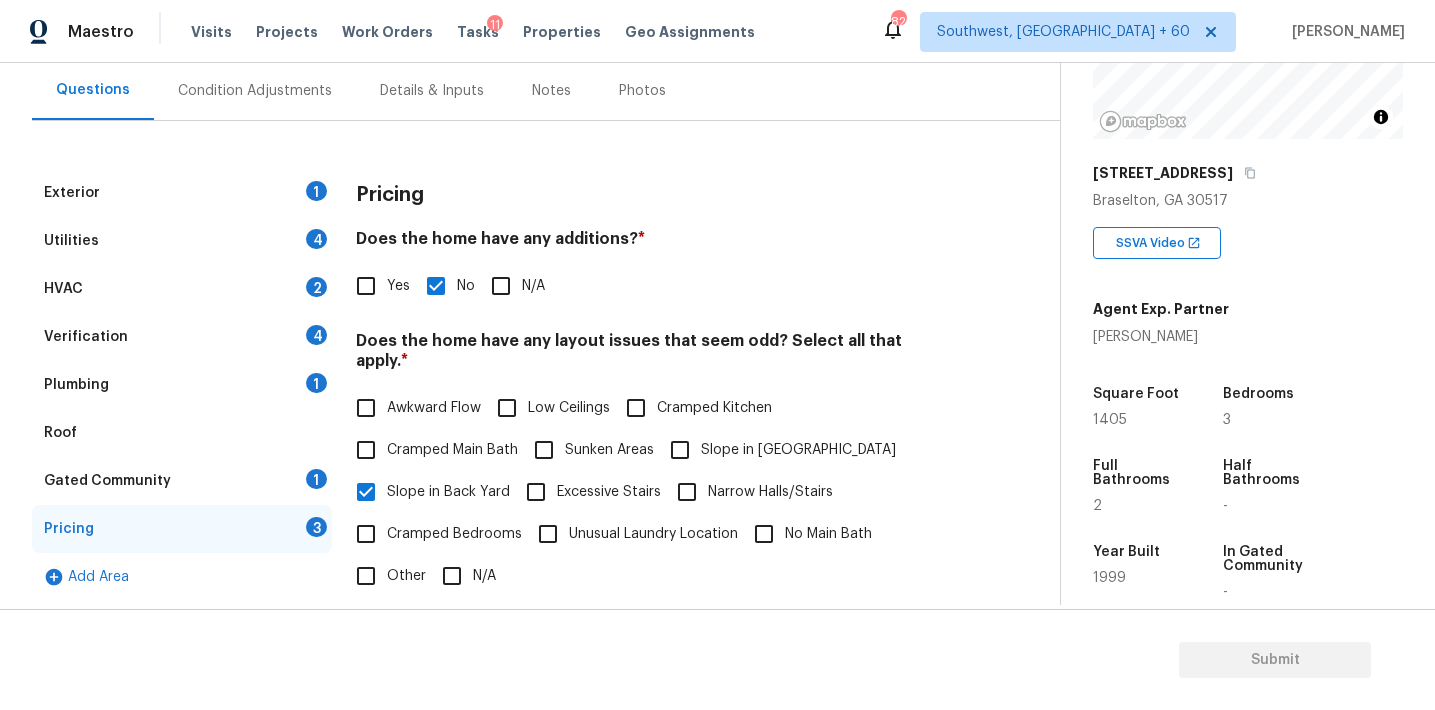 click on "Slope in [GEOGRAPHIC_DATA]" at bounding box center [798, 450] 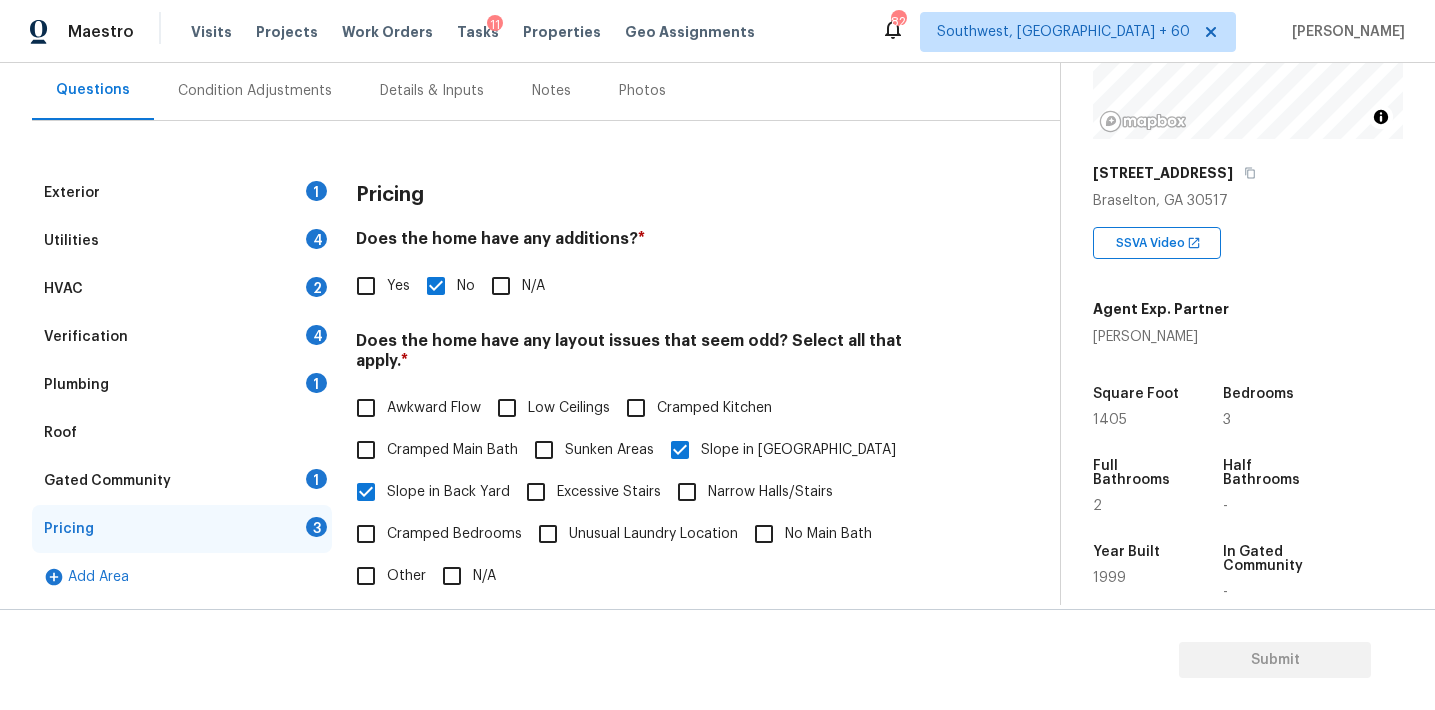 scroll, scrollTop: 490, scrollLeft: 0, axis: vertical 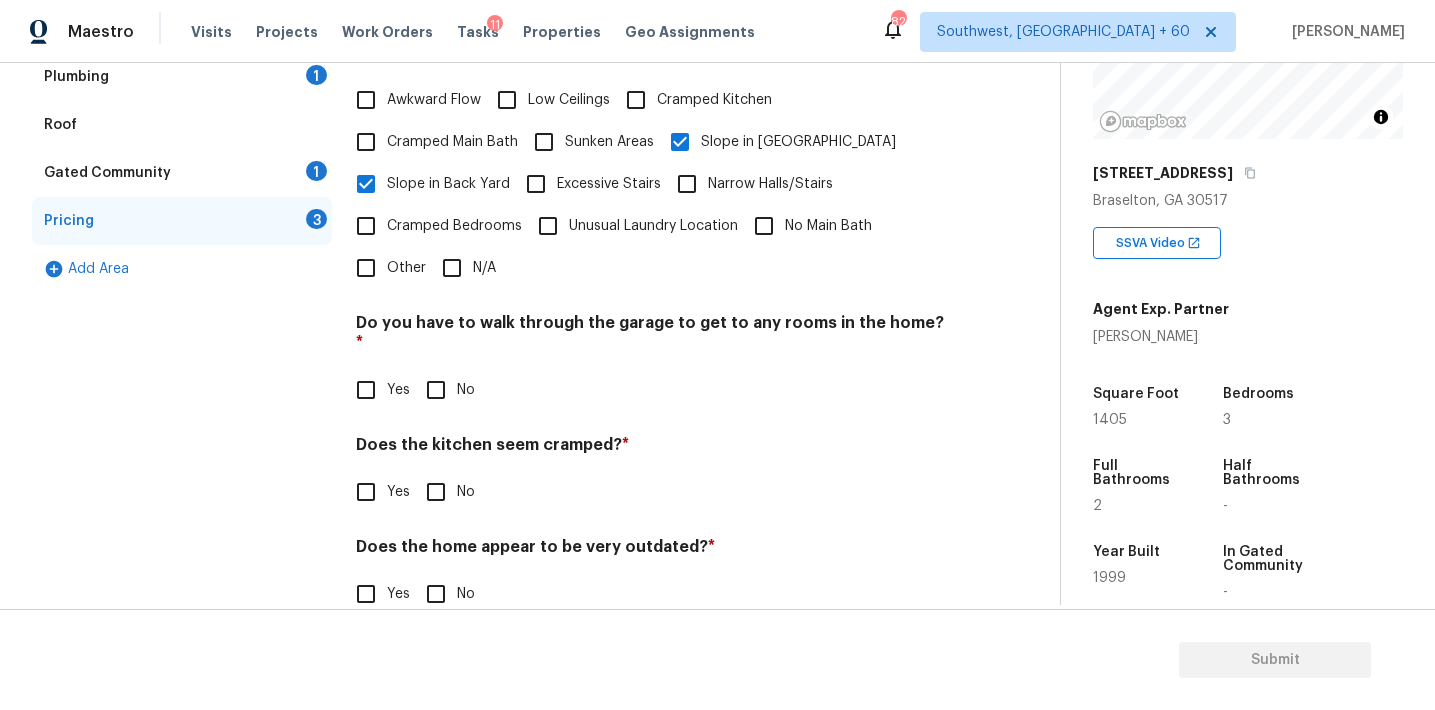 click on "No" at bounding box center (436, 390) 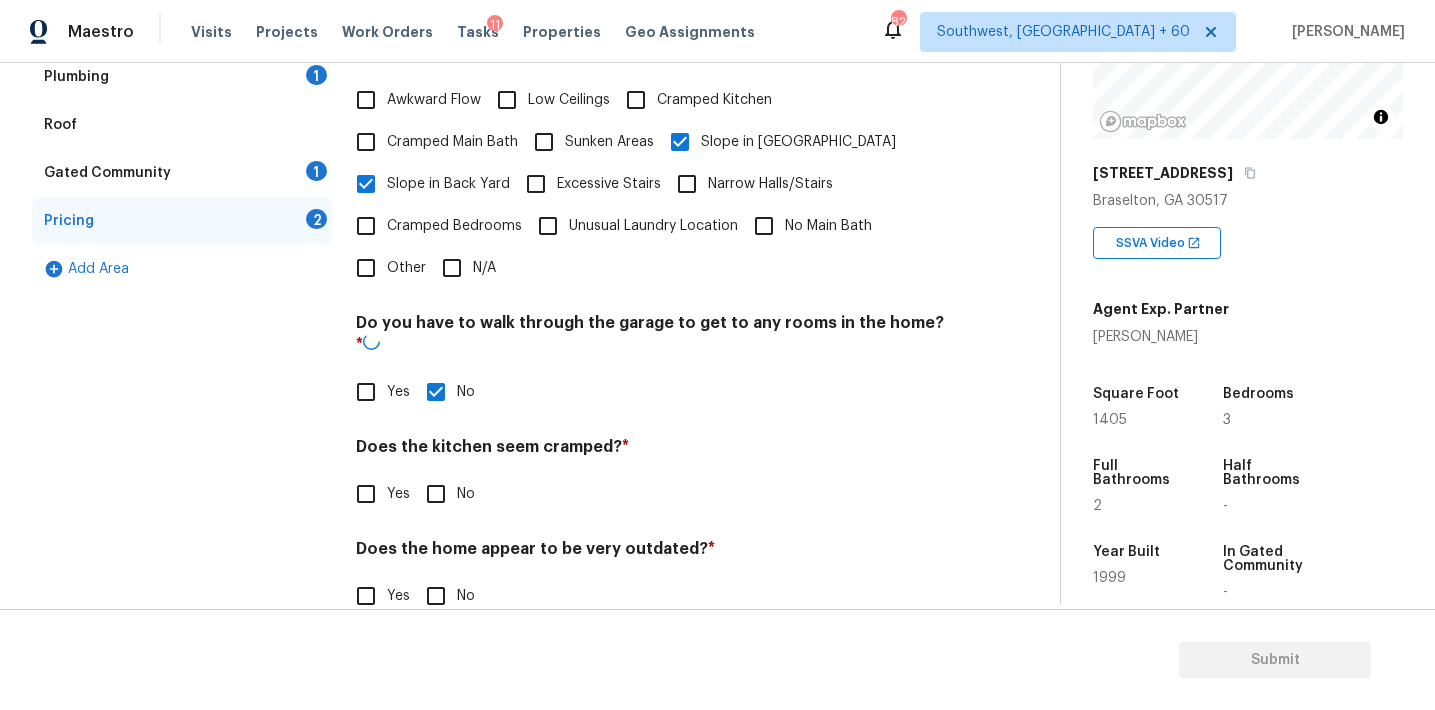 click on "No" at bounding box center [436, 494] 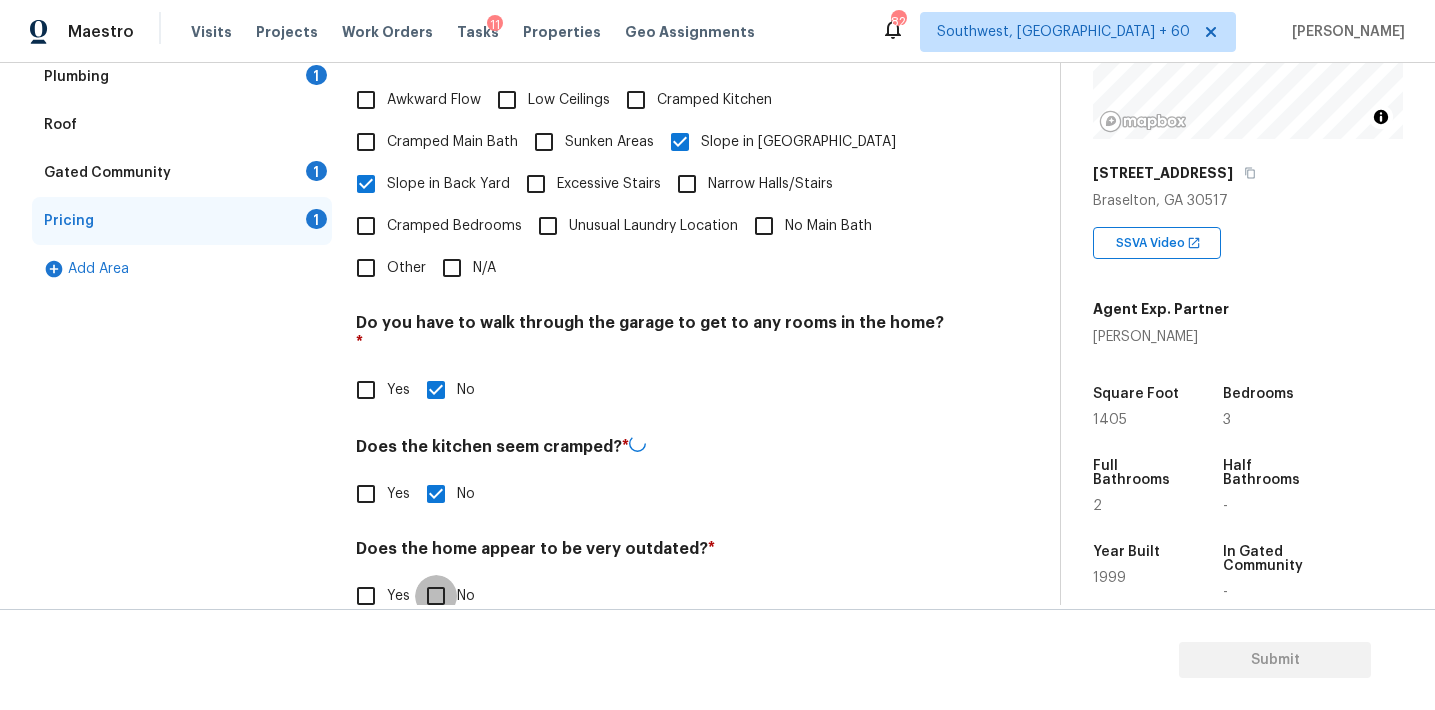 click on "No" at bounding box center (436, 596) 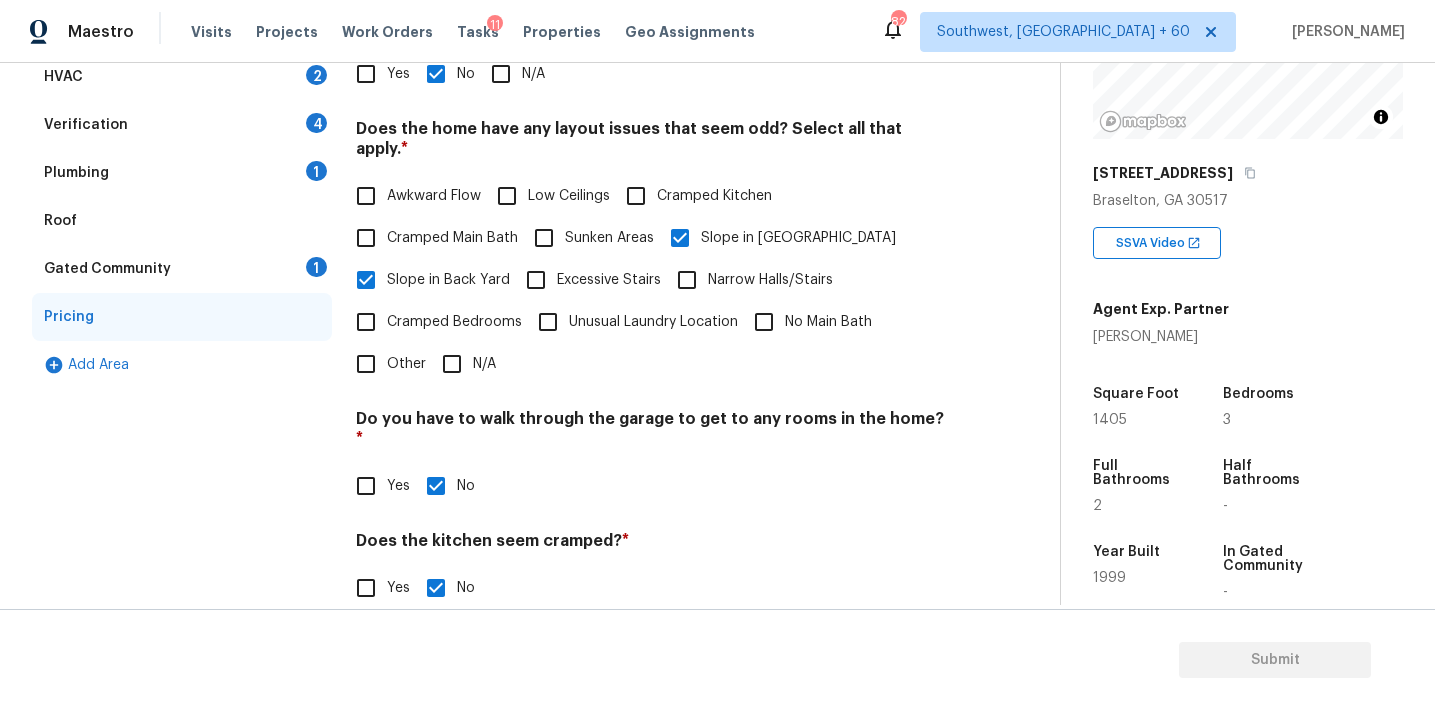 click on "Gated Community 1" at bounding box center [182, 269] 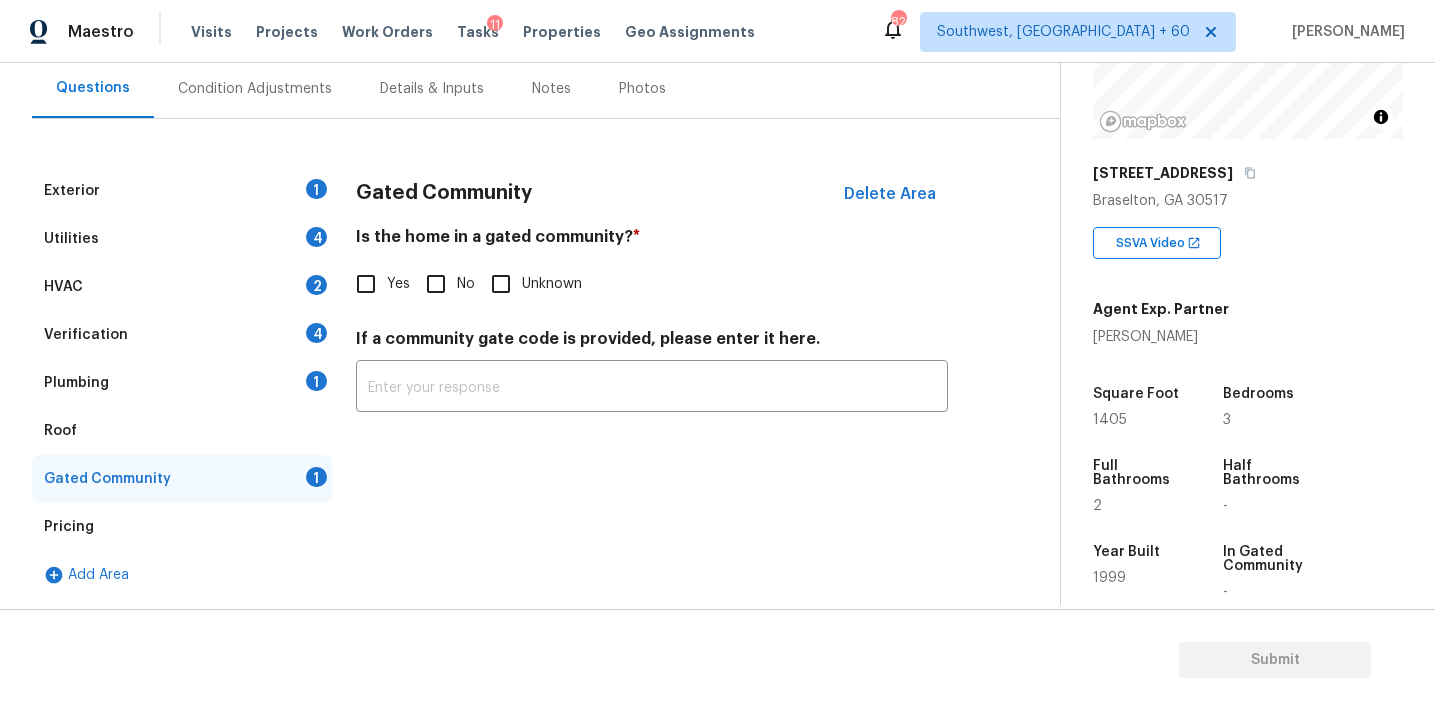 click on "No" at bounding box center [436, 284] 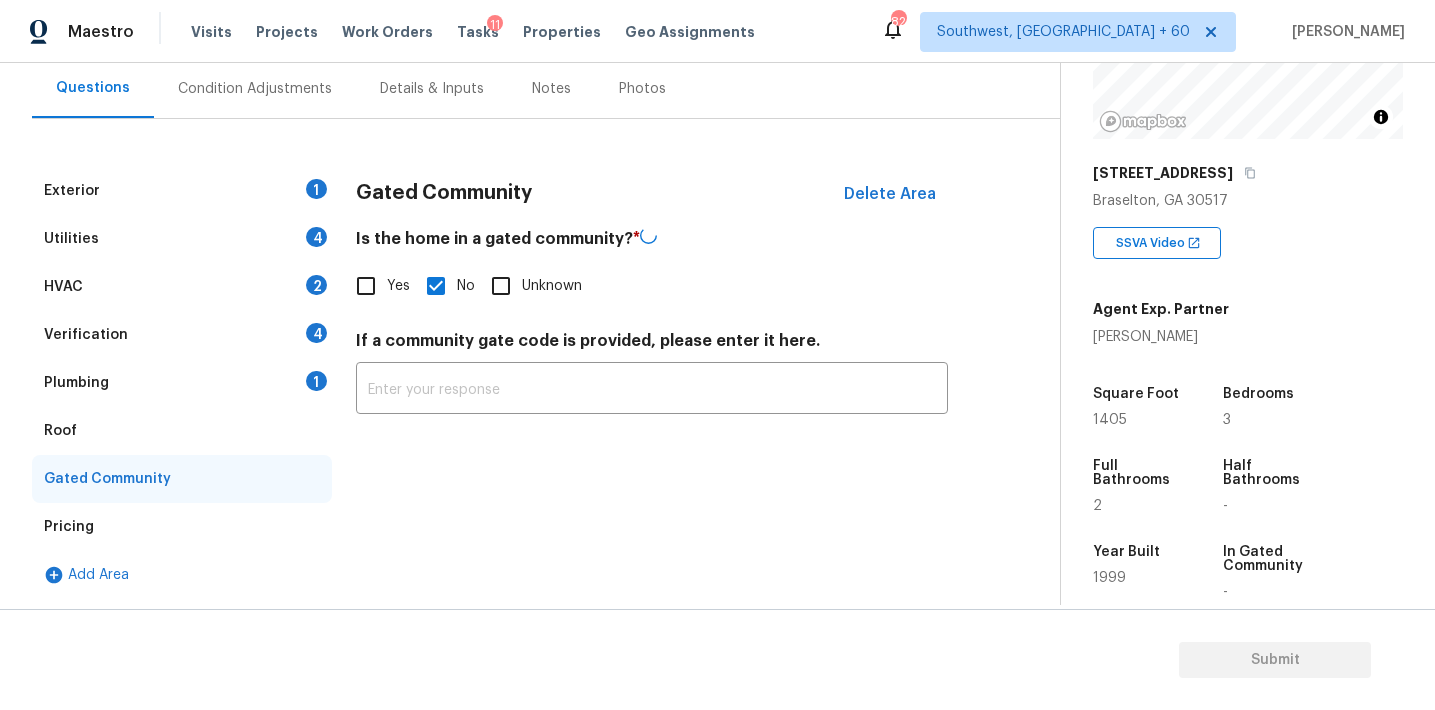 click on "Roof" at bounding box center (182, 431) 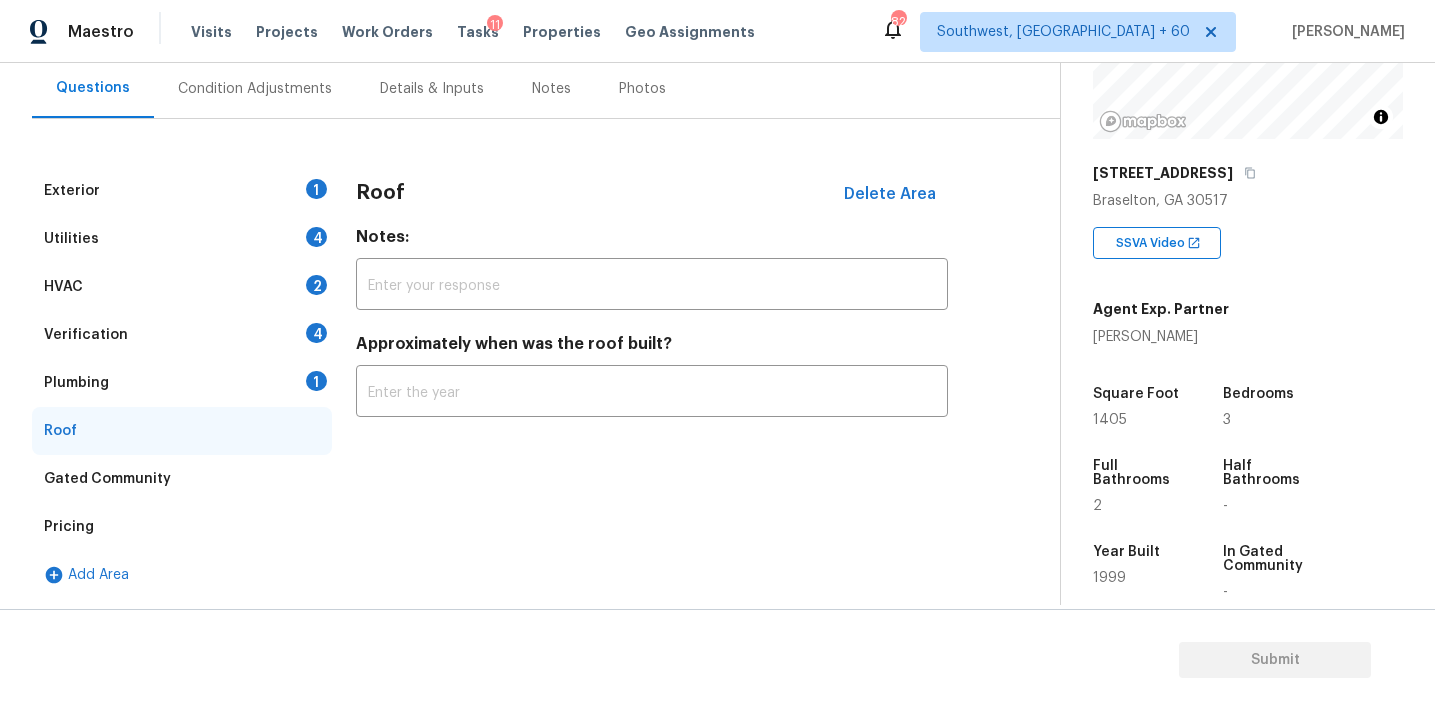 click on "Plumbing 1" at bounding box center (182, 383) 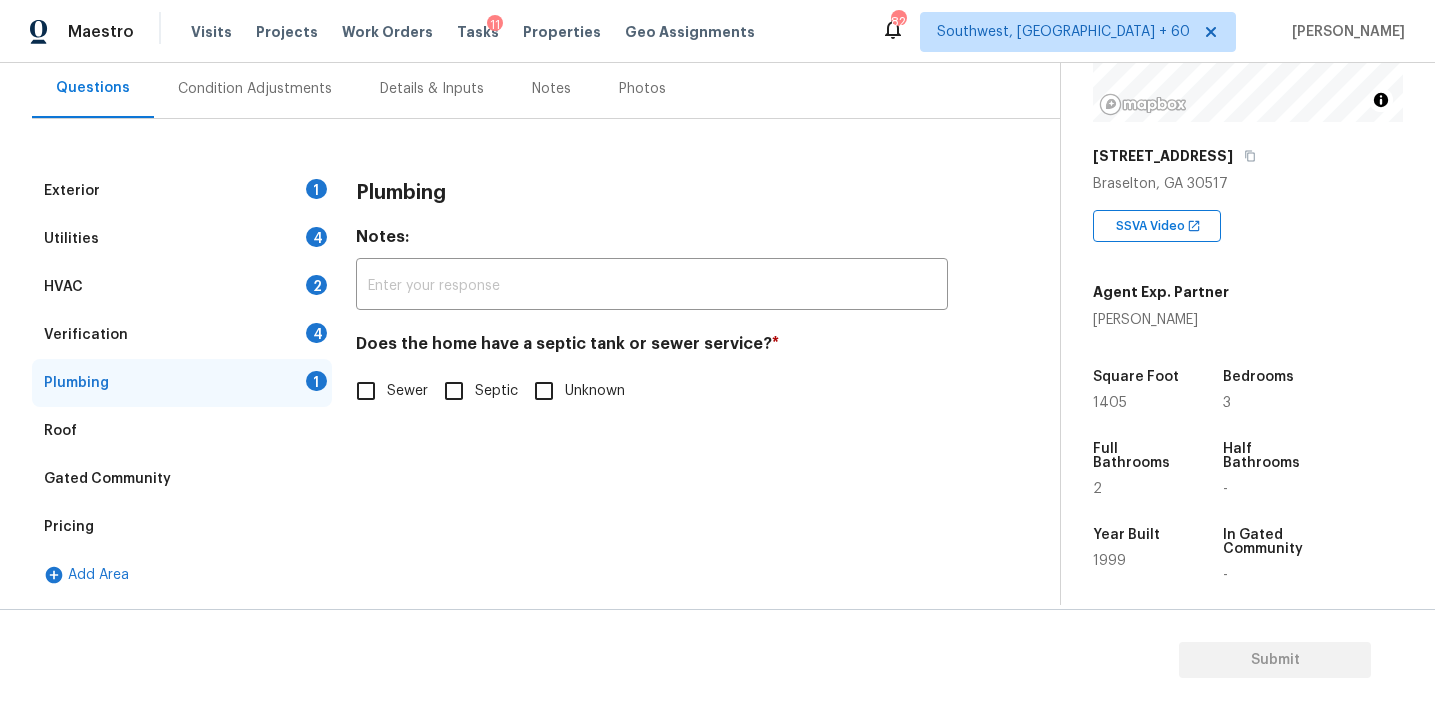 scroll, scrollTop: 256, scrollLeft: 0, axis: vertical 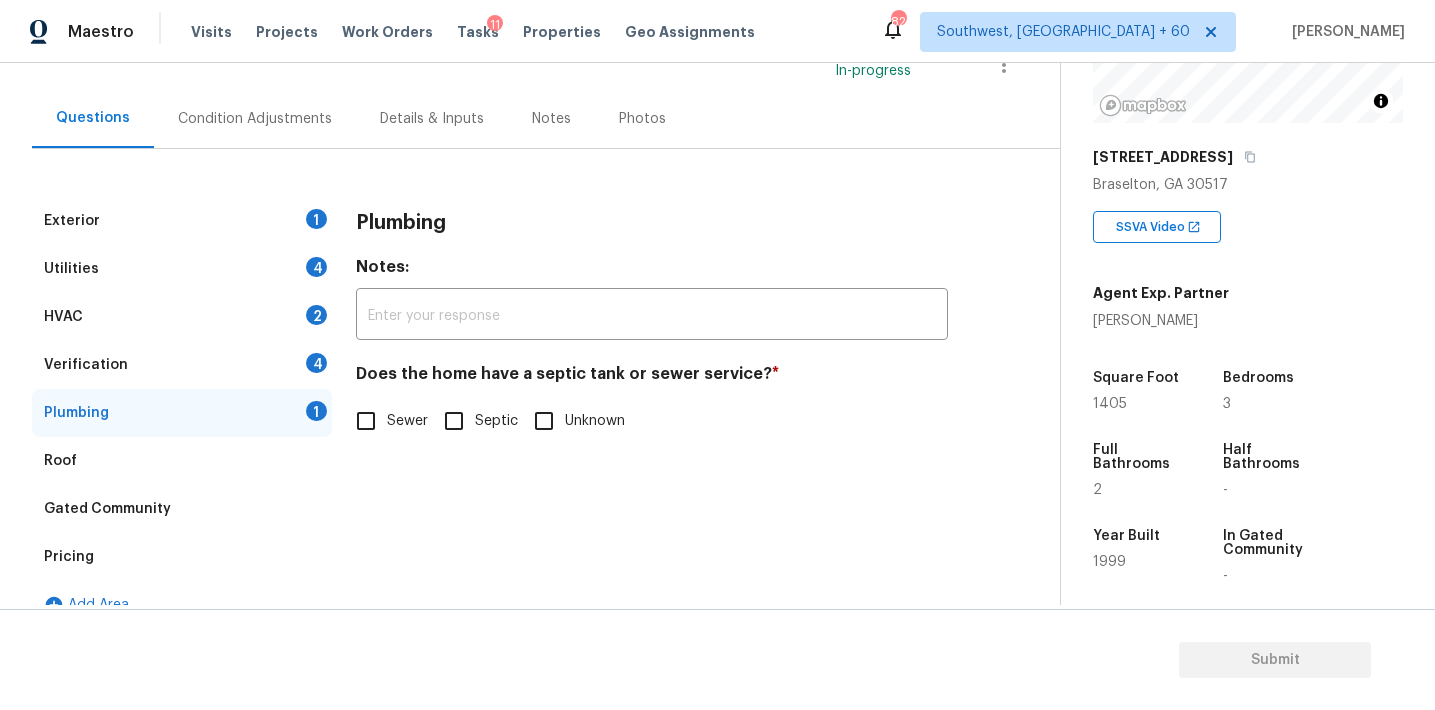 click on "Sewer" at bounding box center (407, 421) 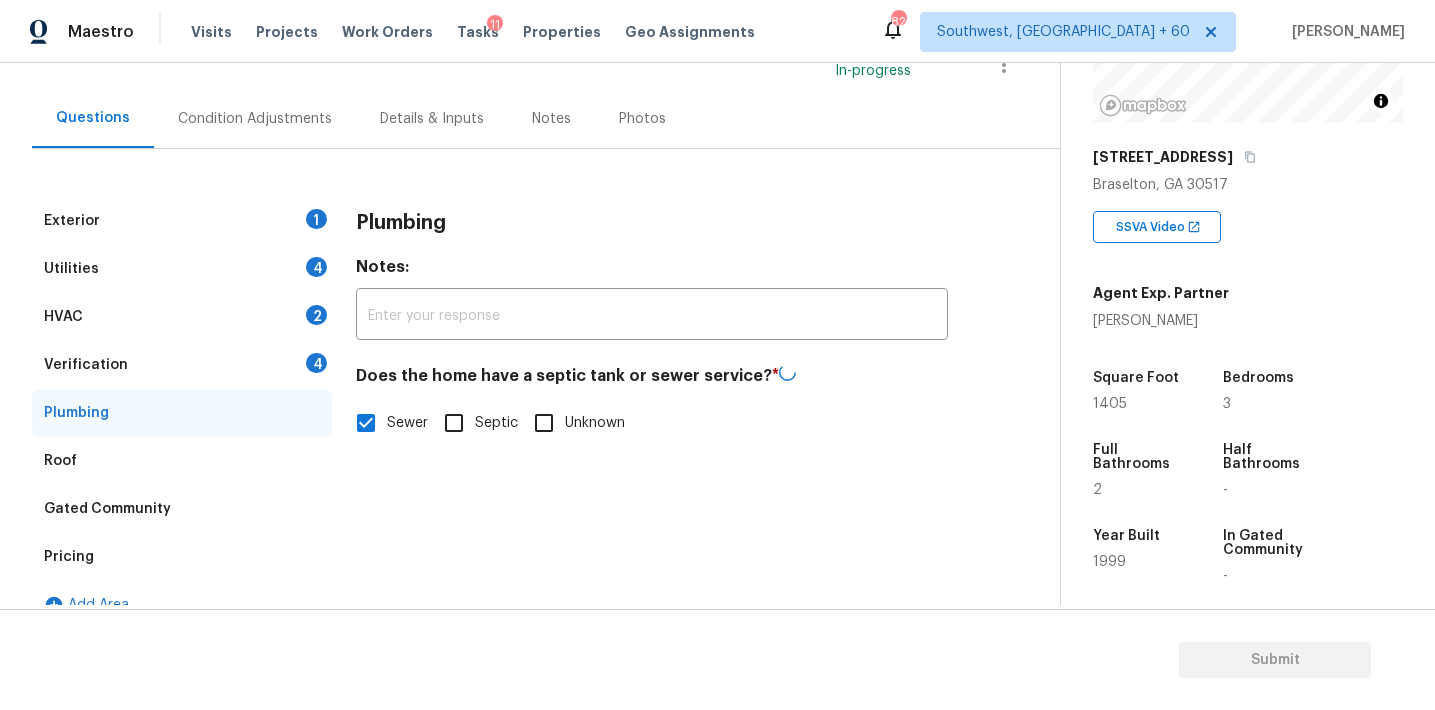 click on "4" at bounding box center (316, 363) 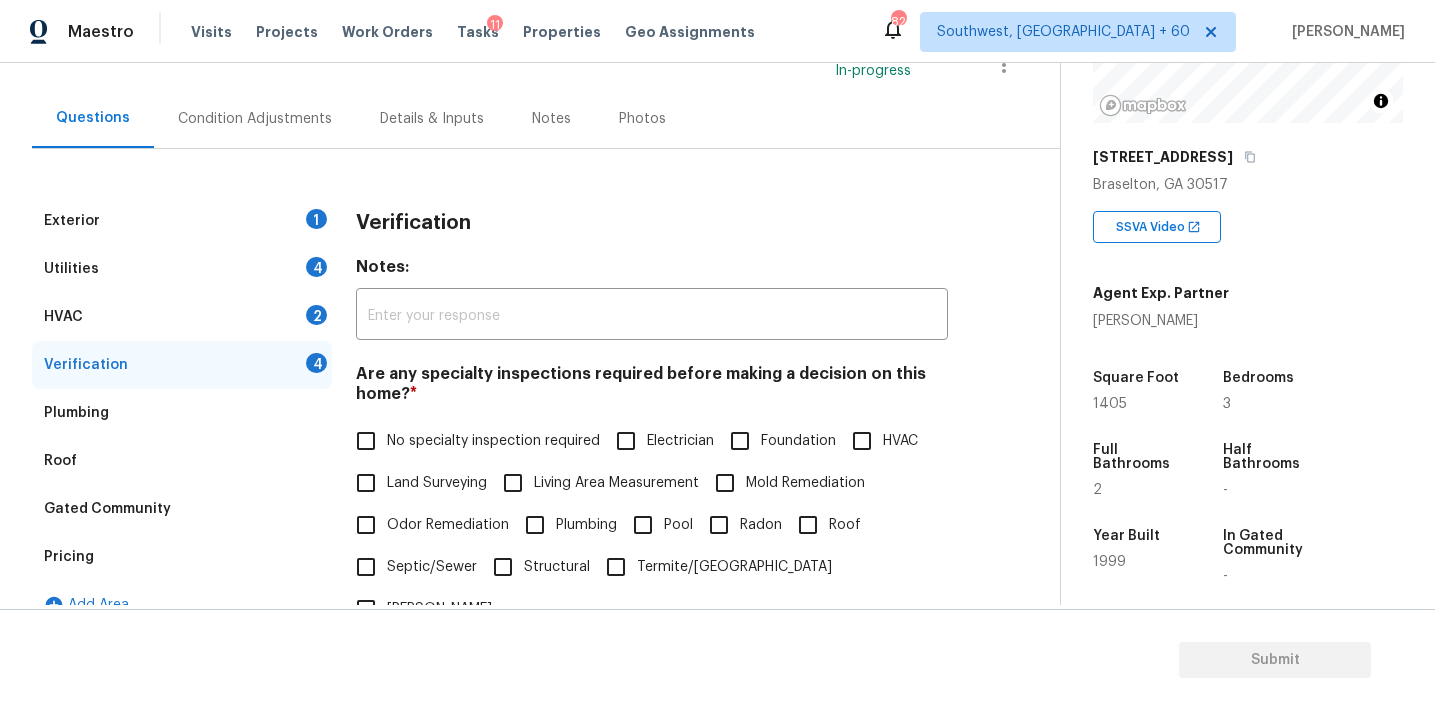 scroll, scrollTop: 493, scrollLeft: 0, axis: vertical 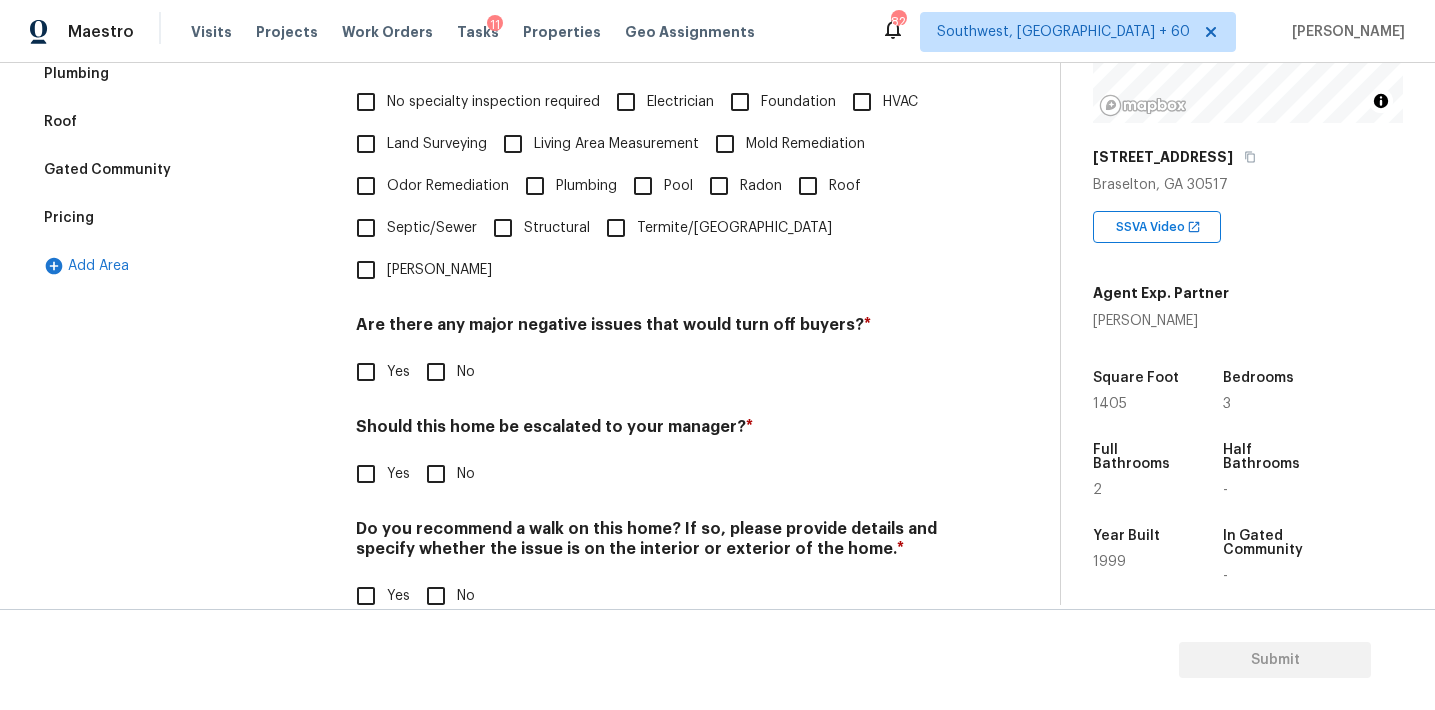 click on "No" at bounding box center (436, 372) 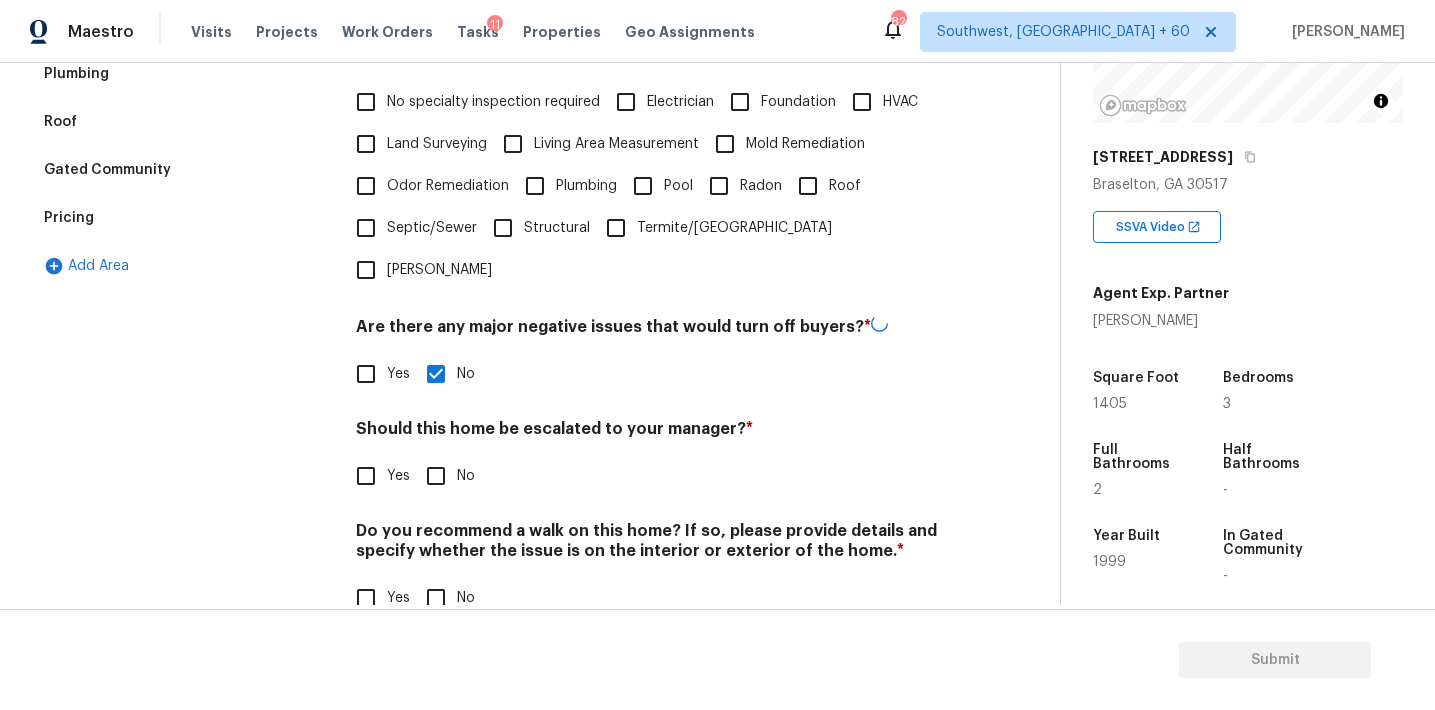 click on "No" at bounding box center (436, 598) 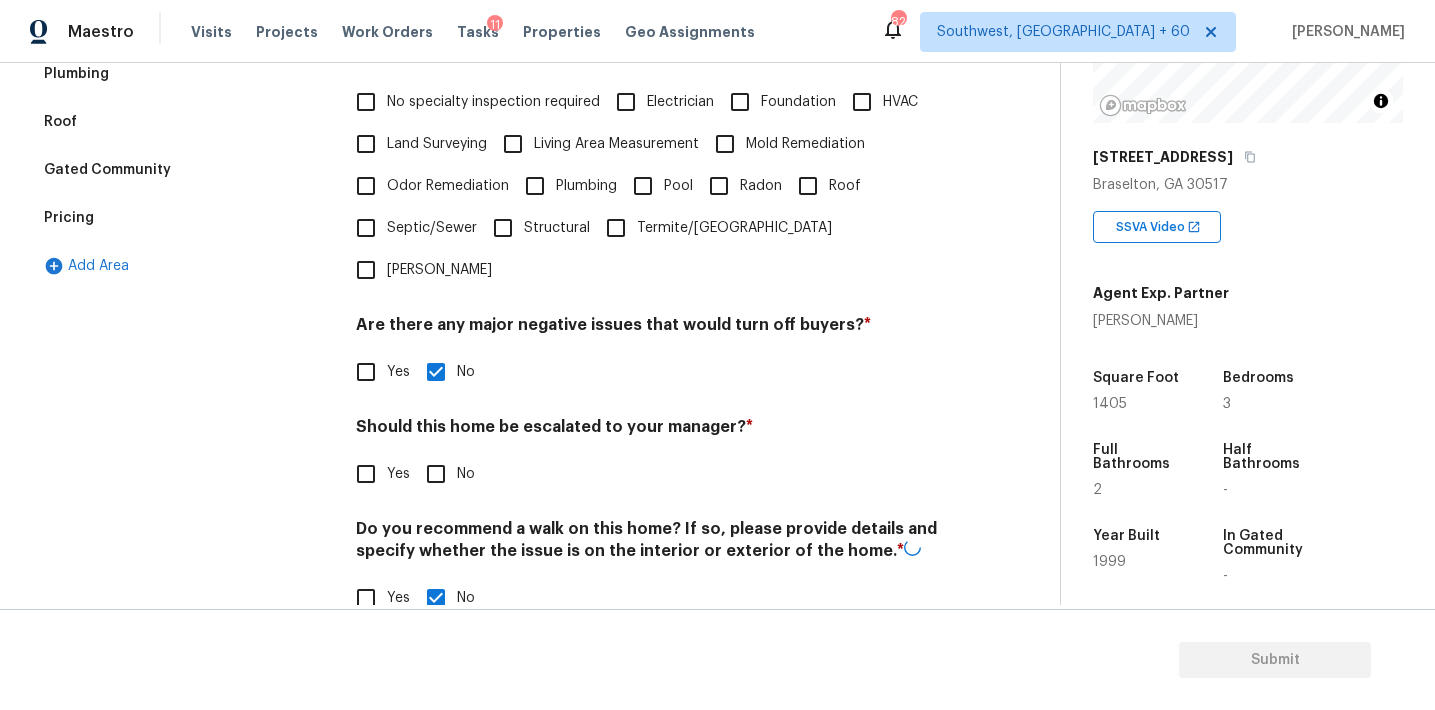 click on "Yes" at bounding box center (366, 474) 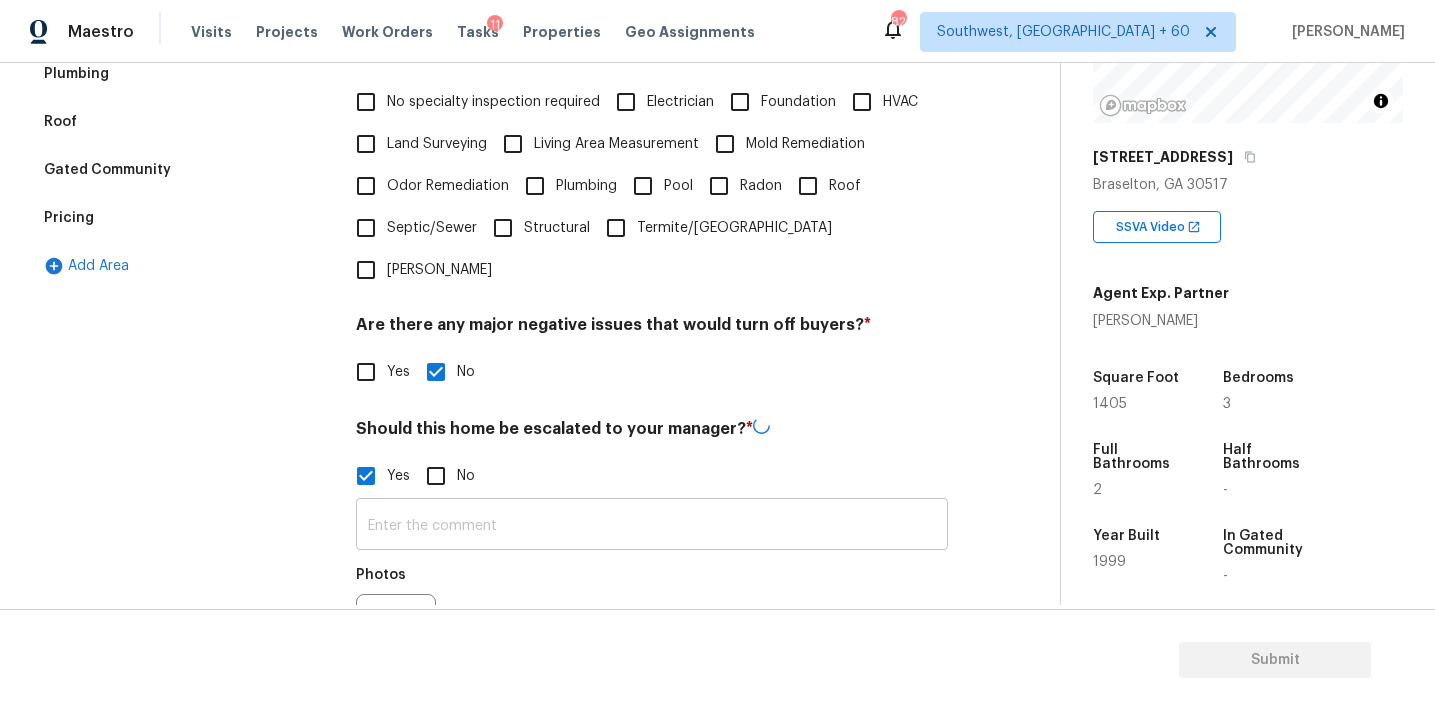 click at bounding box center [652, 526] 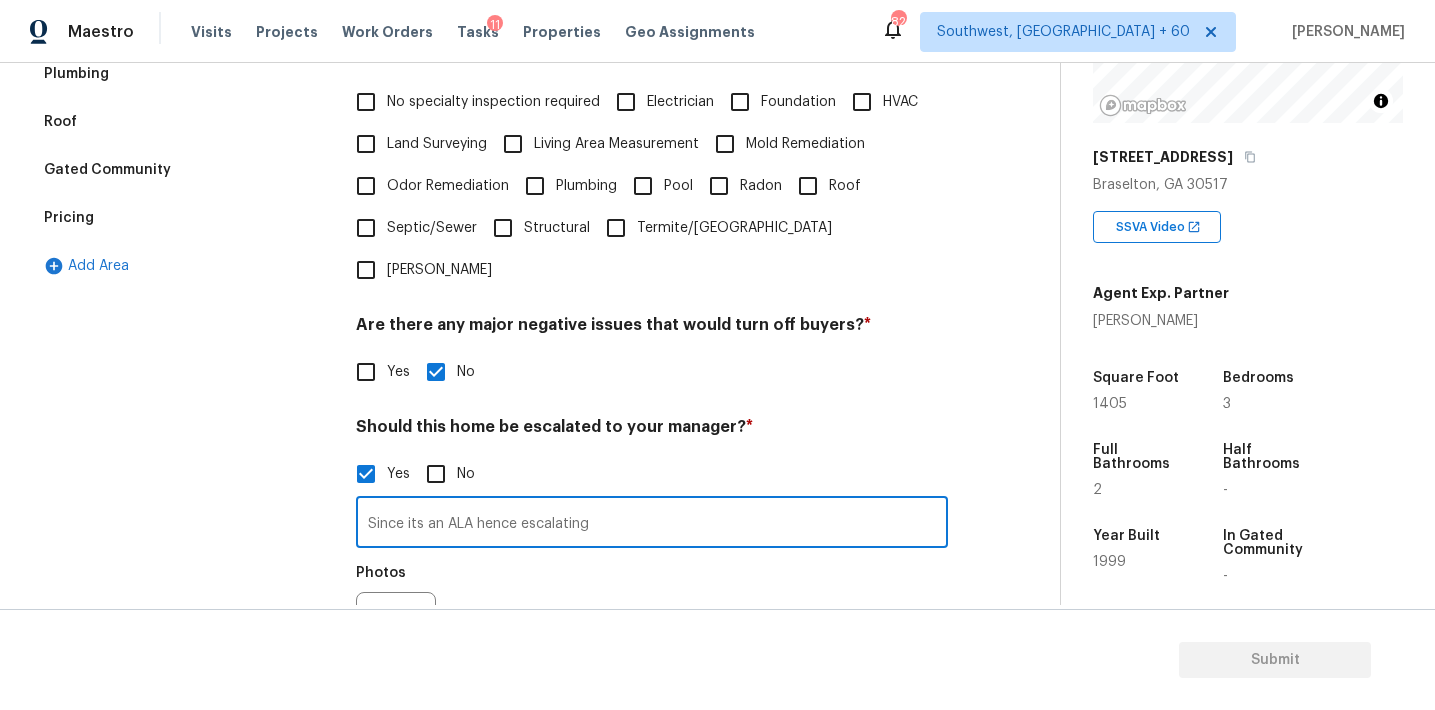 type on "Since its an ALA hence escalating" 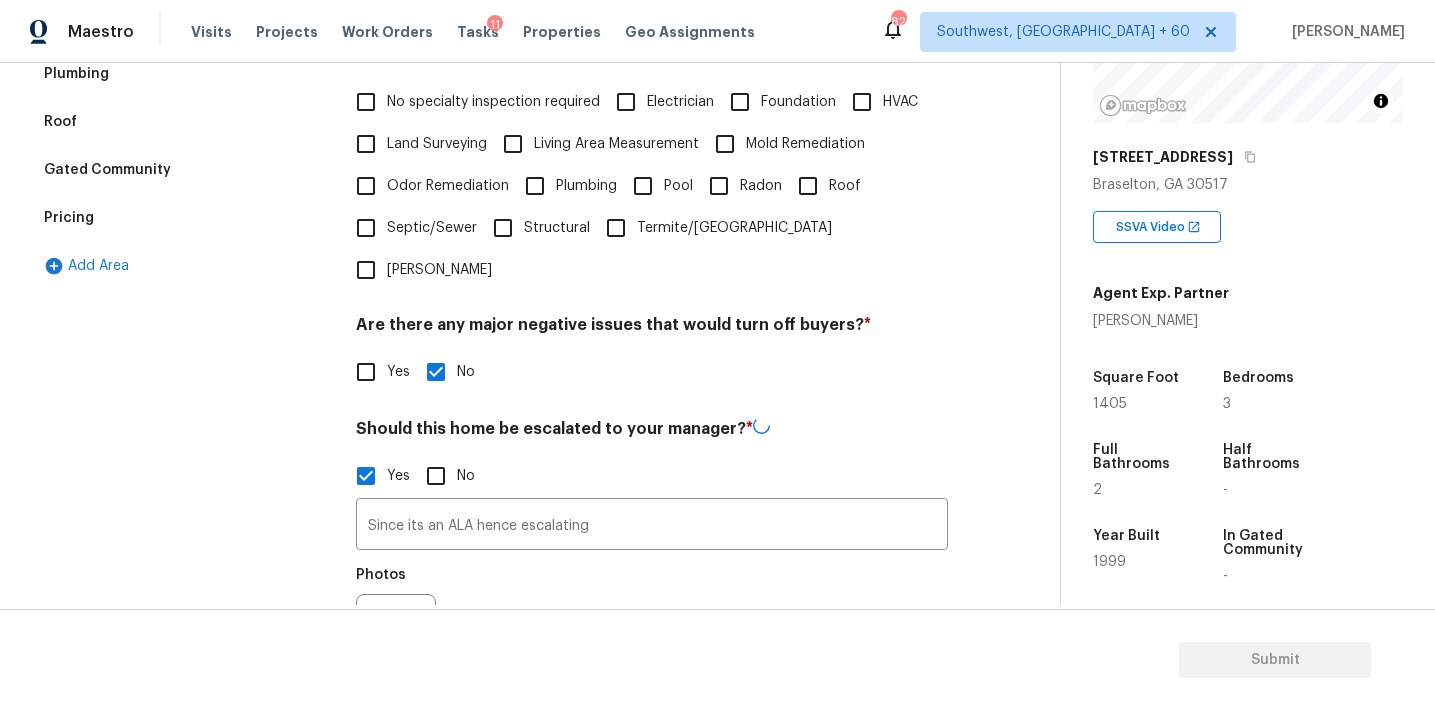 scroll, scrollTop: 683, scrollLeft: 0, axis: vertical 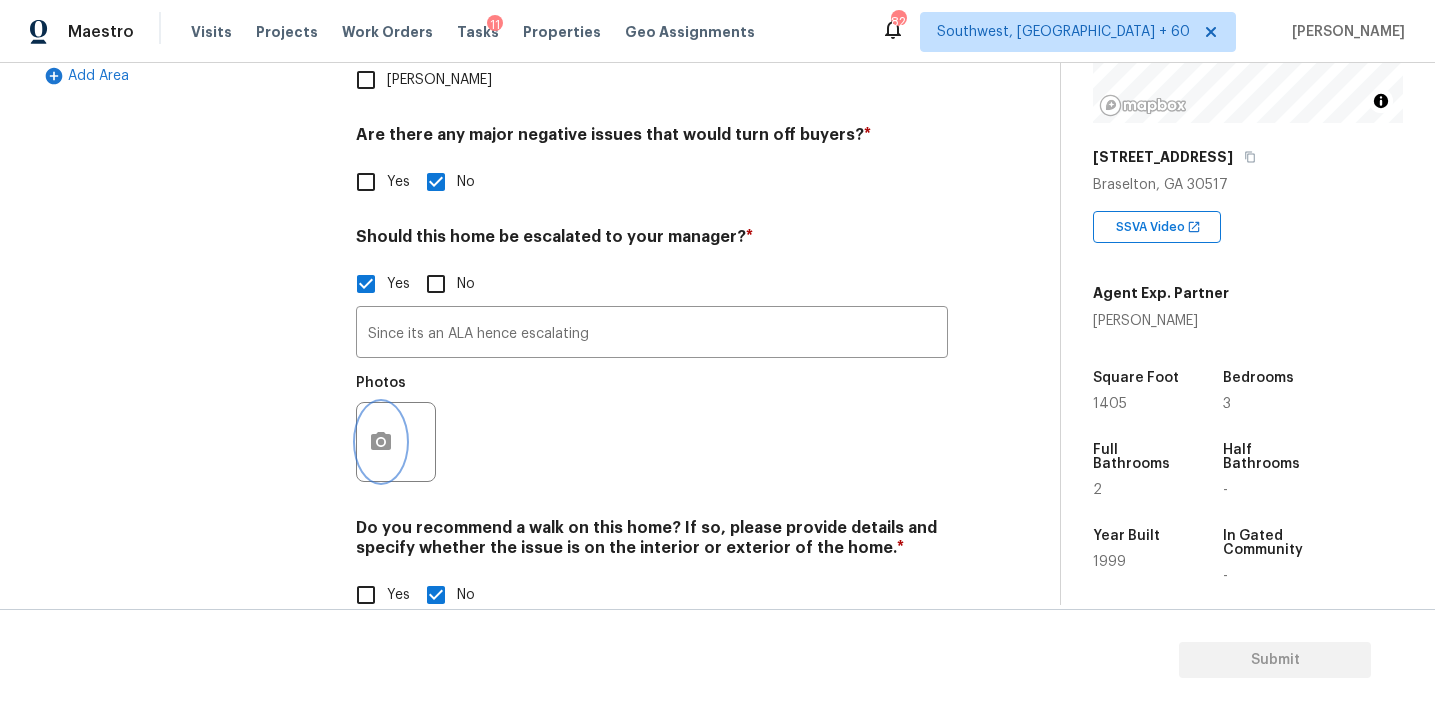 click 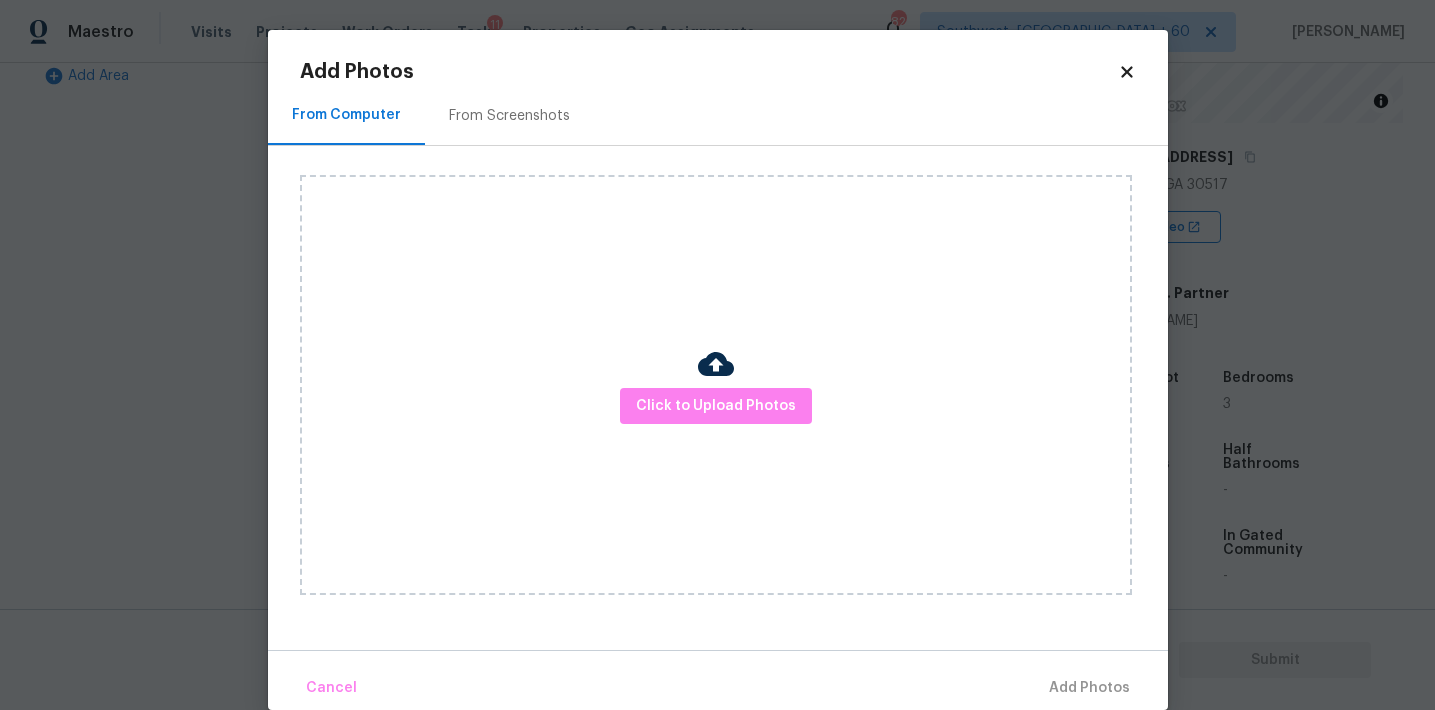 click on "From Screenshots" at bounding box center [509, 116] 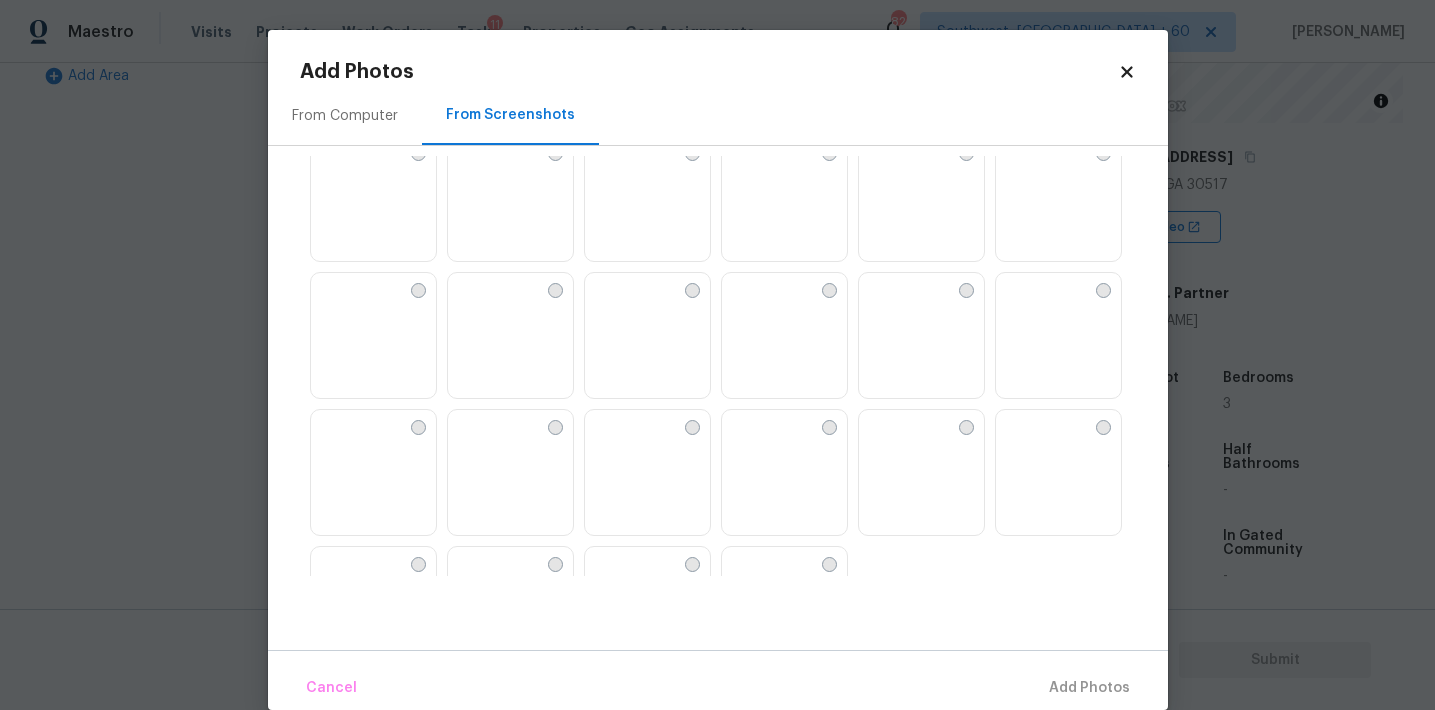 scroll, scrollTop: 1823, scrollLeft: 0, axis: vertical 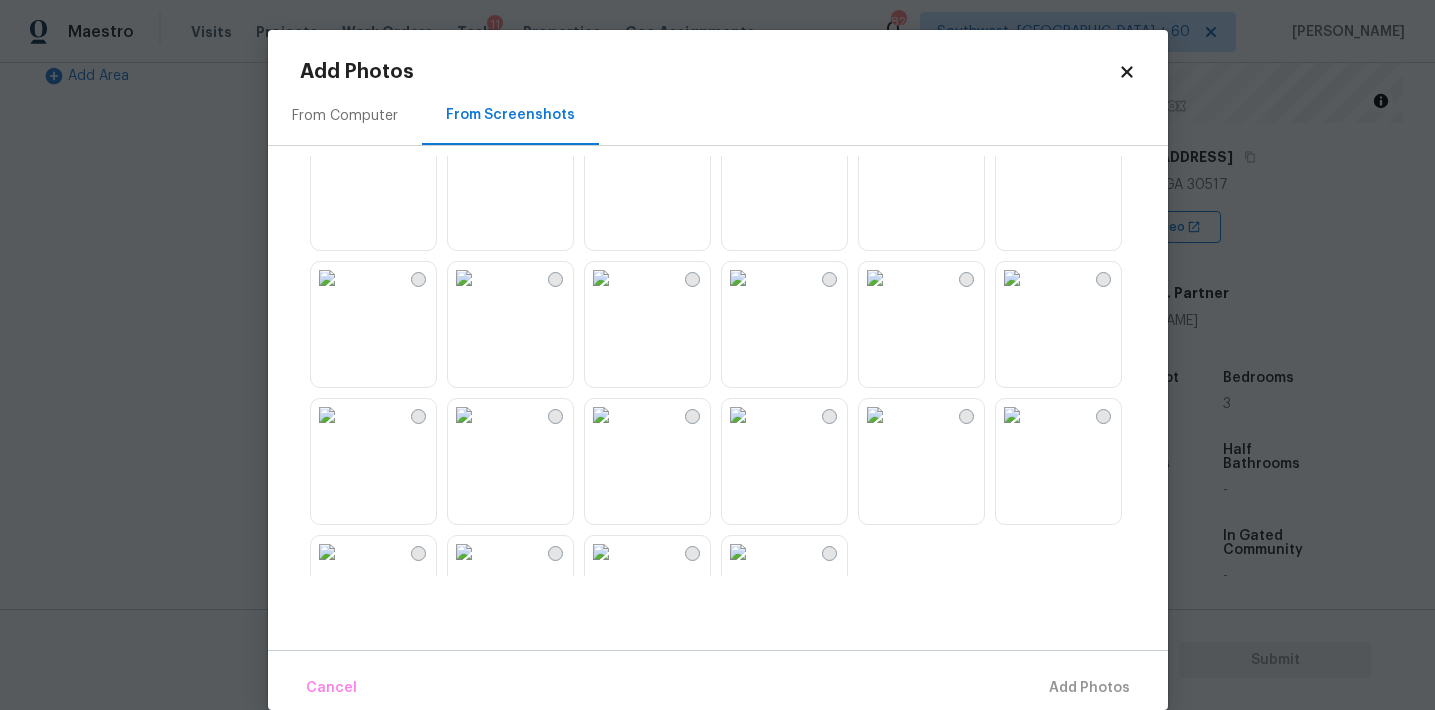 click at bounding box center (734, 366) 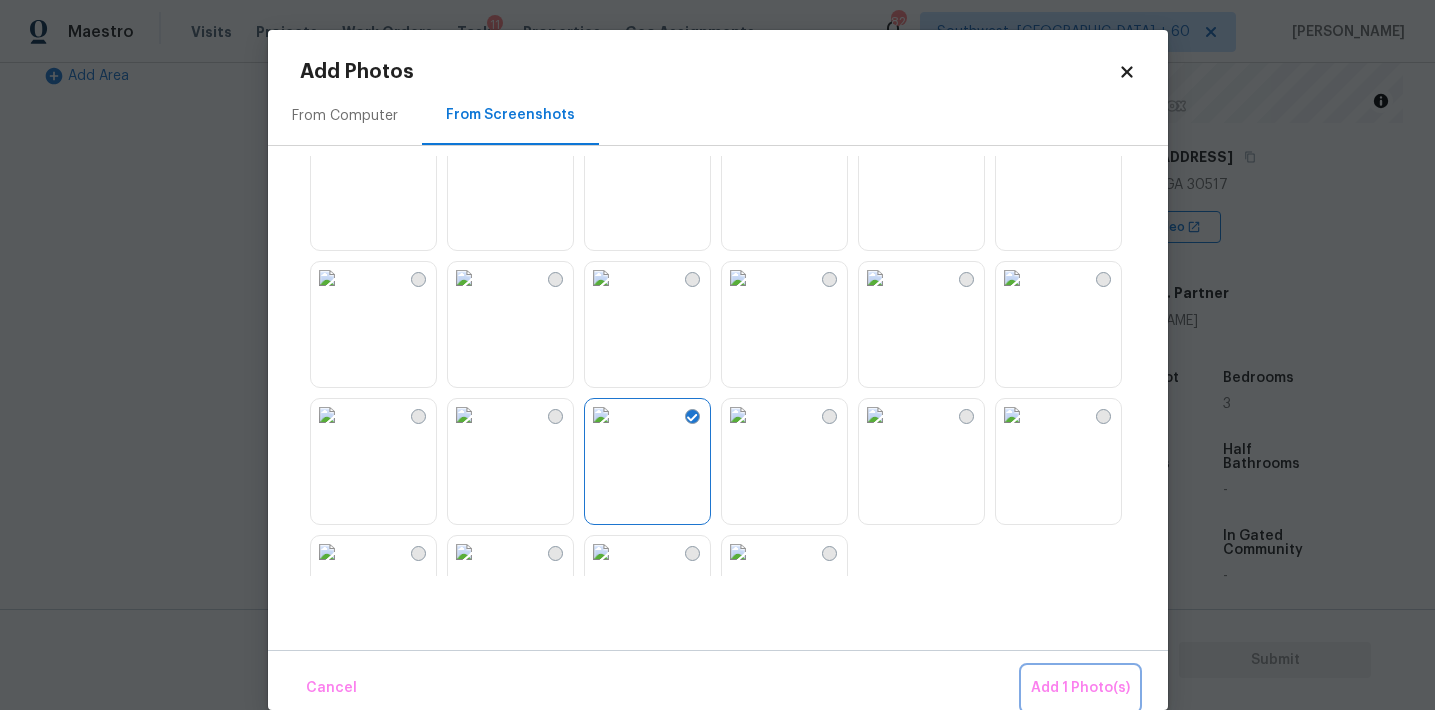 click on "Add 1 Photo(s)" at bounding box center (1080, 688) 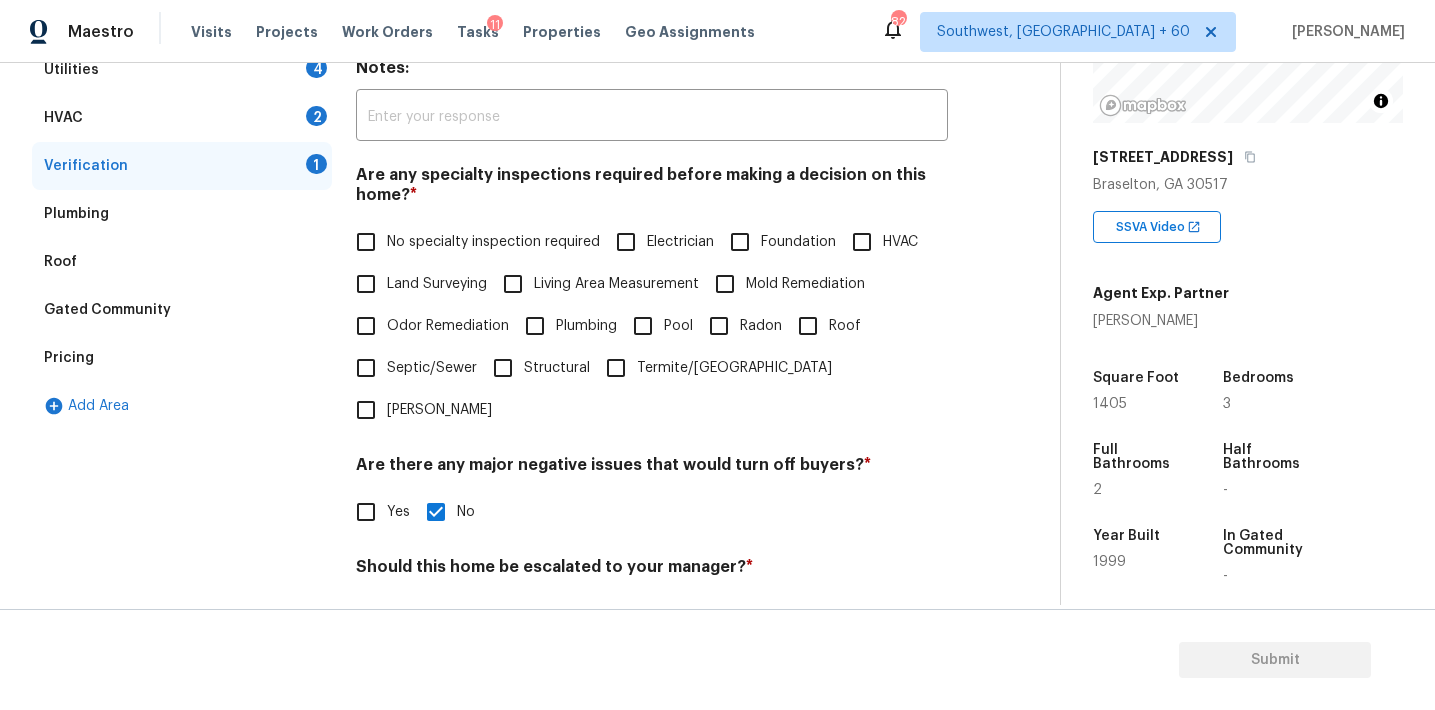click on "HVAC 2" at bounding box center (182, 118) 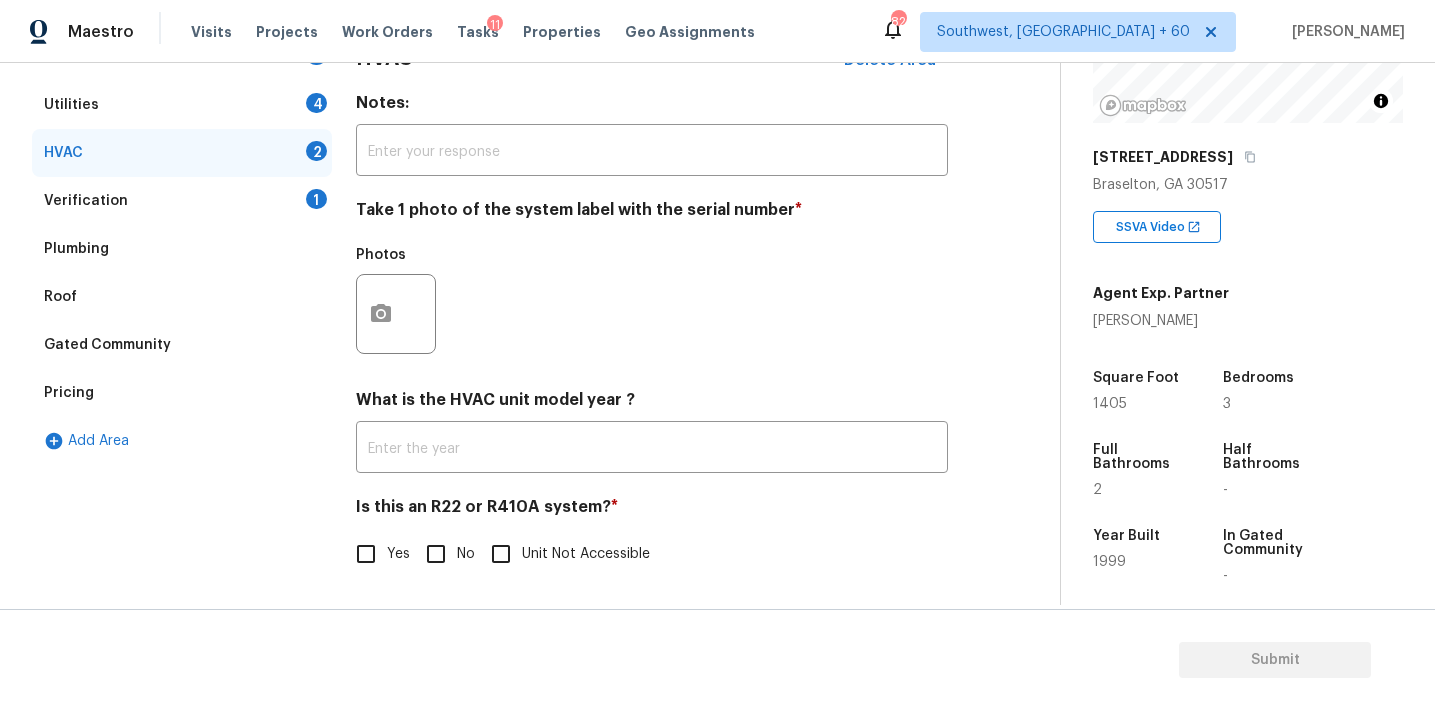 click on "No" at bounding box center [436, 554] 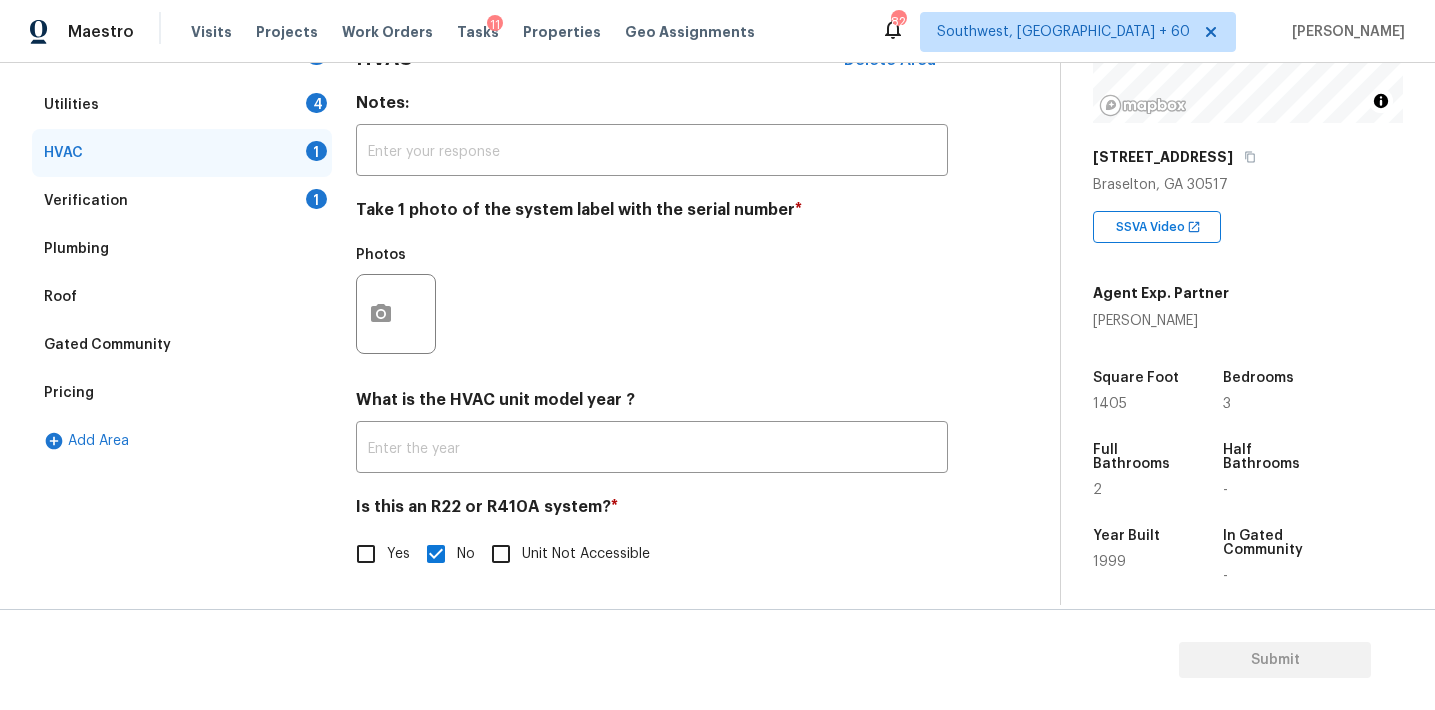 click on "Verification 1" at bounding box center (182, 201) 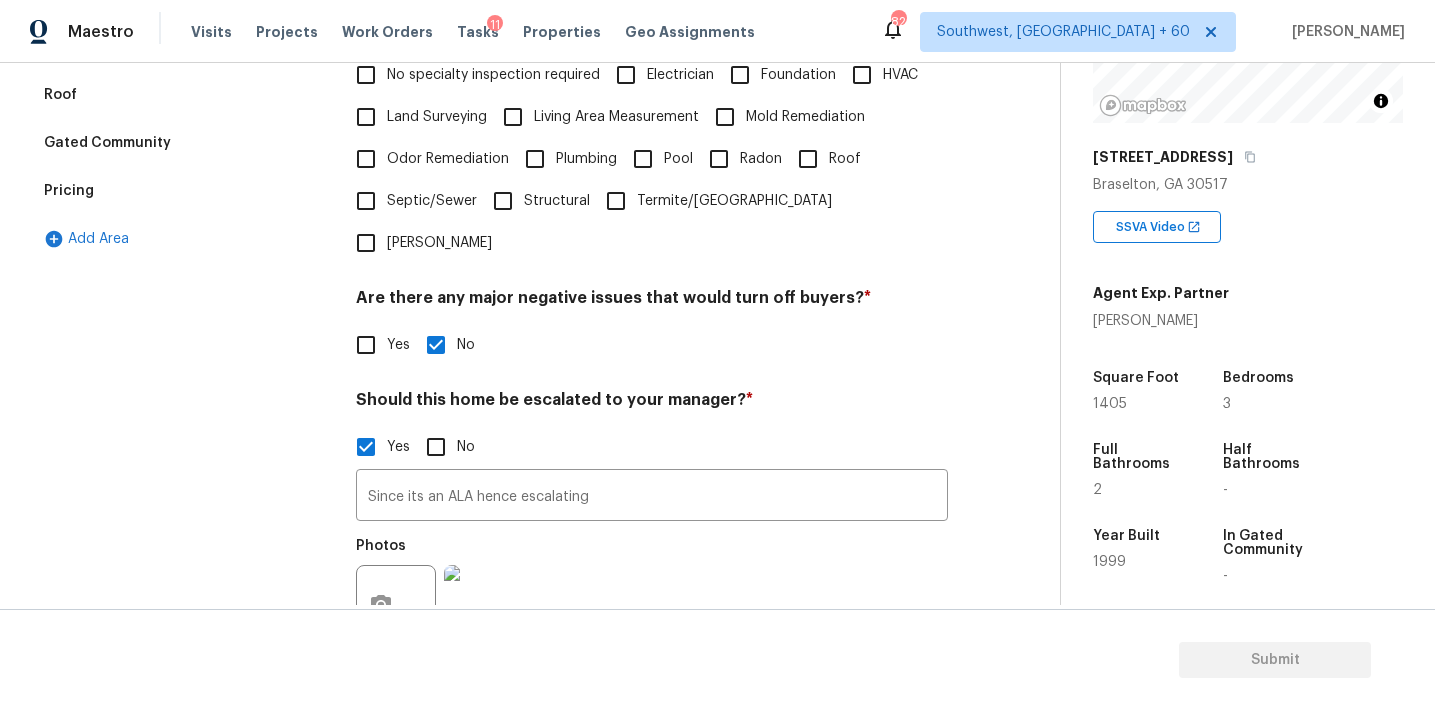 click on "No specialty inspection required" at bounding box center [493, 75] 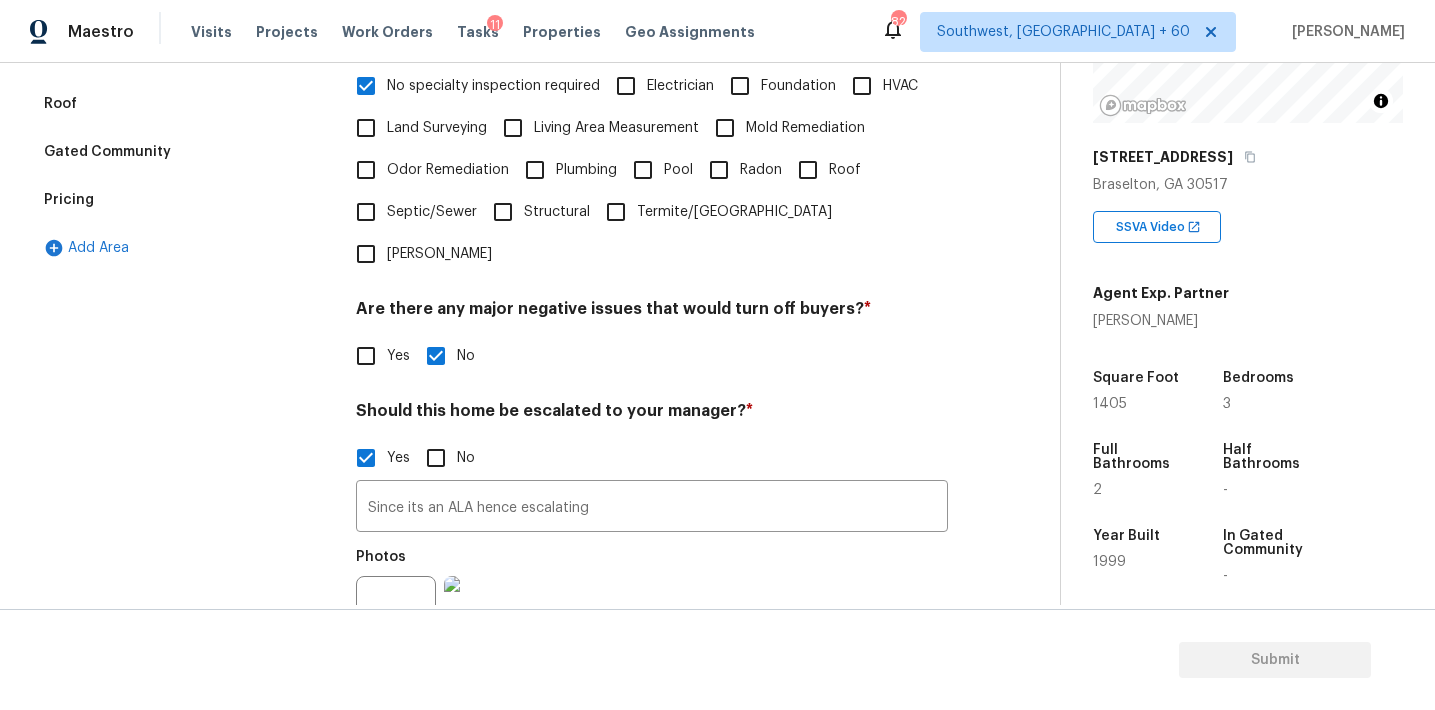 scroll, scrollTop: 490, scrollLeft: 0, axis: vertical 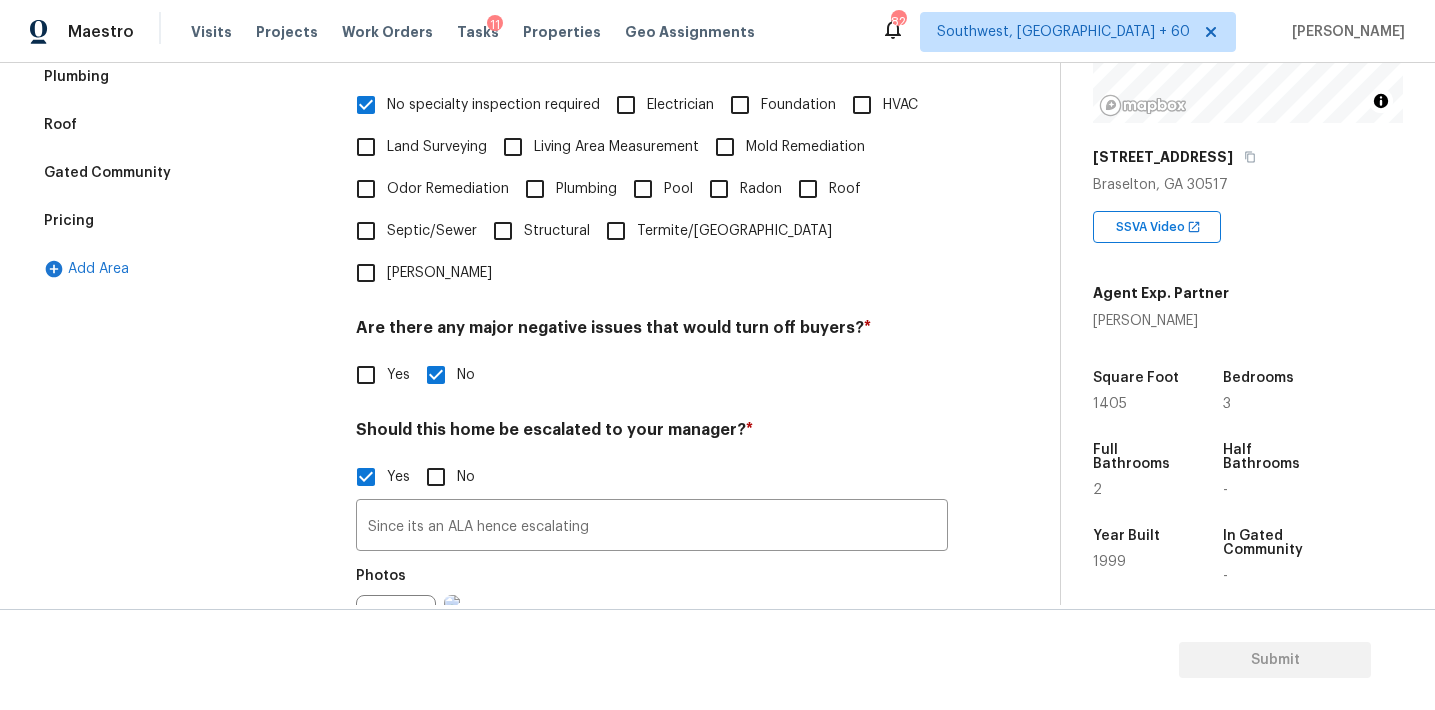 click on "HVAC" at bounding box center (862, 105) 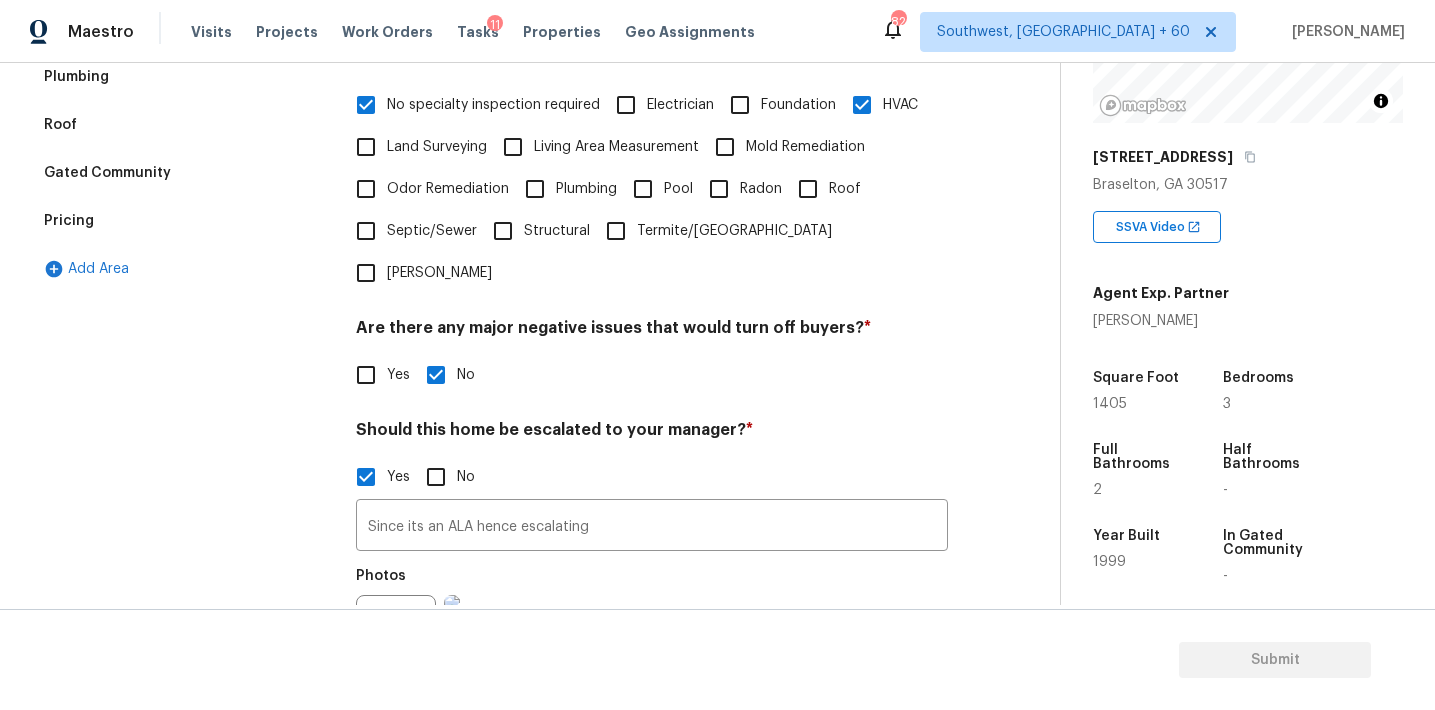 click on "No specialty inspection required" at bounding box center [493, 105] 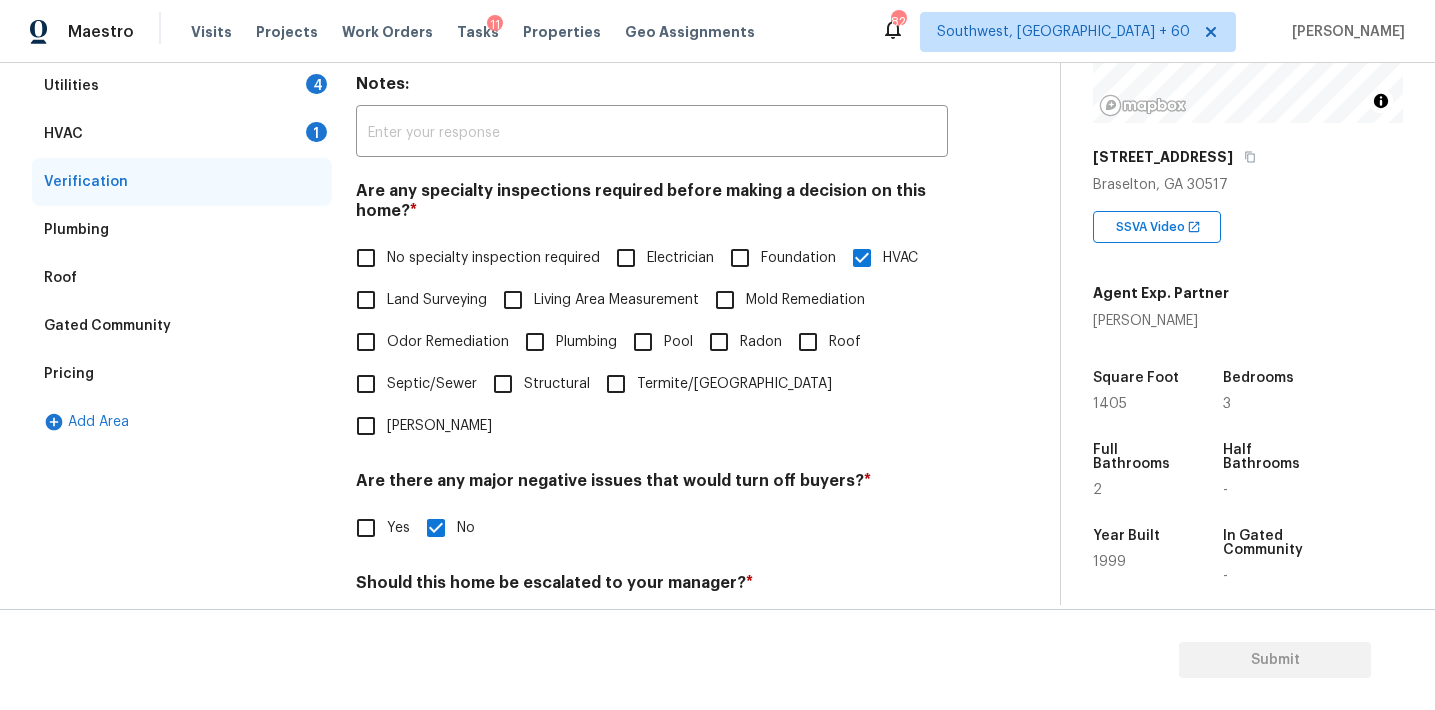 scroll, scrollTop: 252, scrollLeft: 0, axis: vertical 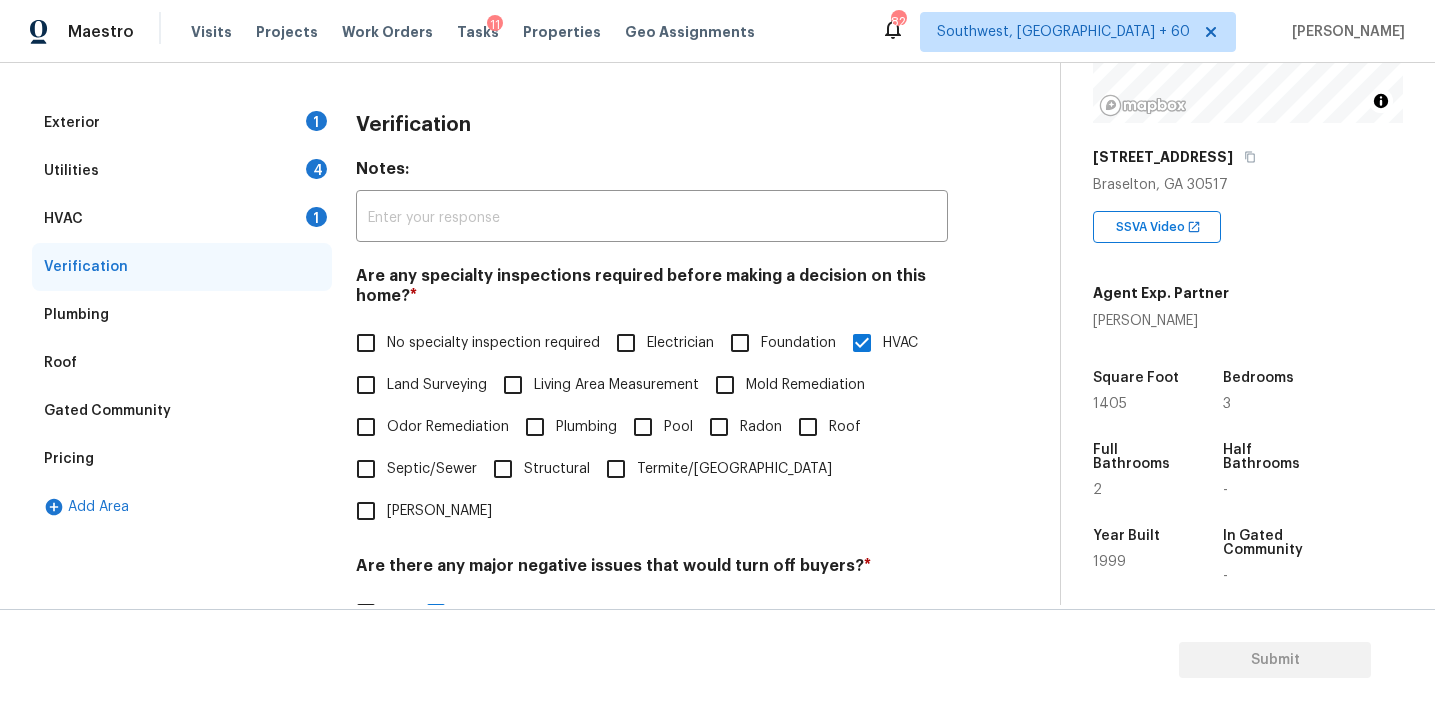 click on "HVAC 1" at bounding box center (182, 219) 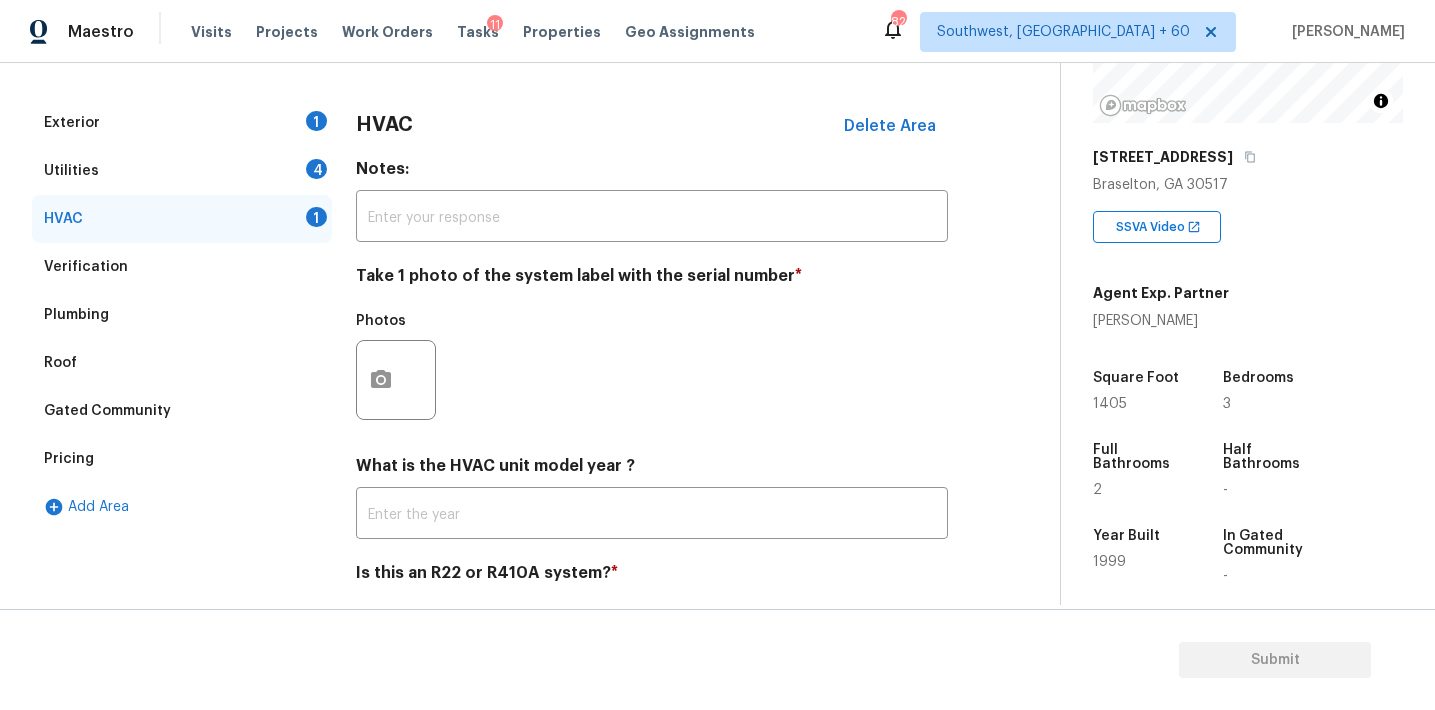 scroll, scrollTop: 319, scrollLeft: 0, axis: vertical 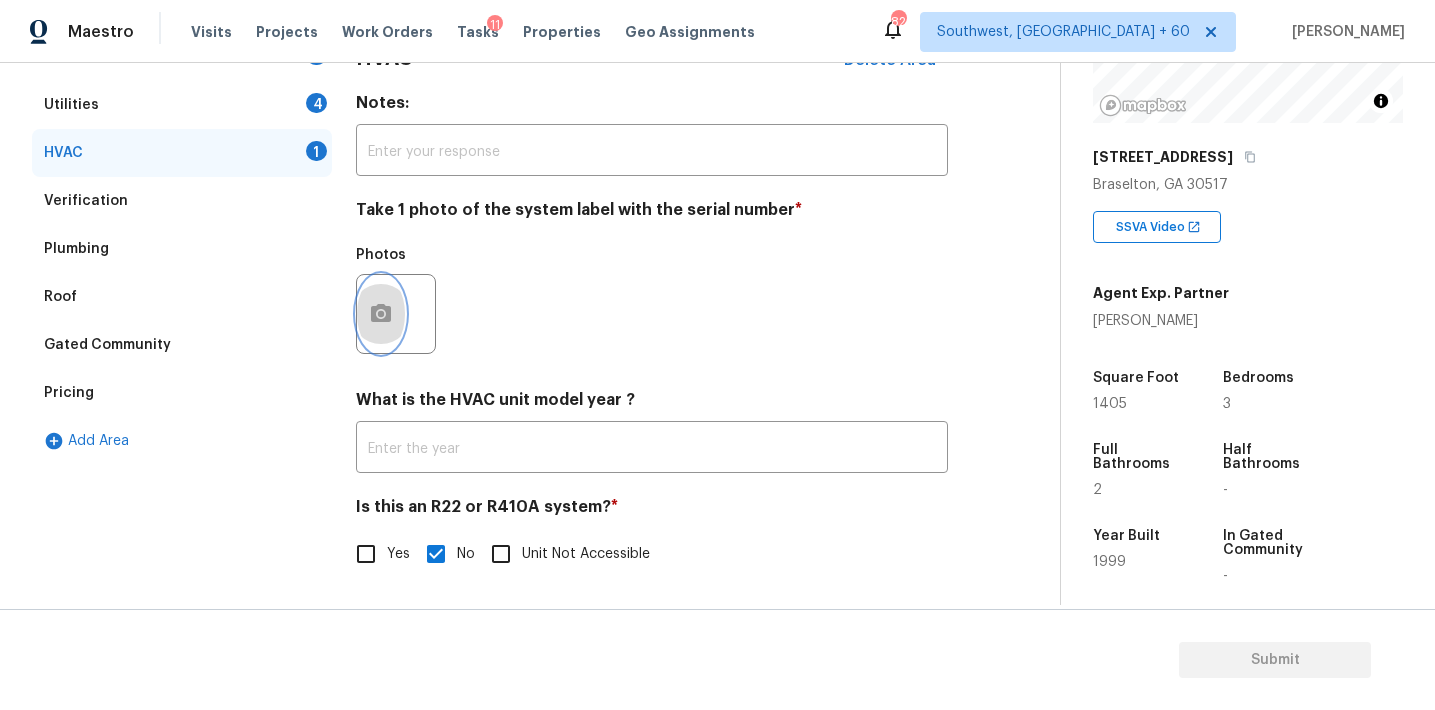 click at bounding box center (381, 314) 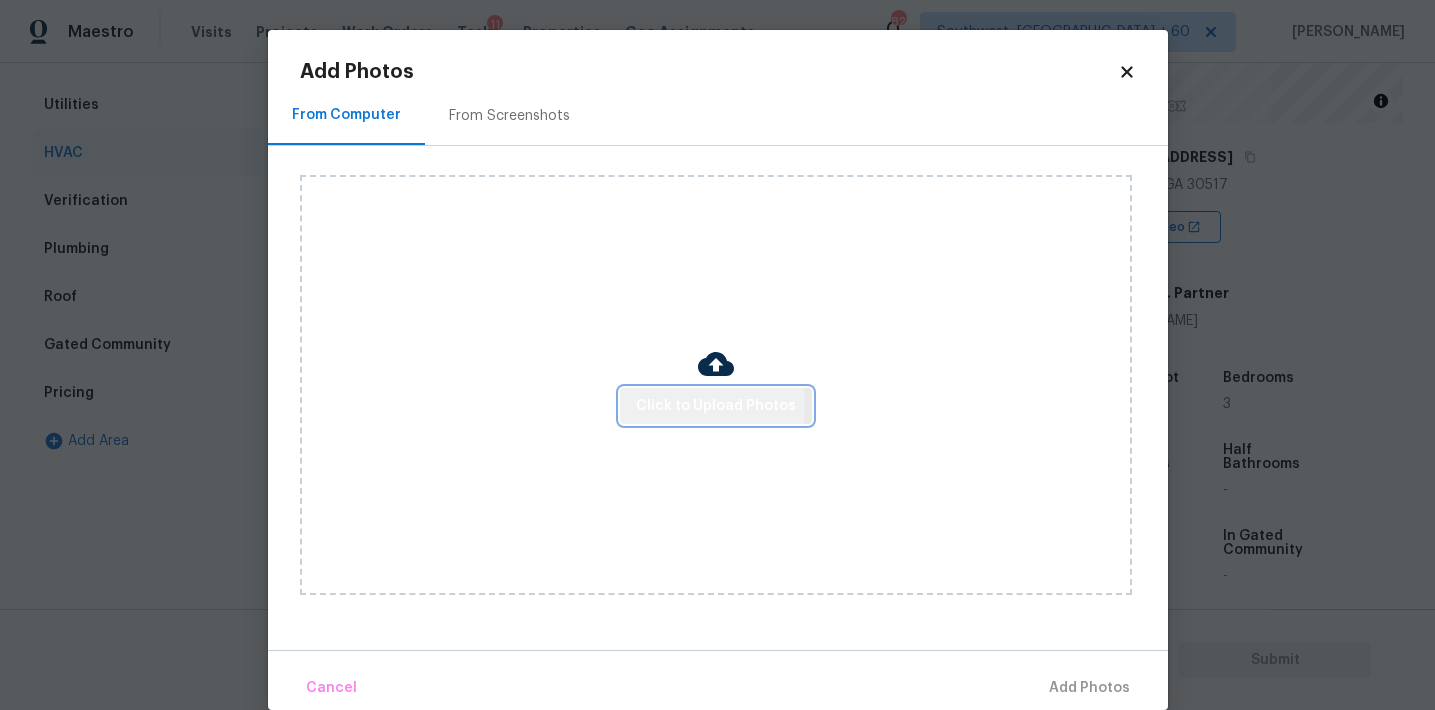 click on "Click to Upload Photos" at bounding box center (716, 406) 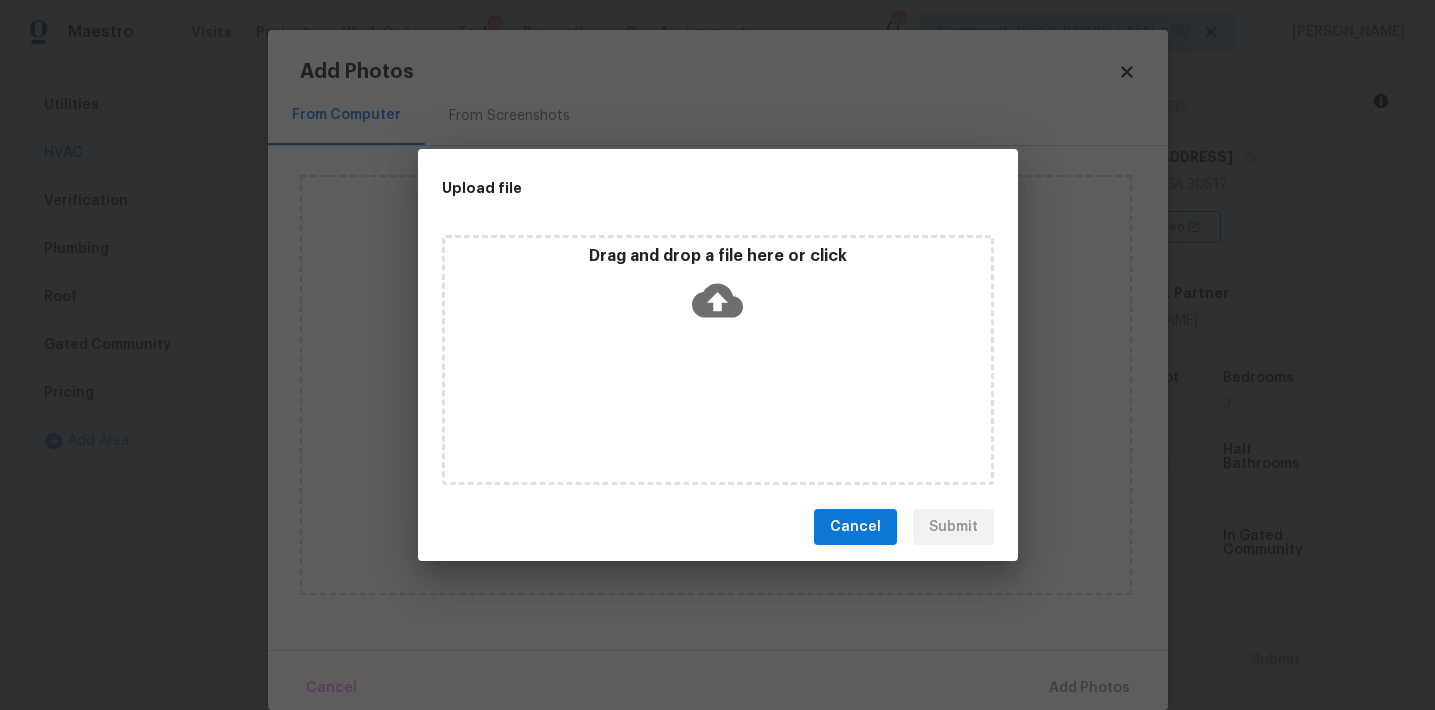 click on "Drag and drop a file here or click" at bounding box center [718, 256] 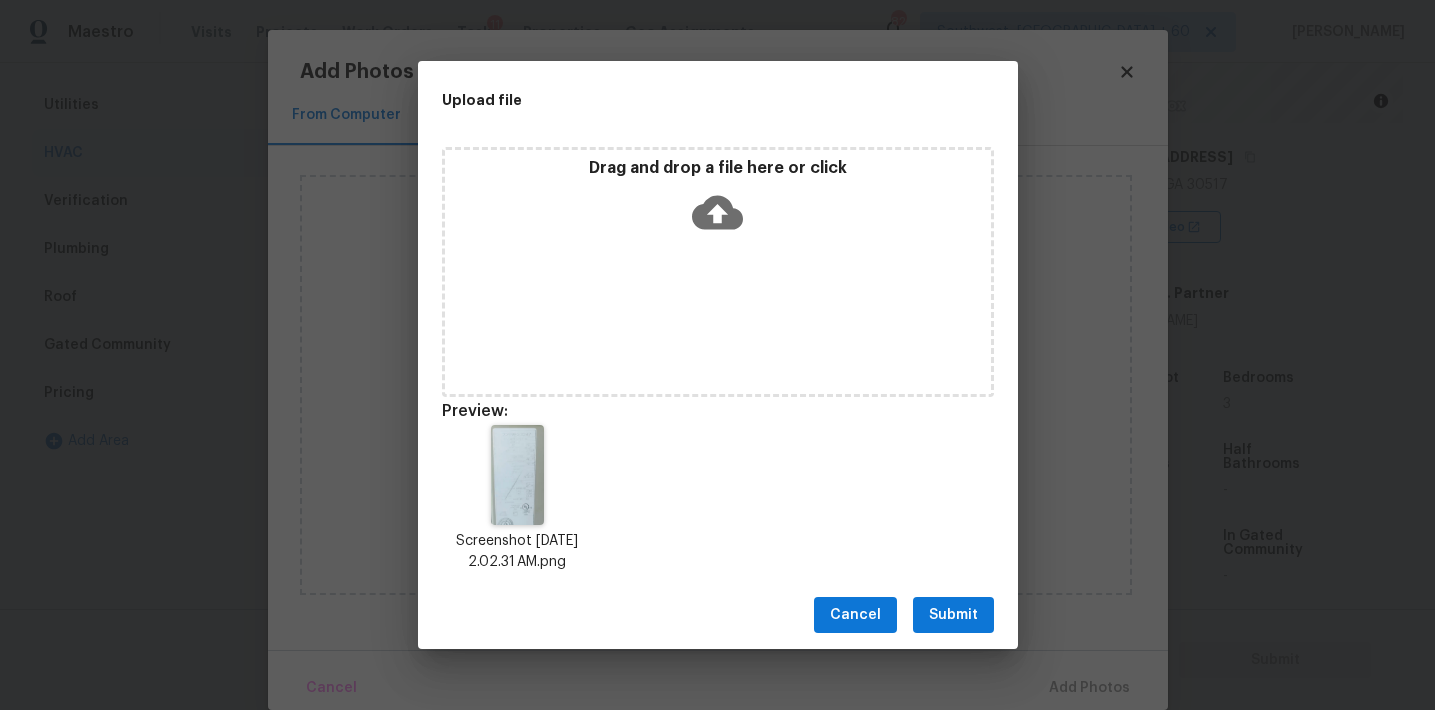 click on "Submit" at bounding box center (953, 615) 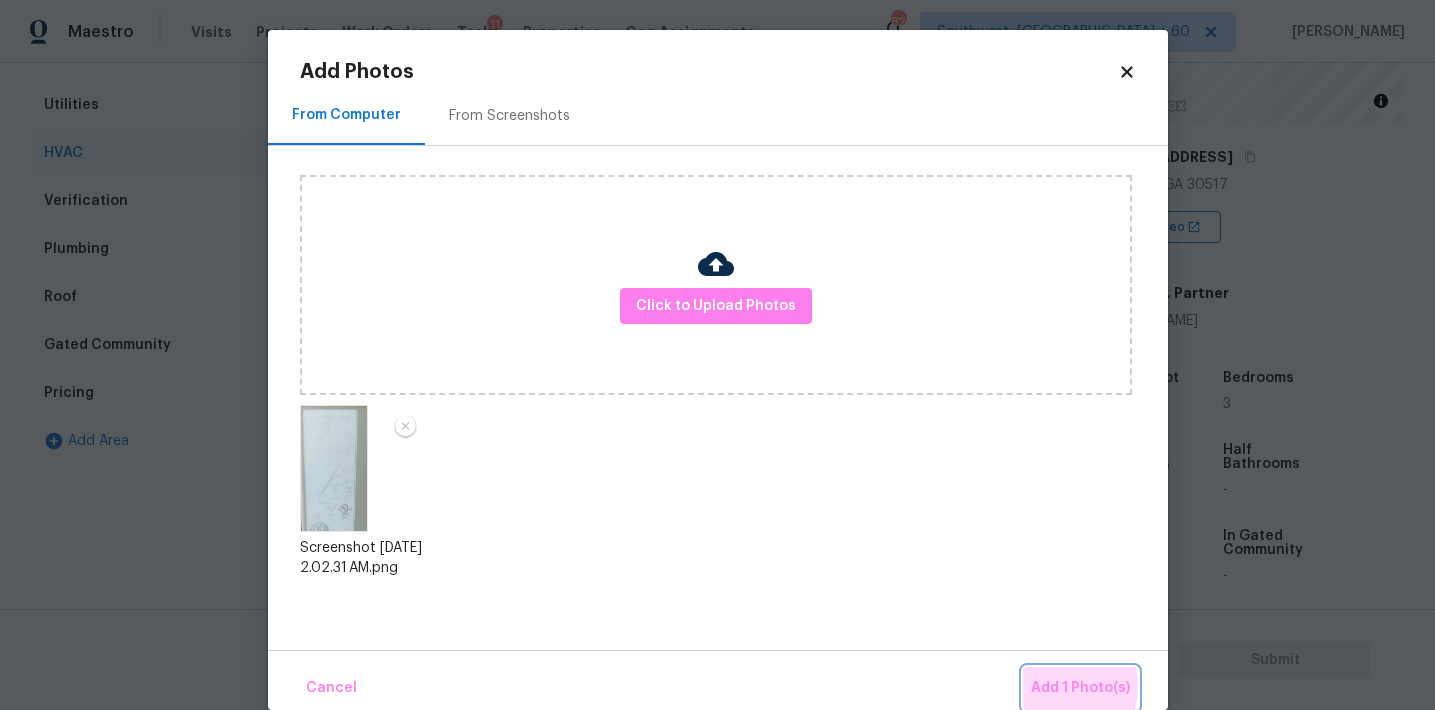 click on "Add 1 Photo(s)" at bounding box center (1080, 688) 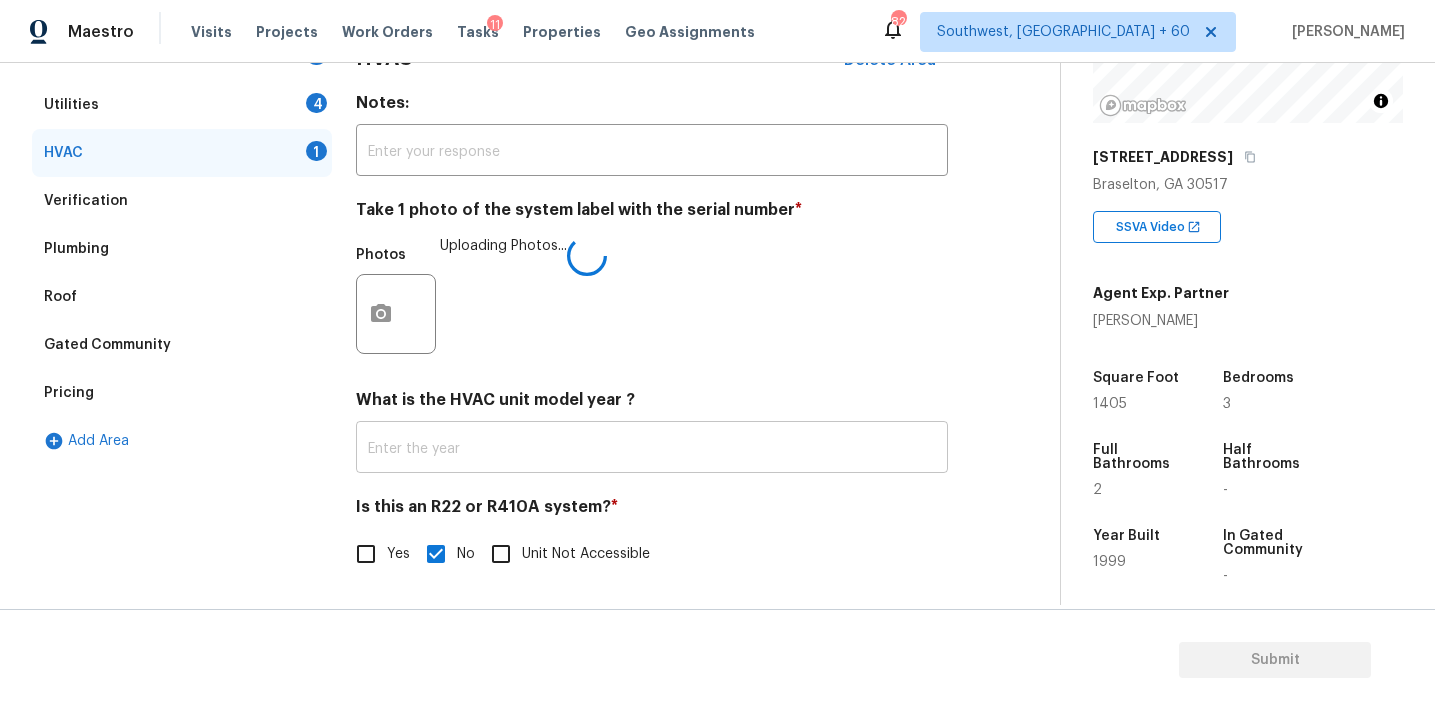 click at bounding box center (652, 449) 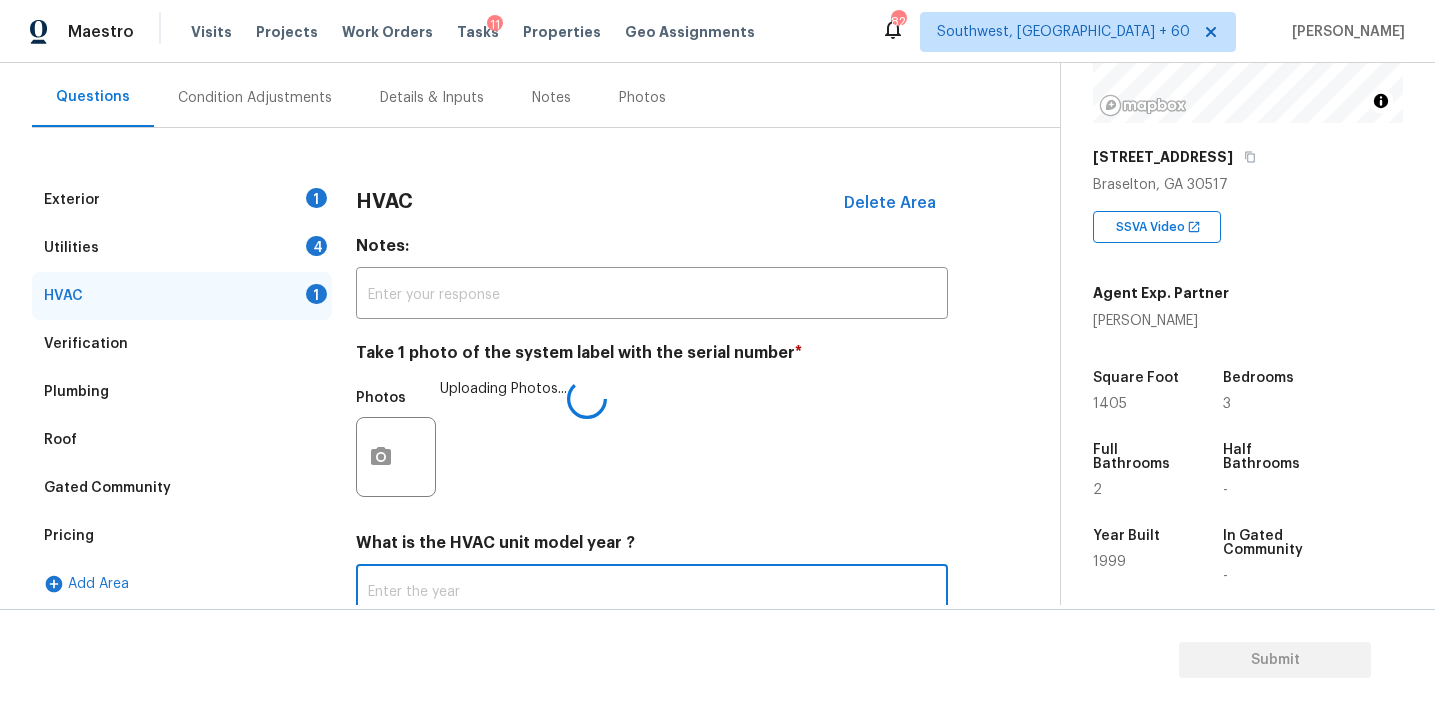 scroll, scrollTop: 176, scrollLeft: 0, axis: vertical 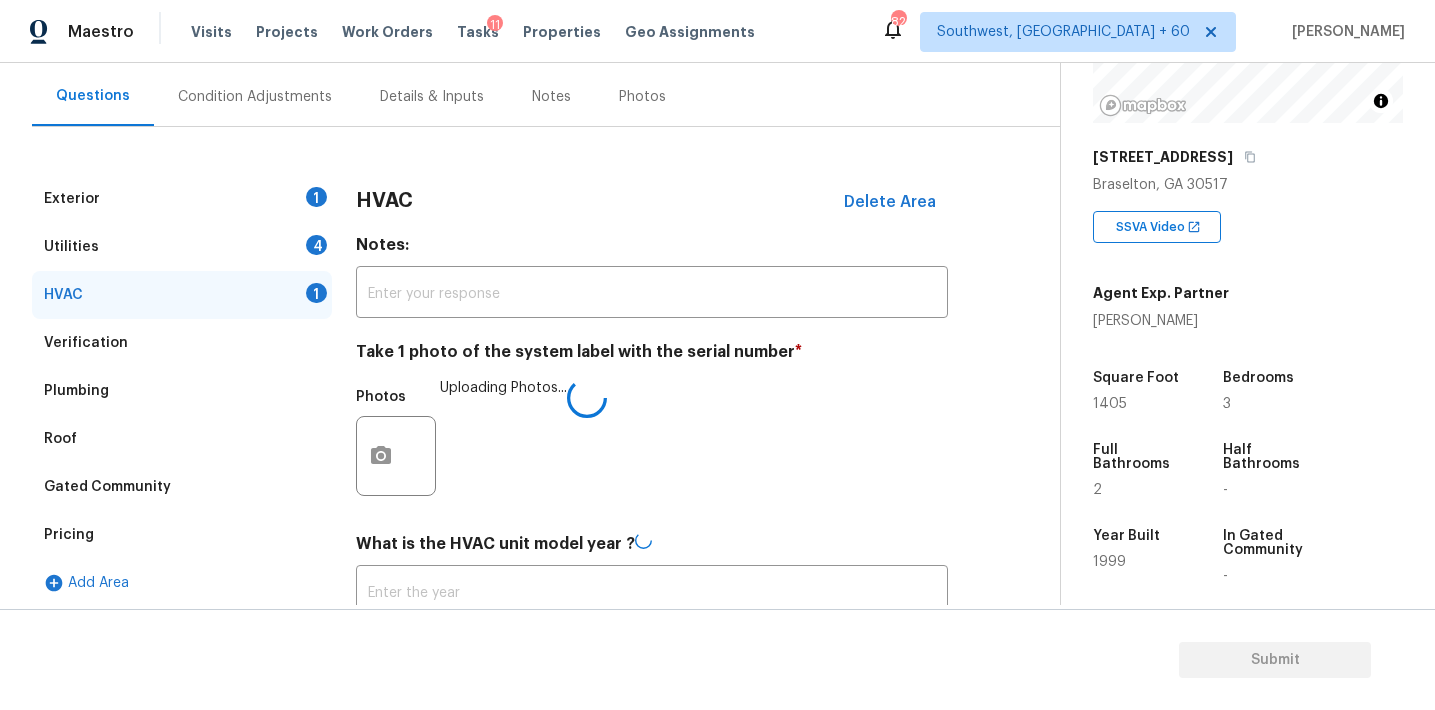 click on "HVAC" at bounding box center [384, 201] 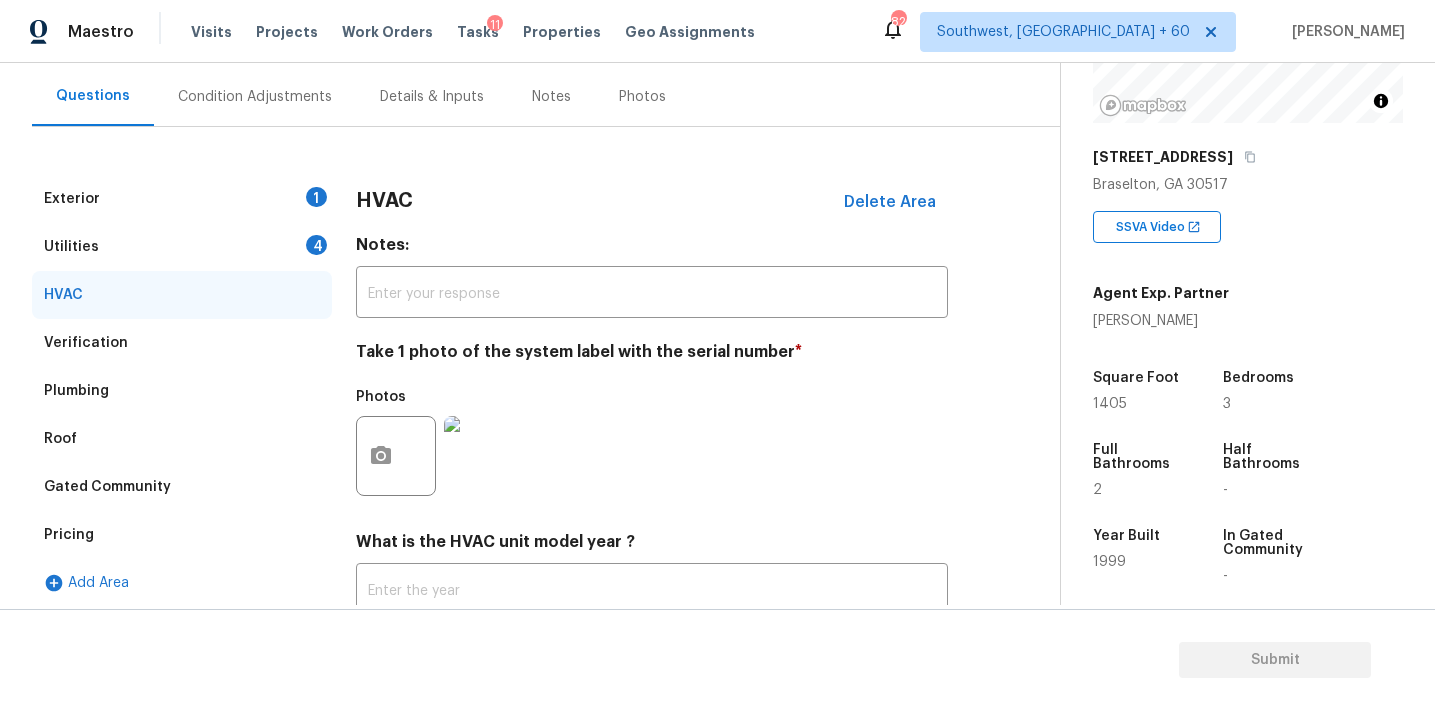 click on "4" at bounding box center [316, 245] 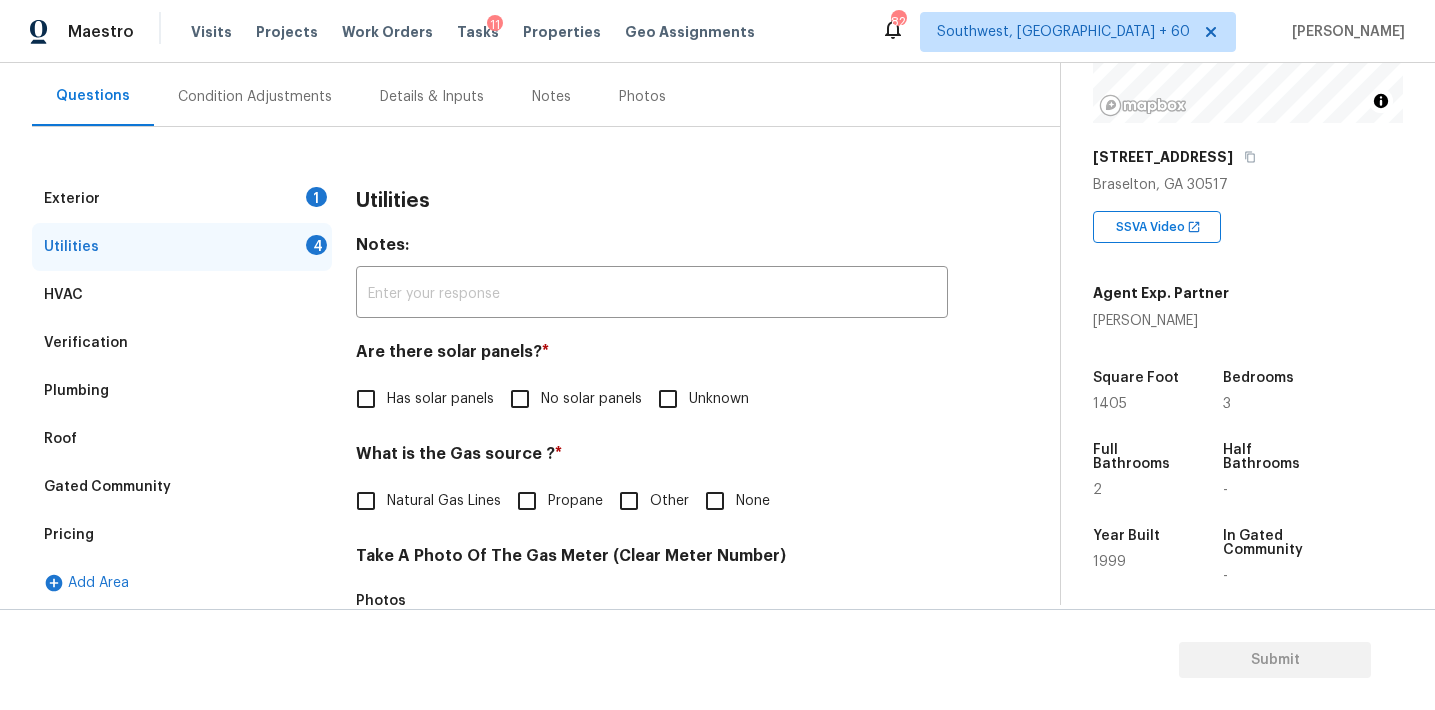 click on "No solar panels" at bounding box center (591, 399) 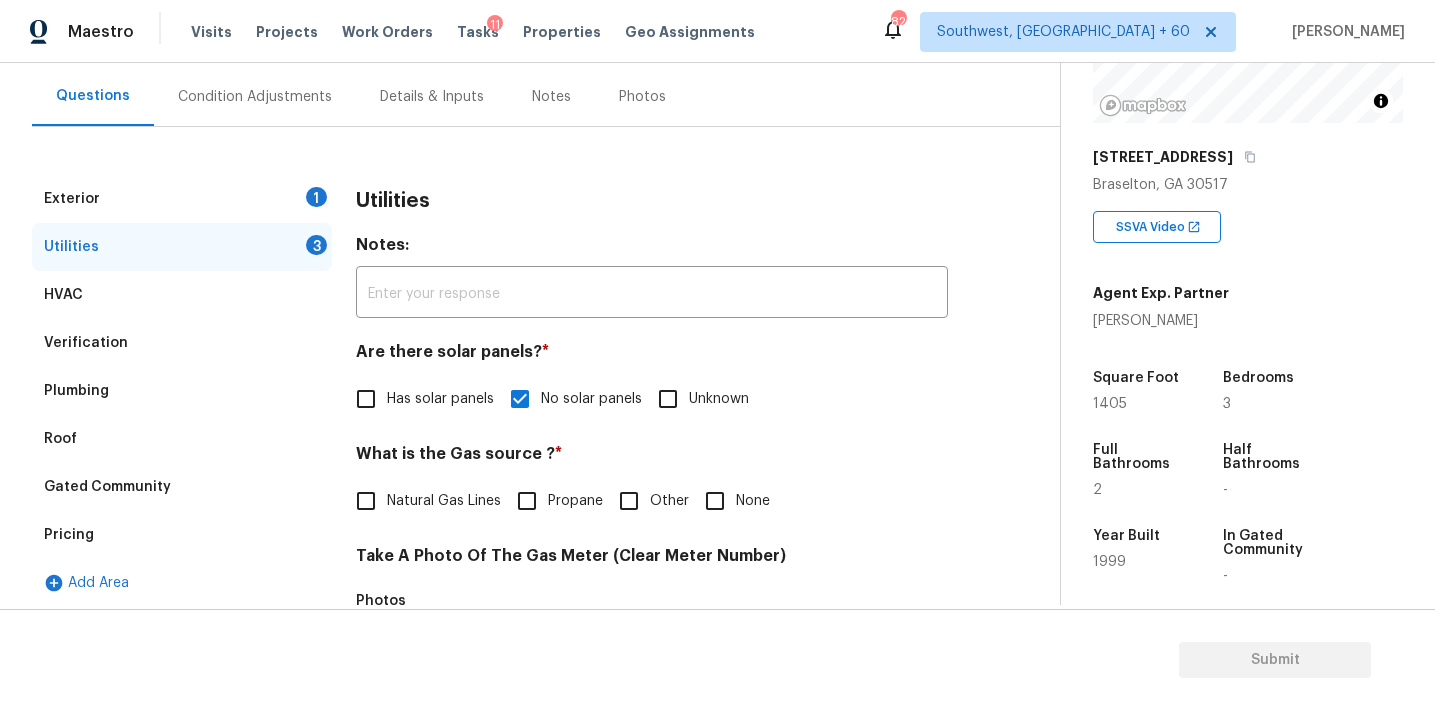 click on "None" at bounding box center (715, 501) 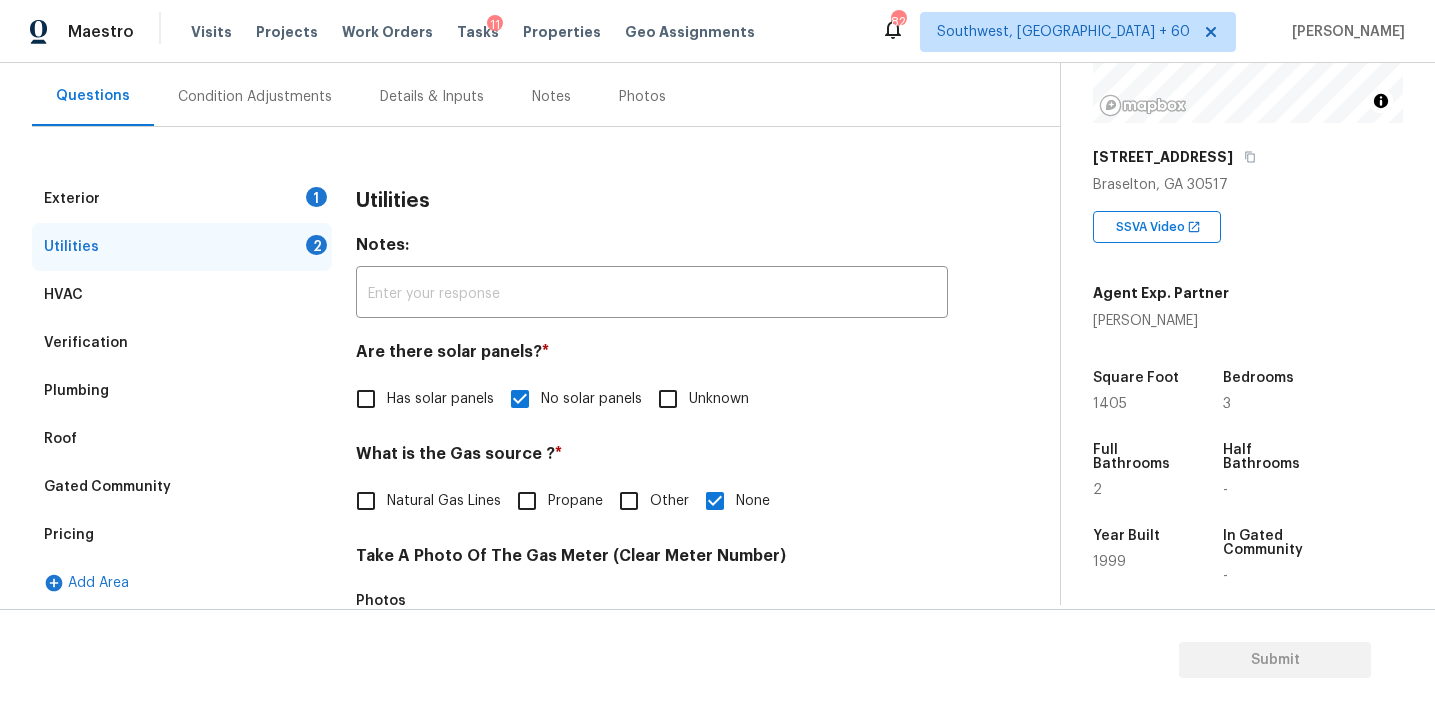 scroll, scrollTop: 795, scrollLeft: 0, axis: vertical 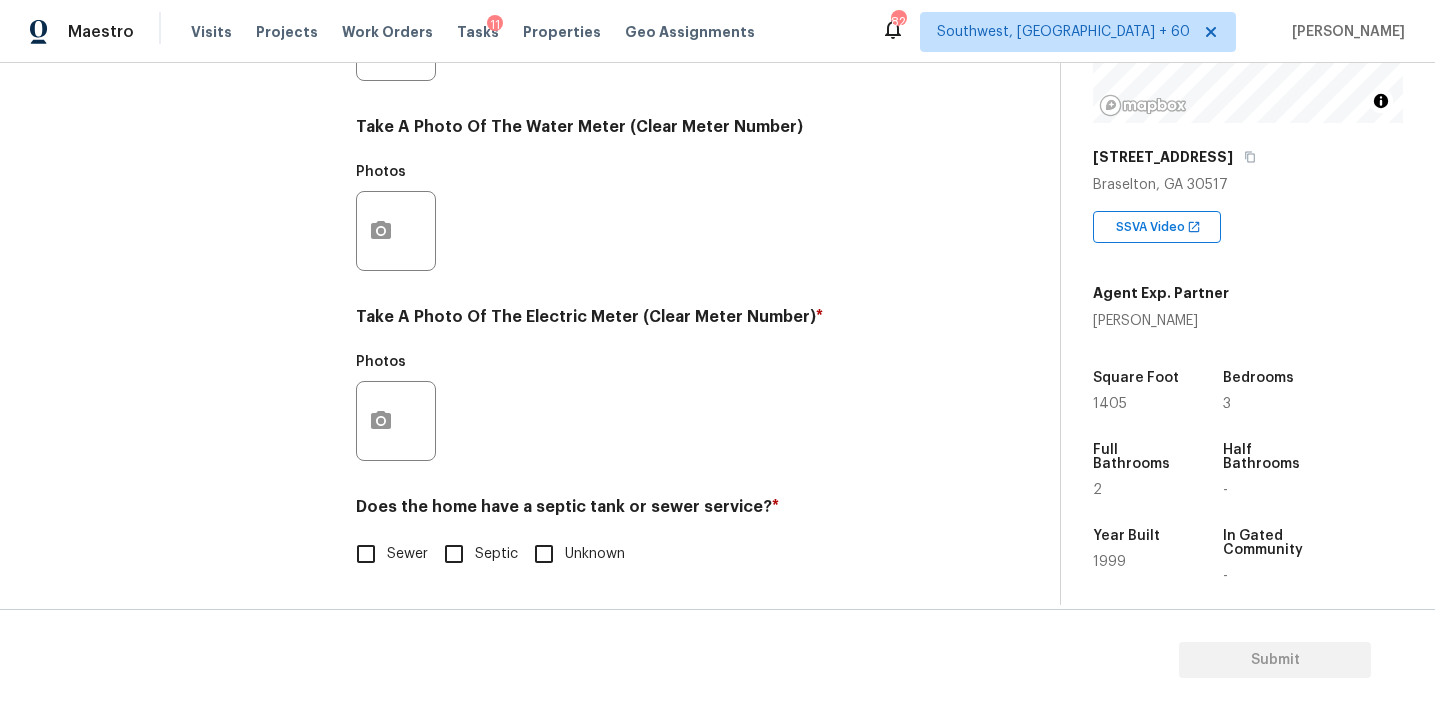 click on "Sewer" at bounding box center [366, 554] 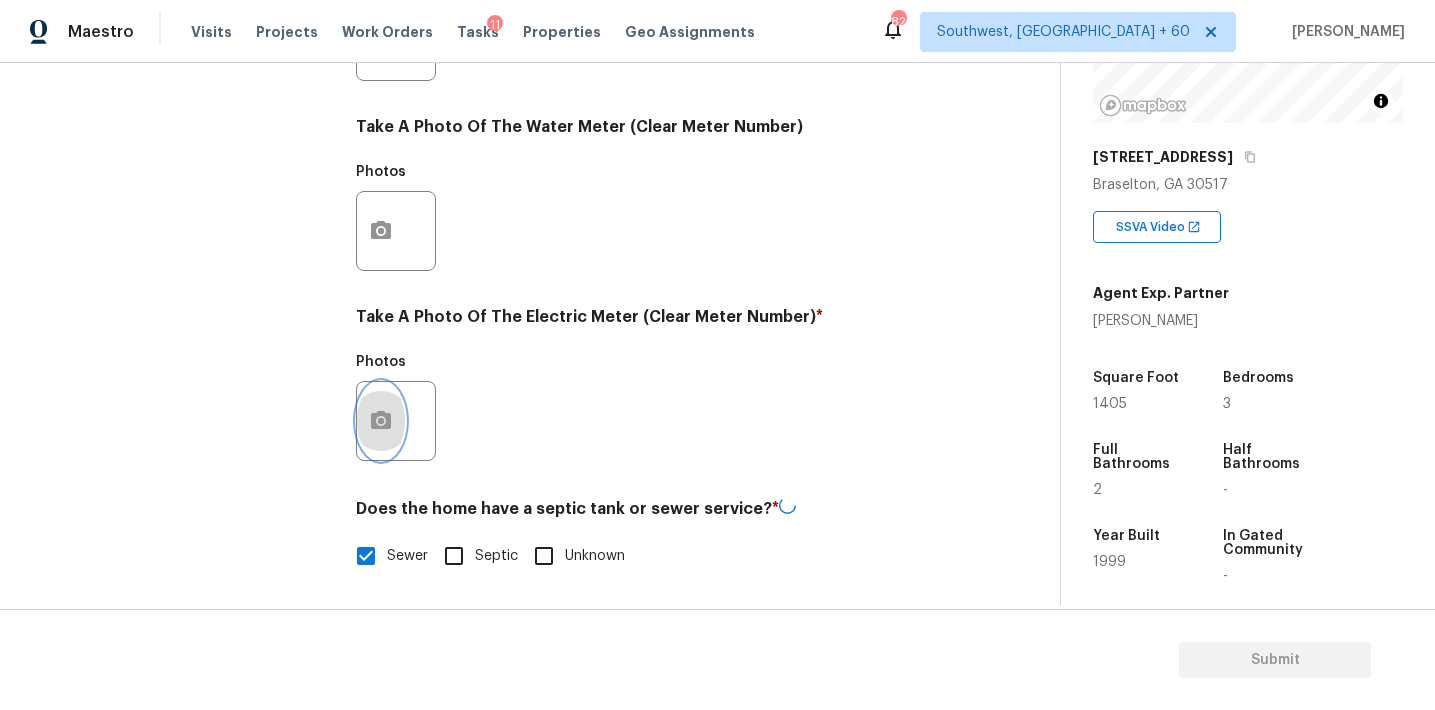 click at bounding box center [381, 421] 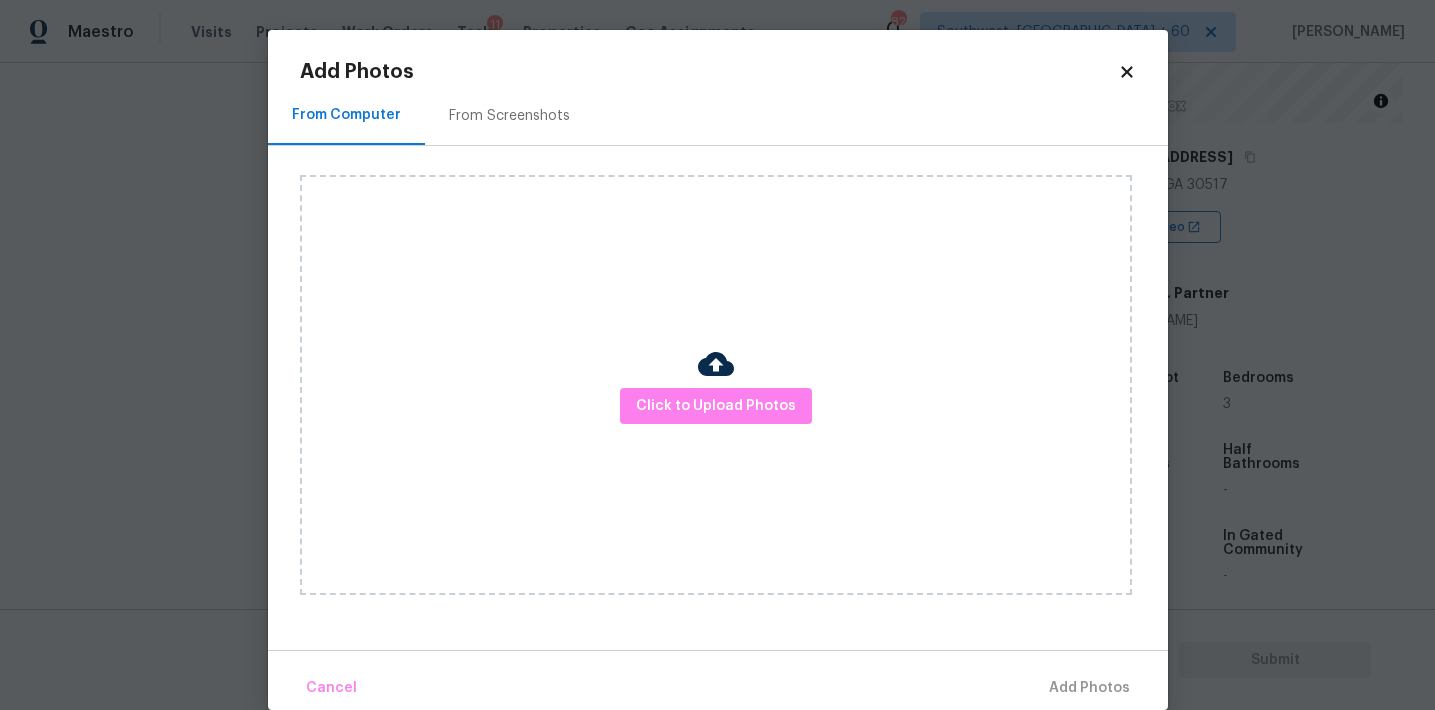 click on "Click to Upload Photos" at bounding box center [716, 385] 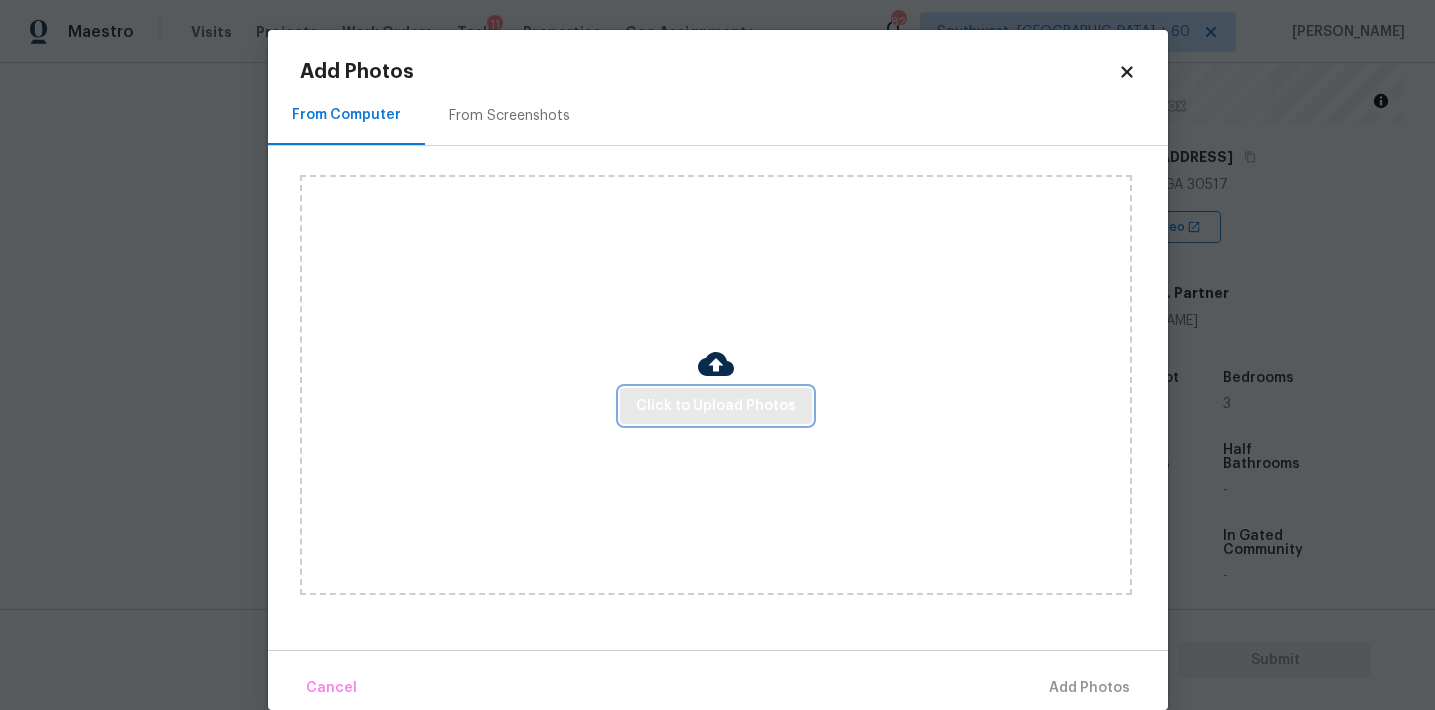 click on "Click to Upload Photos" at bounding box center [716, 406] 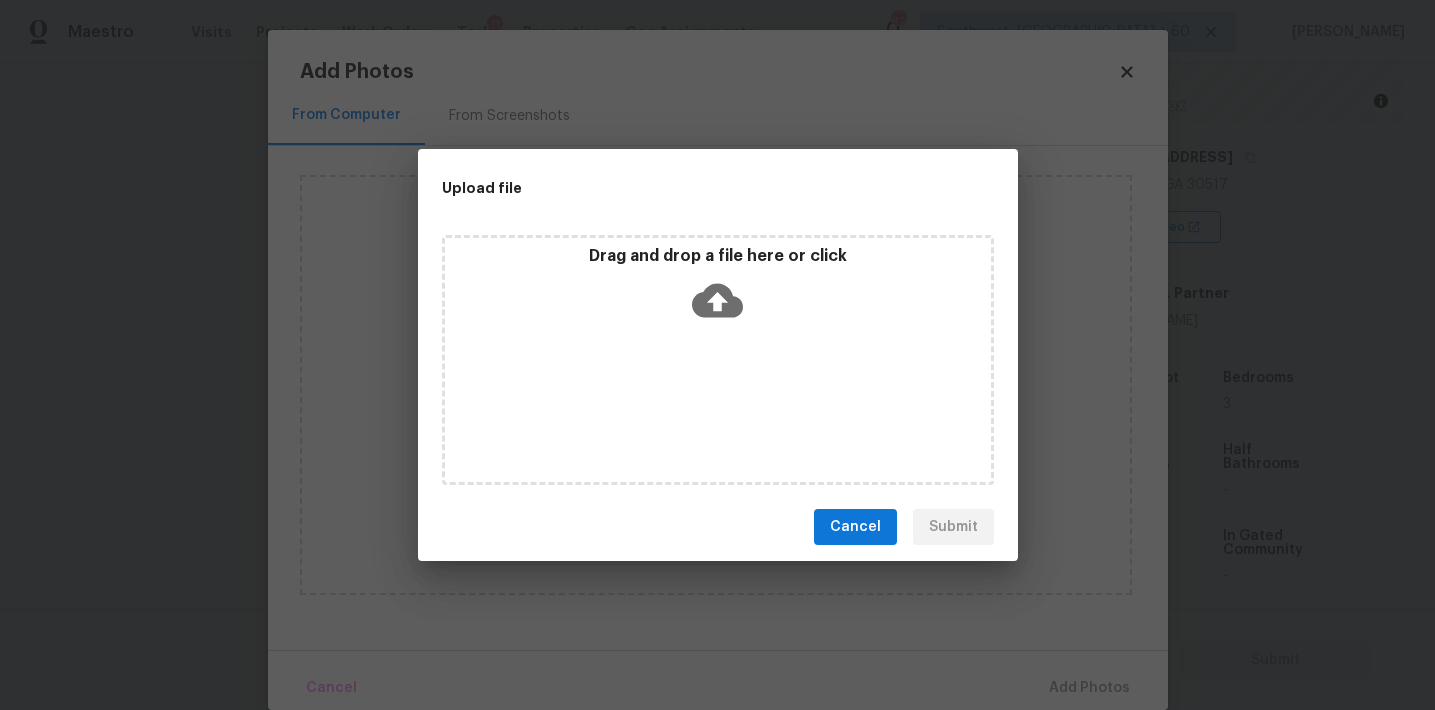 click on "Drag and drop a file here or click" at bounding box center [718, 289] 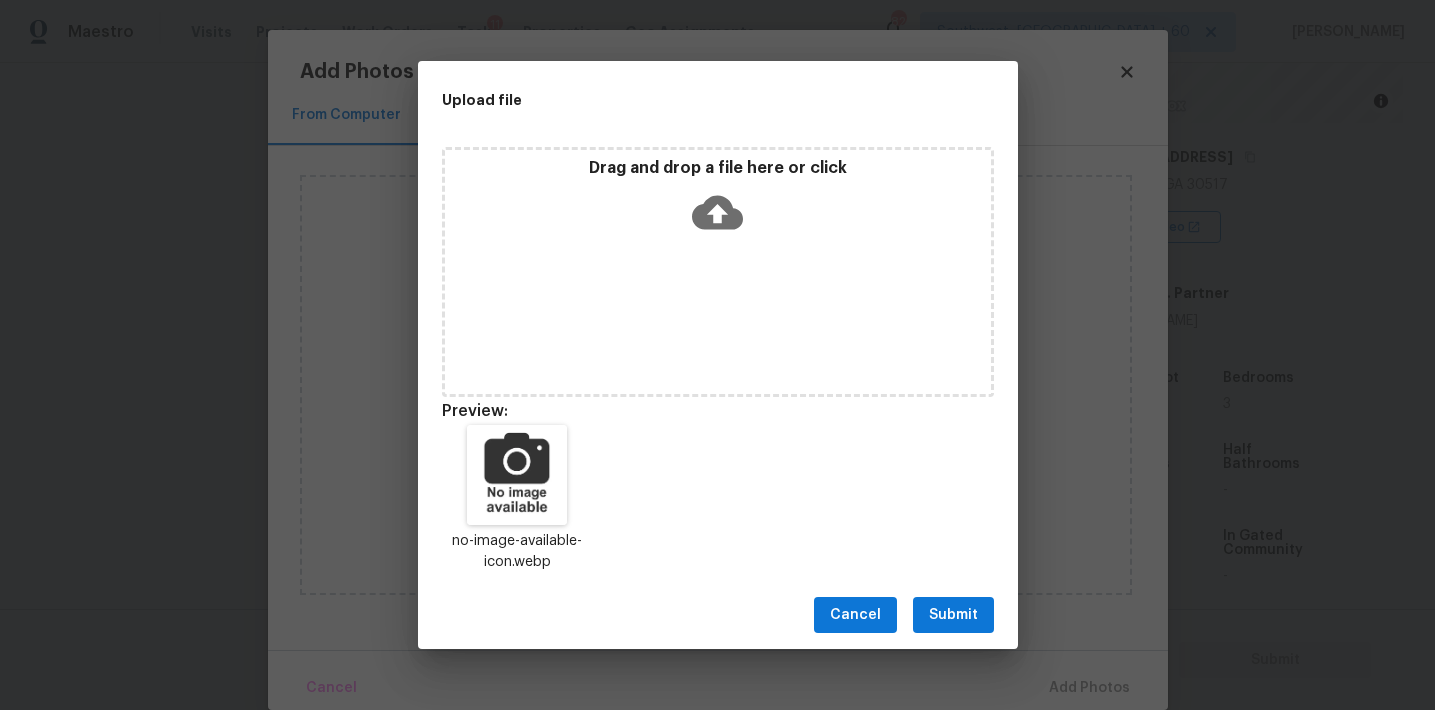 click on "Submit" at bounding box center [953, 615] 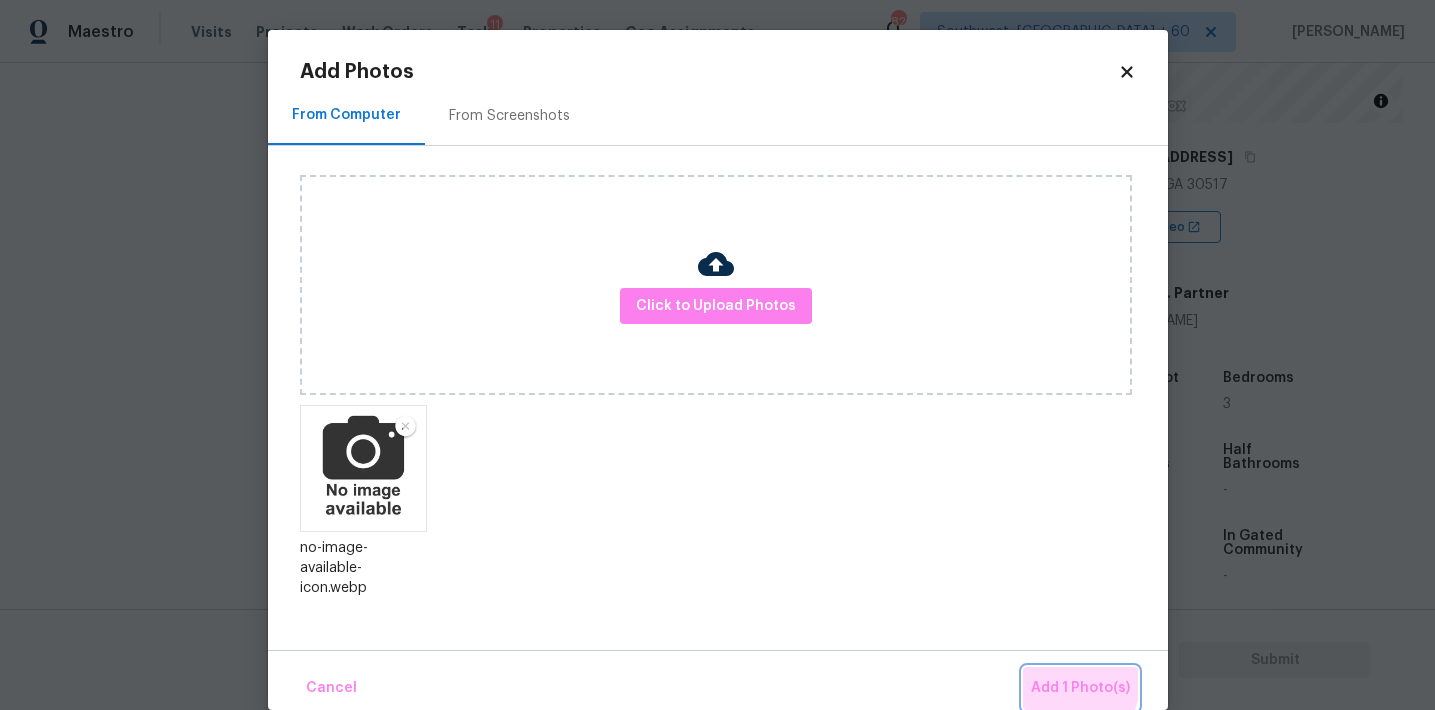 click on "Add 1 Photo(s)" at bounding box center (1080, 688) 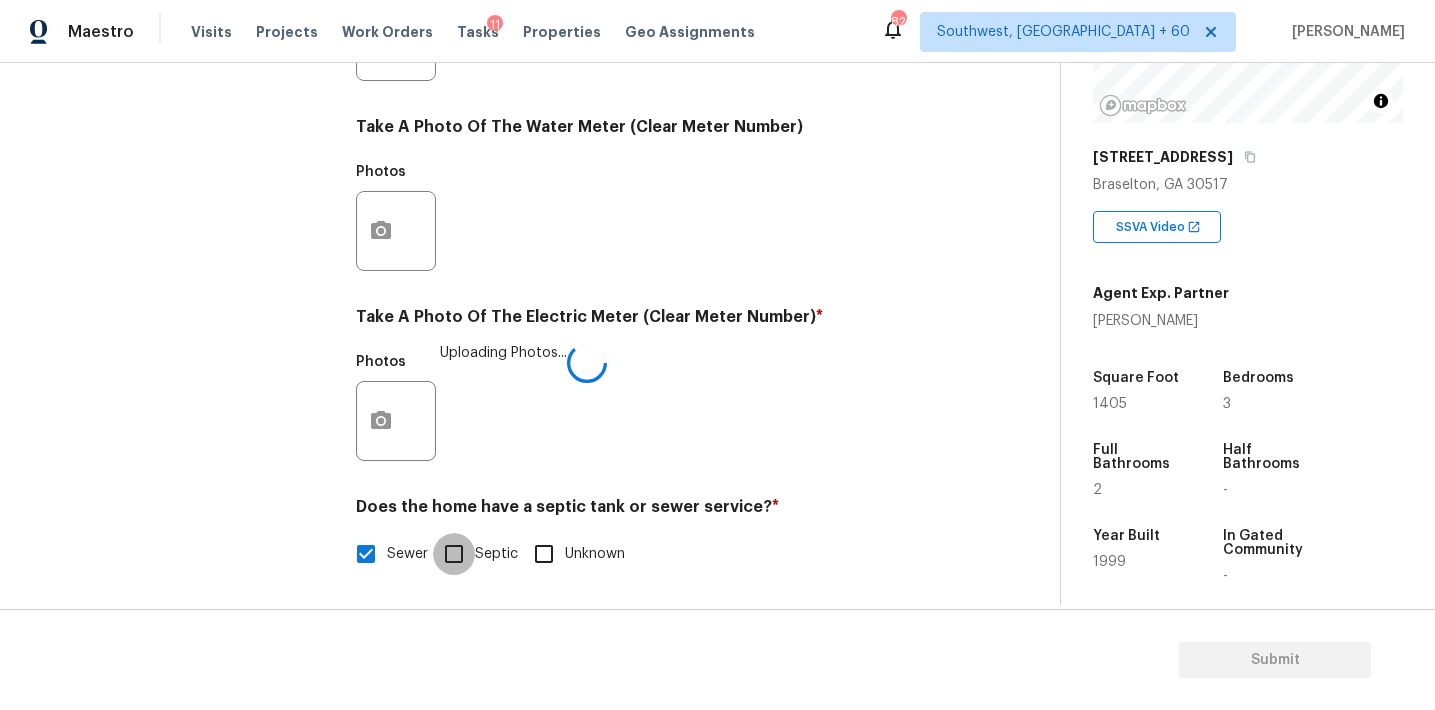 click on "Septic" at bounding box center (454, 554) 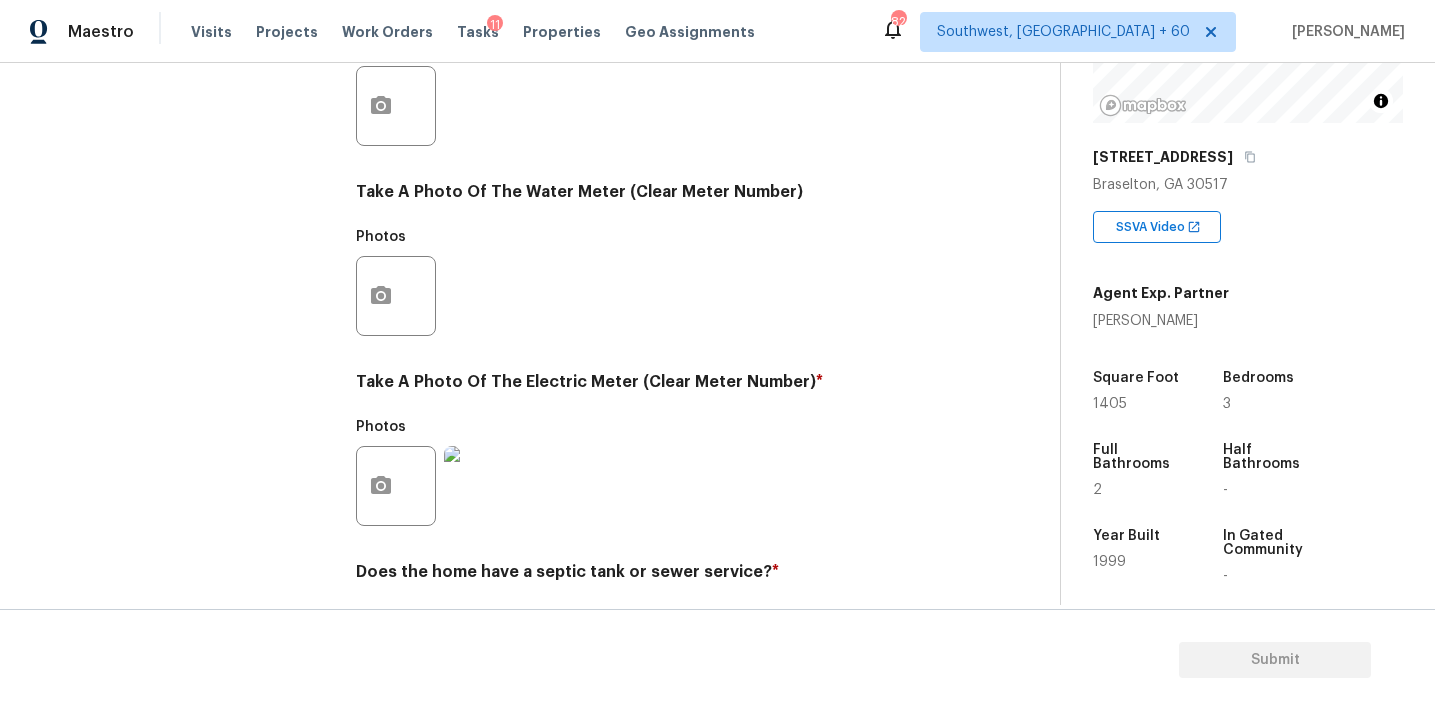 scroll, scrollTop: 486, scrollLeft: 0, axis: vertical 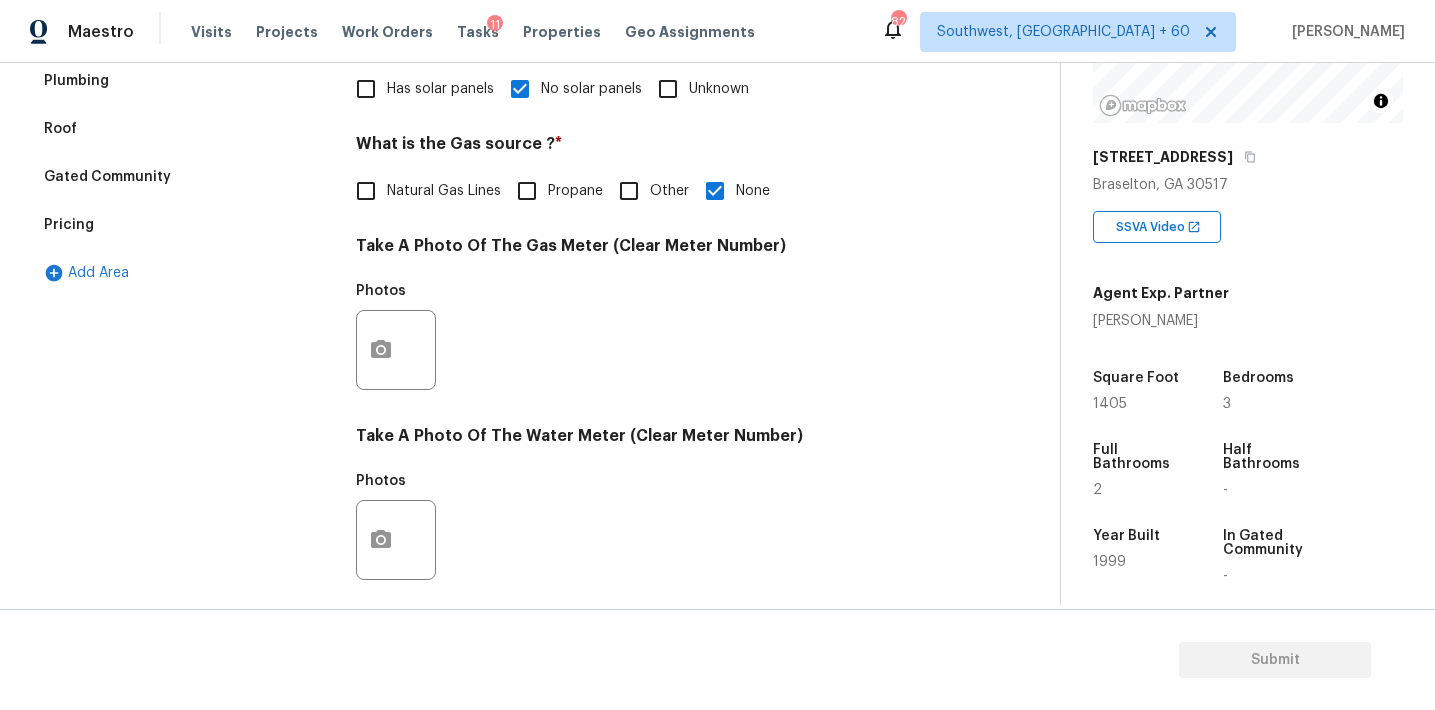 click on "Pricing" at bounding box center [182, 225] 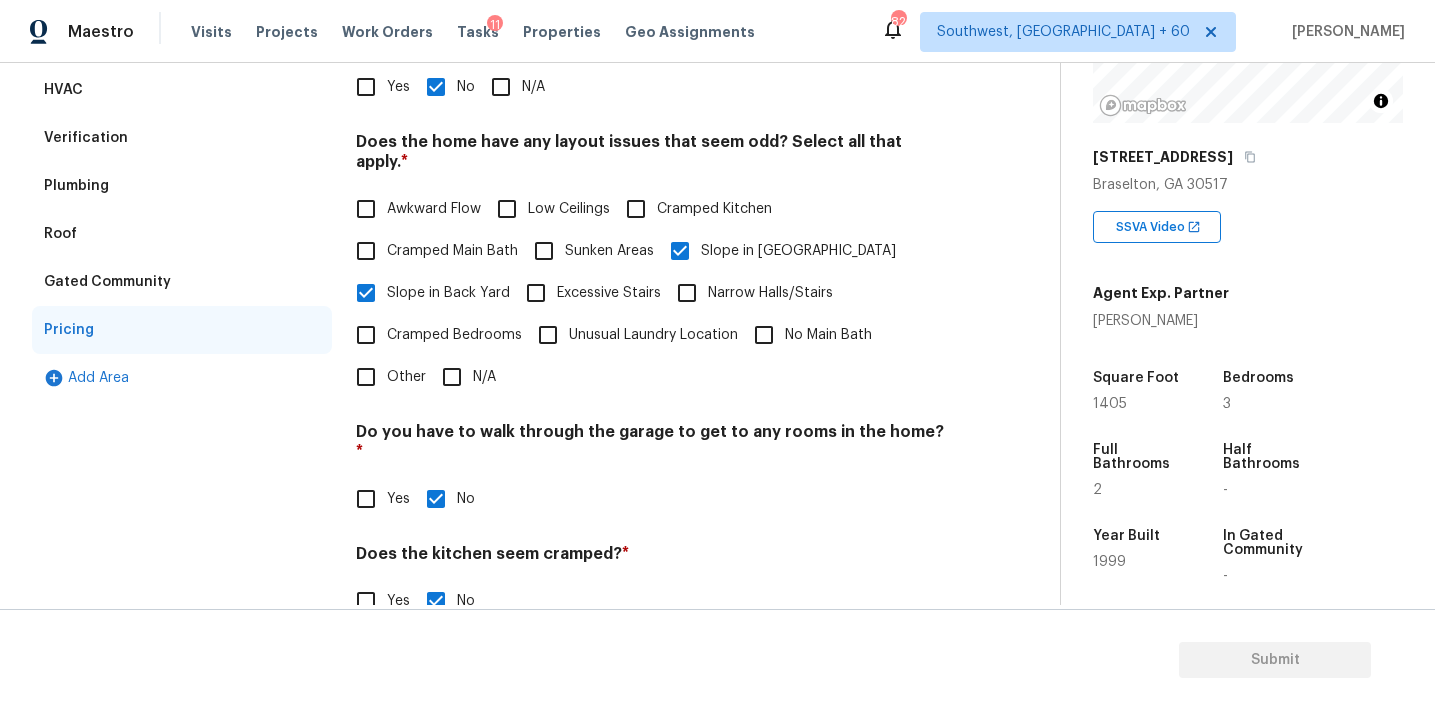 scroll, scrollTop: 368, scrollLeft: 0, axis: vertical 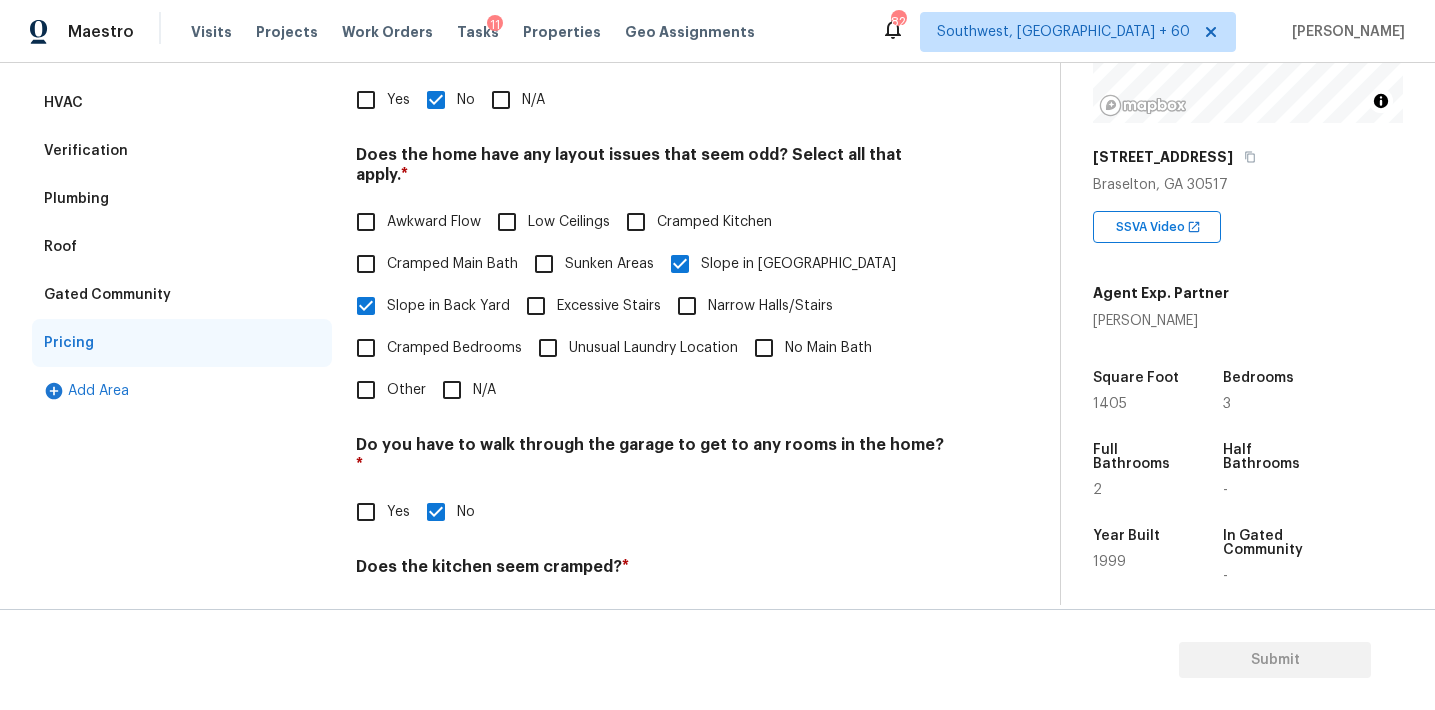 click on "Verification" at bounding box center [182, 151] 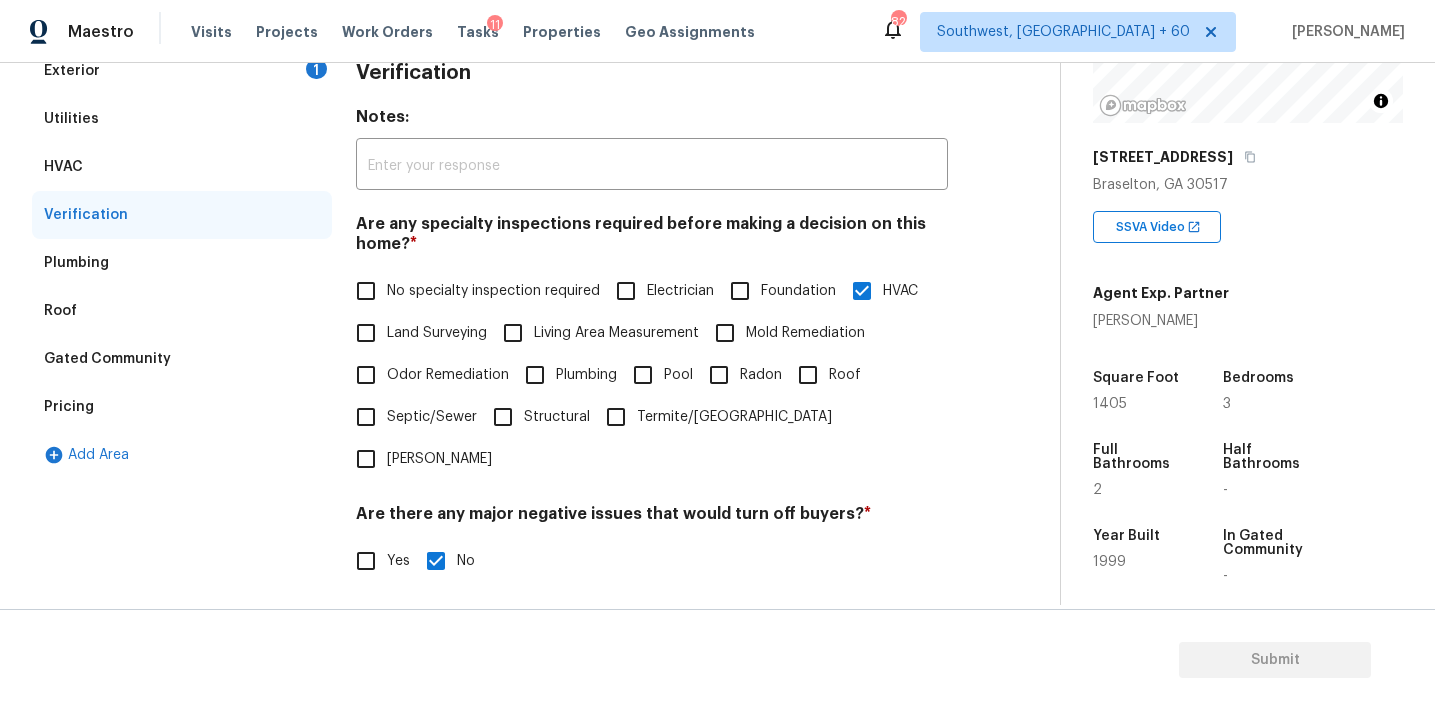 scroll, scrollTop: 249, scrollLeft: 0, axis: vertical 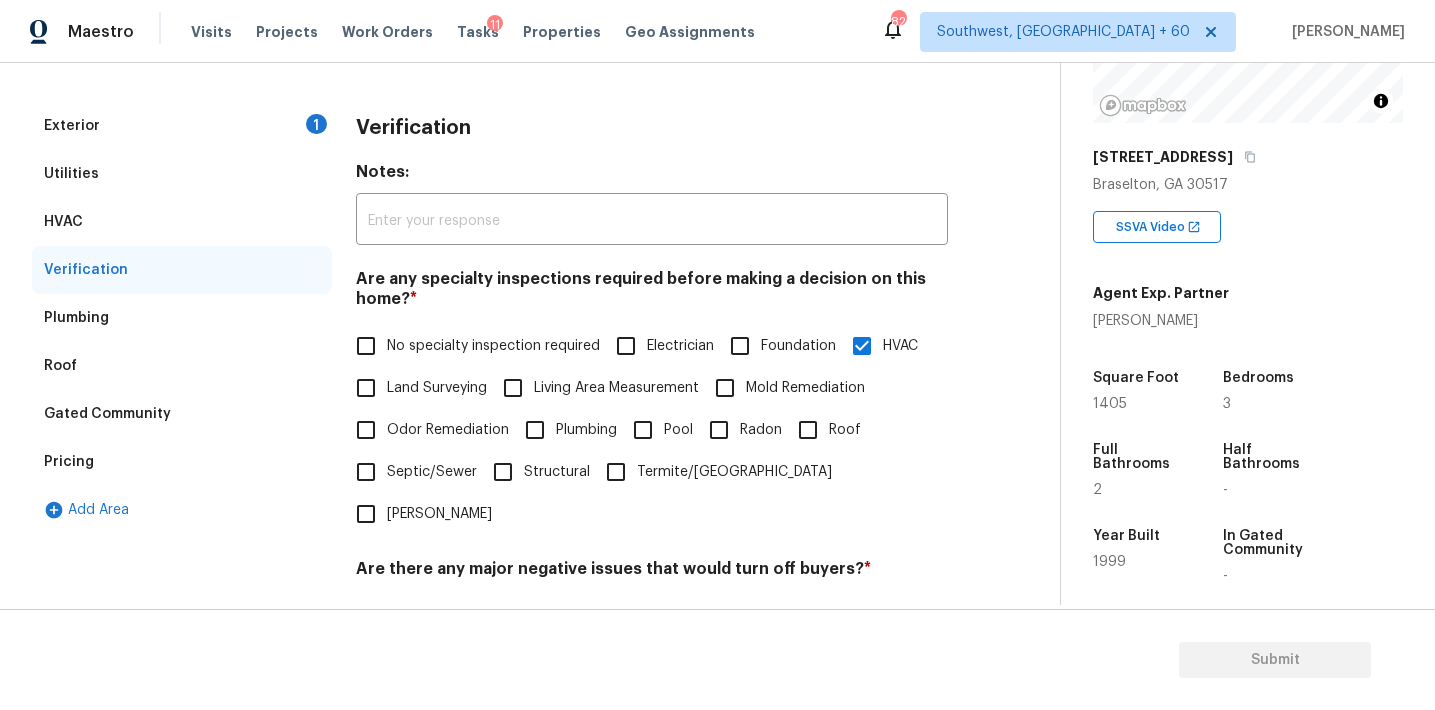 click on "HVAC" at bounding box center (182, 222) 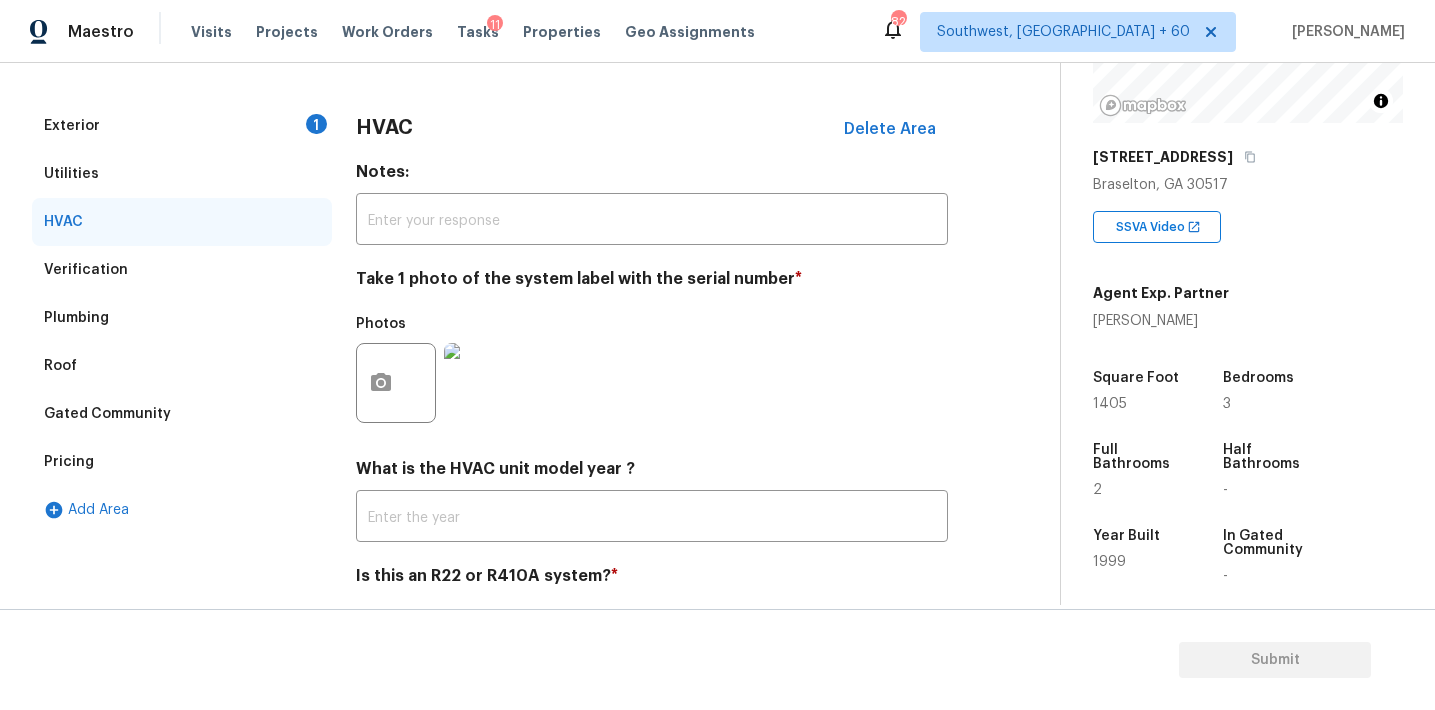 click on "Pricing" at bounding box center (182, 462) 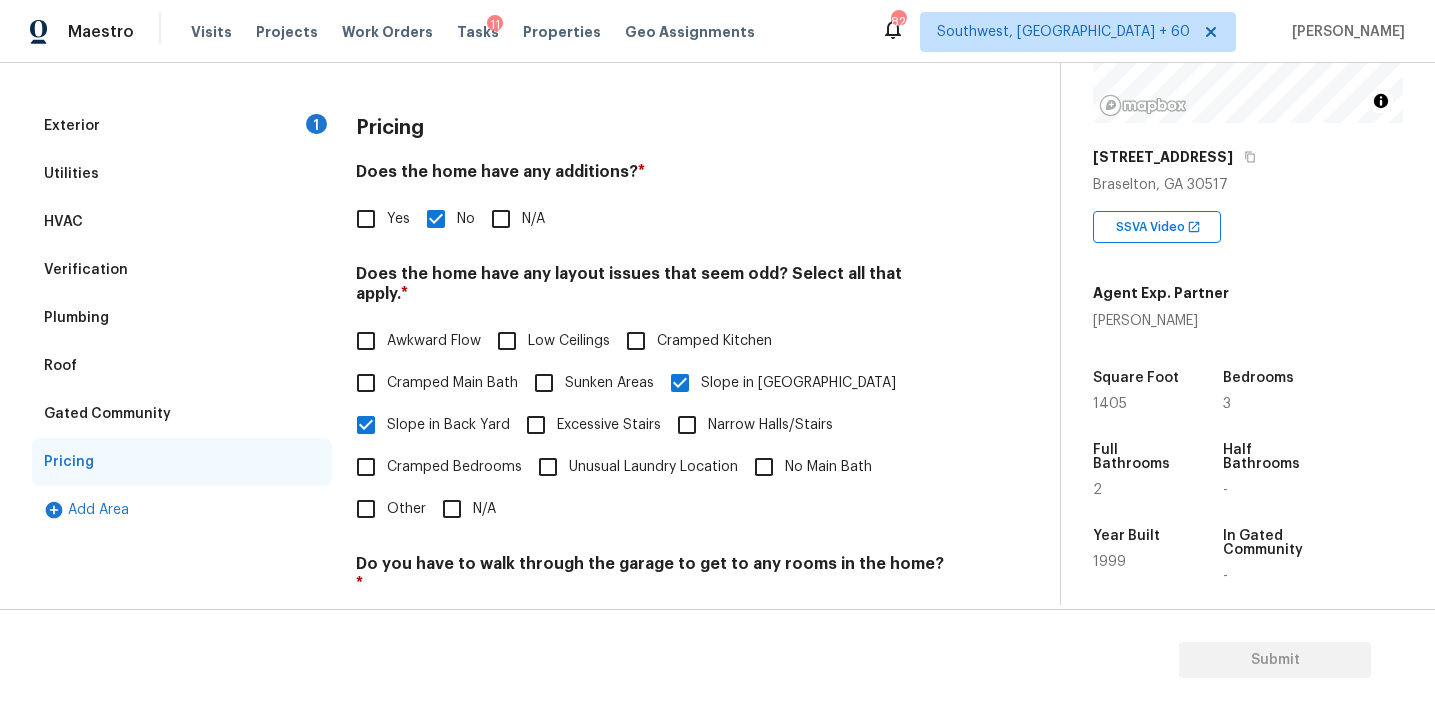 click on "Verification" at bounding box center (182, 270) 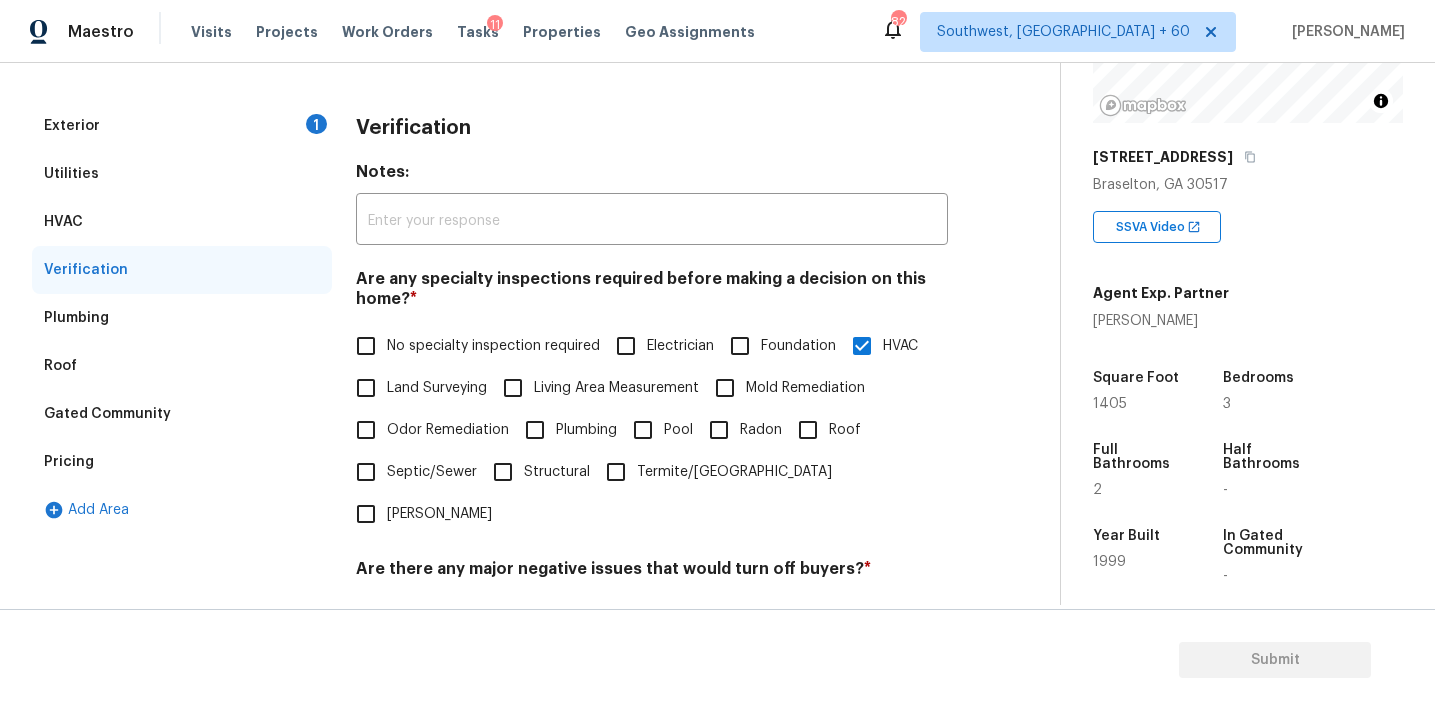 click on "Utilities" at bounding box center (182, 174) 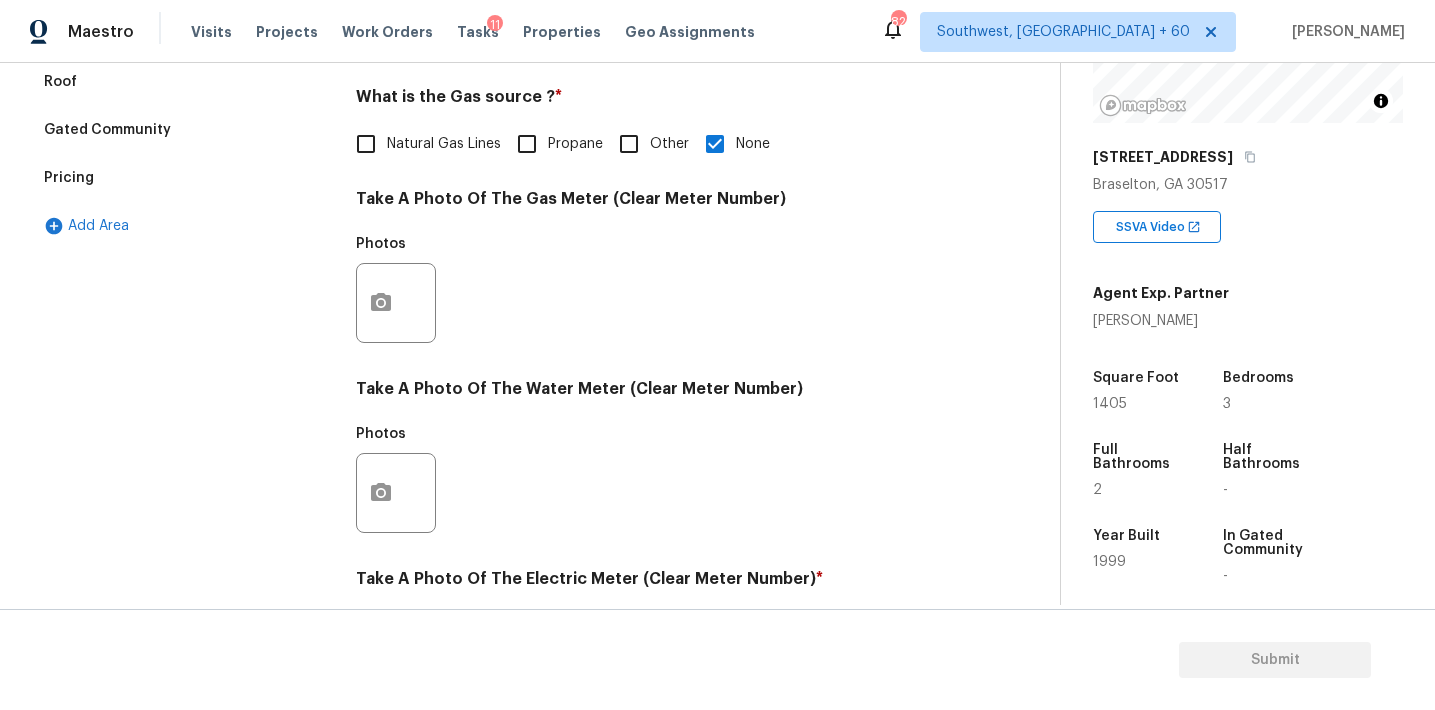 scroll, scrollTop: 481, scrollLeft: 0, axis: vertical 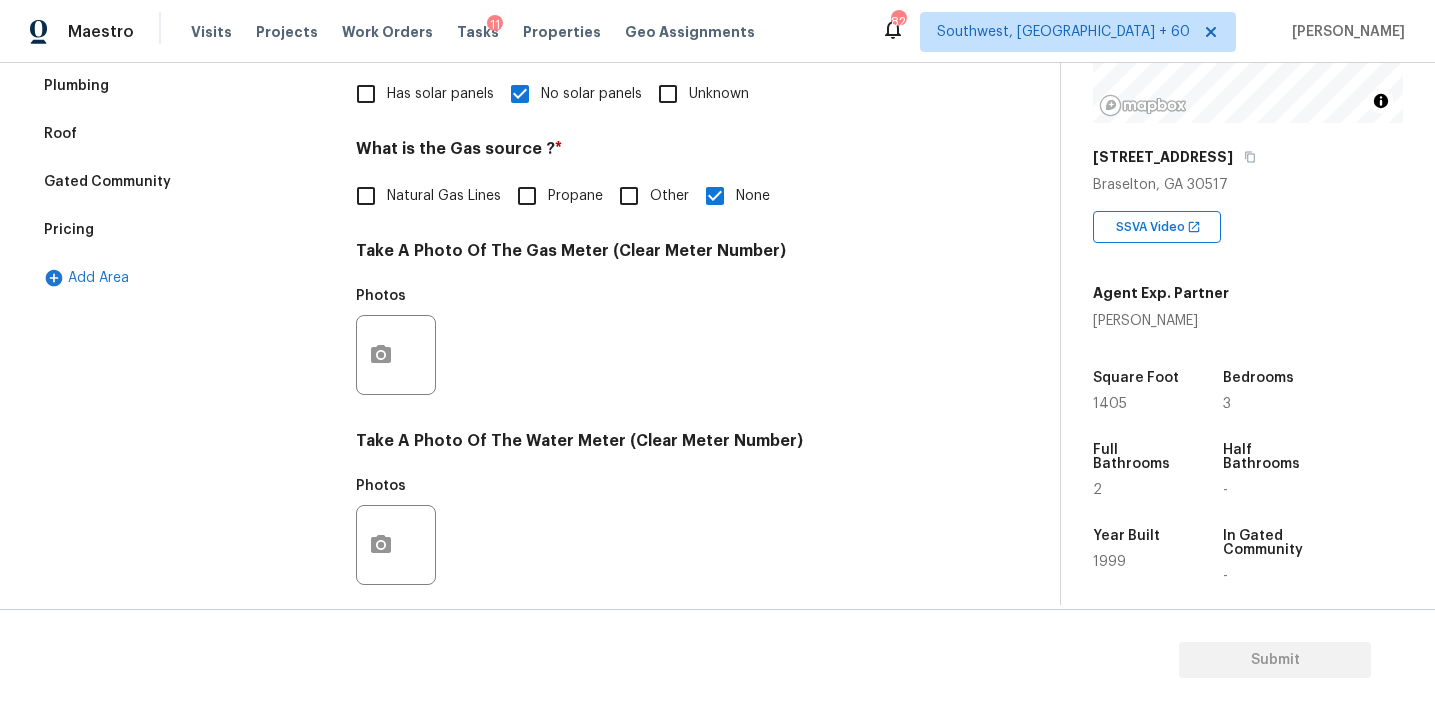 click on "Plumbing" at bounding box center (182, 86) 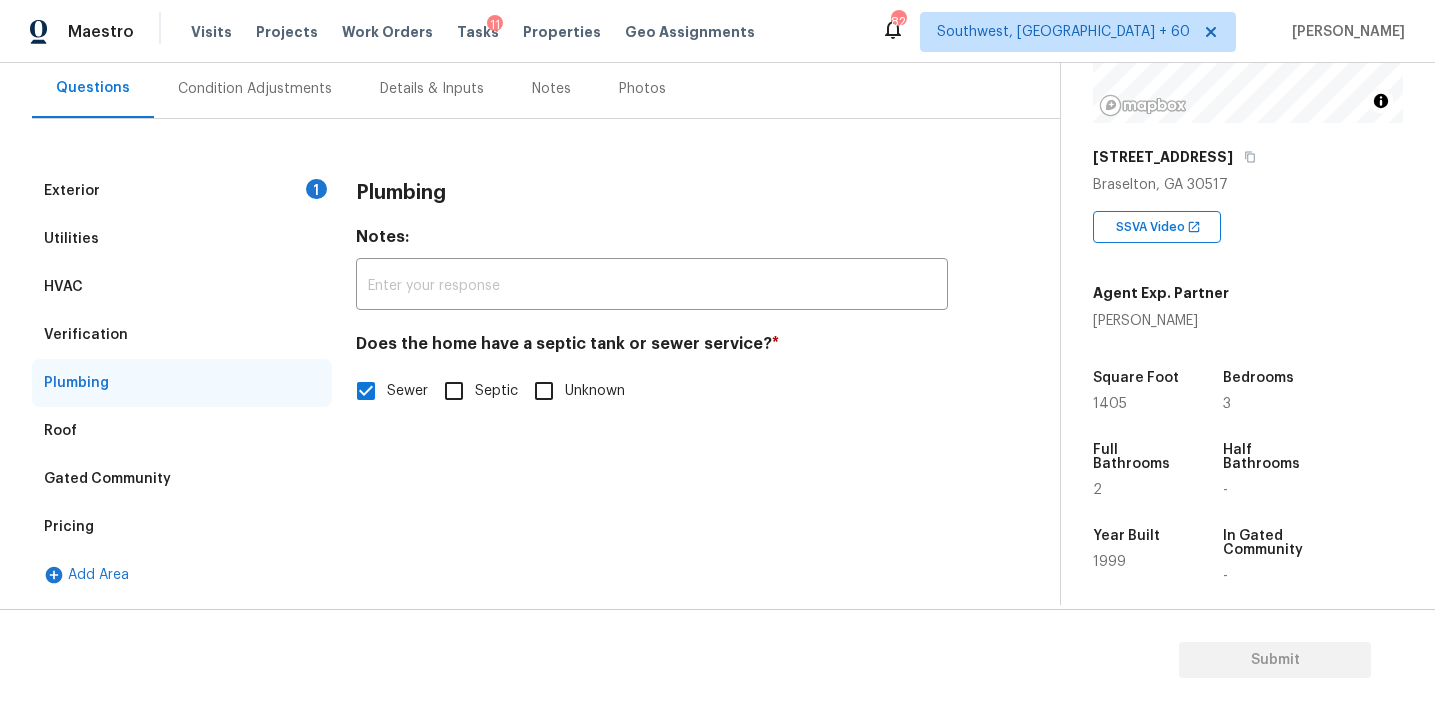 scroll, scrollTop: 184, scrollLeft: 0, axis: vertical 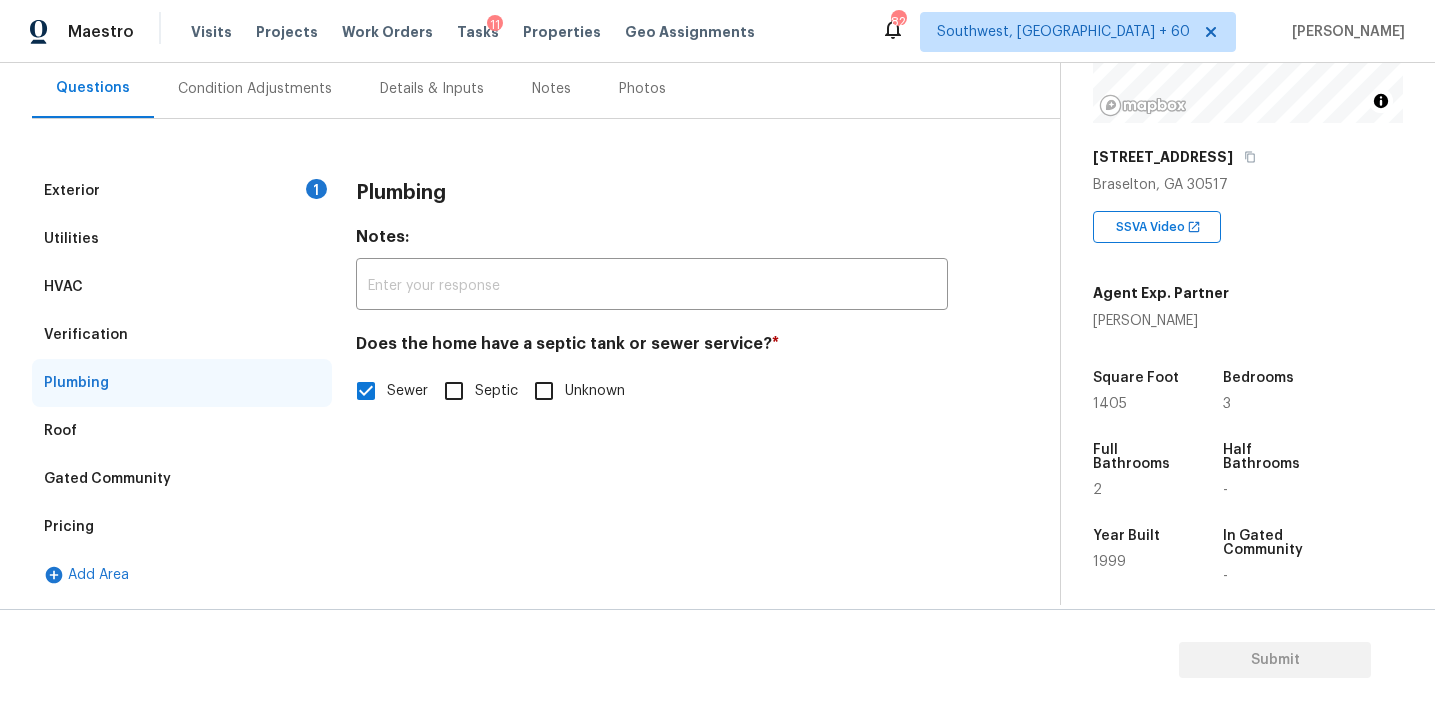 click on "Septic" at bounding box center [454, 391] 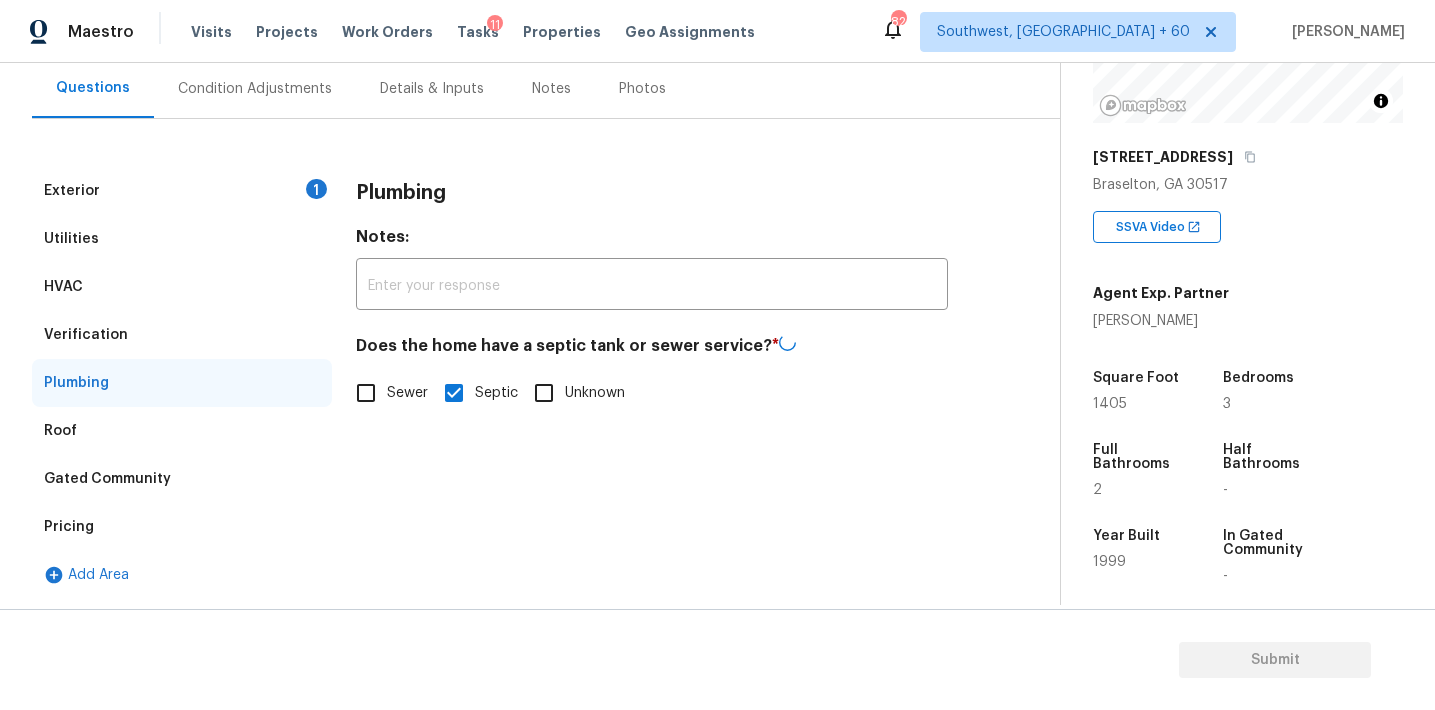 click on "Exterior 1" at bounding box center [182, 191] 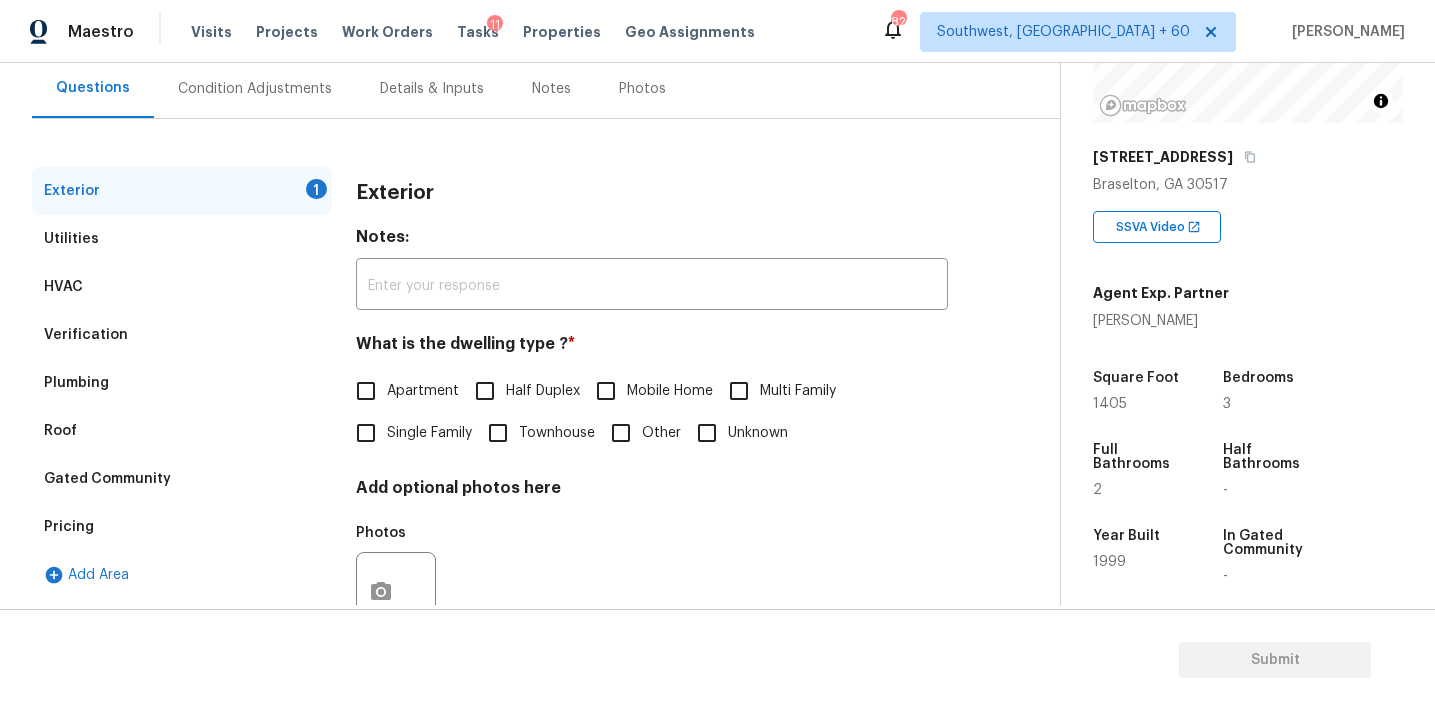 click on "Single Family" at bounding box center (429, 433) 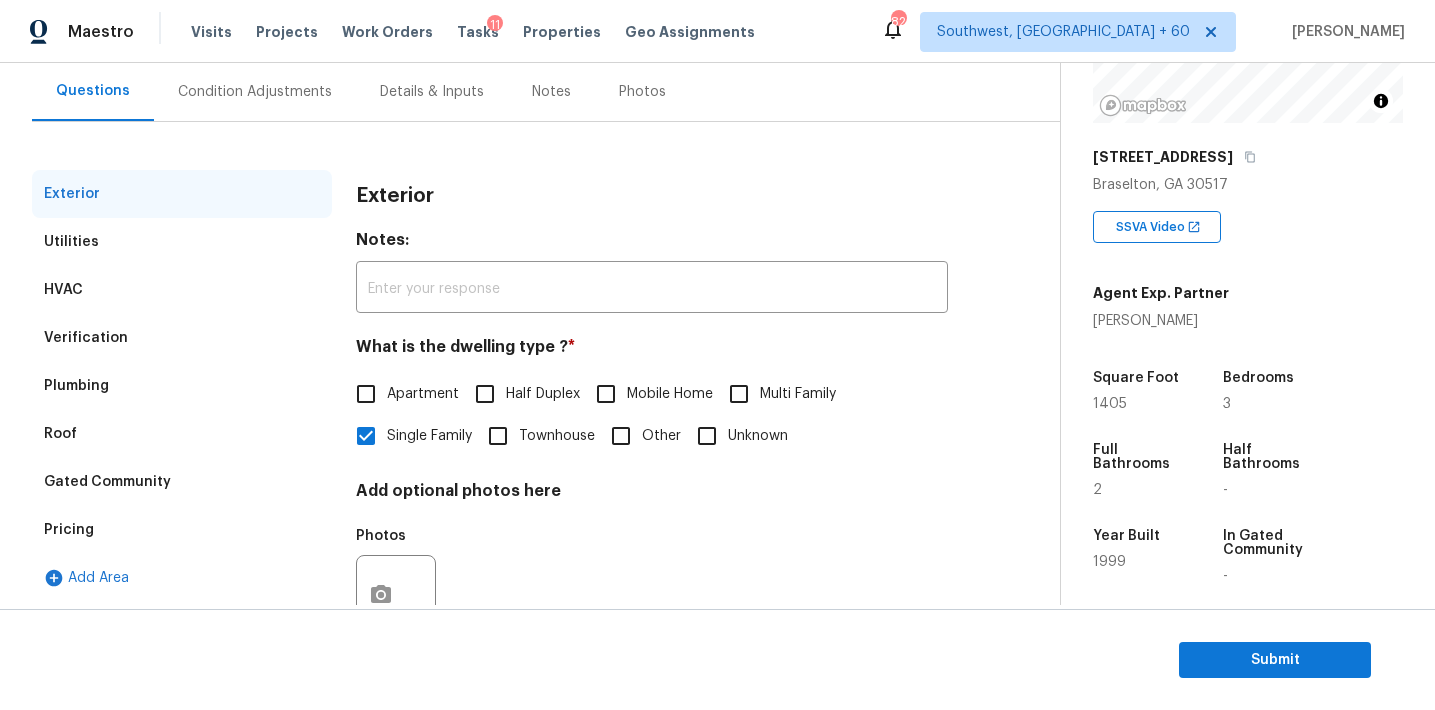 click on "Condition Adjustments" at bounding box center [255, 91] 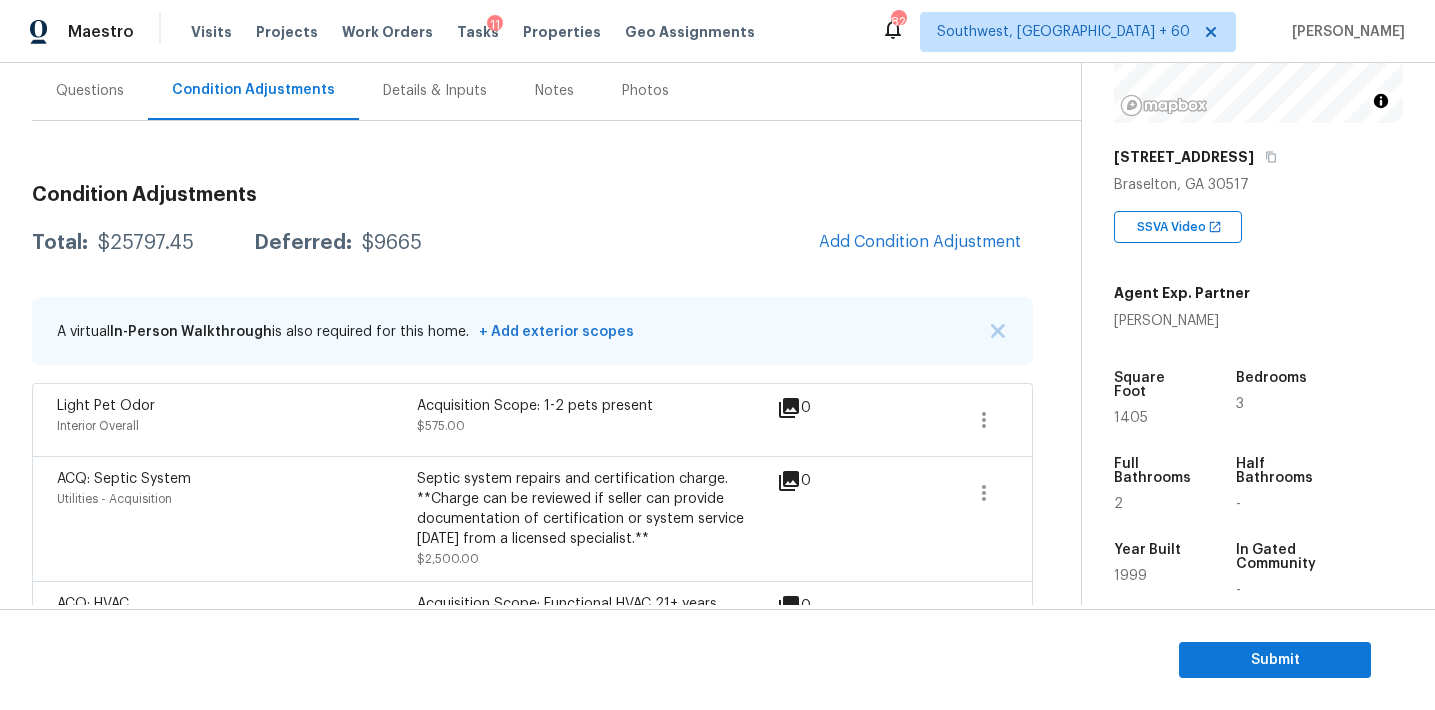 click on "Total:  $25797.45 Deferred:  $9665 Add Condition Adjustment" at bounding box center [532, 243] 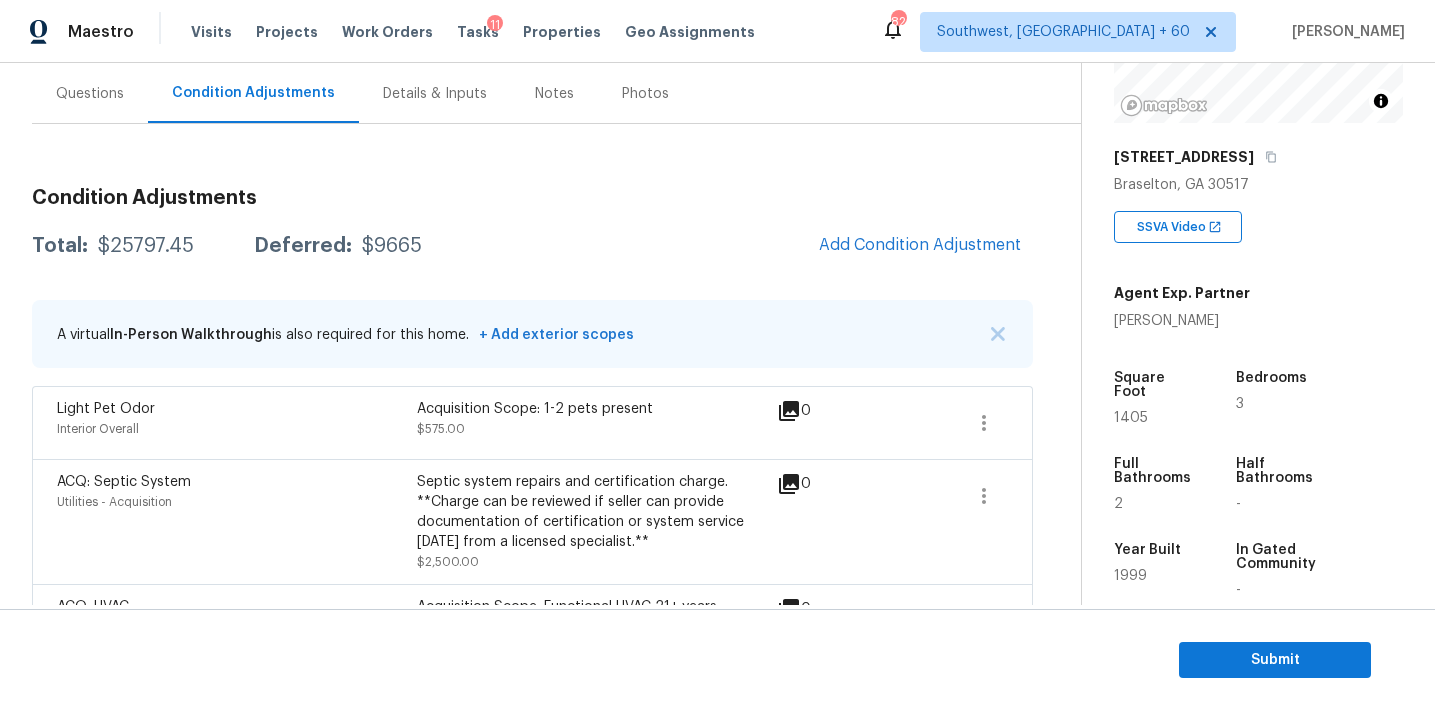 click on "Condition Adjustments Total:  $25797.45 Deferred:  $9665 Add Condition Adjustment A virtual  In-Person Walkthrough  is also required for this home.   + Add exterior scopes Light Pet Odor Interior Overall Acquisition Scope: 1-2 pets present $575.00   0 ACQ: Septic System Utilities - Acquisition Septic system repairs and certification charge. **Charge can be reviewed if seller can provide documentation of certification or system service within 2 years from a licensed specialist.** $2,500.00   0 ACQ: HVAC HVAC - Acquisition Acquisition Scope: Functional HVAC 21+ years $6,500.00   0 ACQ: Shingle Roof Exterior Overall - Acquisition Acquisition Scope: Shingle Roof 0-10 years in age maintenance. $500.00   0 Debris/garbage on site Exterior Overall - Dwelling Type Remove and properly dispose of storage shed left by seller.  (8' x 8' or greater) $600.00   1 Deferred Landscape Package Exterior Overall - Dwelling Type $140.00   3 Deferred Pressure wash required Exterior Overall - Dwelling Type $275.00   3 Deferred   2" at bounding box center (532, 1017) 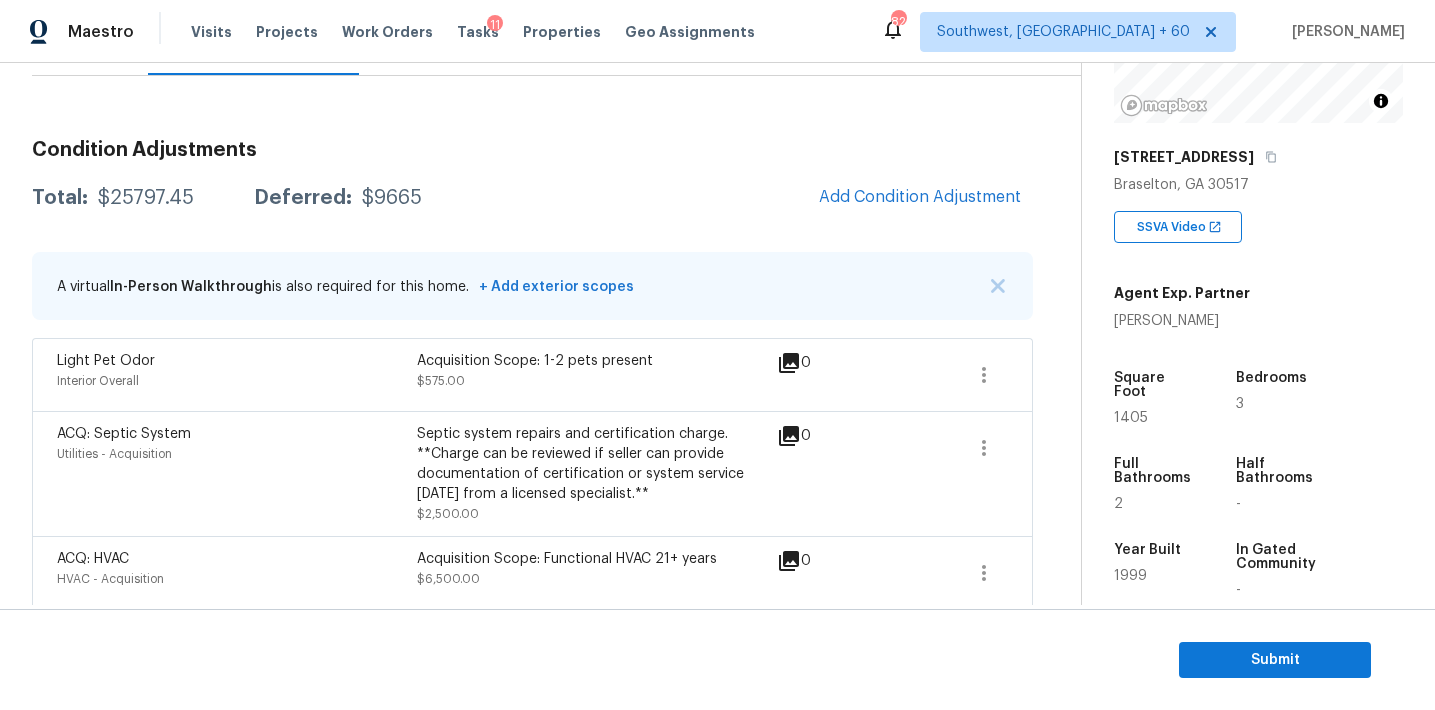 scroll, scrollTop: 181, scrollLeft: 0, axis: vertical 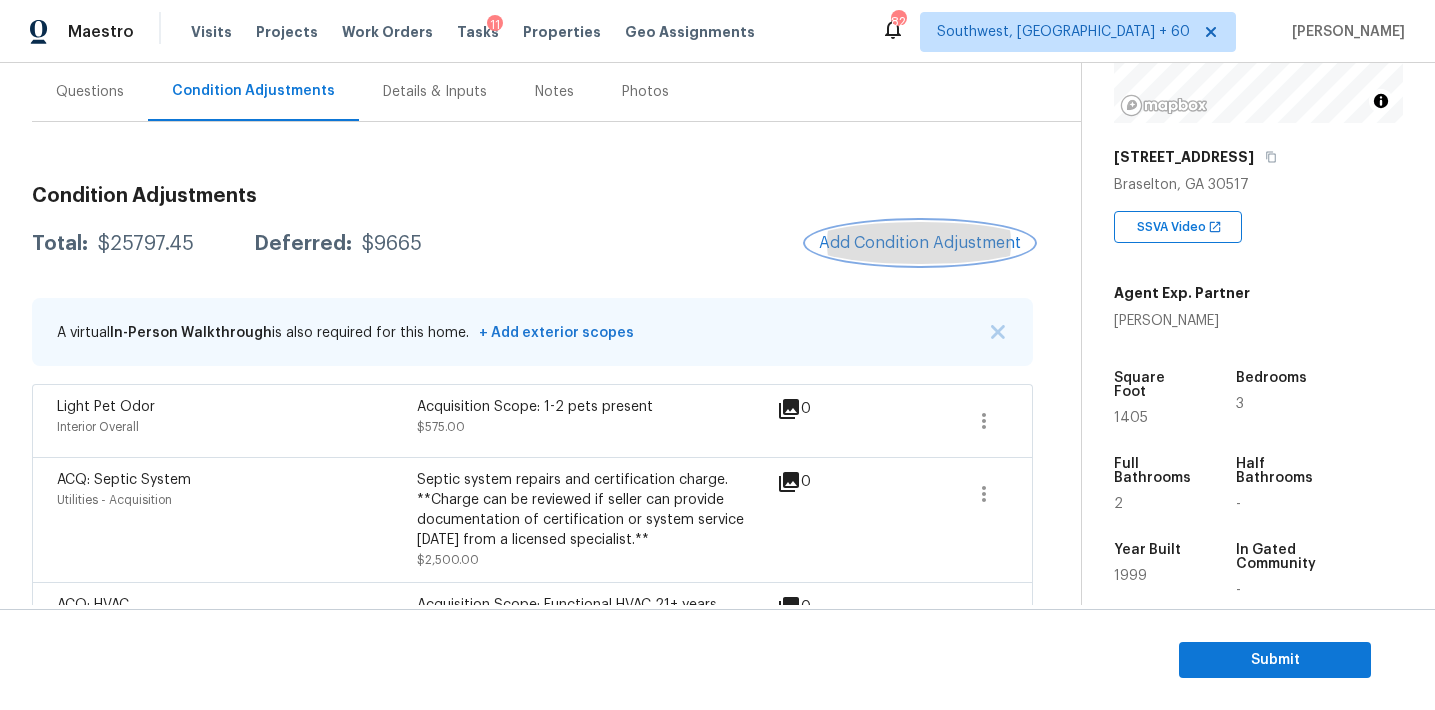 click on "Add Condition Adjustment" at bounding box center [920, 243] 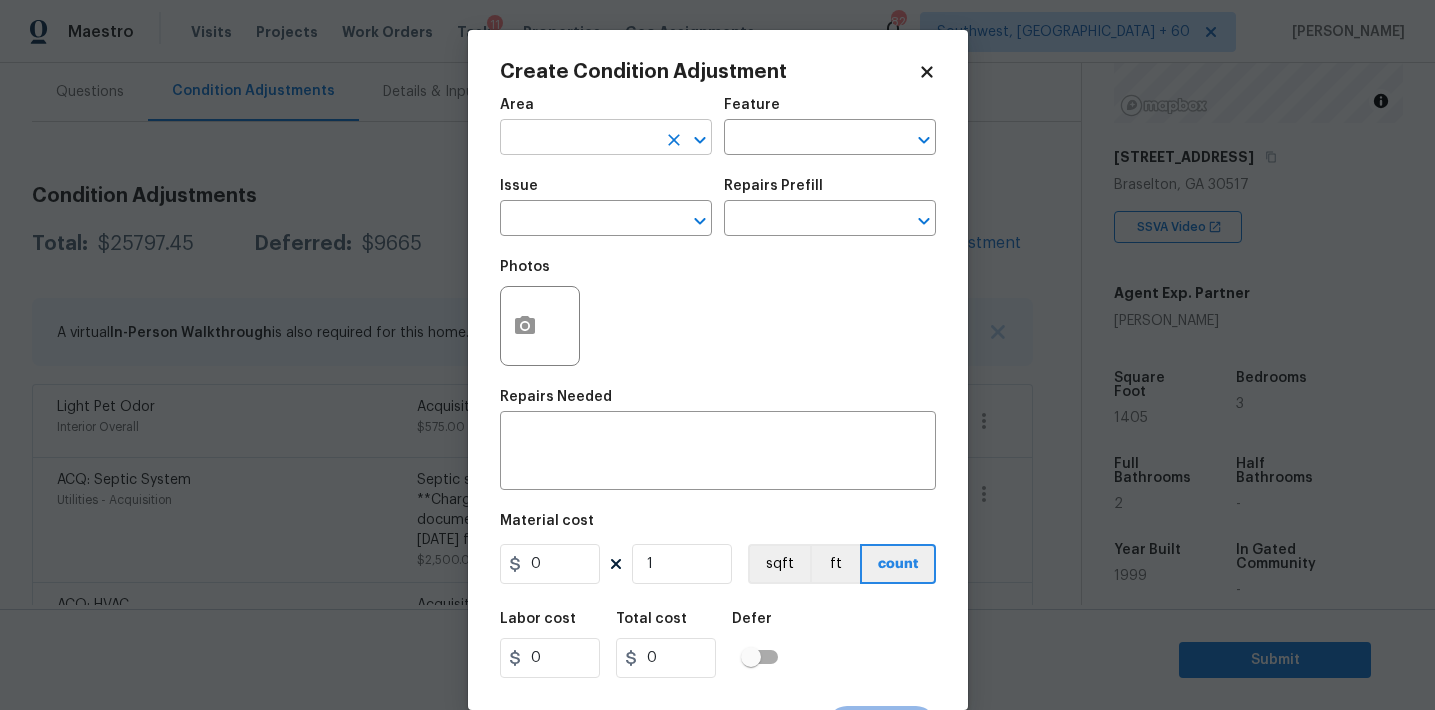 click at bounding box center [578, 139] 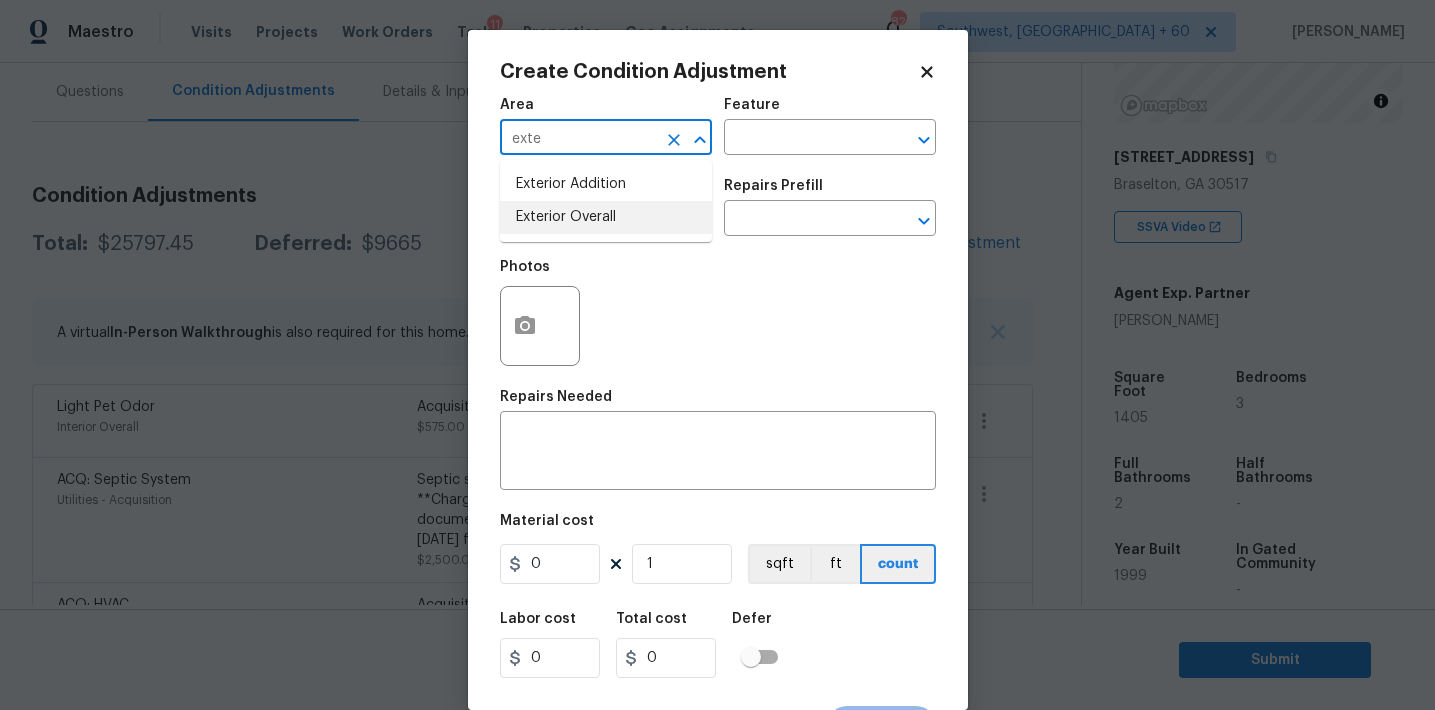 click on "Exterior Overall" at bounding box center [606, 217] 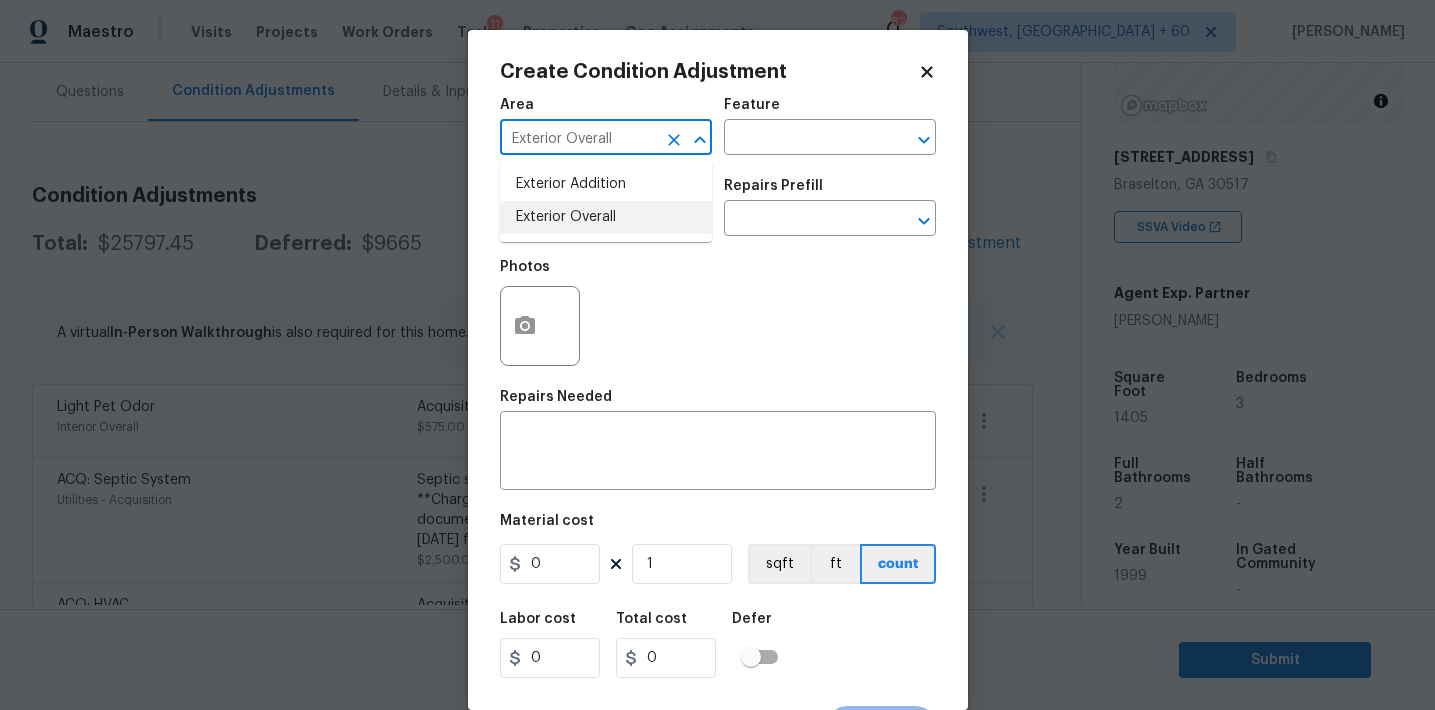 type on "Exterior Overall" 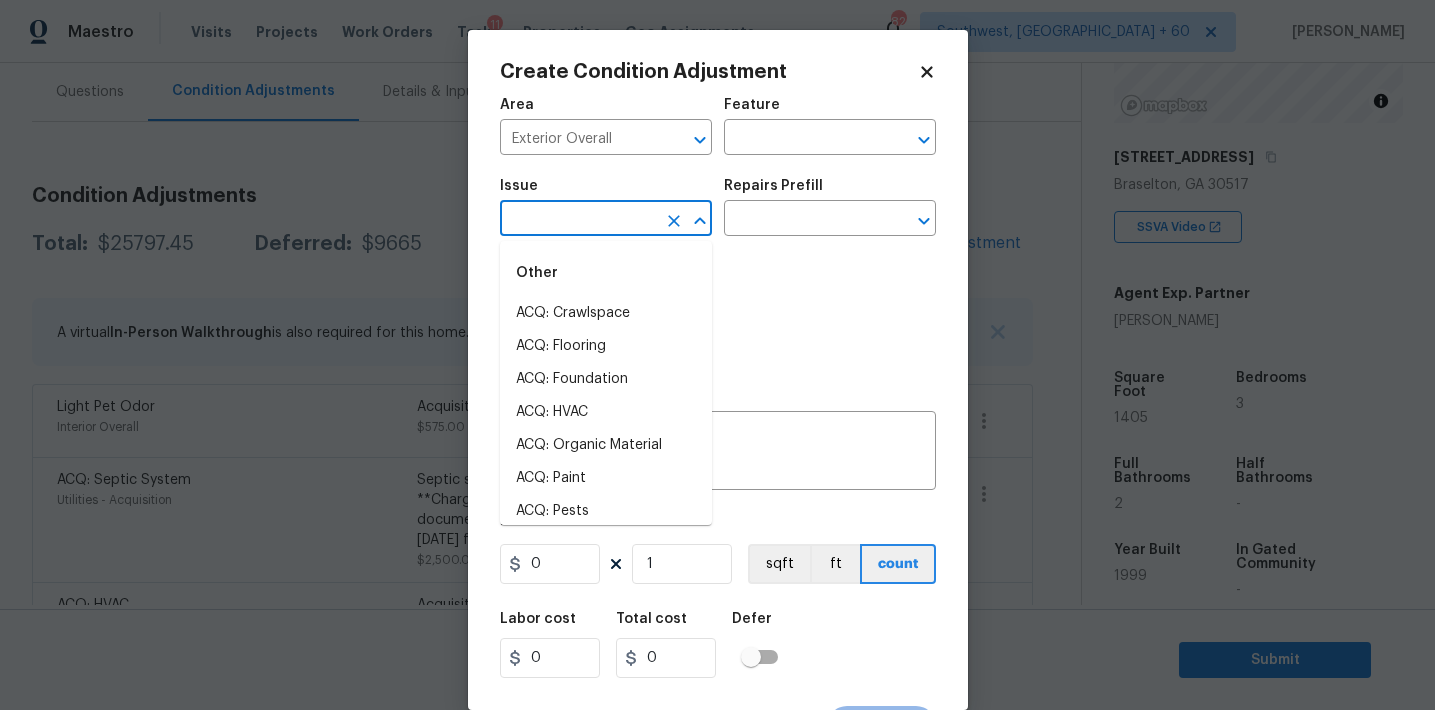 click at bounding box center [578, 220] 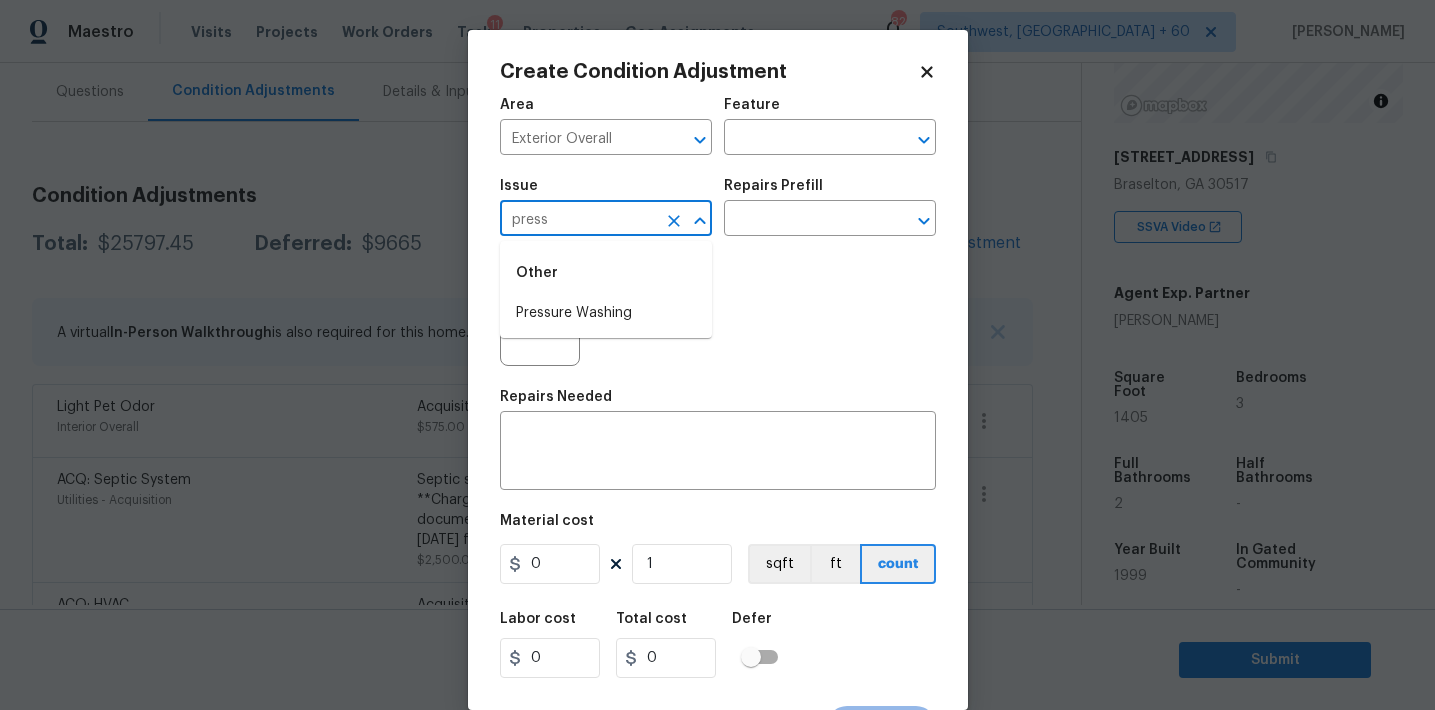 click on "Pressure Washing" at bounding box center [606, 313] 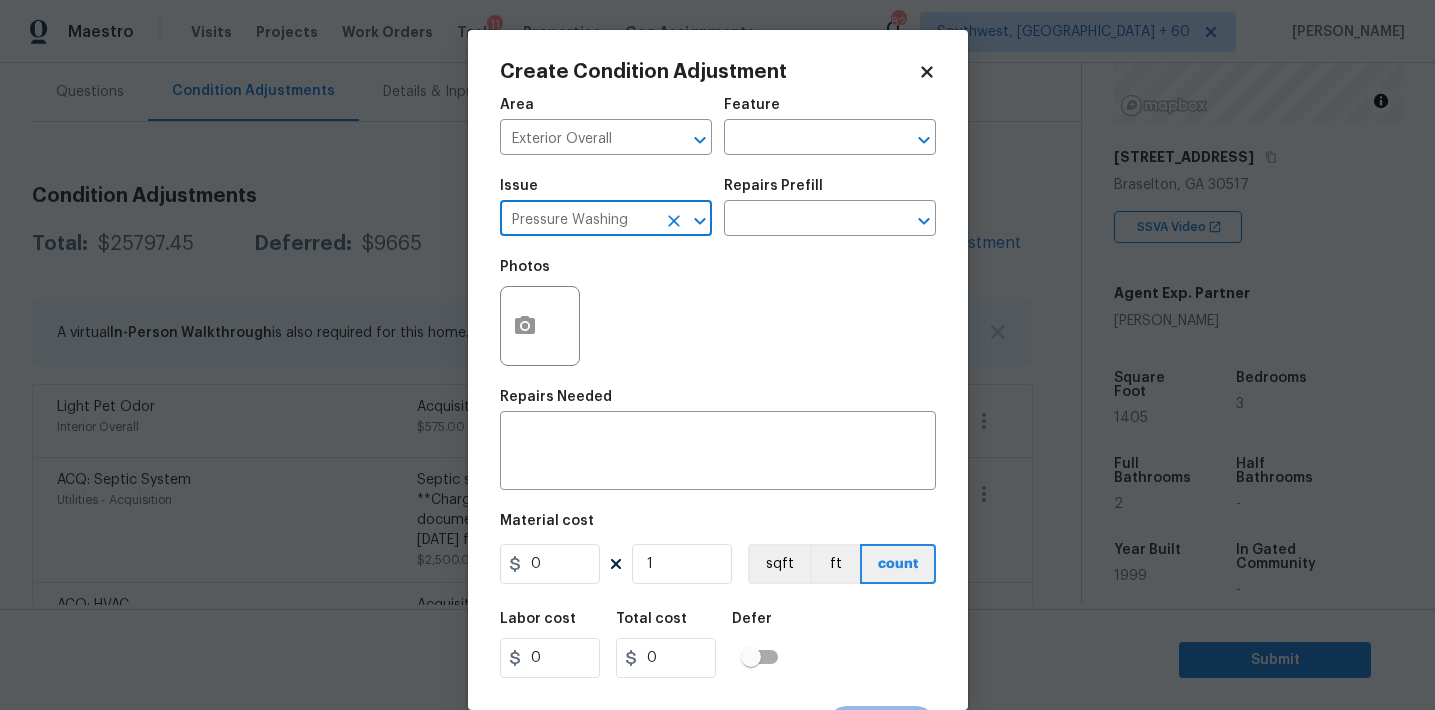 type on "Pressure Washing" 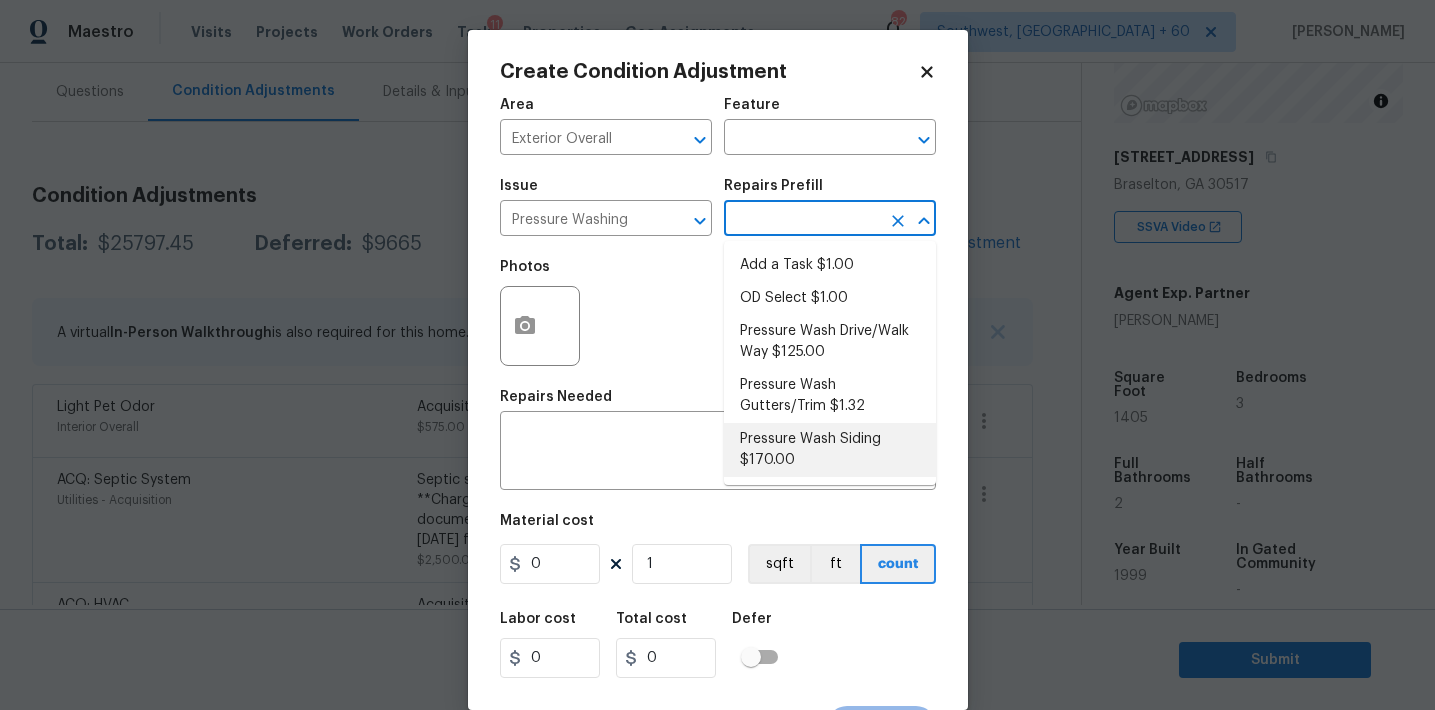 click on "Pressure Wash Siding $170.00" at bounding box center (830, 450) 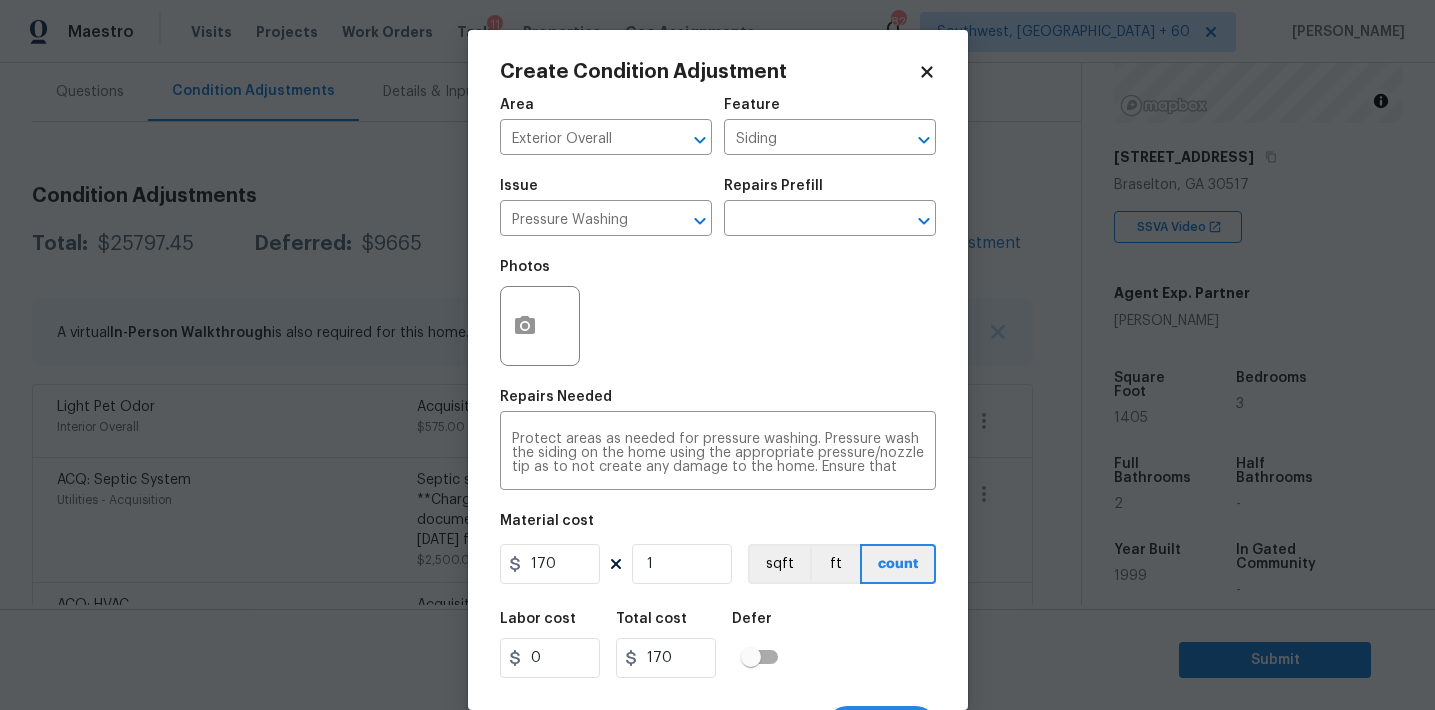 click on "Material cost 170 1 sqft ft count" at bounding box center (718, 551) 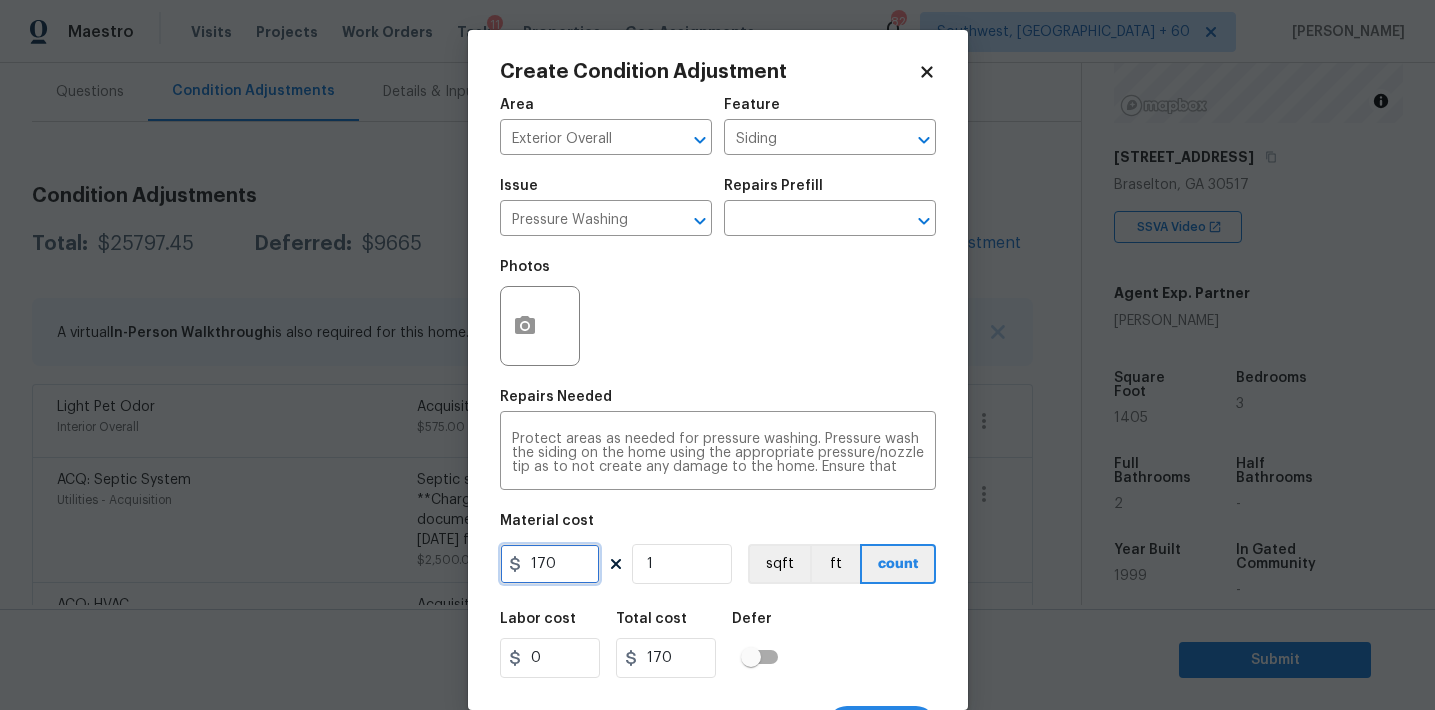 click on "170" at bounding box center (550, 564) 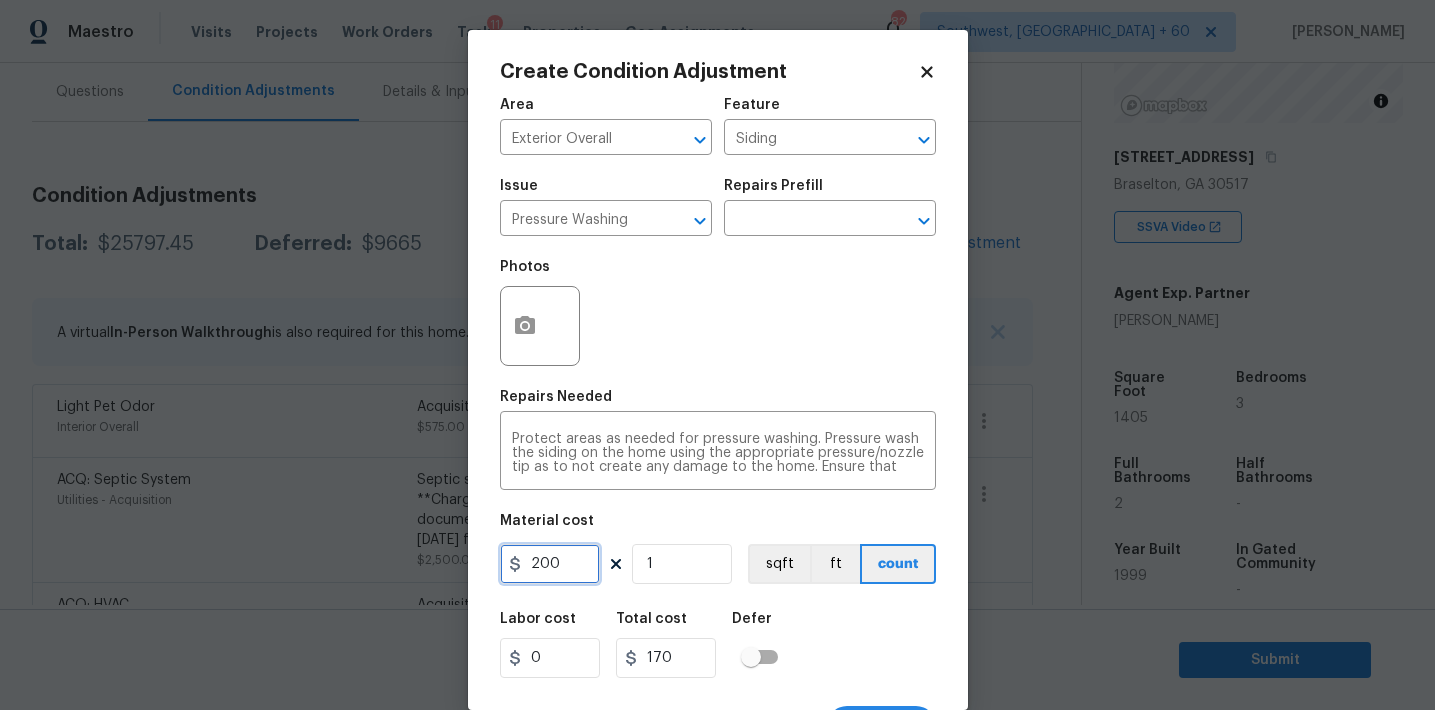 type on "200" 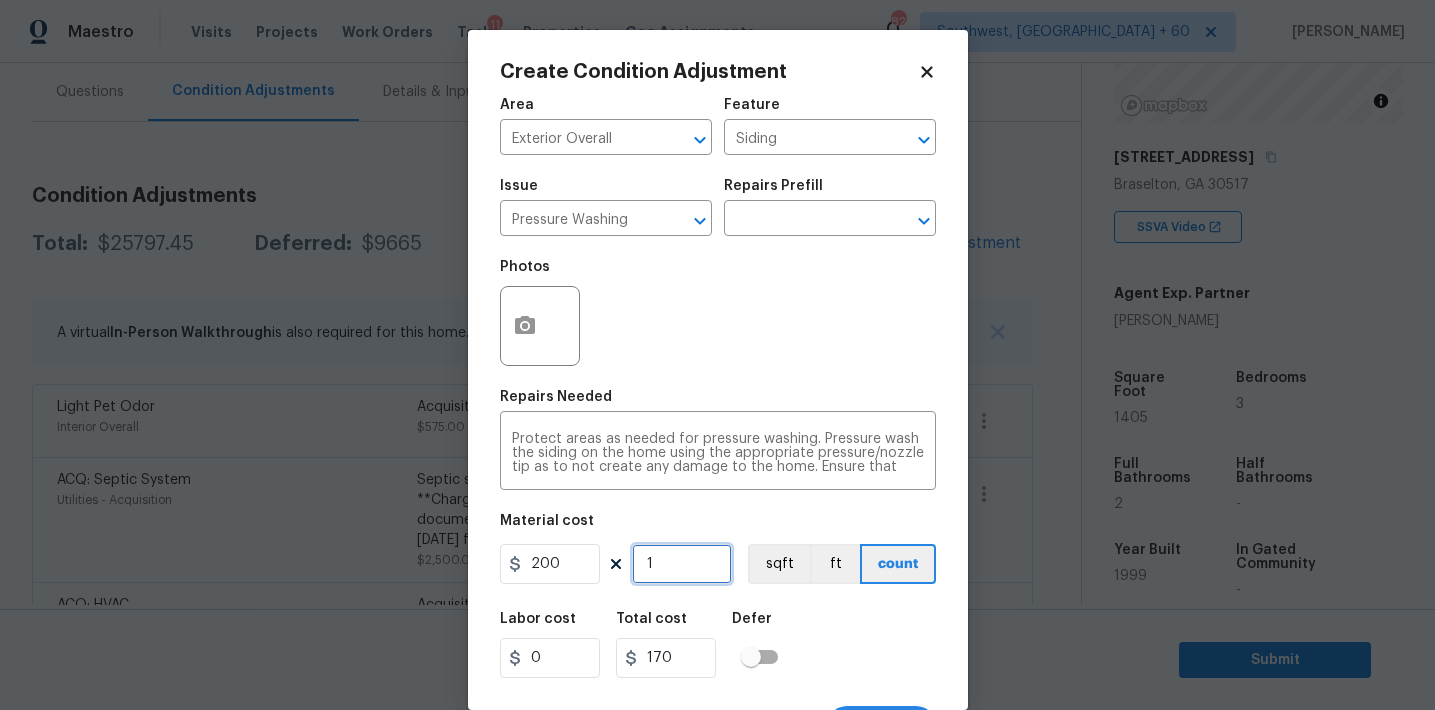 type on "200" 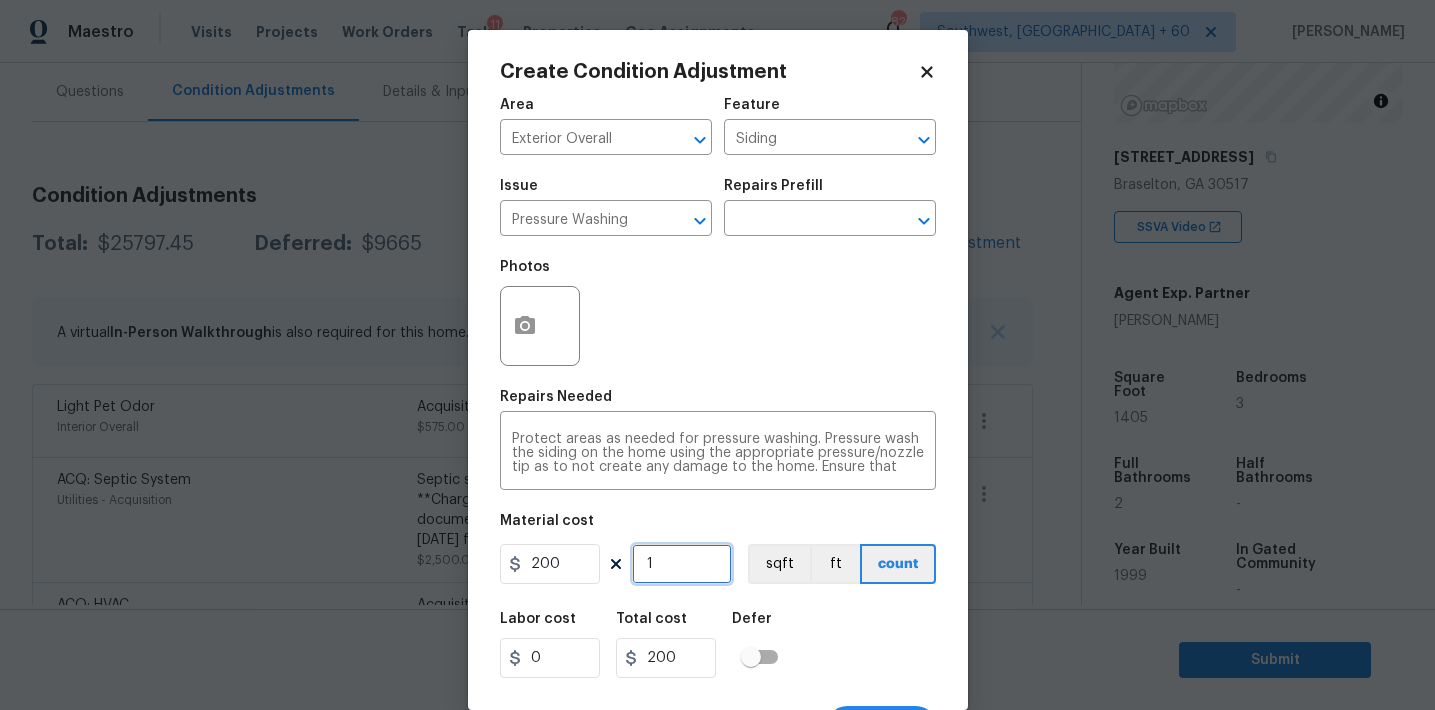 scroll, scrollTop: 37, scrollLeft: 0, axis: vertical 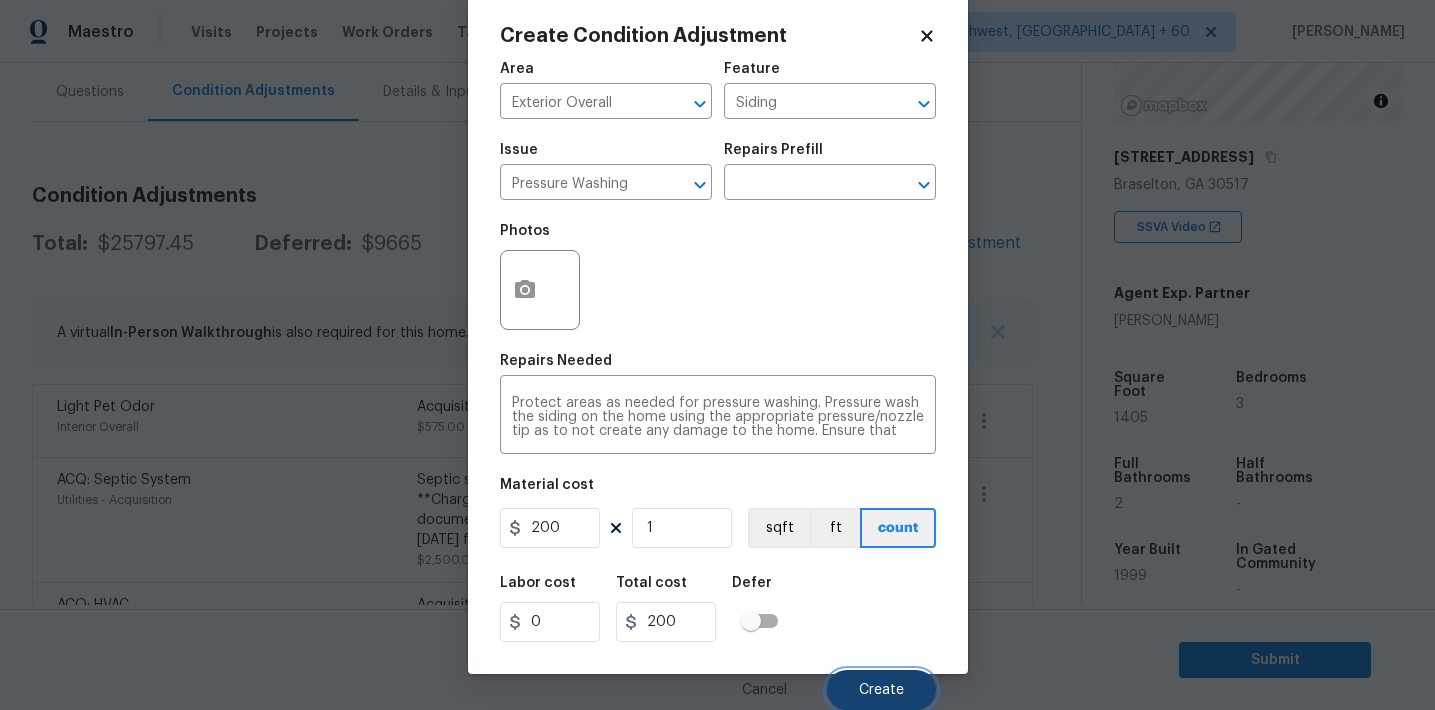 click on "Create" at bounding box center [881, 690] 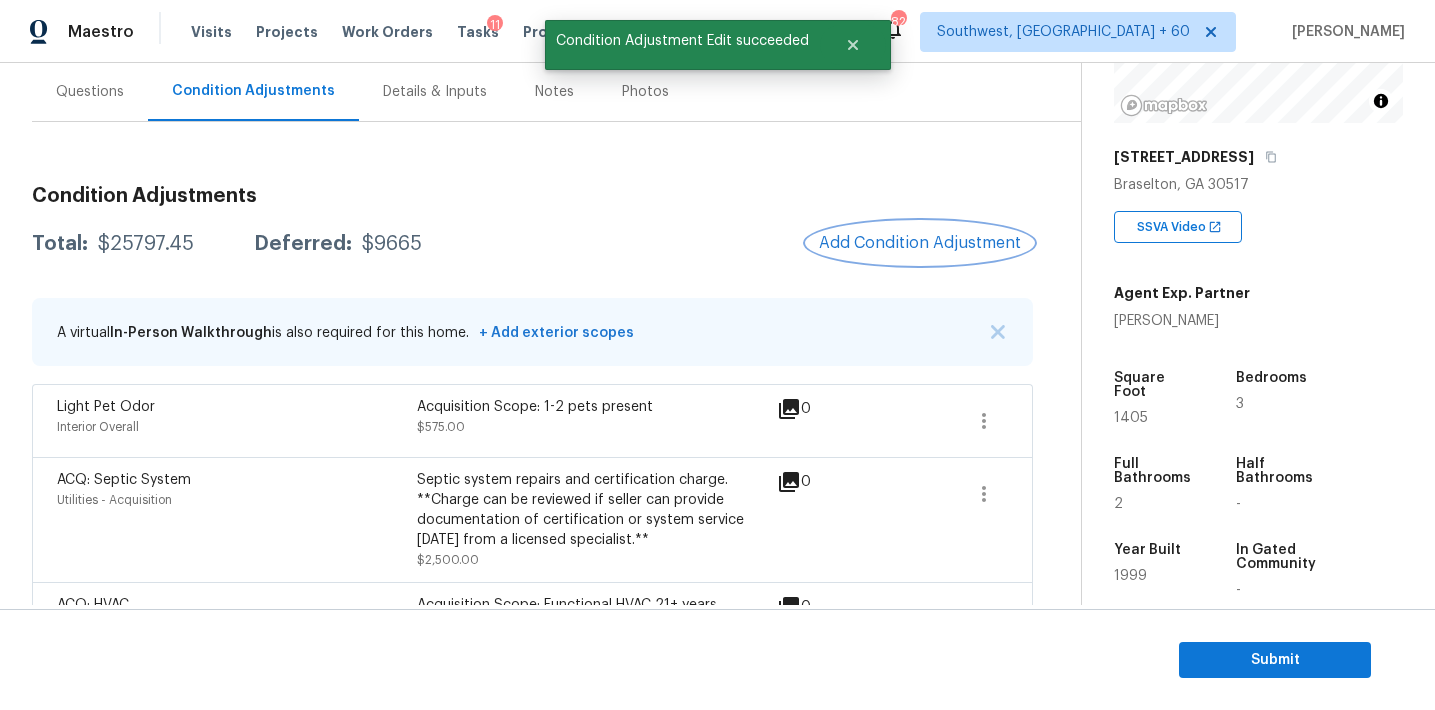 scroll, scrollTop: 0, scrollLeft: 0, axis: both 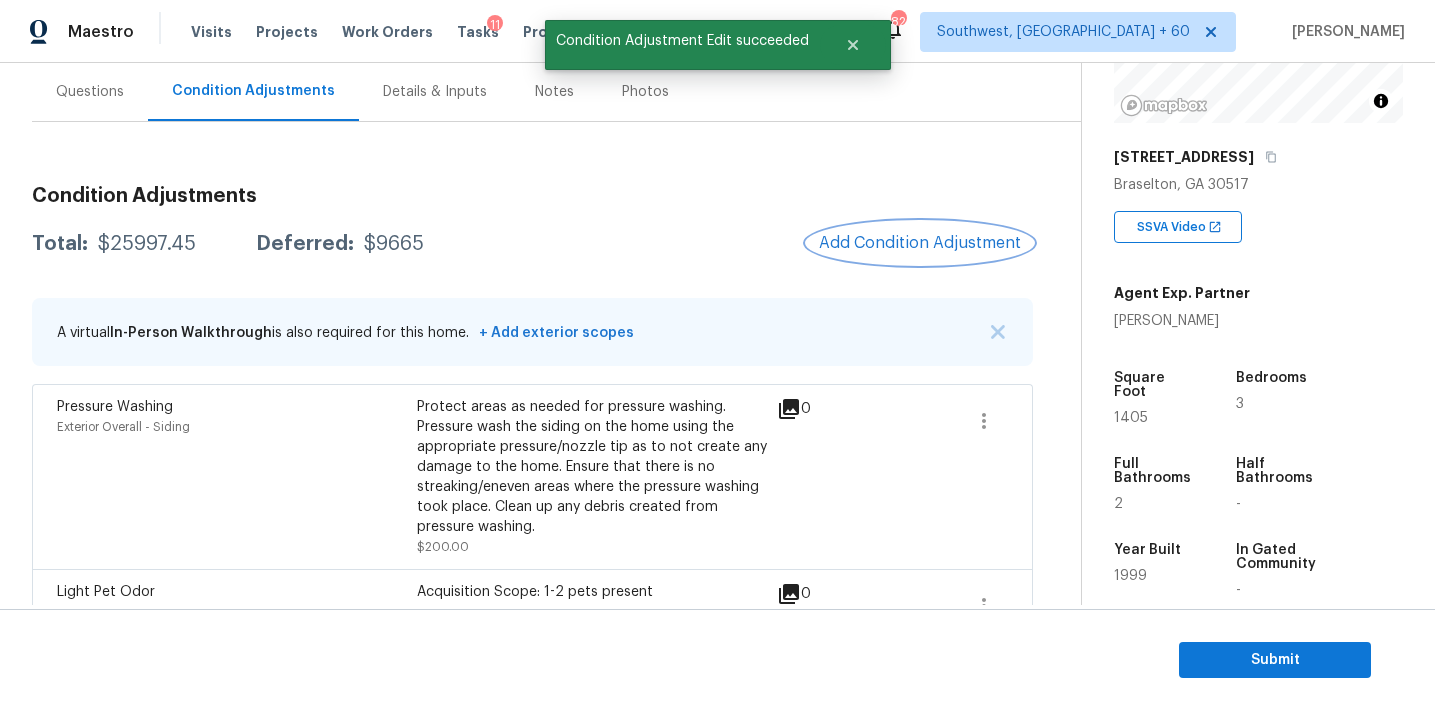 click on "Add Condition Adjustment" at bounding box center (920, 243) 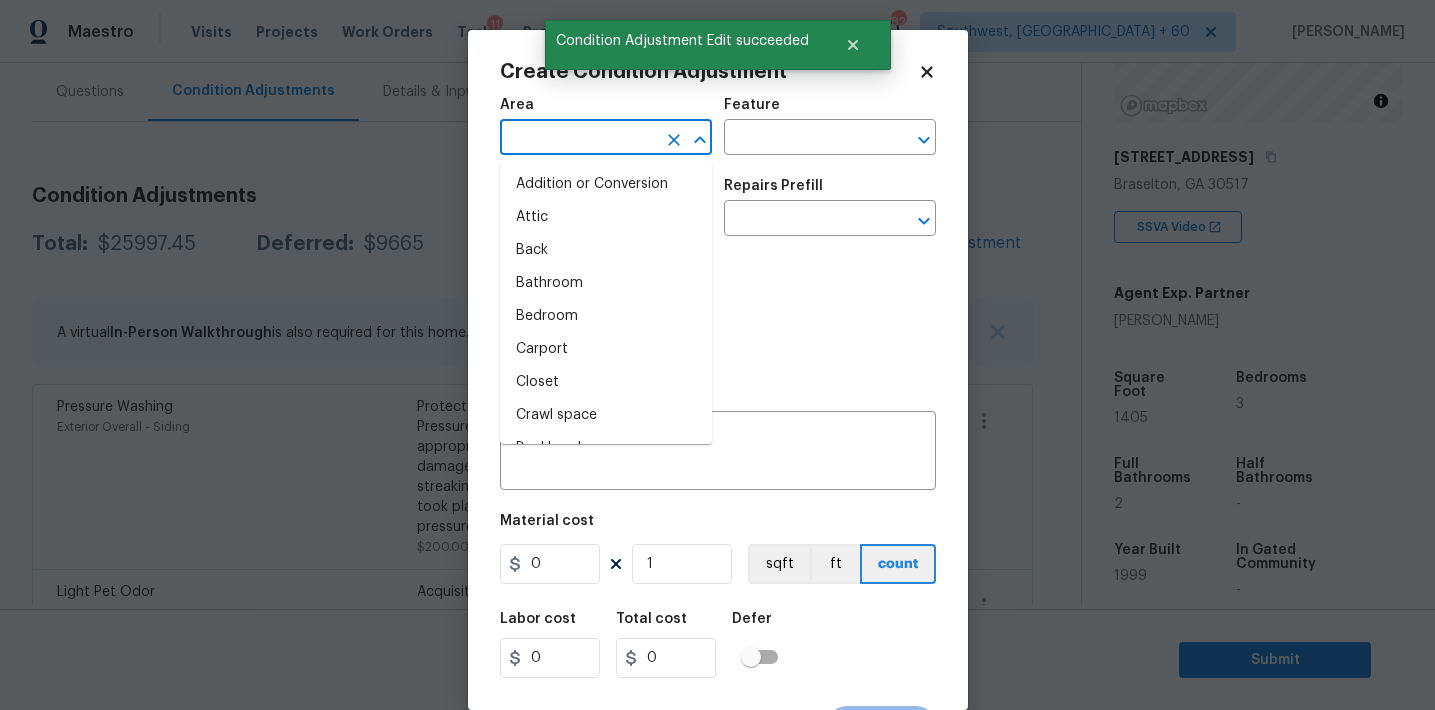 click at bounding box center (578, 139) 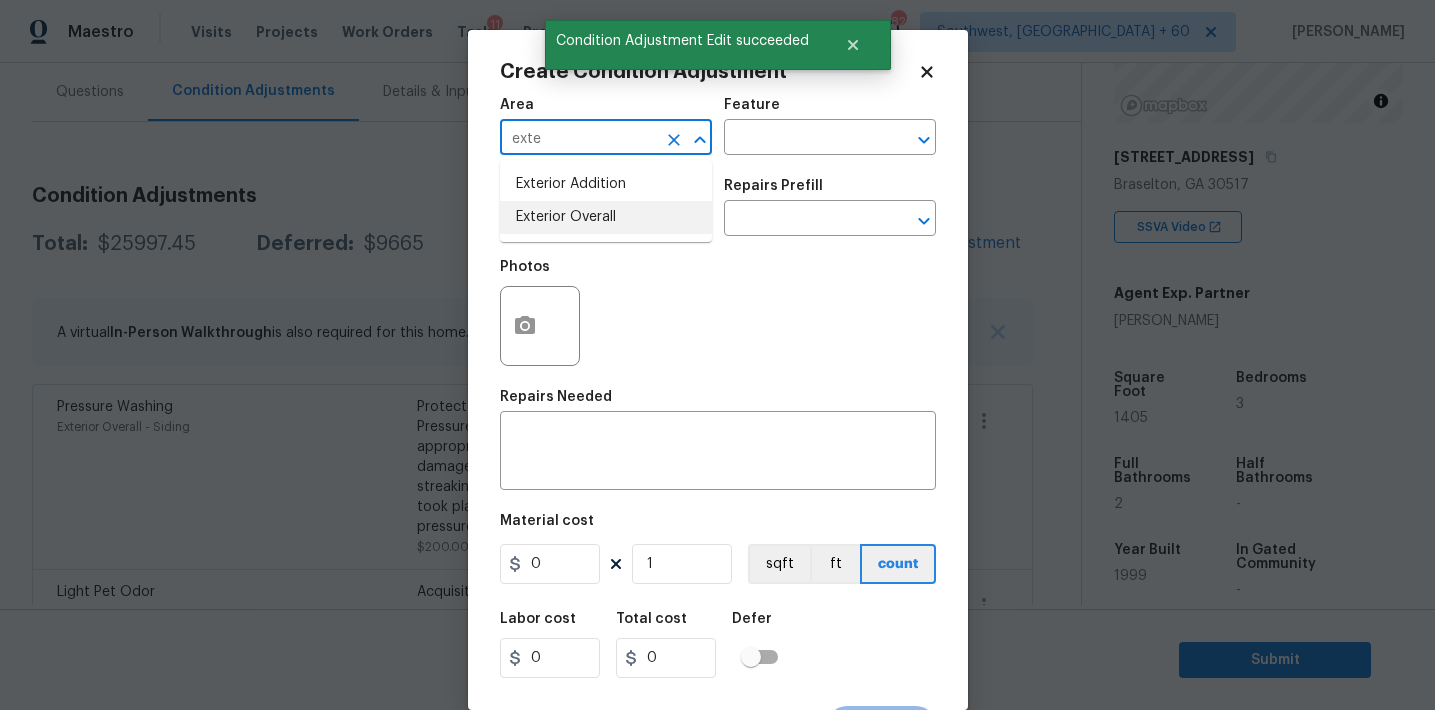 click on "Exterior Overall" at bounding box center [606, 217] 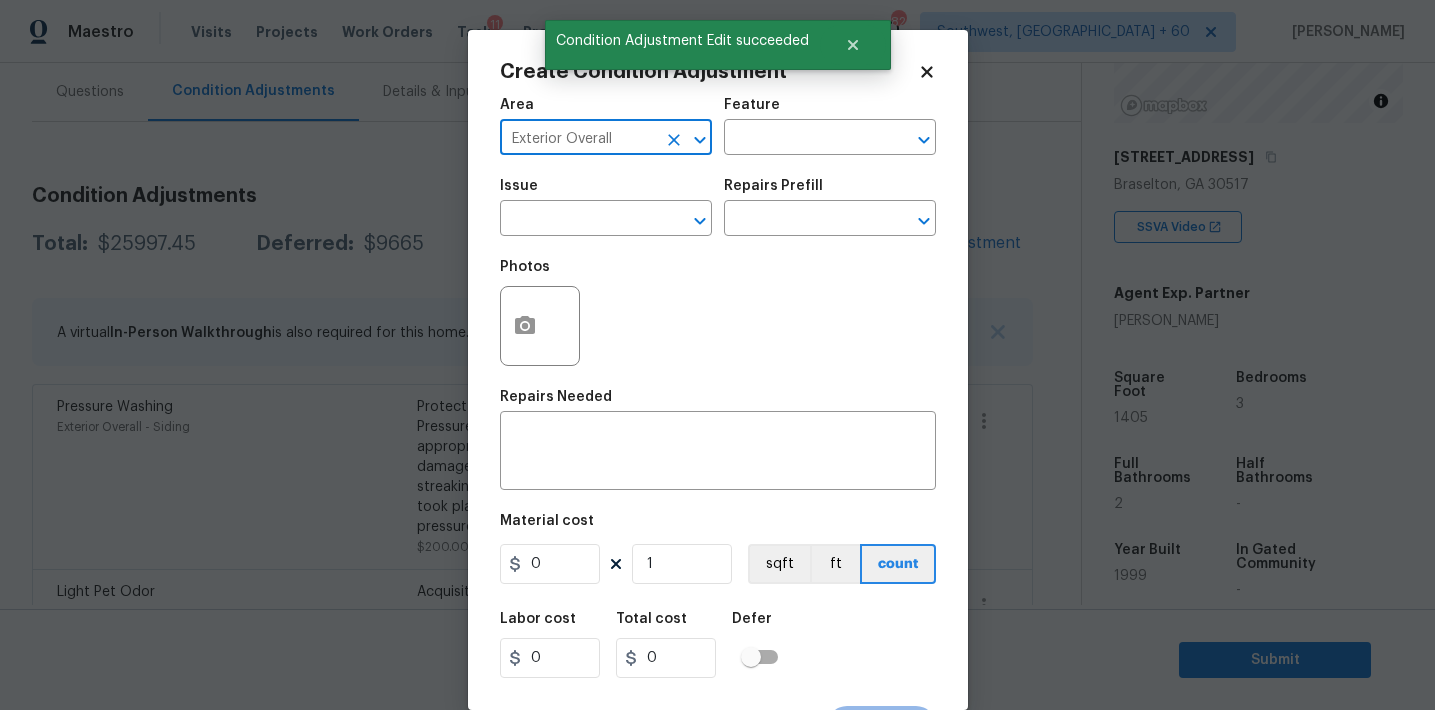 type on "Exterior Overall" 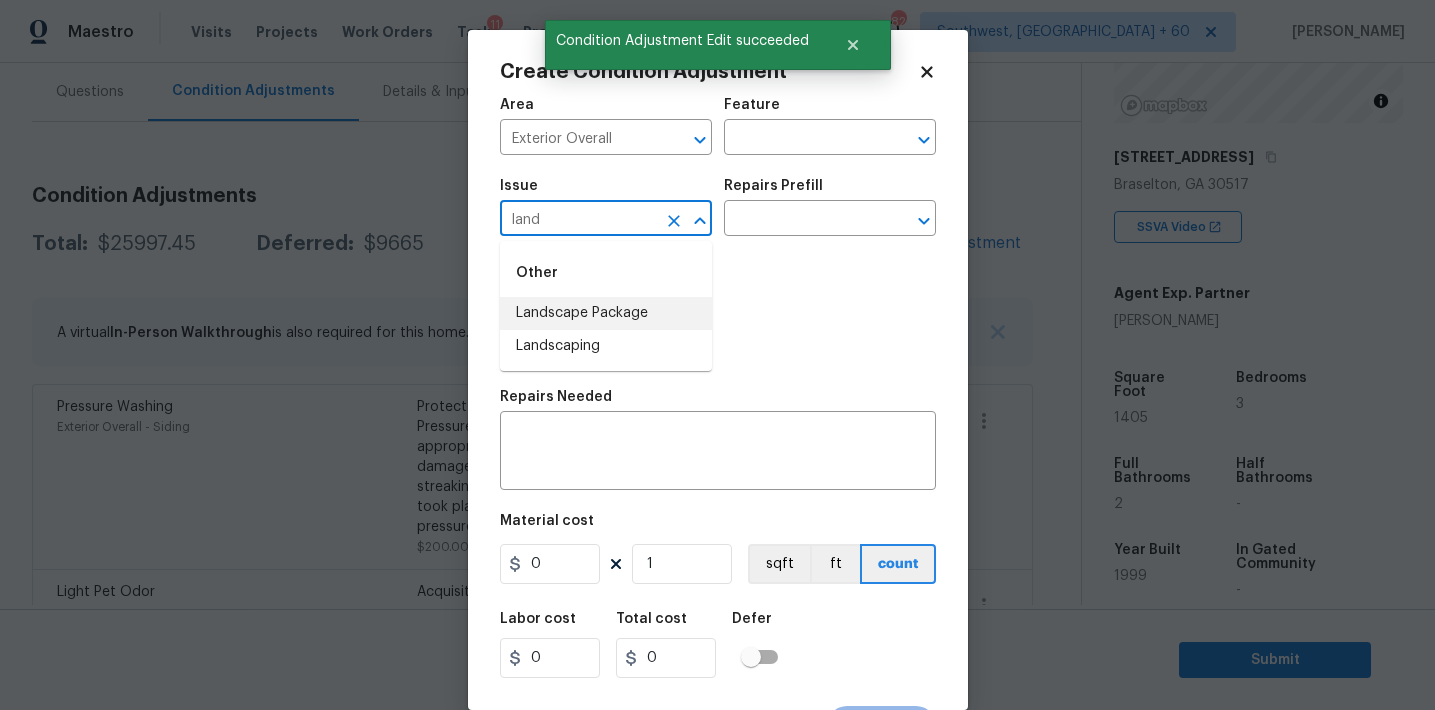 click on "Landscape Package" at bounding box center [606, 313] 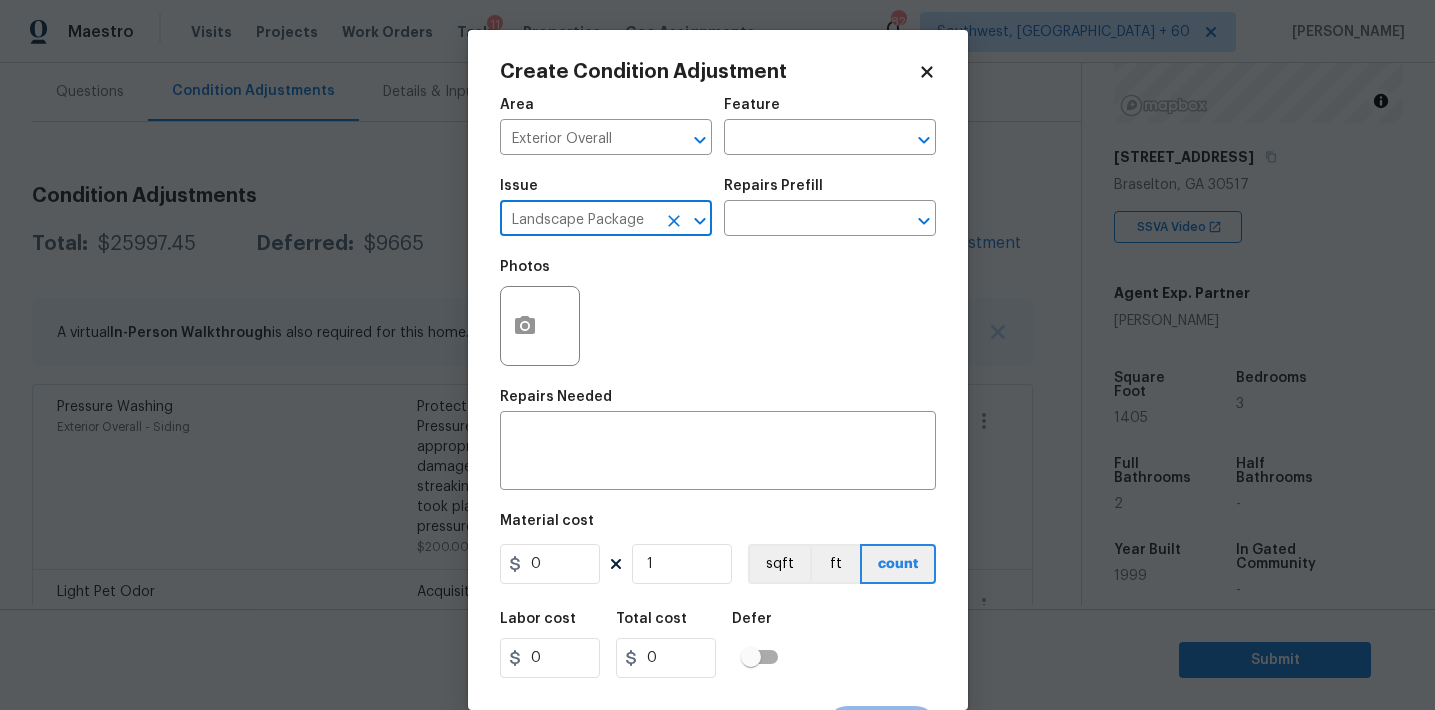 type on "Landscape Package" 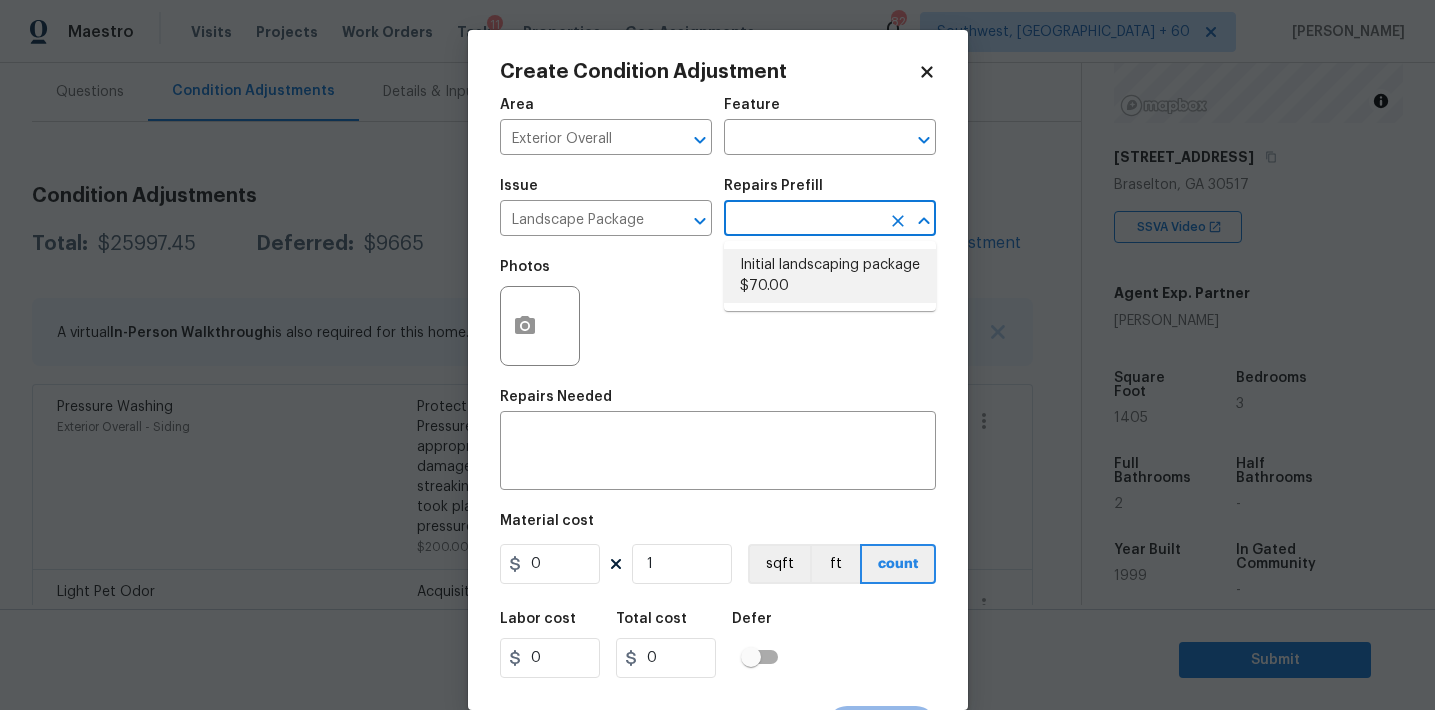 click on "Initial landscaping package $70.00" at bounding box center [830, 276] 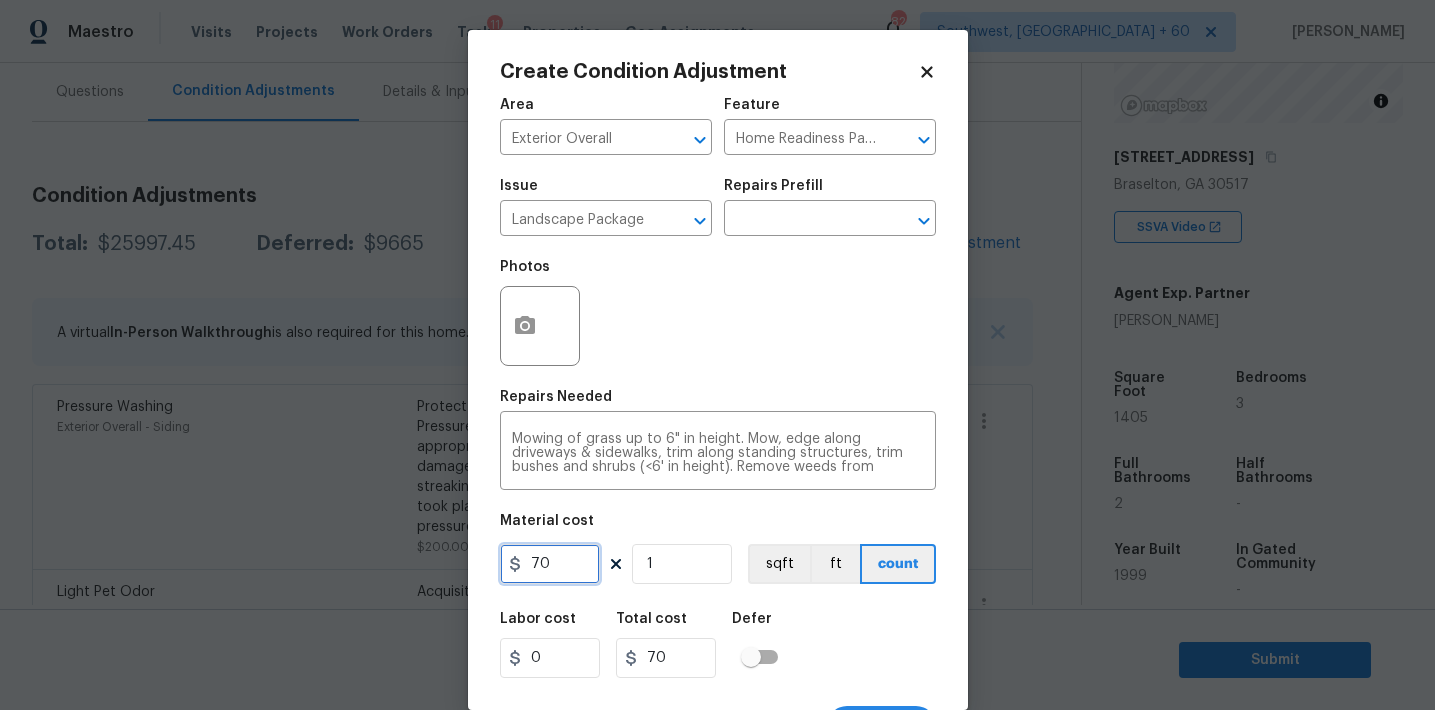 click on "70" at bounding box center [550, 564] 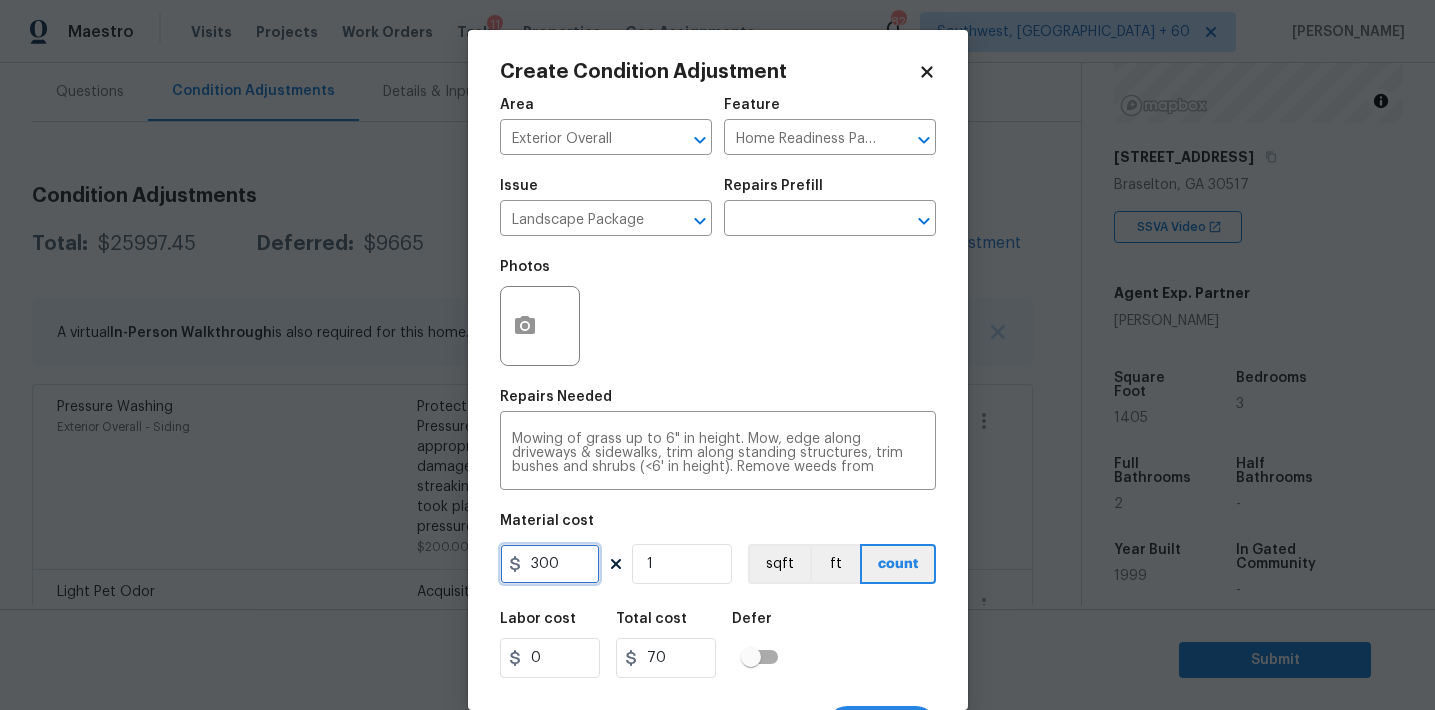 type on "300" 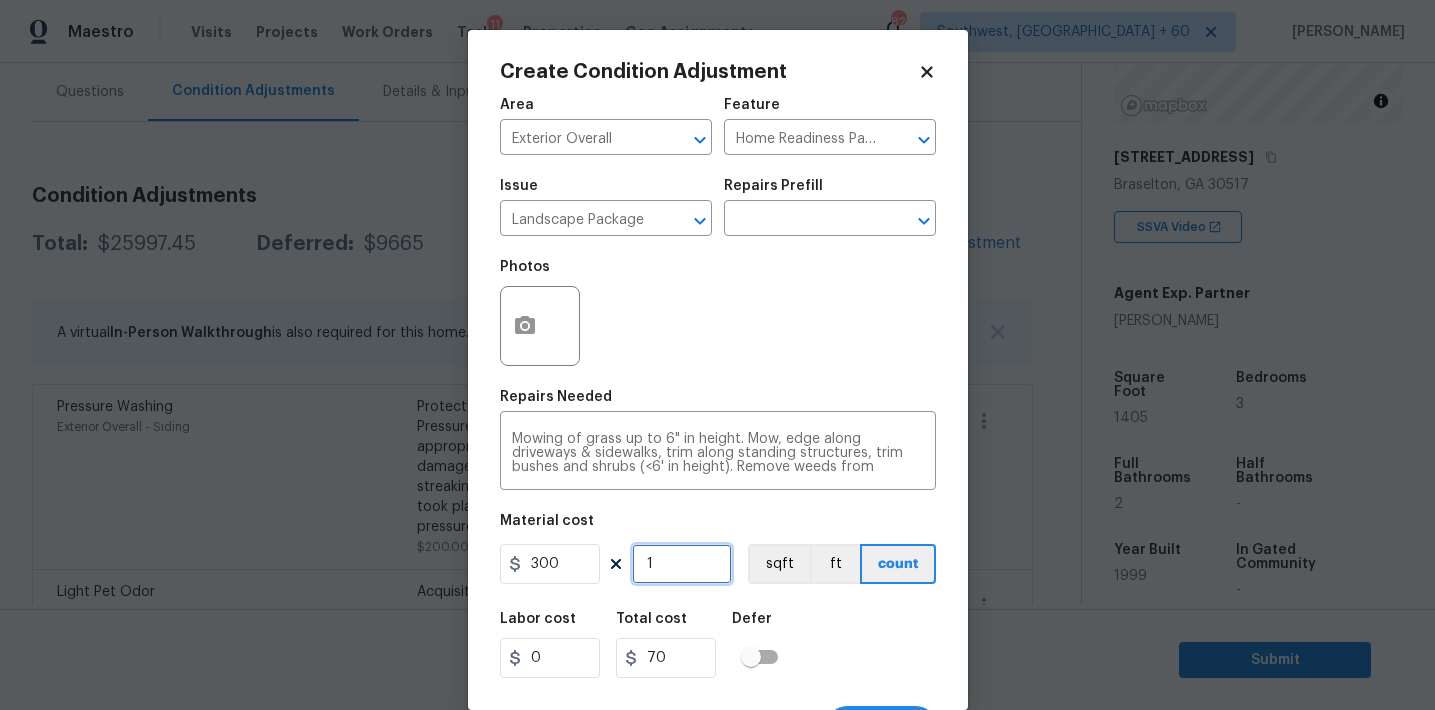 type on "300" 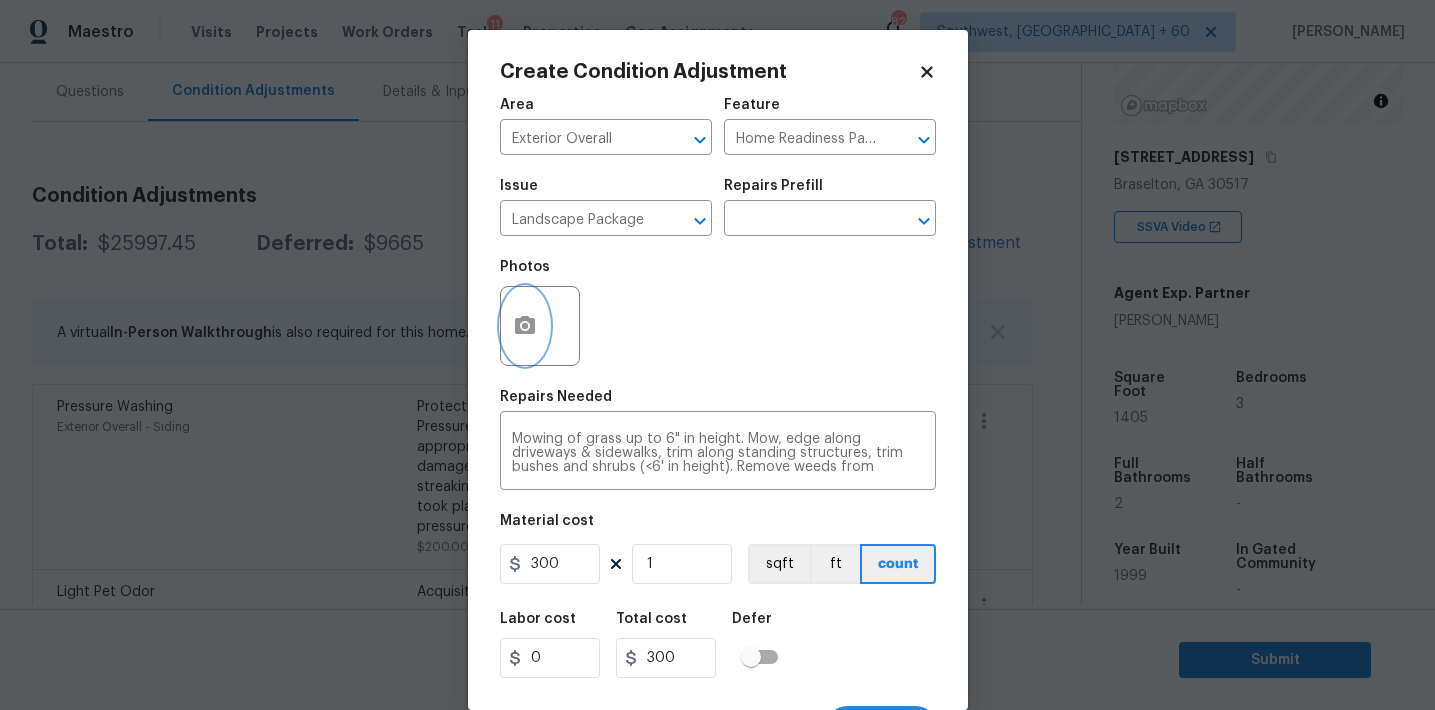 click at bounding box center [525, 326] 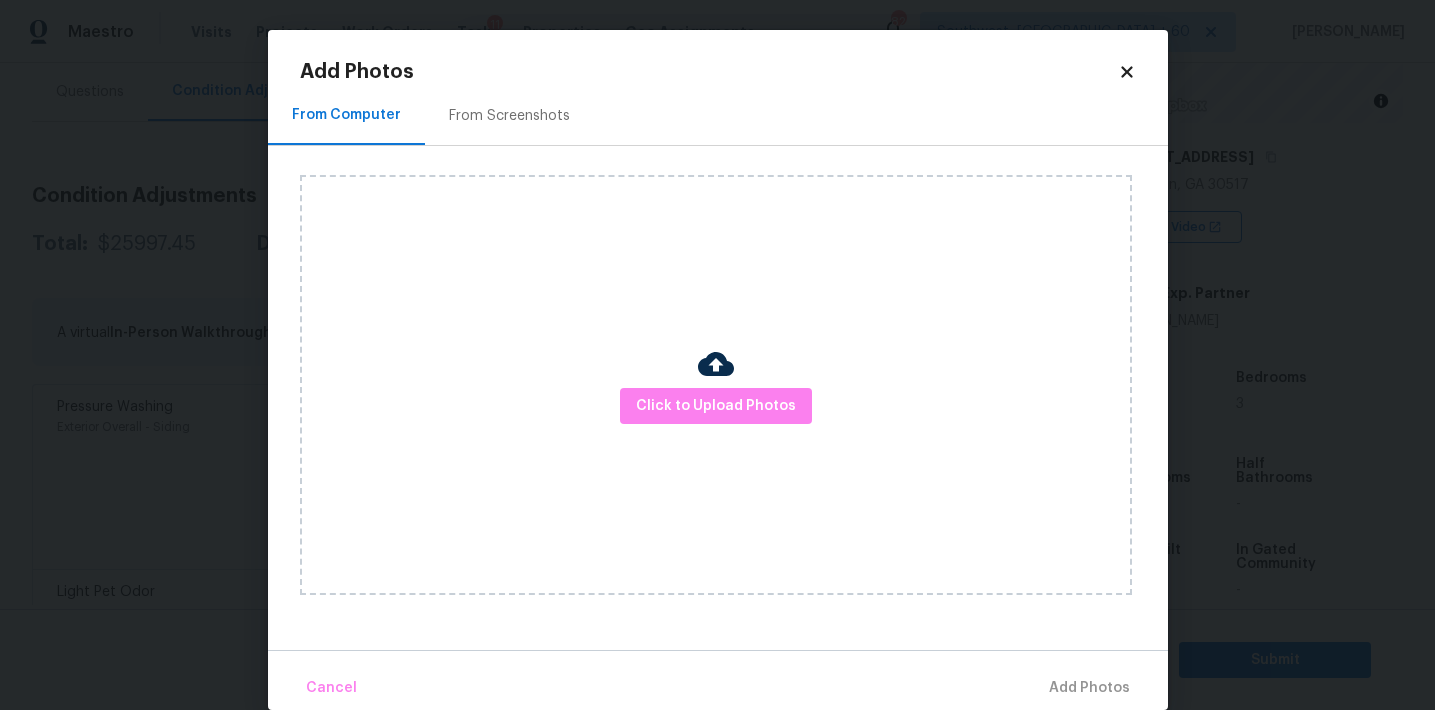 click on "From Screenshots" at bounding box center (509, 115) 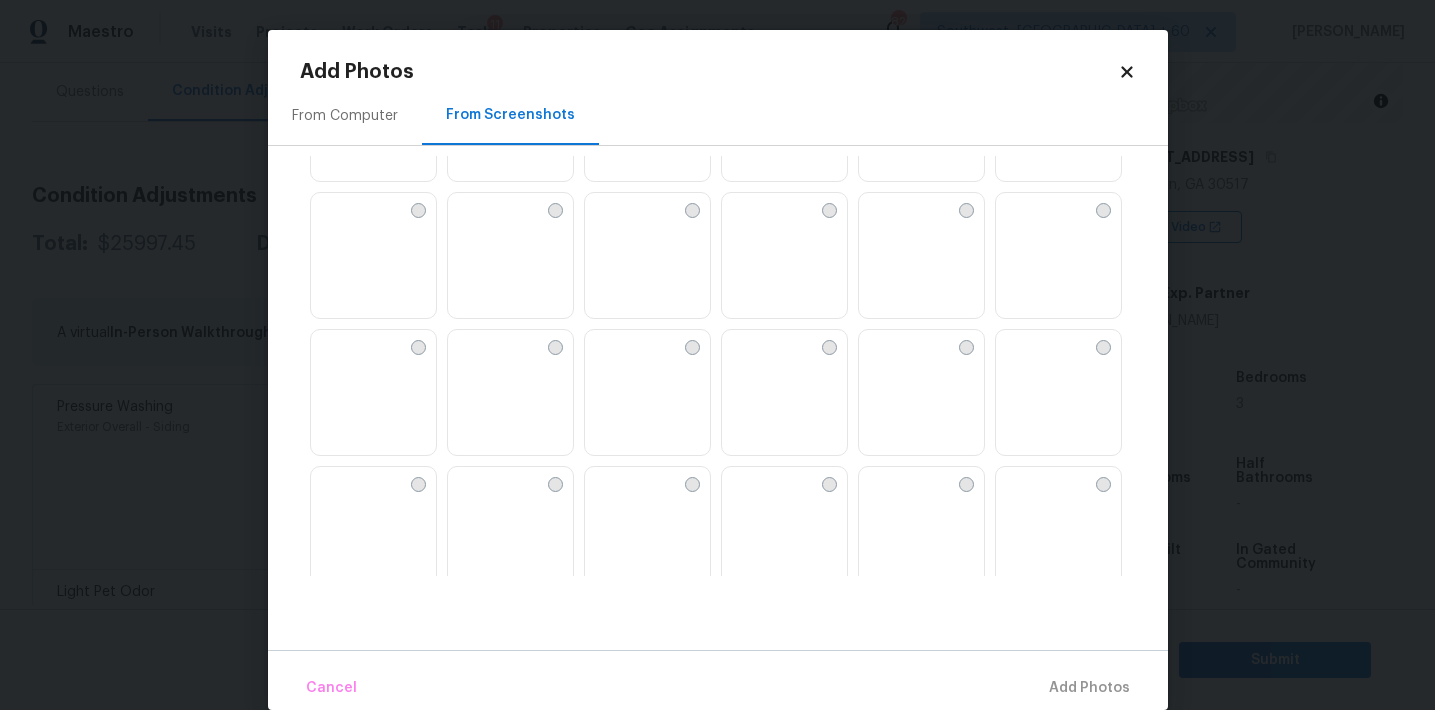scroll, scrollTop: 262, scrollLeft: 0, axis: vertical 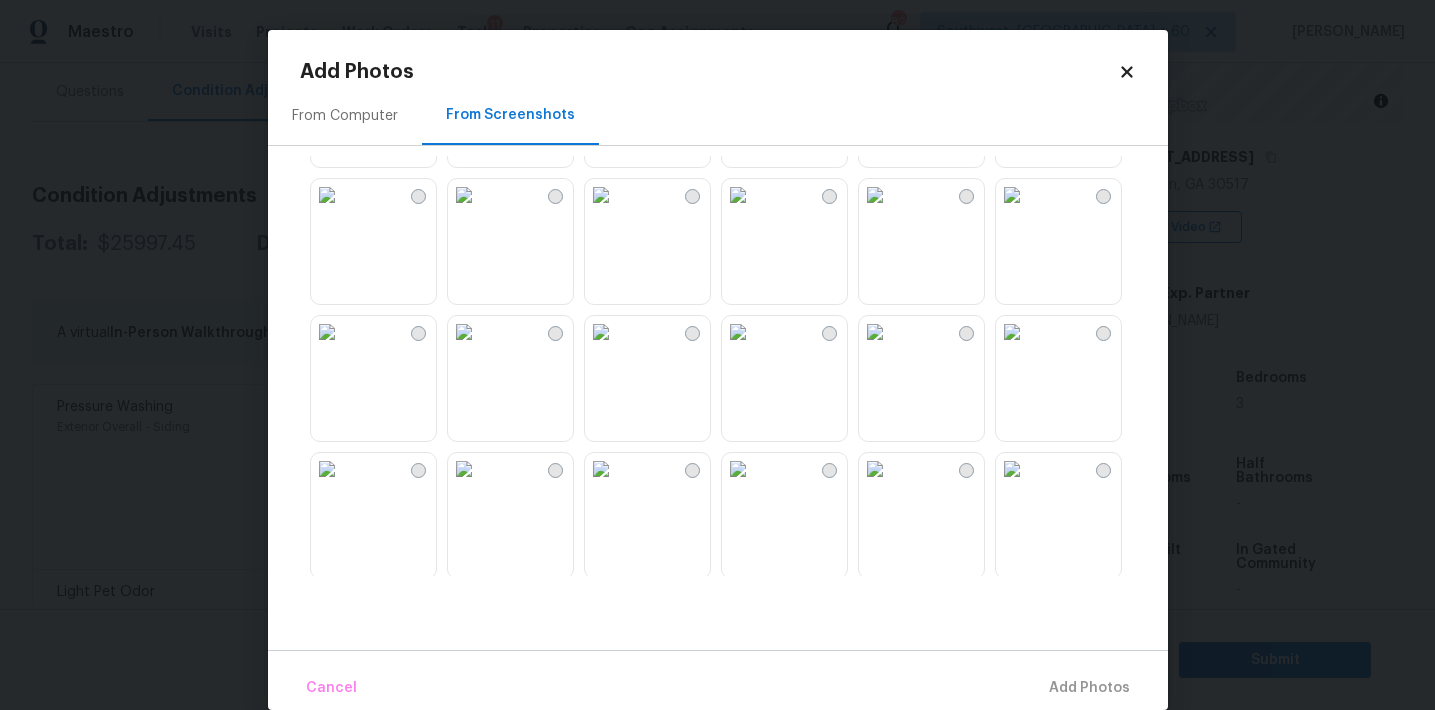 click at bounding box center (327, 469) 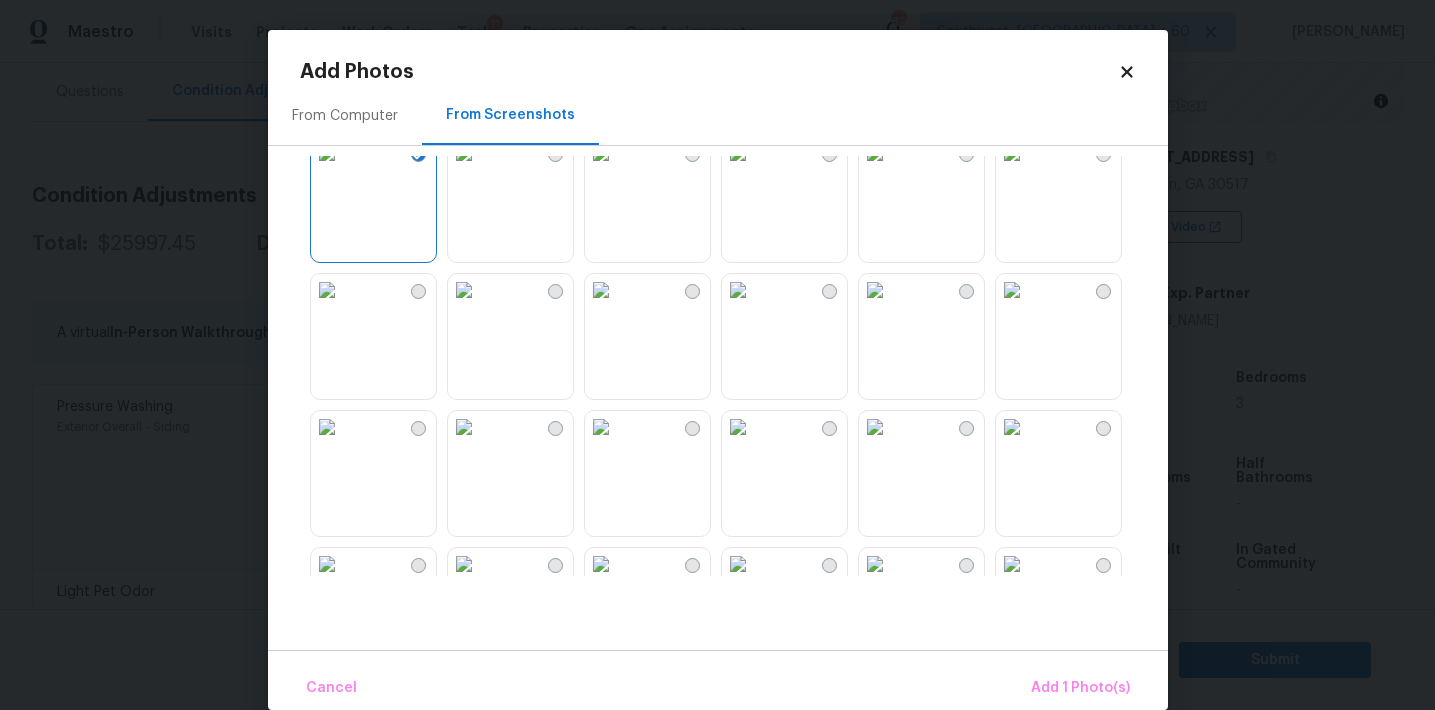 scroll, scrollTop: 581, scrollLeft: 0, axis: vertical 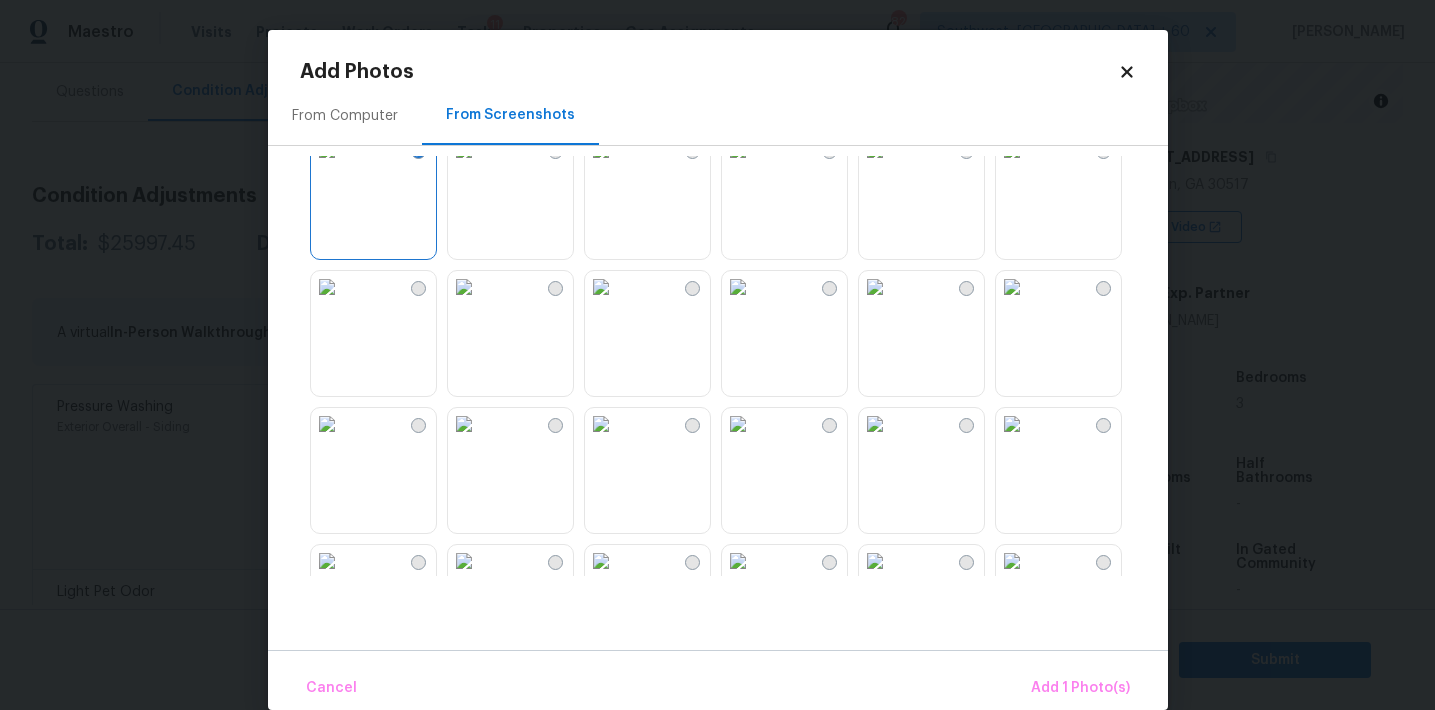 click at bounding box center [1012, 424] 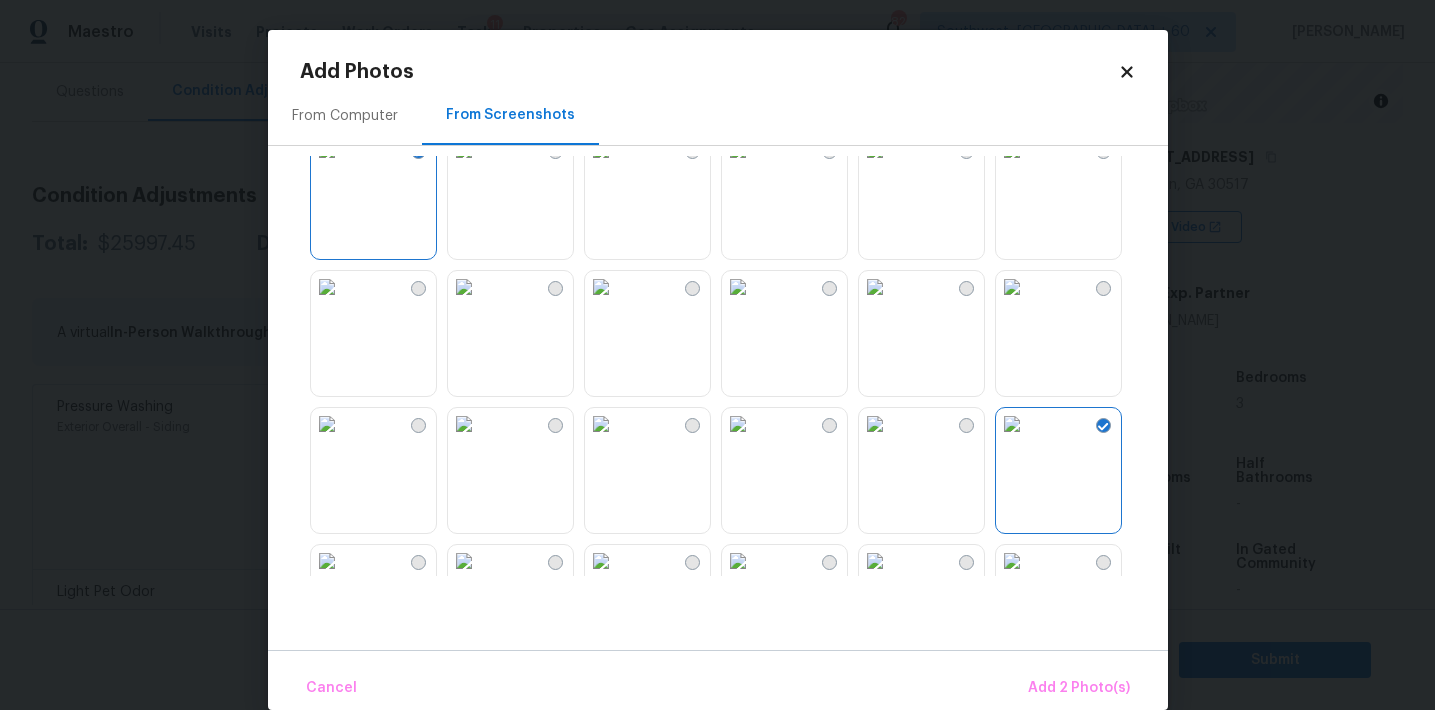 click at bounding box center (327, 424) 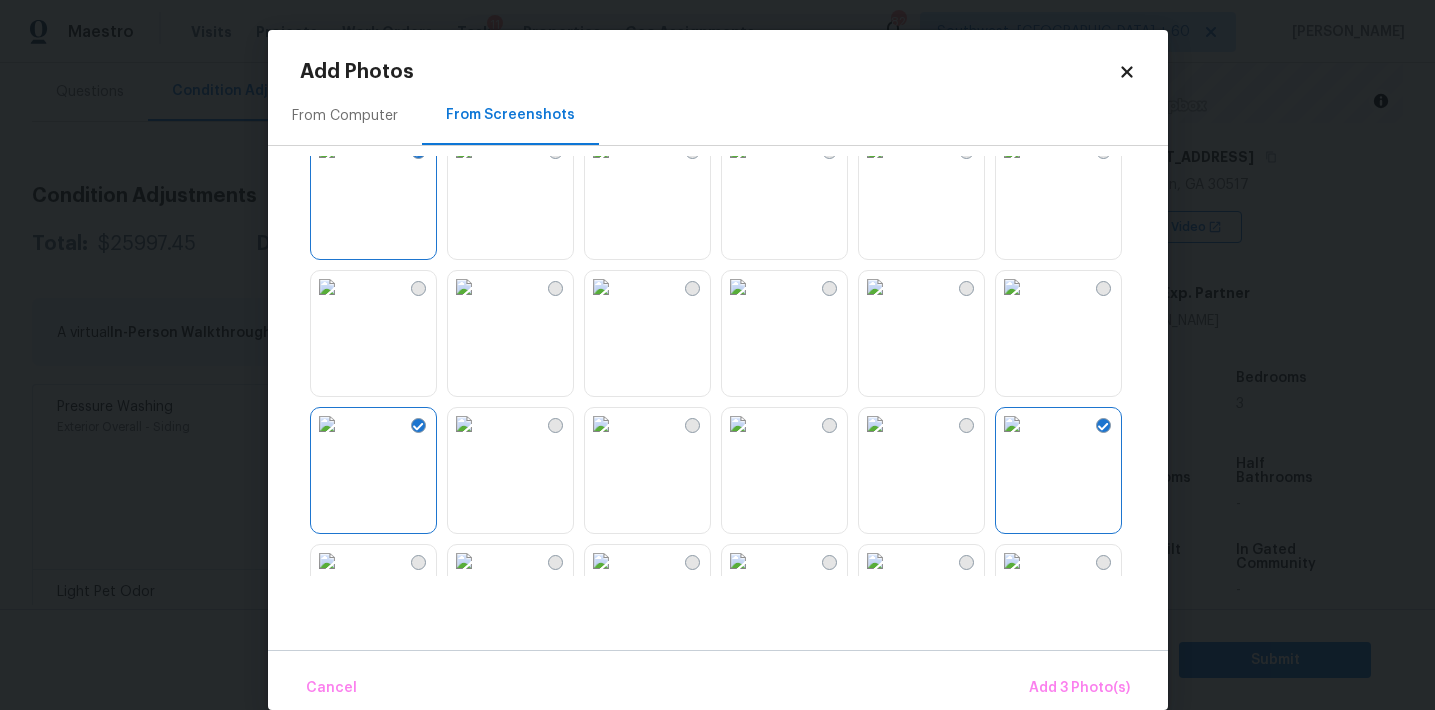 click at bounding box center [738, 424] 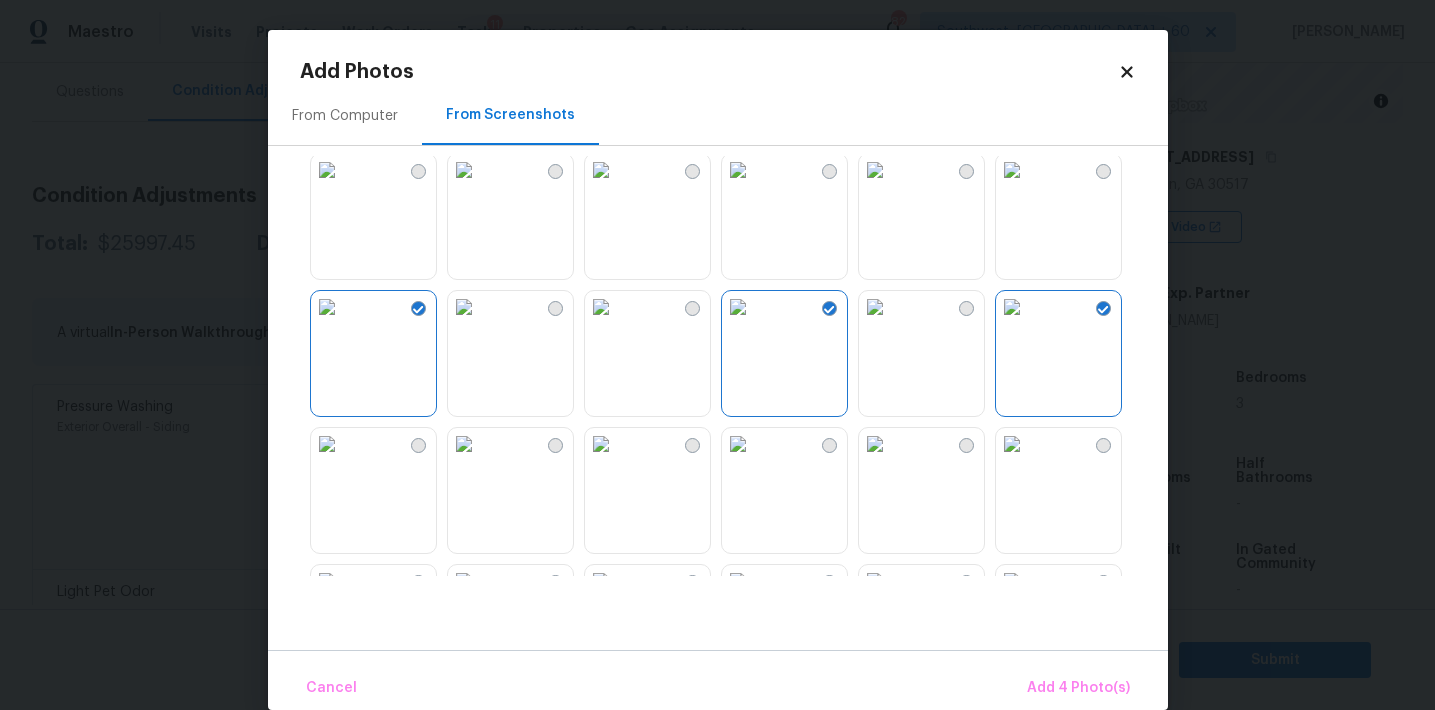 scroll, scrollTop: 839, scrollLeft: 0, axis: vertical 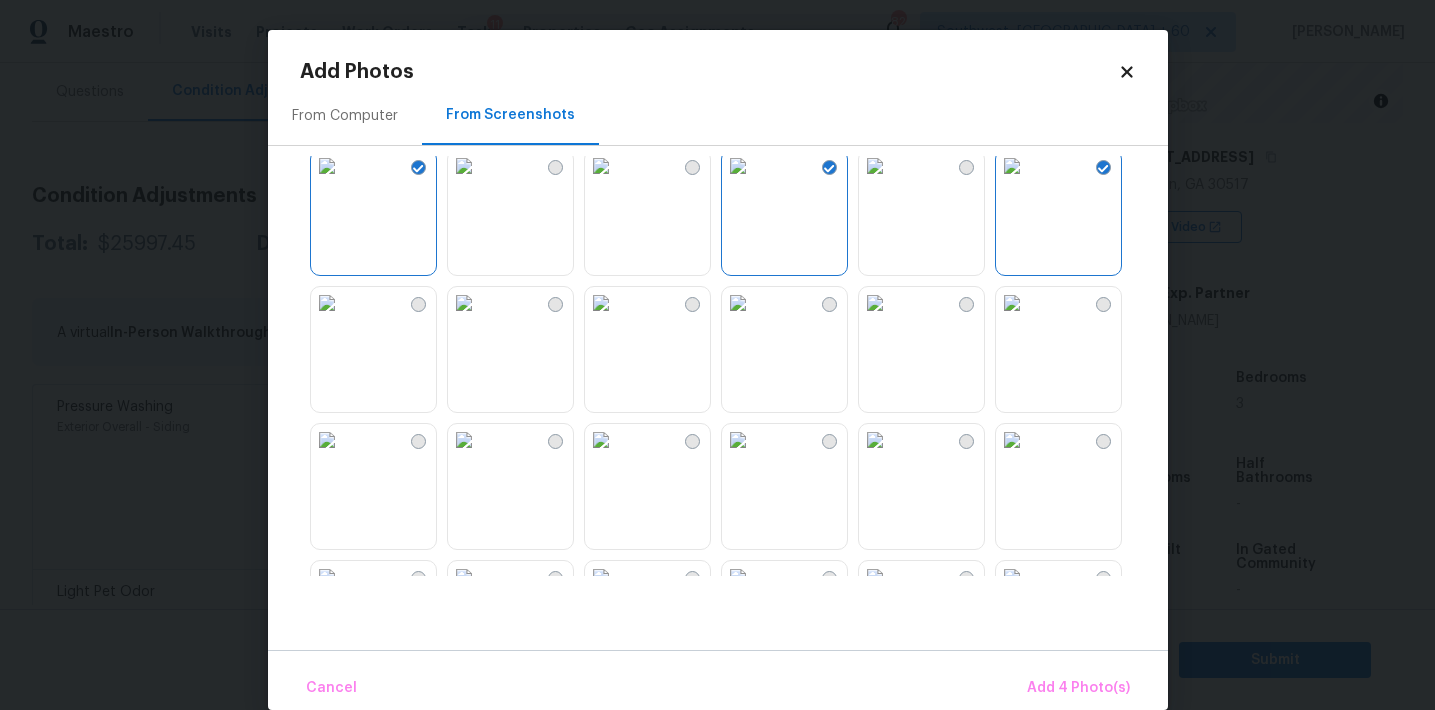 click at bounding box center [738, 303] 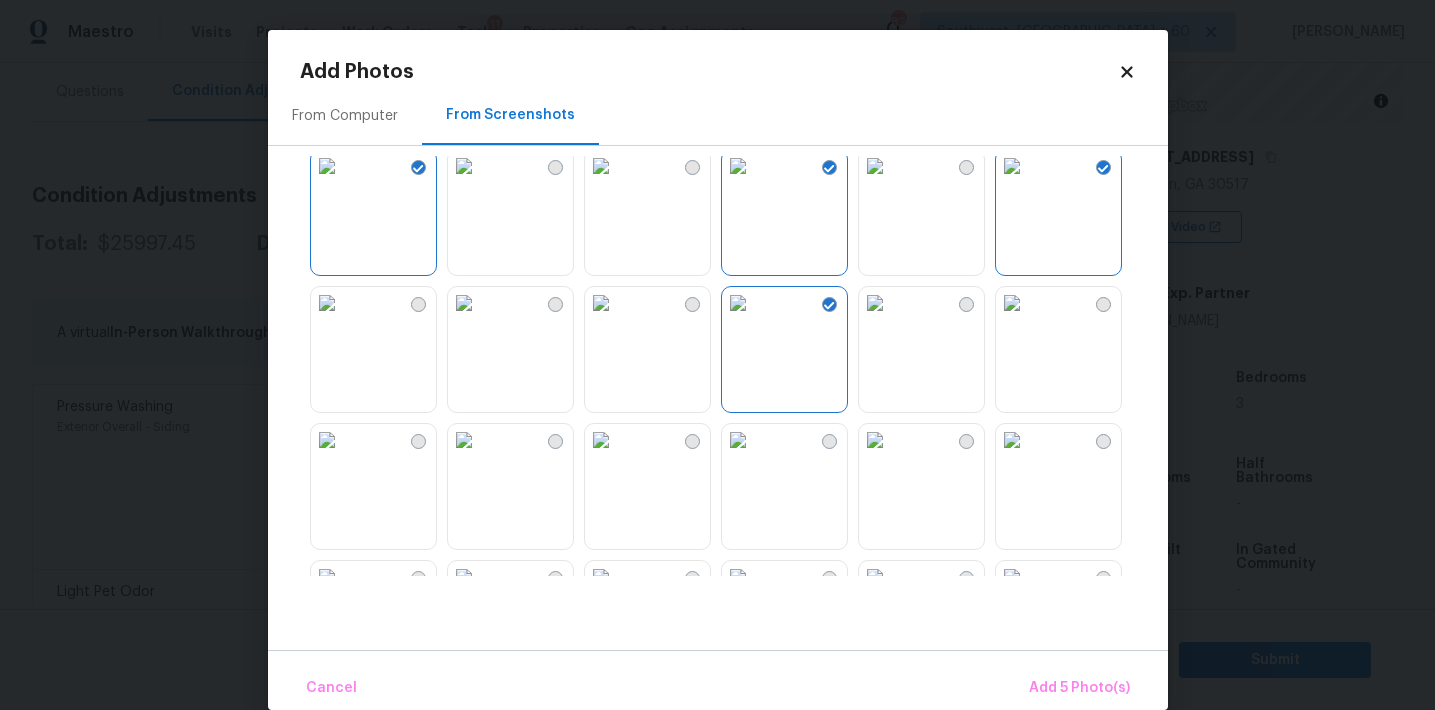 click at bounding box center [738, 440] 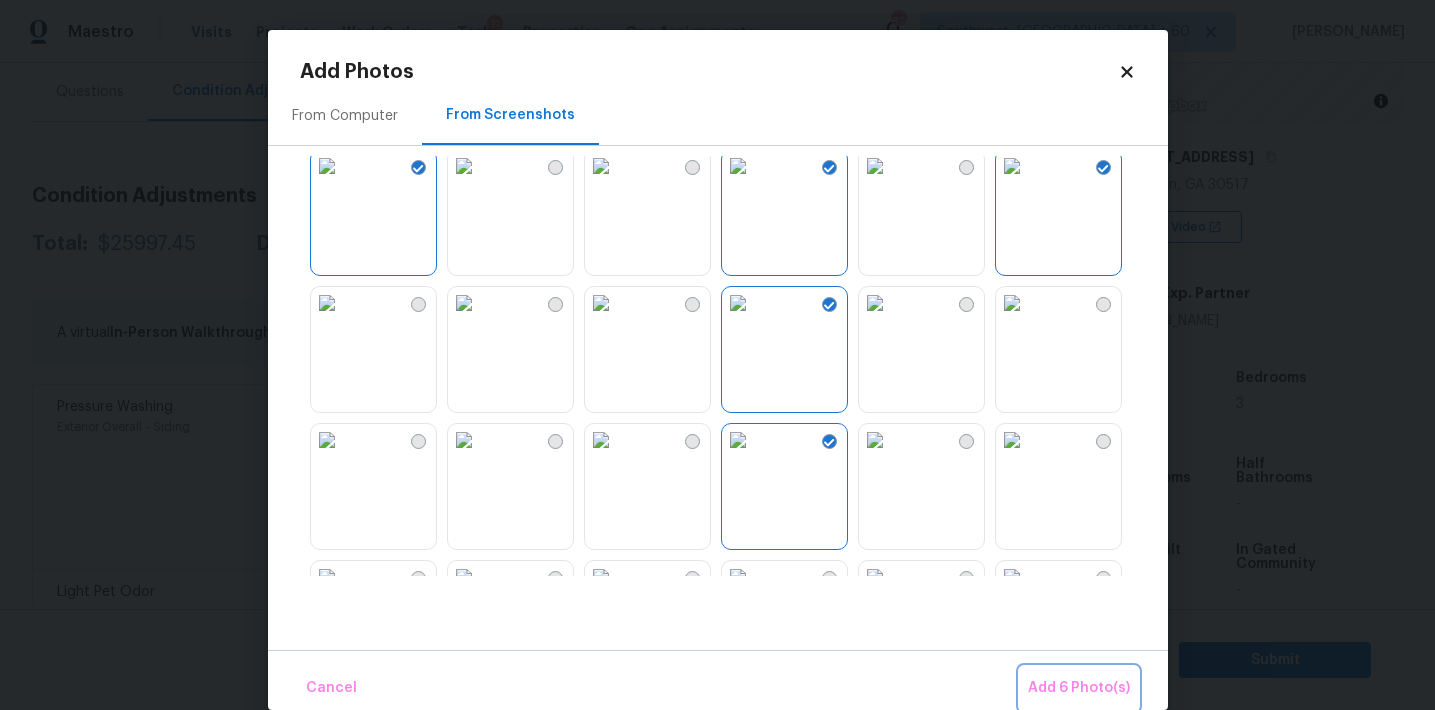 click on "Add 6 Photo(s)" at bounding box center [1079, 688] 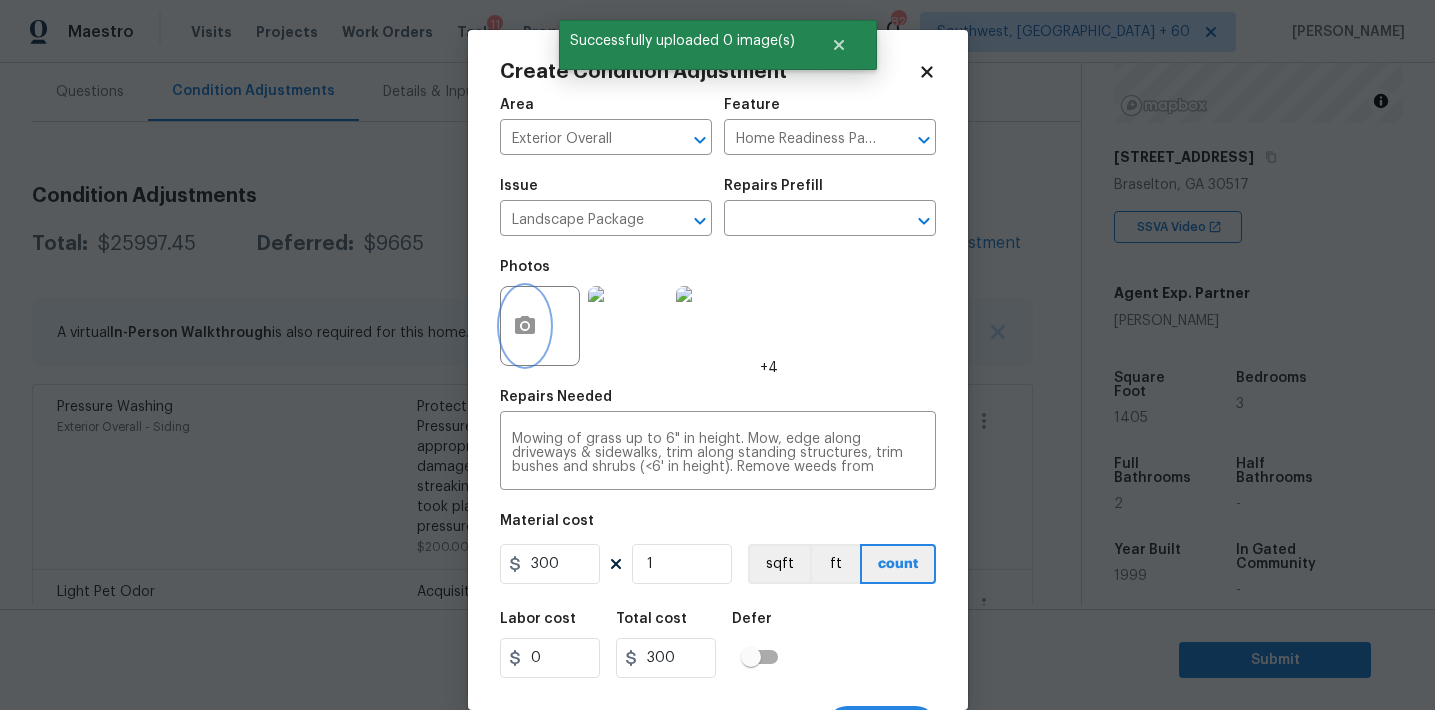 scroll, scrollTop: 37, scrollLeft: 0, axis: vertical 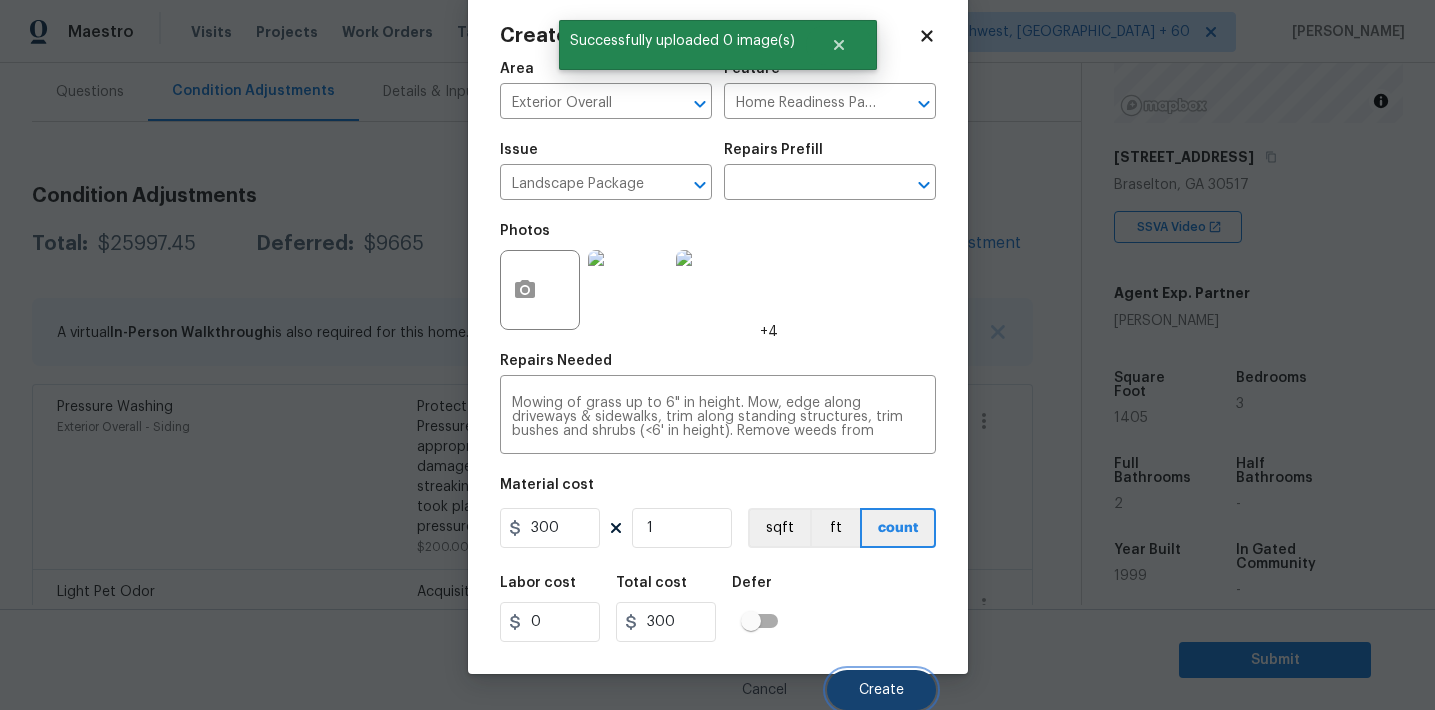 click on "Create" at bounding box center (881, 690) 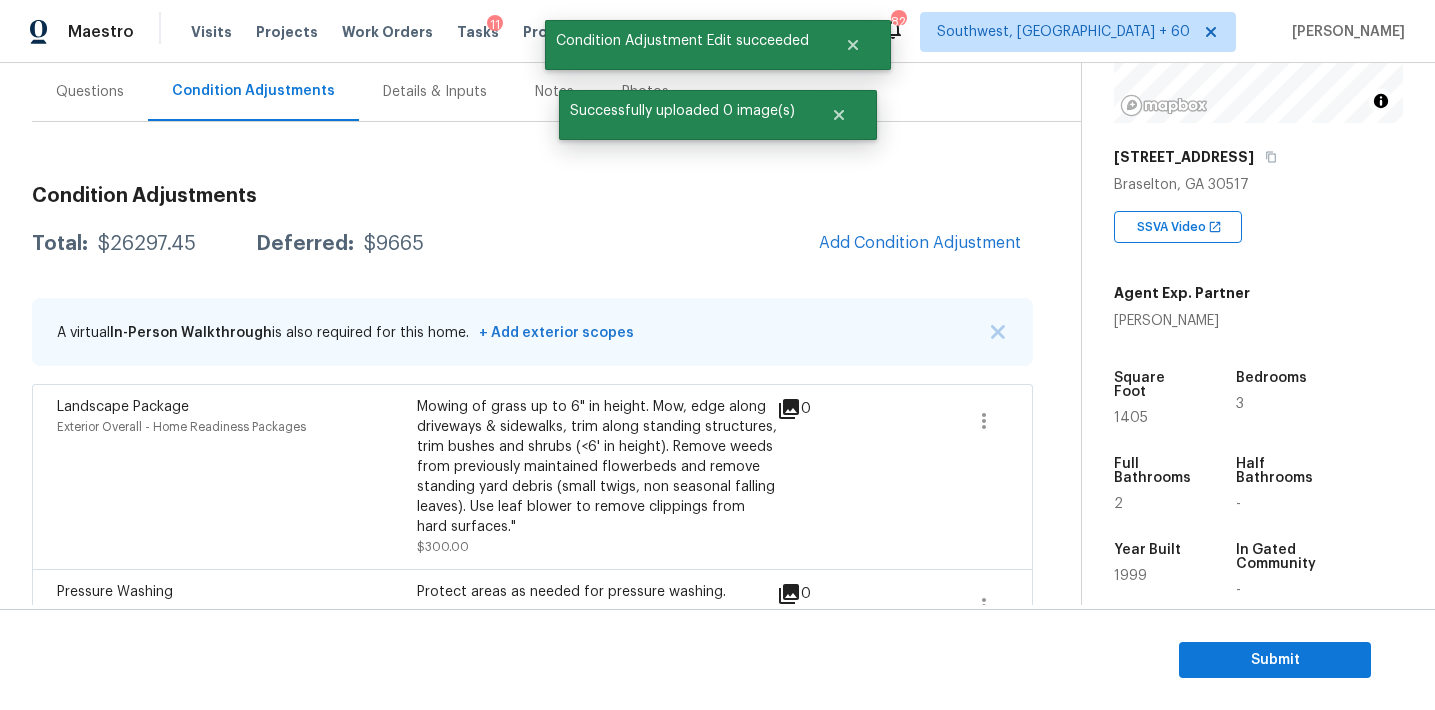 scroll, scrollTop: 30, scrollLeft: 0, axis: vertical 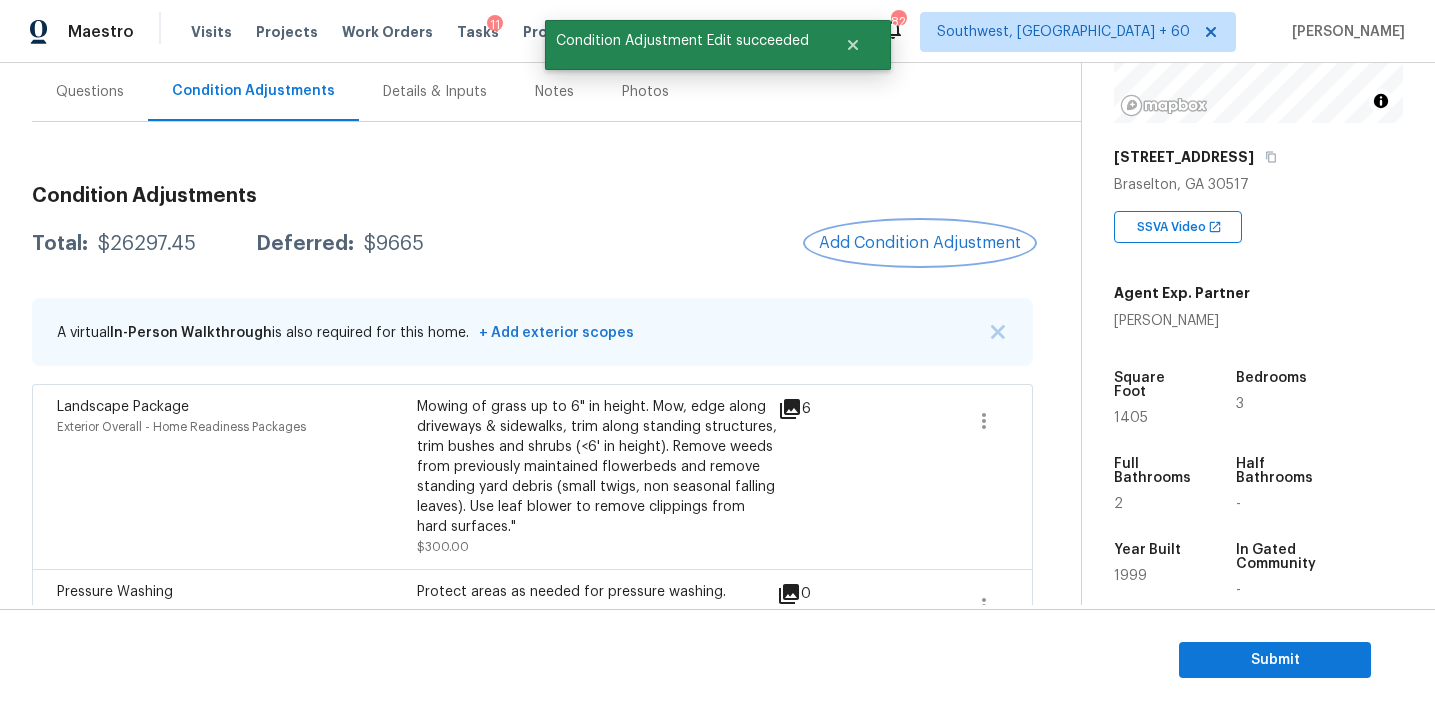 click on "Add Condition Adjustment" at bounding box center (920, 243) 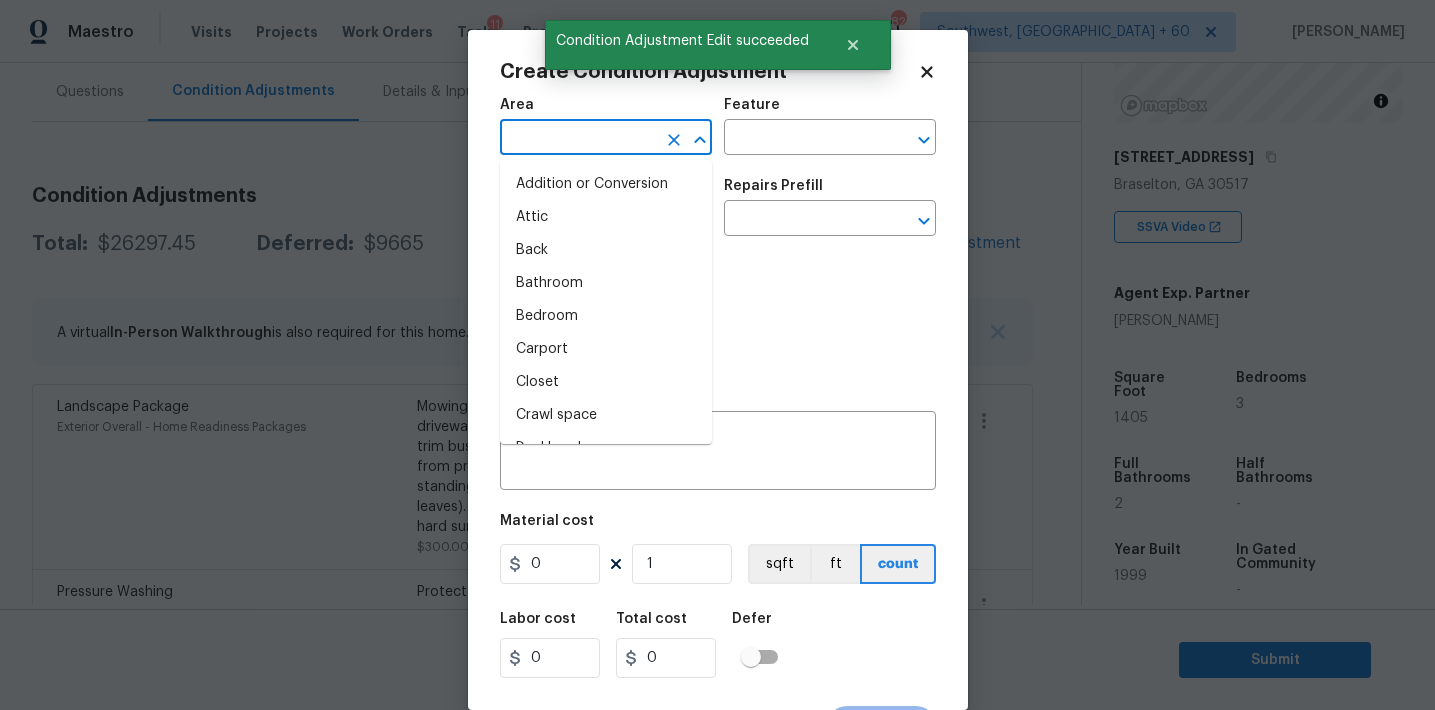 click at bounding box center [578, 139] 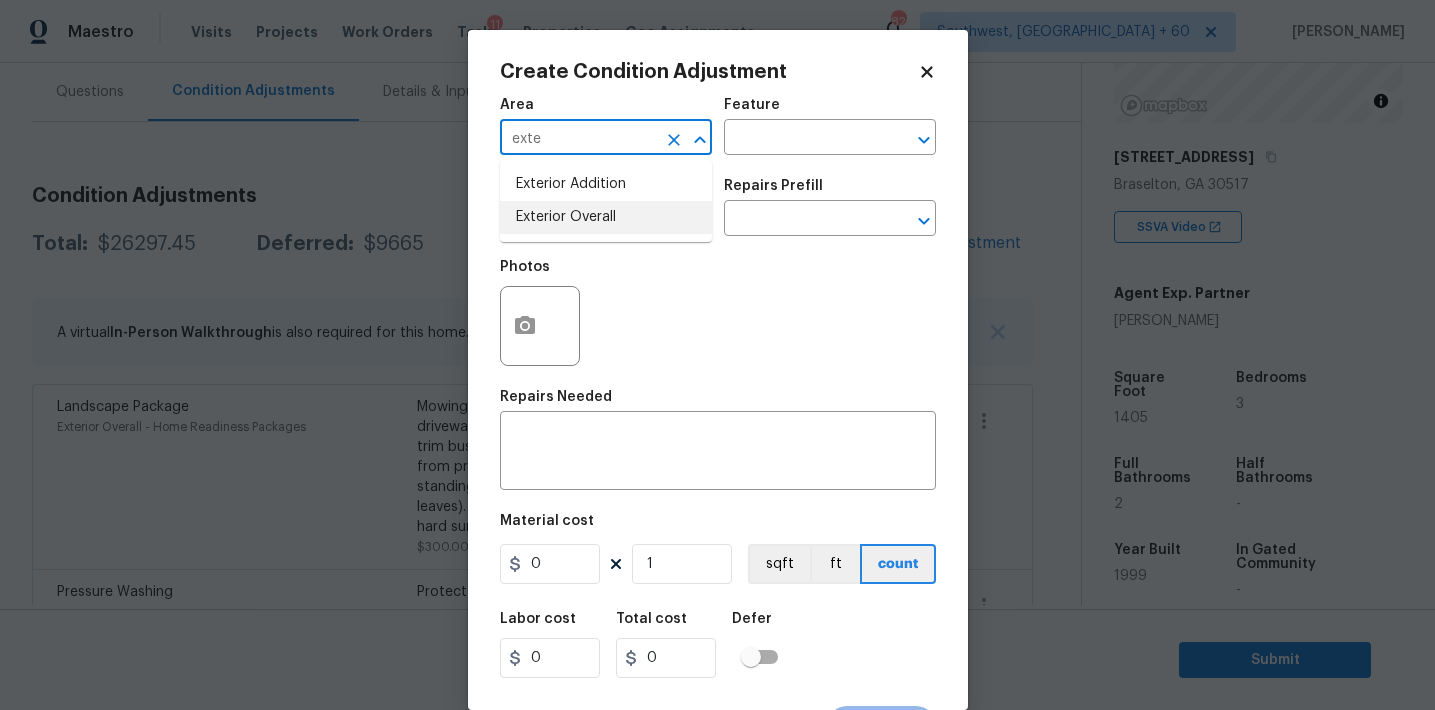 click on "Exterior Overall" at bounding box center (606, 217) 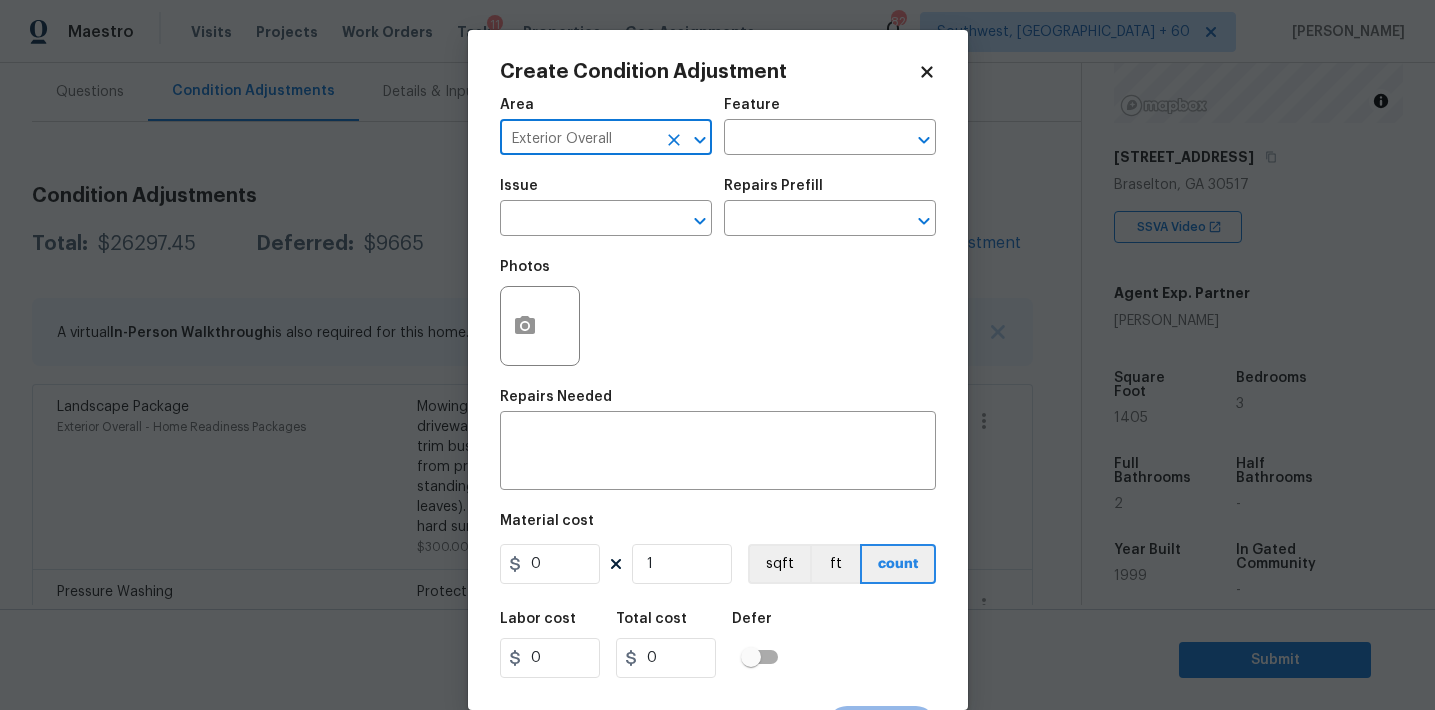 type on "Exterior Overall" 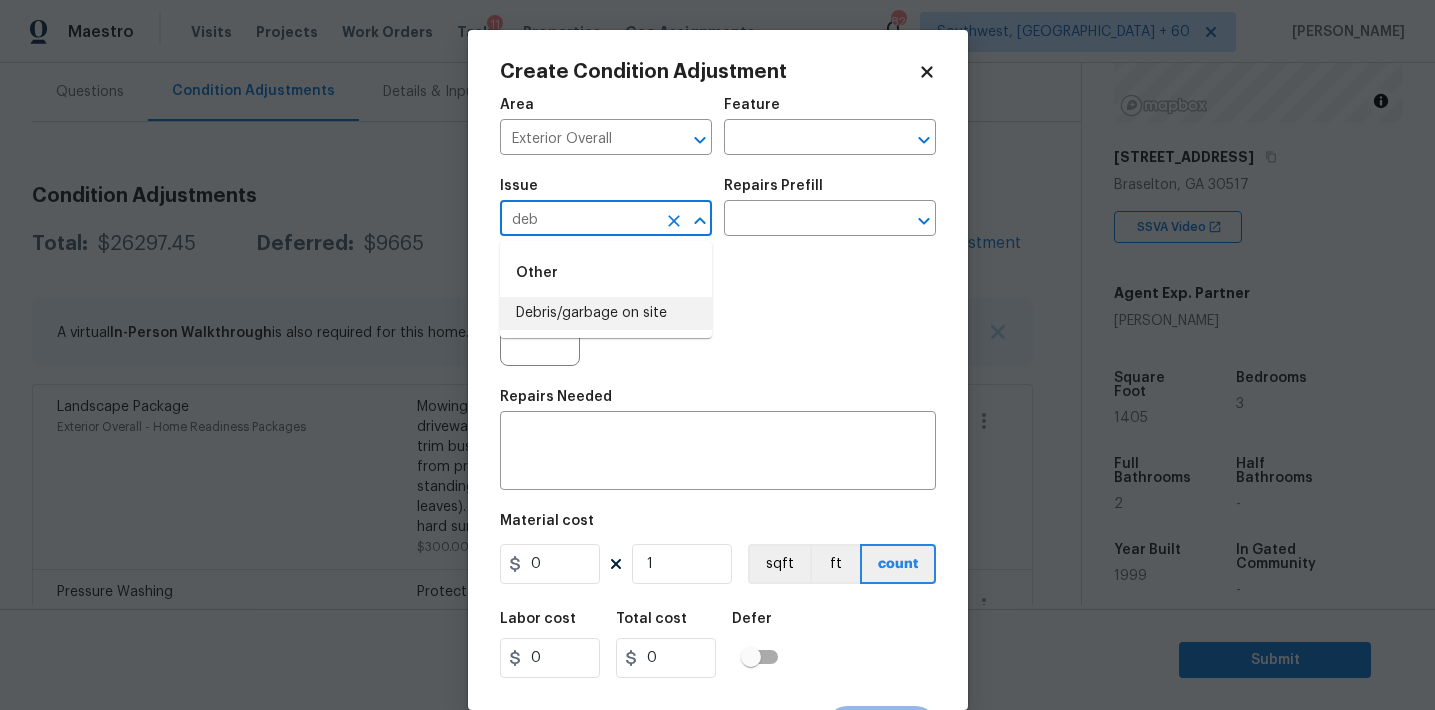 click on "Debris/garbage on site" at bounding box center [606, 313] 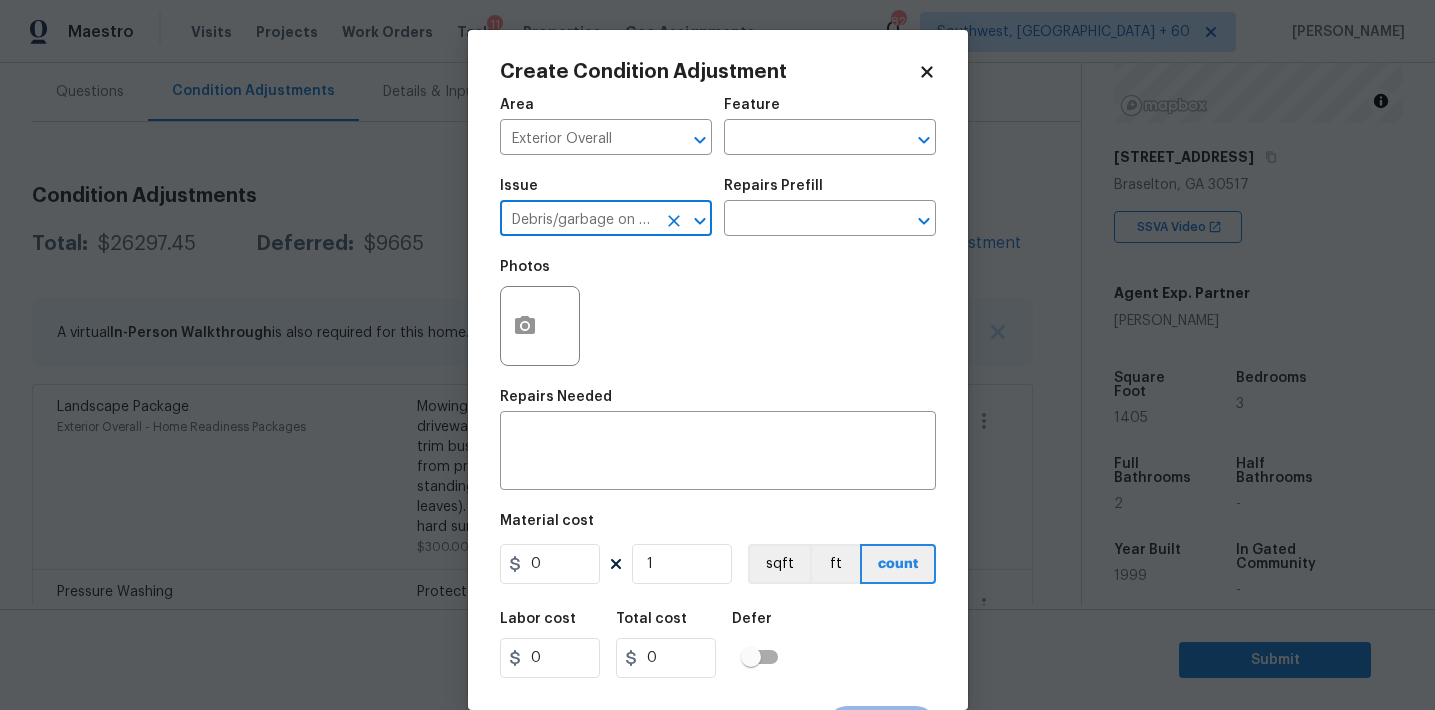 type on "Debris/garbage on site" 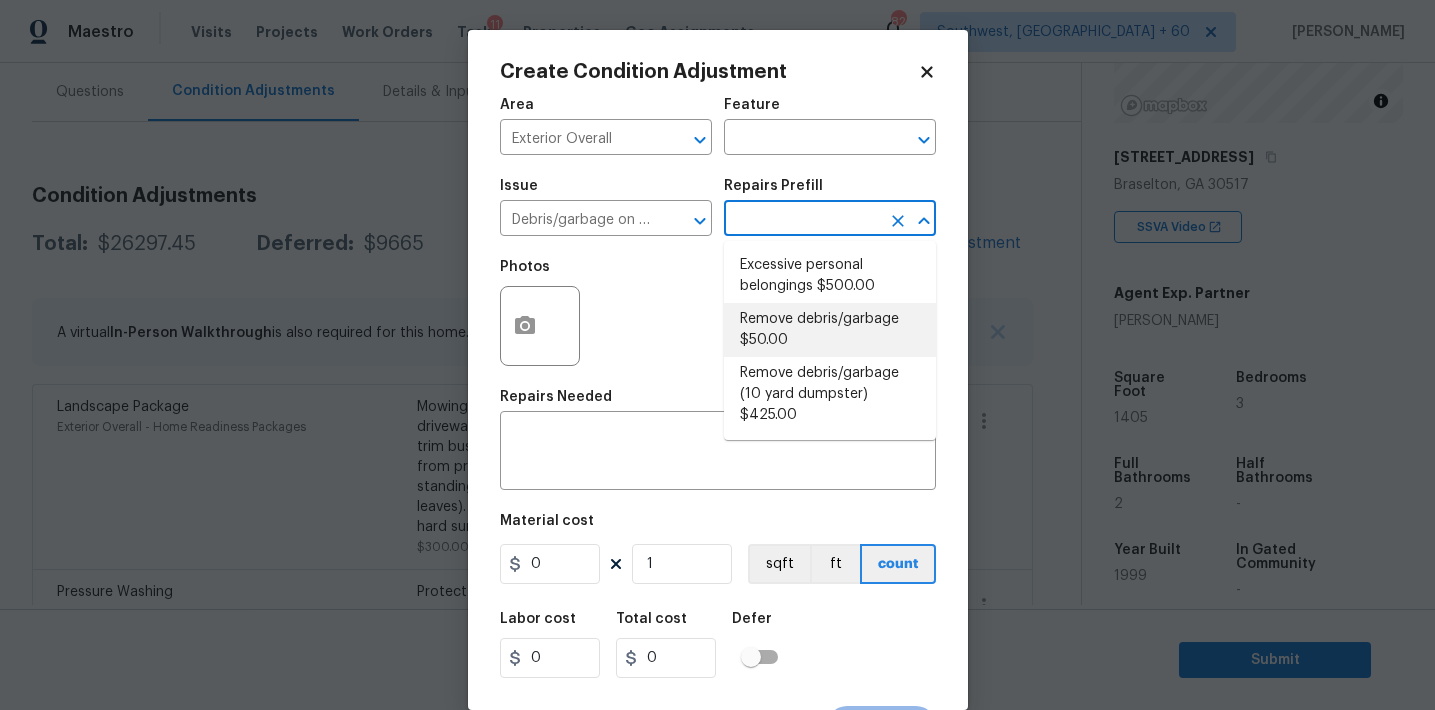 click on "Remove debris/garbage $50.00" at bounding box center [830, 330] 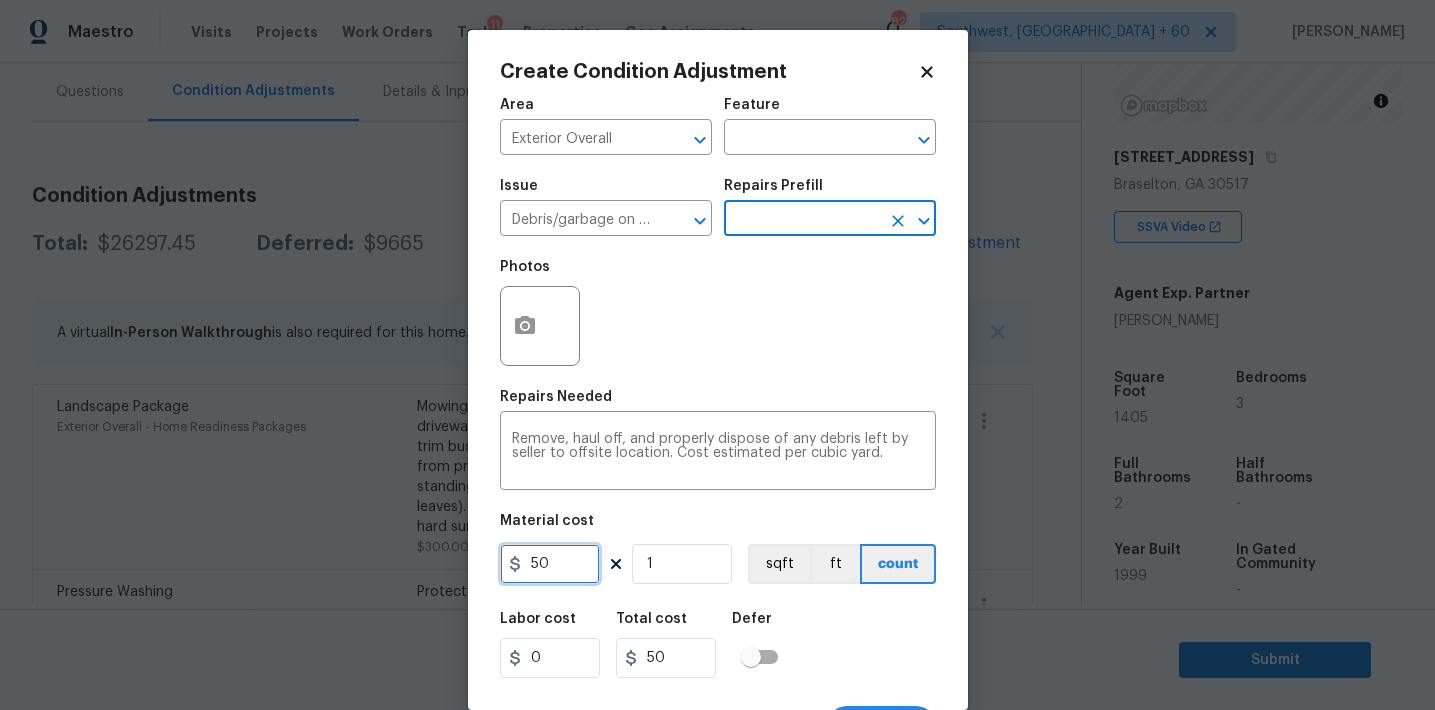 click on "50" at bounding box center (550, 564) 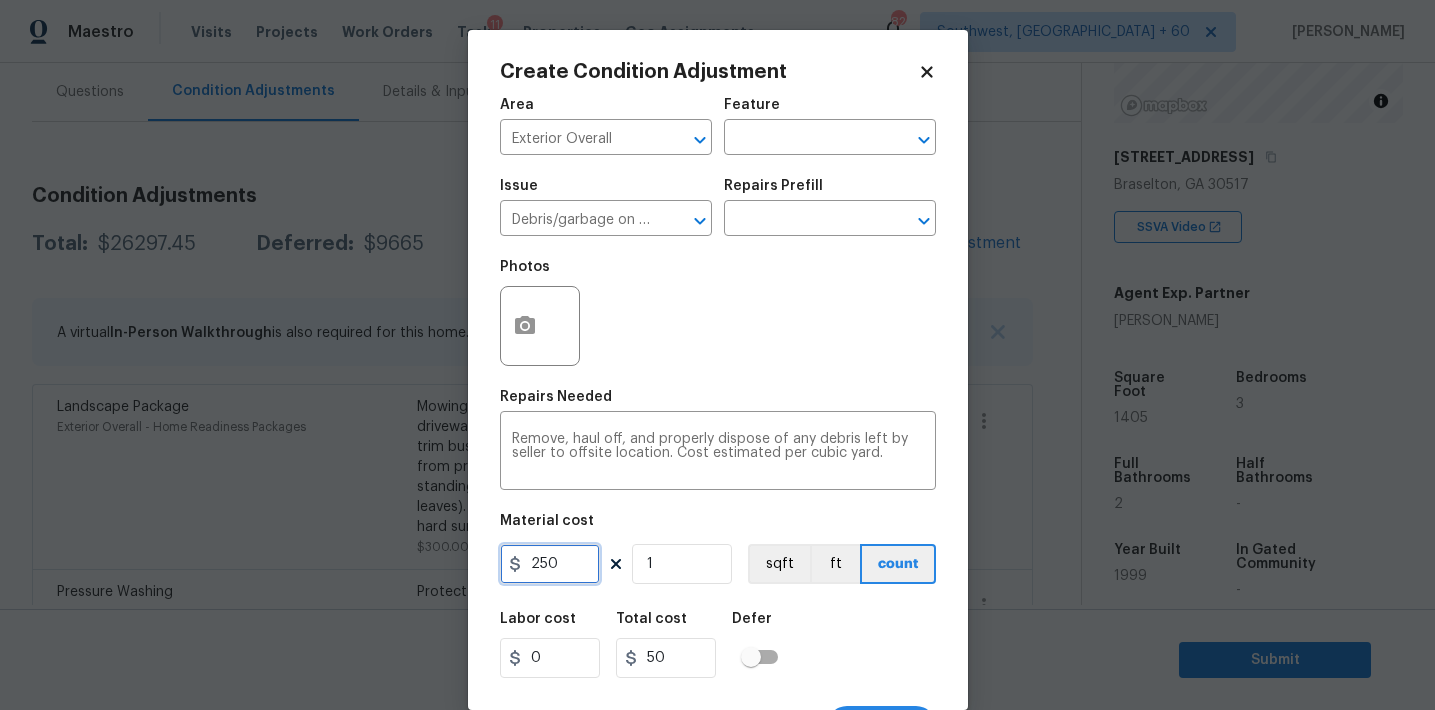 type on "250" 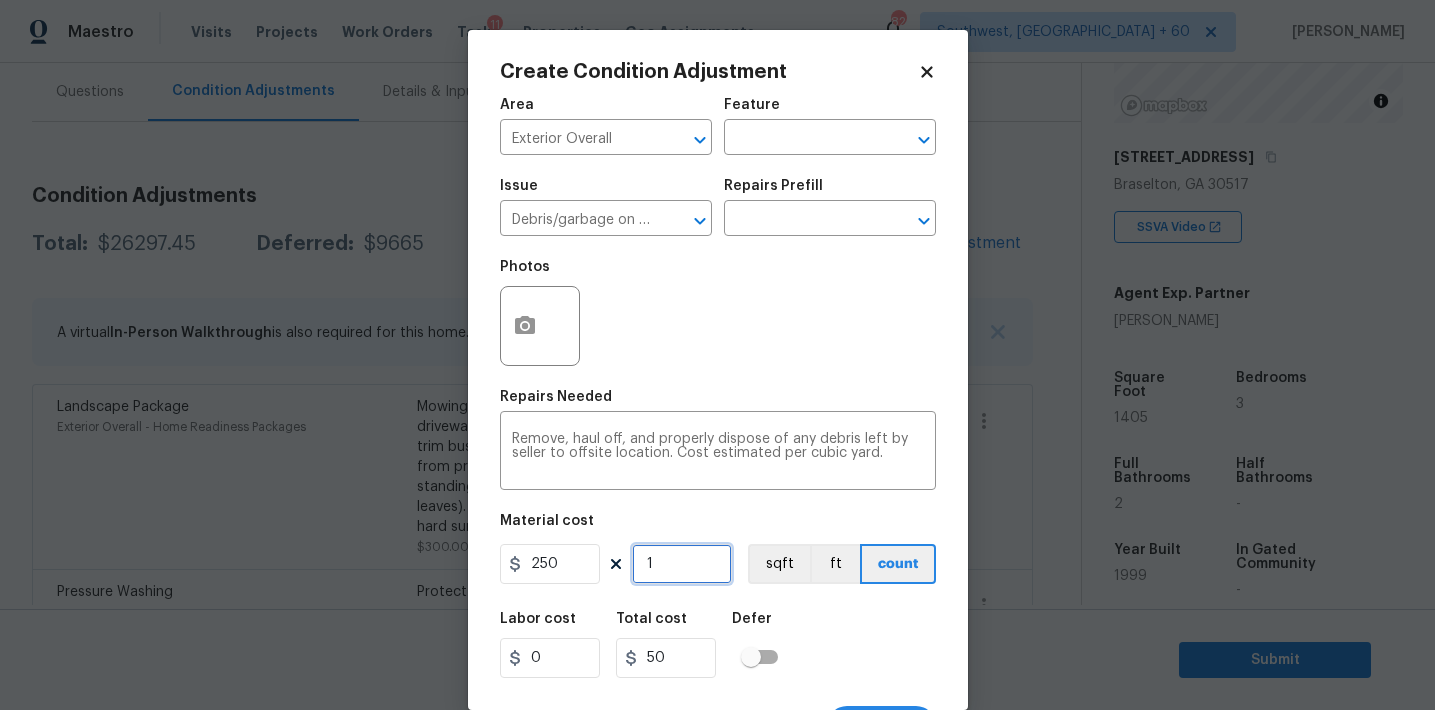 type on "250" 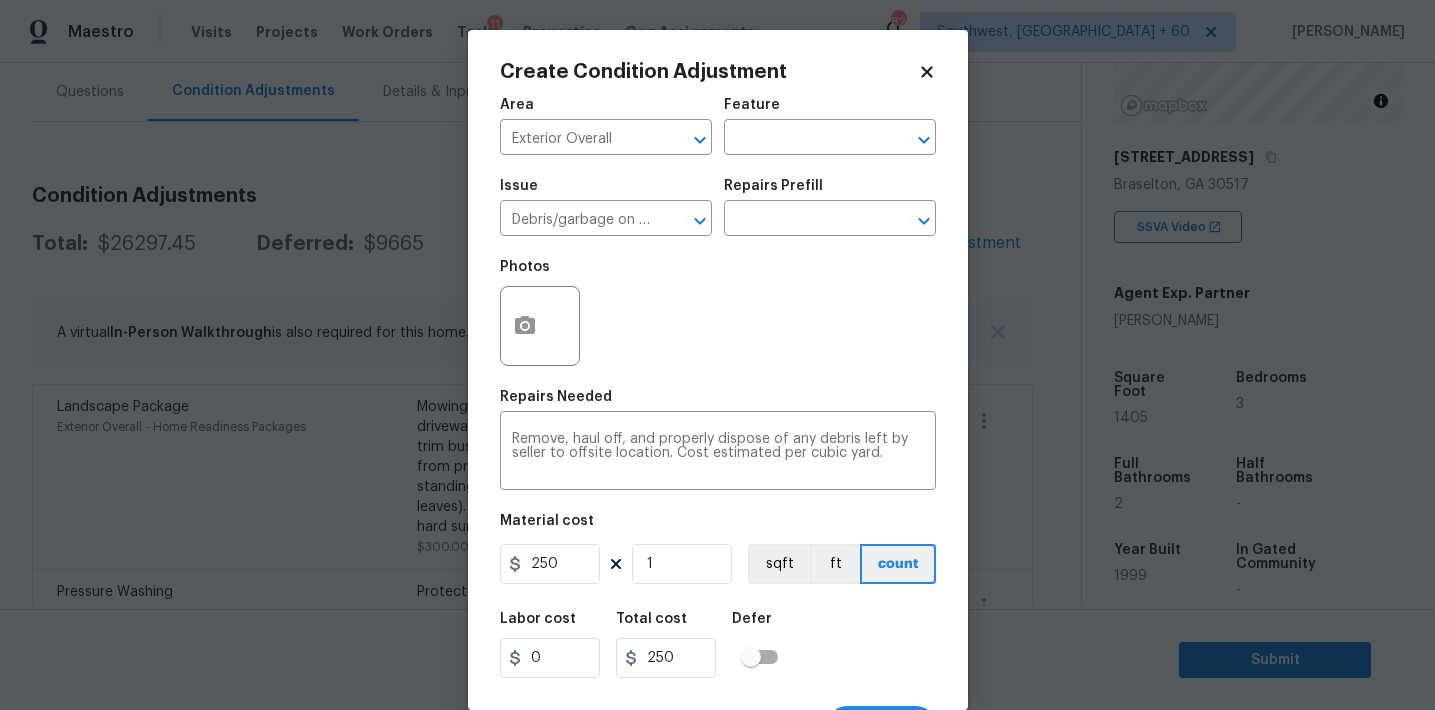 click on "Photos" at bounding box center (718, 313) 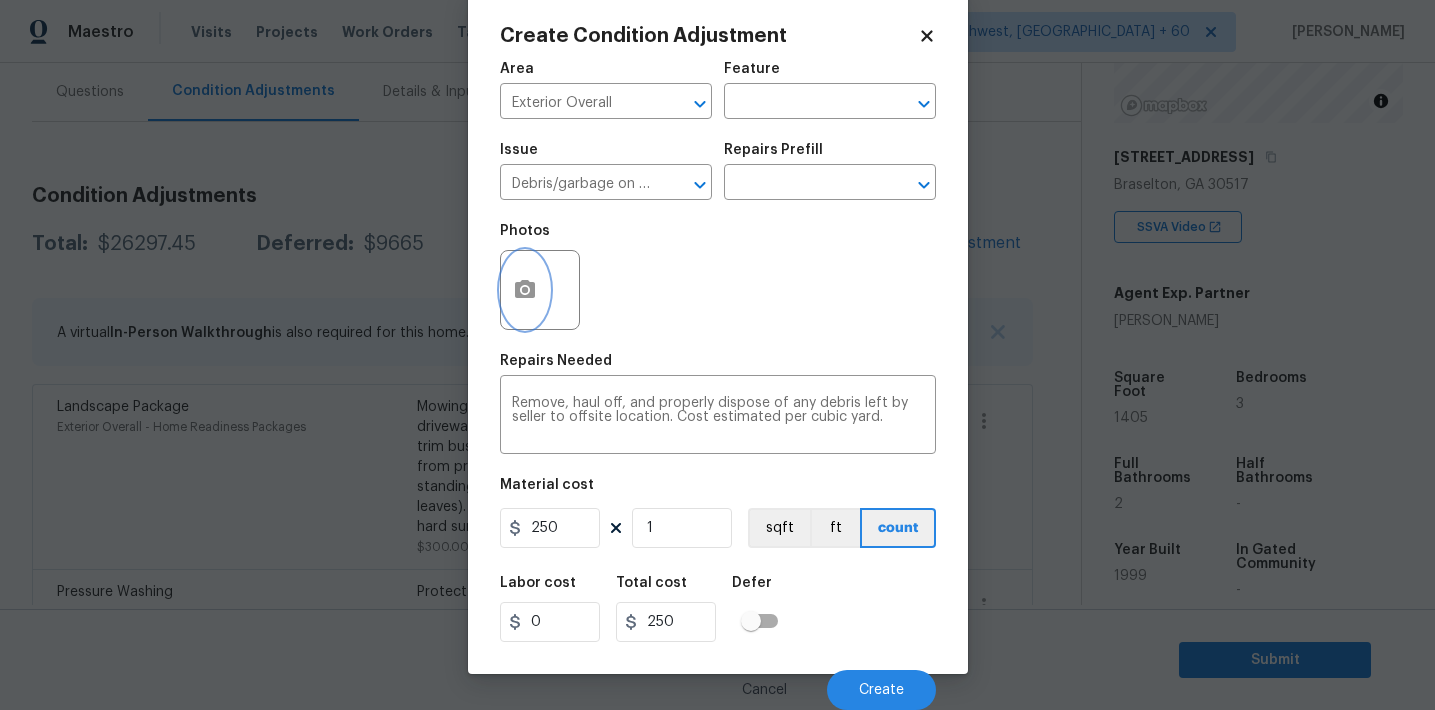 click at bounding box center [525, 290] 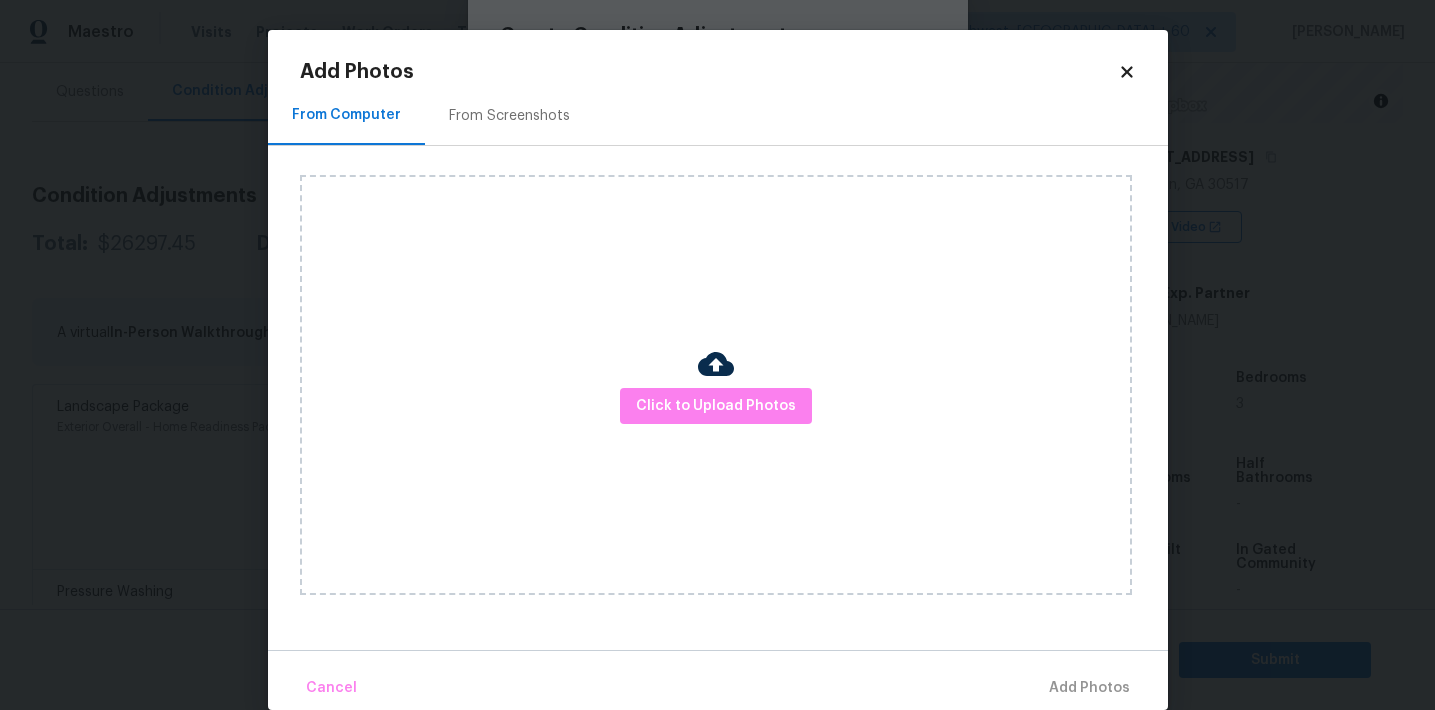 click on "From Screenshots" at bounding box center (509, 116) 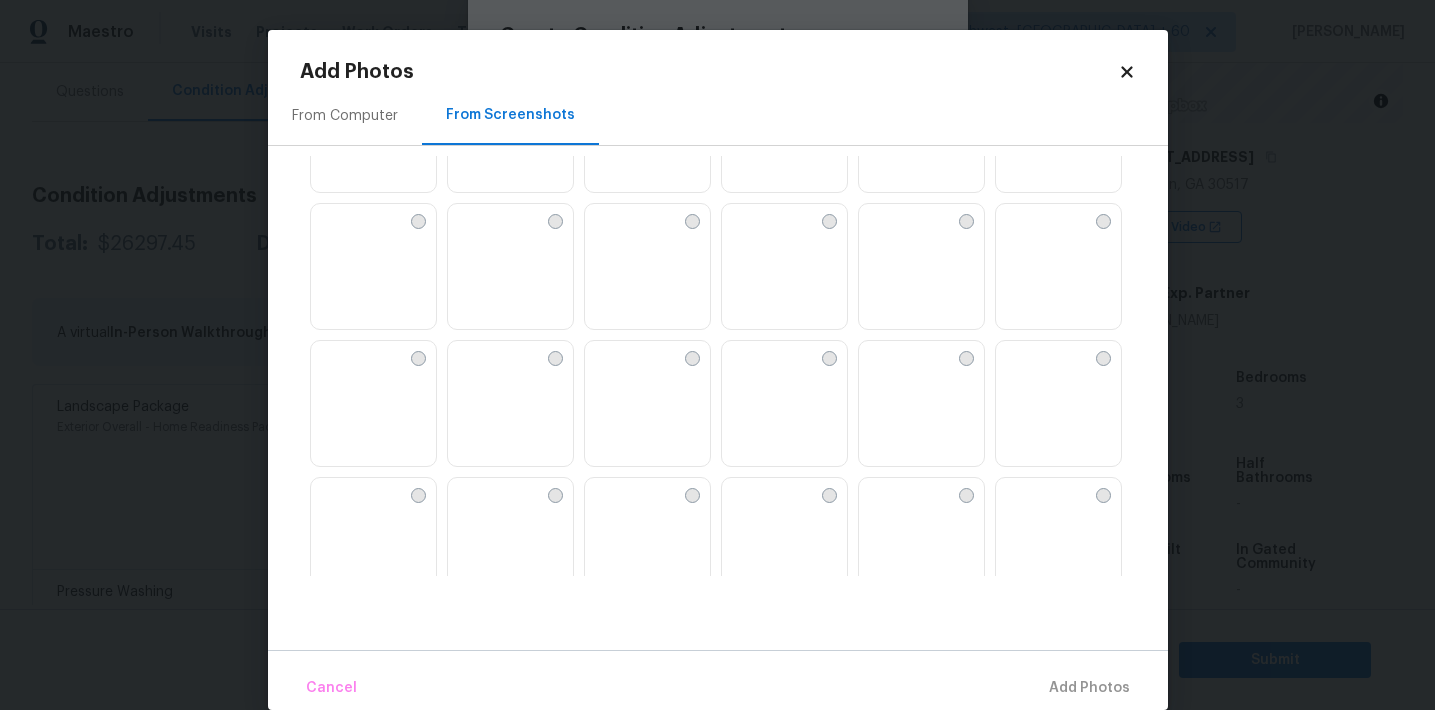 scroll, scrollTop: 421, scrollLeft: 0, axis: vertical 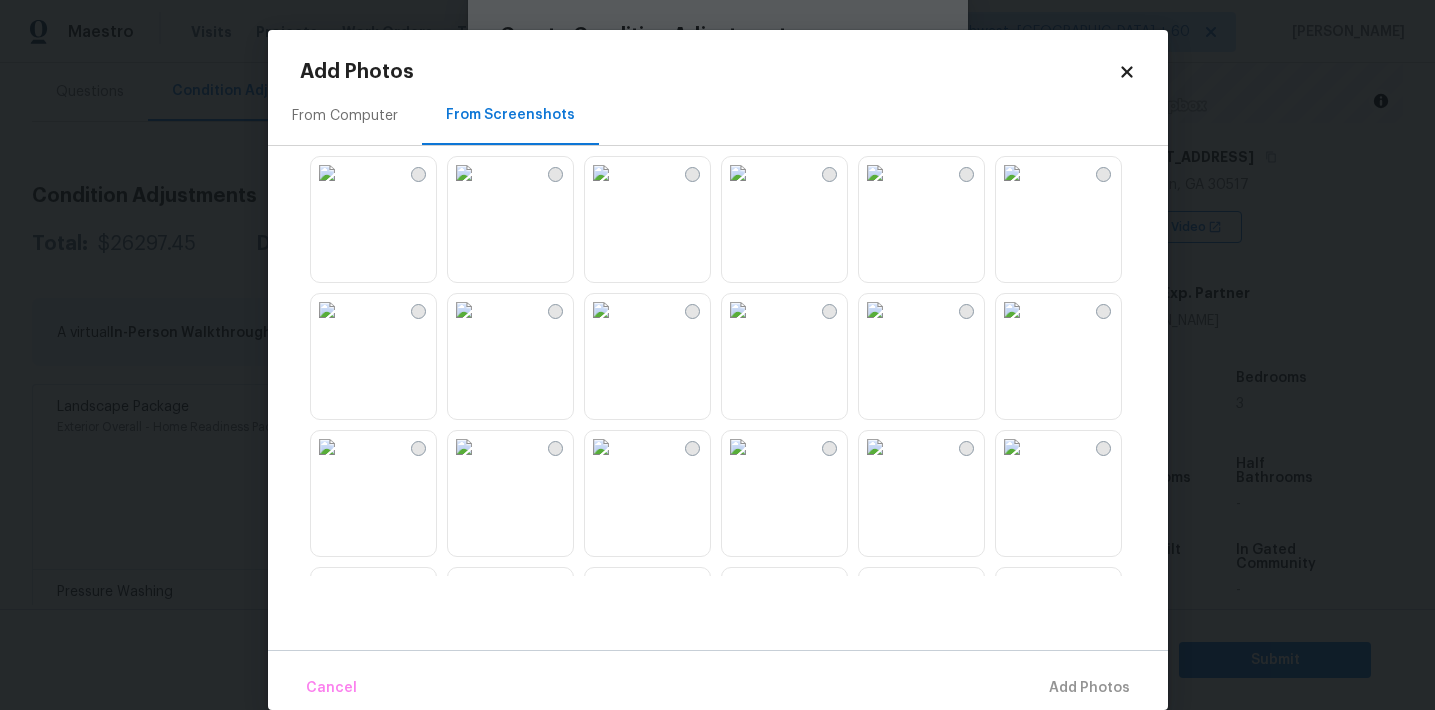 click at bounding box center [327, 310] 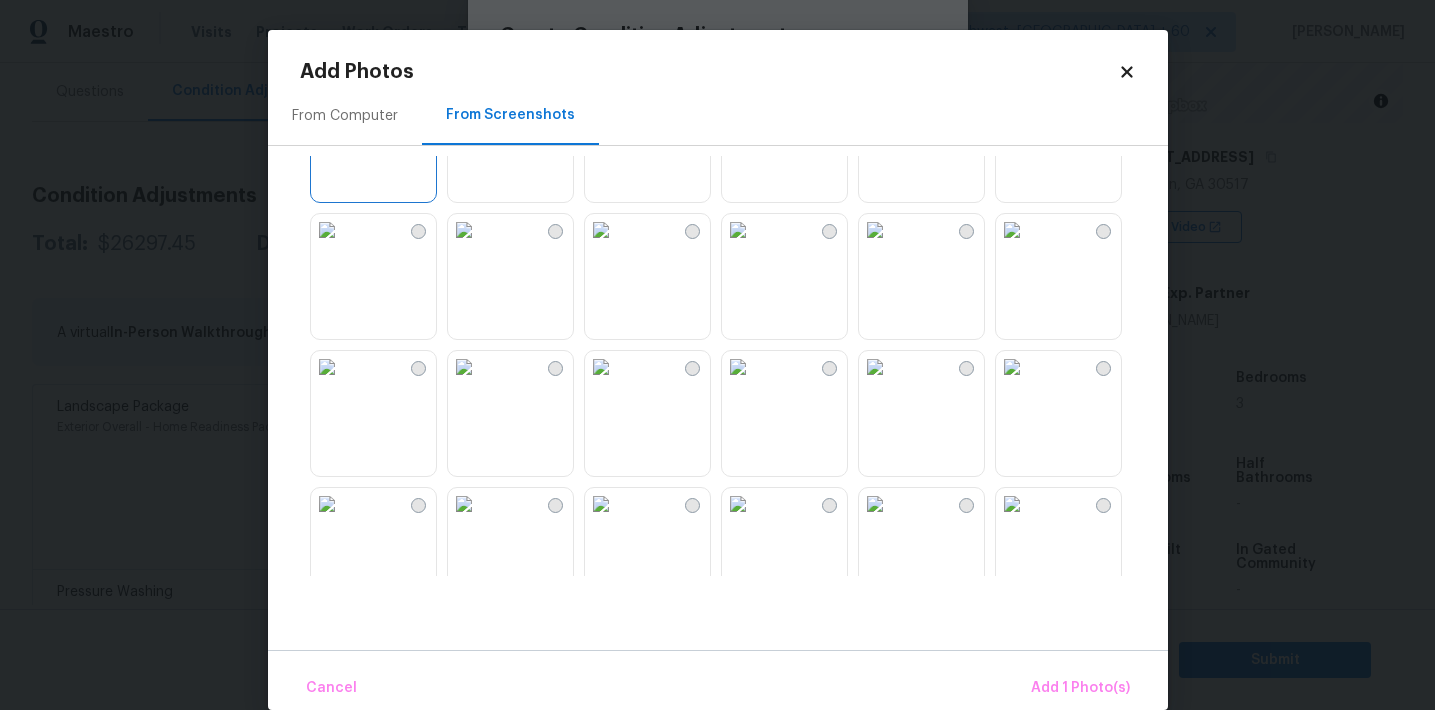 scroll, scrollTop: 674, scrollLeft: 0, axis: vertical 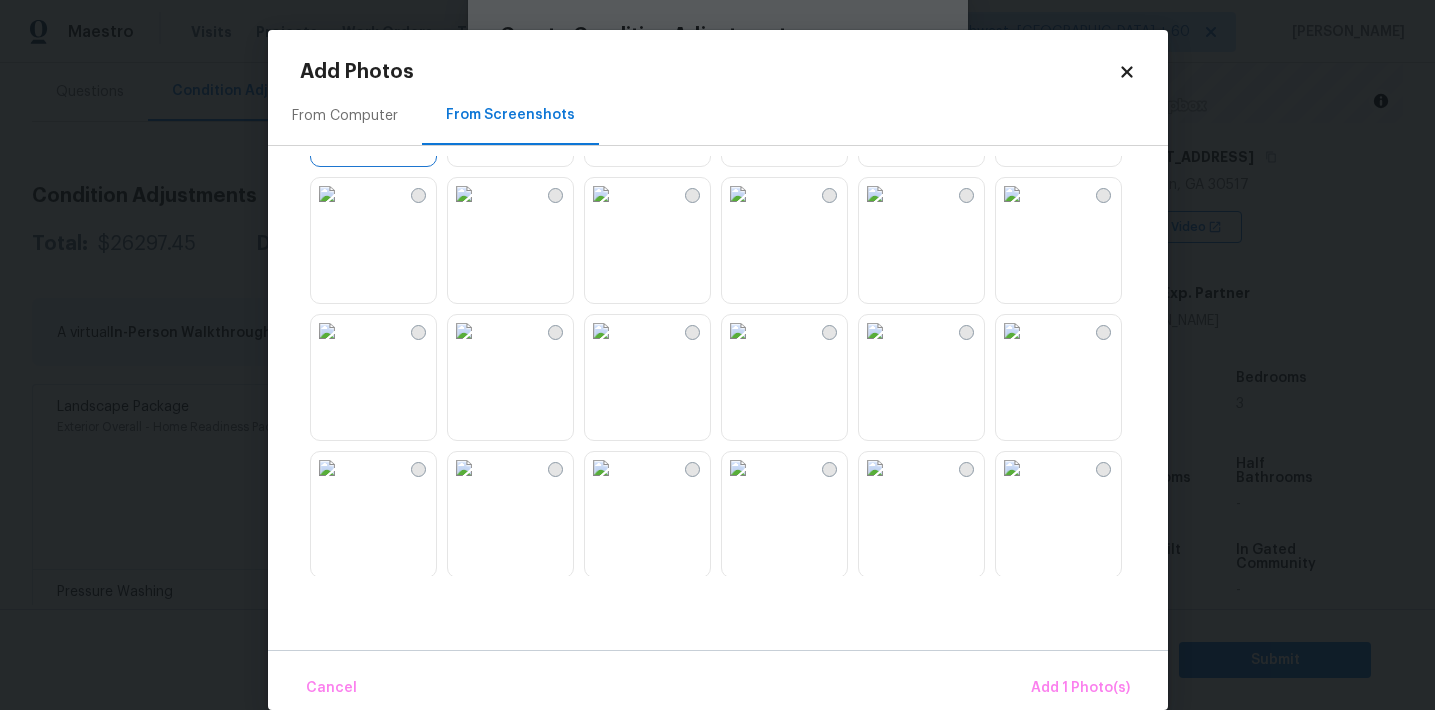 click at bounding box center (738, 331) 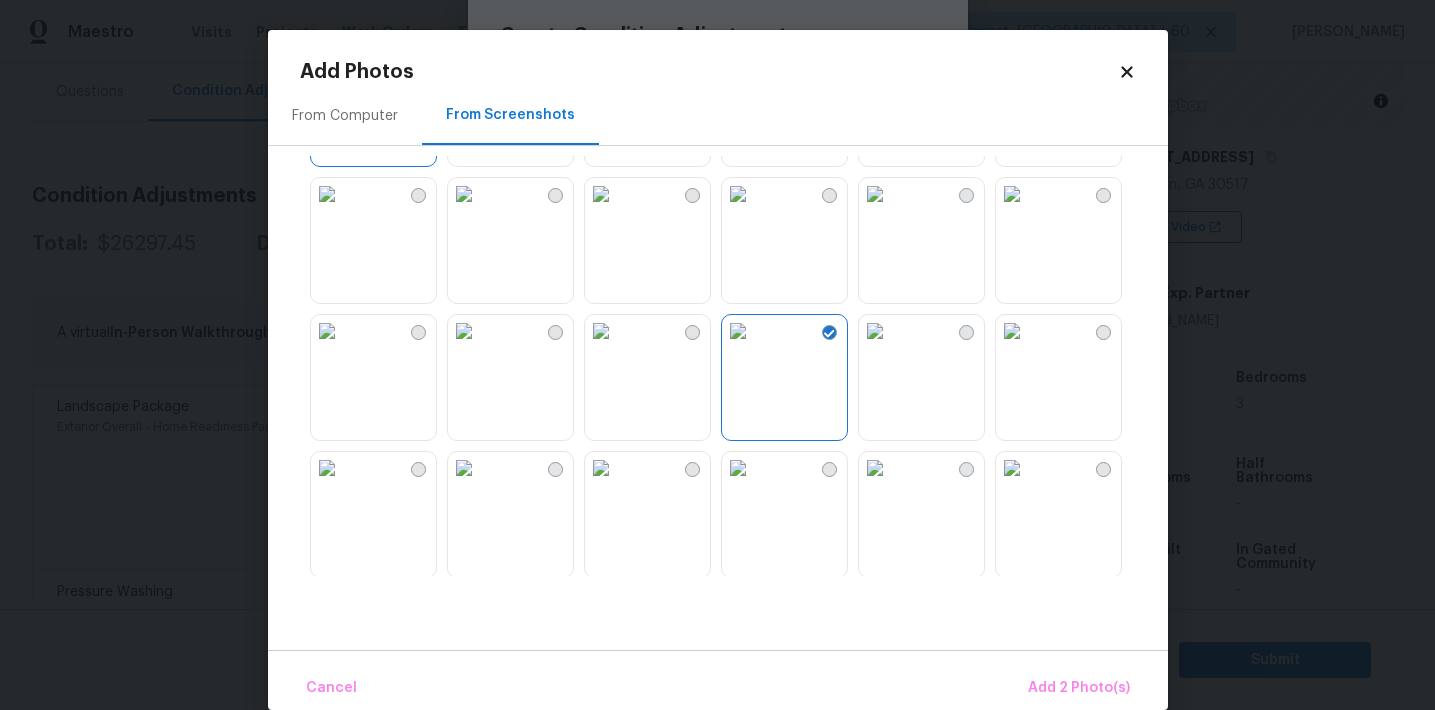 click at bounding box center (738, 468) 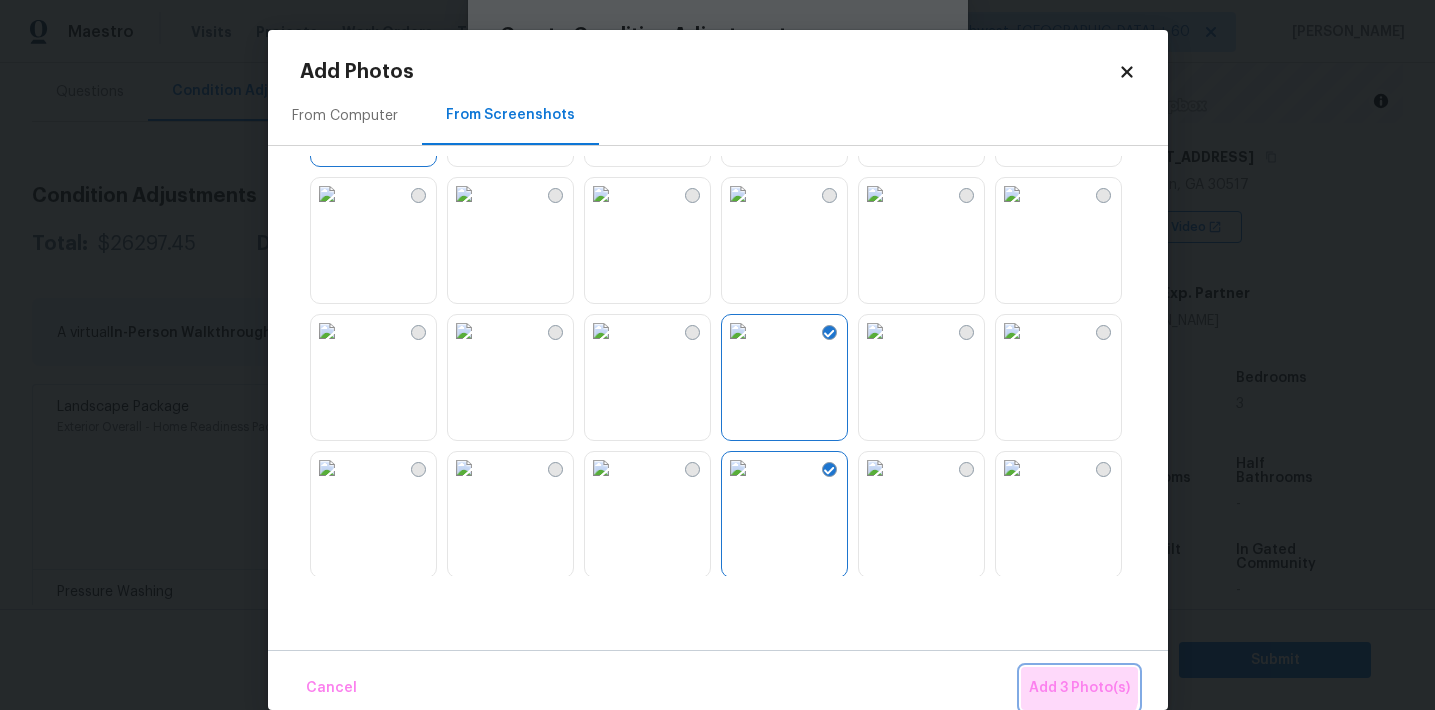 click on "Add 3 Photo(s)" at bounding box center [1079, 688] 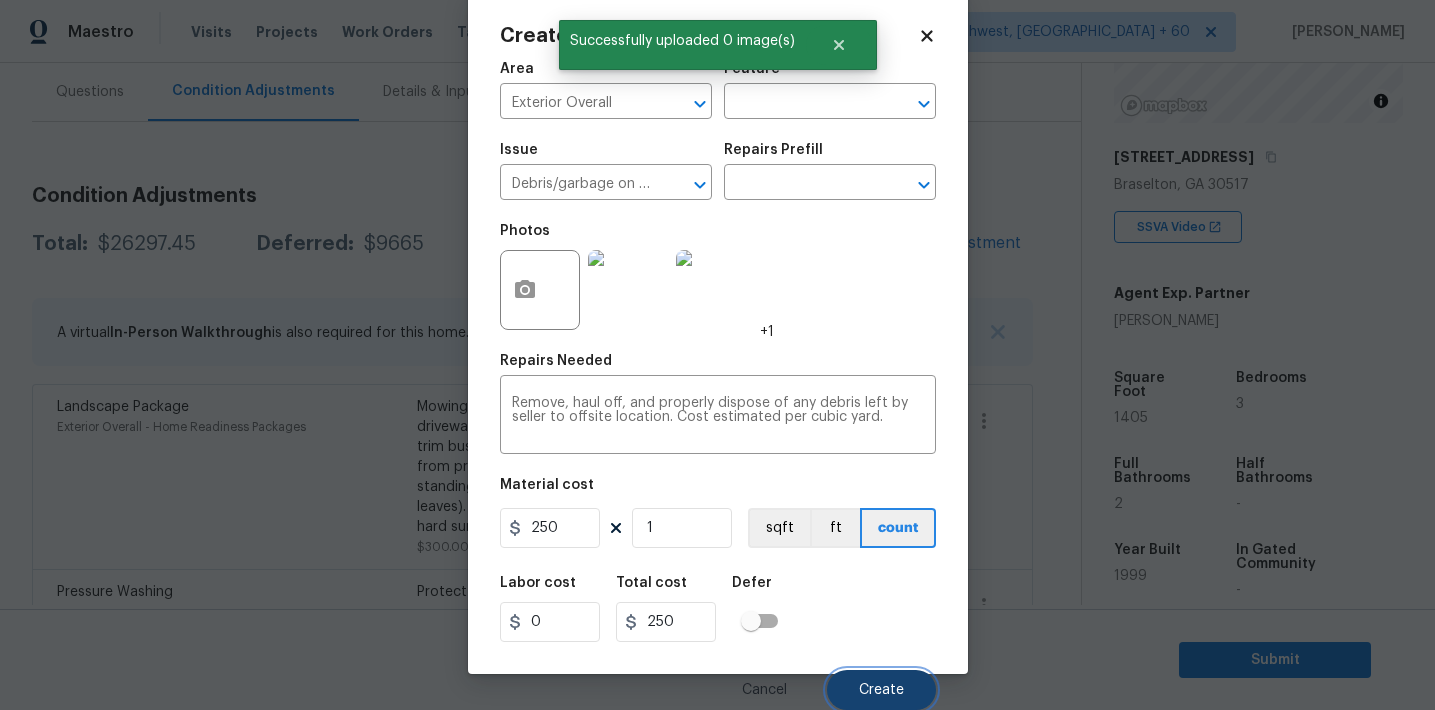 click on "Create" at bounding box center (881, 690) 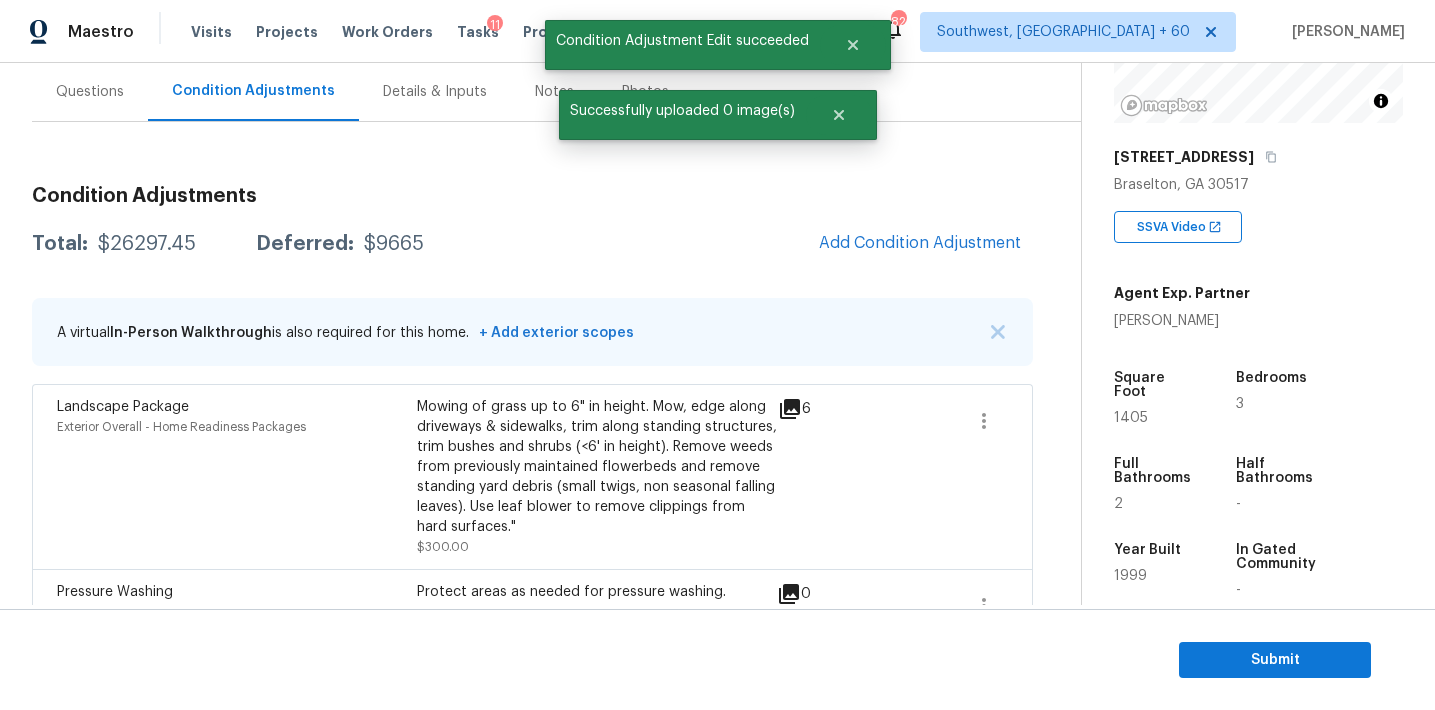scroll, scrollTop: 30, scrollLeft: 0, axis: vertical 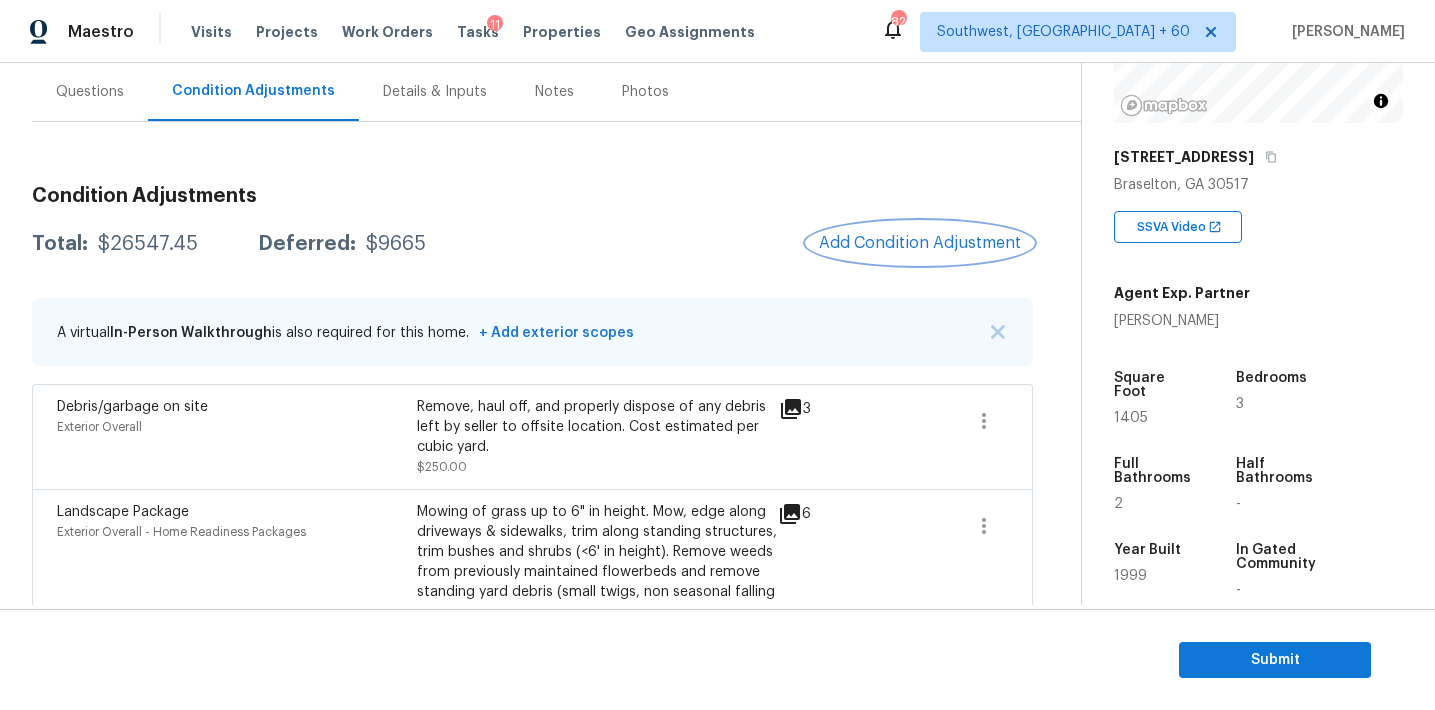 click on "Add Condition Adjustment" at bounding box center (920, 243) 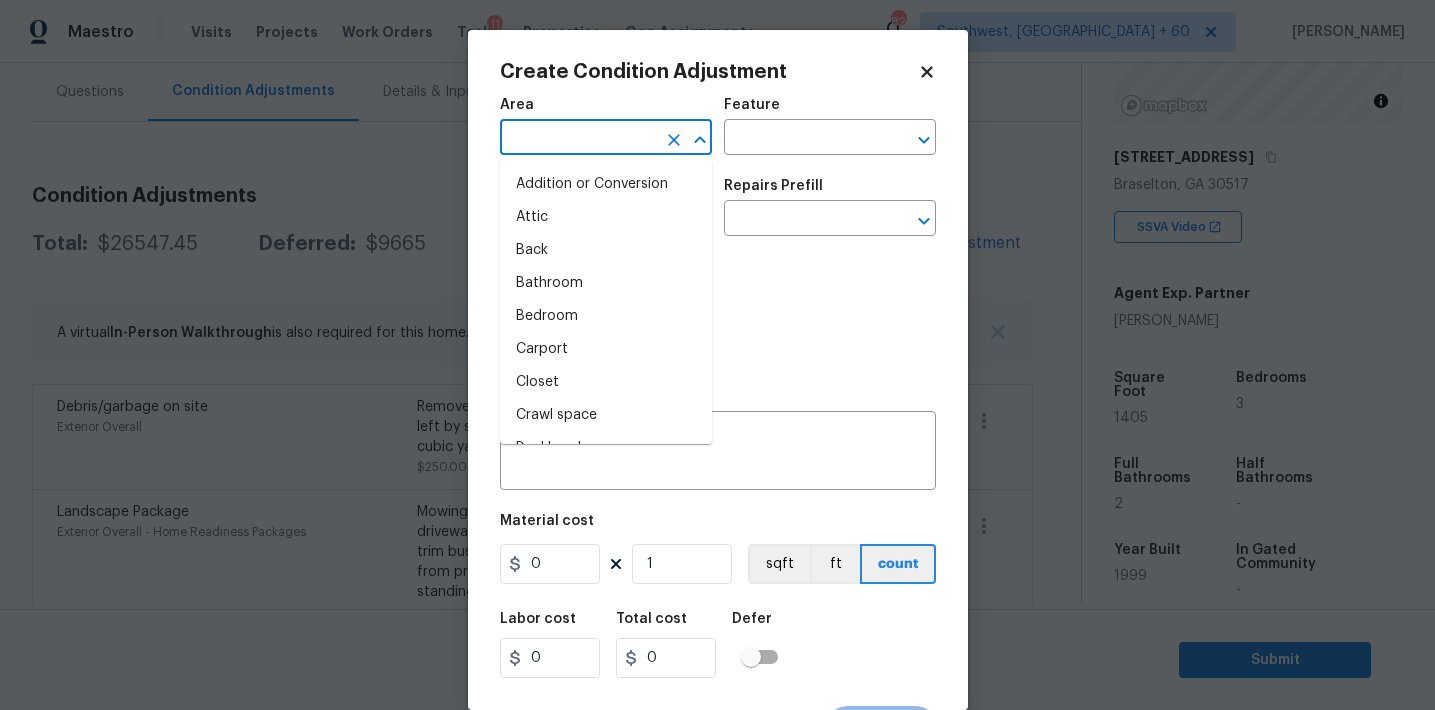 click at bounding box center [578, 139] 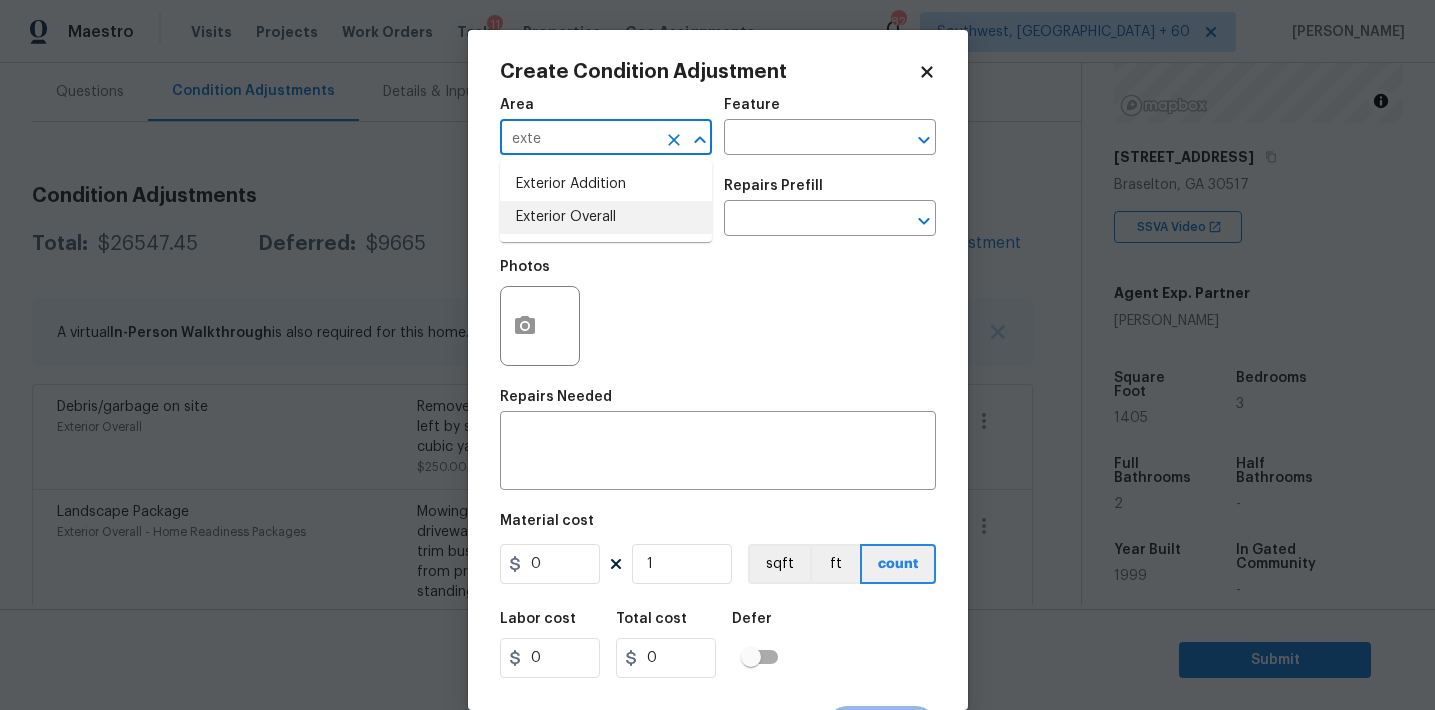 click on "Exterior Overall" at bounding box center [606, 217] 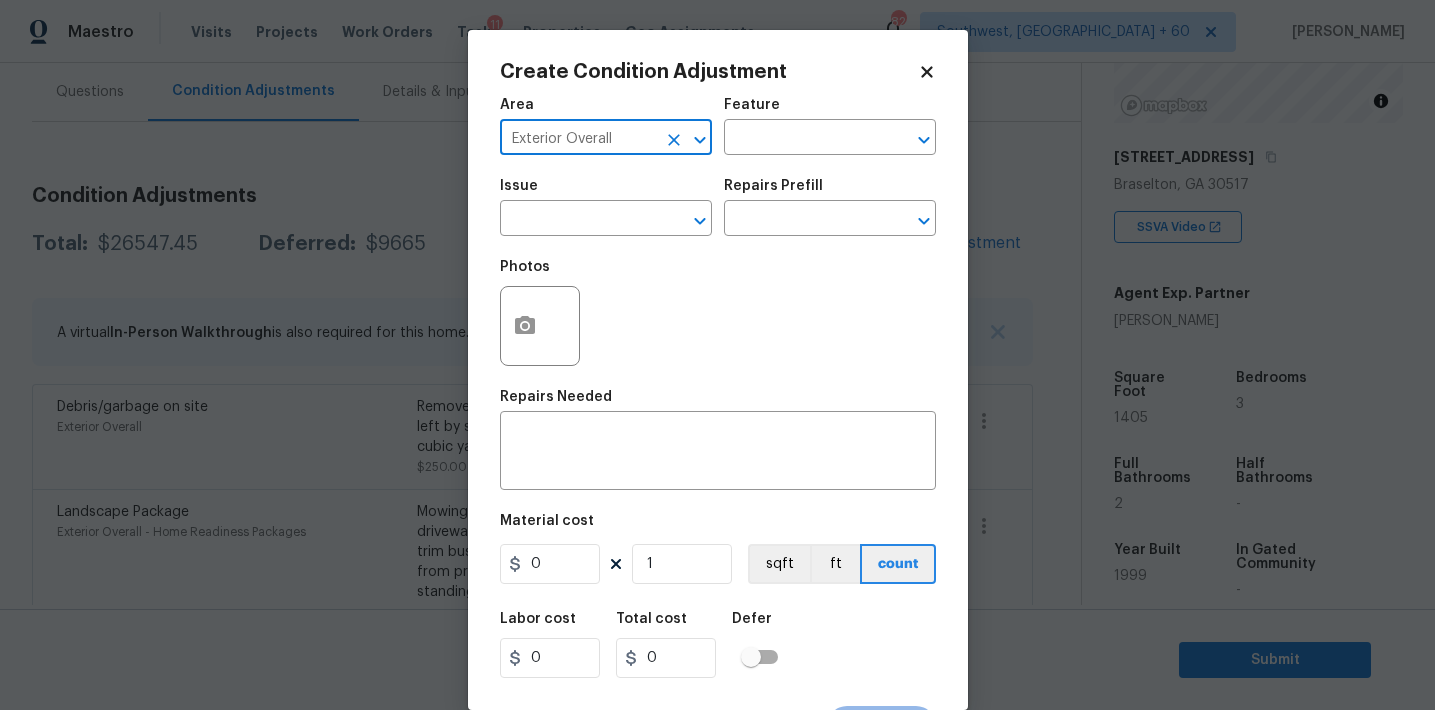 type on "Exterior Overall" 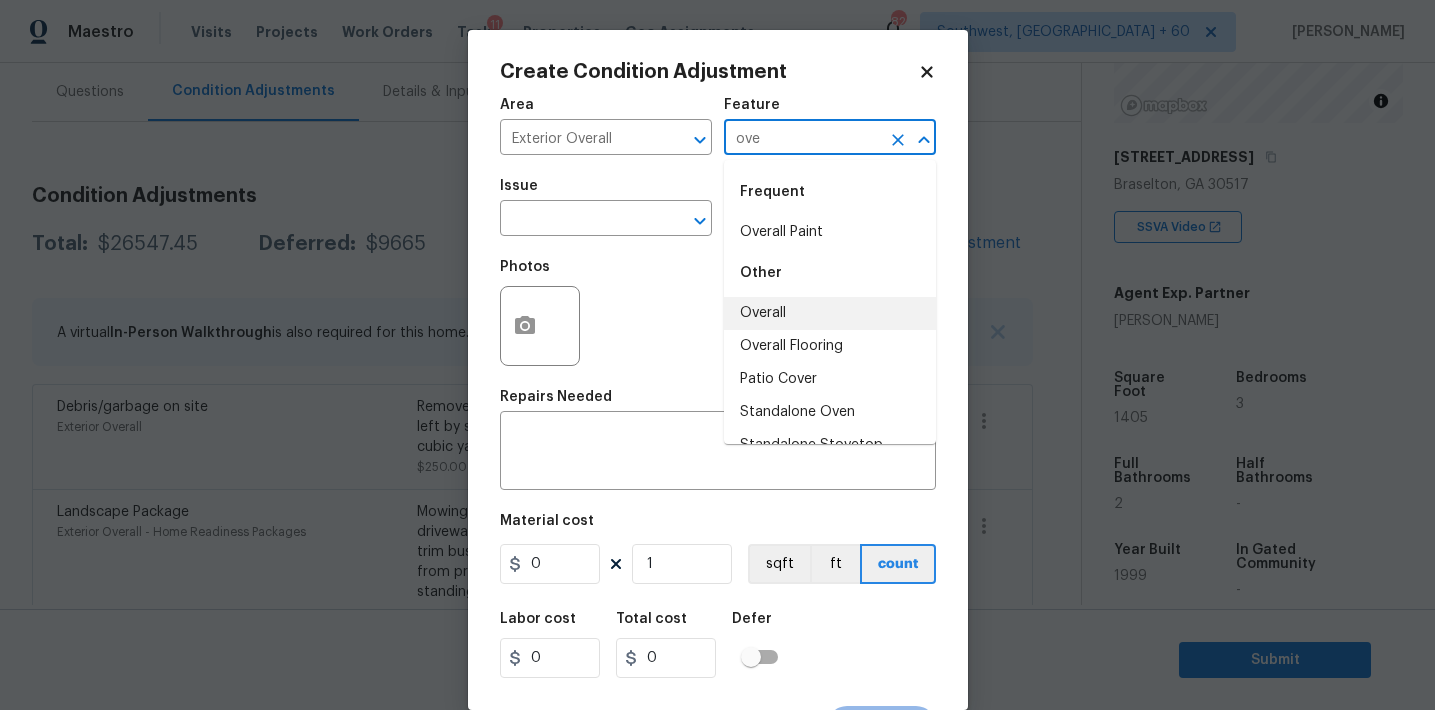 click on "Overall" at bounding box center [830, 313] 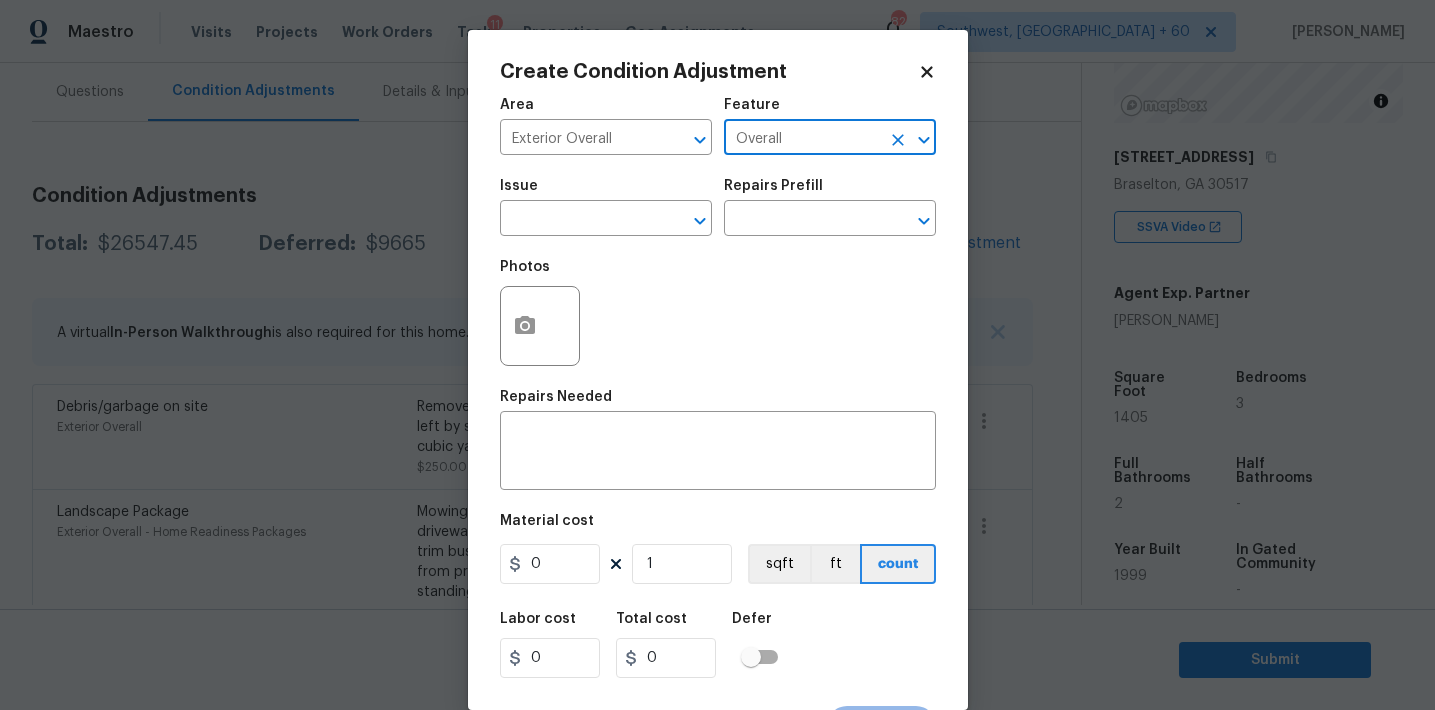 type on "Overall" 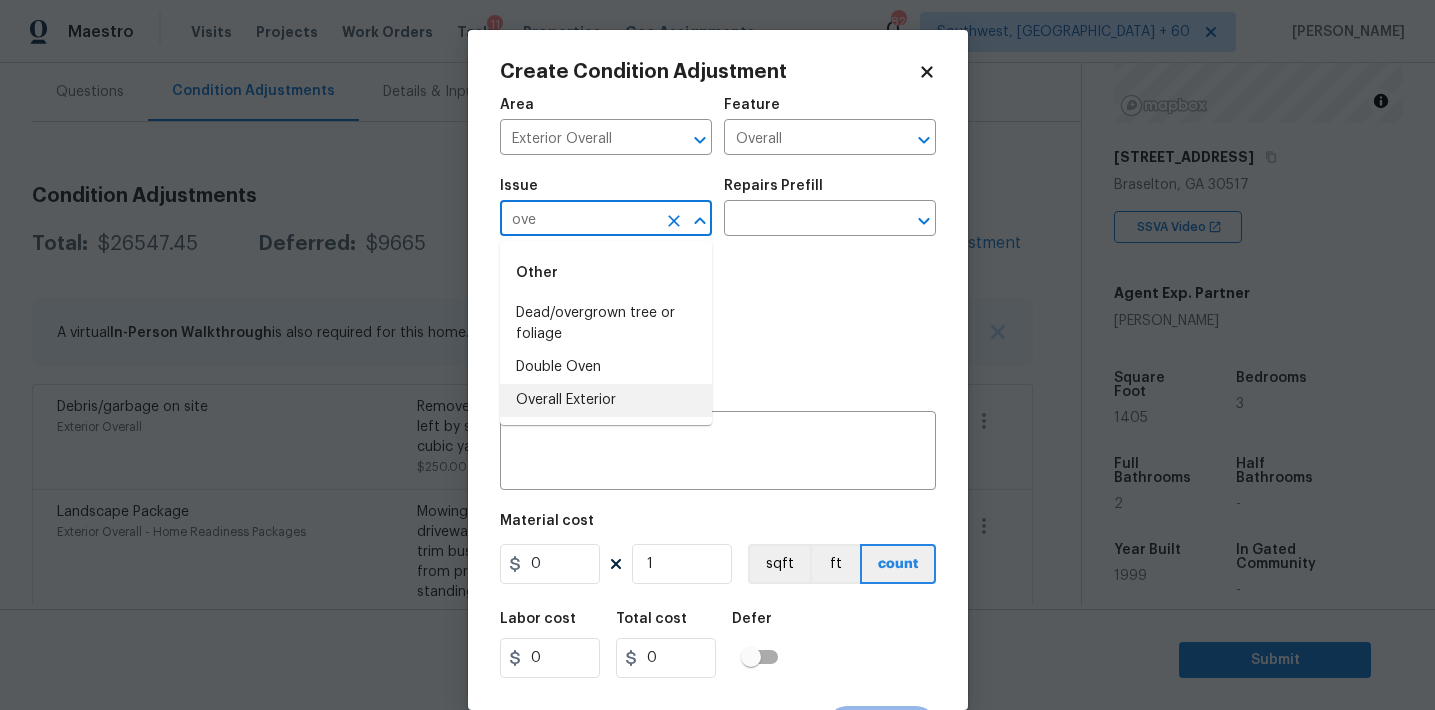 click on "Overall Exterior" at bounding box center (606, 400) 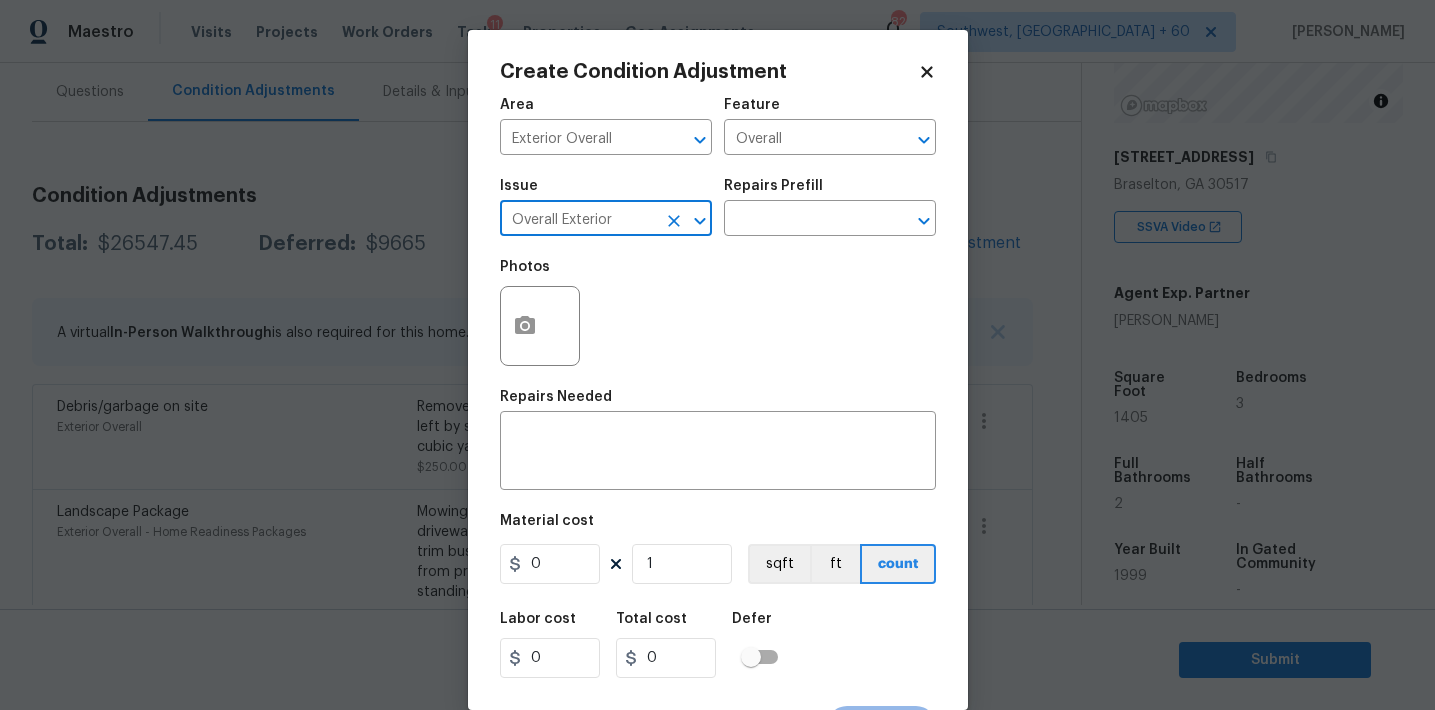 click on "Overall Exterior" at bounding box center (578, 220) 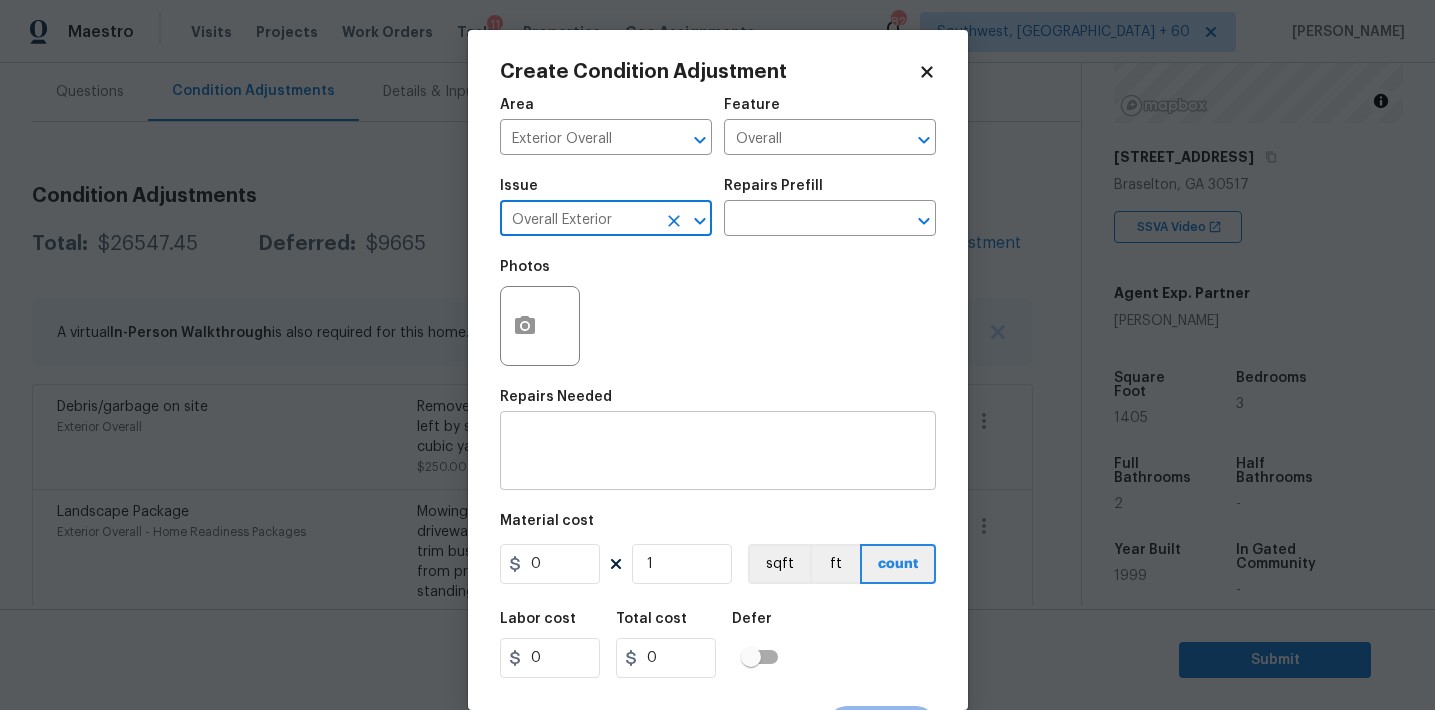 type on "Overall Exterior" 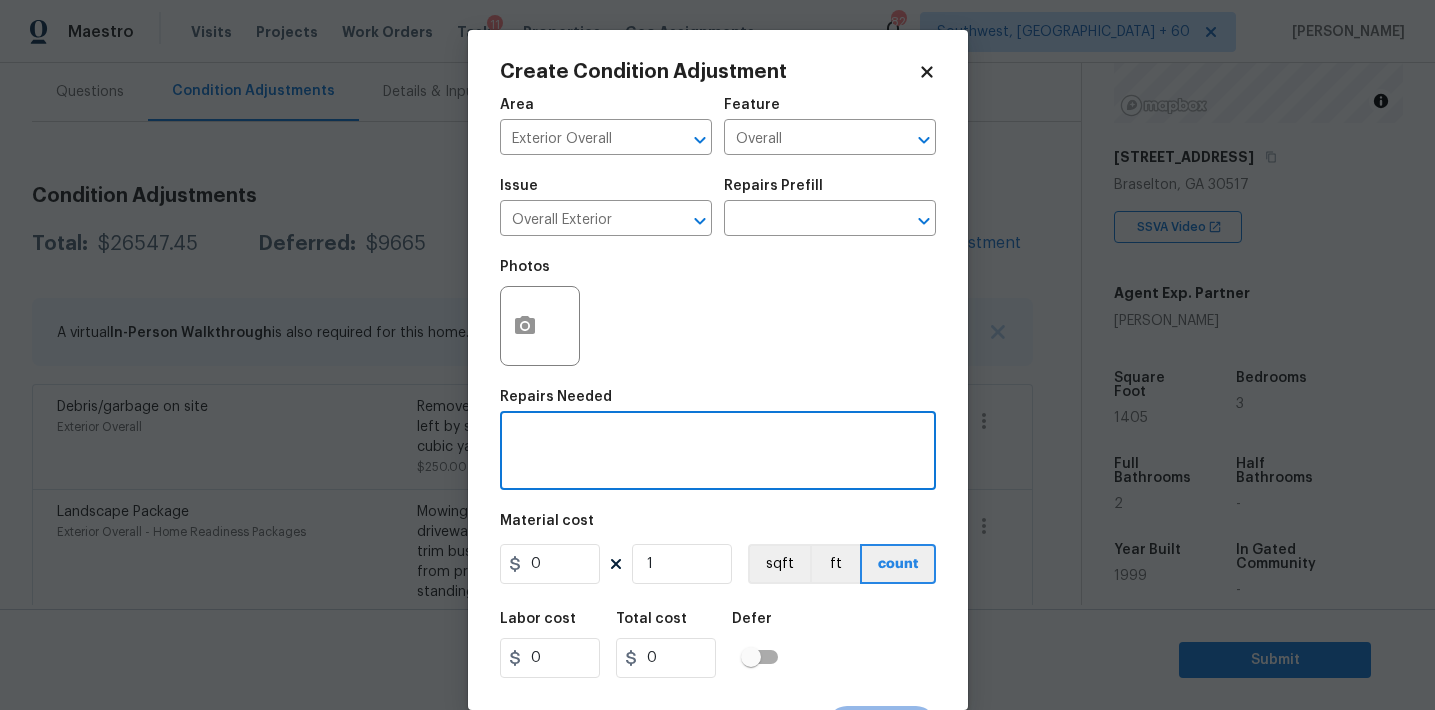 type on "v" 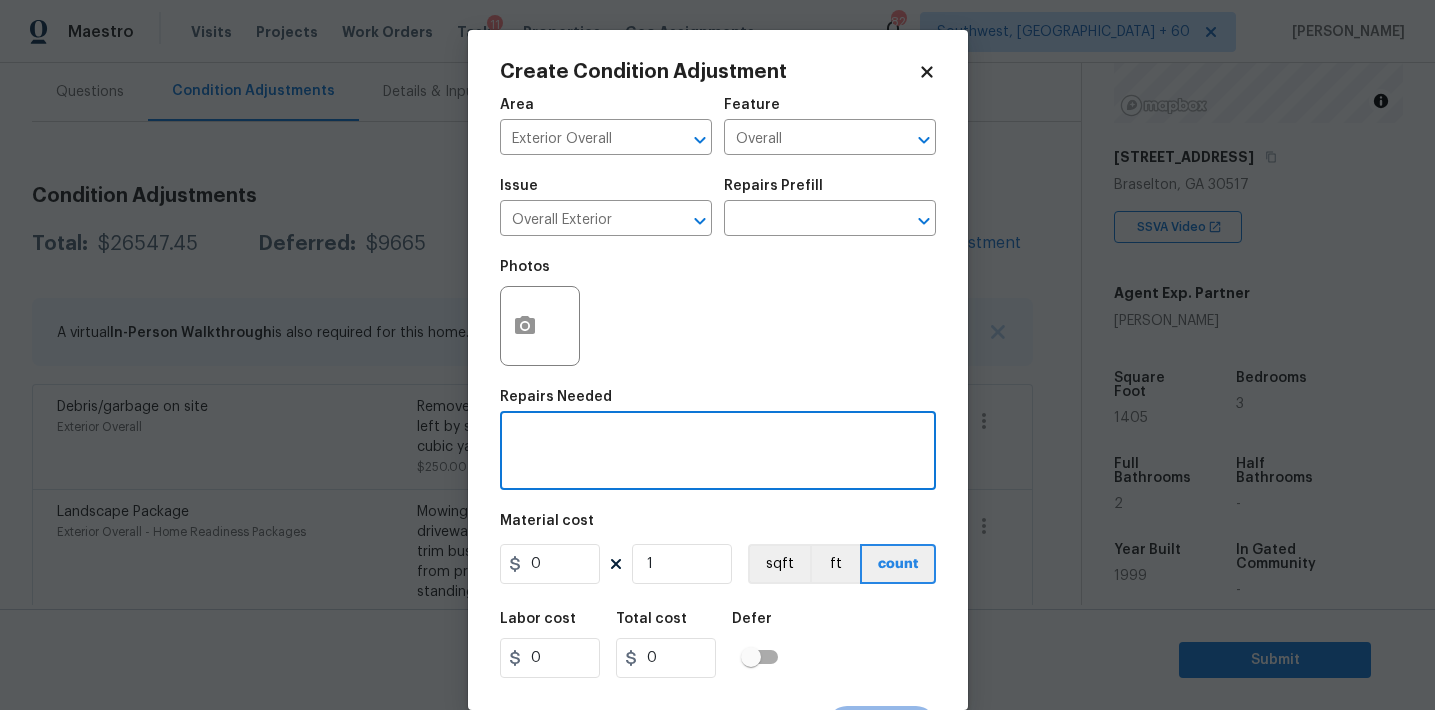 paste on "Overall exterior repairs (siding, stucco, fencing, decking, soffit, eaves, trims, fascia, facade, shutters, frames, gutters etc)" 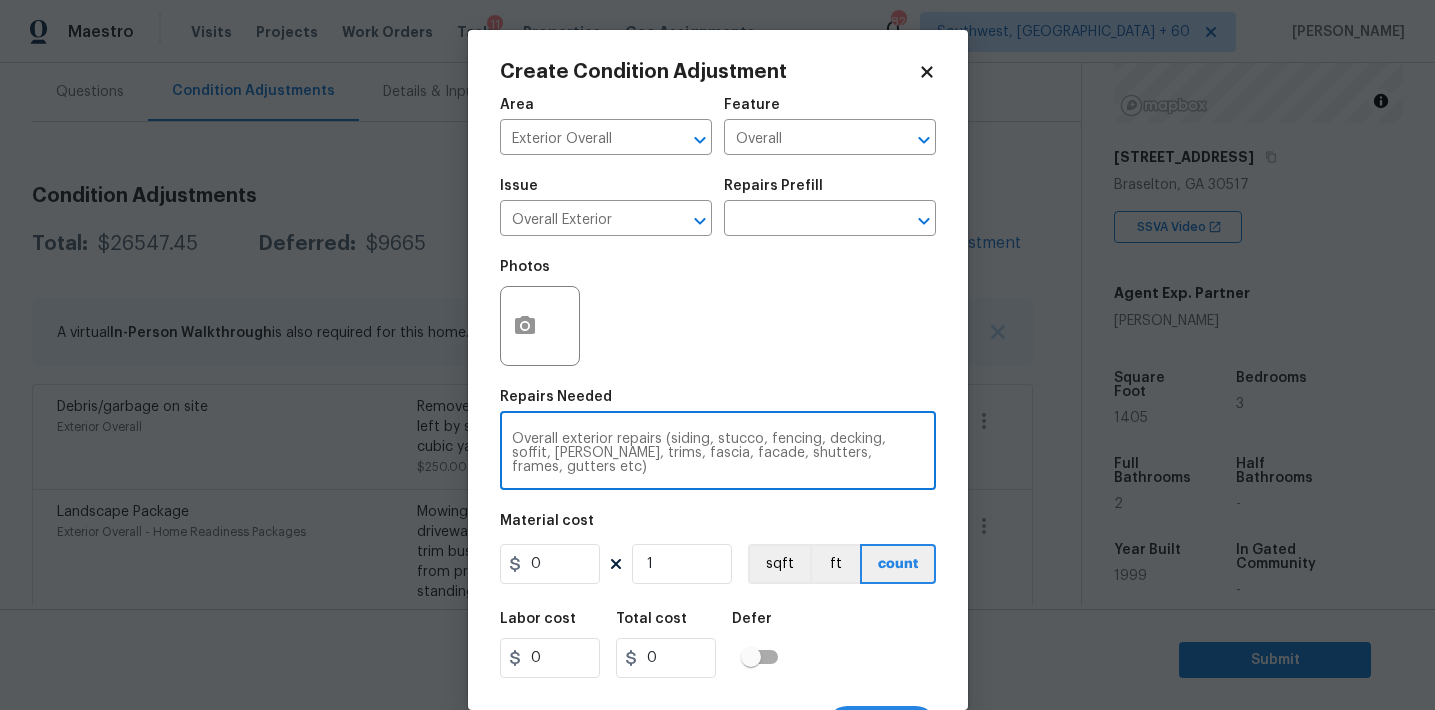 click on "Overall exterior repairs (siding, stucco, fencing, decking, soffit, eaves, trims, fascia, facade, shutters, frames, gutters etc)" at bounding box center (718, 453) 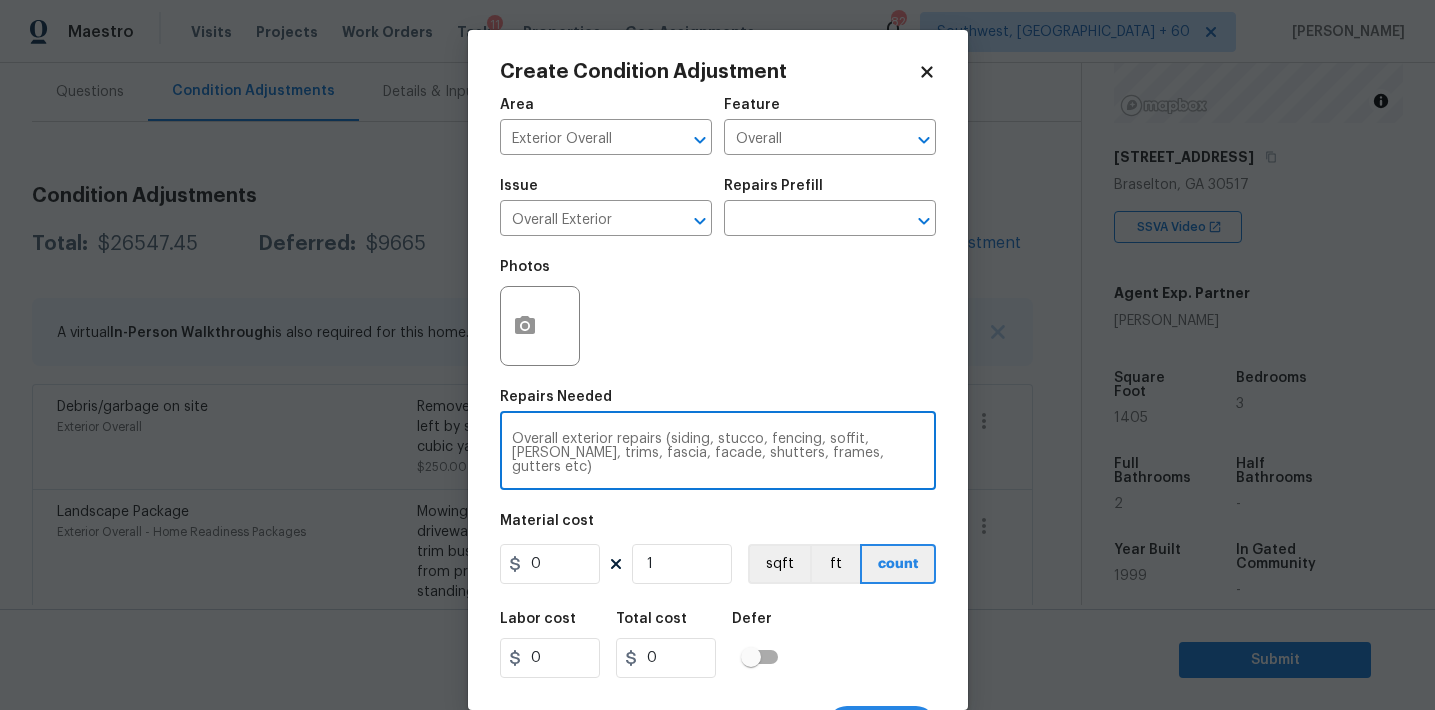 type on "Overall exterior repairs (siding, stucco, fencing, soffit, eaves, trims, fascia, facade, shutters, frames, gutters etc)" 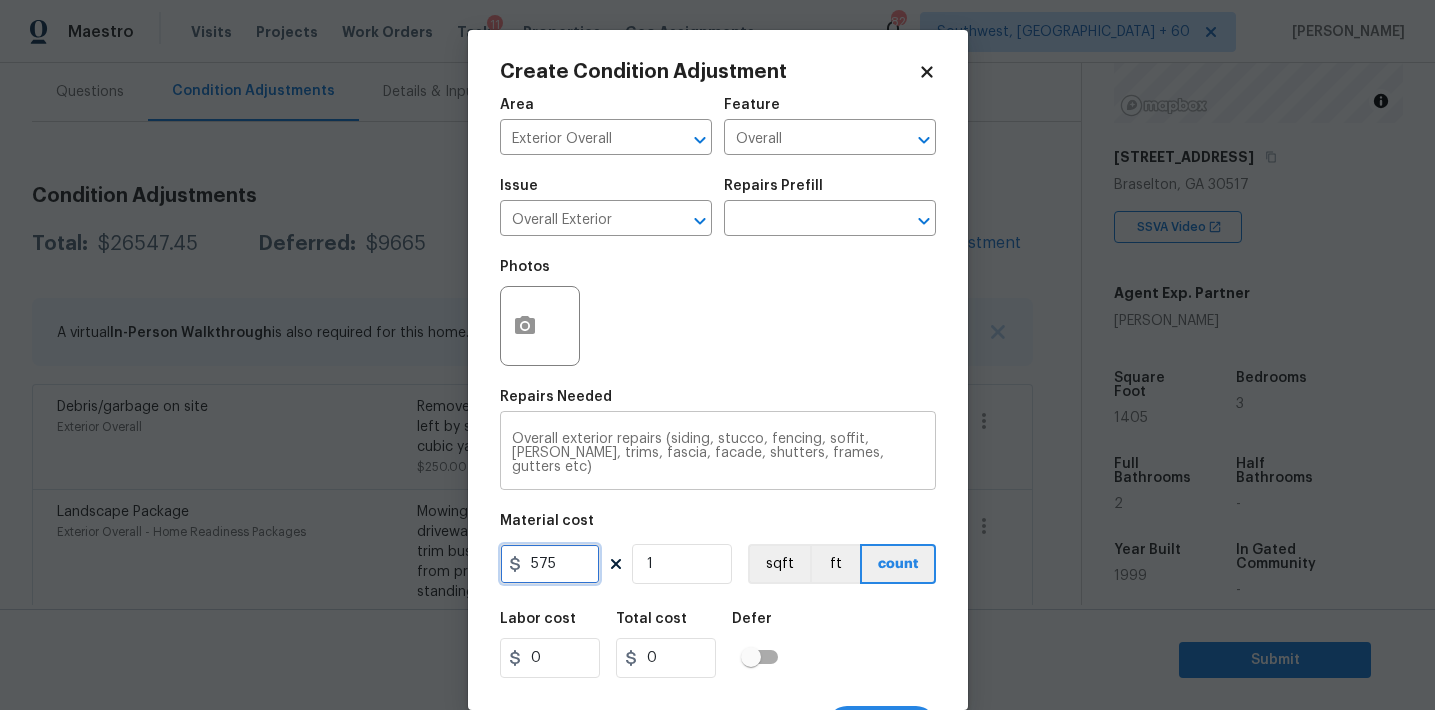 type on "575" 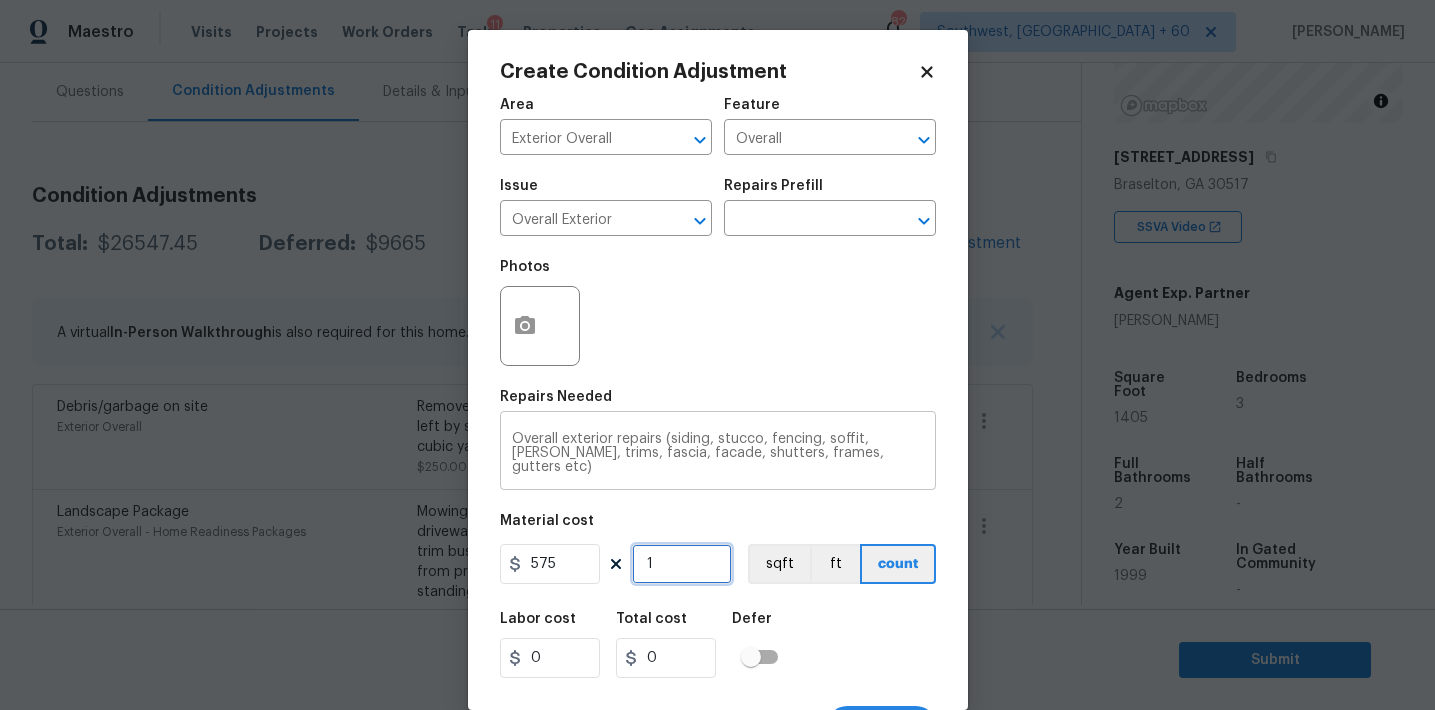 type on "575" 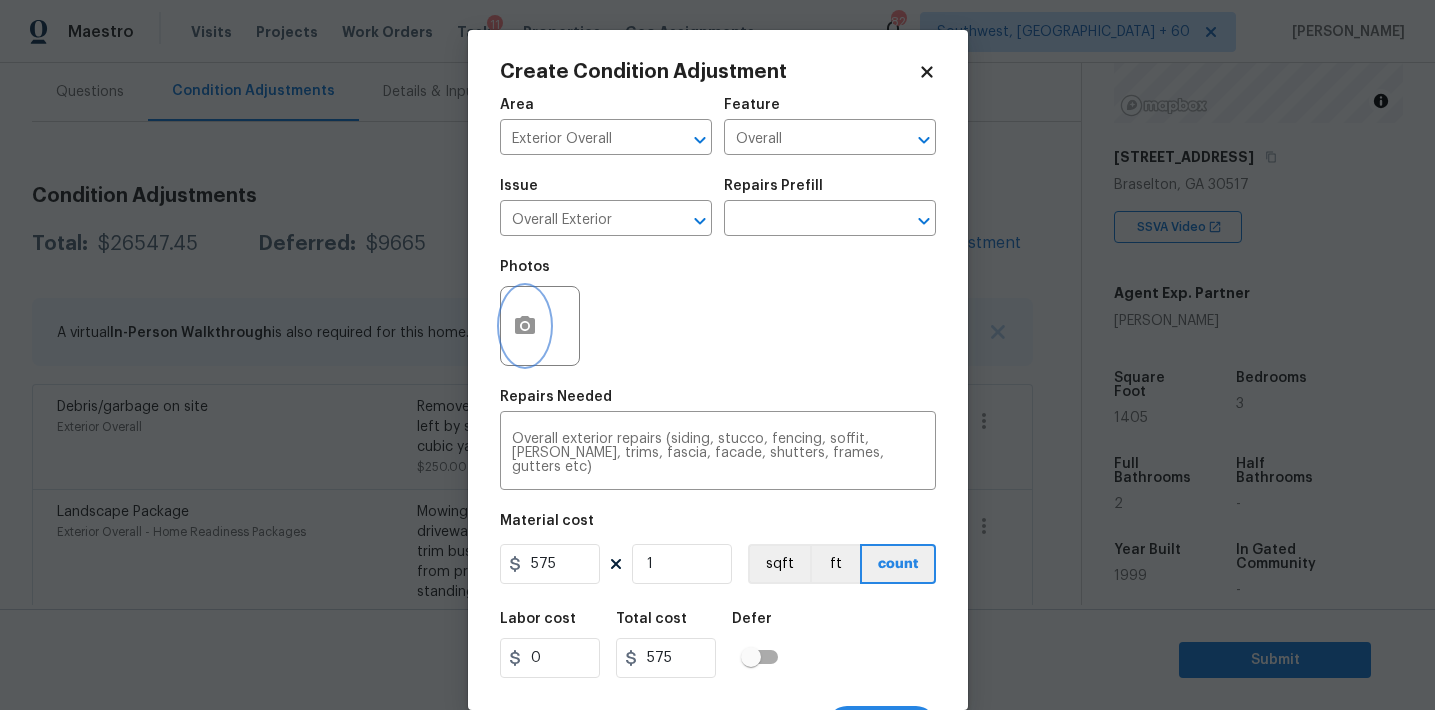 click 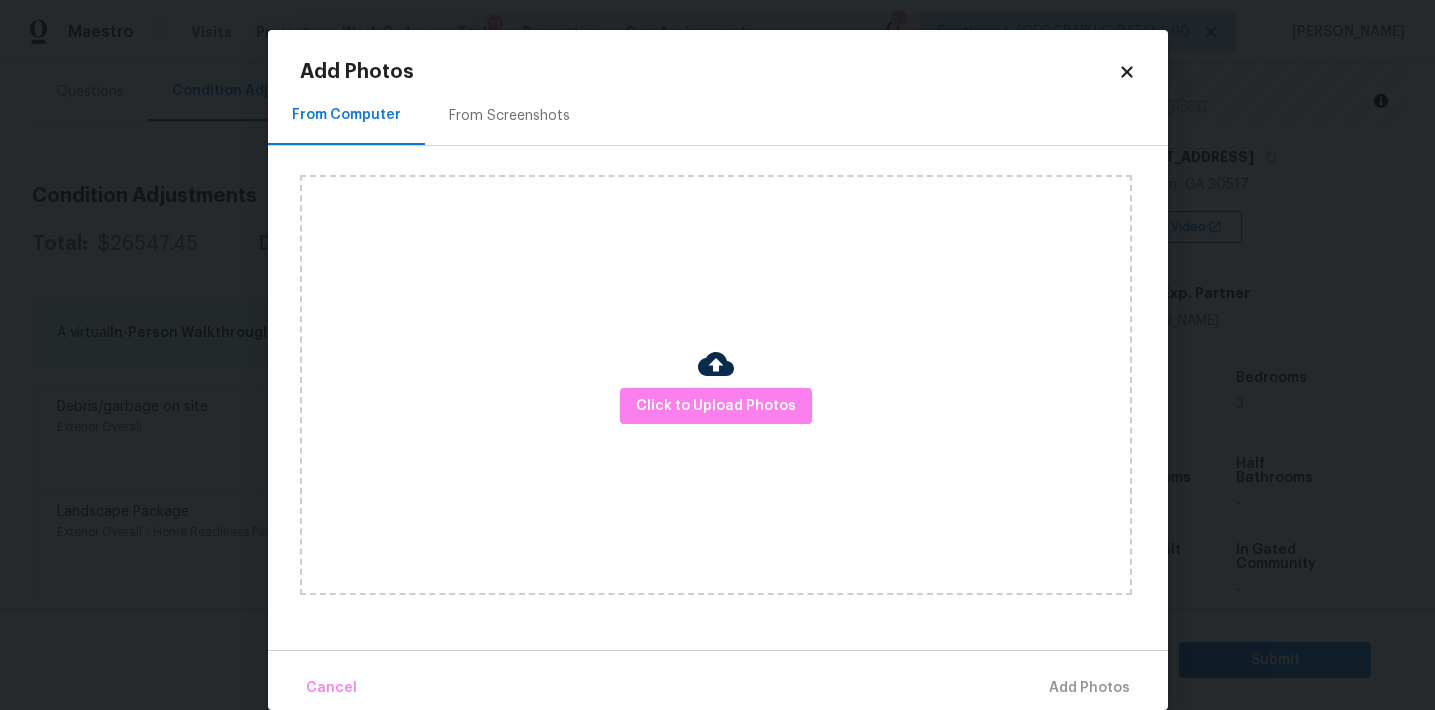 click on "From Screenshots" at bounding box center (509, 116) 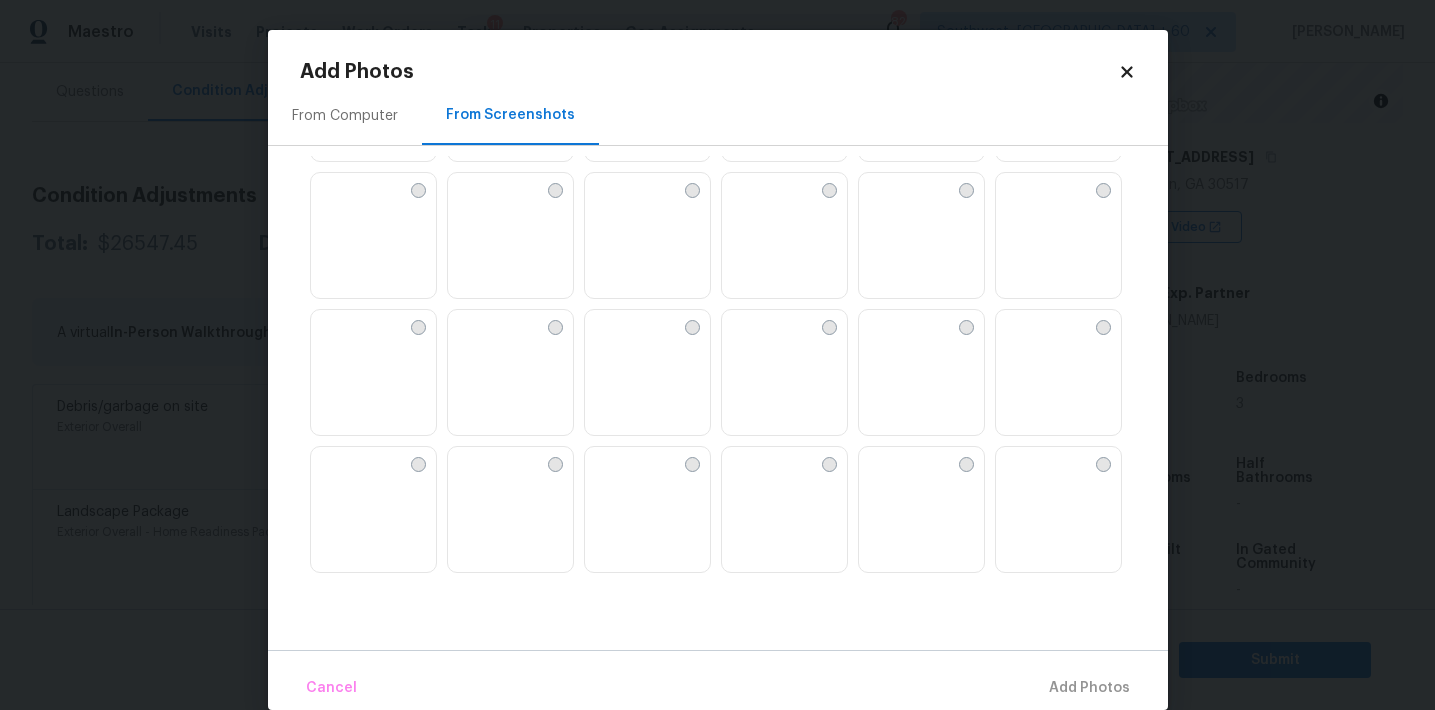 scroll, scrollTop: 451, scrollLeft: 0, axis: vertical 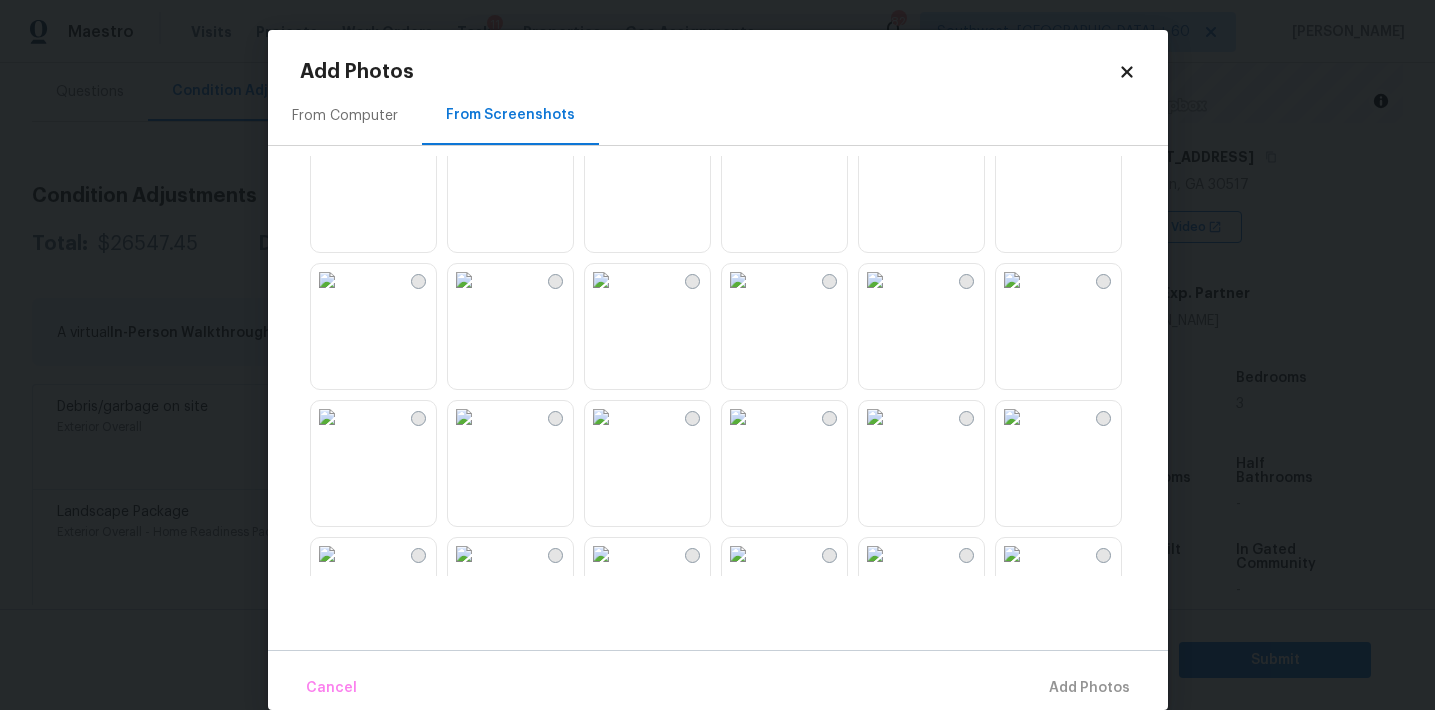 click at bounding box center (327, 280) 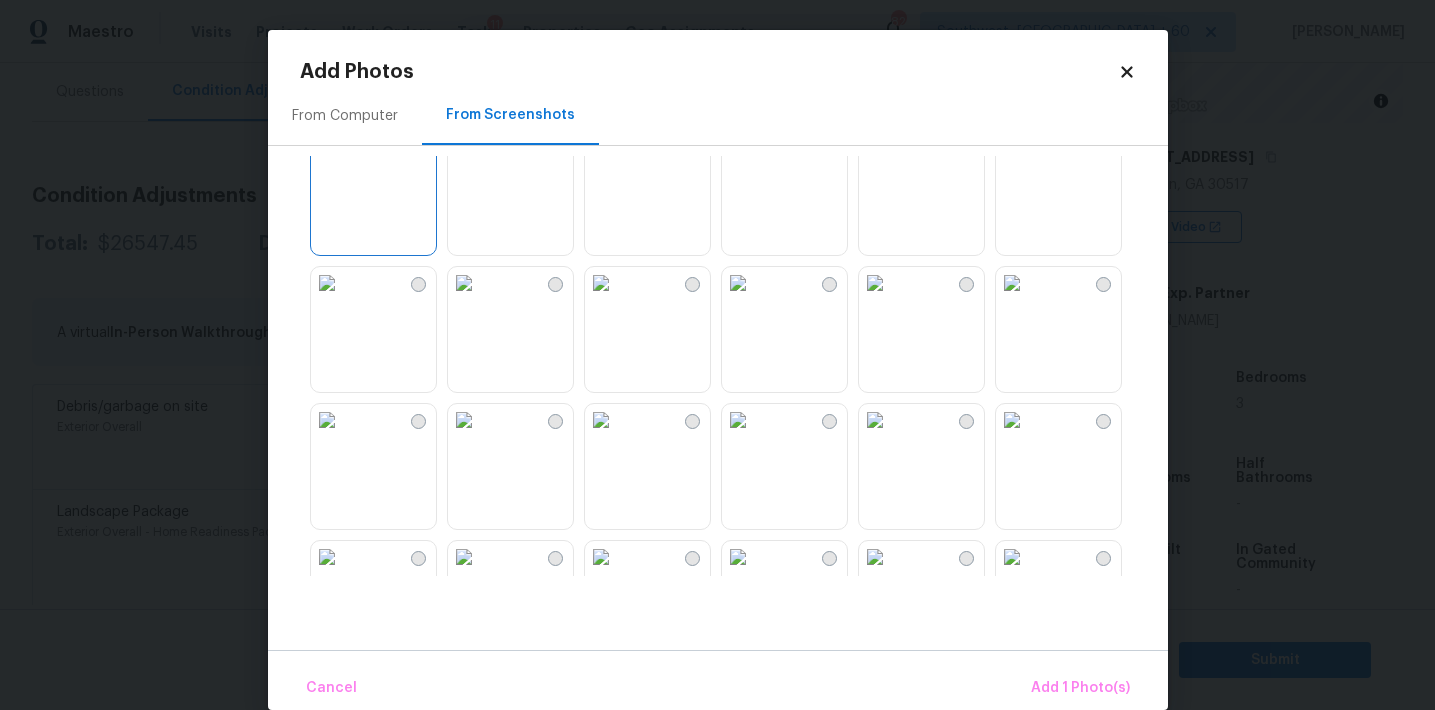 click at bounding box center [738, 420] 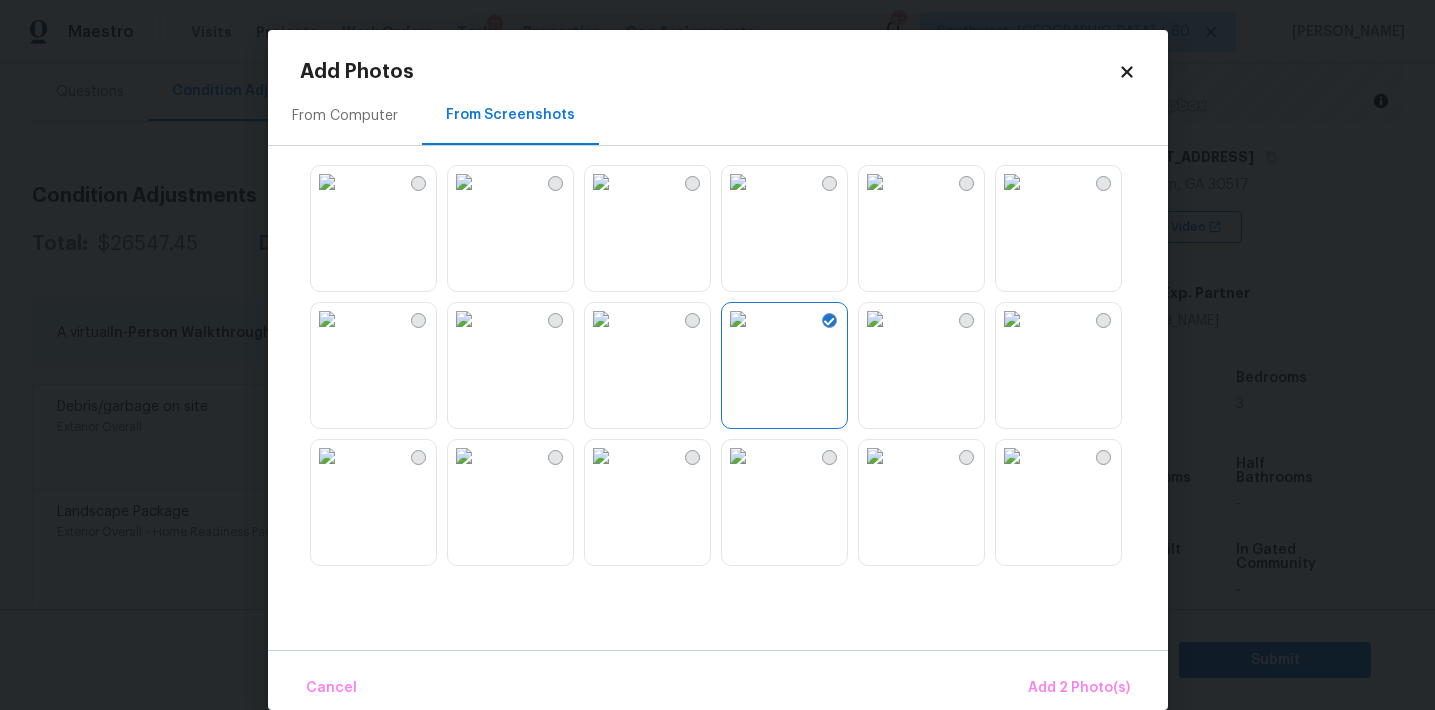 scroll, scrollTop: 813, scrollLeft: 0, axis: vertical 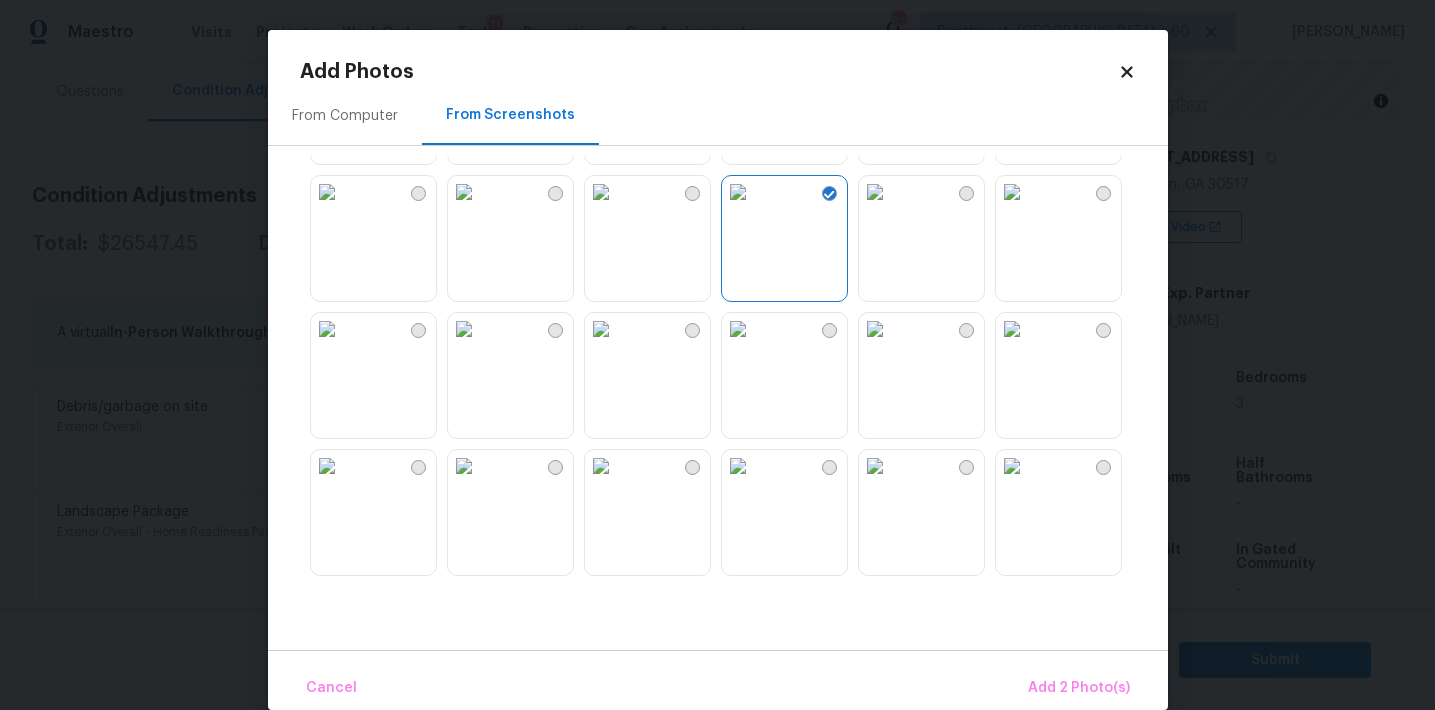 click at bounding box center (1012, 192) 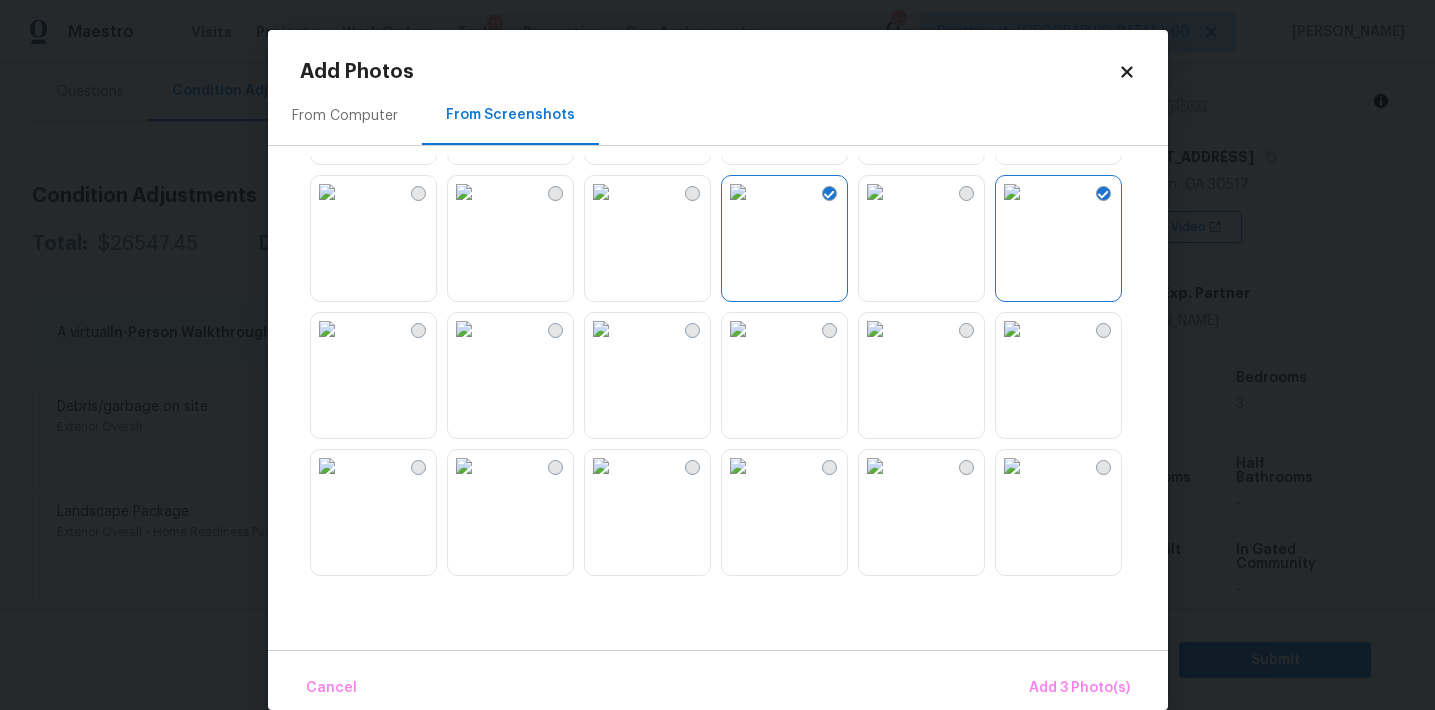 click at bounding box center [1012, 192] 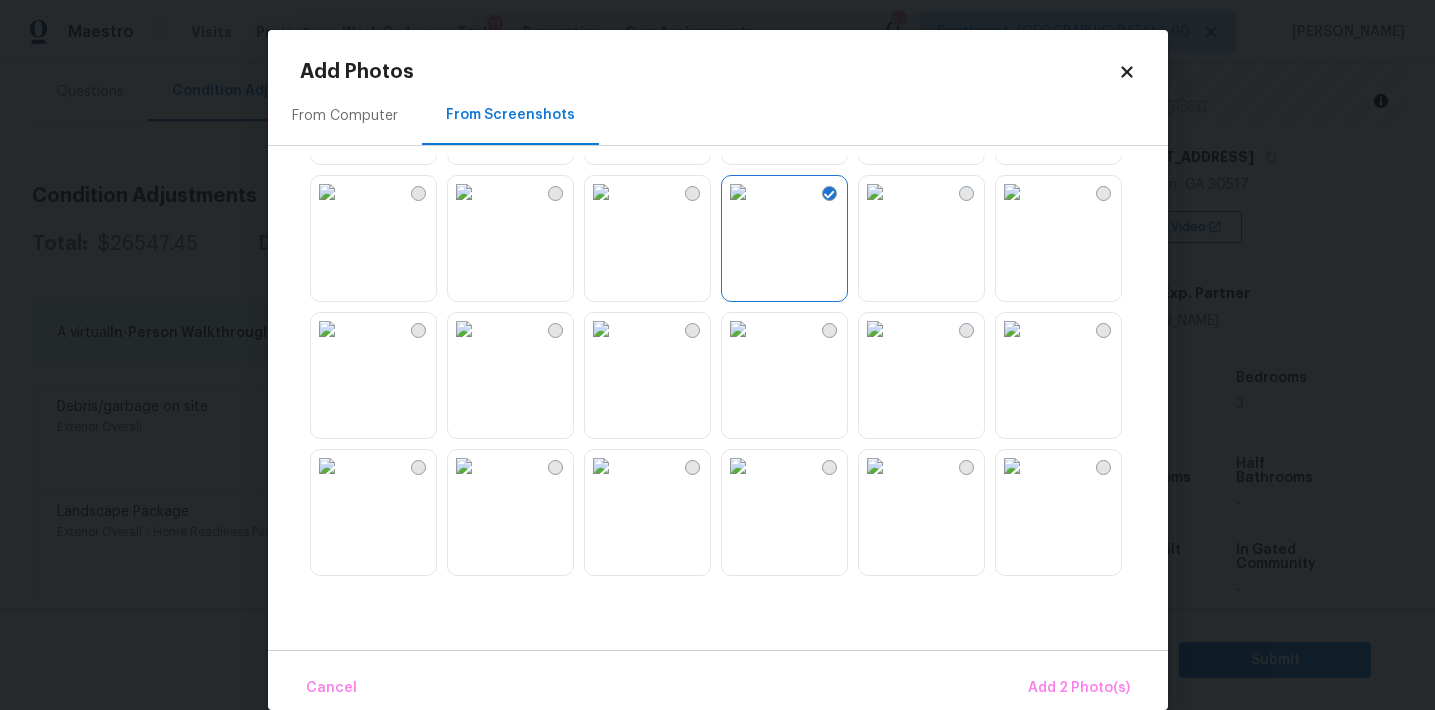 click at bounding box center (738, 192) 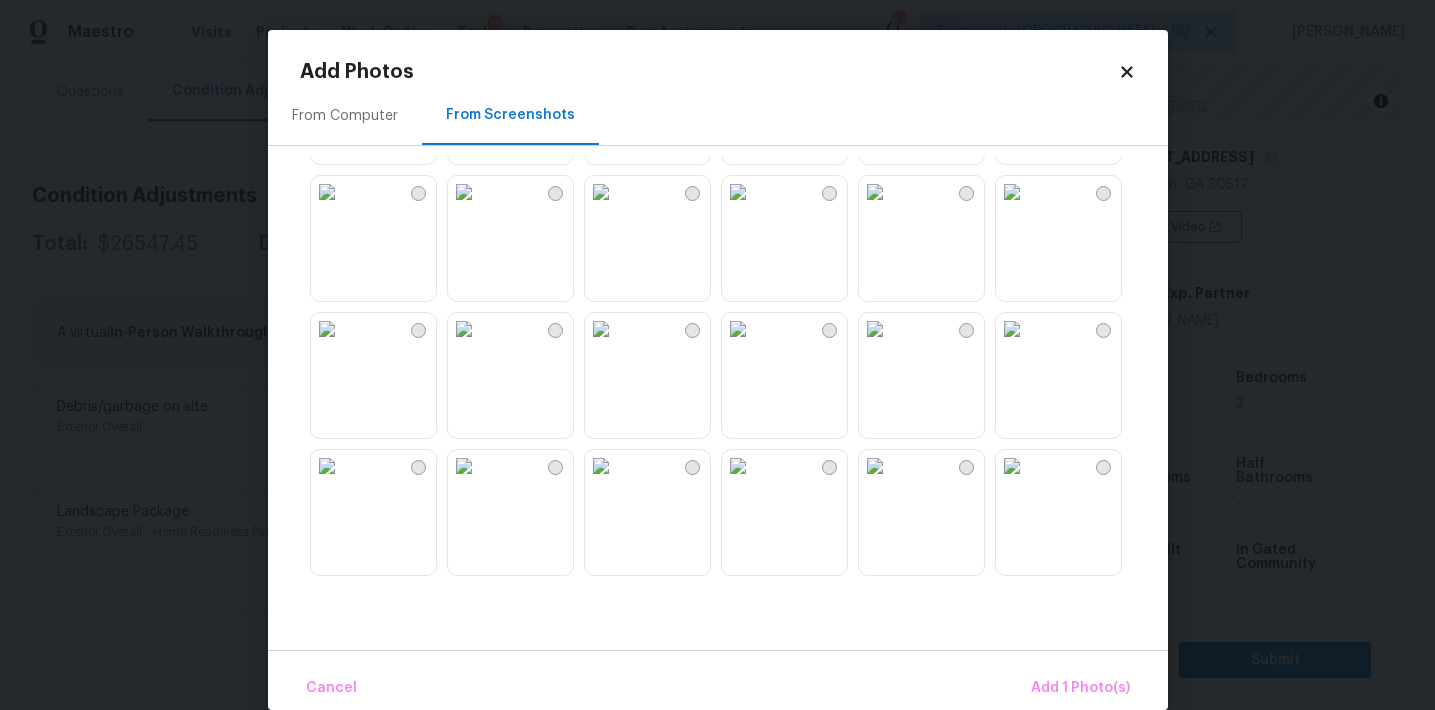 click at bounding box center (327, 192) 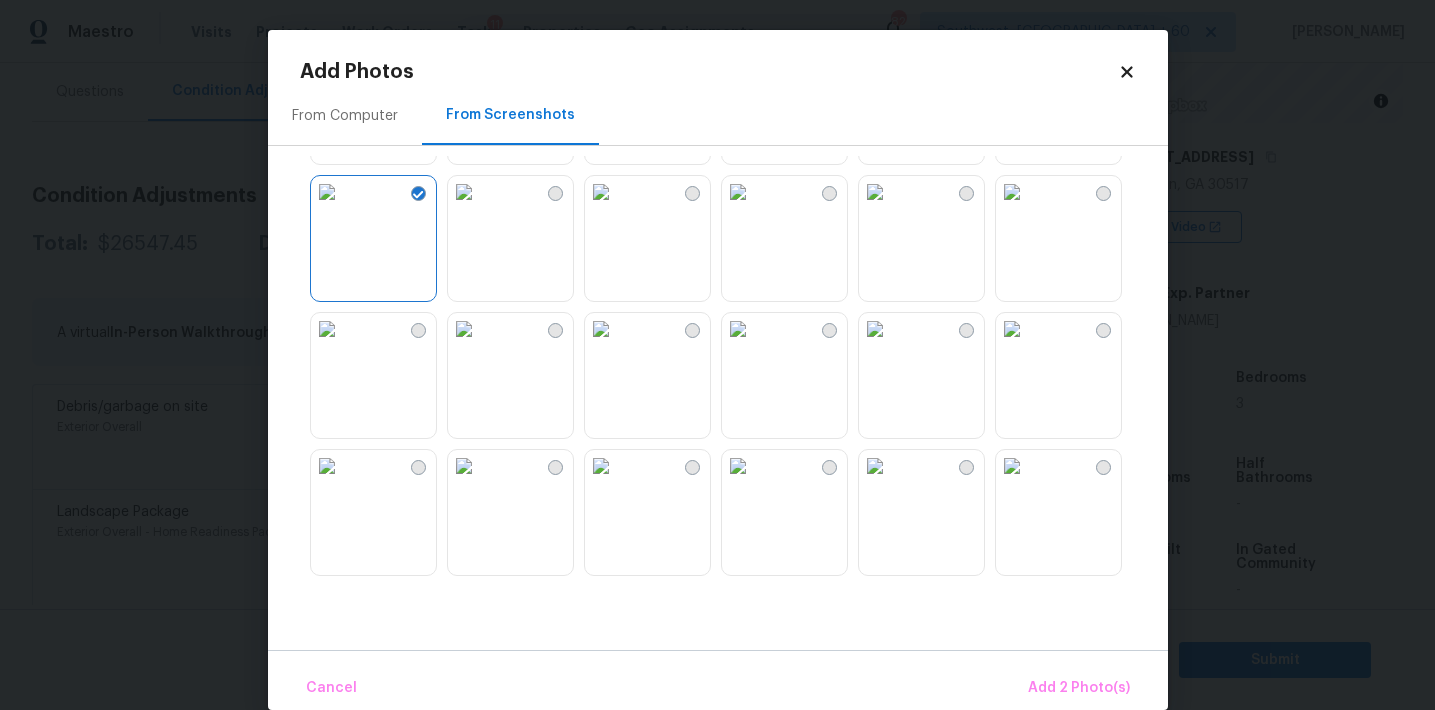 click at bounding box center (738, 329) 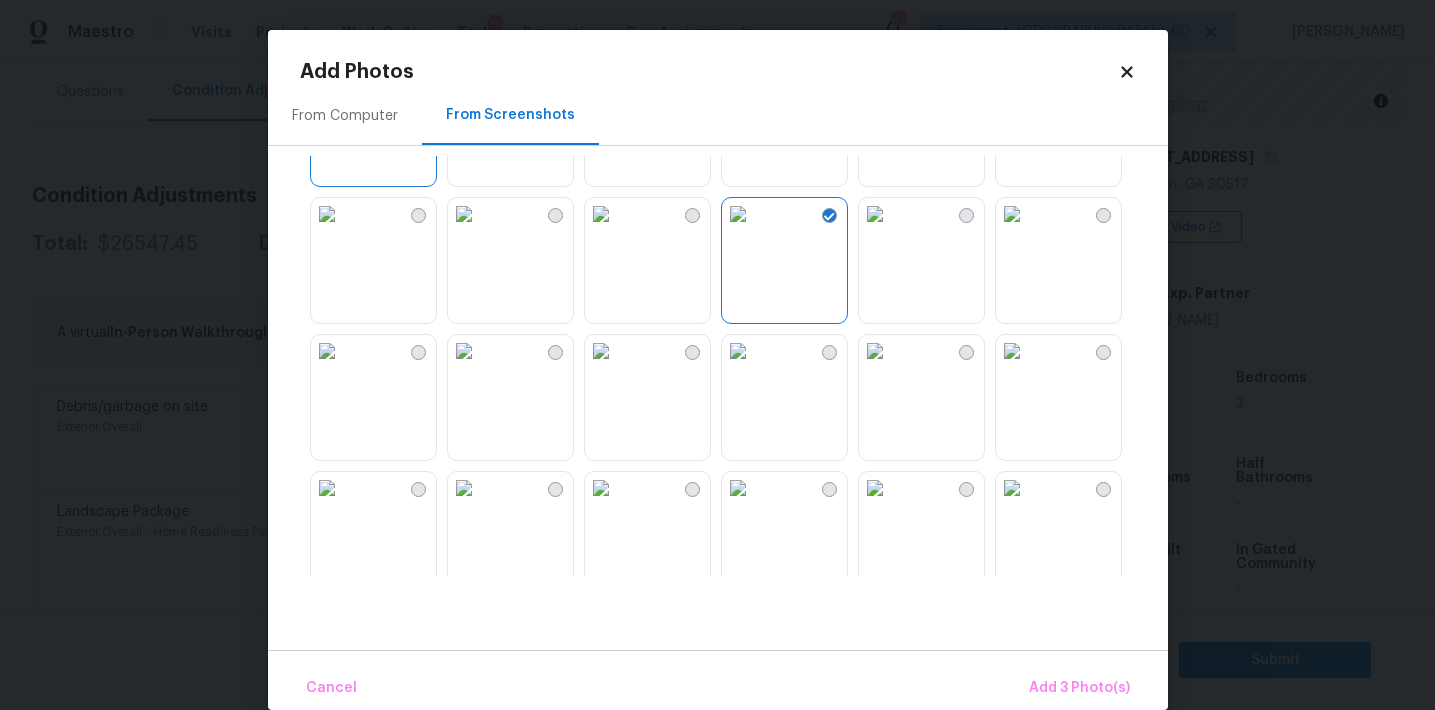 click at bounding box center (738, 351) 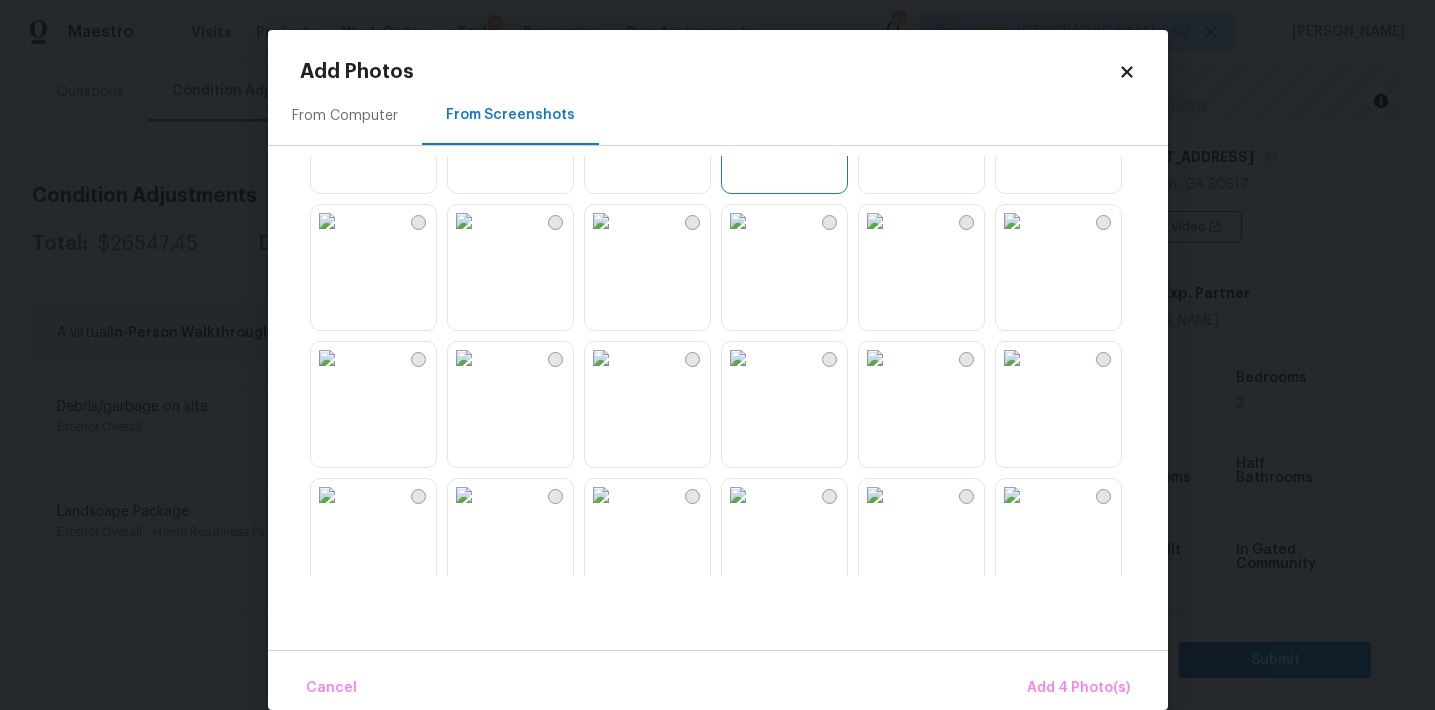 scroll, scrollTop: 1256, scrollLeft: 0, axis: vertical 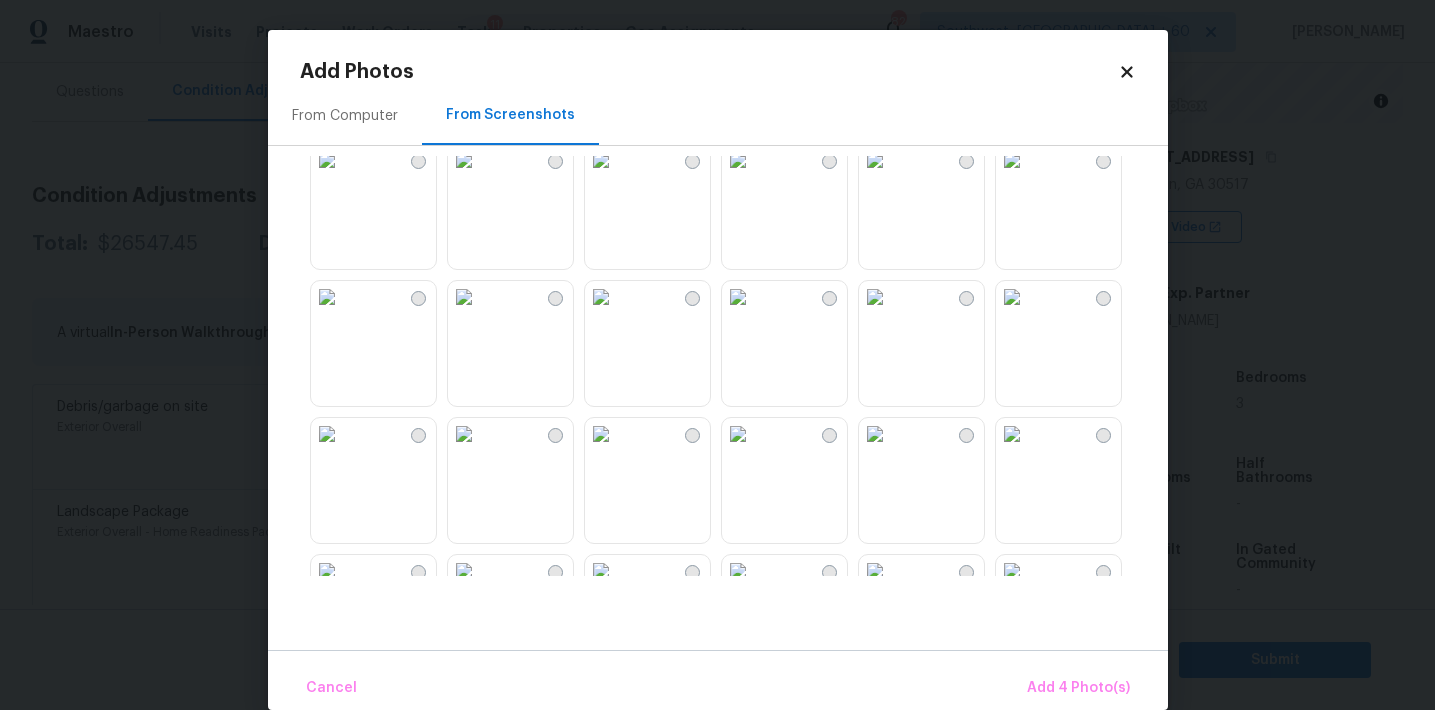 click at bounding box center (464, 297) 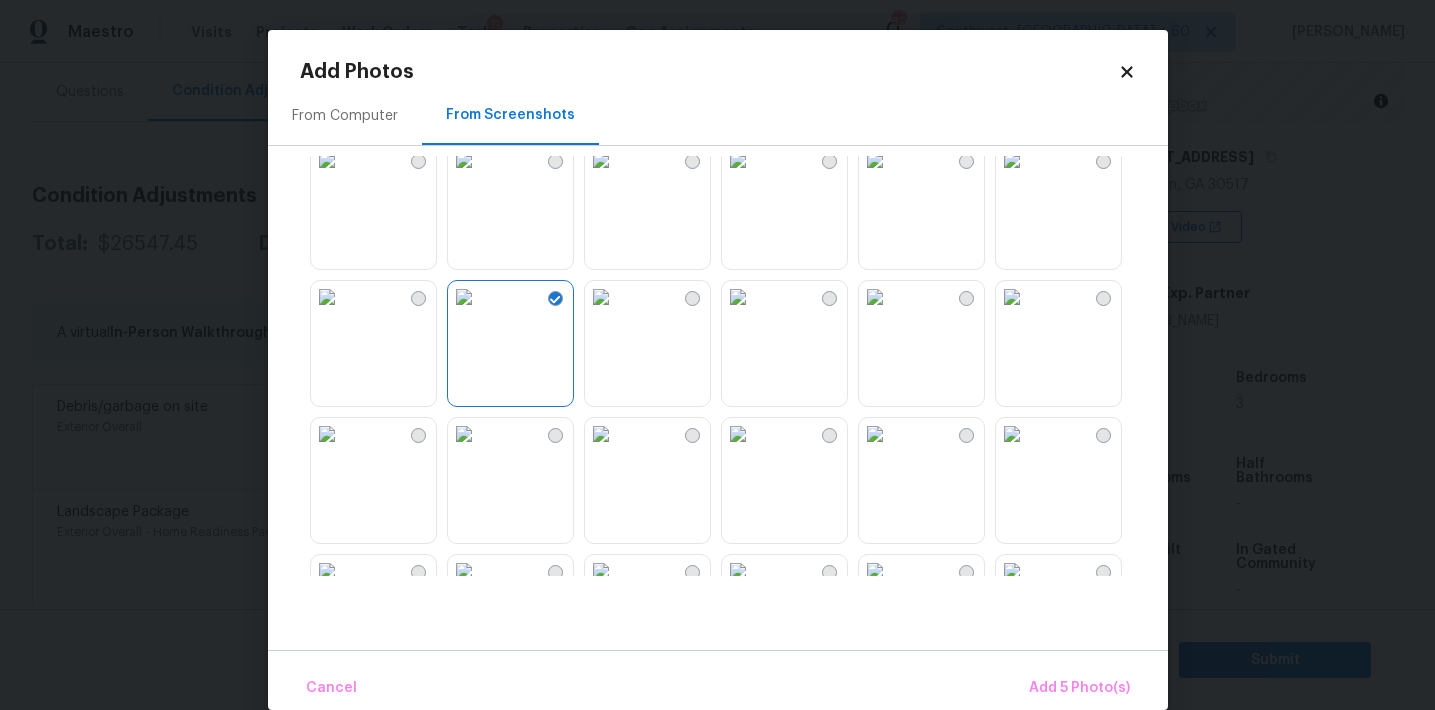 click at bounding box center [738, 297] 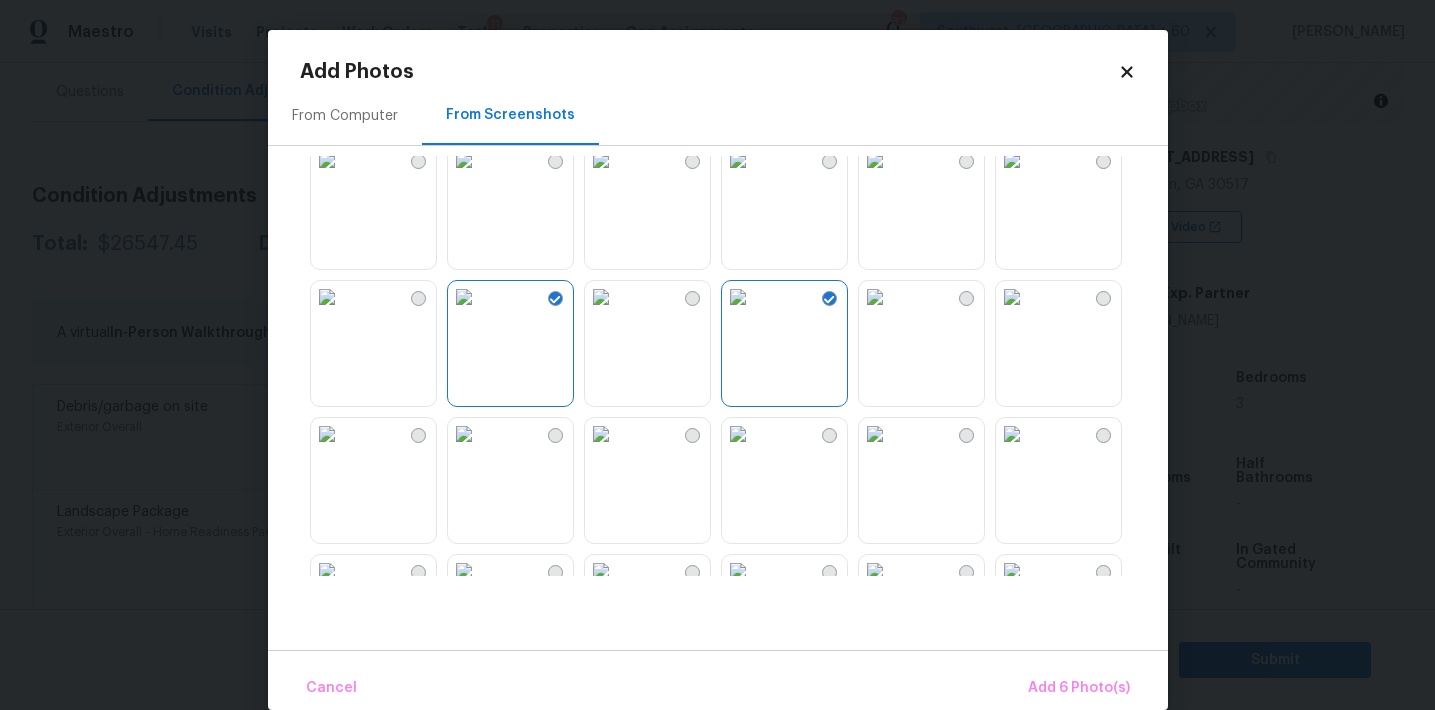 click at bounding box center (1012, 297) 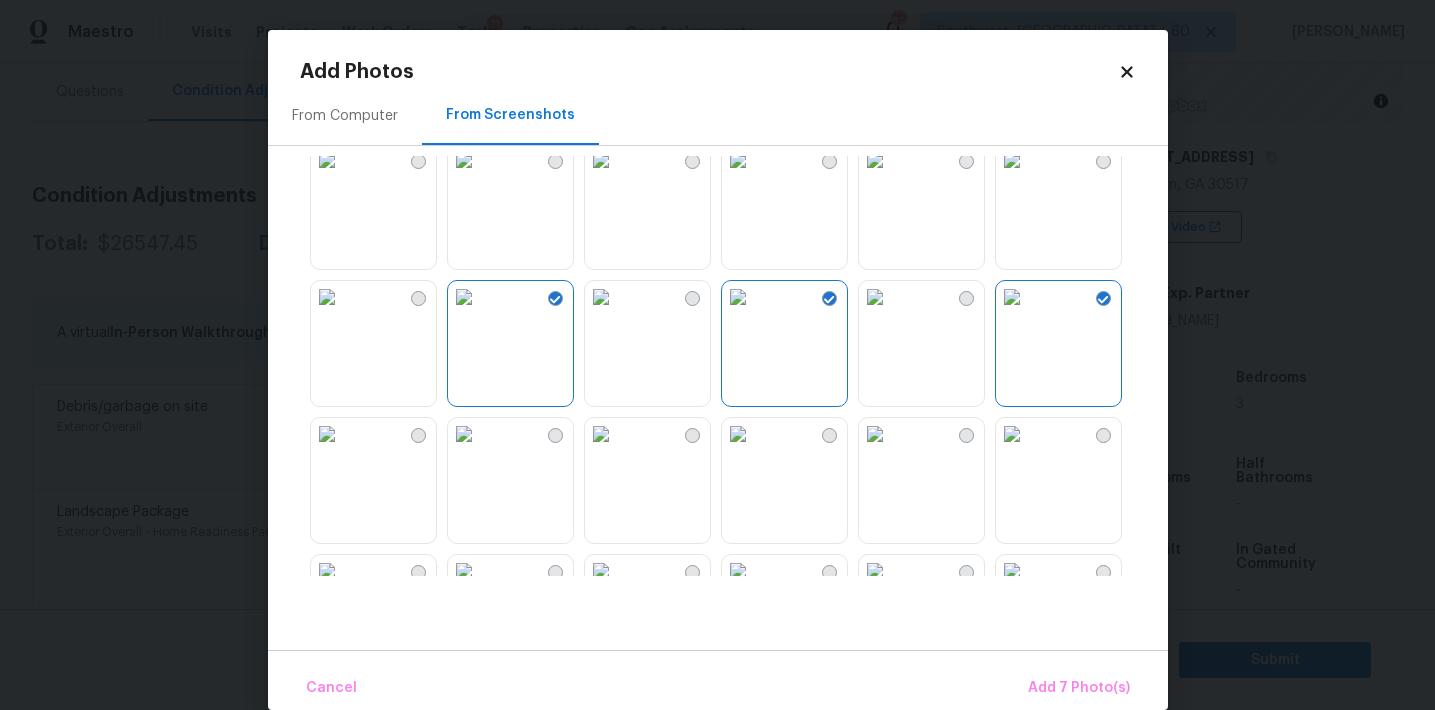 scroll, scrollTop: 1440, scrollLeft: 0, axis: vertical 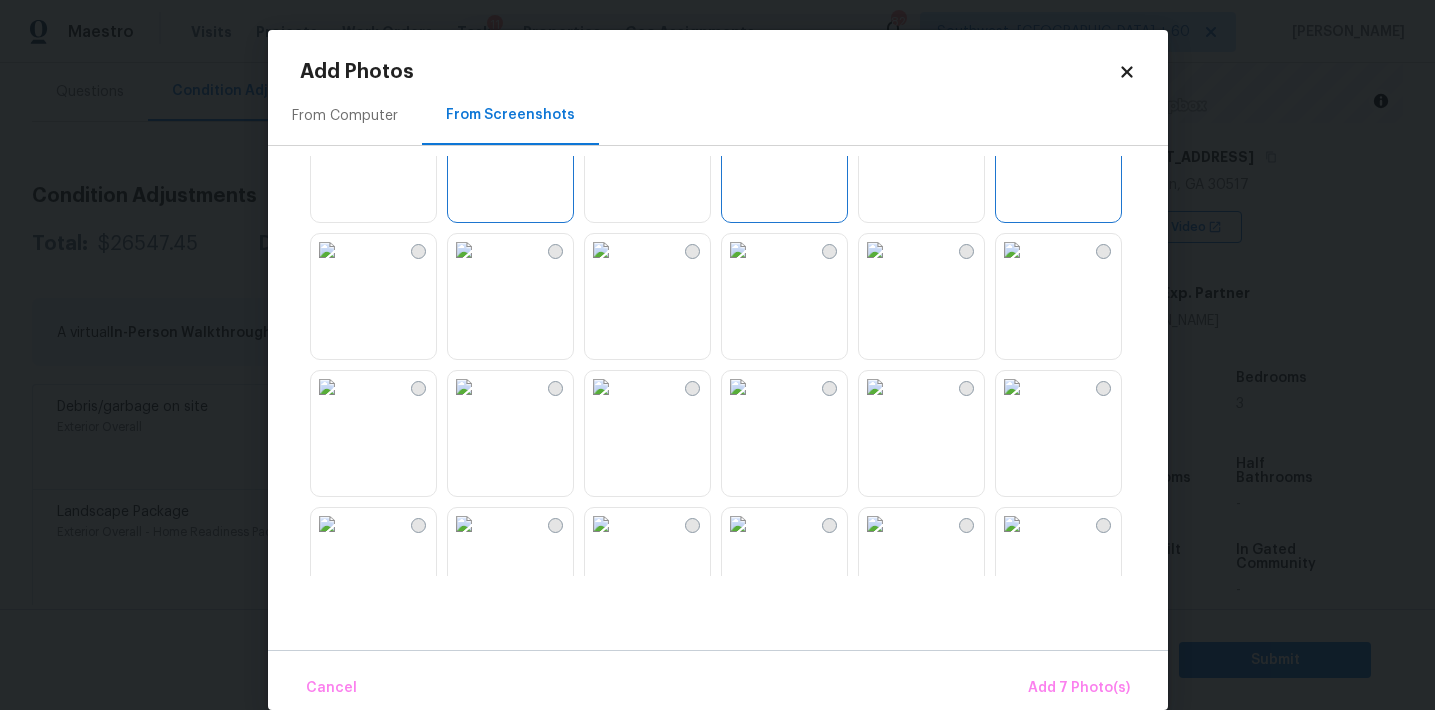 click at bounding box center (738, 250) 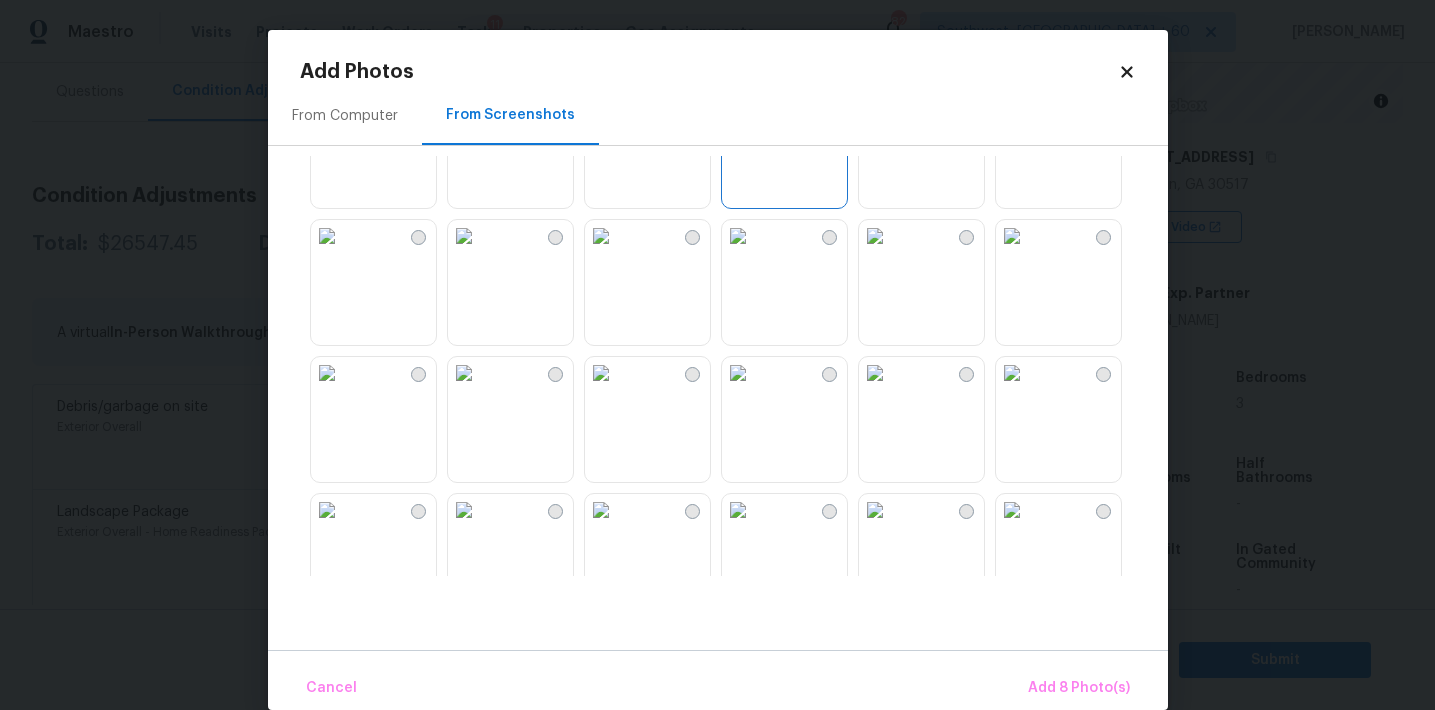 scroll, scrollTop: 1596, scrollLeft: 0, axis: vertical 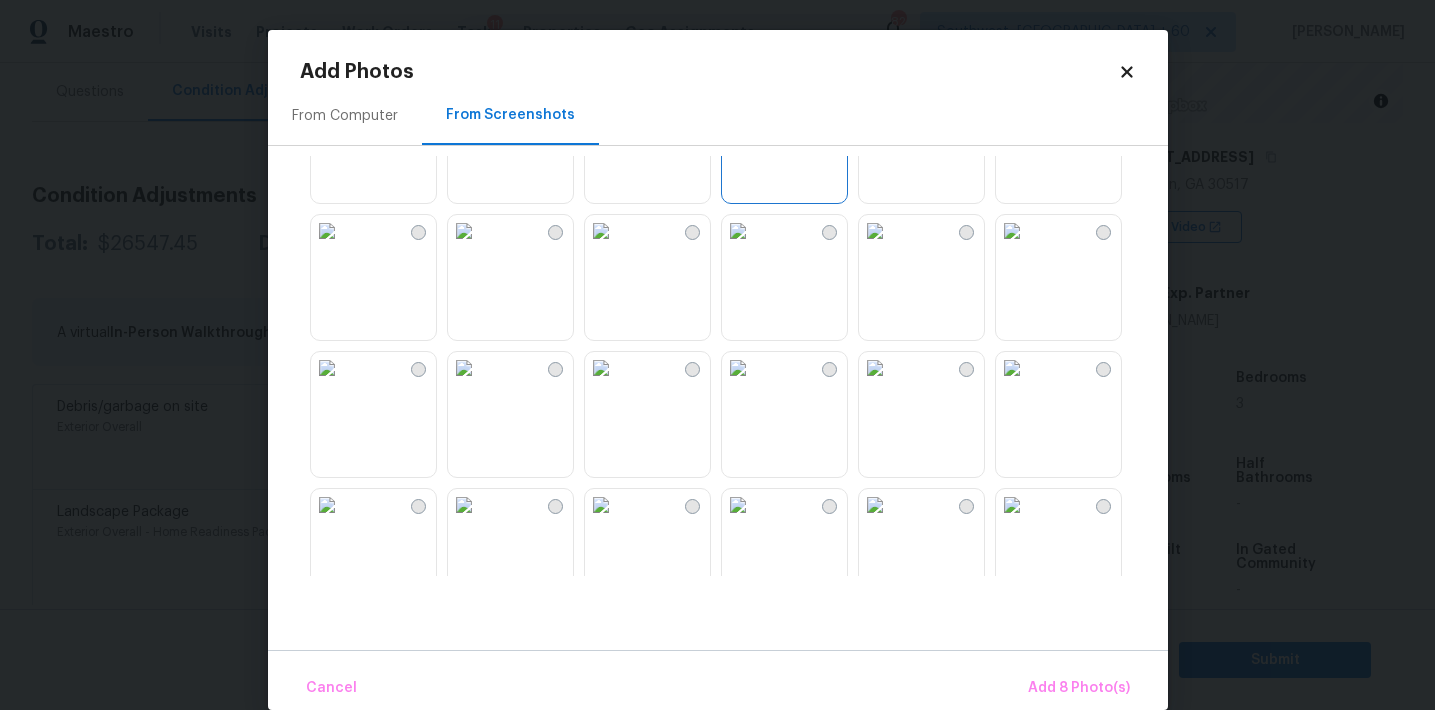 click at bounding box center (327, 231) 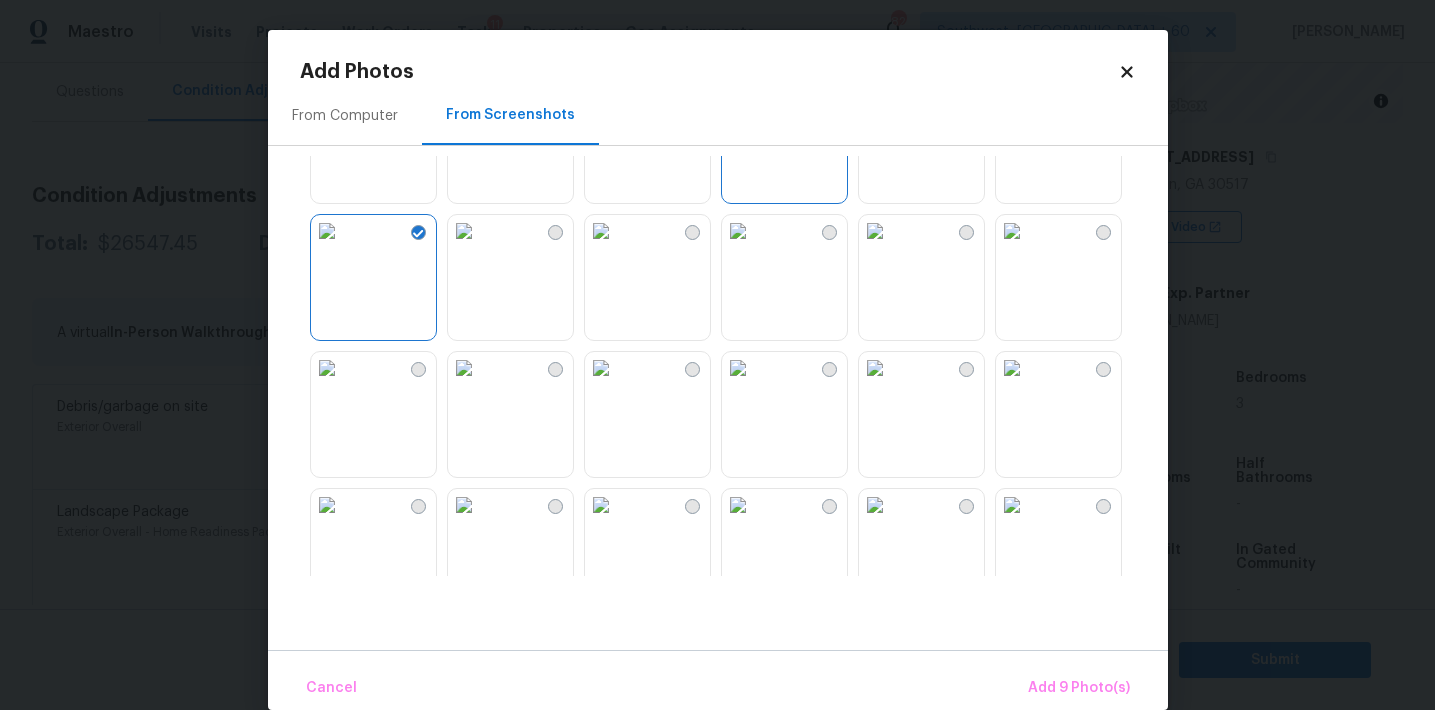 scroll, scrollTop: 1731, scrollLeft: 0, axis: vertical 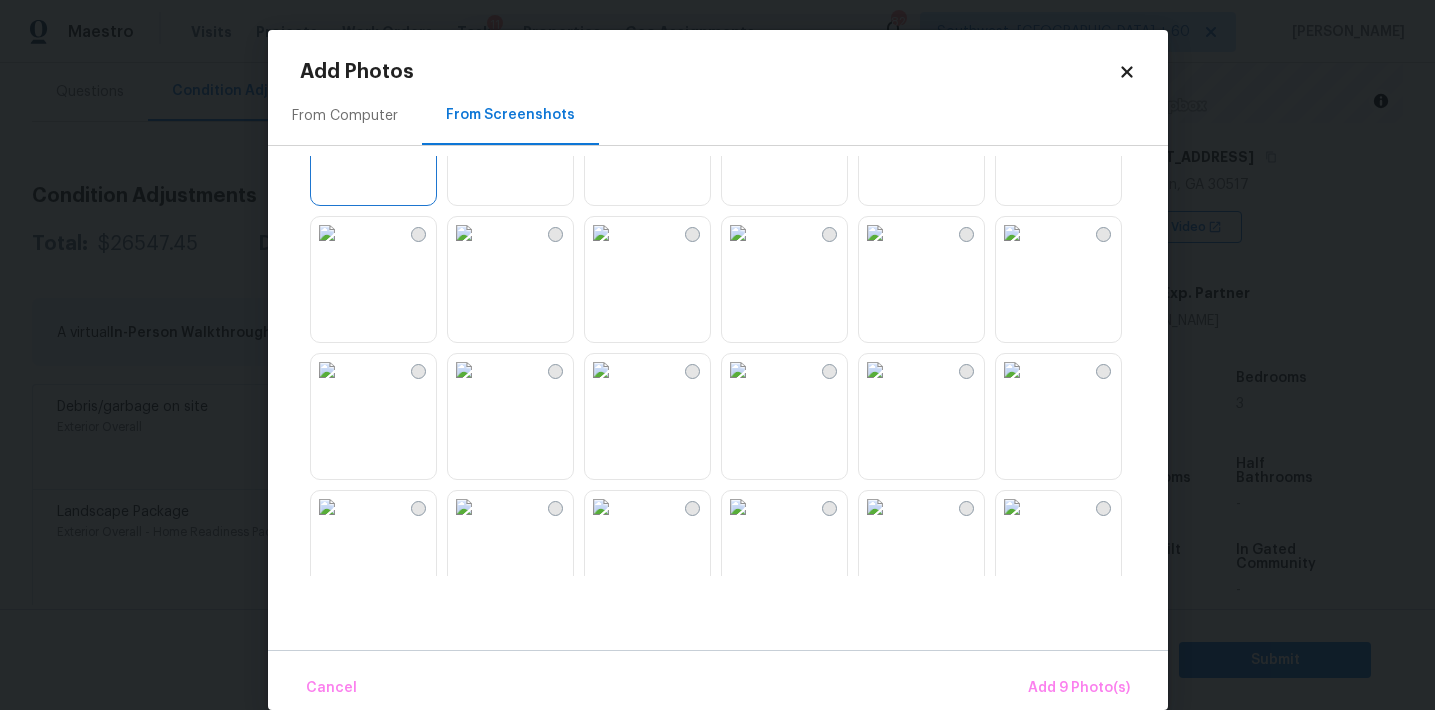 click at bounding box center [601, 370] 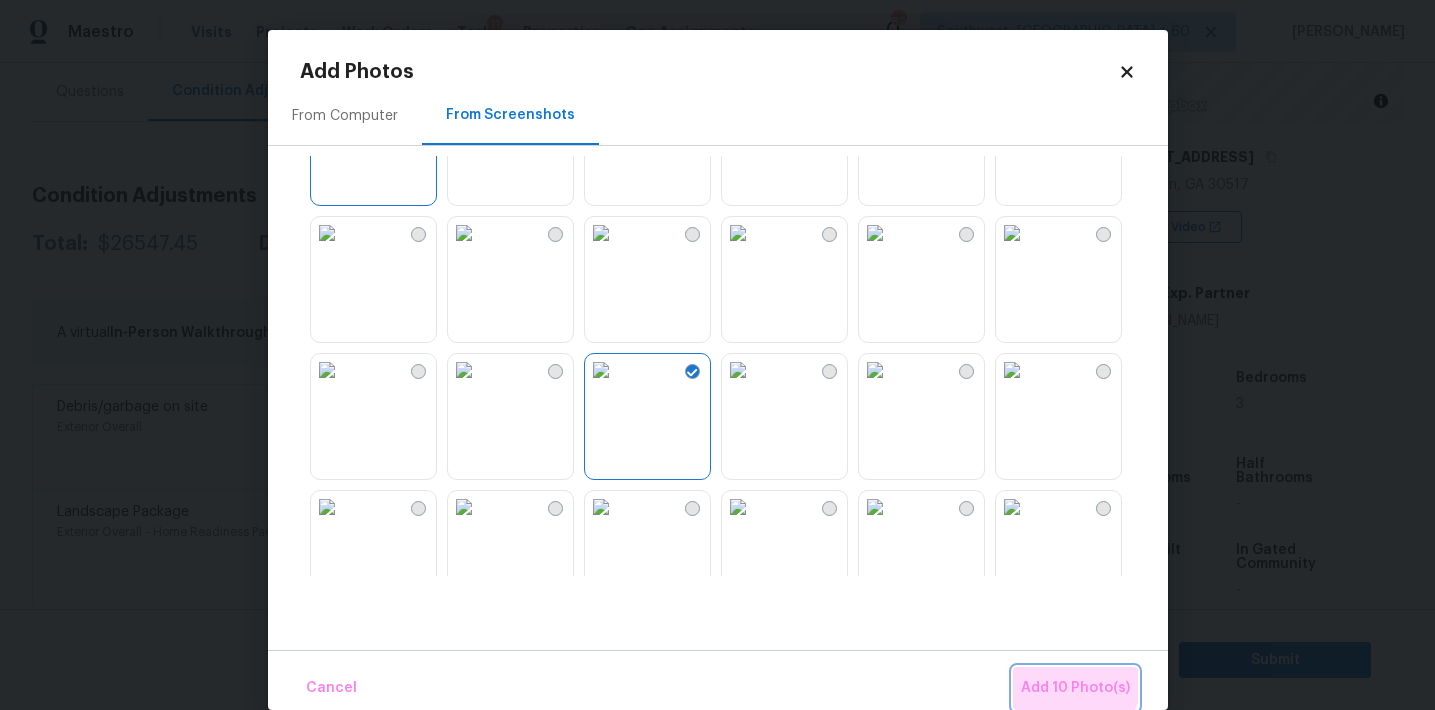 click on "Add 10 Photo(s)" at bounding box center (1075, 688) 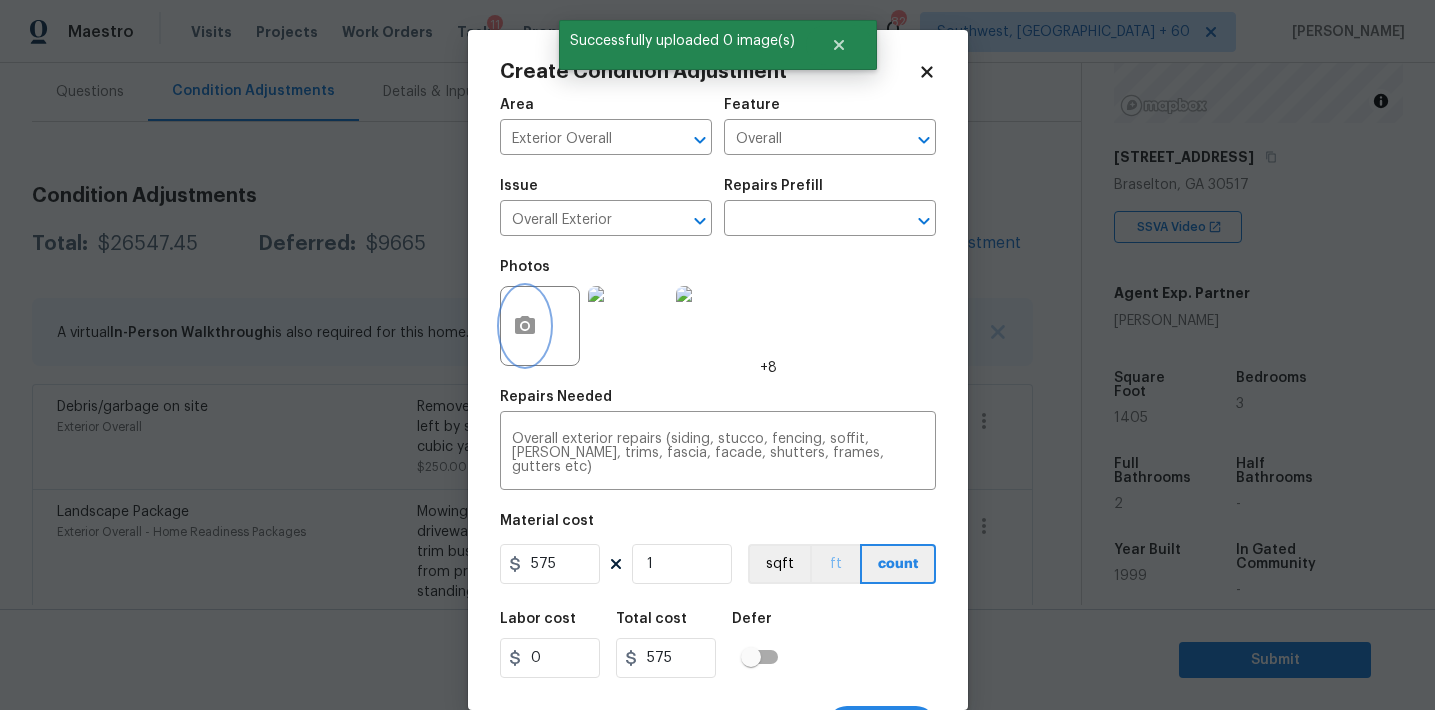 scroll, scrollTop: 37, scrollLeft: 0, axis: vertical 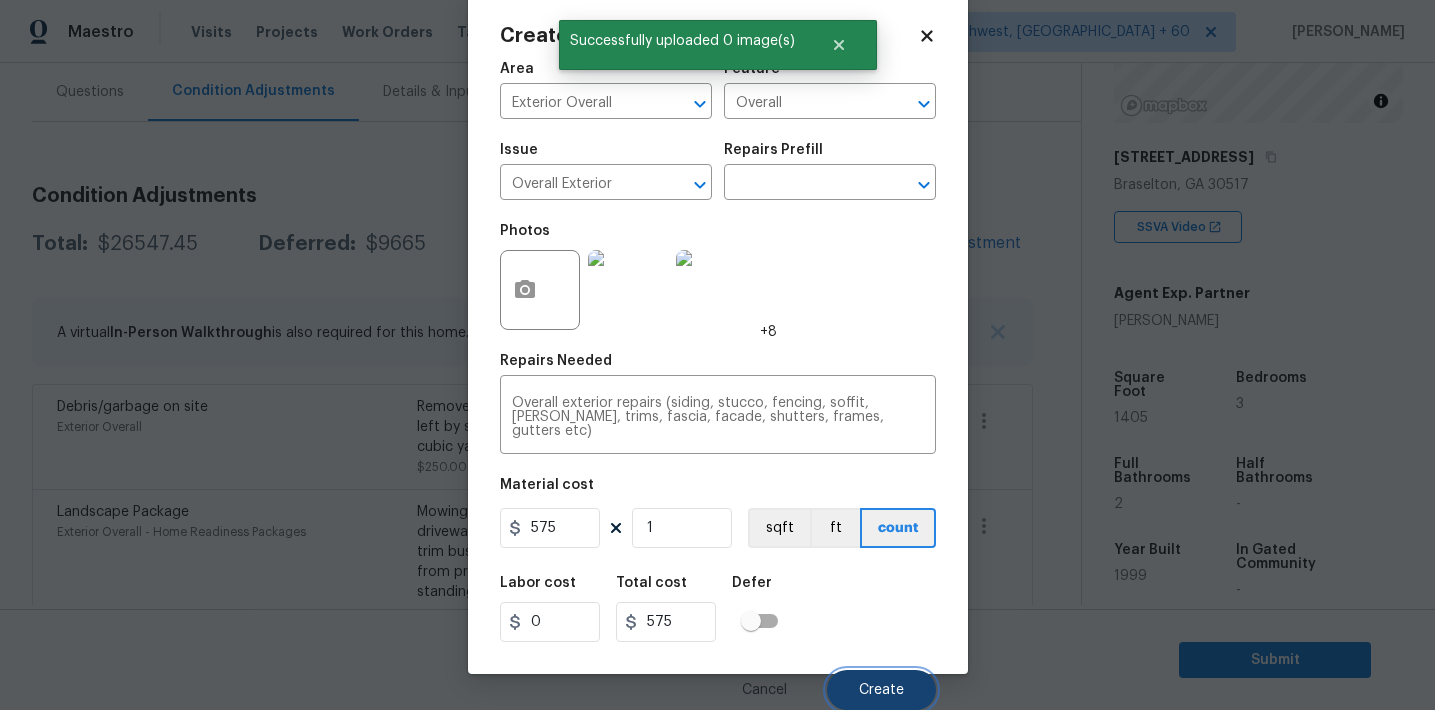 click on "Create" at bounding box center [881, 690] 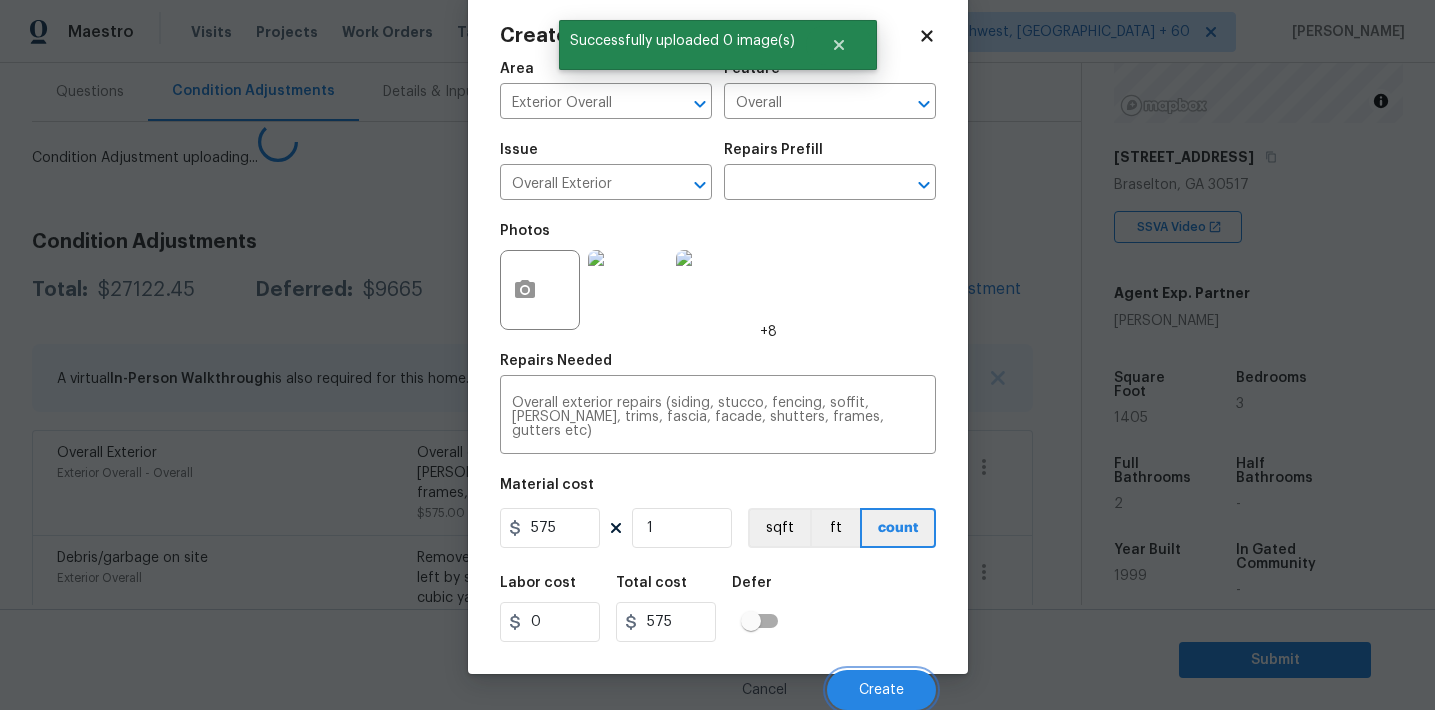 scroll, scrollTop: 30, scrollLeft: 0, axis: vertical 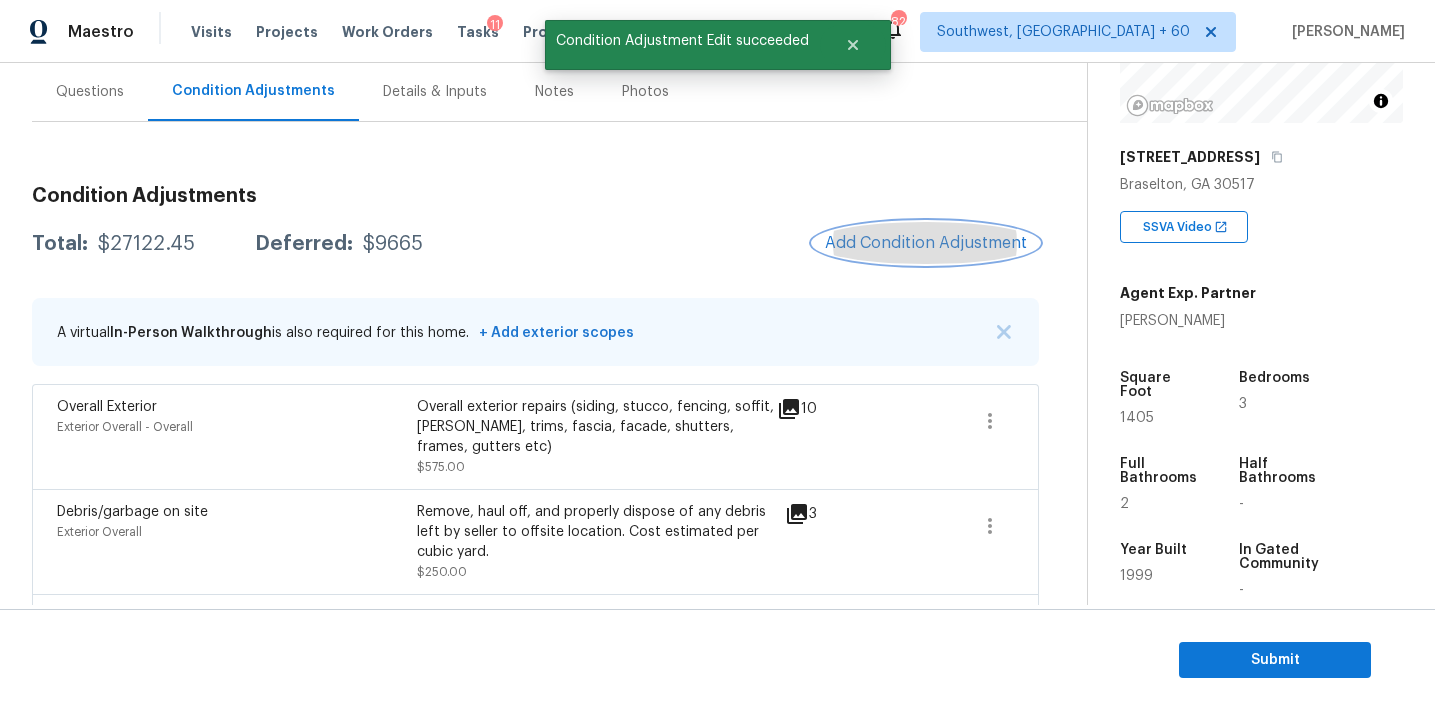 click on "Add Condition Adjustment" at bounding box center (926, 243) 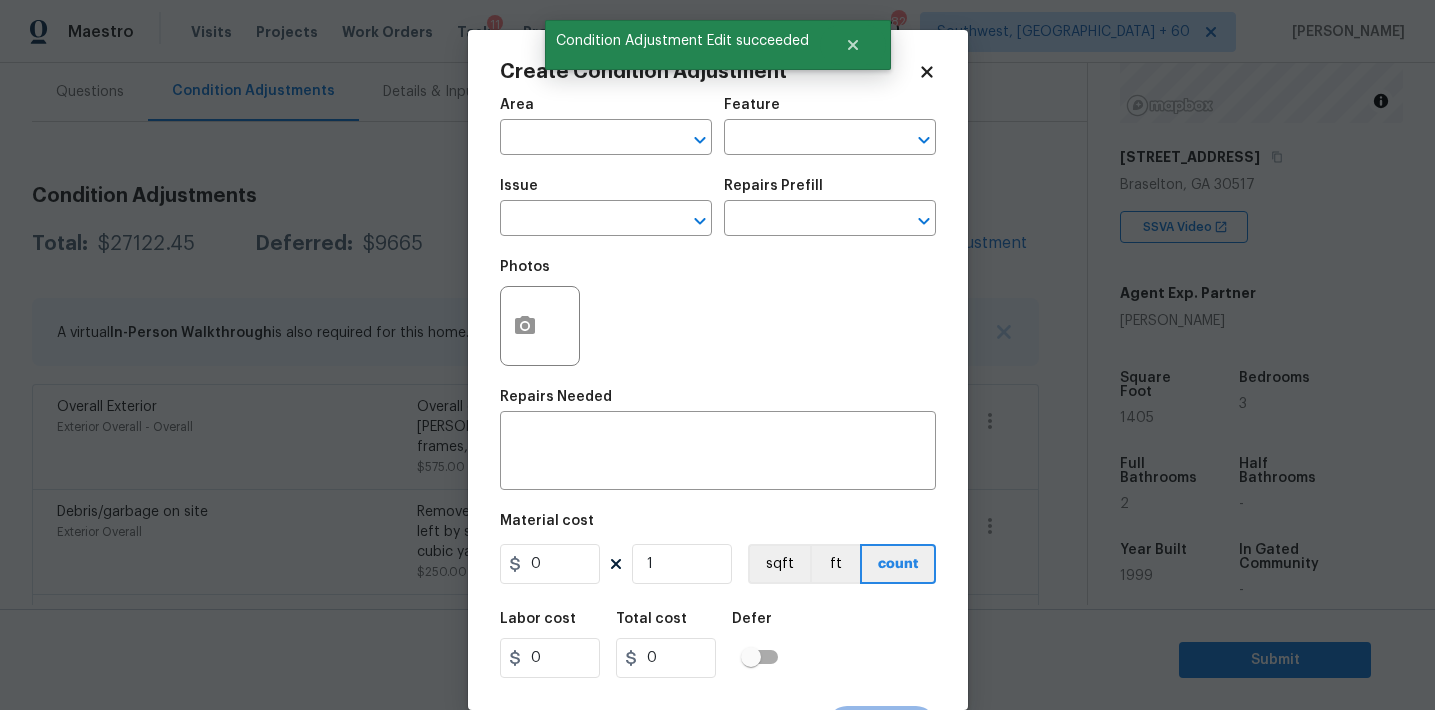 click on "Area" at bounding box center [606, 111] 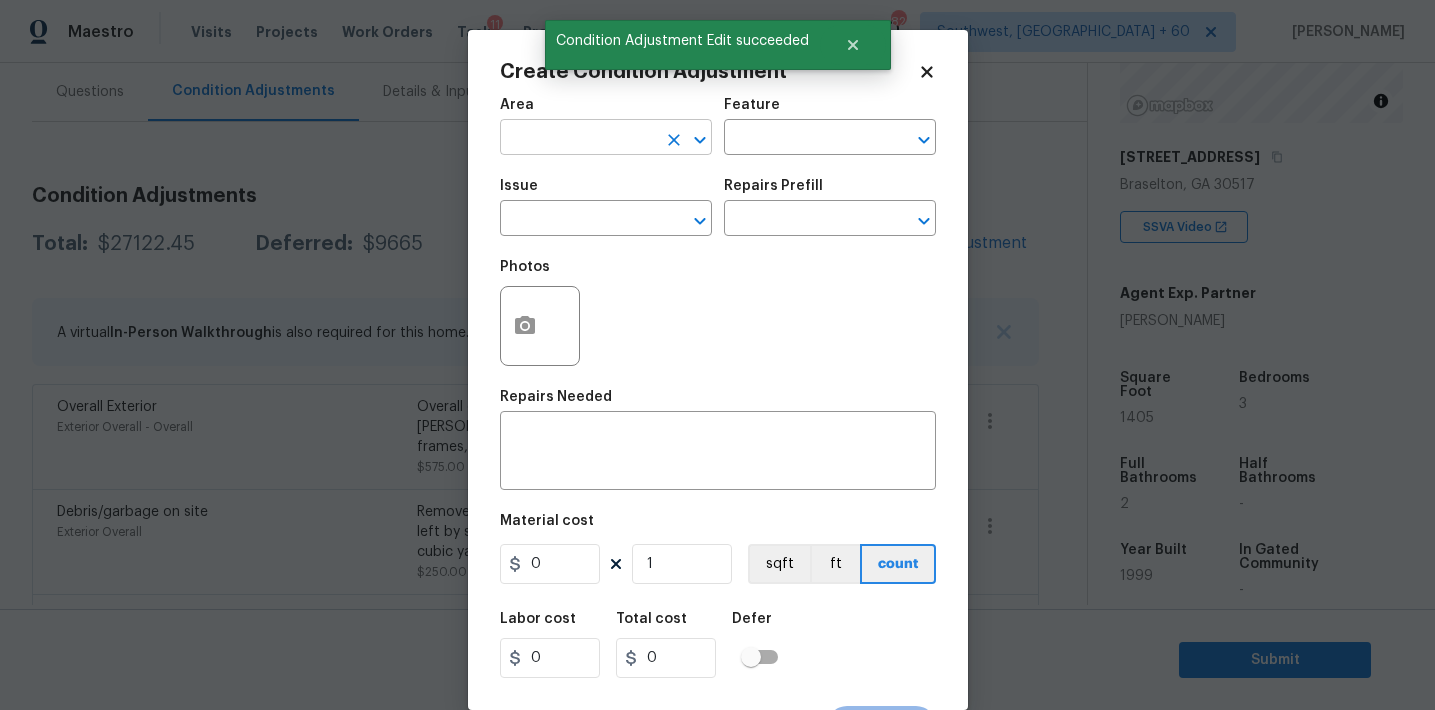 click at bounding box center [578, 139] 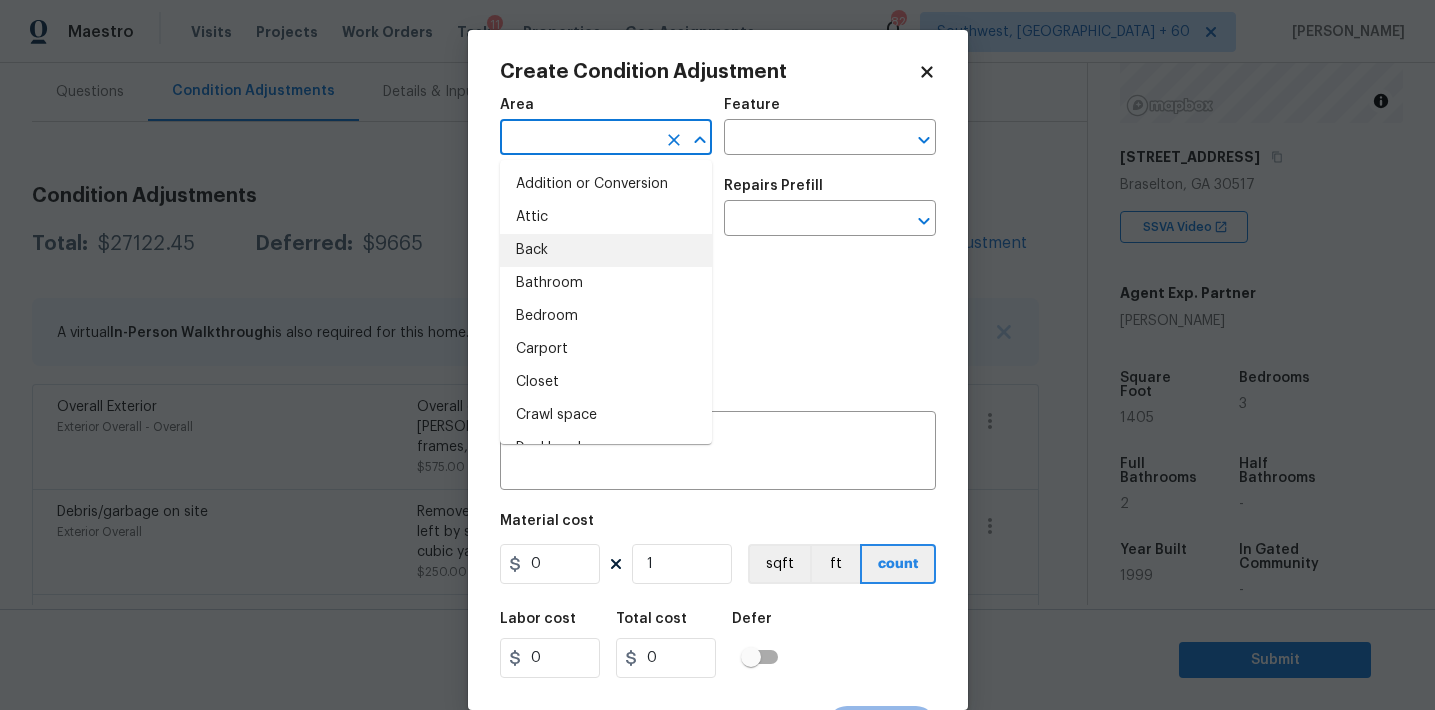 click on "Photos" at bounding box center (718, 313) 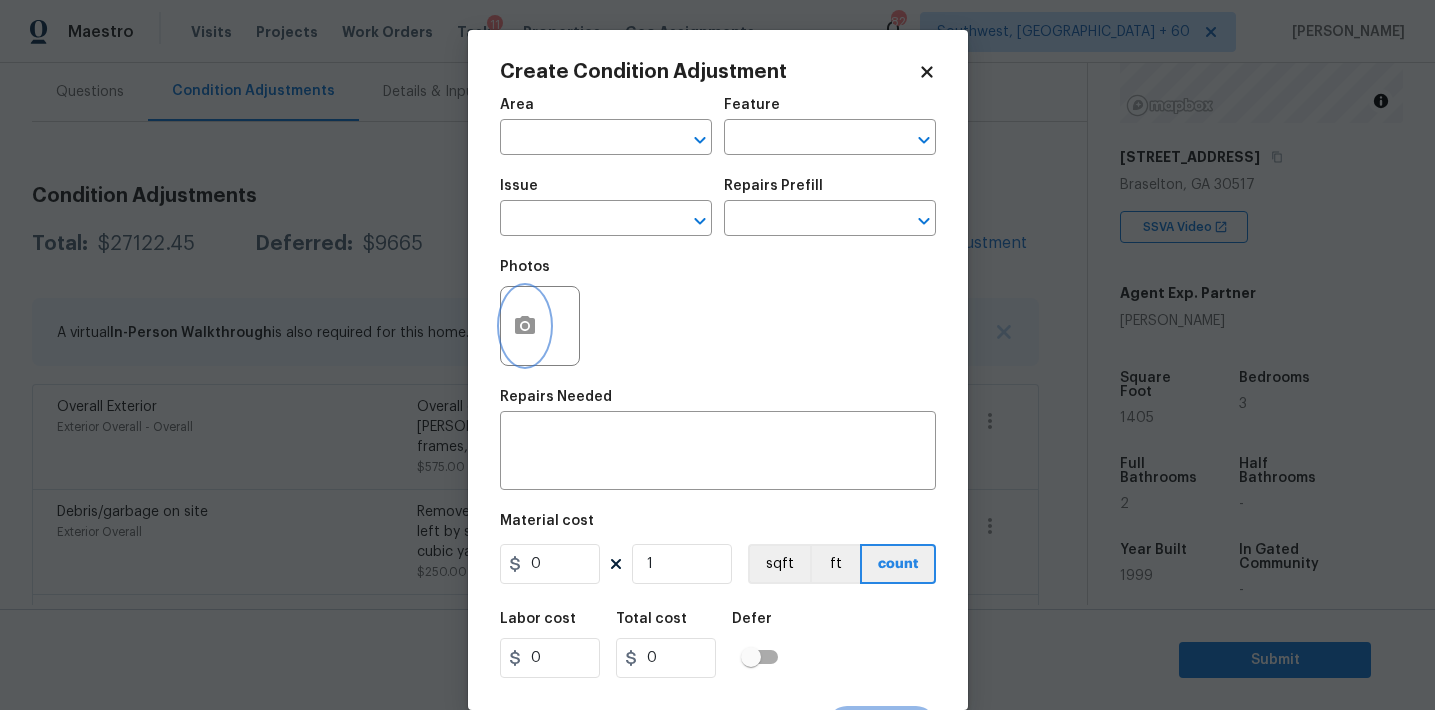 click at bounding box center [525, 326] 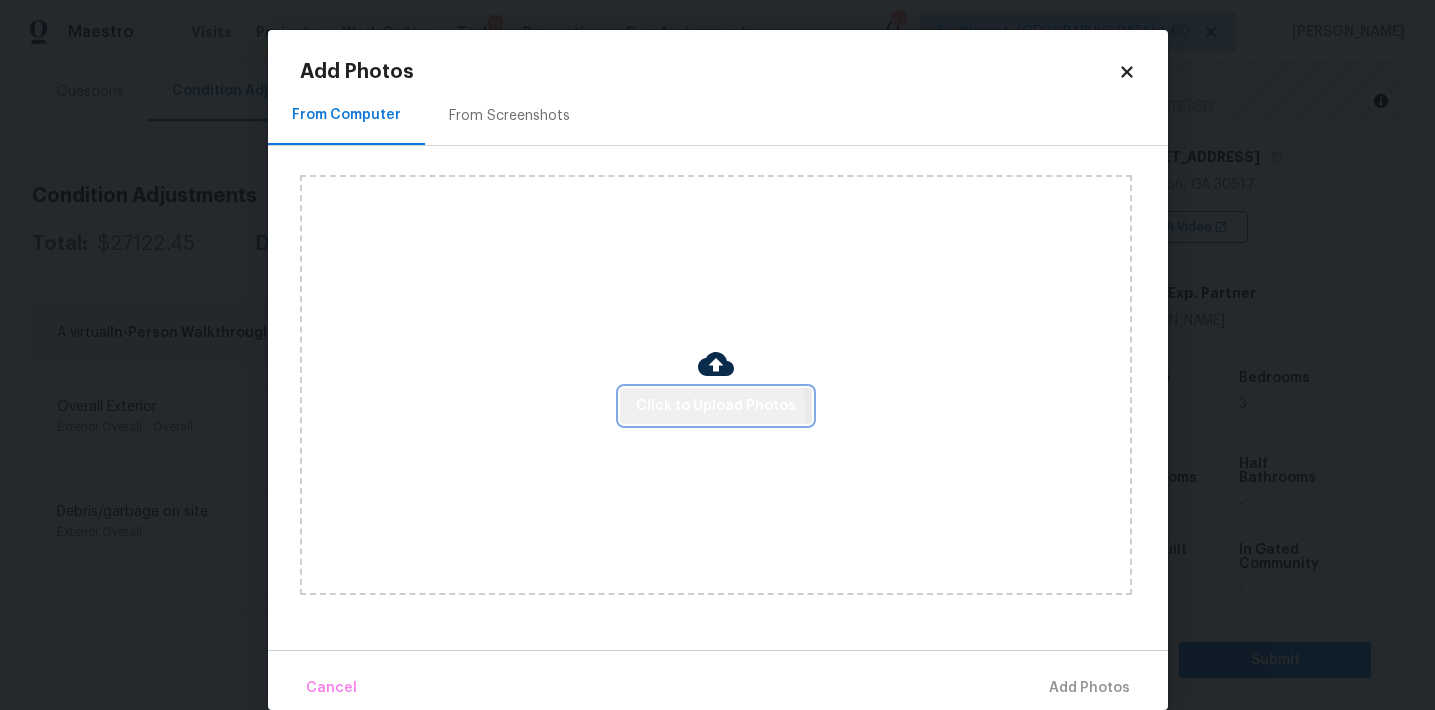 click on "Click to Upload Photos" at bounding box center (716, 406) 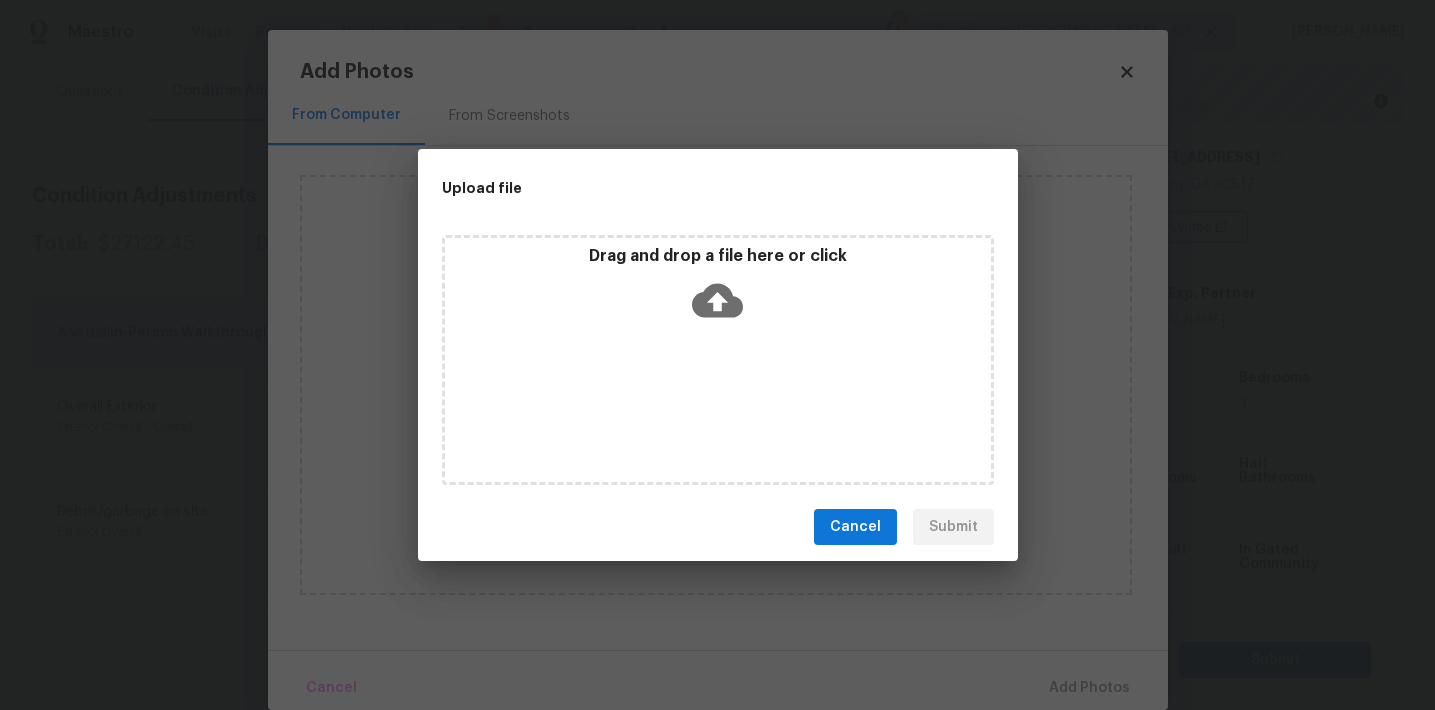 click on "Drag and drop a file here or click" at bounding box center (718, 289) 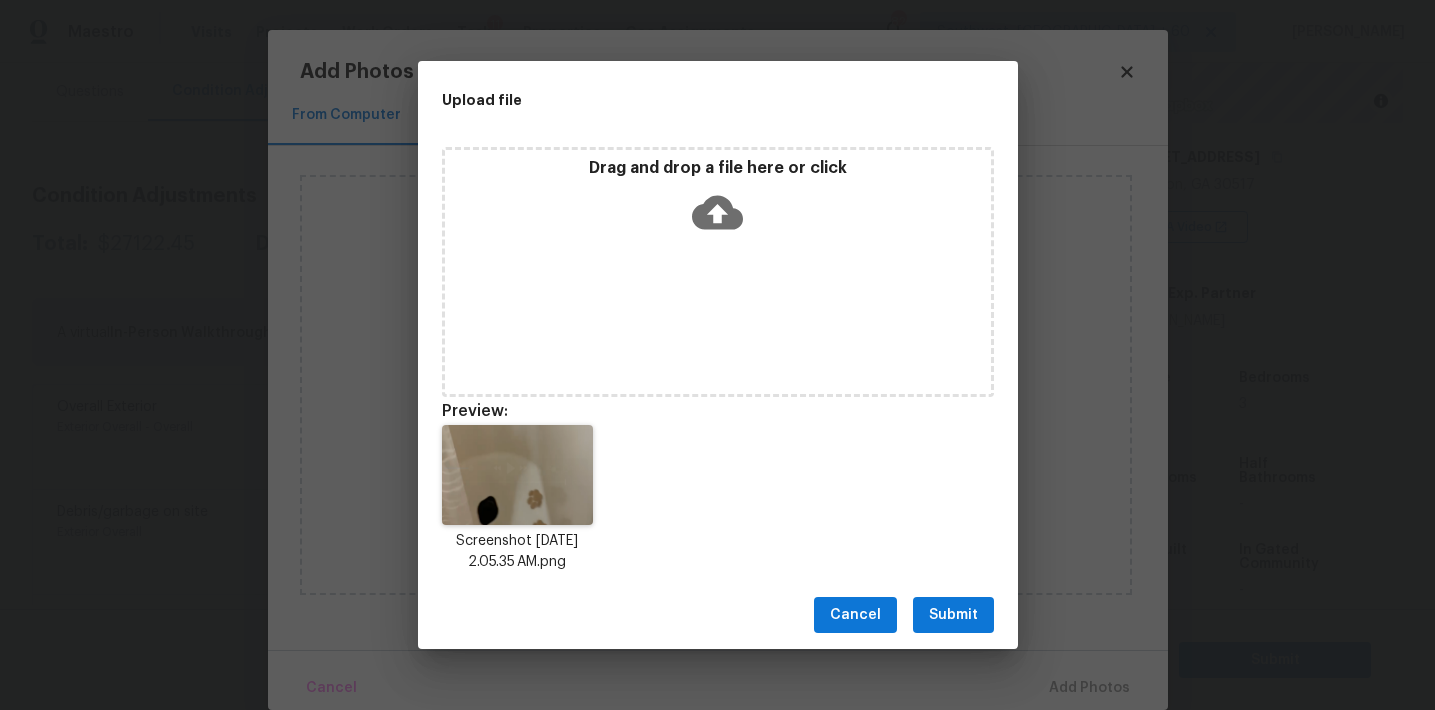 click on "Submit" at bounding box center (953, 615) 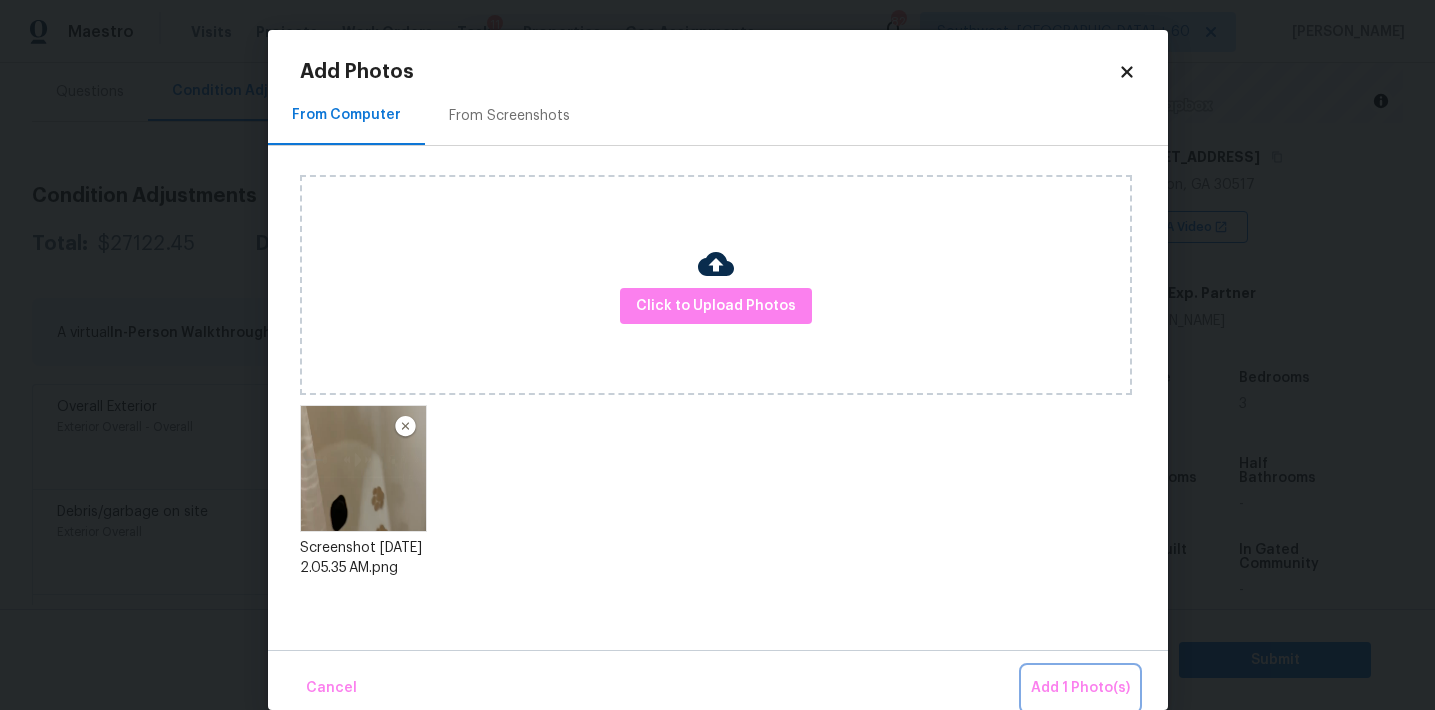 click on "Add 1 Photo(s)" at bounding box center [1080, 688] 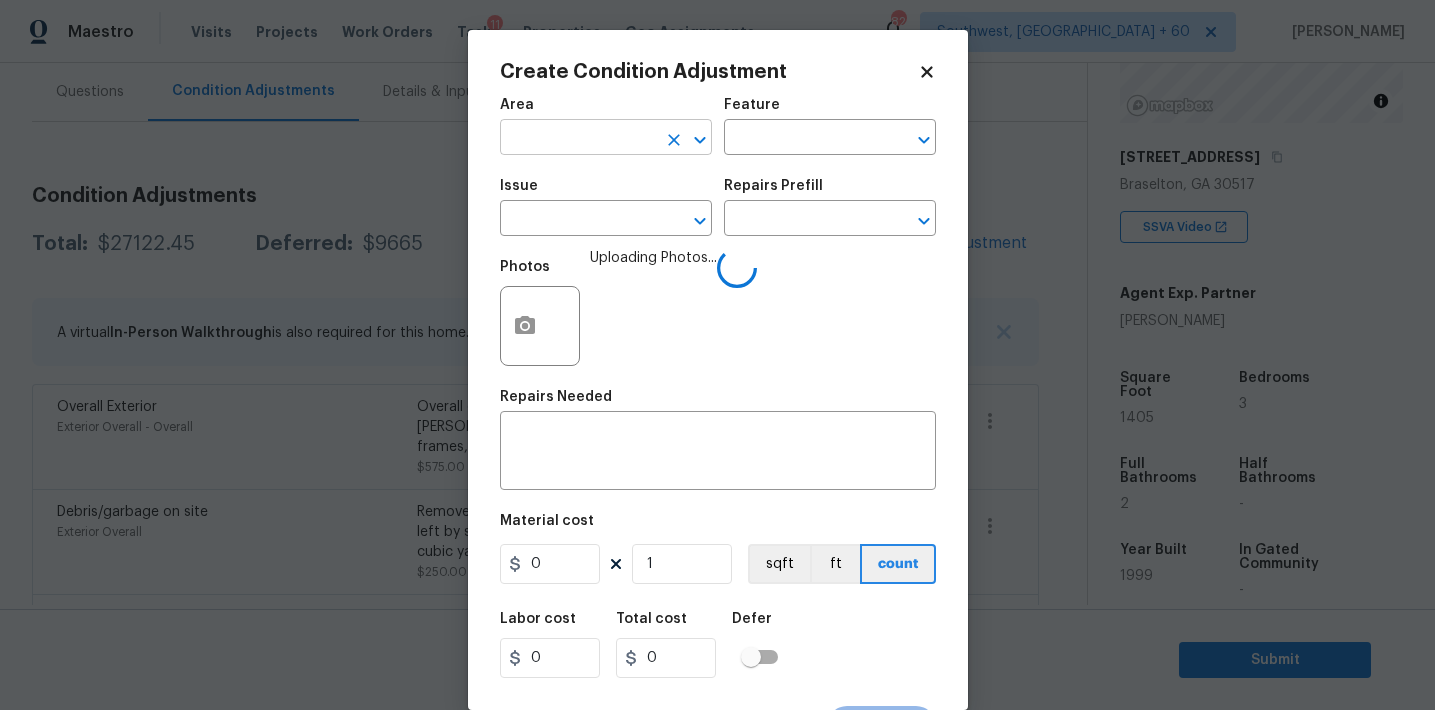 click at bounding box center [578, 139] 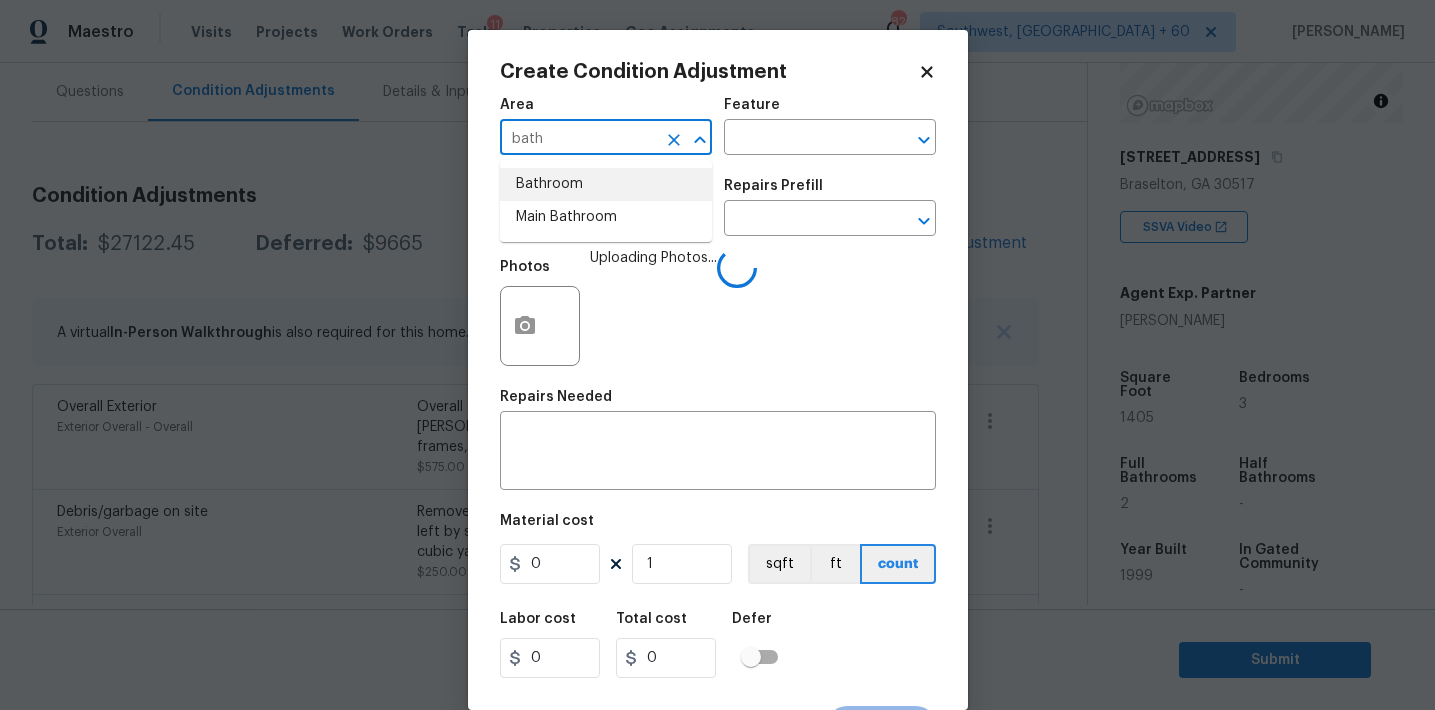 click on "Bathroom" at bounding box center (606, 184) 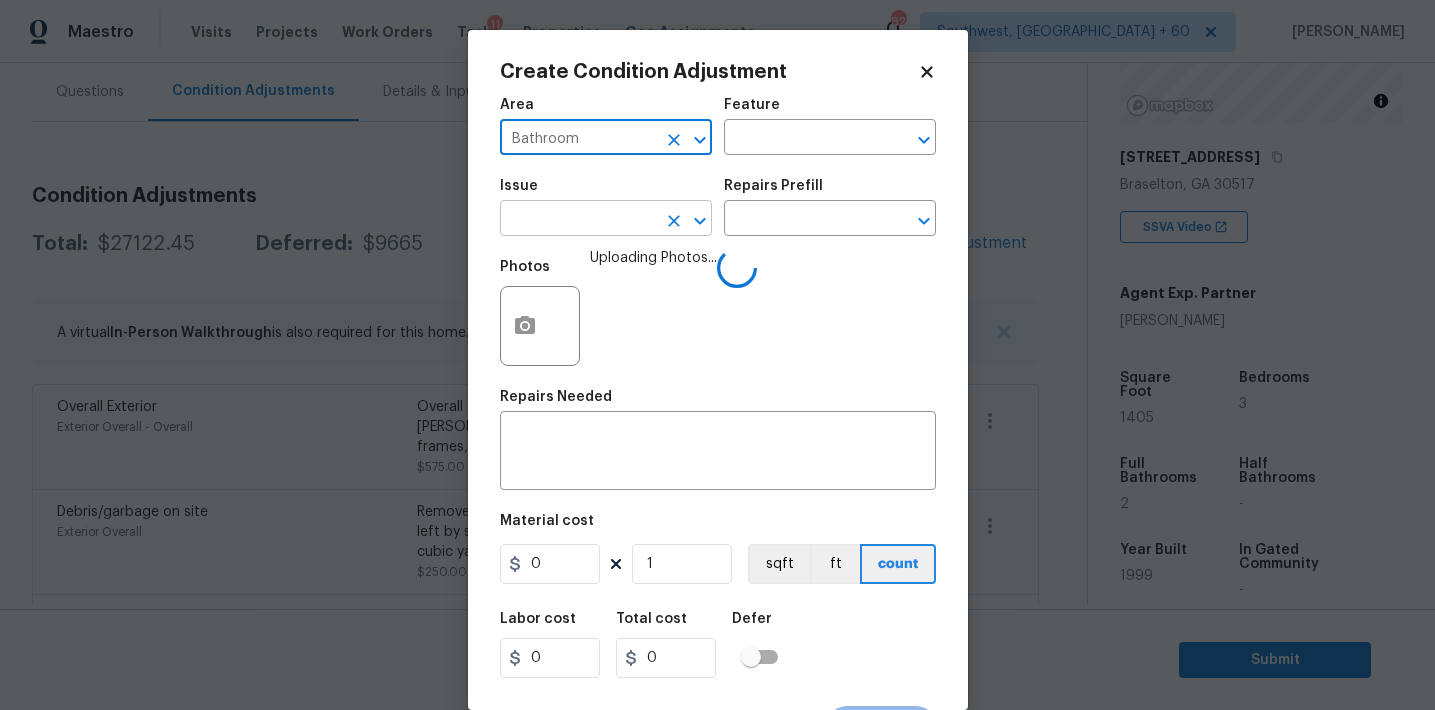 type on "Bathroom" 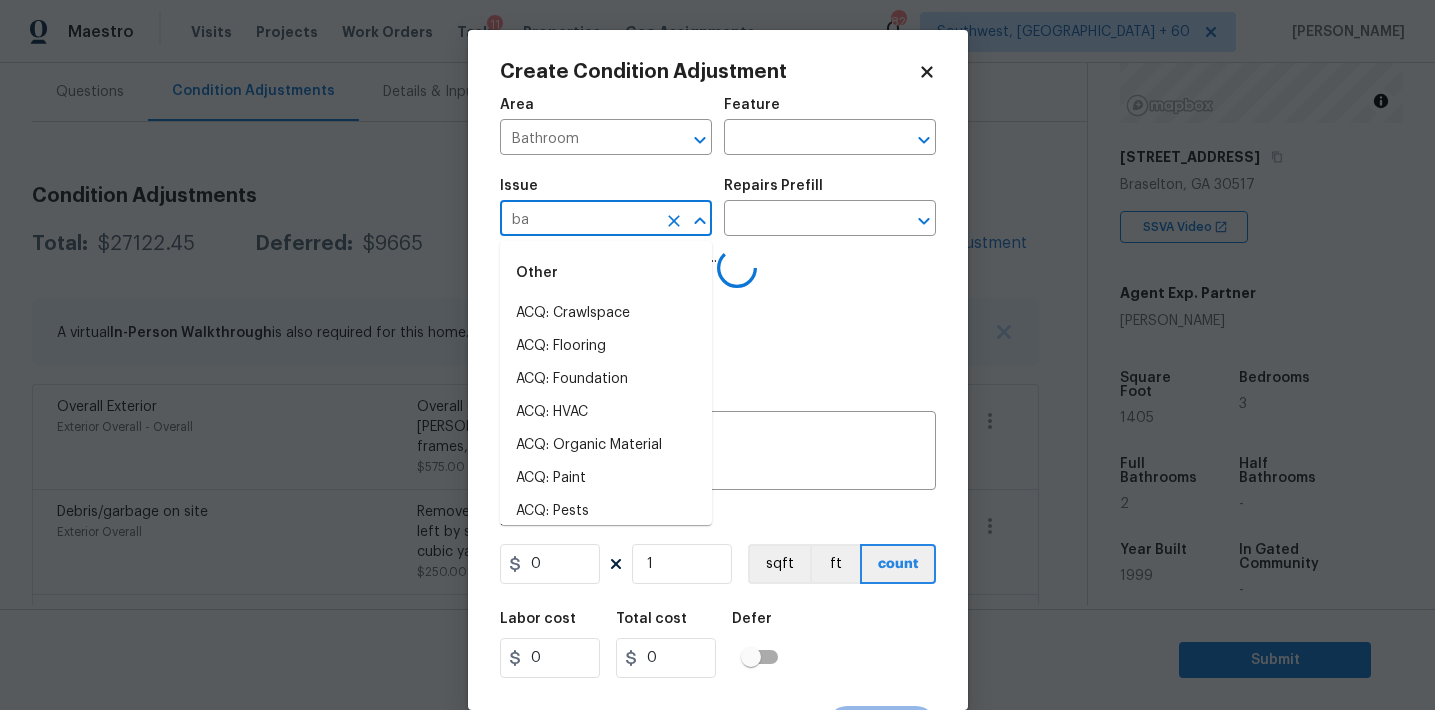 type on "bat" 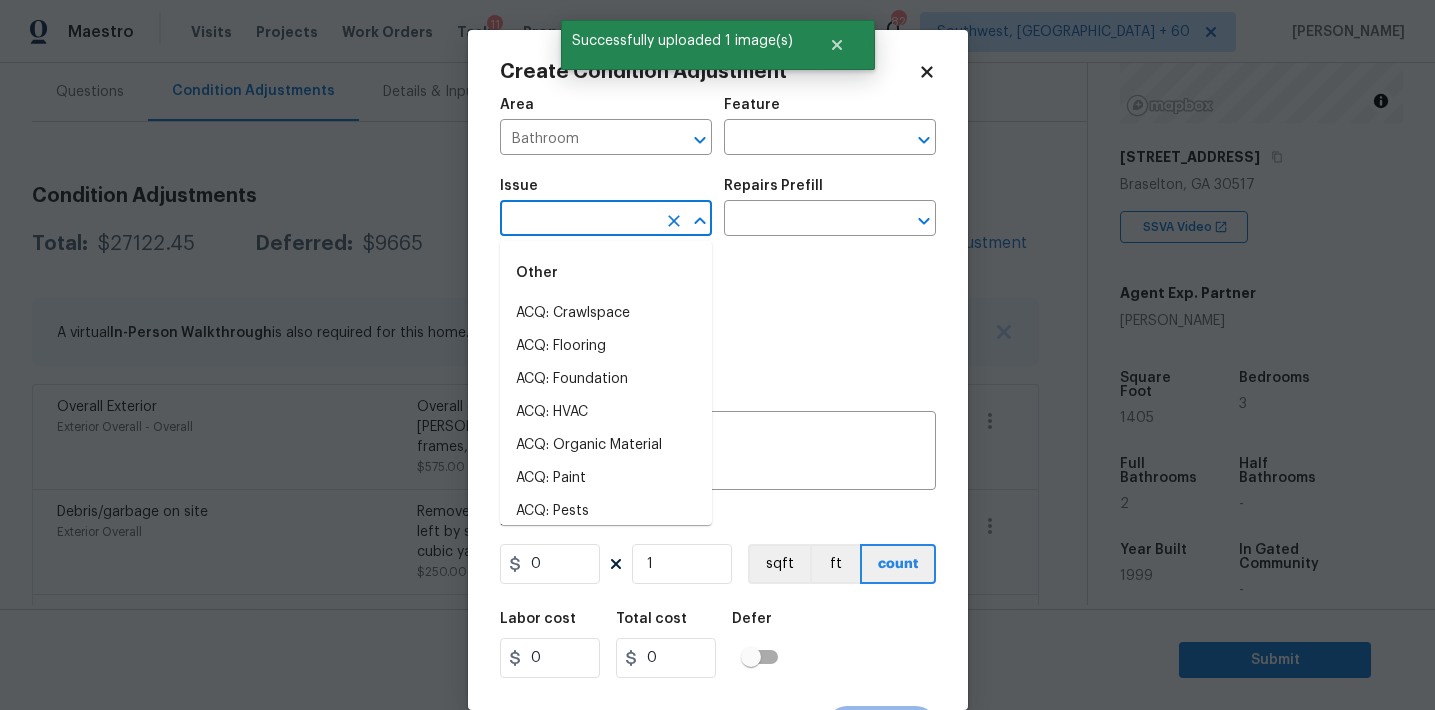 type on "h" 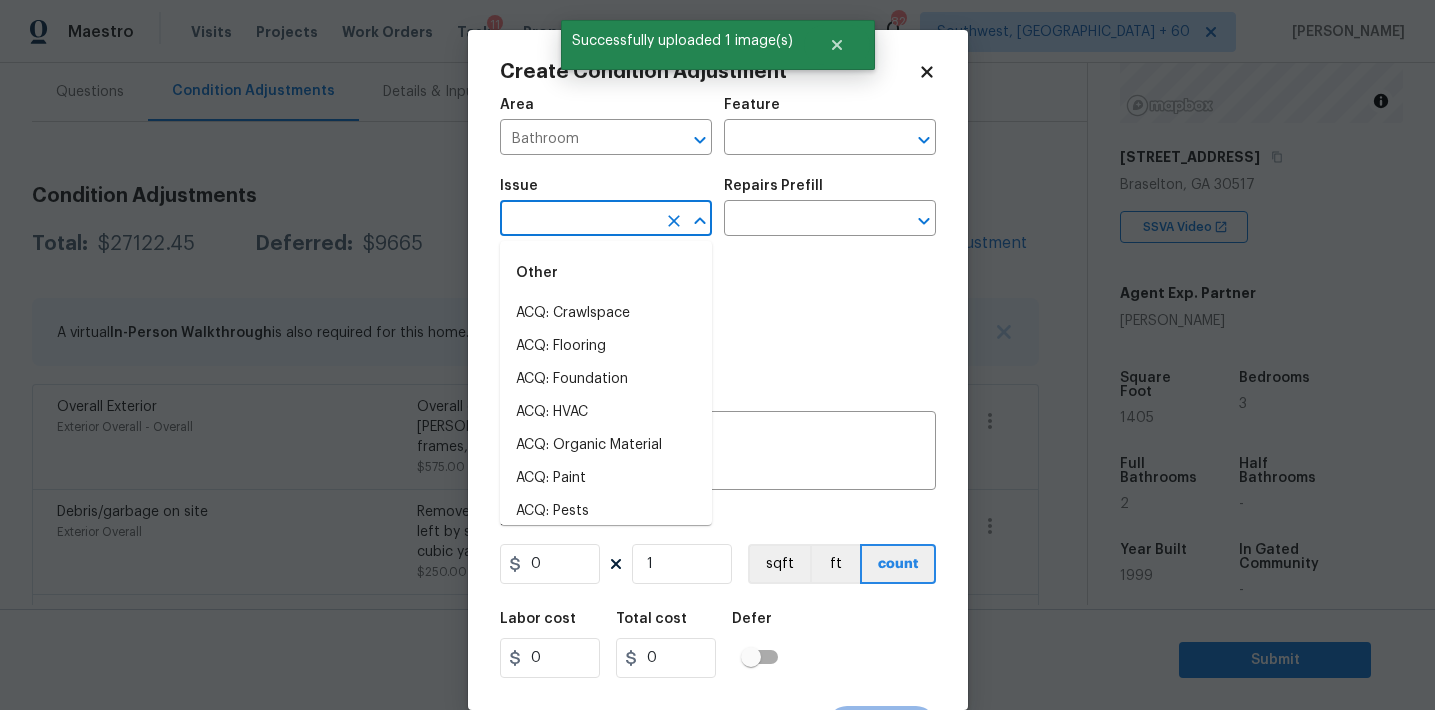 type on "b" 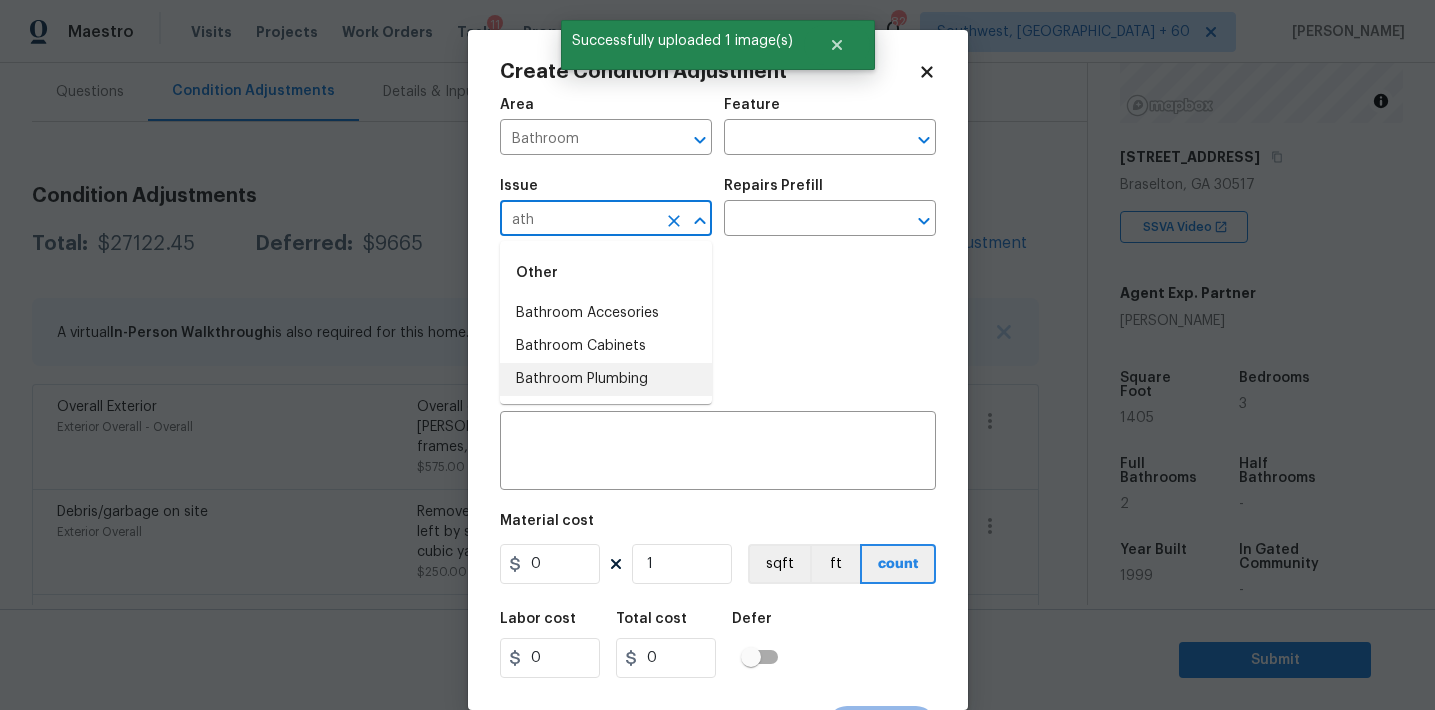 click on "Bathroom Plumbing" at bounding box center (606, 379) 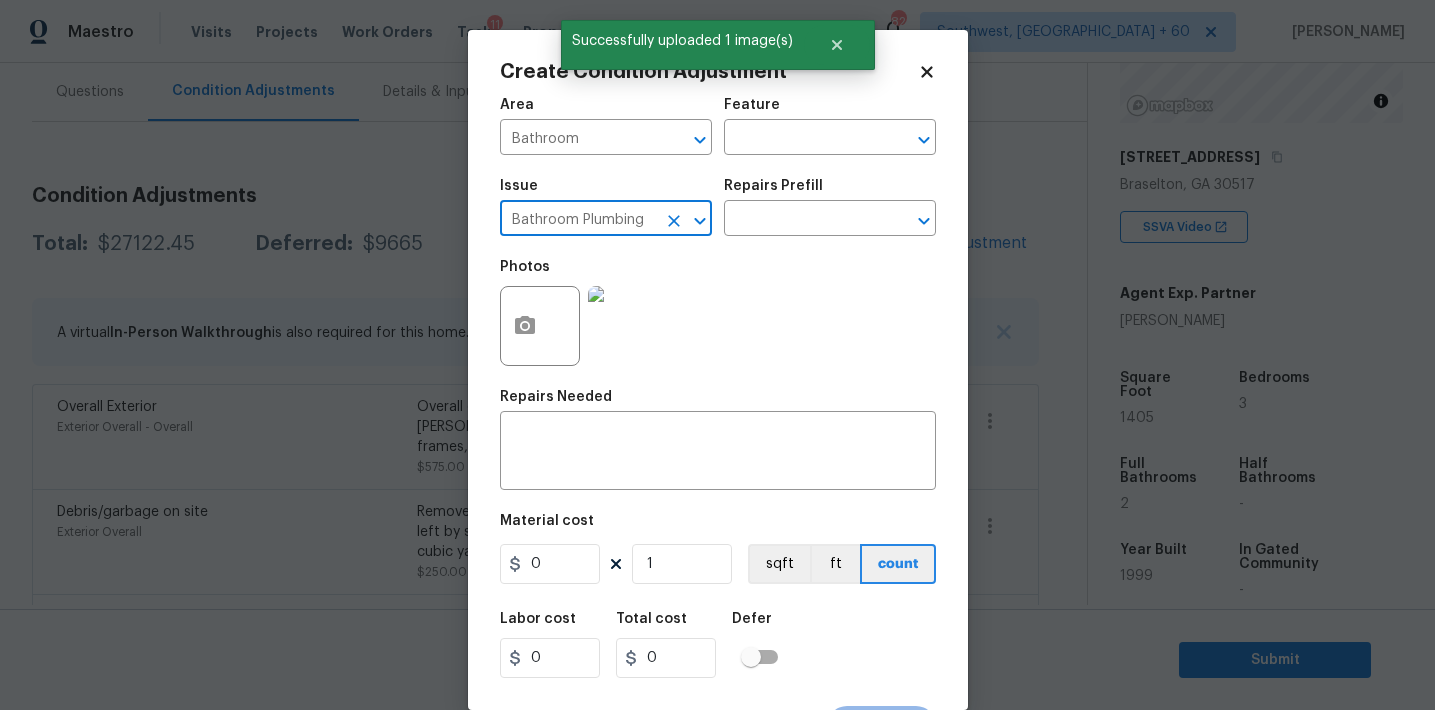 type on "Bathroom Plumbing" 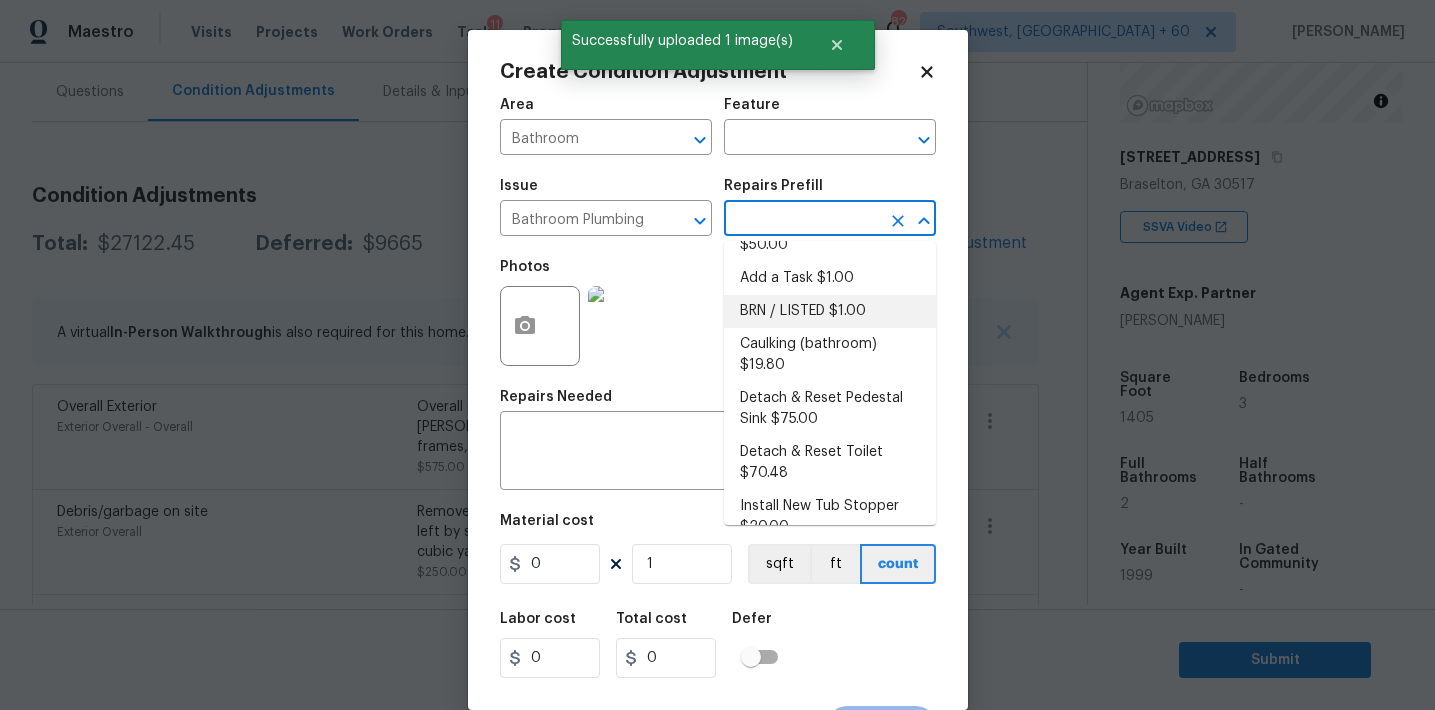 scroll, scrollTop: 0, scrollLeft: 0, axis: both 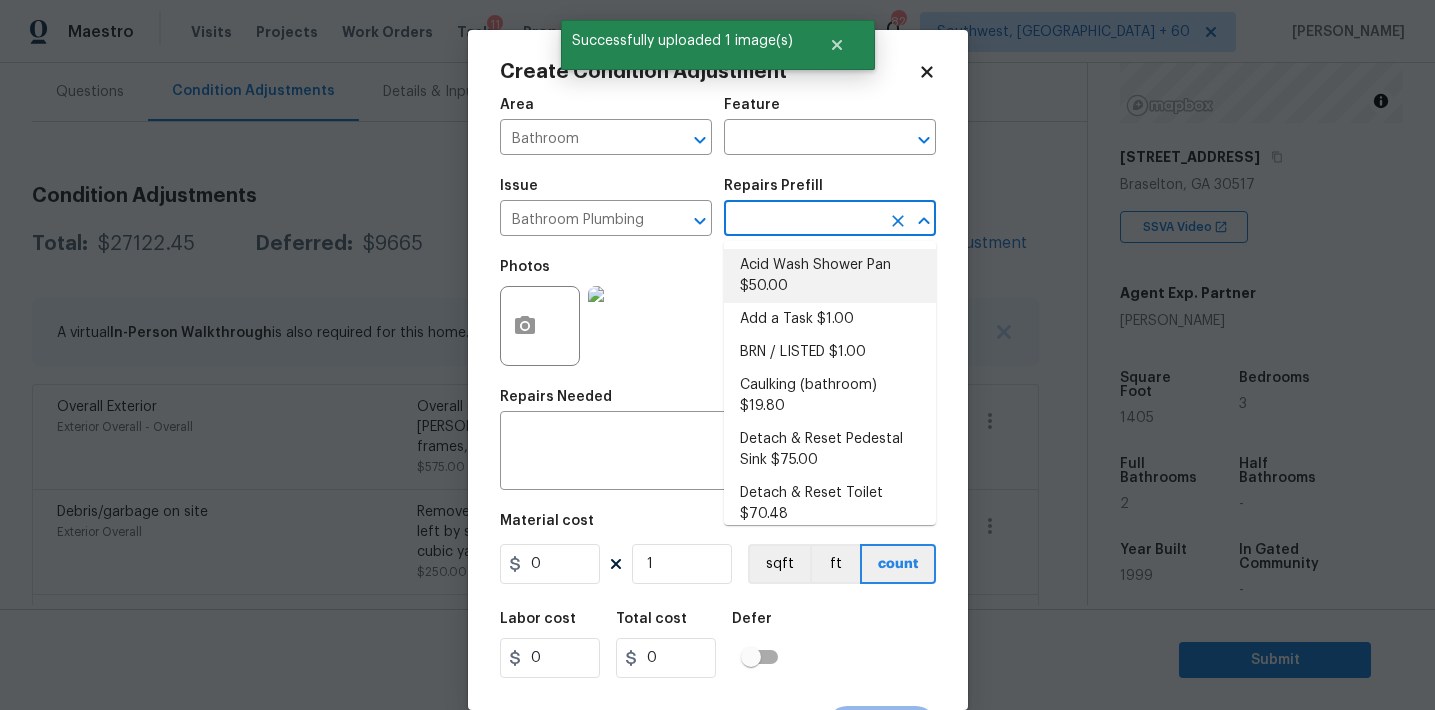 click on "Acid Wash Shower Pan $50.00" at bounding box center [830, 276] 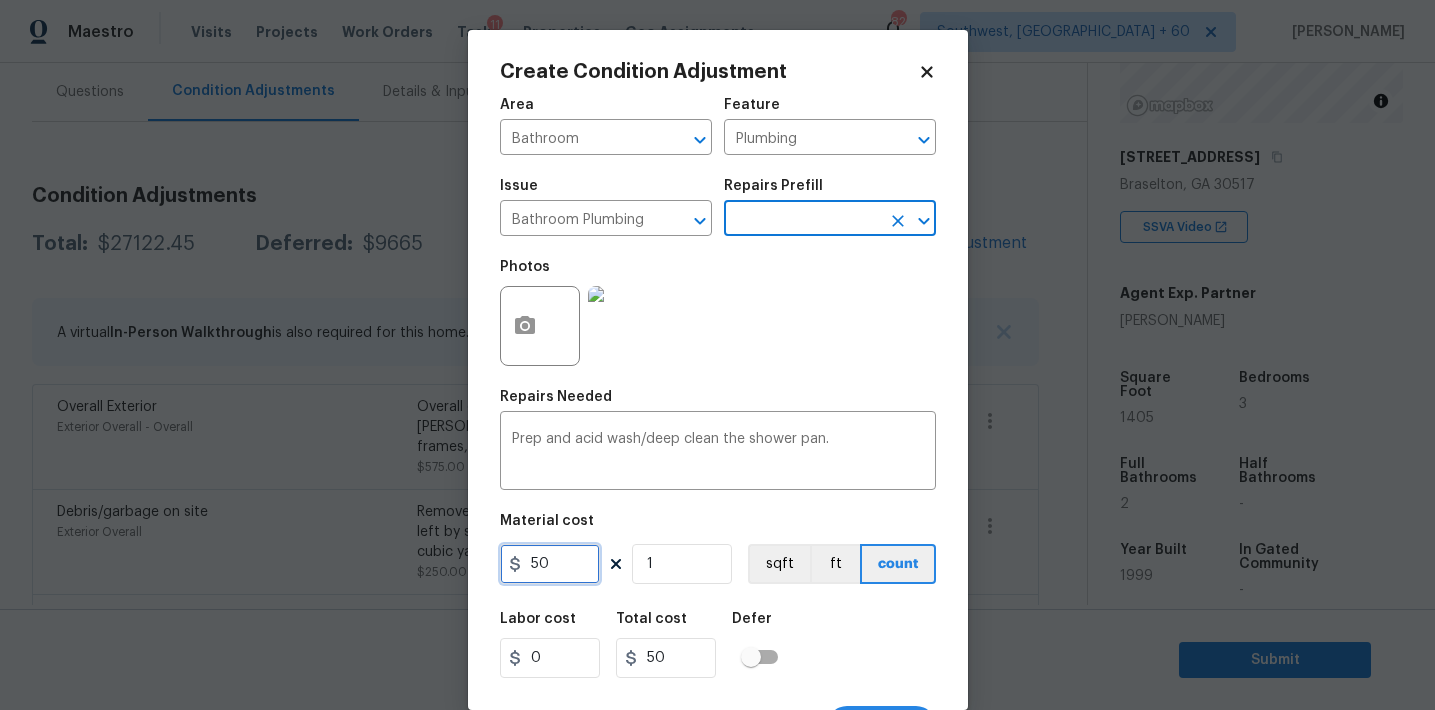 click on "50" at bounding box center [550, 564] 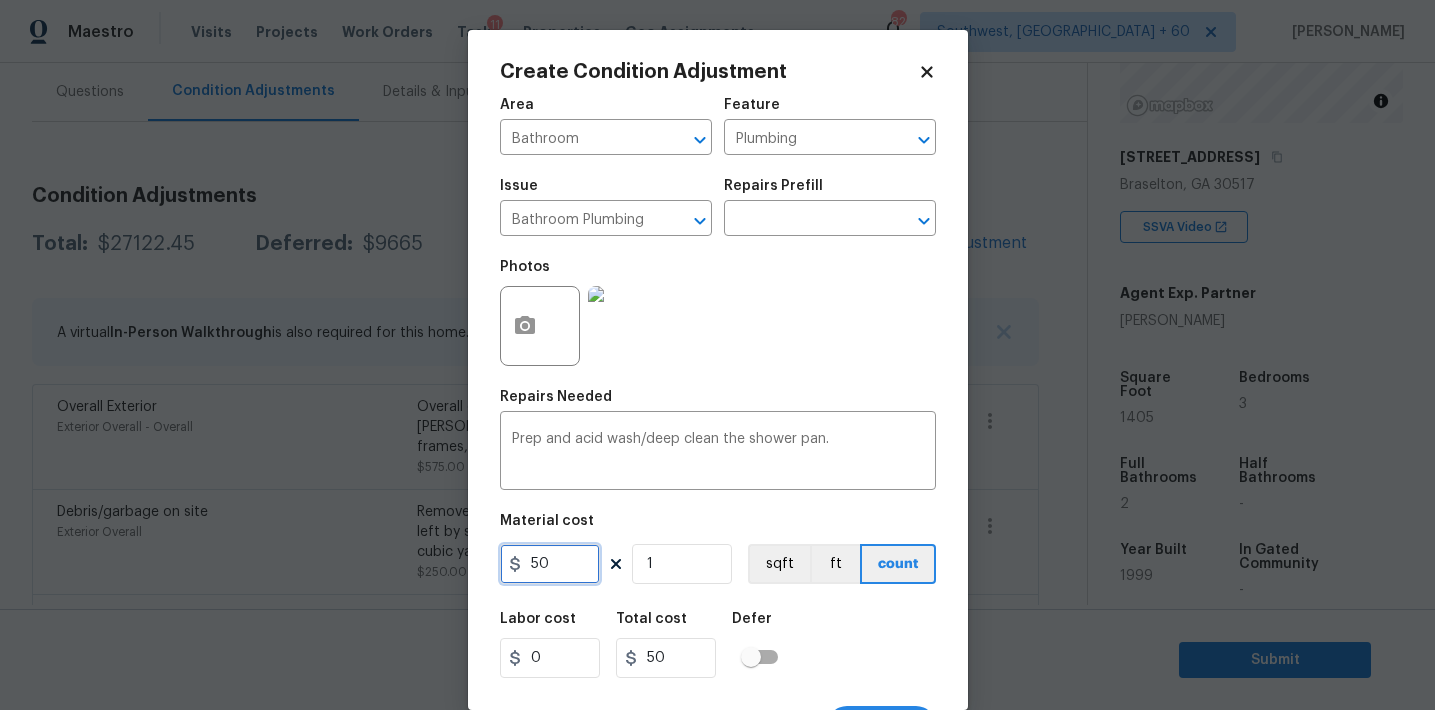 click on "50" at bounding box center (550, 564) 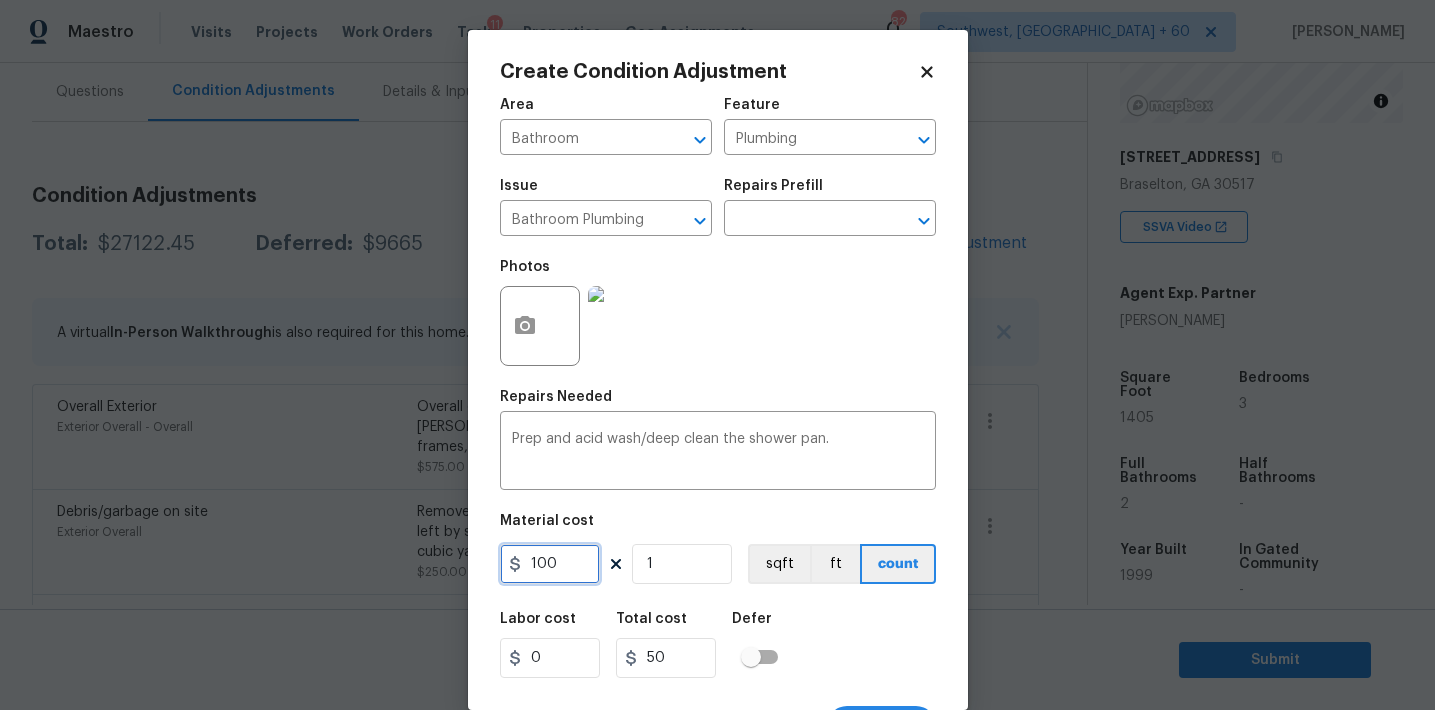 type on "100" 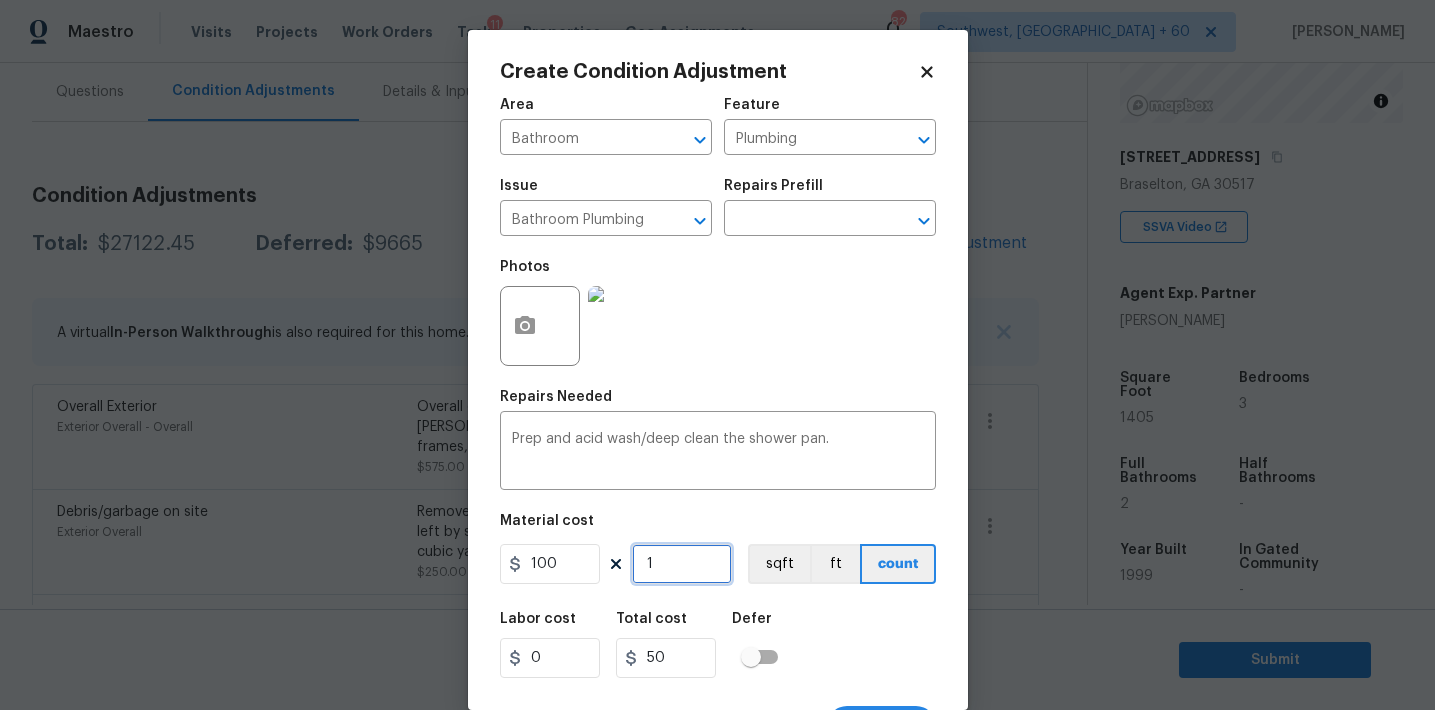 type on "100" 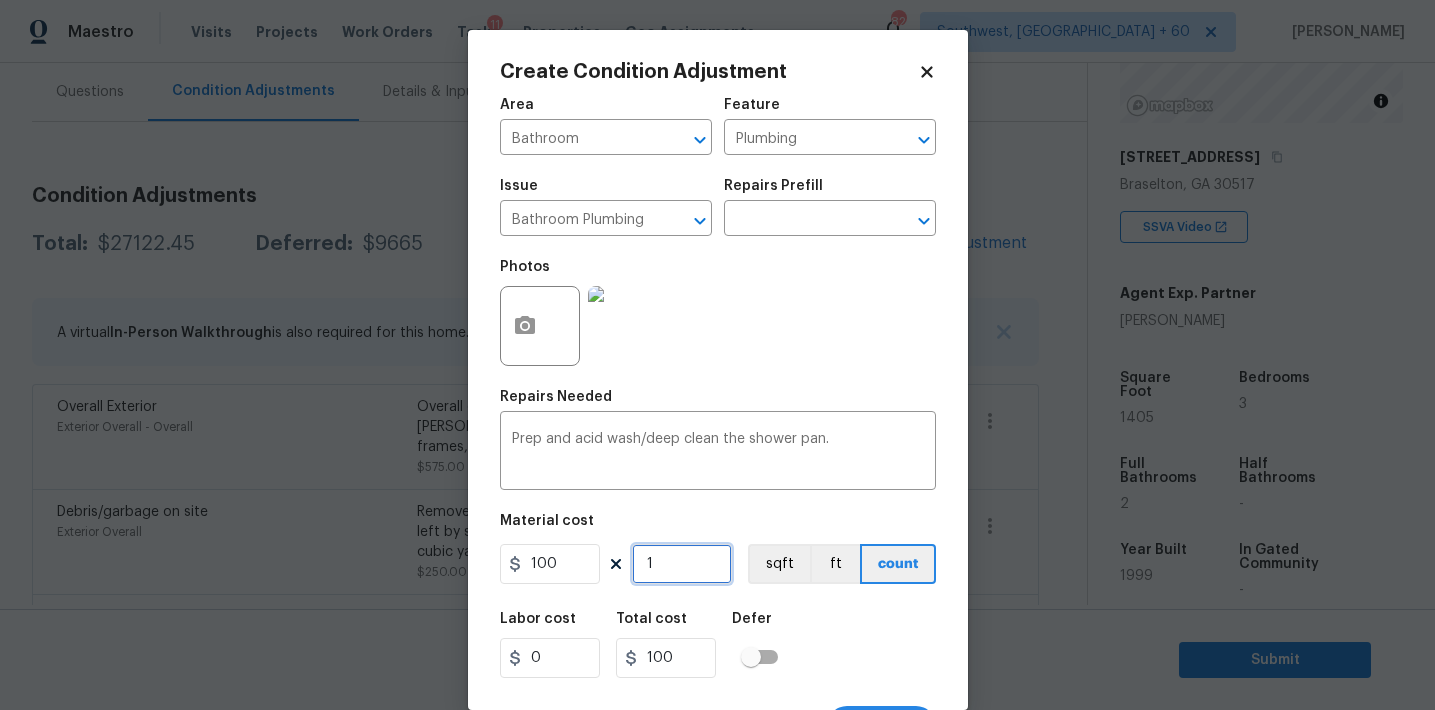 type on "2" 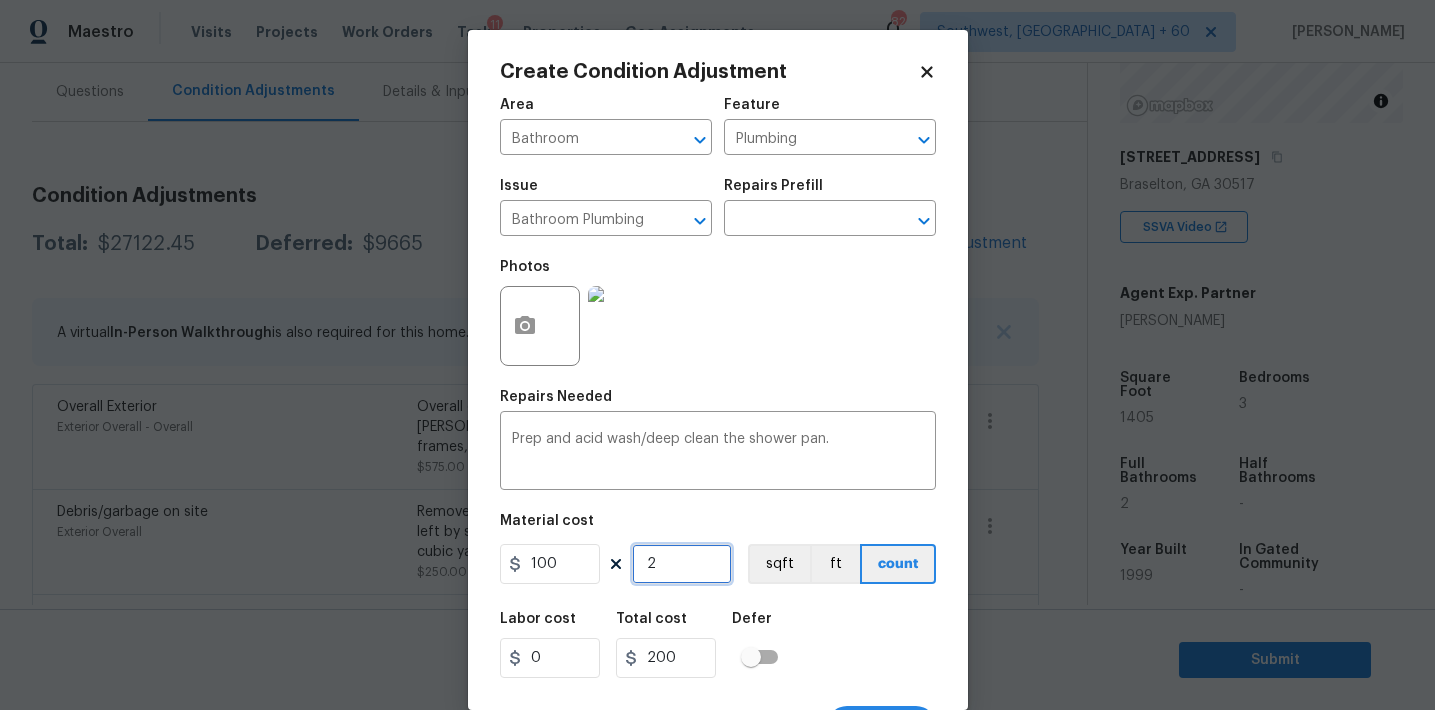 type on "2" 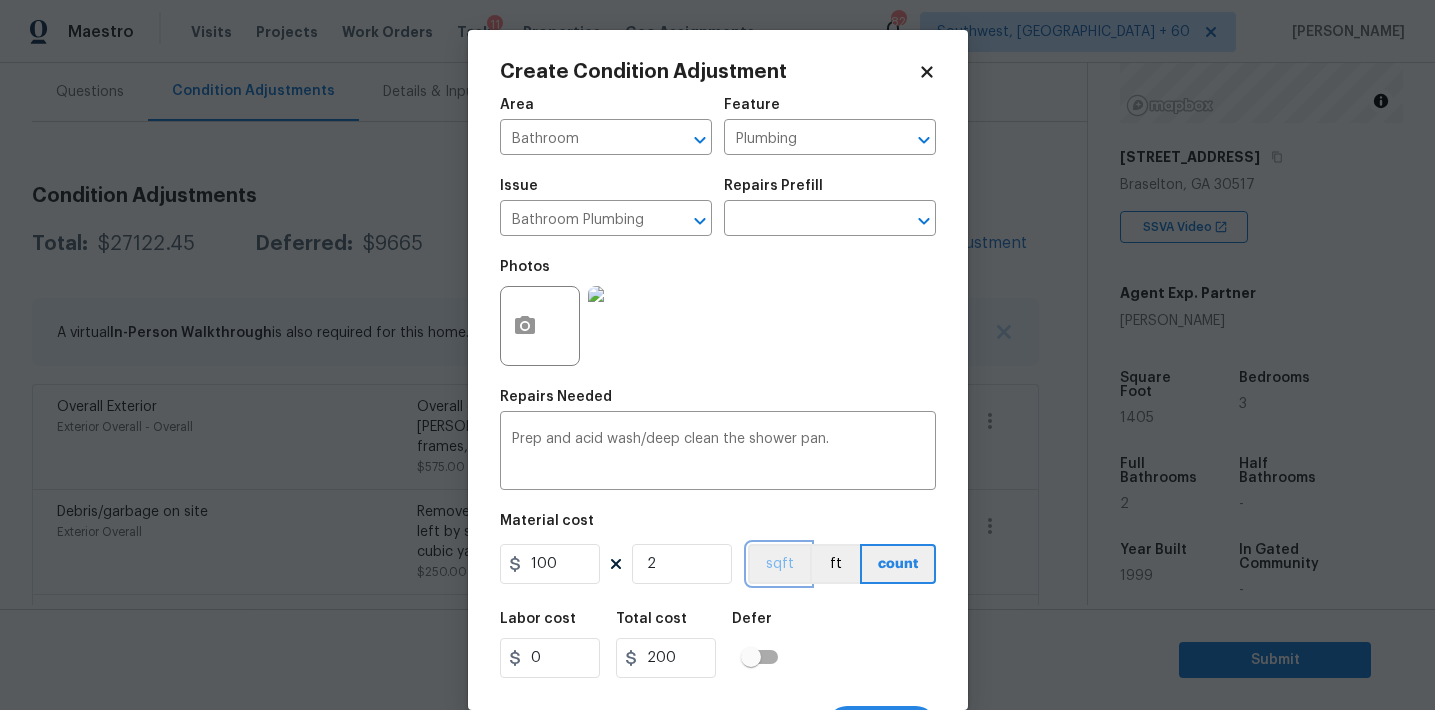 type 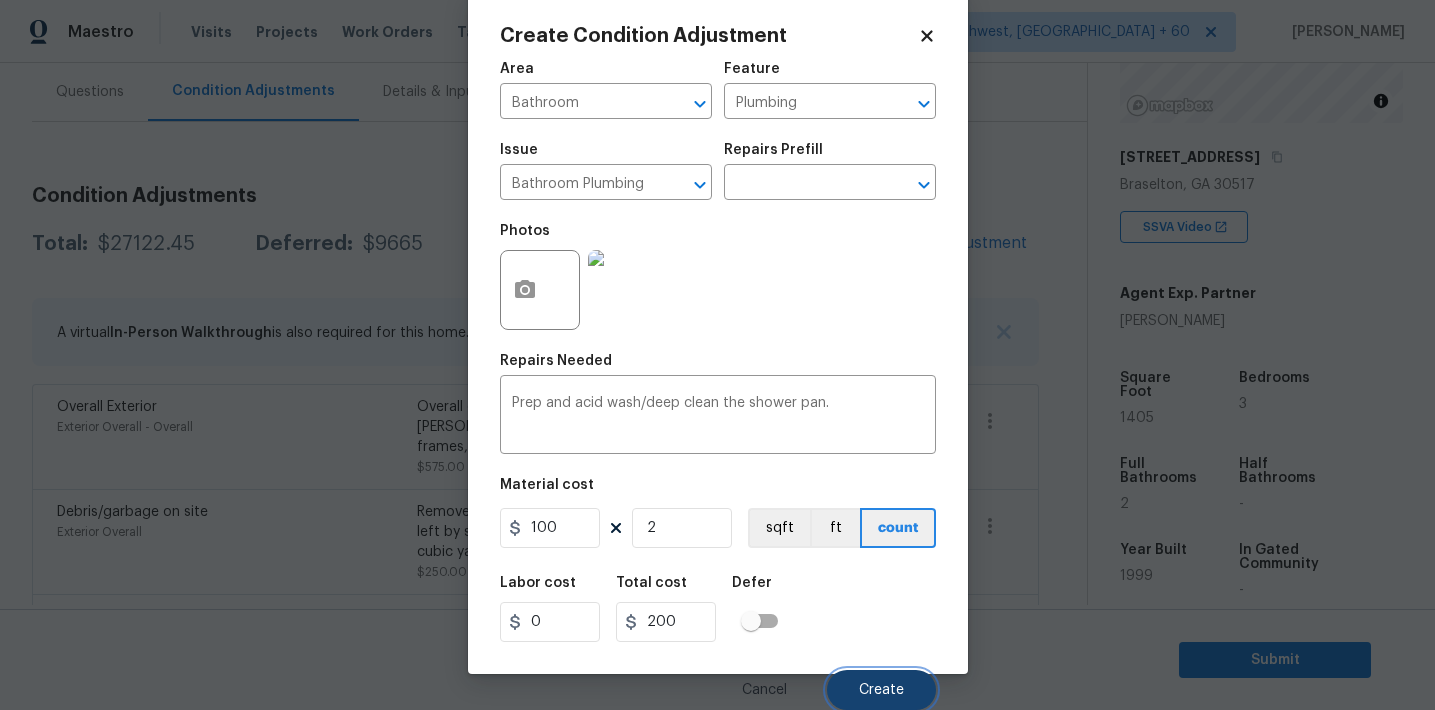 click on "Create" at bounding box center (881, 690) 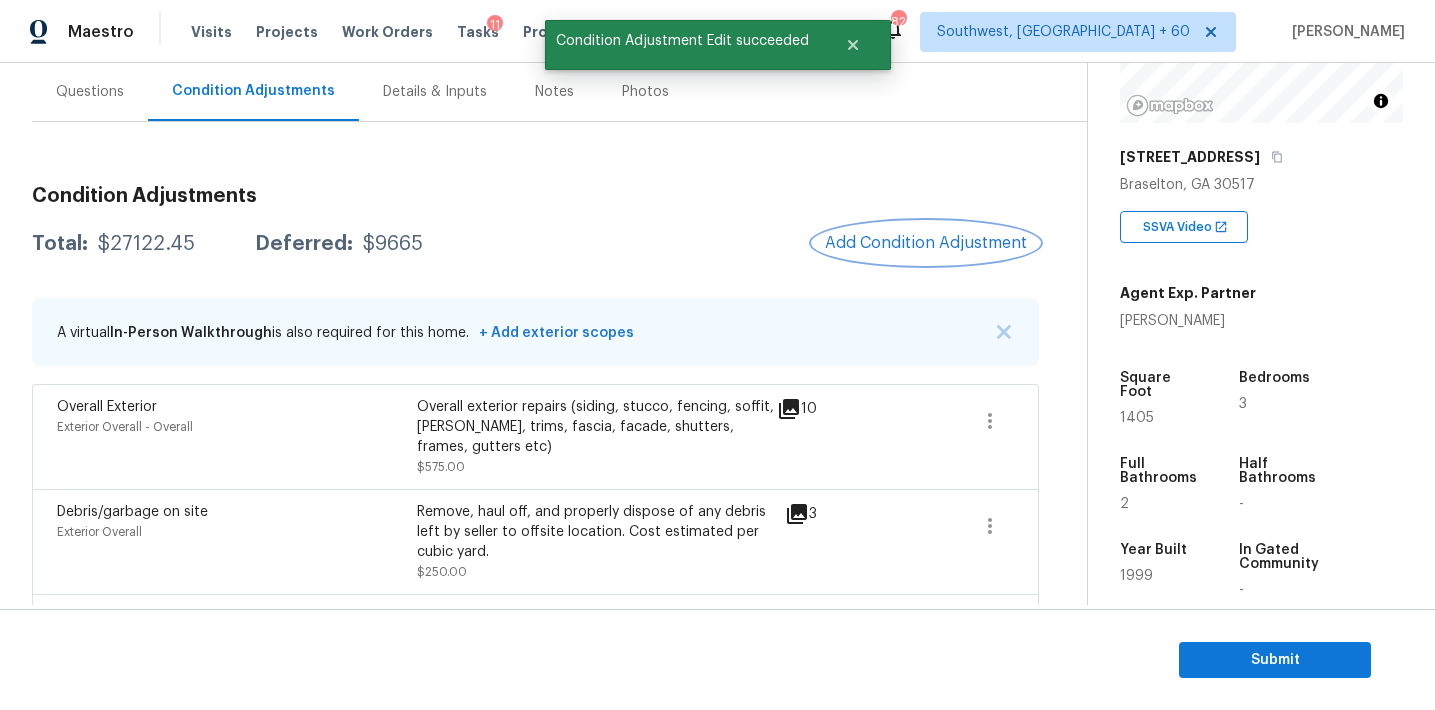 scroll, scrollTop: 0, scrollLeft: 0, axis: both 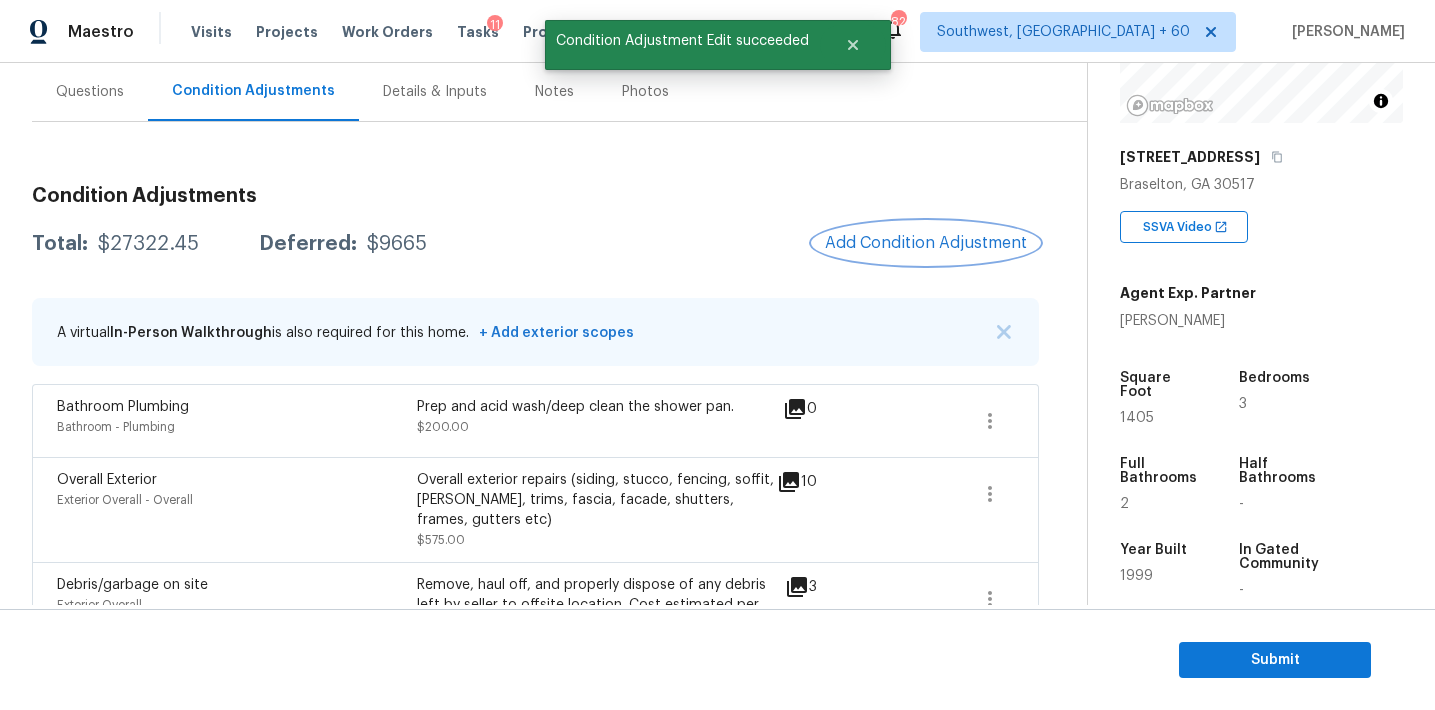 click on "Add Condition Adjustment" at bounding box center (926, 243) 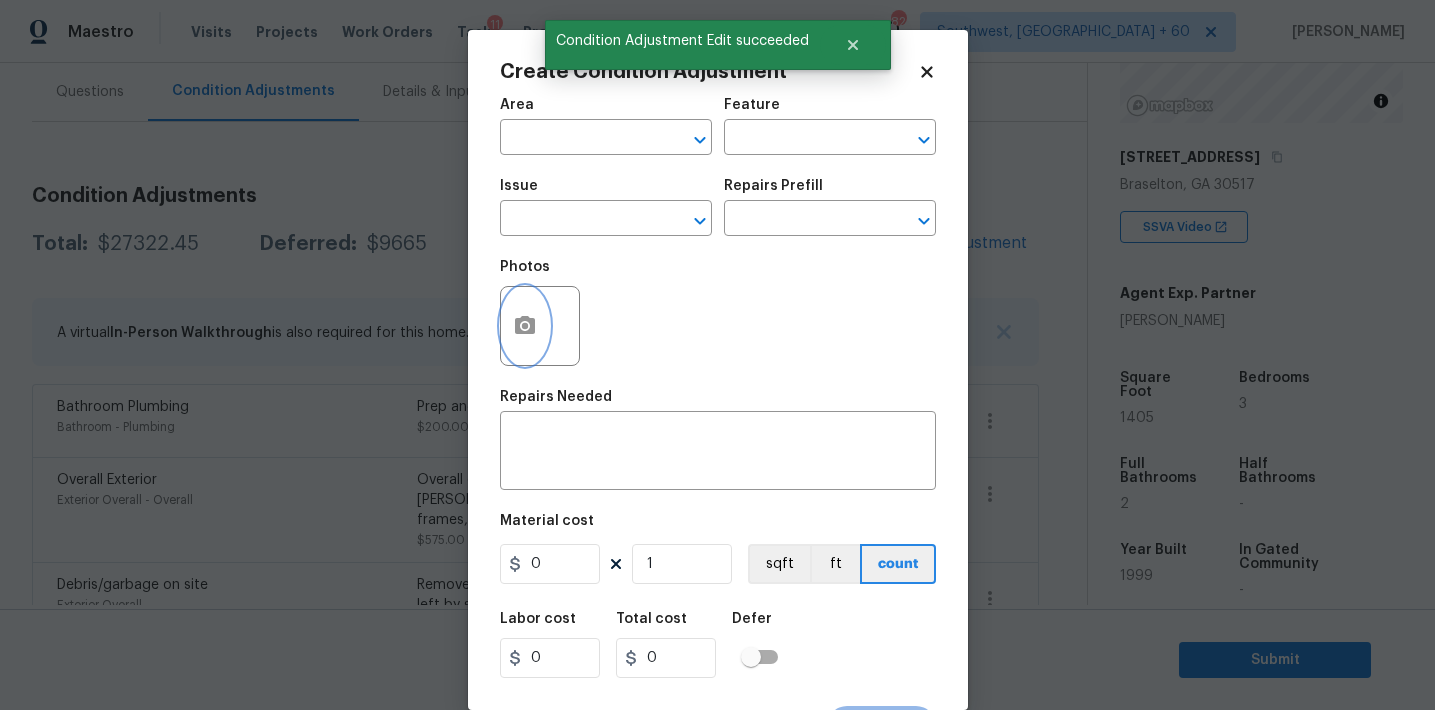 click 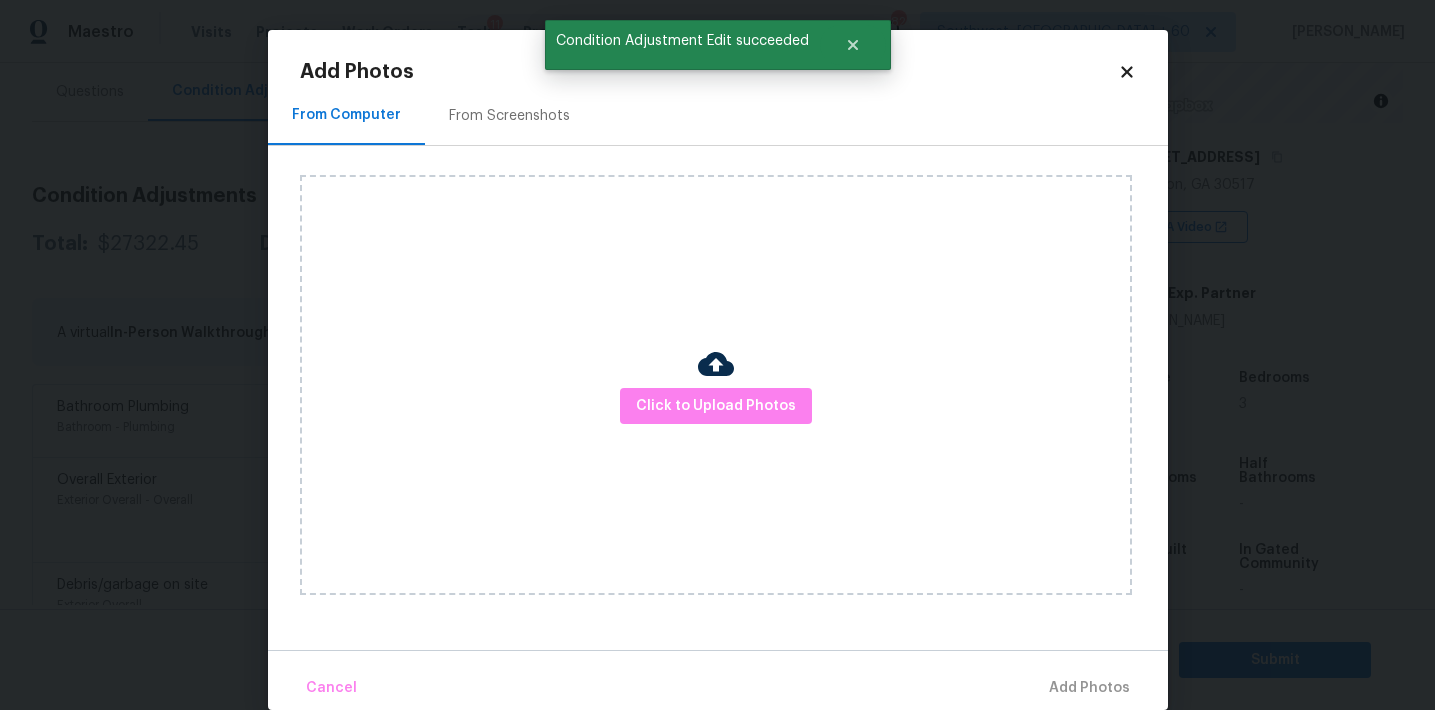 click on "From Screenshots" at bounding box center (509, 116) 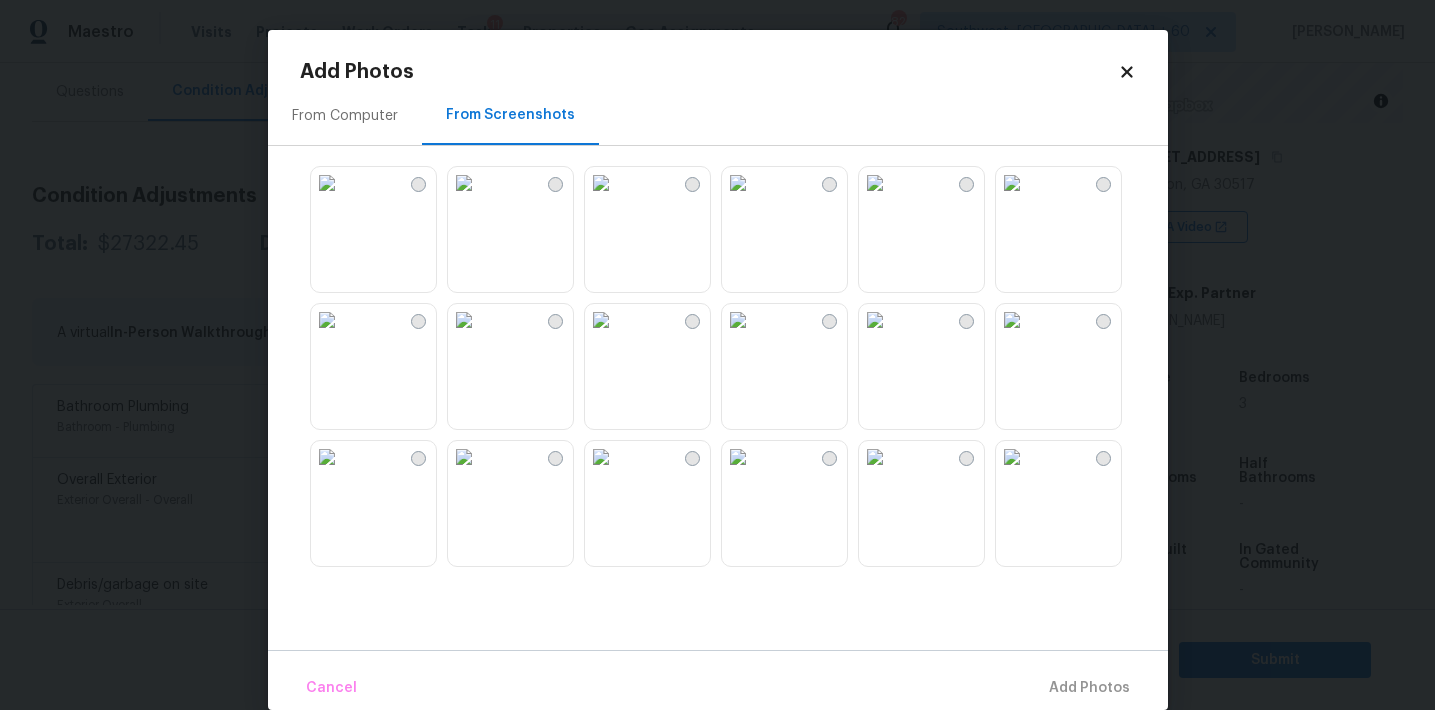 click at bounding box center [601, 183] 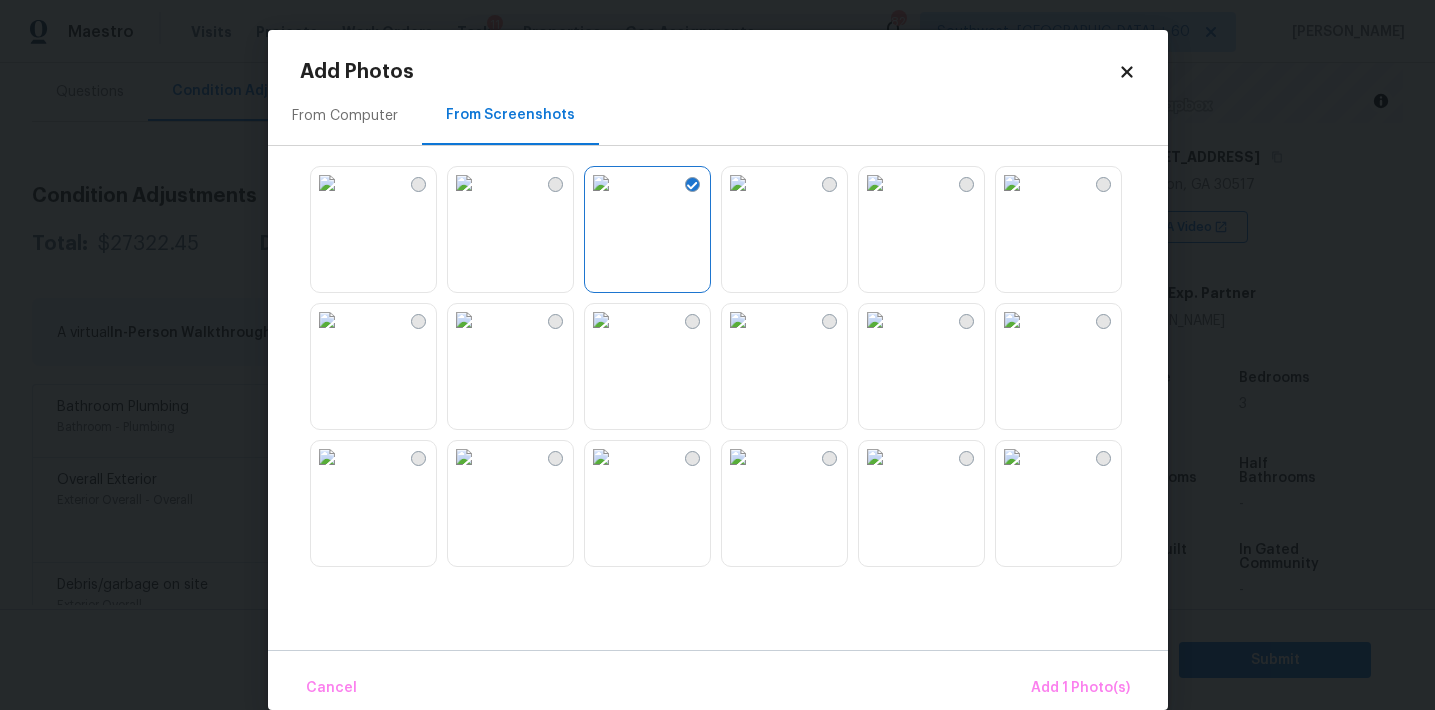 click at bounding box center [464, 320] 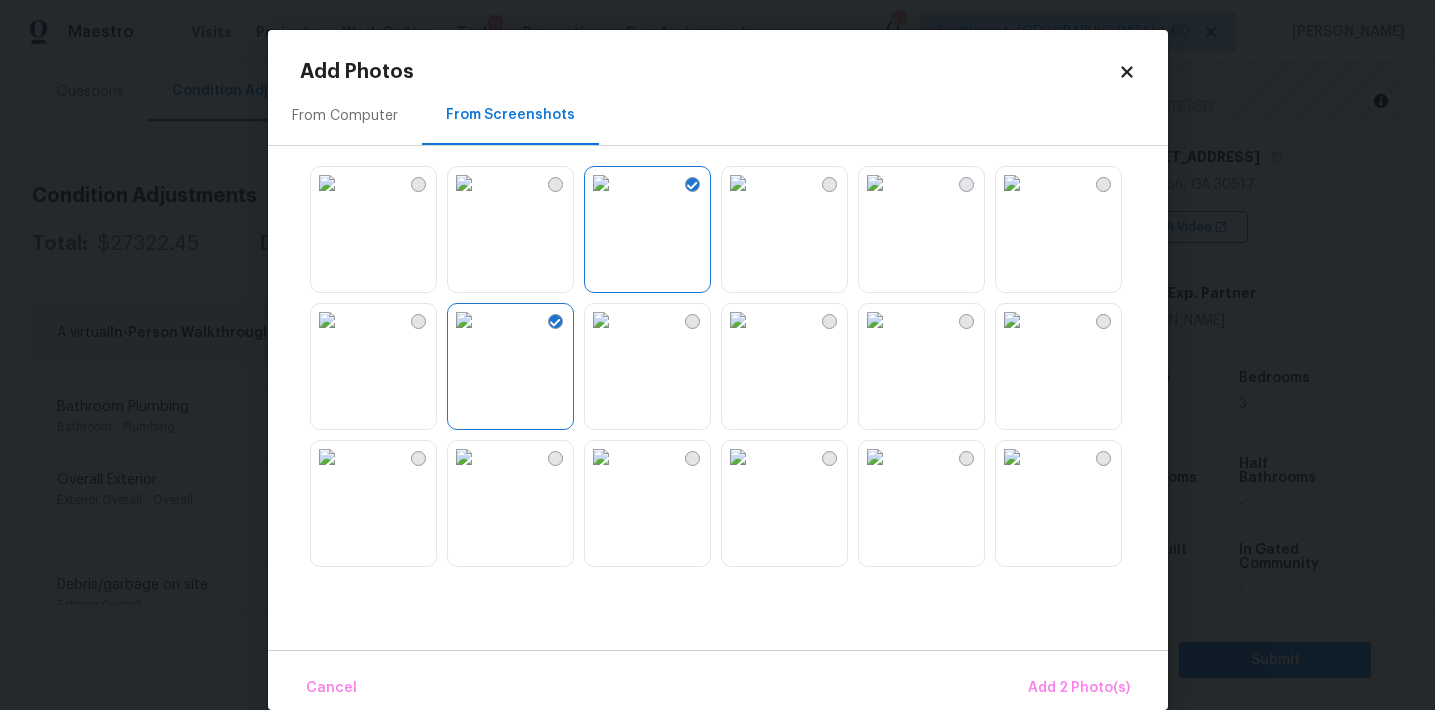 click at bounding box center [464, 457] 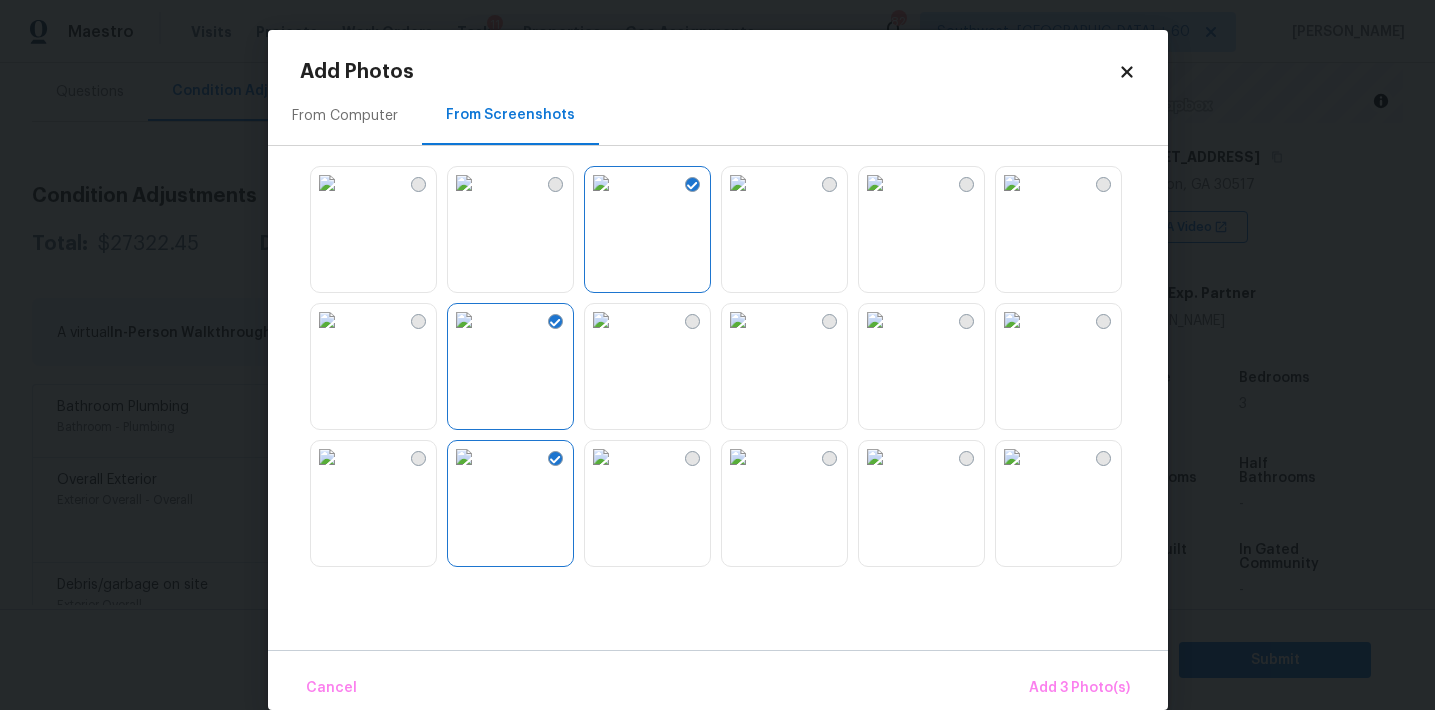 scroll, scrollTop: 135, scrollLeft: 0, axis: vertical 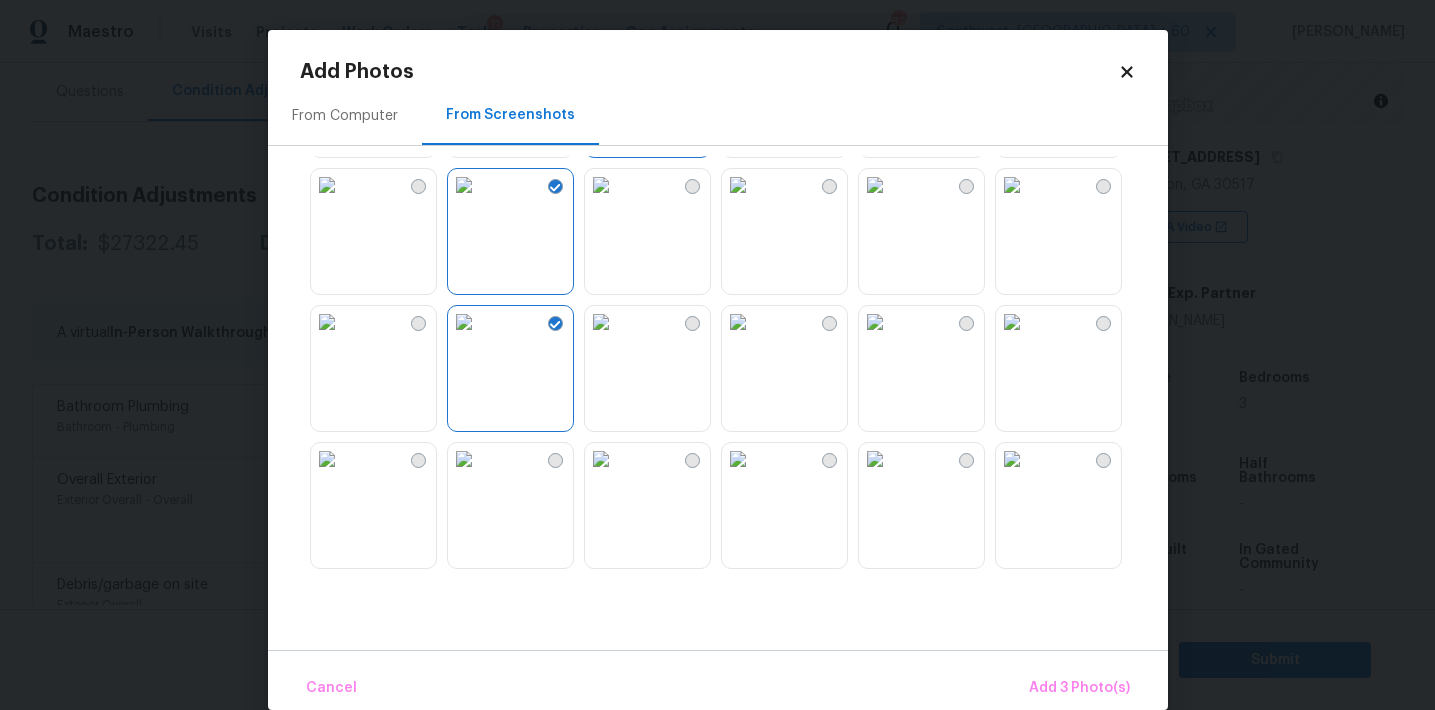 click at bounding box center (1012, 322) 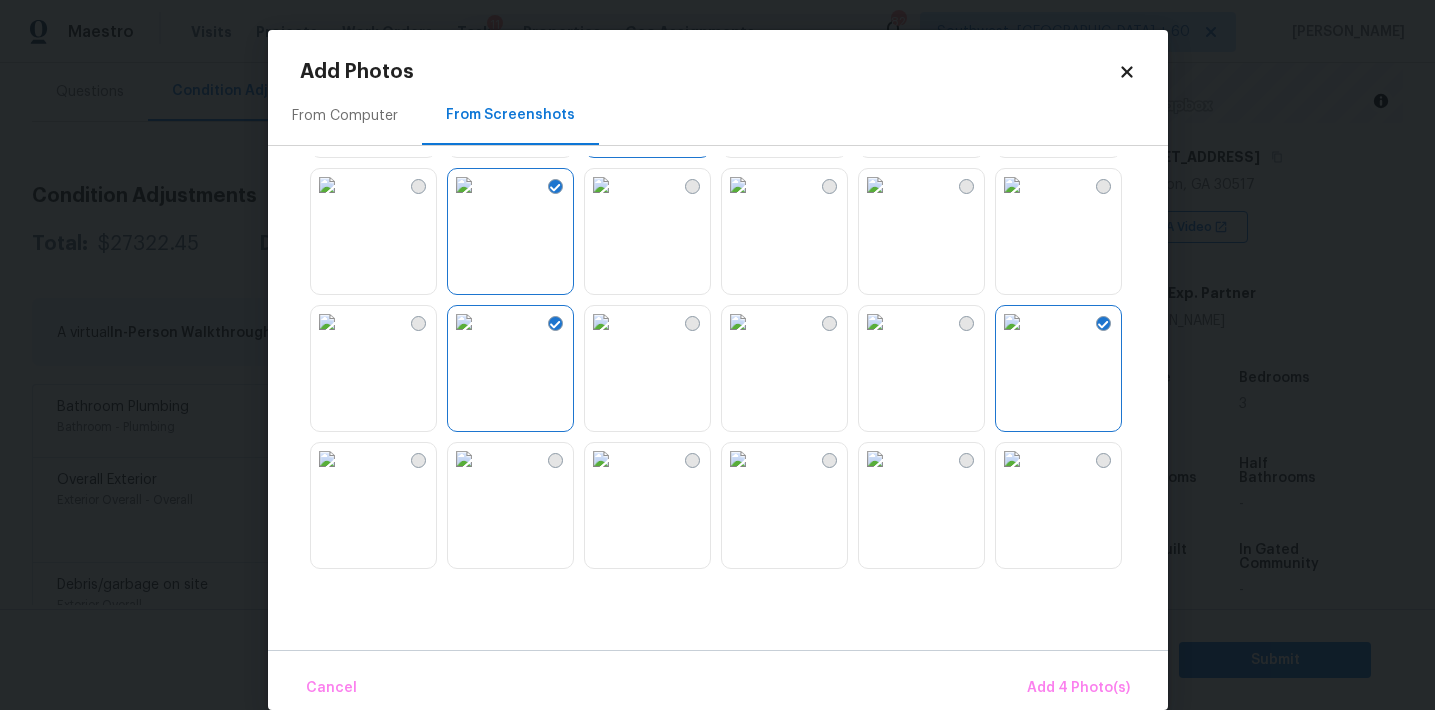 click at bounding box center [875, 459] 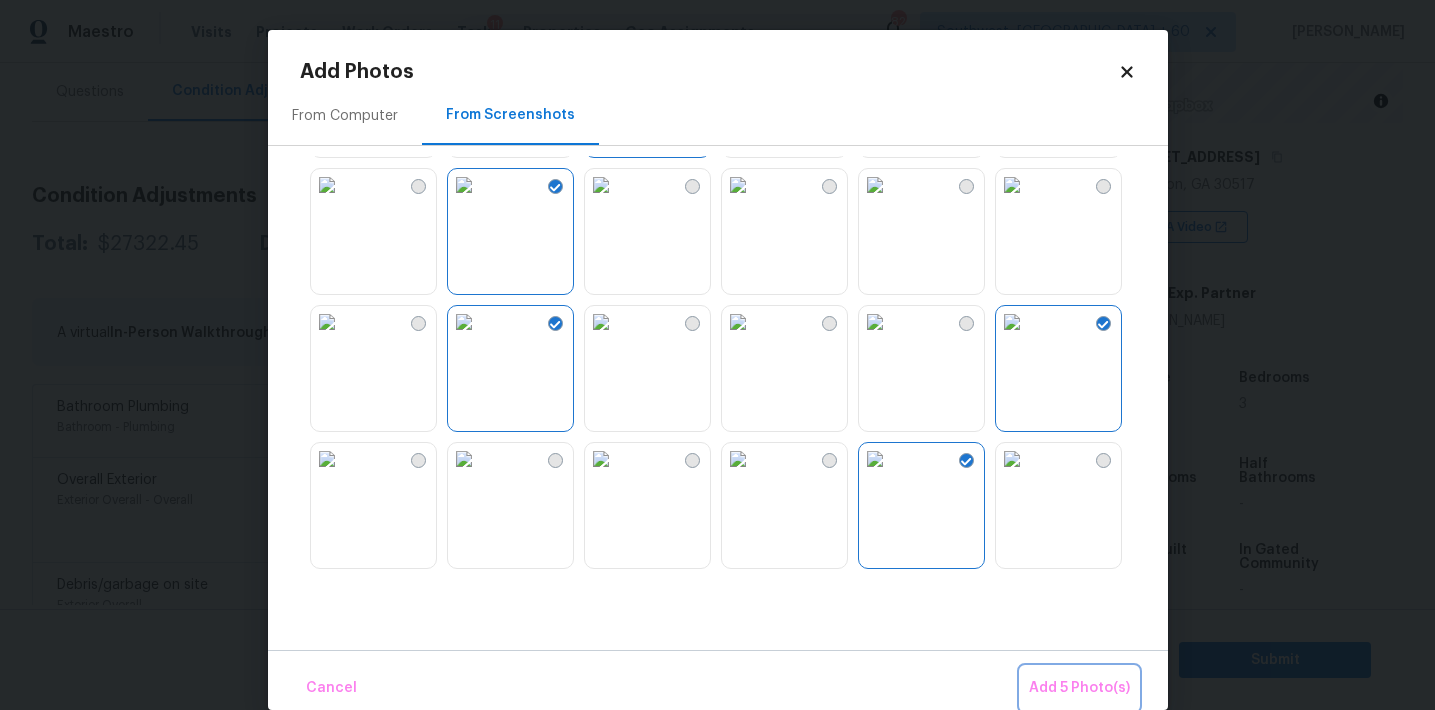 click on "Add 5 Photo(s)" at bounding box center (1079, 688) 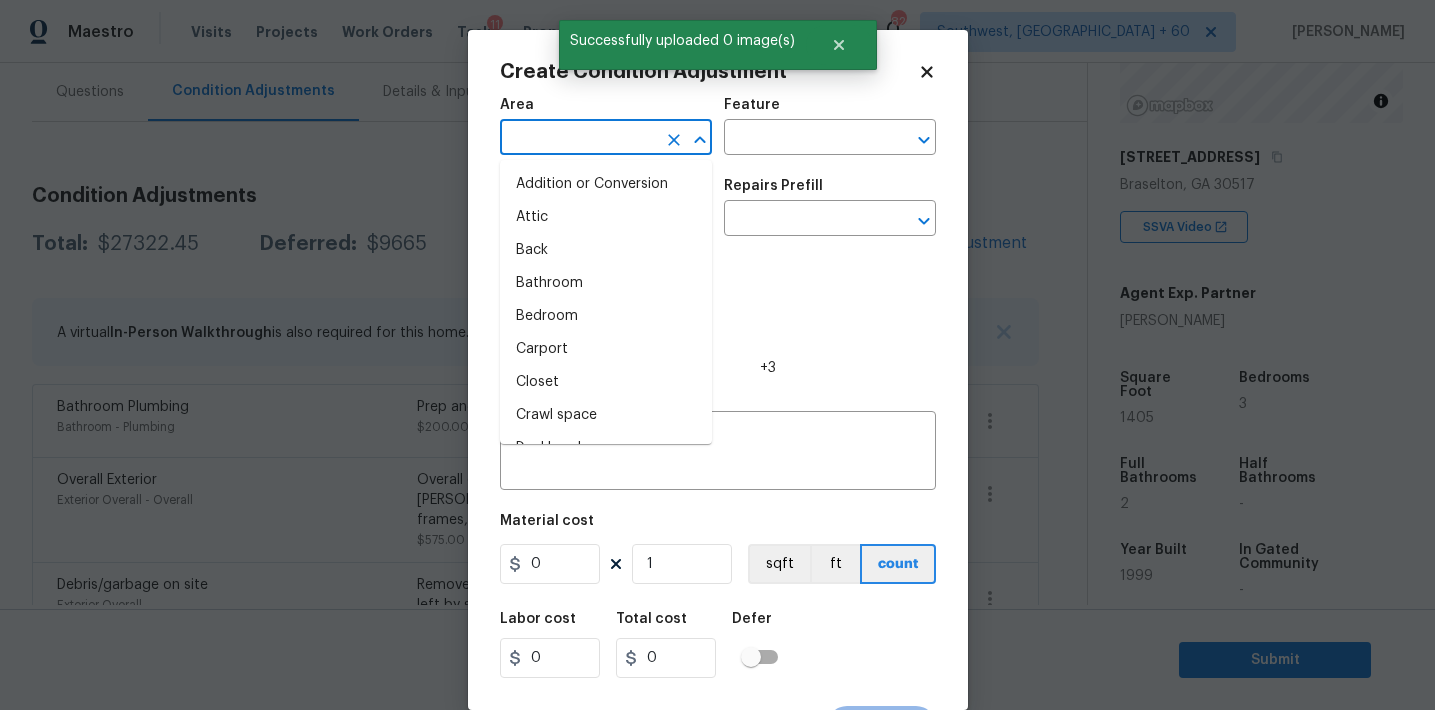 click at bounding box center [578, 139] 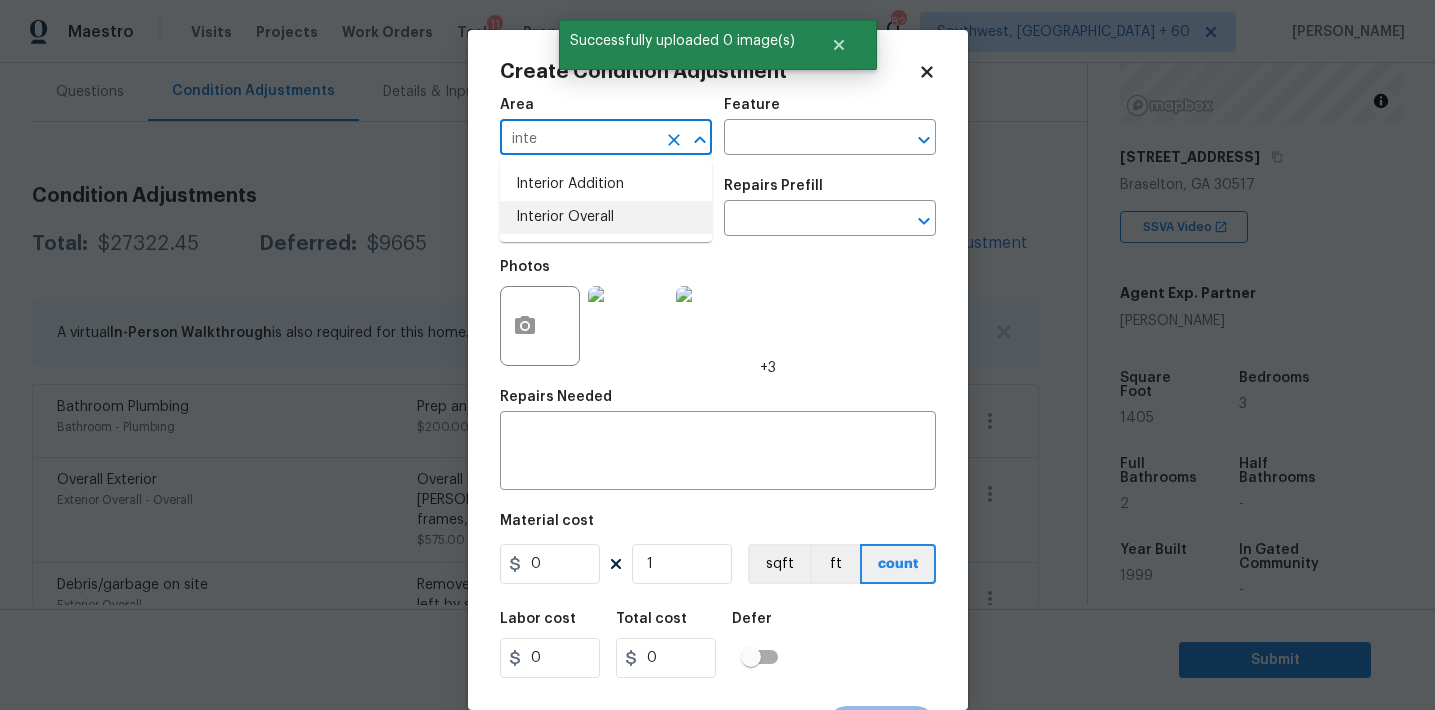 click on "Interior Overall" at bounding box center [606, 217] 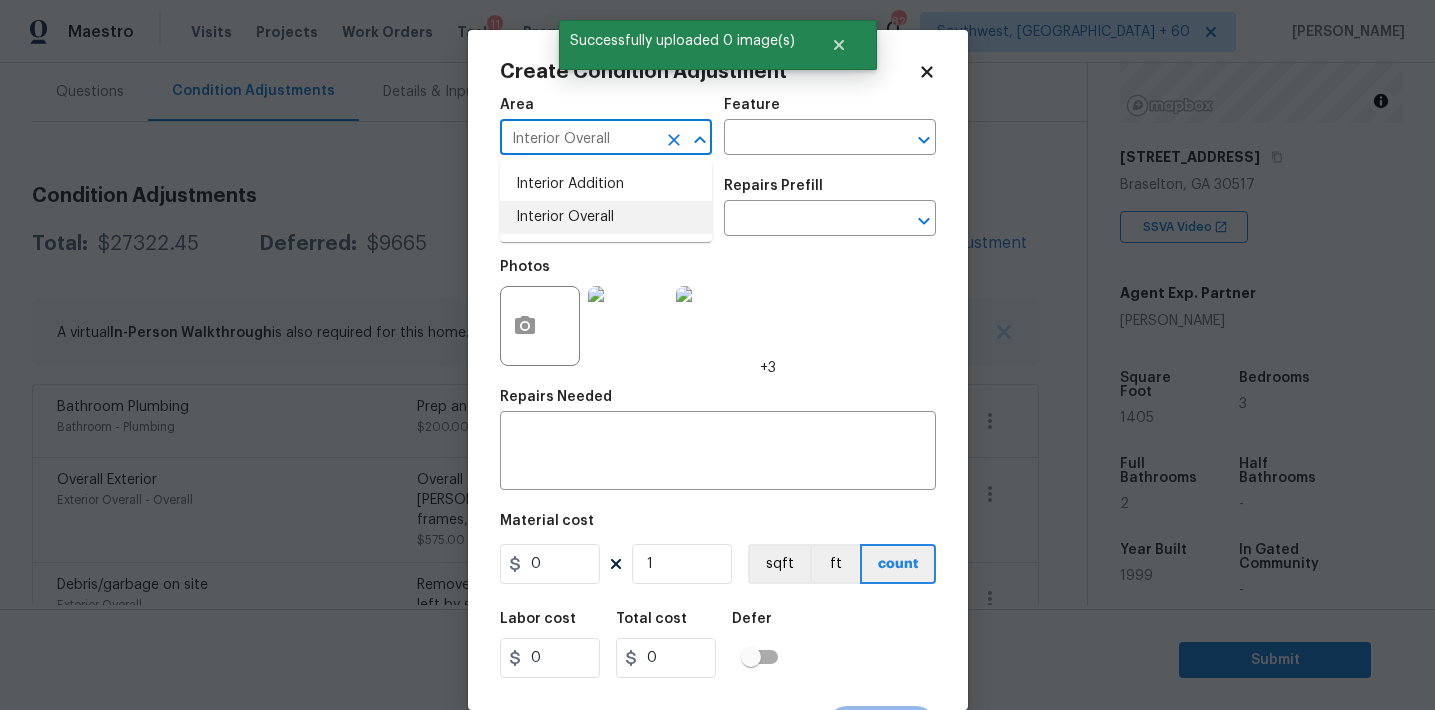 type on "Interior Overall" 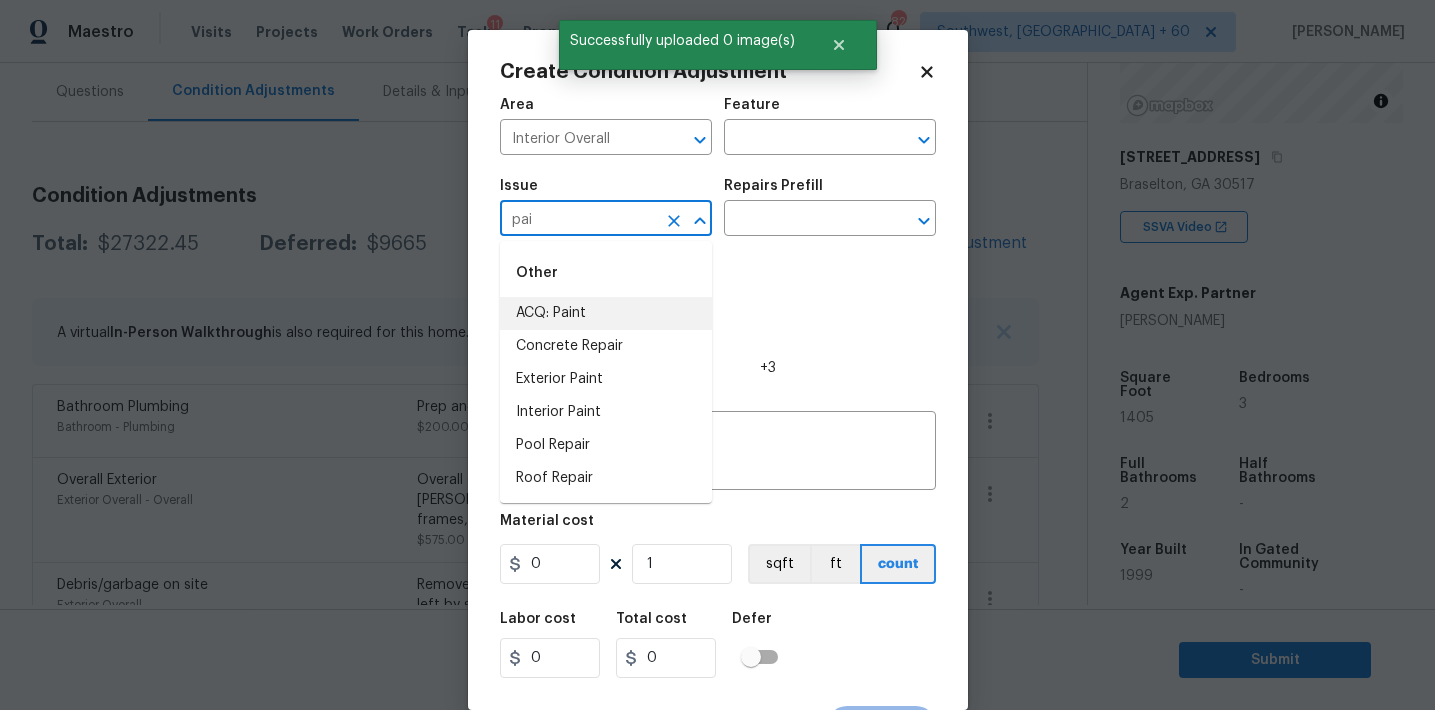 click on "ACQ: Paint" at bounding box center (606, 313) 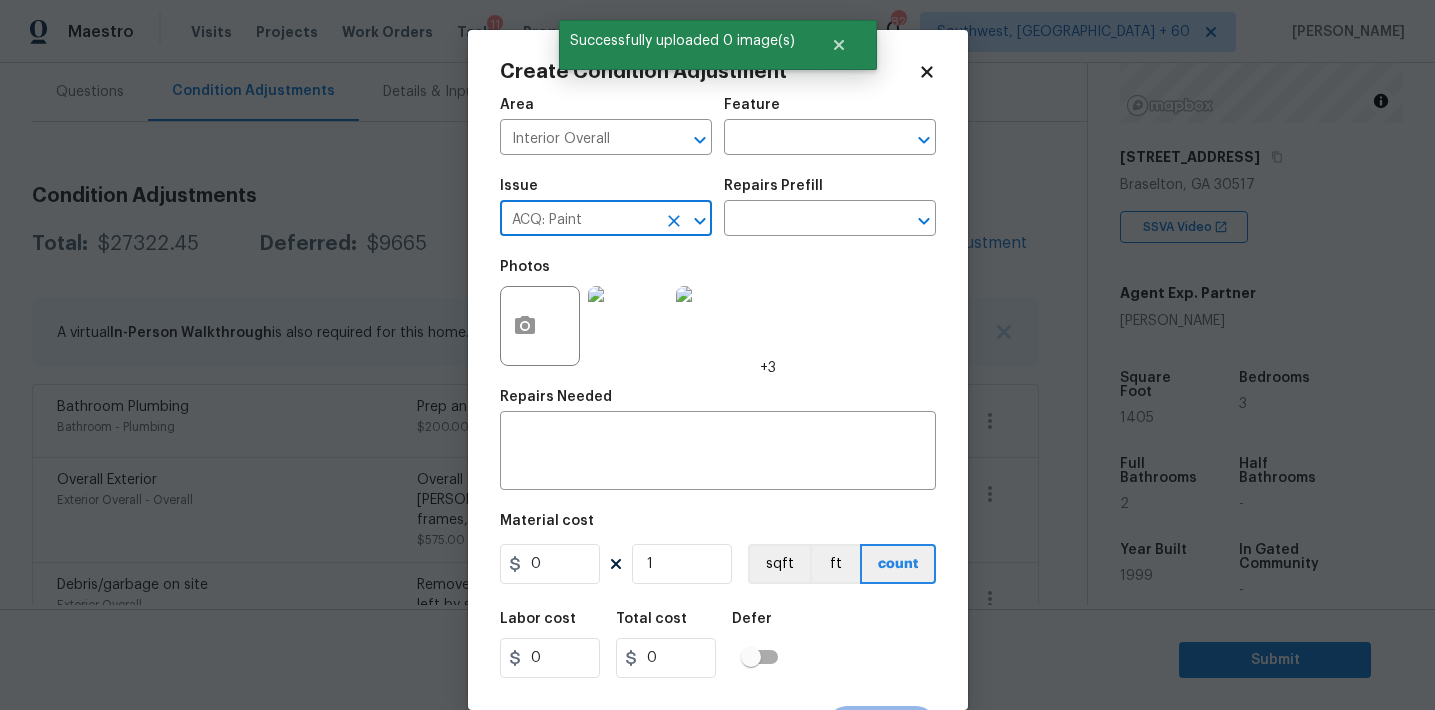 type on "ACQ: Paint" 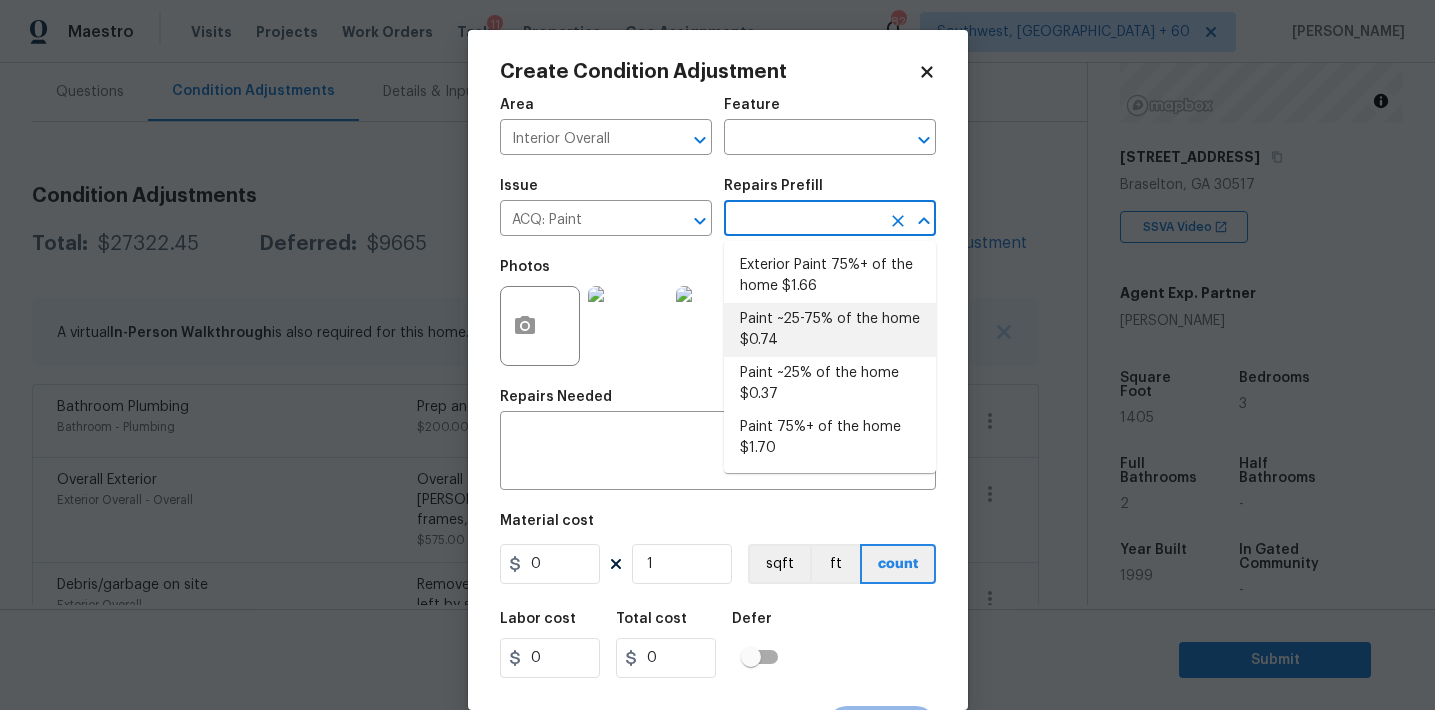 click on "Paint ~25-75% of the home $0.74" at bounding box center [830, 330] 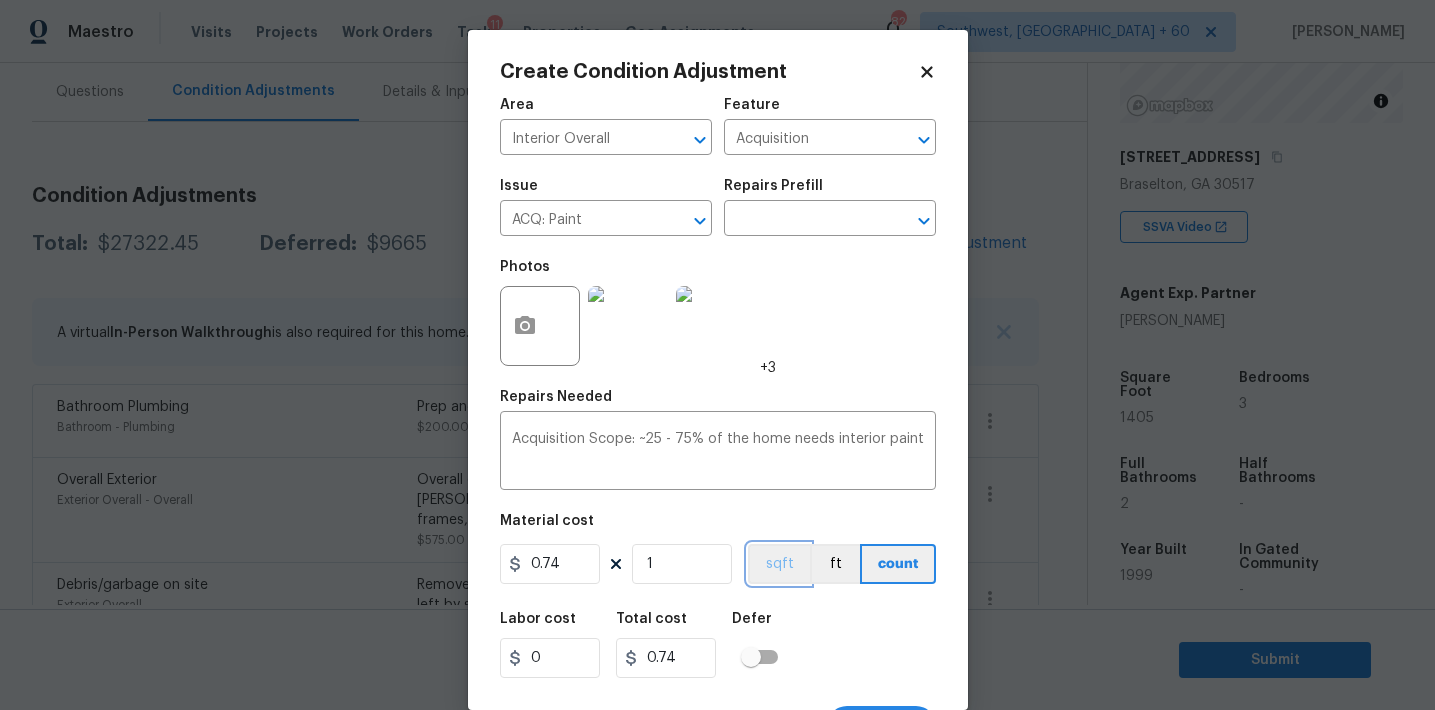 click on "sqft" at bounding box center (779, 564) 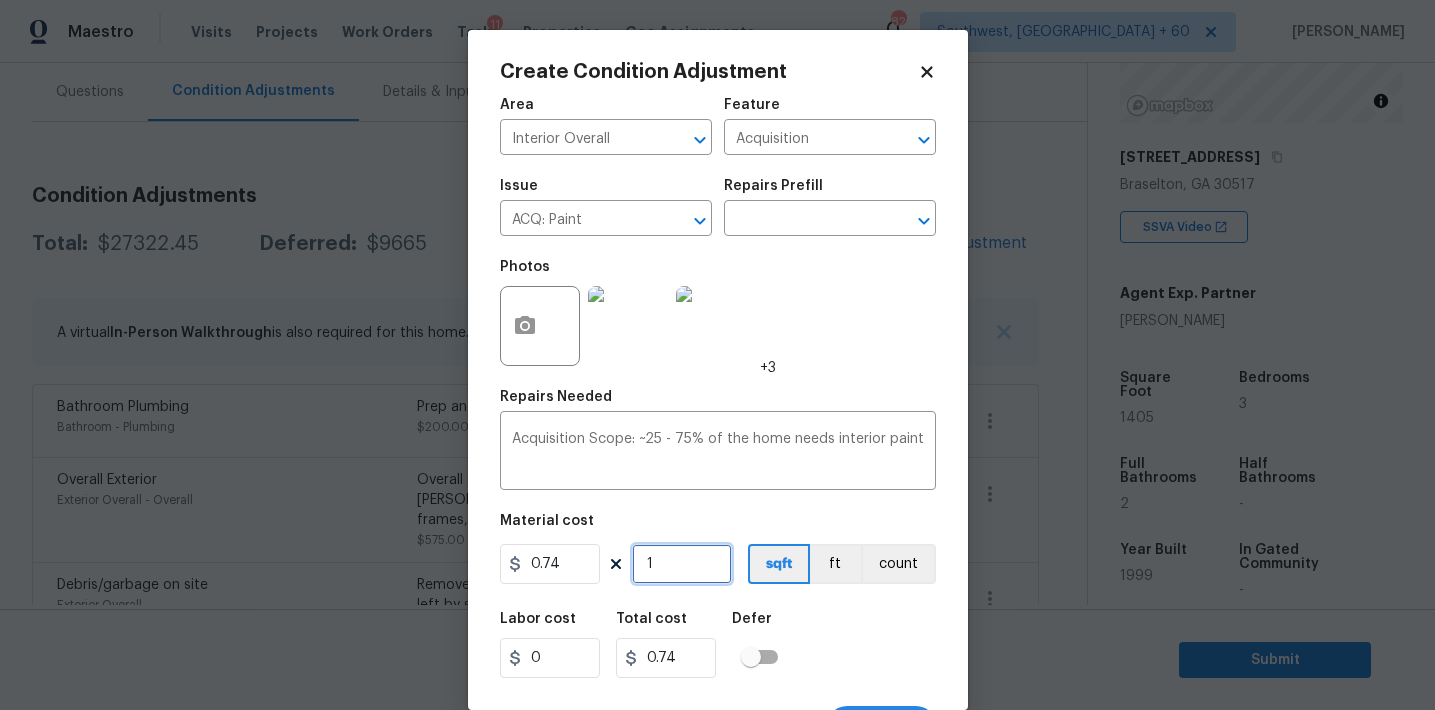 click on "1" at bounding box center [682, 564] 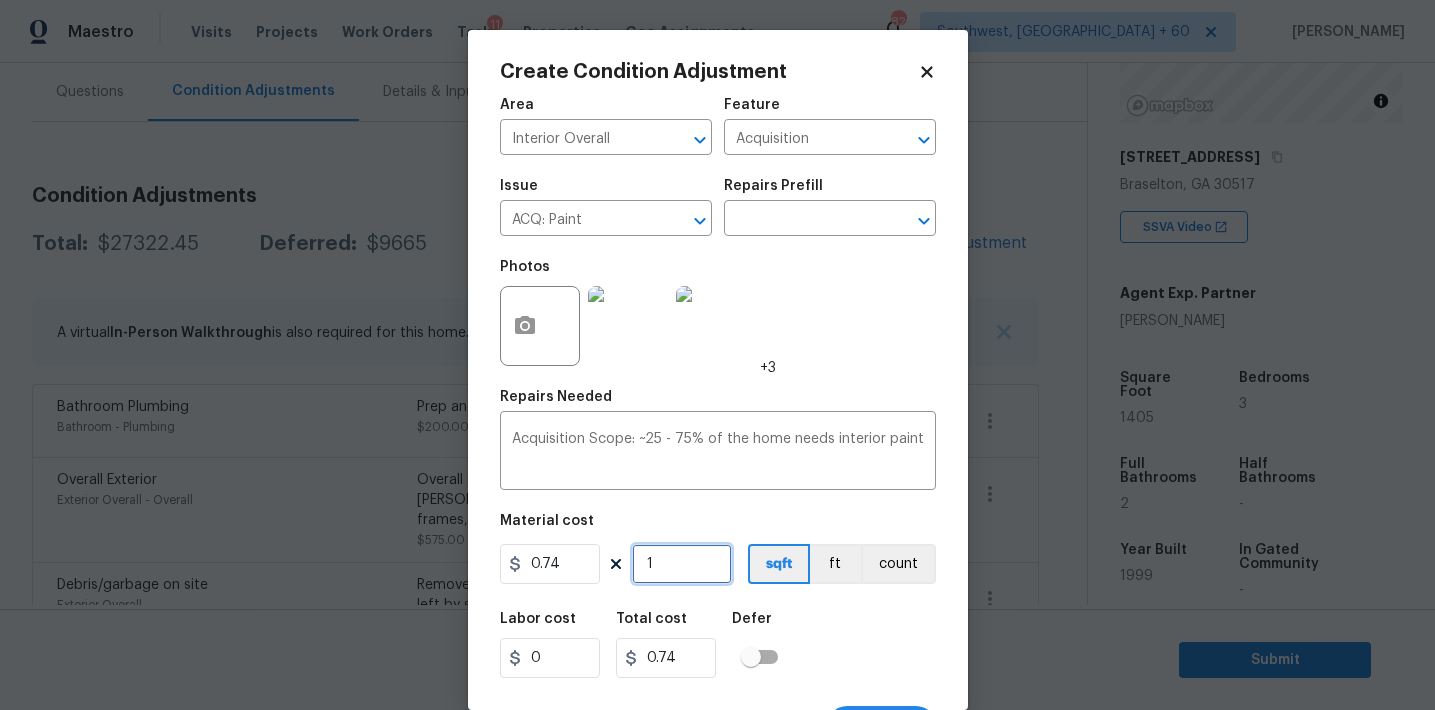 click on "1" at bounding box center [682, 564] 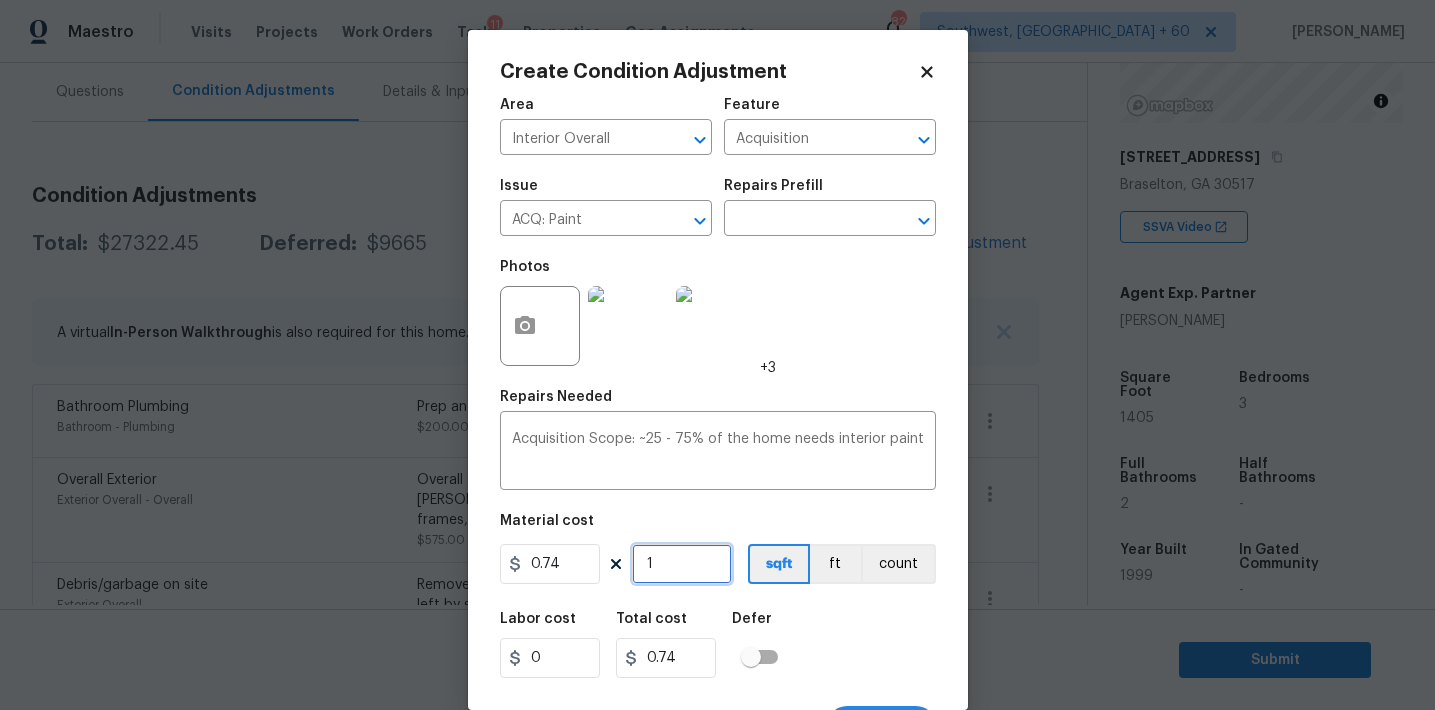 type on "14" 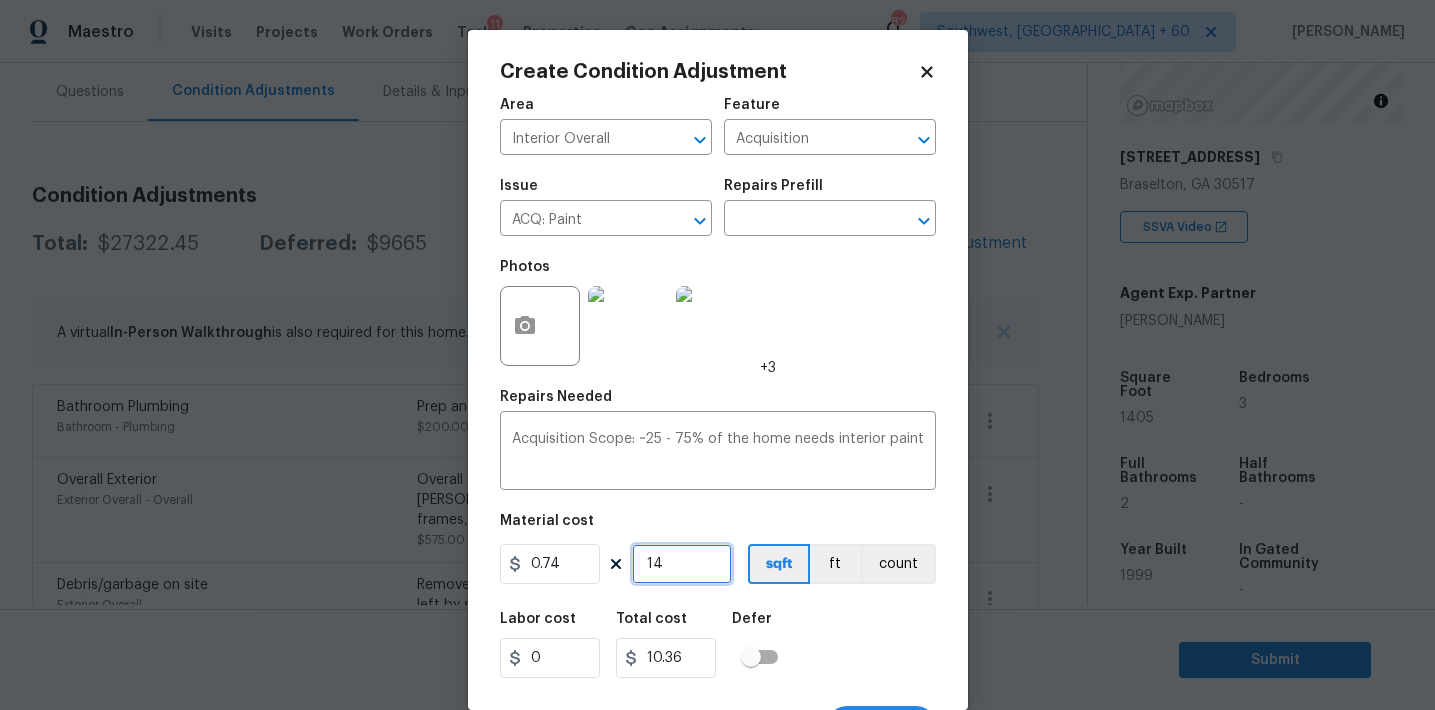 type on "140" 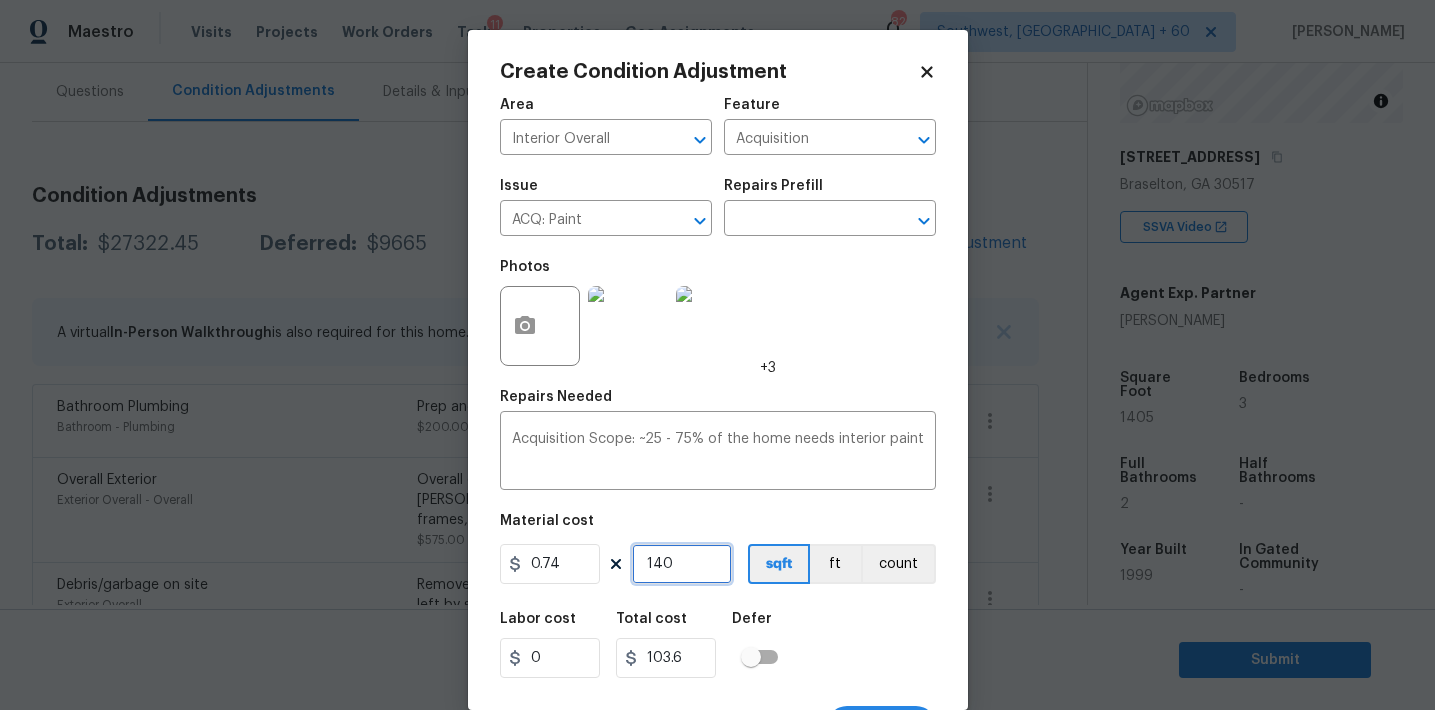 type on "1405" 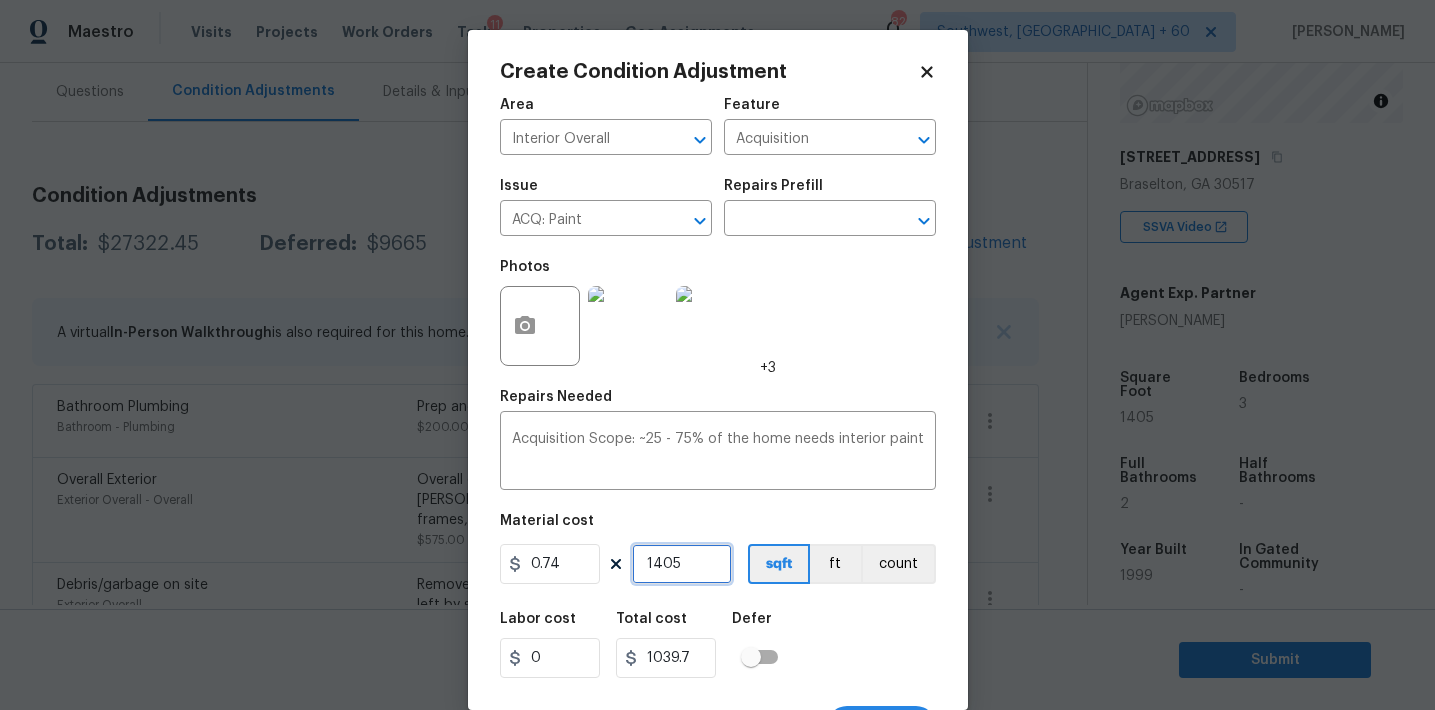 scroll, scrollTop: 37, scrollLeft: 0, axis: vertical 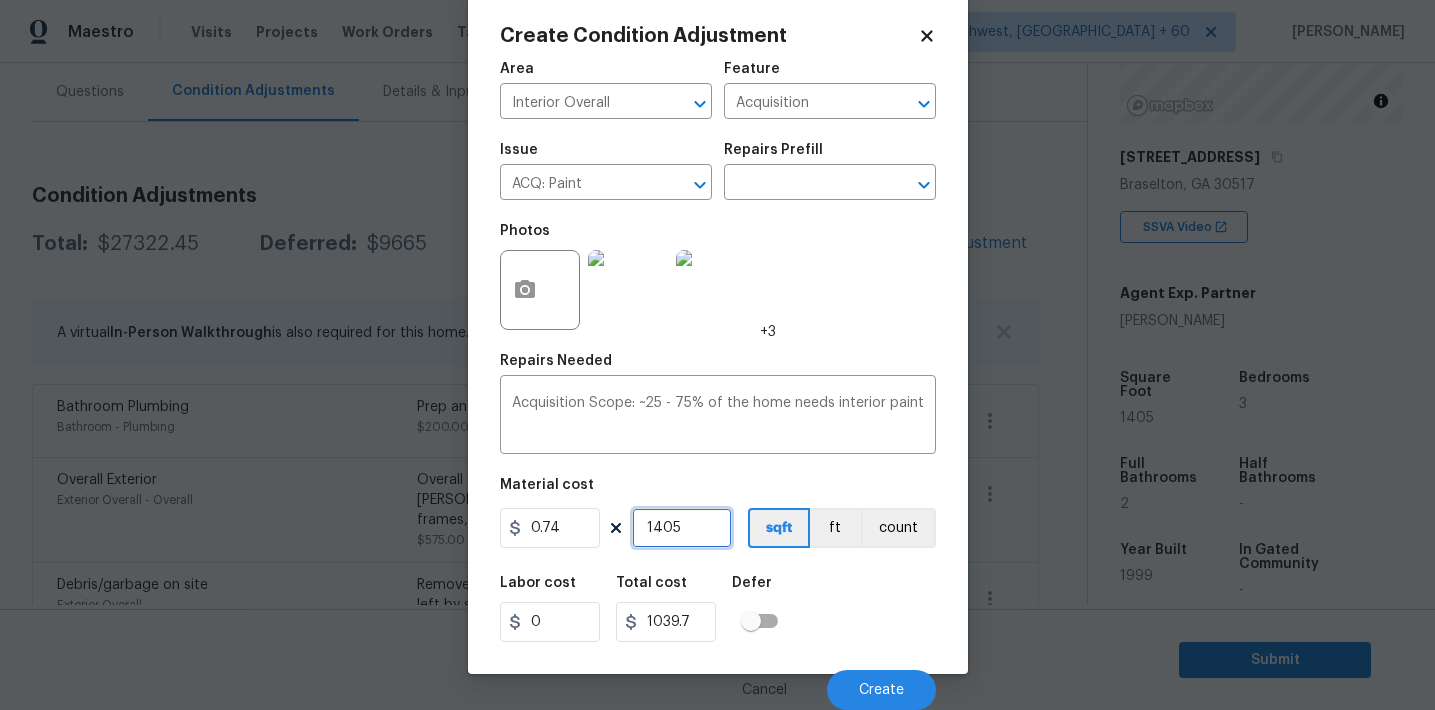 type on "1405" 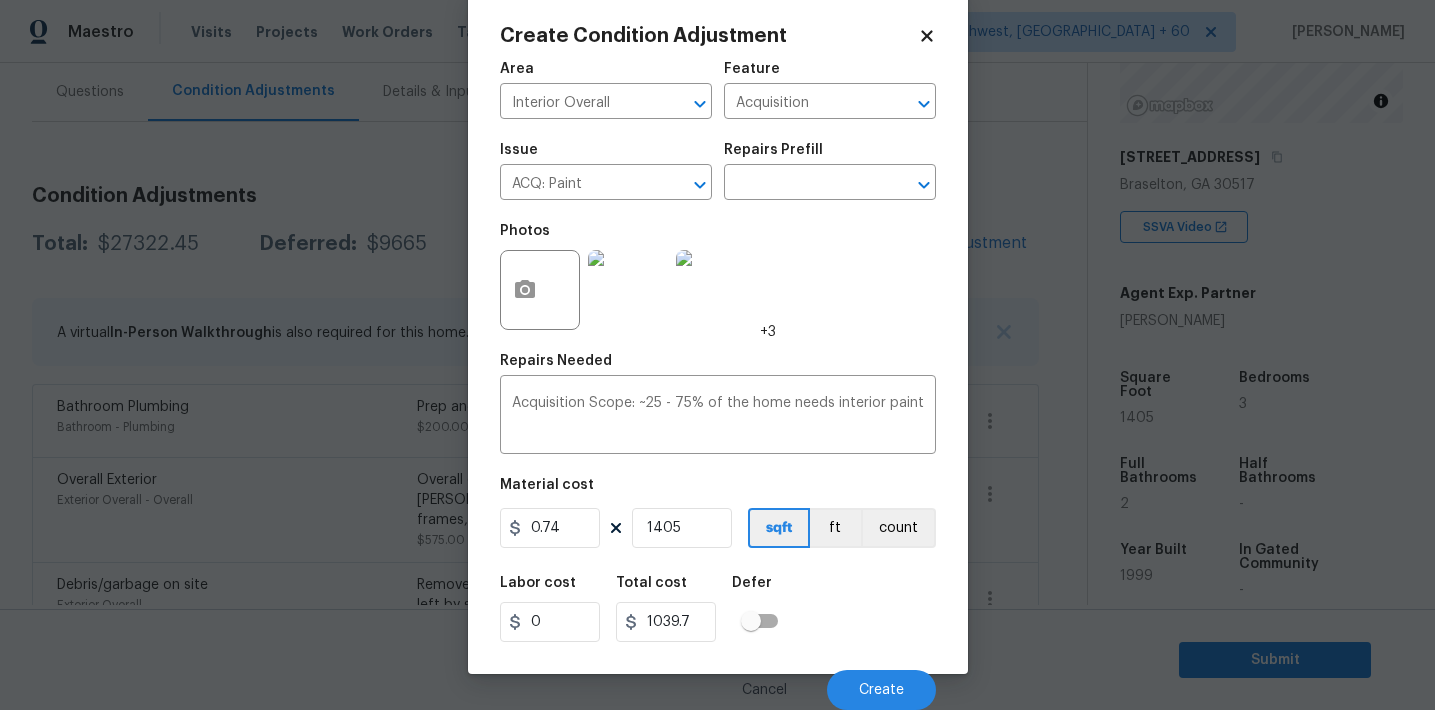 click on "Labor cost 0 Total cost 1039.7 Defer" at bounding box center (718, 609) 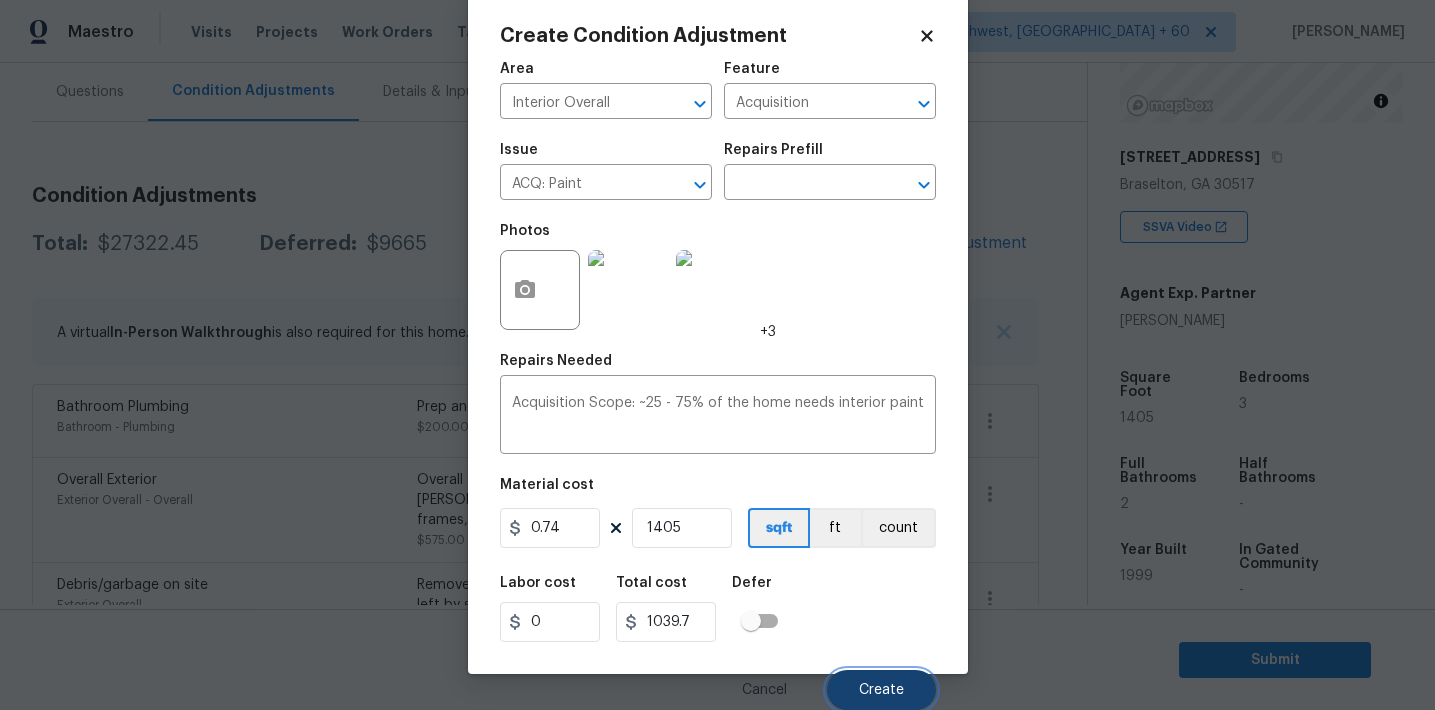 click on "Create" at bounding box center (881, 690) 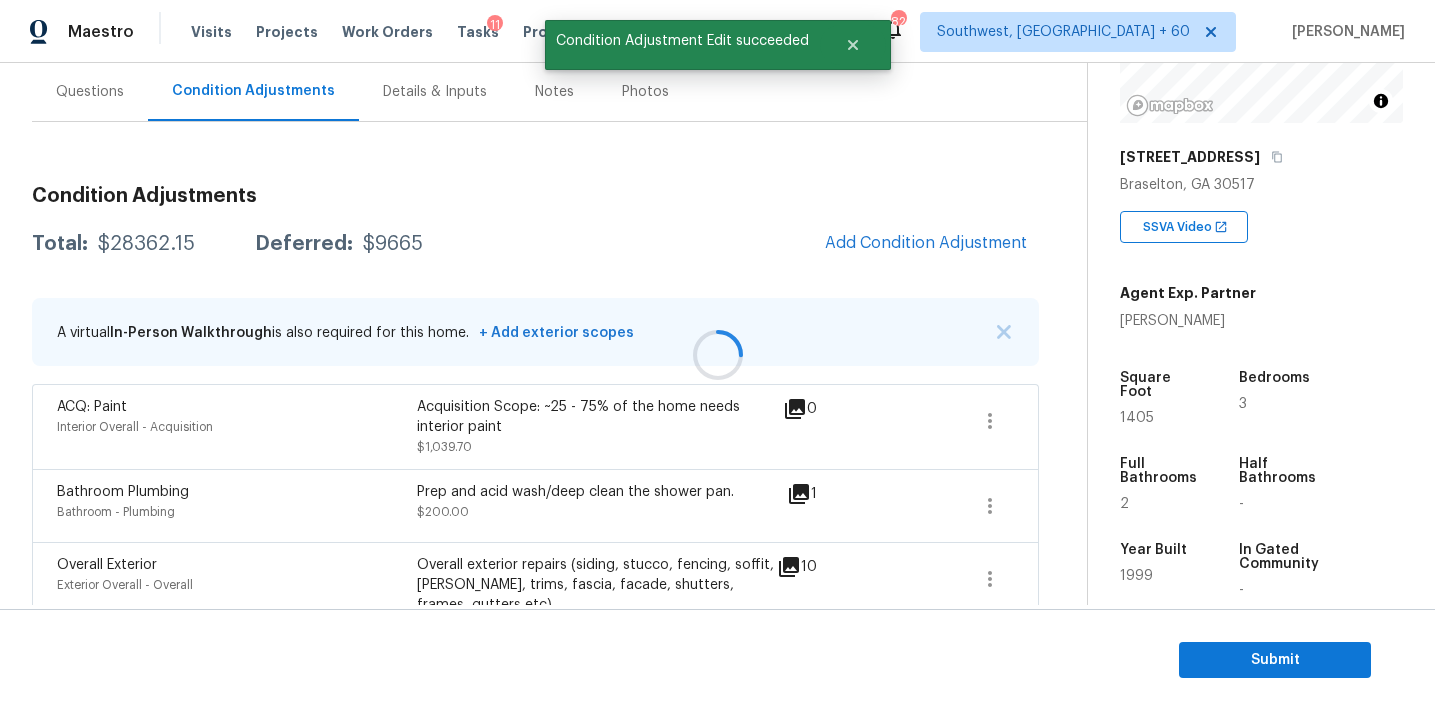 scroll, scrollTop: 30, scrollLeft: 0, axis: vertical 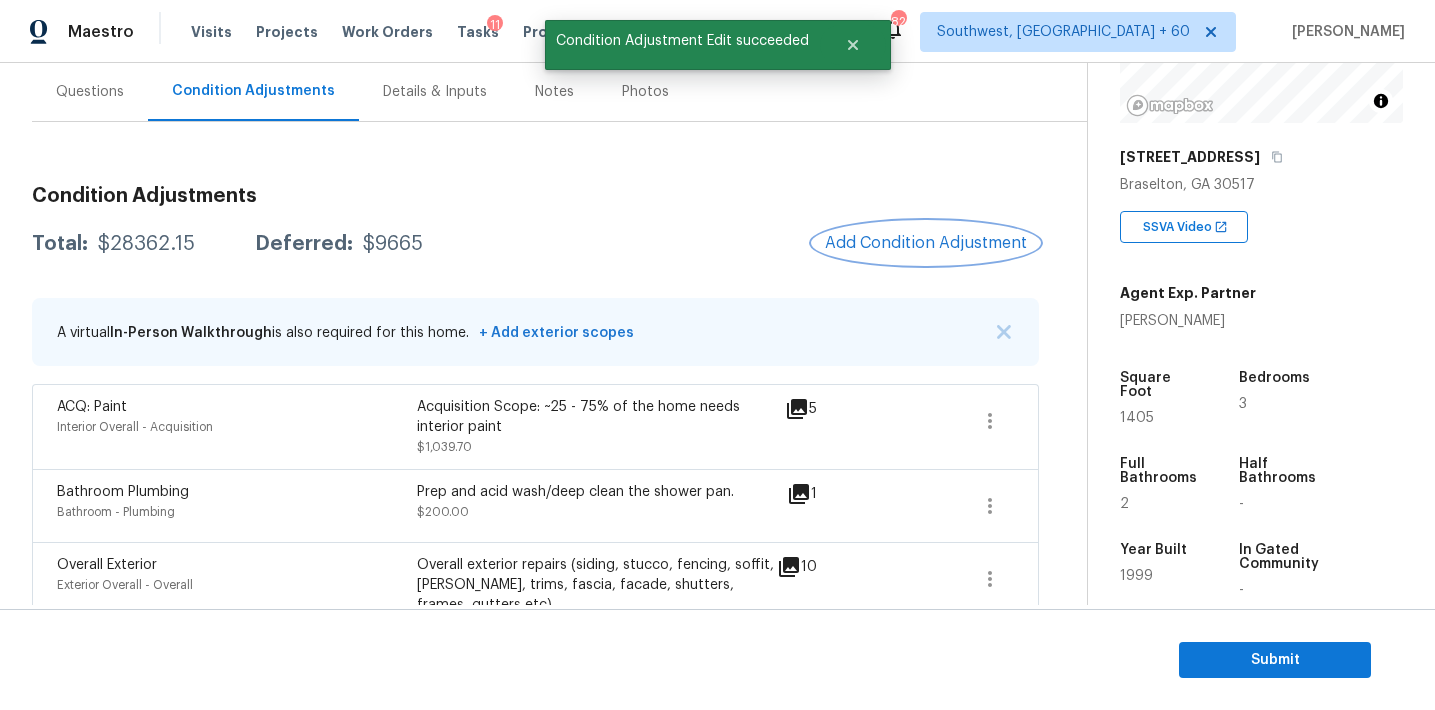 click on "Add Condition Adjustment" at bounding box center [926, 243] 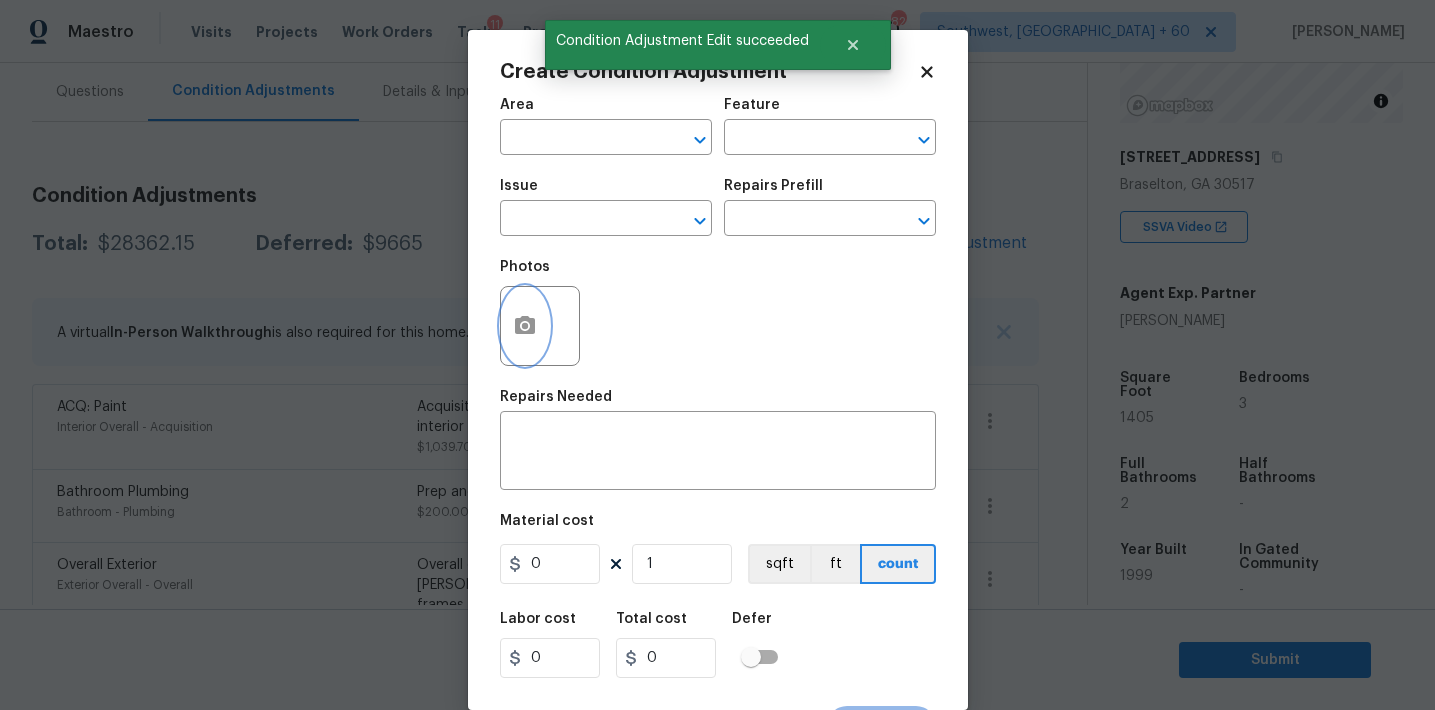 click 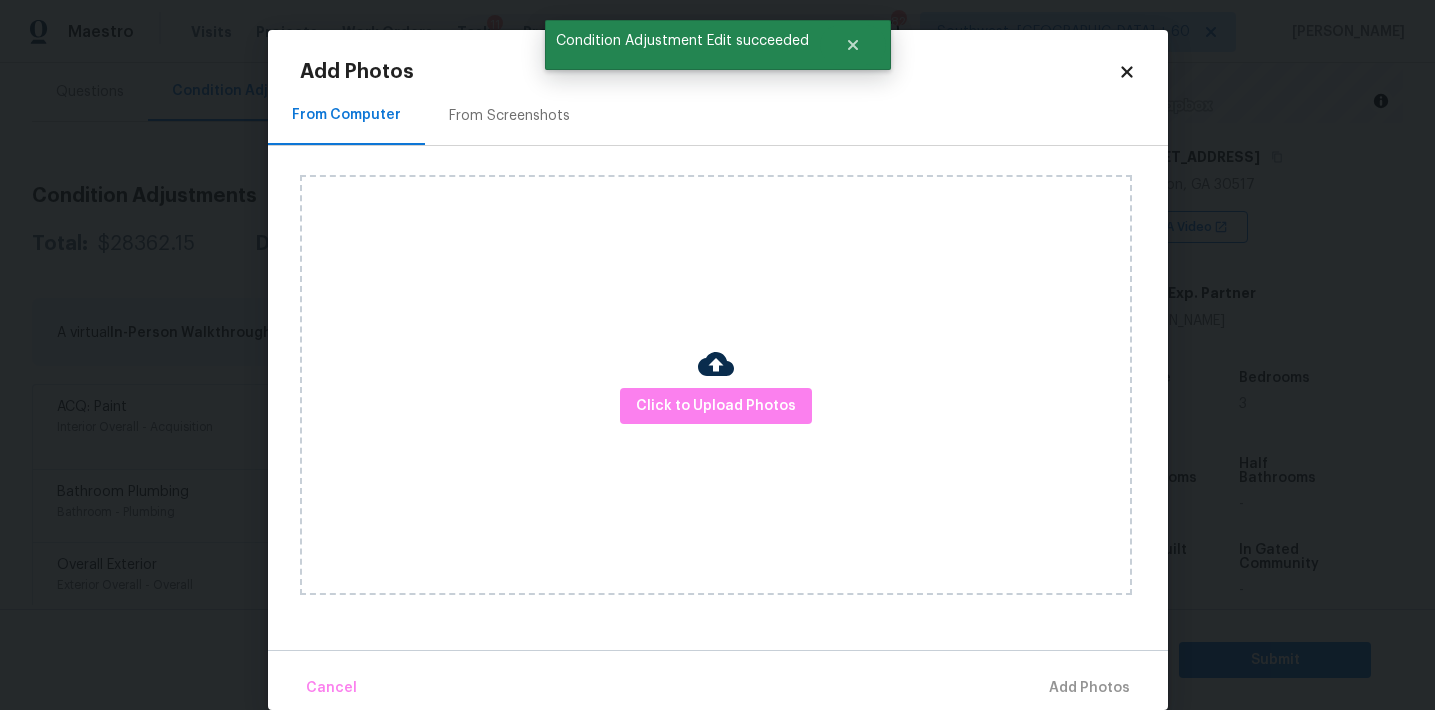 click on "From Screenshots" at bounding box center [509, 116] 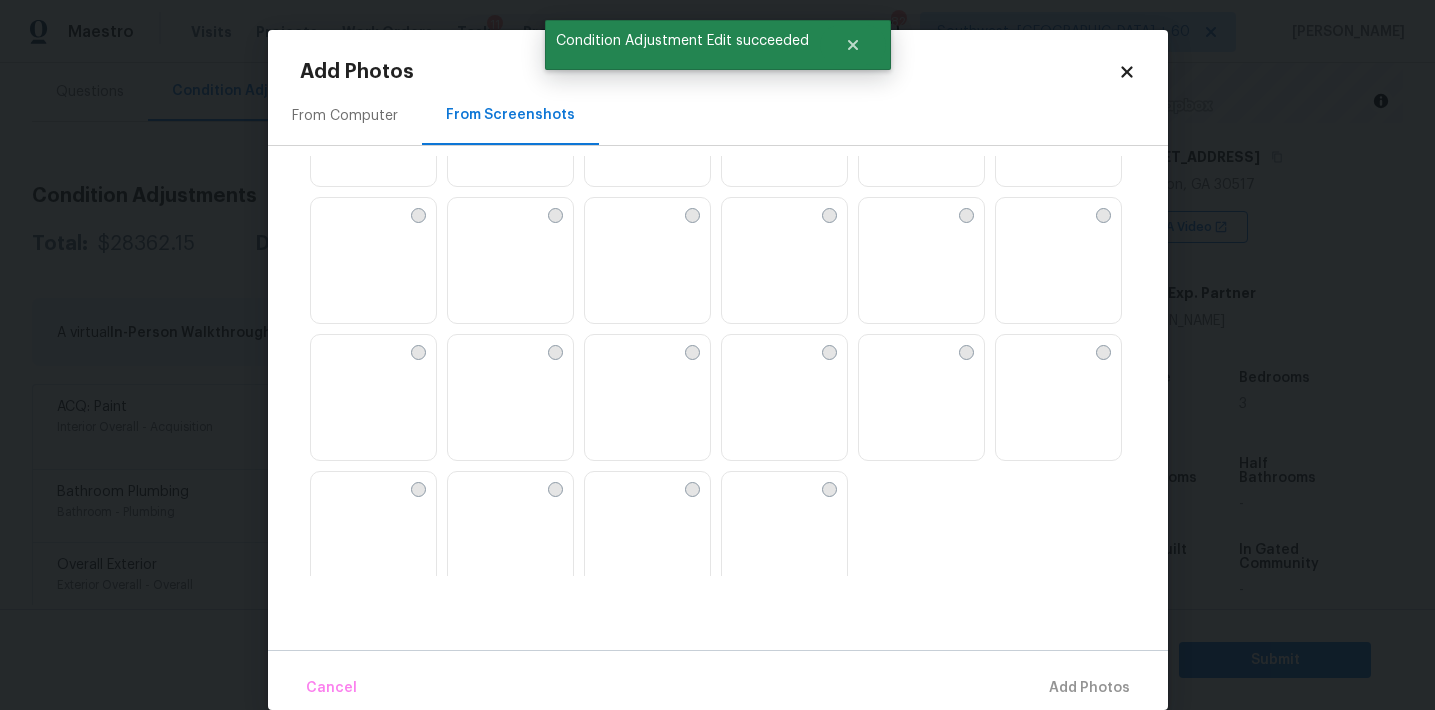 scroll, scrollTop: 1910, scrollLeft: 0, axis: vertical 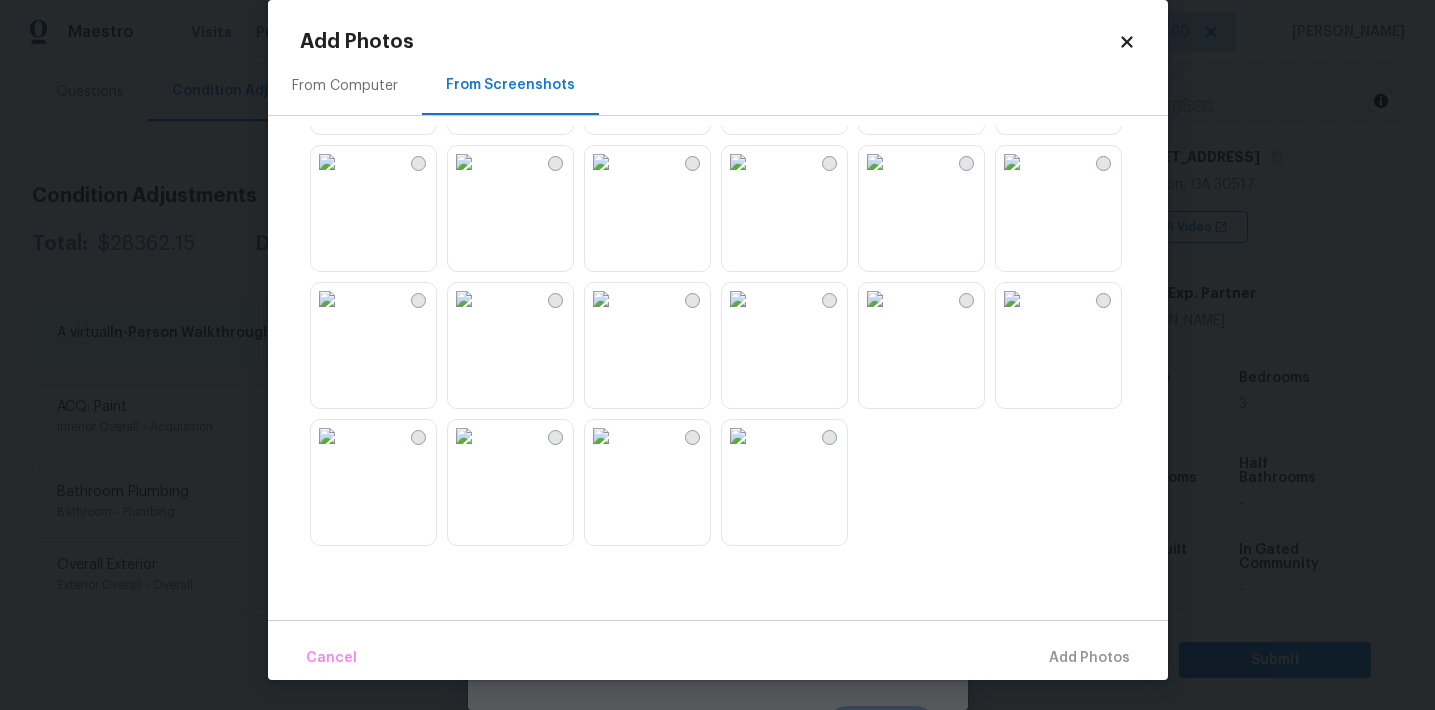 click at bounding box center (464, 436) 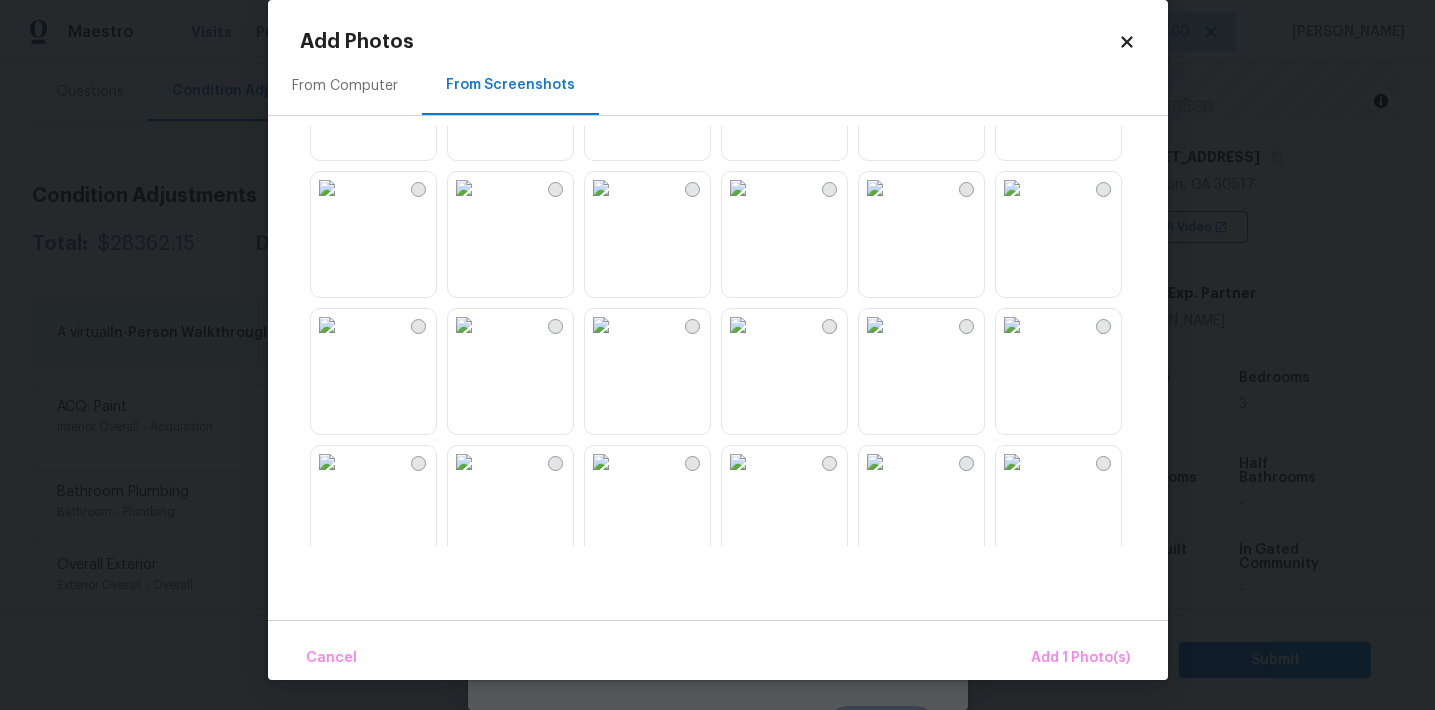 scroll, scrollTop: 1702, scrollLeft: 0, axis: vertical 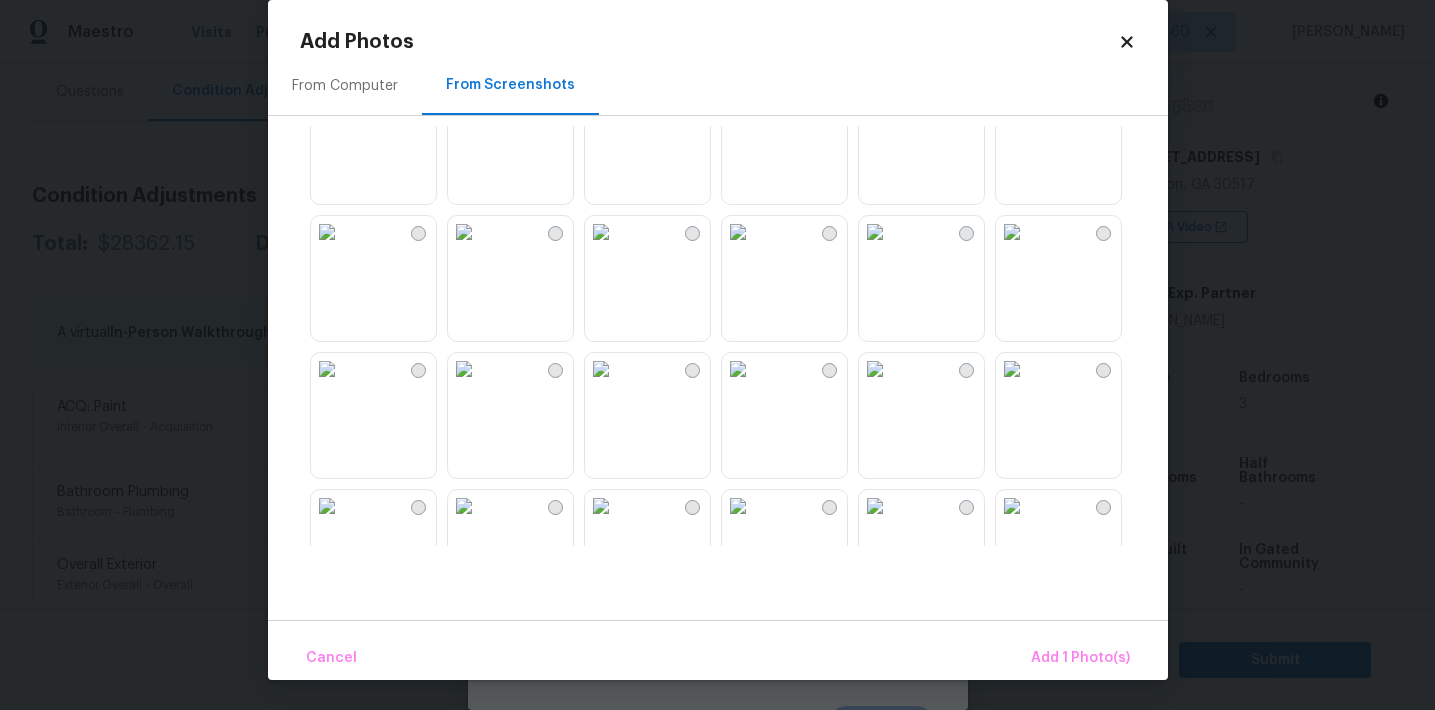 click at bounding box center [738, 369] 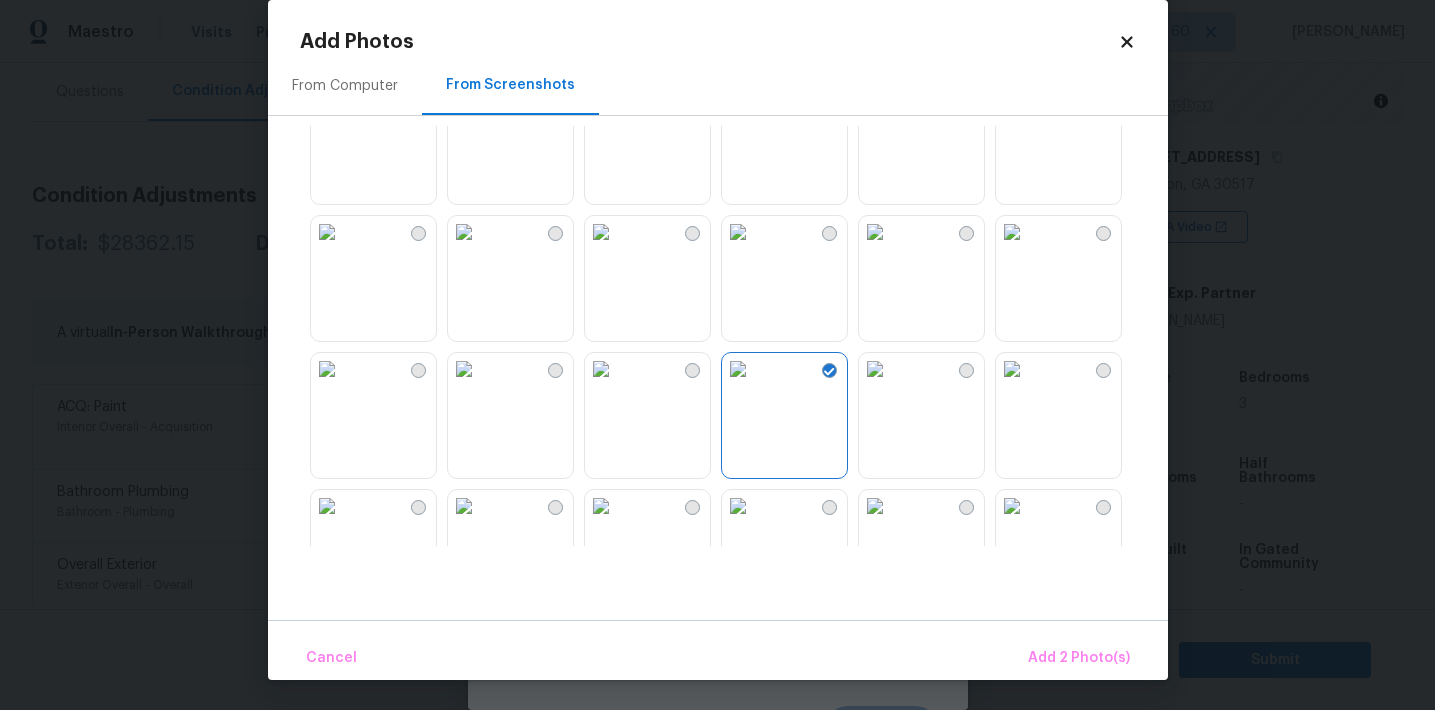 click at bounding box center (875, 232) 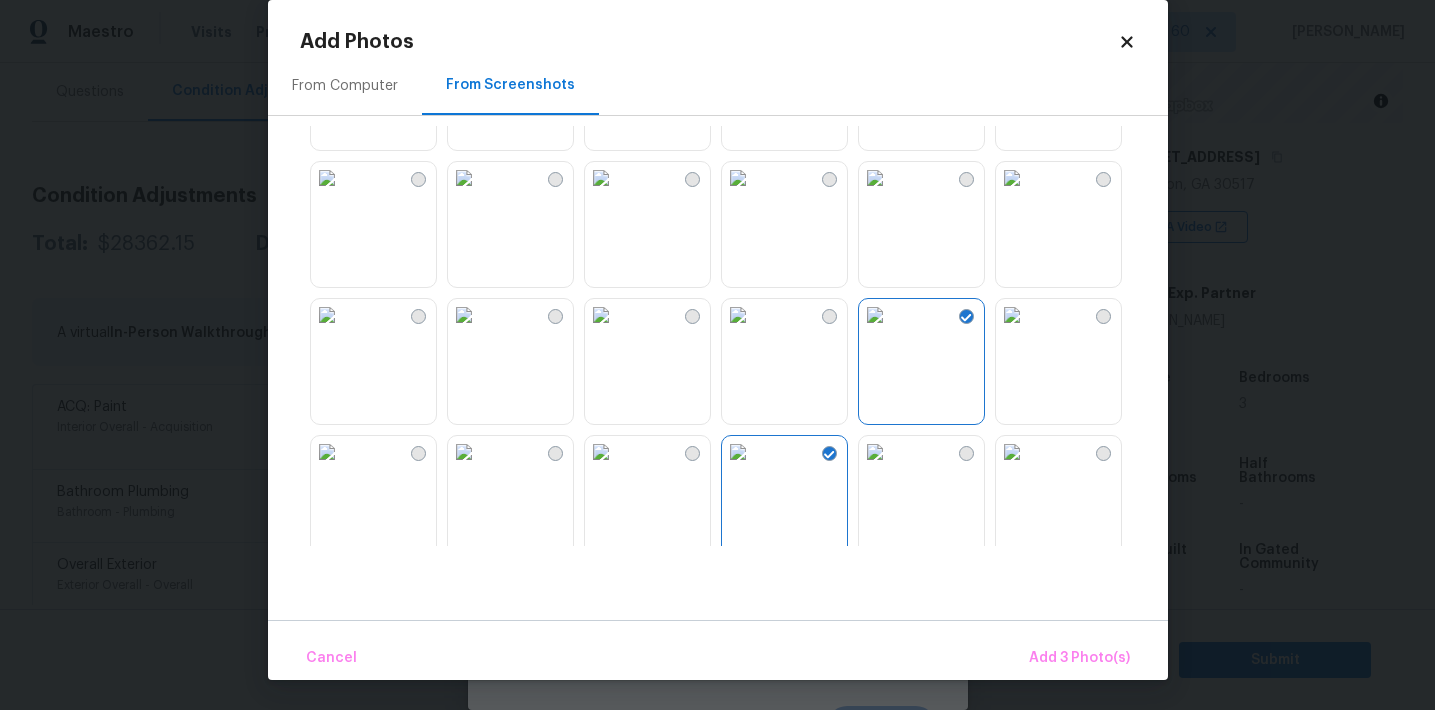 scroll, scrollTop: 1601, scrollLeft: 0, axis: vertical 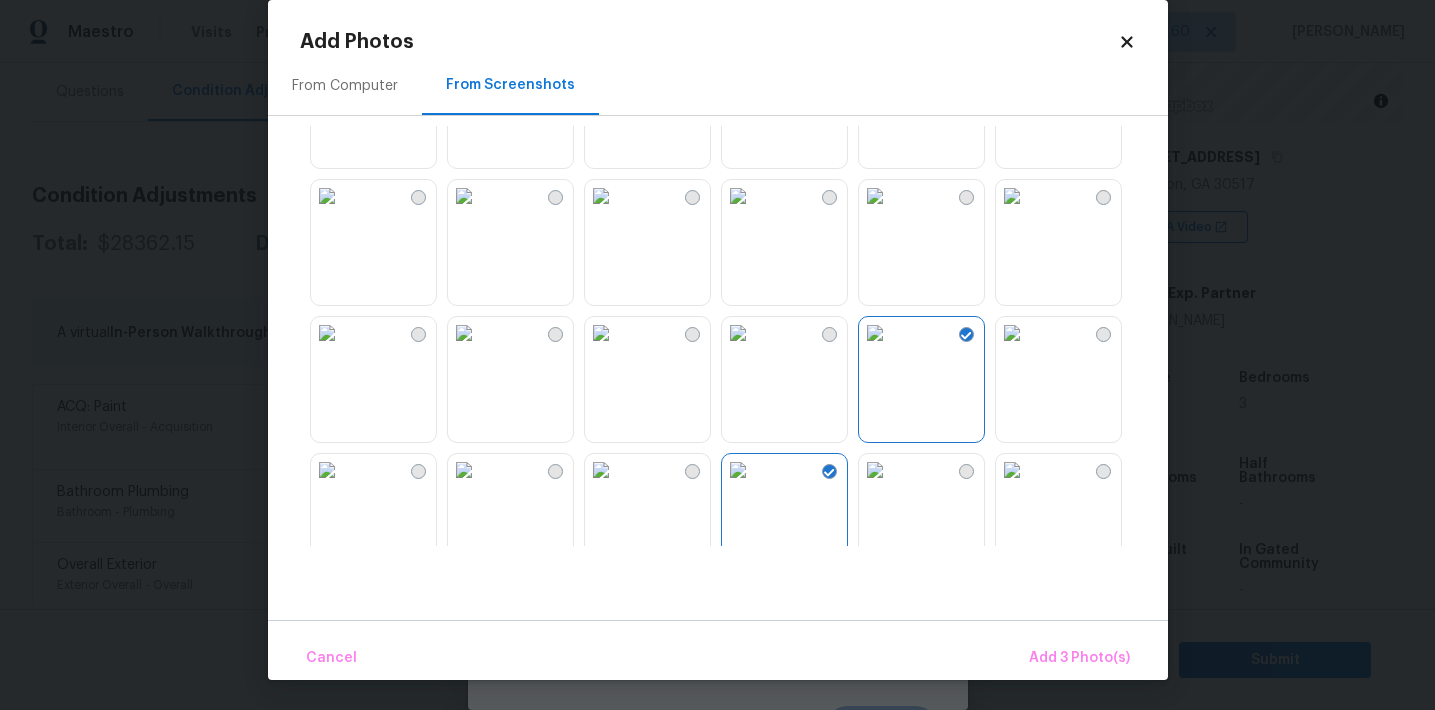 click at bounding box center [875, 196] 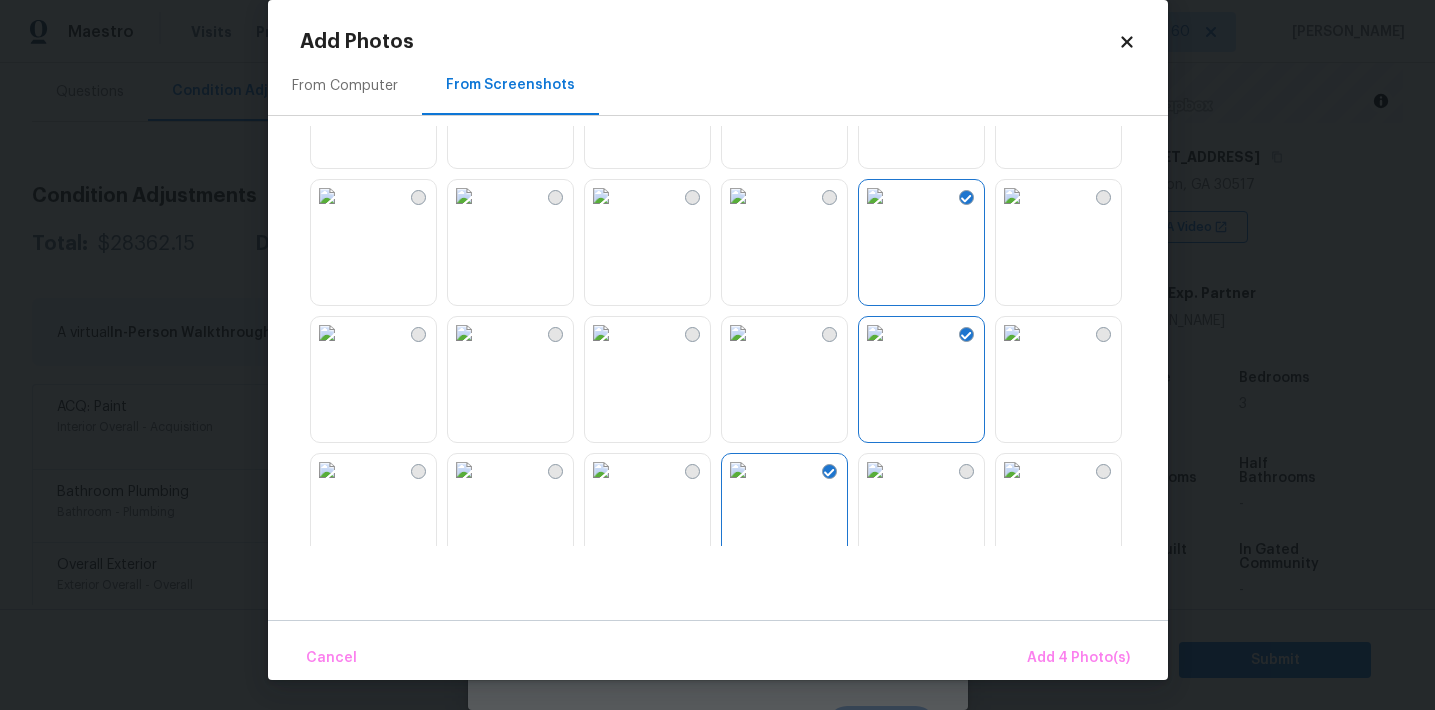 click at bounding box center [738, 196] 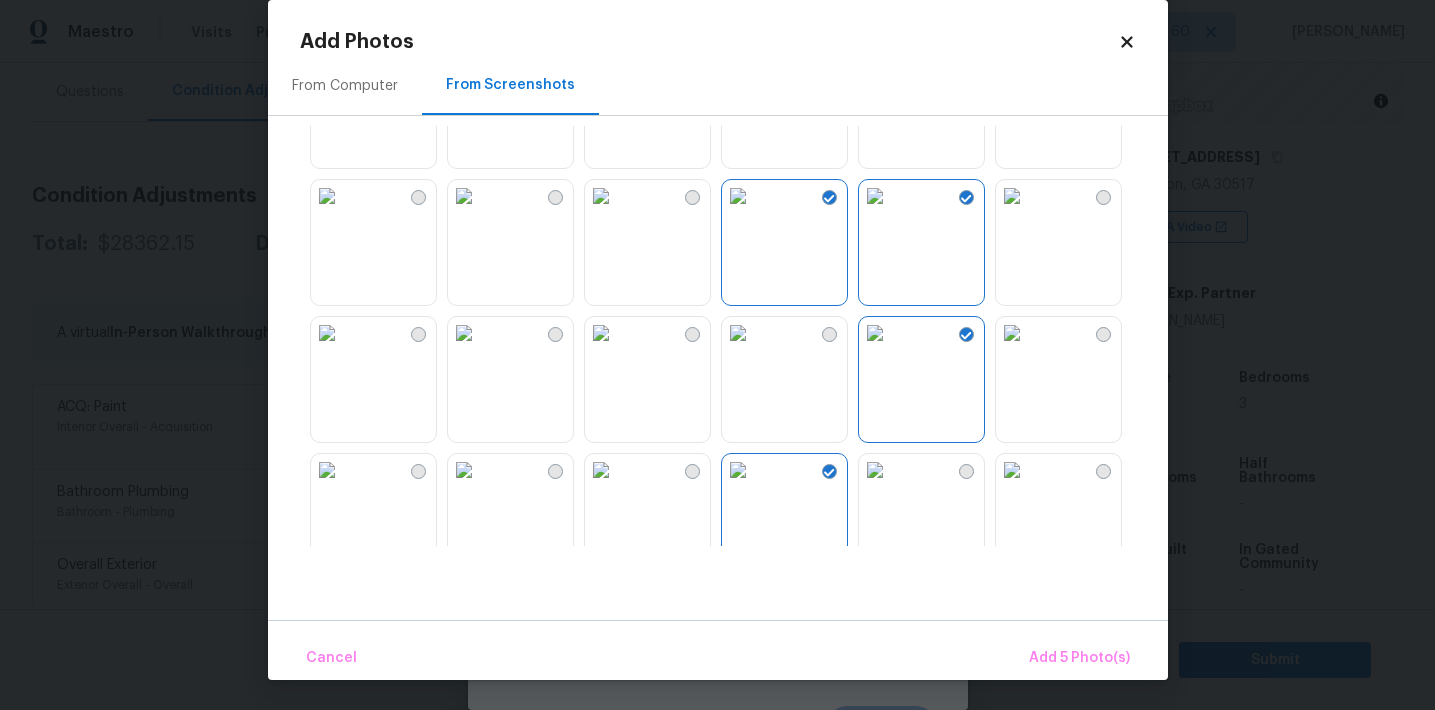 click at bounding box center (601, 196) 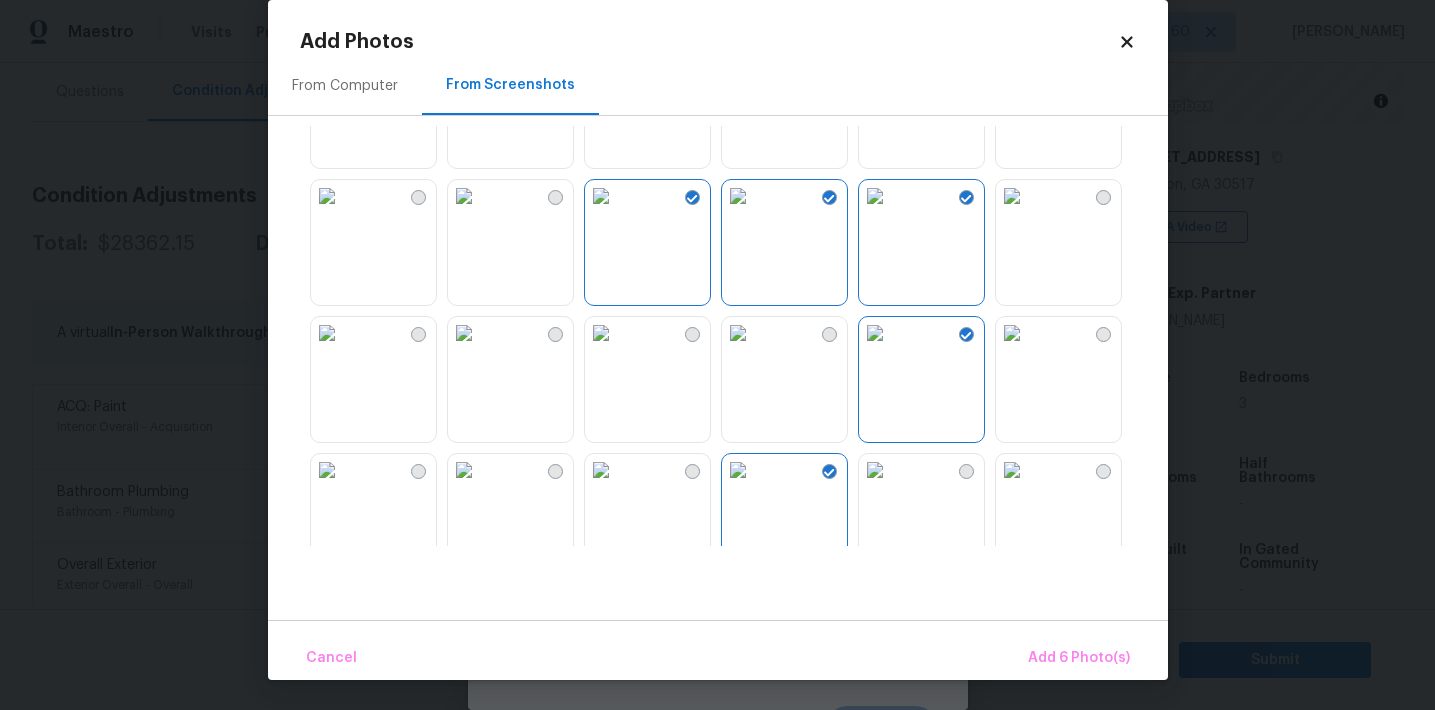 click at bounding box center [464, 196] 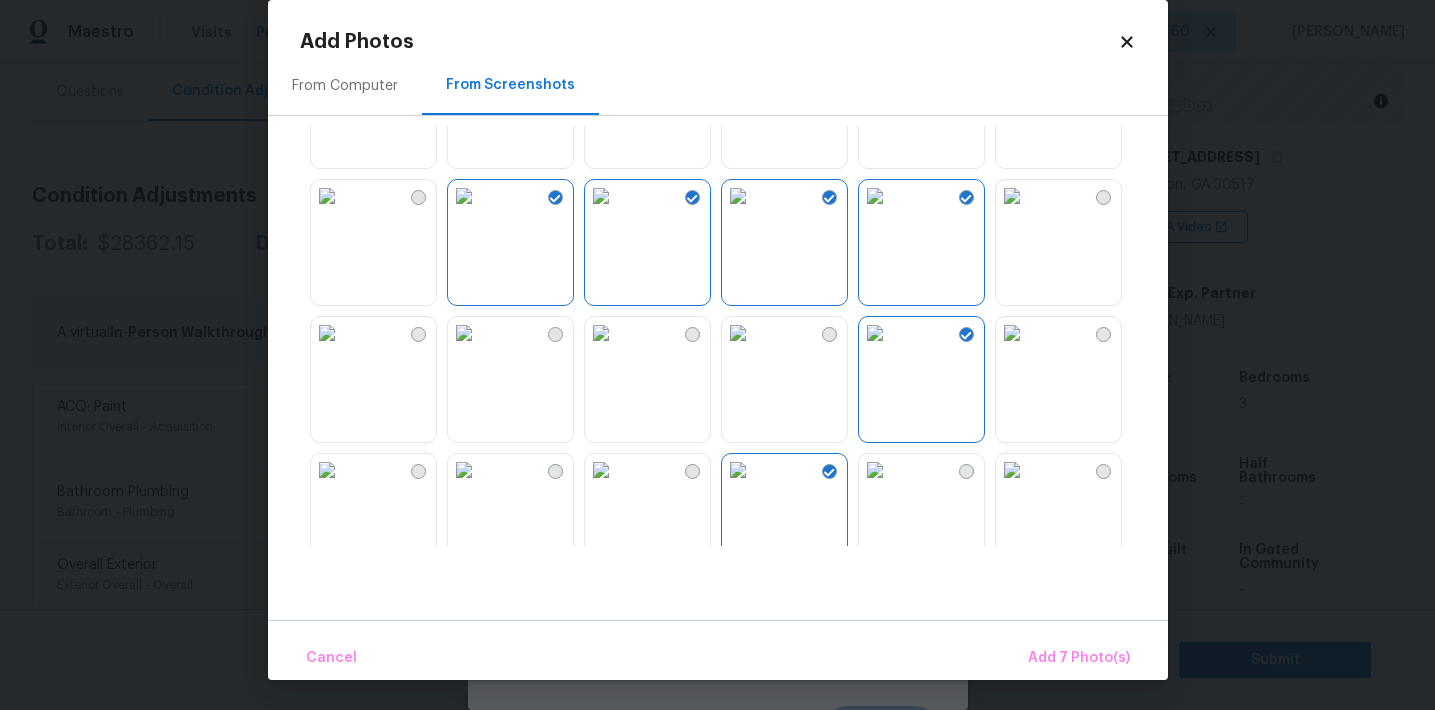 click at bounding box center (464, 196) 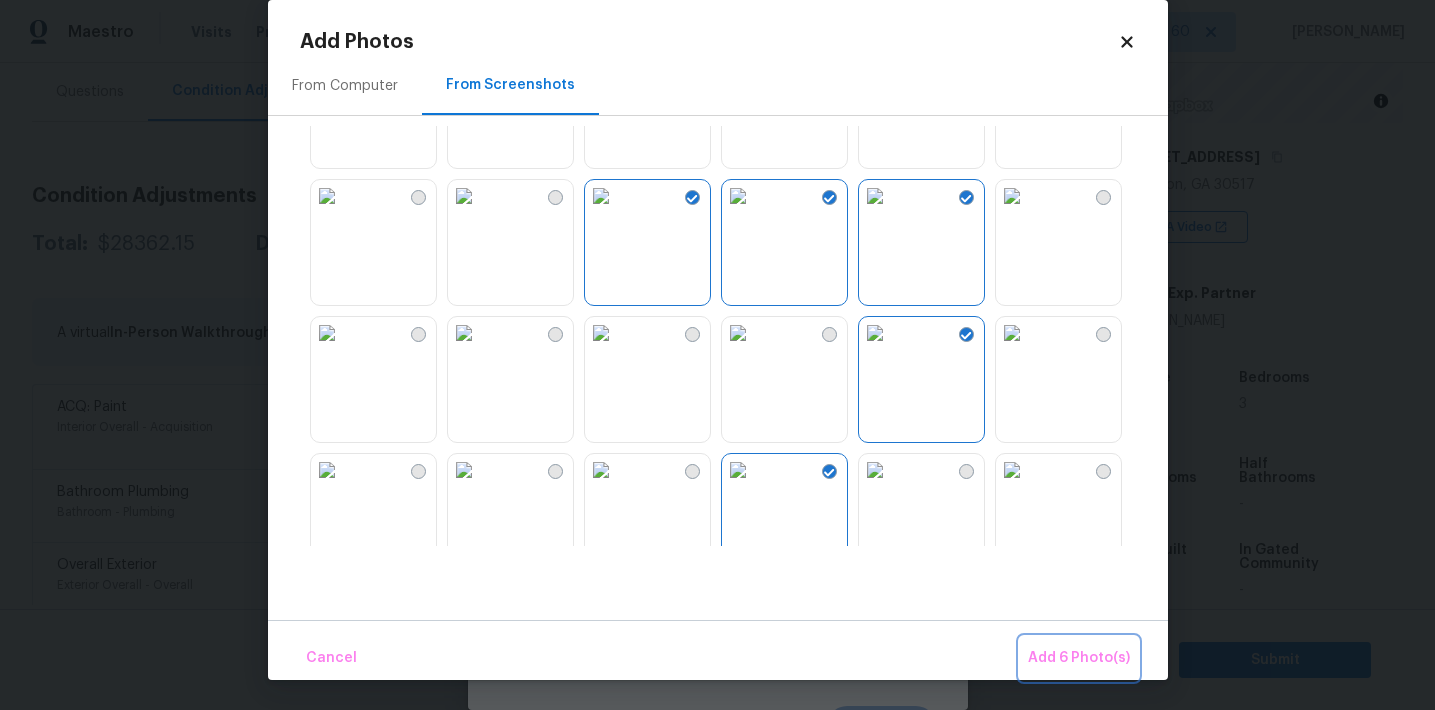 click on "Add 6 Photo(s)" at bounding box center (1079, 658) 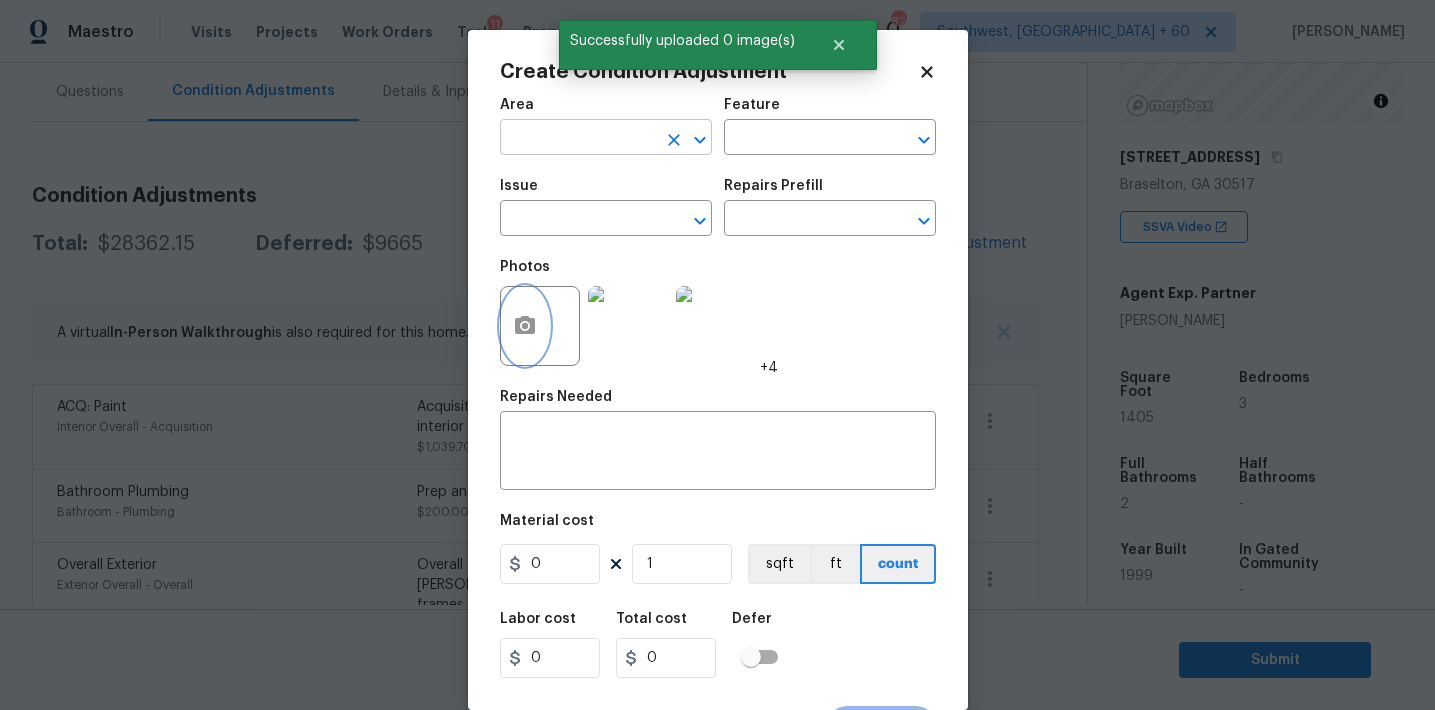 scroll, scrollTop: 0, scrollLeft: 0, axis: both 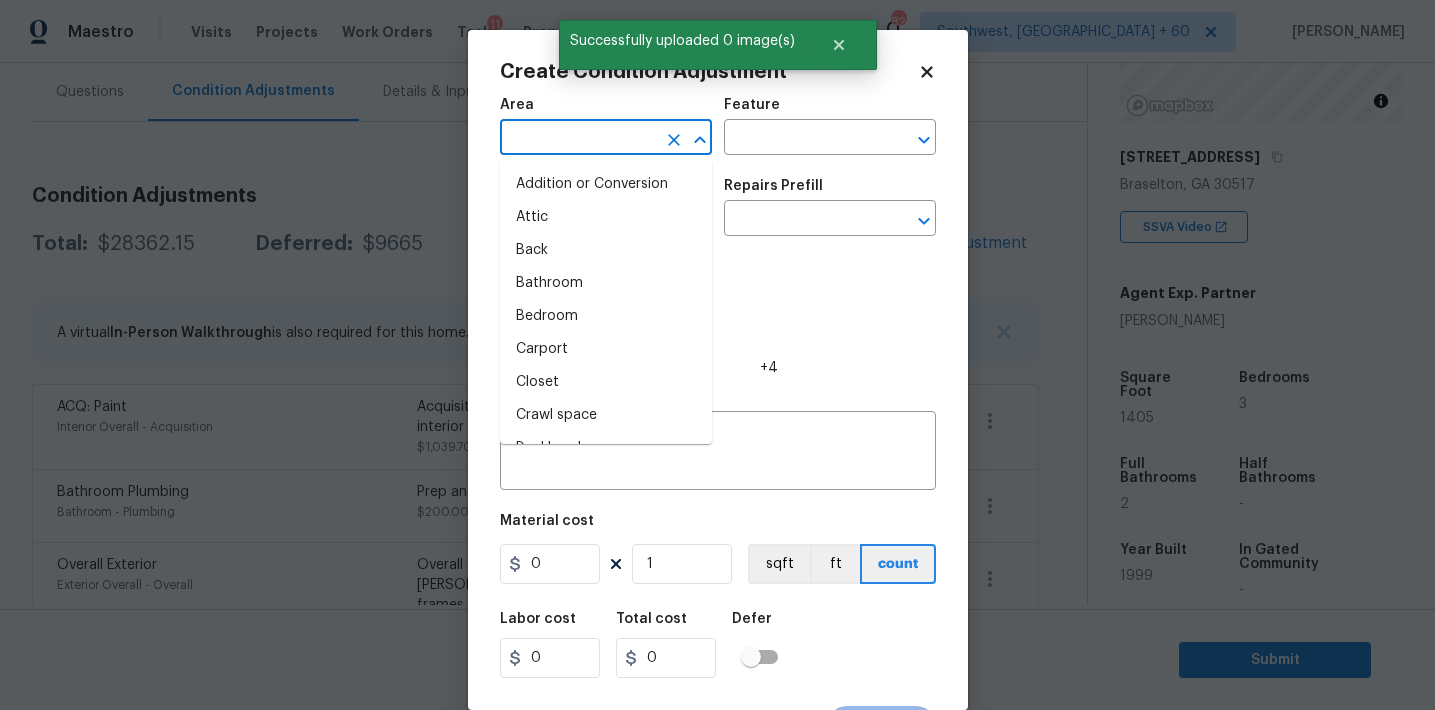 click at bounding box center [578, 139] 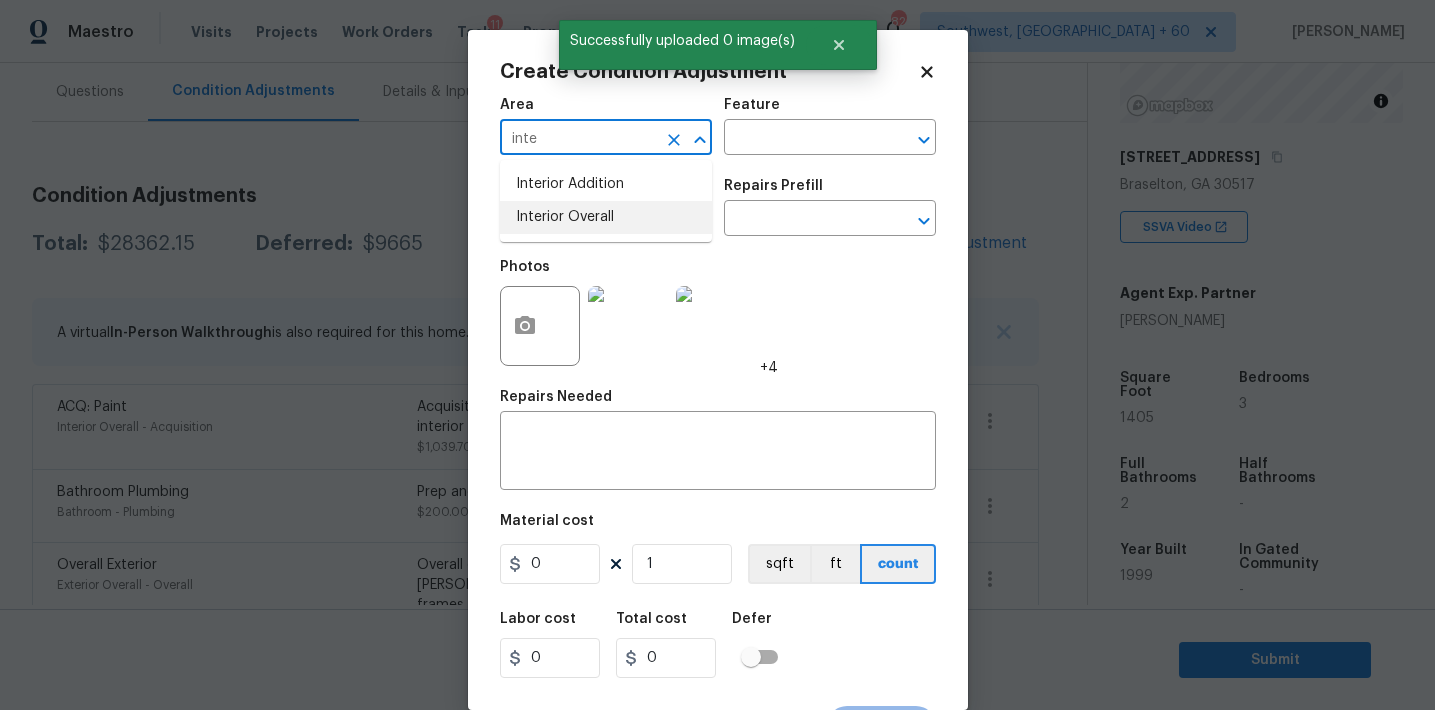 click on "Interior Overall" at bounding box center [606, 217] 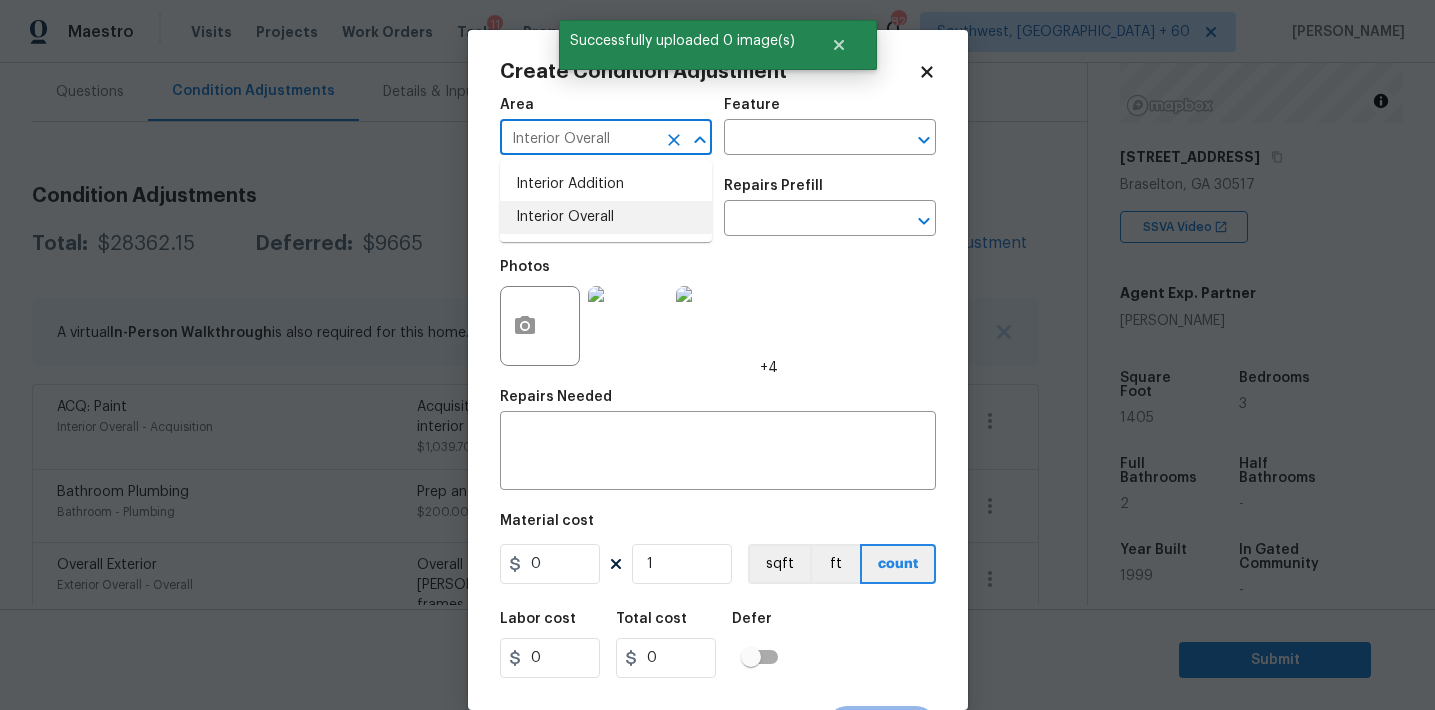 type on "Interior Overall" 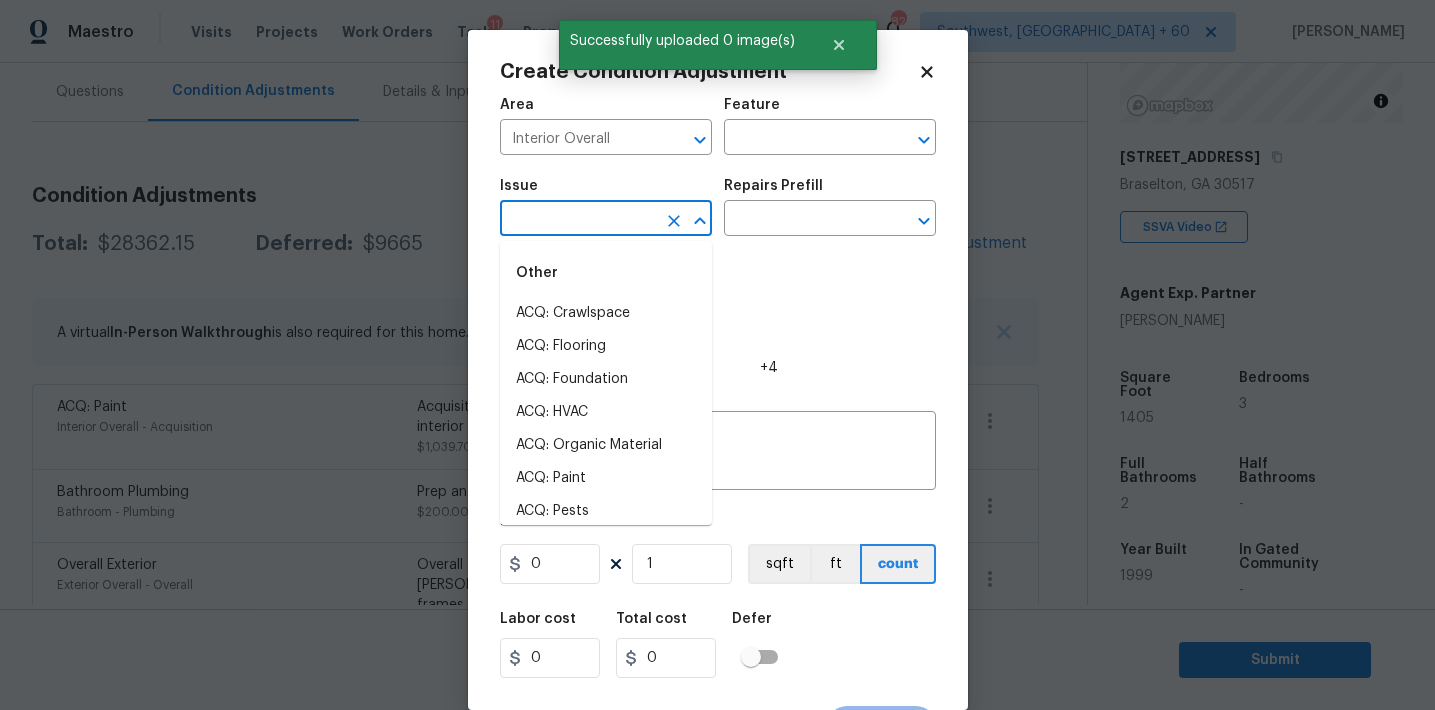 click at bounding box center (578, 220) 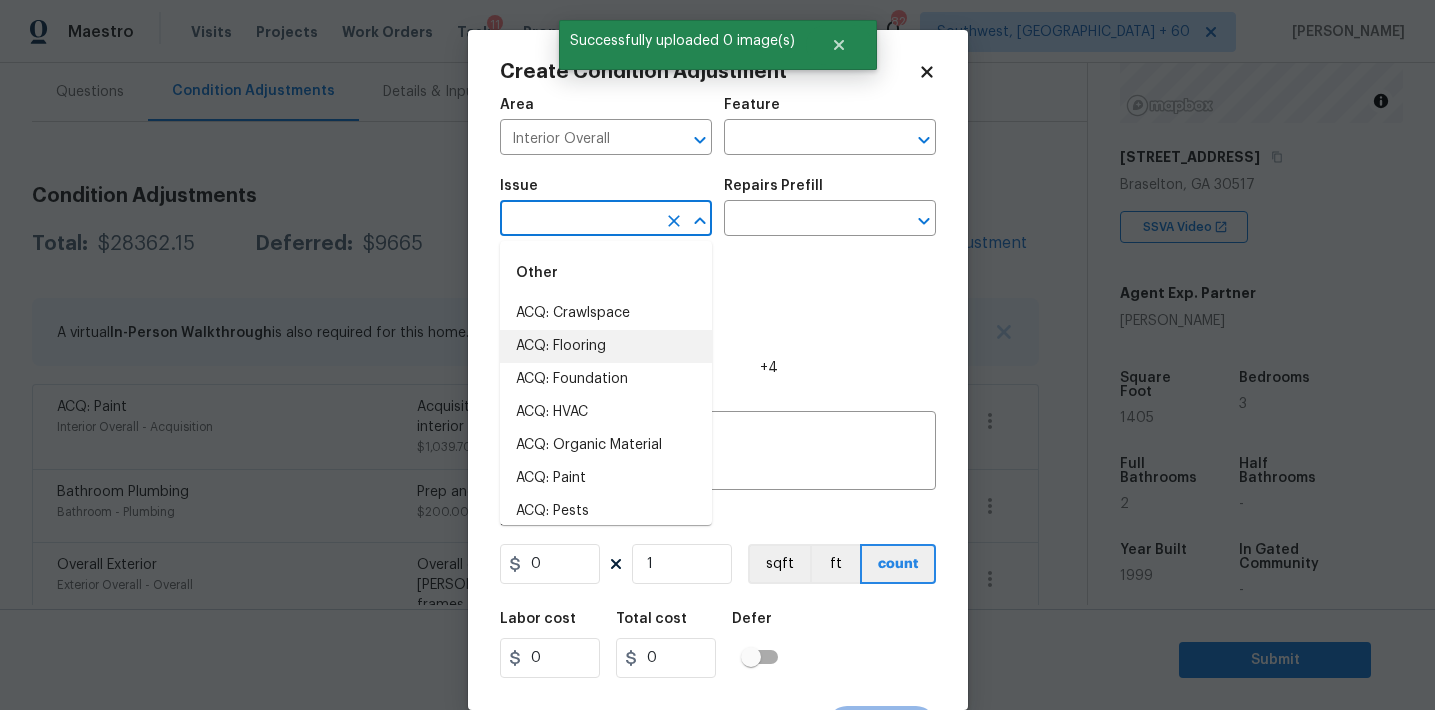 click on "ACQ: Flooring" at bounding box center (606, 346) 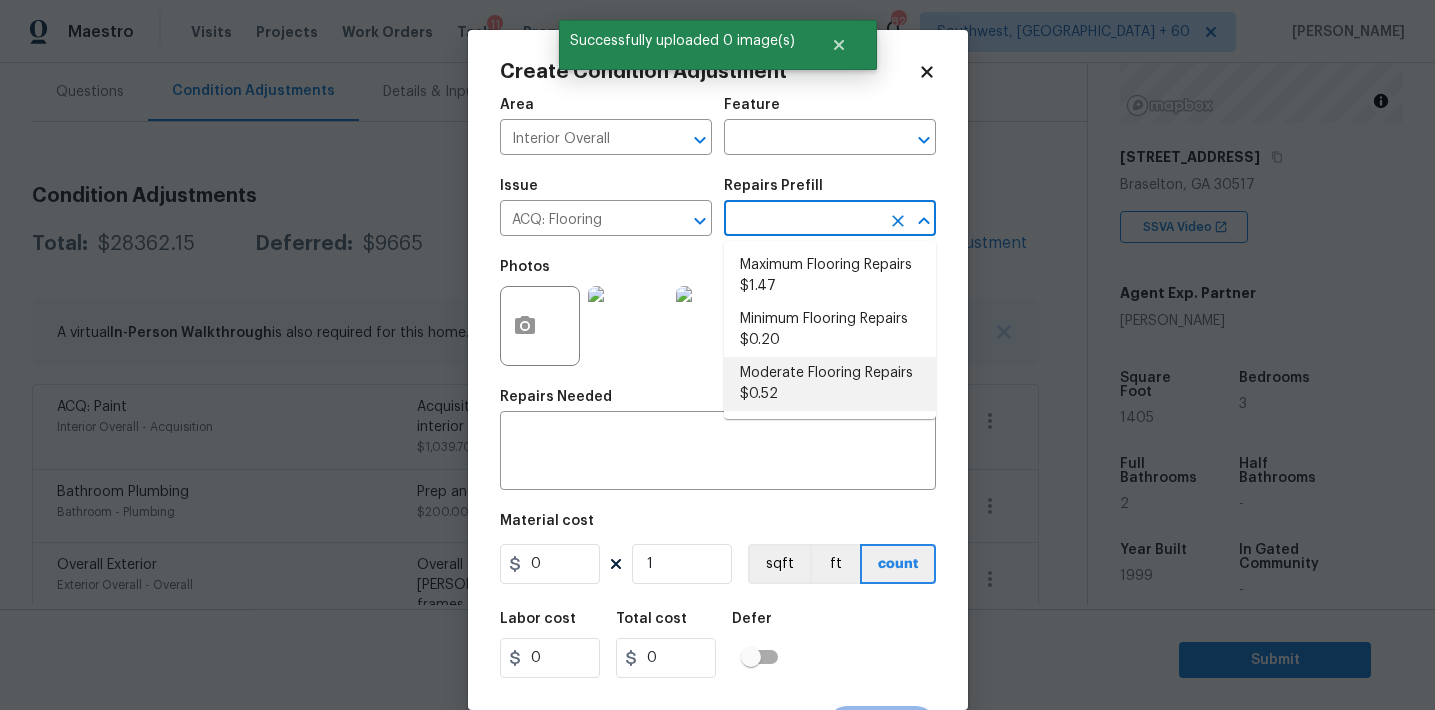 click on "Moderate Flooring Repairs $0.52" at bounding box center (830, 384) 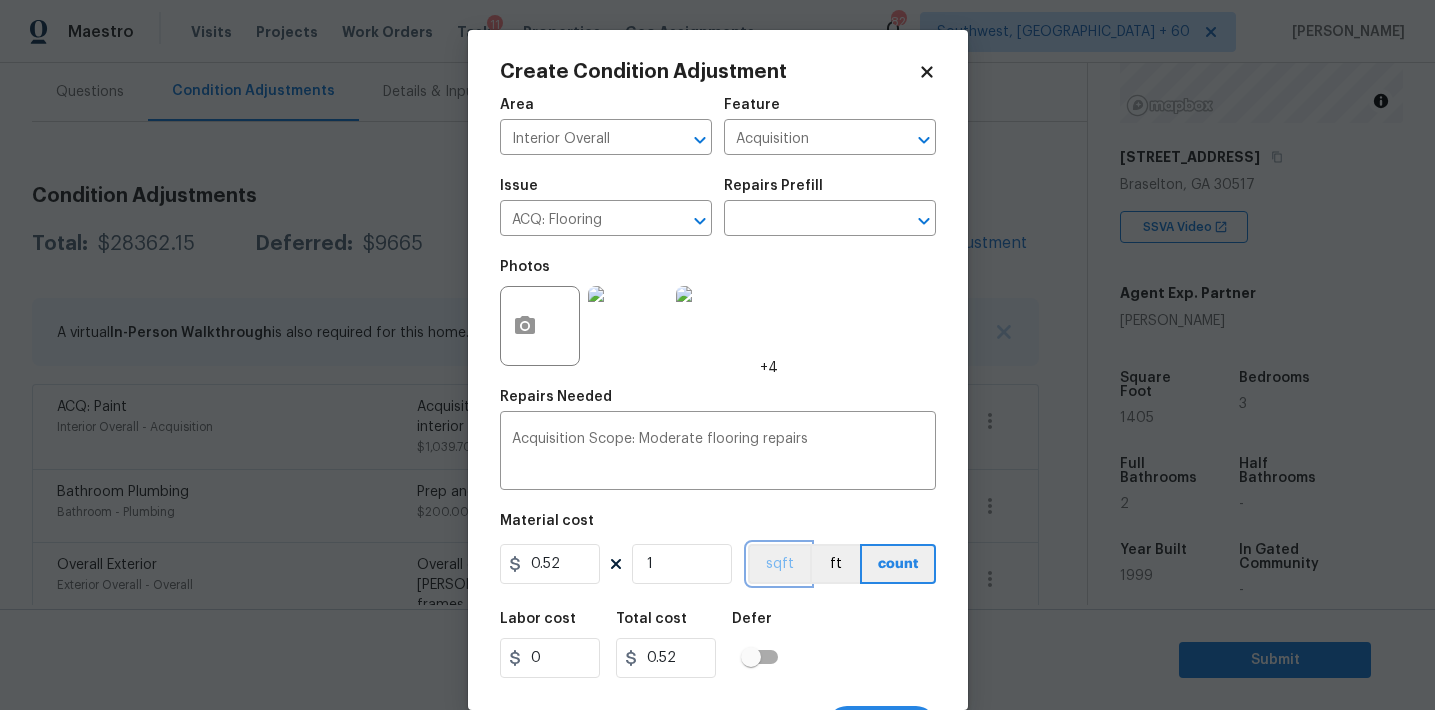 click on "sqft" at bounding box center [779, 564] 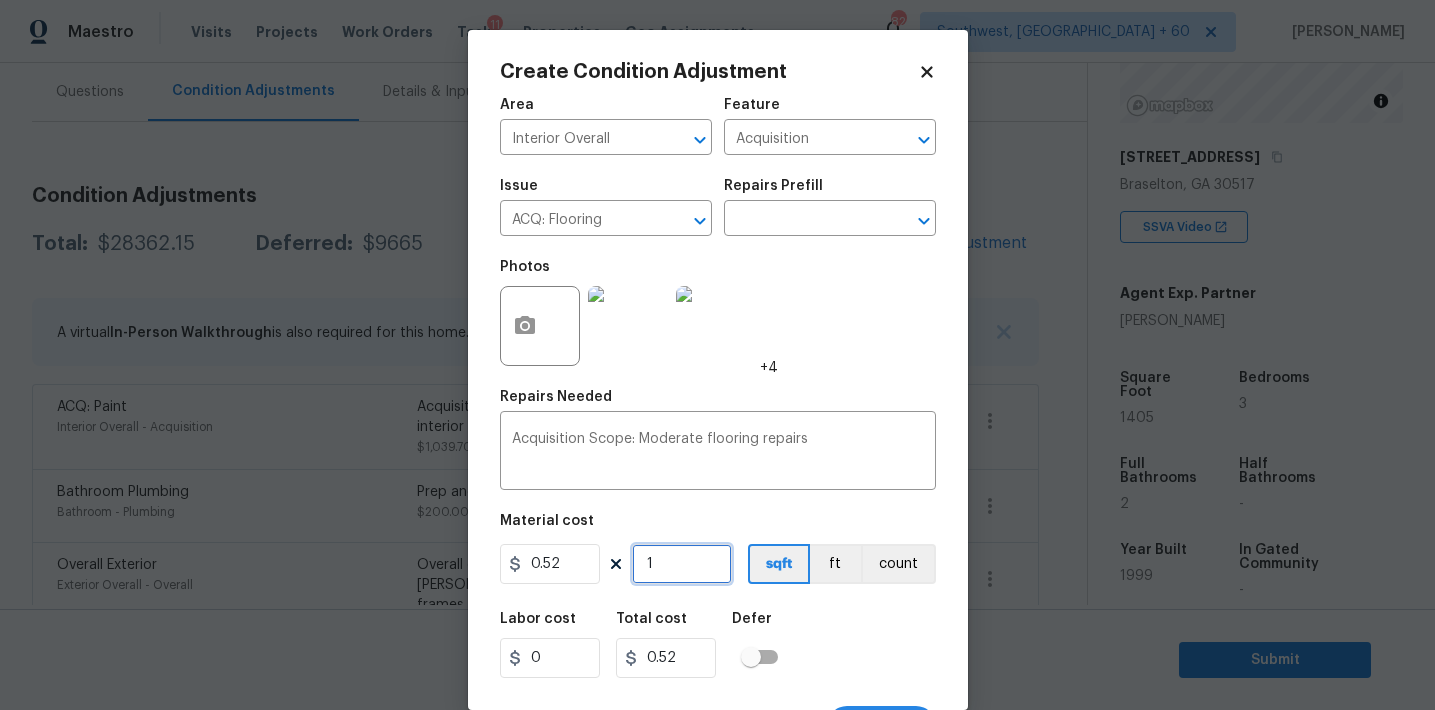 click on "1" at bounding box center (682, 564) 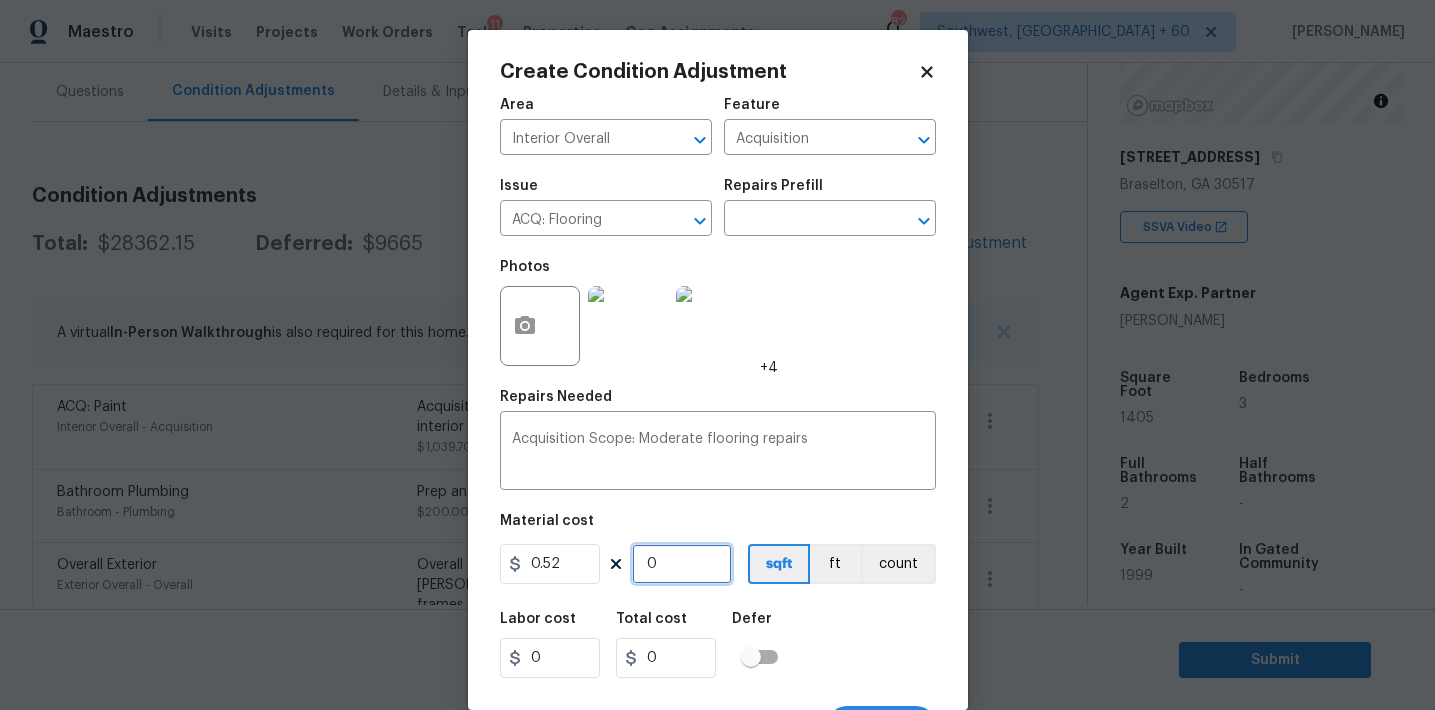 paste on "1405" 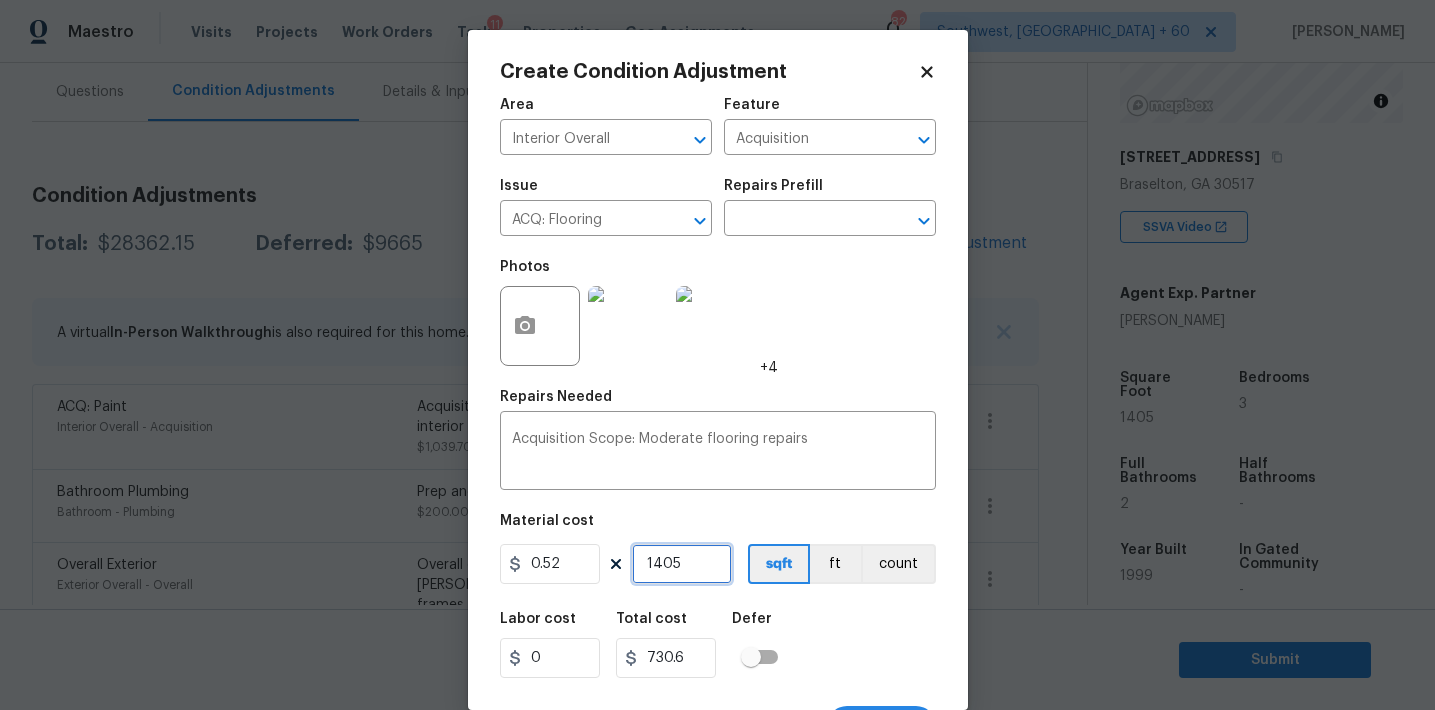 type on "1405" 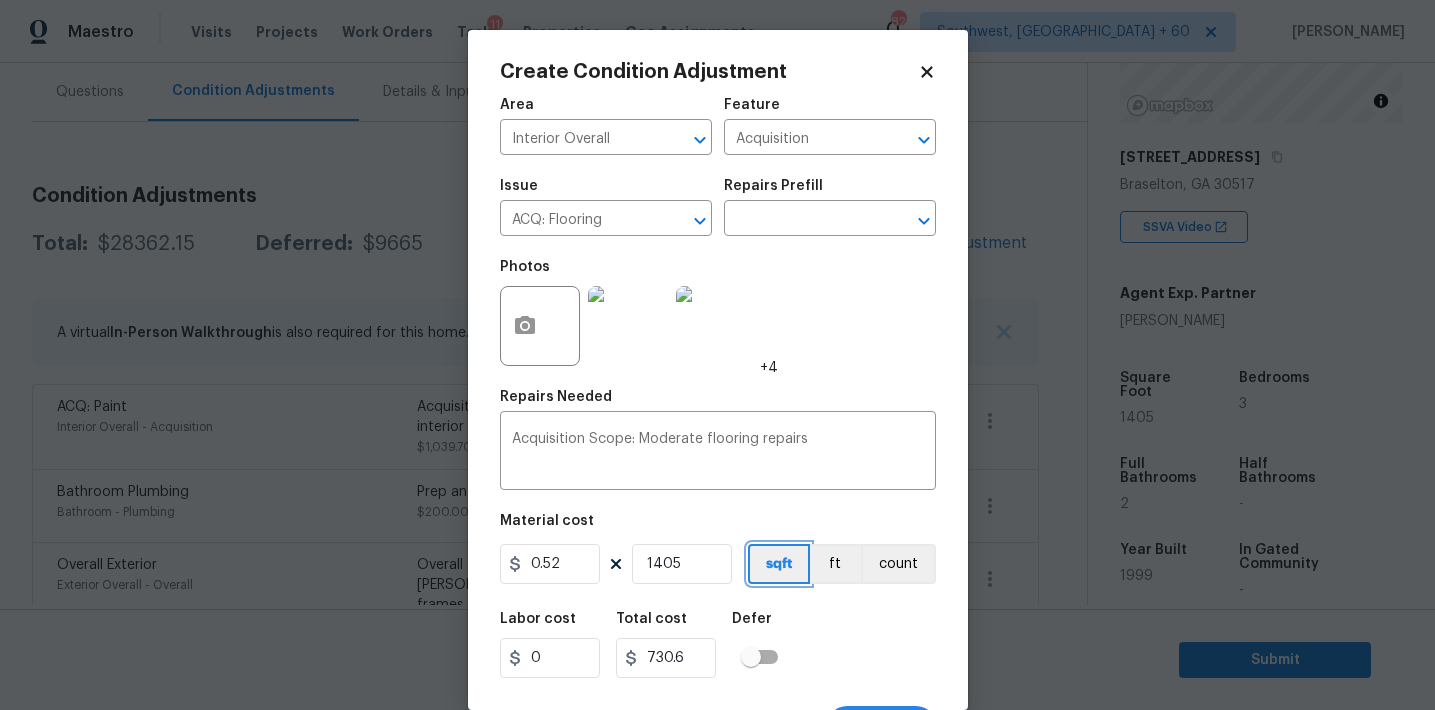 type 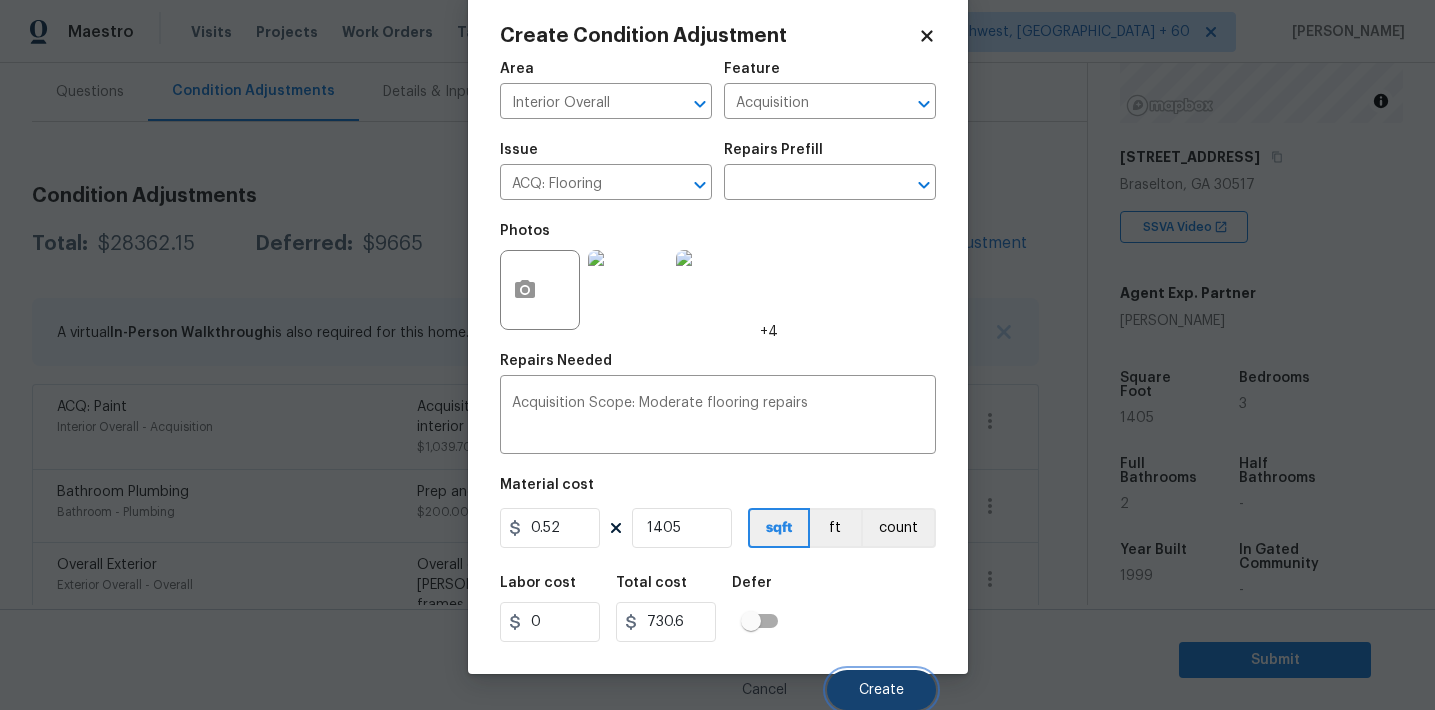 click on "Create" at bounding box center (881, 690) 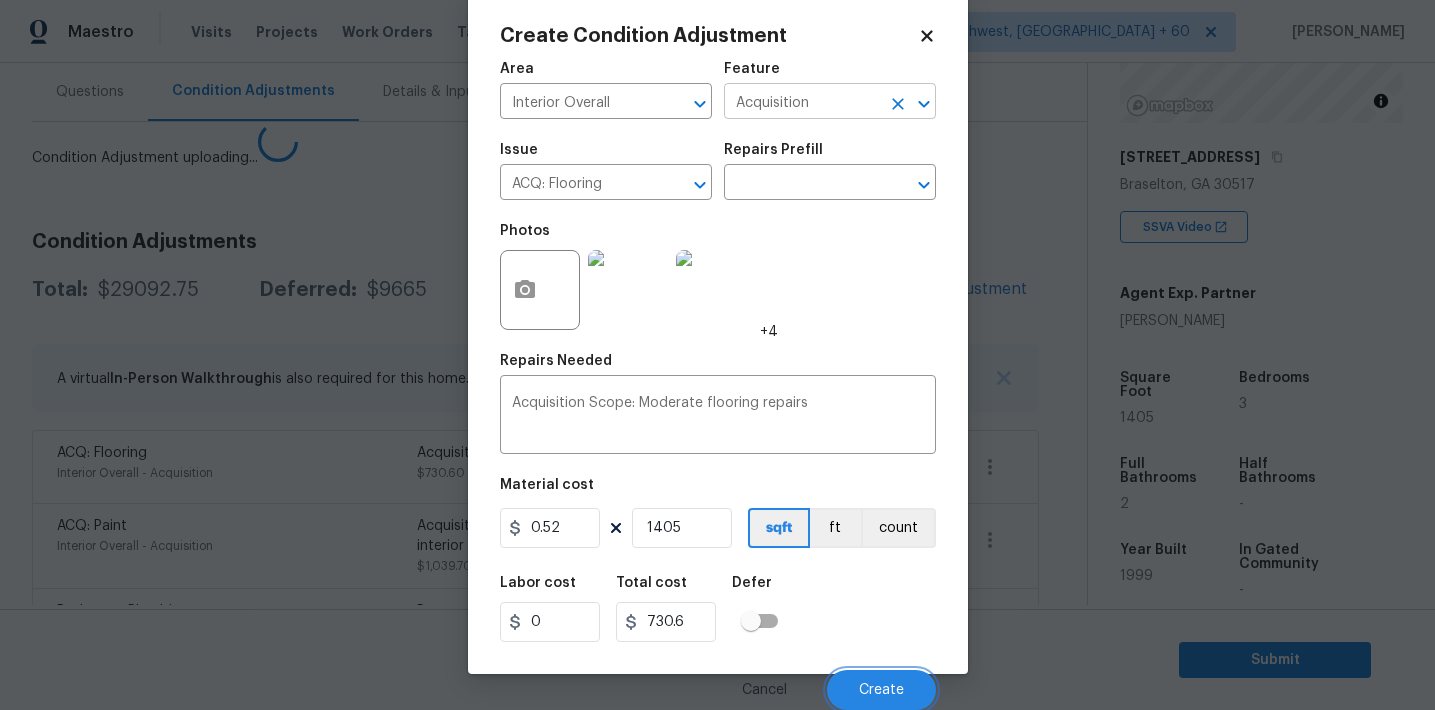 scroll, scrollTop: 30, scrollLeft: 0, axis: vertical 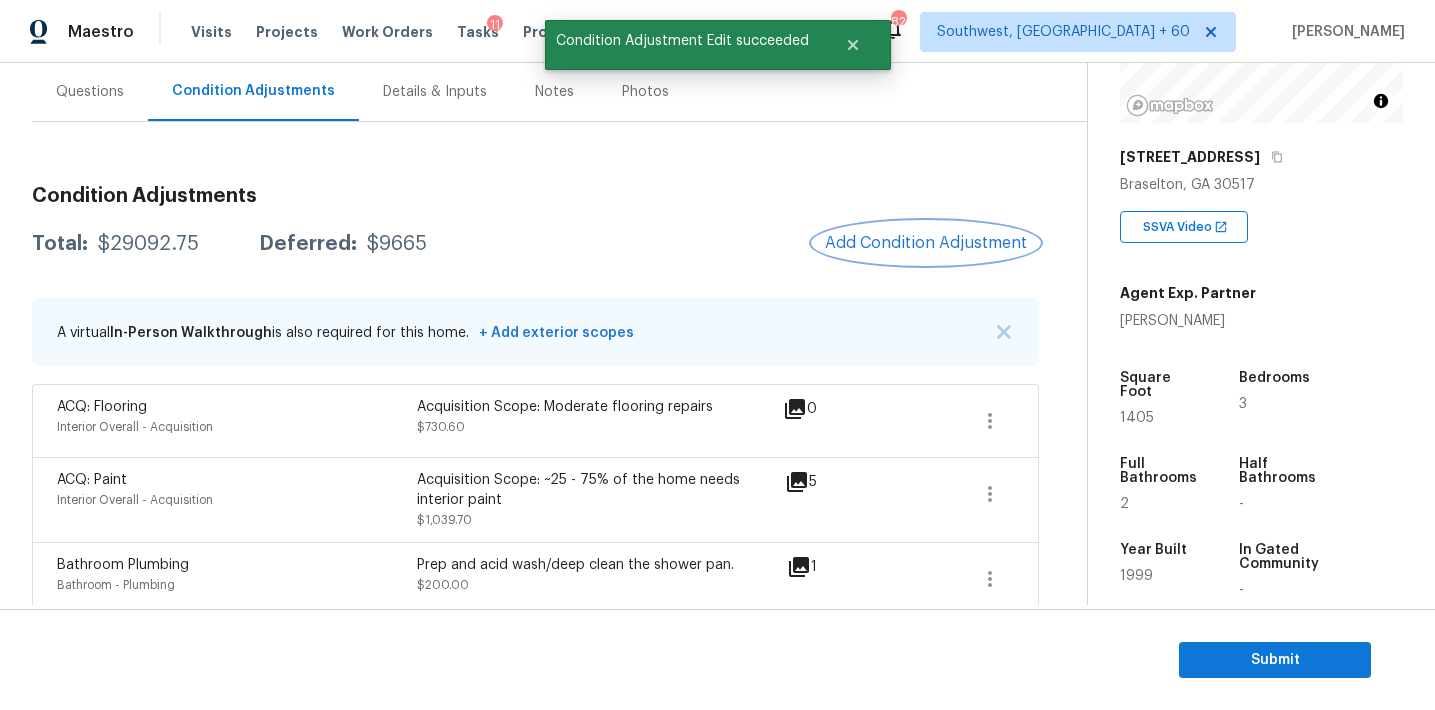 click on "Add Condition Adjustment" at bounding box center [926, 243] 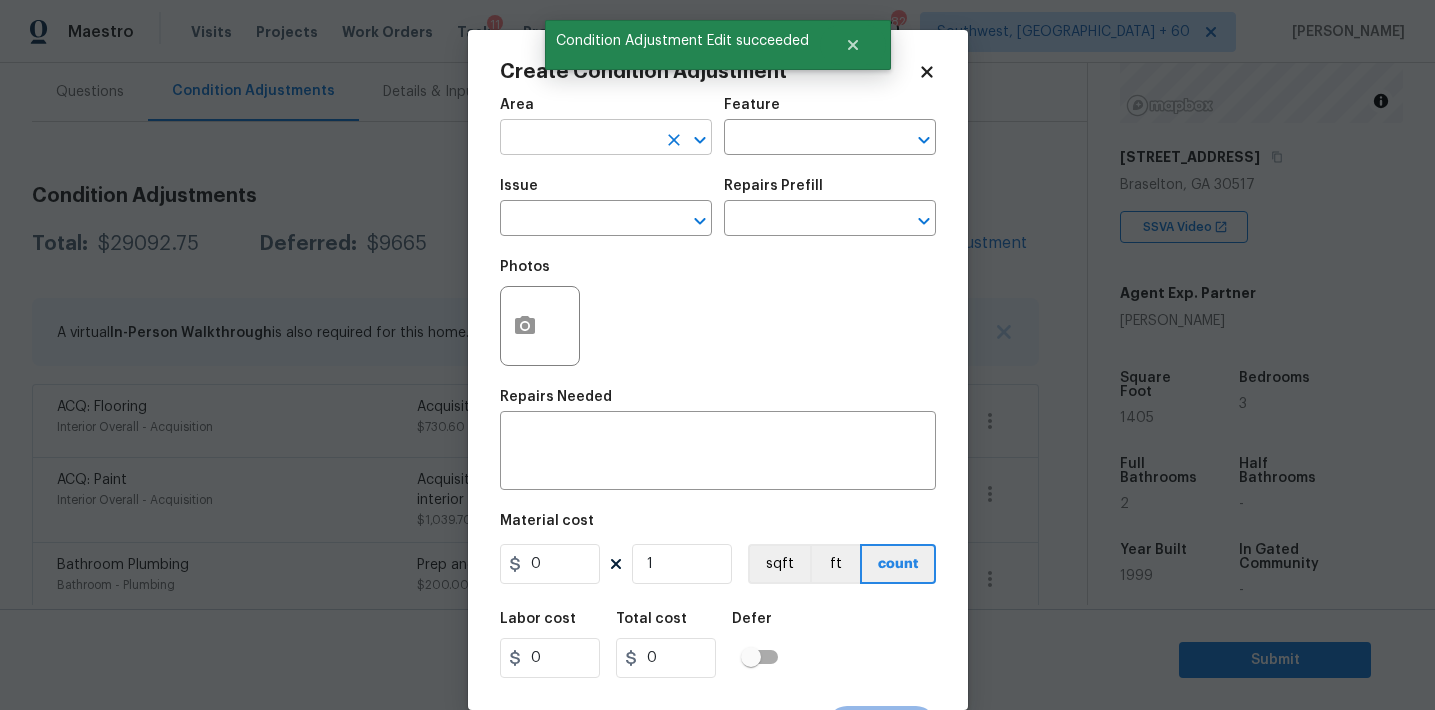 click at bounding box center (578, 139) 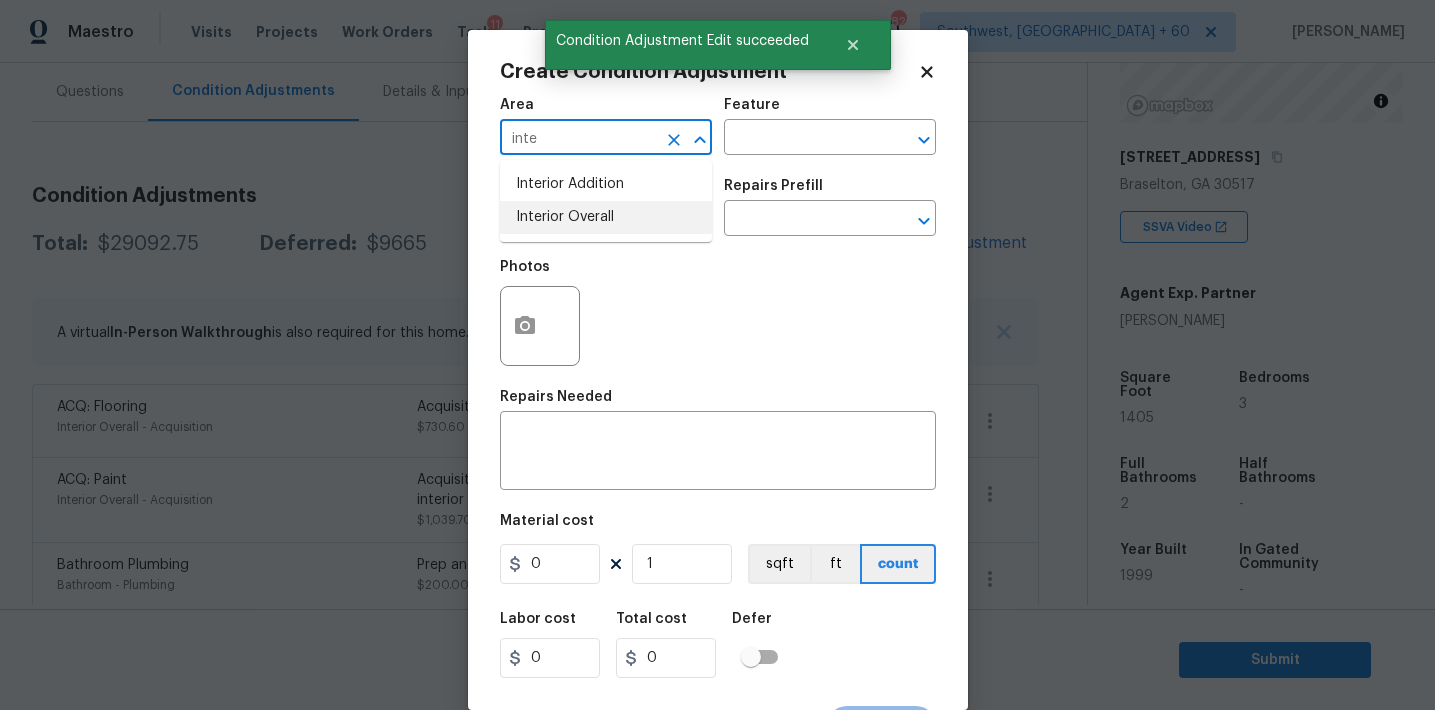 click on "Interior Overall" at bounding box center (606, 217) 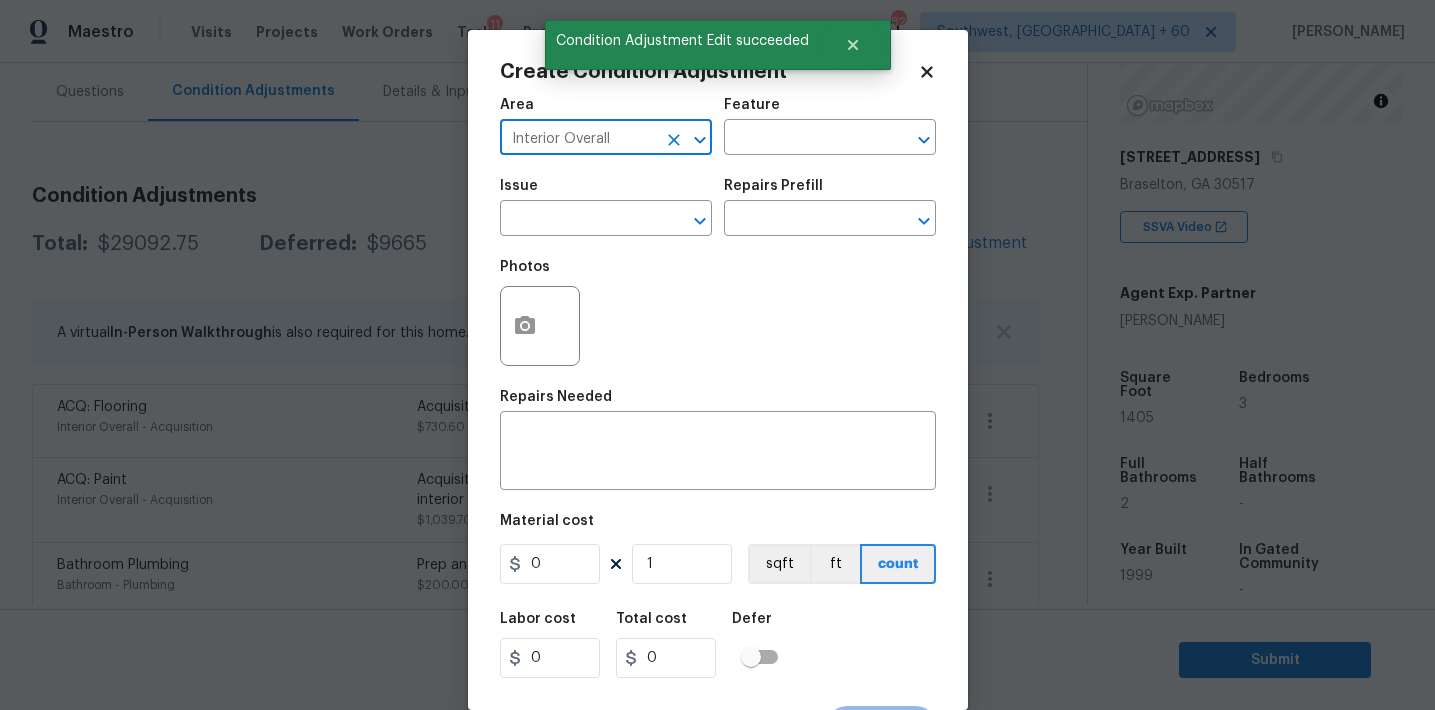 type on "Interior Overall" 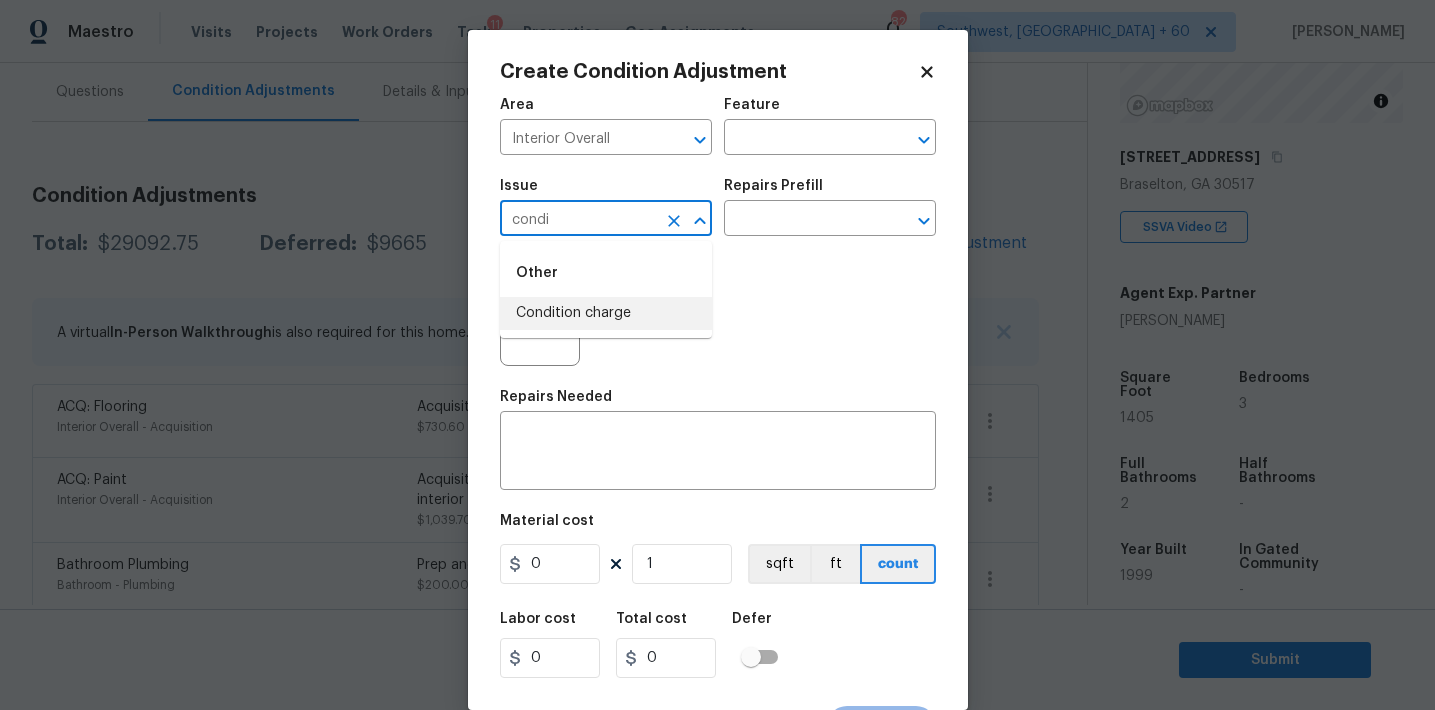 click on "Condition charge" at bounding box center (606, 313) 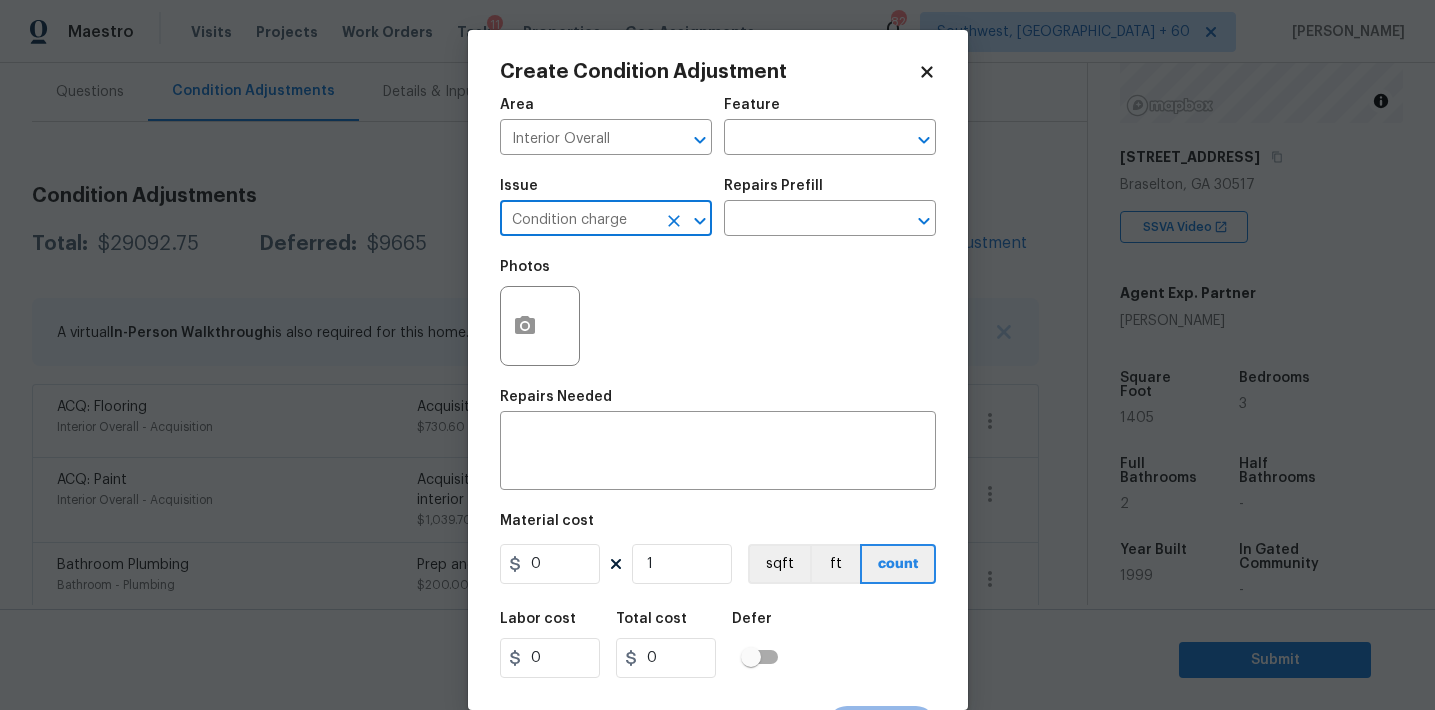 type on "Condition charge" 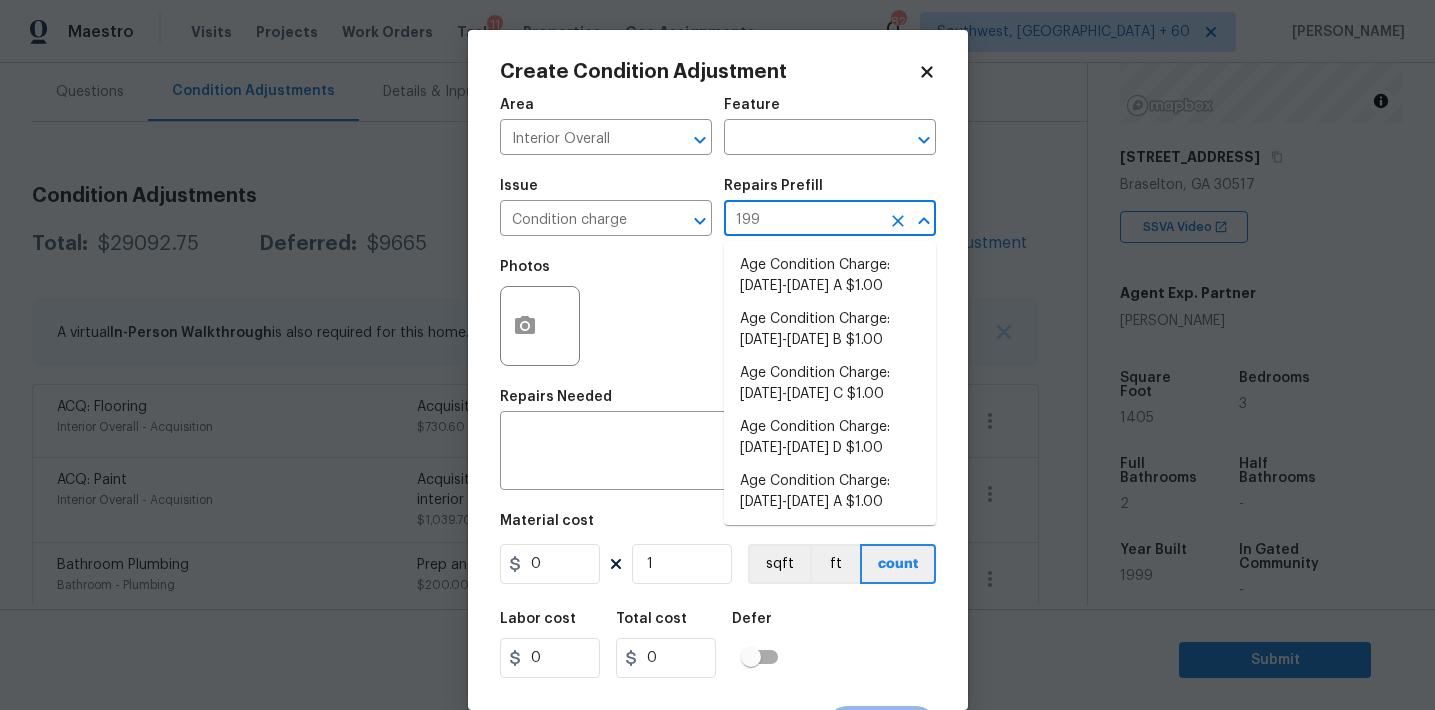 type on "1993" 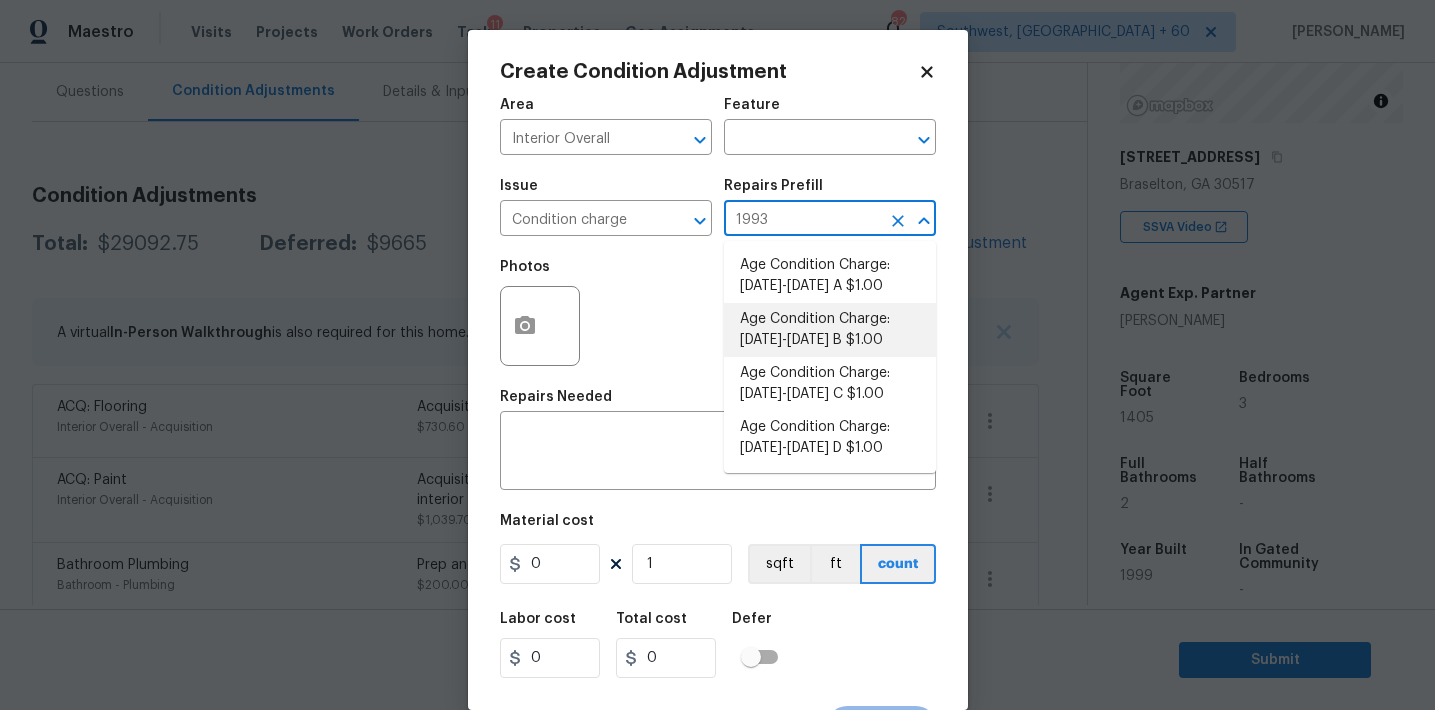 click on "Age Condition Charge: 1993-2008 B	 $1.00" at bounding box center [830, 330] 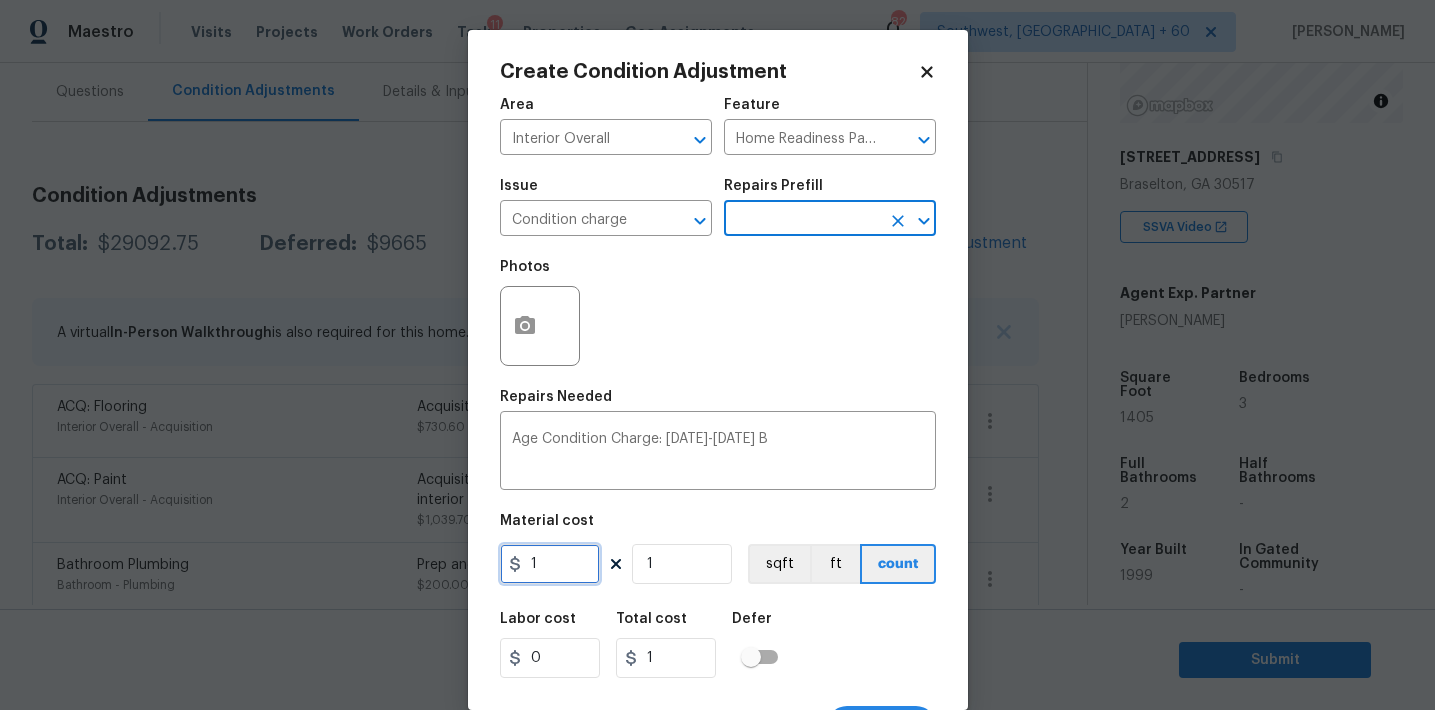click on "1" at bounding box center [550, 564] 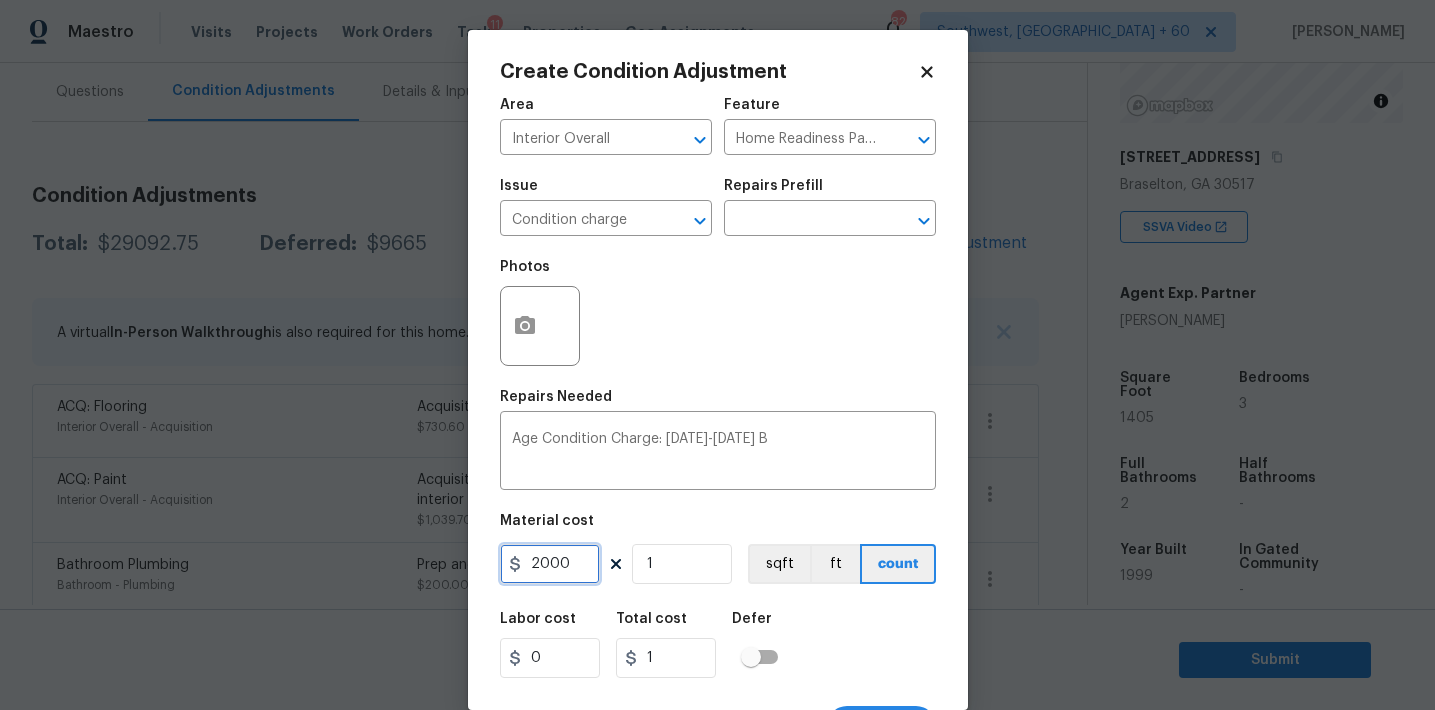 type on "2000" 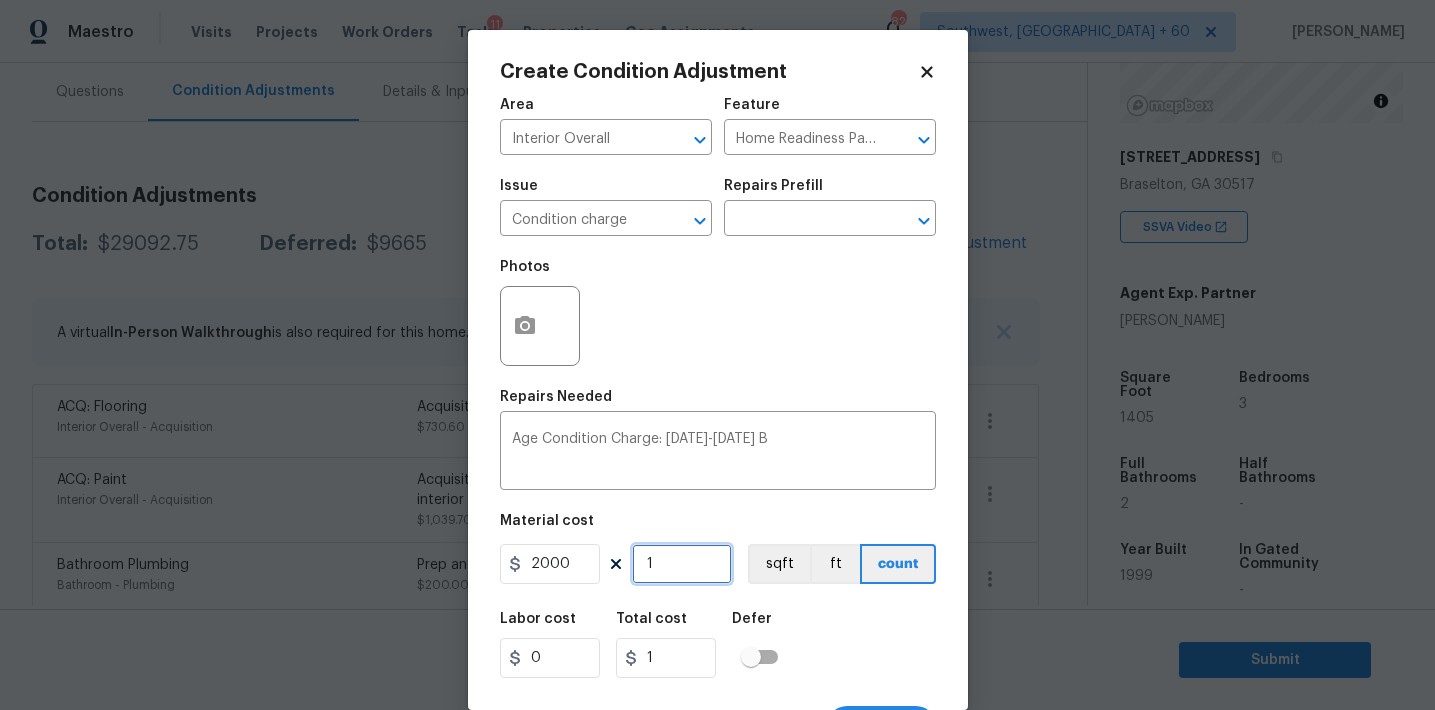type on "2000" 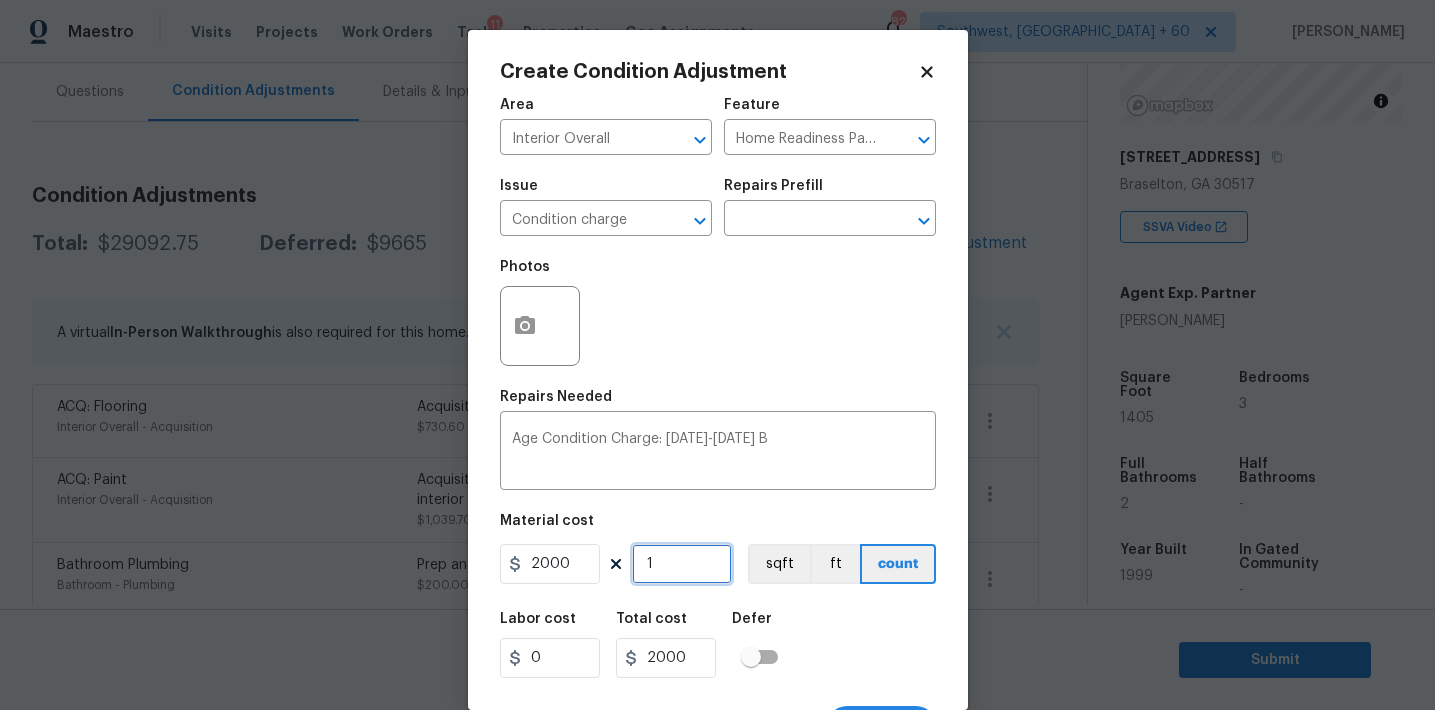 scroll, scrollTop: 37, scrollLeft: 0, axis: vertical 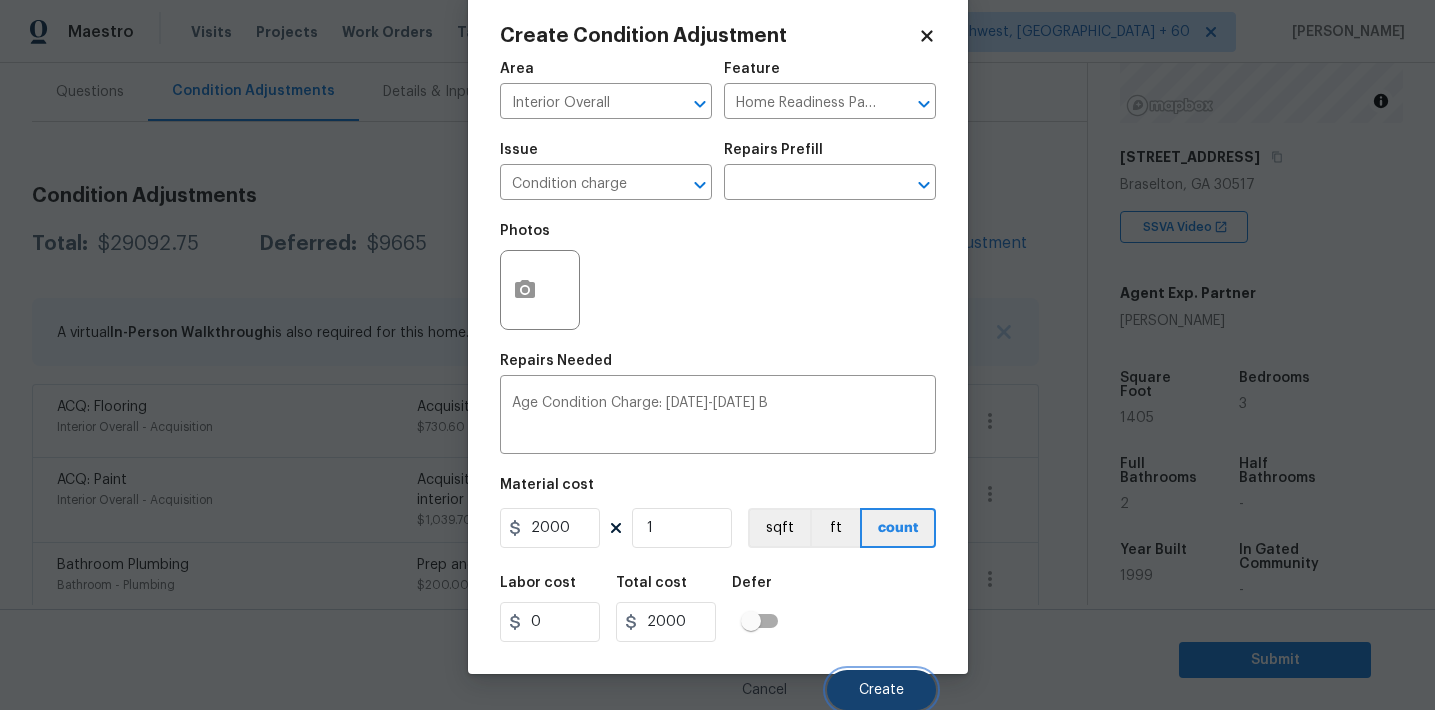 click on "Create" at bounding box center (881, 690) 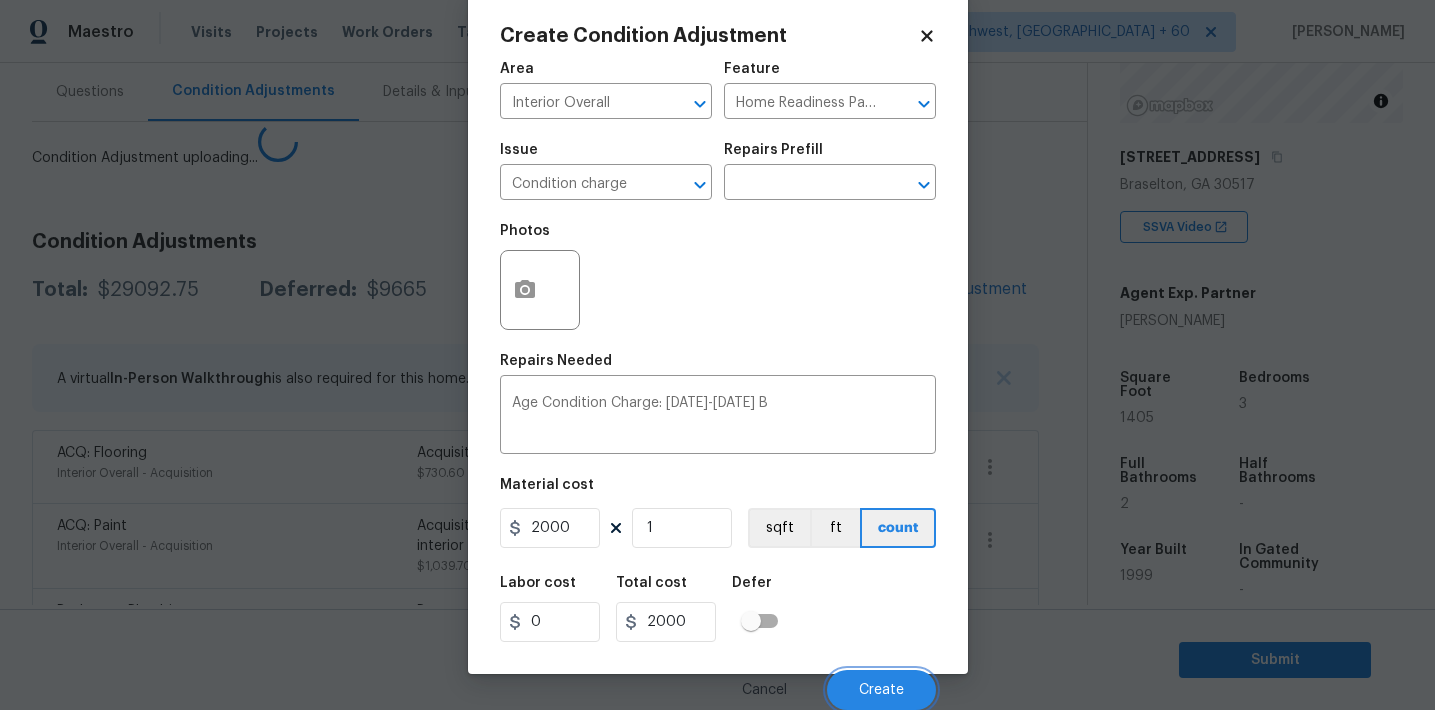 scroll, scrollTop: 30, scrollLeft: 0, axis: vertical 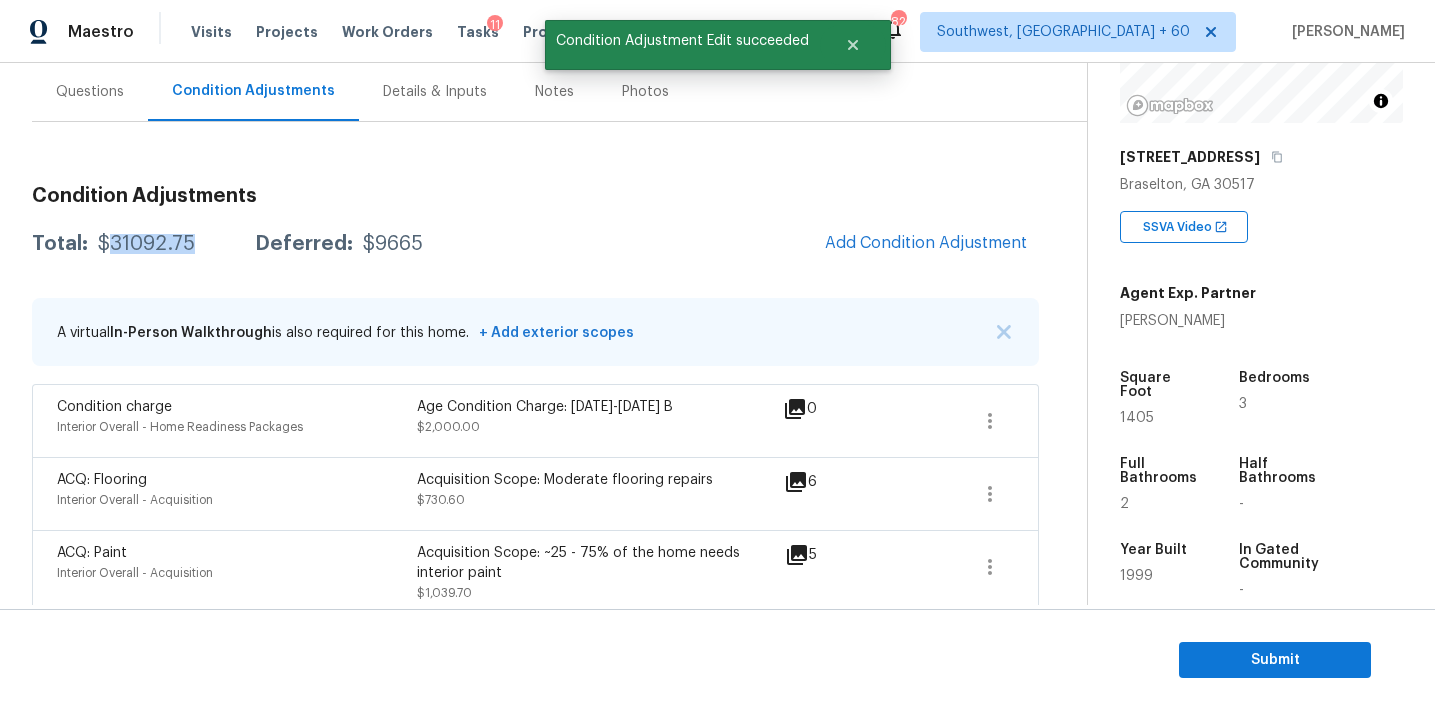 click on "$31092.75" at bounding box center (146, 244) 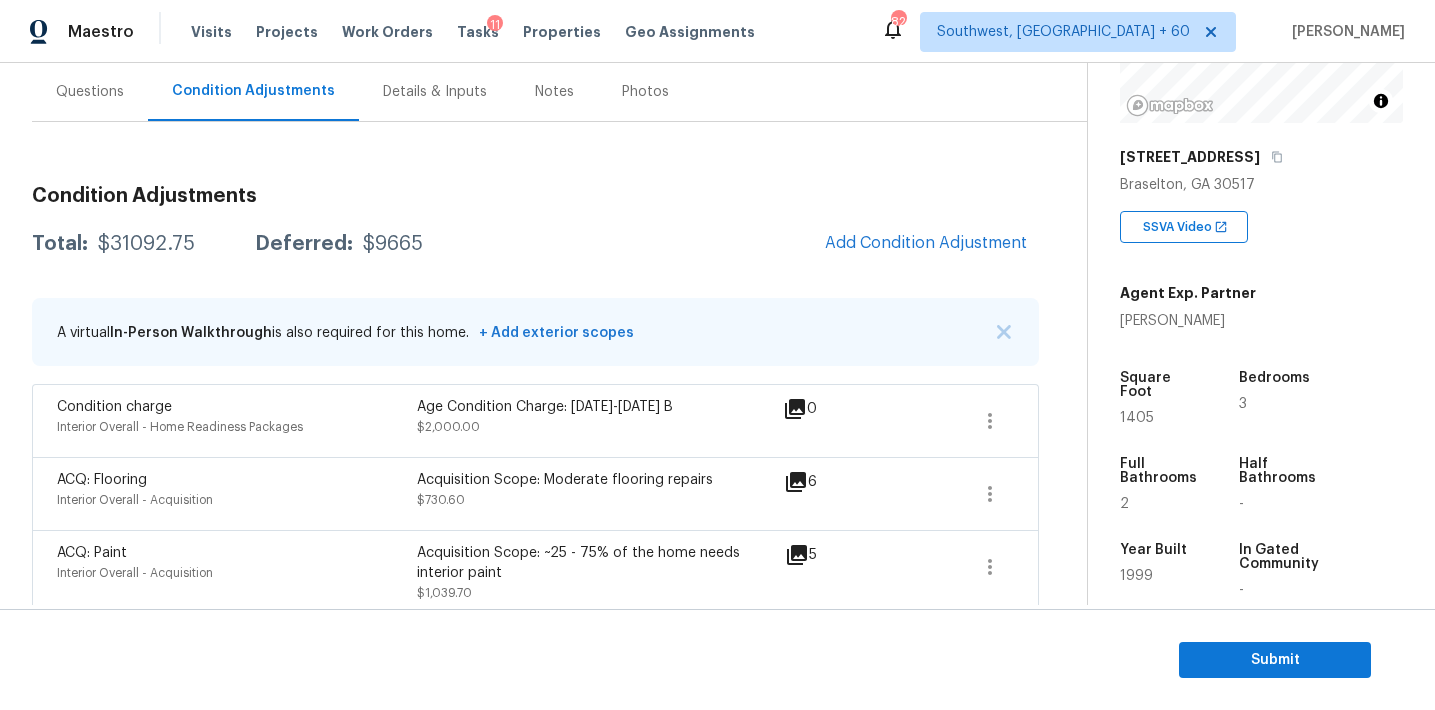 click on "Condition Adjustments" at bounding box center (535, 196) 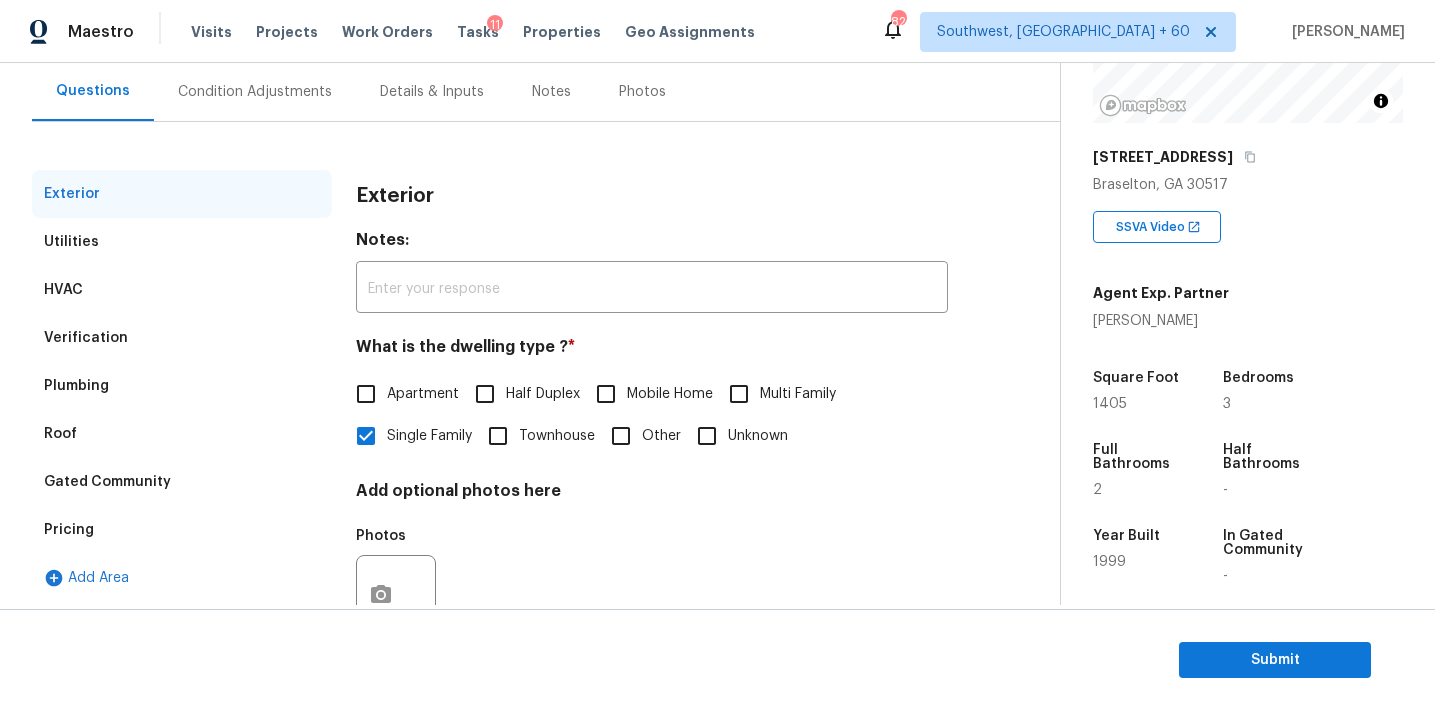 scroll, scrollTop: 180, scrollLeft: 0, axis: vertical 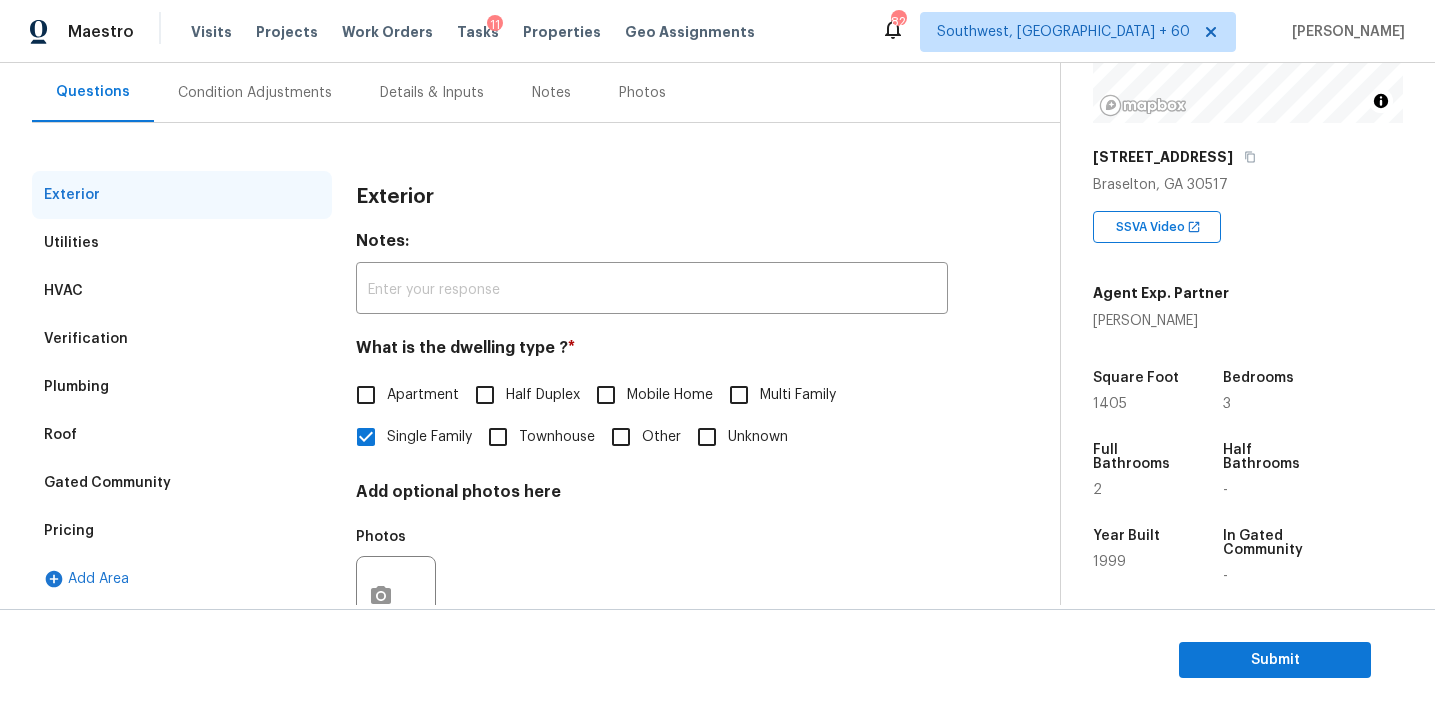 click on "Pricing" at bounding box center [182, 531] 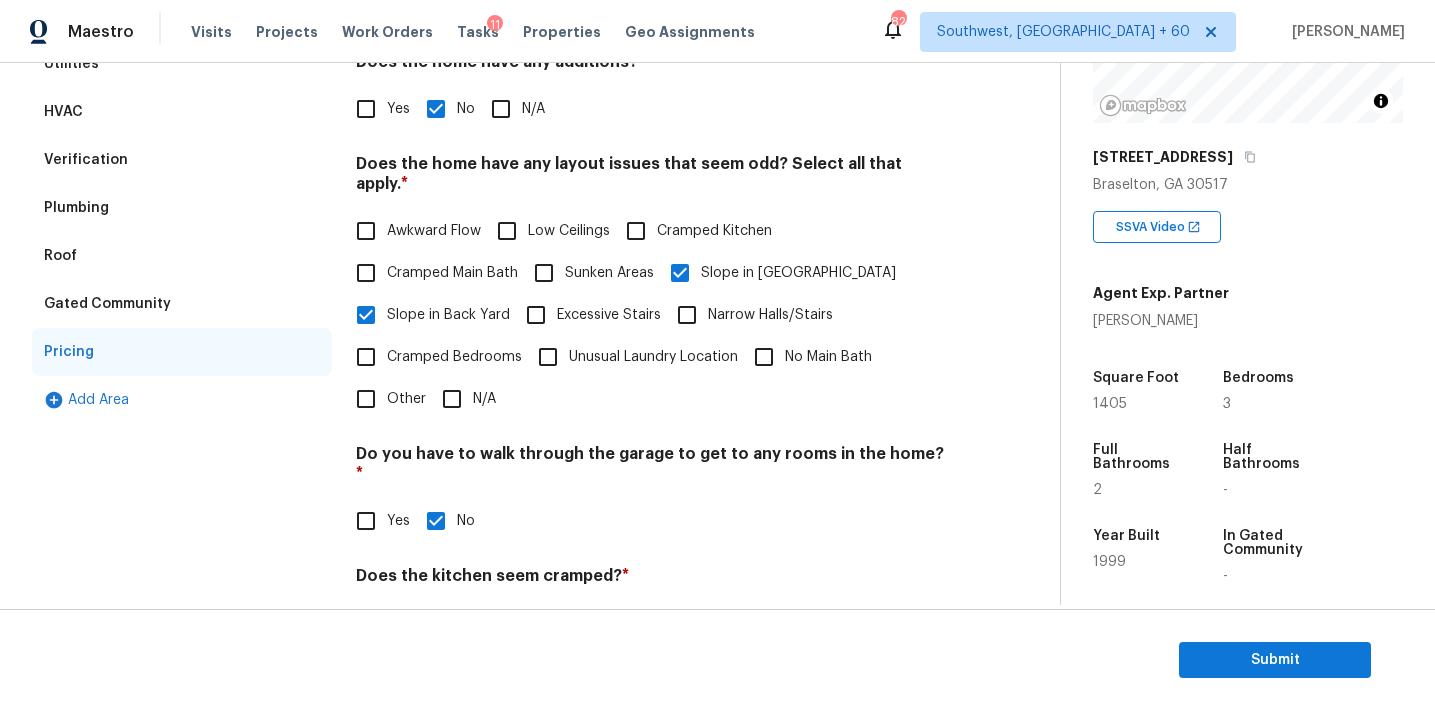 scroll, scrollTop: 294, scrollLeft: 0, axis: vertical 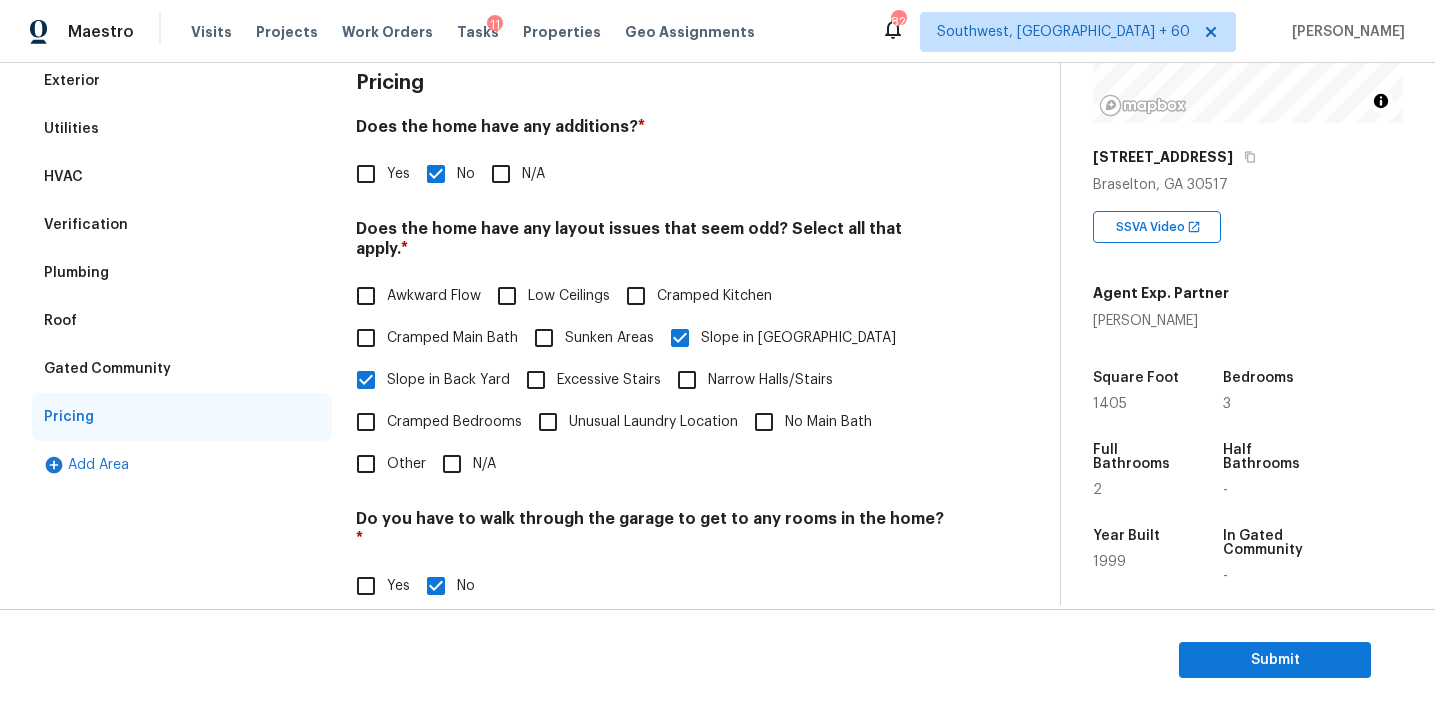 click on "Verification" at bounding box center [182, 225] 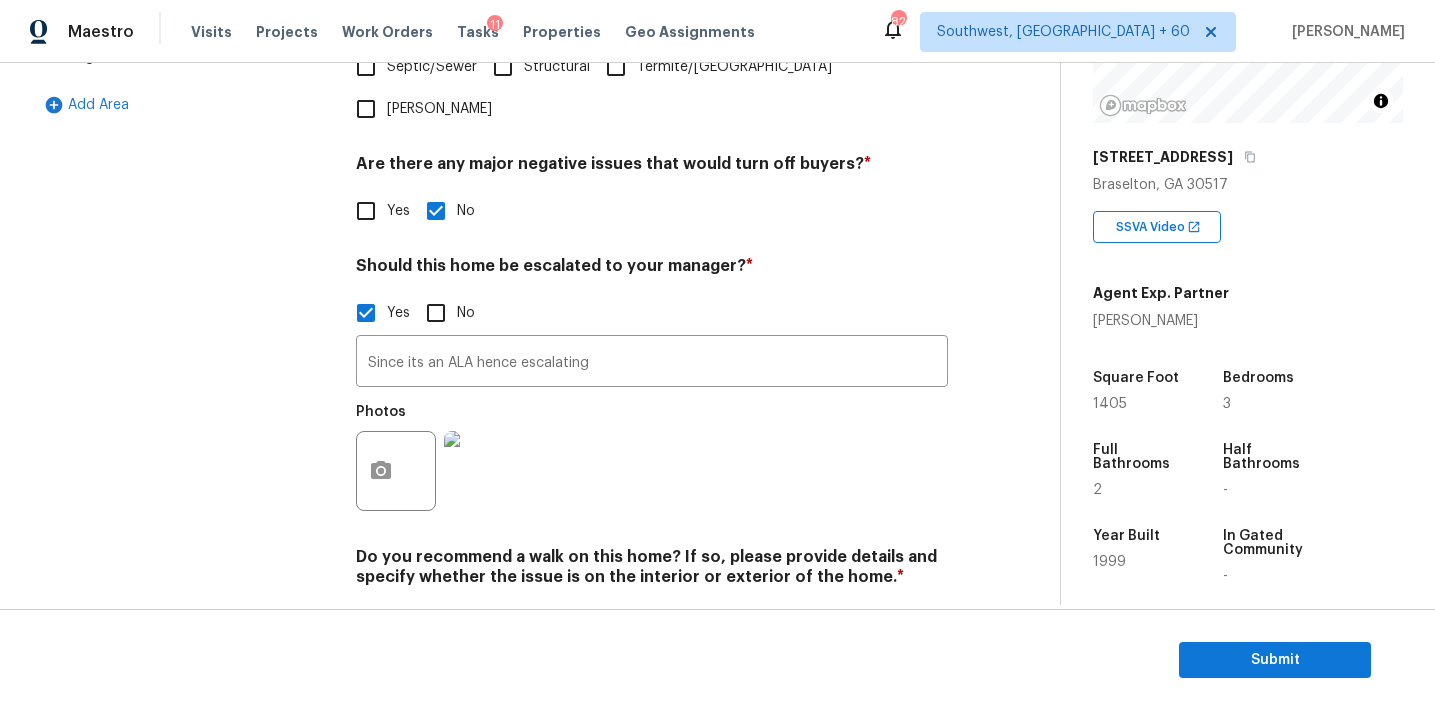 scroll, scrollTop: 683, scrollLeft: 0, axis: vertical 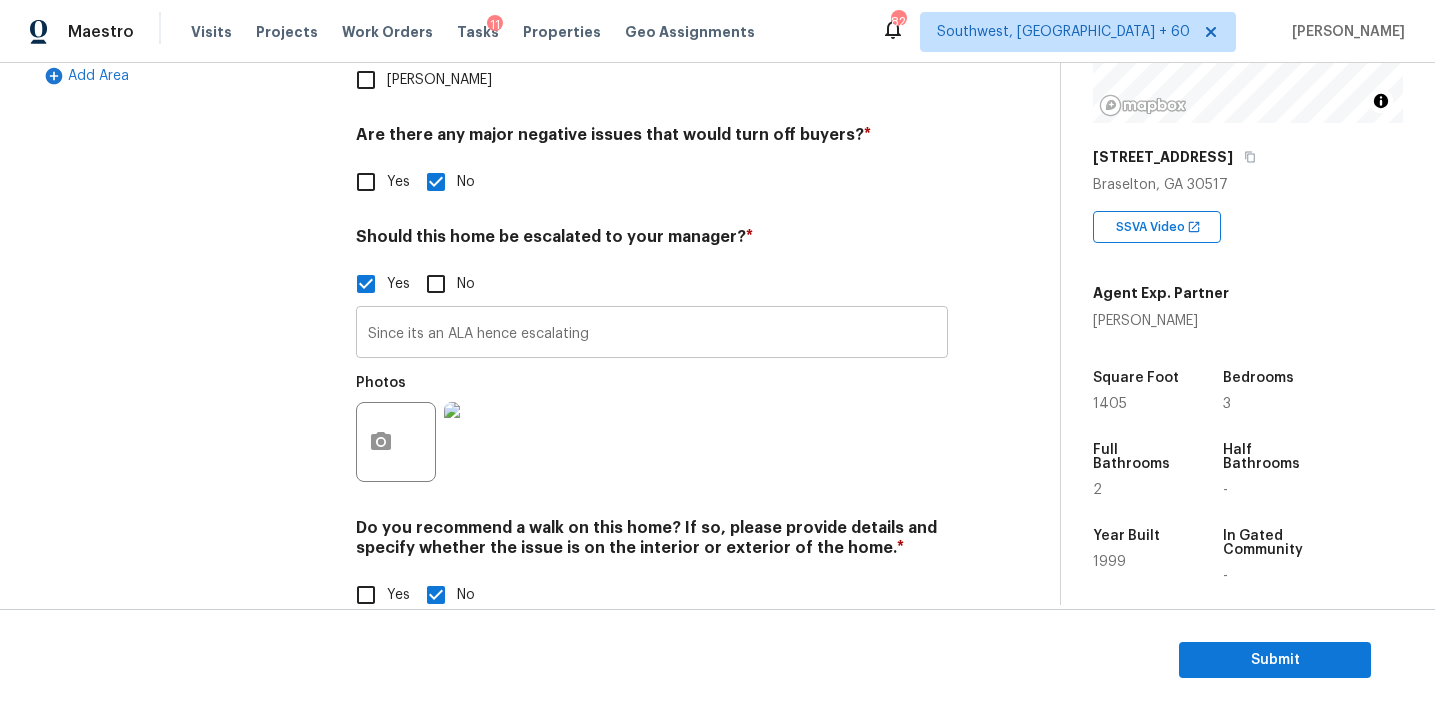 click on "Since its an ALA hence escalating" at bounding box center [652, 334] 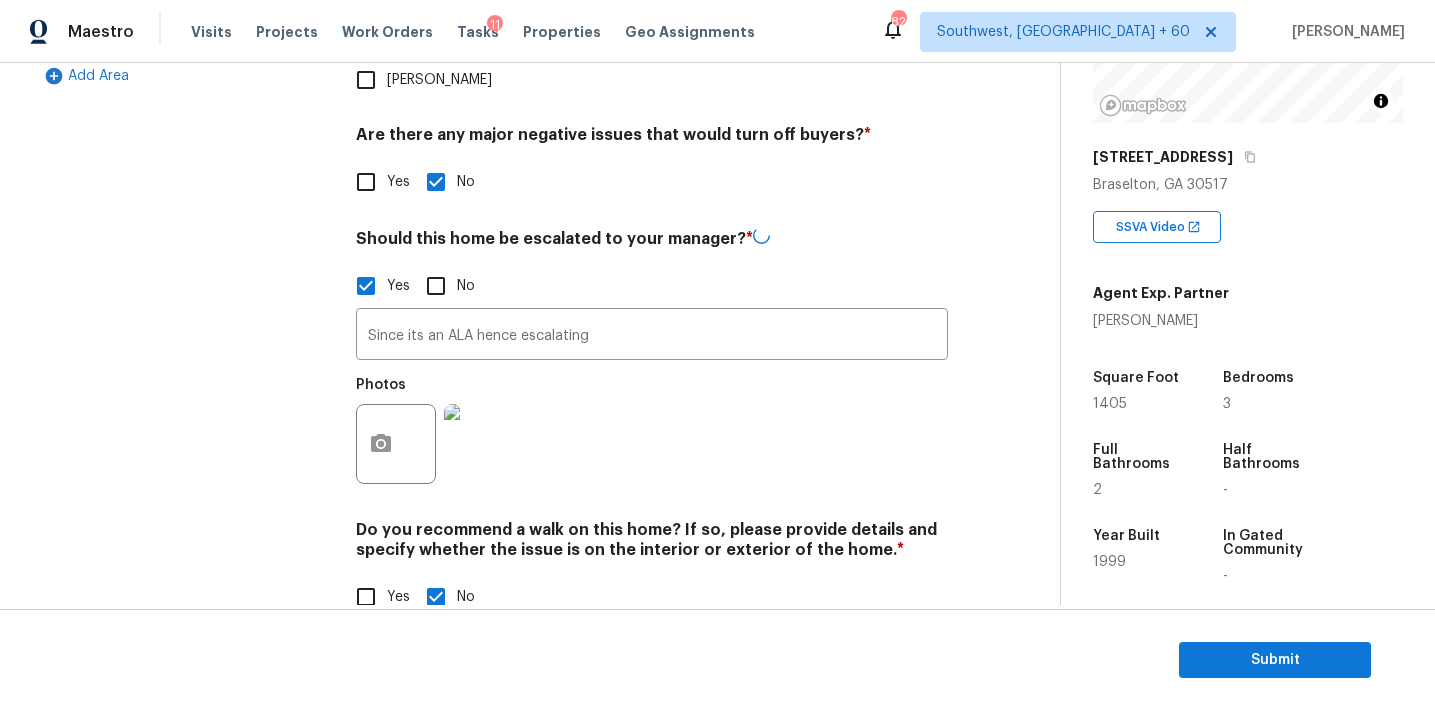 click on "Exterior Utilities HVAC Verification Plumbing Roof Gated Community Pricing Add Area" at bounding box center [182, 155] 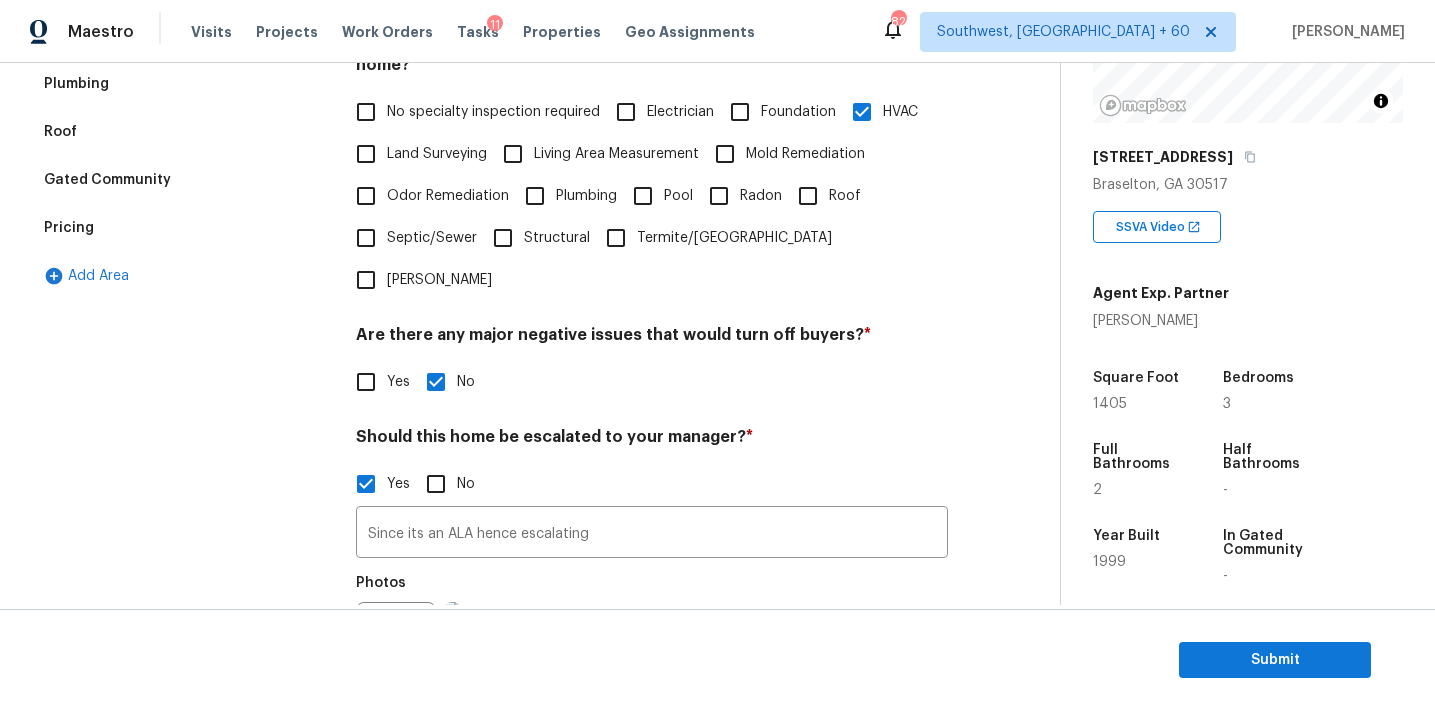scroll, scrollTop: 449, scrollLeft: 0, axis: vertical 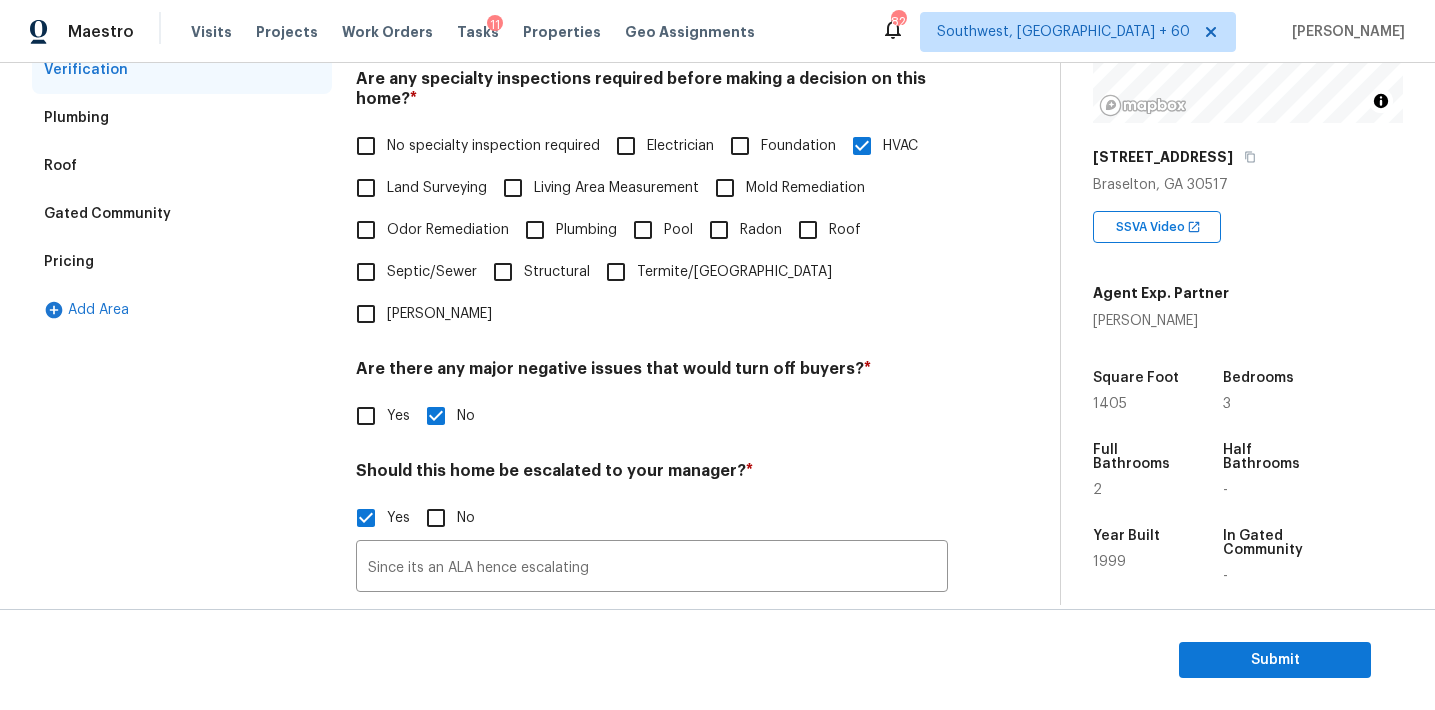 click on "Pricing" at bounding box center [182, 262] 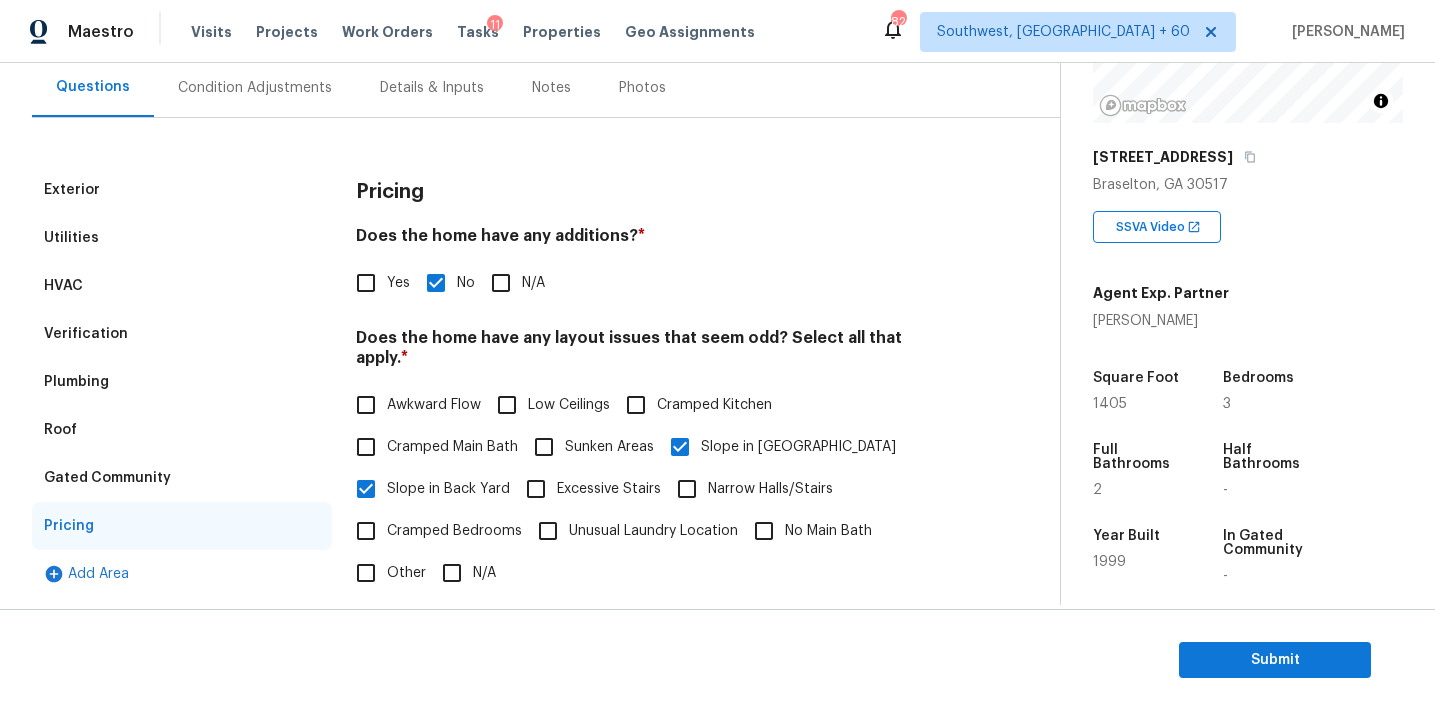 scroll, scrollTop: 187, scrollLeft: 0, axis: vertical 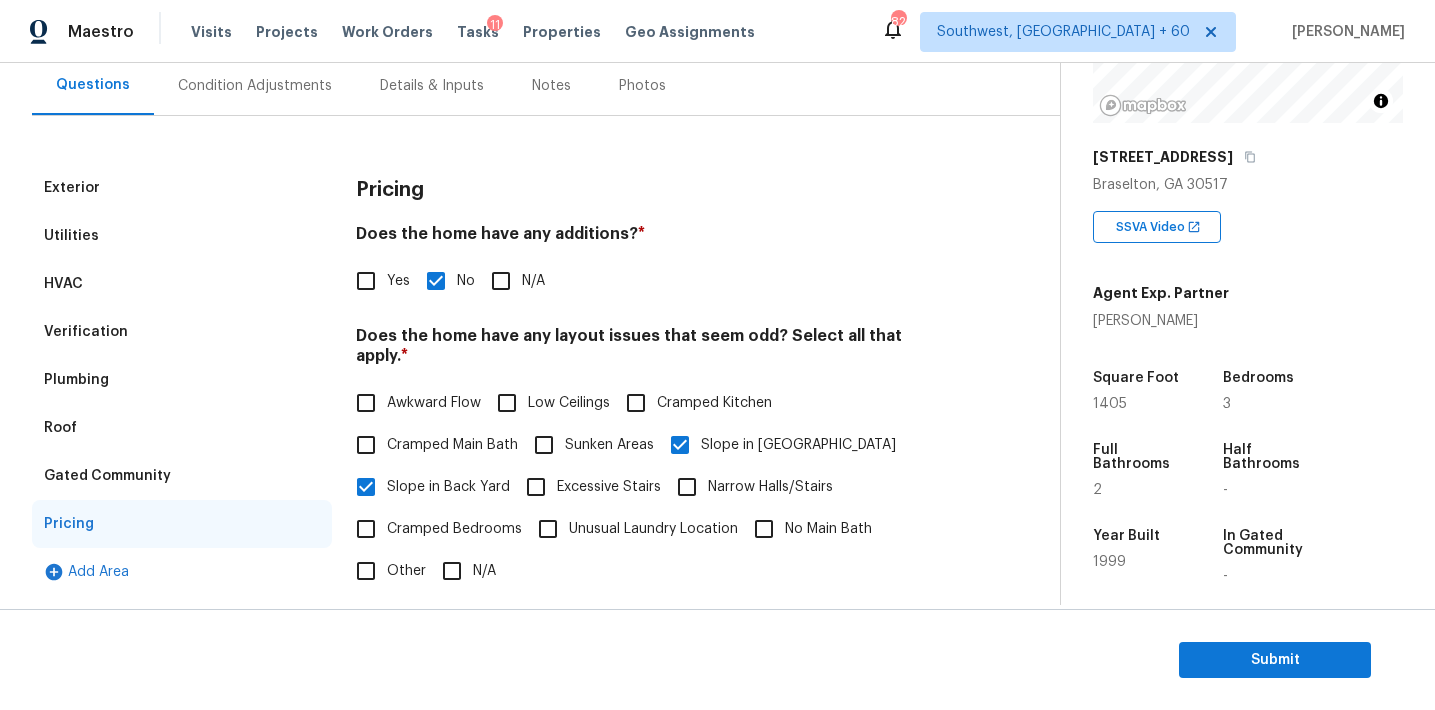 click on "Pricing" at bounding box center [390, 190] 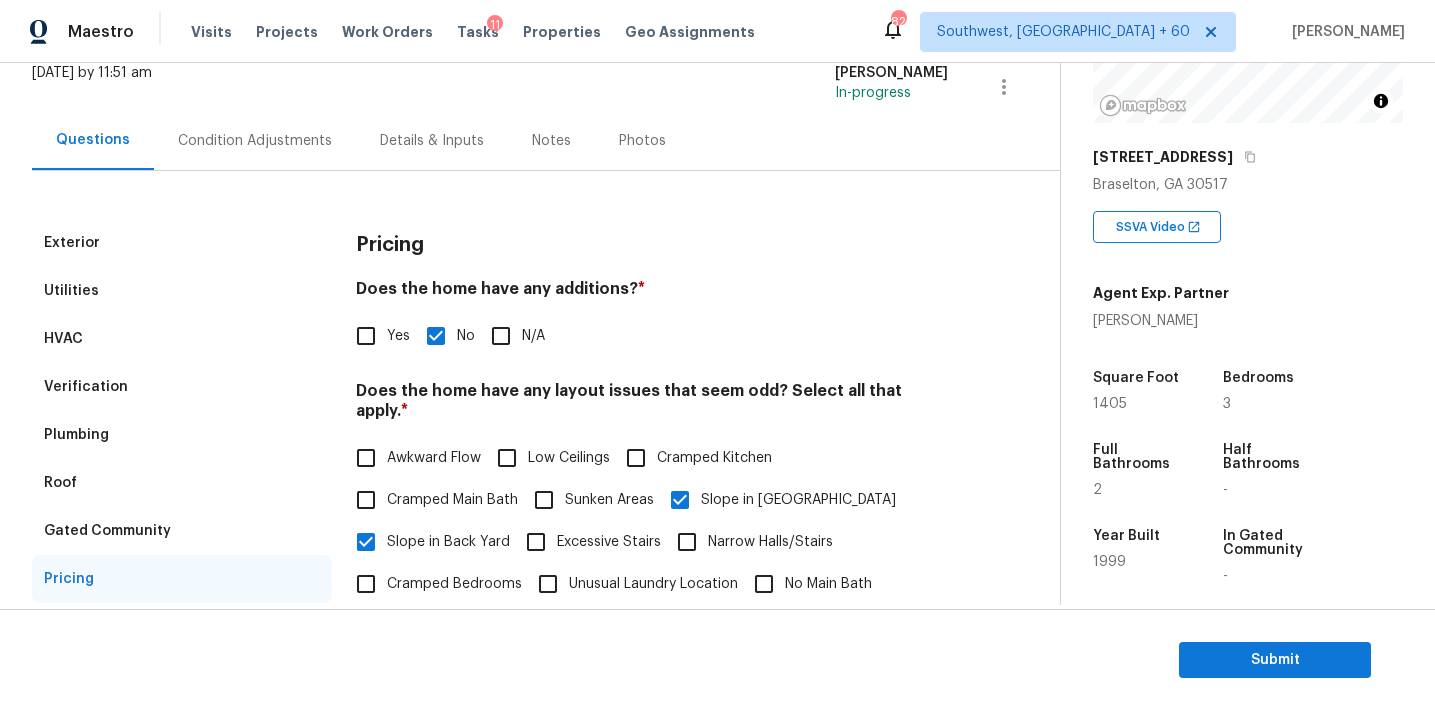 scroll, scrollTop: 117, scrollLeft: 0, axis: vertical 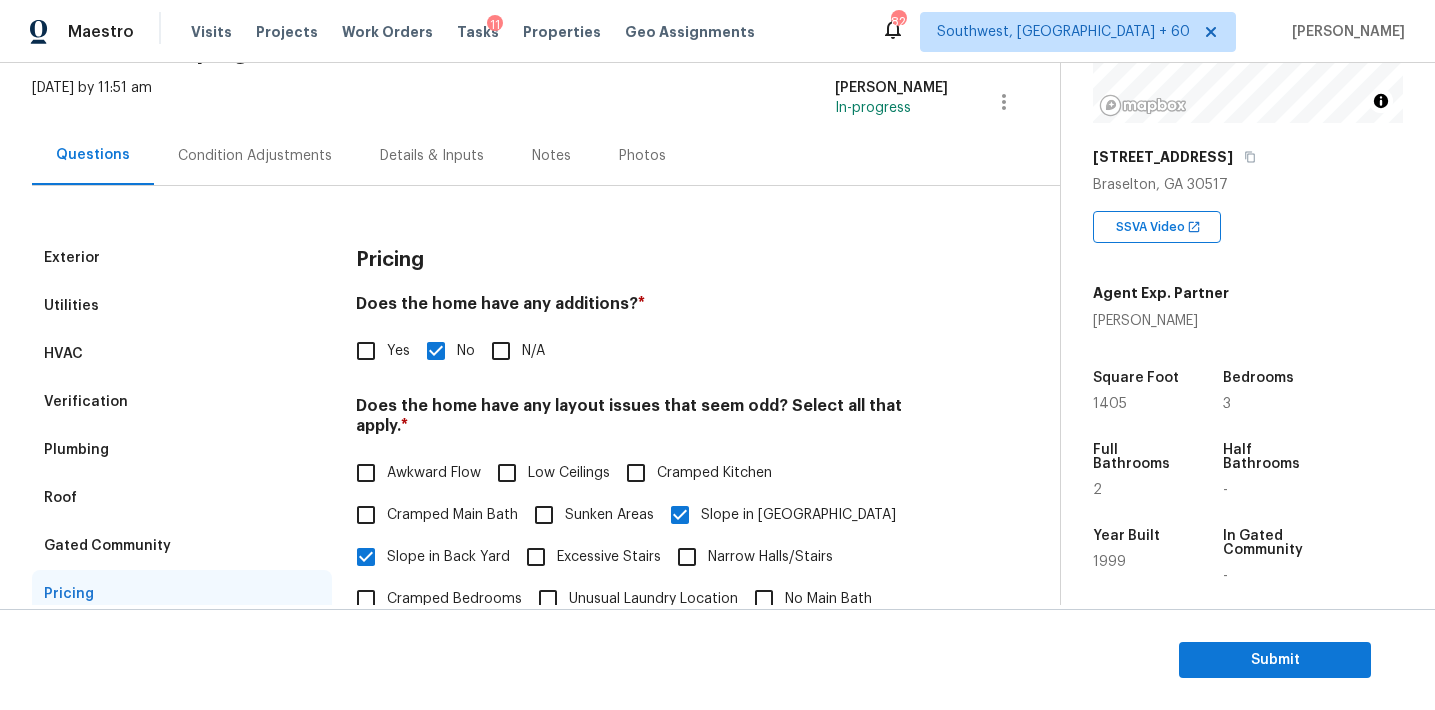 click on "Gated Community" at bounding box center (182, 546) 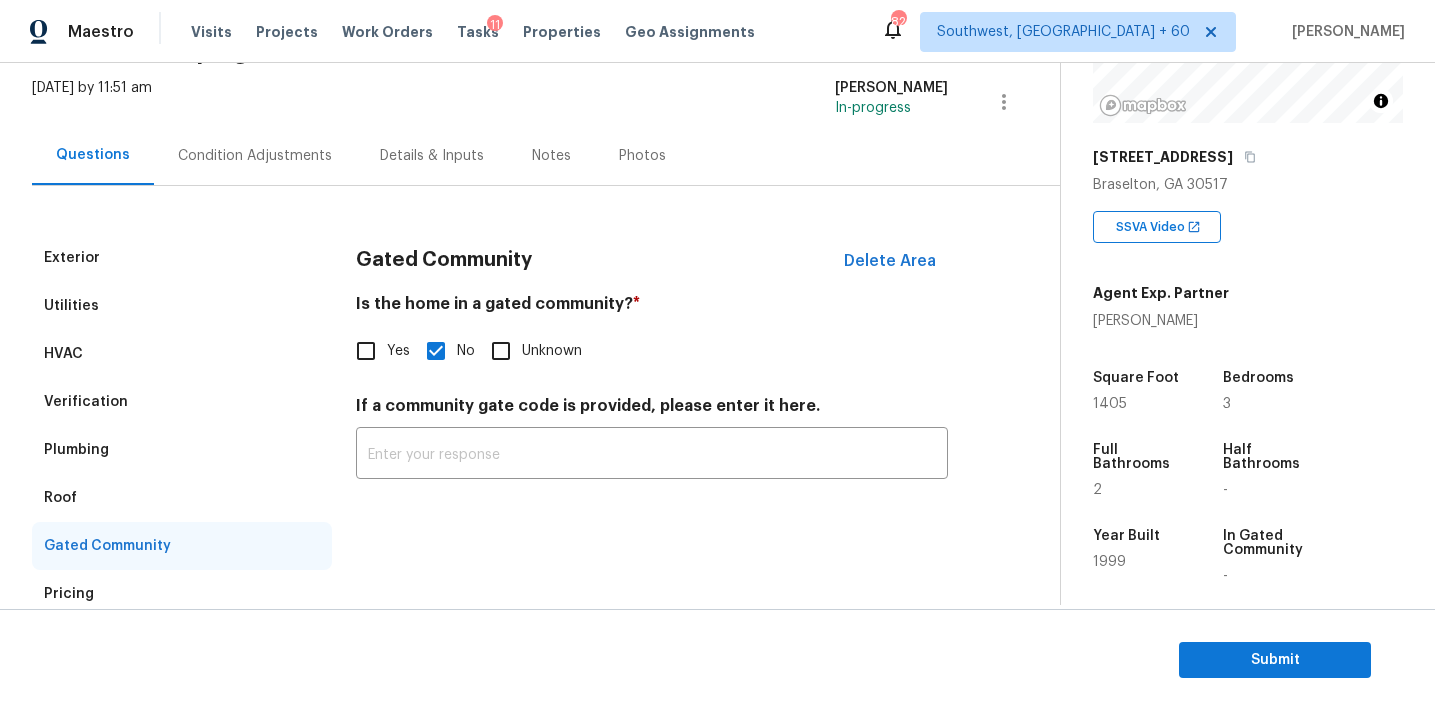 click on "Roof" at bounding box center (182, 498) 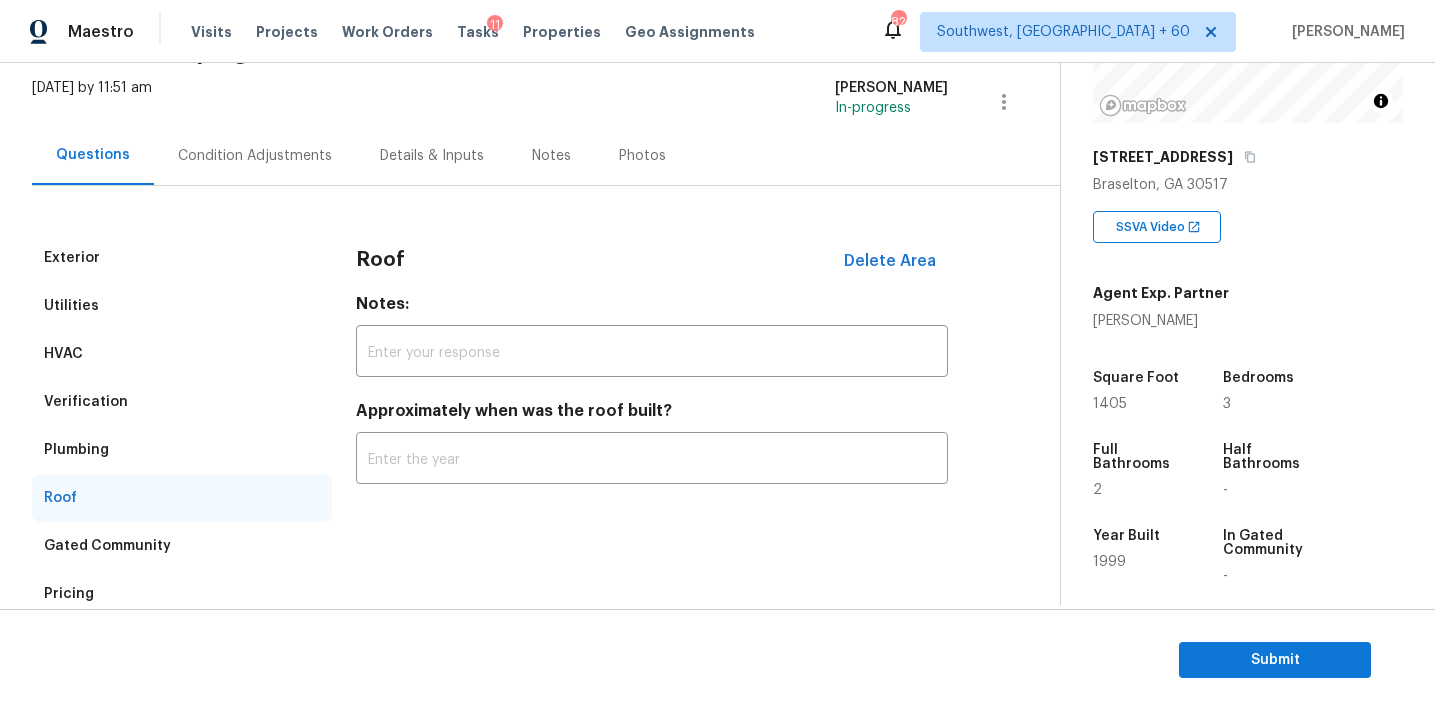 click on "Plumbing" at bounding box center (182, 450) 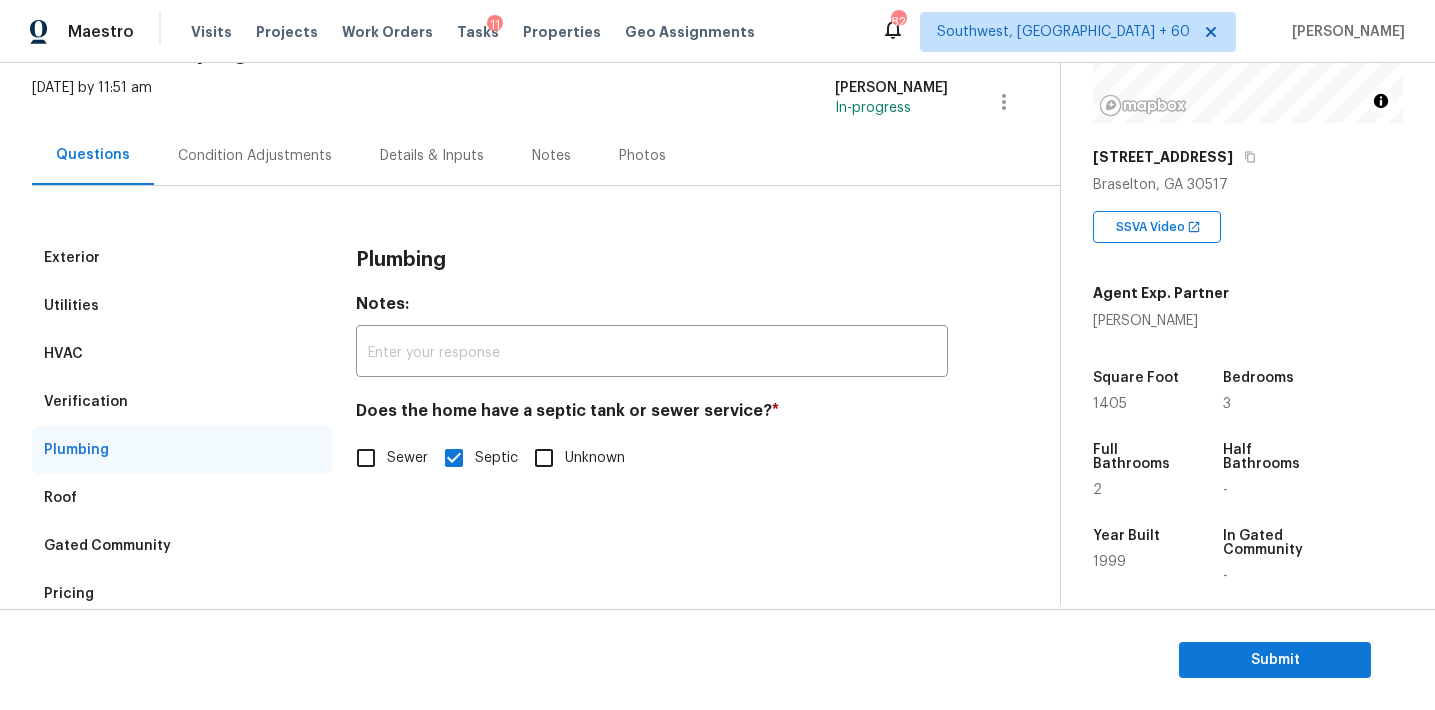 click on "Verification" at bounding box center (182, 402) 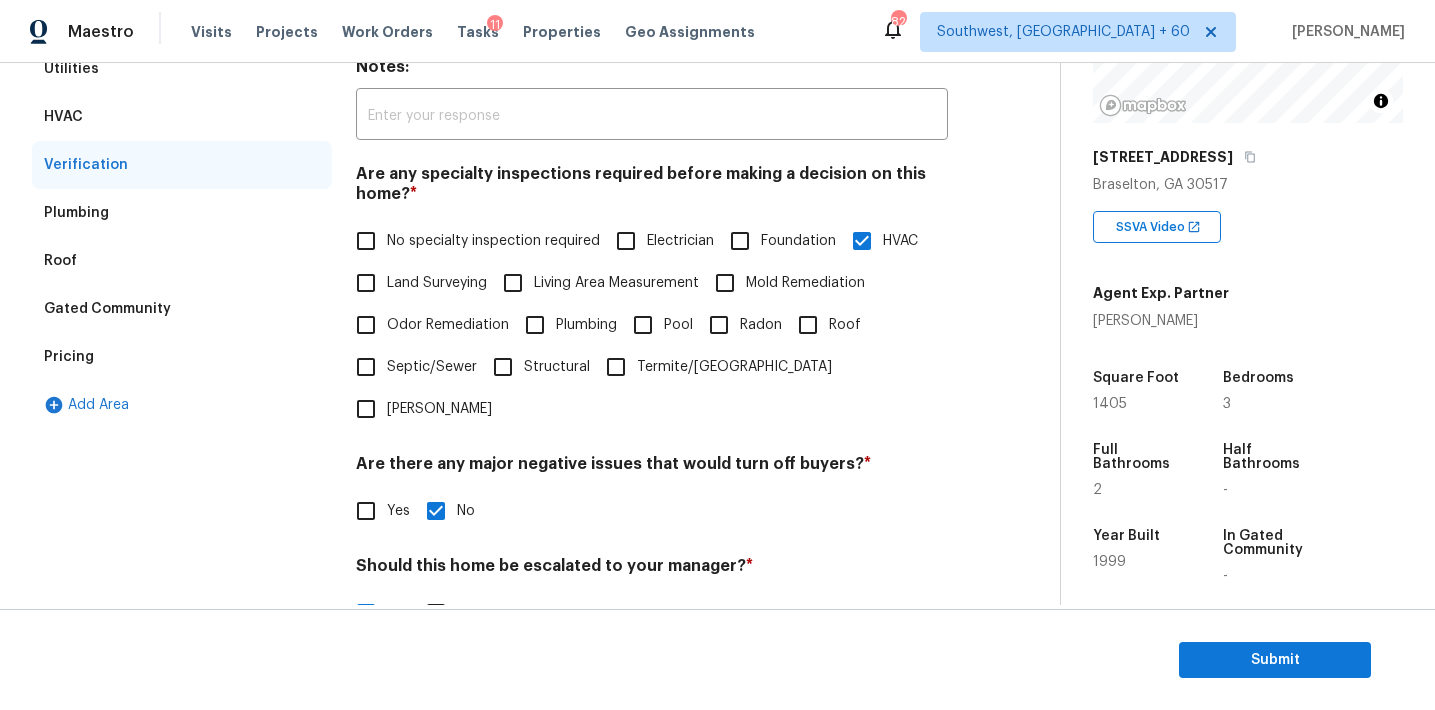 scroll, scrollTop: 246, scrollLeft: 0, axis: vertical 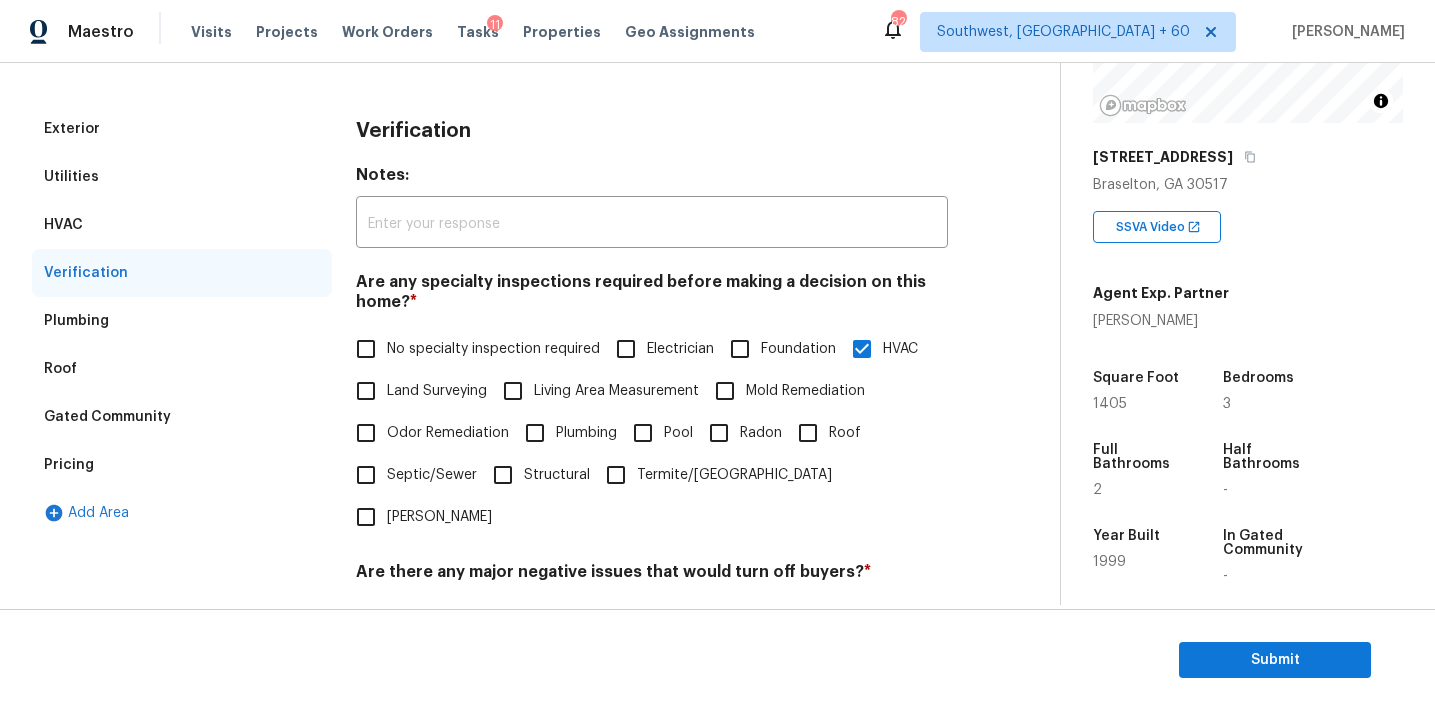 click on "HVAC" at bounding box center (182, 225) 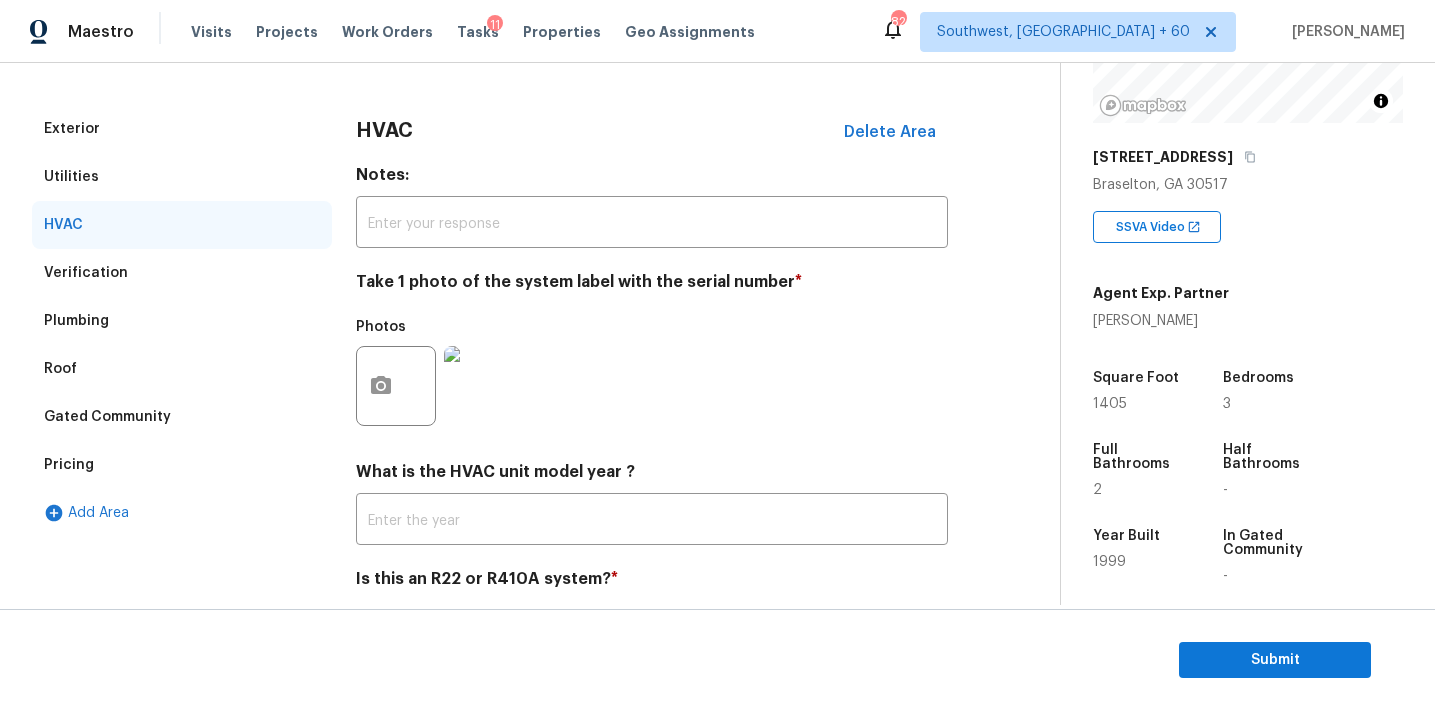 click on "Utilities" at bounding box center [182, 177] 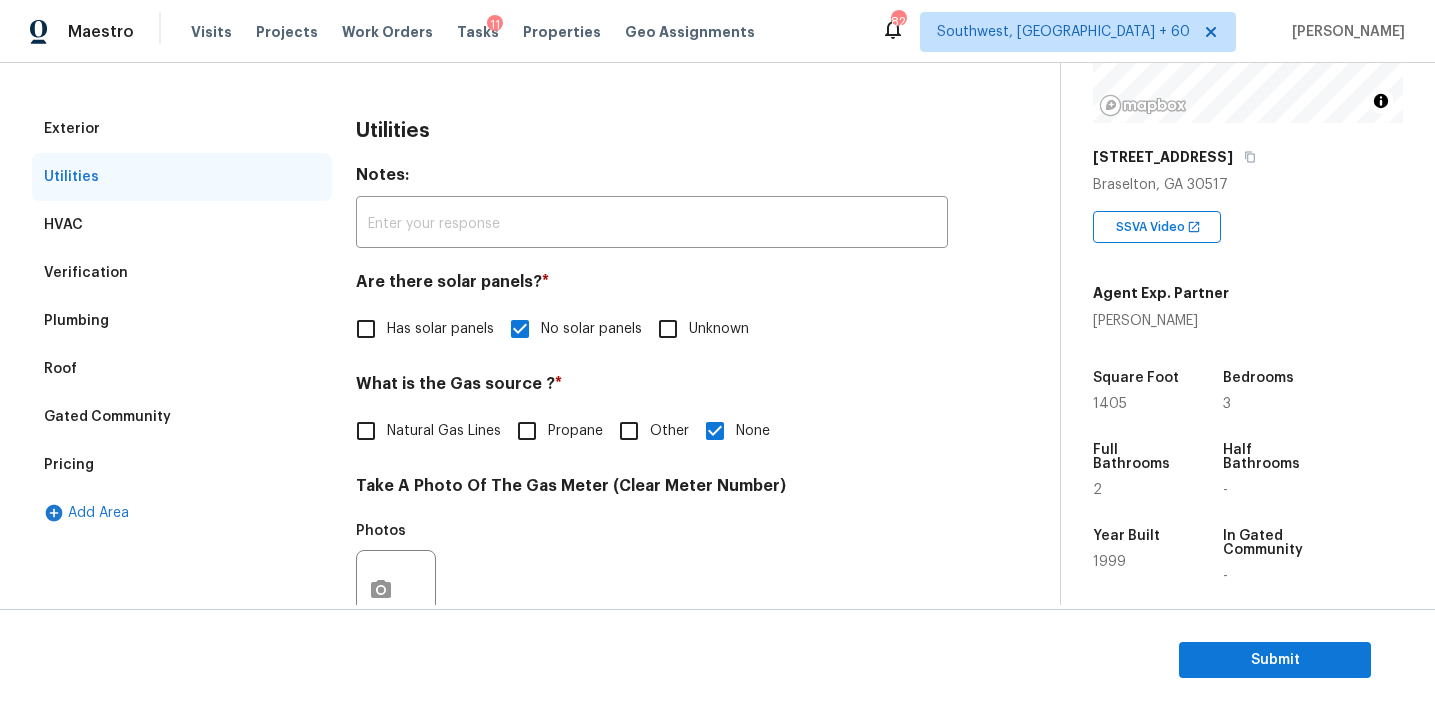 click on "Exterior" at bounding box center (182, 129) 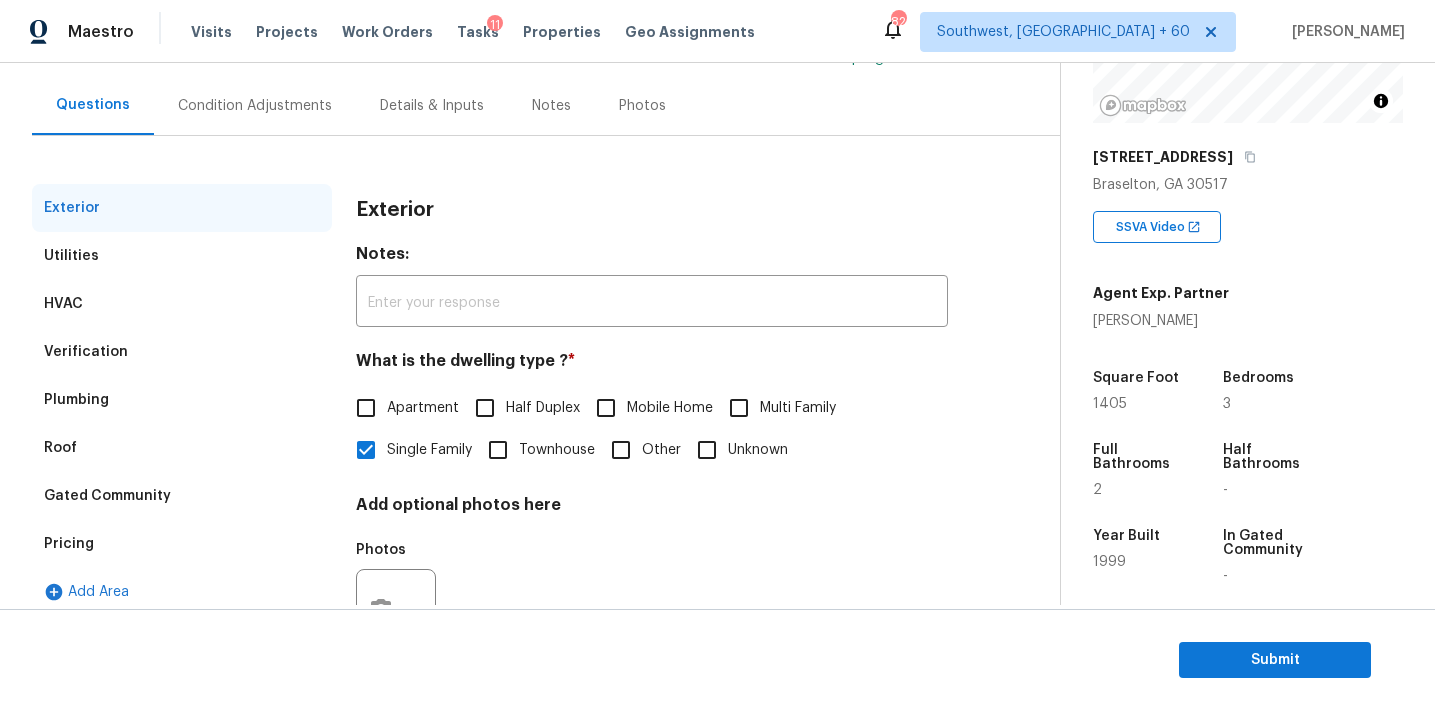 click on "Condition Adjustments" at bounding box center (255, 105) 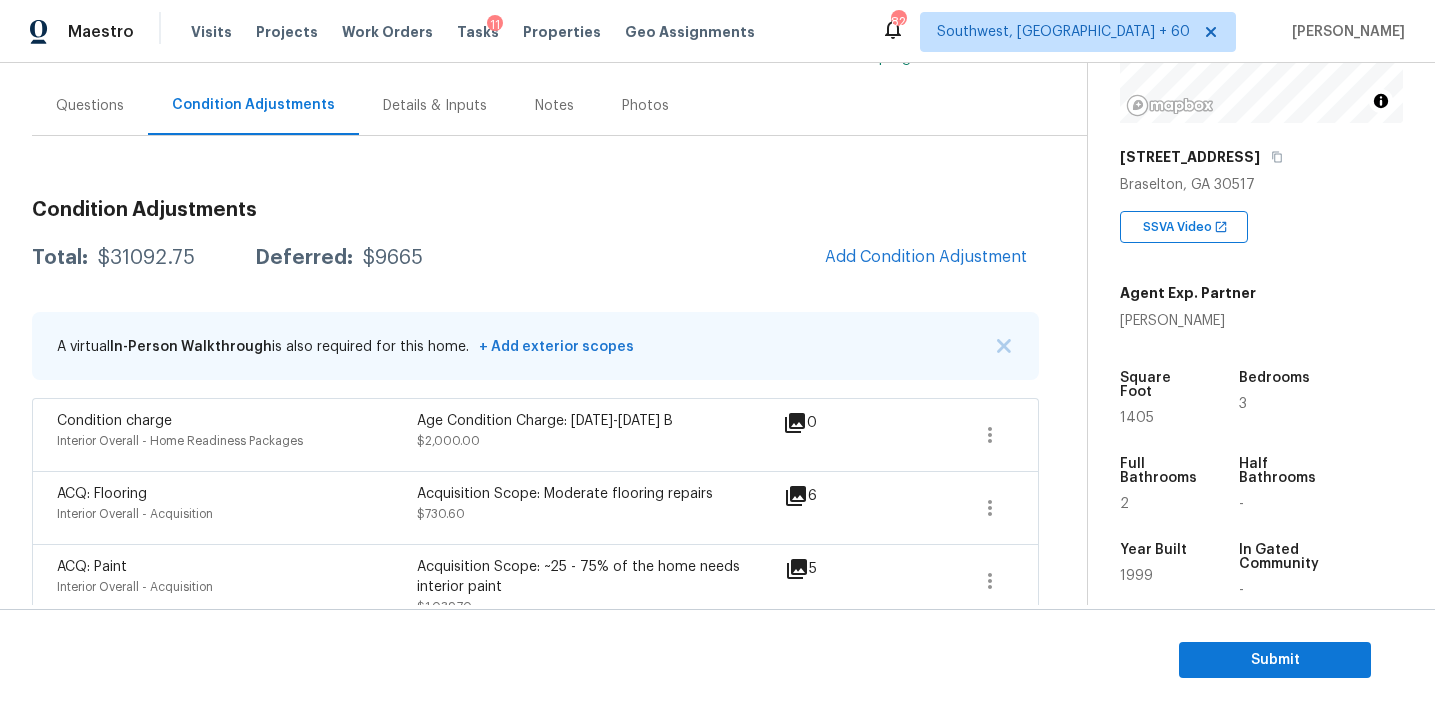 scroll, scrollTop: 195, scrollLeft: 0, axis: vertical 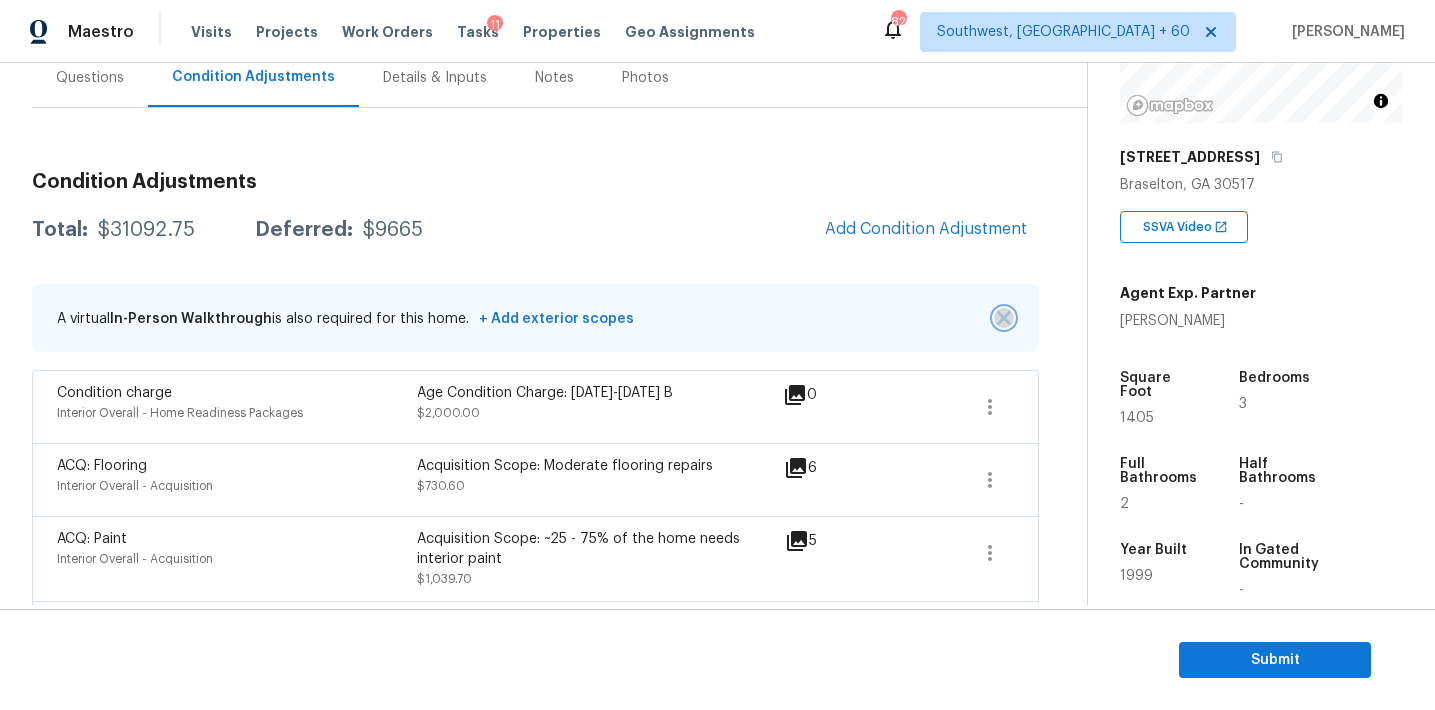 click at bounding box center (1004, 318) 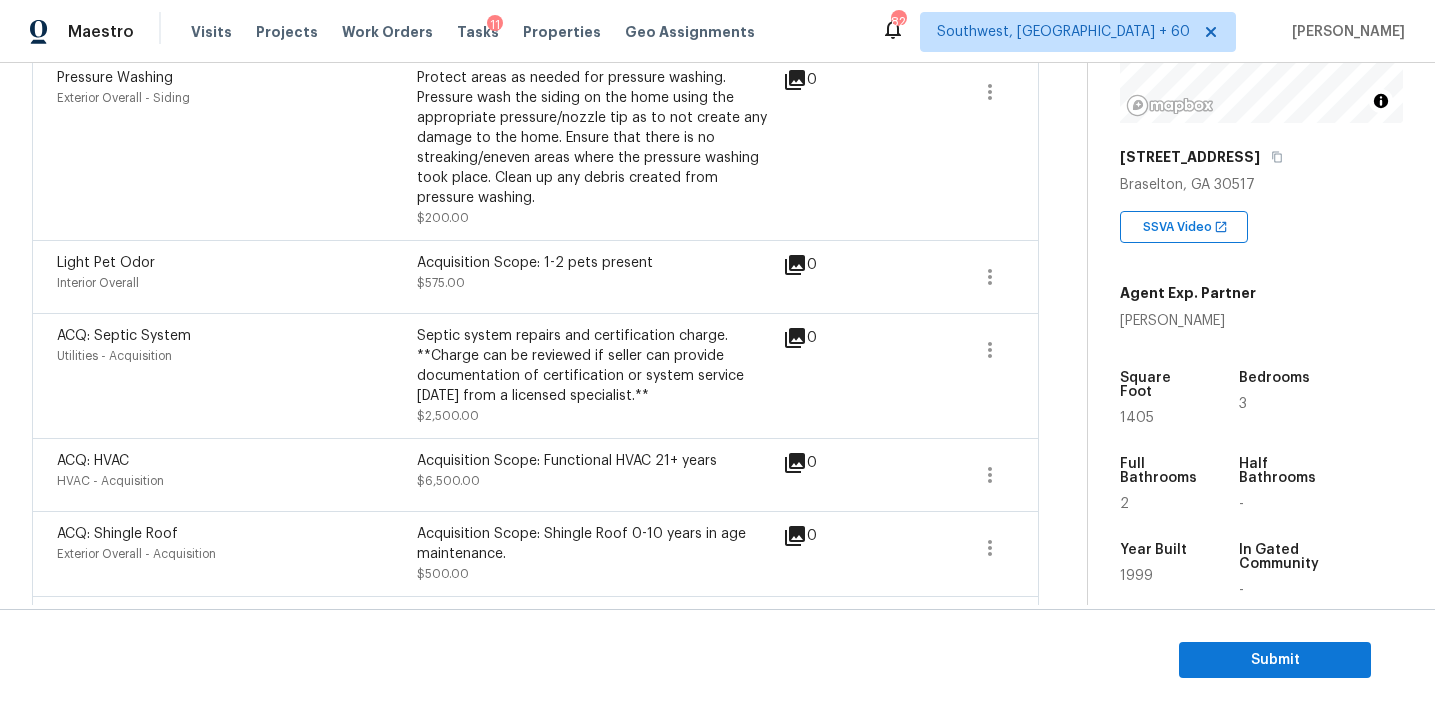 scroll, scrollTop: 1080, scrollLeft: 0, axis: vertical 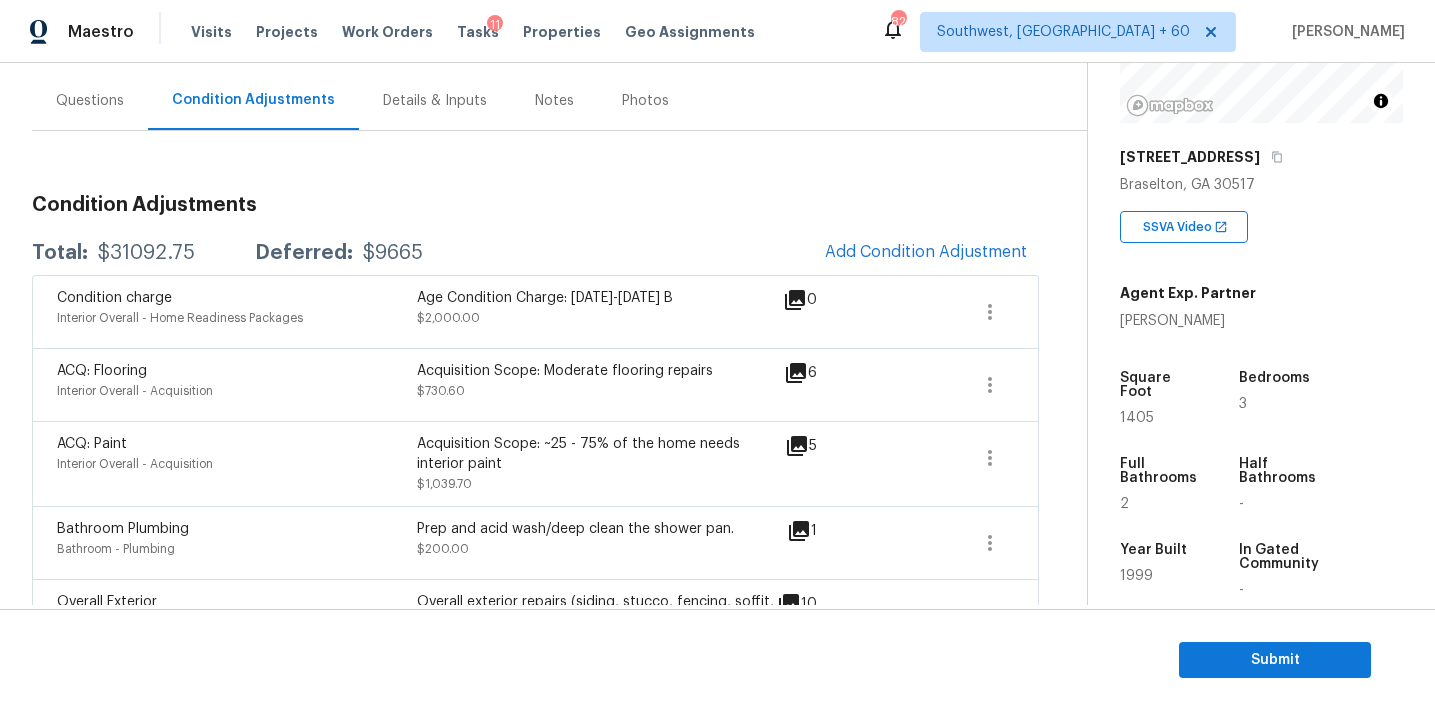 click on "Condition Adjustments Total:  $31092.75 Deferred:  $9665 Add Condition Adjustment Condition charge Interior Overall - Home Readiness Packages Age Condition Charge: 1993-2008 B	 $2,000.00   0 ACQ: Flooring Interior Overall - Acquisition Acquisition Scope: Moderate flooring repairs $730.60   6 ACQ: Paint Interior Overall - Acquisition Acquisition Scope: ~25 - 75% of the home needs interior paint $1,039.70   5 Bathroom Plumbing Bathroom - Plumbing Prep and acid wash/deep clean the shower pan. $200.00   1 Overall Exterior Exterior Overall - Overall Overall exterior repairs (siding, stucco, fencing, soffit, eaves, trims, fascia, facade, shutters, frames, gutters etc)
$575.00   10 Debris/garbage on site Exterior Overall Remove, haul off, and properly dispose of any debris left by seller to offsite location. Cost estimated per cubic yard. $250.00   3 Landscape Package Exterior Overall - Home Readiness Packages $300.00   6 Pressure Washing Exterior Overall - Siding $200.00   0 Light Pet Odor Interior Overall   0" at bounding box center (535, 1407) 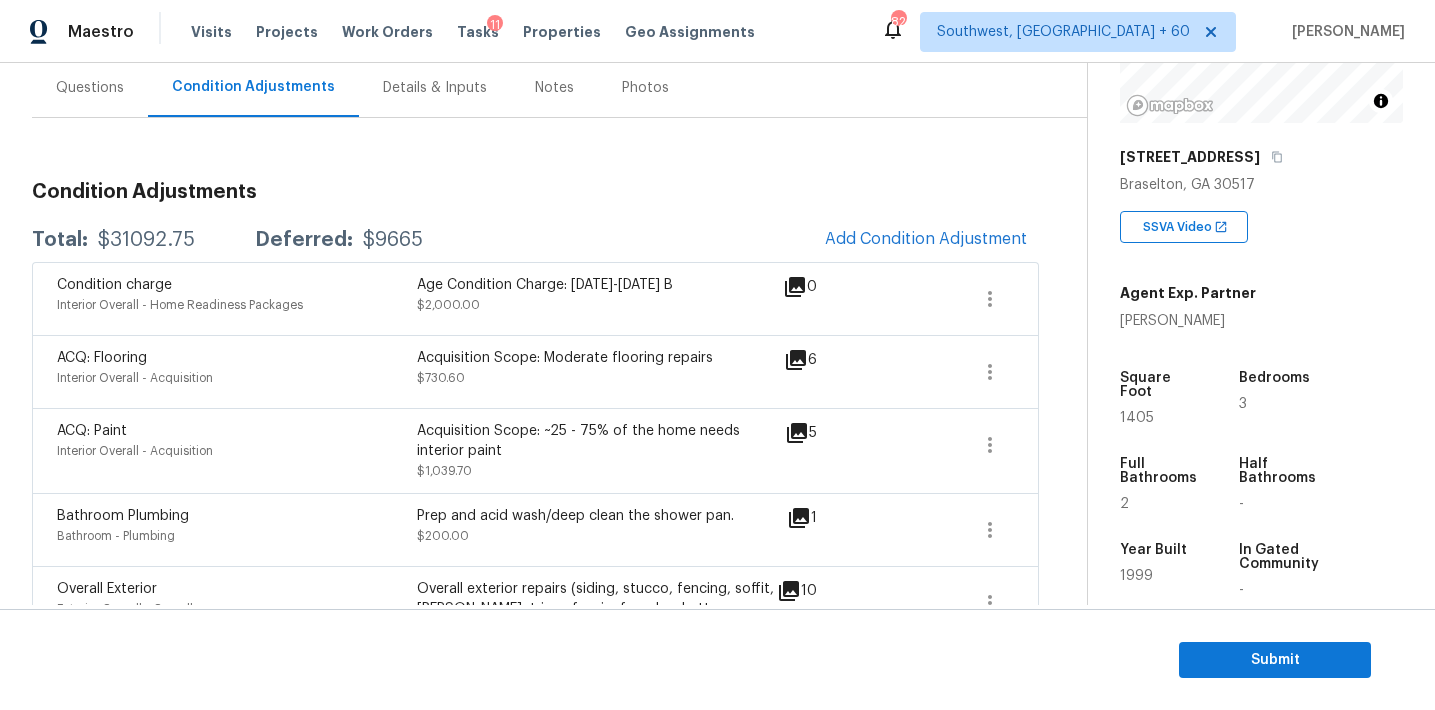click on "Total:  $31092.75 Deferred:  $9665 Add Condition Adjustment" at bounding box center (535, 240) 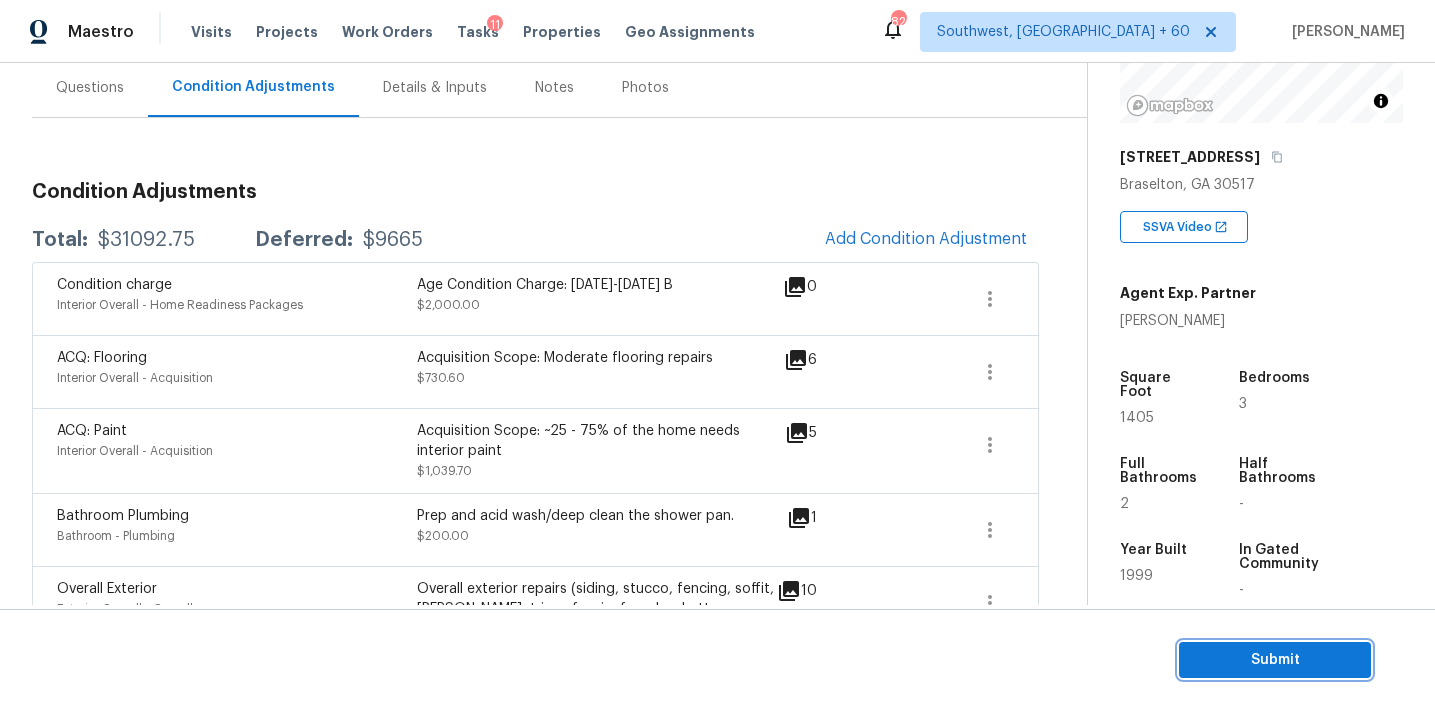 click on "Submit" at bounding box center (1275, 660) 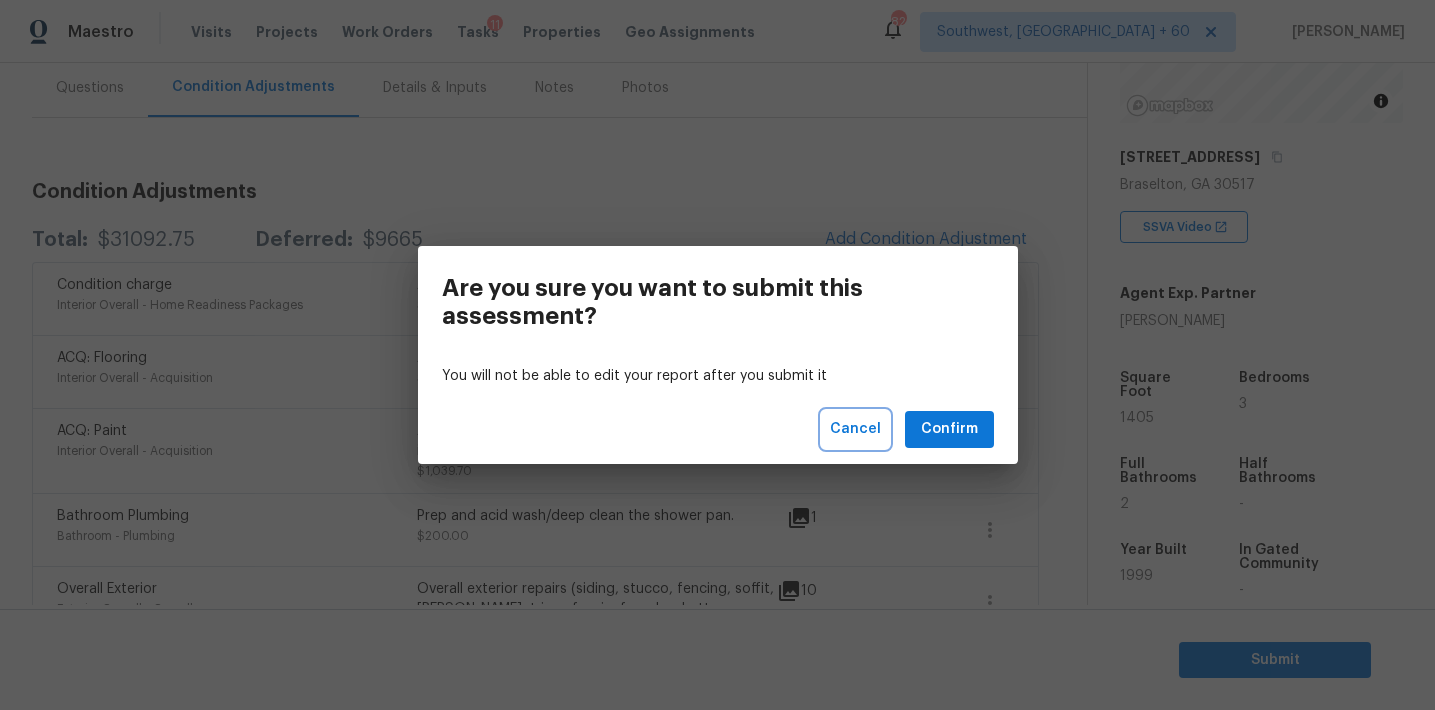 click on "Cancel" at bounding box center (855, 429) 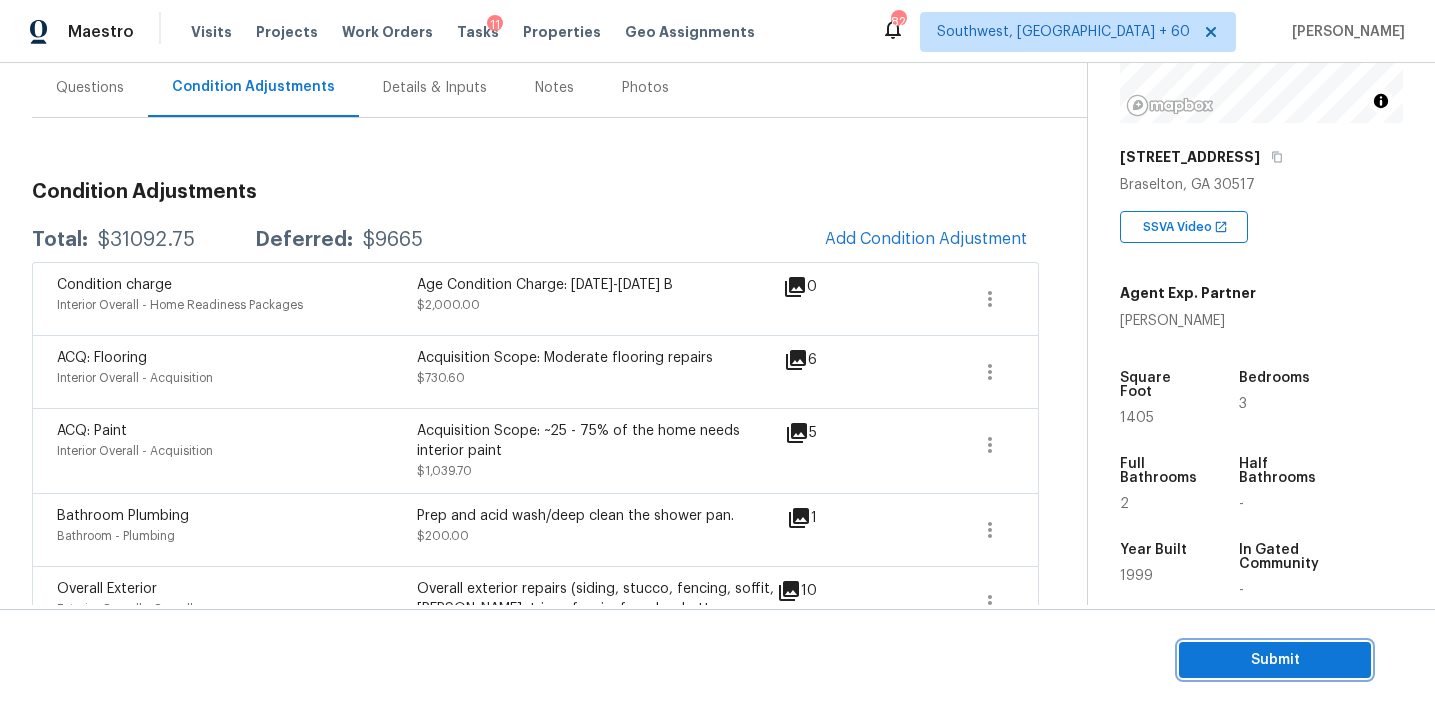 click on "Submit" at bounding box center (1275, 660) 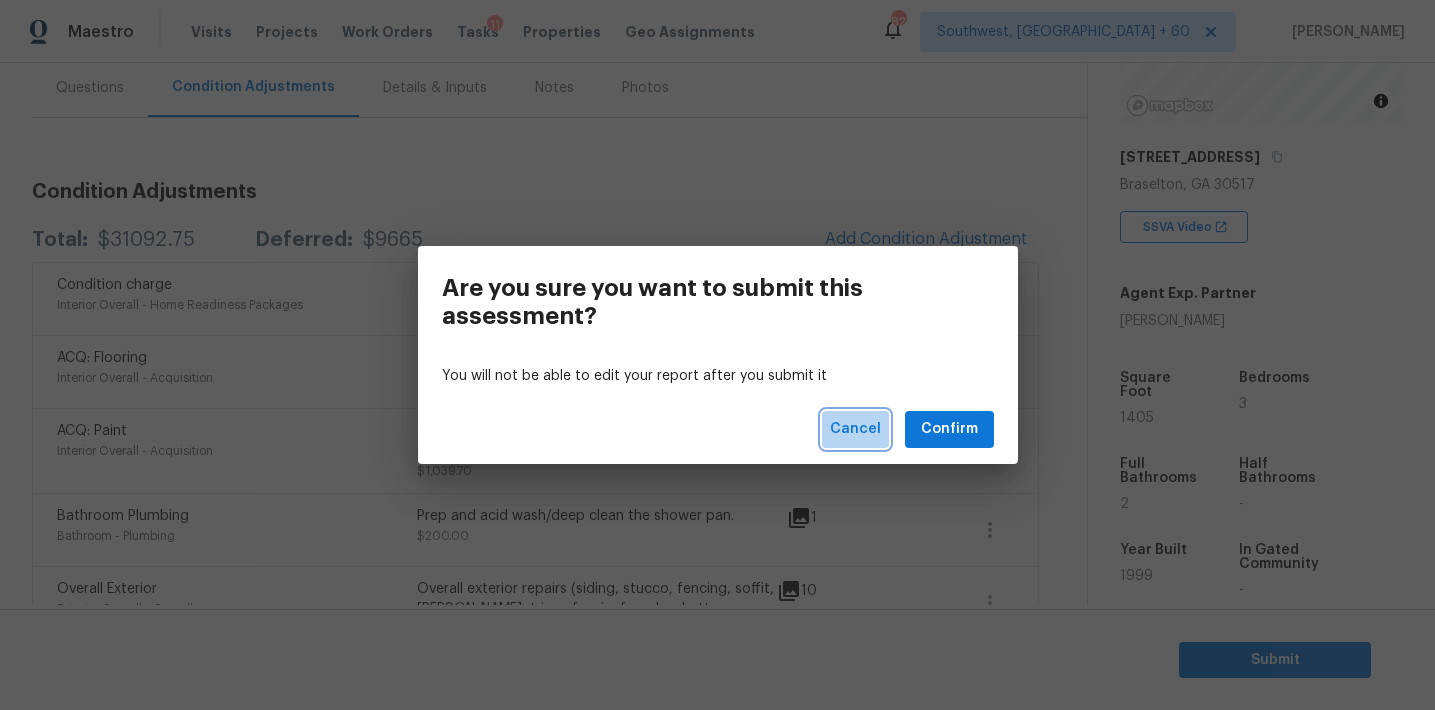 click on "Cancel" at bounding box center (855, 429) 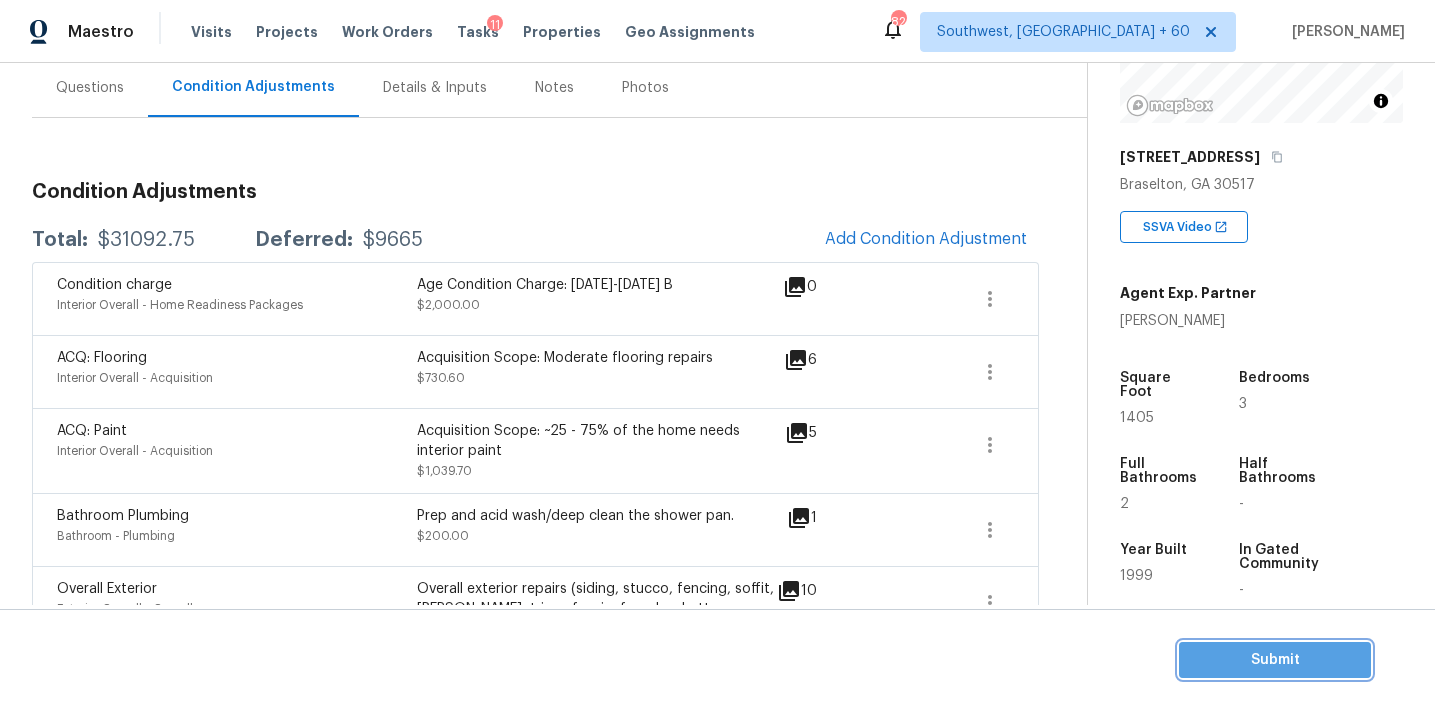 click on "Submit" at bounding box center [1275, 660] 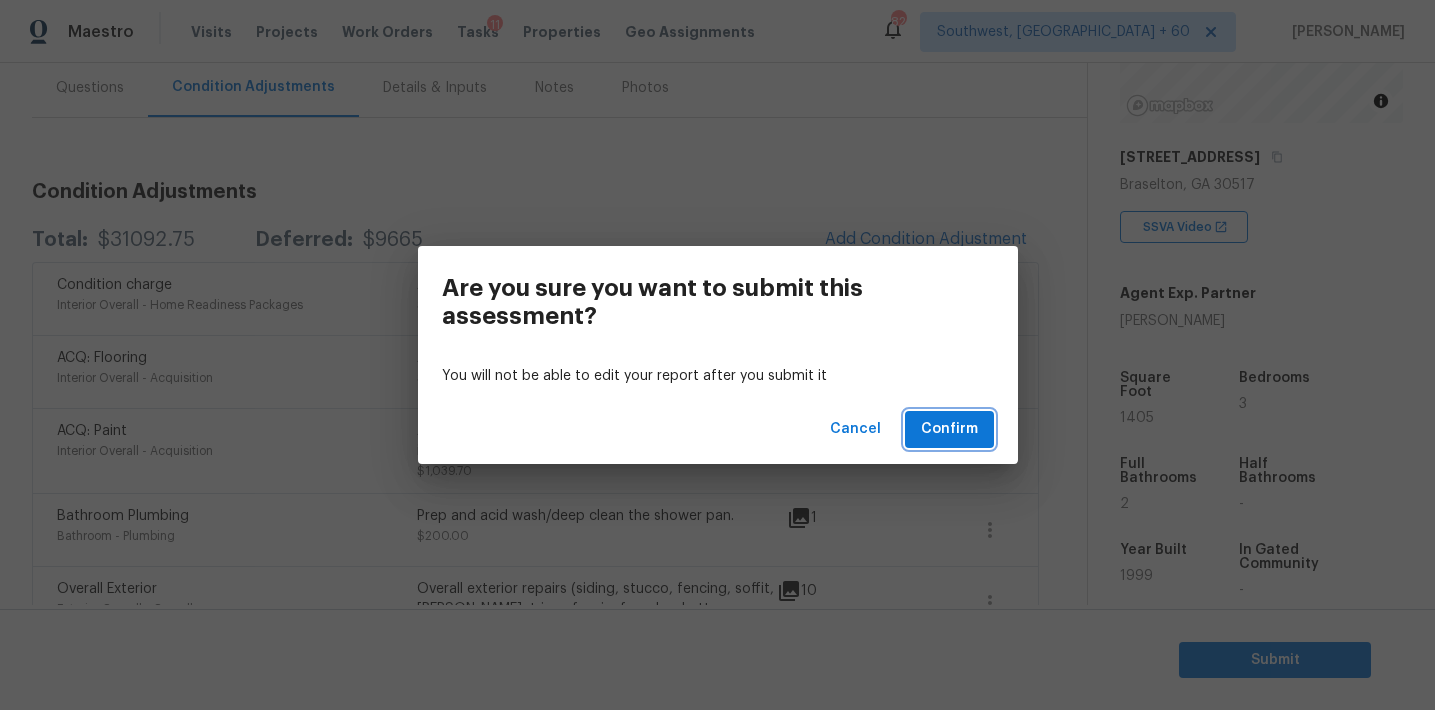 click on "Confirm" at bounding box center (949, 429) 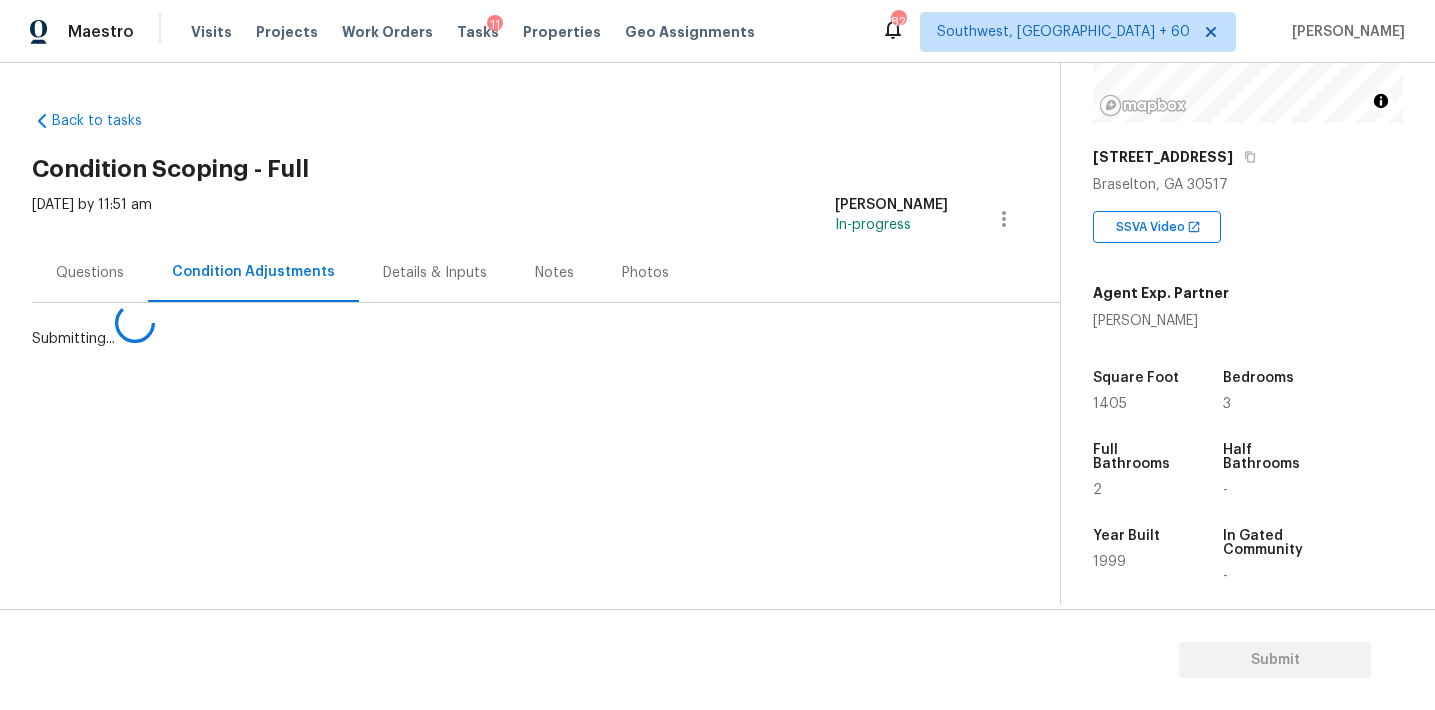 scroll, scrollTop: 0, scrollLeft: 0, axis: both 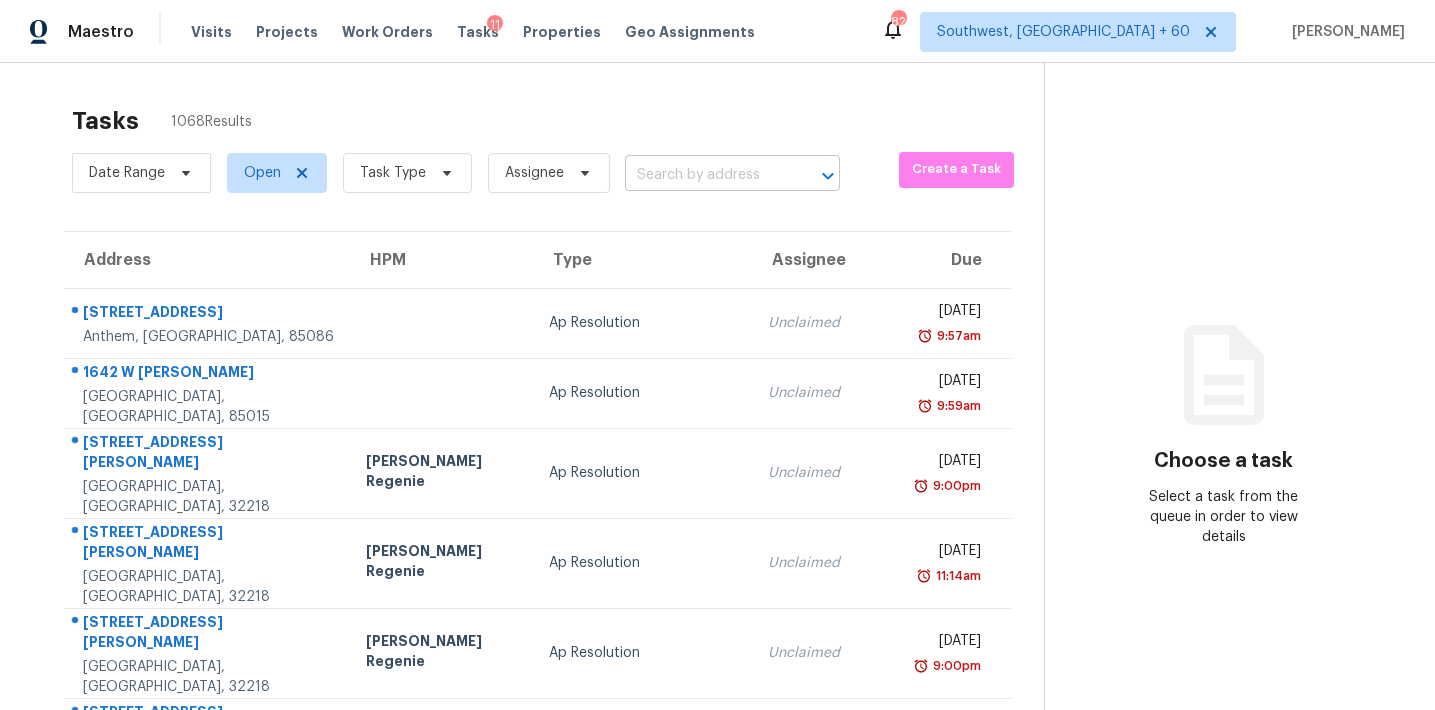 click at bounding box center [704, 175] 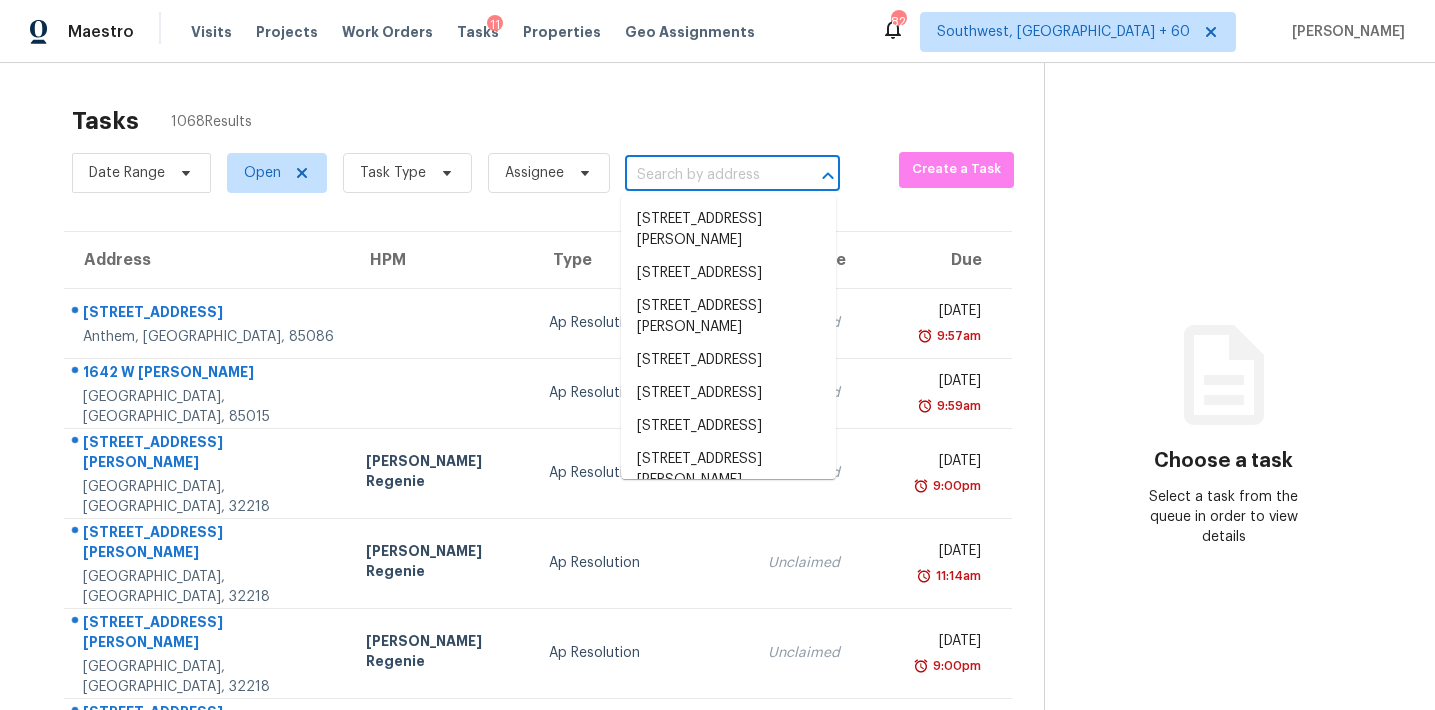 paste on "1441 Ezra Church Dr NW, Atlanta, GA, 30314" 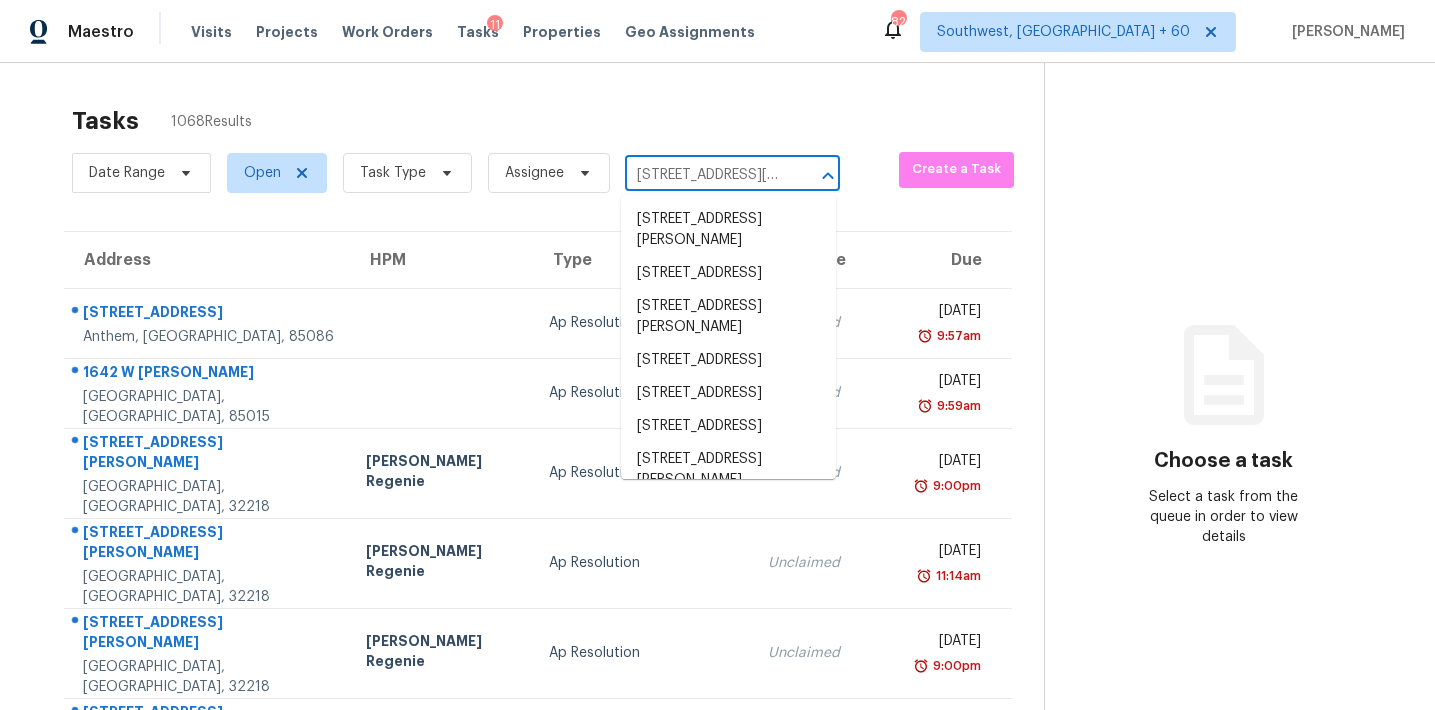 scroll, scrollTop: 0, scrollLeft: 137, axis: horizontal 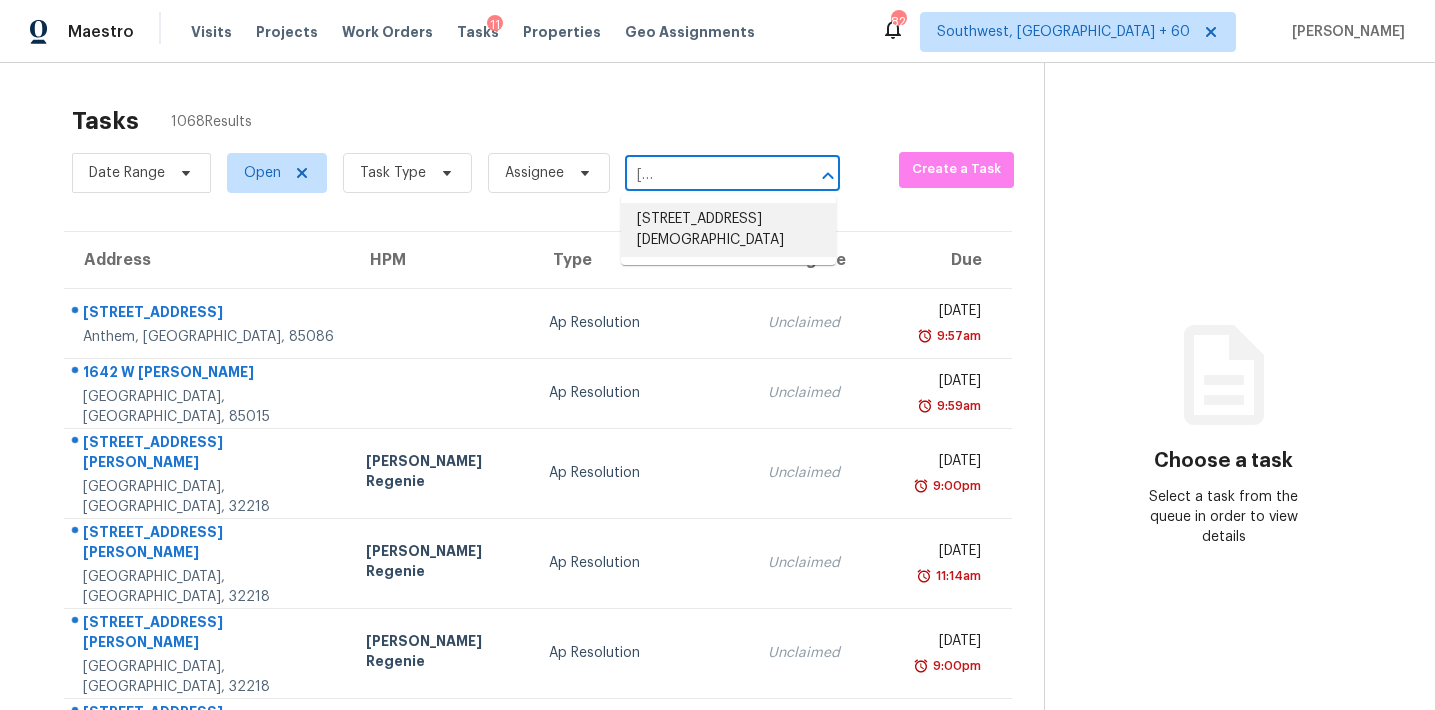 click on "[STREET_ADDRESS][DEMOGRAPHIC_DATA]" at bounding box center [728, 230] 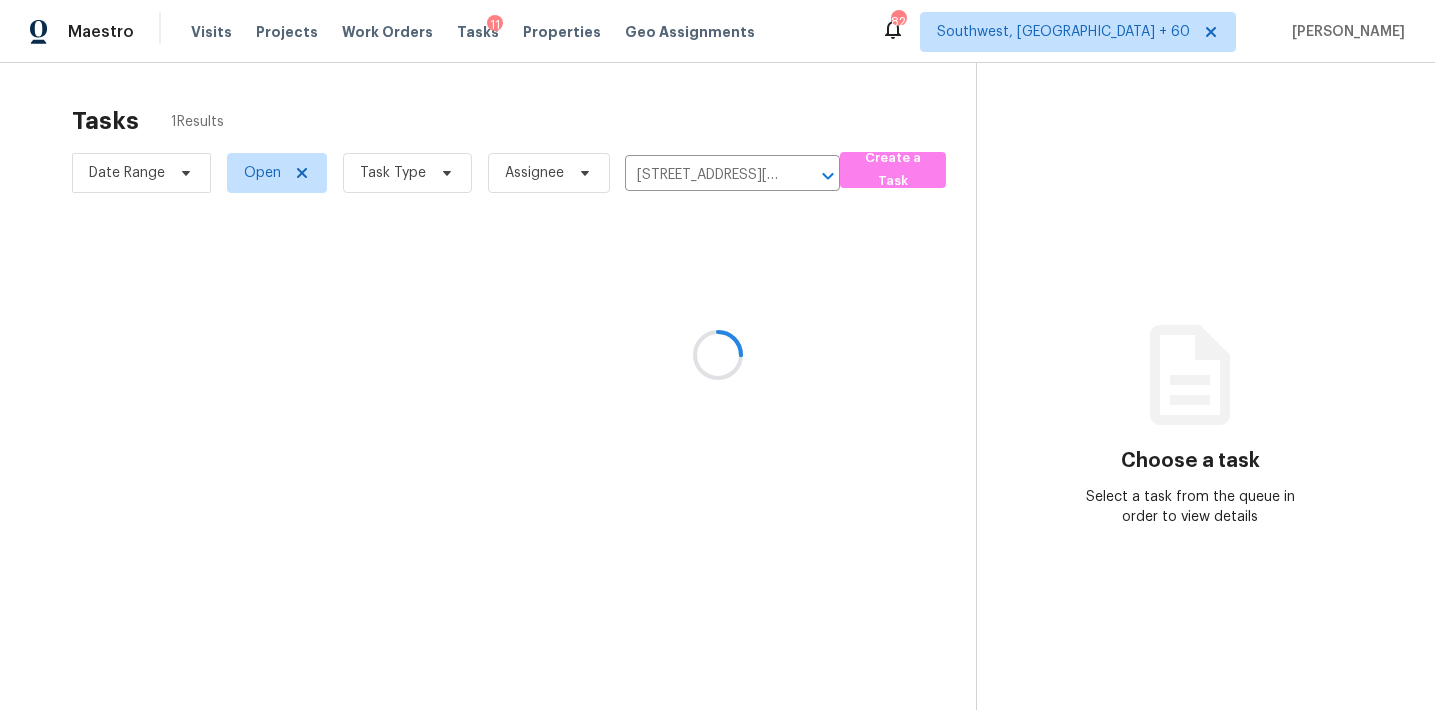 click at bounding box center (717, 355) 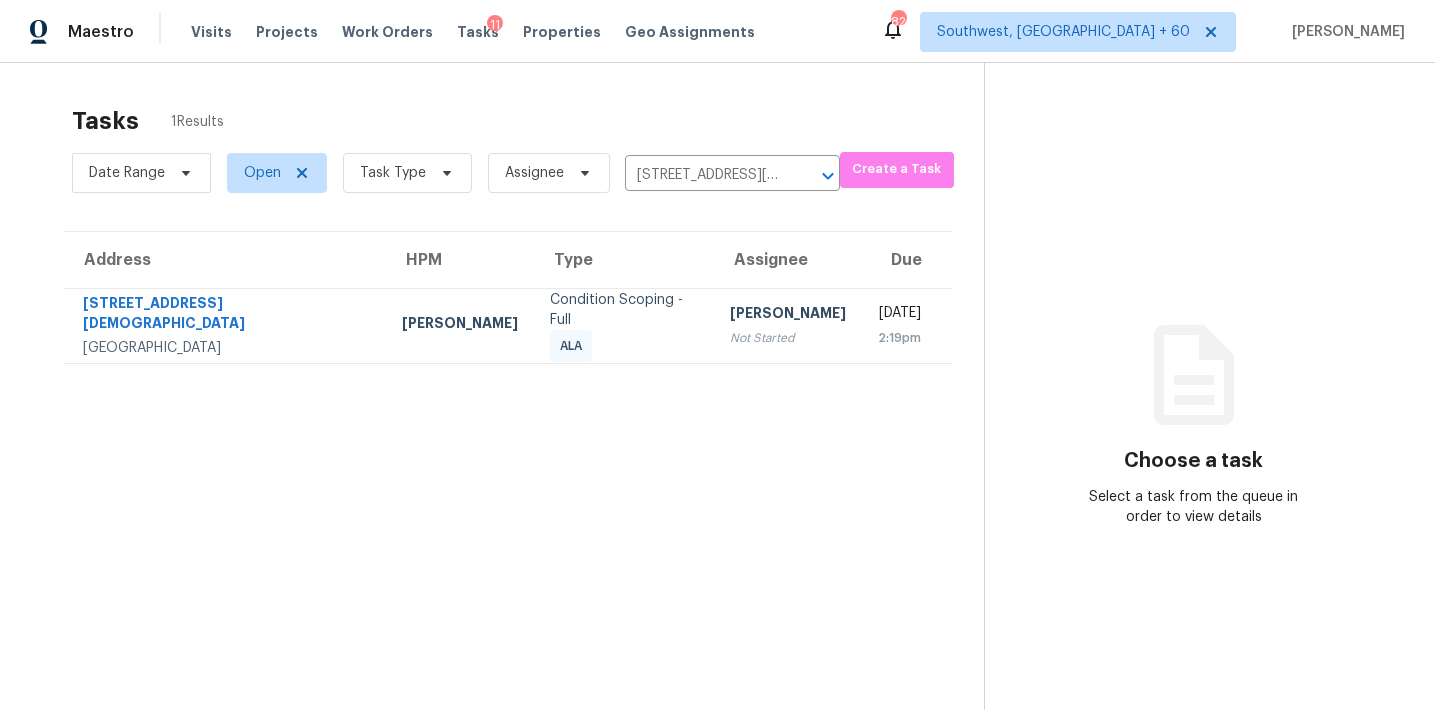 click on "[PERSON_NAME]" at bounding box center (788, 315) 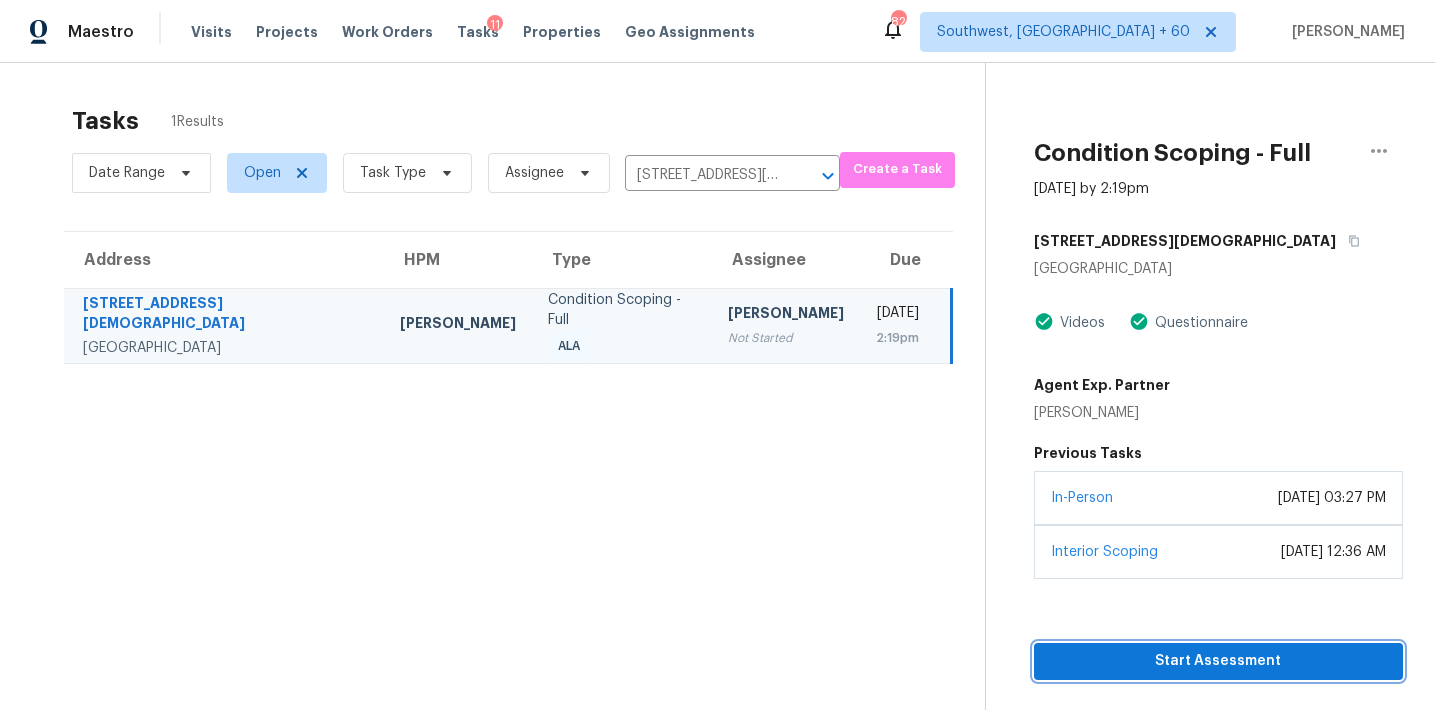 click on "Start Assessment" at bounding box center [1218, 661] 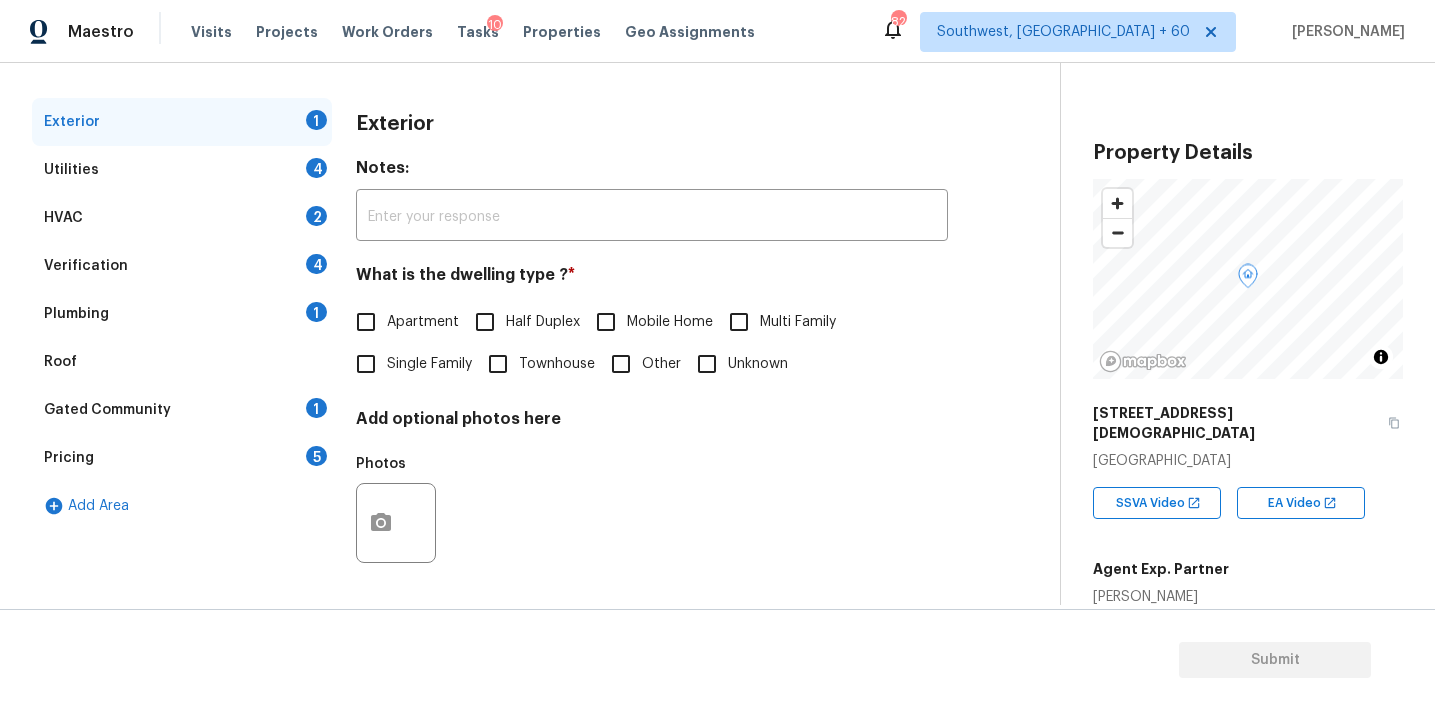 click on "5" at bounding box center [316, 456] 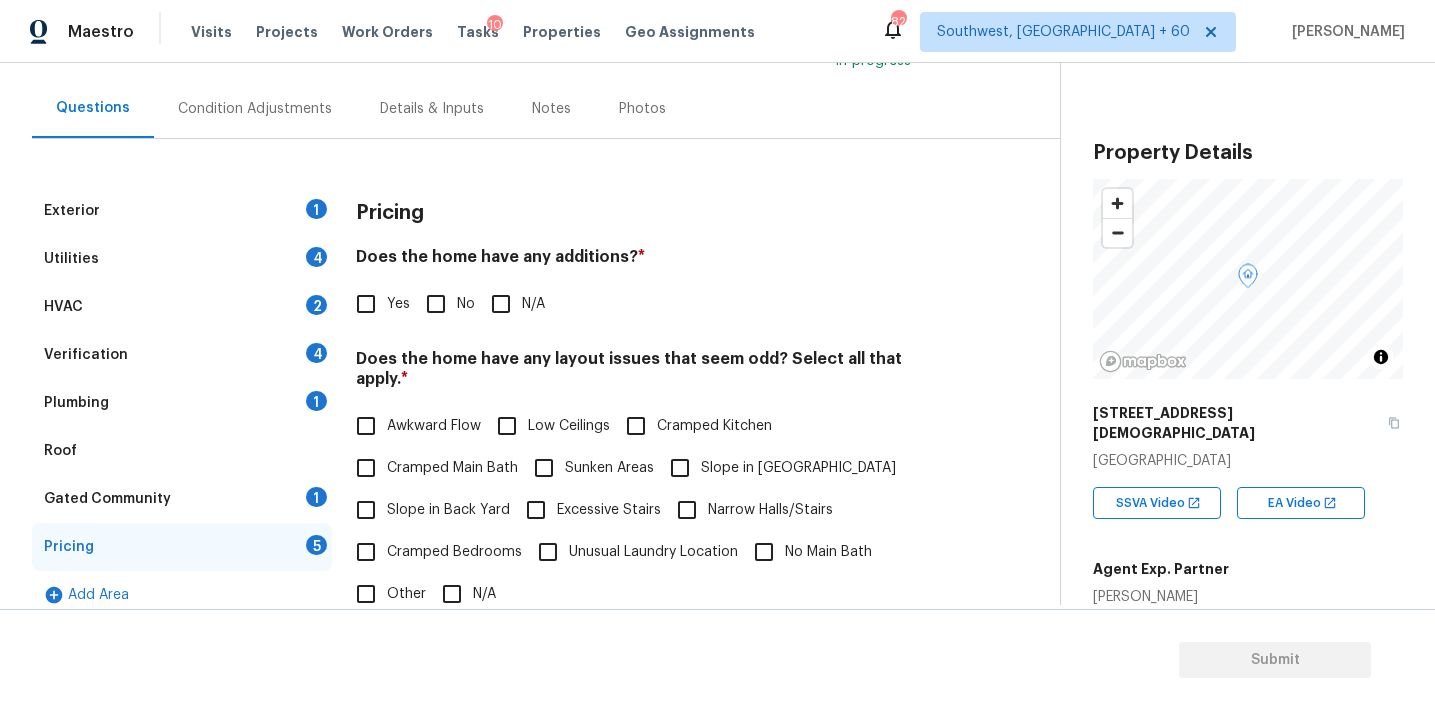 scroll, scrollTop: 173, scrollLeft: 0, axis: vertical 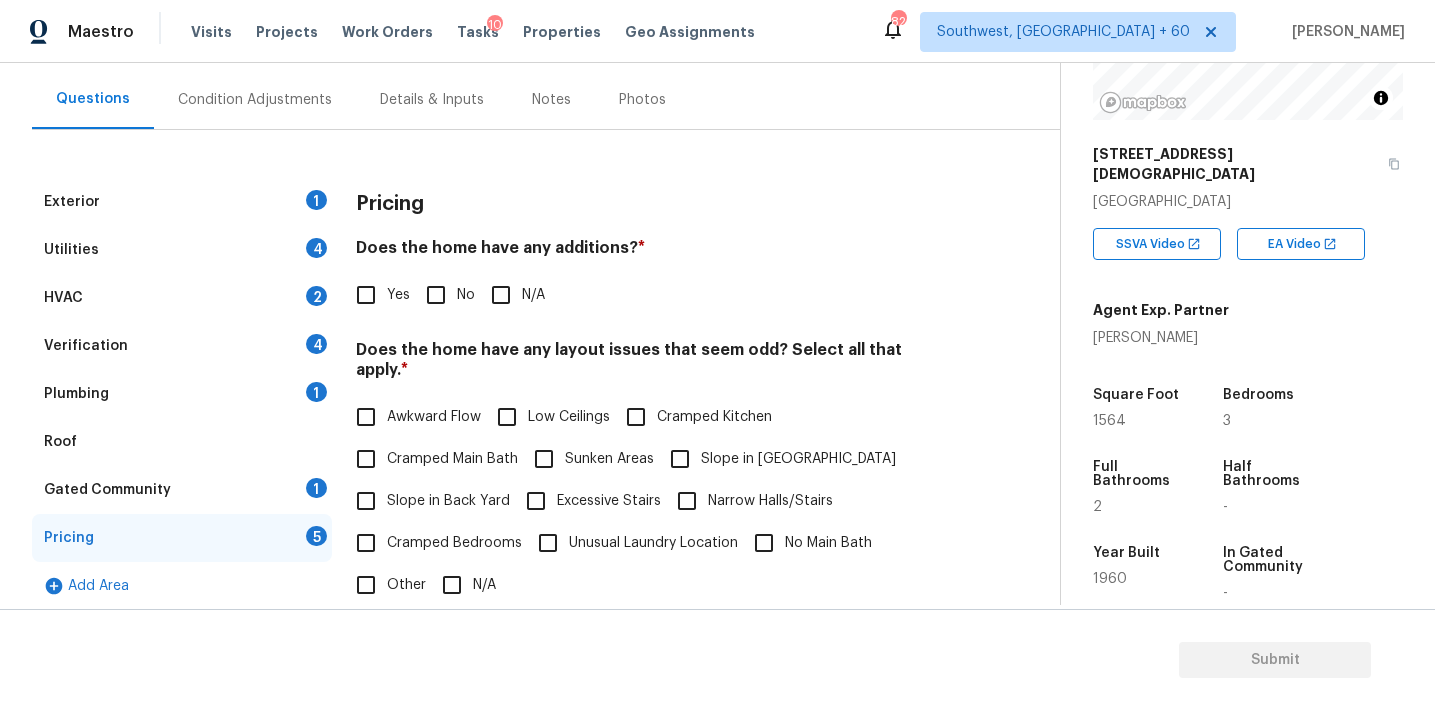click on "Exterior 1 Utilities 4 HVAC 2 Verification 4 Plumbing 1 Roof Gated Community 1 Pricing 5 Add Area Pricing Does the home have any additions?  * Yes No N/A Does the home have any layout issues that seem odd? Select all that apply.  * Awkward Flow Low Ceilings Cramped Kitchen Cramped Main Bath Sunken Areas Slope in Front Yard Slope in Back Yard Excessive Stairs Narrow Halls/Stairs Cramped Bedrooms Unusual Laundry Location No Main Bath Other N/A Do you have to walk through the garage to get to any rooms in the home?  * Yes No Does the kitchen seem cramped?  * Yes No Does the home appear to be very outdated?  * Yes No" at bounding box center (522, 543) 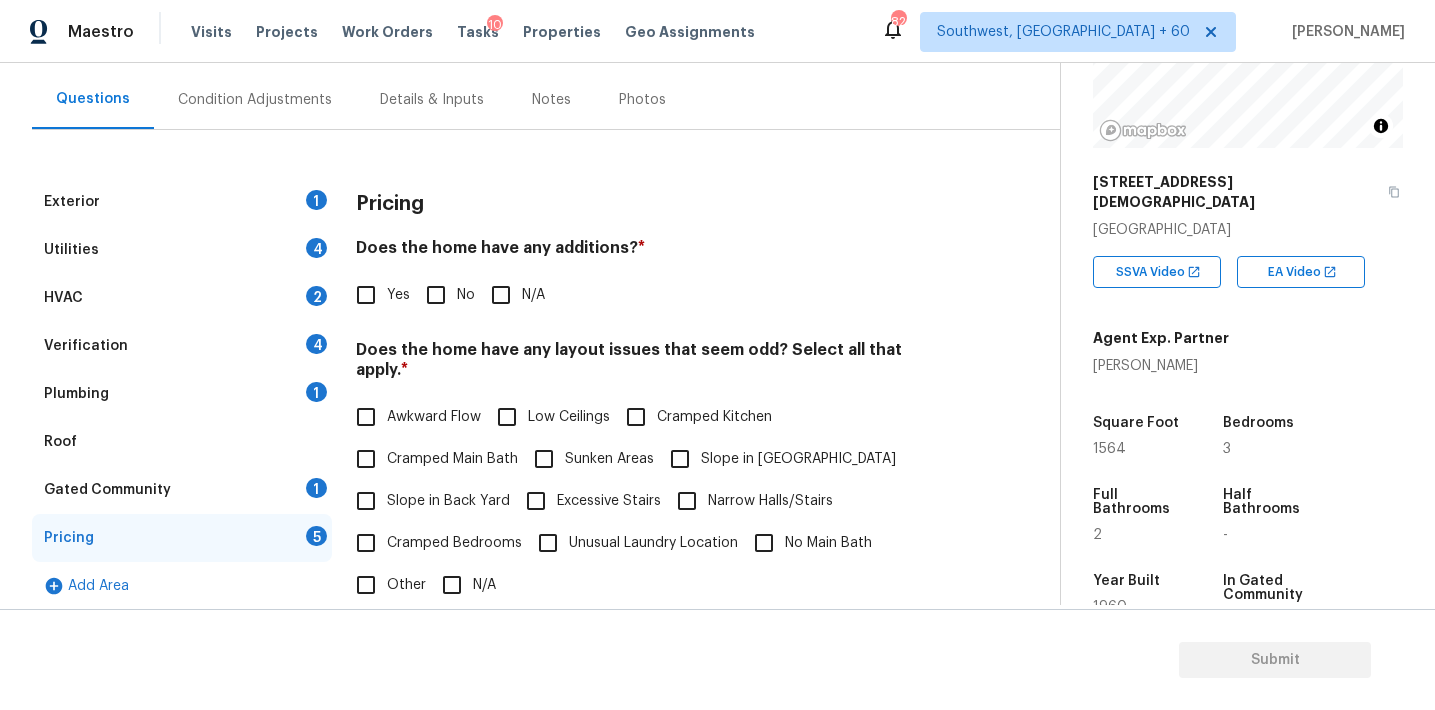 scroll, scrollTop: 257, scrollLeft: 0, axis: vertical 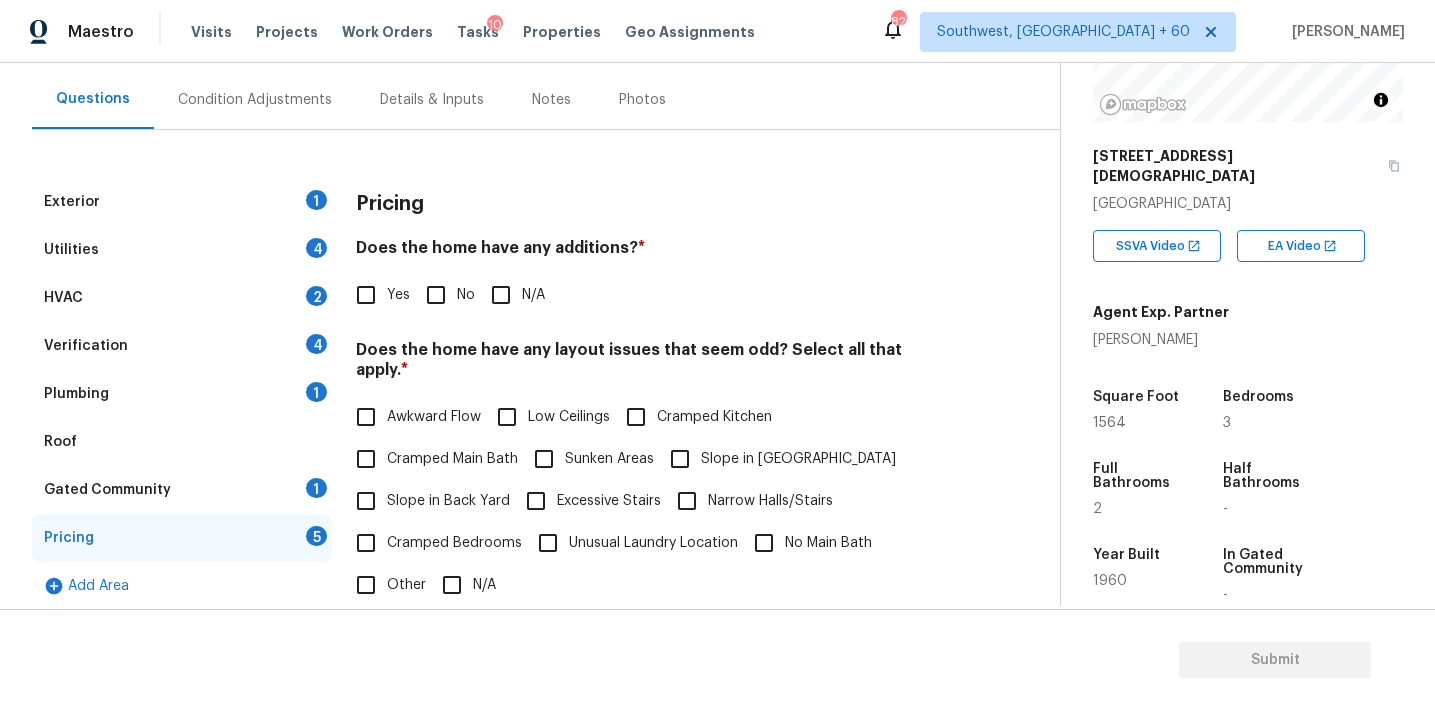 click on "Pricing" at bounding box center (652, 204) 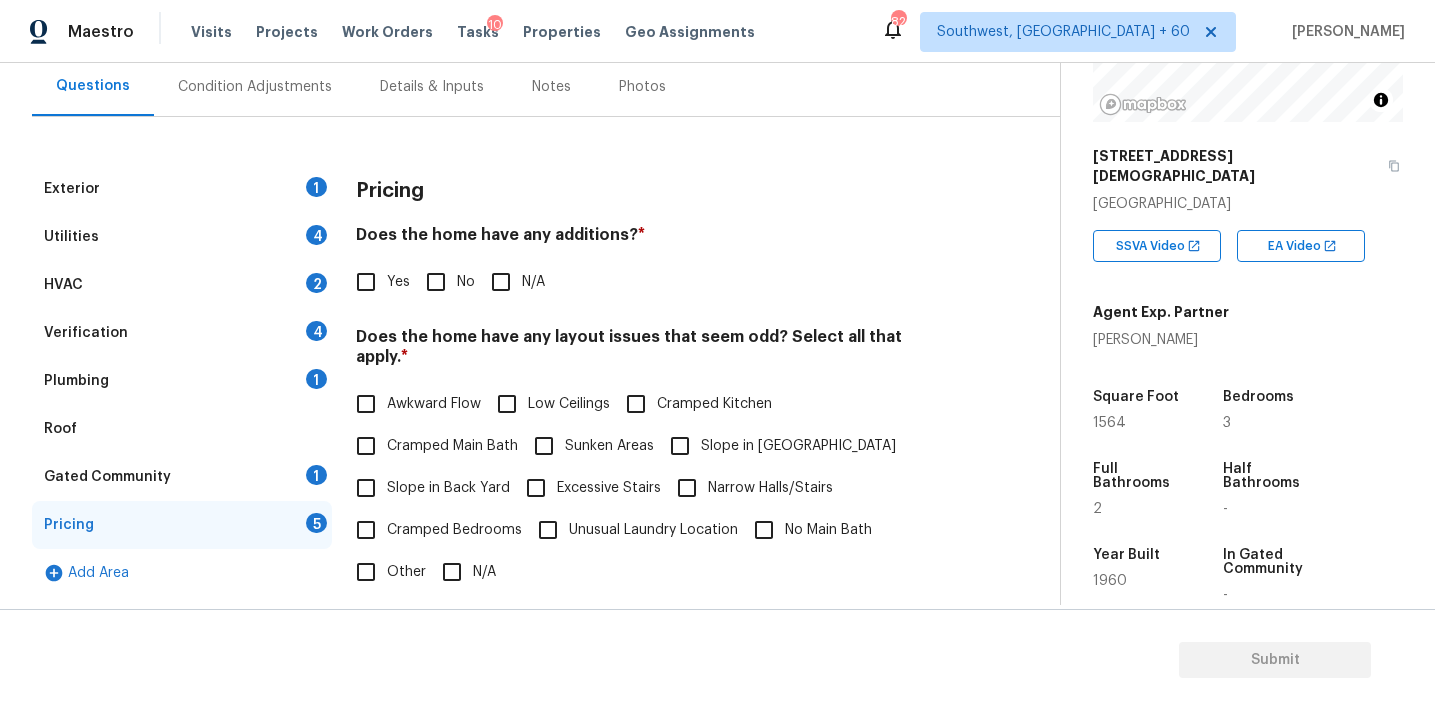 click on "Does the home have any additions?  *" at bounding box center (652, 239) 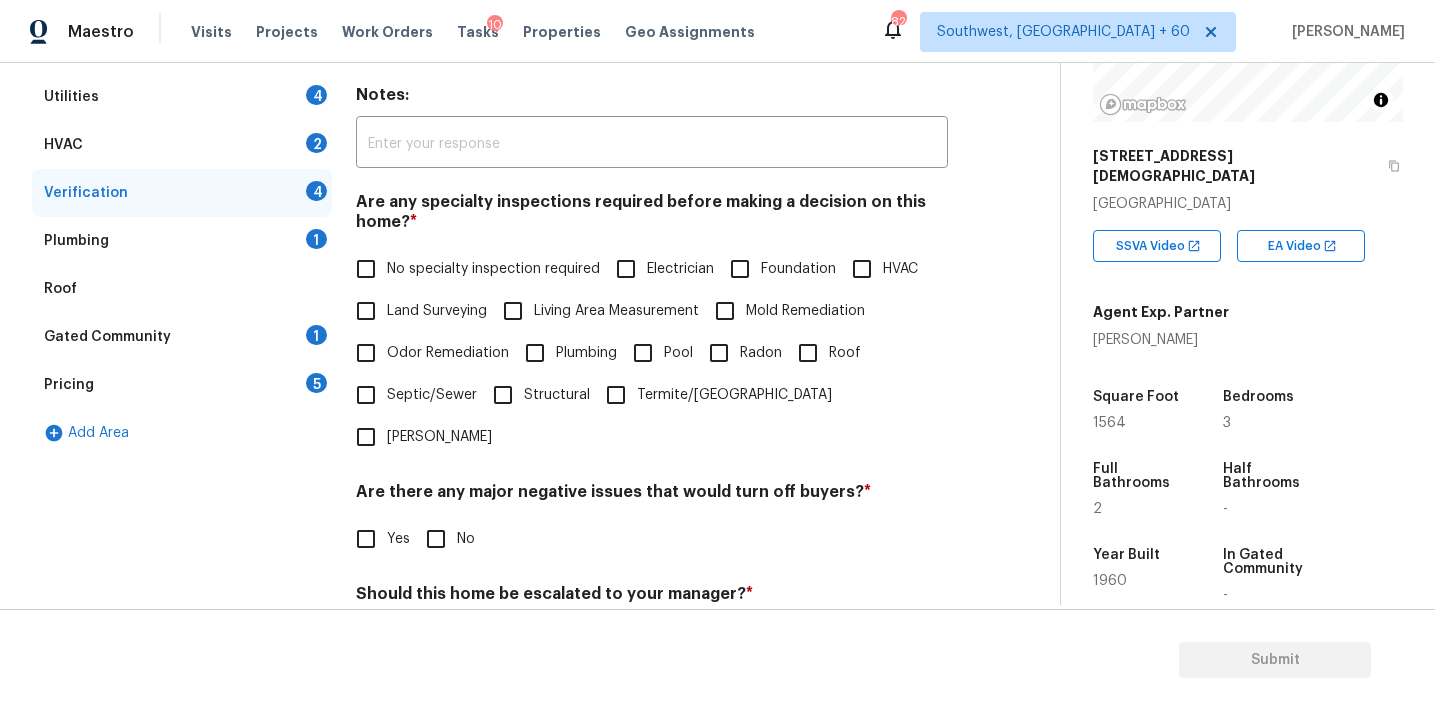 scroll, scrollTop: 493, scrollLeft: 0, axis: vertical 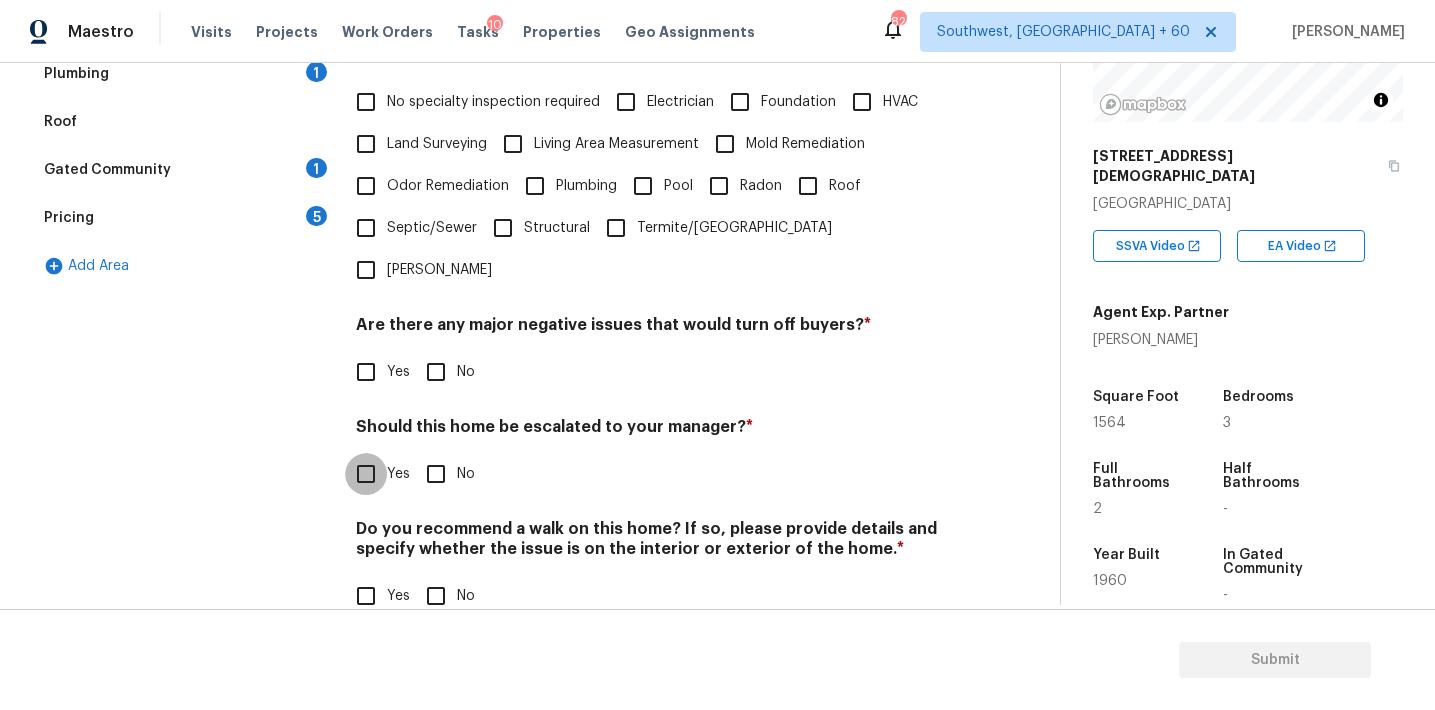 click on "Yes" at bounding box center [366, 474] 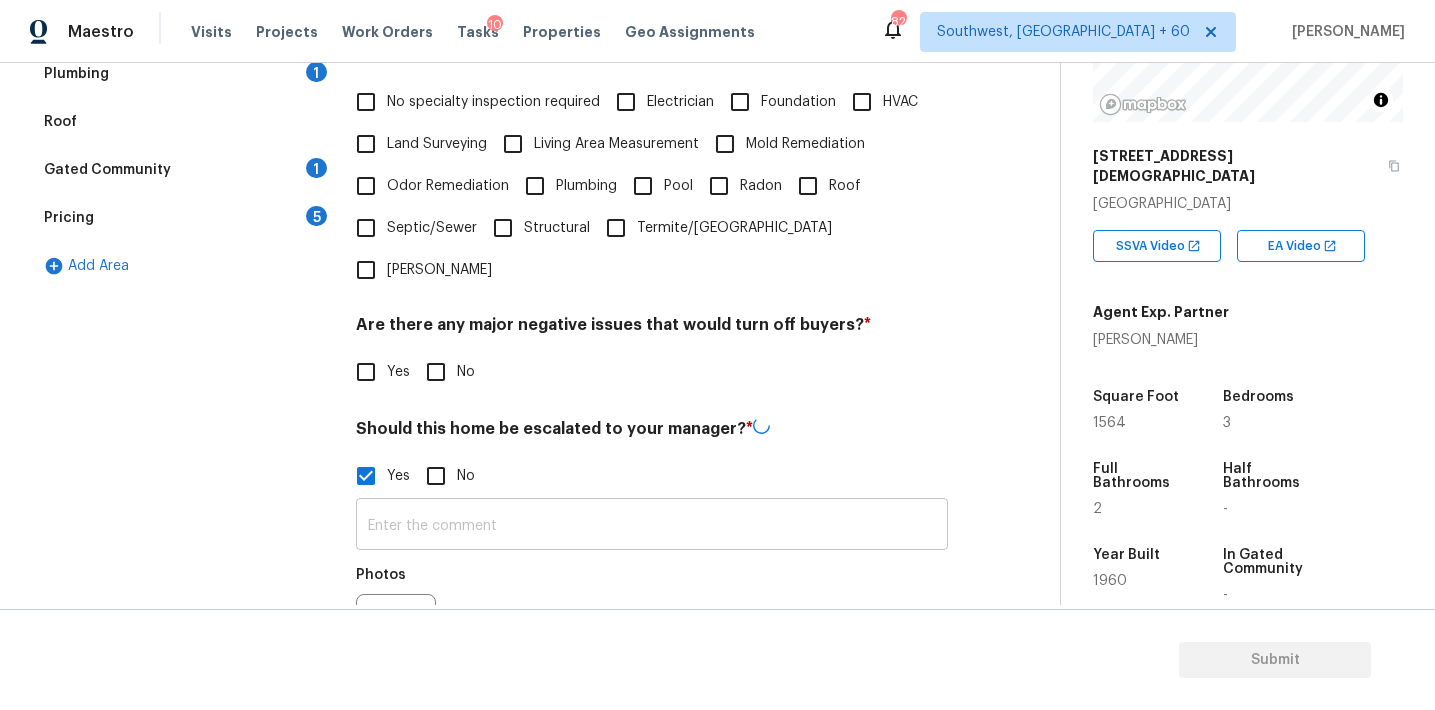 click at bounding box center [652, 526] 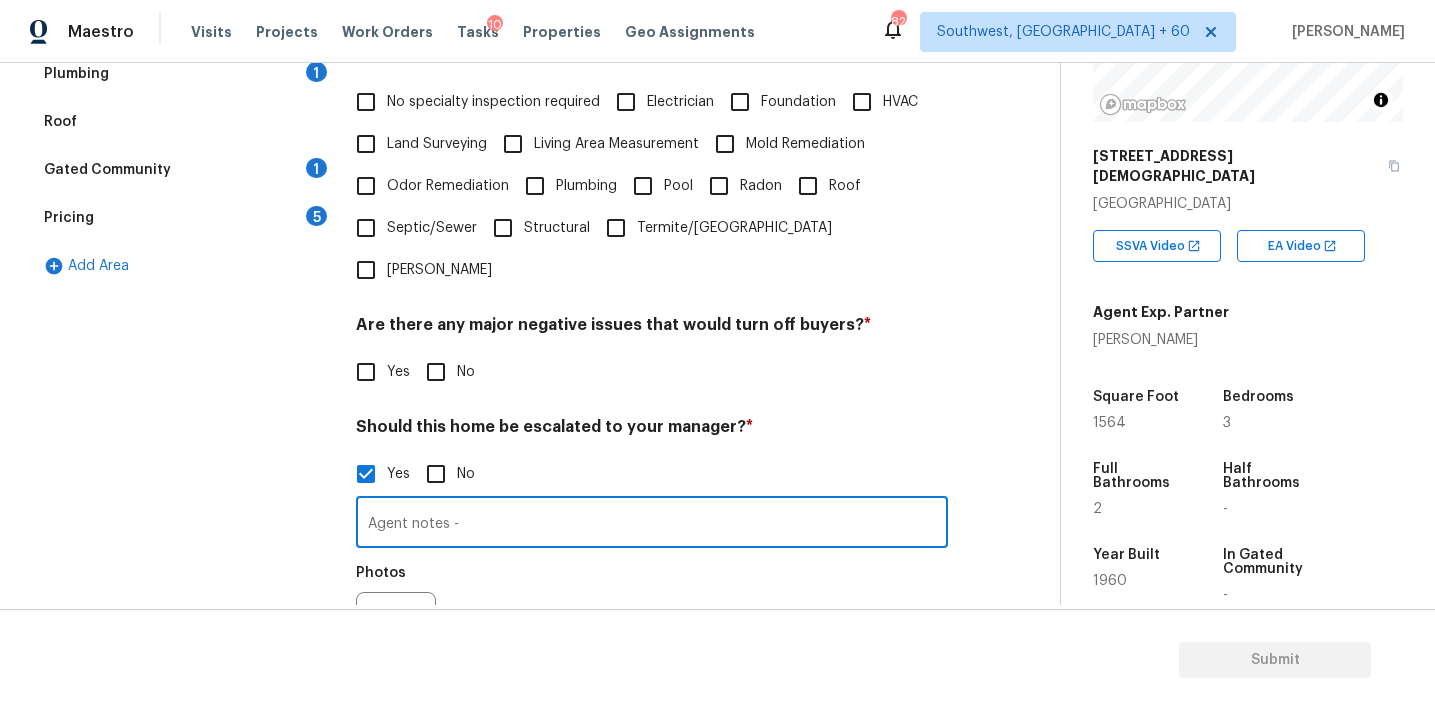 paste on "Has not been lived in since remodeled." 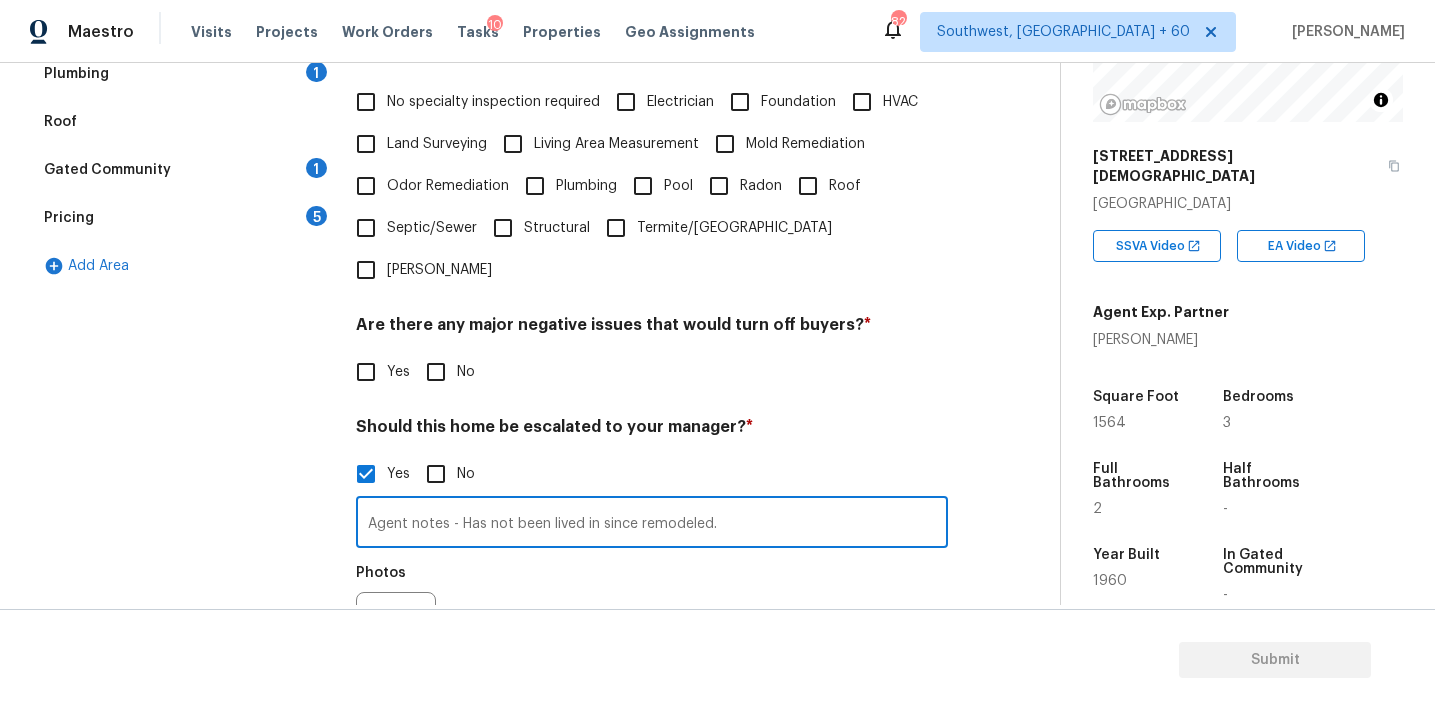 click on "Agent notes - Has not been lived in since remodeled." at bounding box center (652, 524) 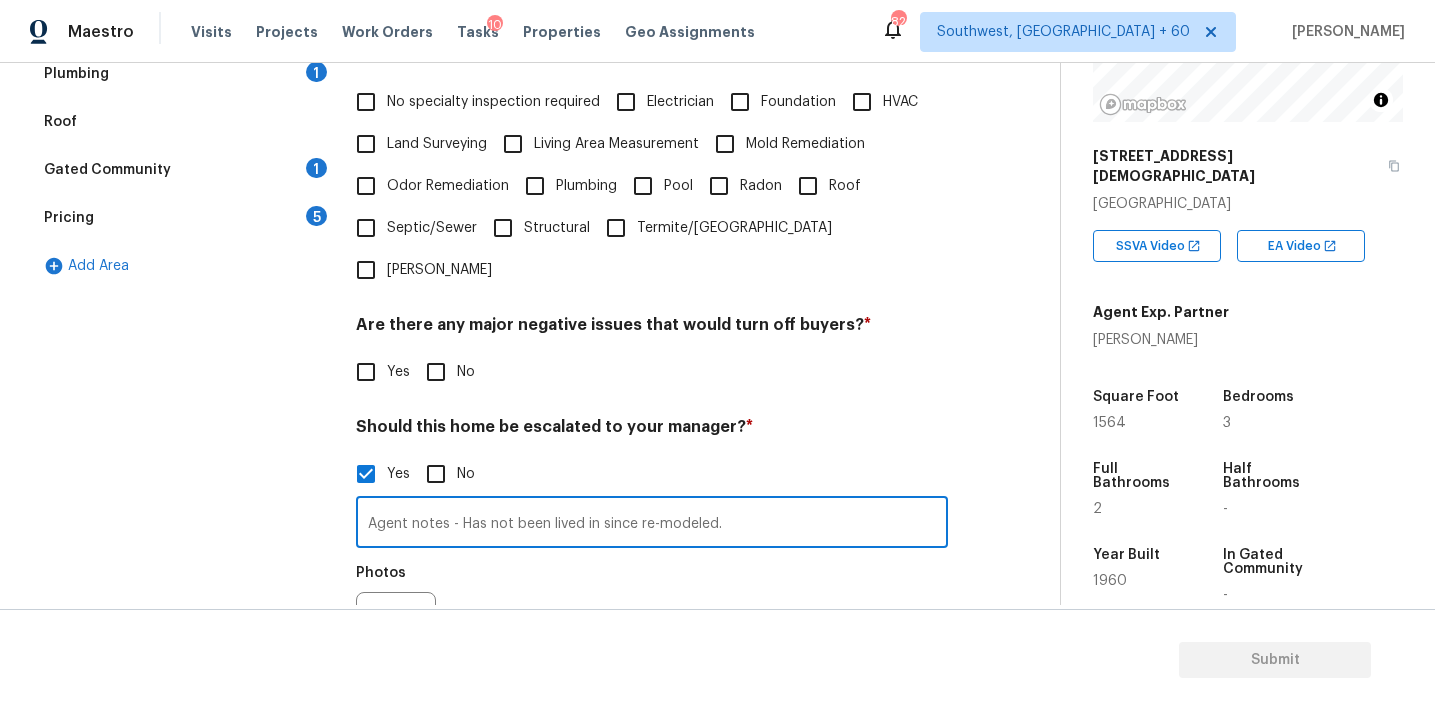 type on "Agent notes - Has not been lived in since re-modeled." 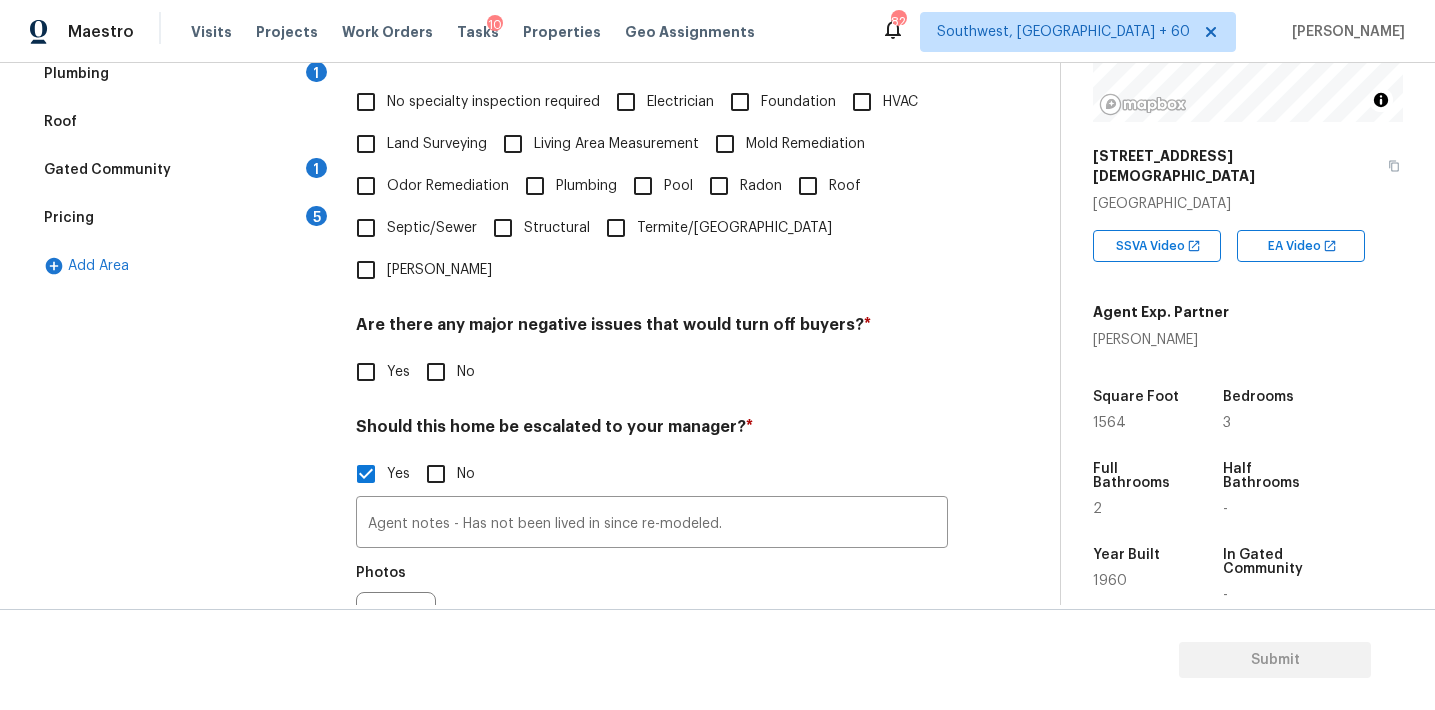 click on "Pricing 5" at bounding box center [182, 218] 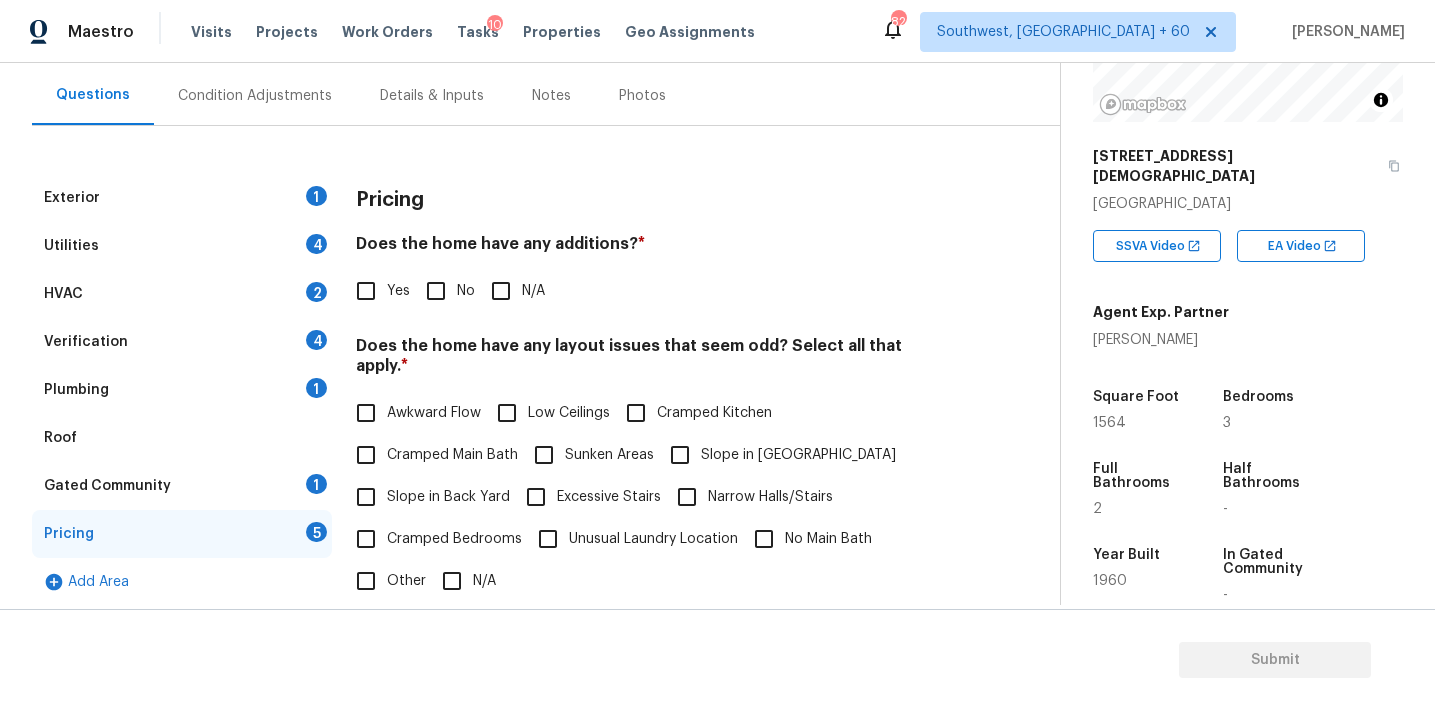 scroll, scrollTop: 176, scrollLeft: 0, axis: vertical 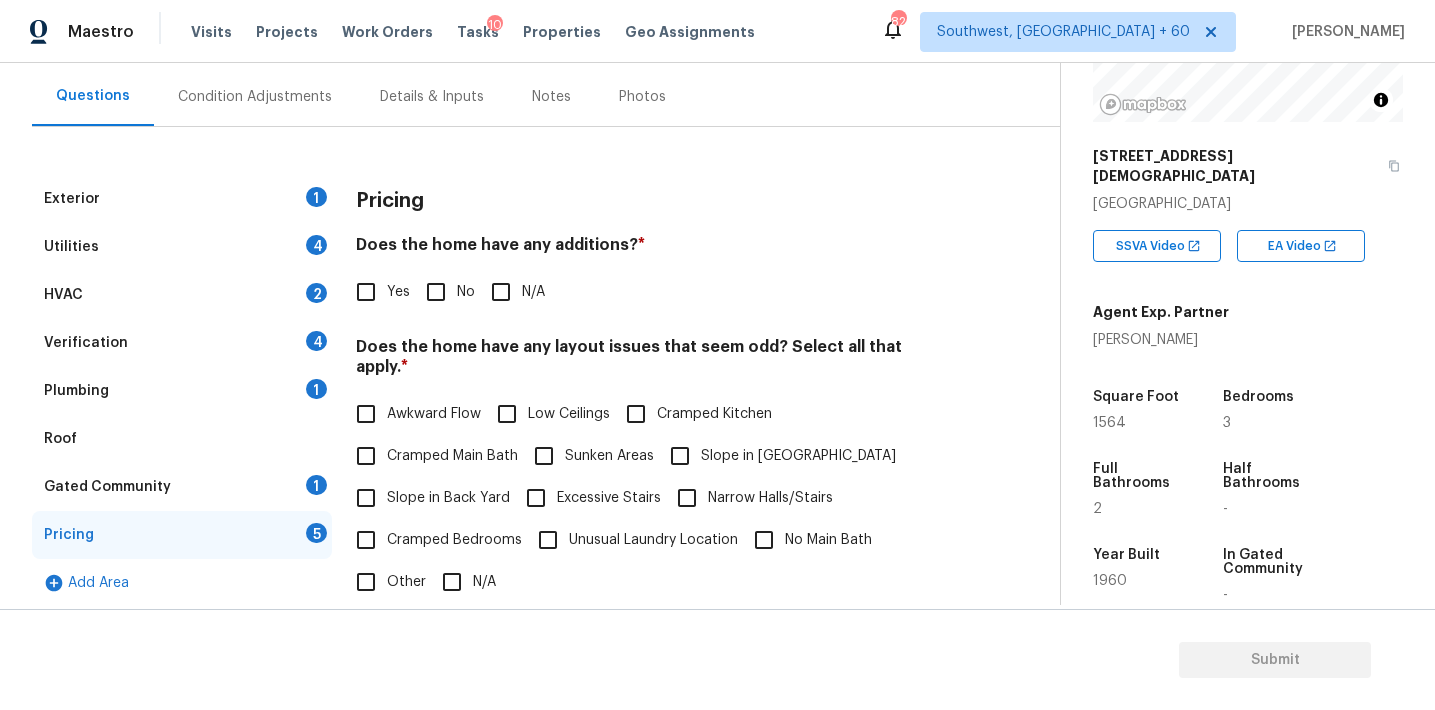 click on "Pricing" at bounding box center [390, 201] 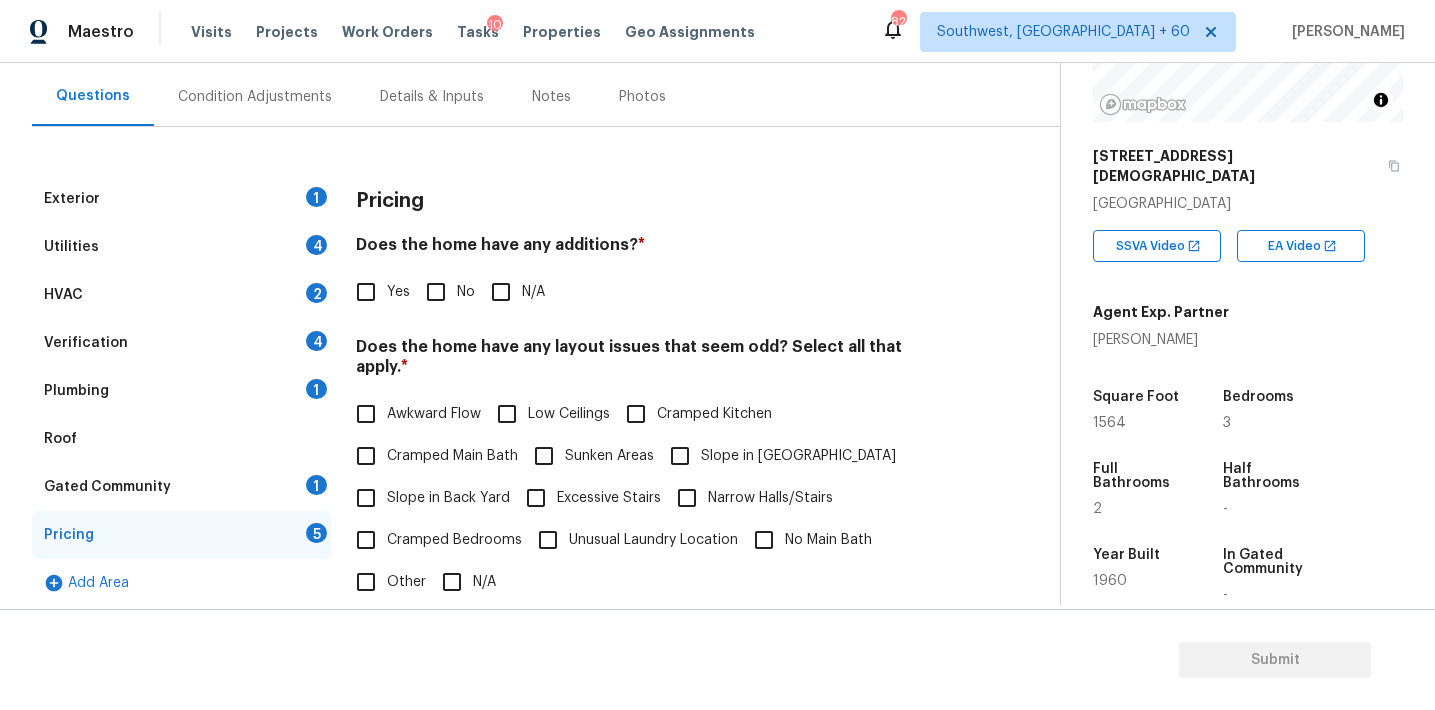 click on "Pricing" at bounding box center [652, 201] 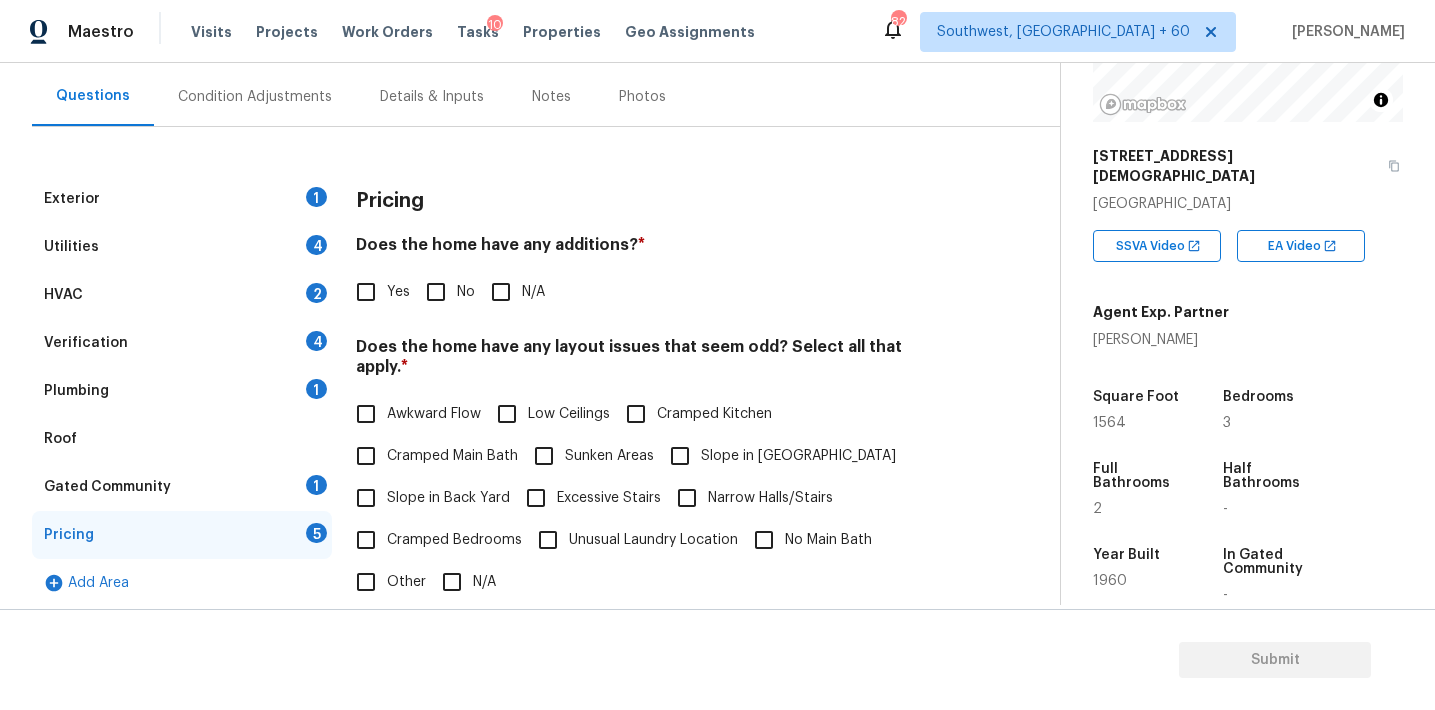 click on "Pricing" at bounding box center (390, 201) 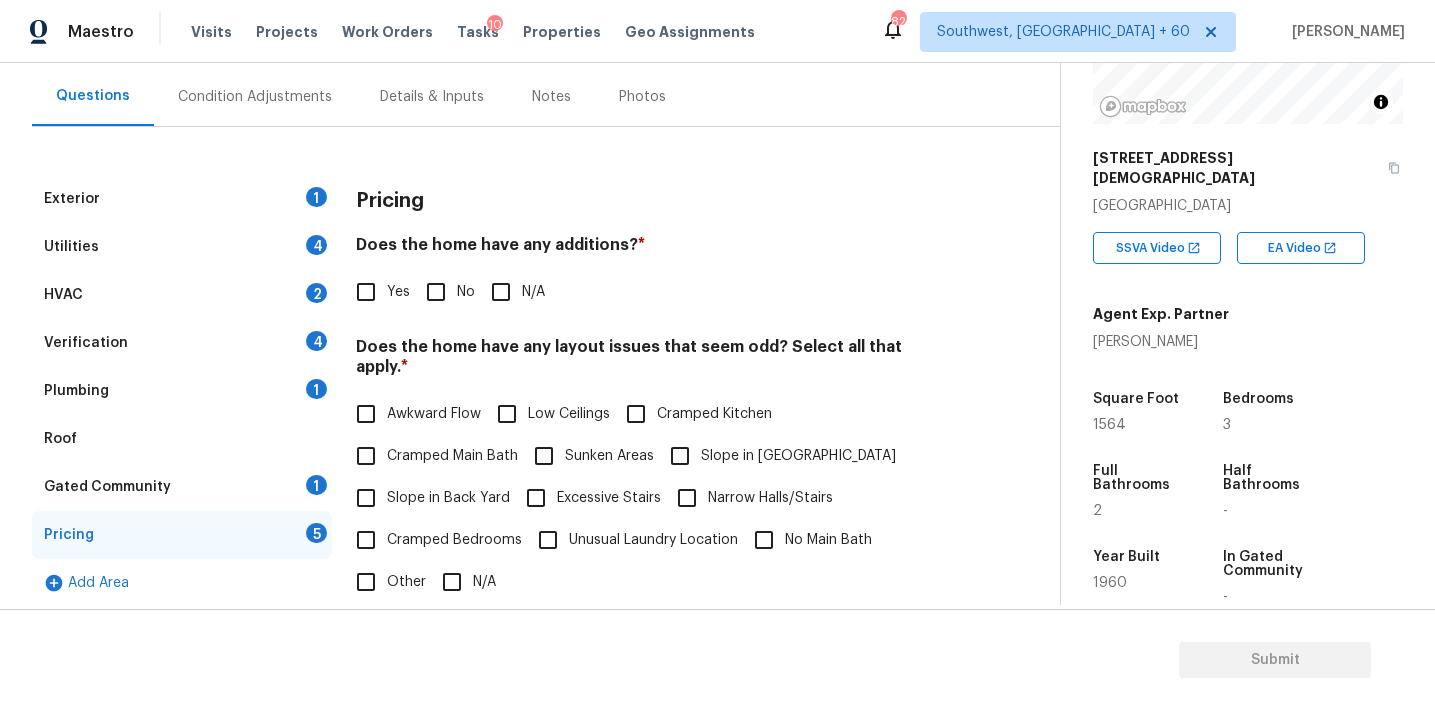 scroll, scrollTop: 243, scrollLeft: 0, axis: vertical 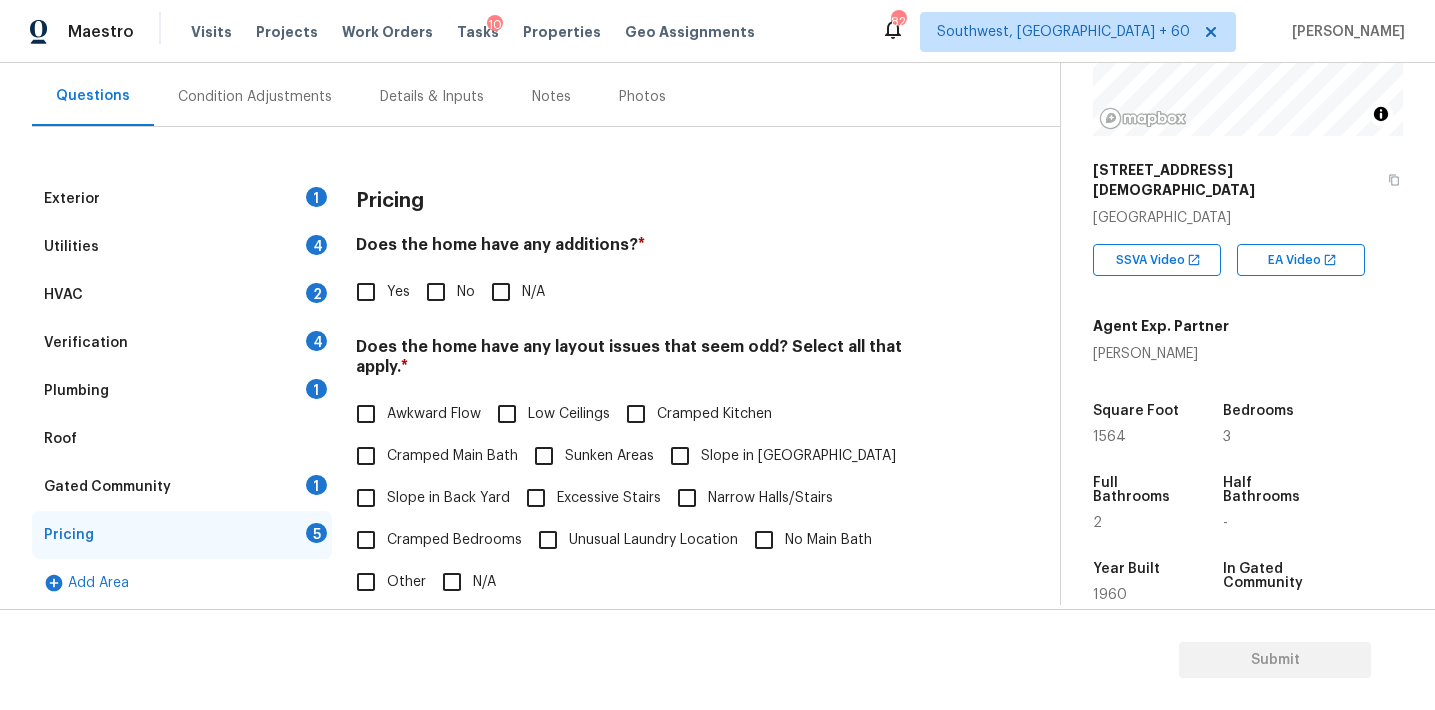 click on "HVAC 2" at bounding box center [182, 295] 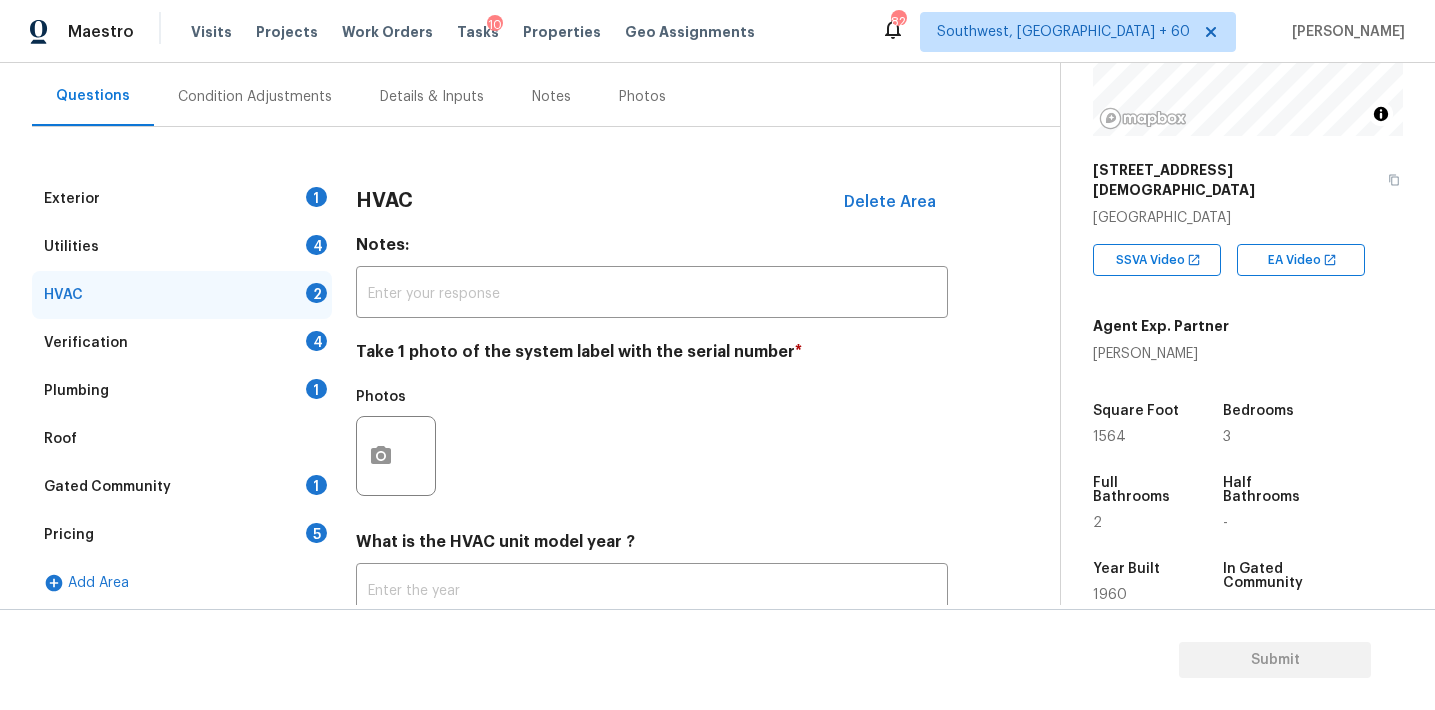 click on "Verification 4" at bounding box center [182, 343] 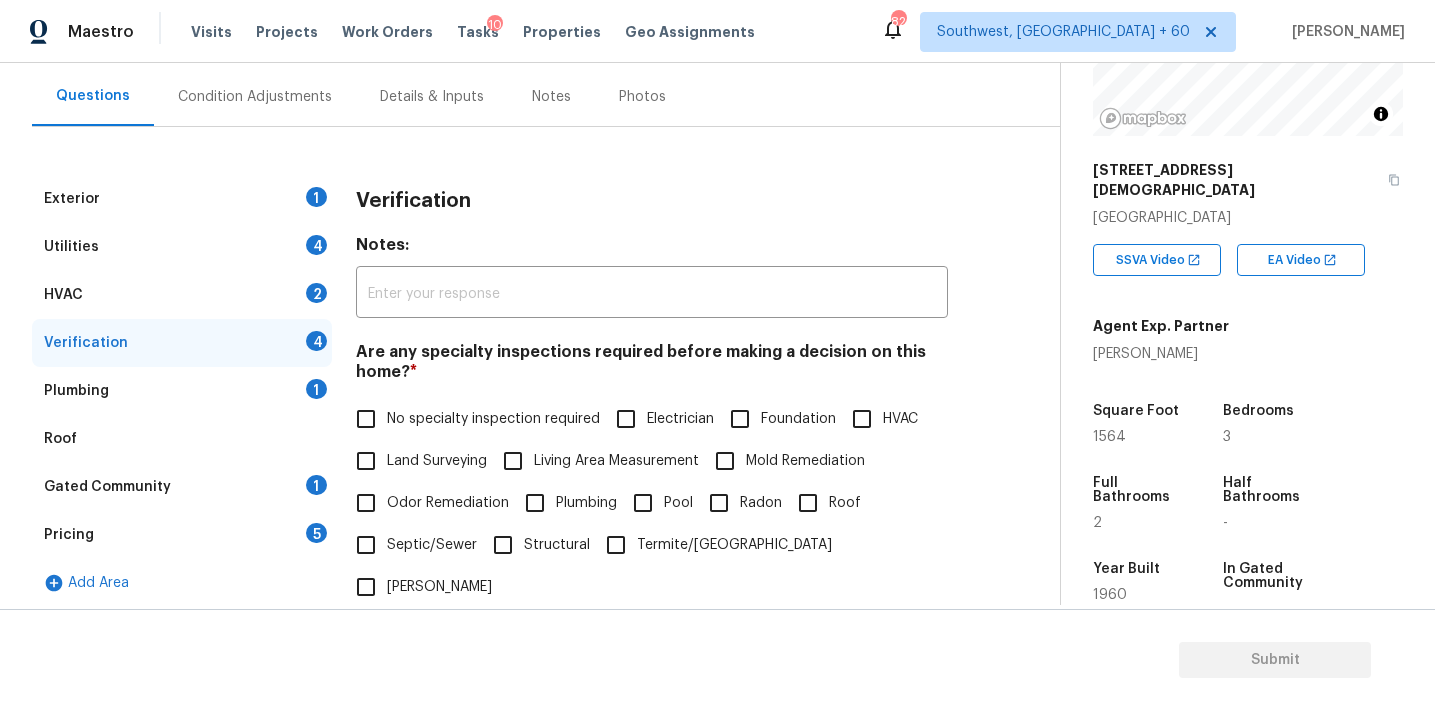 scroll, scrollTop: 659, scrollLeft: 0, axis: vertical 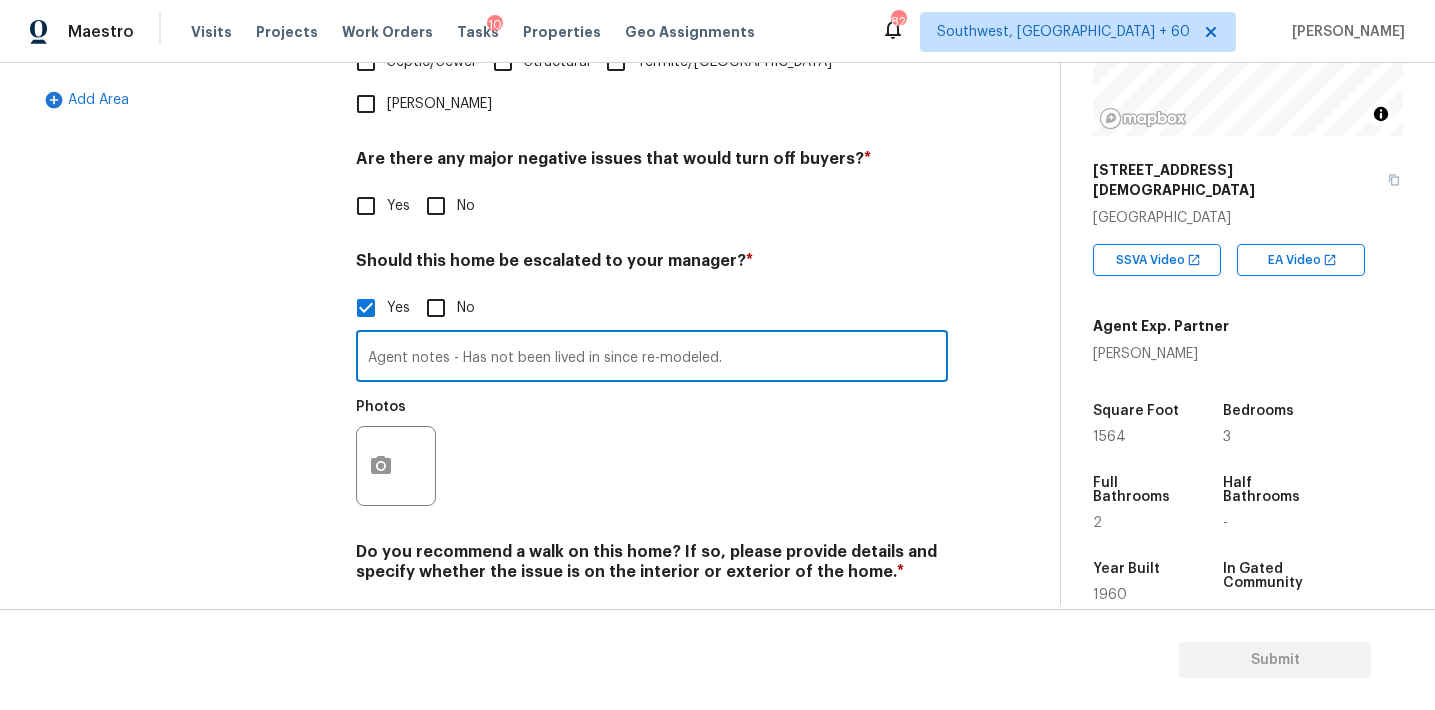 click on "Agent notes - Has not been lived in since re-modeled." at bounding box center [652, 358] 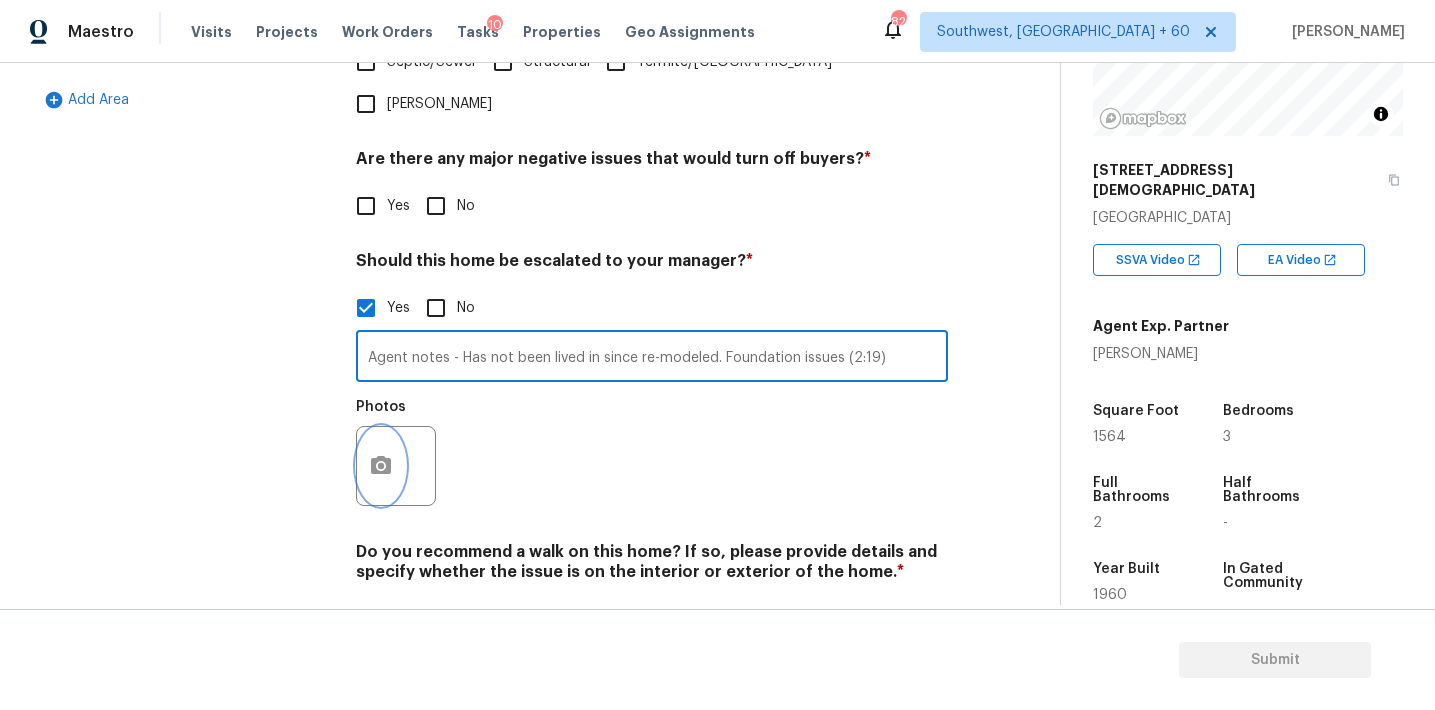 click at bounding box center (381, 466) 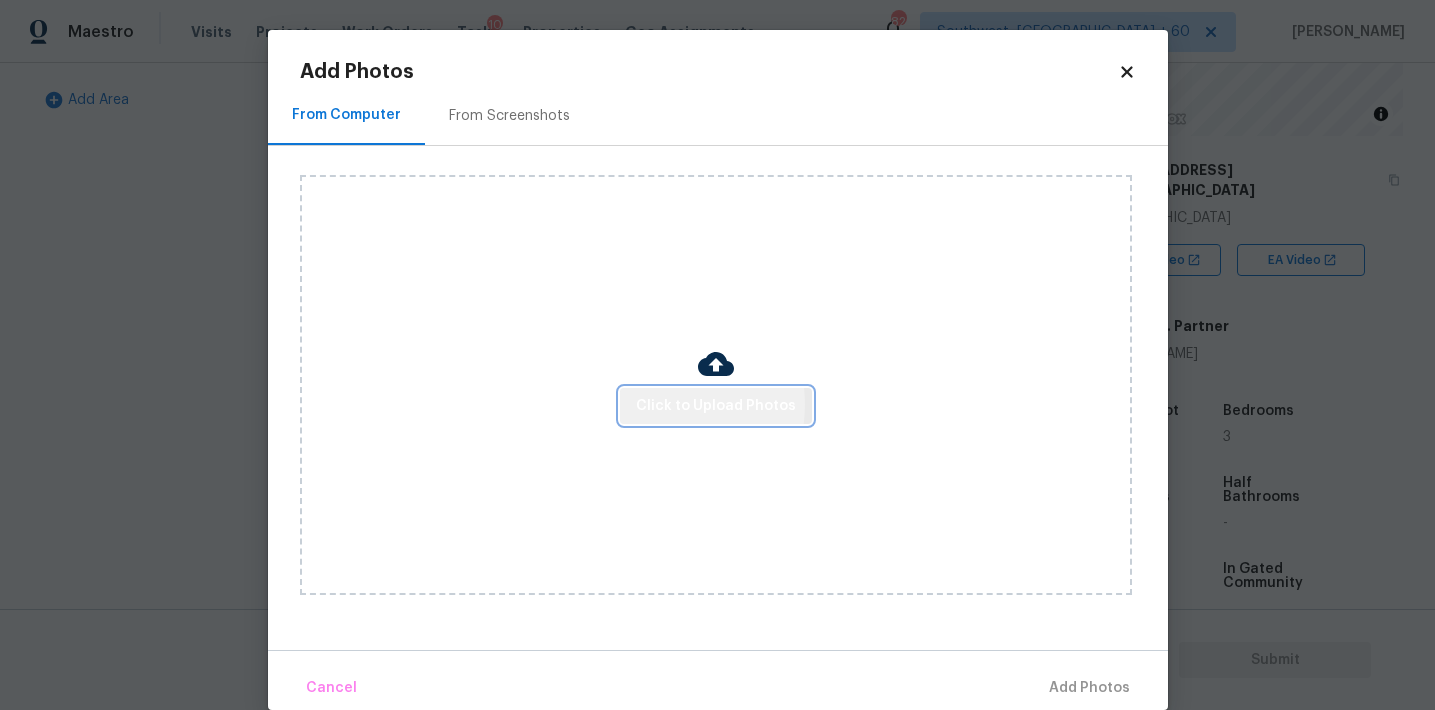 click on "Click to Upload Photos" at bounding box center (716, 406) 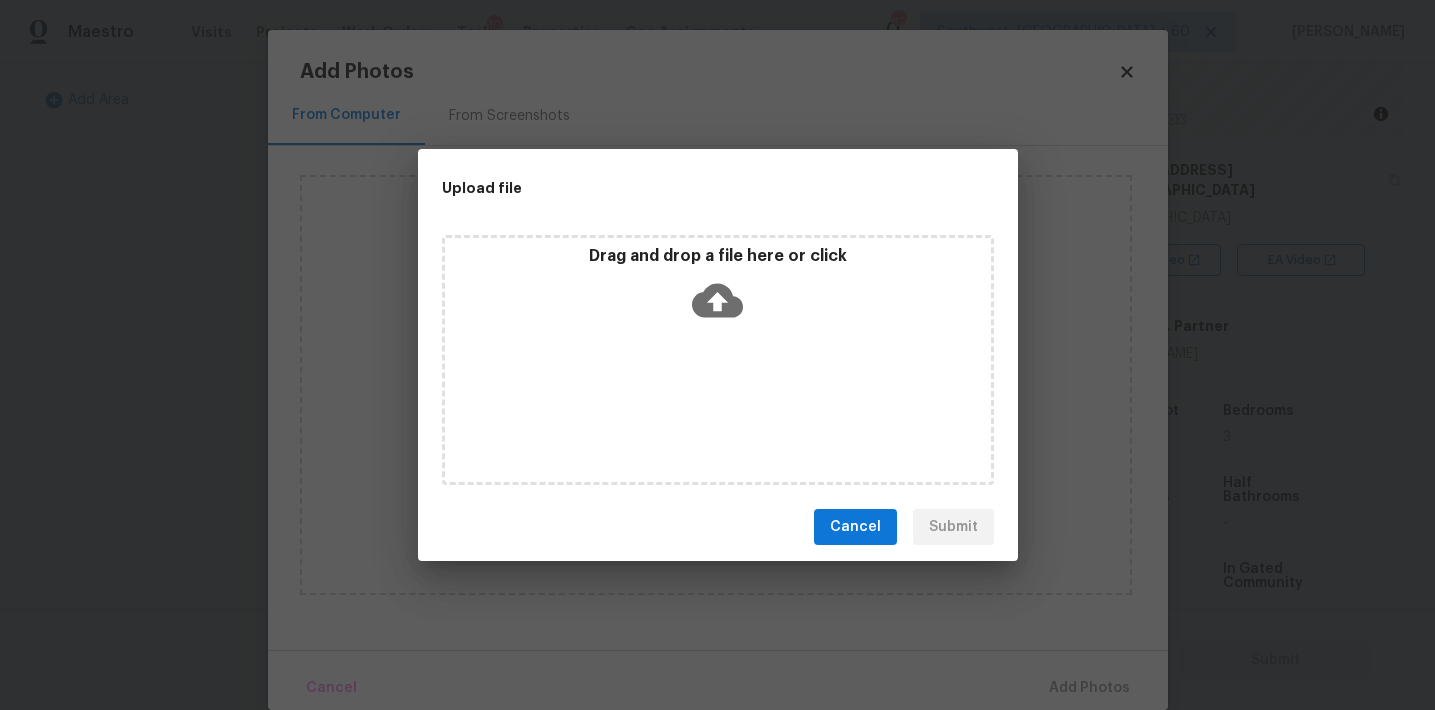 click on "Upload file" at bounding box center (673, 188) 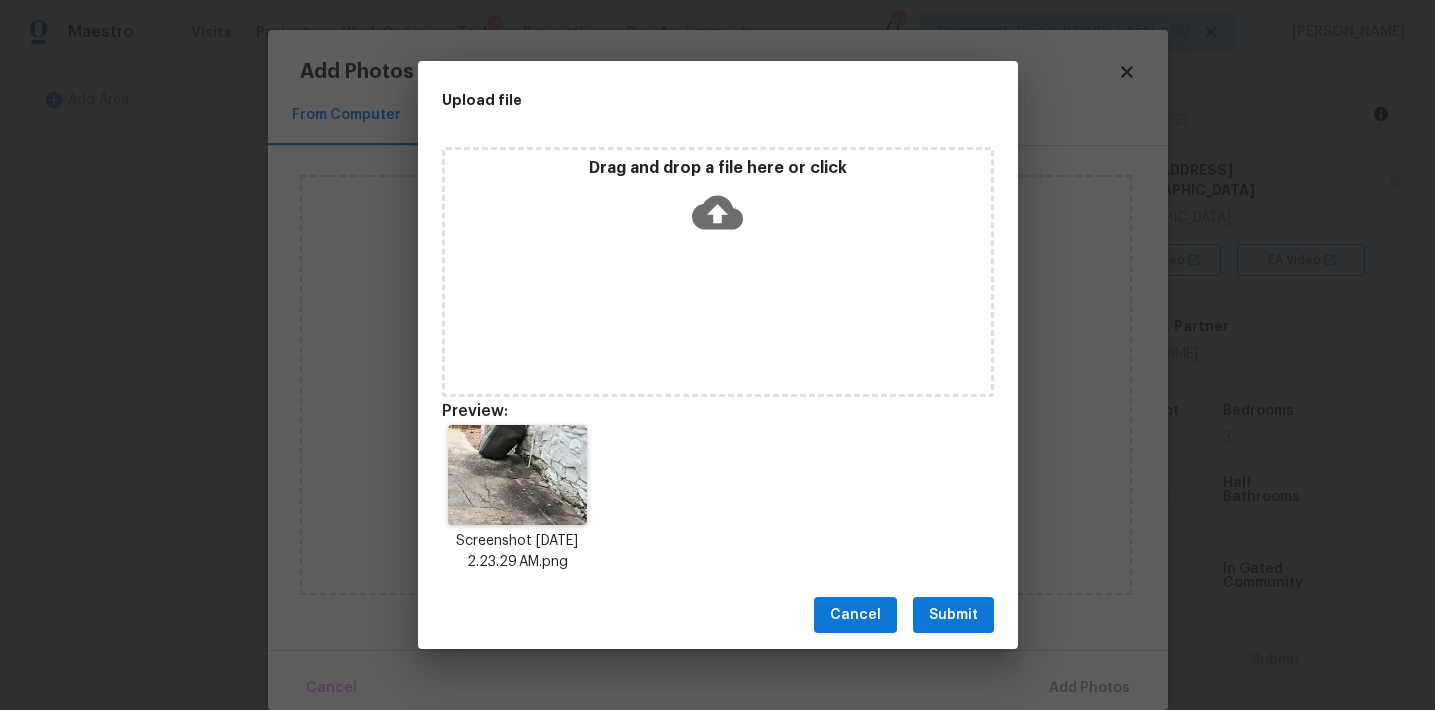 click on "Submit" at bounding box center [953, 615] 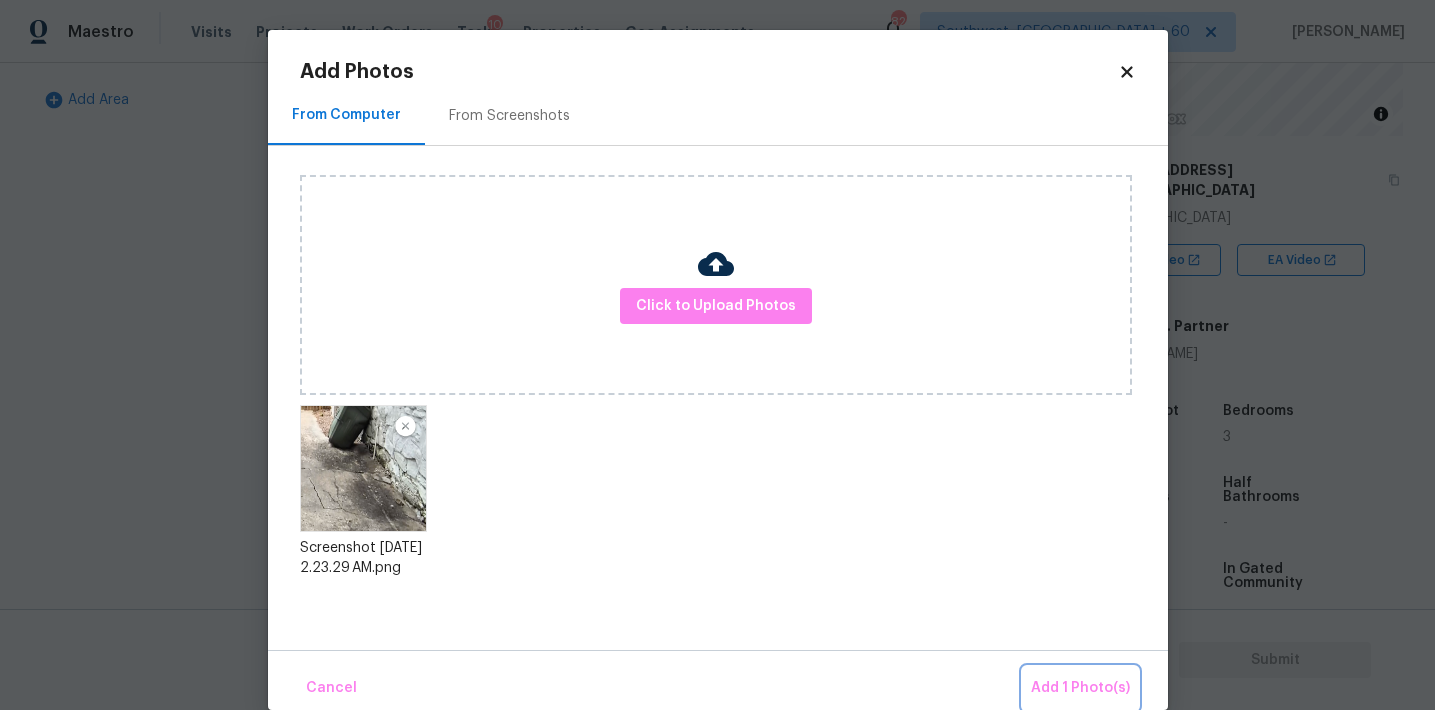 click on "Add 1 Photo(s)" at bounding box center [1080, 688] 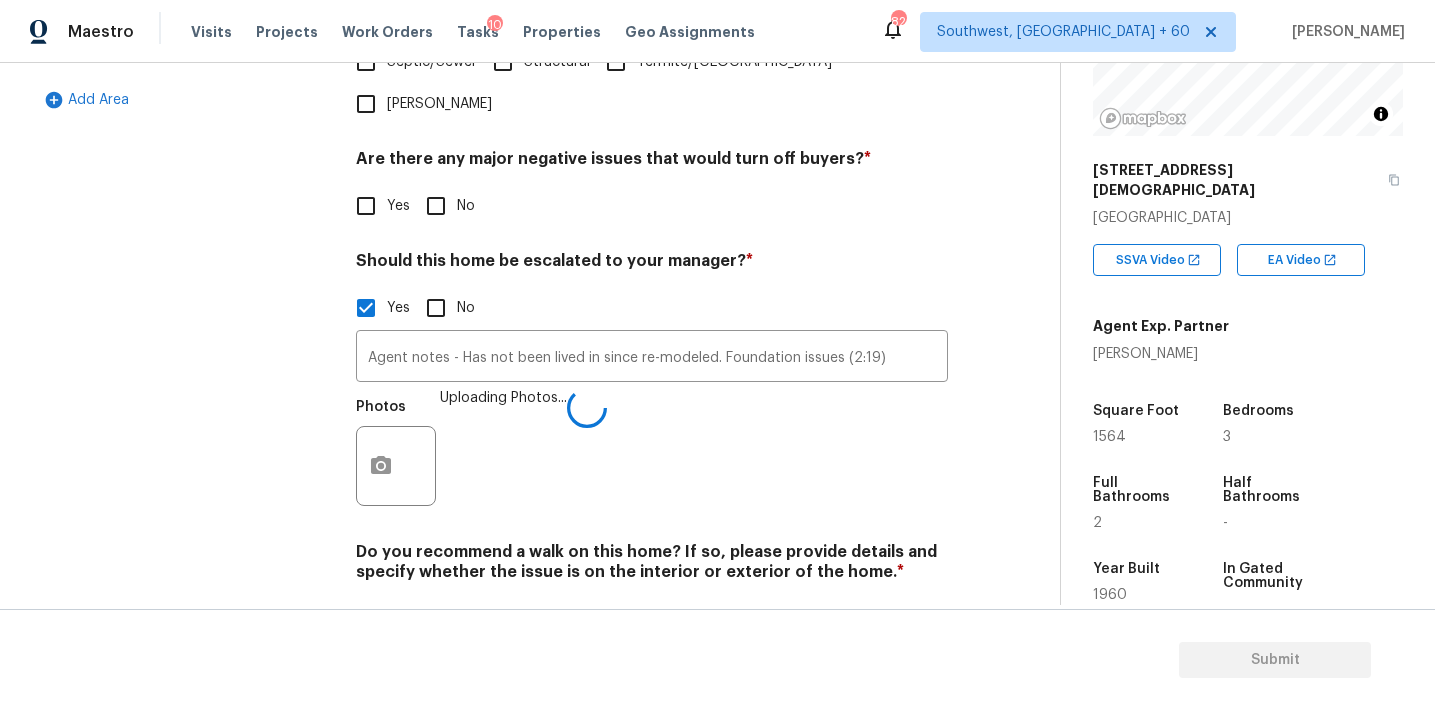 click on "Photos Uploading Photos..." at bounding box center (652, 453) 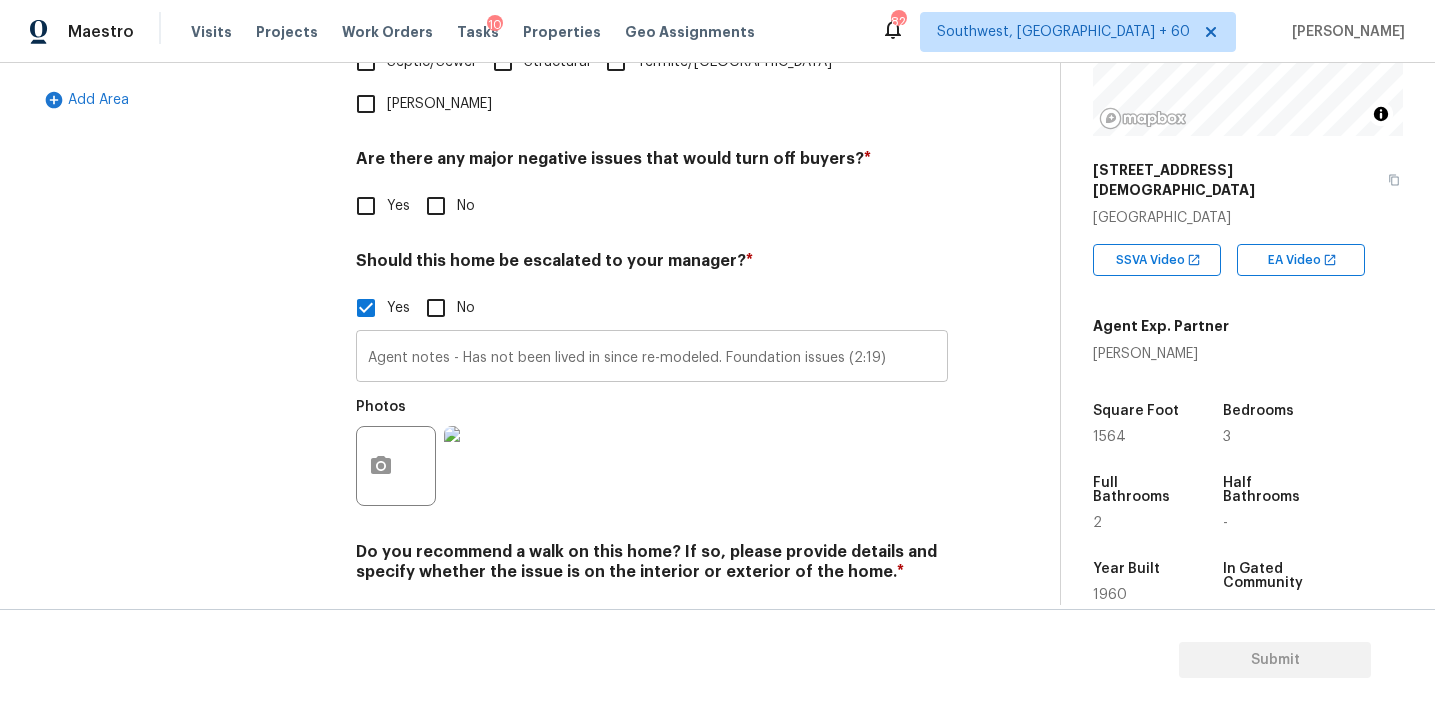click on "Agent notes - Has not been lived in since re-modeled. Foundation issues (2:19)" at bounding box center (652, 358) 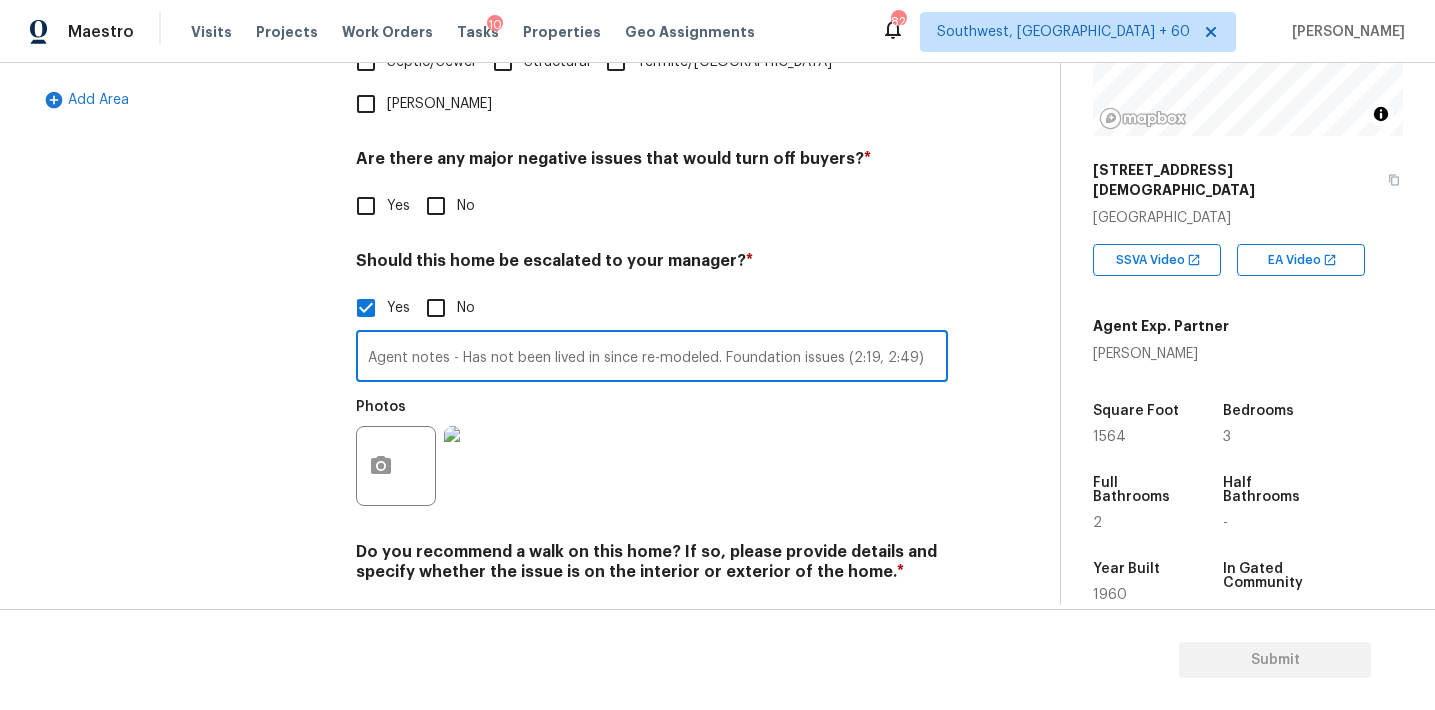 type on "Agent notes - Has not been lived in since re-modeled. Foundation issues (2:19, 2:49)" 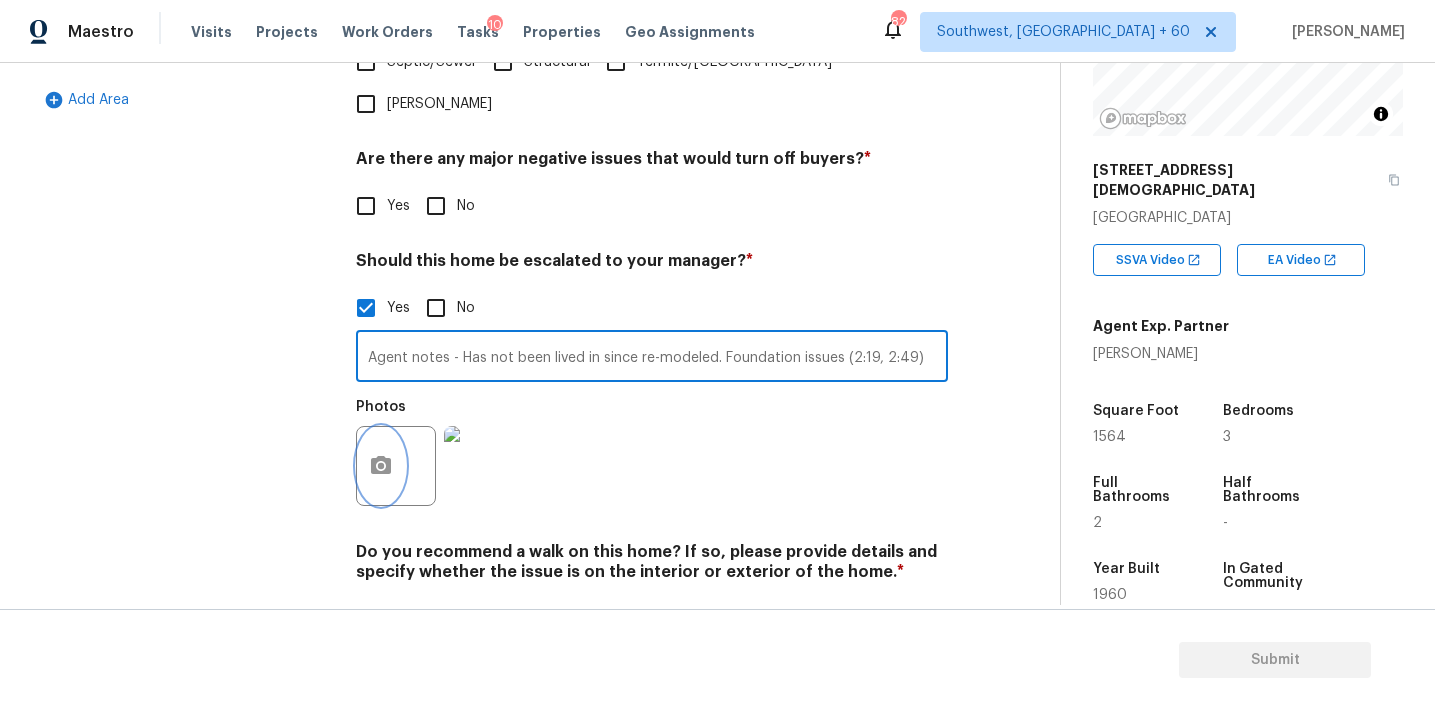 click at bounding box center (381, 466) 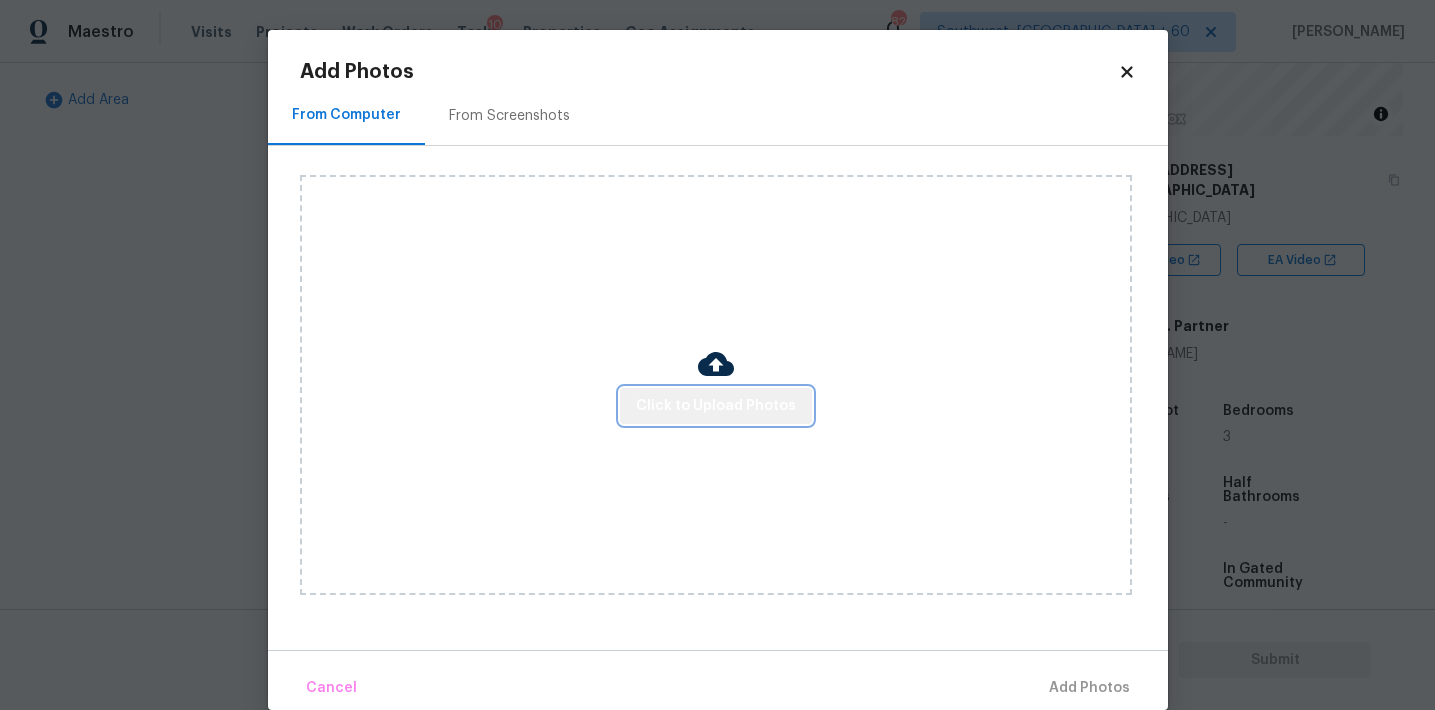 click on "Click to Upload Photos" at bounding box center [716, 406] 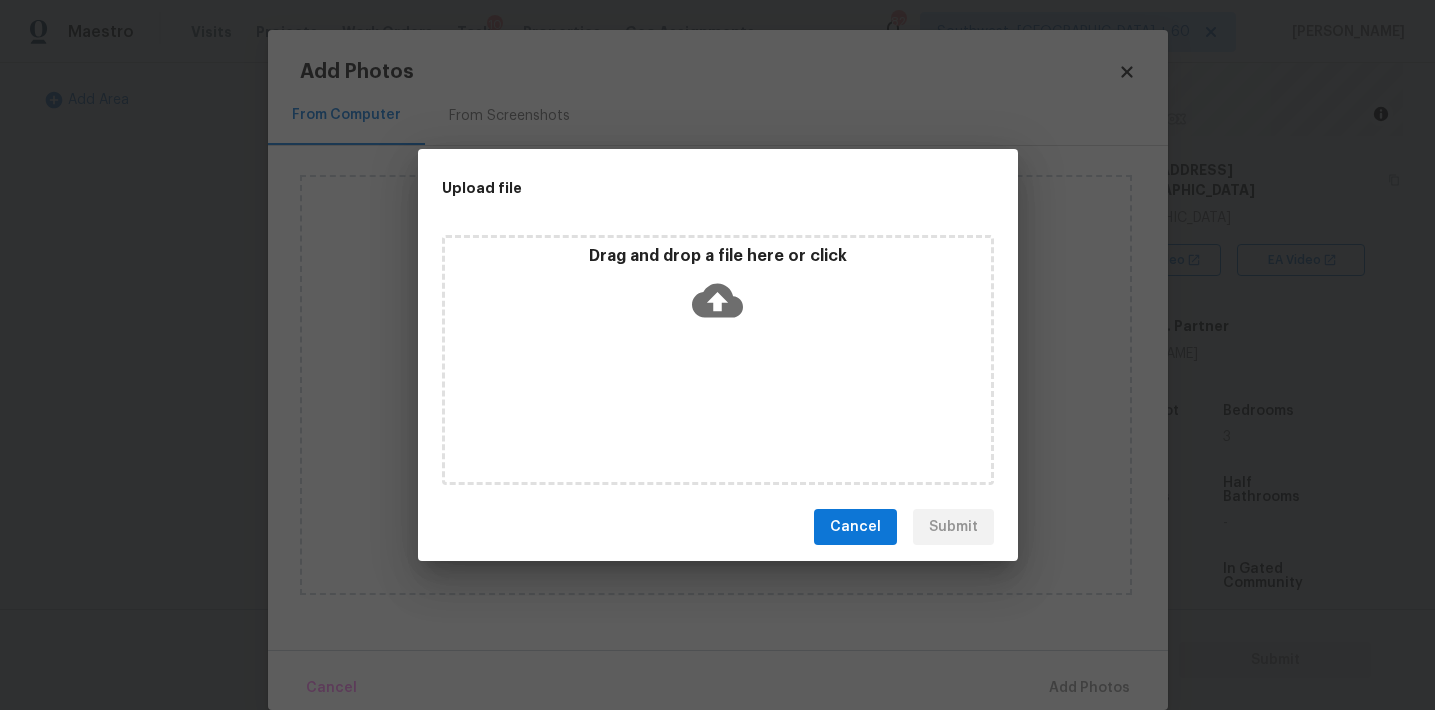 click 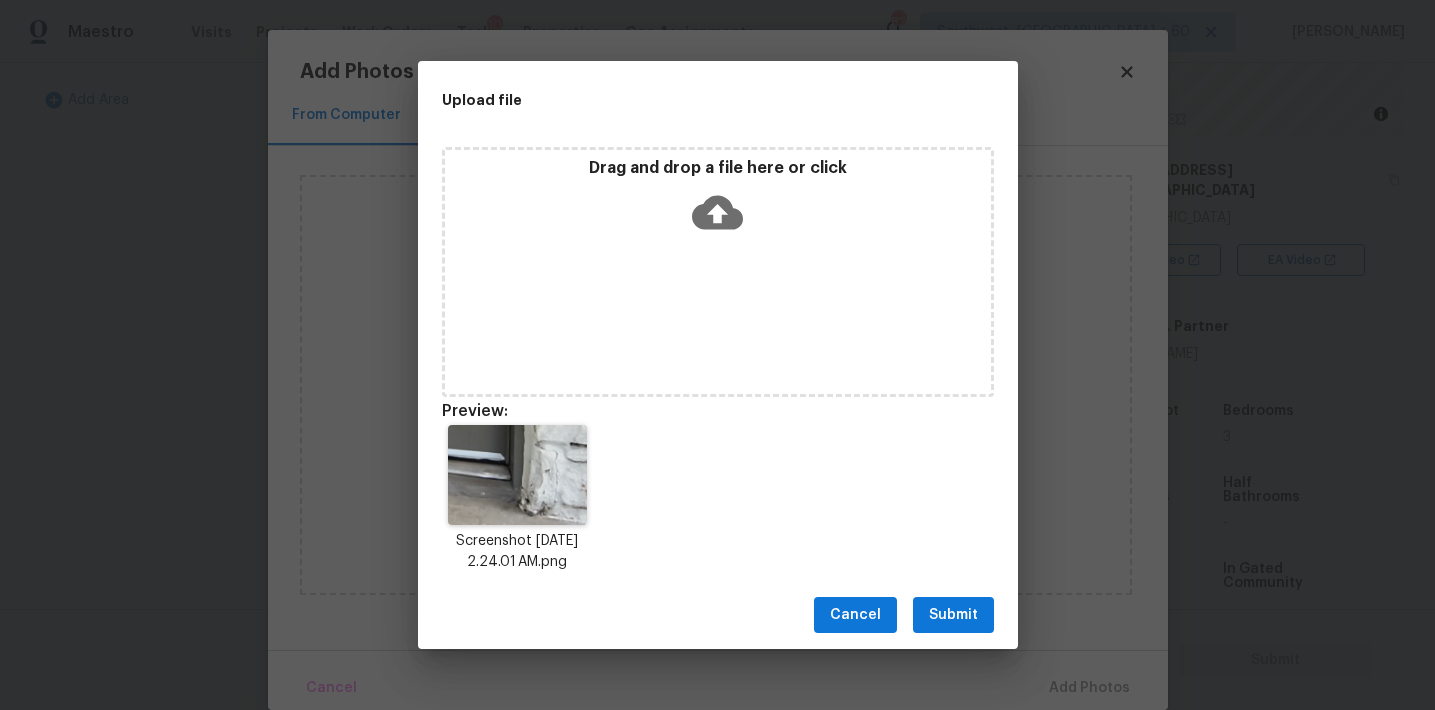 click on "Submit" at bounding box center (953, 615) 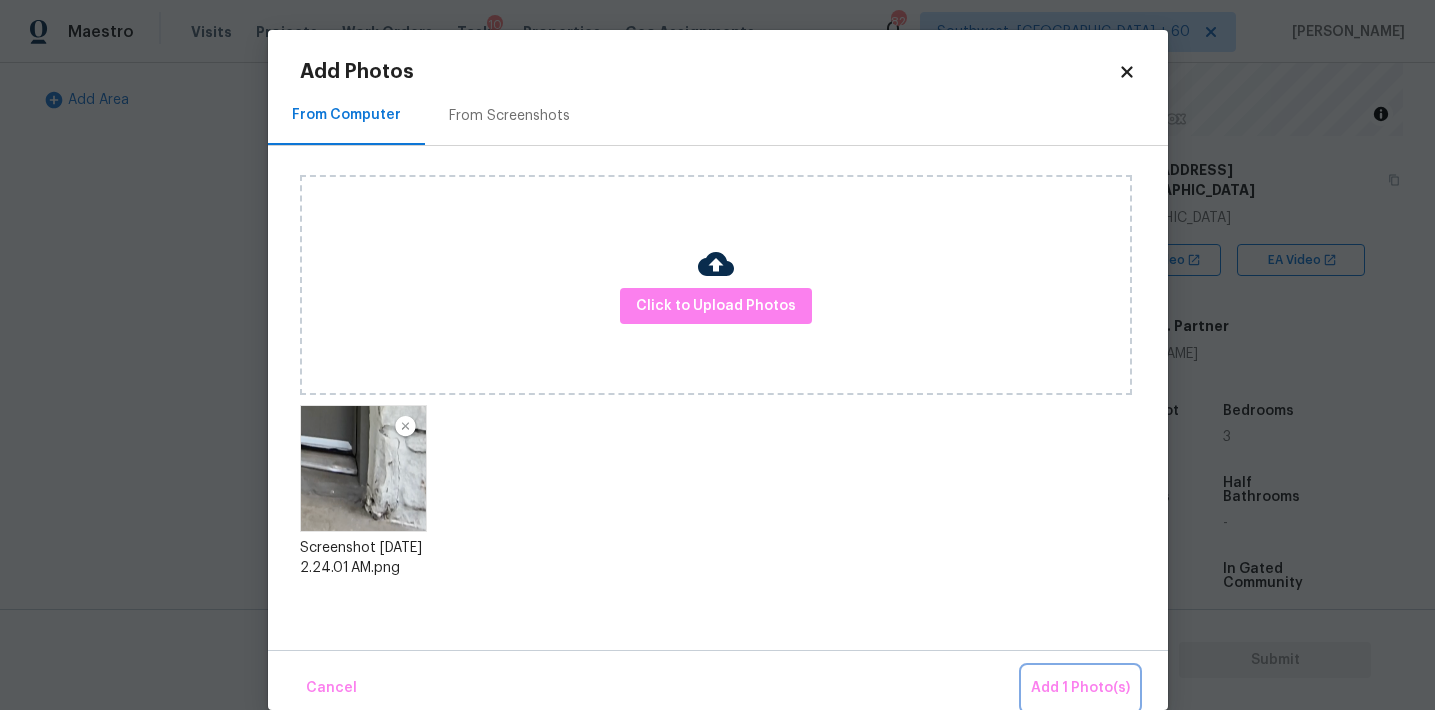 click on "Add 1 Photo(s)" at bounding box center (1080, 688) 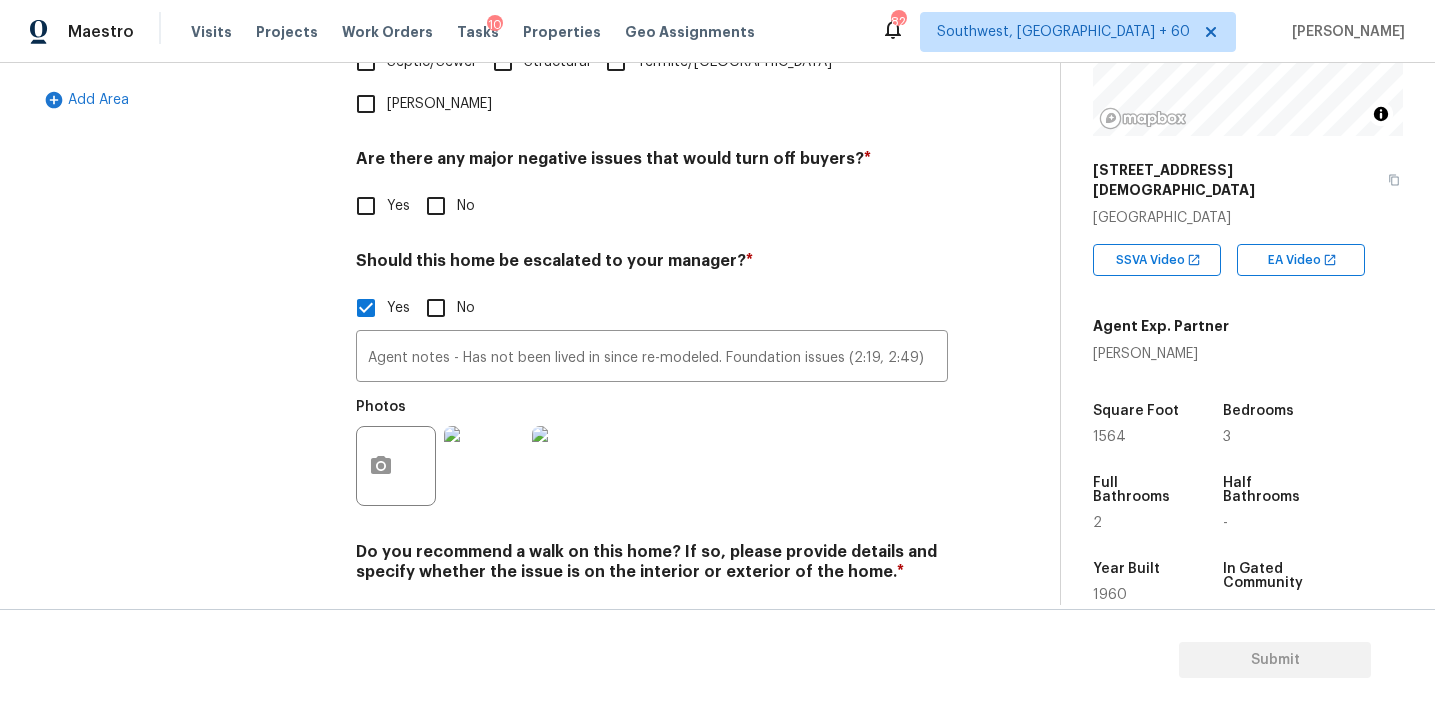 click on "Verification Notes: ​ Are any specialty inspections required before making a decision on this home?  * No specialty inspection required Electrician Foundation HVAC Land Surveying Living Area Measurement Mold Remediation Odor Remediation Plumbing Pool Radon Roof Septic/Sewer Structural Termite/Pest Wells Are there any major negative issues that would turn off buyers?  * Yes No Should this home be escalated to your manager?  * Yes No Agent notes - Has not been lived in since re-modeled. Foundation issues (2:19, 2:49) ​ Photos Do you recommend a walk on this home? If so, please provide details and specify whether the issue is on the interior or exterior of the home.  * Yes No" at bounding box center [652, 178] 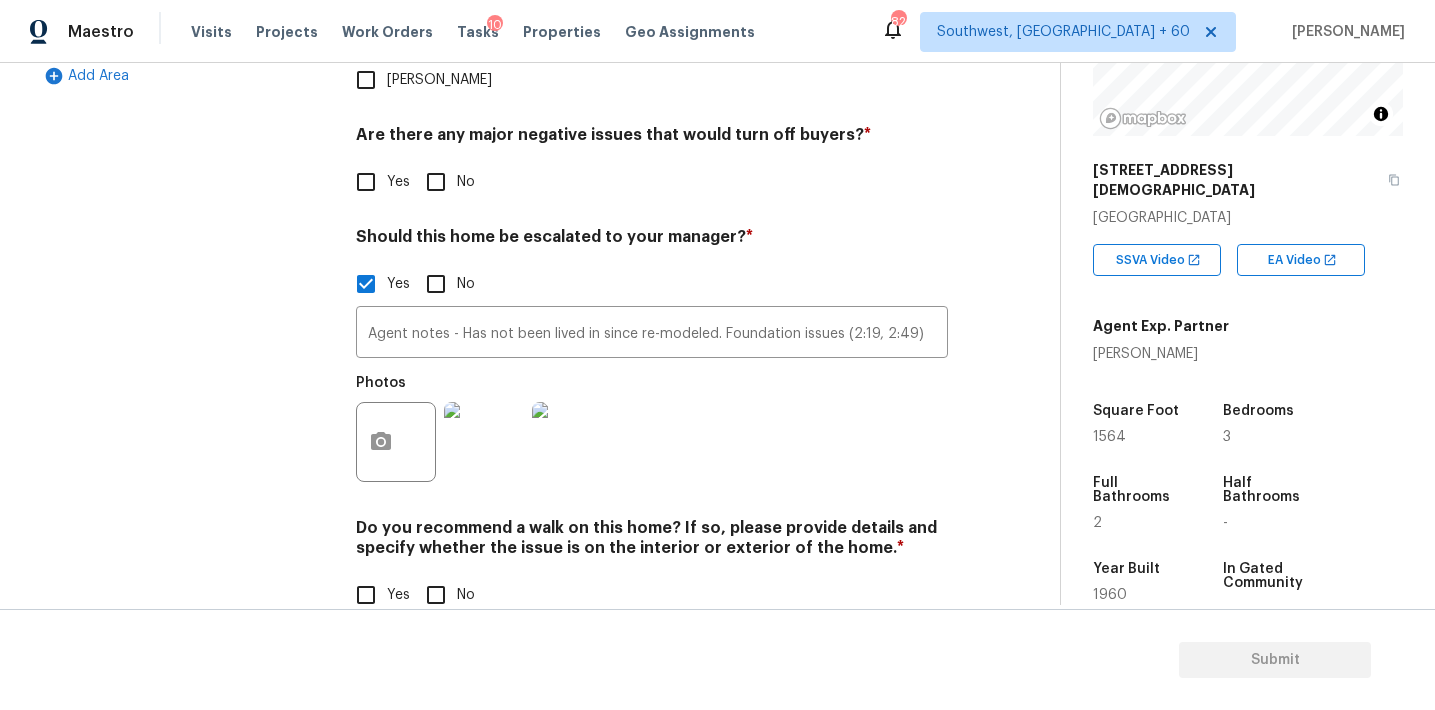 click on "No" at bounding box center [436, 595] 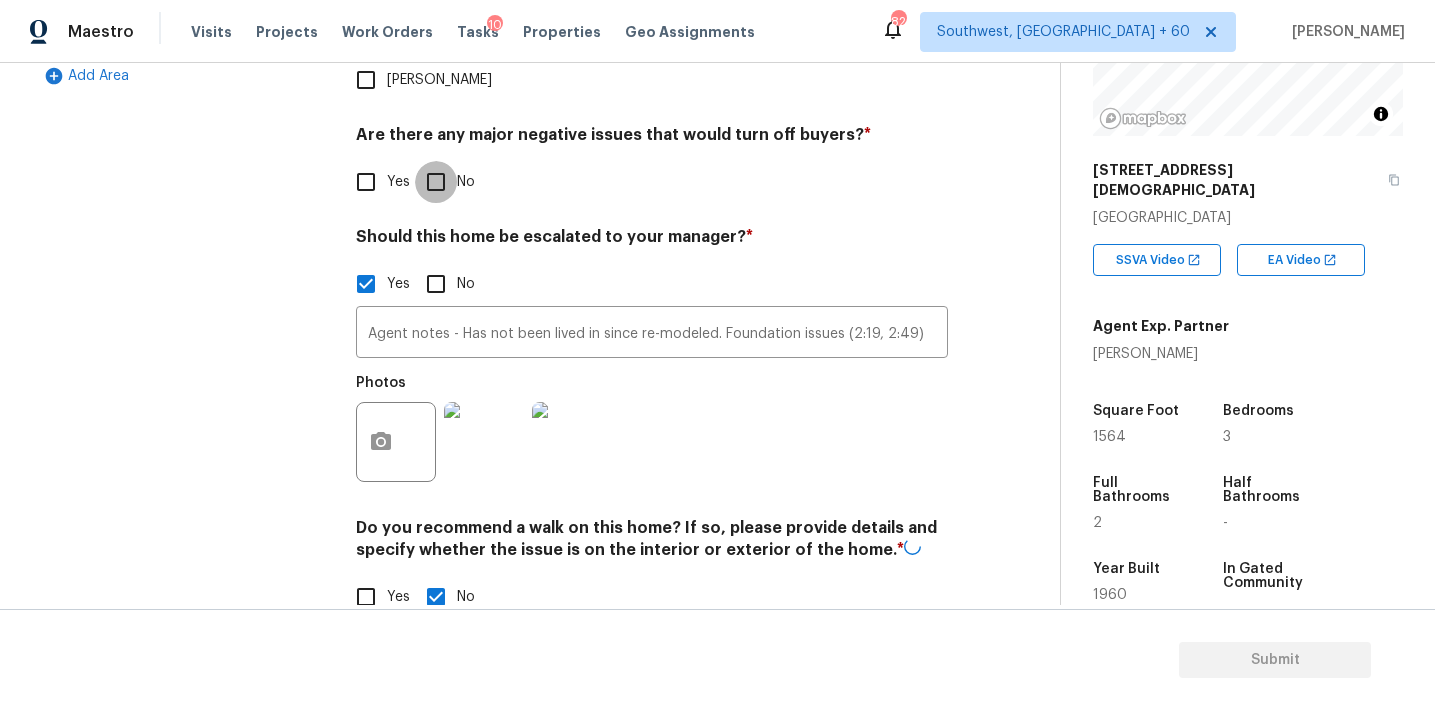click on "No" at bounding box center [436, 182] 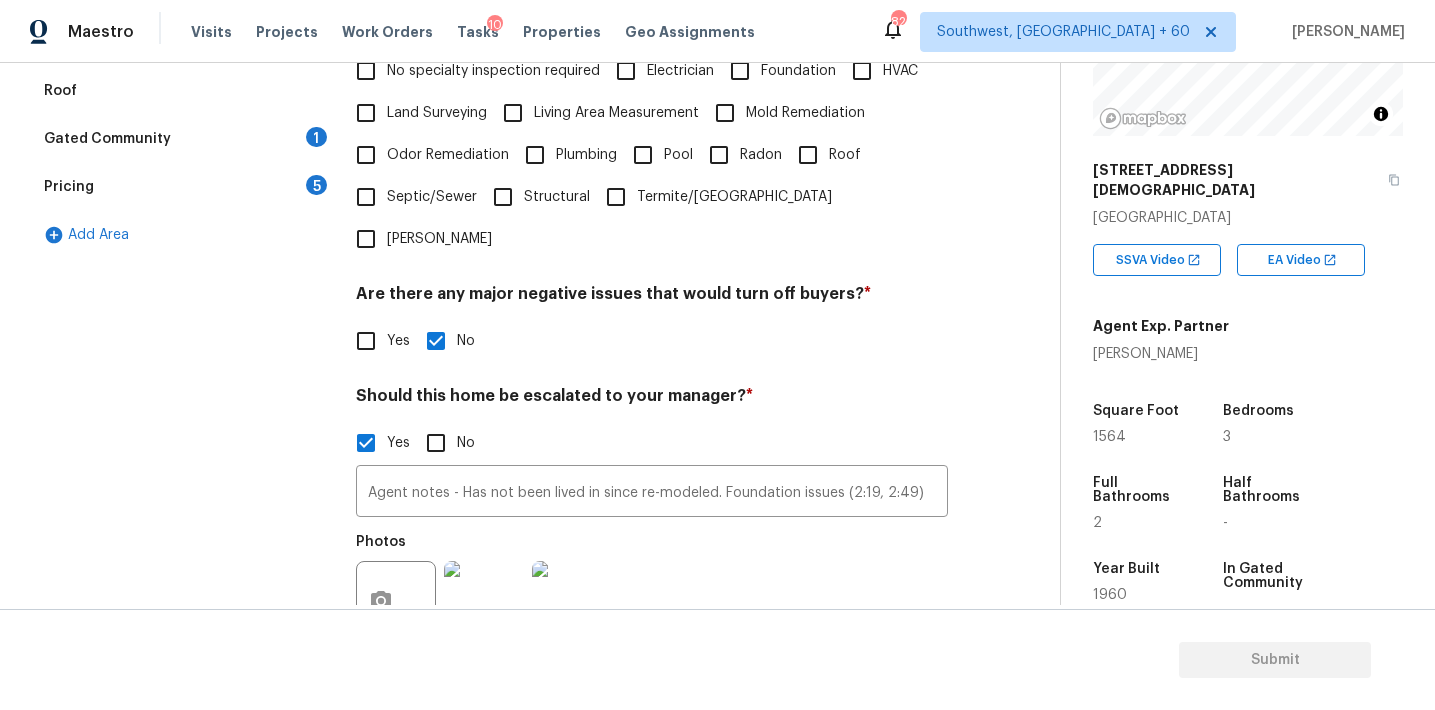 scroll, scrollTop: 468, scrollLeft: 0, axis: vertical 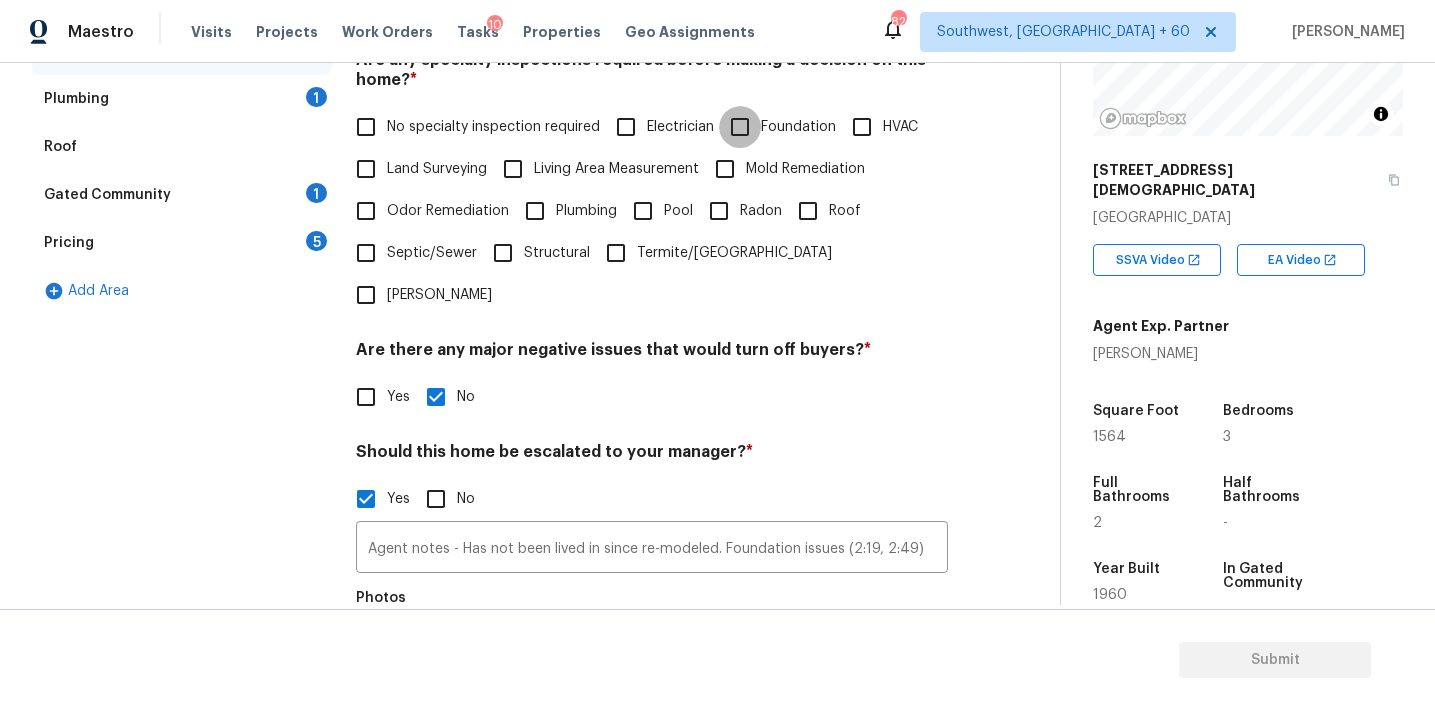 click on "Foundation" at bounding box center [740, 127] 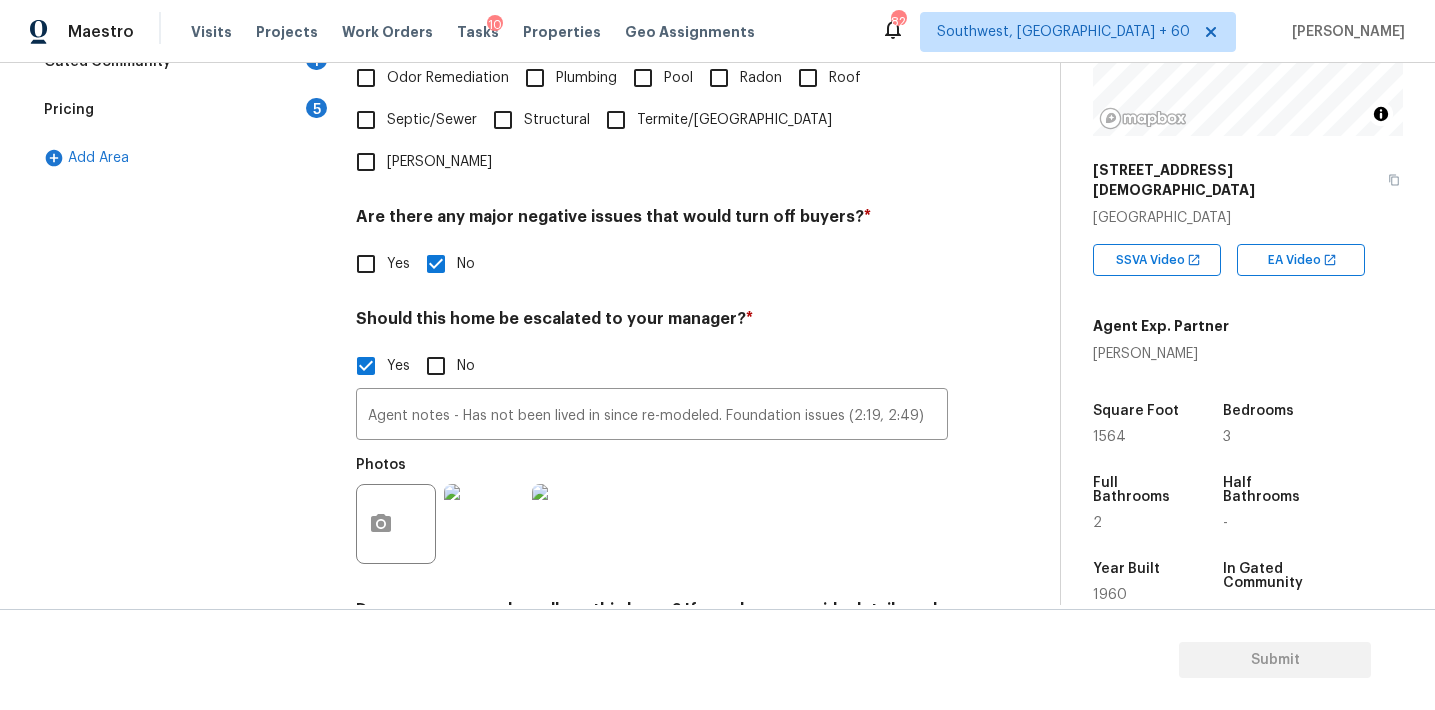 click on "Structural" at bounding box center [557, 120] 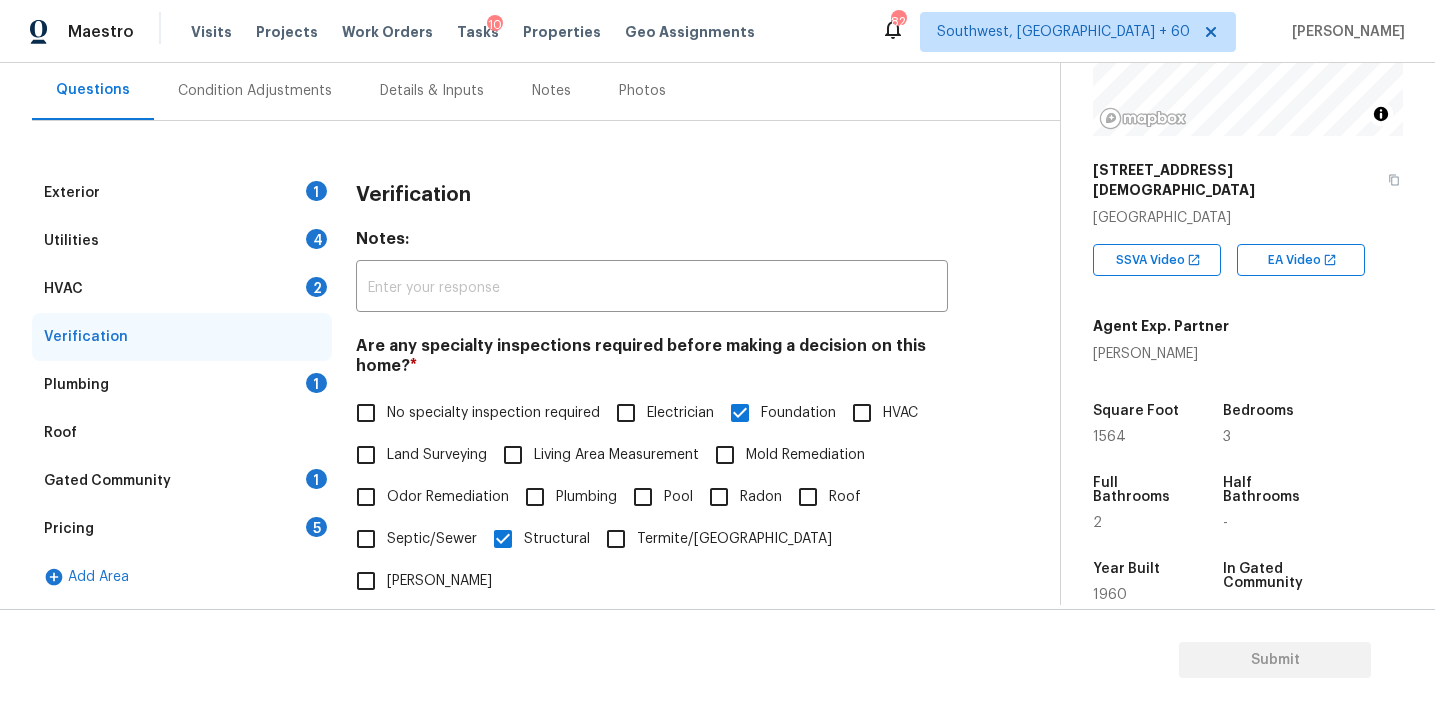 scroll, scrollTop: 176, scrollLeft: 0, axis: vertical 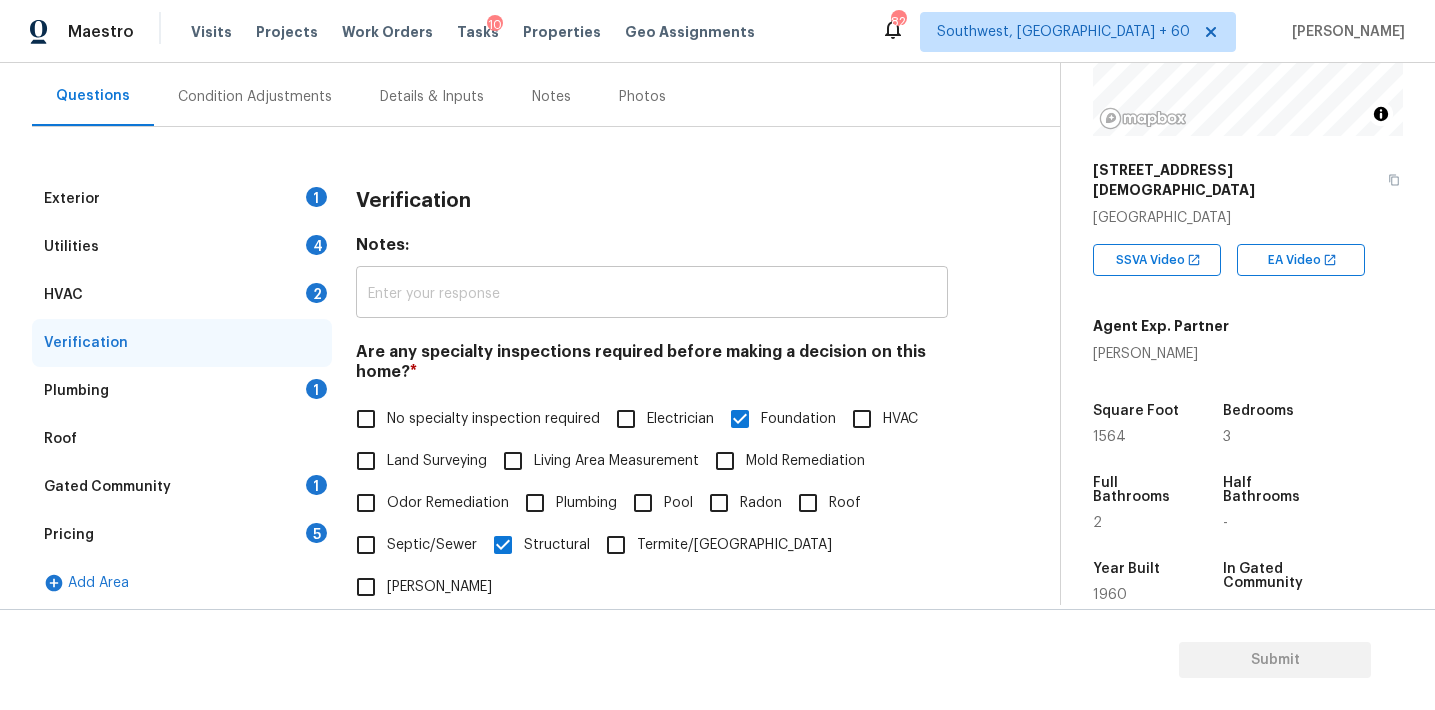 click at bounding box center (652, 294) 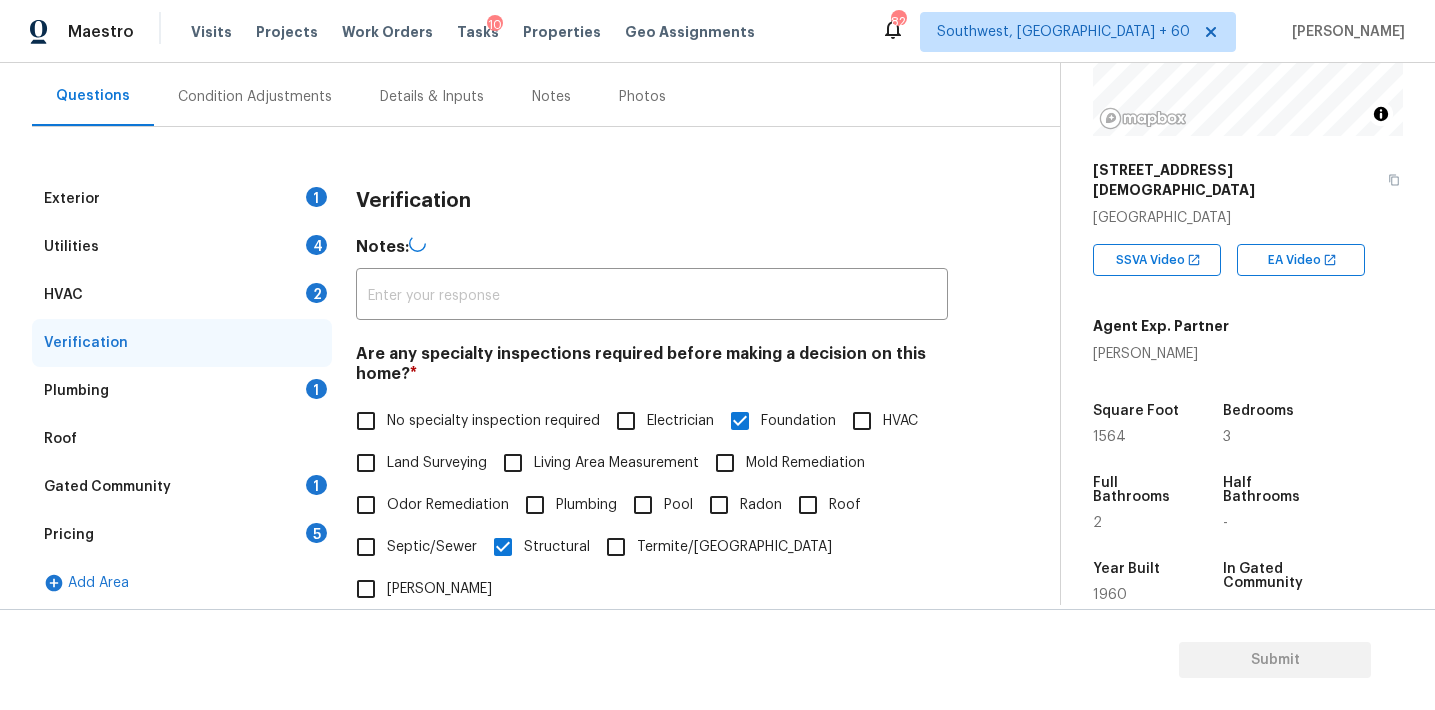 click on "Pricing 5" at bounding box center (182, 535) 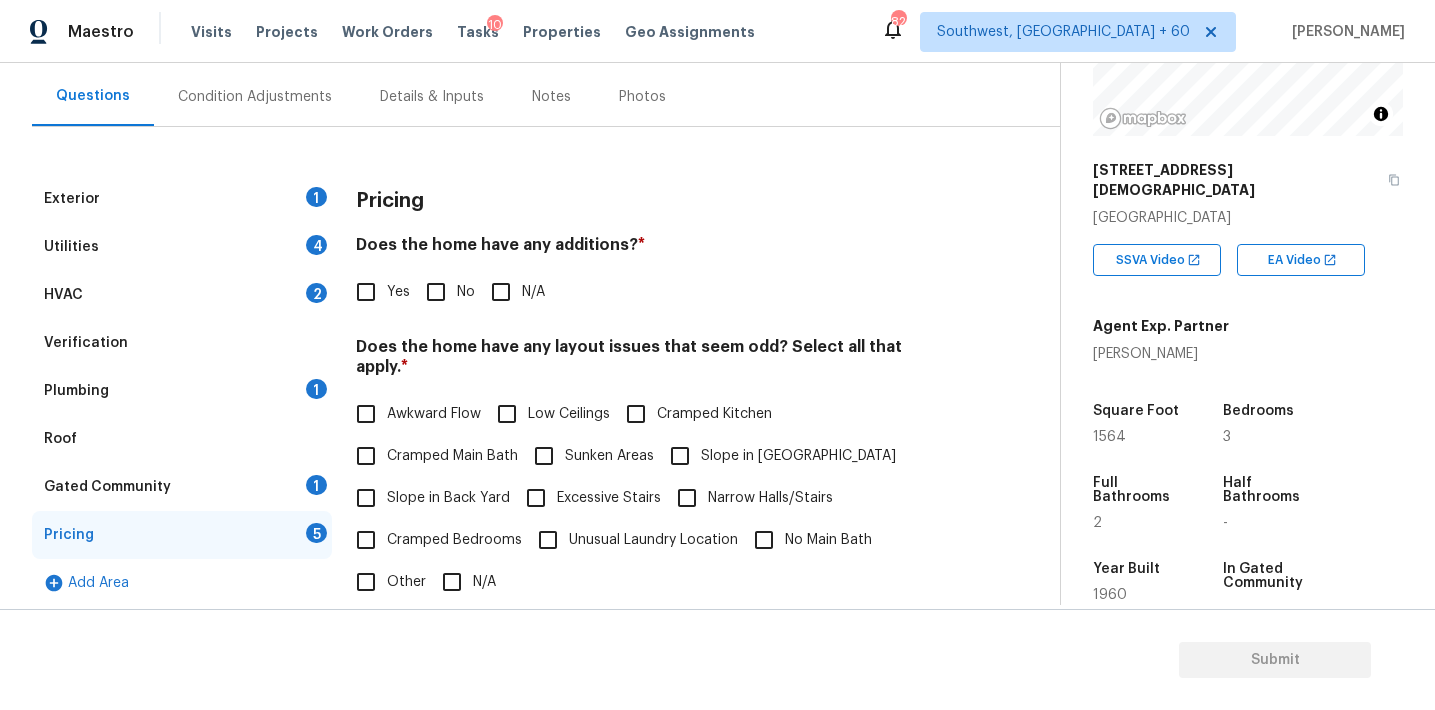 click on "Yes" at bounding box center (366, 292) 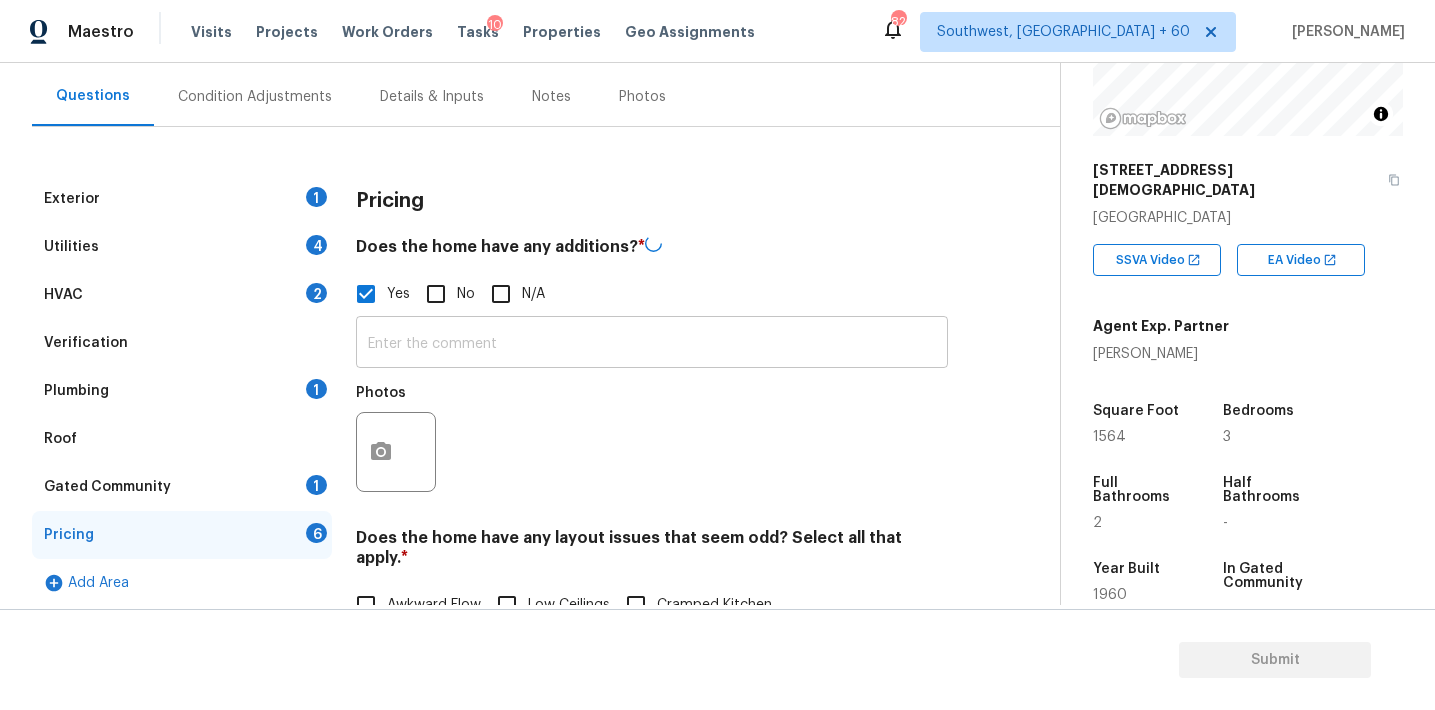 click at bounding box center (652, 344) 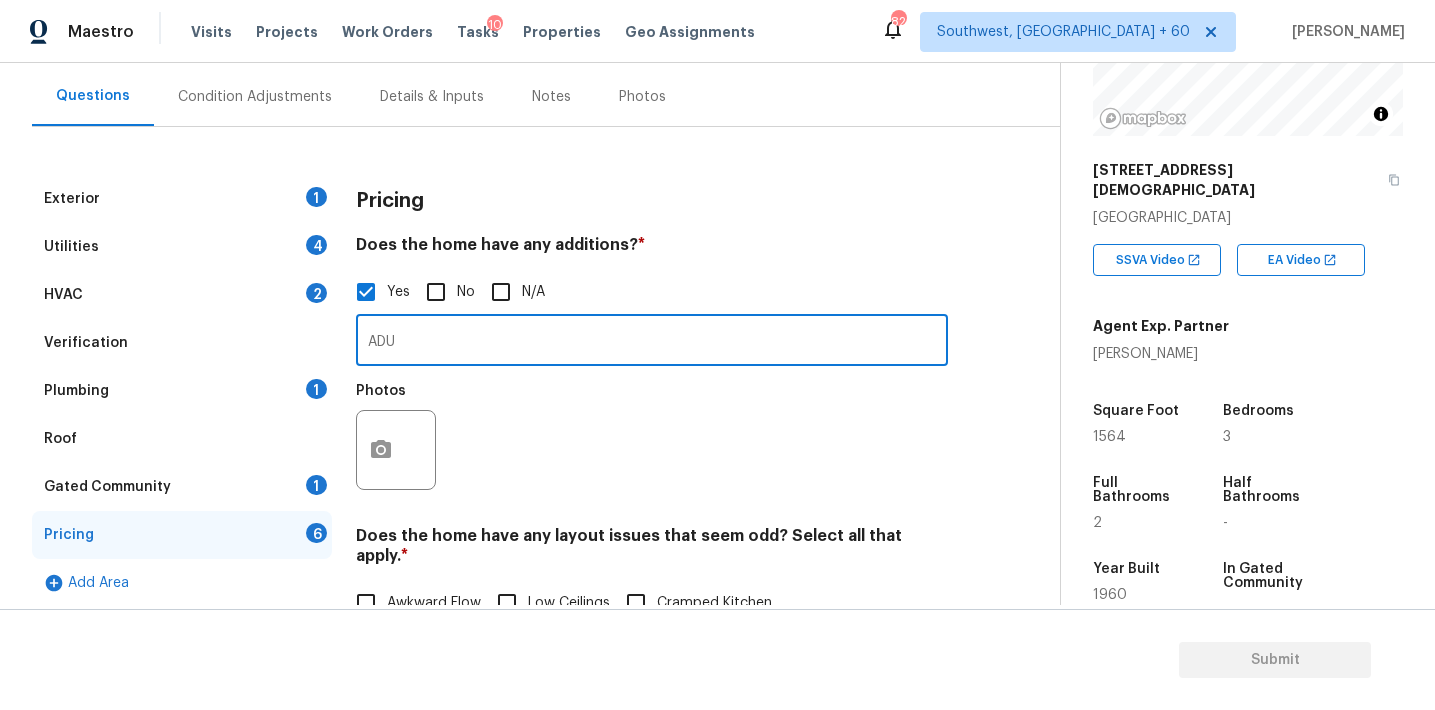 type on "ADU" 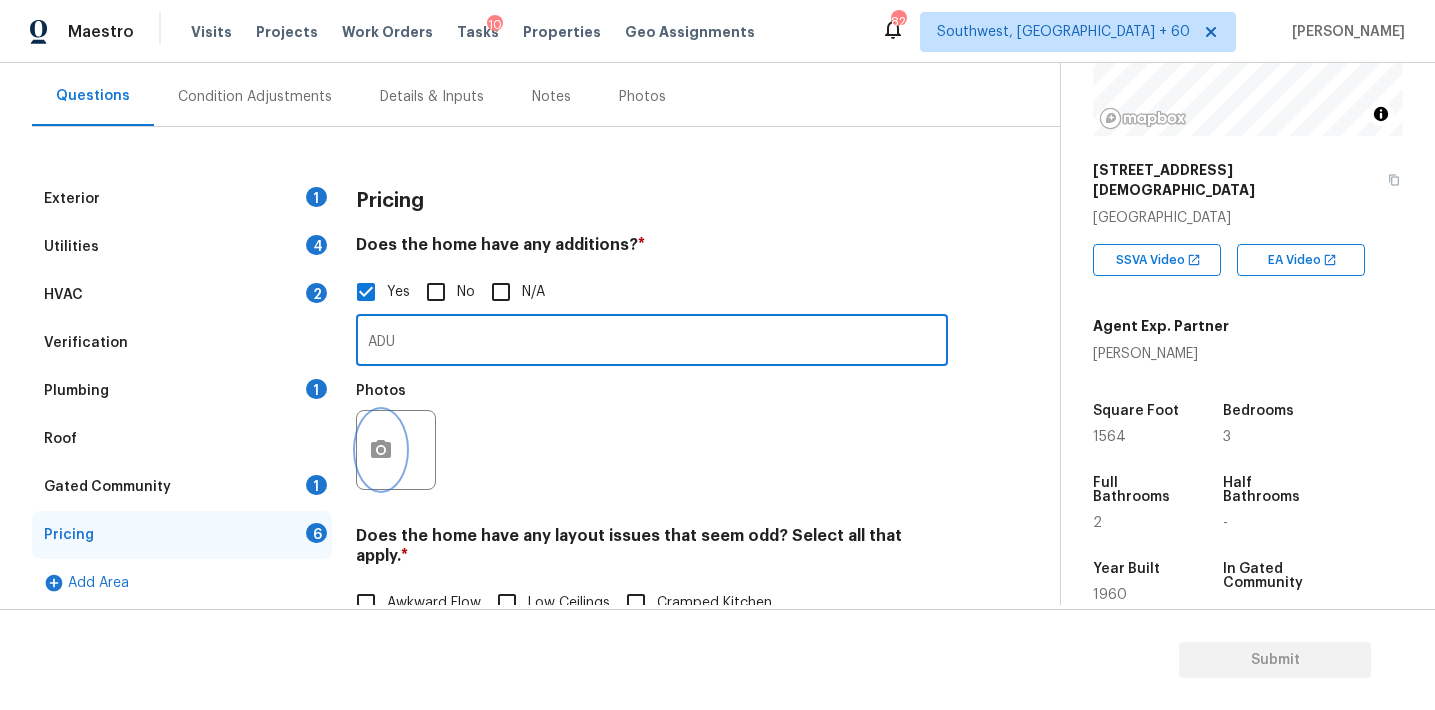 click 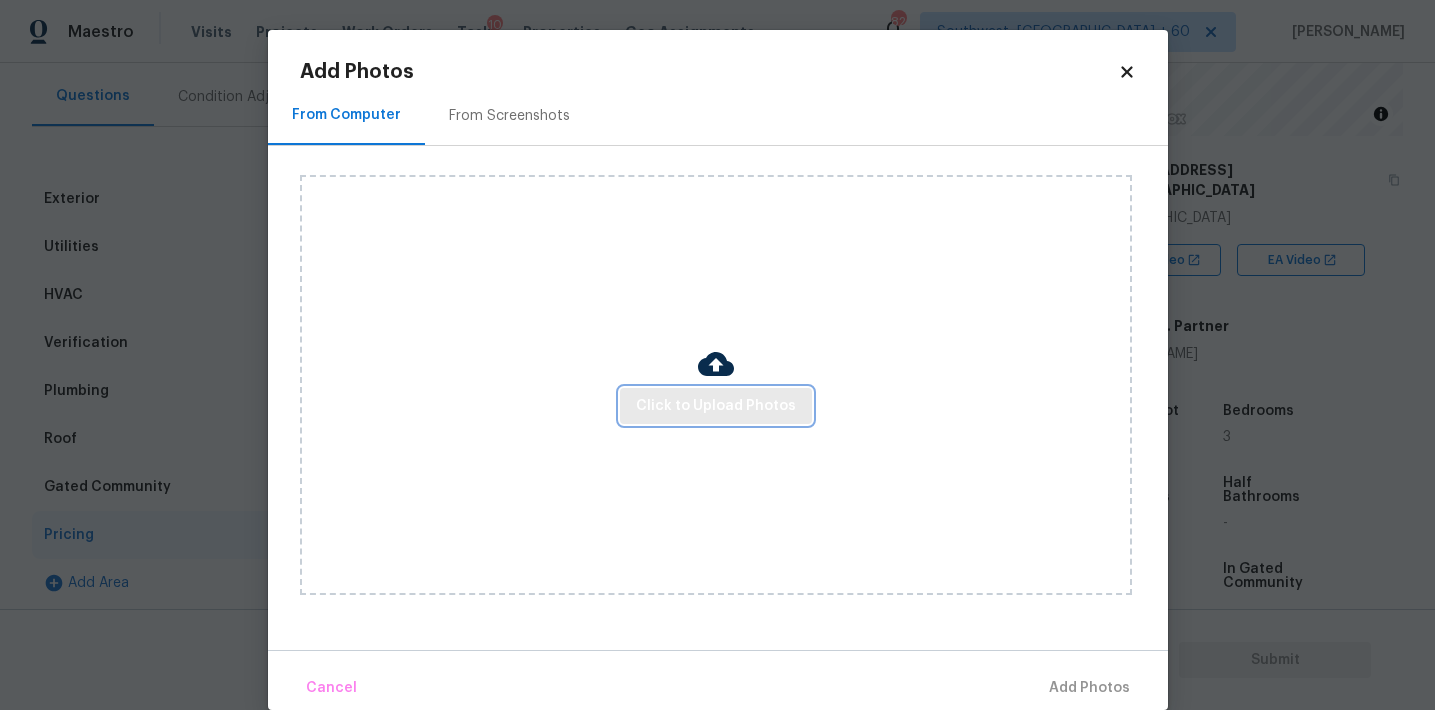 click on "Click to Upload Photos" at bounding box center (716, 406) 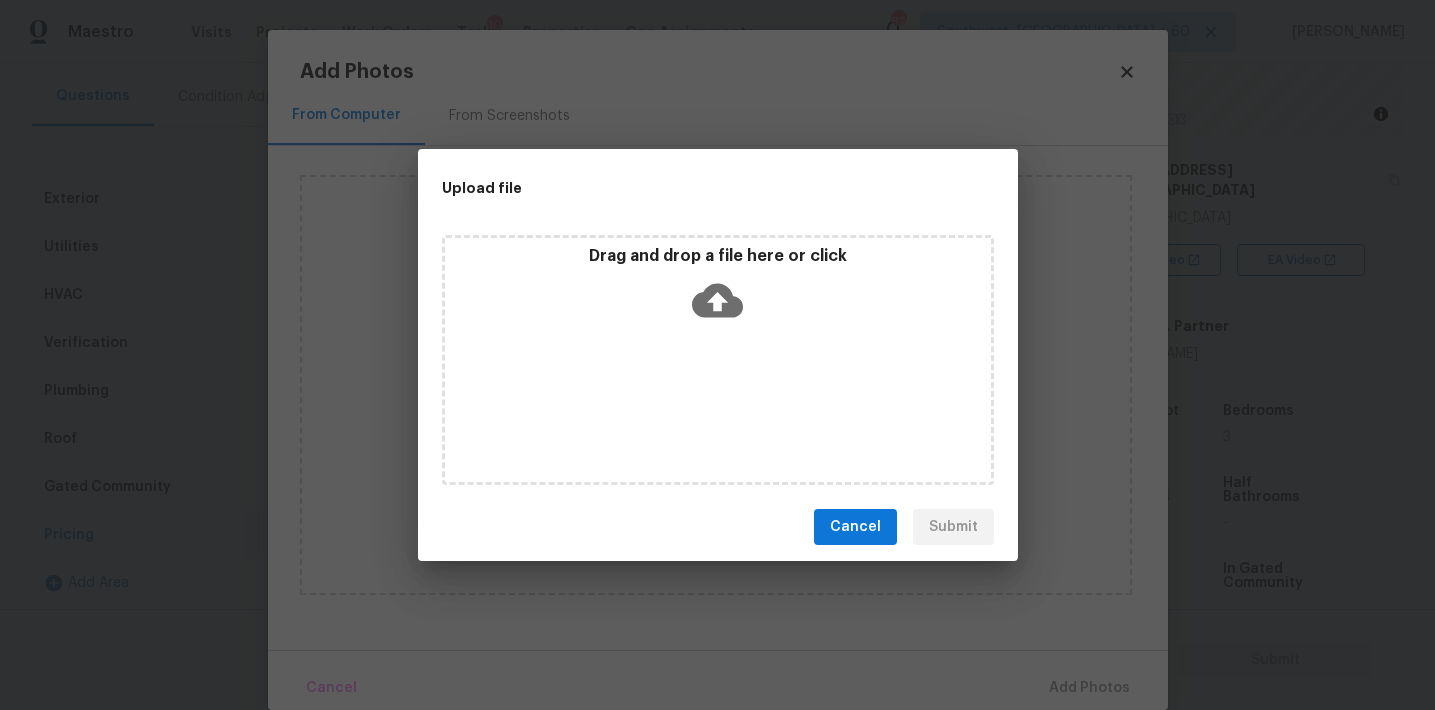 click on "Drag and drop a file here or click" at bounding box center (718, 289) 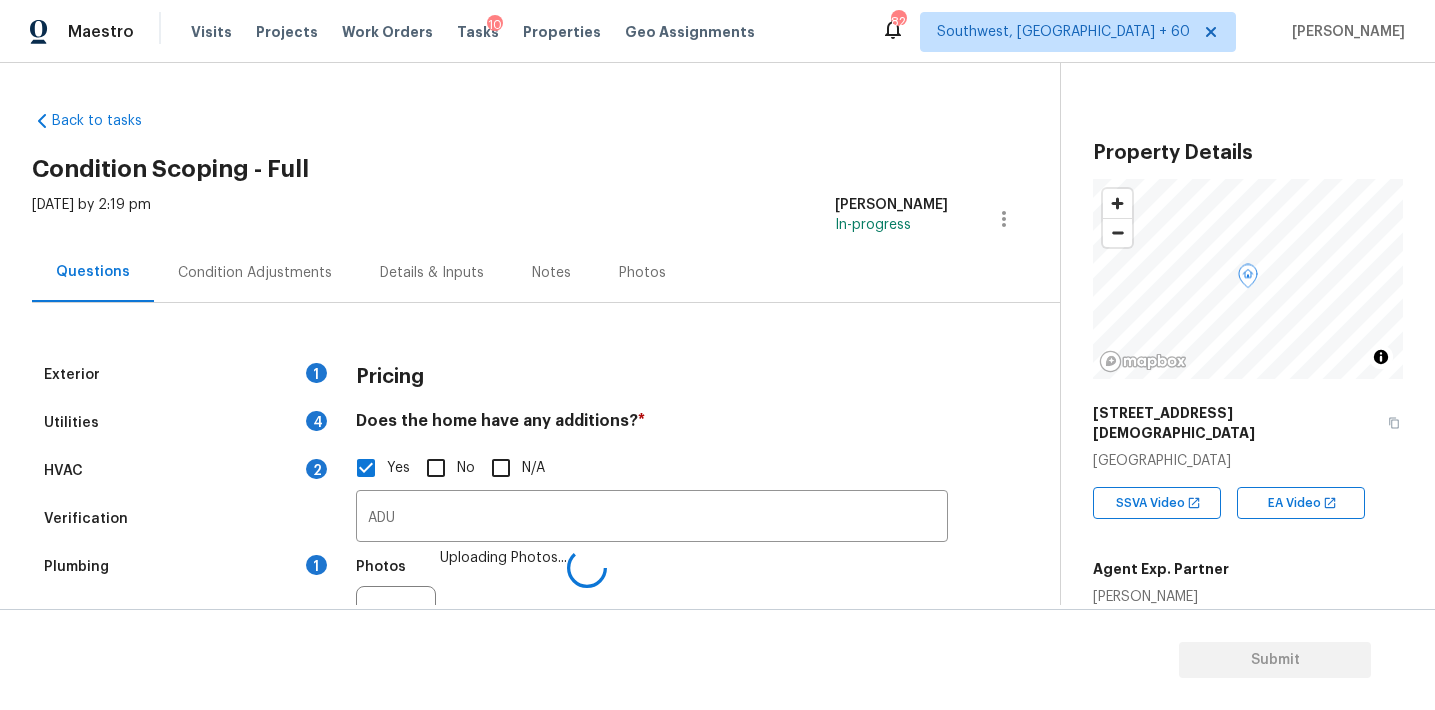 scroll, scrollTop: 0, scrollLeft: 0, axis: both 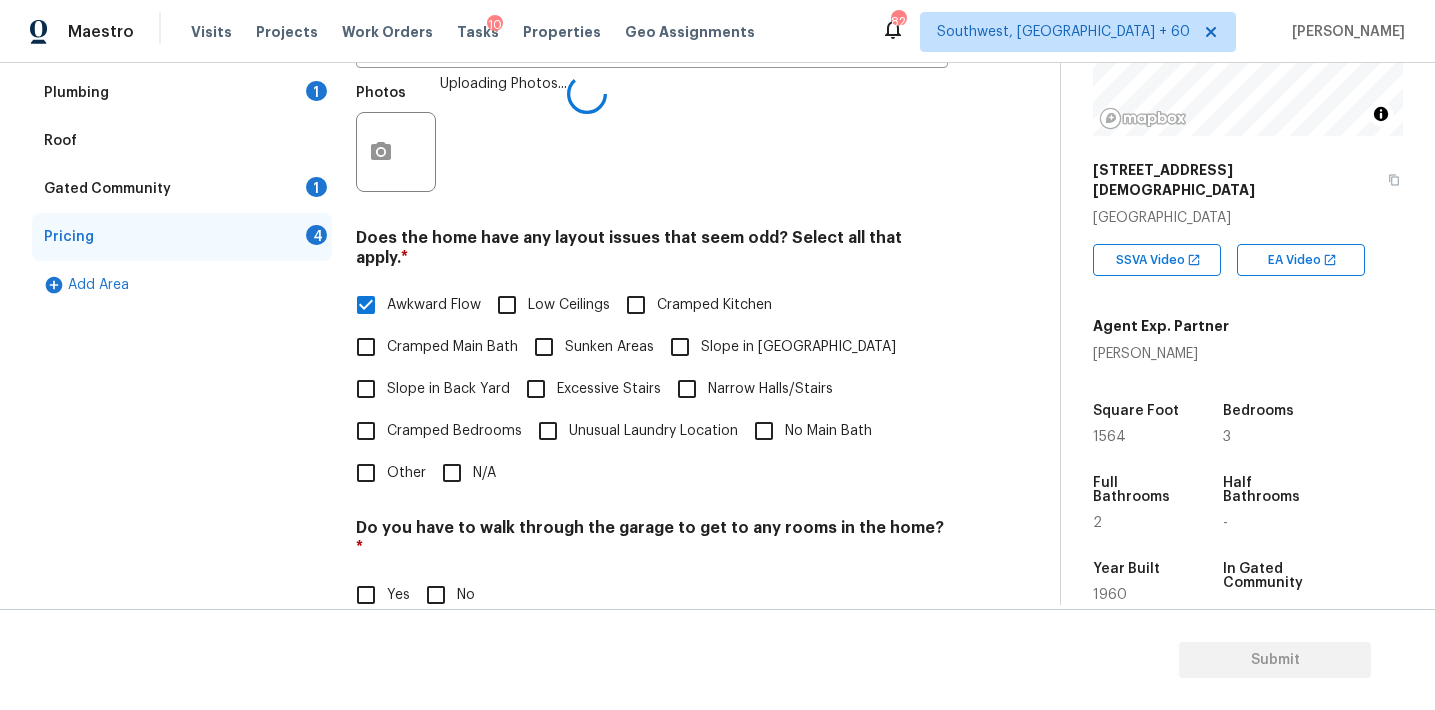 click on "Cramped Bedrooms" at bounding box center [454, 431] 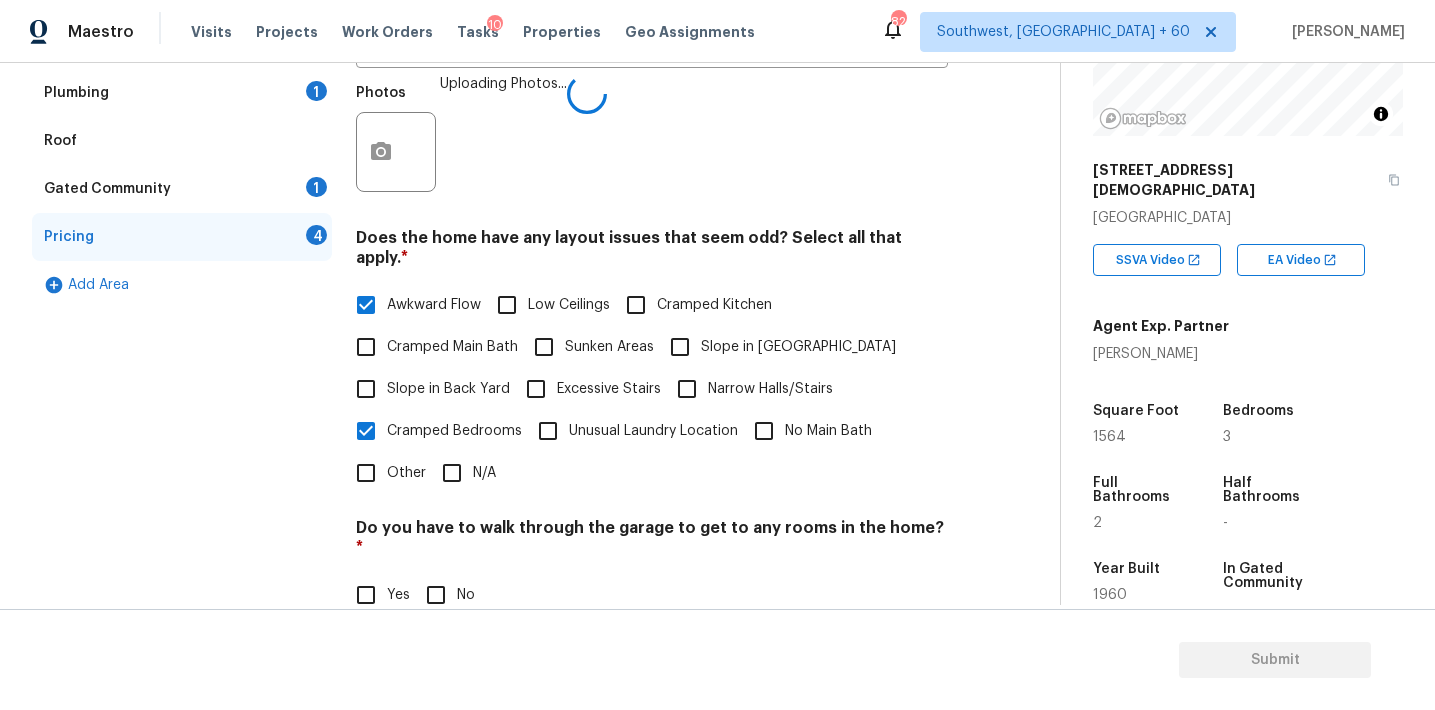 click on "Cramped Main Bath" at bounding box center [452, 347] 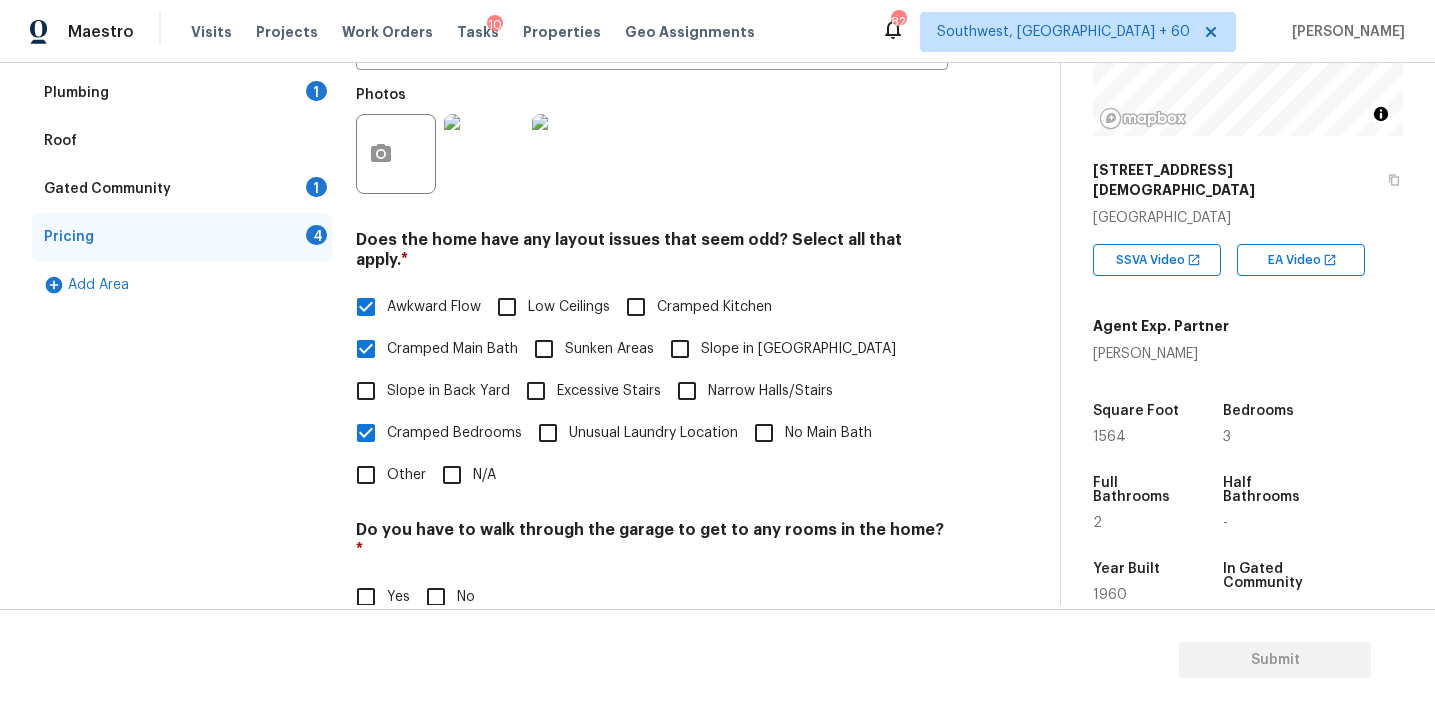 click on "Slope in Back Yard" at bounding box center [448, 391] 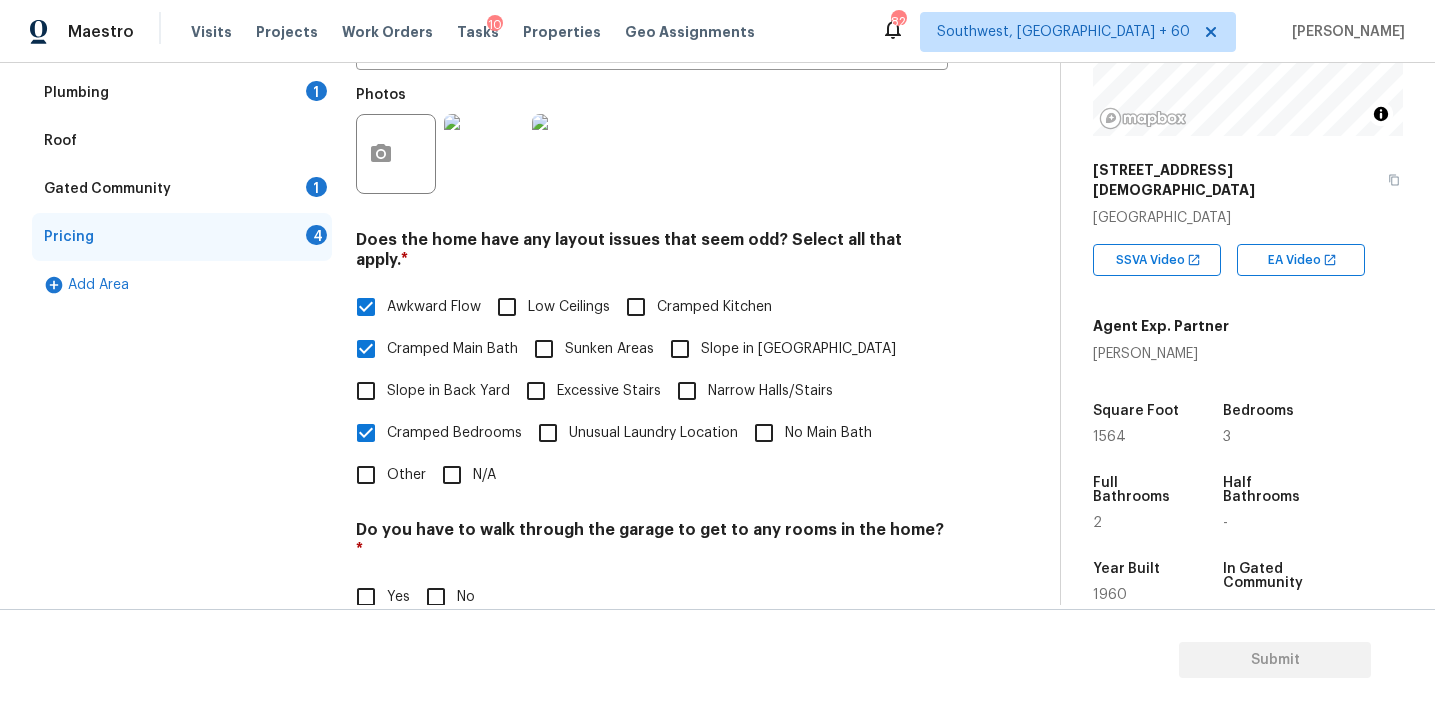 click on "Slope in Back Yard" at bounding box center [366, 391] 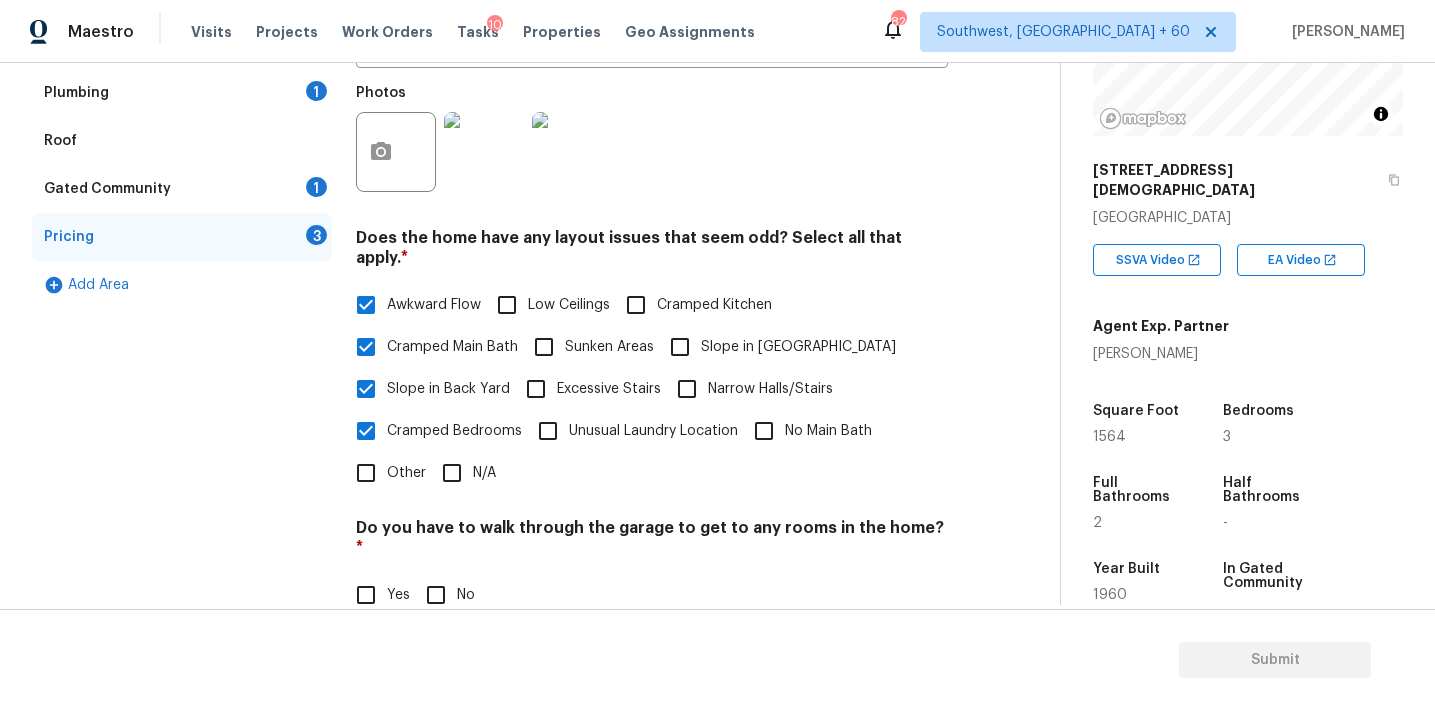 click on "Slope in [GEOGRAPHIC_DATA]" at bounding box center [798, 347] 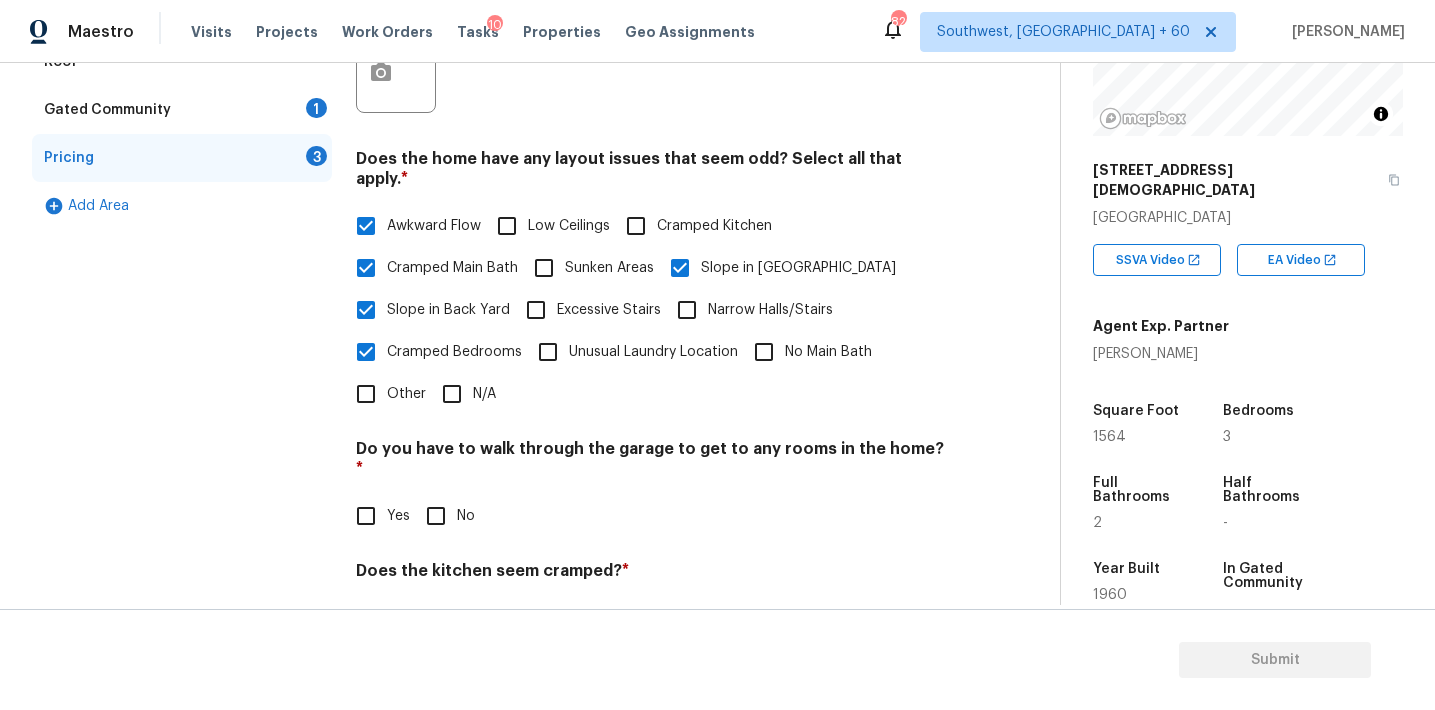 scroll, scrollTop: 604, scrollLeft: 0, axis: vertical 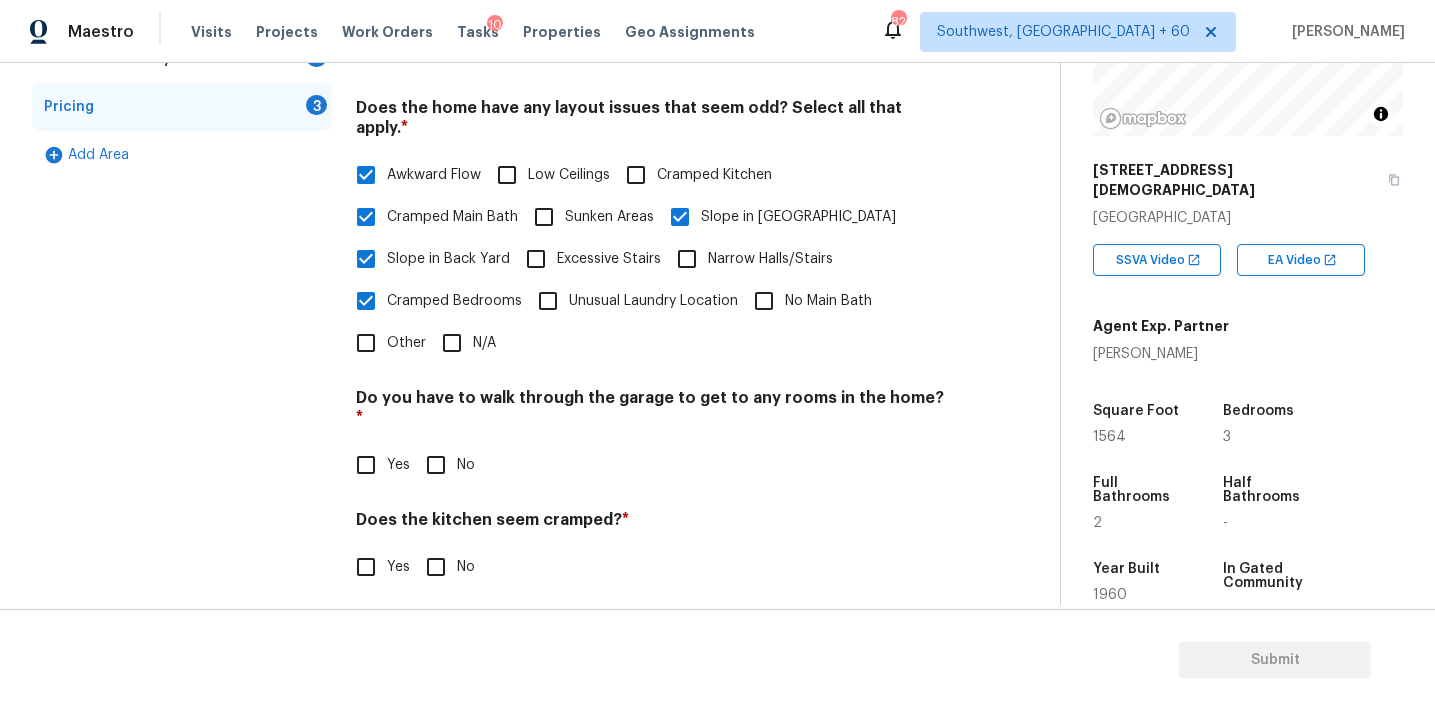 click on "No" at bounding box center [436, 465] 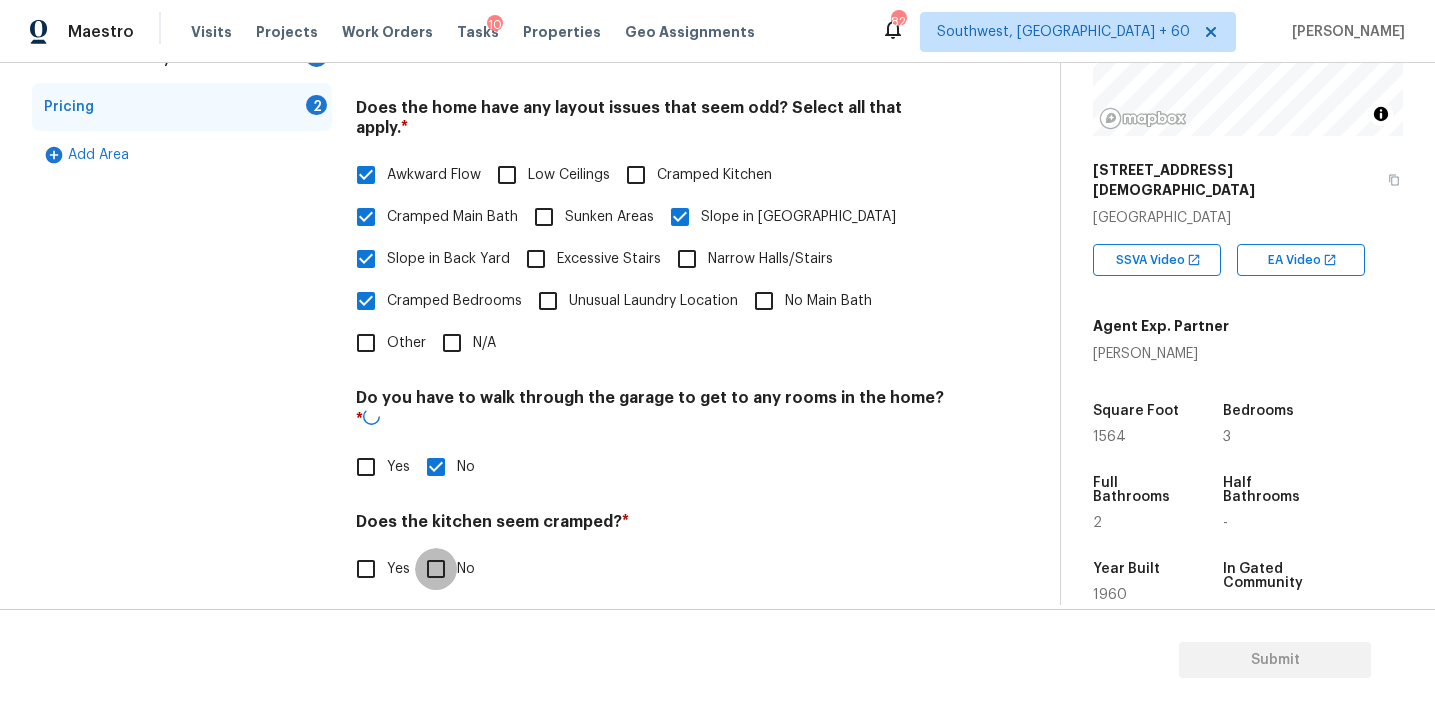 click on "No" at bounding box center (436, 569) 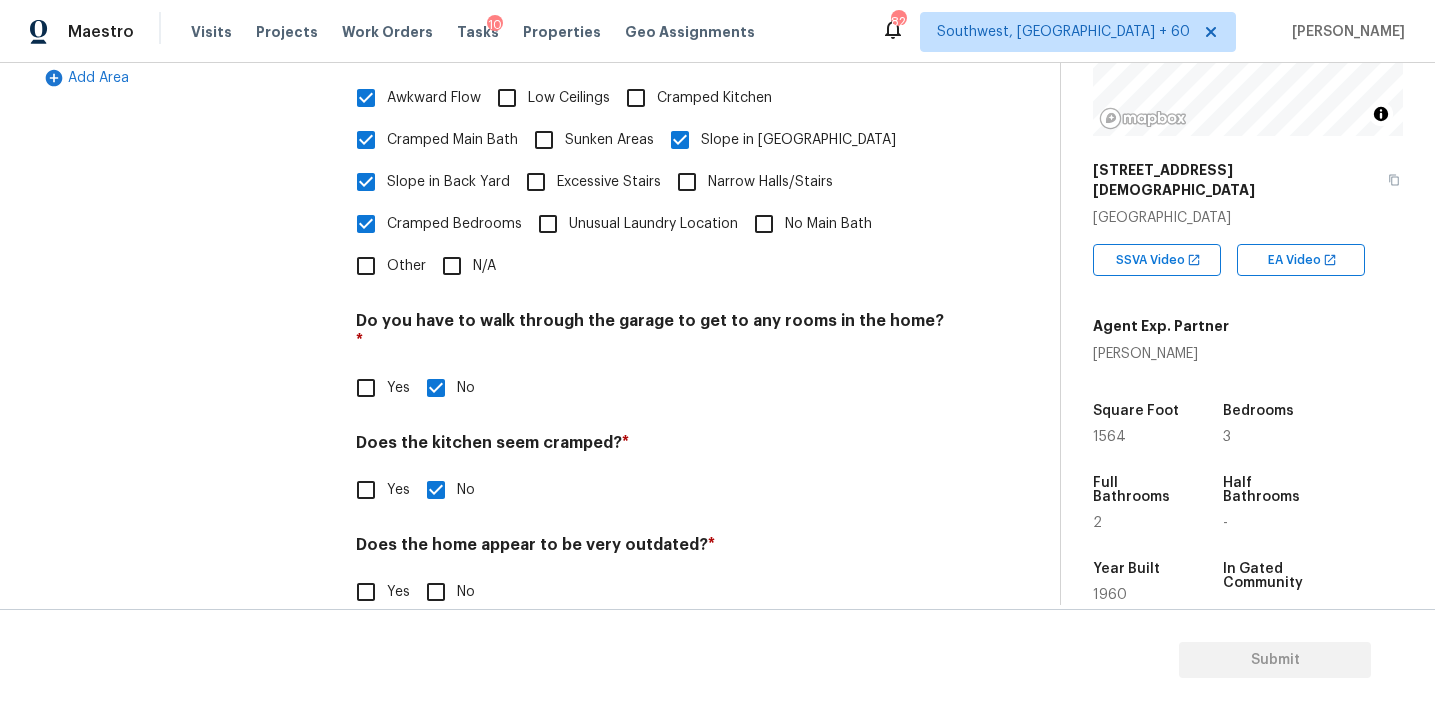 scroll, scrollTop: 679, scrollLeft: 0, axis: vertical 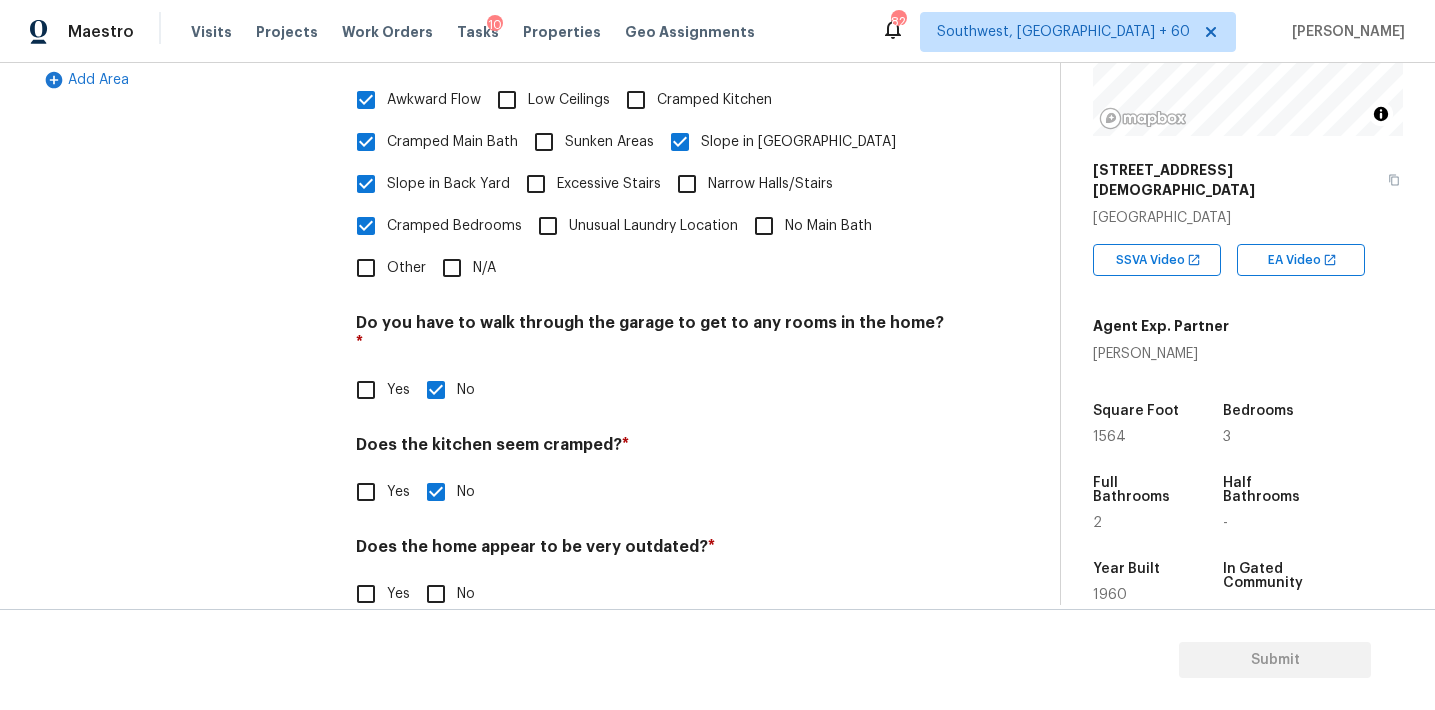 click on "No" at bounding box center [436, 594] 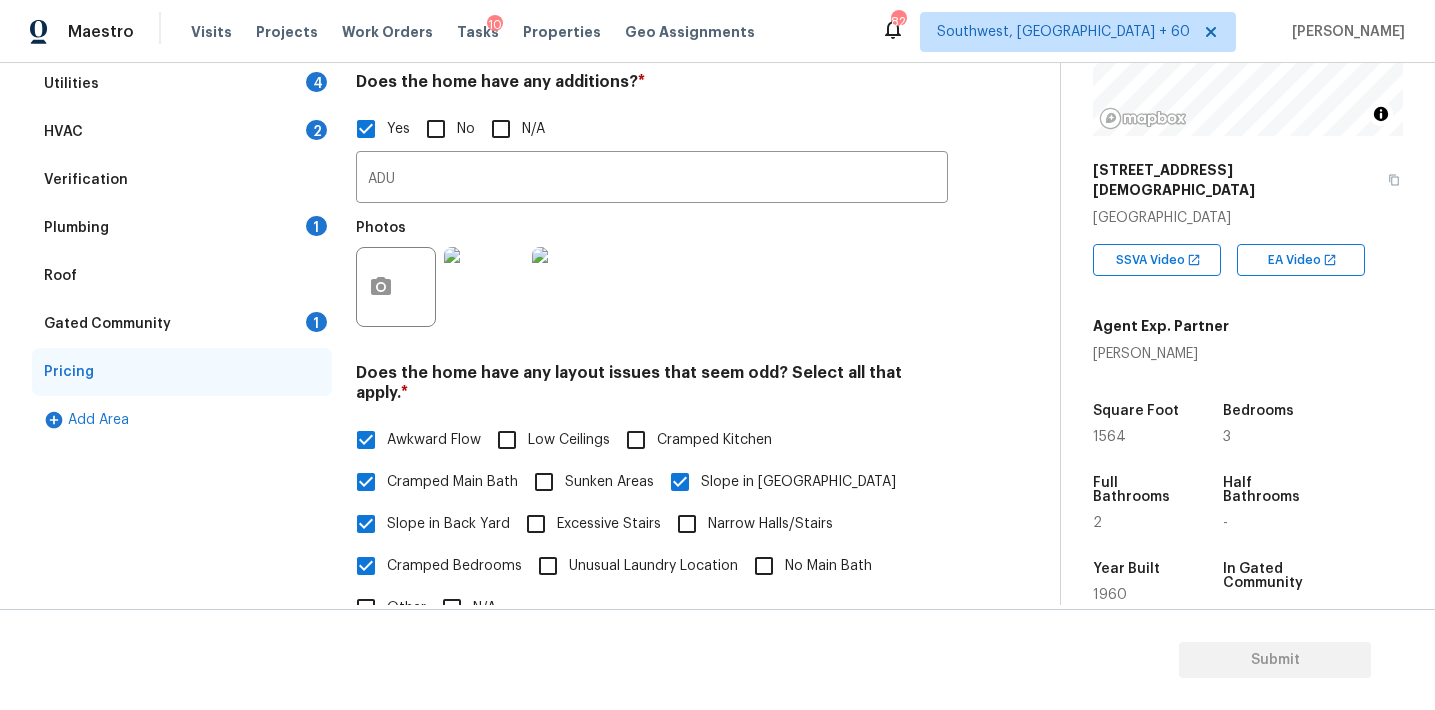 scroll, scrollTop: 167, scrollLeft: 0, axis: vertical 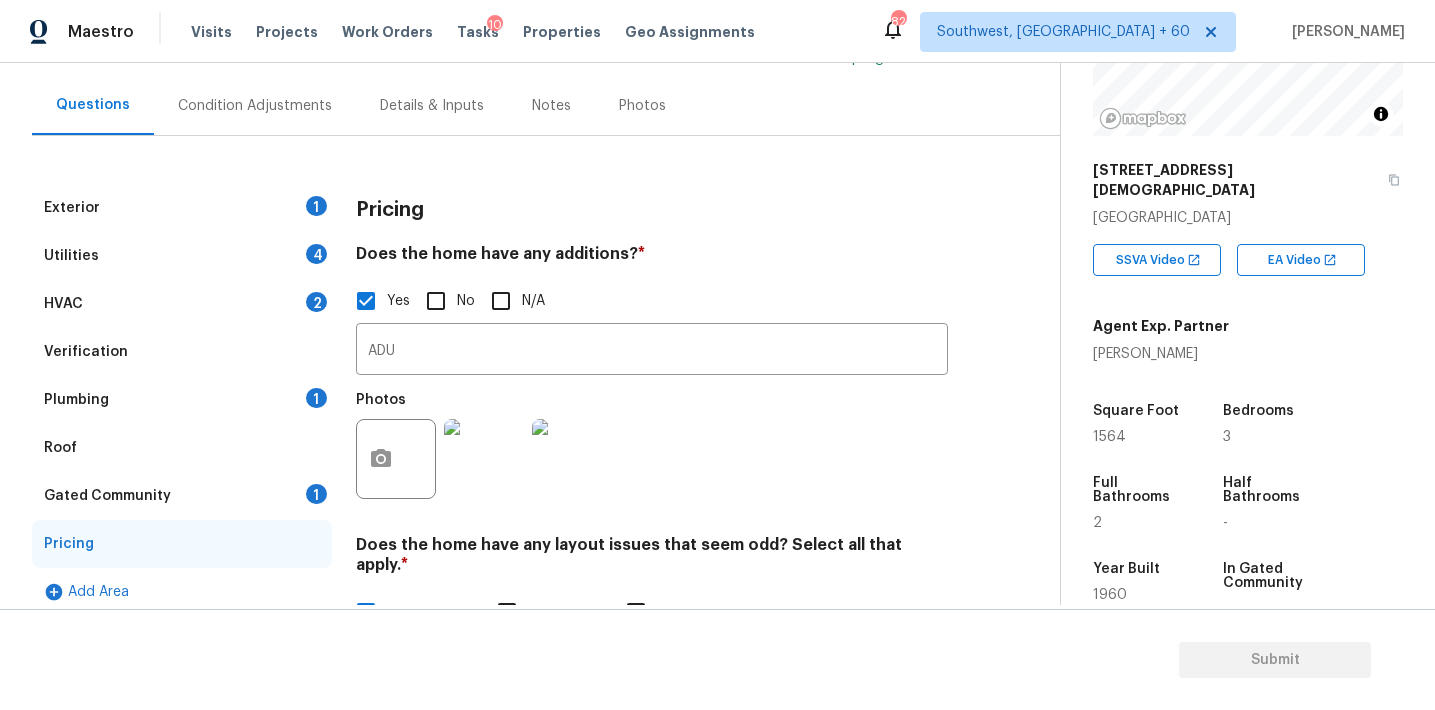 click on "Gated Community 1" at bounding box center (182, 496) 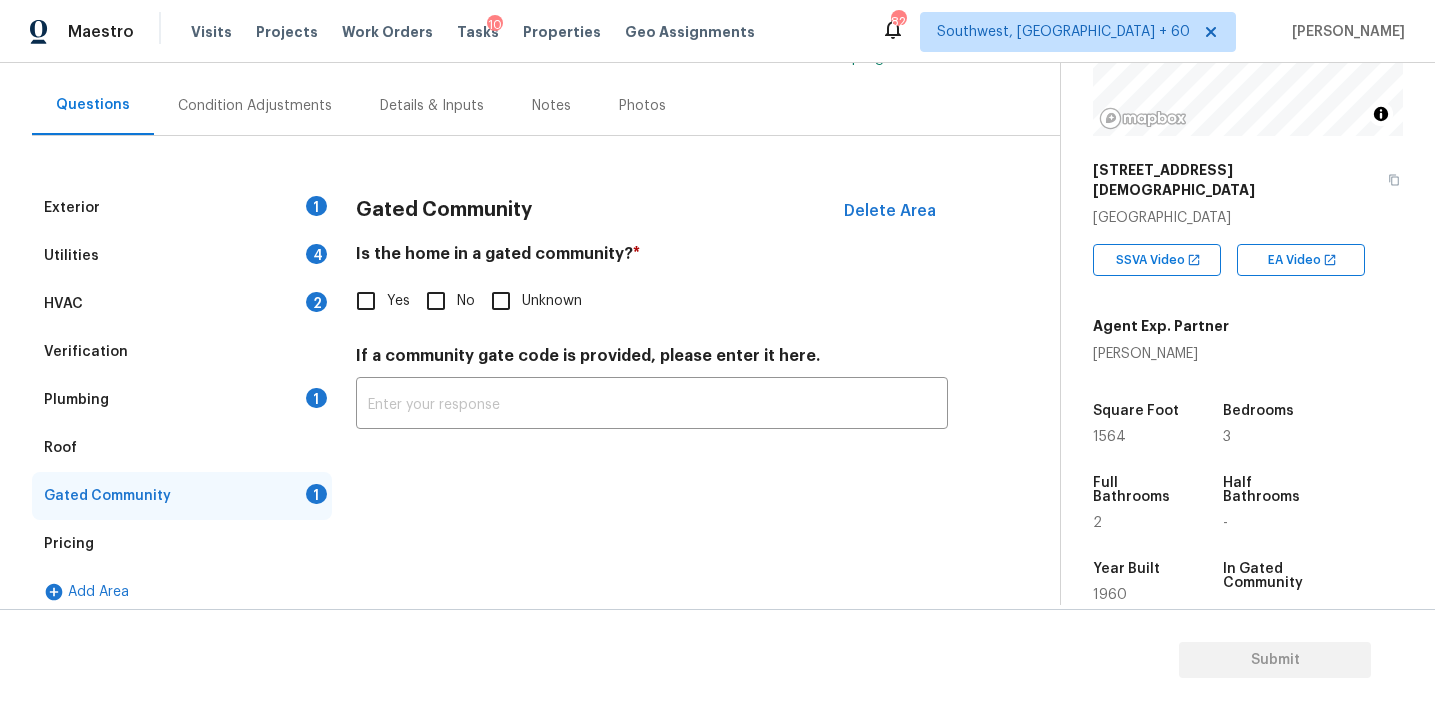 click on "No" at bounding box center (436, 301) 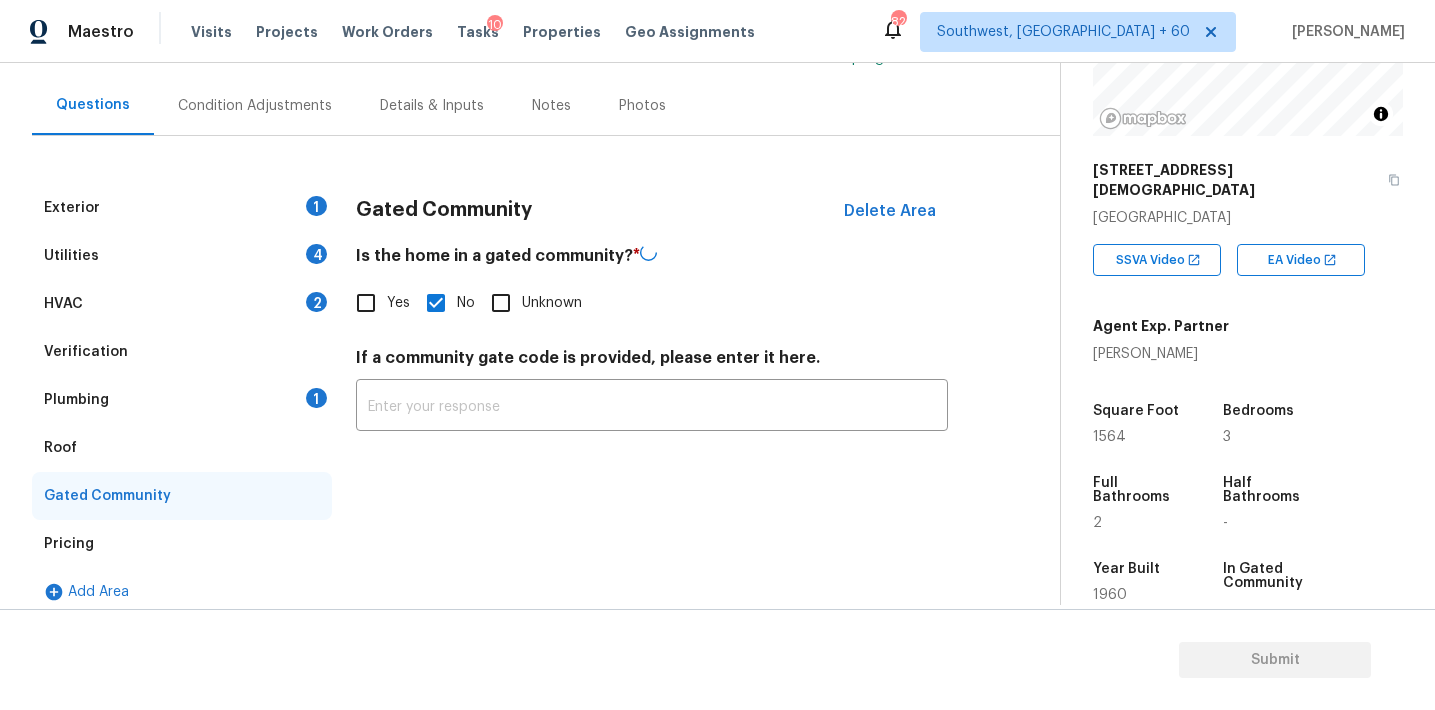 click on "Roof" at bounding box center (182, 448) 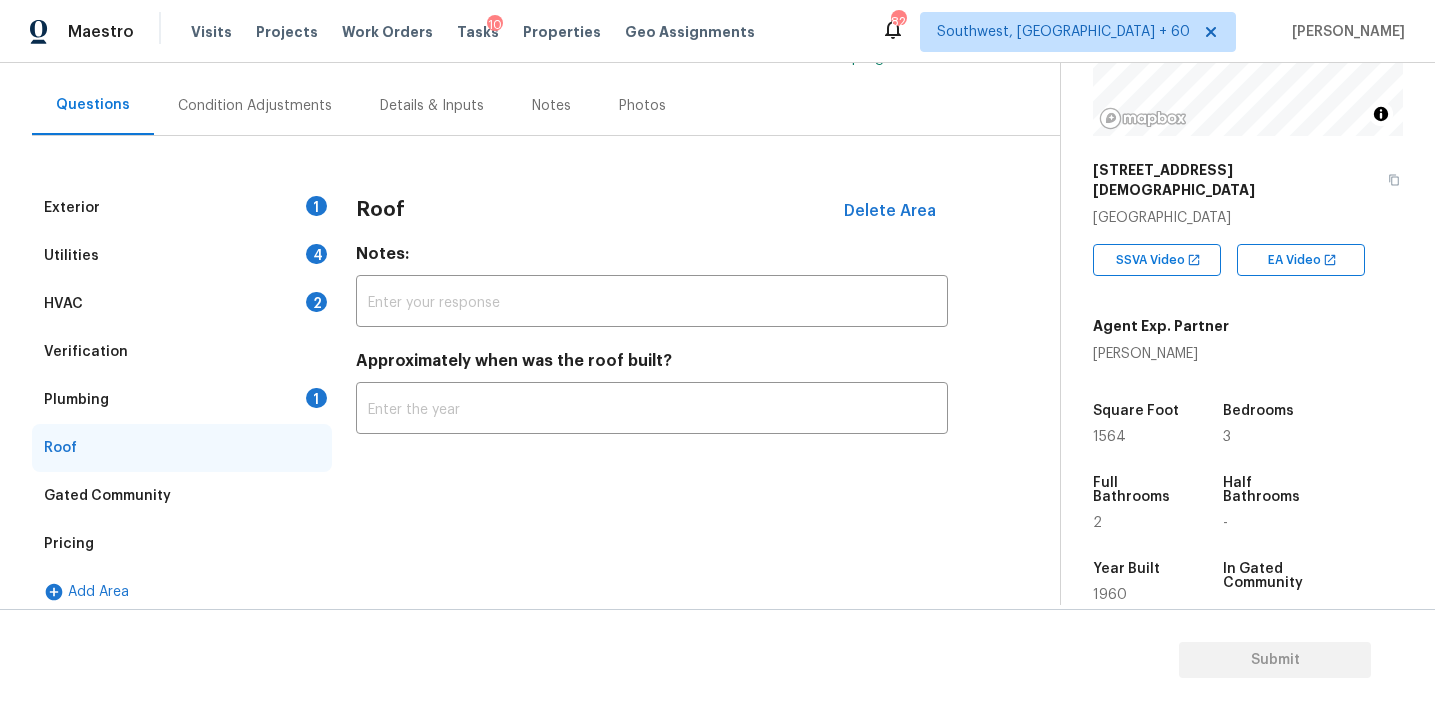 click on "Plumbing 1" at bounding box center [182, 400] 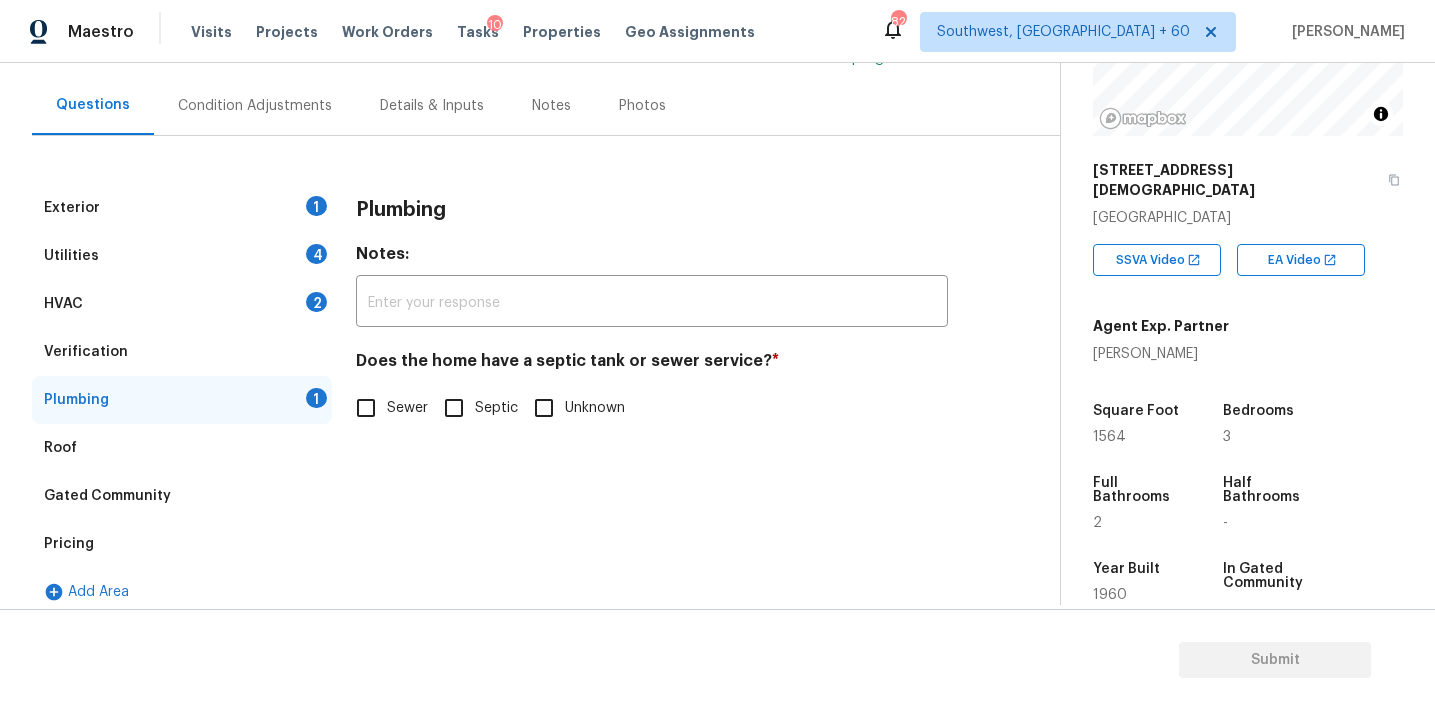 click on "Sewer" at bounding box center (407, 408) 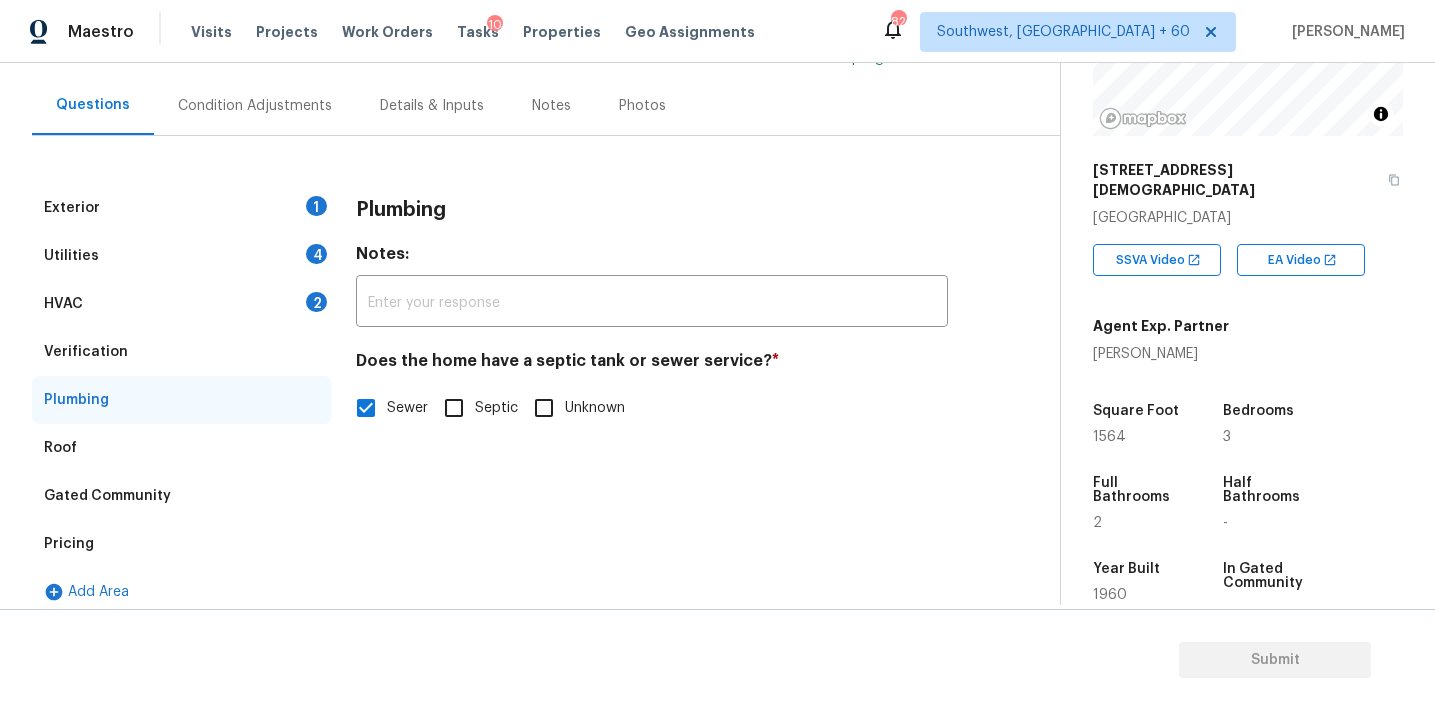 click on "Verification" at bounding box center (182, 352) 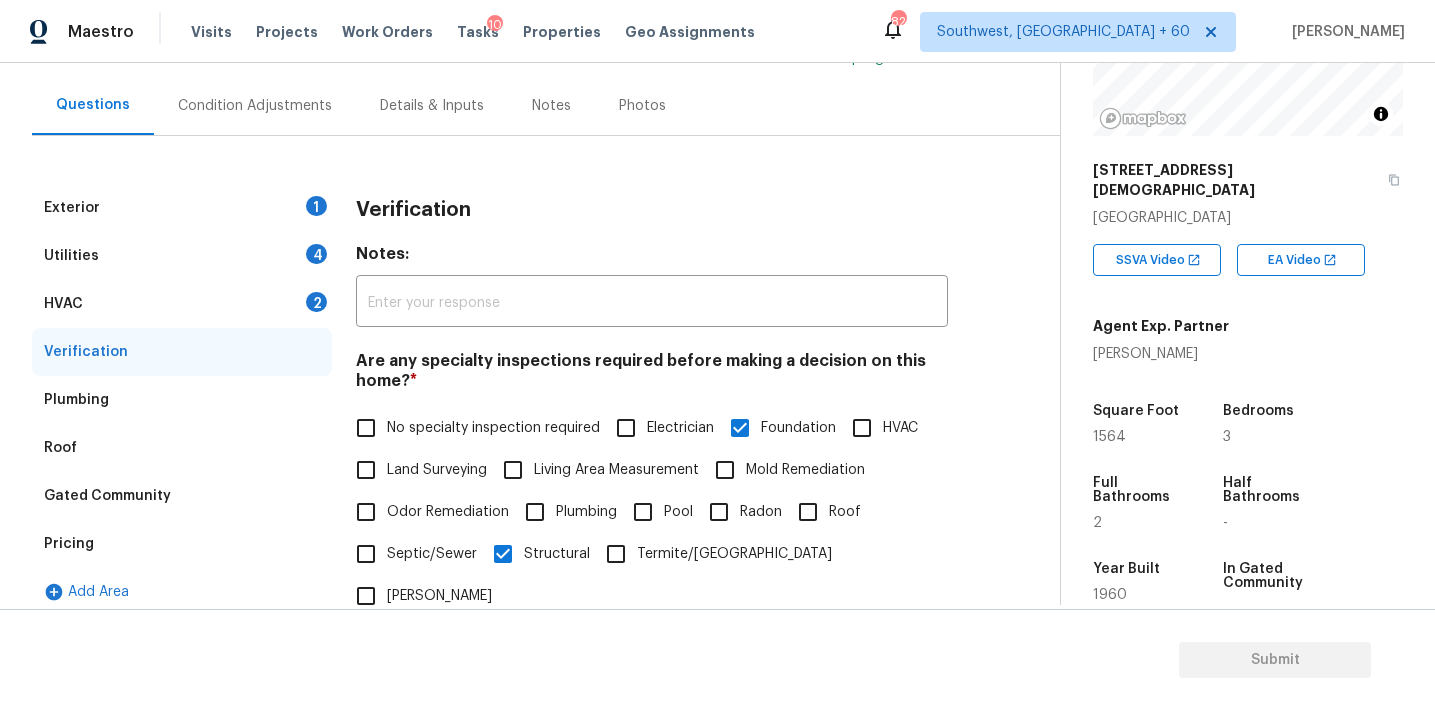 click on "HVAC 2" at bounding box center [182, 304] 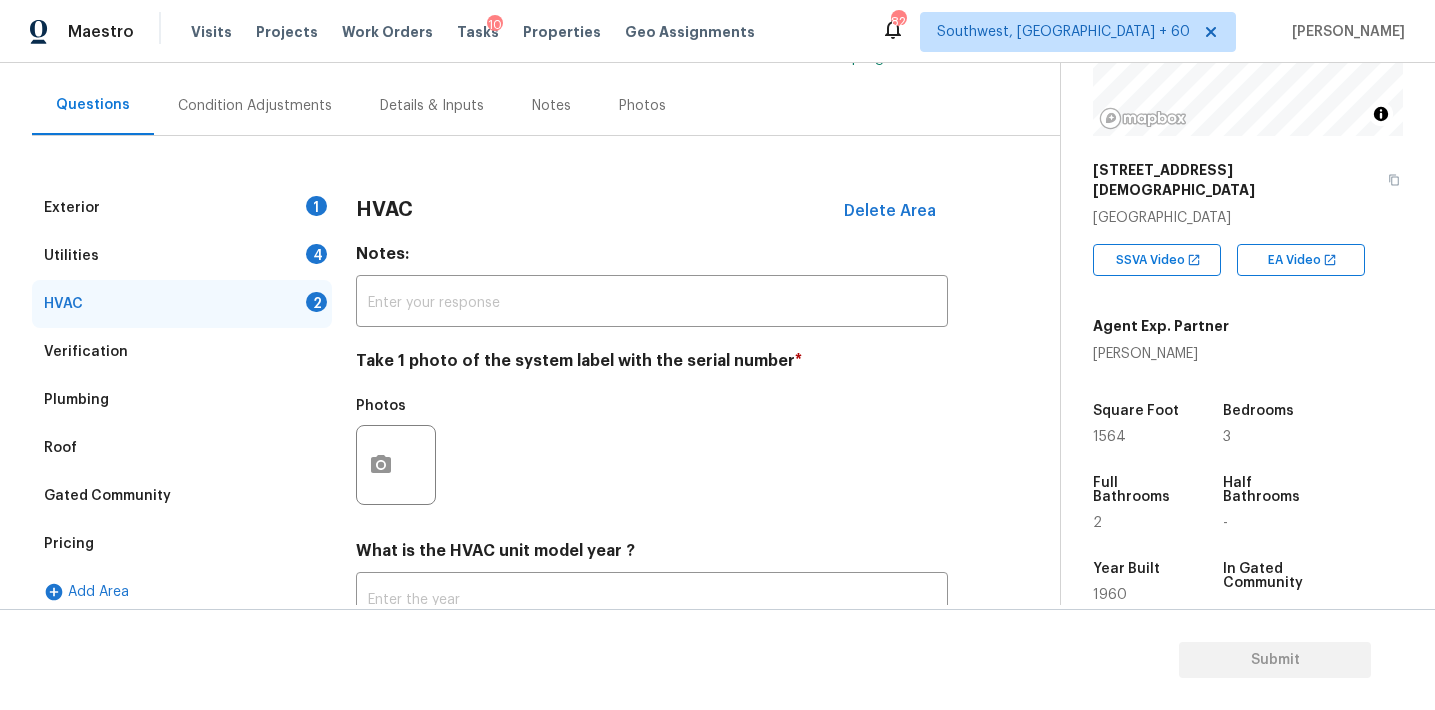 scroll, scrollTop: 319, scrollLeft: 0, axis: vertical 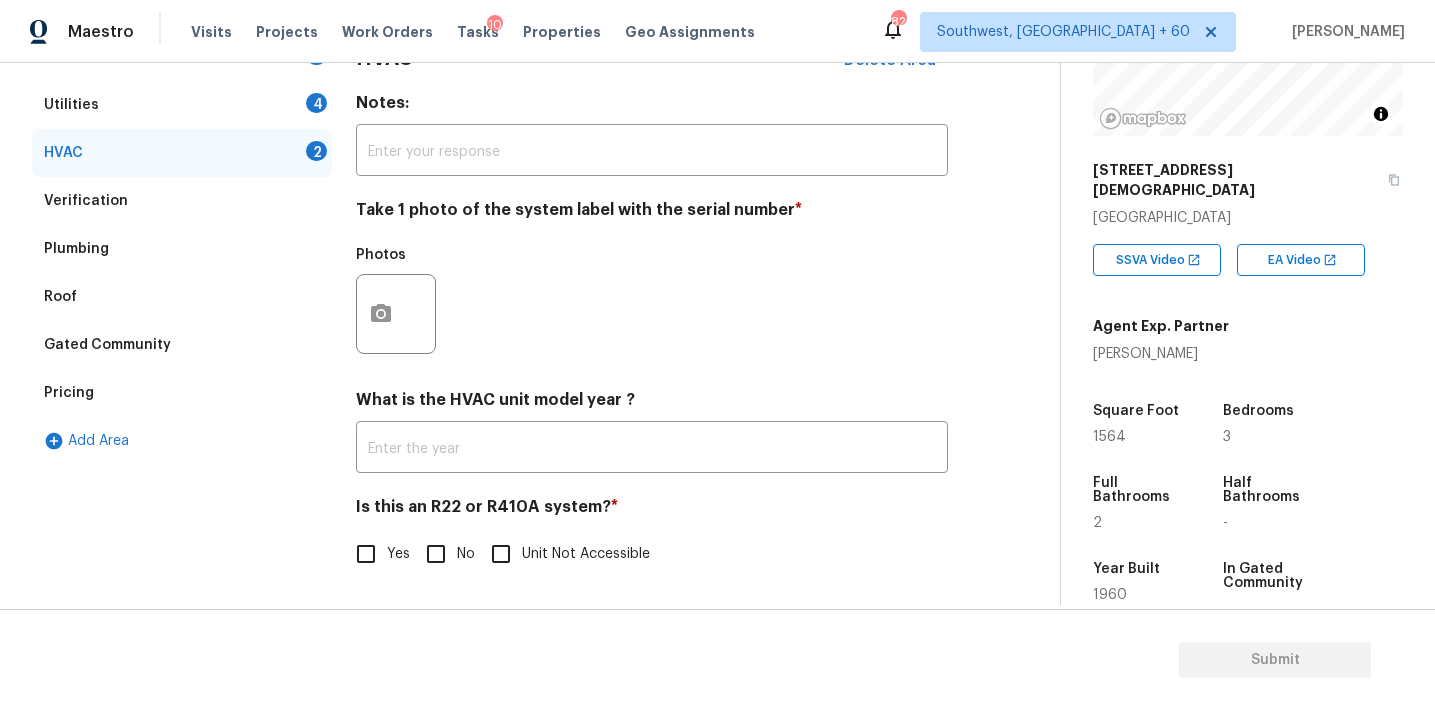 click on "No" at bounding box center [436, 554] 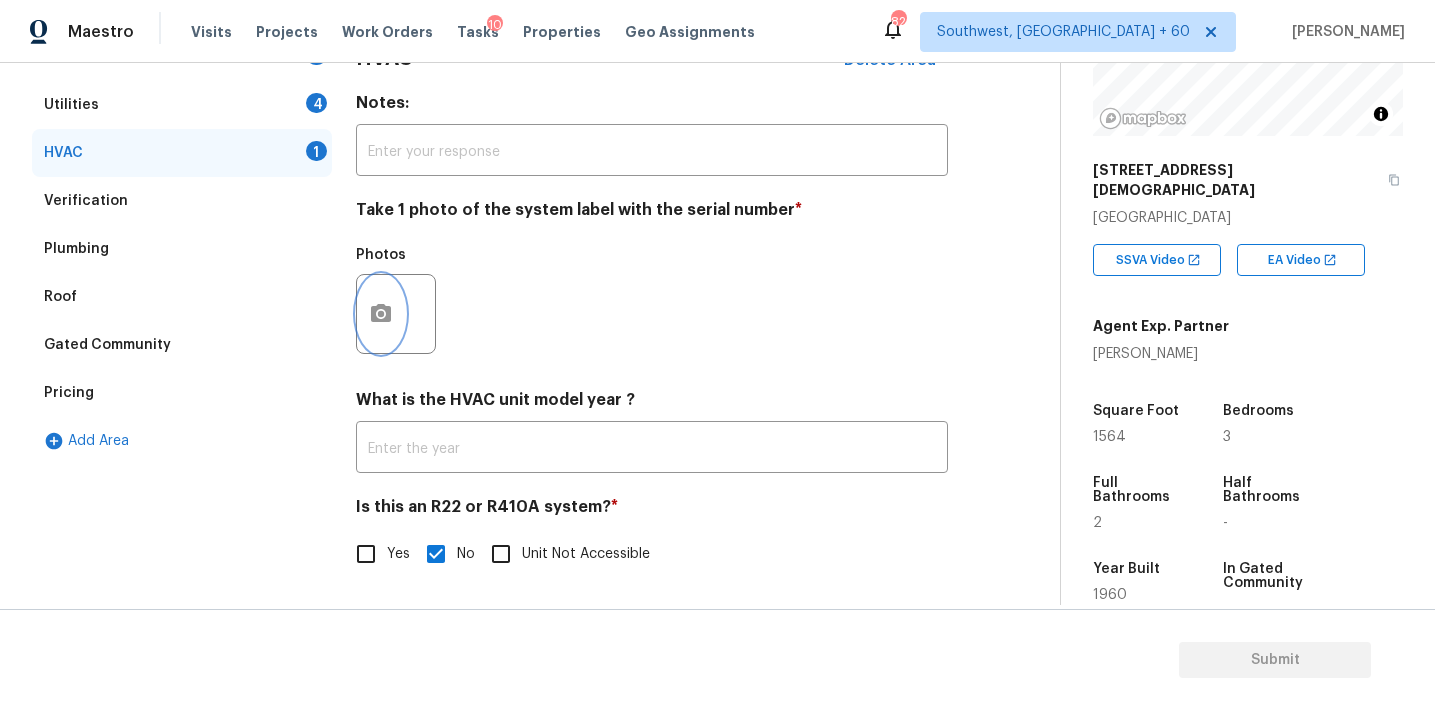 click at bounding box center [381, 314] 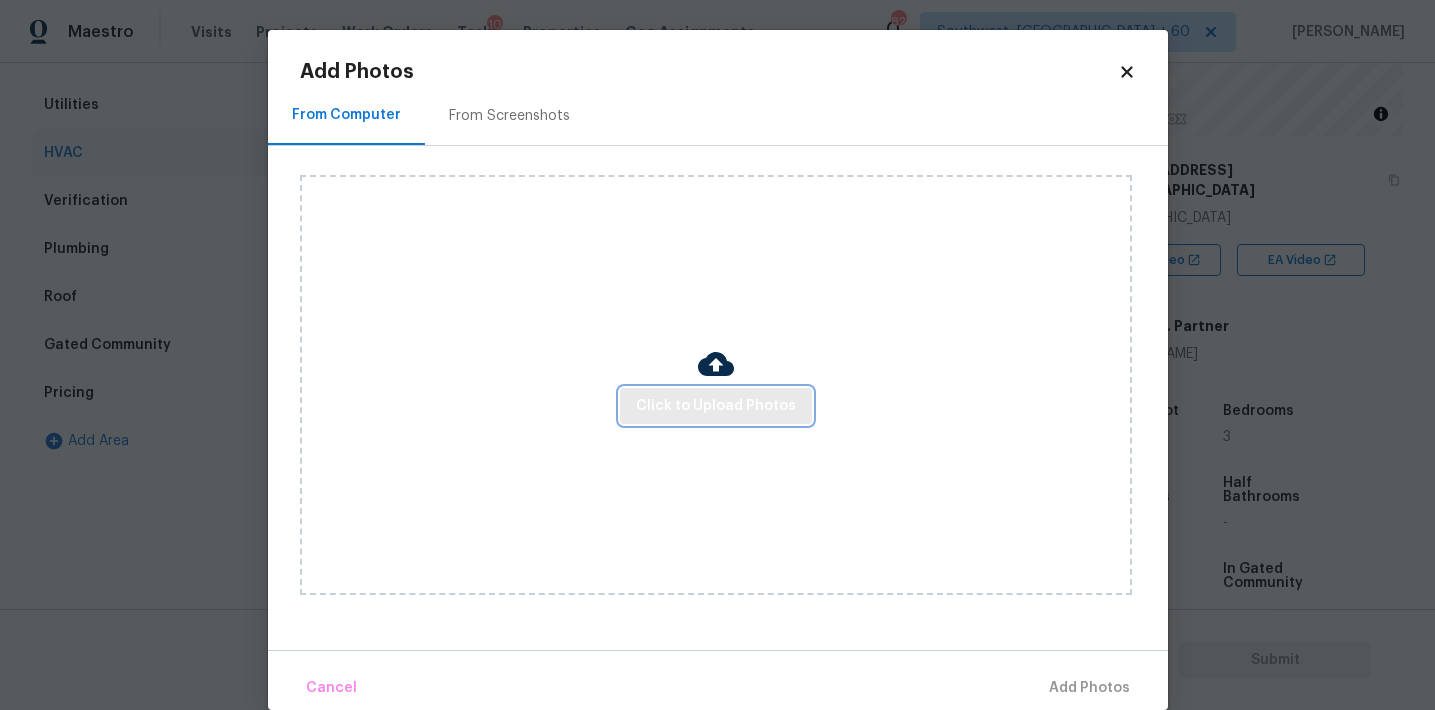 click on "Click to Upload Photos" at bounding box center [716, 406] 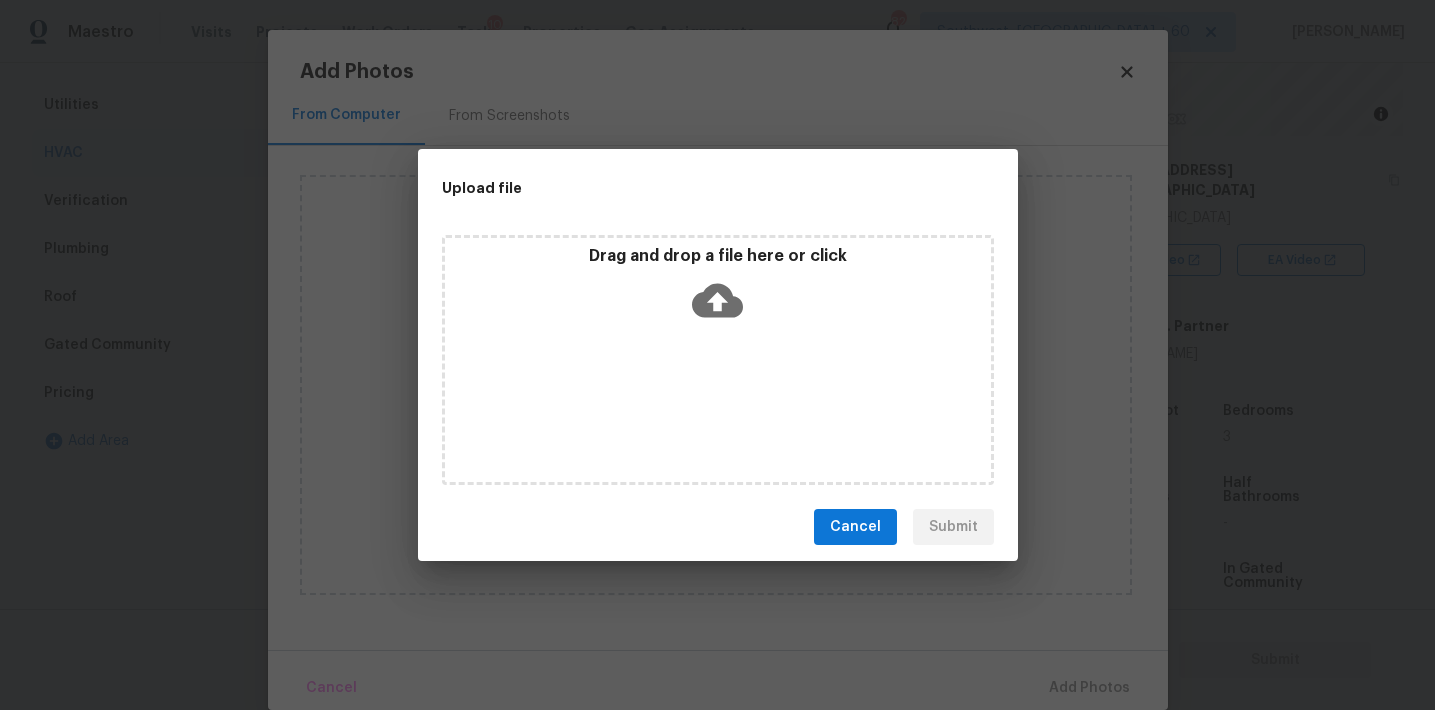 click on "Drag and drop a file here or click" at bounding box center (718, 289) 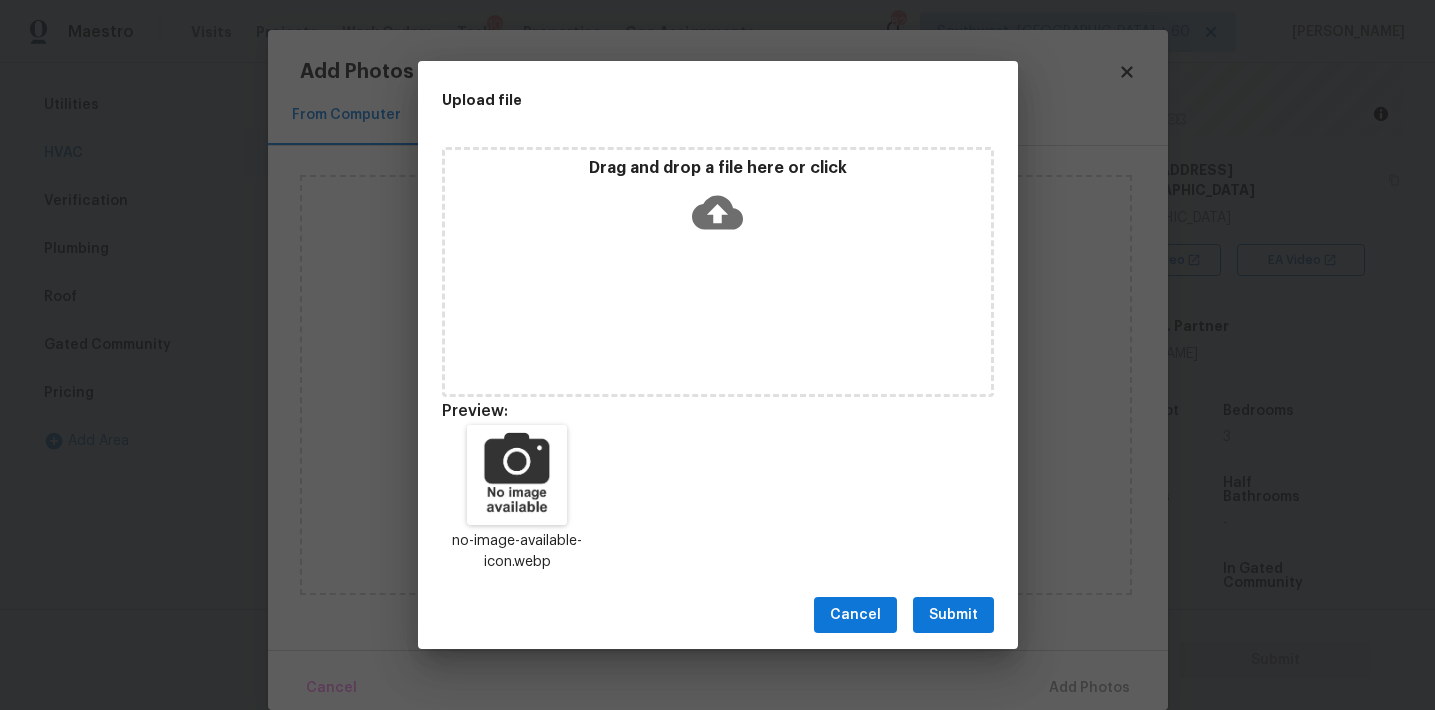 click on "Submit" at bounding box center [953, 615] 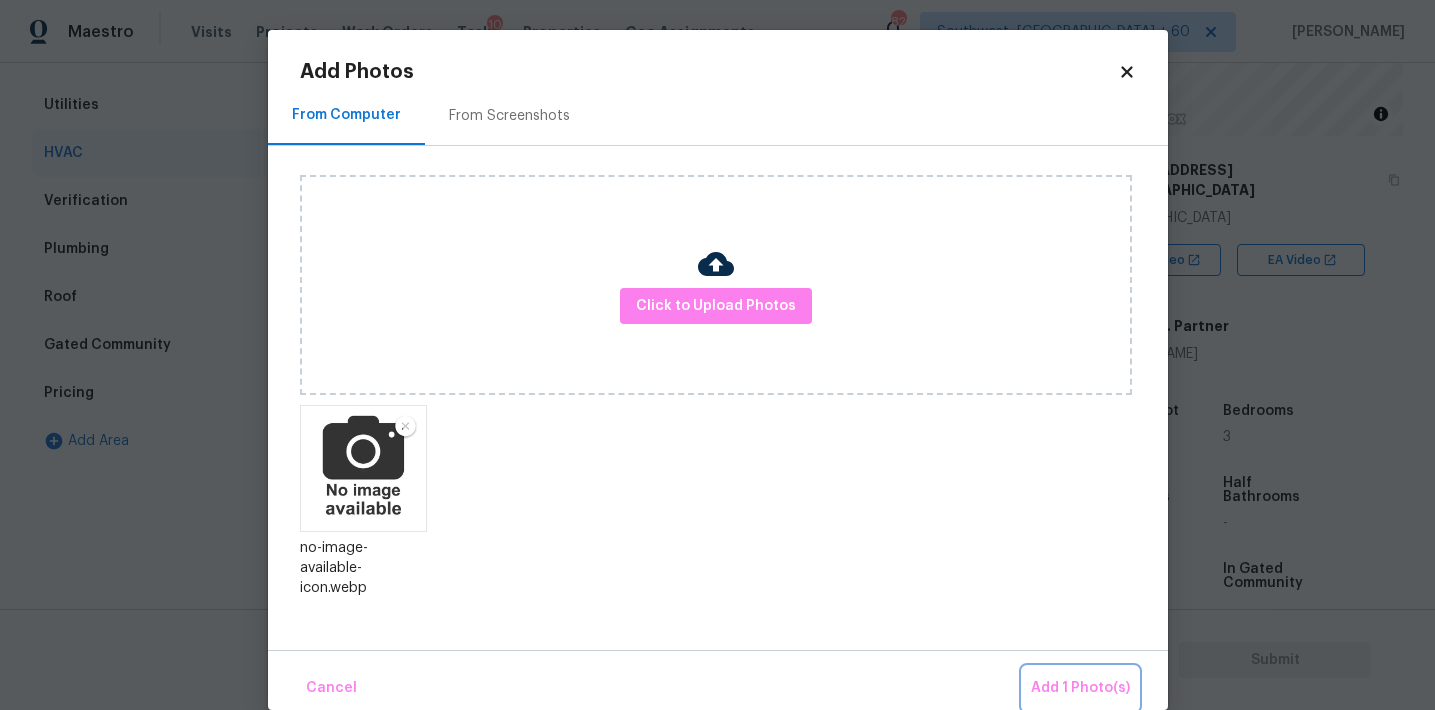 click on "Add 1 Photo(s)" at bounding box center (1080, 688) 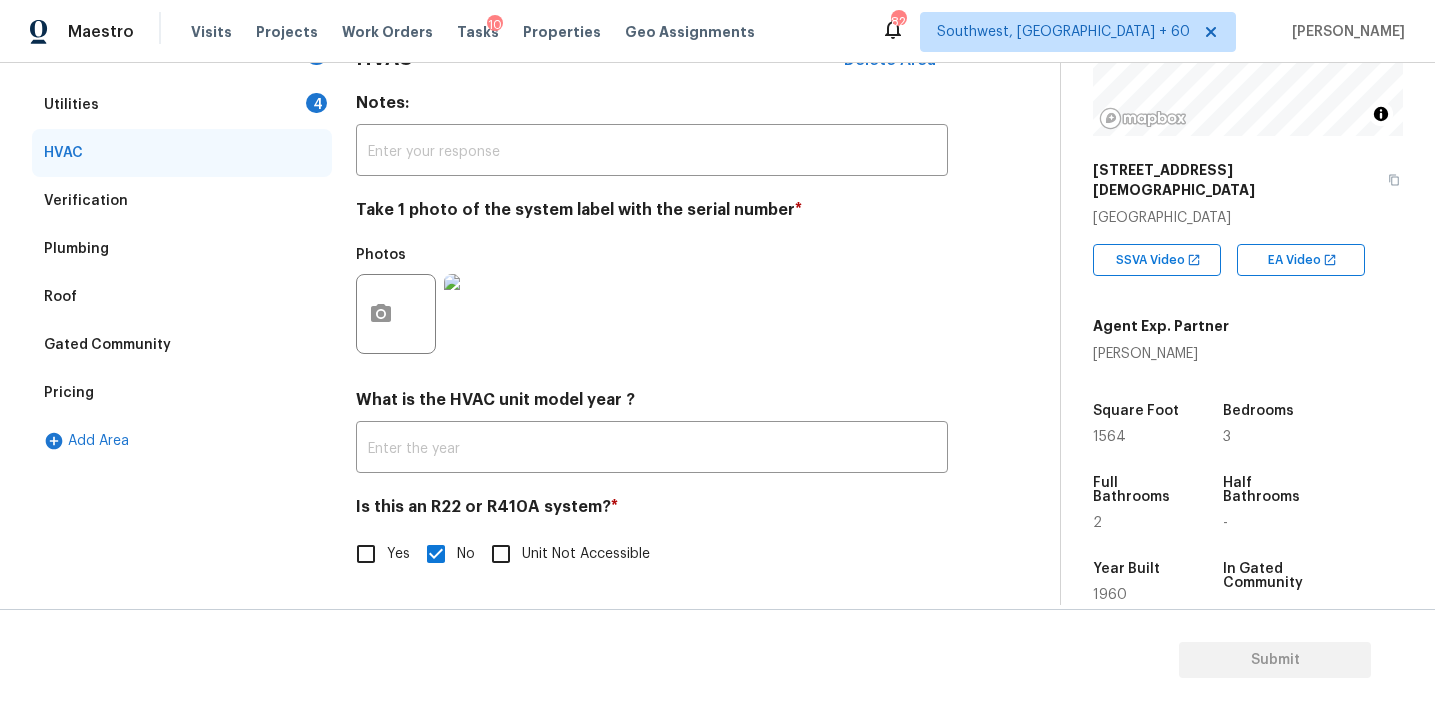click on "Verification" at bounding box center [182, 201] 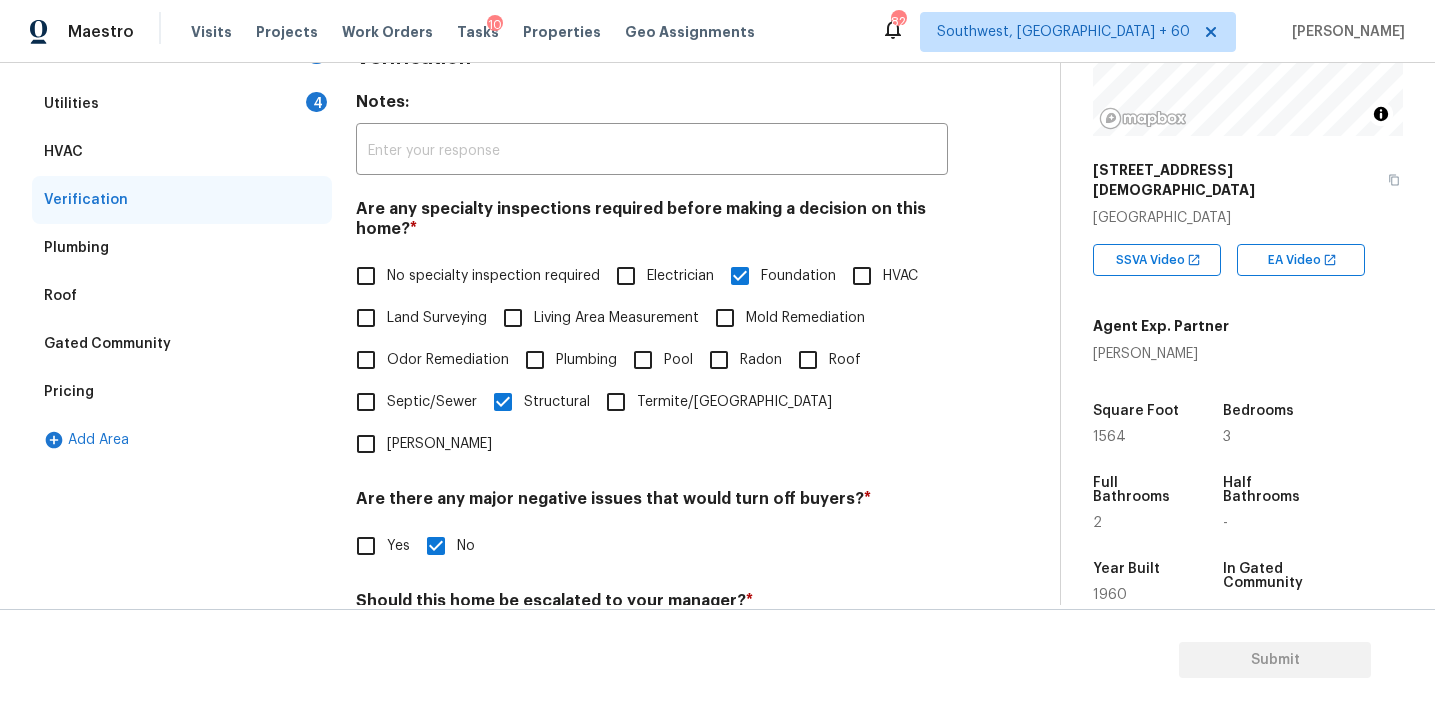 click on "HVAC" at bounding box center [862, 276] 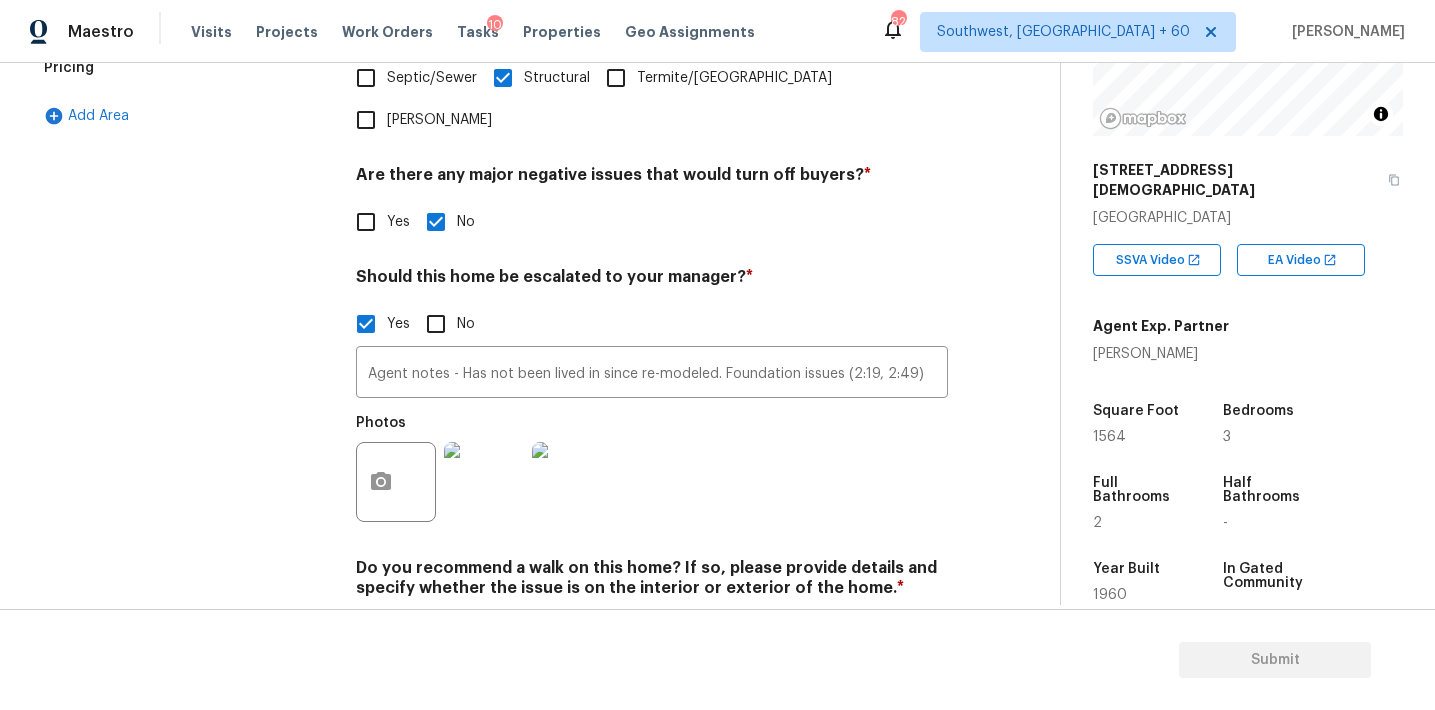 scroll, scrollTop: 683, scrollLeft: 0, axis: vertical 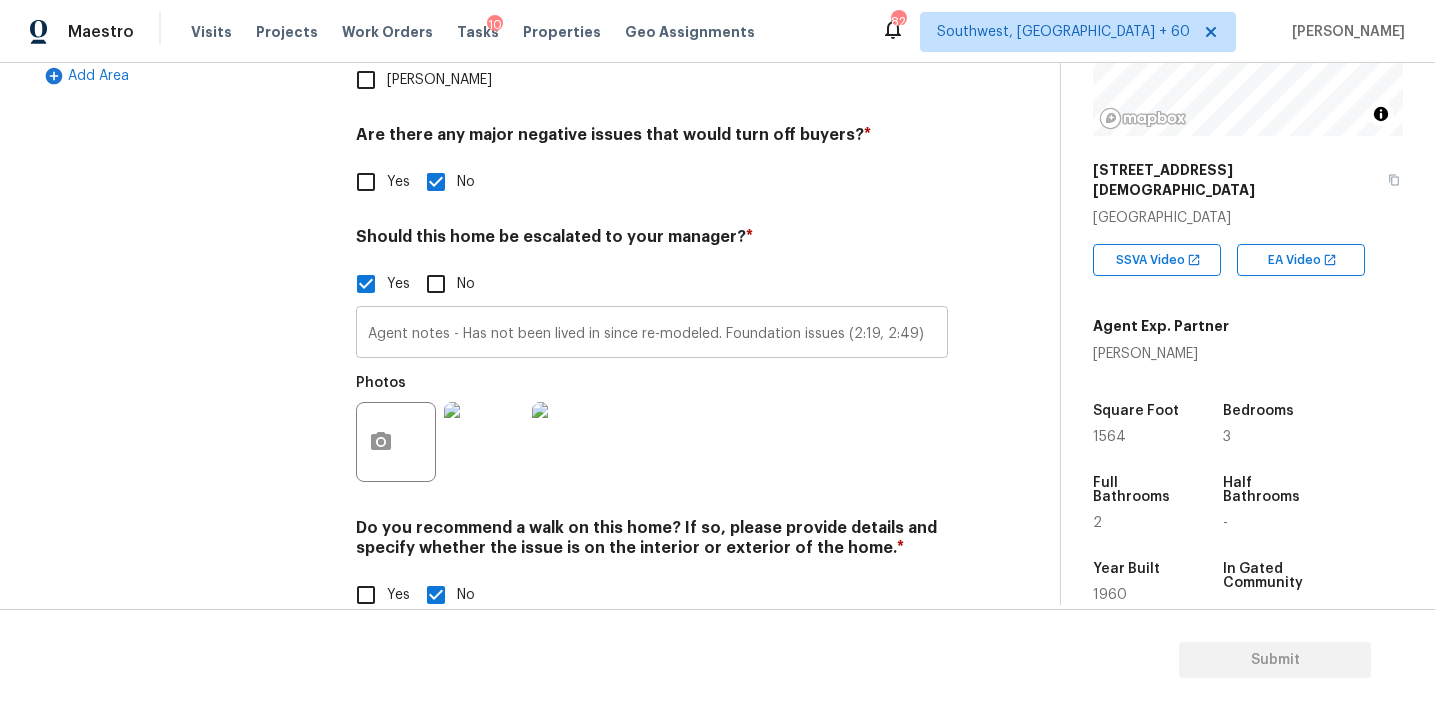 click on "Agent notes - Has not been lived in since re-modeled. Foundation issues (2:19, 2:49)" at bounding box center (652, 334) 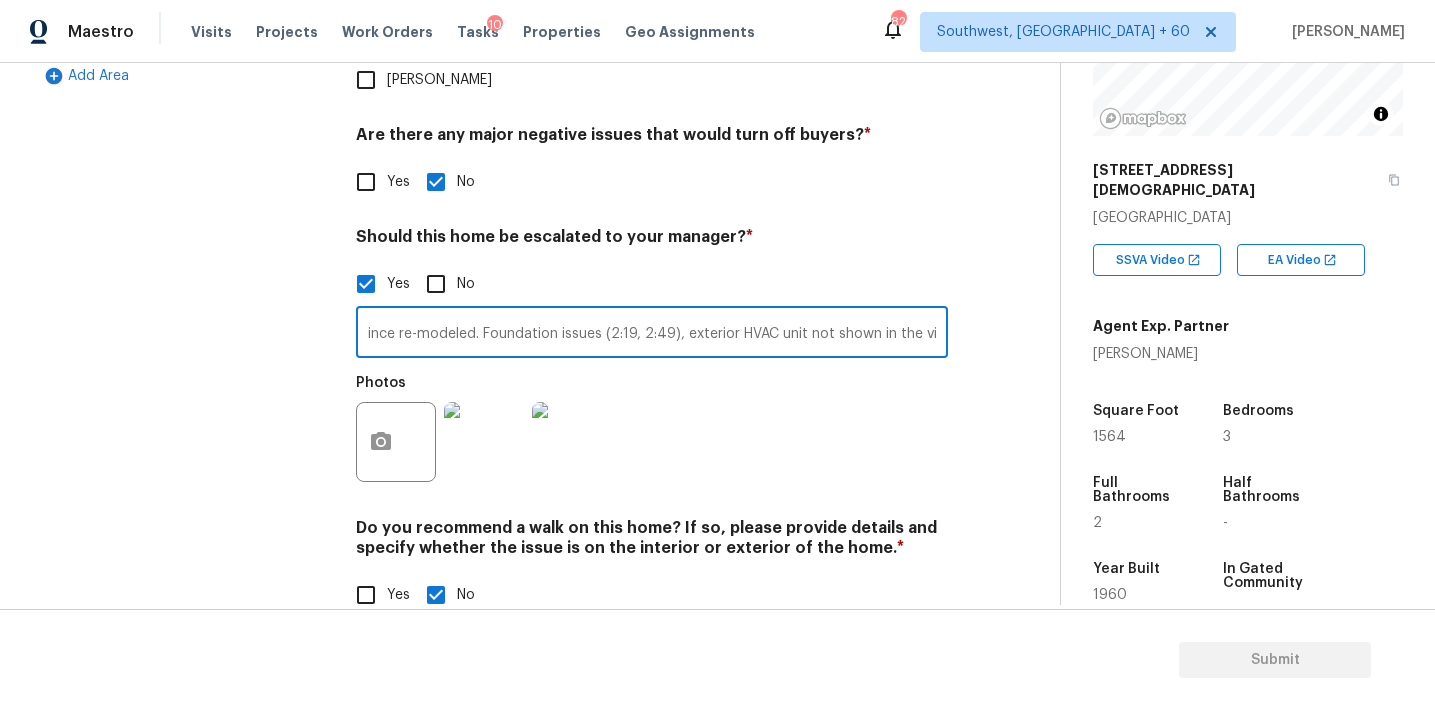 scroll, scrollTop: 0, scrollLeft: 259, axis: horizontal 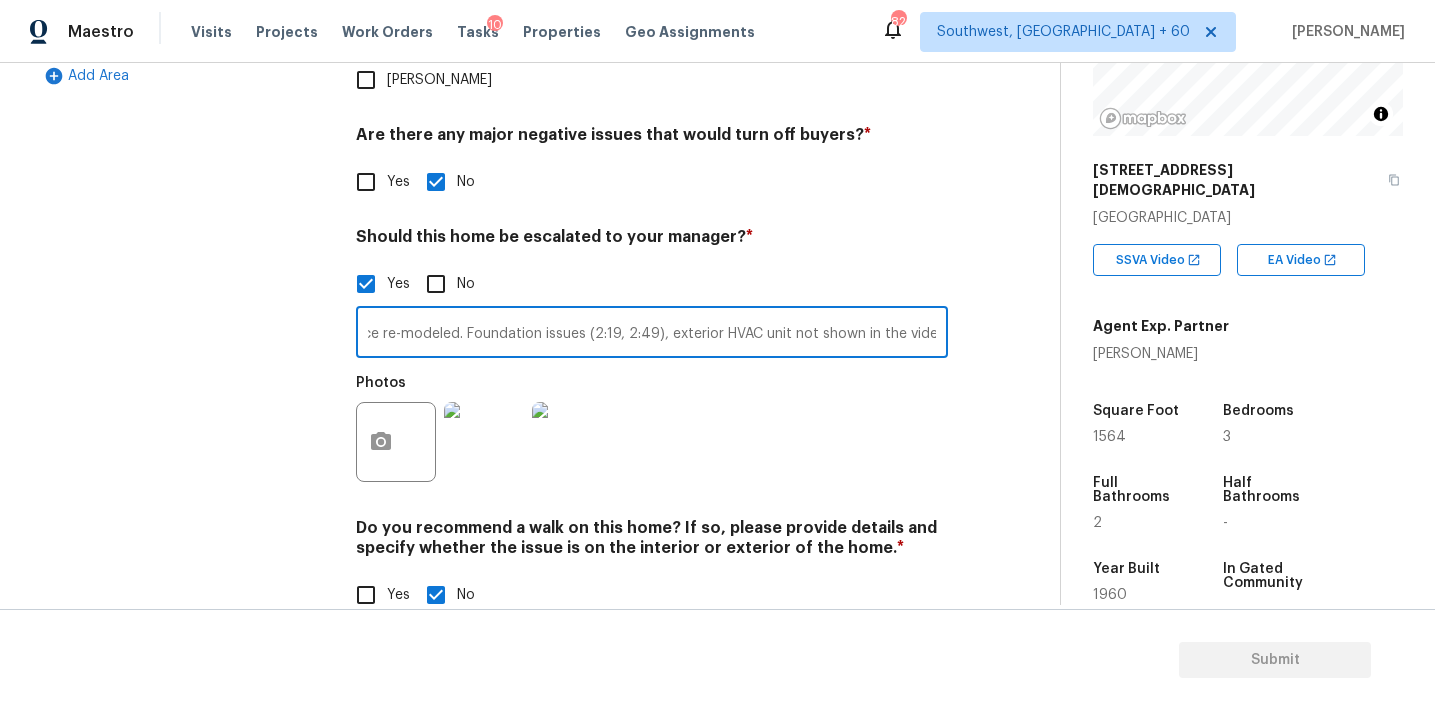 type on "Agent notes - Has not been lived in since re-modeled. Foundation issues (2:19, 2:49), exterior HVAC unit not shown in the video" 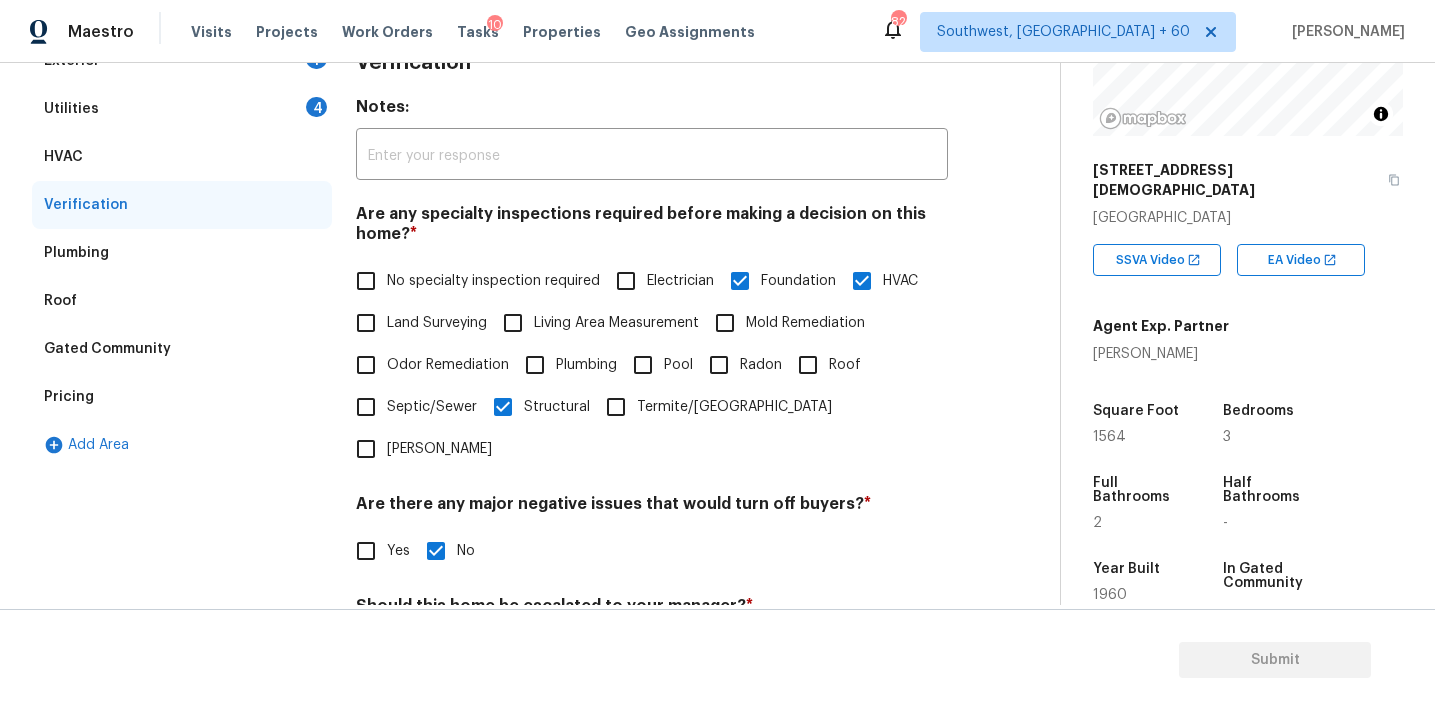 scroll, scrollTop: 237, scrollLeft: 0, axis: vertical 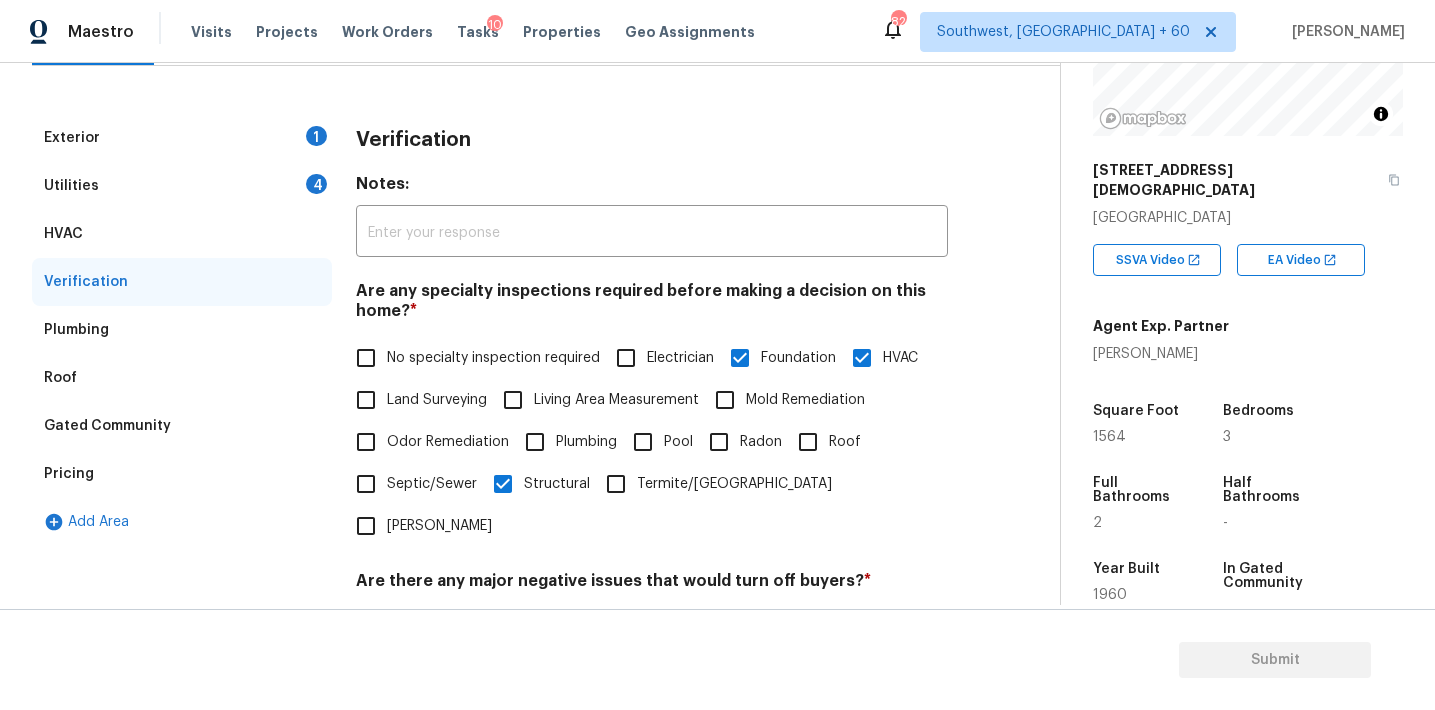 click on "HVAC" at bounding box center (182, 234) 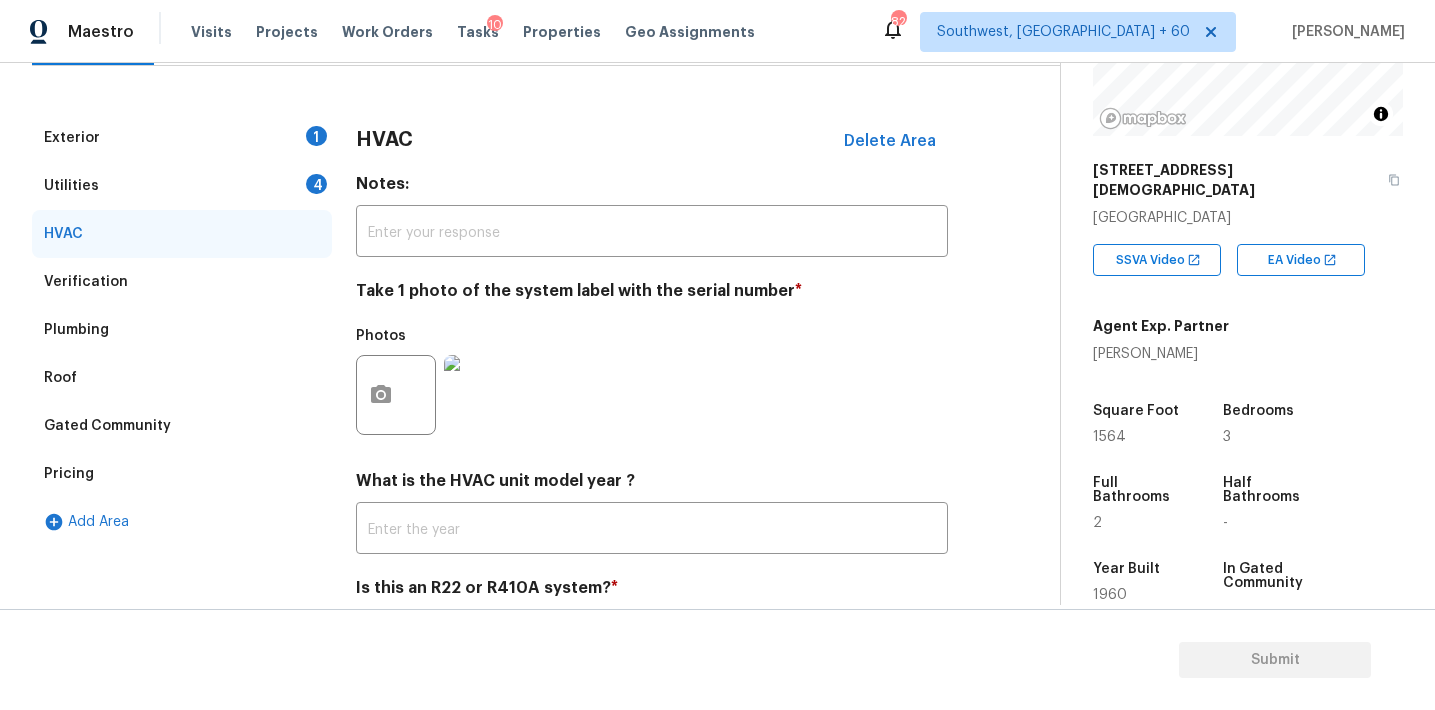 click on "Utilities 4" at bounding box center (182, 186) 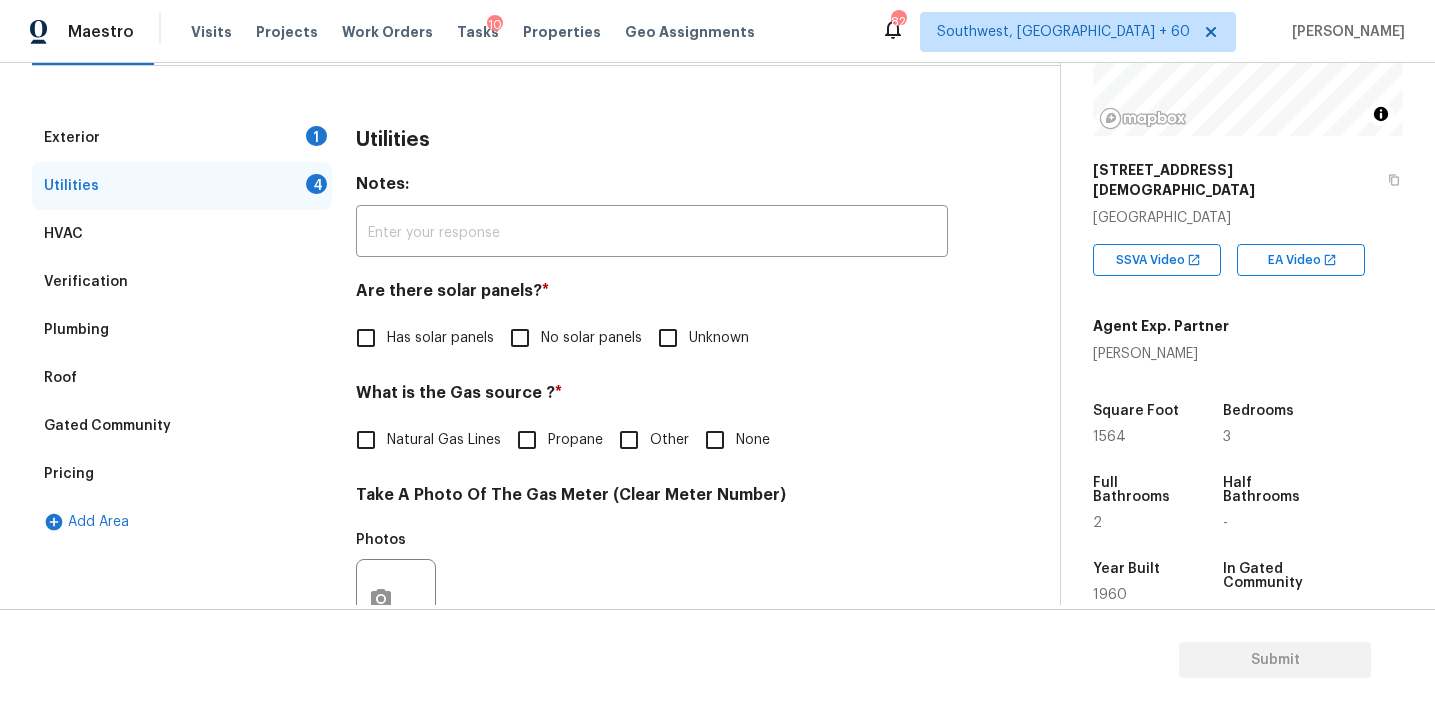 click on "No solar panels" at bounding box center (520, 338) 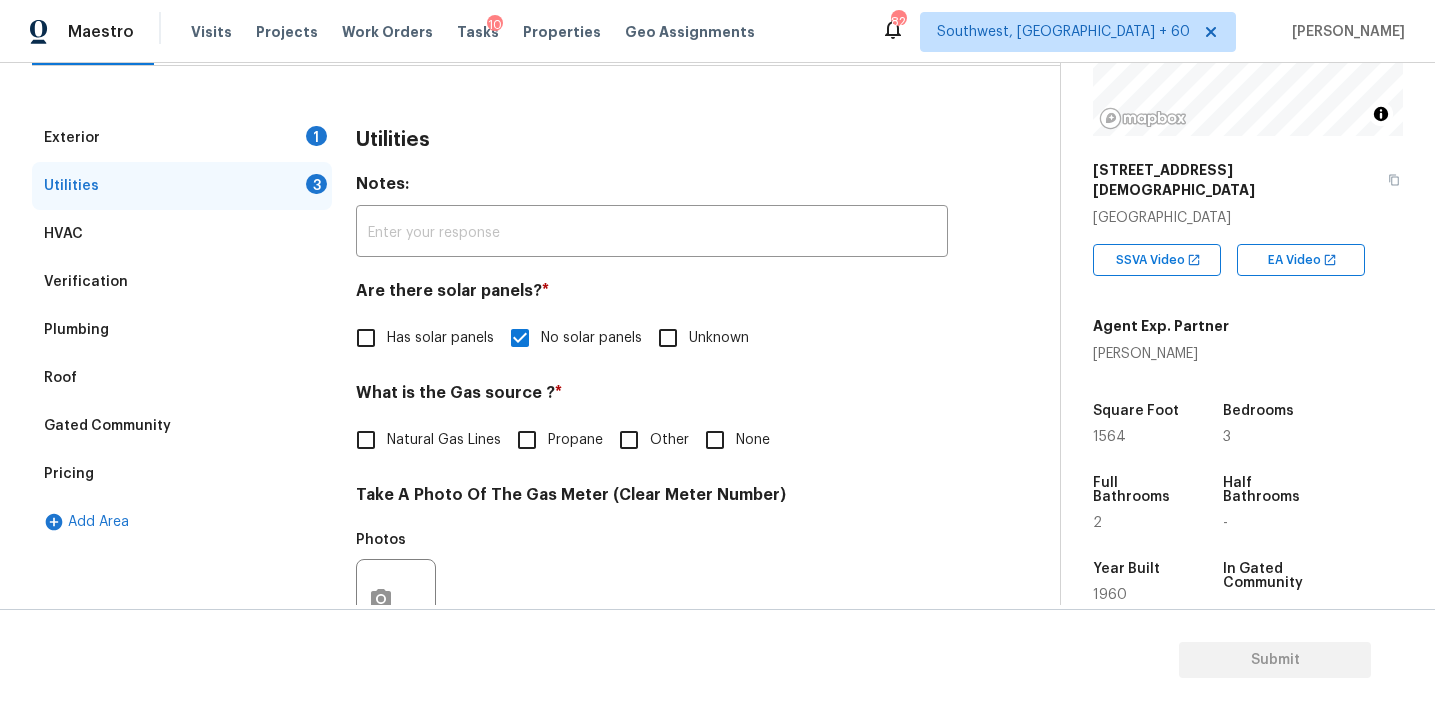 click on "None" at bounding box center [715, 440] 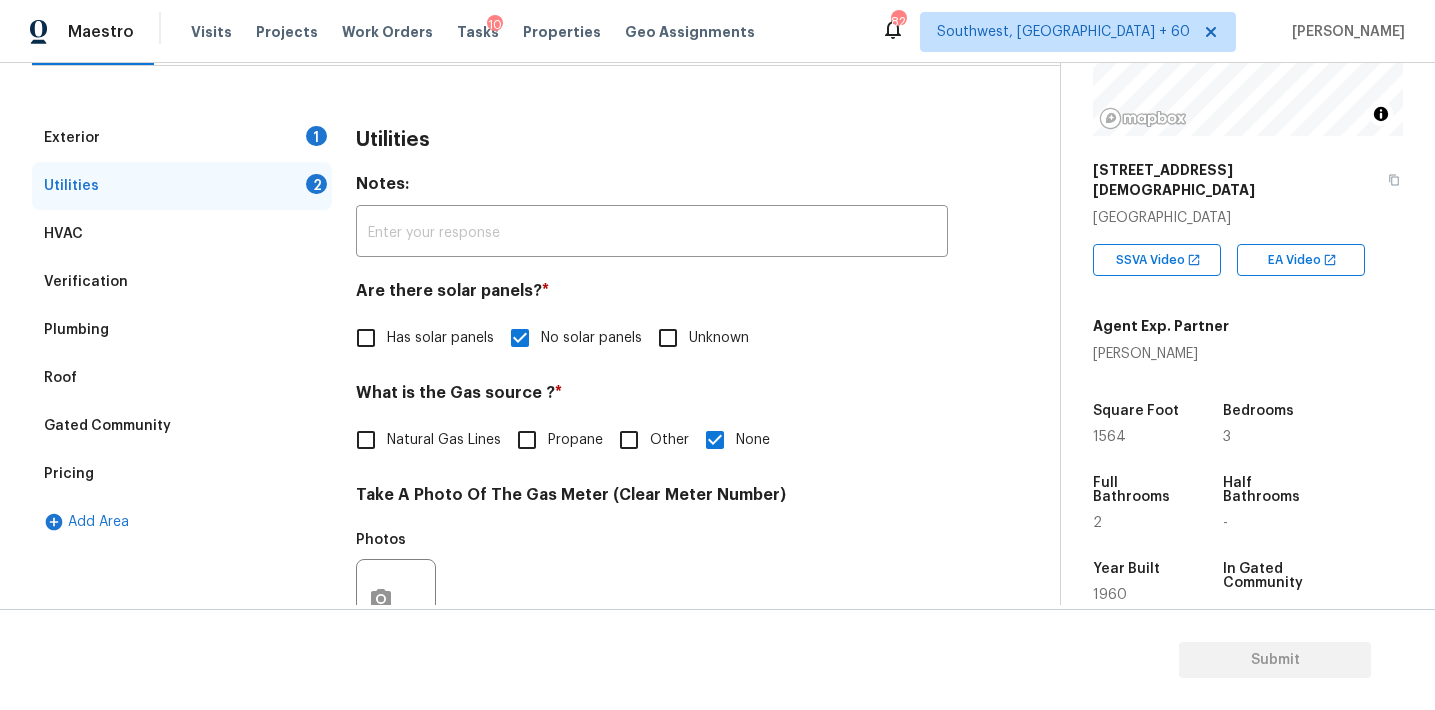 scroll, scrollTop: 795, scrollLeft: 0, axis: vertical 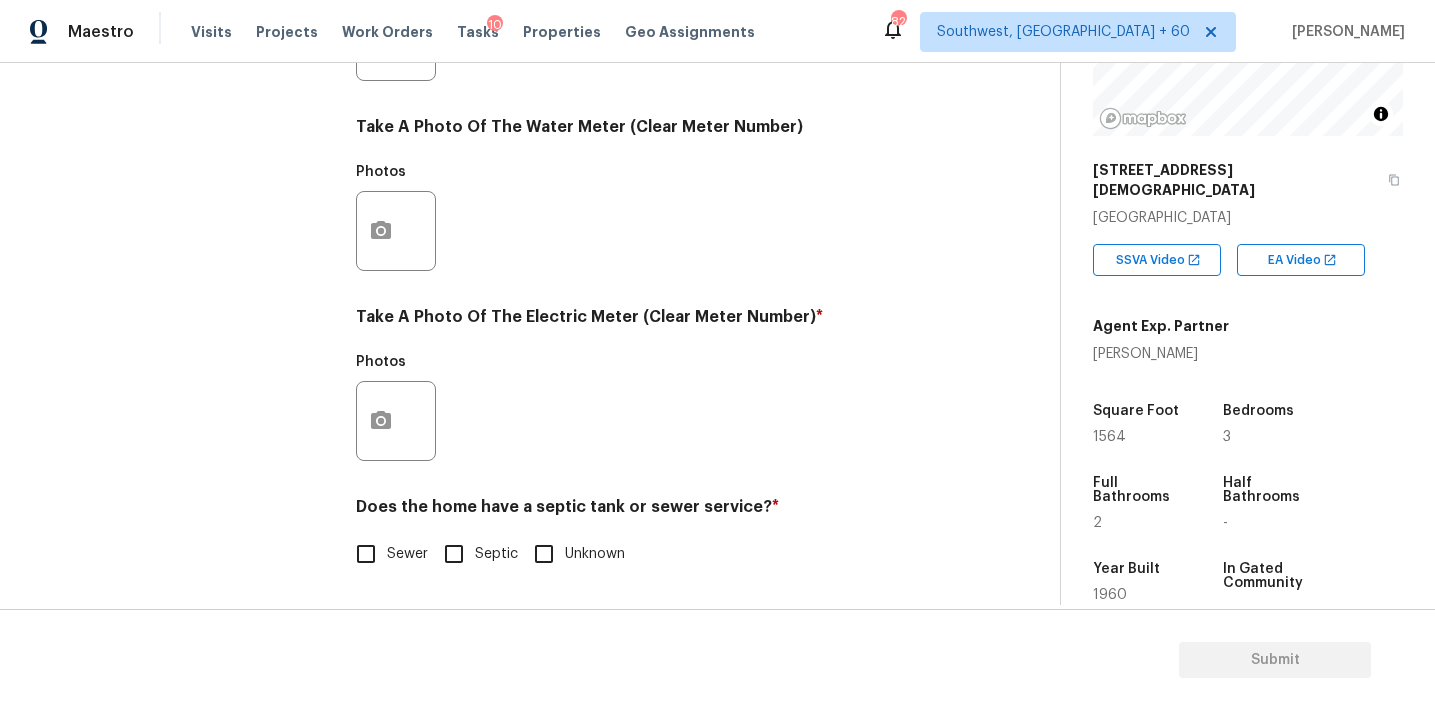 click on "Sewer" at bounding box center (407, 554) 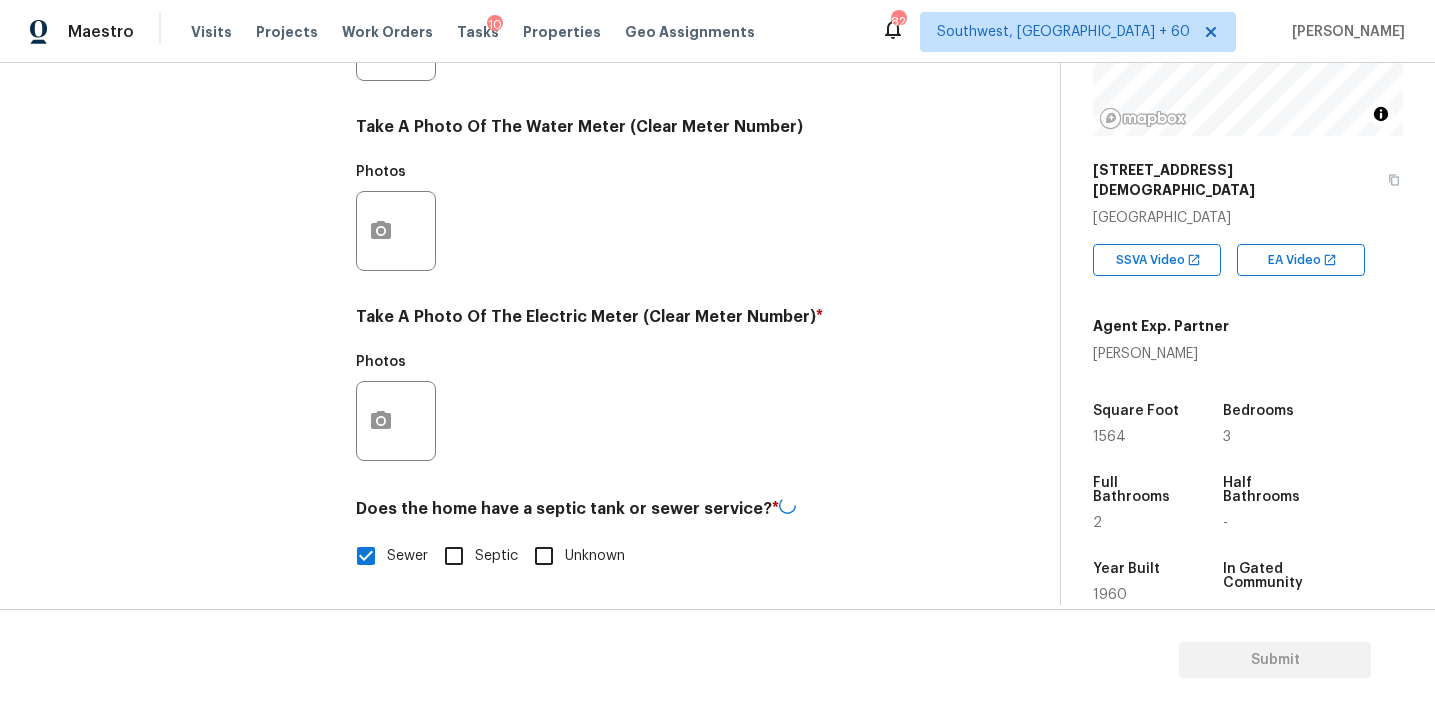 click at bounding box center [396, 421] 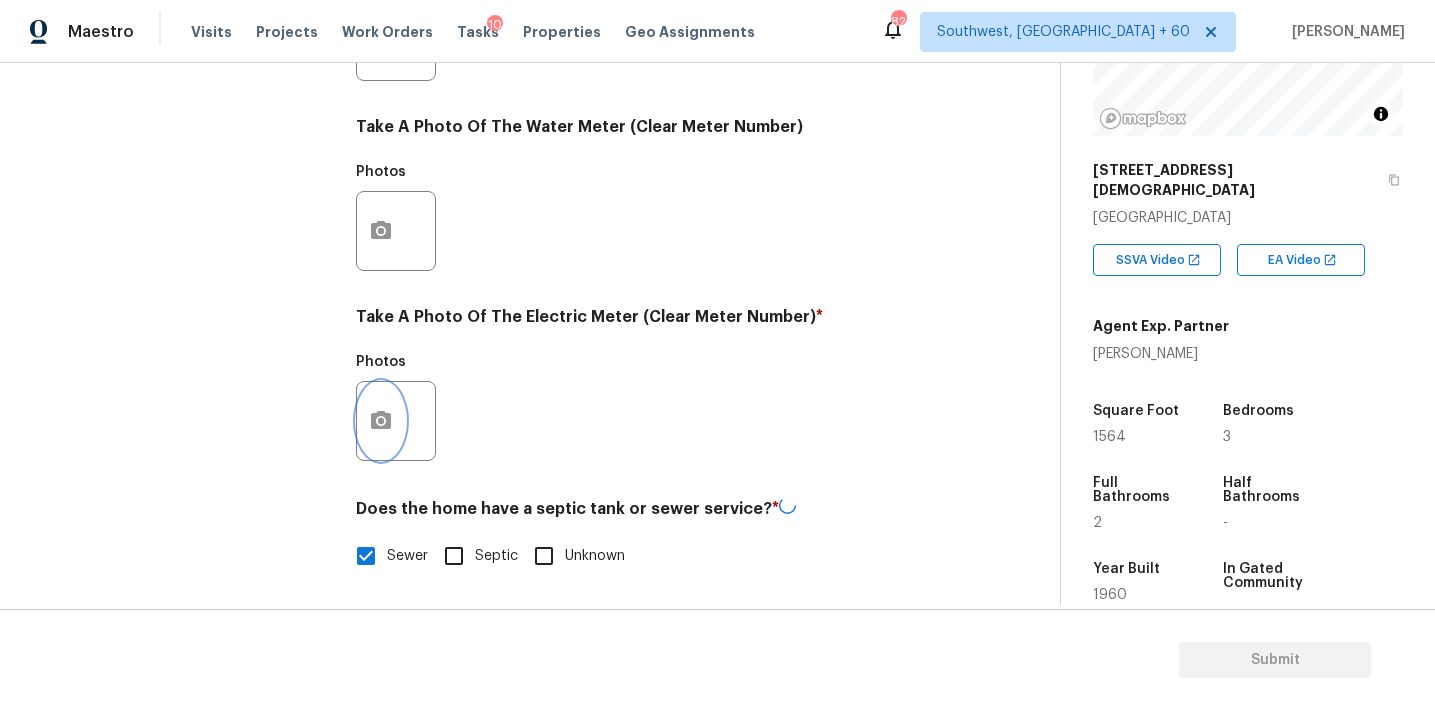 click at bounding box center [381, 421] 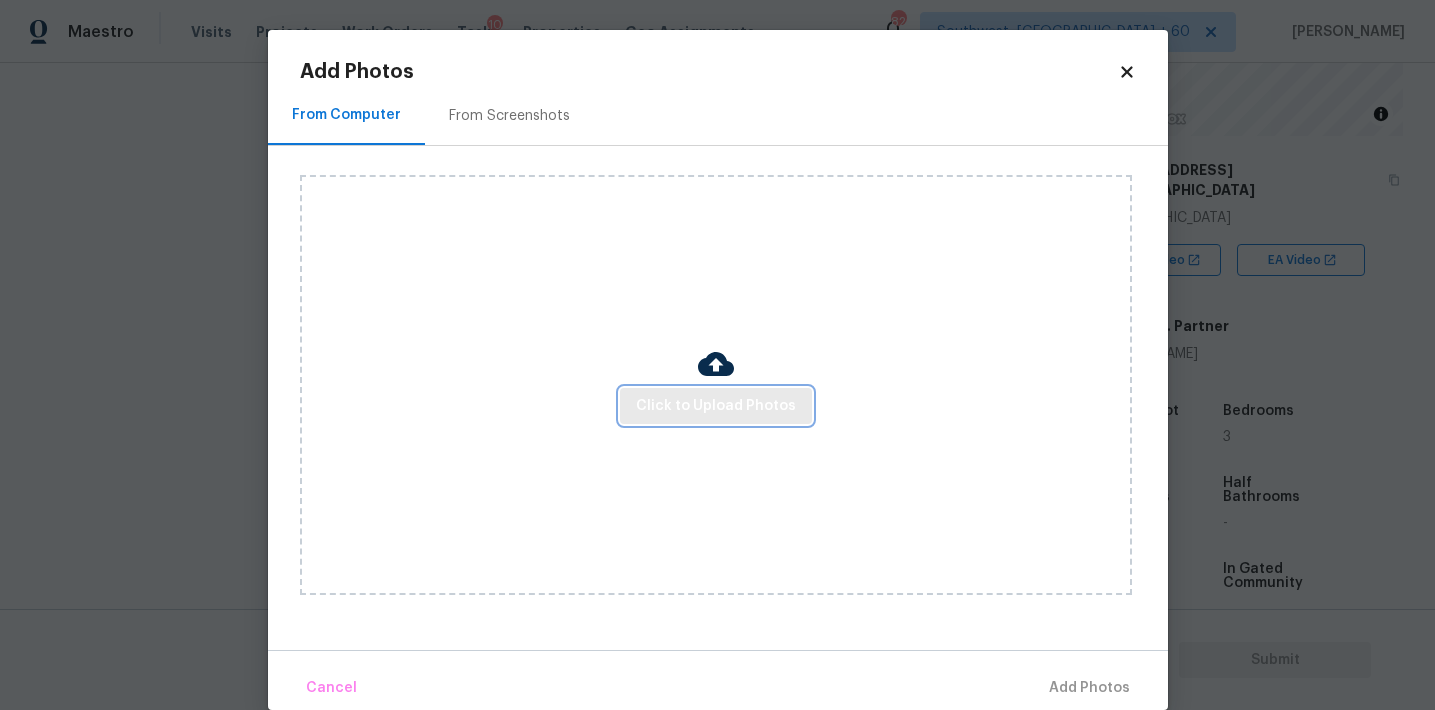 click on "Click to Upload Photos" at bounding box center (716, 406) 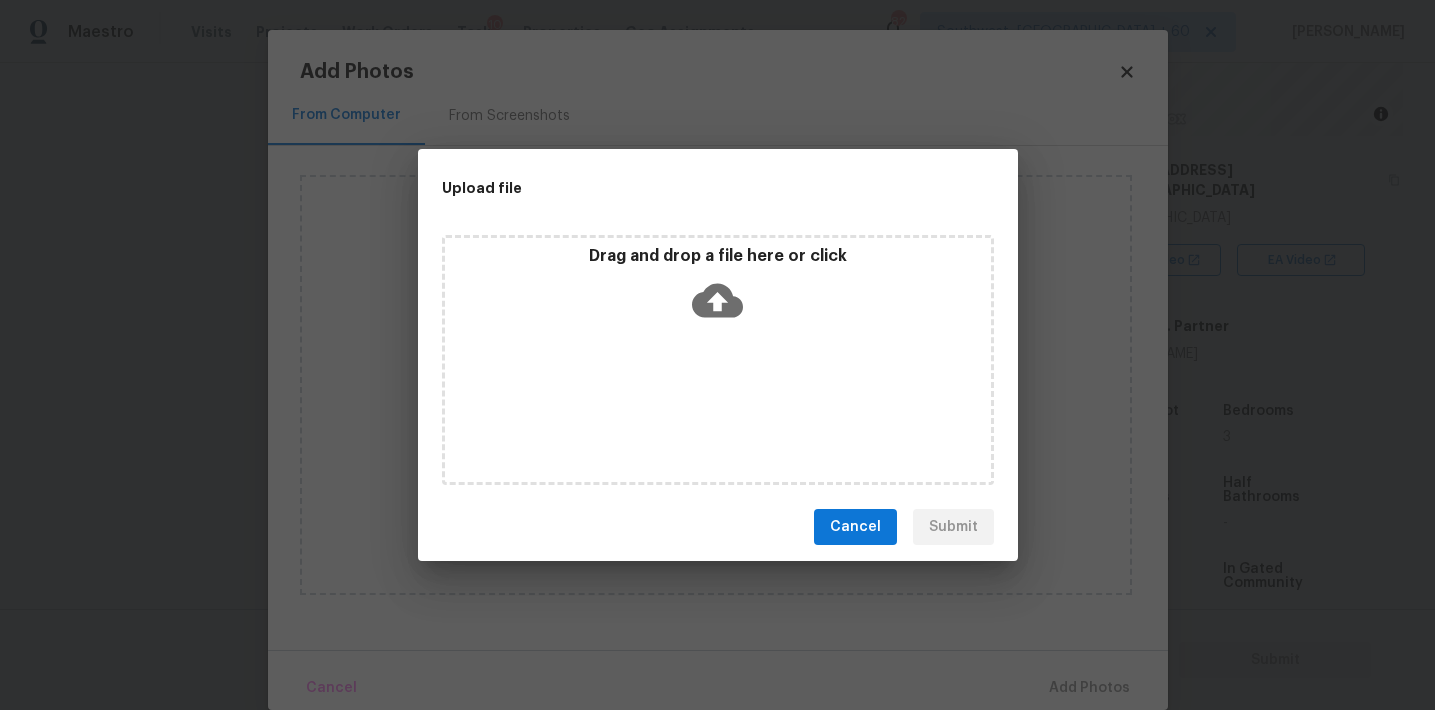 click on "Drag and drop a file here or click" at bounding box center (718, 289) 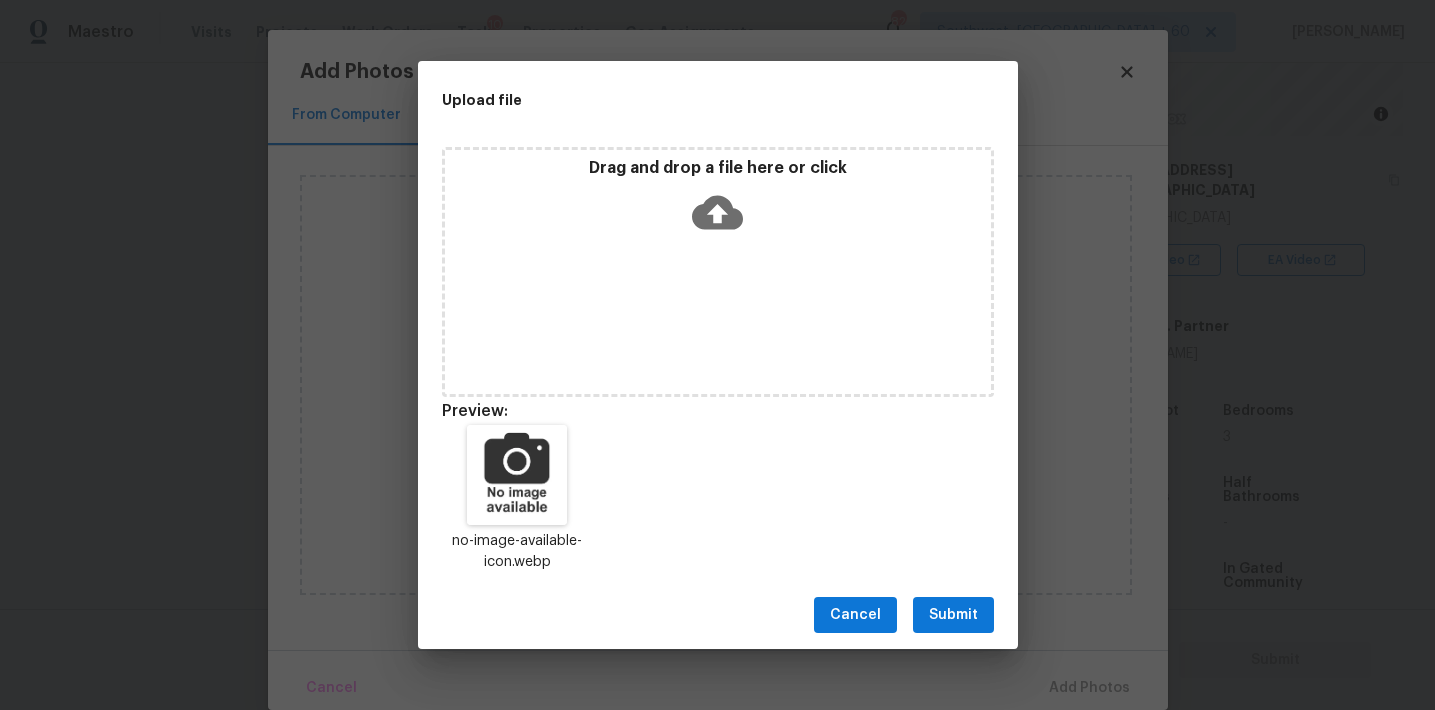 click on "Submit" at bounding box center (953, 615) 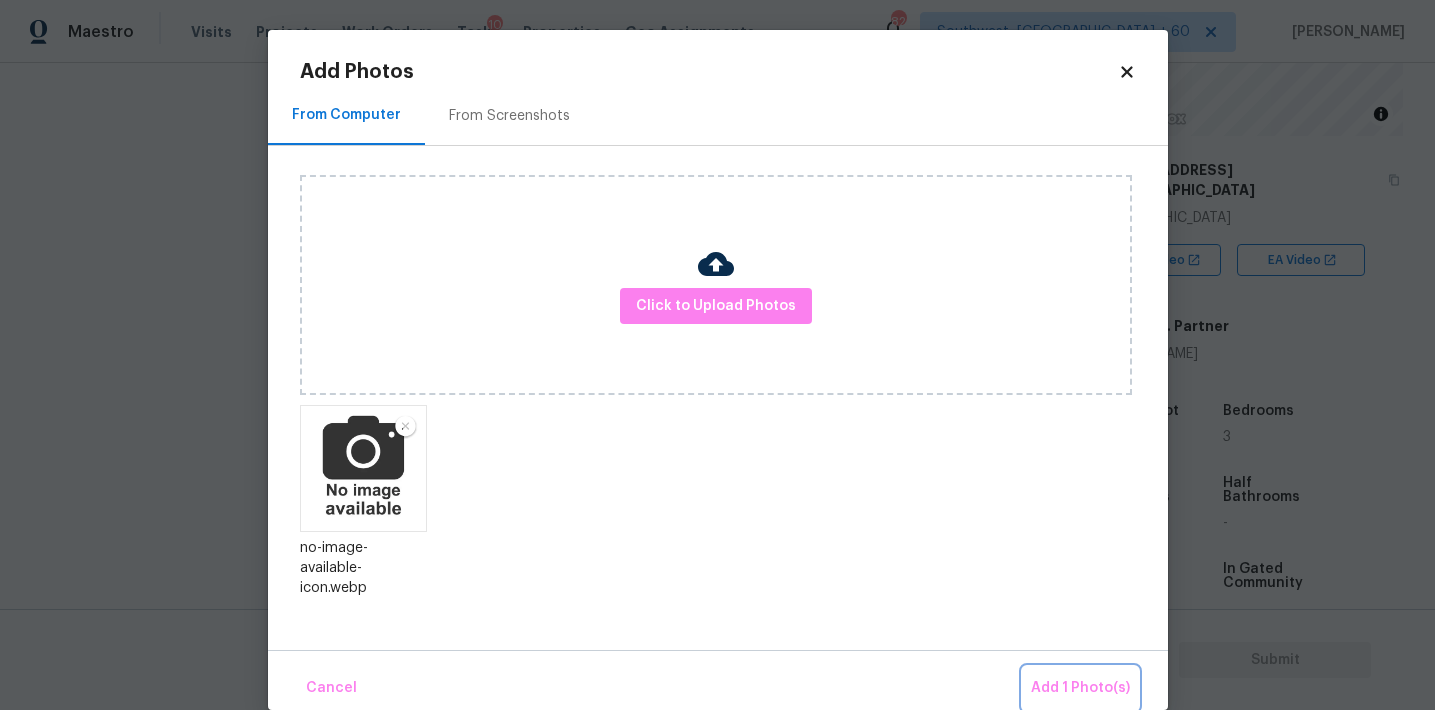 click on "Add 1 Photo(s)" at bounding box center (1080, 688) 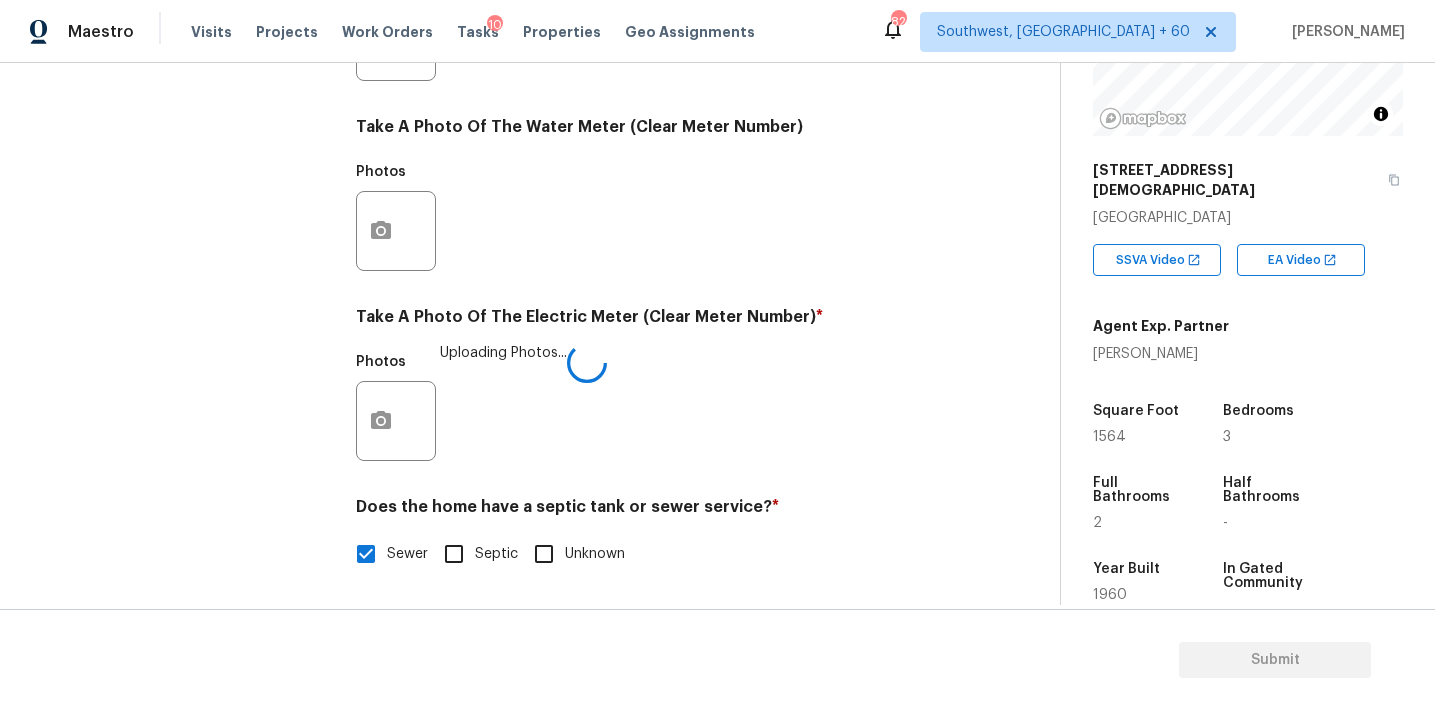 click on "Photos" at bounding box center [652, 218] 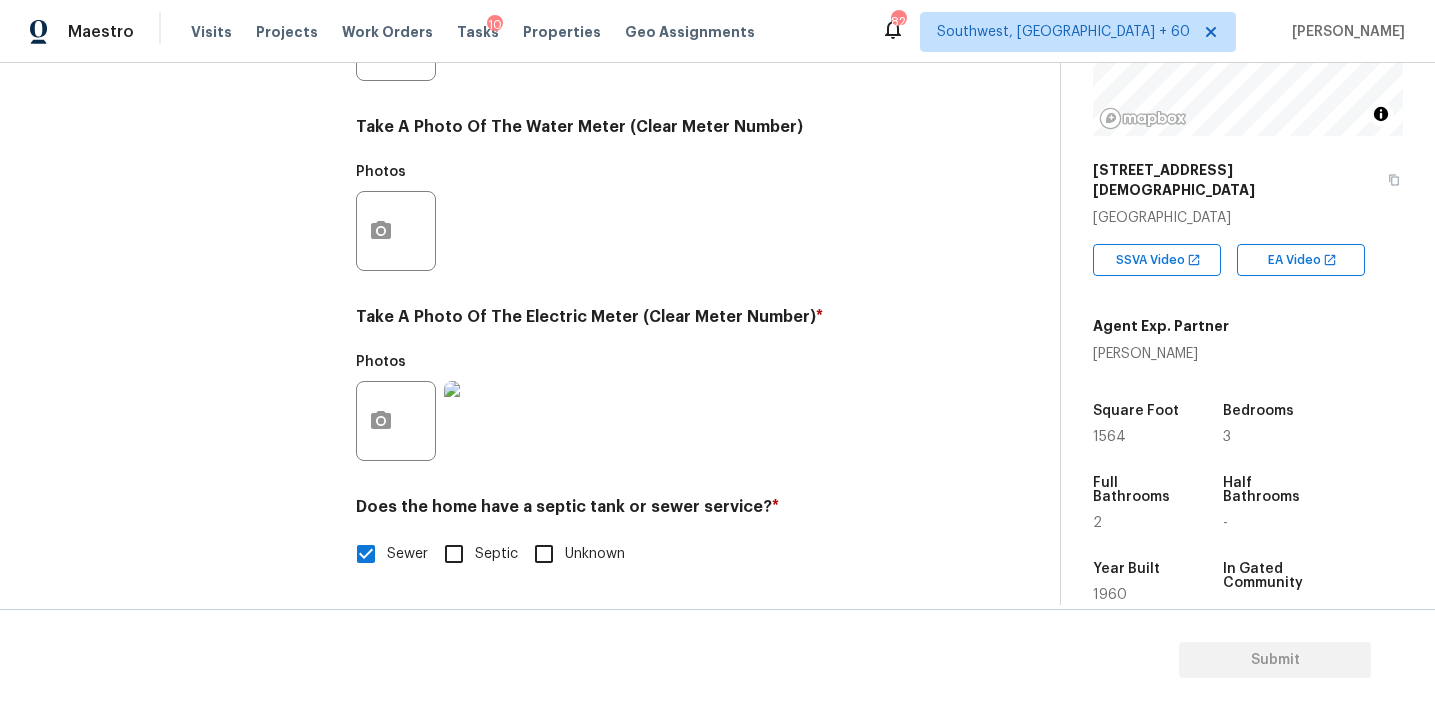 click on "Photos" at bounding box center [652, 218] 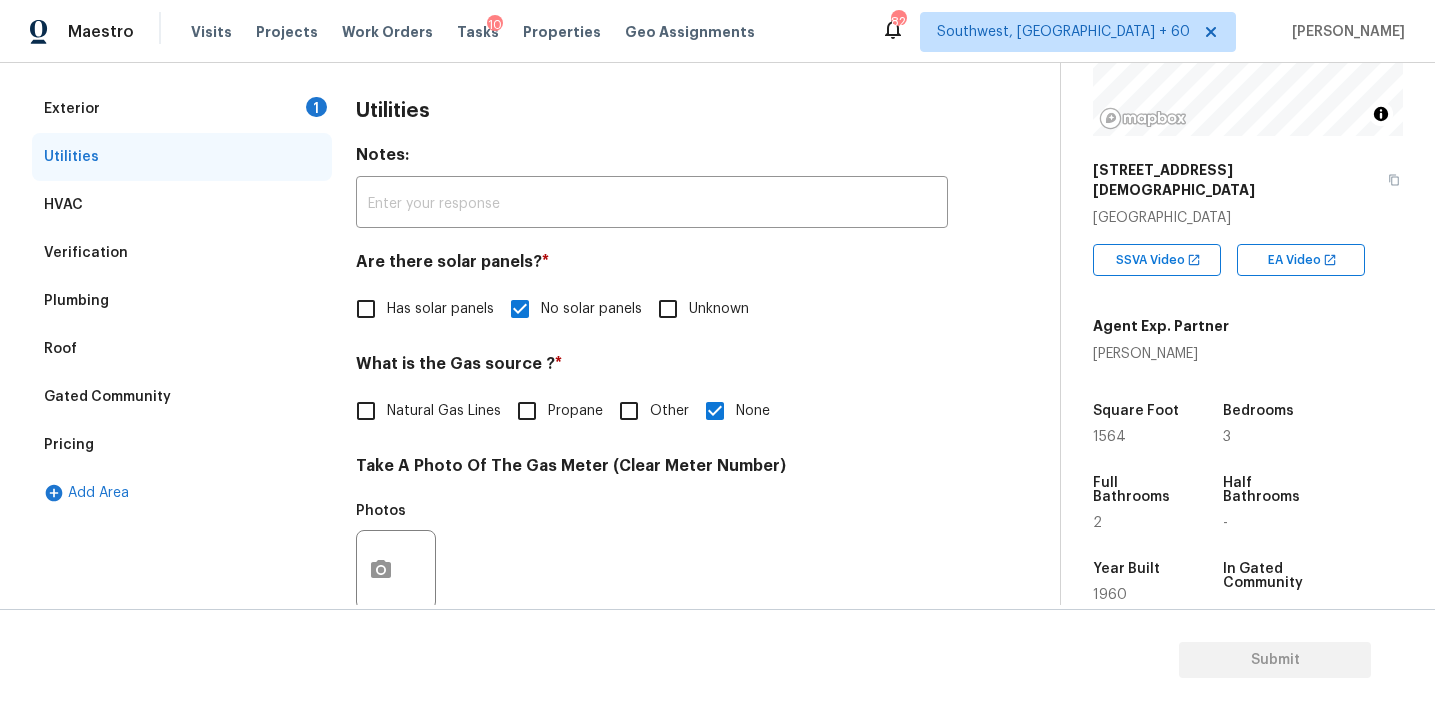 click on "Exterior 1" at bounding box center (182, 109) 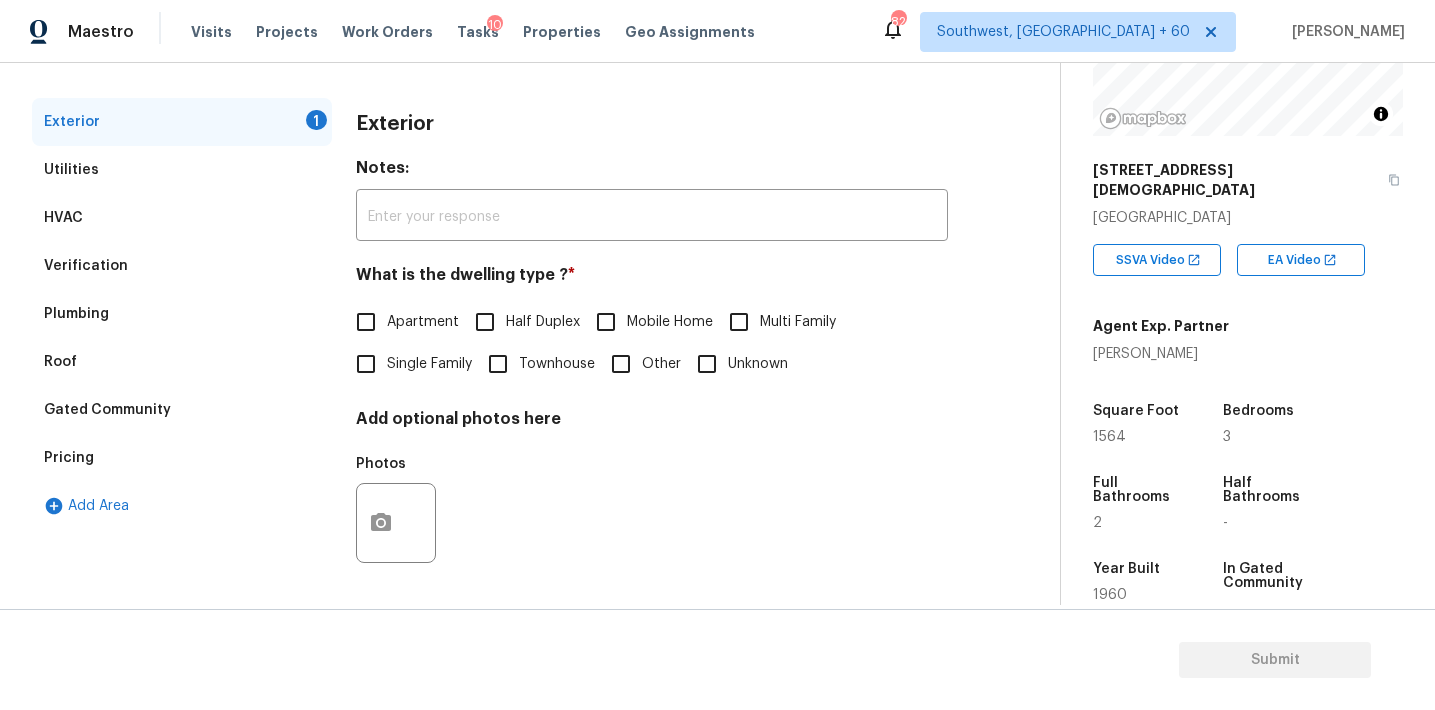 scroll, scrollTop: 253, scrollLeft: 0, axis: vertical 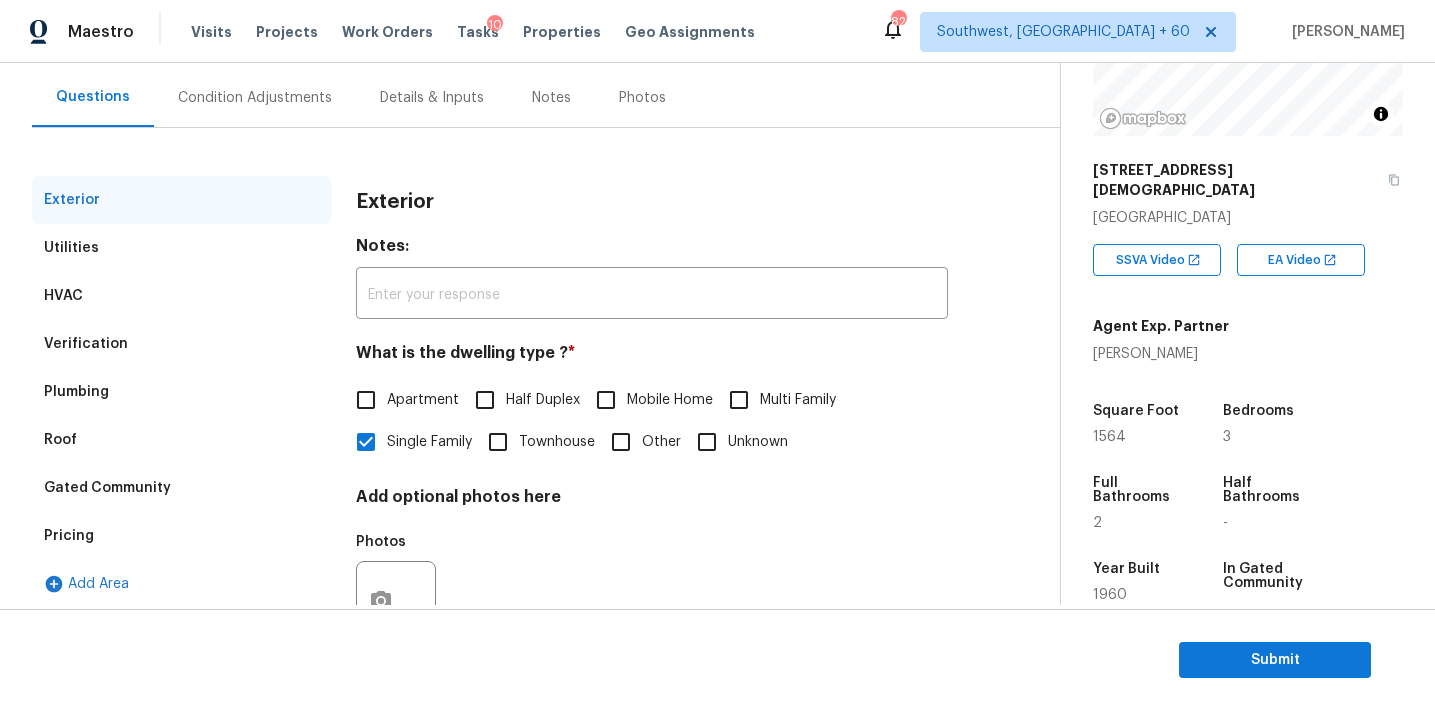 click on "Condition Adjustments" at bounding box center [255, 98] 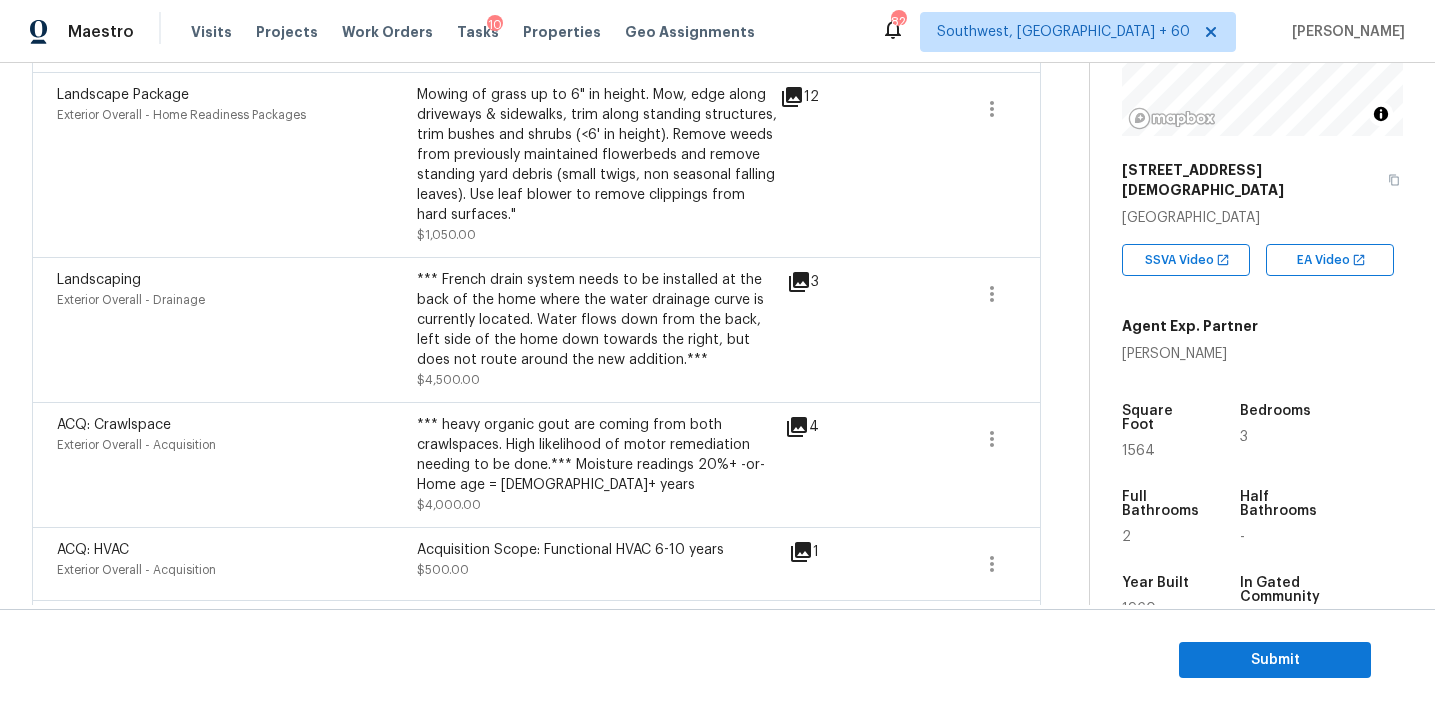 scroll, scrollTop: 2025, scrollLeft: 0, axis: vertical 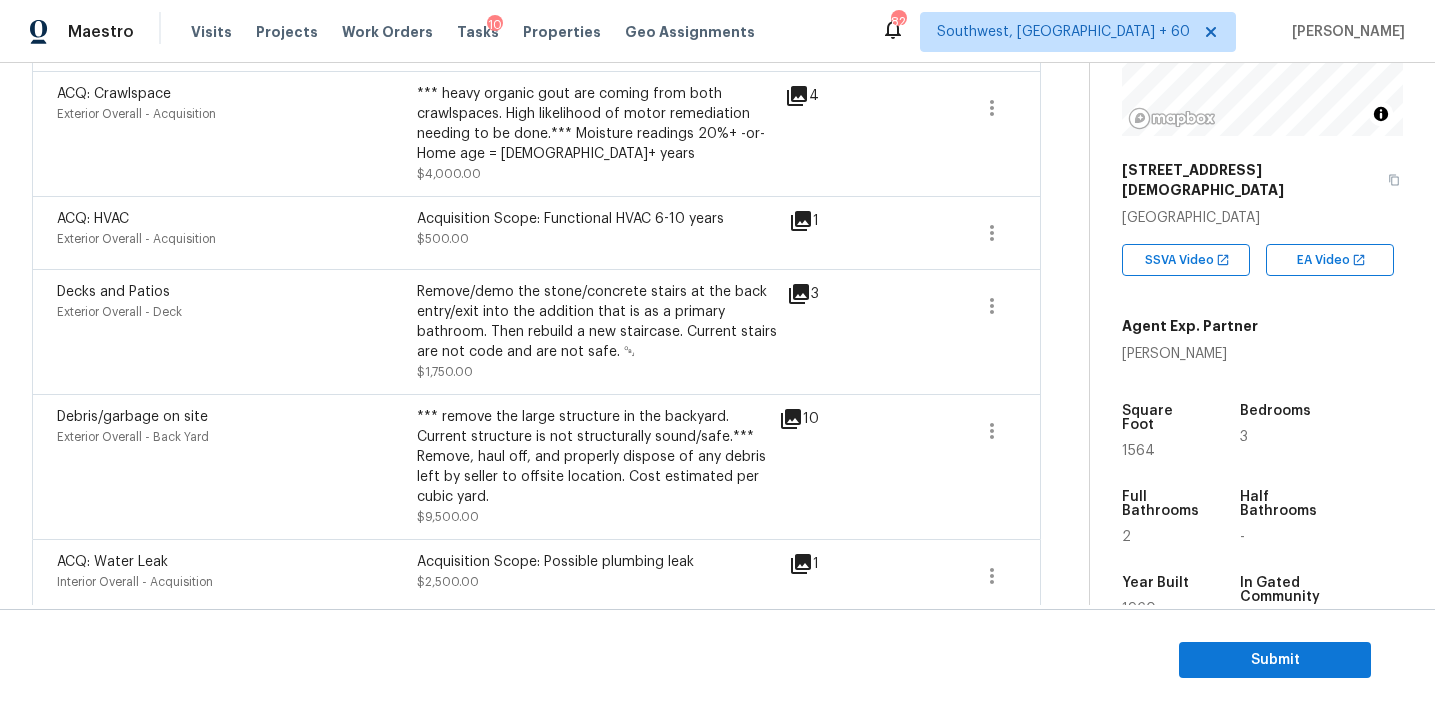click 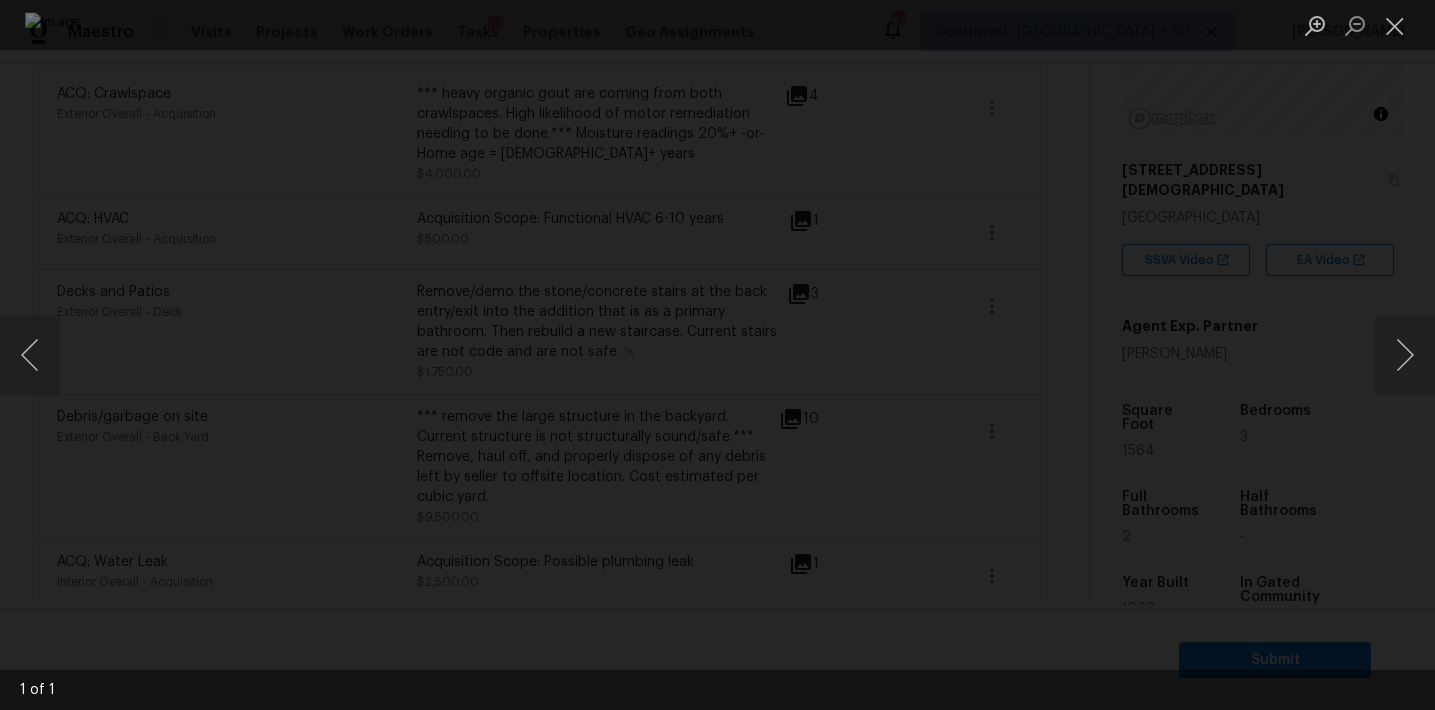 click at bounding box center (717, 355) 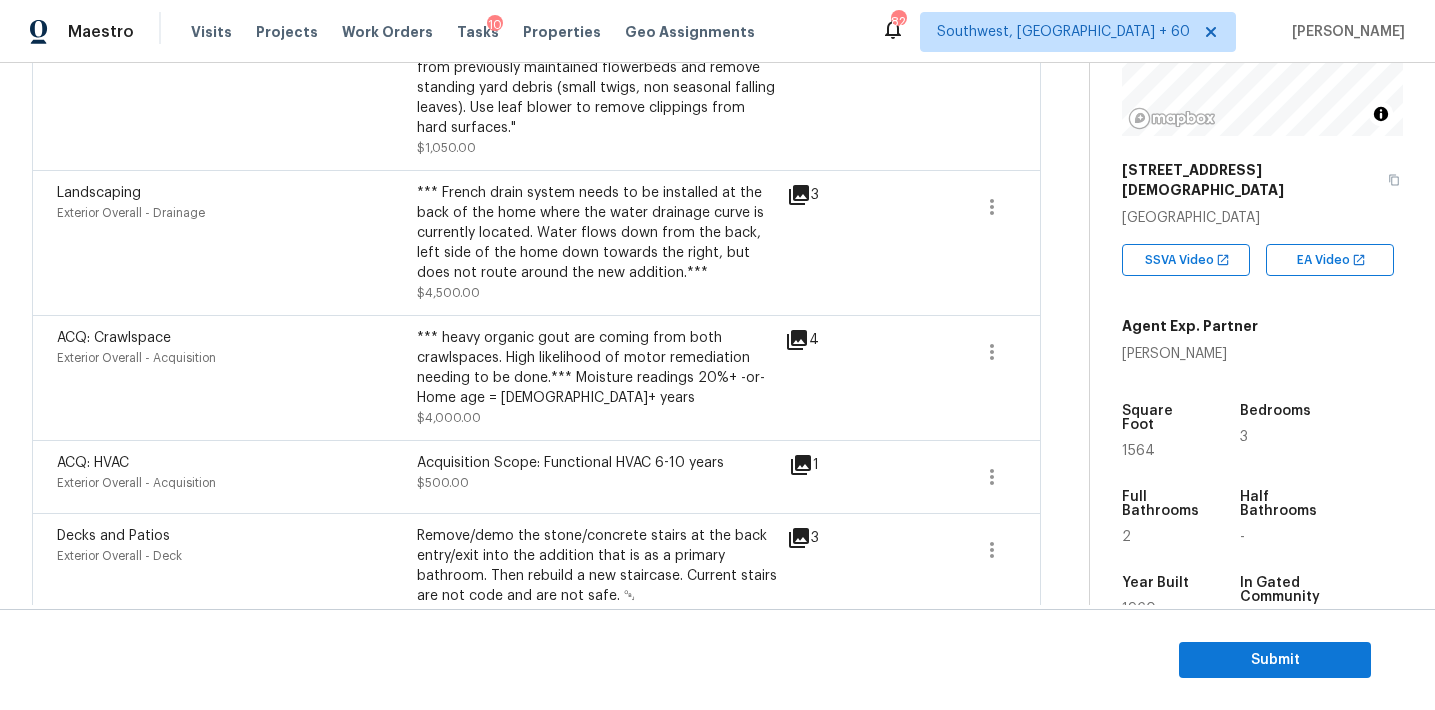 scroll, scrollTop: 2025, scrollLeft: 0, axis: vertical 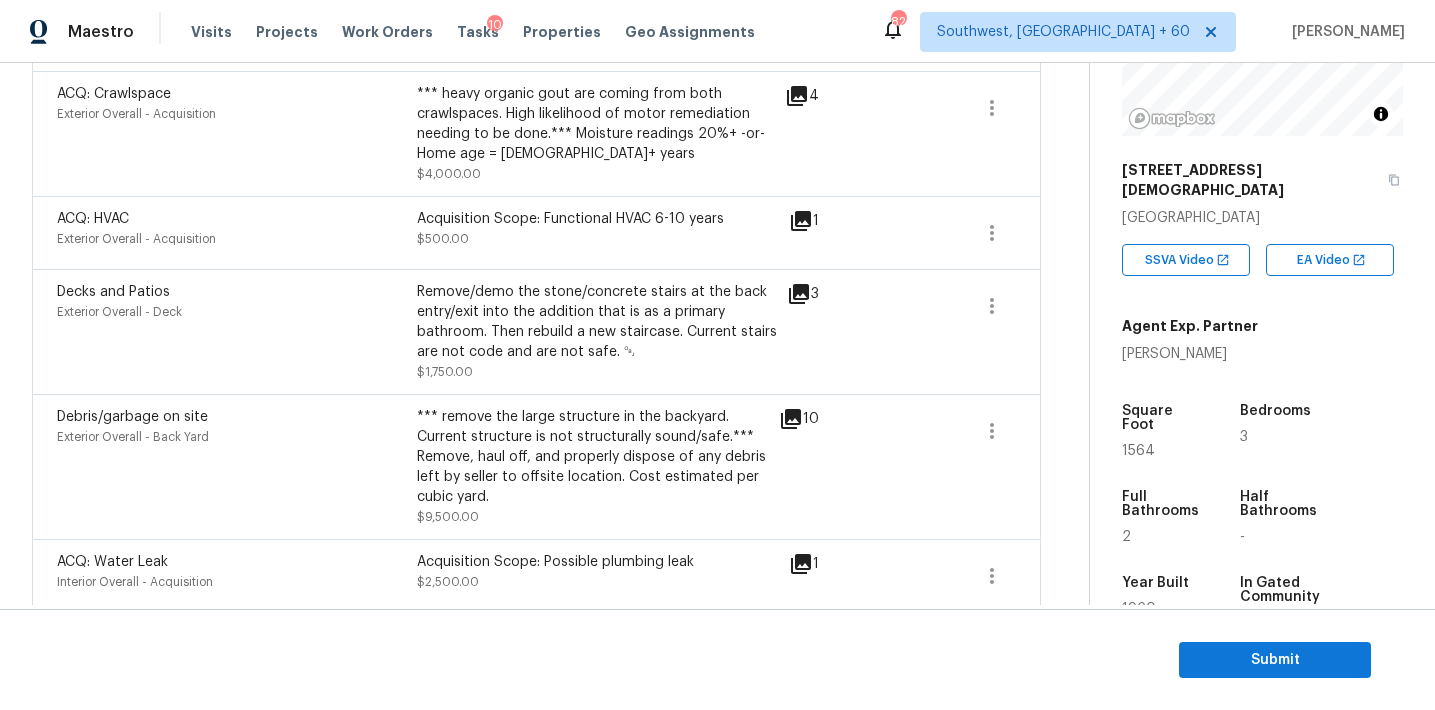 click 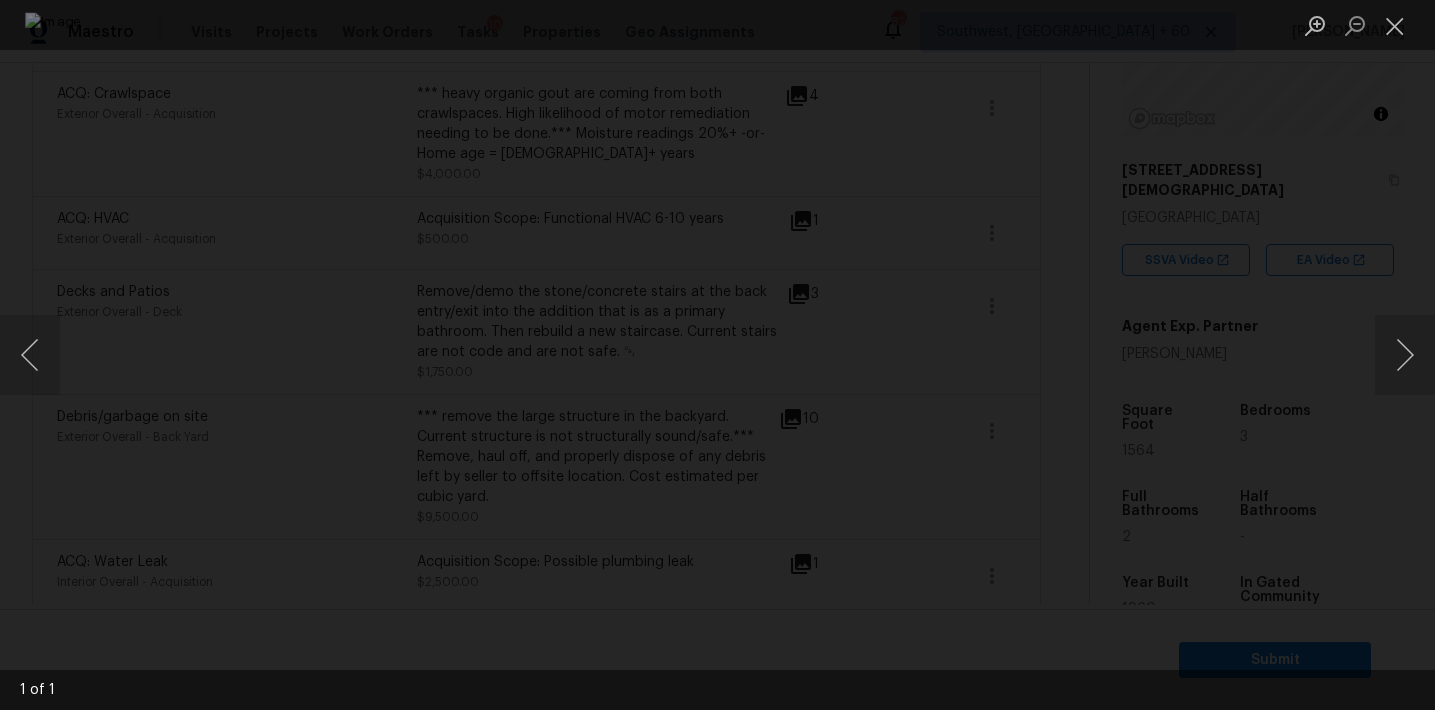 click at bounding box center [717, 355] 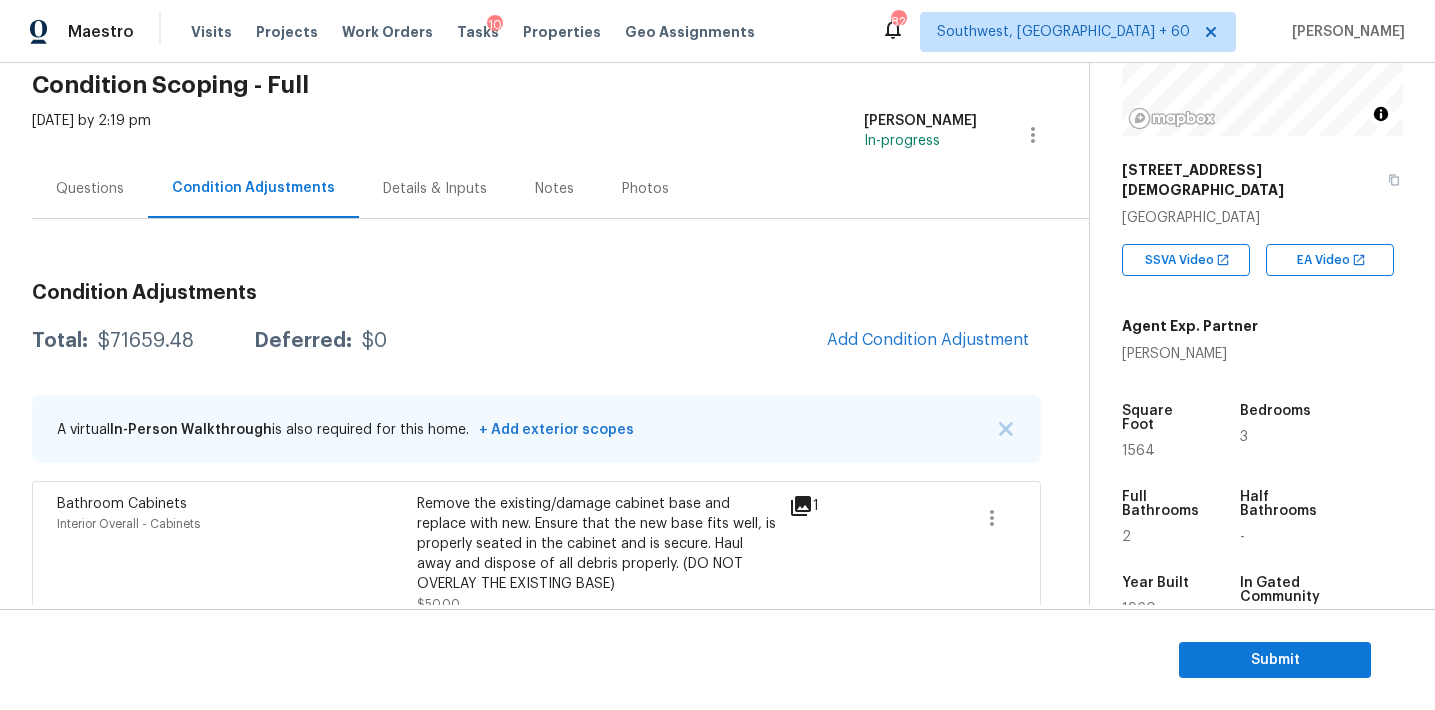 scroll, scrollTop: 131, scrollLeft: 0, axis: vertical 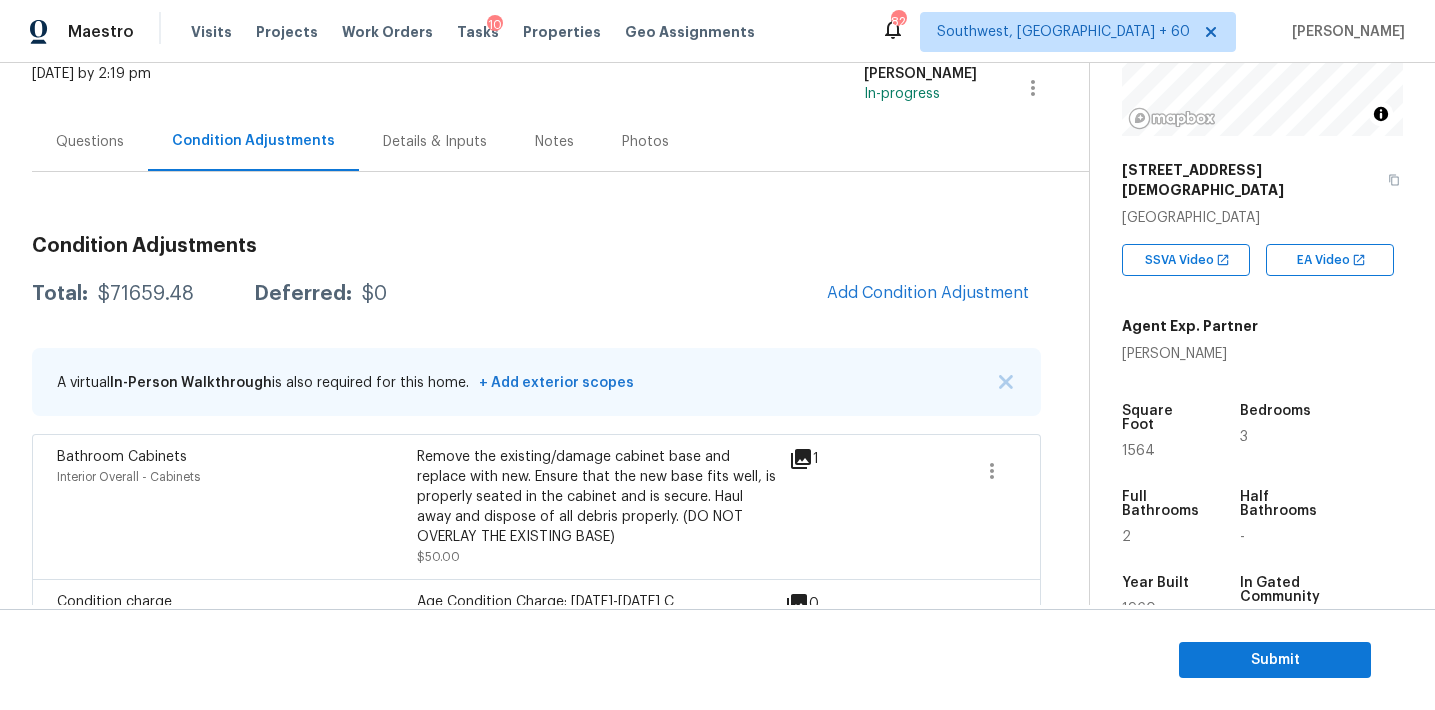 click on "Questions" at bounding box center (90, 142) 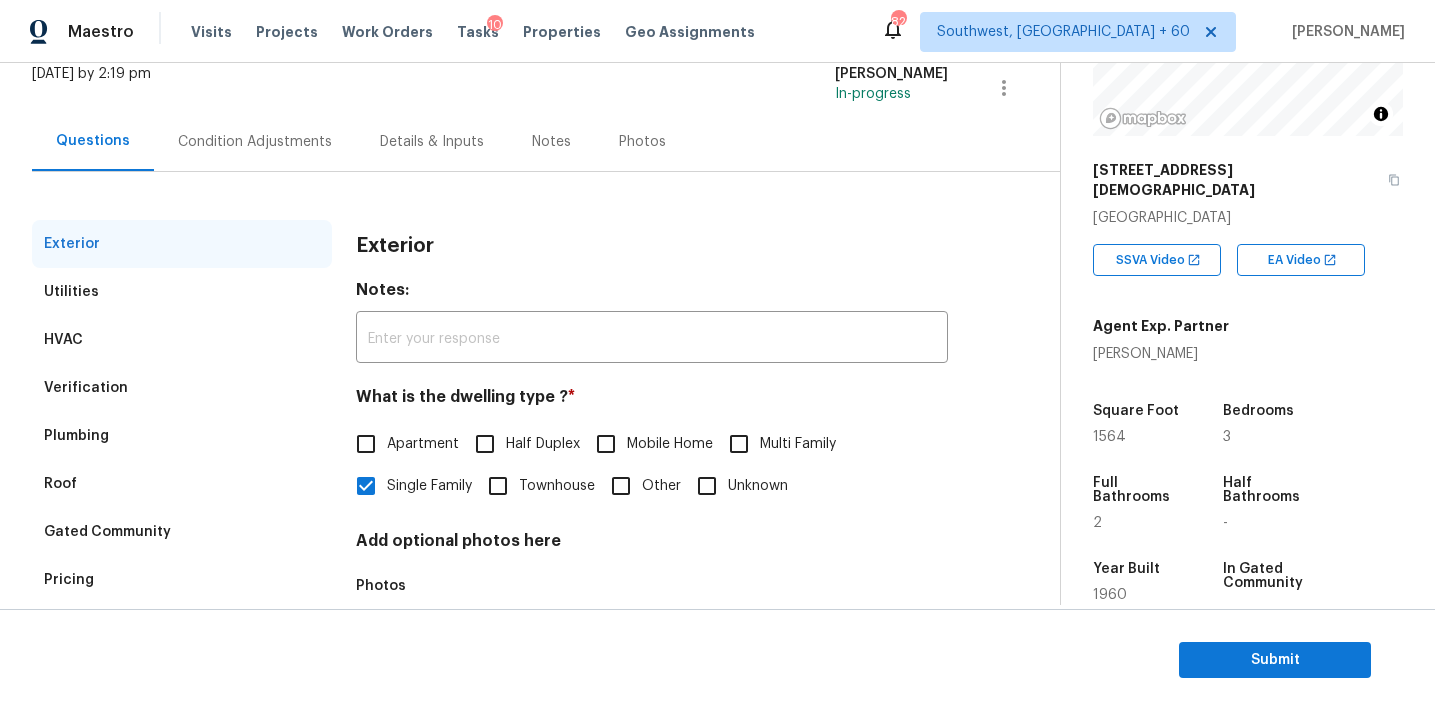click on "Verification" at bounding box center (182, 388) 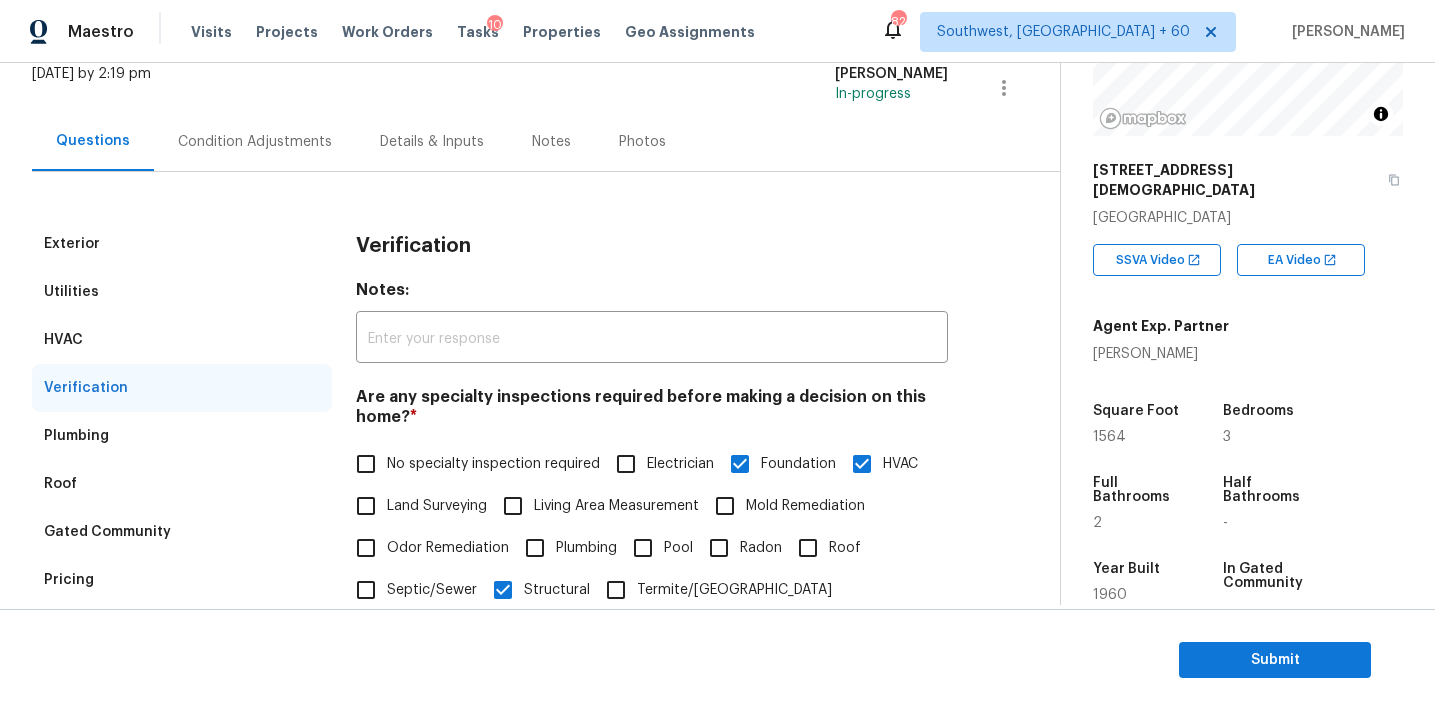 scroll, scrollTop: 683, scrollLeft: 0, axis: vertical 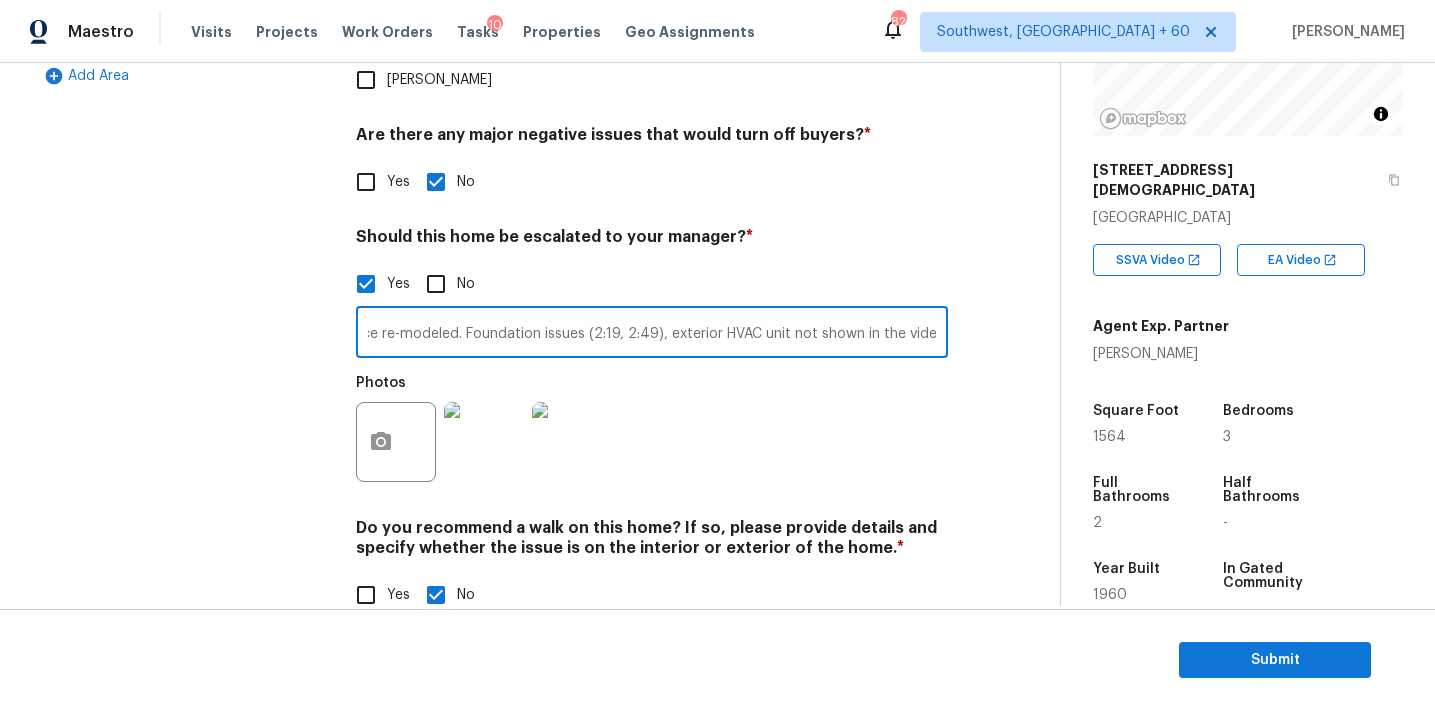 drag, startPoint x: 924, startPoint y: 295, endPoint x: 1145, endPoint y: 296, distance: 221.00226 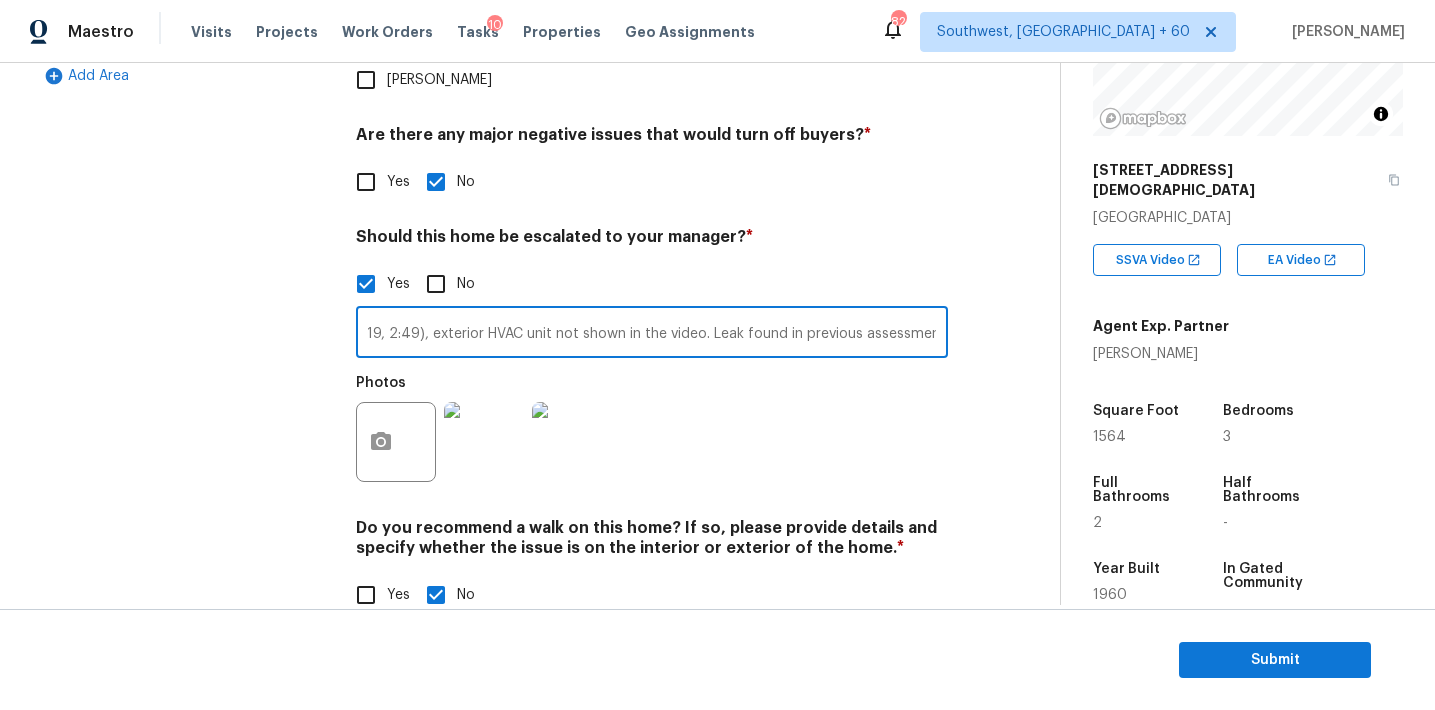 scroll, scrollTop: 0, scrollLeft: 495, axis: horizontal 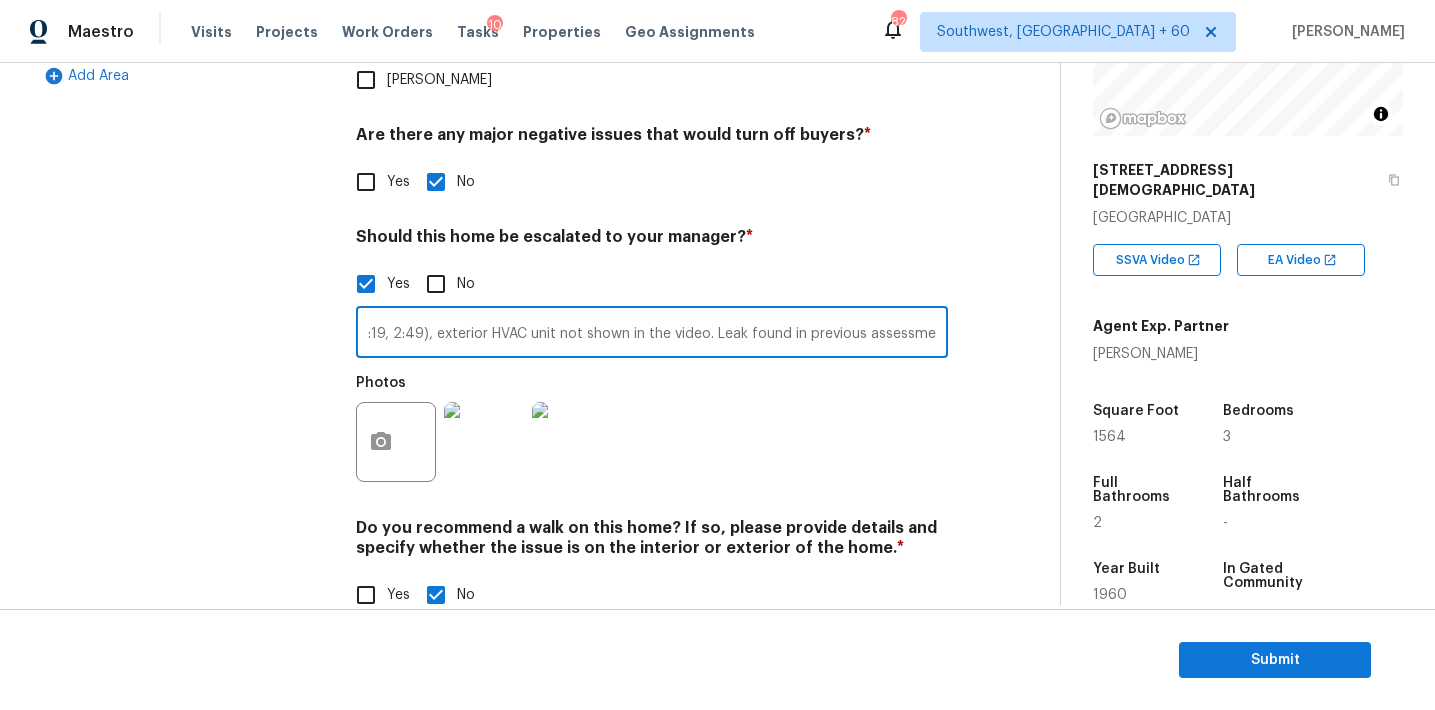 type on "Agent notes - Has not been lived in since re-modeled. Foundation issues (2:19, 2:49), exterior HVAC unit not shown in the video. Leak found in previous assessment" 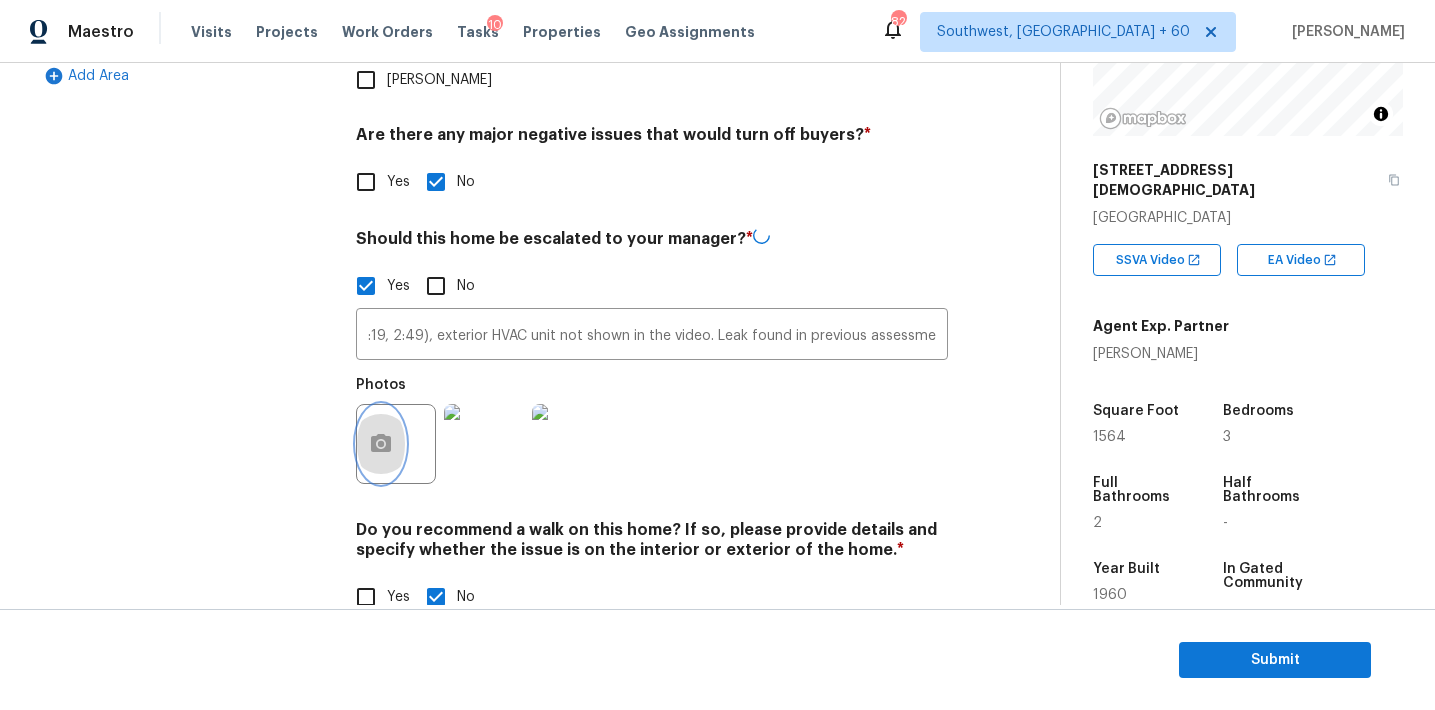 click at bounding box center (381, 444) 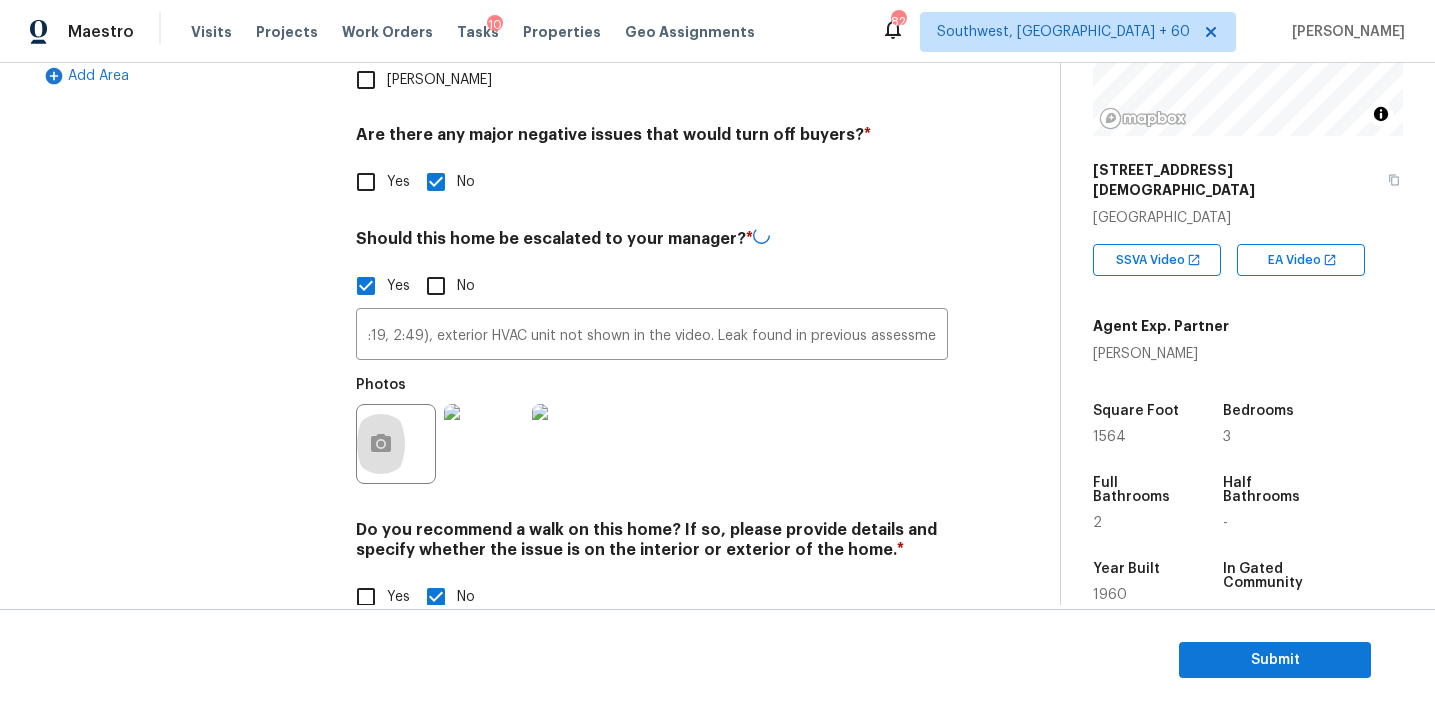 scroll, scrollTop: 0, scrollLeft: 0, axis: both 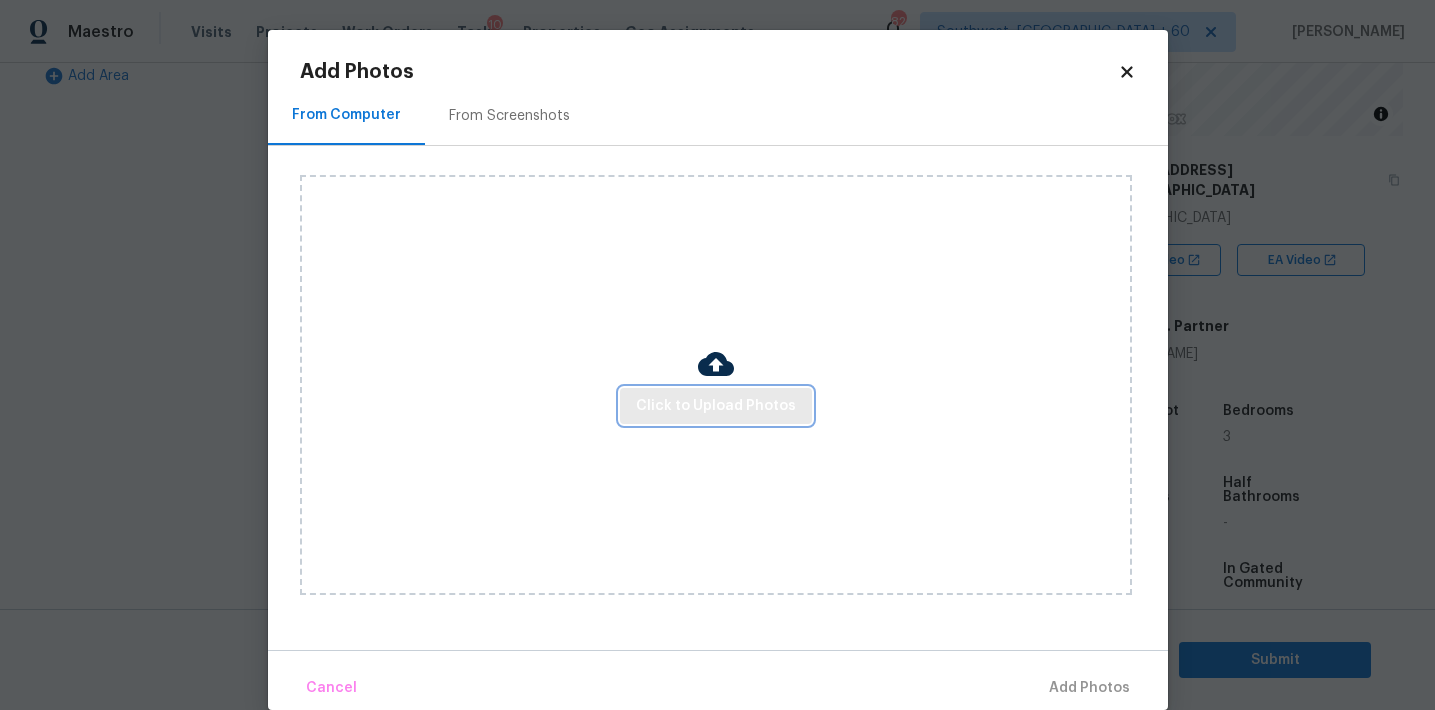 click on "Click to Upload Photos" at bounding box center (716, 406) 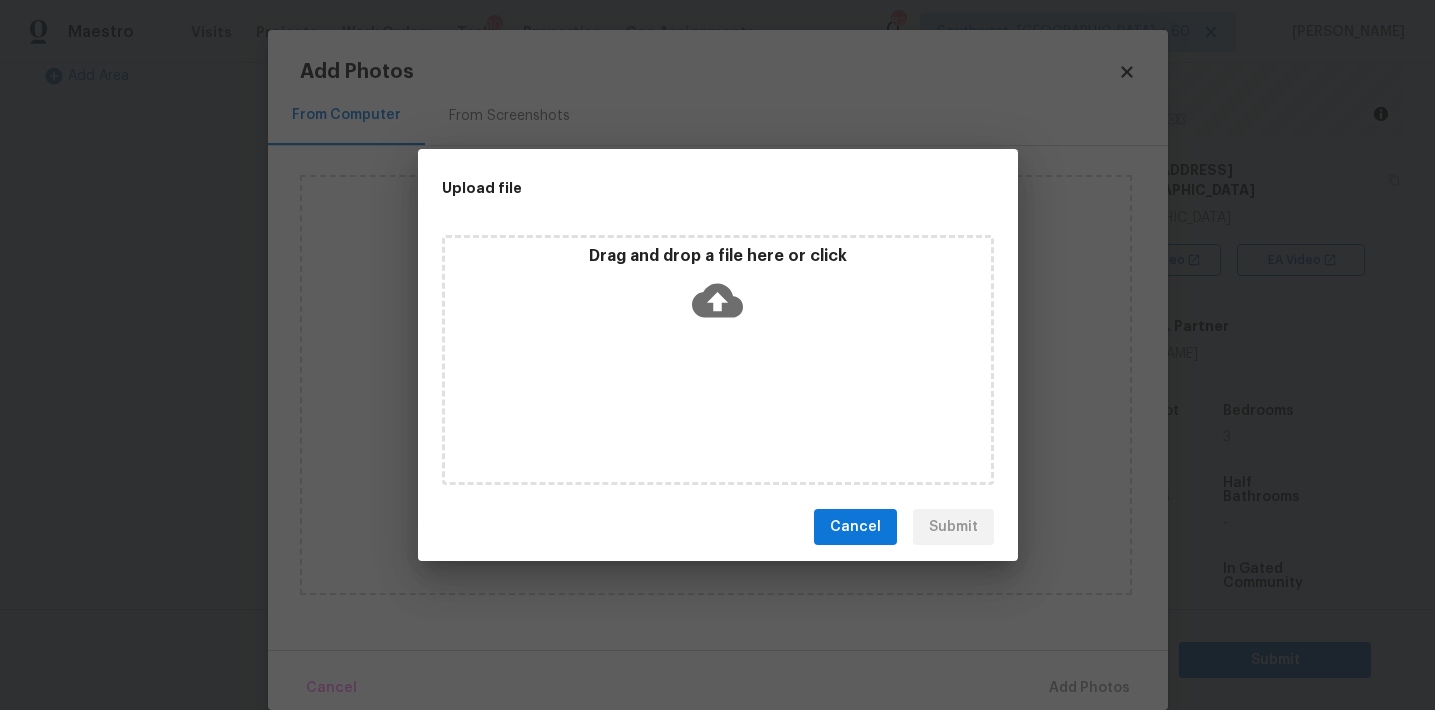 click on "Drag and drop a file here or click" at bounding box center (718, 360) 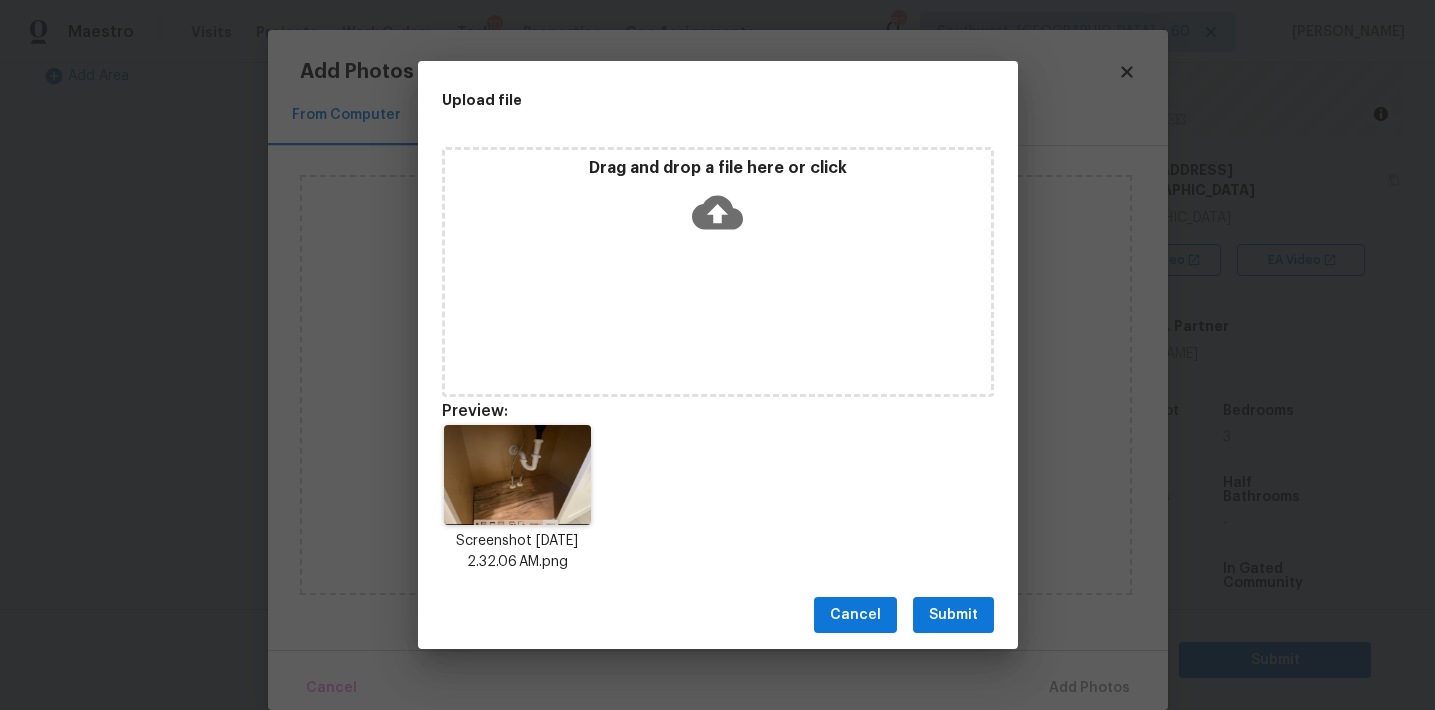 click on "Submit" at bounding box center [953, 615] 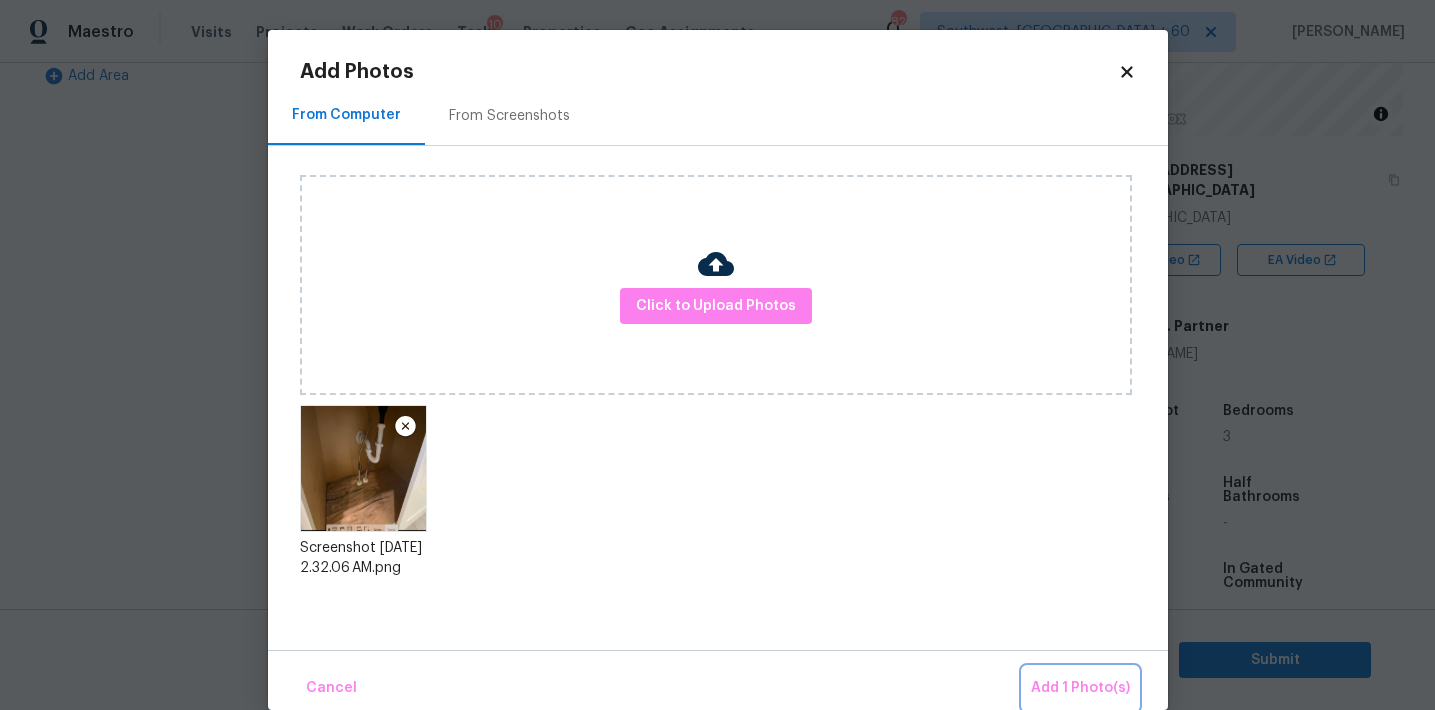 click on "Add 1 Photo(s)" at bounding box center [1080, 688] 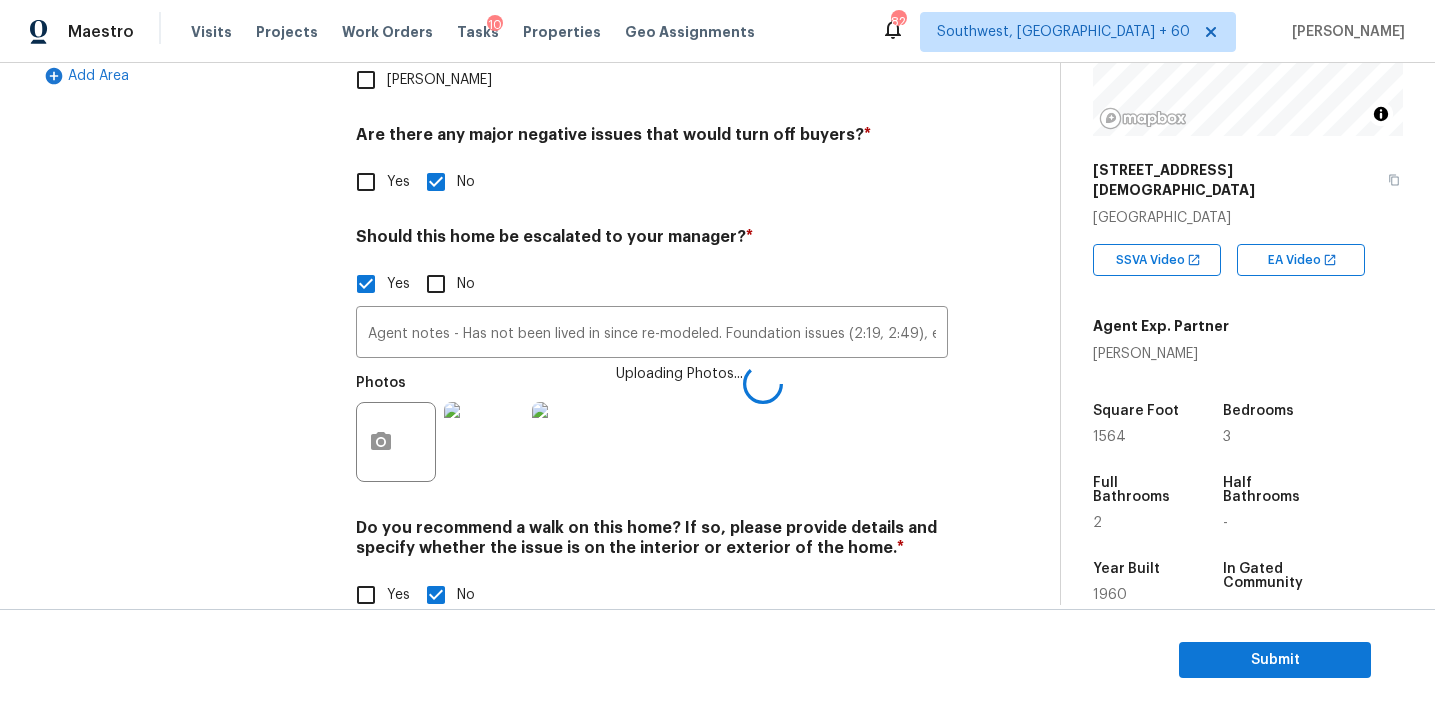 click on "Exterior Utilities HVAC Verification Plumbing Roof Gated Community Pricing Add Area" at bounding box center (182, 154) 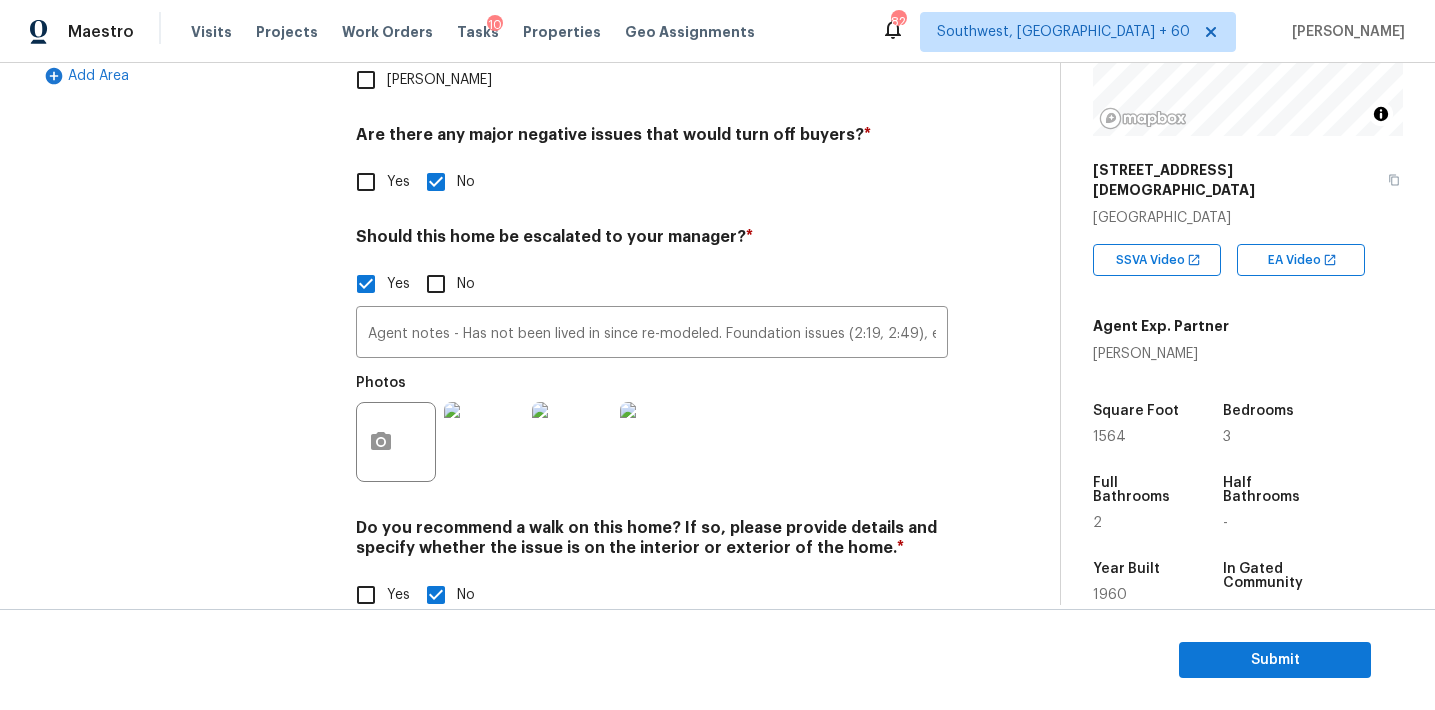 click on "Exterior Utilities HVAC Verification Plumbing Roof Gated Community Pricing Add Area" at bounding box center [182, 154] 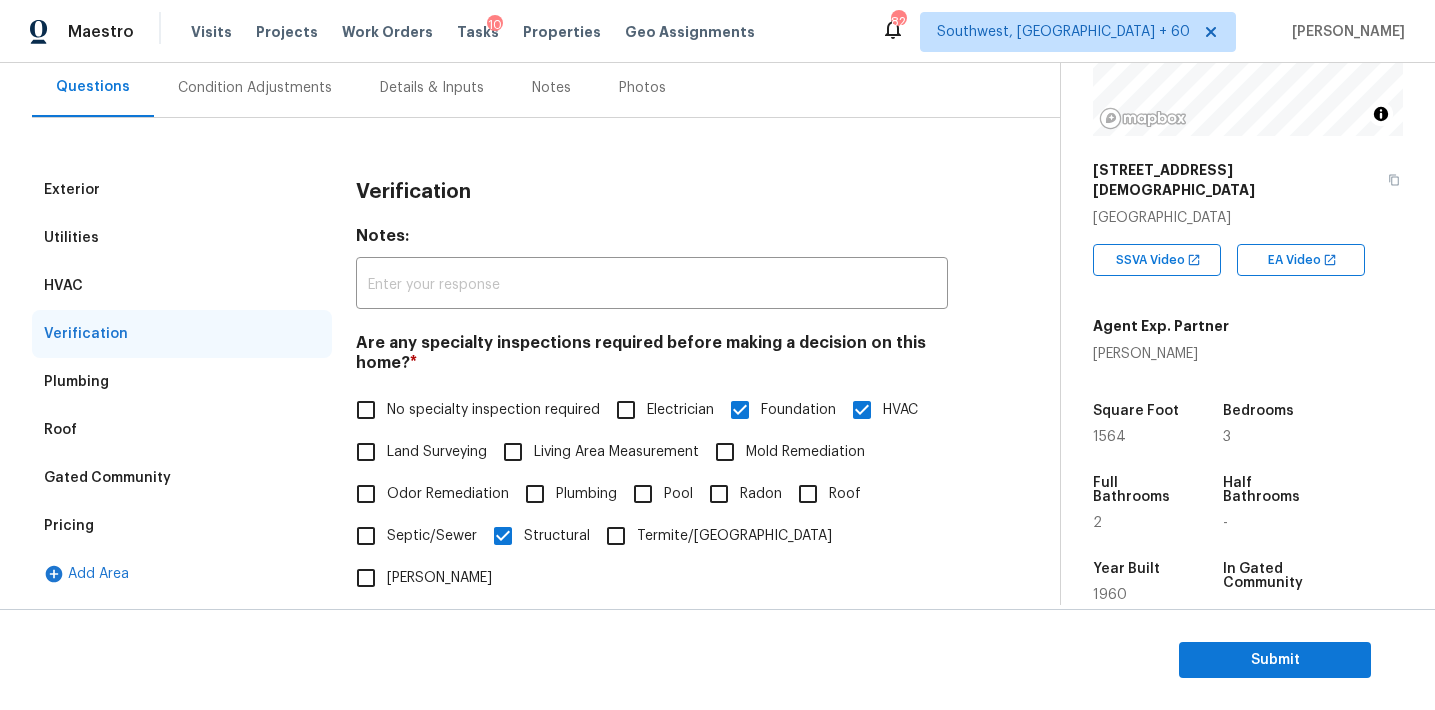 click on "Condition Adjustments" at bounding box center (255, 88) 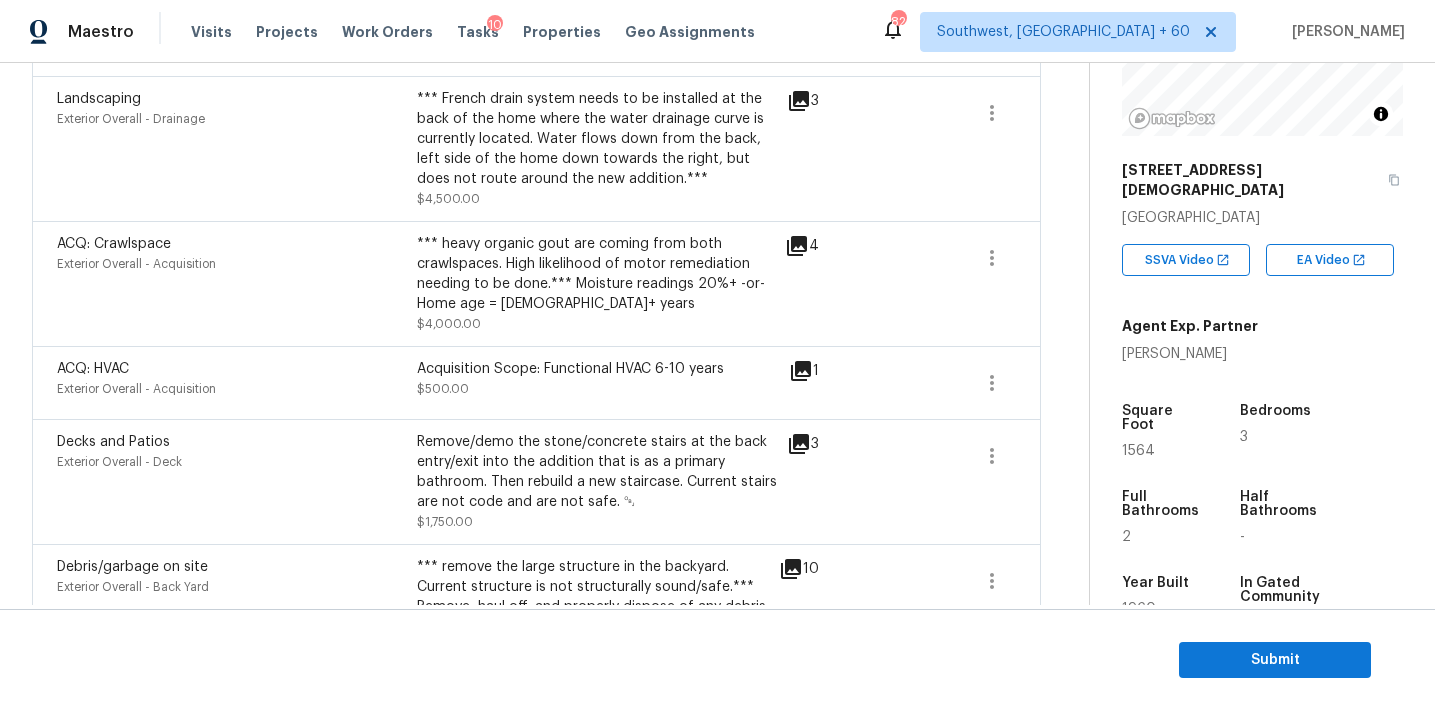 scroll, scrollTop: 2025, scrollLeft: 0, axis: vertical 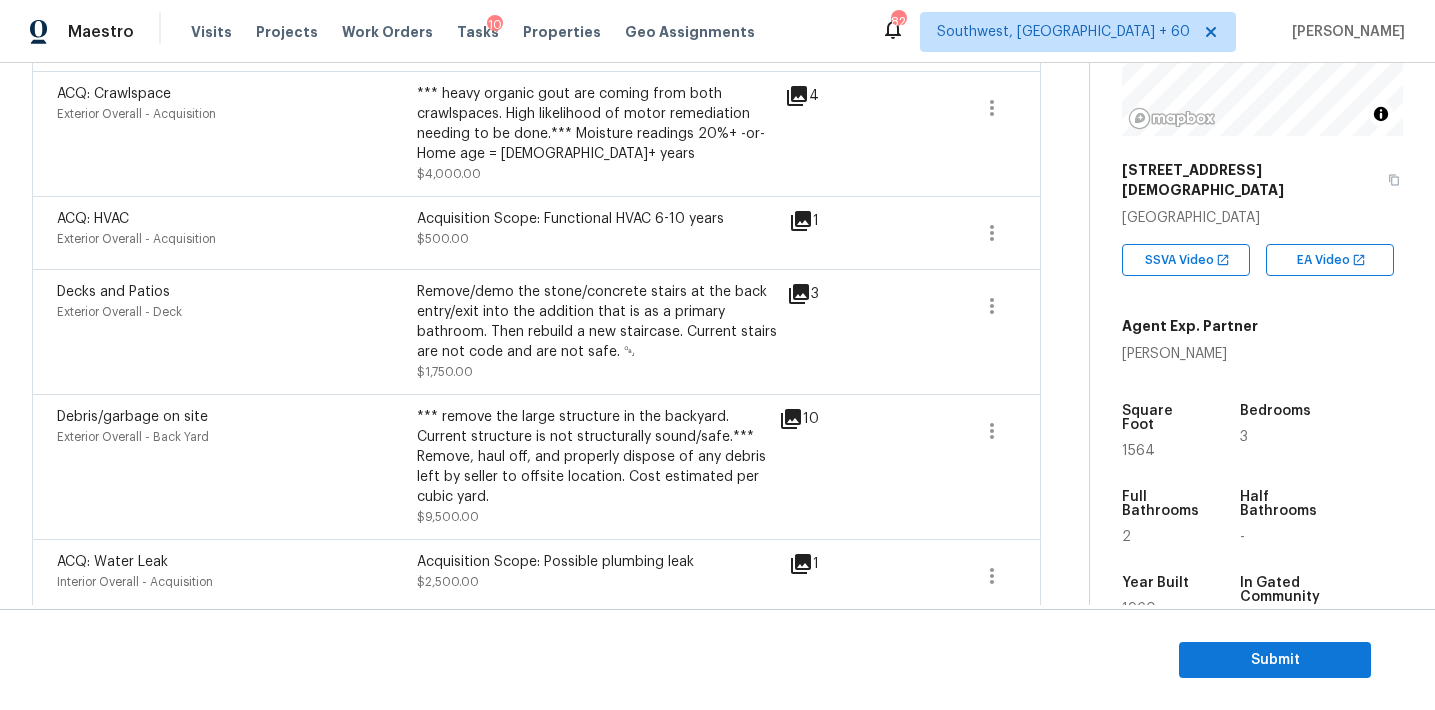 click on "Exterior Overall - Deck" at bounding box center (237, 312) 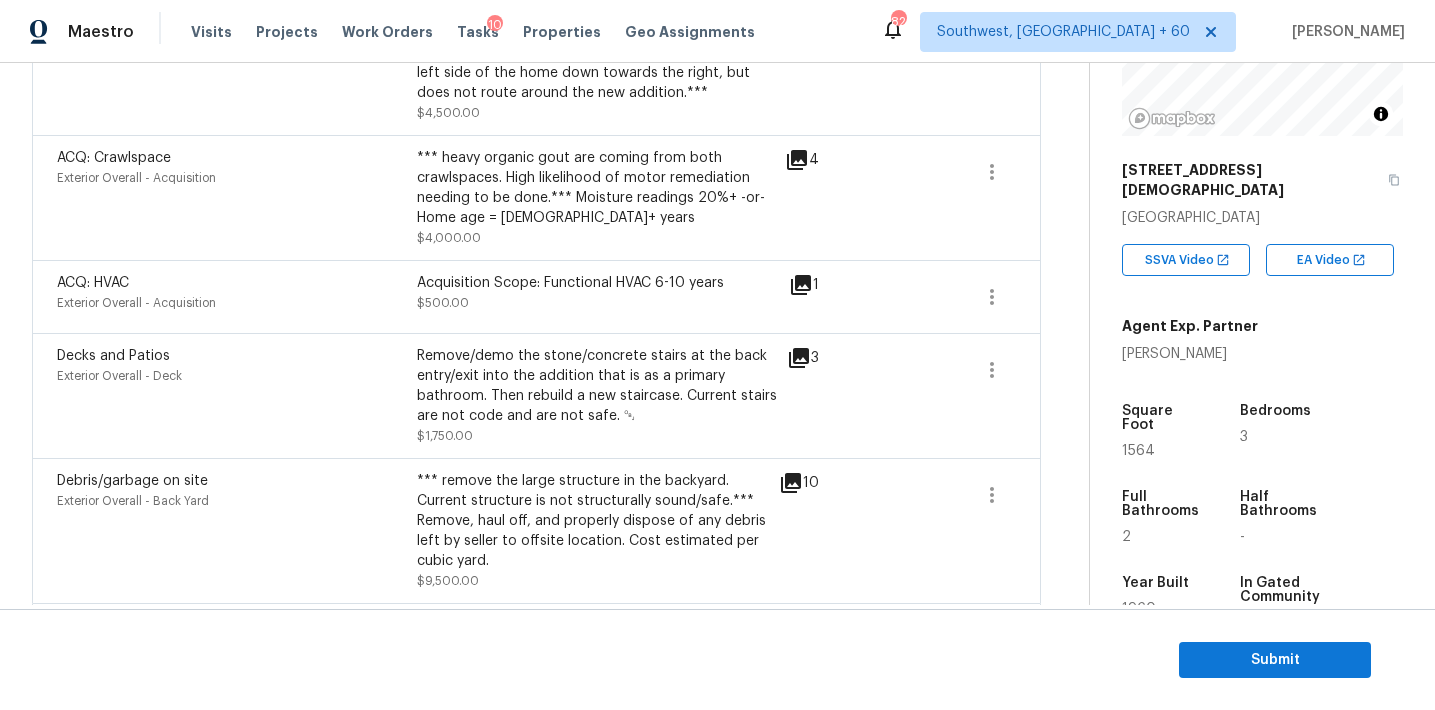 scroll, scrollTop: 1932, scrollLeft: 0, axis: vertical 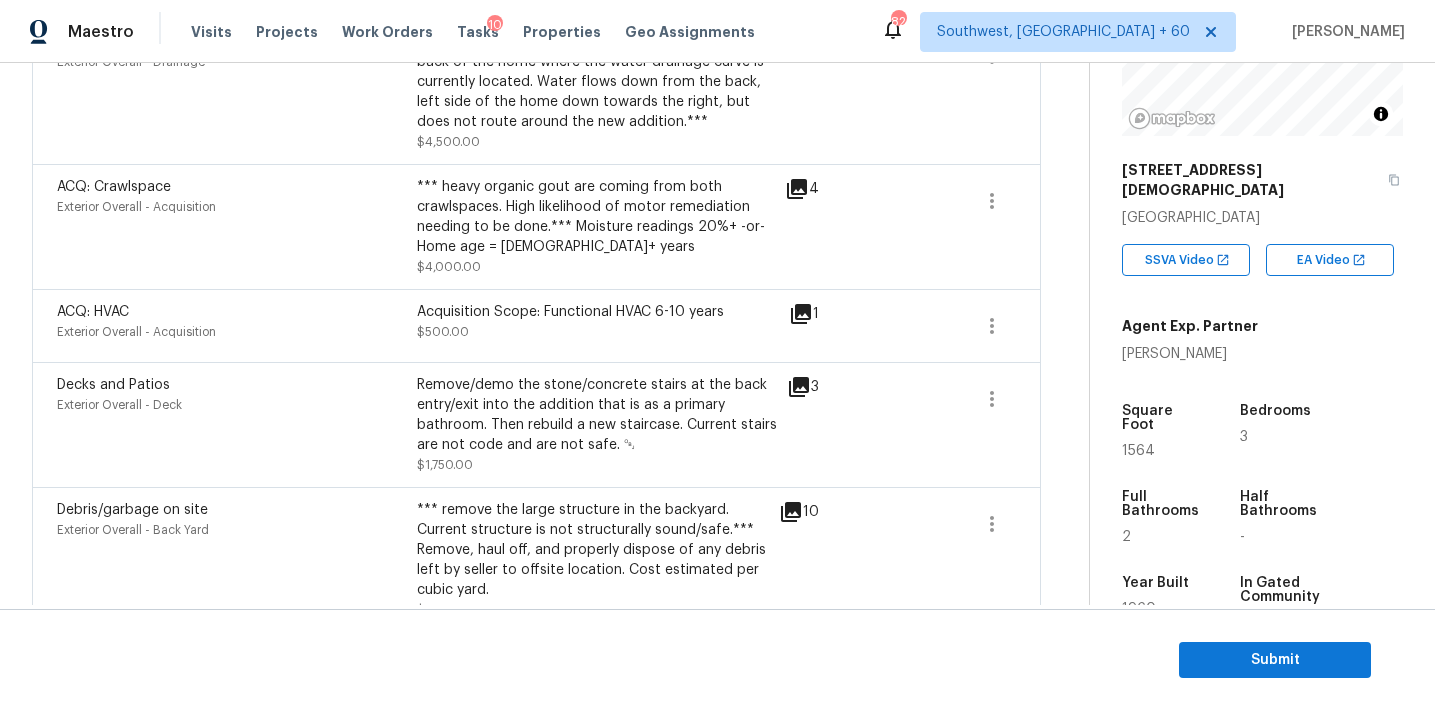 click on "Remove/demo the stone/concrete stairs at the back entry/exit into the addition that is as a primary bathroom. Then rebuild a new staircase. Current stairs are not code and are not safe. ￼" at bounding box center [597, 415] 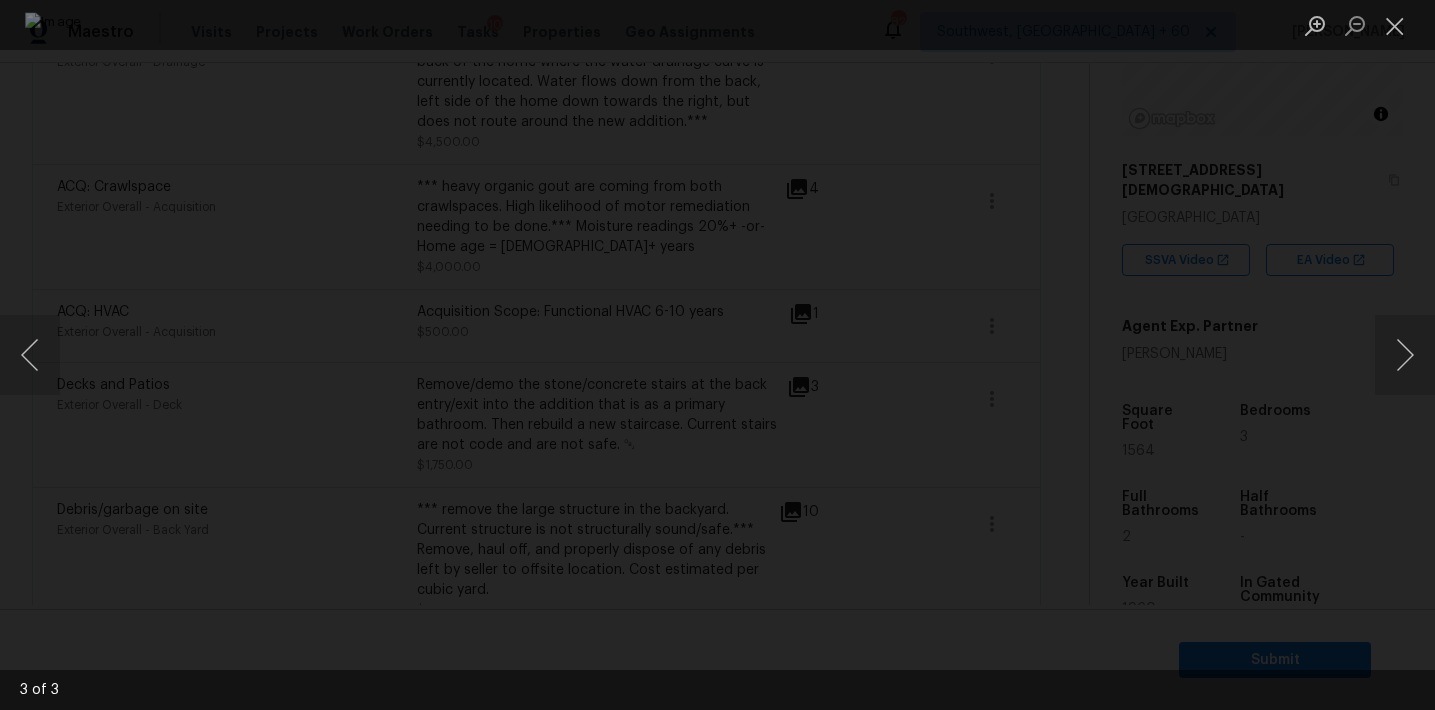 click at bounding box center (717, 355) 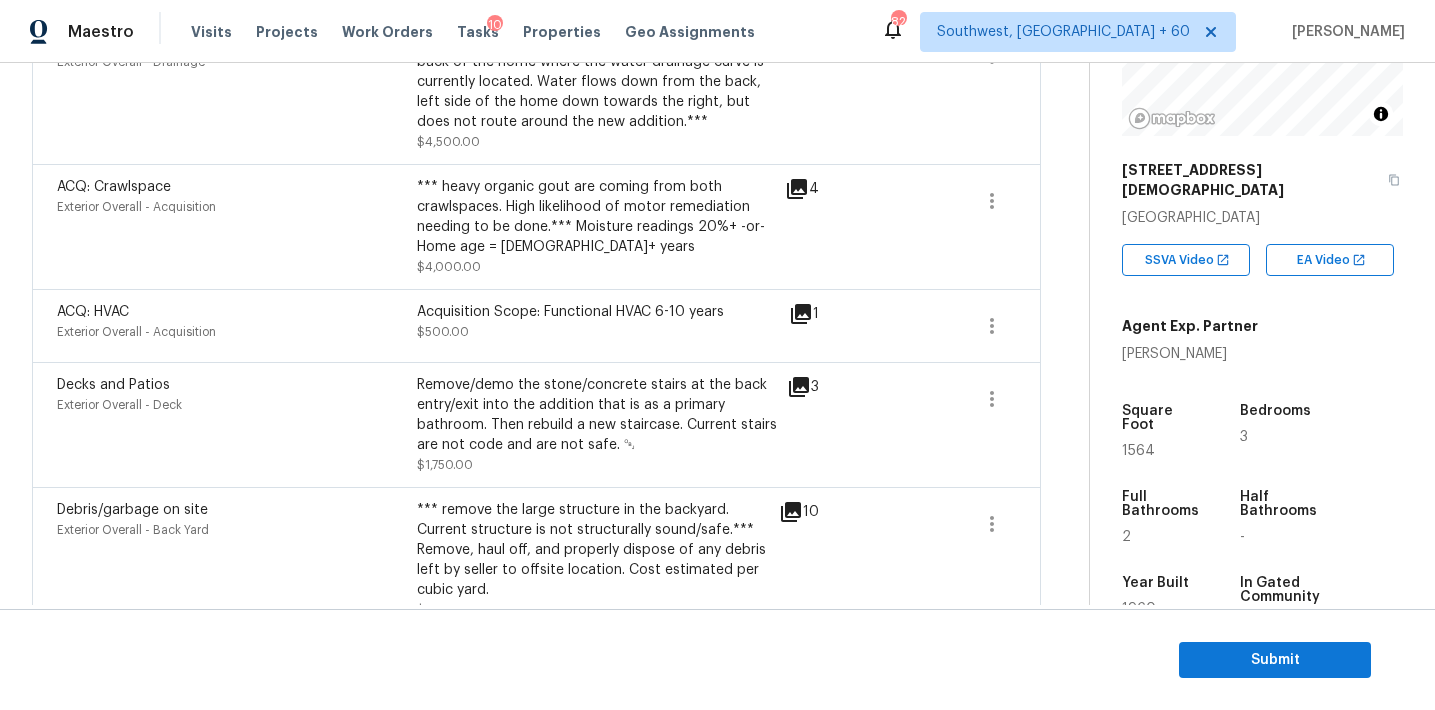 click 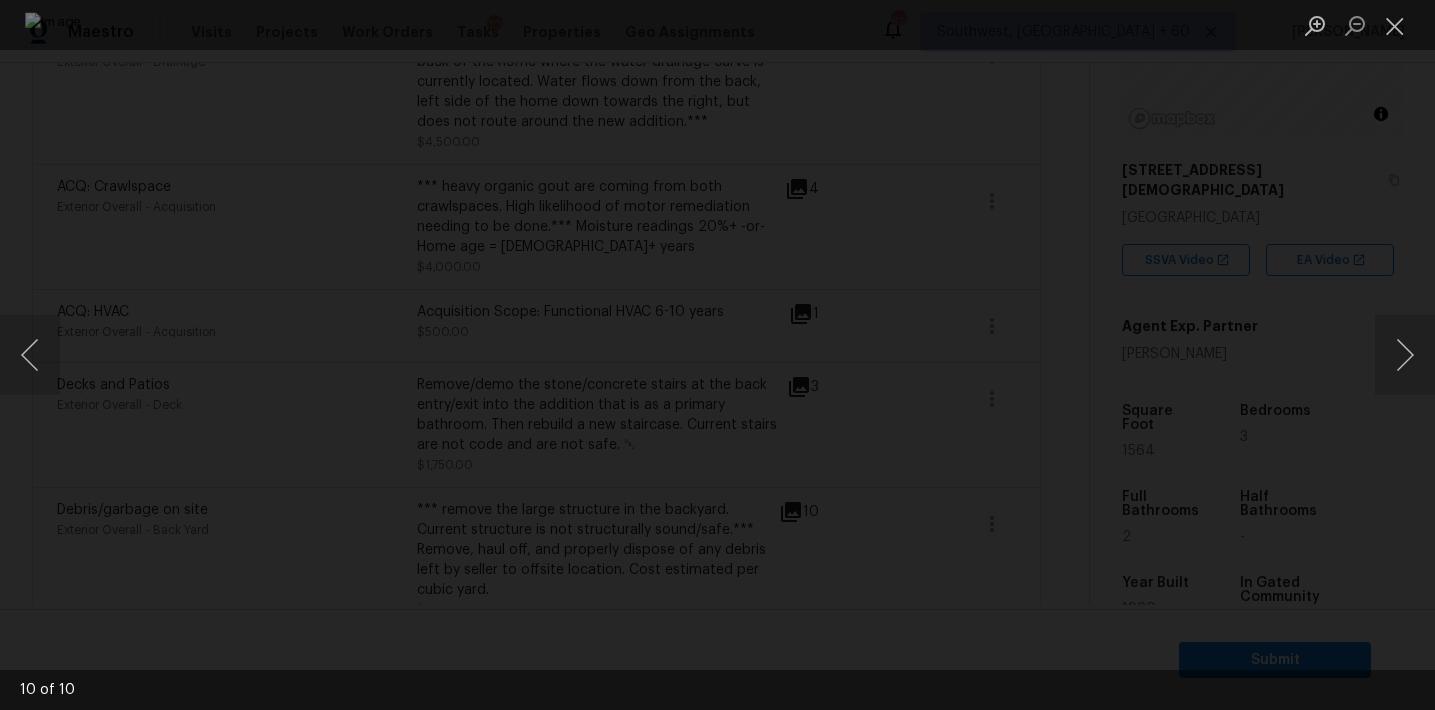 click at bounding box center [717, 355] 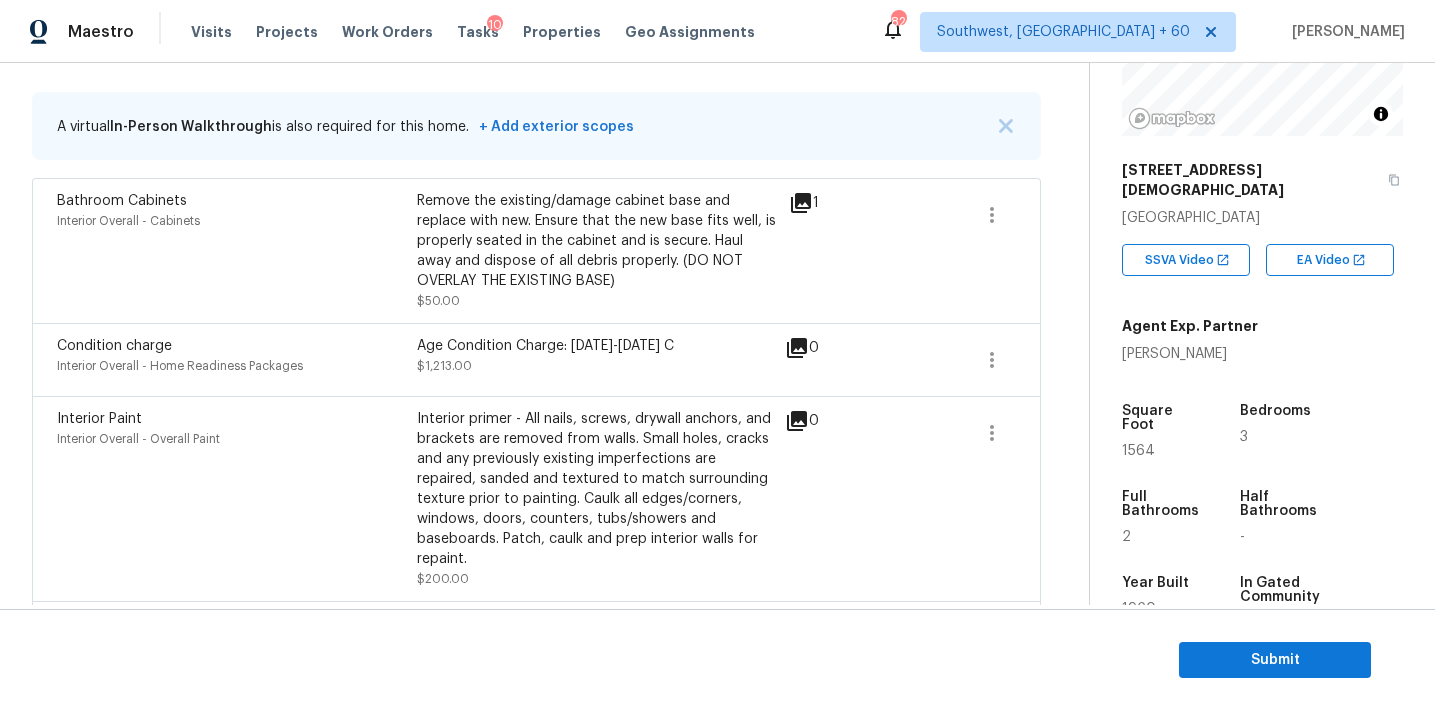scroll, scrollTop: 385, scrollLeft: 0, axis: vertical 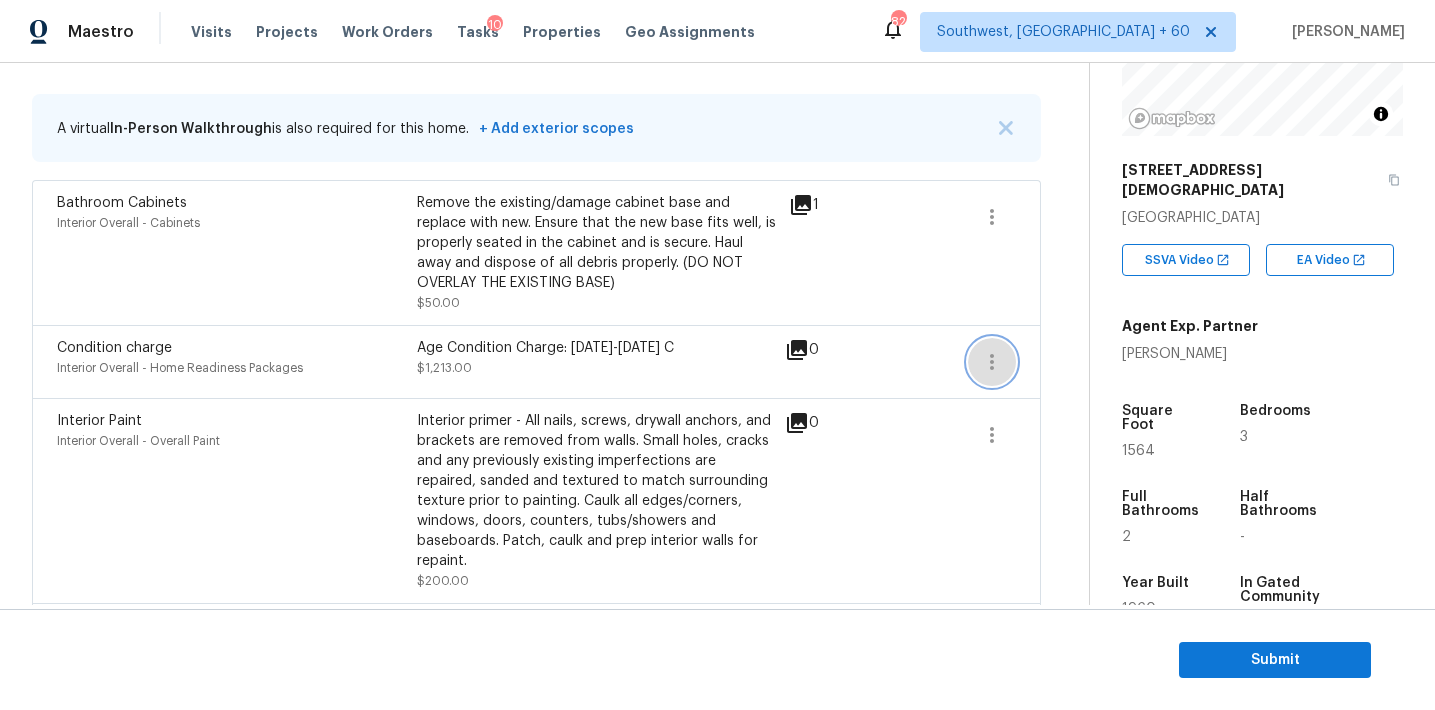 click 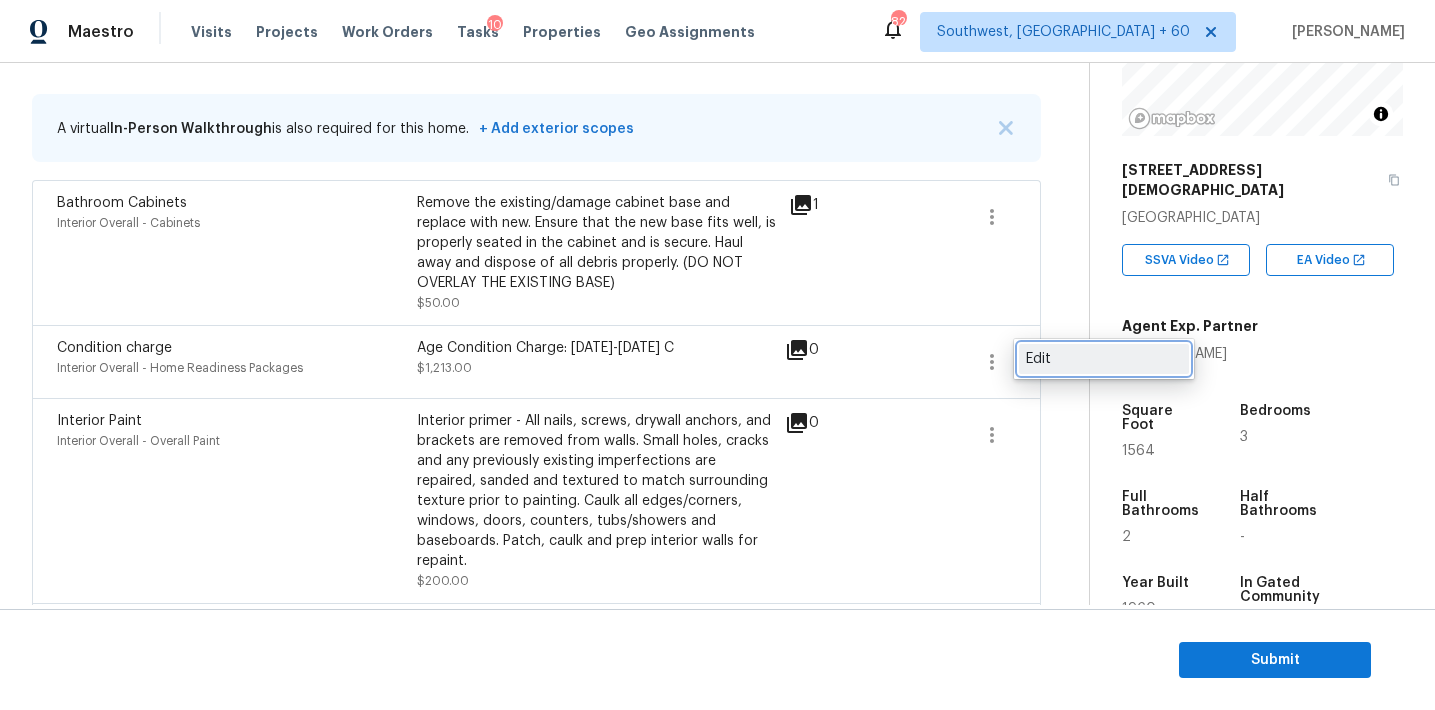 click on "Edit" at bounding box center [1104, 359] 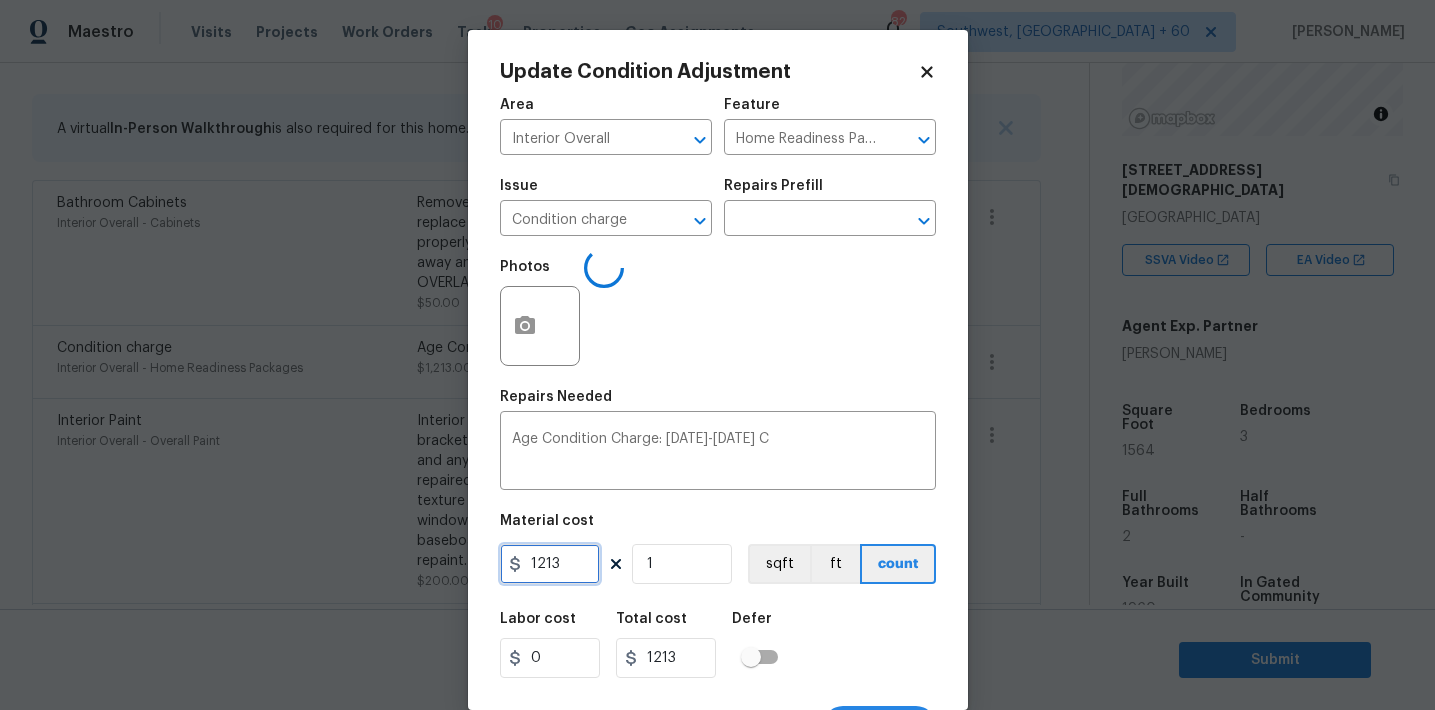 click on "1213" at bounding box center (550, 564) 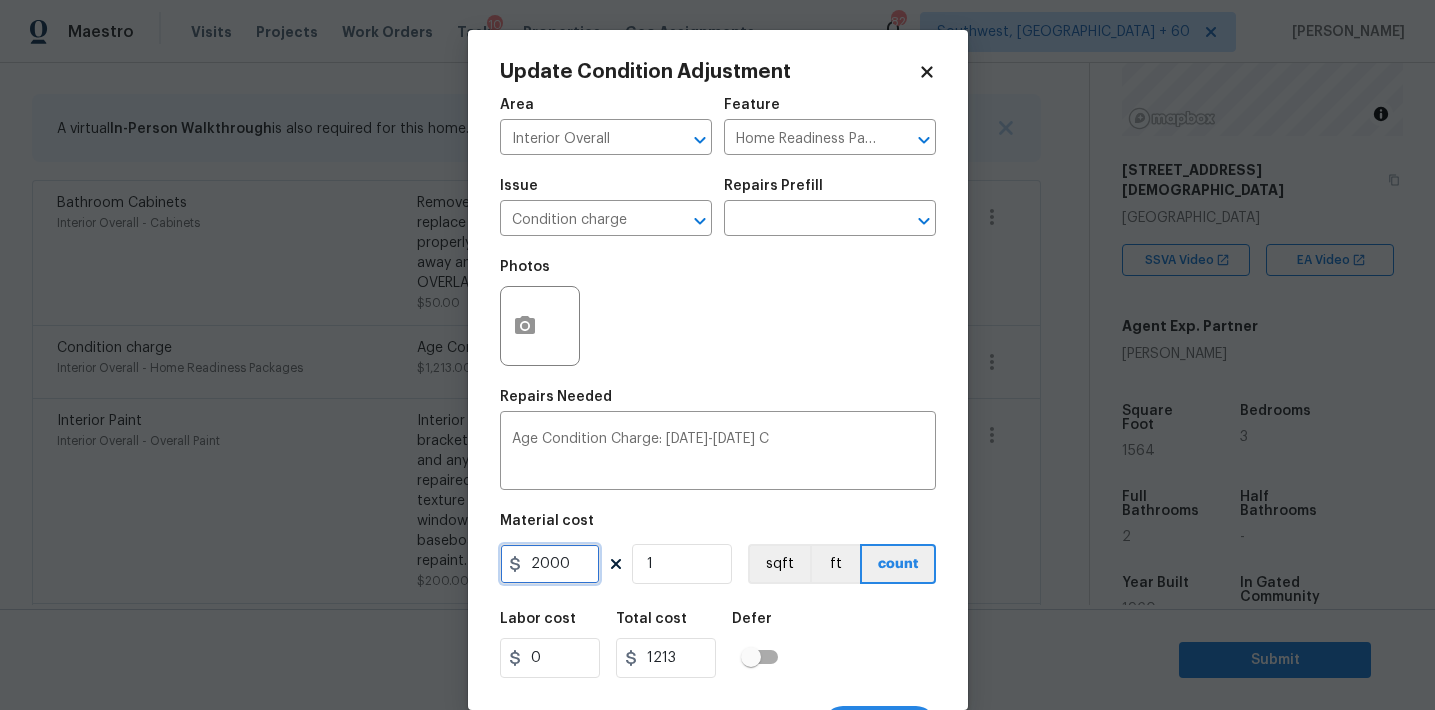 type on "2000" 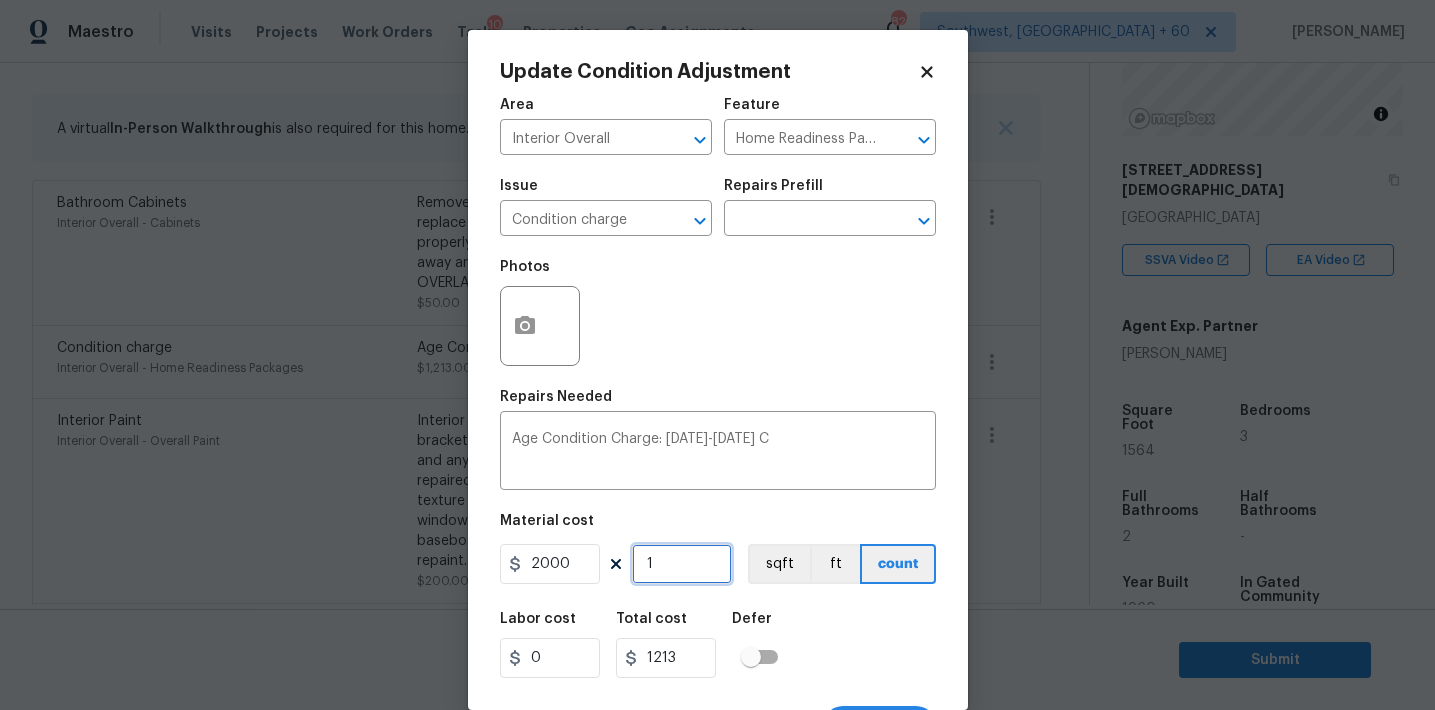 type on "2000" 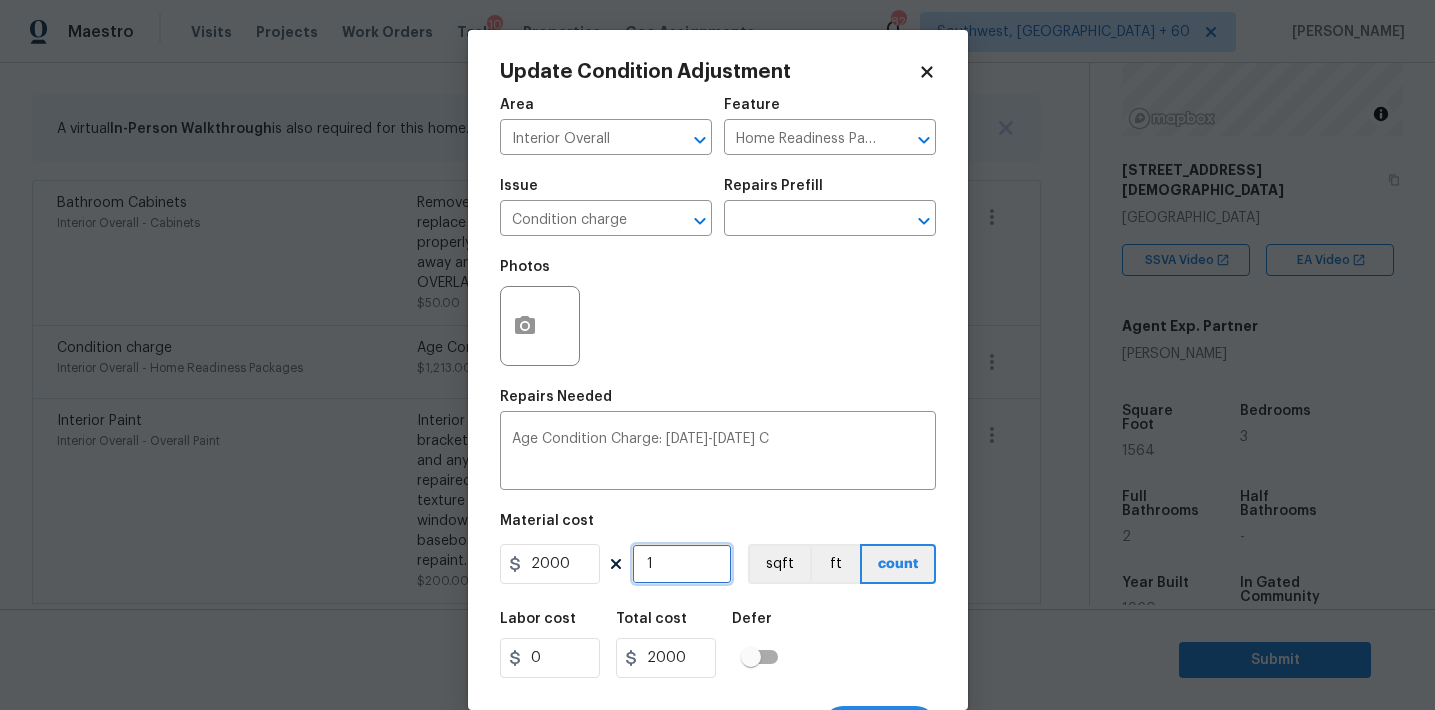 scroll, scrollTop: 37, scrollLeft: 0, axis: vertical 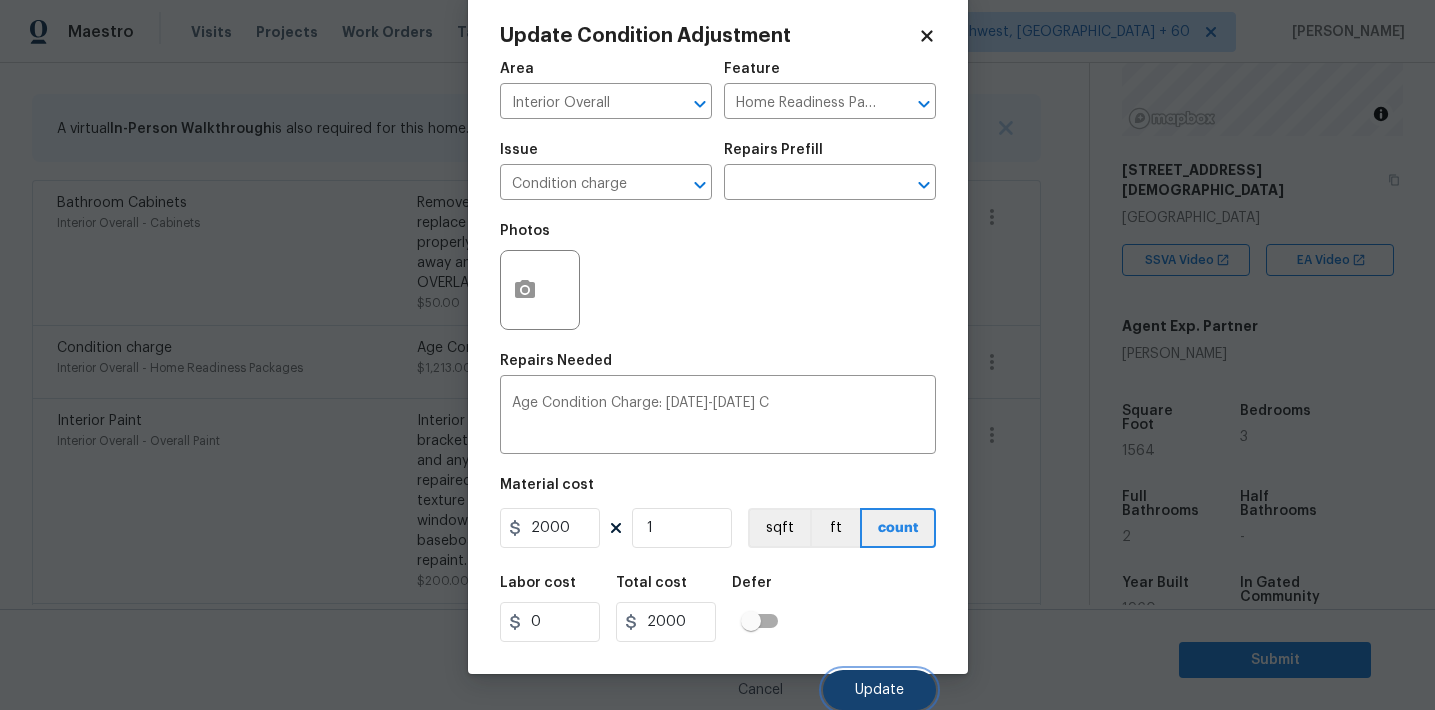 click on "Update" at bounding box center (879, 690) 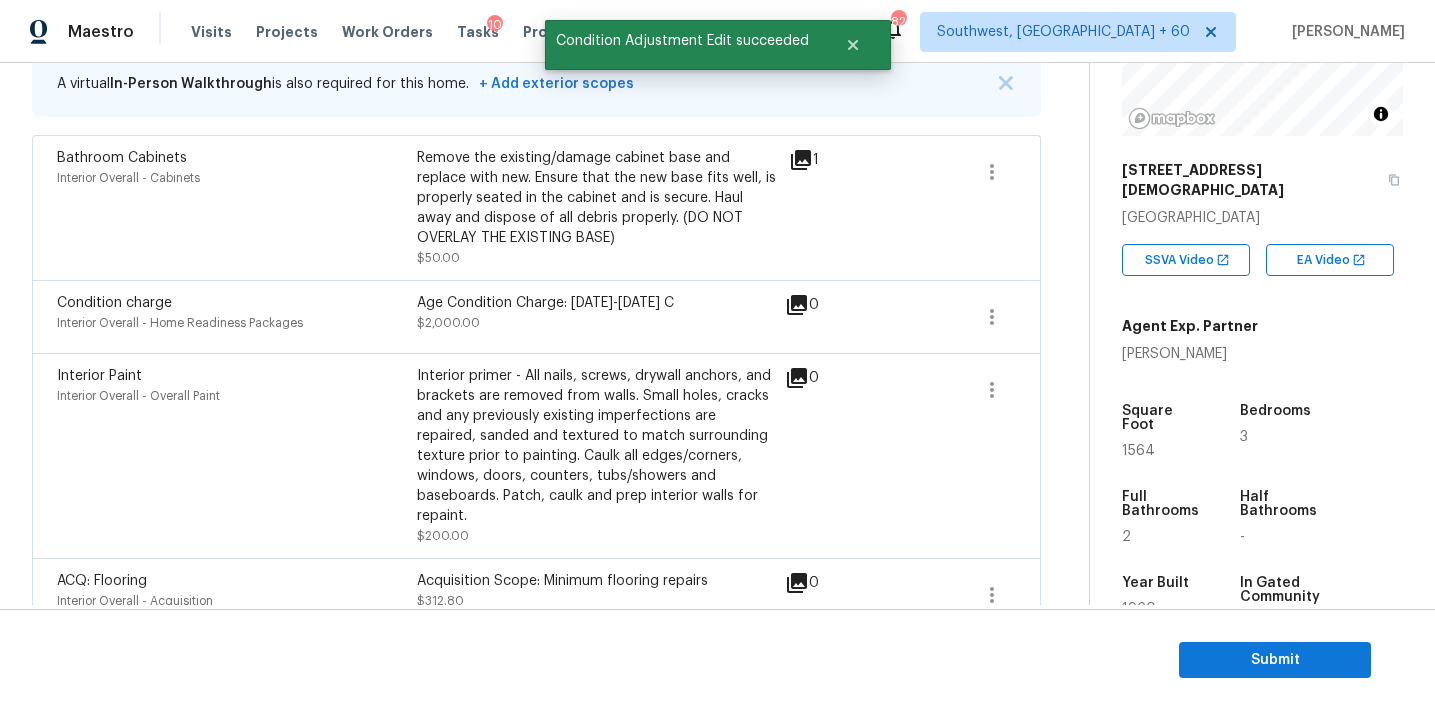 scroll, scrollTop: 385, scrollLeft: 0, axis: vertical 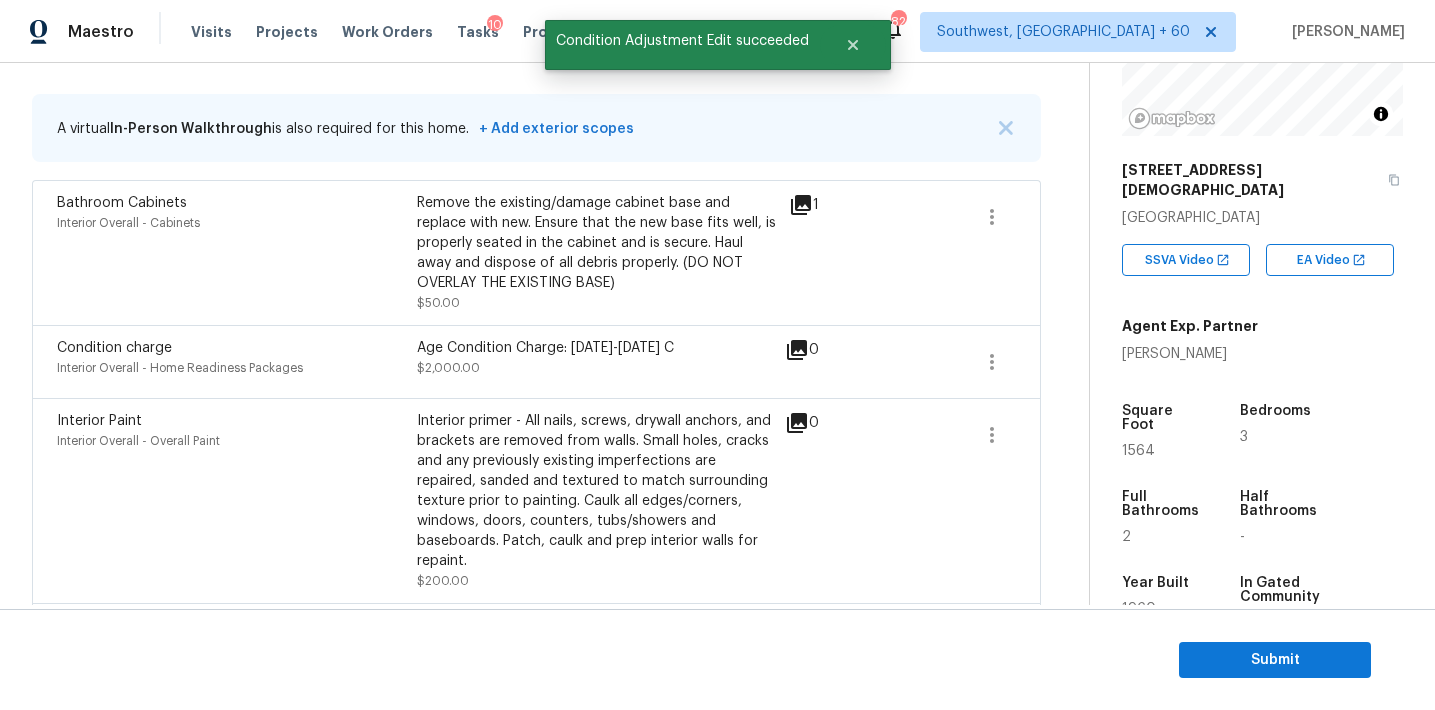 click on "Age Condition Charge: [DATE]-[DATE] C	 $2,000.00" at bounding box center (597, 362) 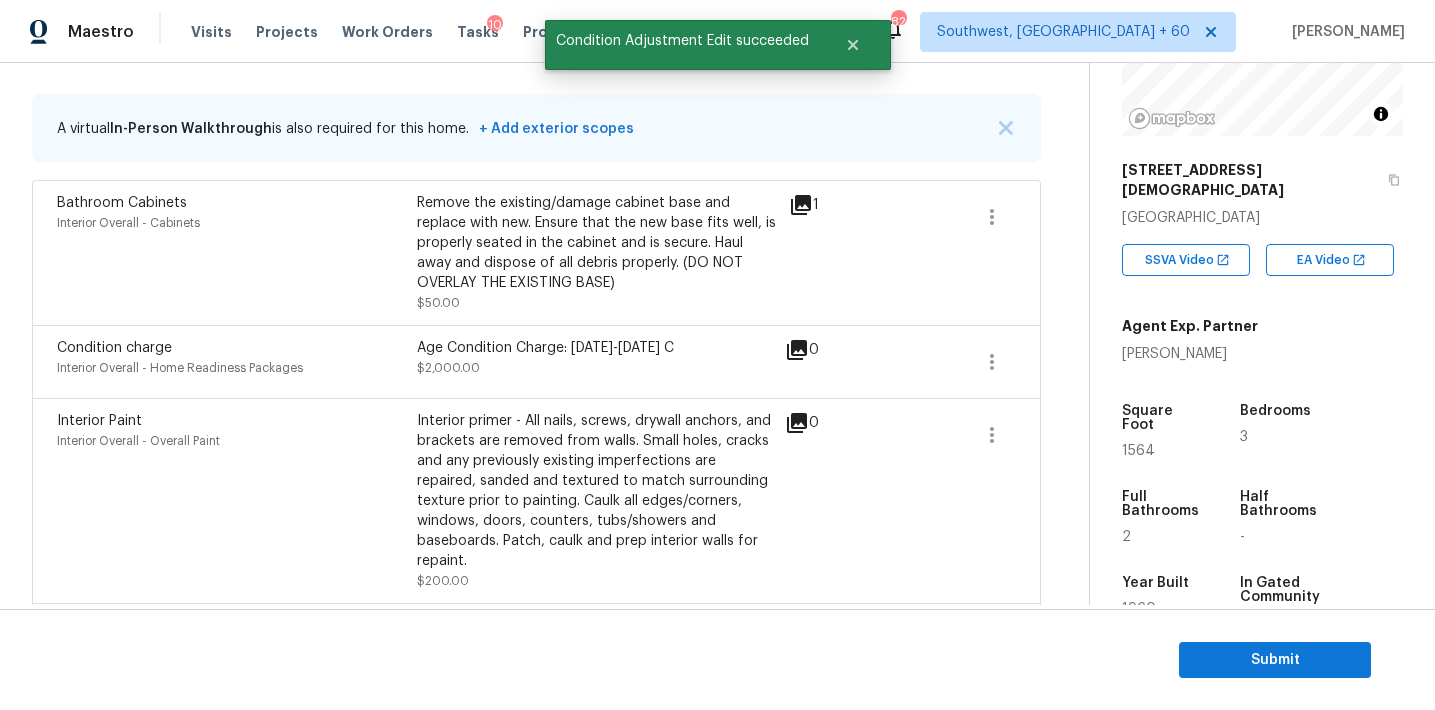 click 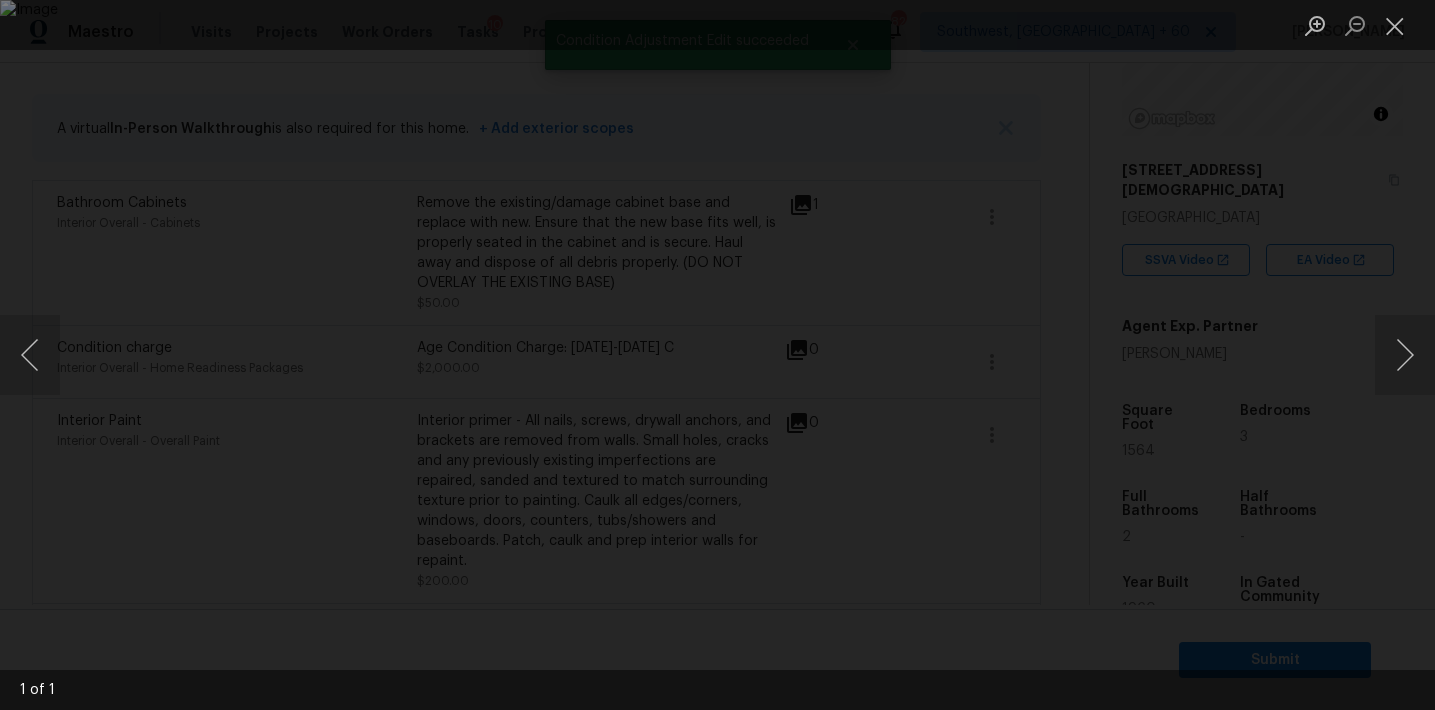 click at bounding box center (717, 355) 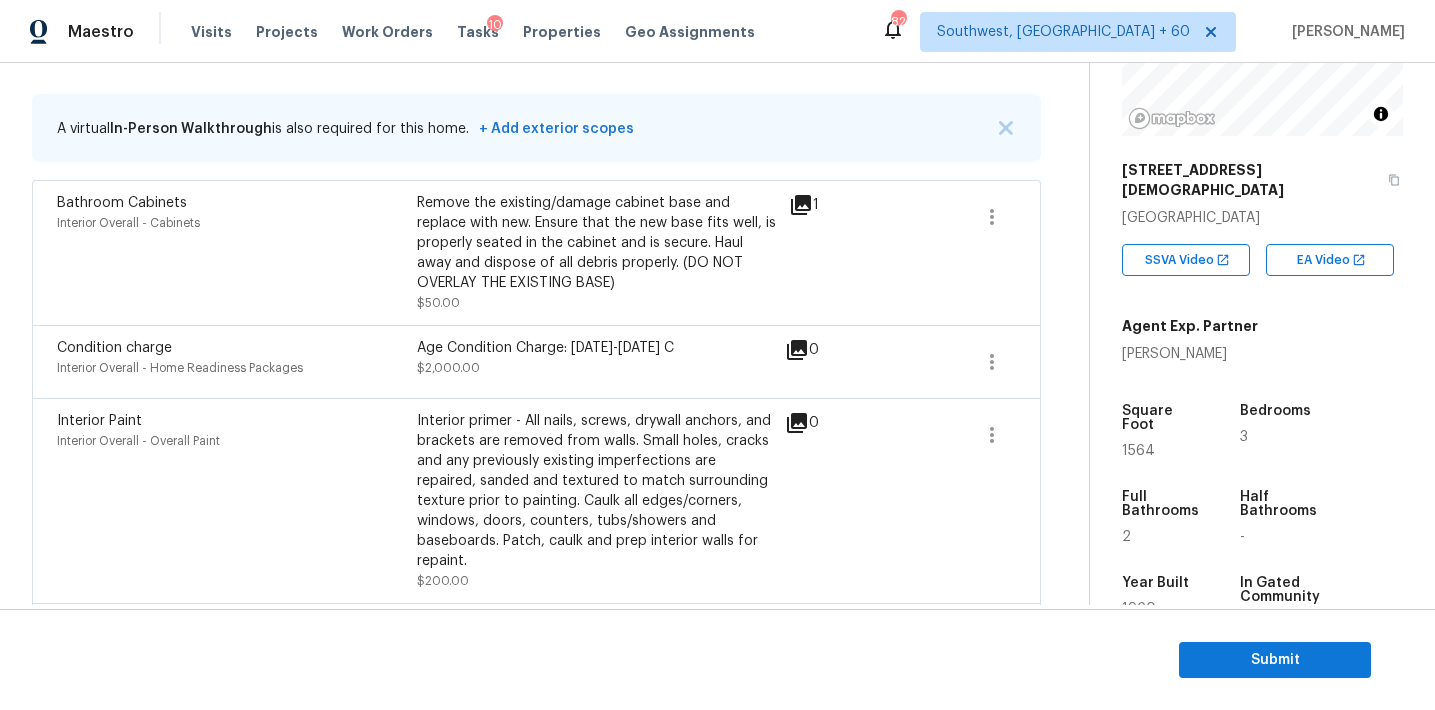 click on "Condition charge Interior Overall - Home Readiness Packages Age Condition Charge: [DATE]-[DATE] C	 $2,000.00   0" at bounding box center (536, 361) 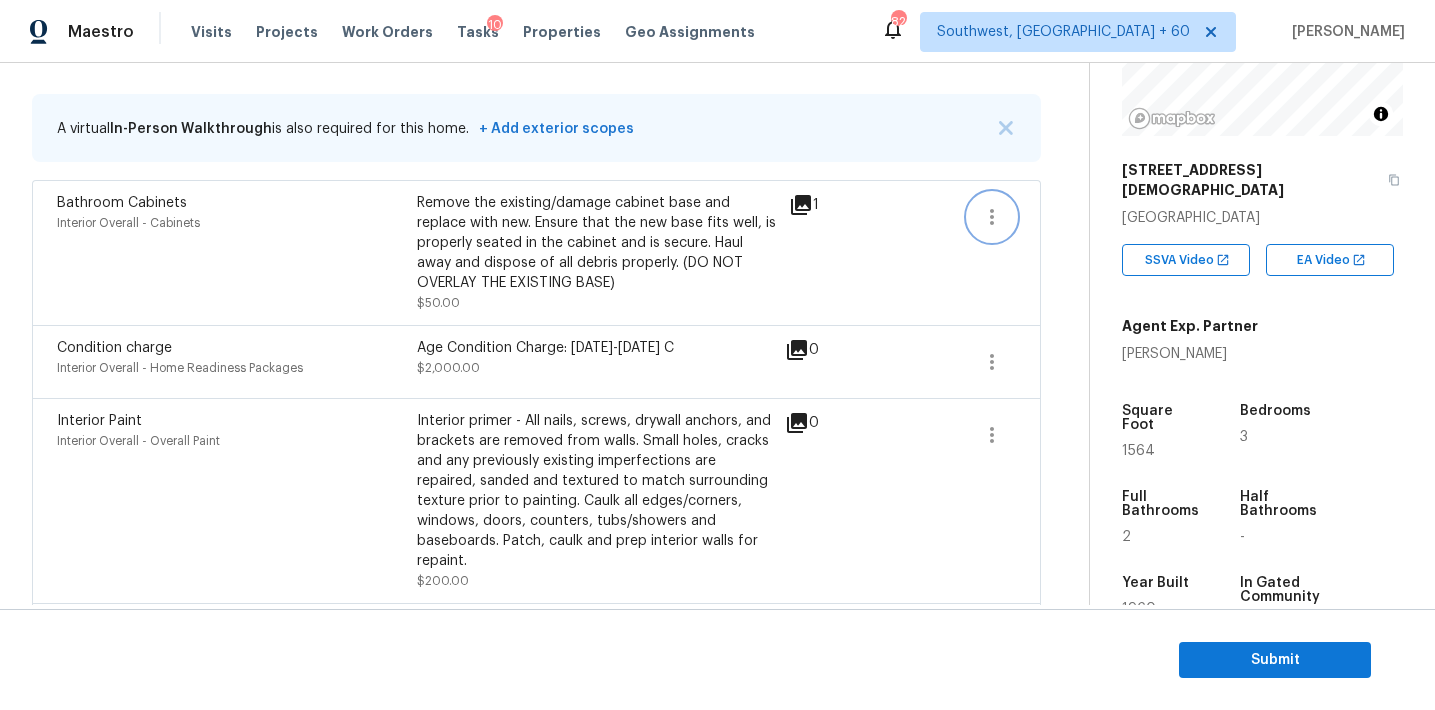 click 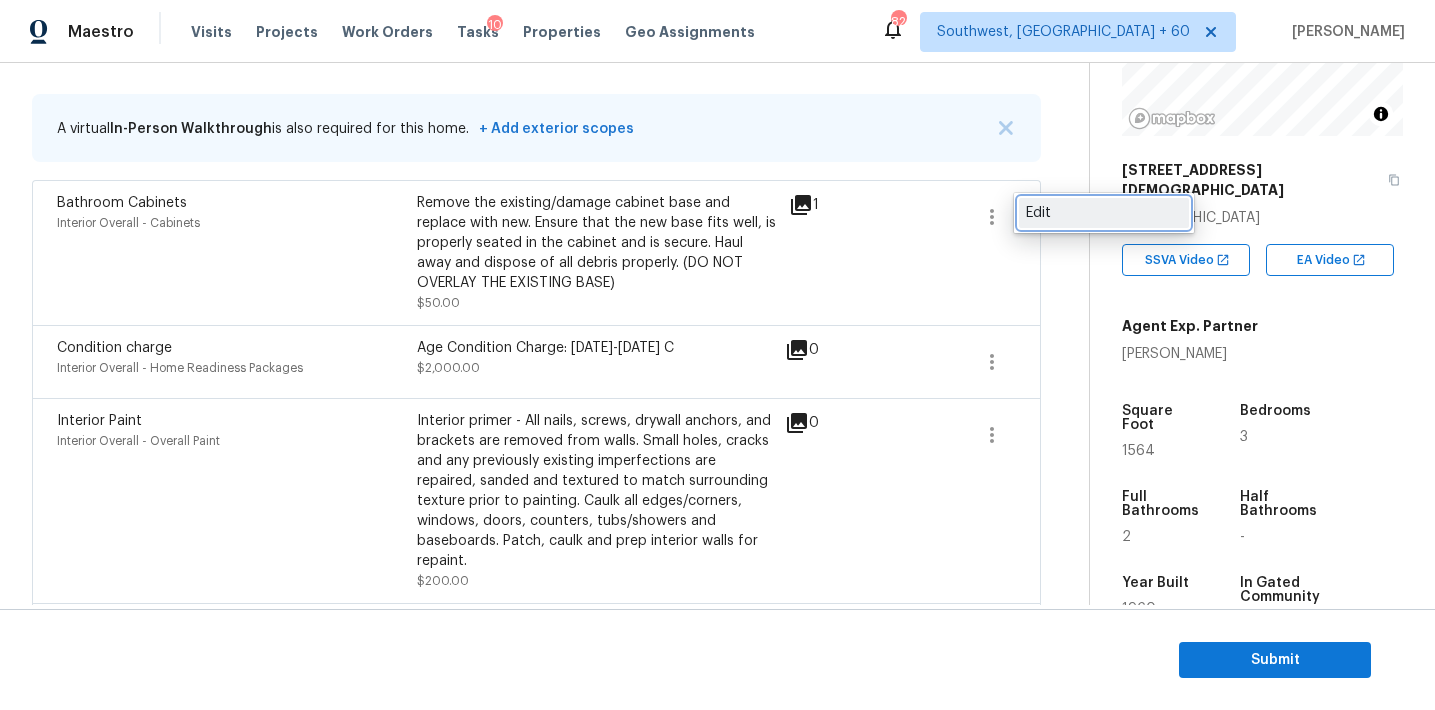 click on "Edit" at bounding box center [1104, 213] 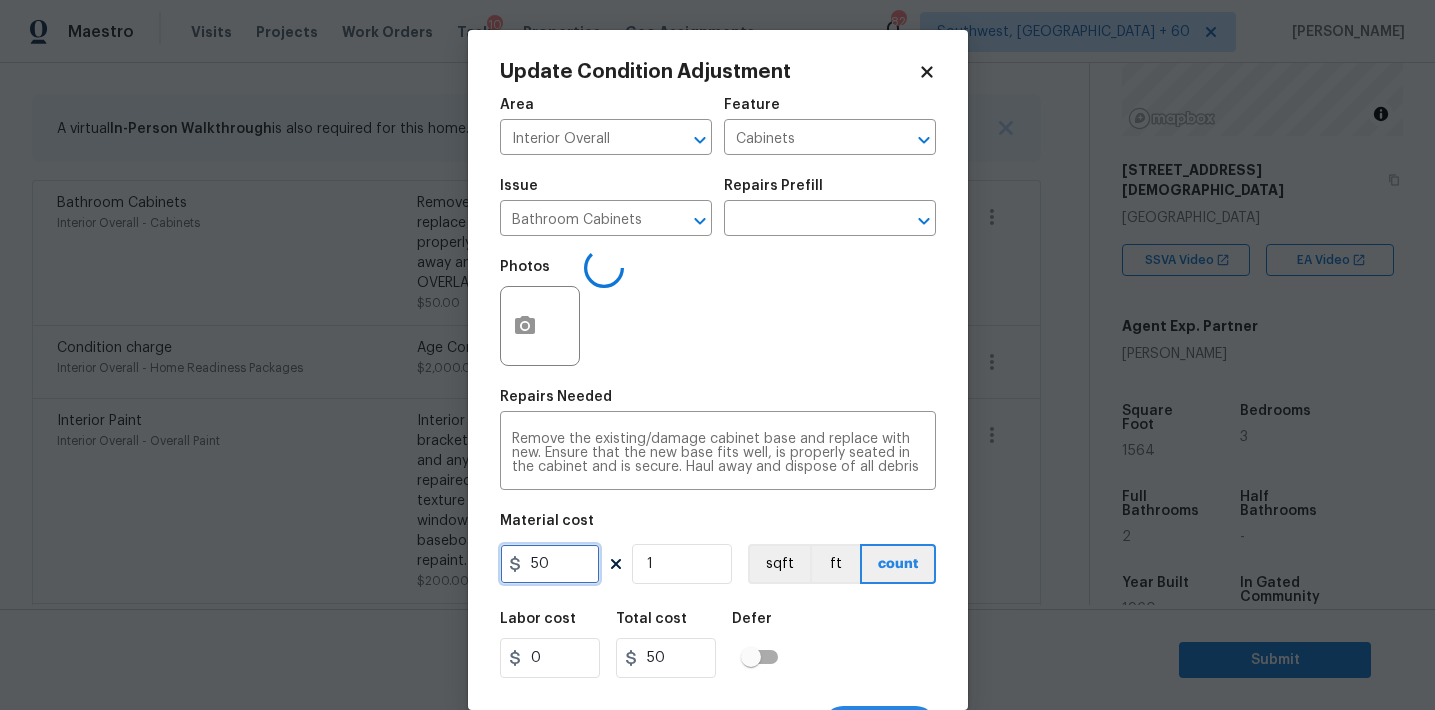 click on "50" at bounding box center [550, 564] 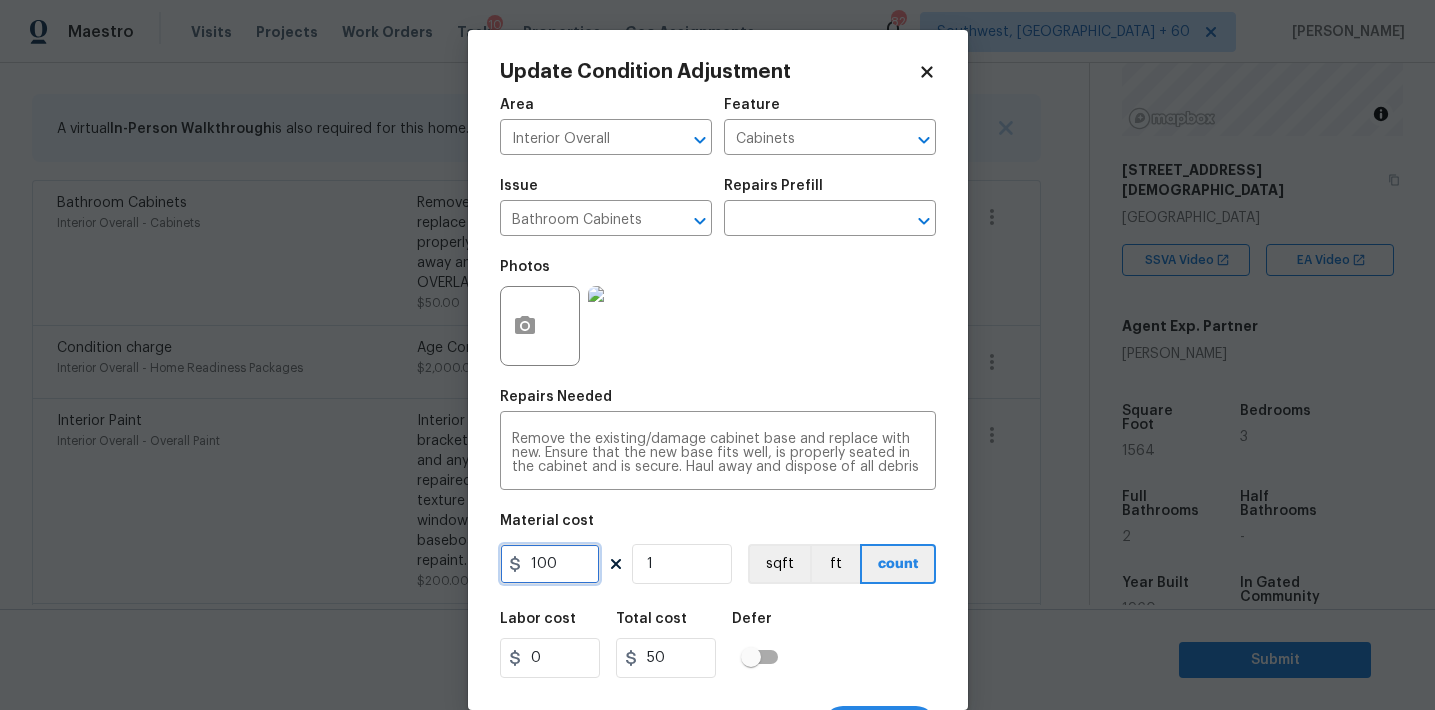 type on "100" 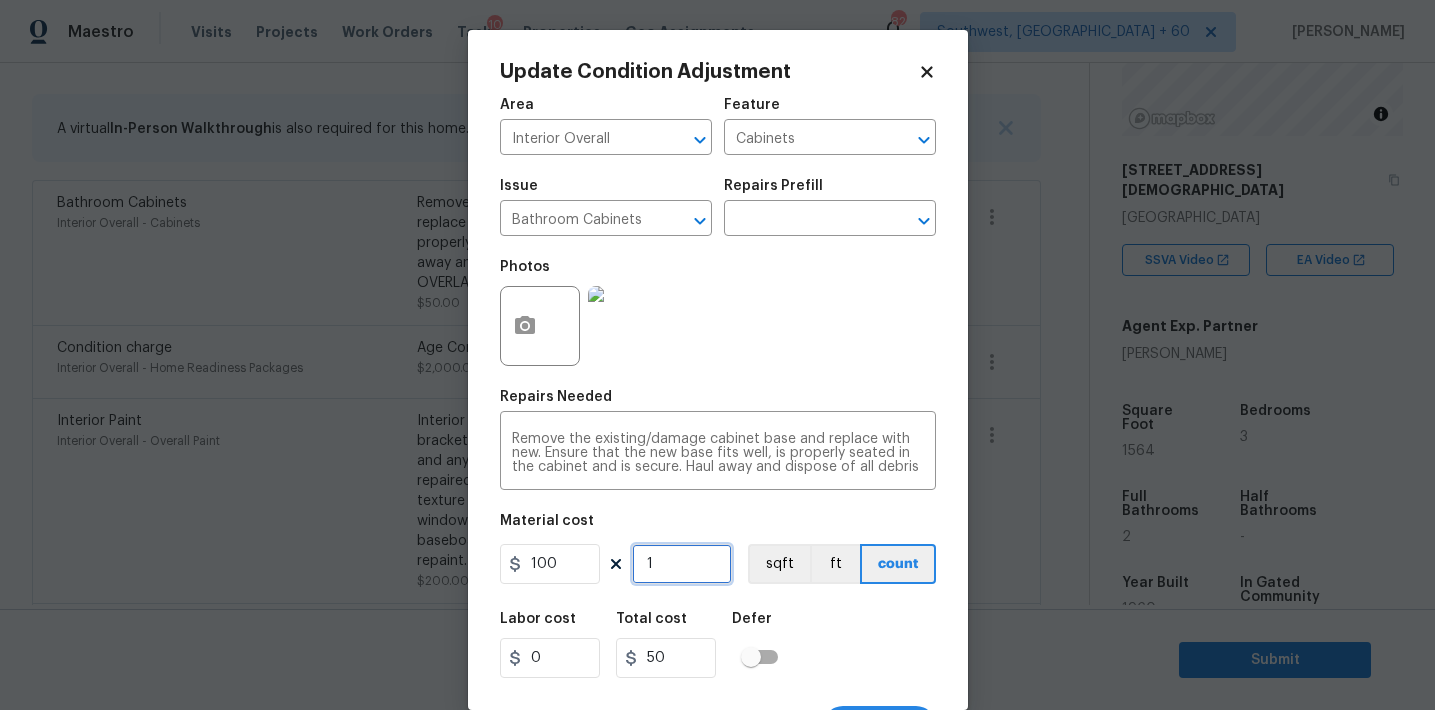 type on "100" 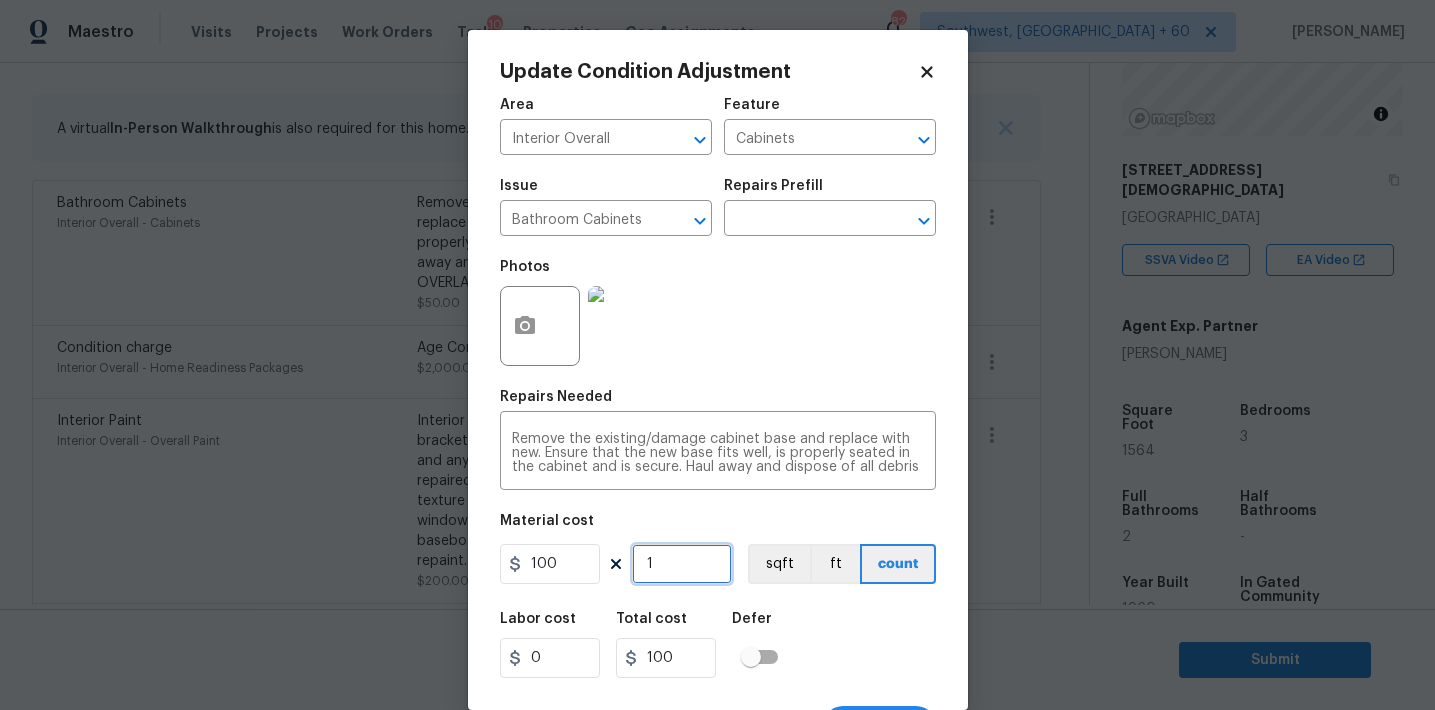 scroll, scrollTop: 37, scrollLeft: 0, axis: vertical 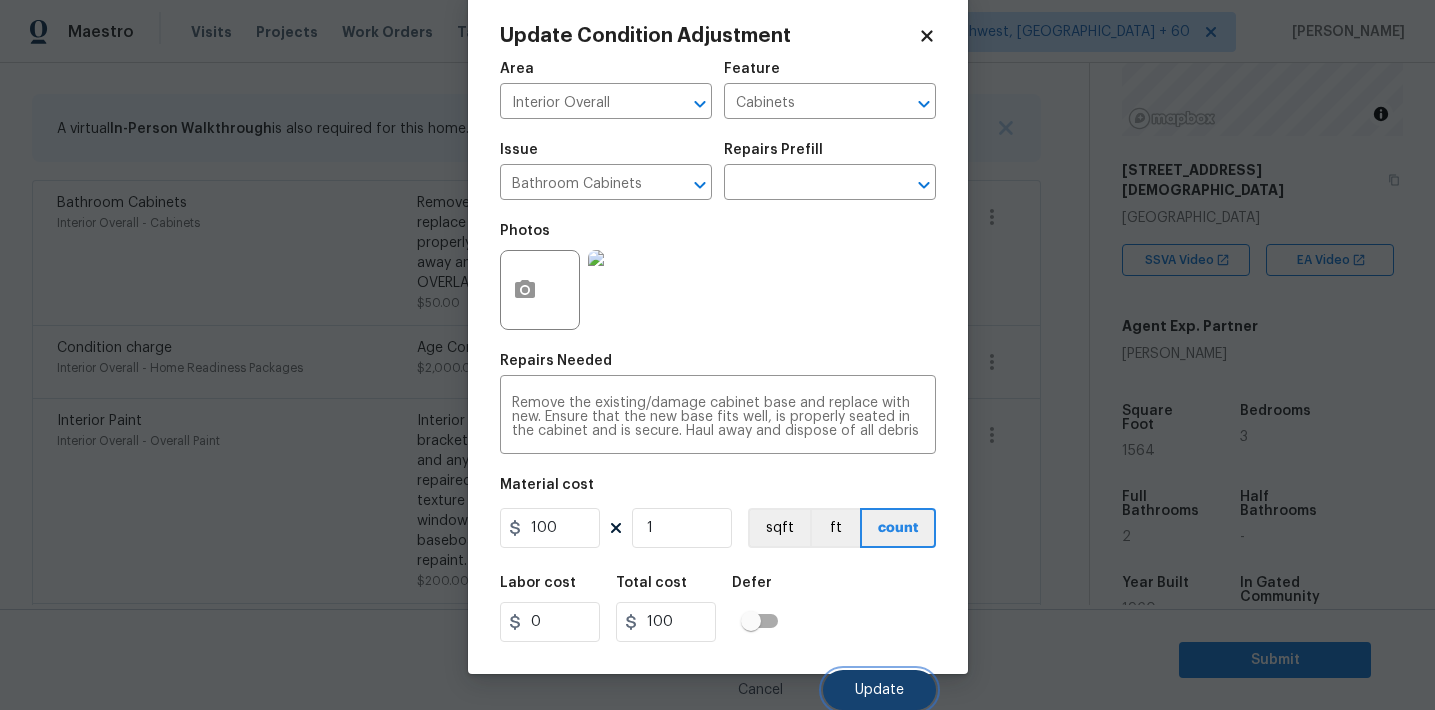 click on "Update" at bounding box center (879, 690) 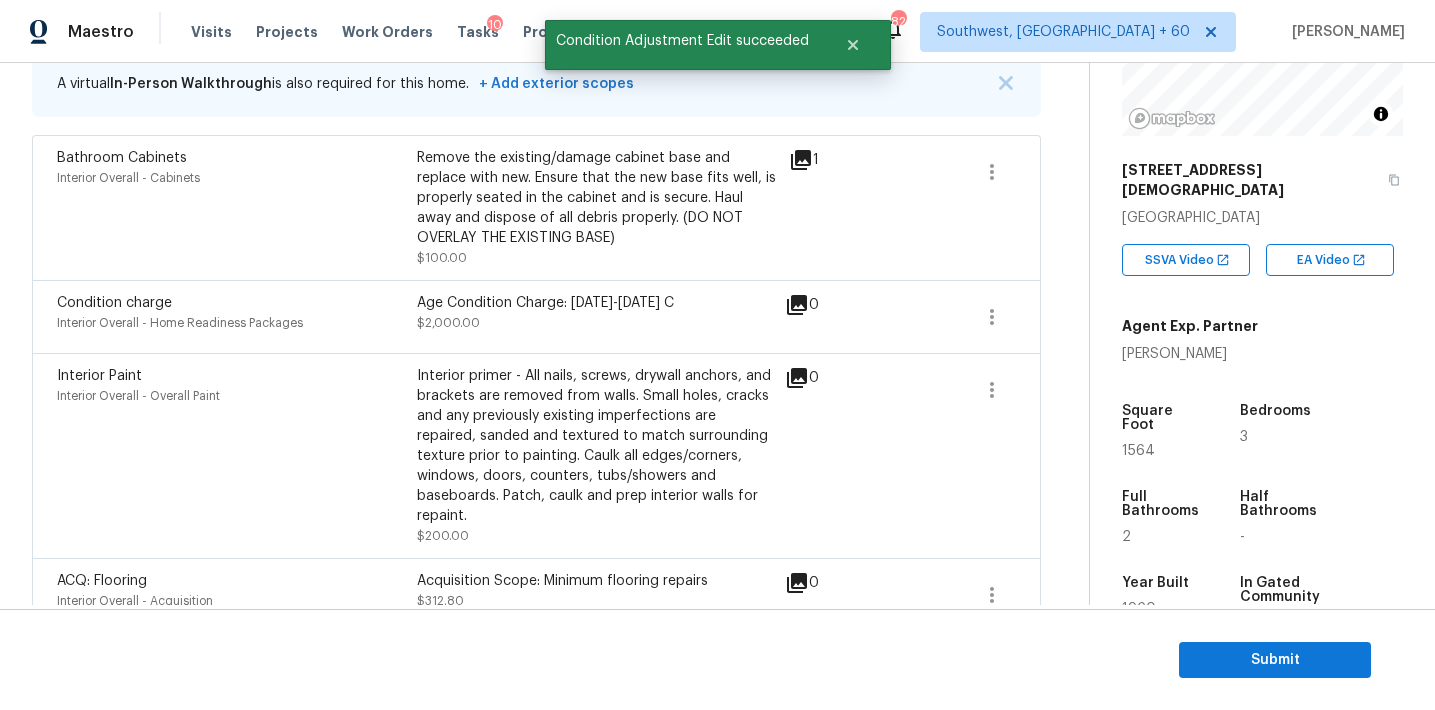 scroll, scrollTop: 385, scrollLeft: 0, axis: vertical 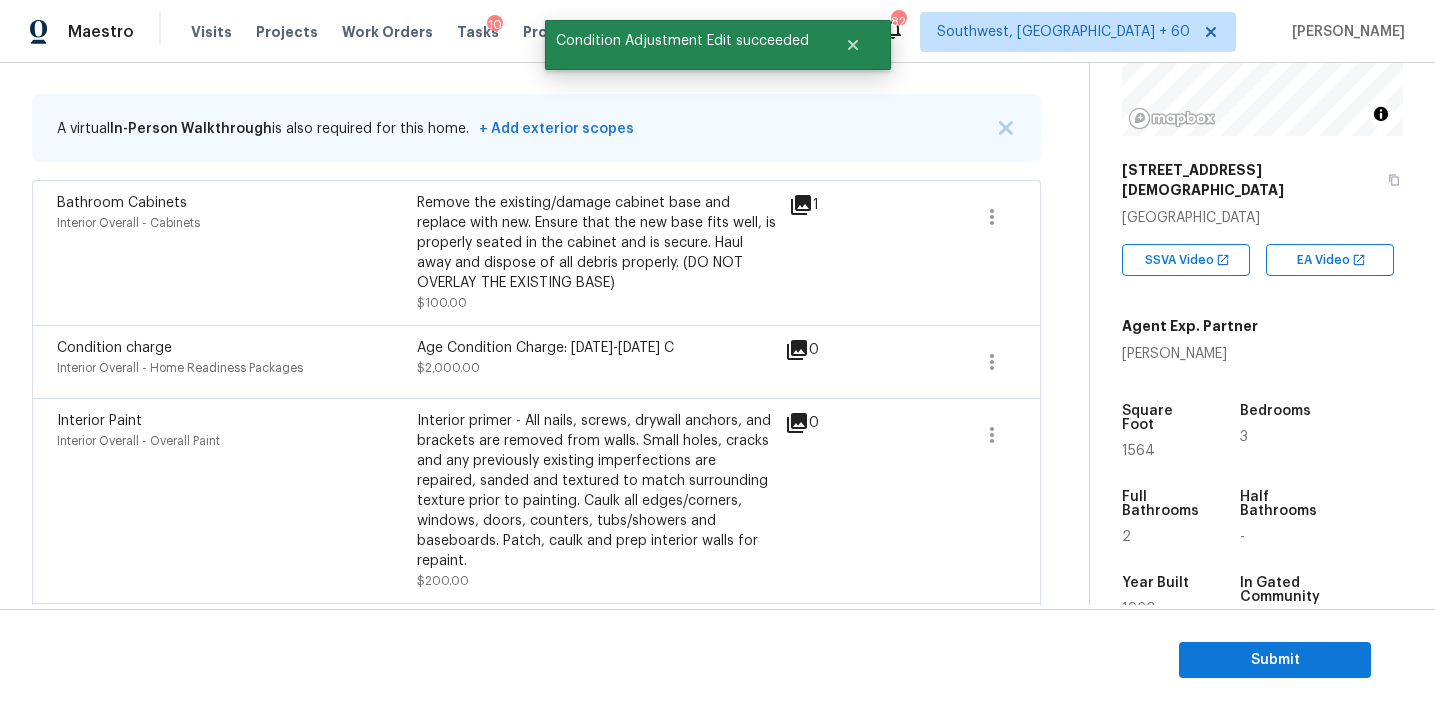 click on "Interior primer - All nails, screws, drywall anchors, and brackets are removed from walls. Small holes, cracks and any previously existing imperfections are repaired, sanded and textured to match surrounding texture prior to painting. Caulk all edges/corners, windows, doors, counters, tubs/showers and baseboards. Patch, caulk and prep interior walls for repaint." at bounding box center [597, 491] 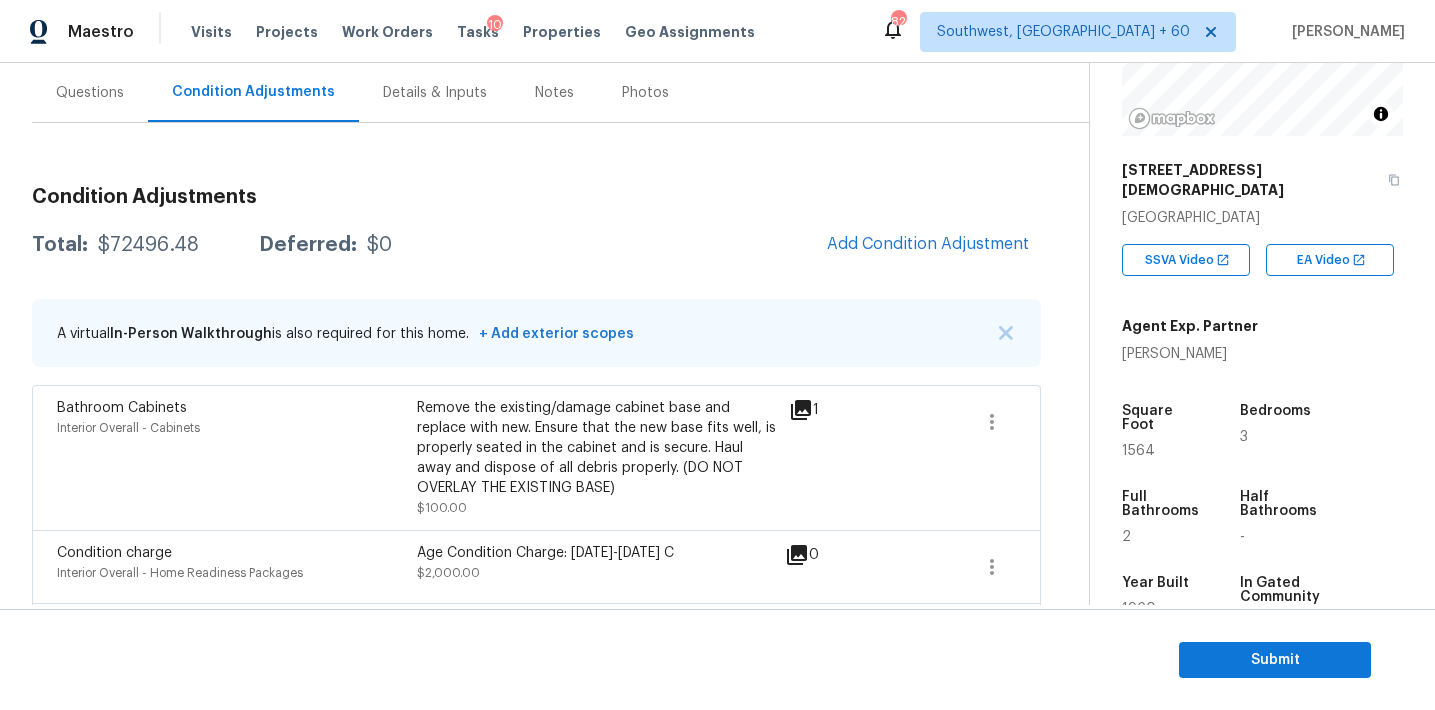 scroll, scrollTop: 179, scrollLeft: 0, axis: vertical 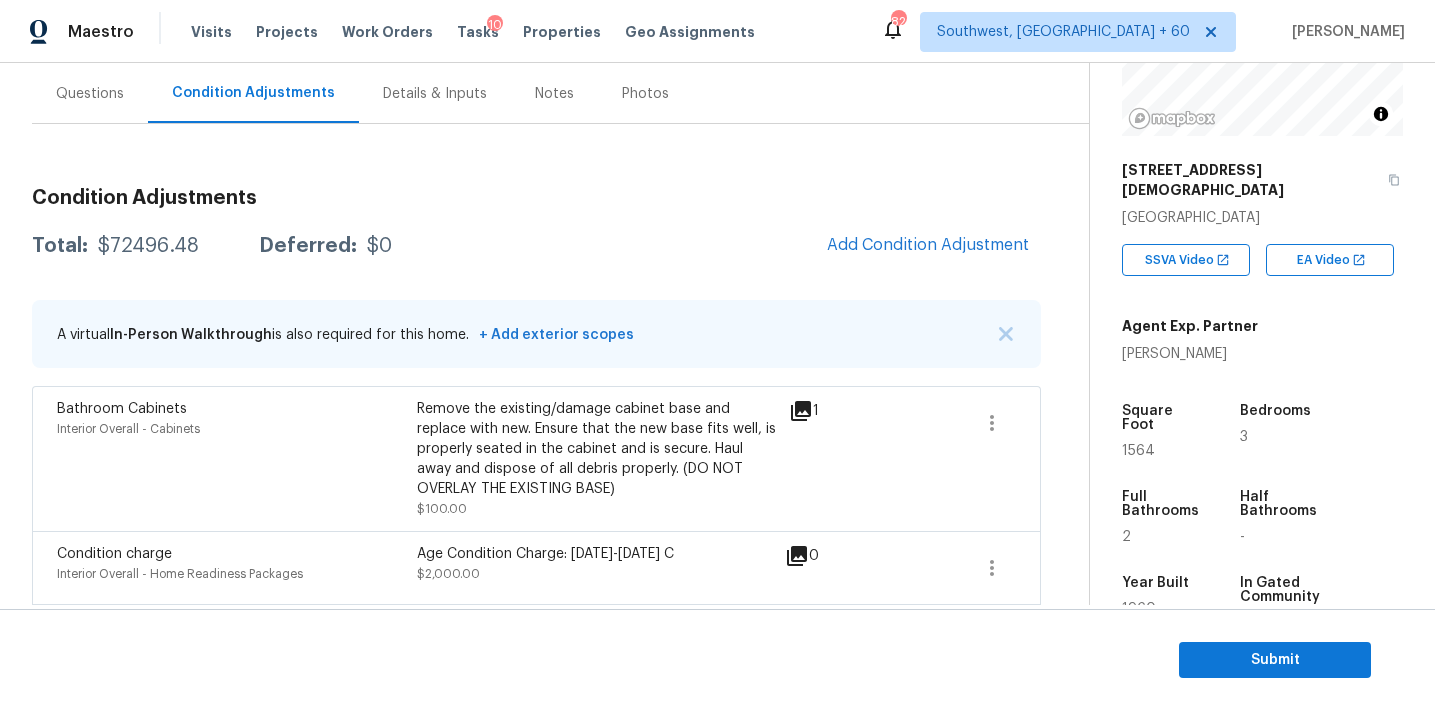 click on "Questions" at bounding box center (90, 93) 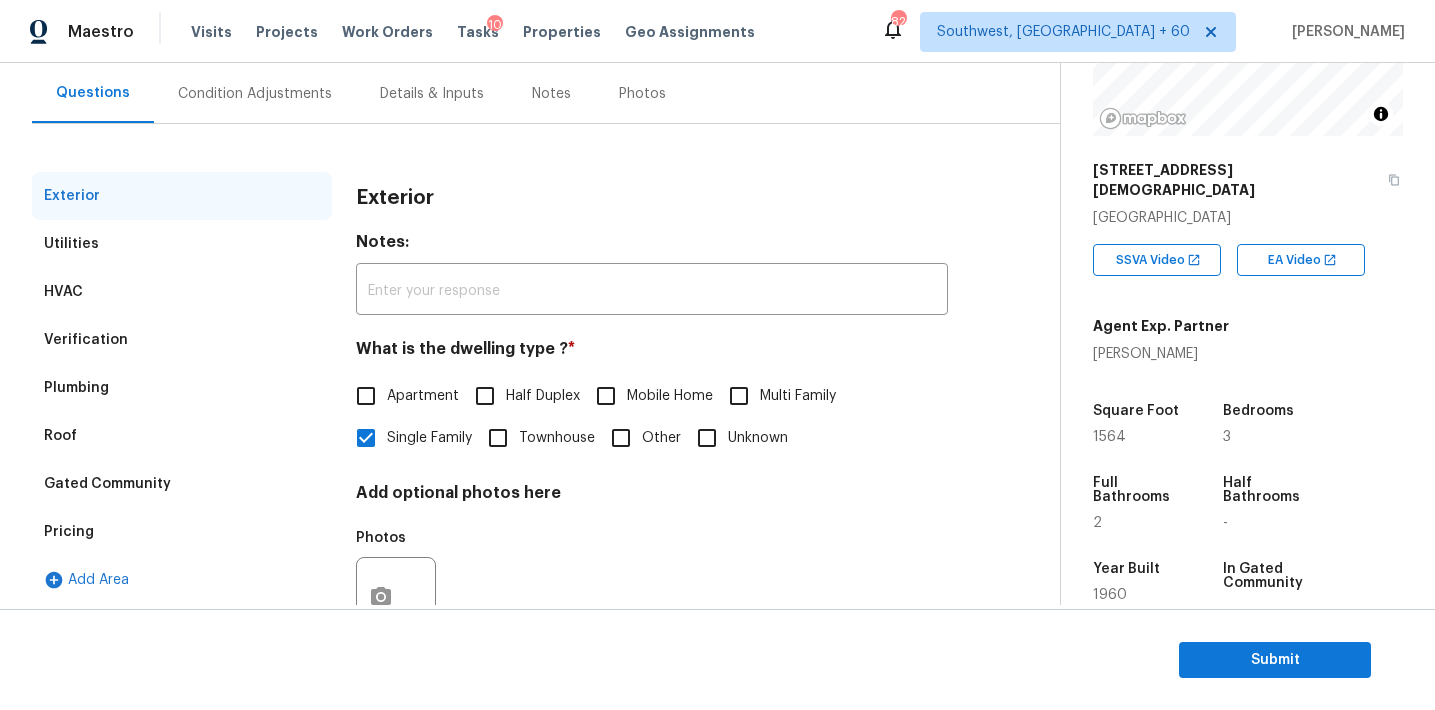 click on "Condition Adjustments" at bounding box center [255, 94] 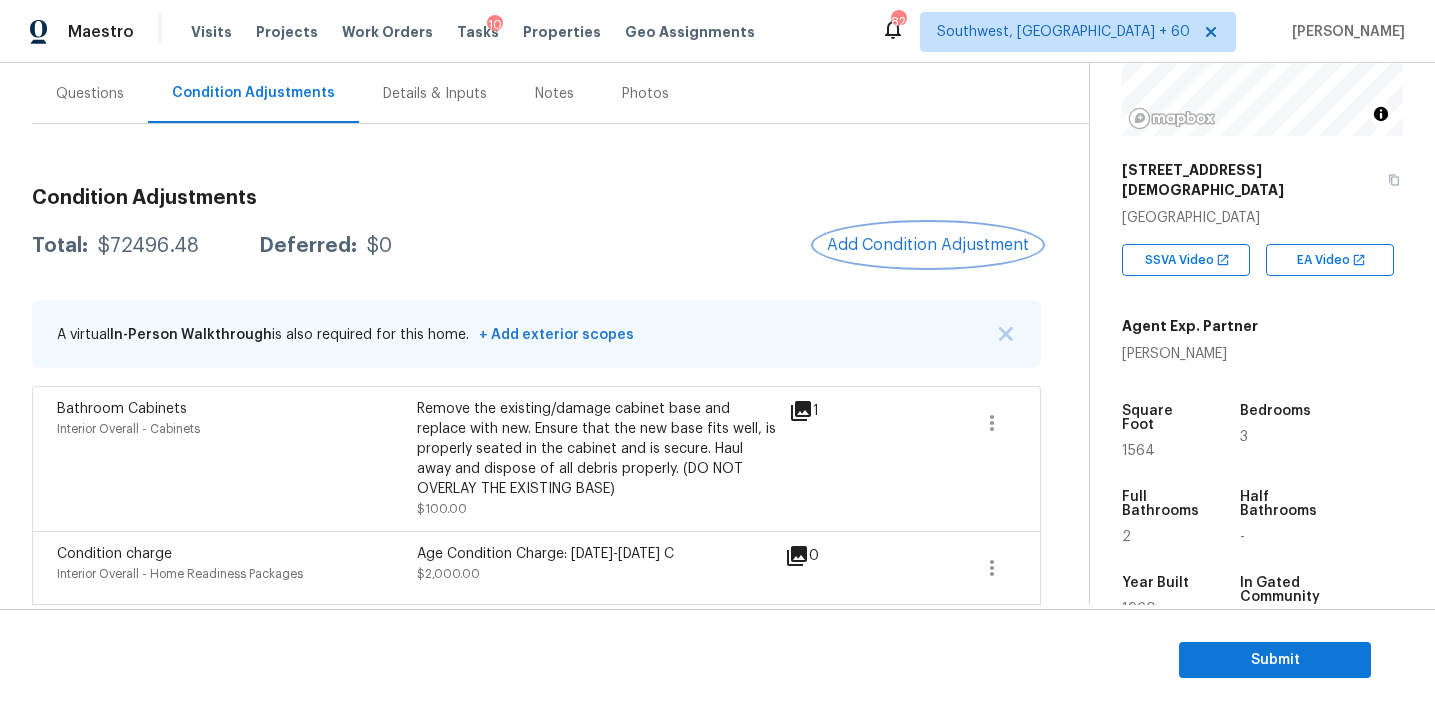click on "Add Condition Adjustment" at bounding box center (928, 245) 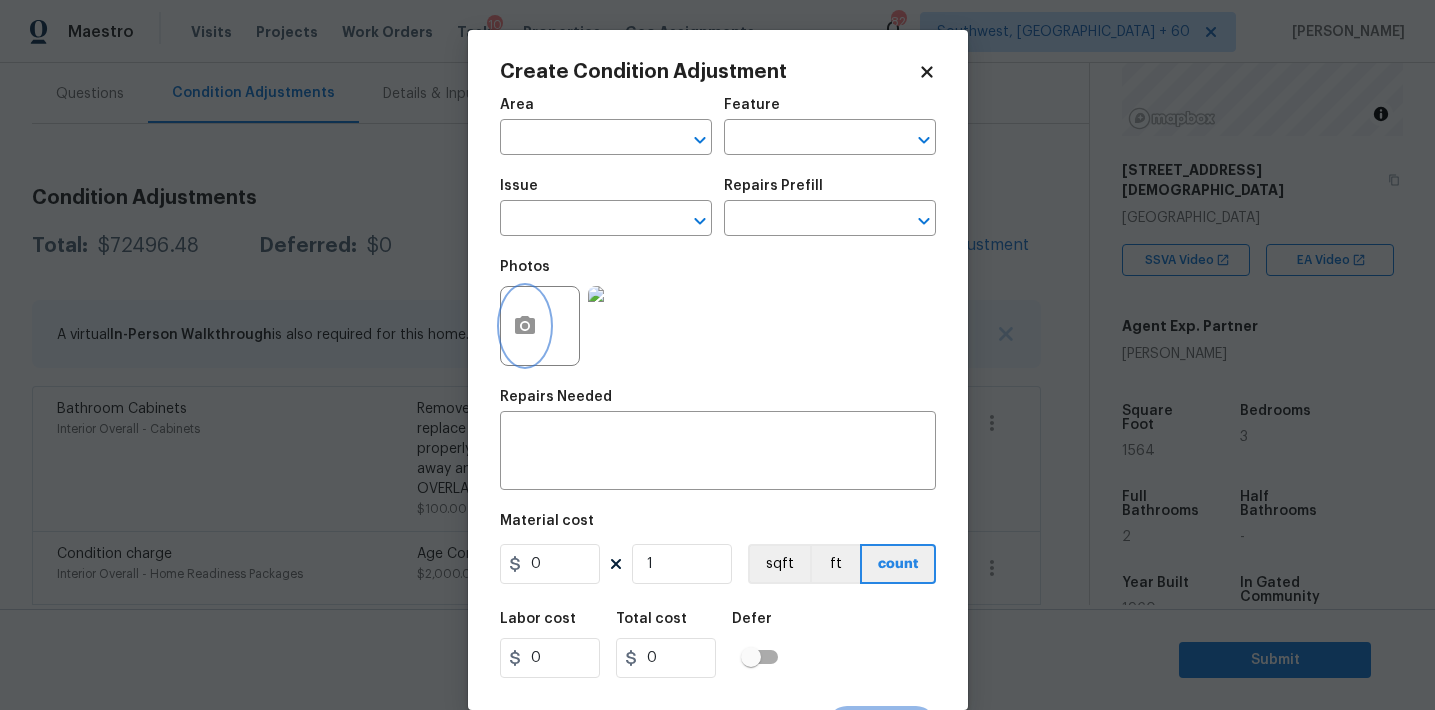 click at bounding box center (525, 326) 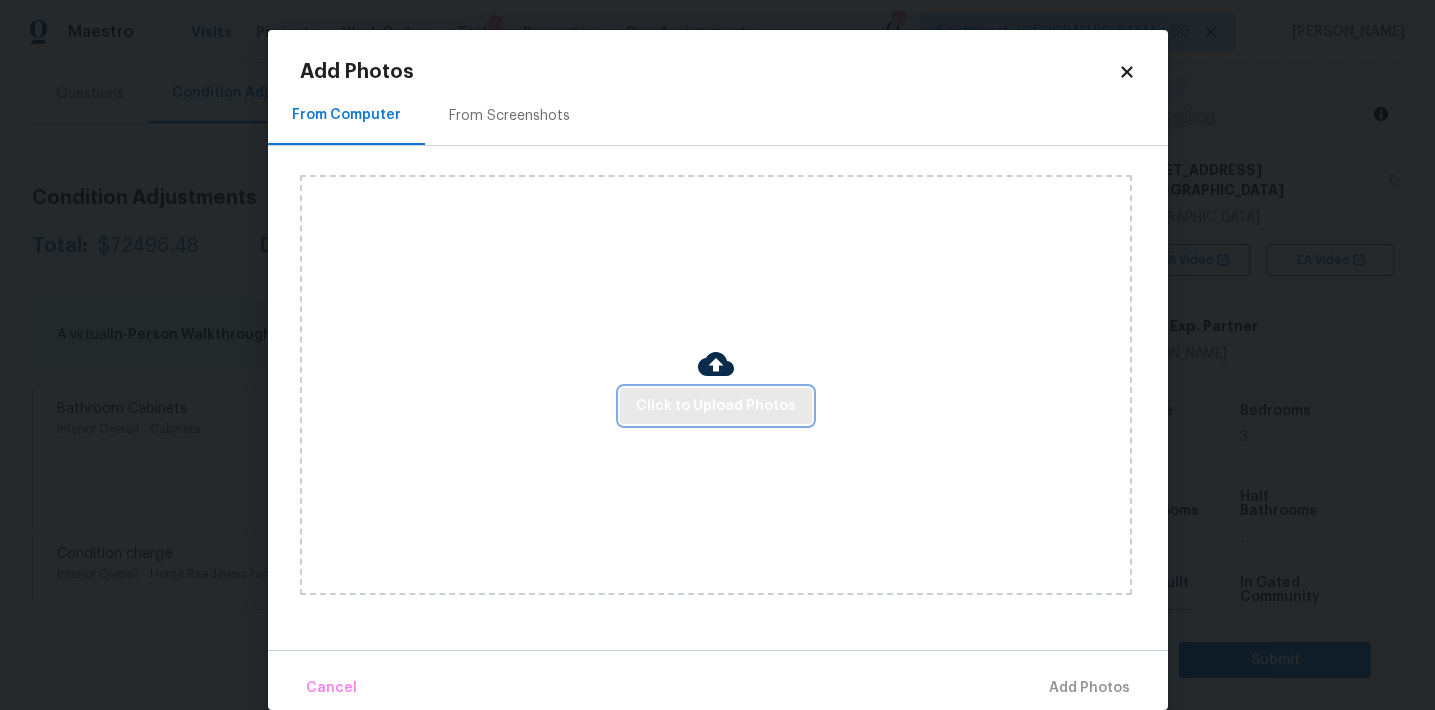 click on "Click to Upload Photos" at bounding box center (716, 406) 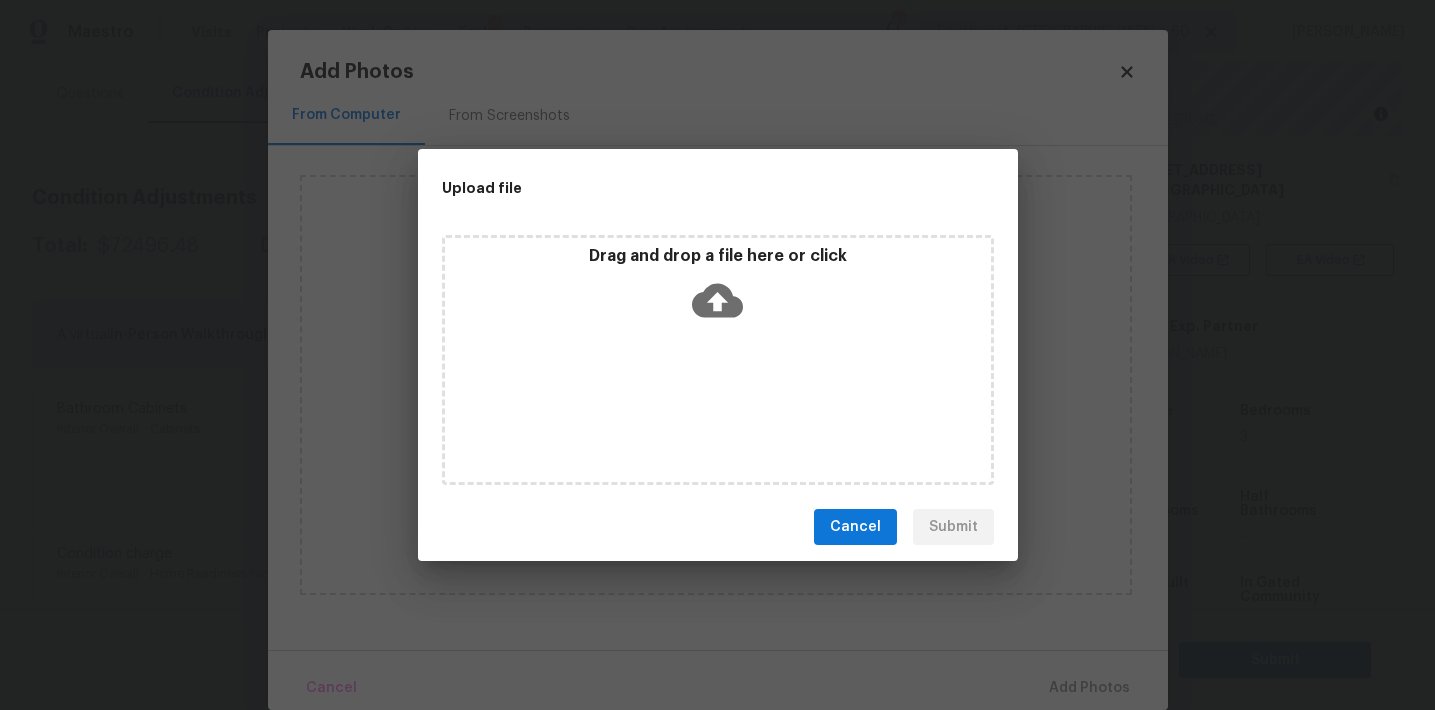 click on "Drag and drop a file here or click" at bounding box center [718, 289] 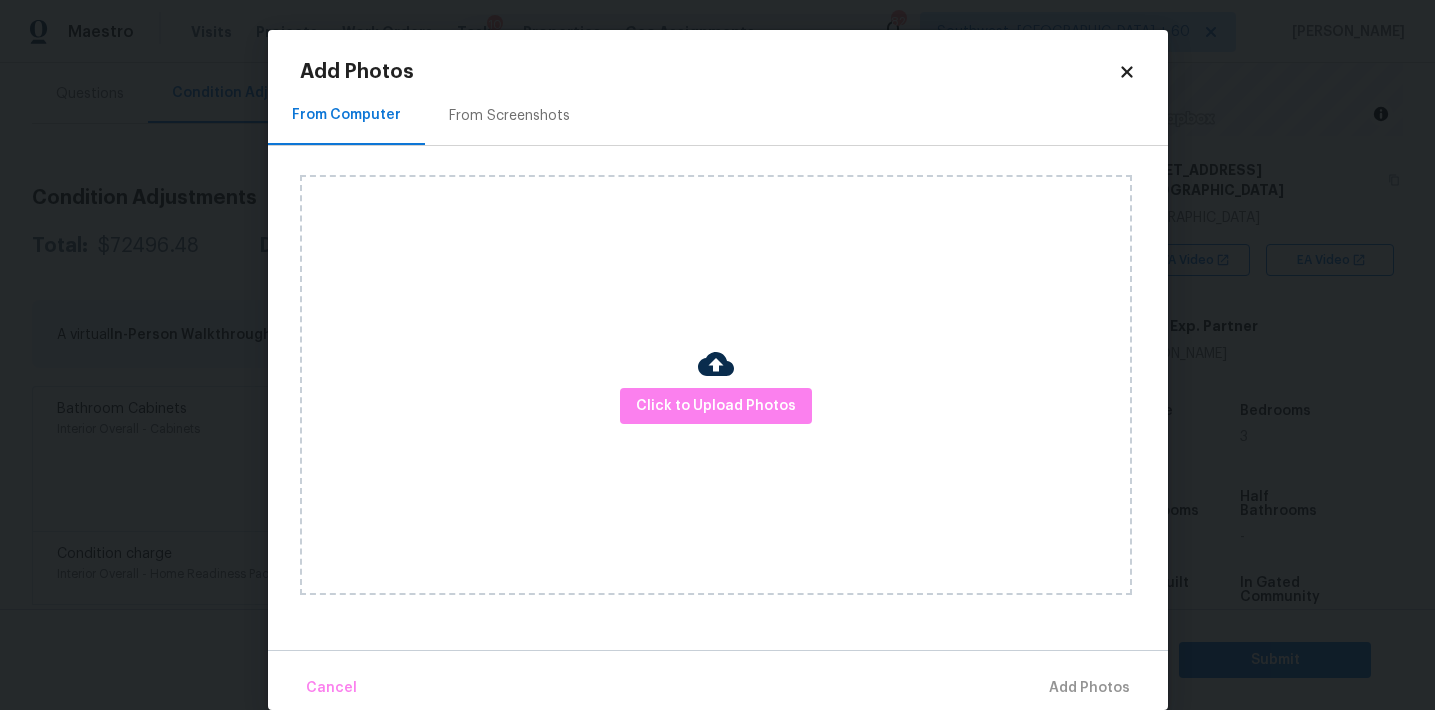 click on "Add Photos From Computer From Screenshots Click to Upload Photos Cancel Add Photos" at bounding box center (718, 370) 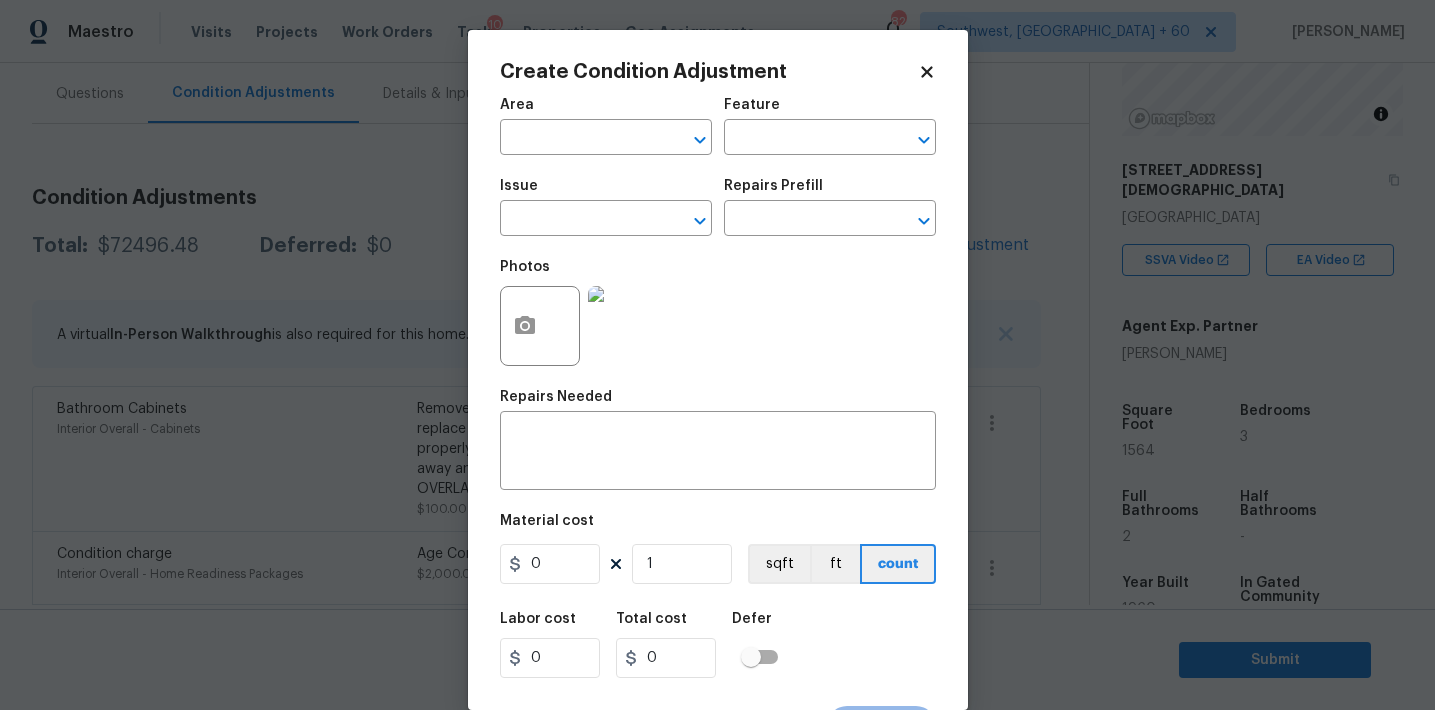 click on "Maestro Visits Projects Work Orders Tasks 10 Properties Geo Assignments 829 Southwest, [GEOGRAPHIC_DATA] + 60 [PERSON_NAME] Back to tasks Condition Scoping - Full [DATE] by 2:19 pm   [PERSON_NAME] In-progress Questions Condition Adjustments Details & Inputs Notes Photos Condition Adjustments Total:  $72496.48 Deferred:  $0 Add Condition Adjustment A virtual  In-Person Walkthrough  is also required for this home.   + Add exterior scopes Bathroom Cabinets Interior Overall - Cabinets Remove the existing/damage cabinet base and replace with new. Ensure that the new base fits well, is properly seated in the cabinet and is secure. Haul away and dispose of all debris properly. (DO NOT OVERLAY THE EXISTING BASE) $100.00   1 Condition charge Interior Overall - Home Readiness Packages Age Condition Charge: [DATE]-[DATE] C	 $2,000.00   0 Interior Paint Interior Overall - Overall Paint $200.00   0 ACQ: Flooring Interior Overall - Acquisition Acquisition Scope: Minimum flooring repairs $312.80   0 ACQ: Paint $578.68   0 Other Odor" at bounding box center (717, 355) 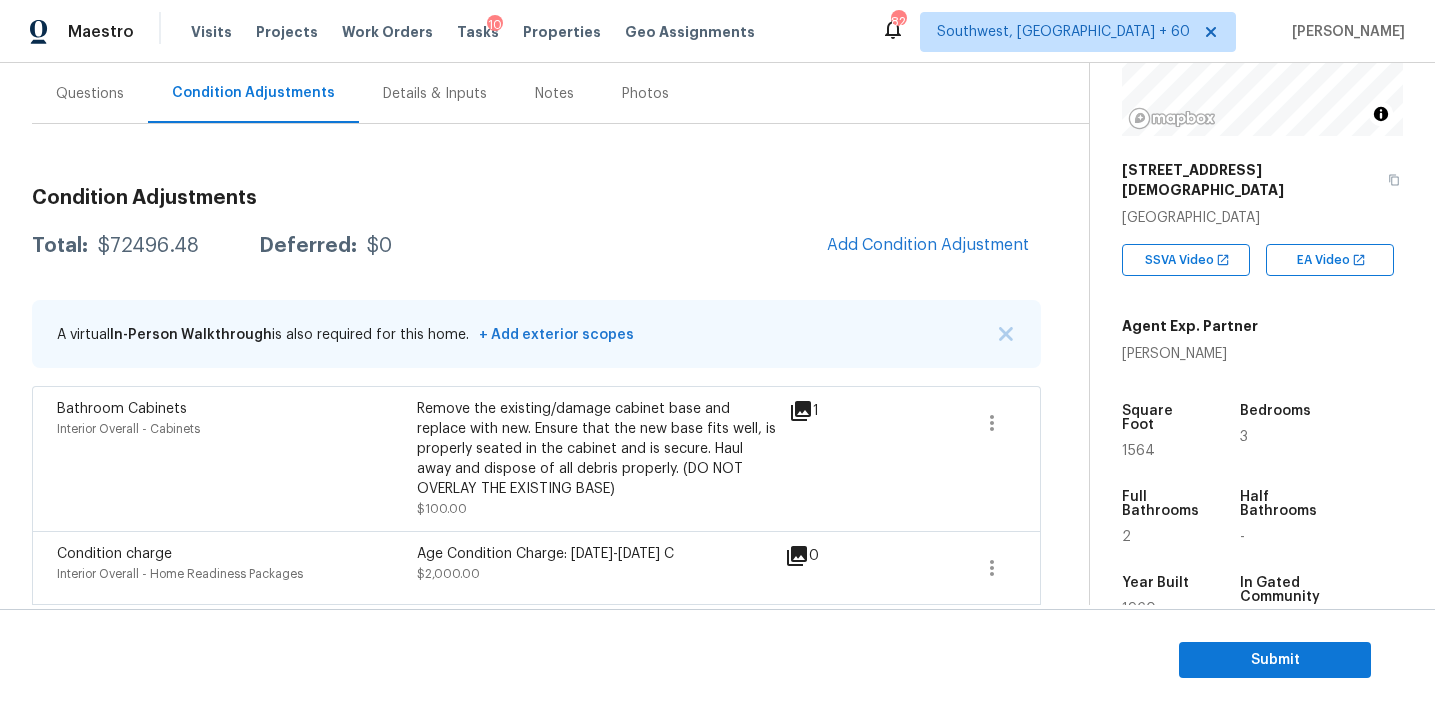 click on "$72496.48" at bounding box center (148, 246) 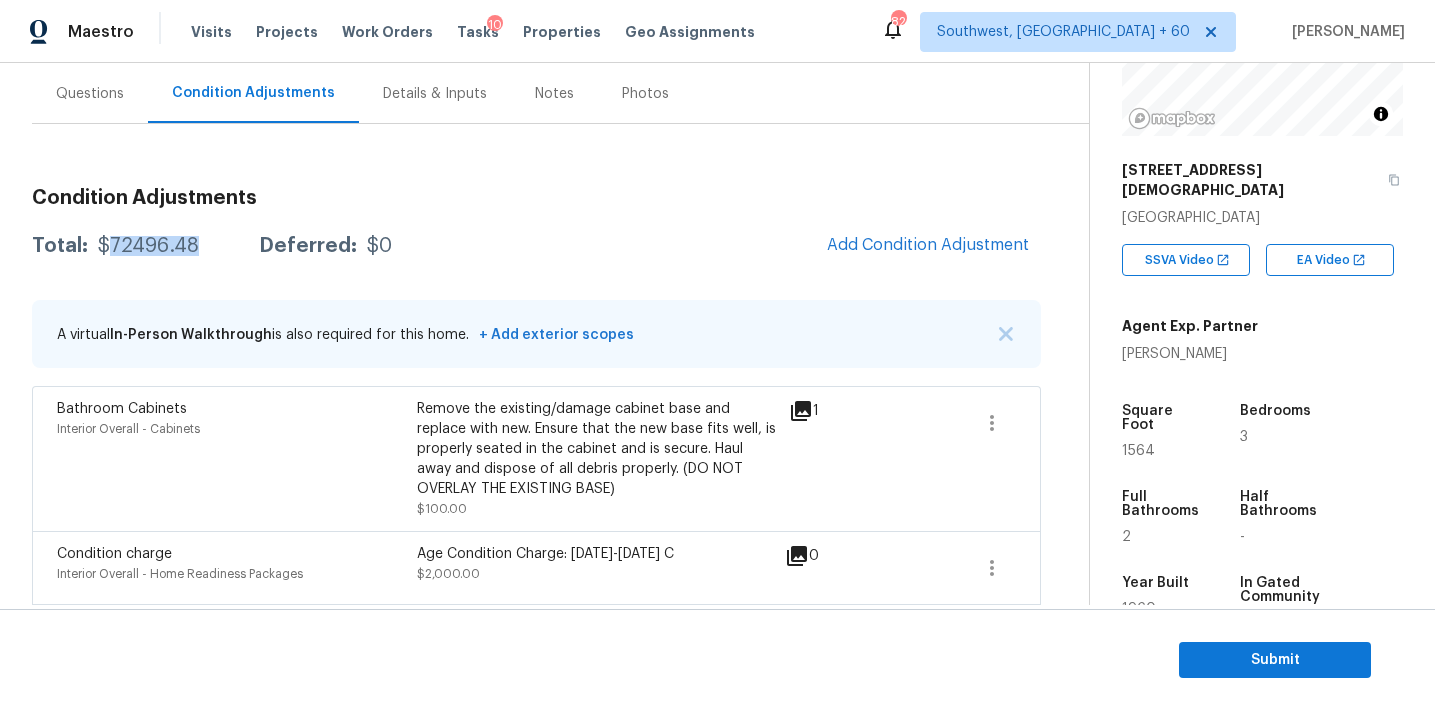 click on "$72496.48" at bounding box center (148, 246) 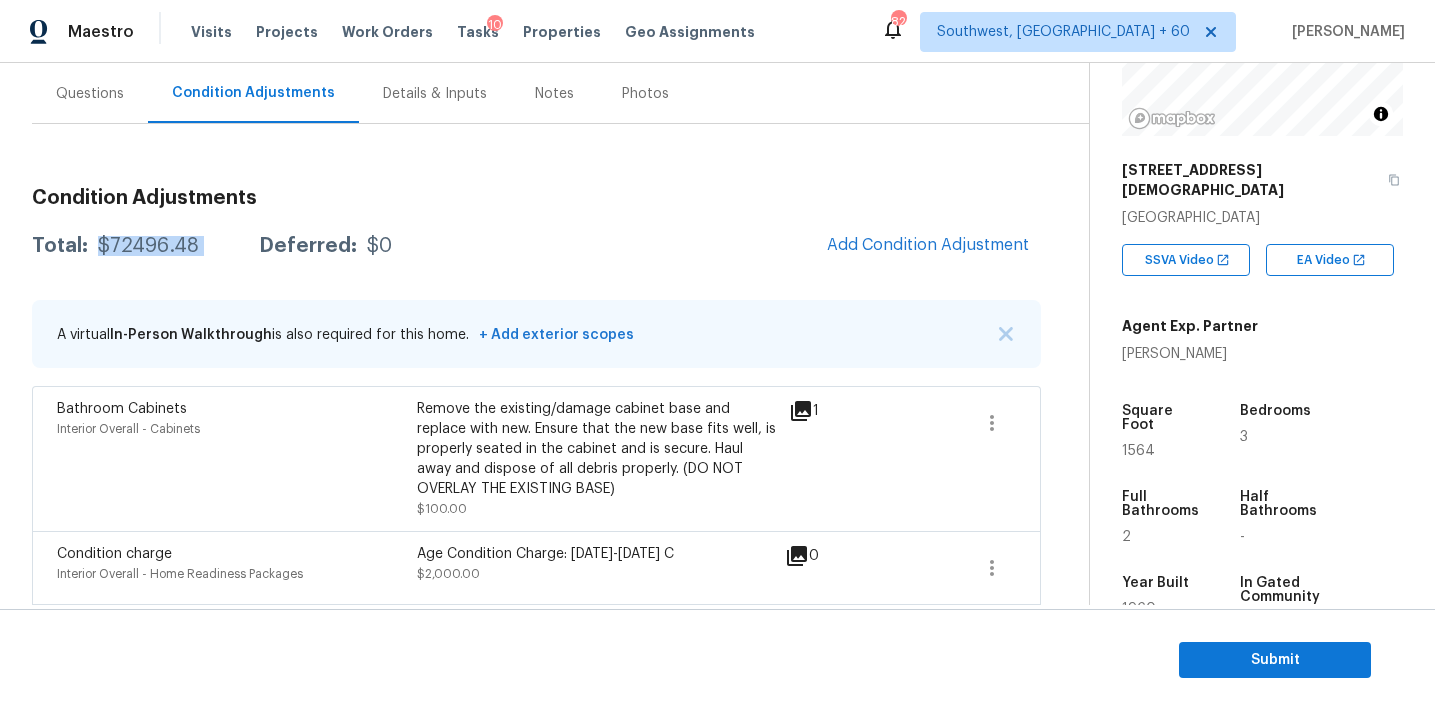 click on "$72496.48" at bounding box center [148, 246] 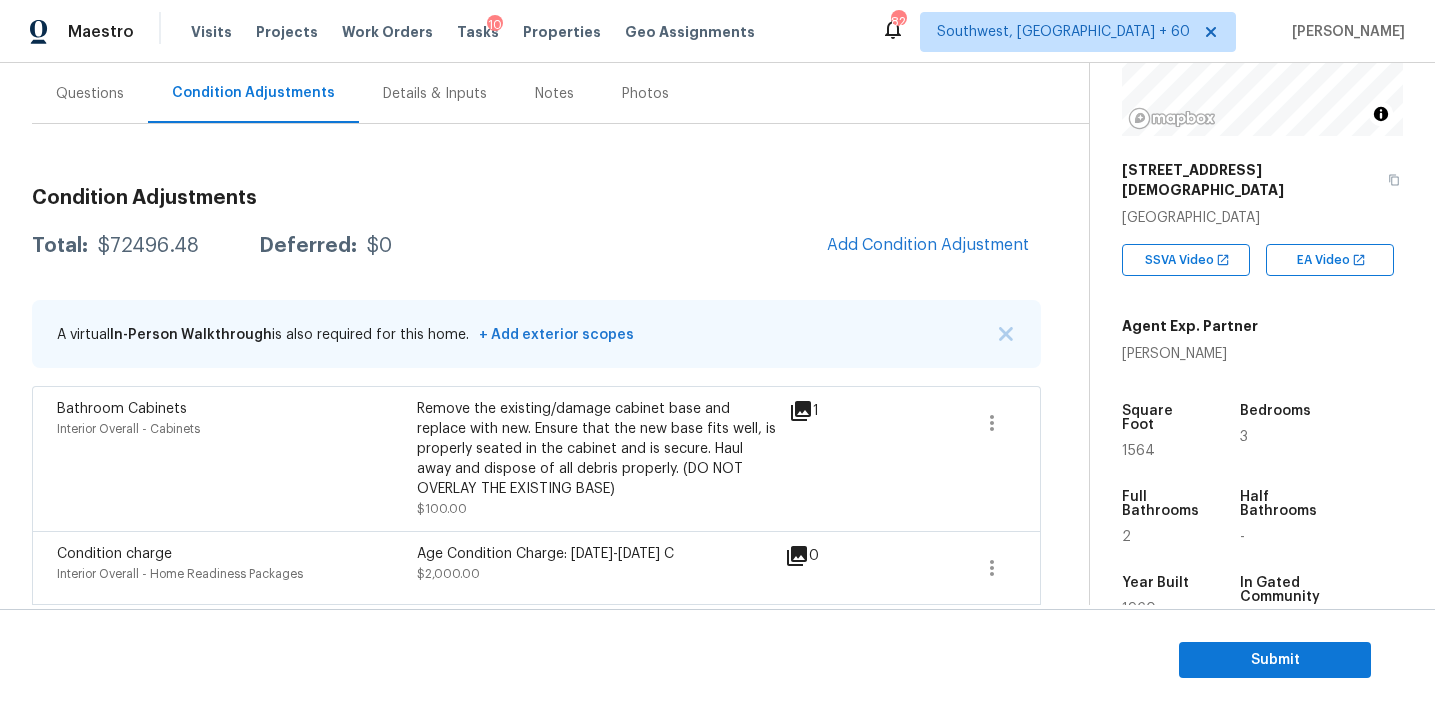 click on "Questions" at bounding box center (90, 93) 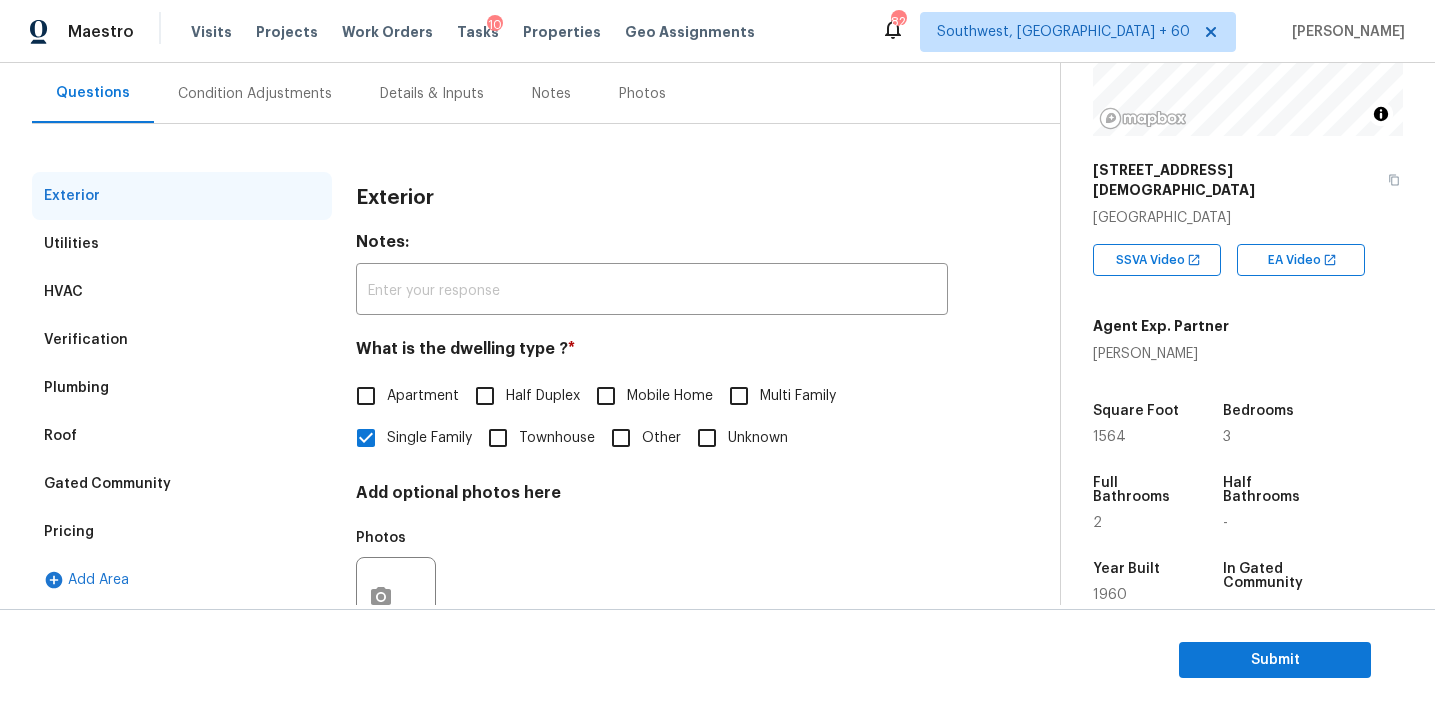 click on "Pricing" at bounding box center (182, 532) 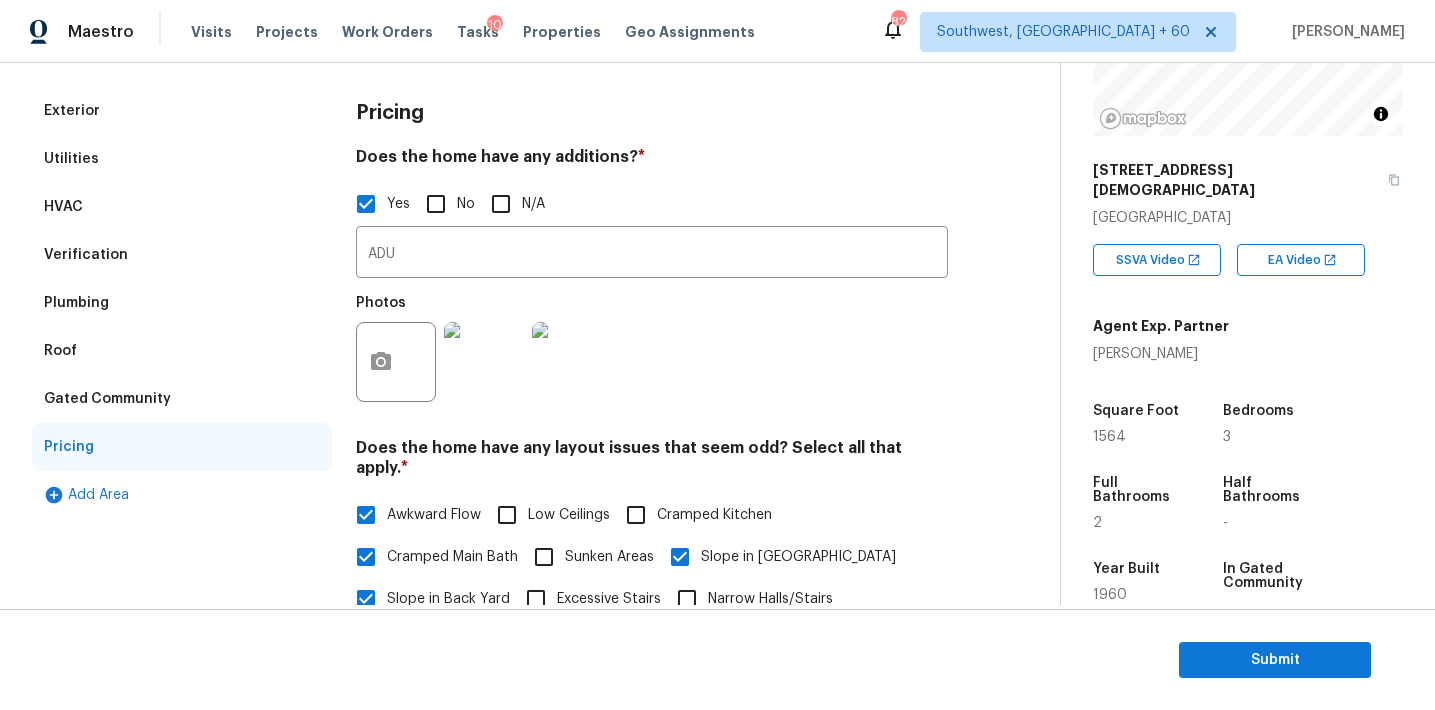 click on "Verification" at bounding box center (182, 255) 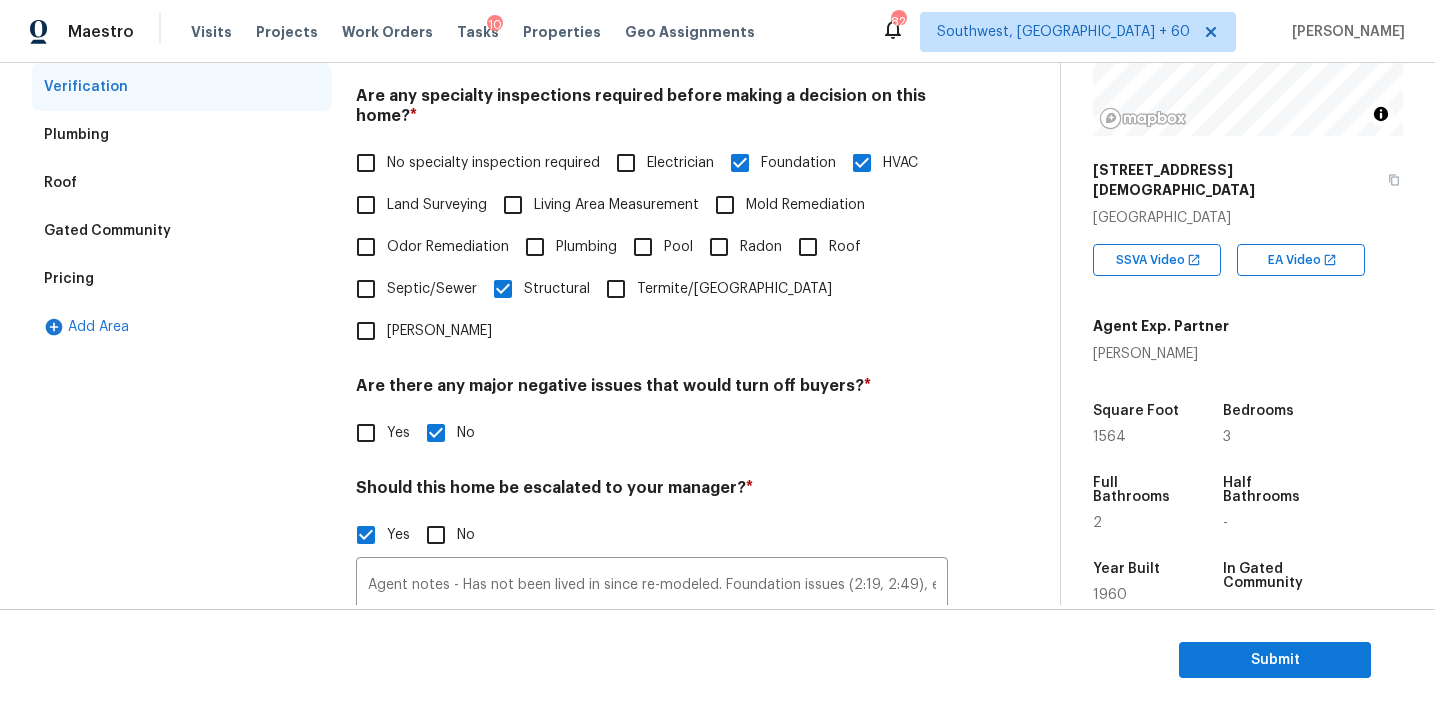 scroll, scrollTop: 602, scrollLeft: 0, axis: vertical 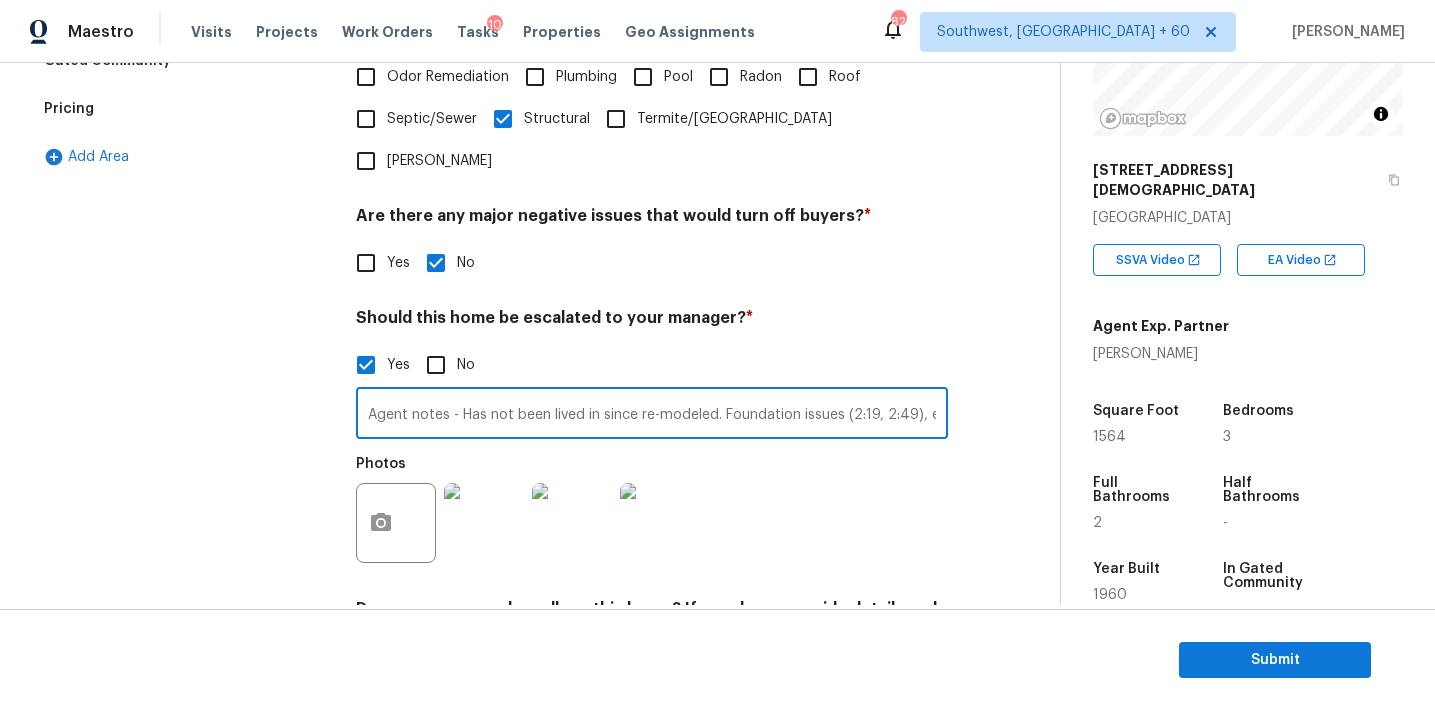 click on "Agent notes - Has not been lived in since re-modeled. Foundation issues (2:19, 2:49), exterior HVAC unit not shown in the video. Leak found in previous assessment" at bounding box center [652, 415] 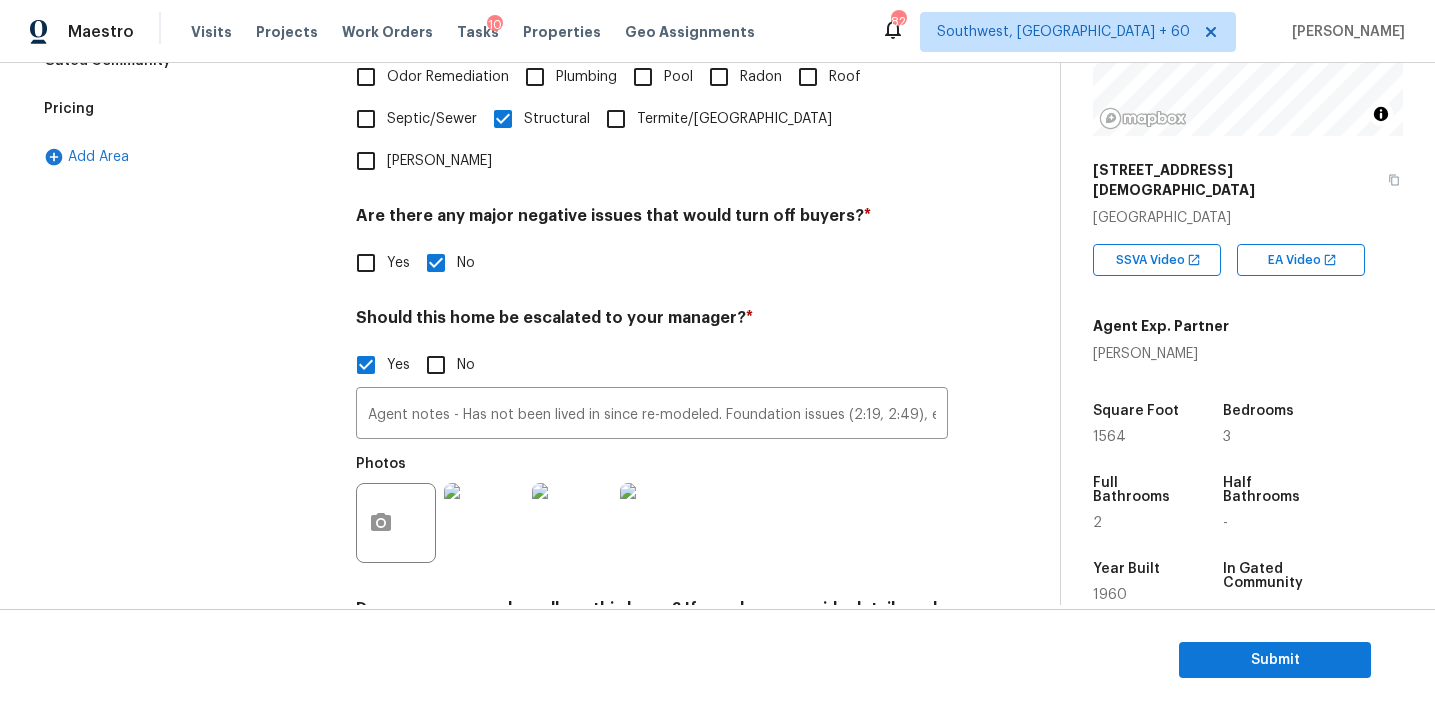 click on "Exterior Utilities HVAC Verification Plumbing Roof Gated Community Pricing Add Area" at bounding box center [182, 235] 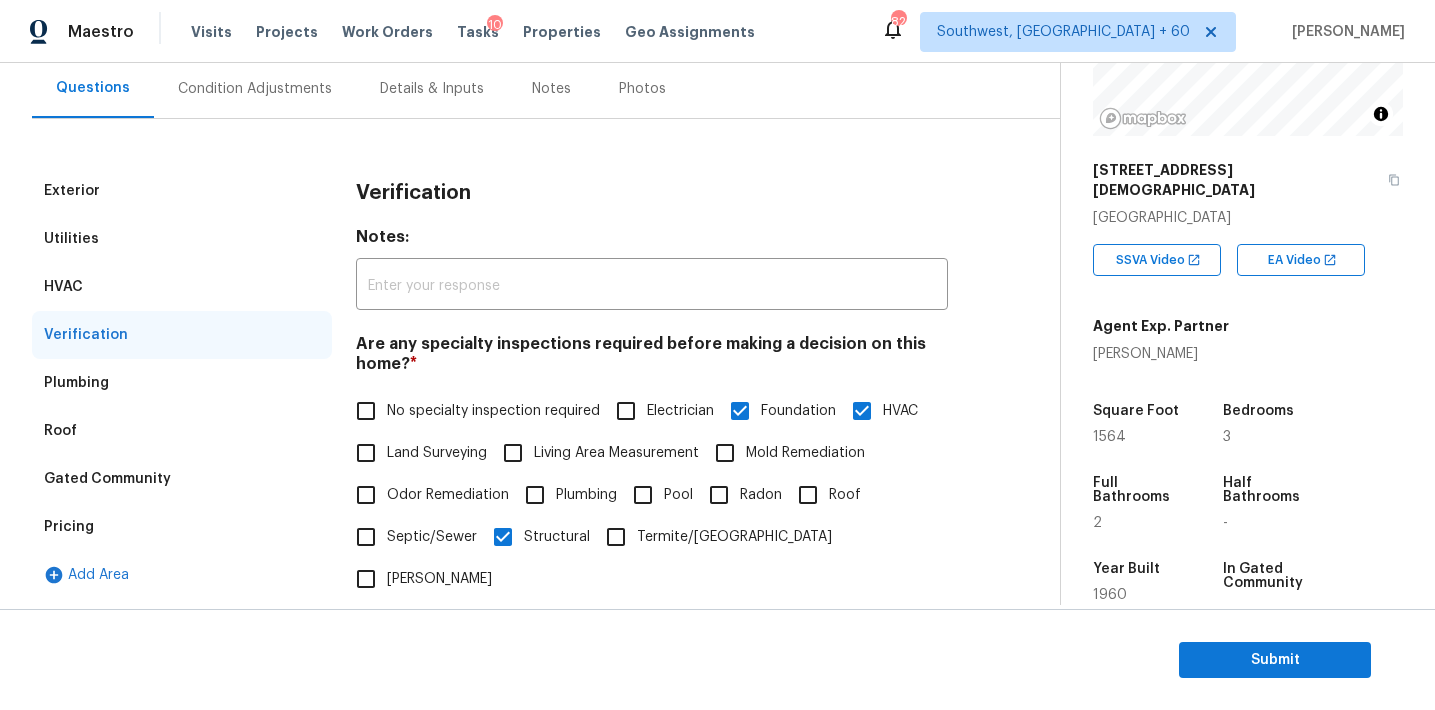 scroll, scrollTop: 168, scrollLeft: 0, axis: vertical 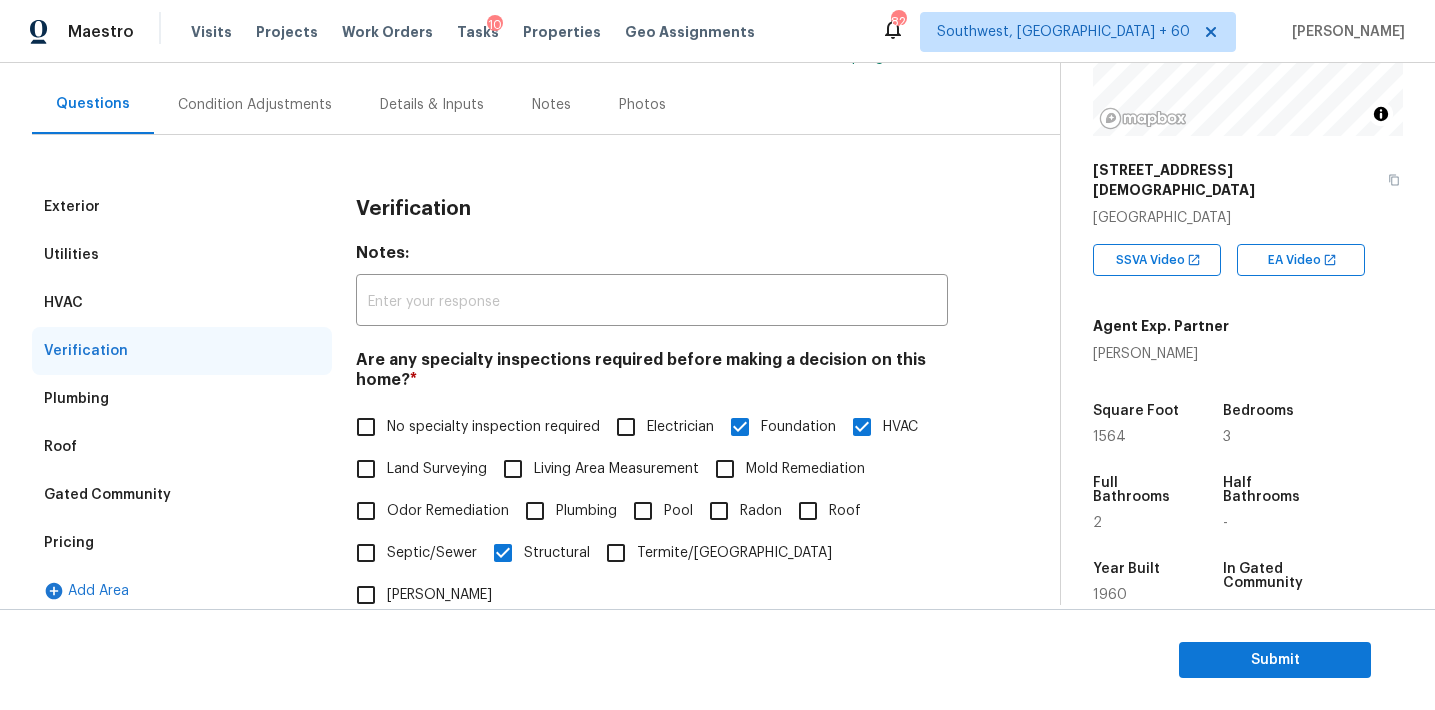 click on "Condition Adjustments" at bounding box center (255, 105) 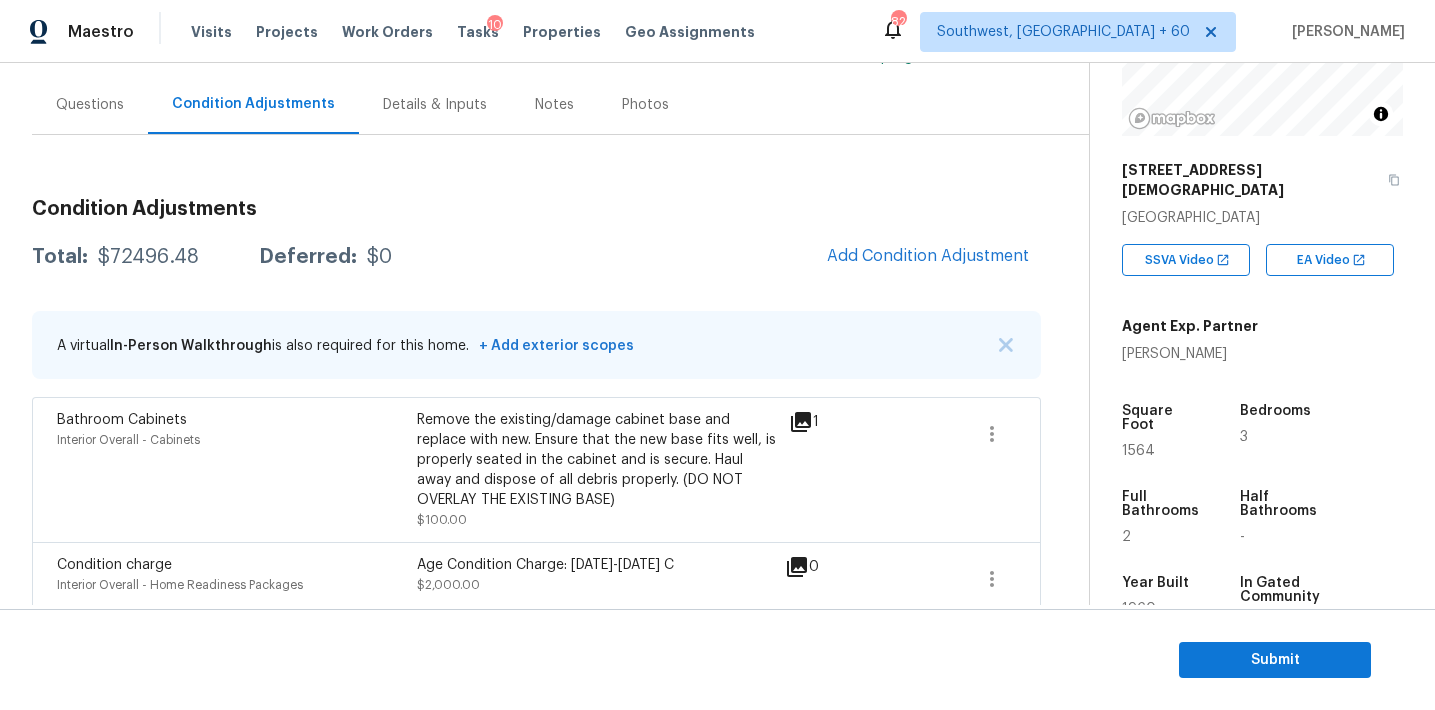 click on "Condition Adjustments Total:  $72496.48 Deferred:  $0 Add Condition Adjustment A virtual  In-Person Walkthrough  is also required for this home.   + Add exterior scopes Bathroom Cabinets Interior Overall - Cabinets Remove the existing/damage cabinet base and replace with new. Ensure that the new base fits well, is properly seated in the cabinet and is secure. Haul away and dispose of all debris properly. (DO NOT OVERLAY THE EXISTING BASE) $100.00   1 Condition charge Interior Overall - Home Readiness Packages Age Condition Charge: [DATE]-[DATE] C	 $2,000.00   0 Interior Paint Interior Overall - Overall Paint Interior primer - All nails, screws, drywall anchors, and brackets are removed from walls. Small holes, cracks and any previously existing imperfections are repaired, sanded and textured to match surrounding texture prior to painting. Caulk all edges/corners, windows, doors, counters, tubs/showers and baseboards. Patch, caulk and prep interior walls for repaint. $200.00   0 ACQ: Flooring $312.80   0 $578.68" at bounding box center [536, 1326] 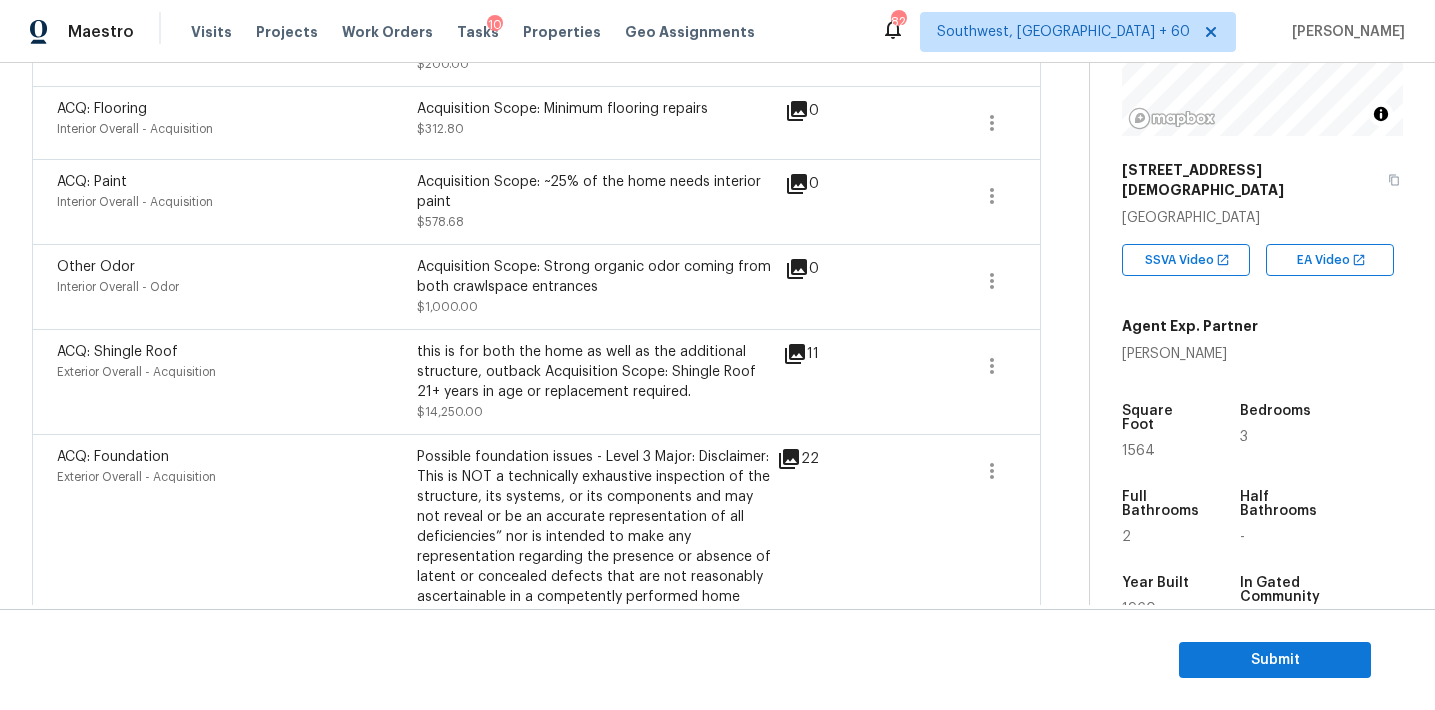 scroll, scrollTop: 1895, scrollLeft: 0, axis: vertical 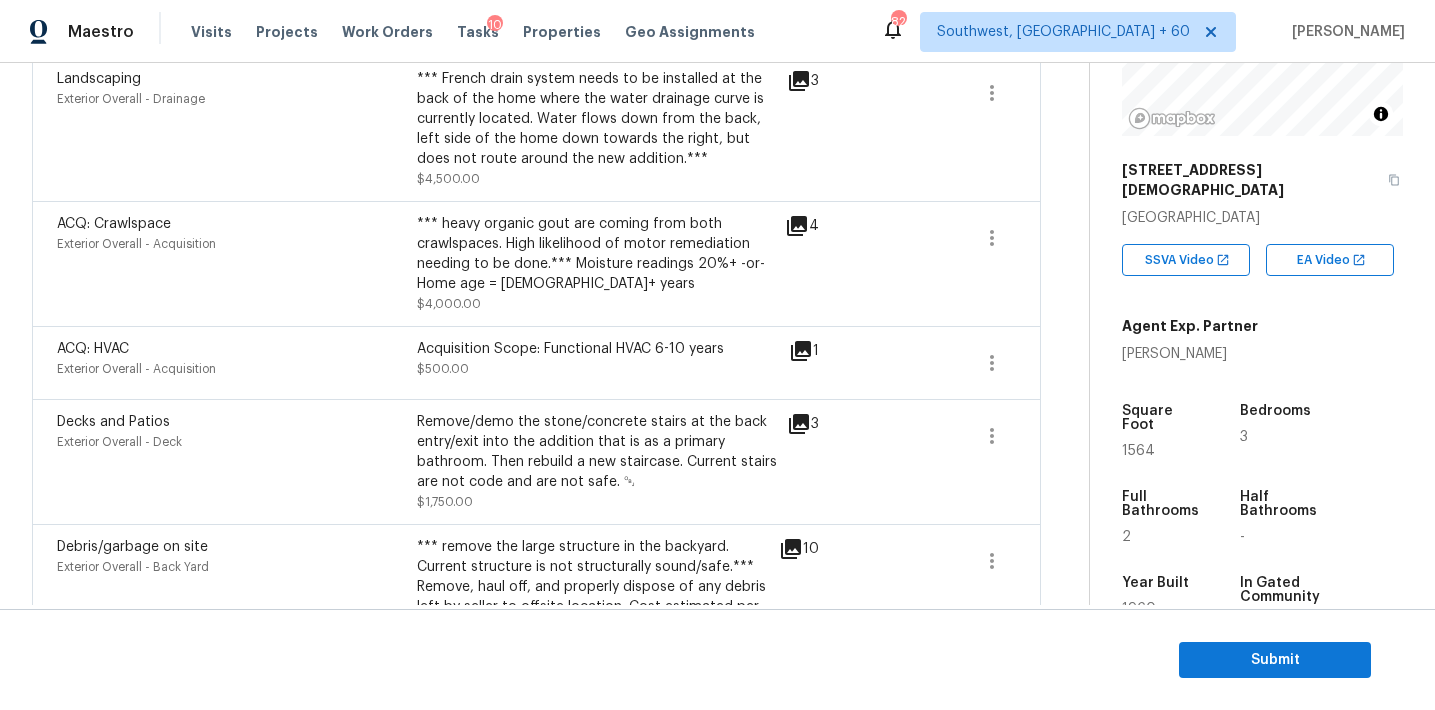 click on "4" at bounding box center (834, 226) 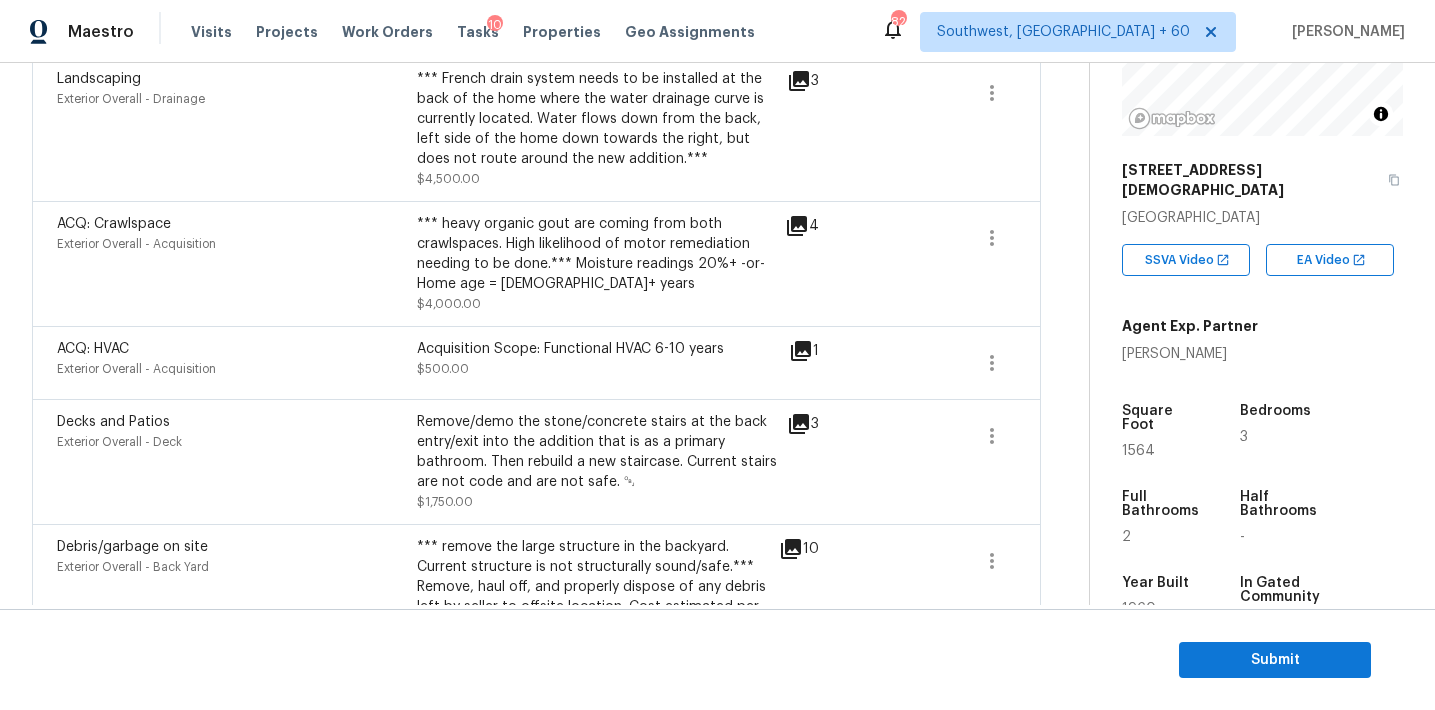 click on "ACQ: Crawlspace Exterior Overall - Acquisition *** heavy organic gout are coming from both crawlspaces. High likelihood of motor remediation needing to be done.***
Moisture readings 20%+ -or- Home age = [DEMOGRAPHIC_DATA]+ years $4,000.00   4" at bounding box center (536, 263) 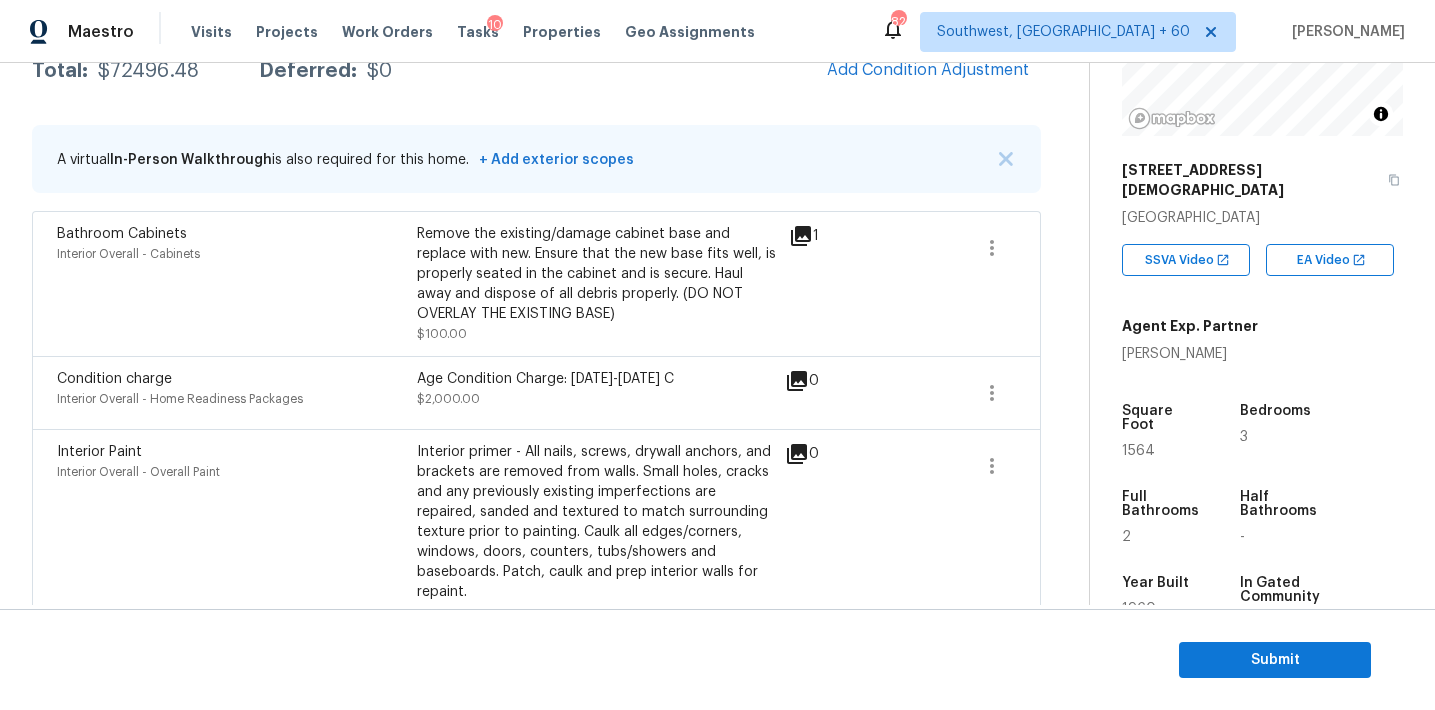 scroll, scrollTop: 351, scrollLeft: 0, axis: vertical 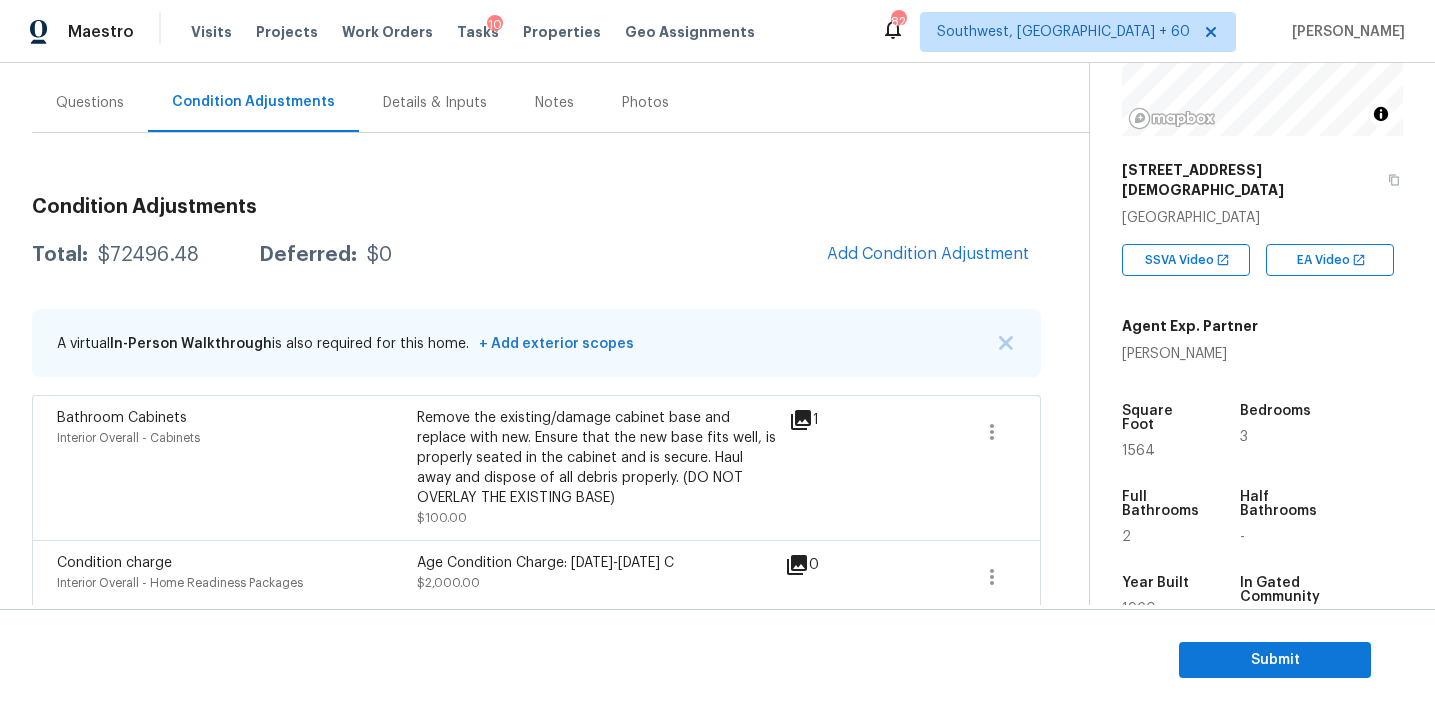 click on "Total:  $72496.48 Deferred:  $0 Add Condition Adjustment" at bounding box center (536, 255) 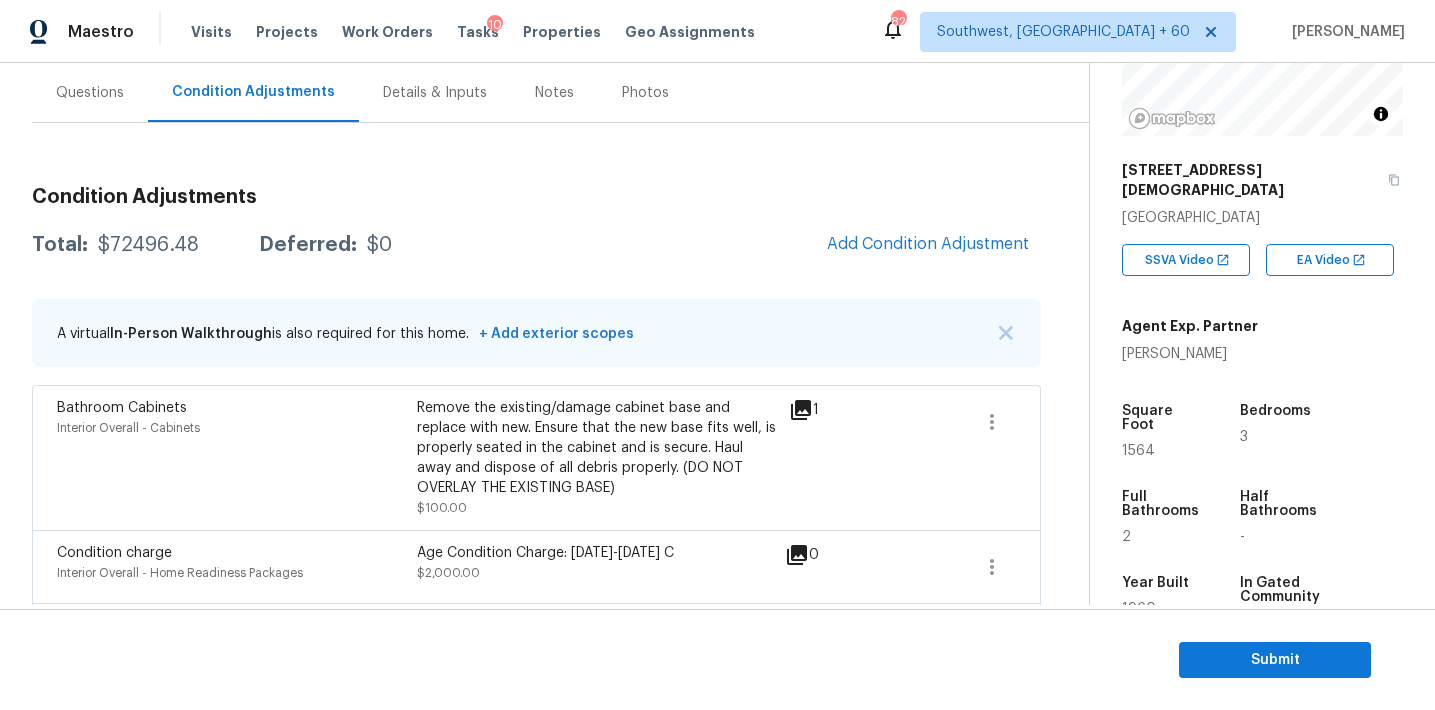 click on "Questions" at bounding box center [90, 92] 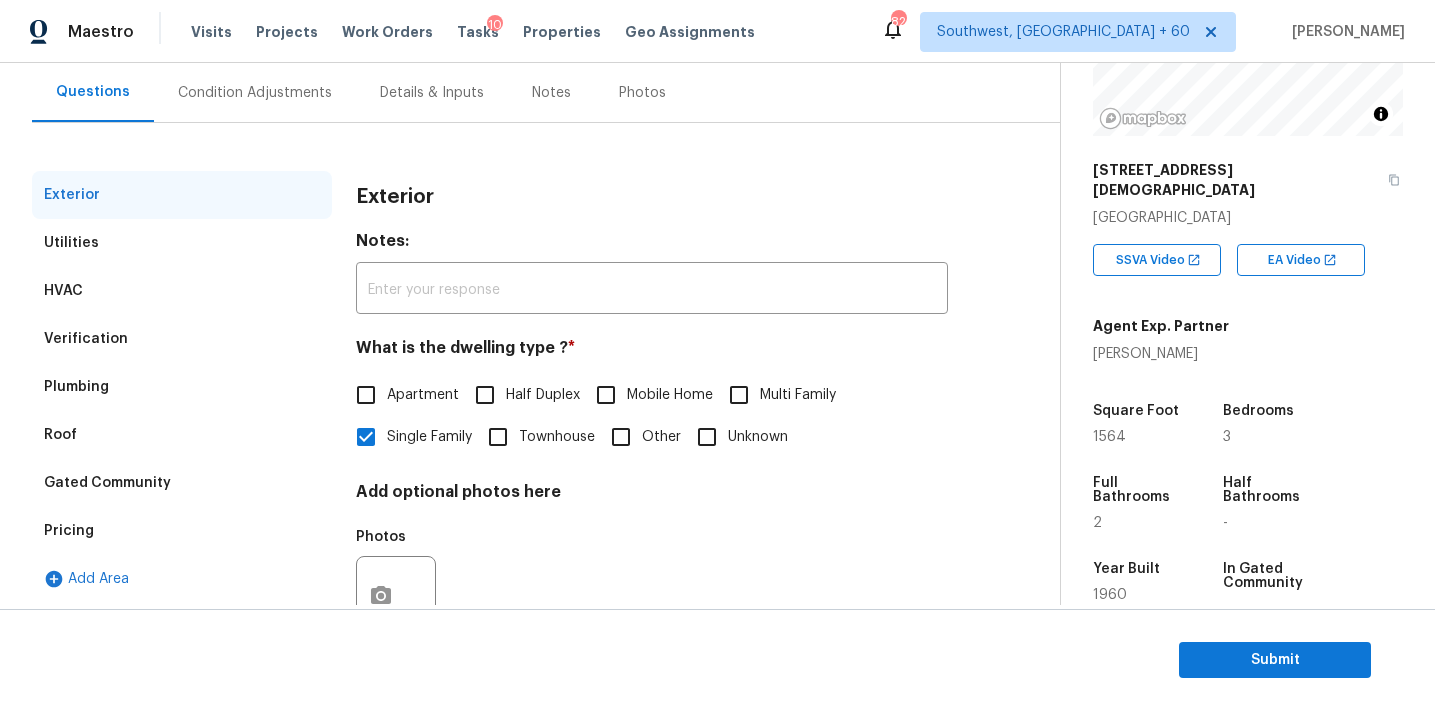 click on "Pricing" at bounding box center (182, 531) 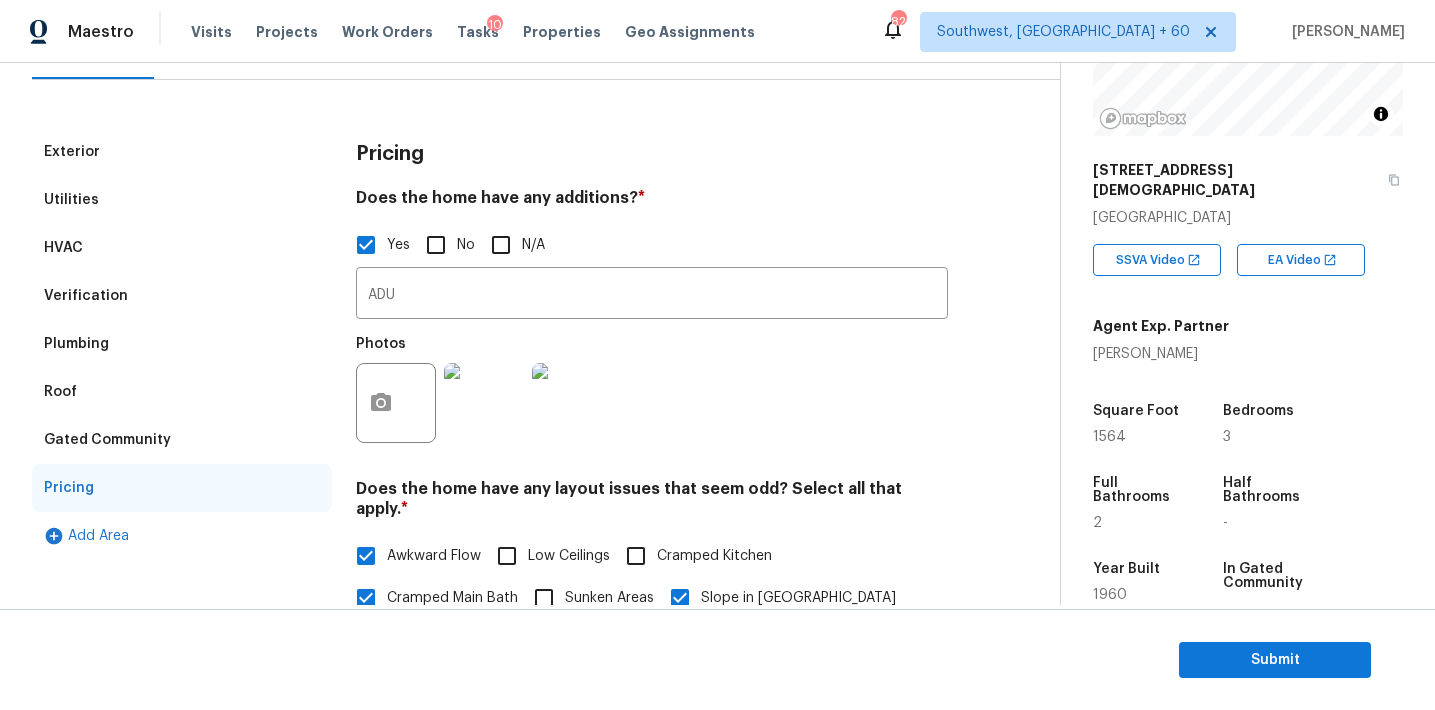 click on "Gated Community" at bounding box center [182, 440] 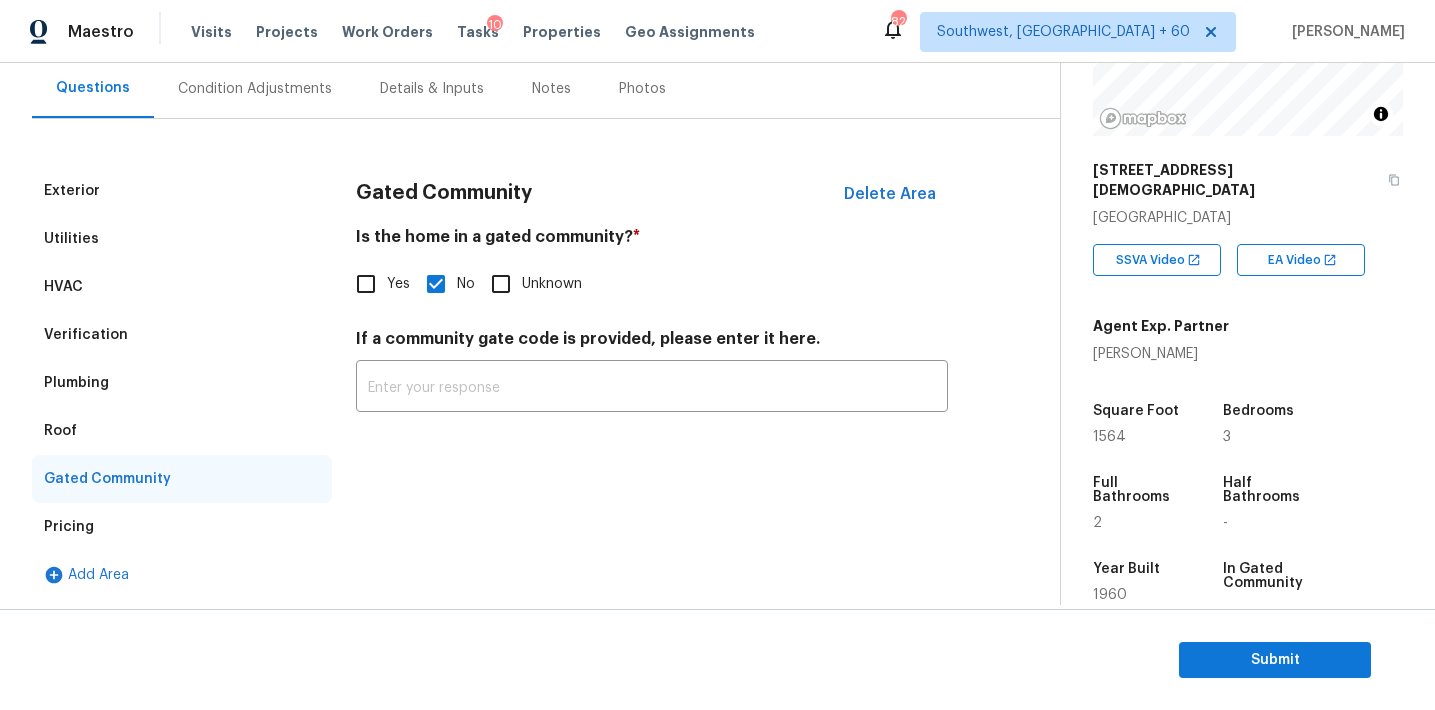 scroll, scrollTop: 184, scrollLeft: 0, axis: vertical 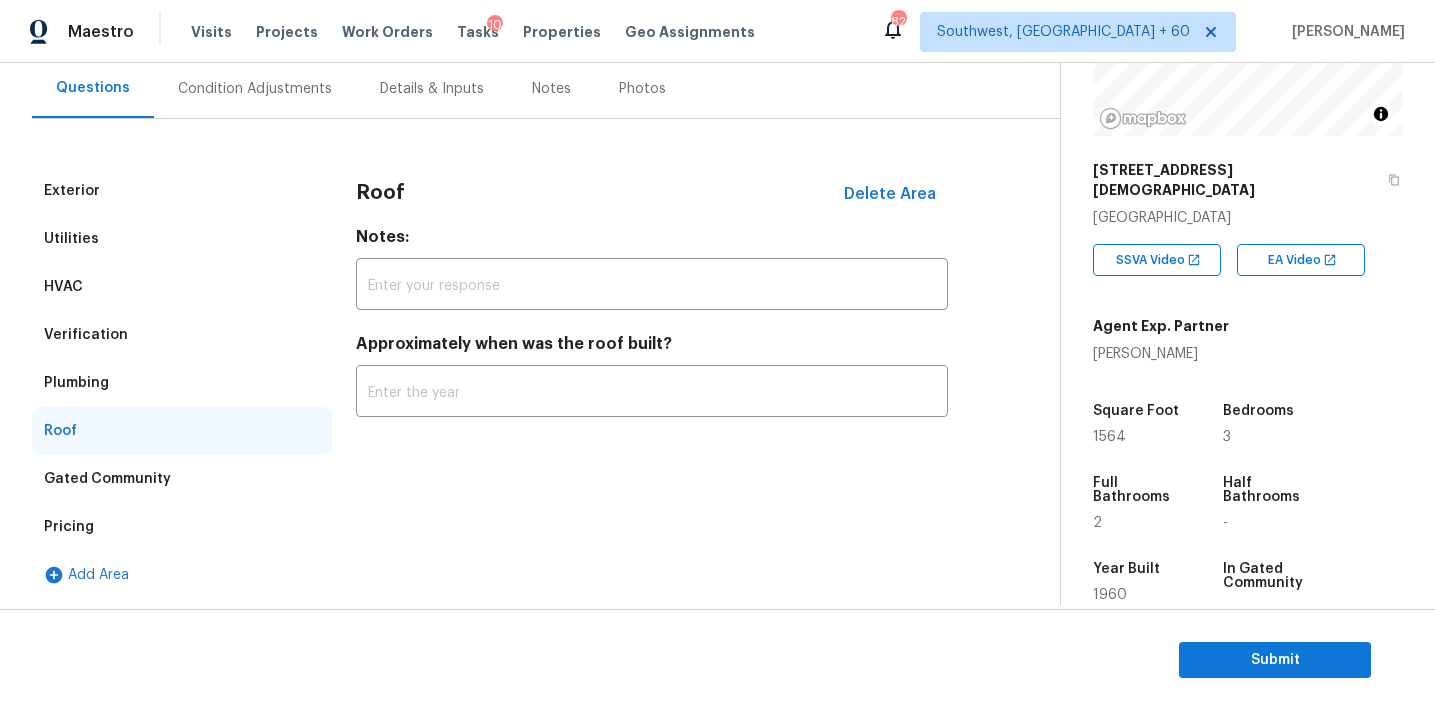 click on "Plumbing" at bounding box center [182, 383] 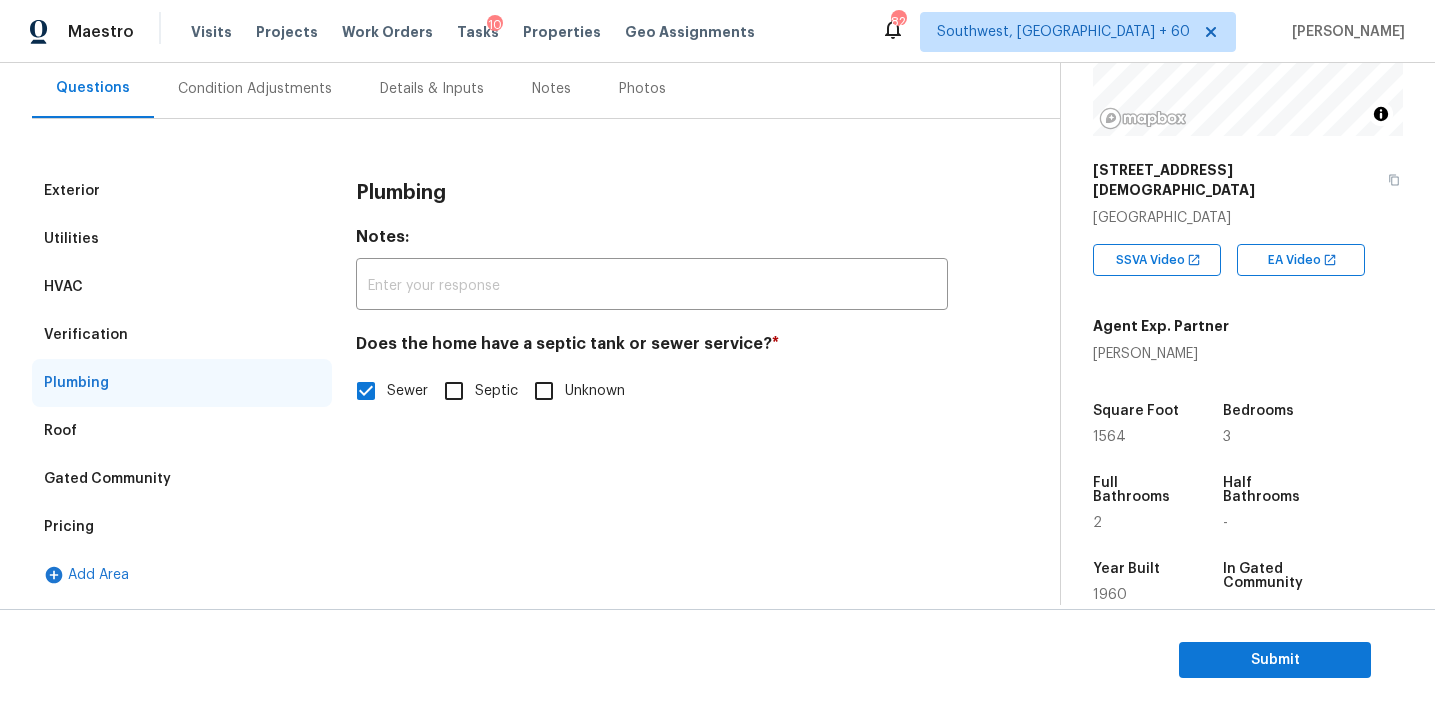 click on "Verification" at bounding box center [182, 335] 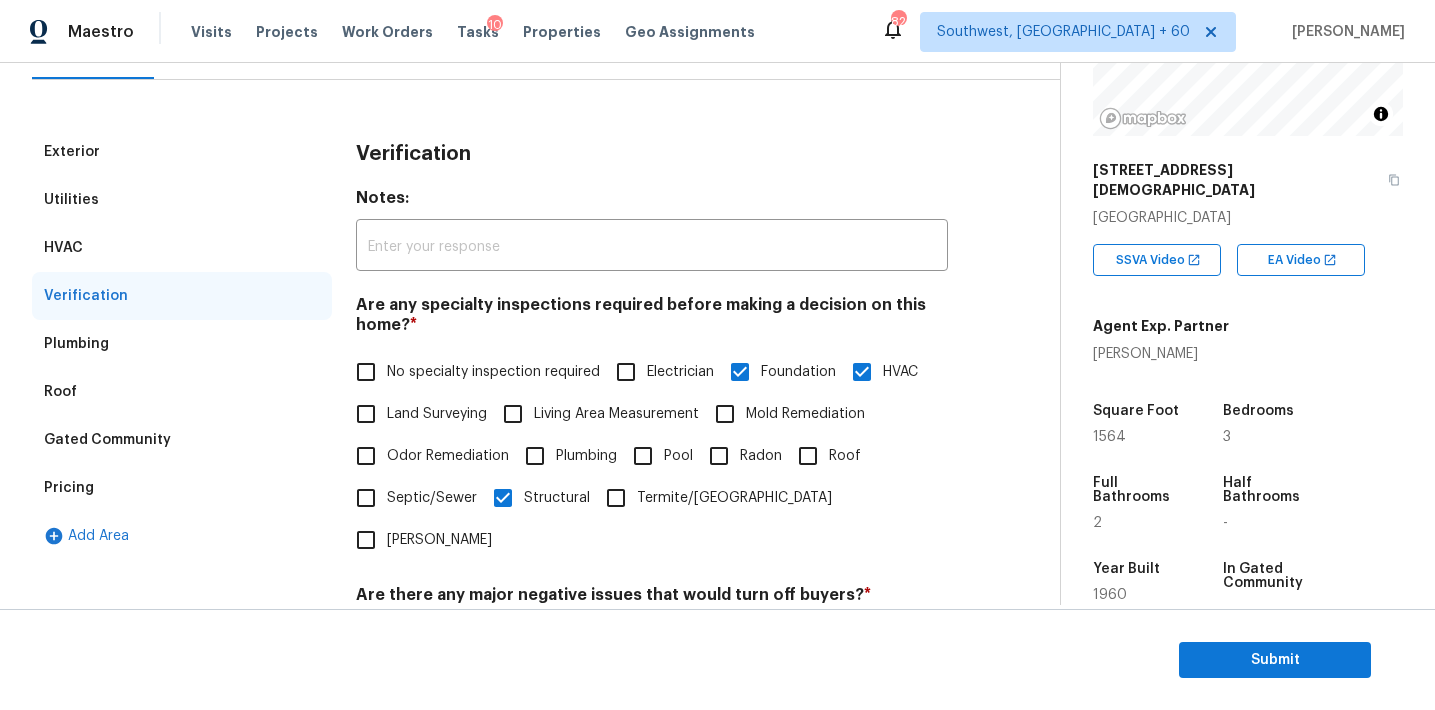 click on "HVAC" at bounding box center [182, 248] 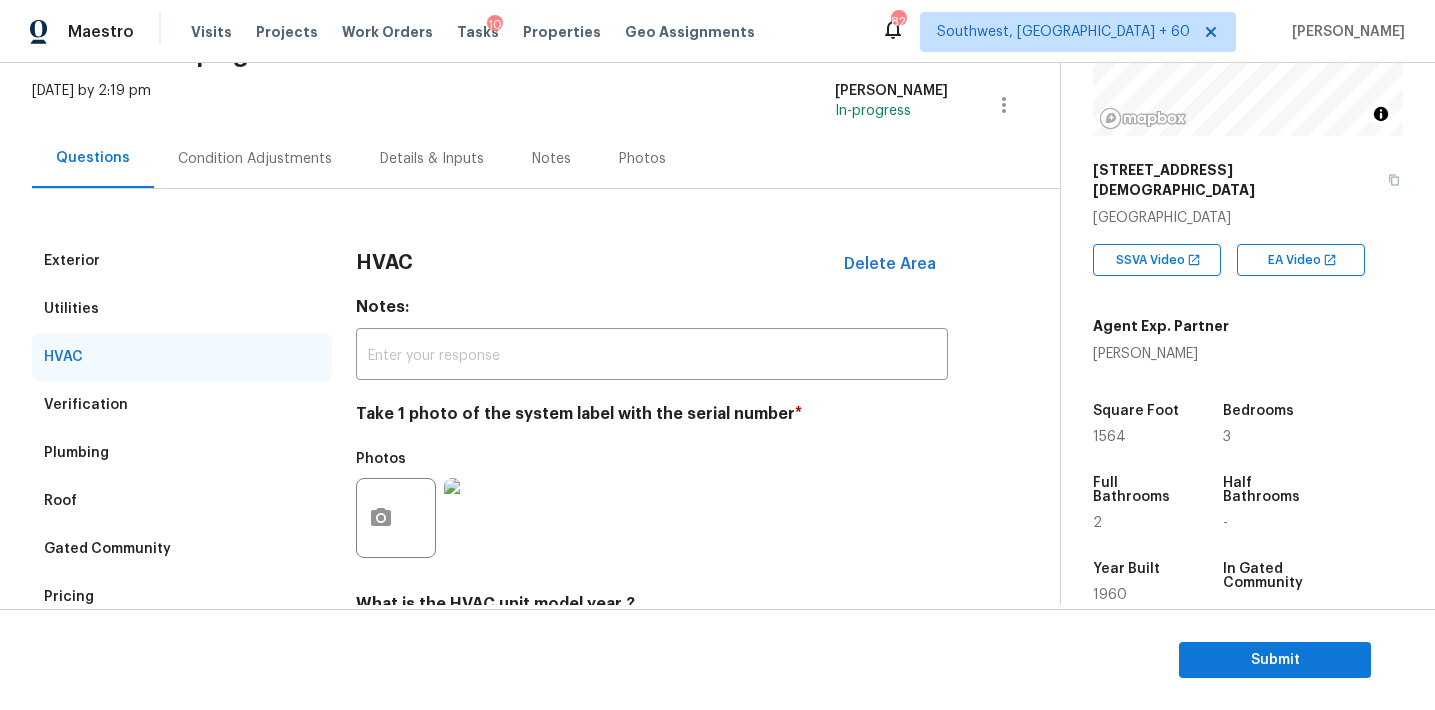 click on "Utilities" at bounding box center [182, 309] 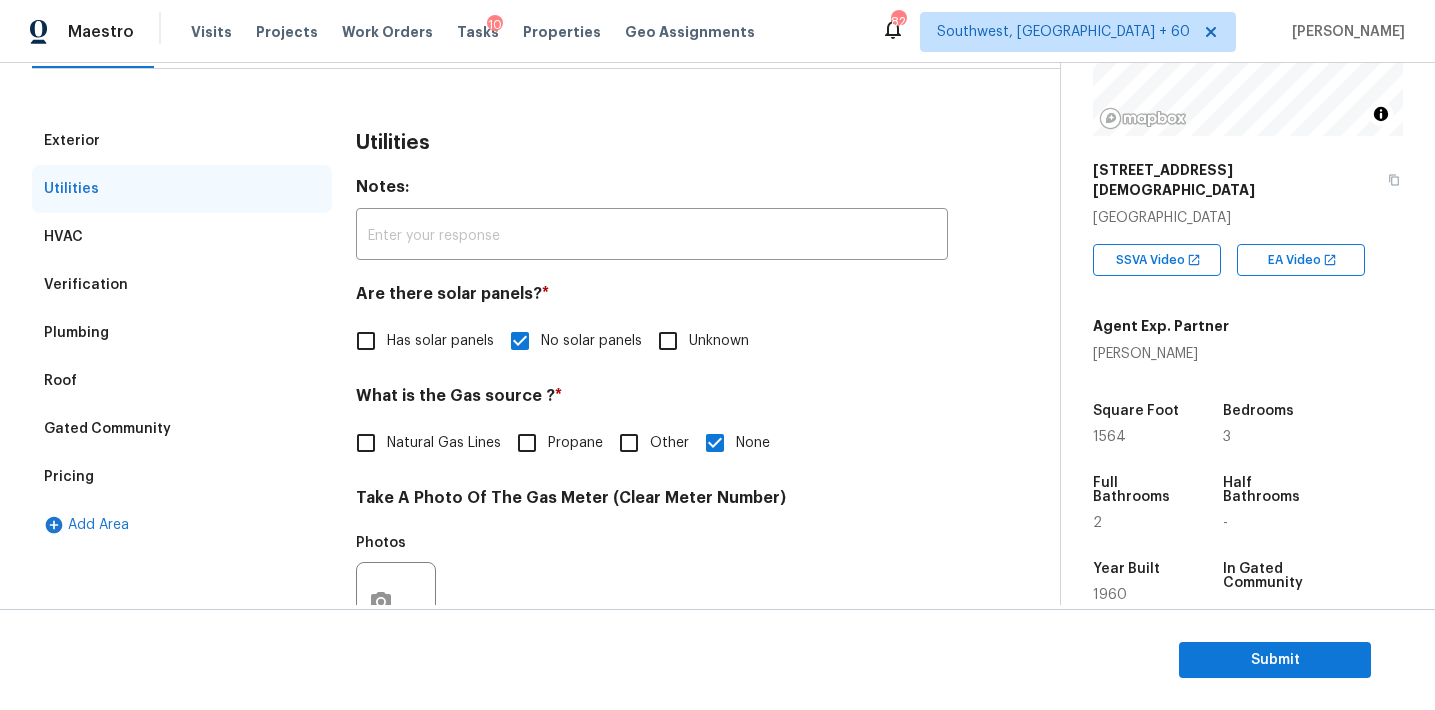 click on "Exterior" at bounding box center (182, 141) 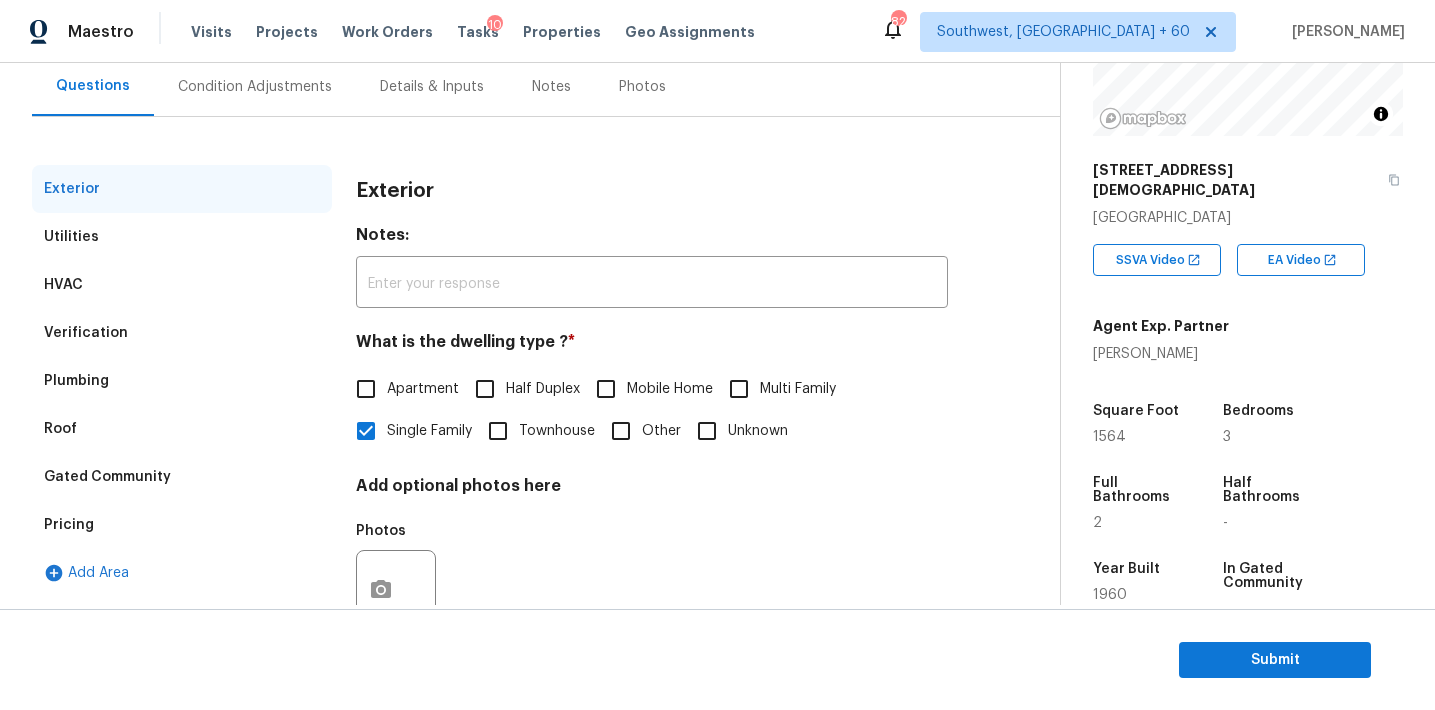 click on "Condition Adjustments" at bounding box center [255, 86] 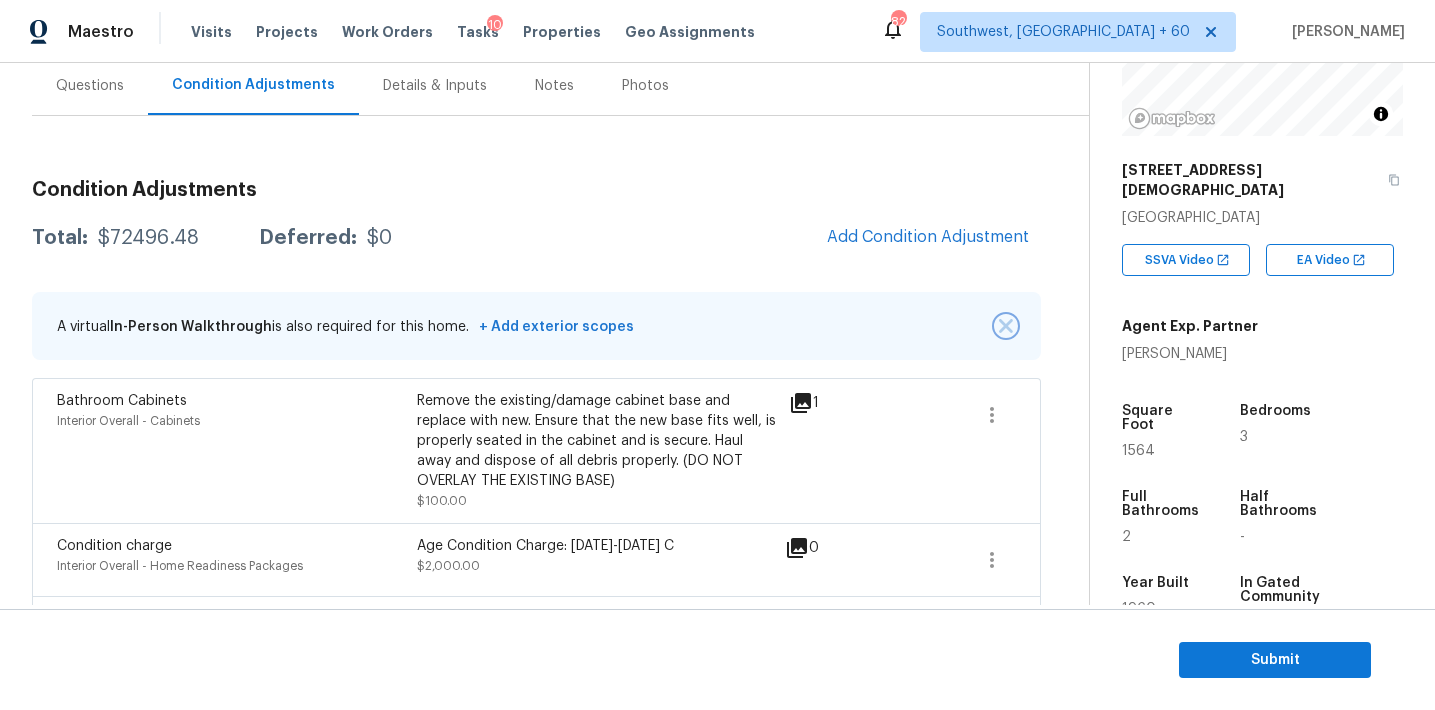 click at bounding box center (1006, 326) 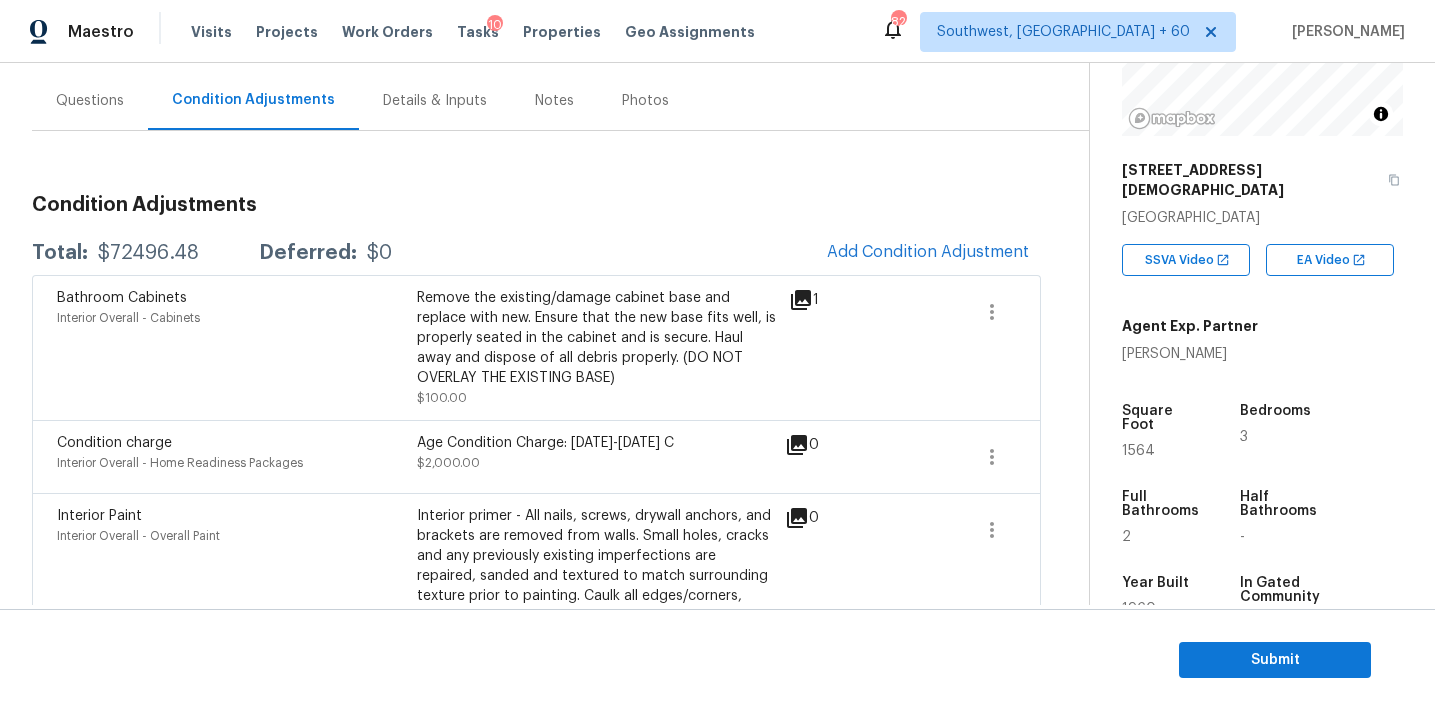 scroll, scrollTop: 171, scrollLeft: 0, axis: vertical 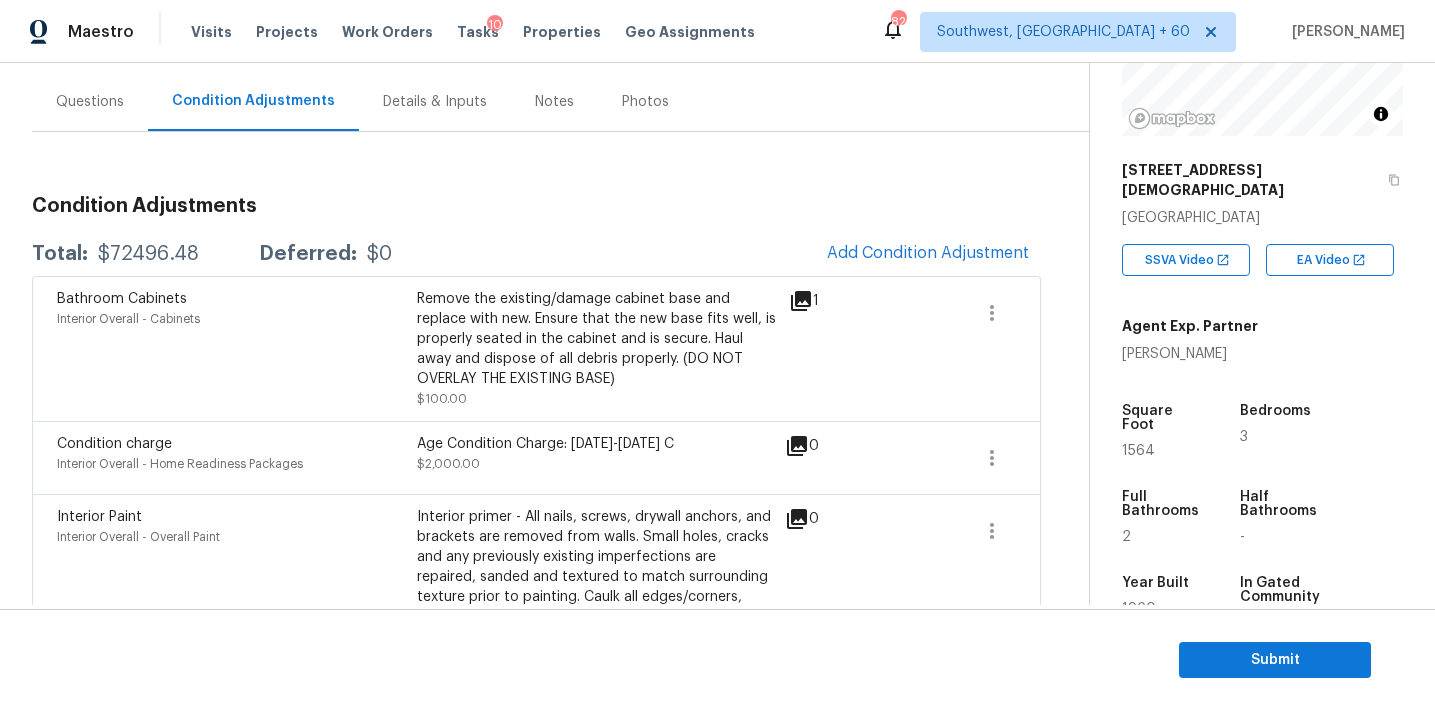 click on "Condition Adjustments Total:  $72496.48 Deferred:  $0 Add Condition Adjustment Bathroom Cabinets Interior Overall - Cabinets Remove the existing/damage cabinet base and replace with new. Ensure that the new base fits well, is properly seated in the cabinet and is secure. Haul away and dispose of all debris properly. (DO NOT OVERLAY THE EXISTING BASE) $100.00   1 Condition charge Interior Overall - Home Readiness Packages Age Condition Charge: [DATE]-[DATE] C	 $2,000.00   0 Interior Paint Interior Overall - Overall Paint Interior primer - All nails, screws, drywall anchors, and brackets are removed from walls. Small holes, cracks and any previously existing imperfections are repaired, sanded and textured to match surrounding texture prior to painting. Caulk all edges/corners, windows, doors, counters, tubs/showers and baseboards. Patch, caulk and prep interior walls for repaint. $200.00   0 ACQ: Flooring Interior Overall - Acquisition Acquisition Scope: Minimum flooring repairs $312.80   0 ACQ: Paint $578.68   0" at bounding box center (536, 1264) 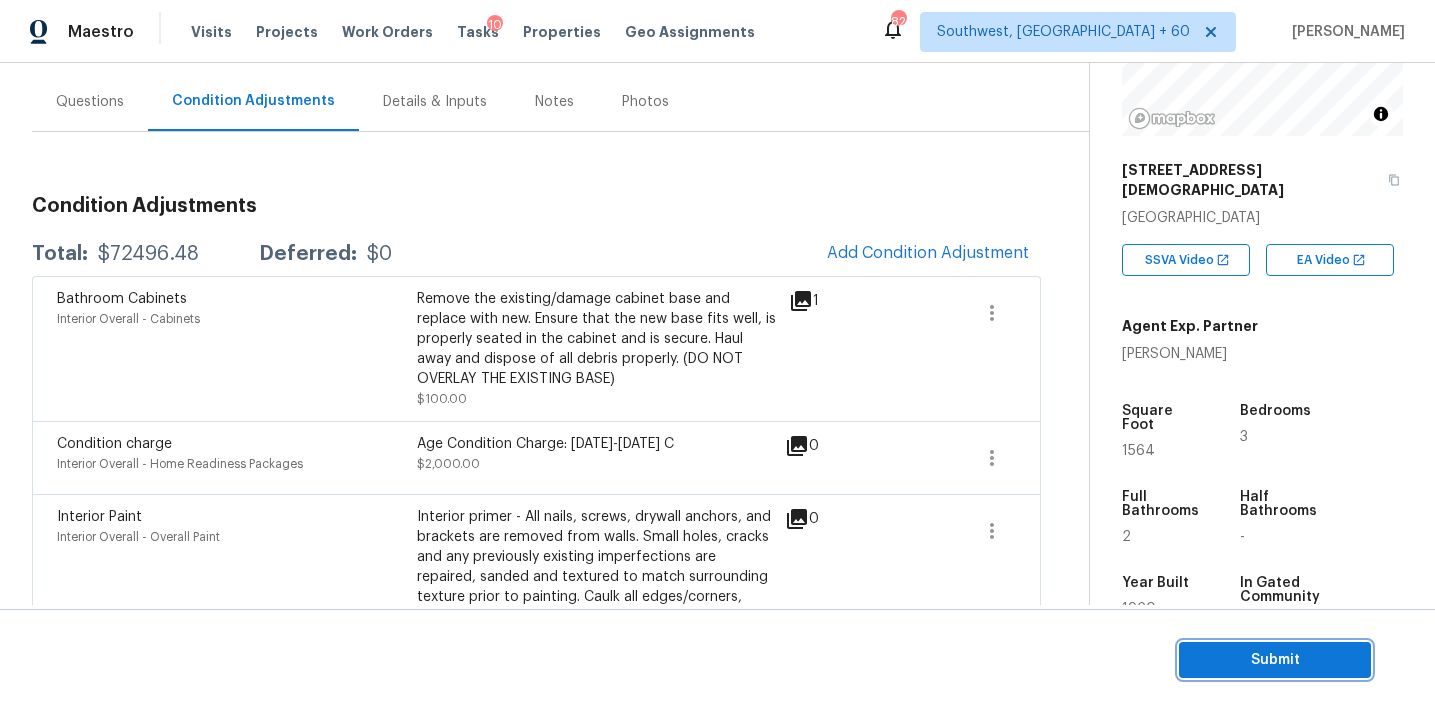 click on "Submit" at bounding box center [1275, 660] 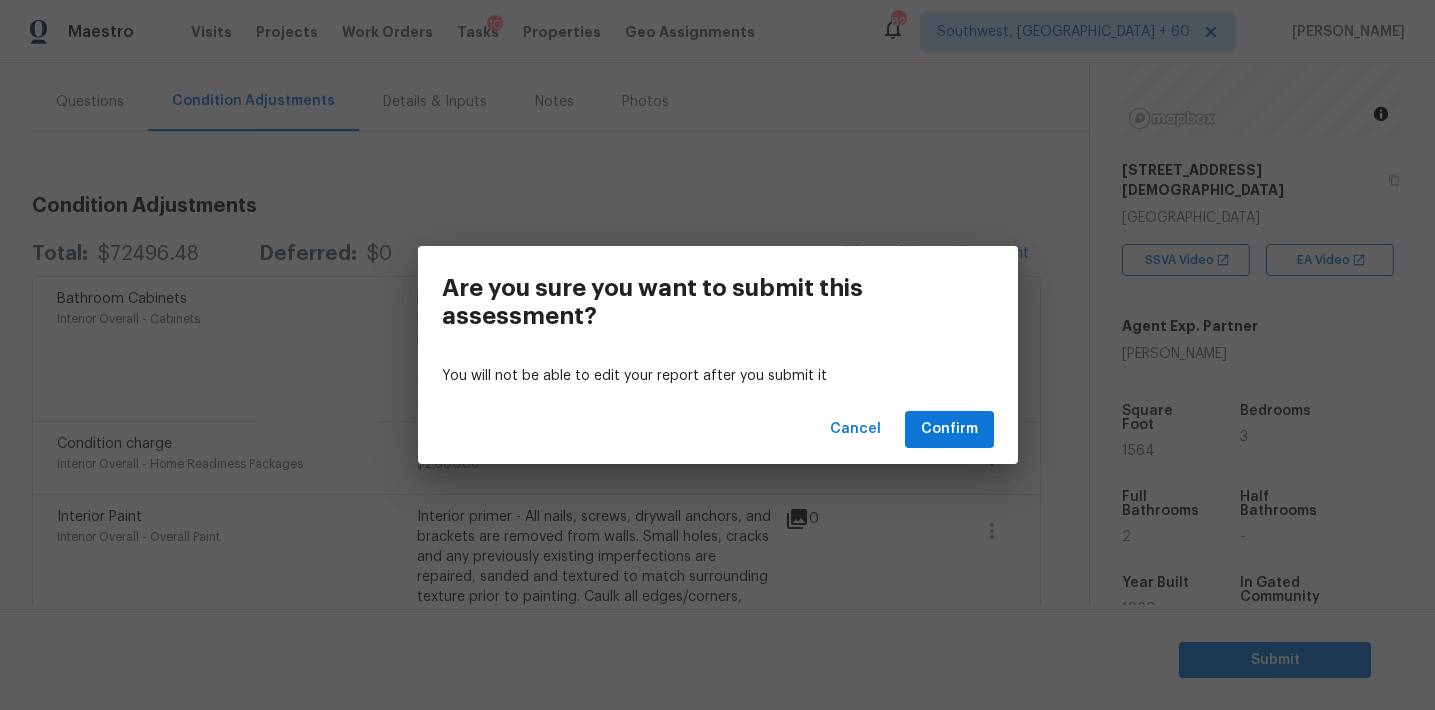 click on "Are you sure you want to submit this assessment?" at bounding box center (718, 302) 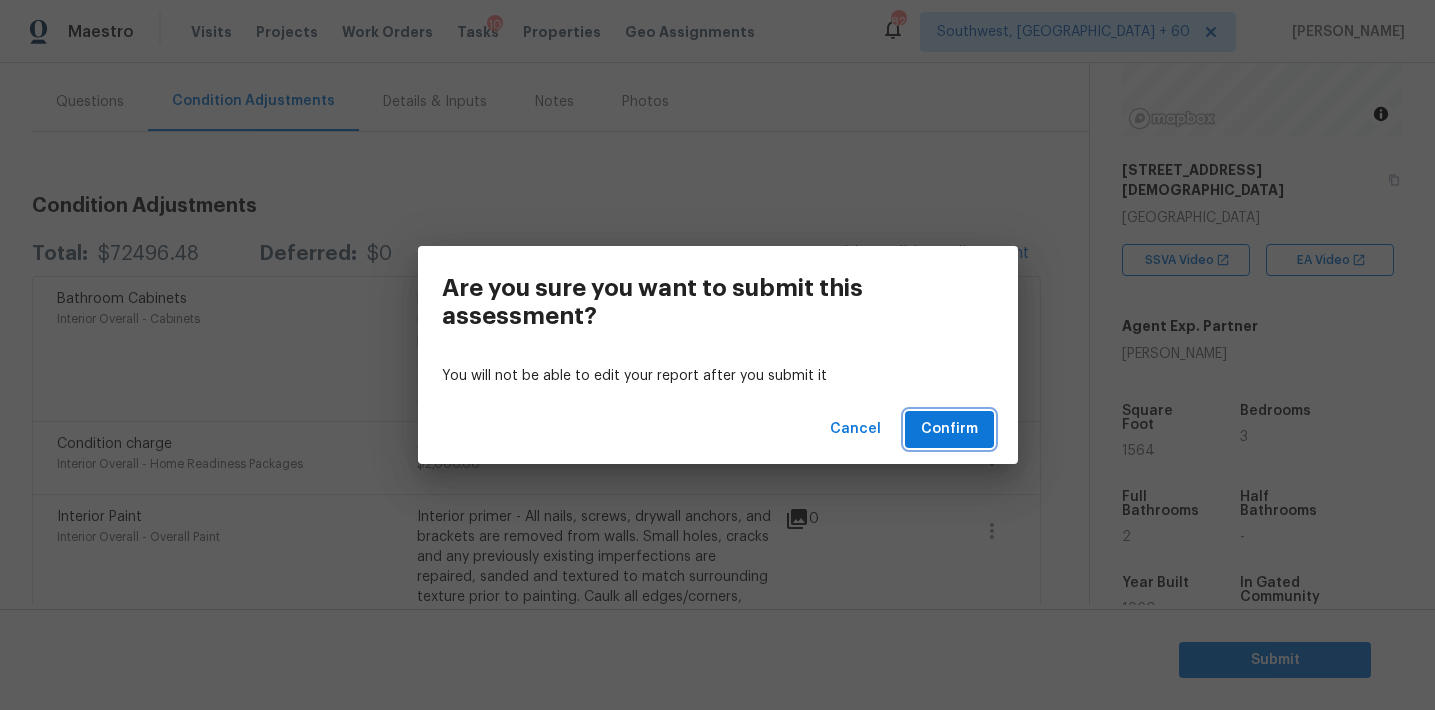 click on "Confirm" at bounding box center (949, 429) 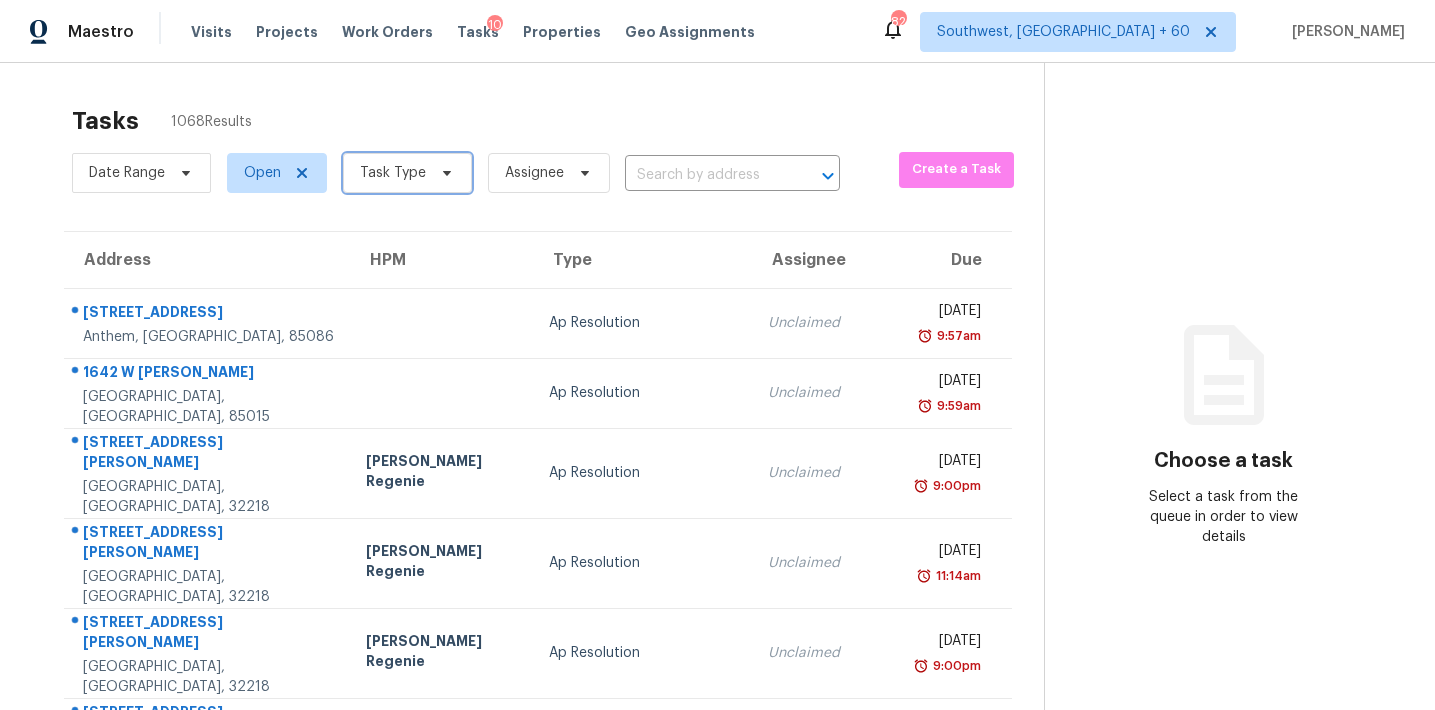 click on "Task Type" at bounding box center (407, 173) 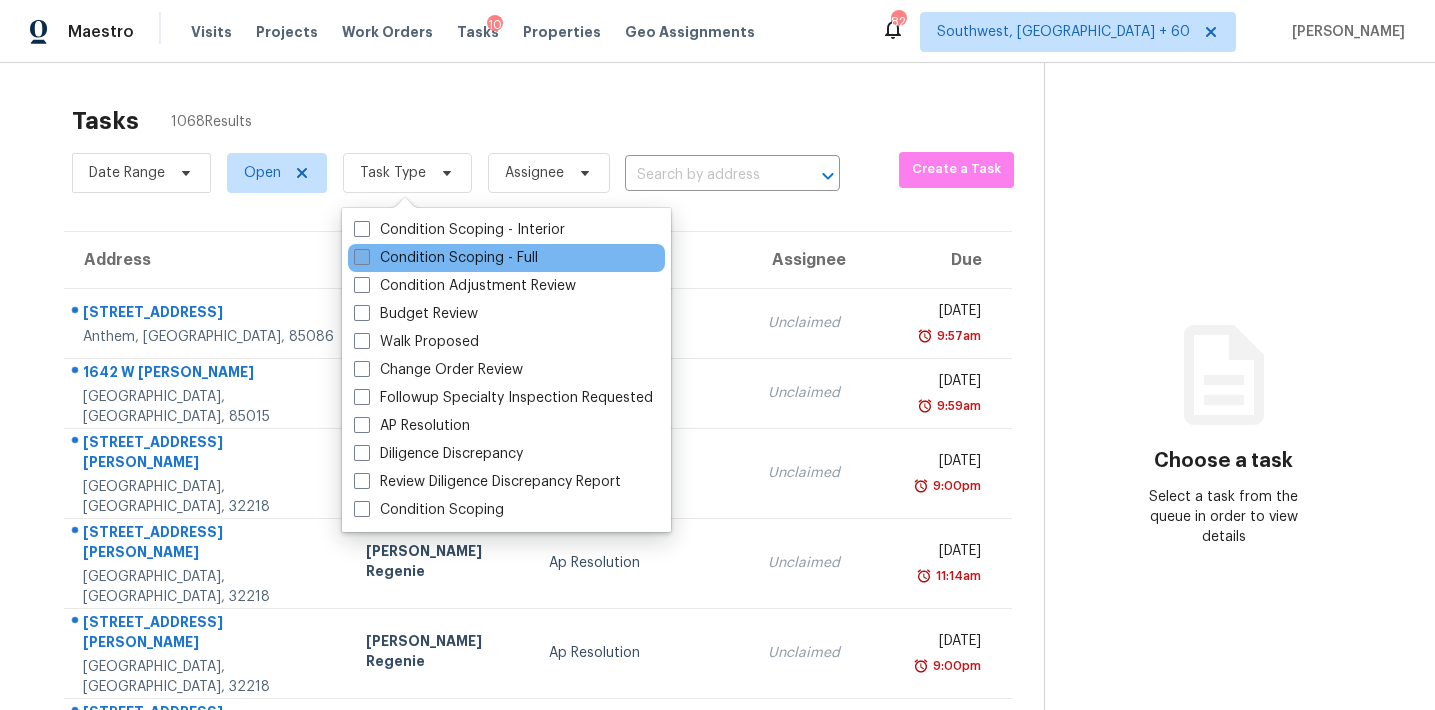 click on "Condition Scoping - Full" at bounding box center (446, 258) 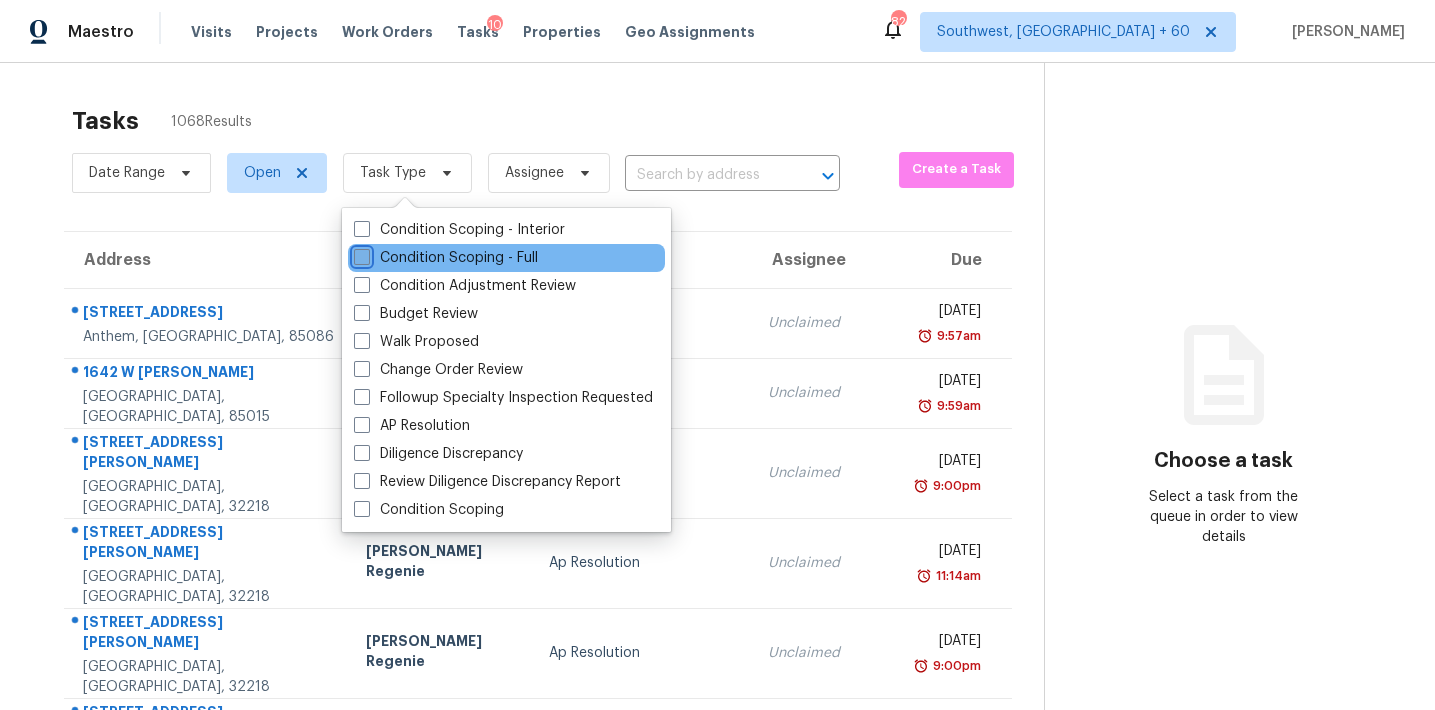 click on "Condition Scoping - Full" at bounding box center [360, 254] 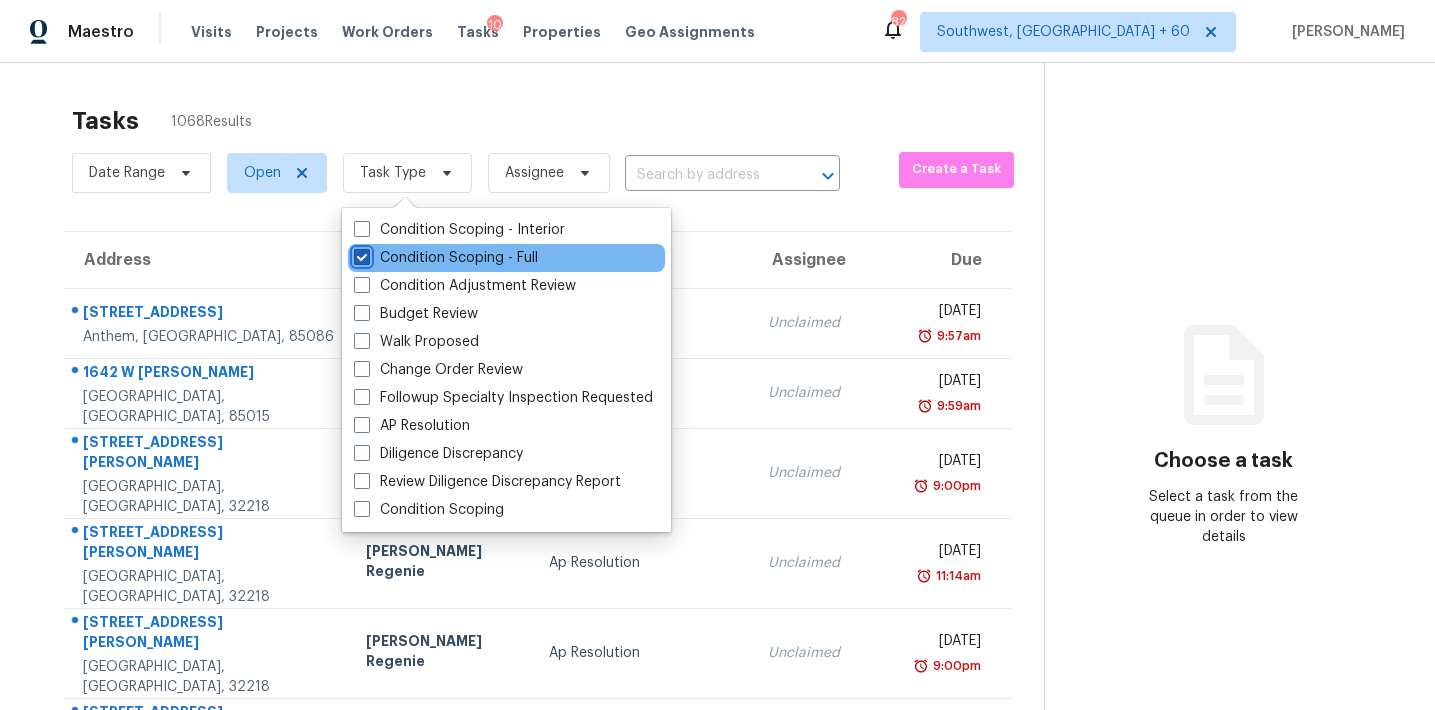 checkbox on "true" 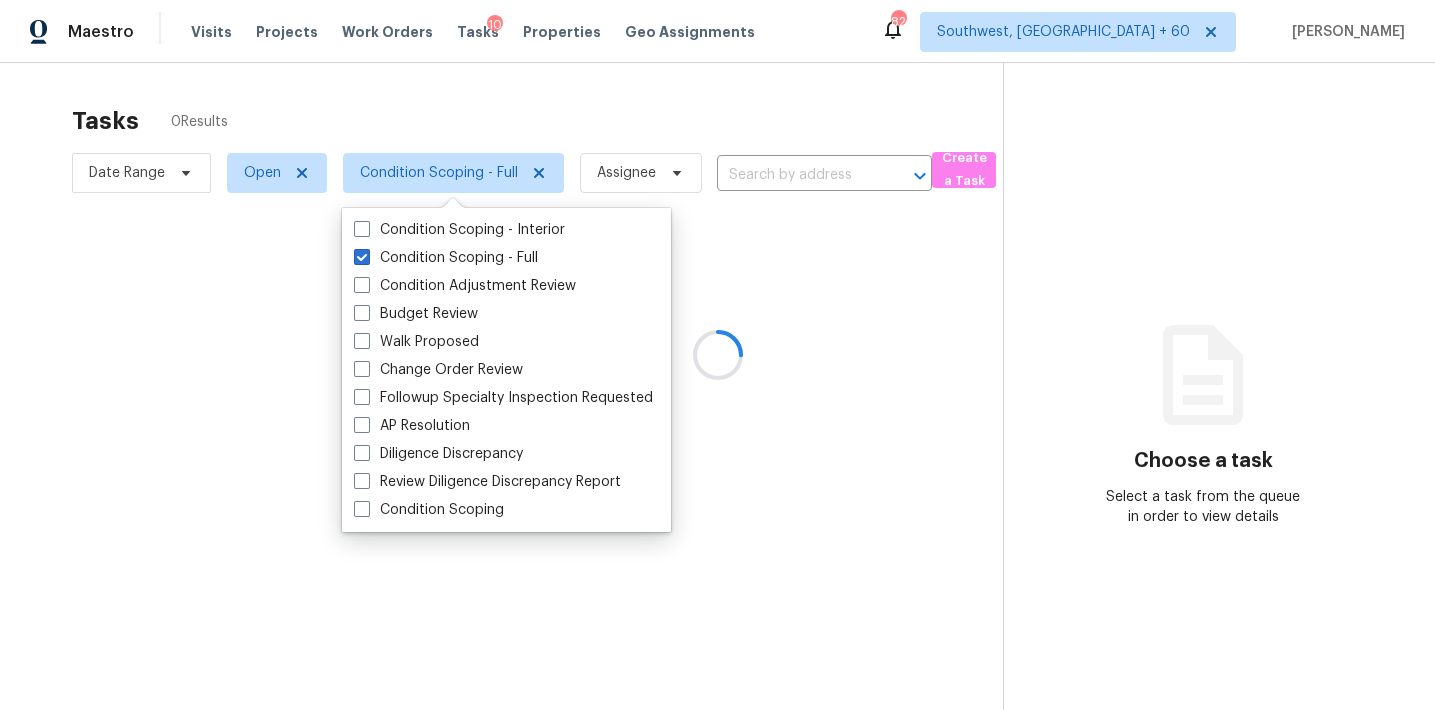 click at bounding box center (717, 355) 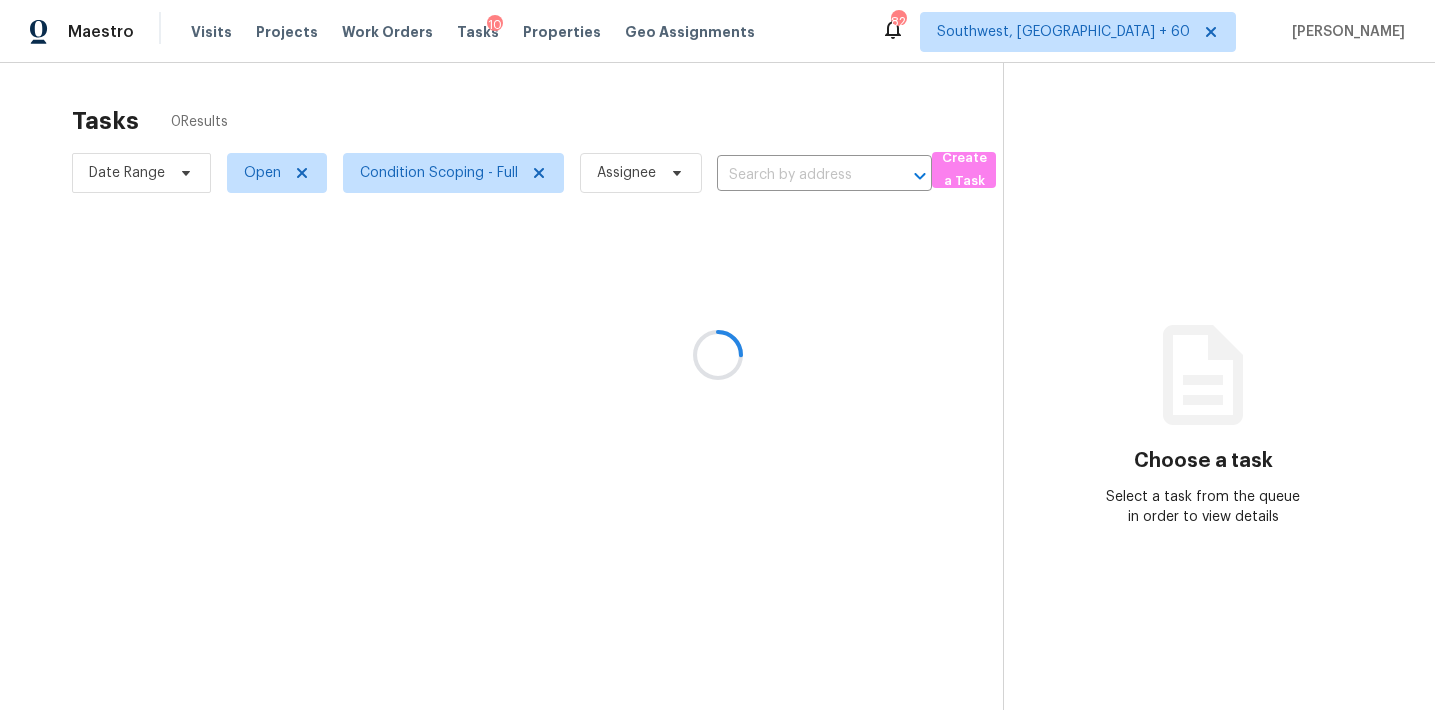 click at bounding box center (717, 355) 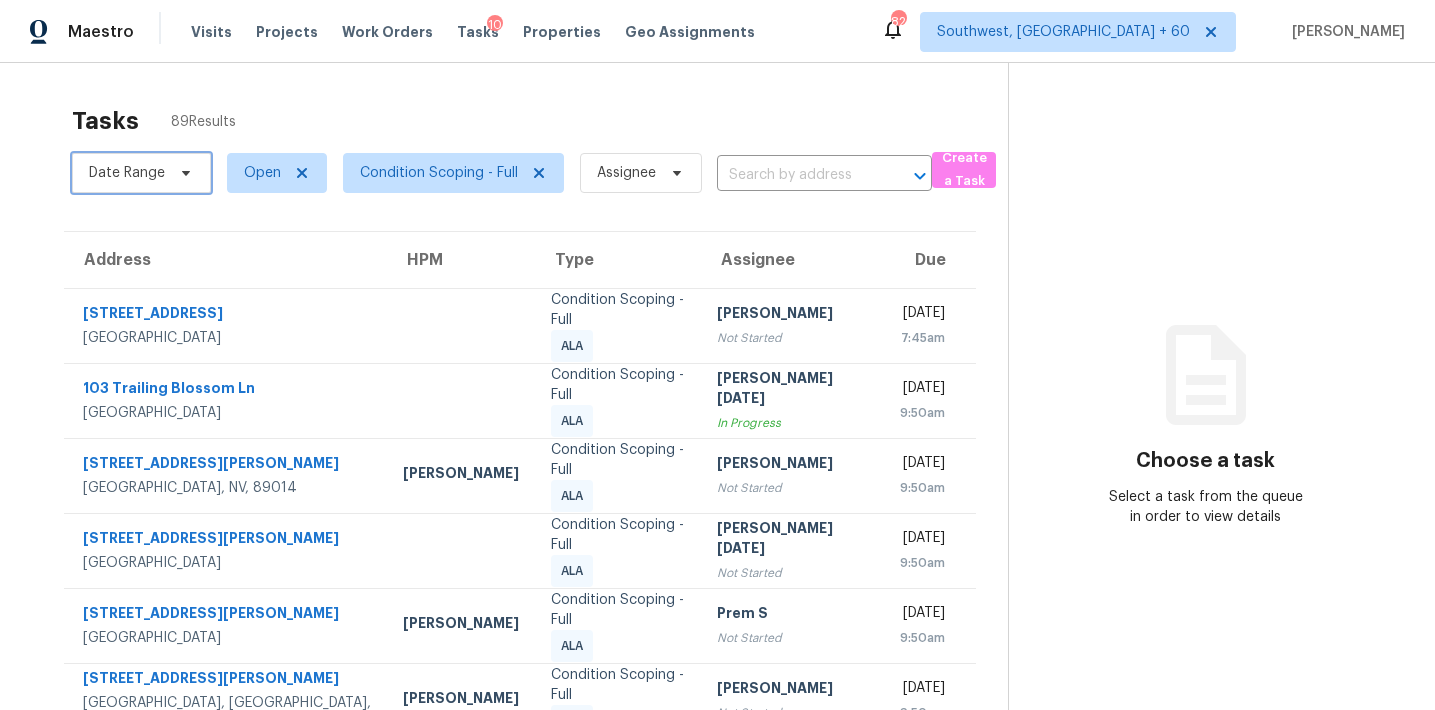 click on "Date Range" at bounding box center (141, 173) 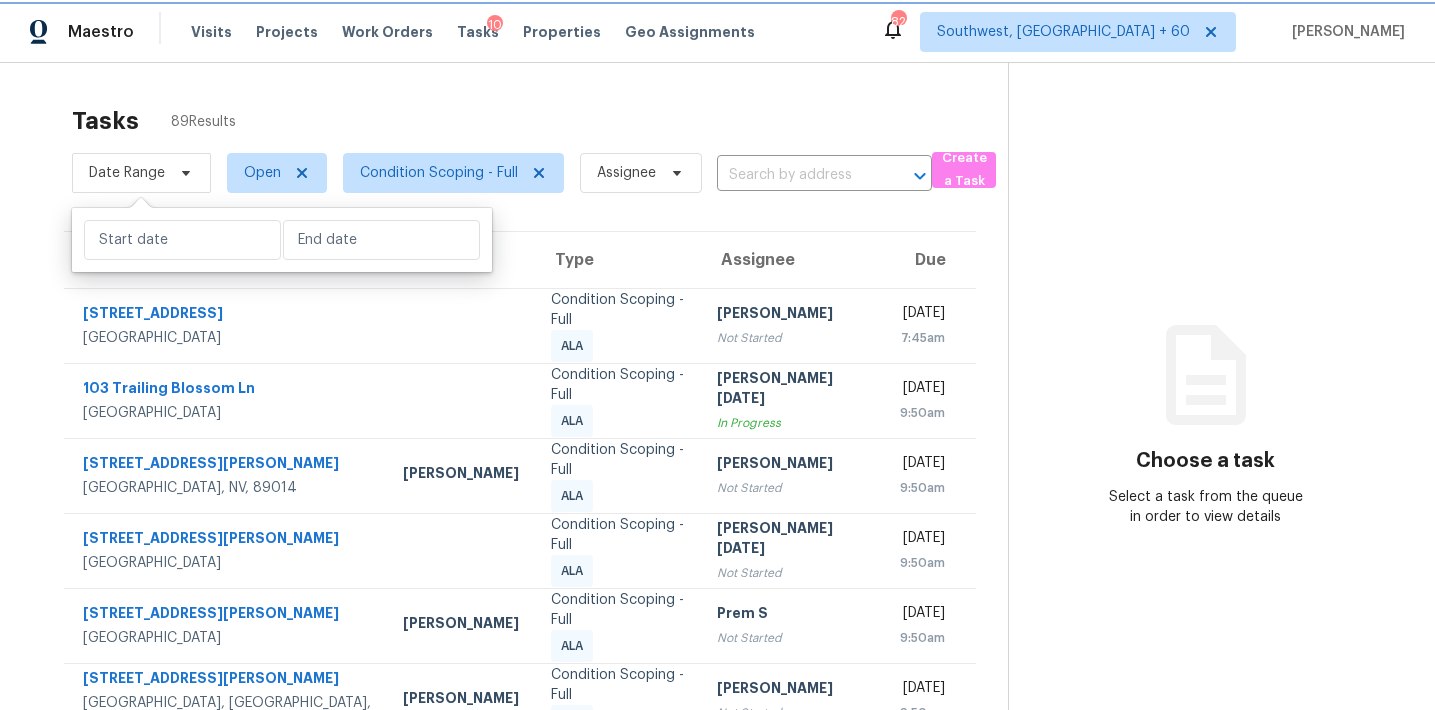 click on "Date Range" at bounding box center (127, 173) 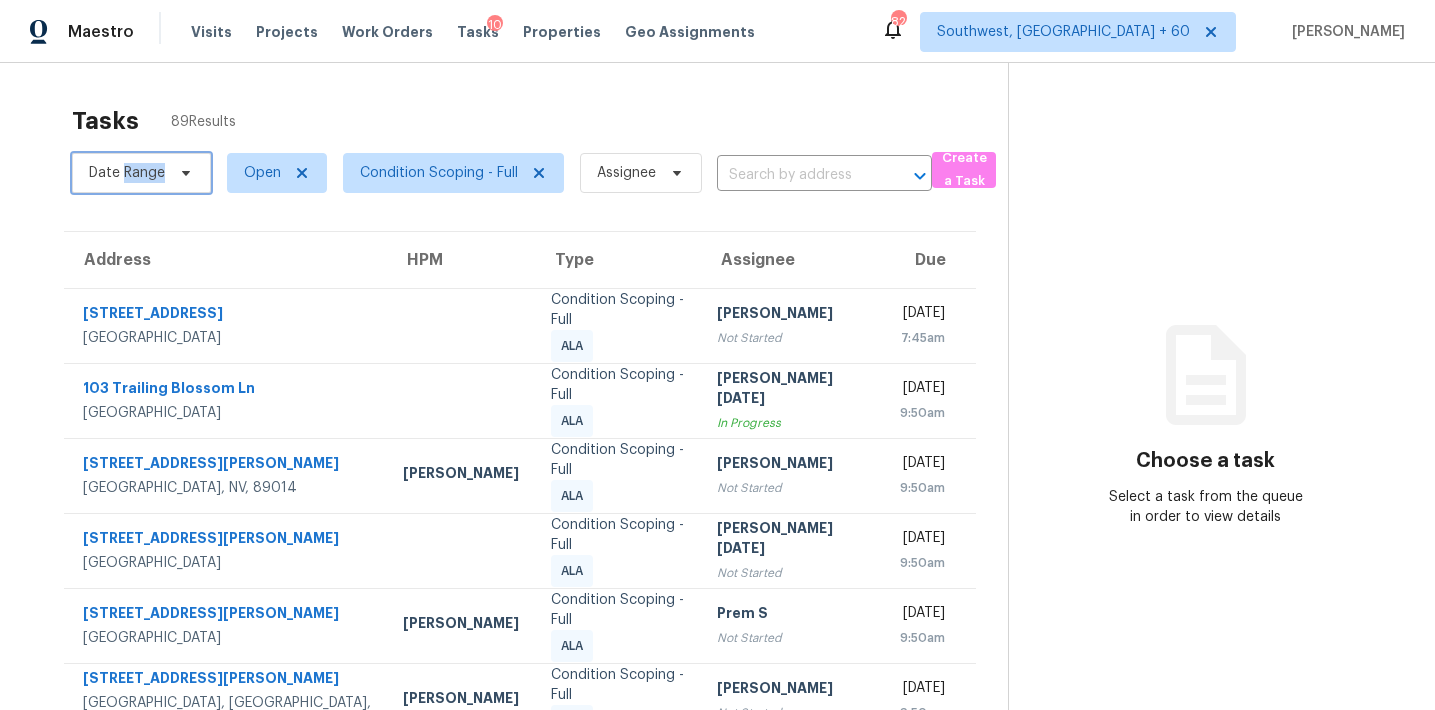 click on "Date Range" at bounding box center [127, 173] 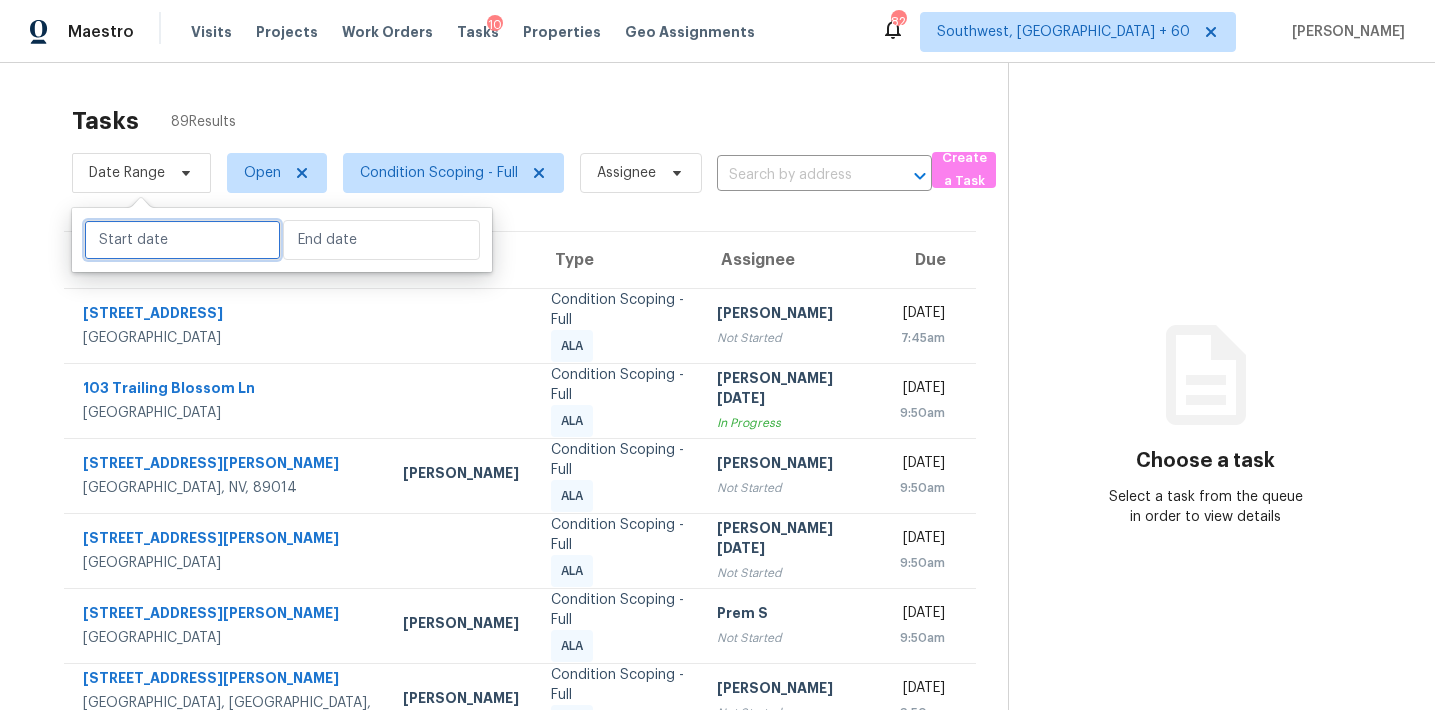 click at bounding box center (182, 240) 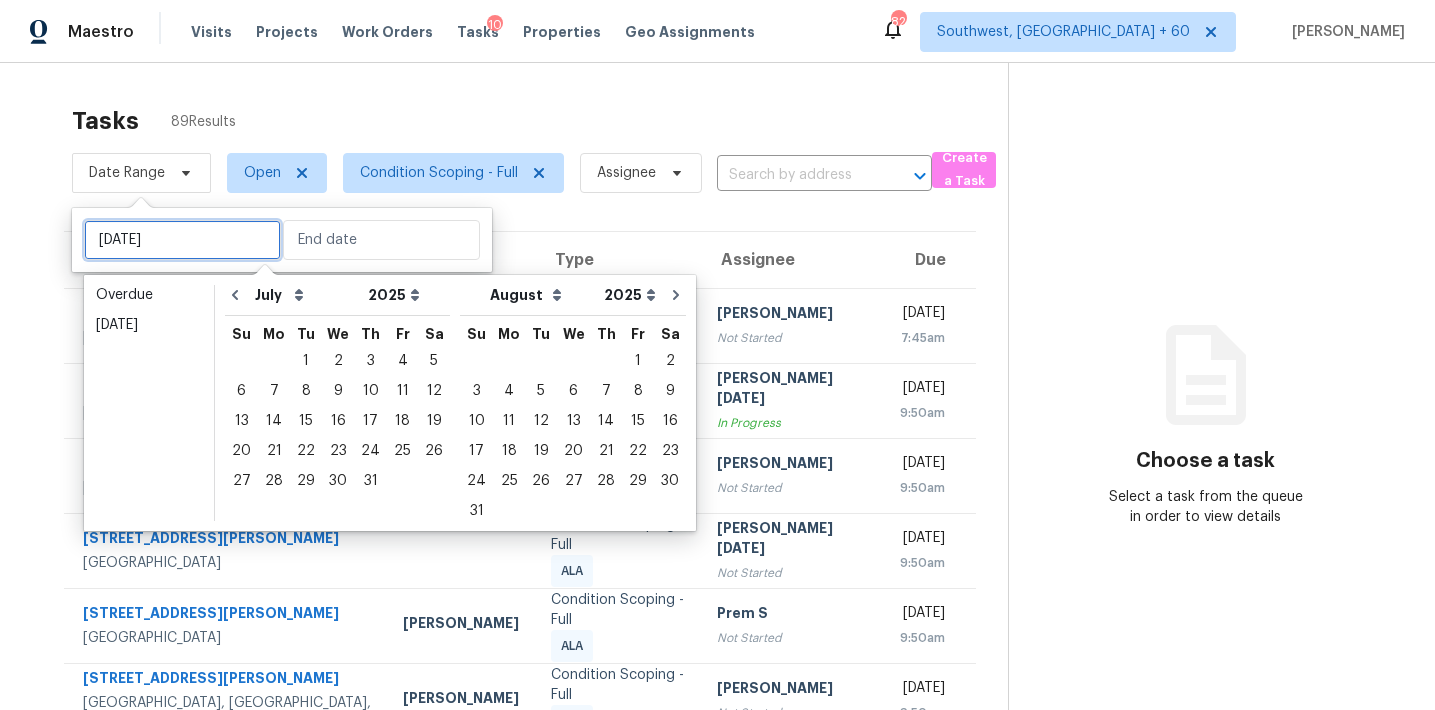 type on "[DATE]" 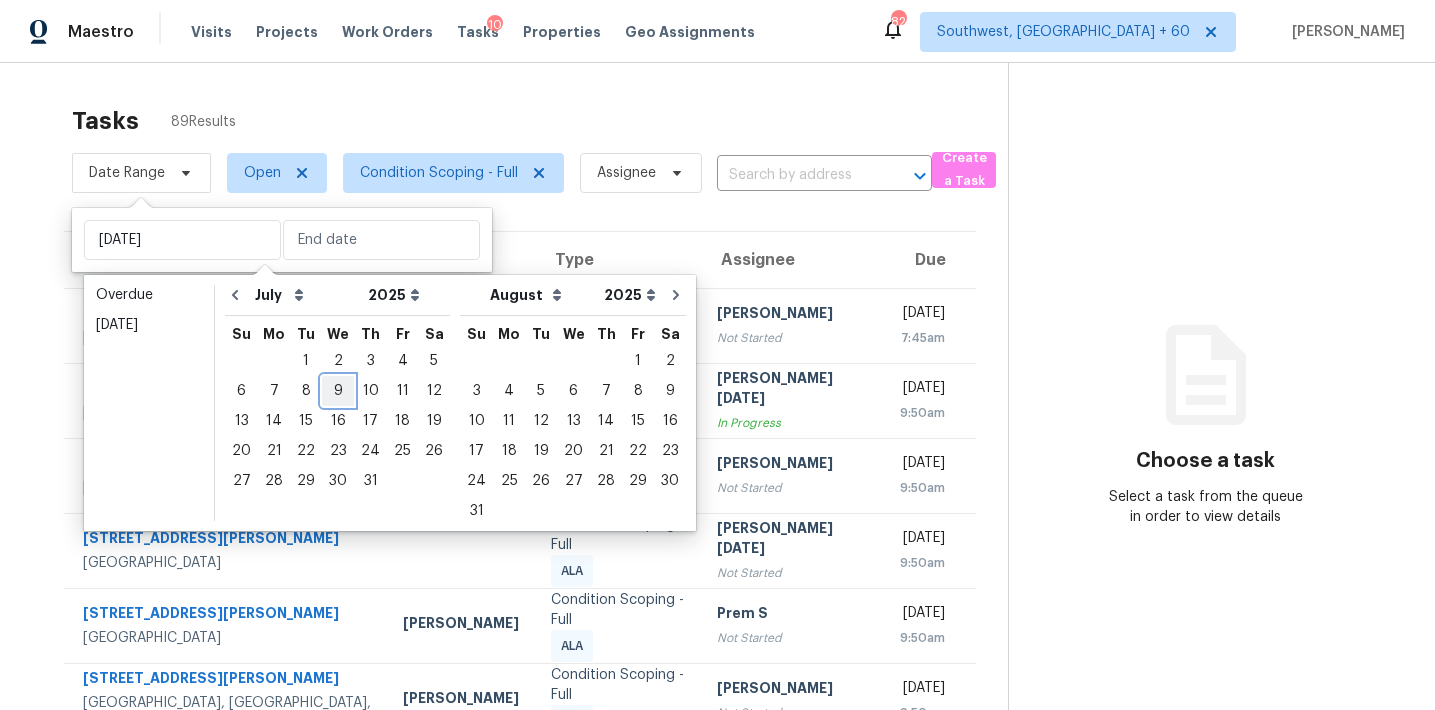 click on "9" at bounding box center [338, 391] 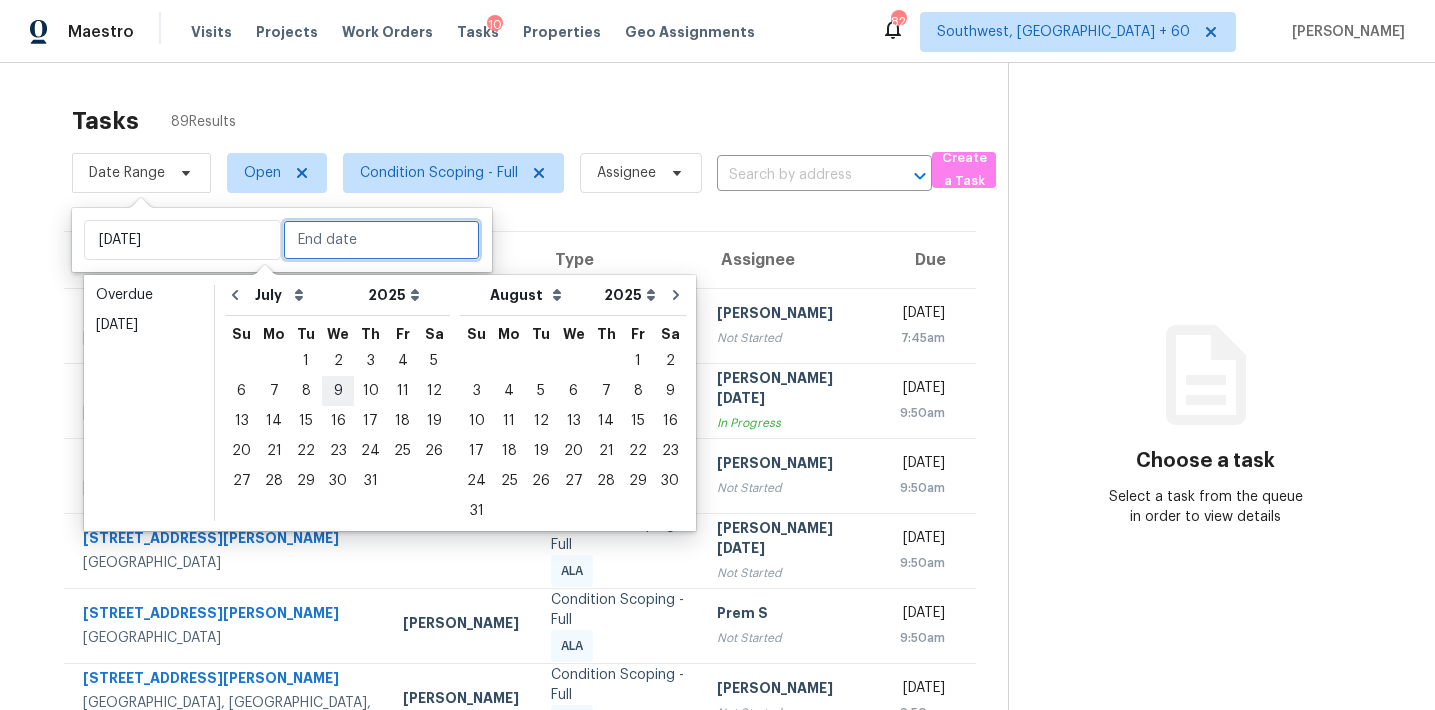 type on "[DATE]" 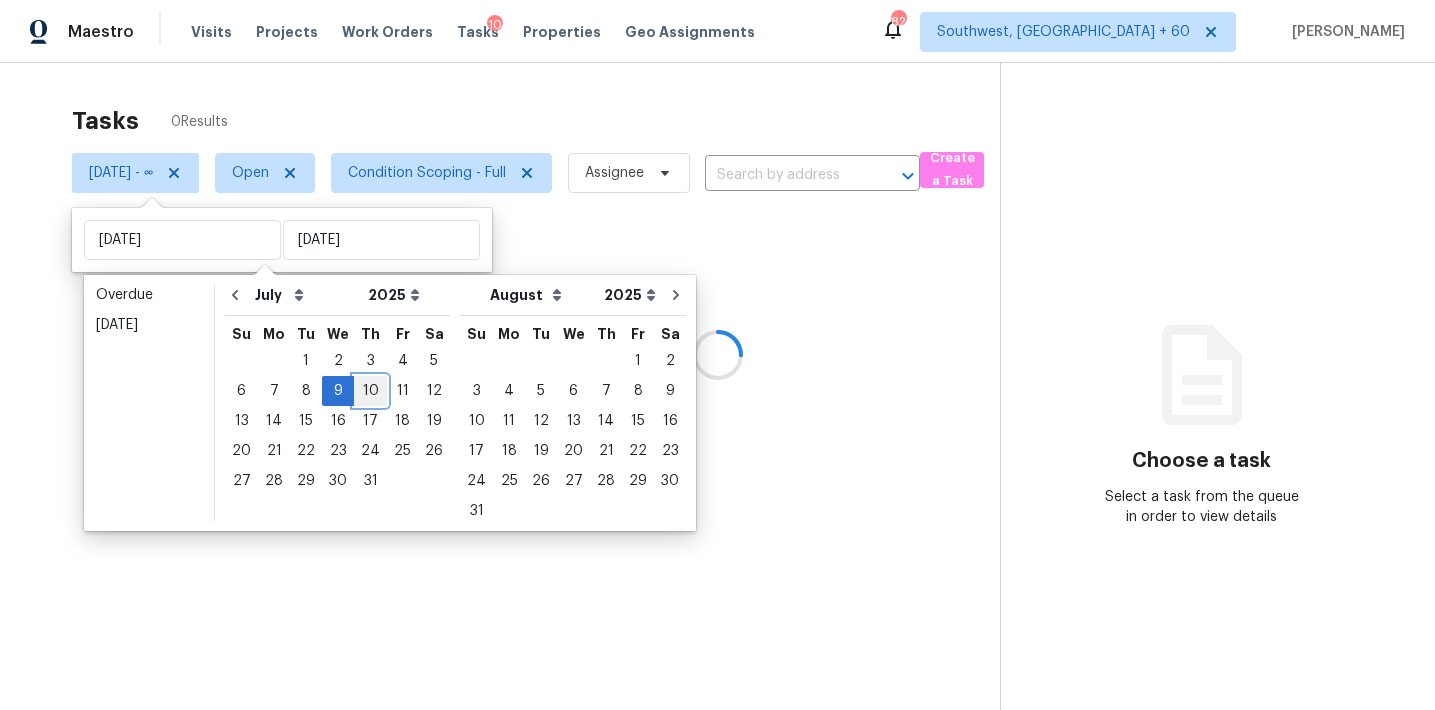 click on "10" at bounding box center (370, 391) 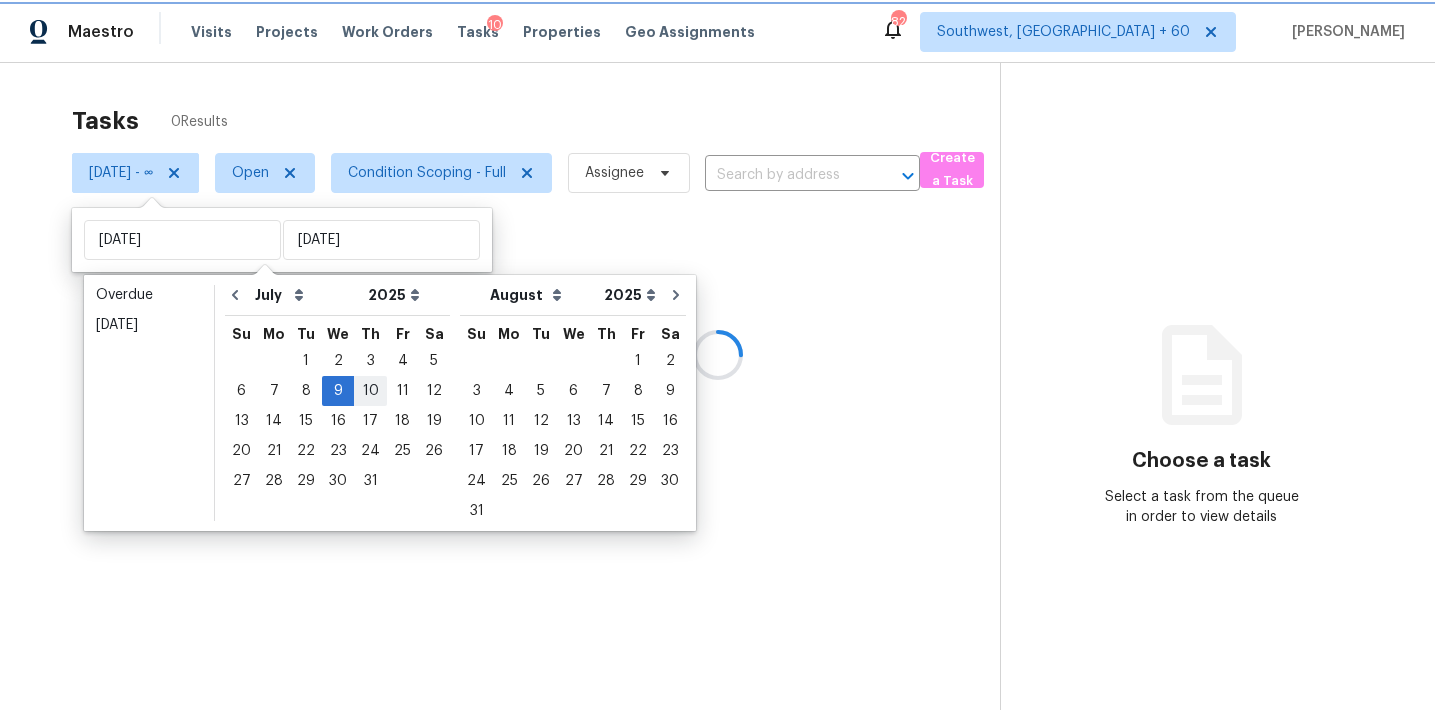 type on "[DATE]" 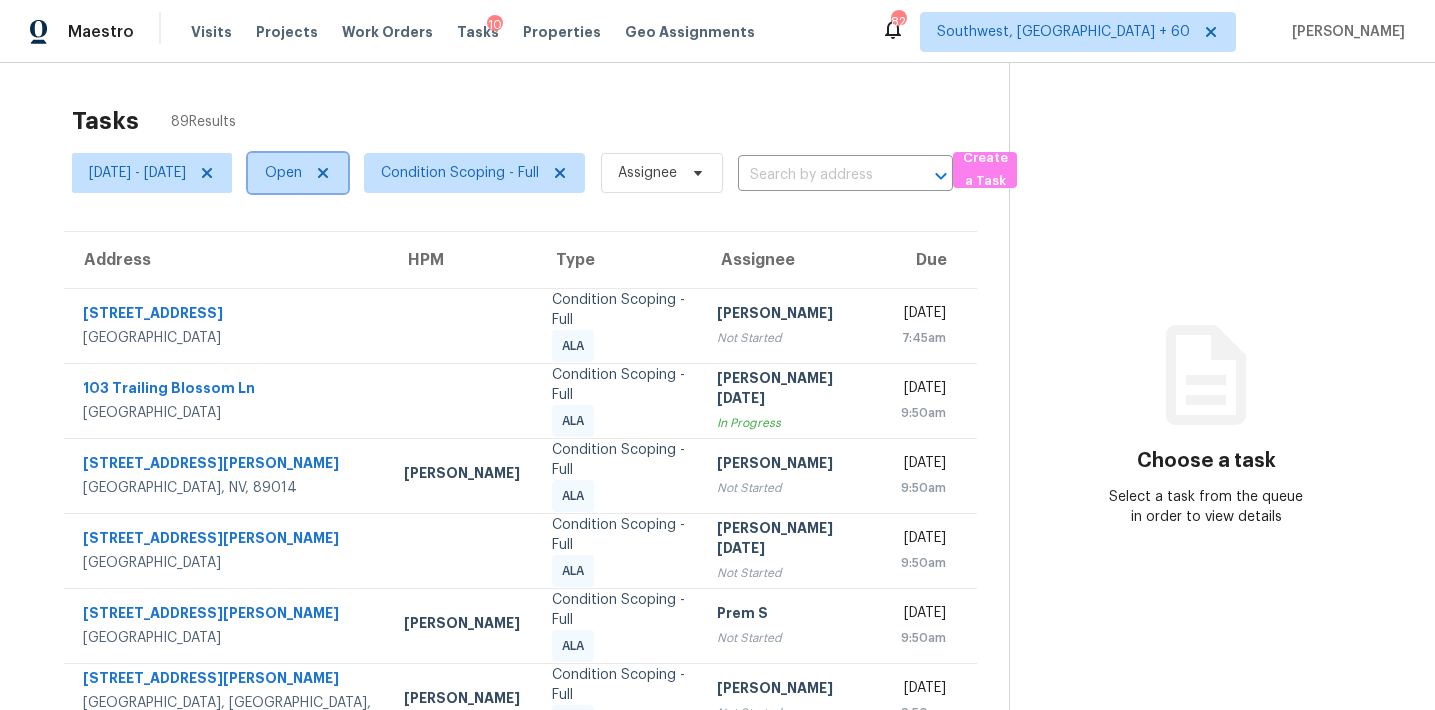 click on "Open" at bounding box center (283, 173) 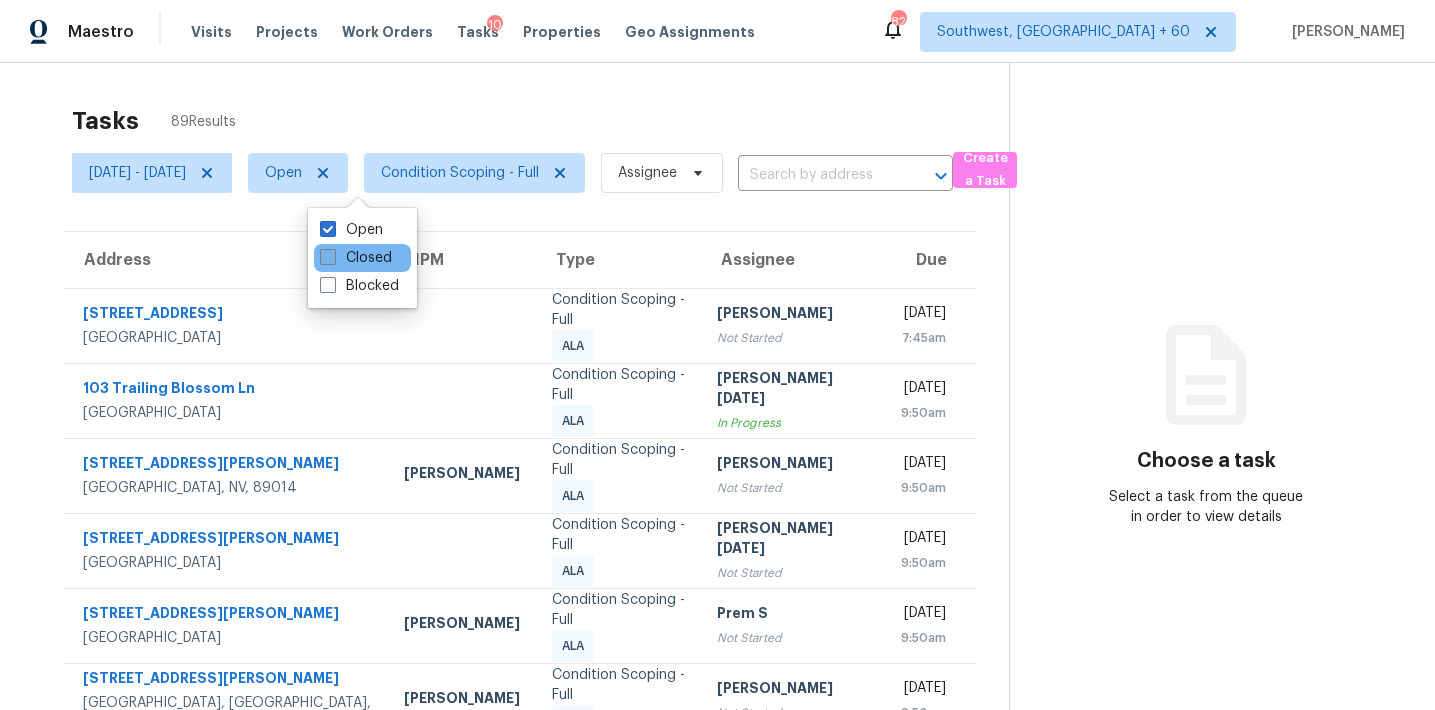 click on "Closed" at bounding box center (356, 258) 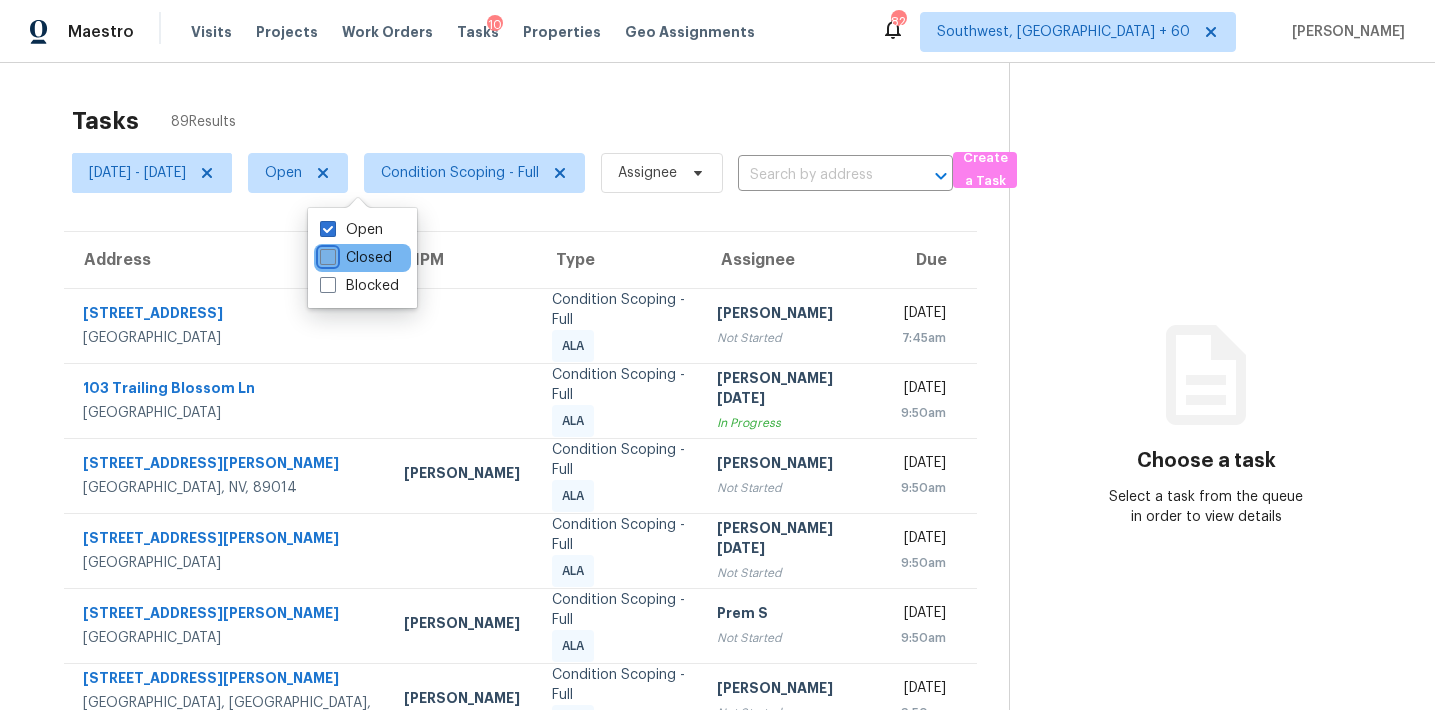 click on "Closed" at bounding box center (326, 254) 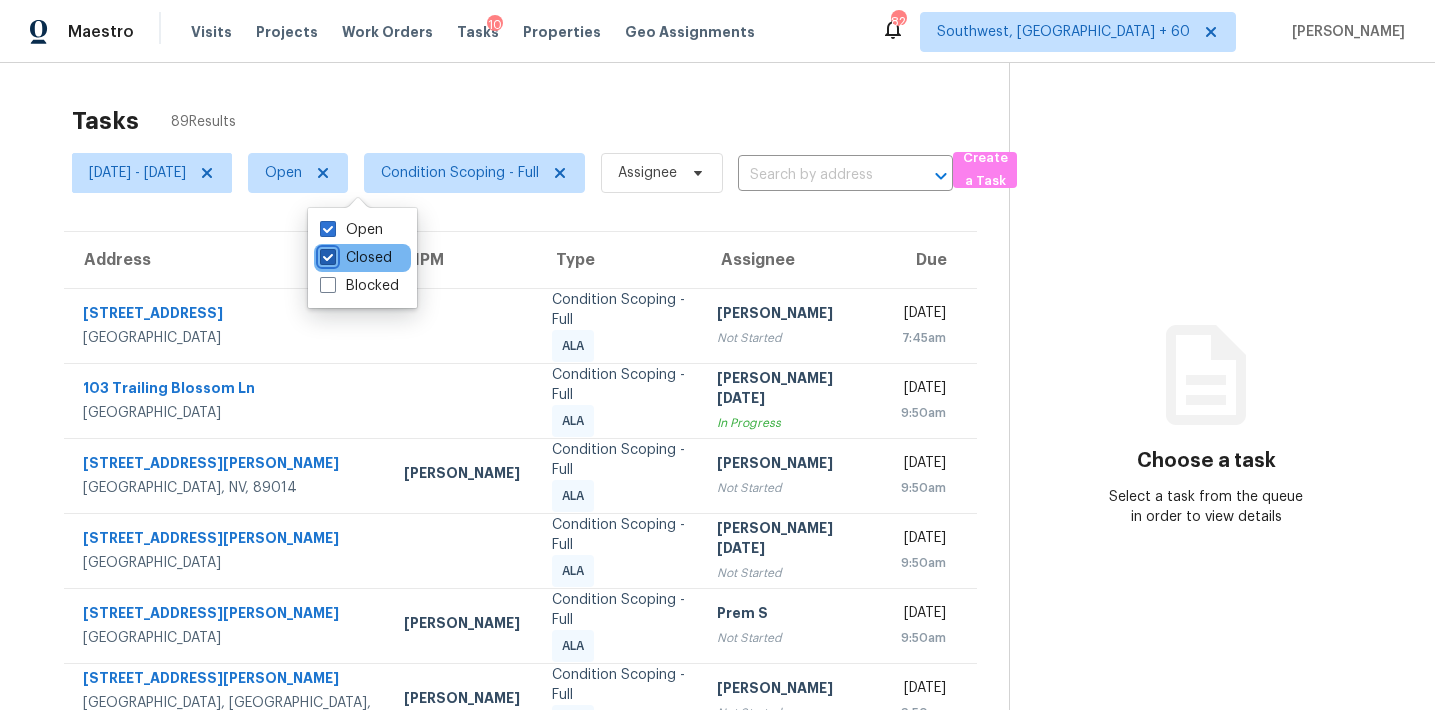 checkbox on "true" 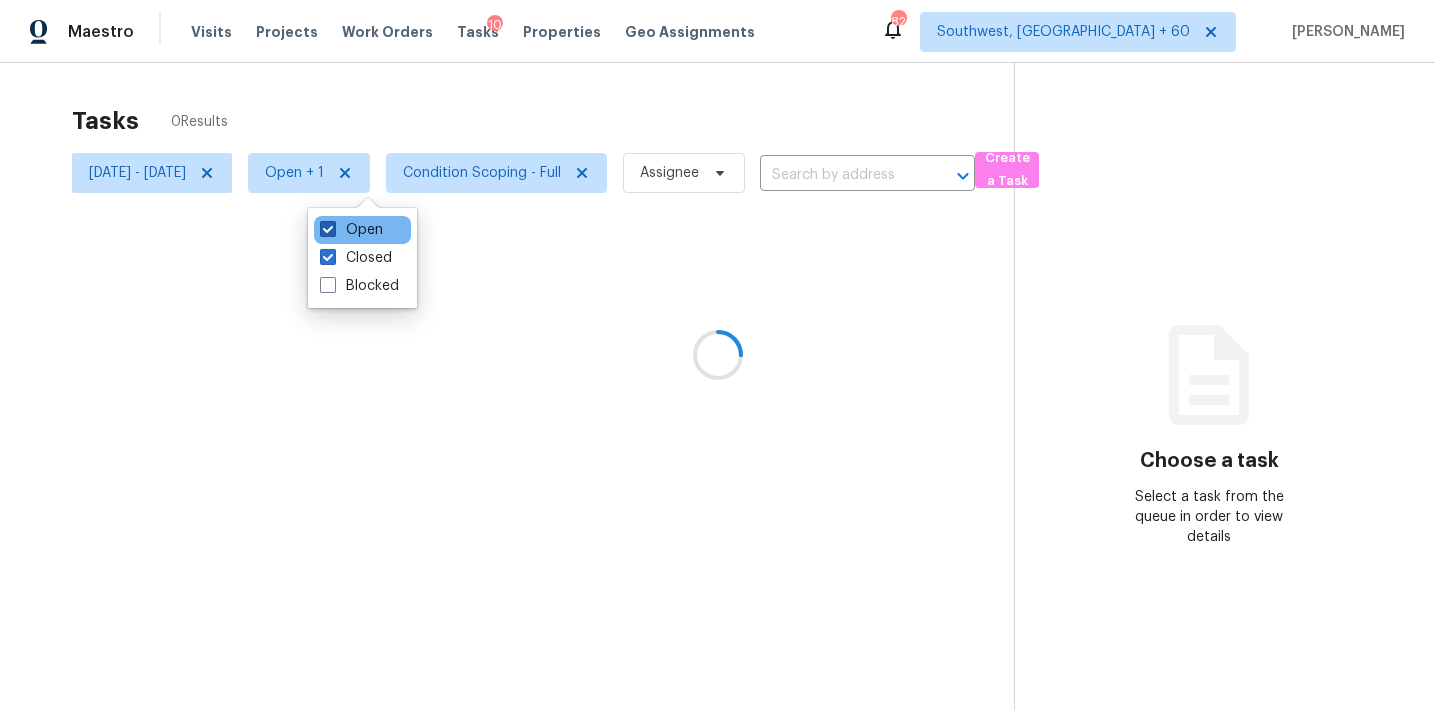 click on "Open" at bounding box center (351, 230) 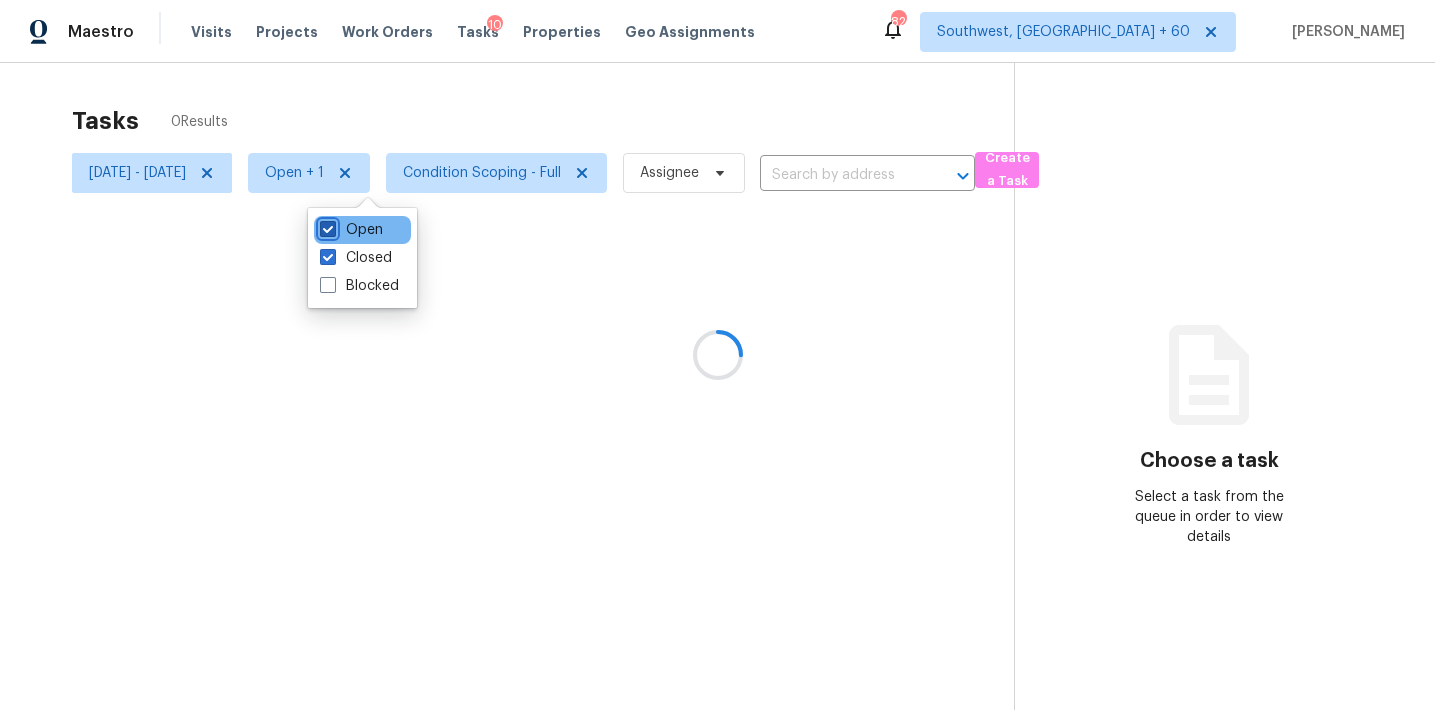 click on "Open" at bounding box center (326, 226) 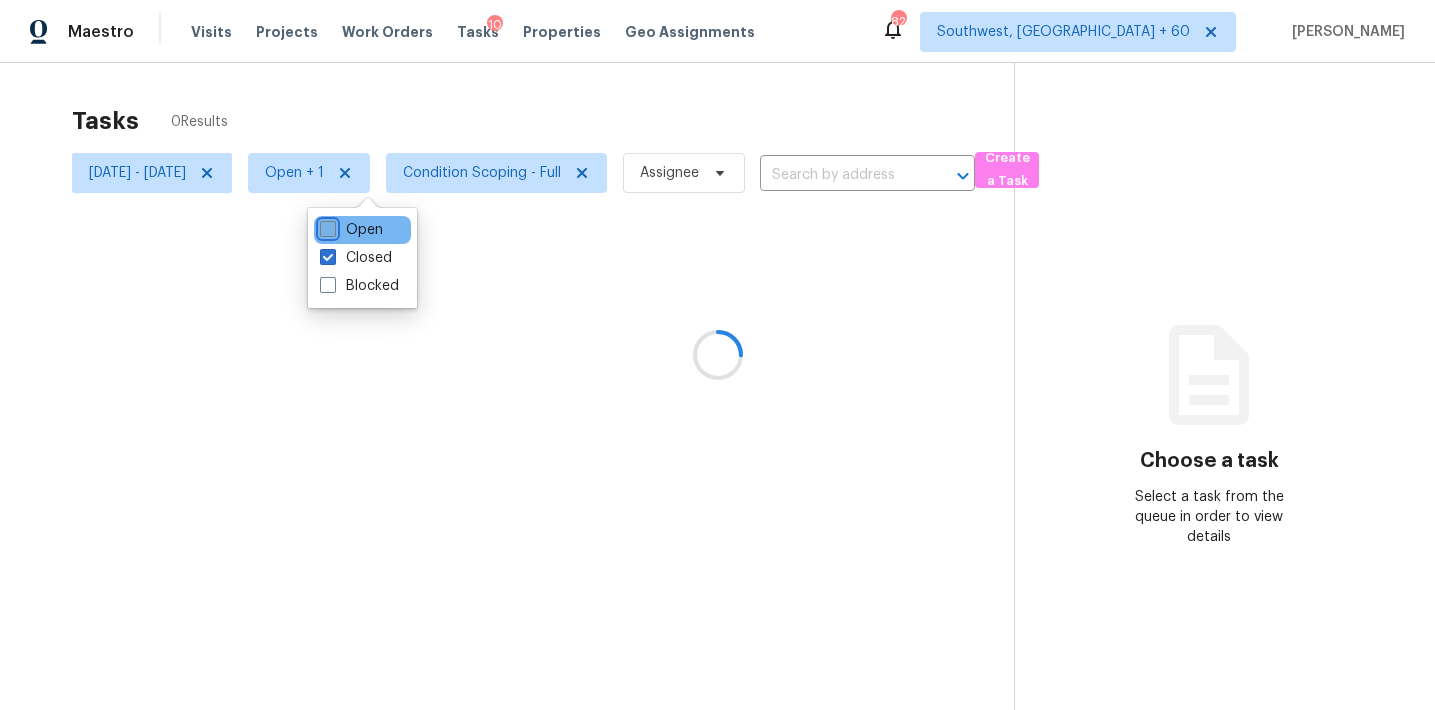checkbox on "false" 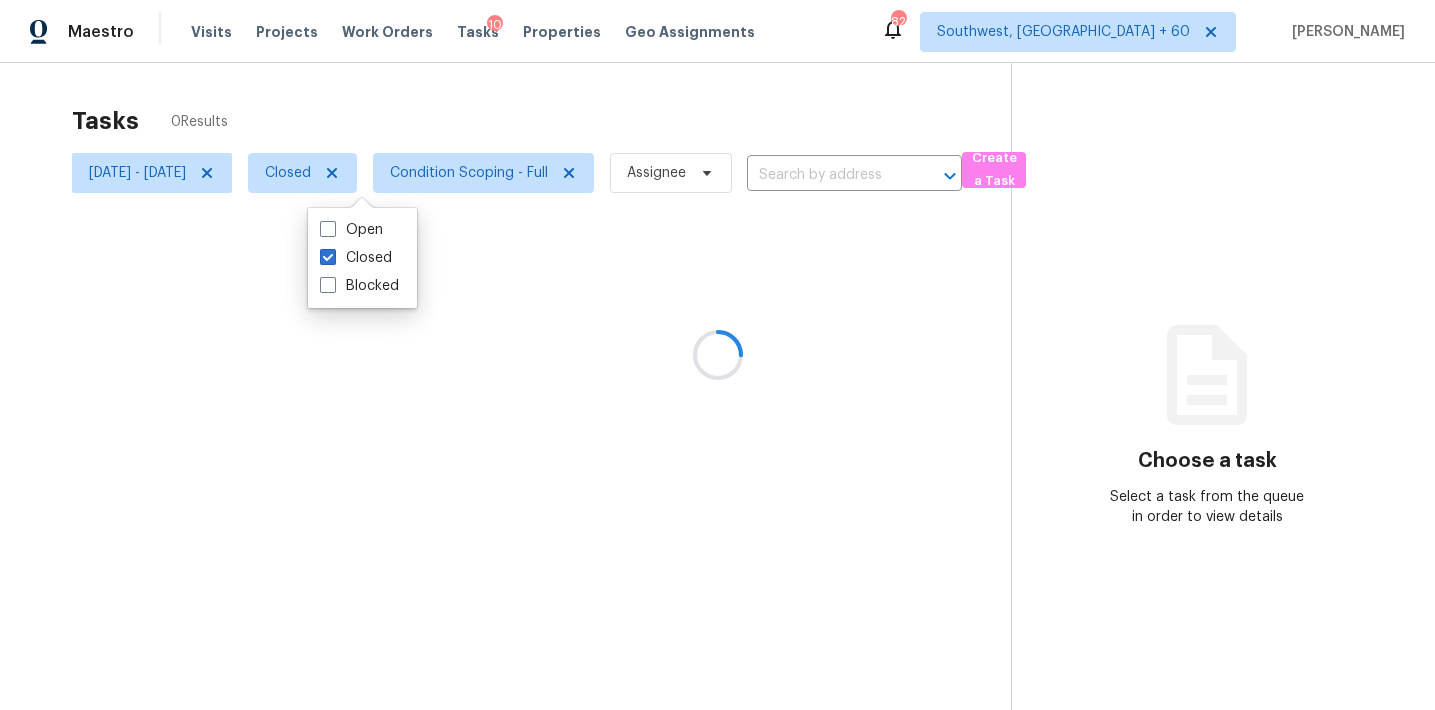click at bounding box center (717, 355) 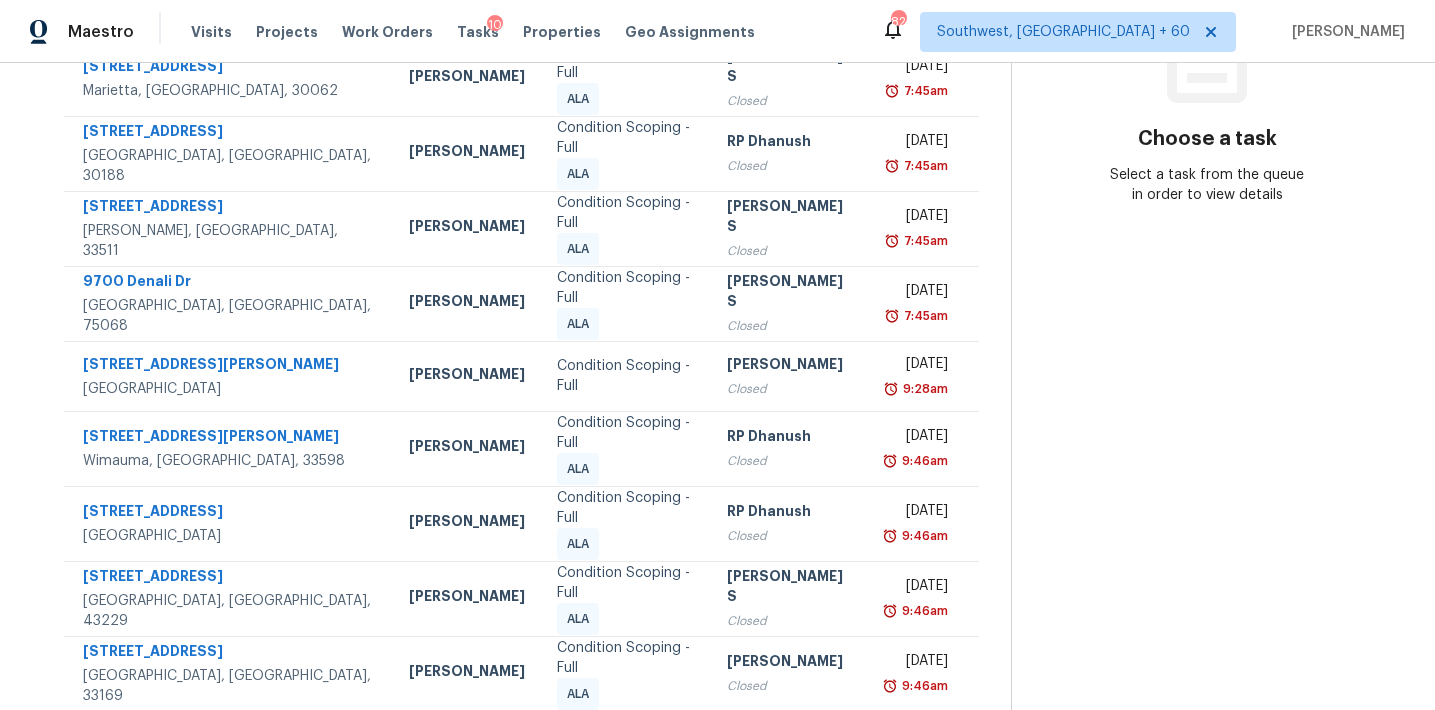 scroll, scrollTop: 331, scrollLeft: 0, axis: vertical 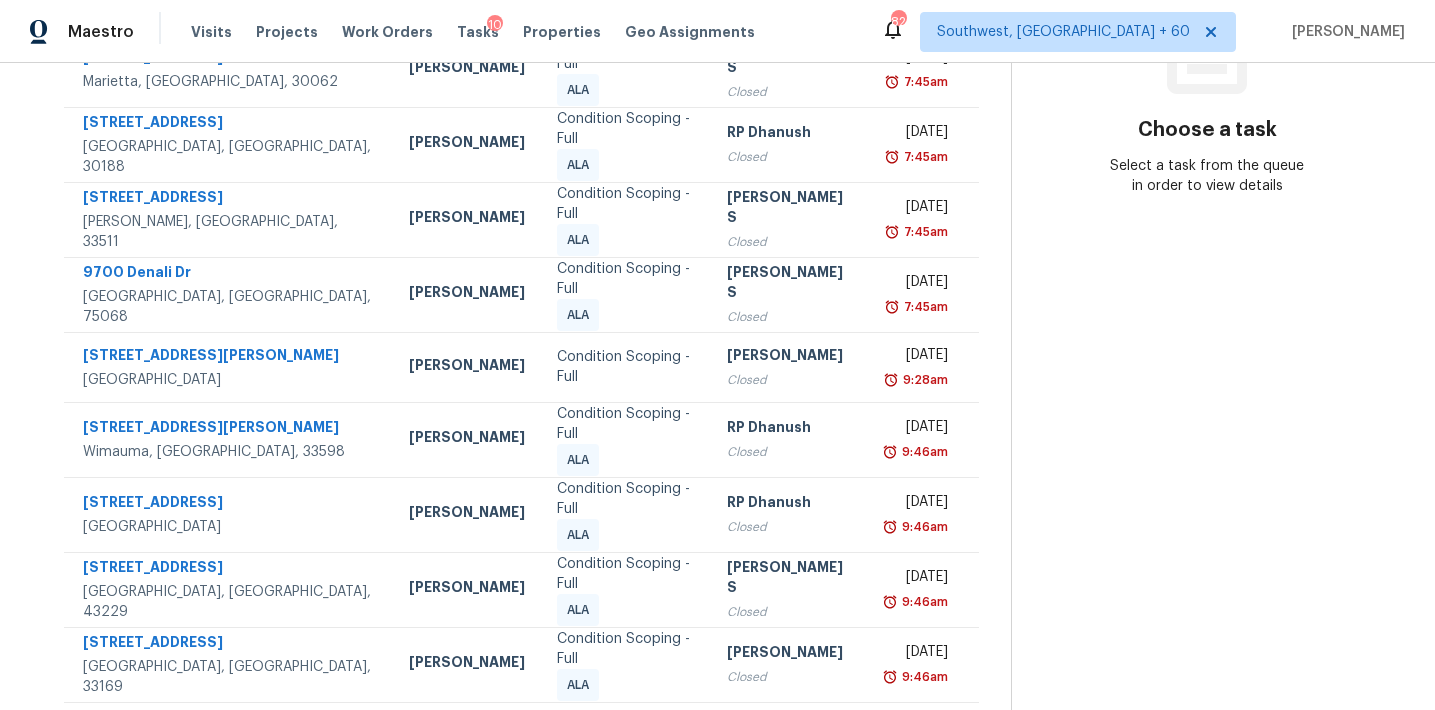 click 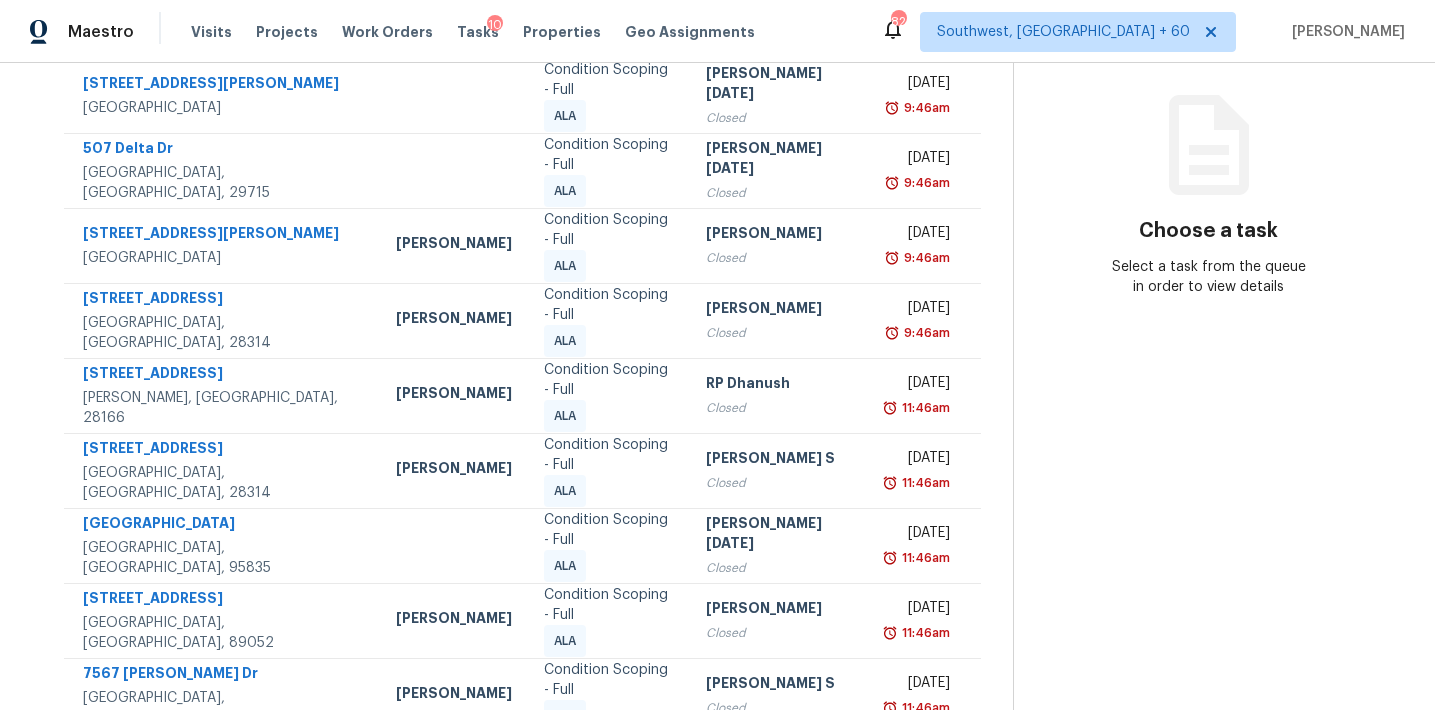 scroll, scrollTop: 331, scrollLeft: 0, axis: vertical 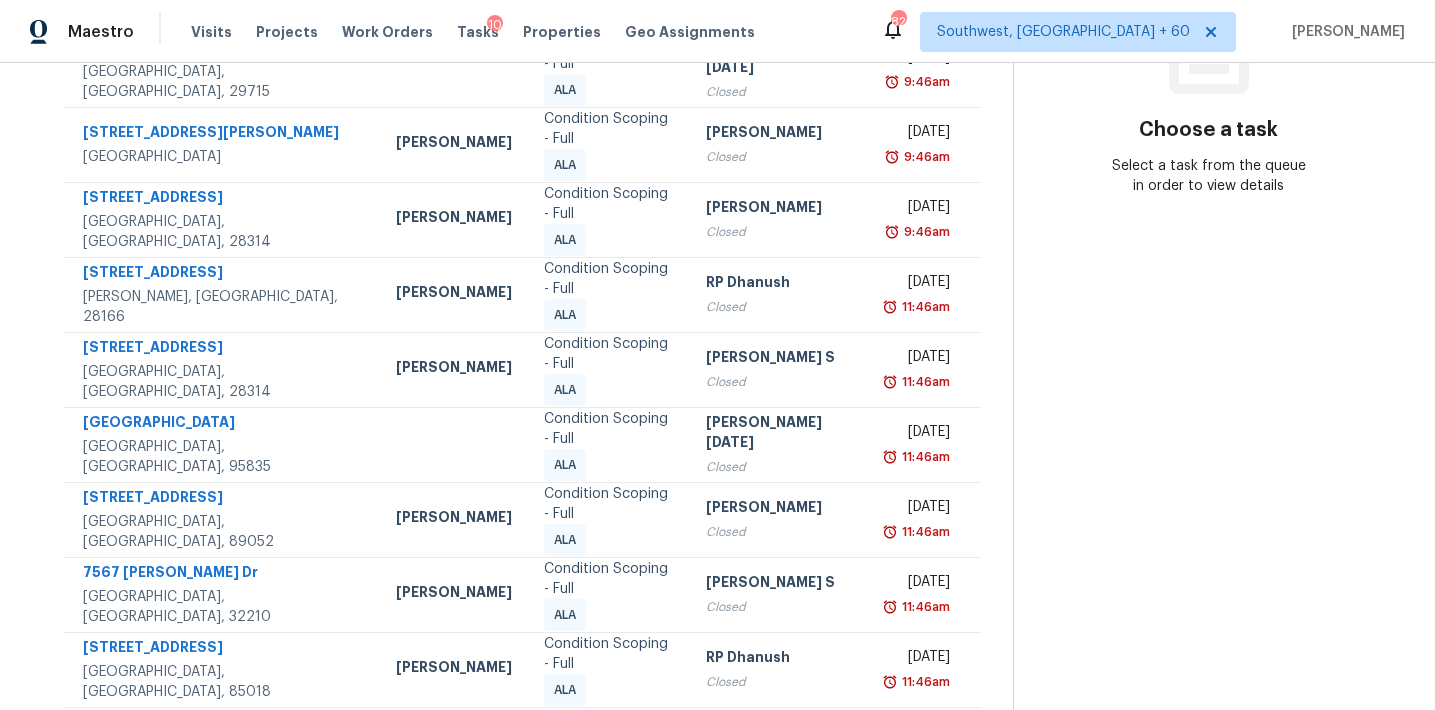 click 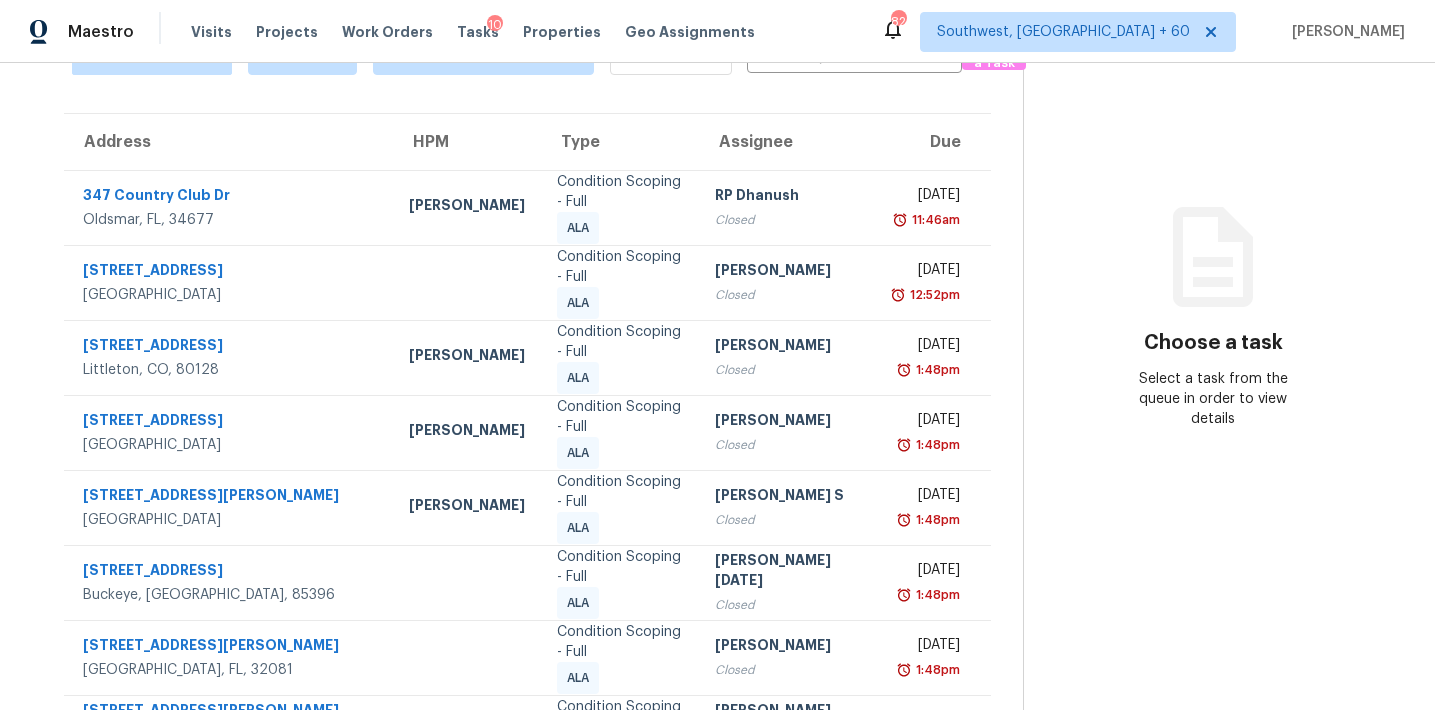 scroll, scrollTop: 16, scrollLeft: 0, axis: vertical 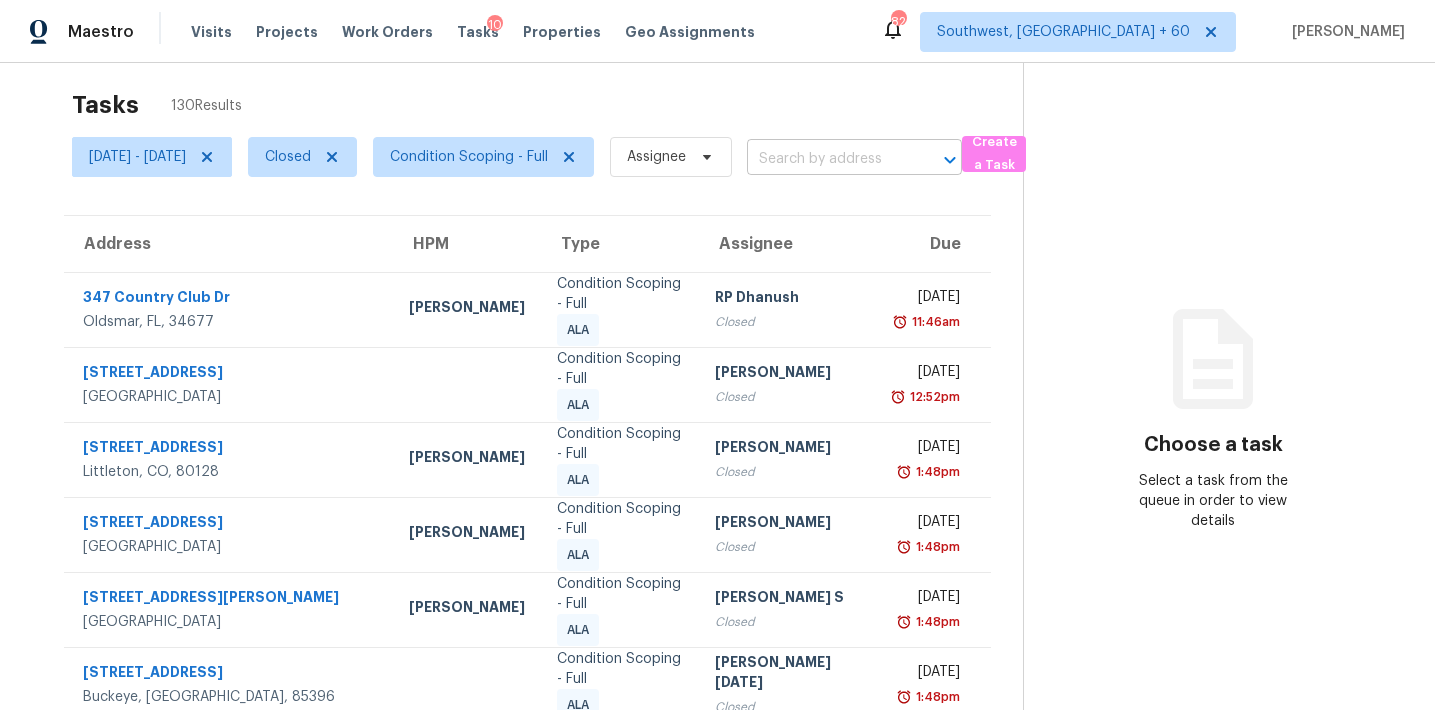 click at bounding box center (826, 159) 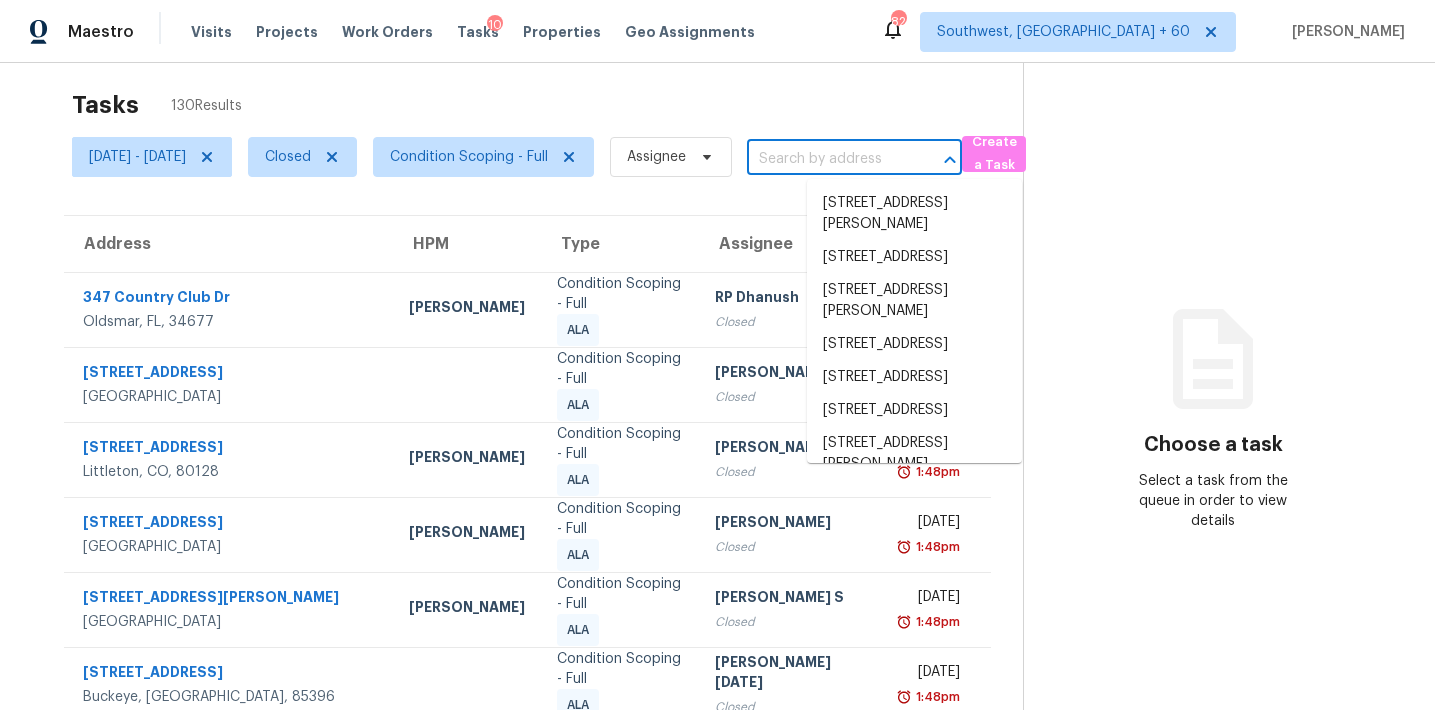paste on "[STREET_ADDRESS][DEMOGRAPHIC_DATA]" 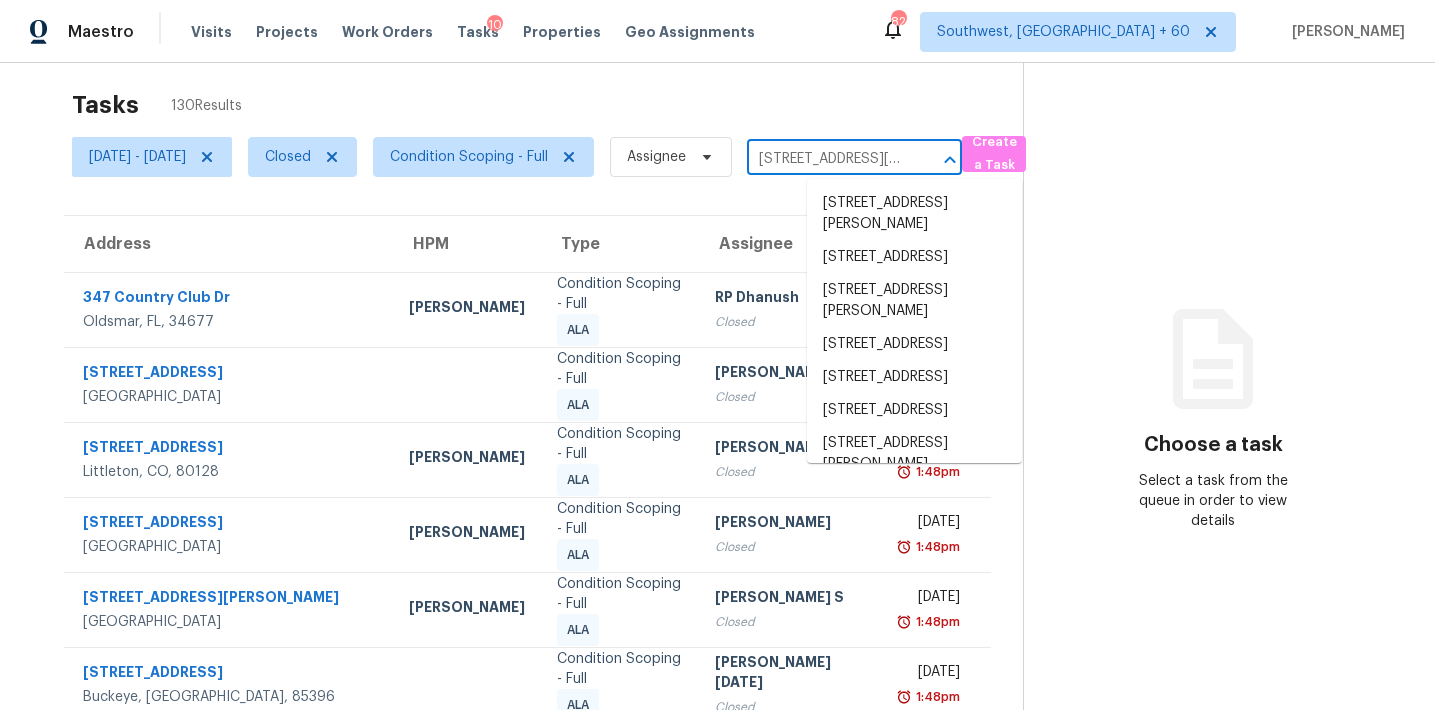 scroll, scrollTop: 0, scrollLeft: 133, axis: horizontal 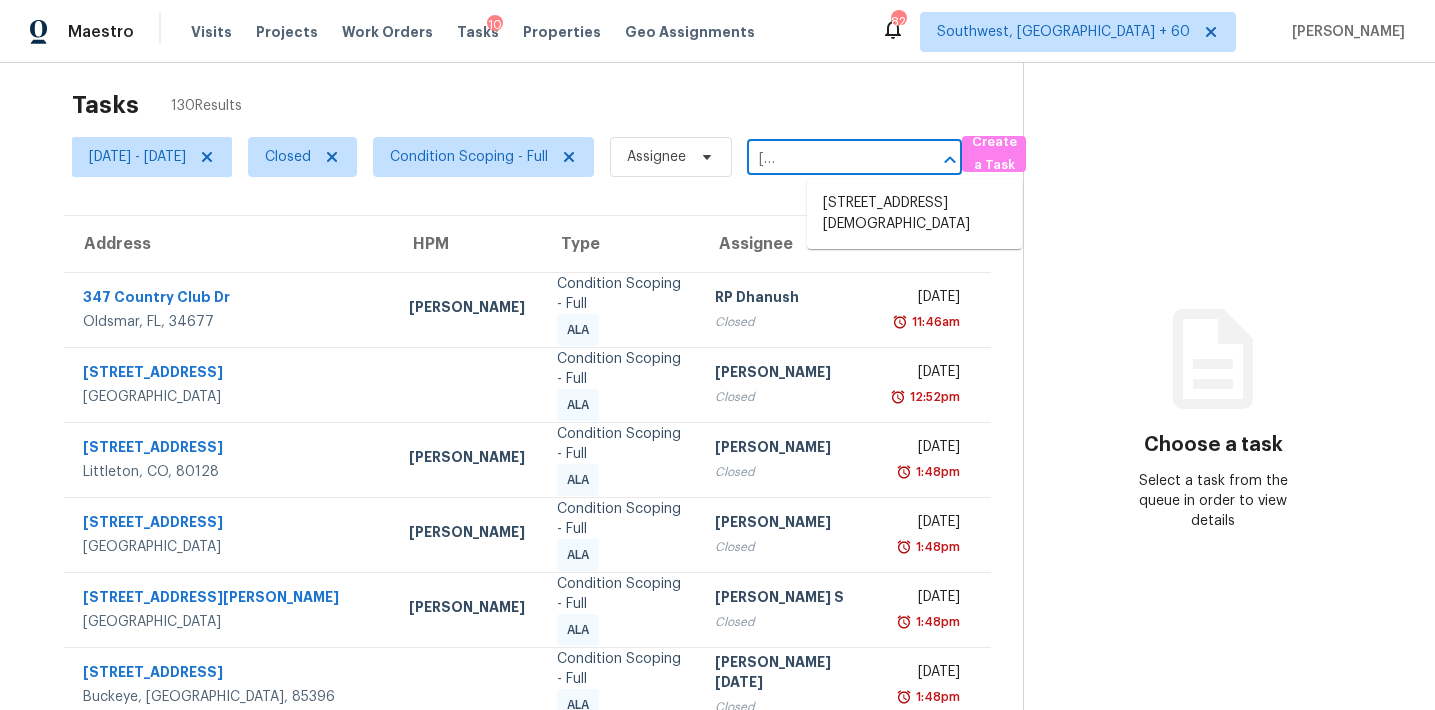 click on "[STREET_ADDRESS][DEMOGRAPHIC_DATA]" at bounding box center (914, 214) 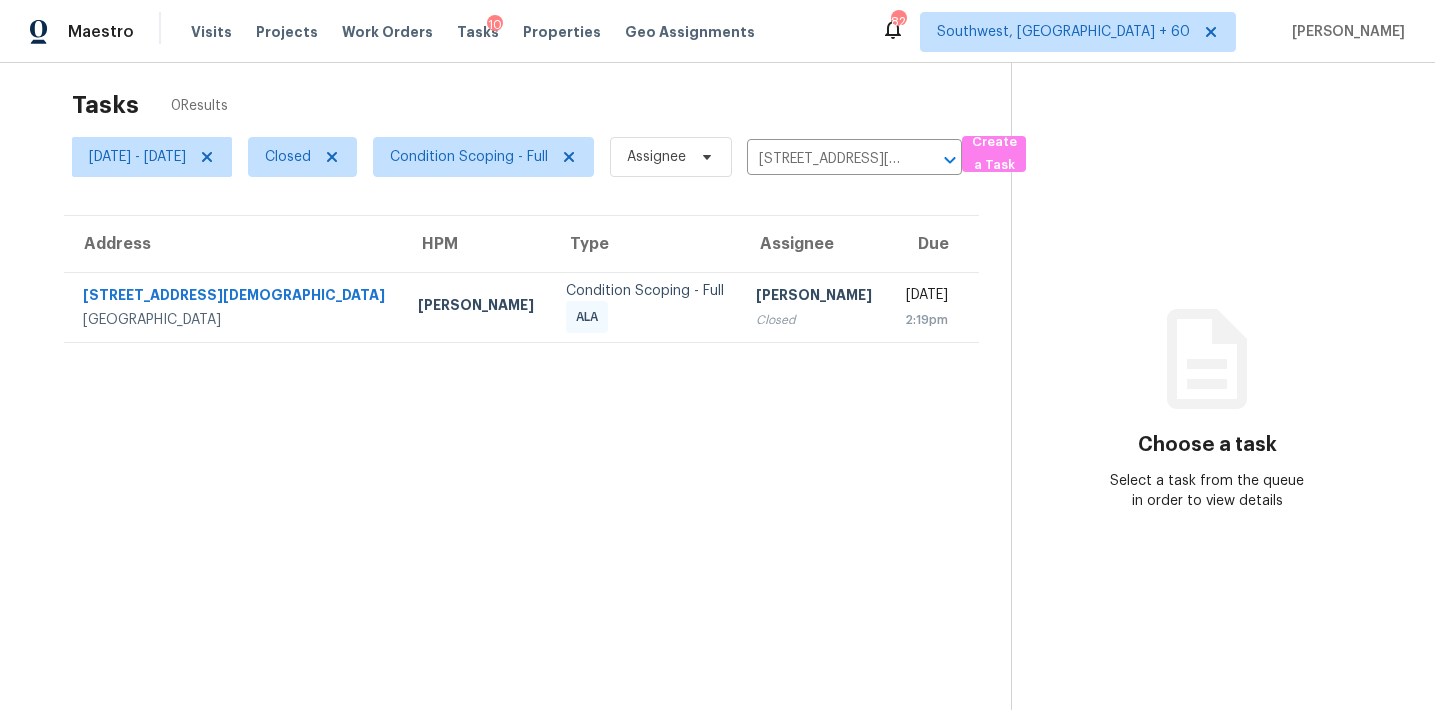 click on "[PERSON_NAME] Closed" at bounding box center (814, 307) 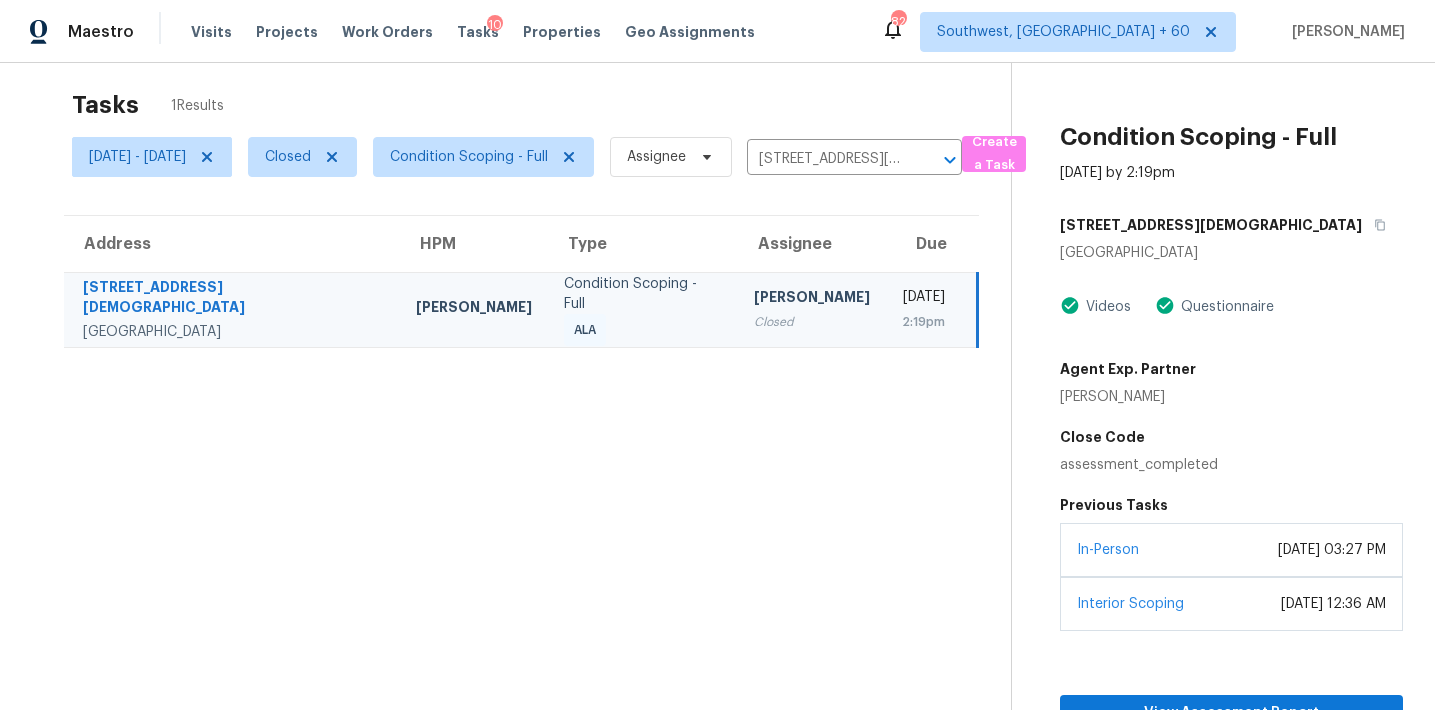 scroll, scrollTop: 138, scrollLeft: 0, axis: vertical 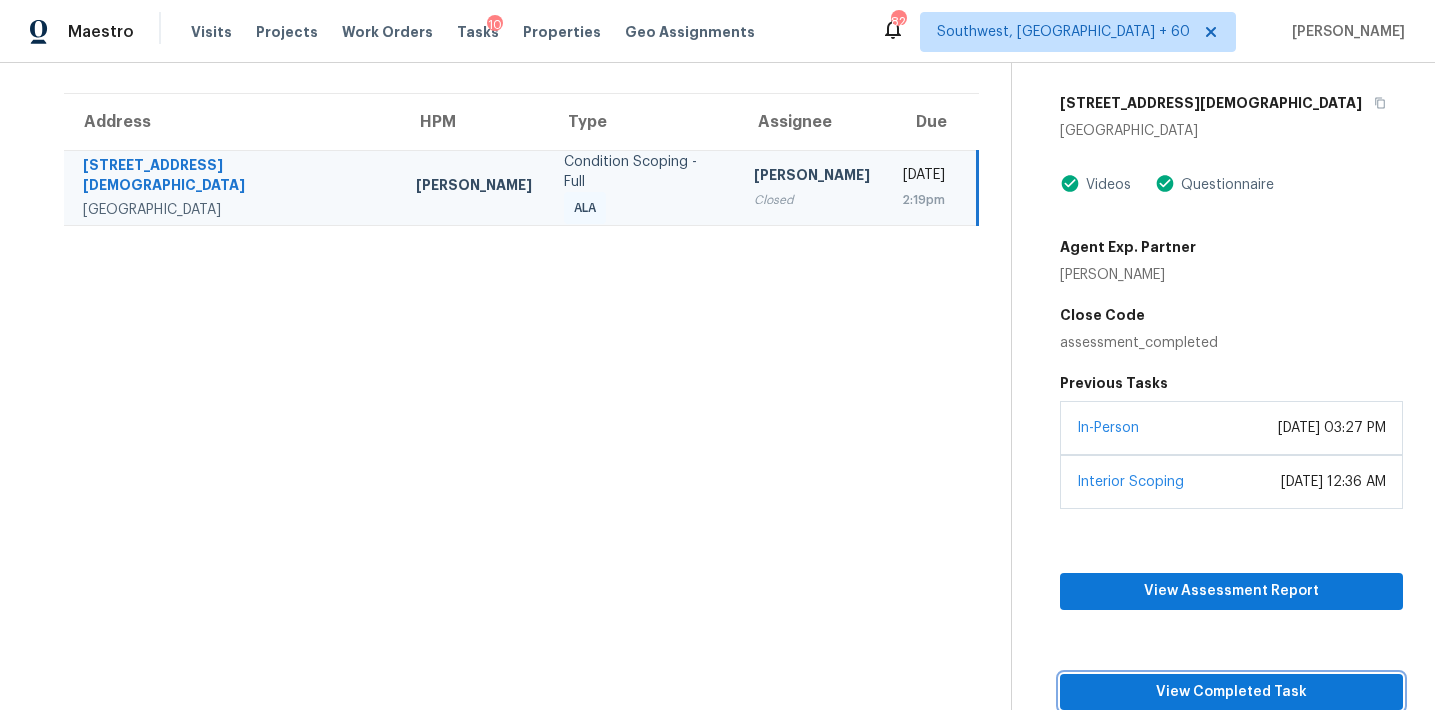 click on "View Completed Task" at bounding box center (1231, 692) 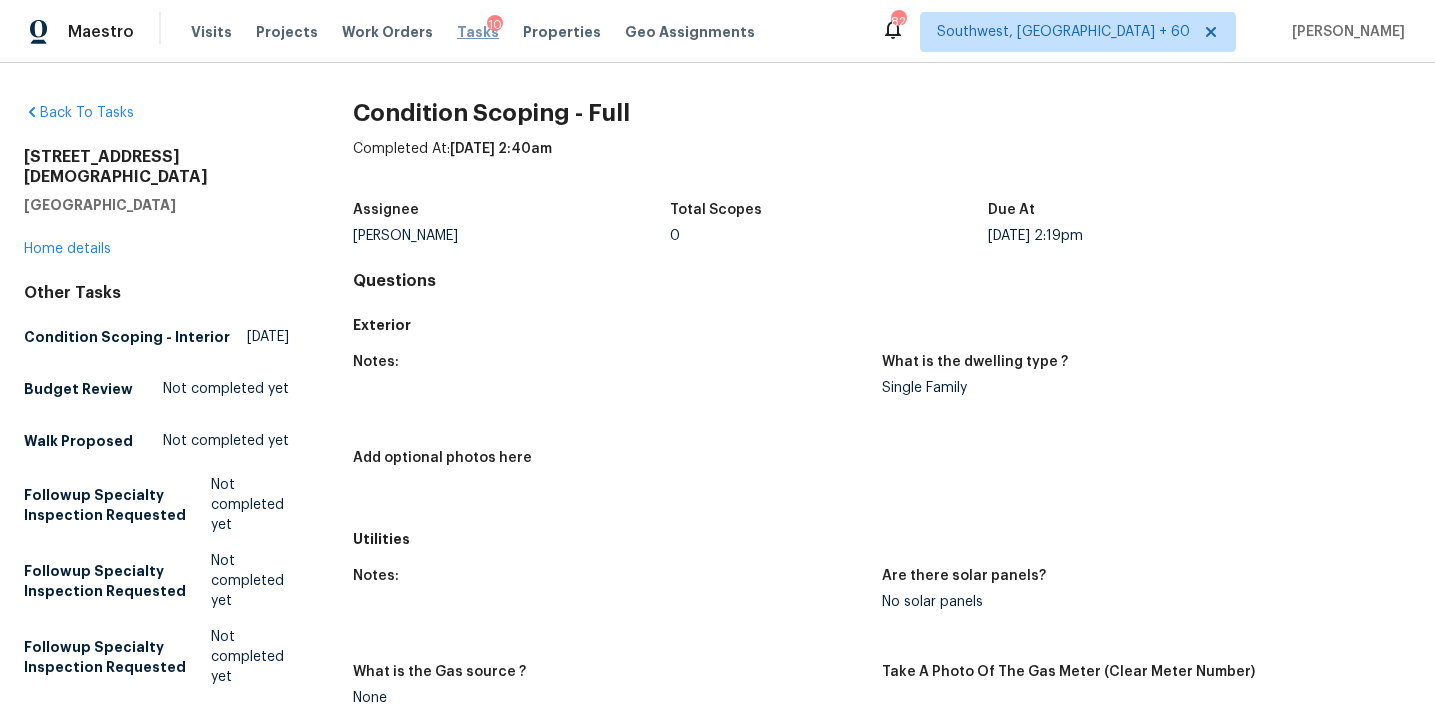 click on "Tasks" at bounding box center [478, 32] 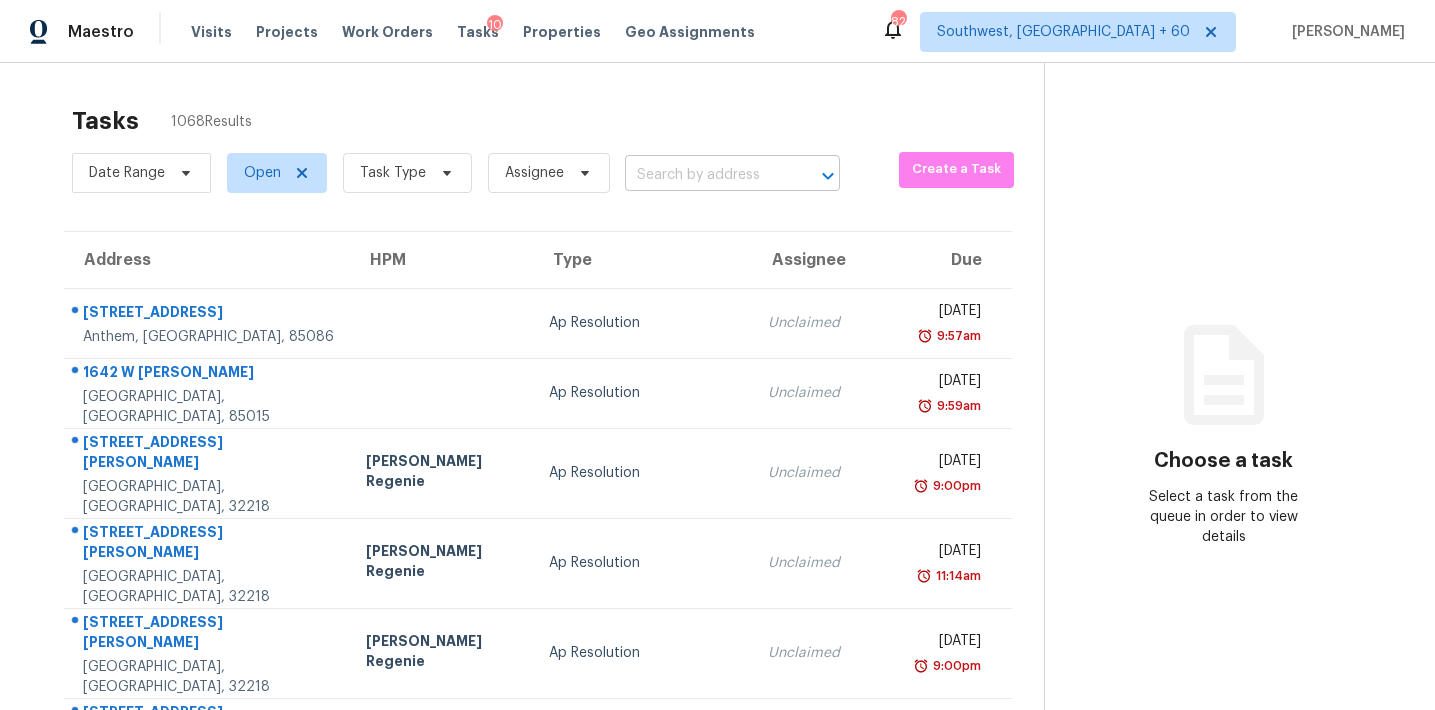 click at bounding box center [704, 175] 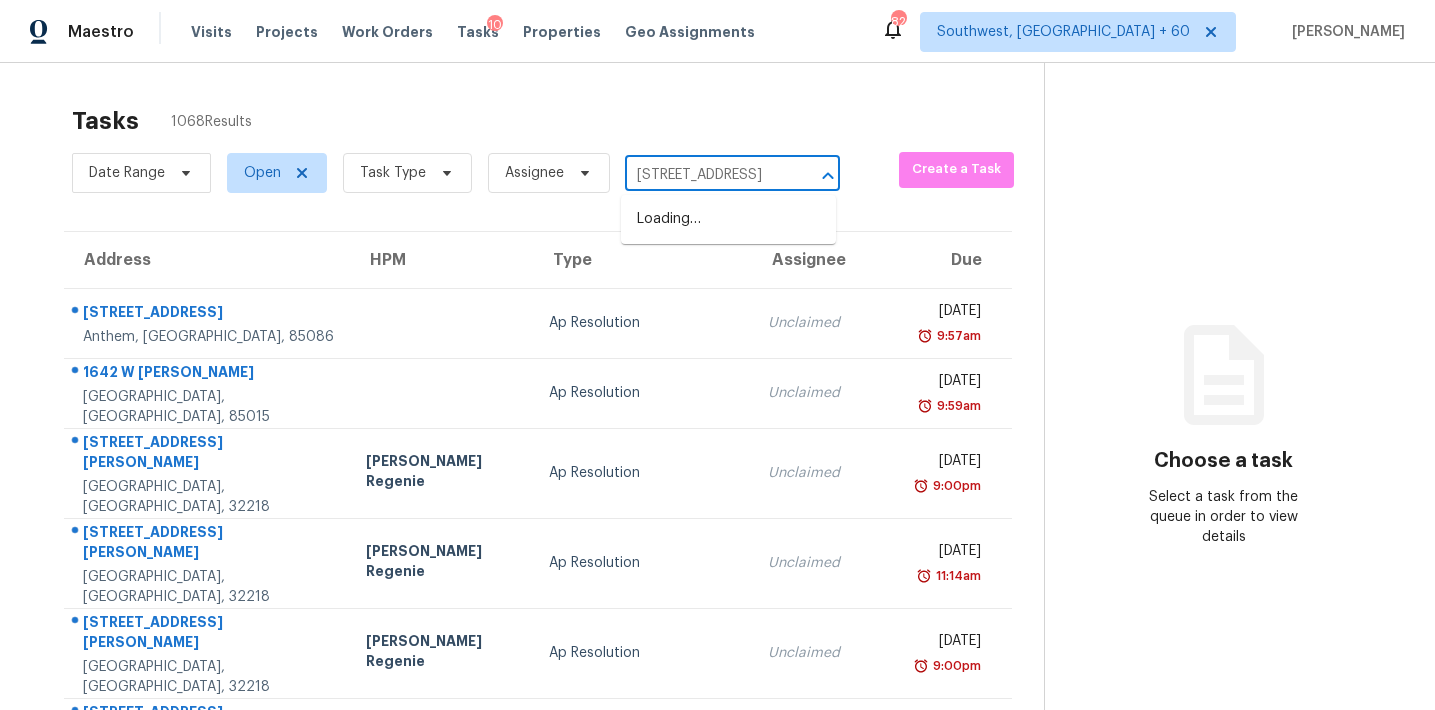 scroll, scrollTop: 0, scrollLeft: 128, axis: horizontal 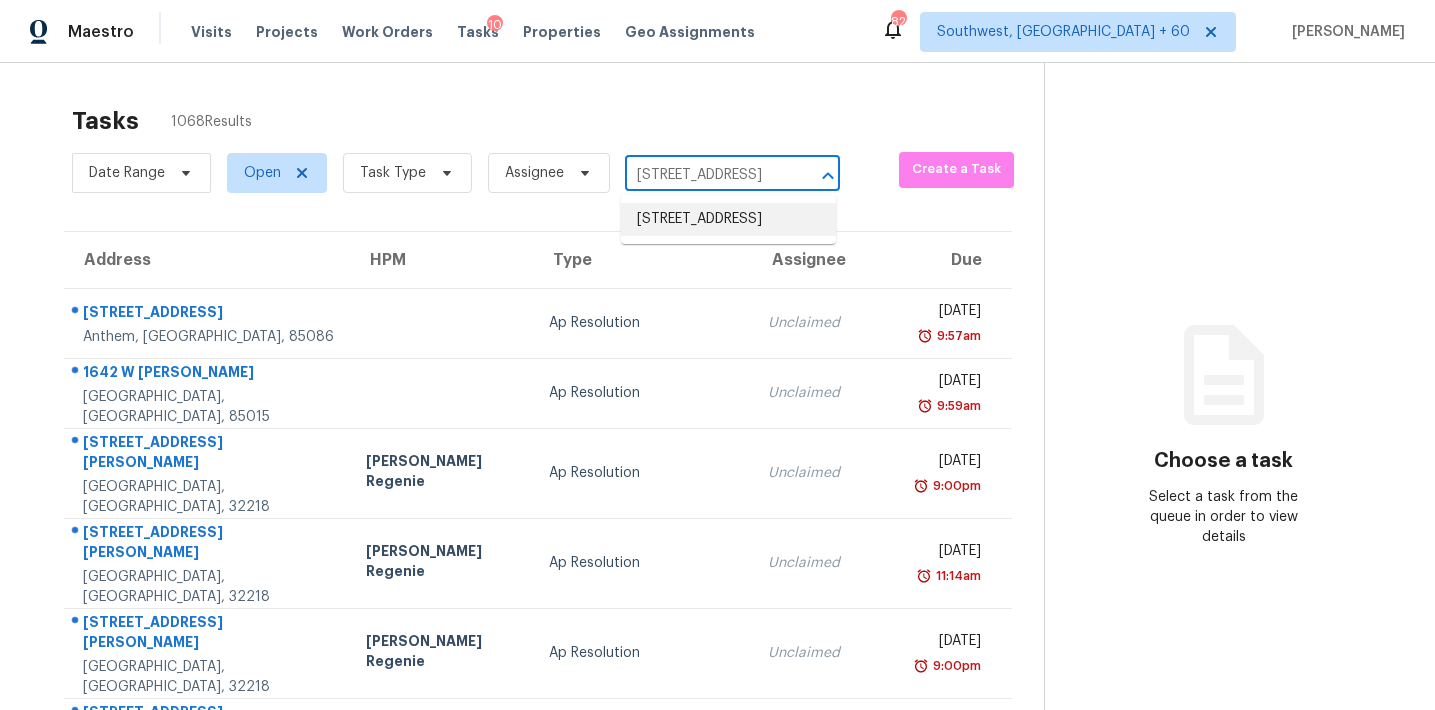 click on "[STREET_ADDRESS]" at bounding box center [728, 219] 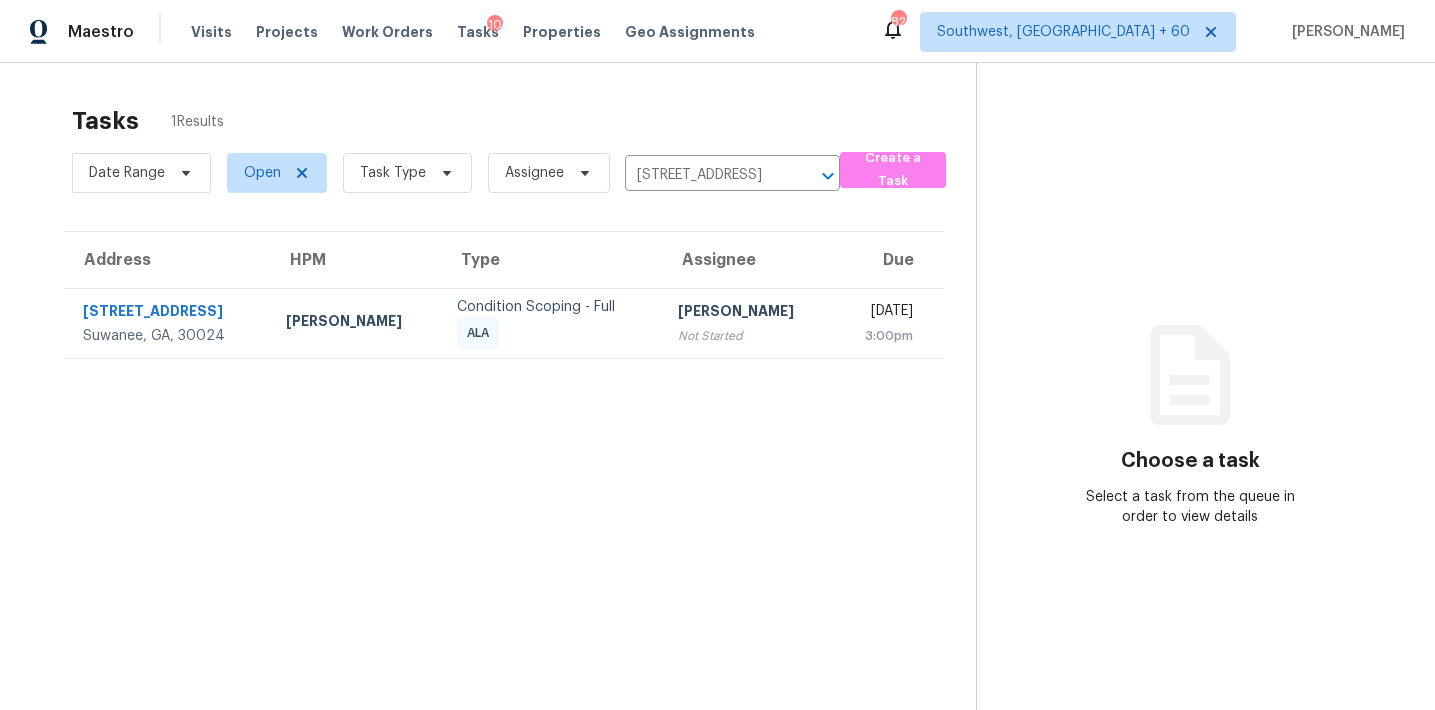 click on "[PERSON_NAME] Not Started" at bounding box center (748, 323) 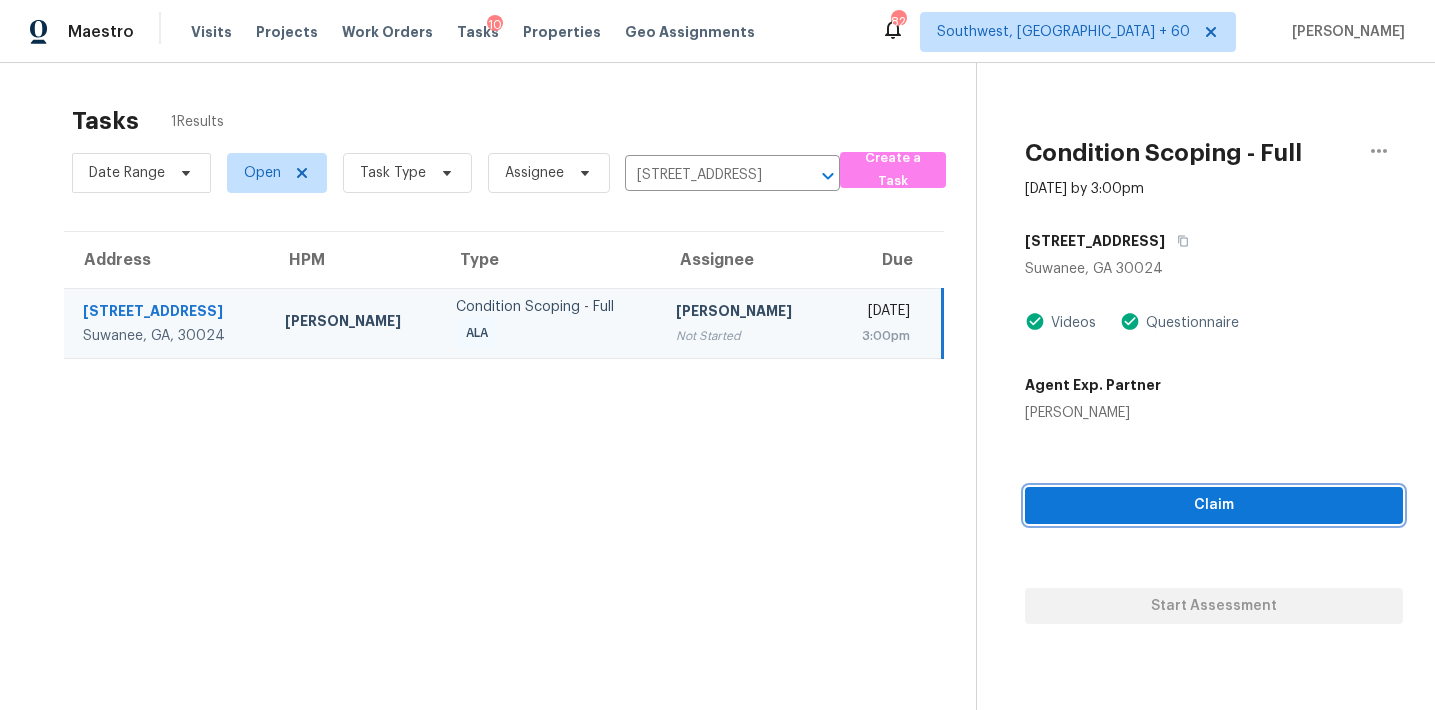 click on "Claim" at bounding box center (1214, 505) 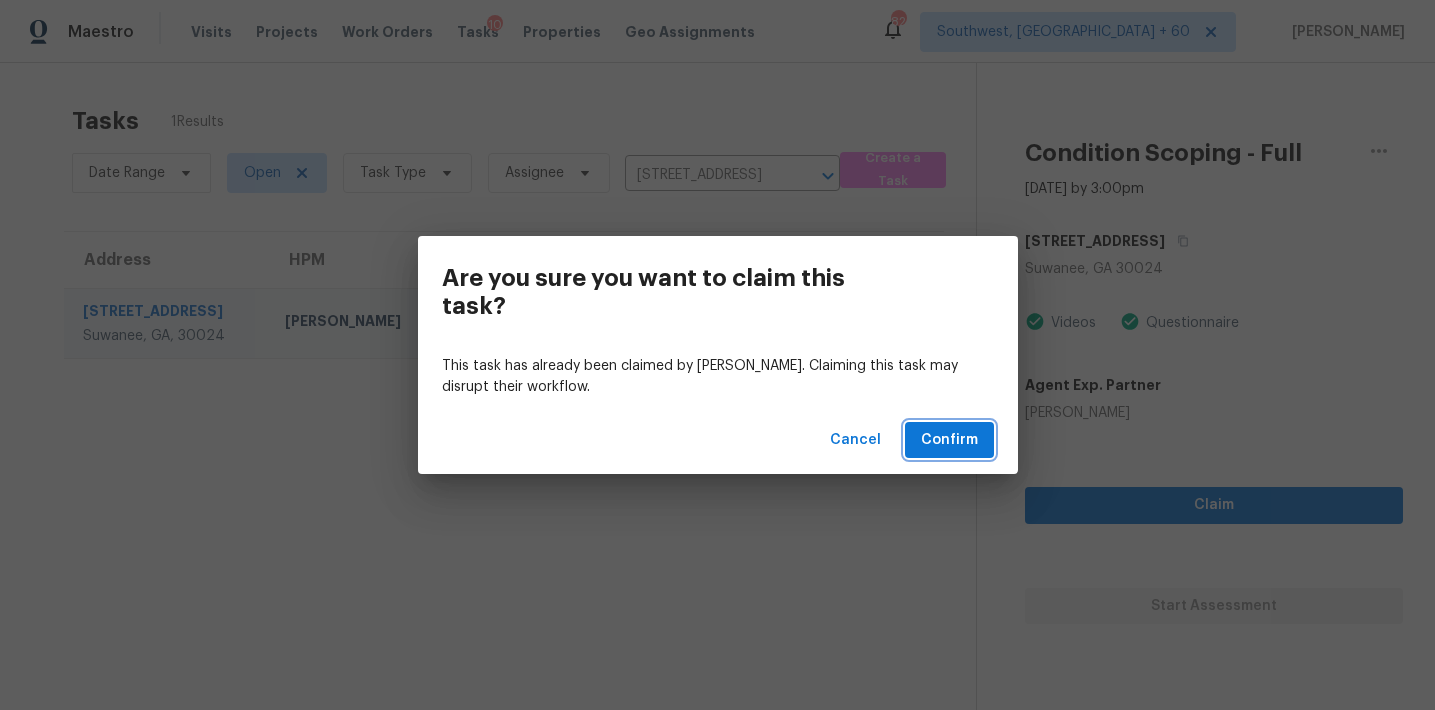 click on "Confirm" at bounding box center (949, 440) 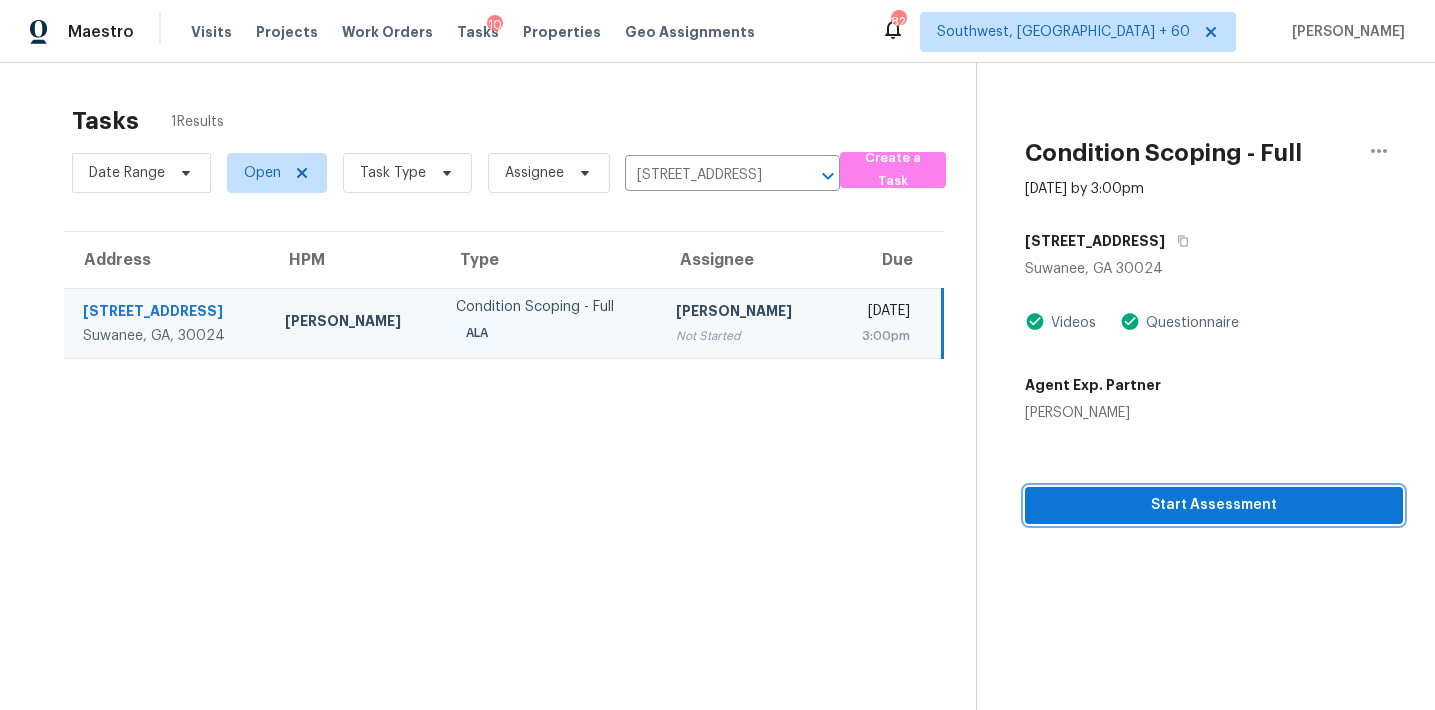 click on "Start Assessment" at bounding box center (1214, 505) 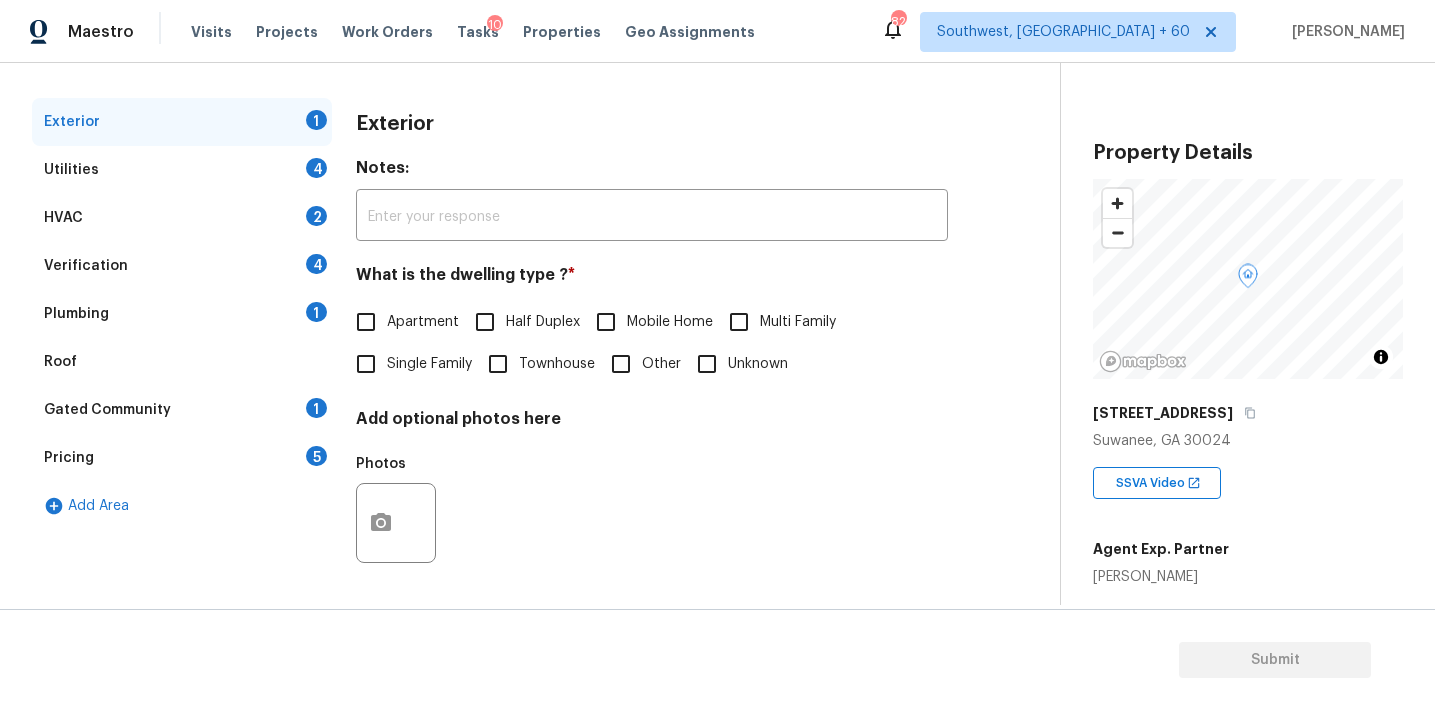 click on "Pricing 5" at bounding box center [182, 458] 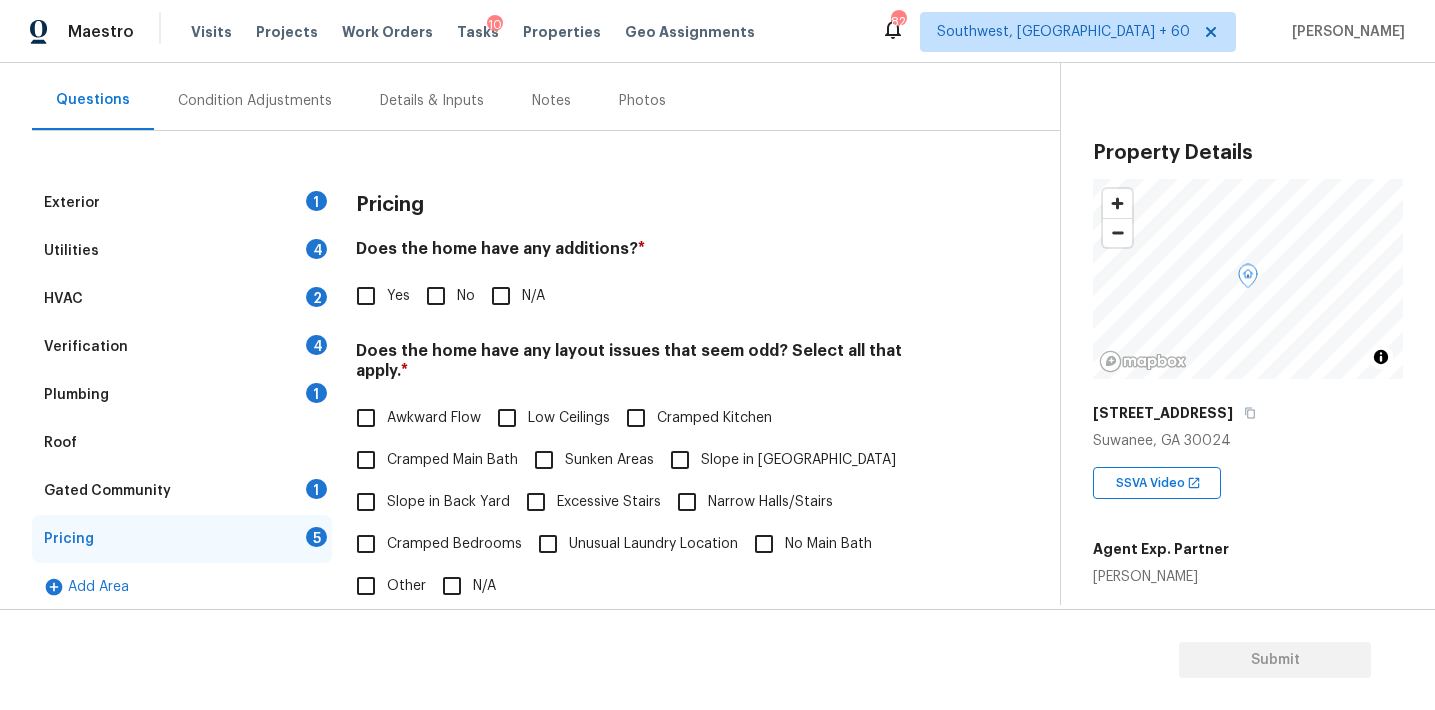 scroll, scrollTop: 166, scrollLeft: 0, axis: vertical 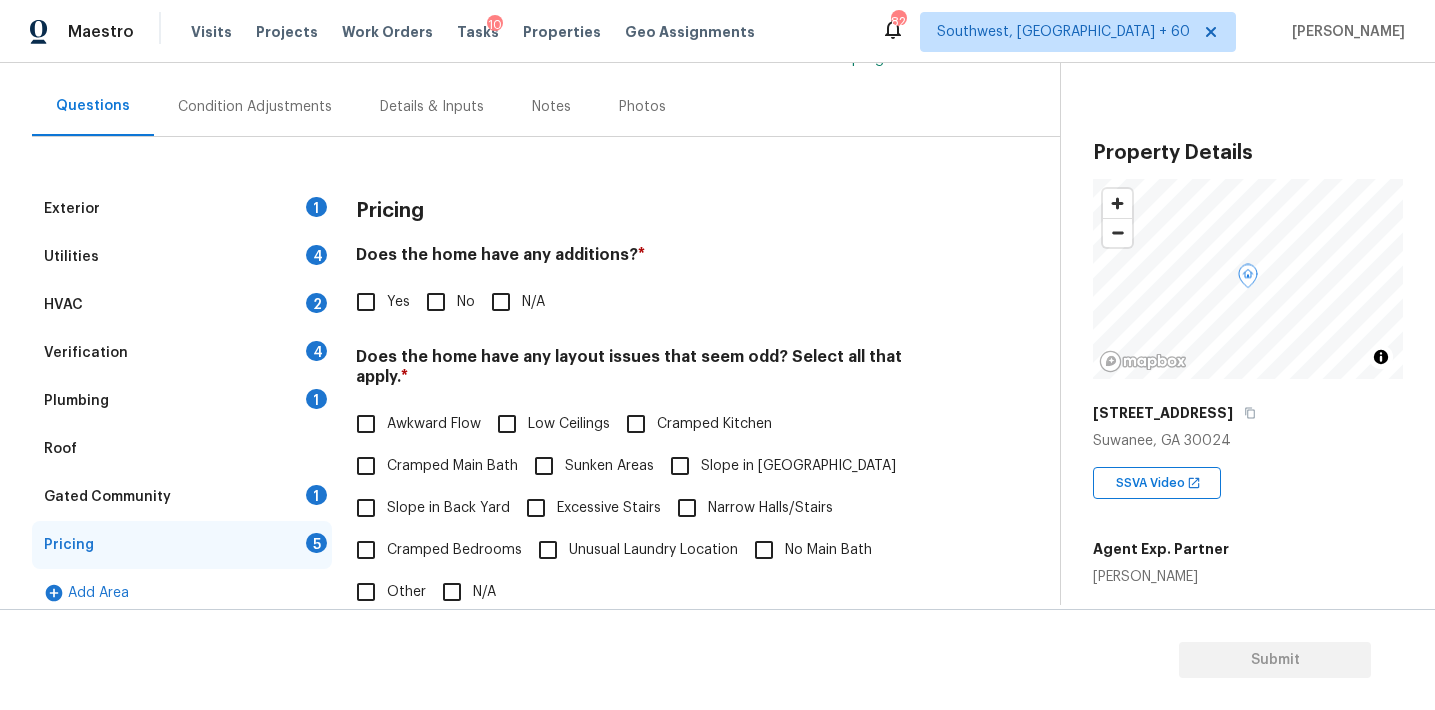 click on "Pricing" at bounding box center (652, 211) 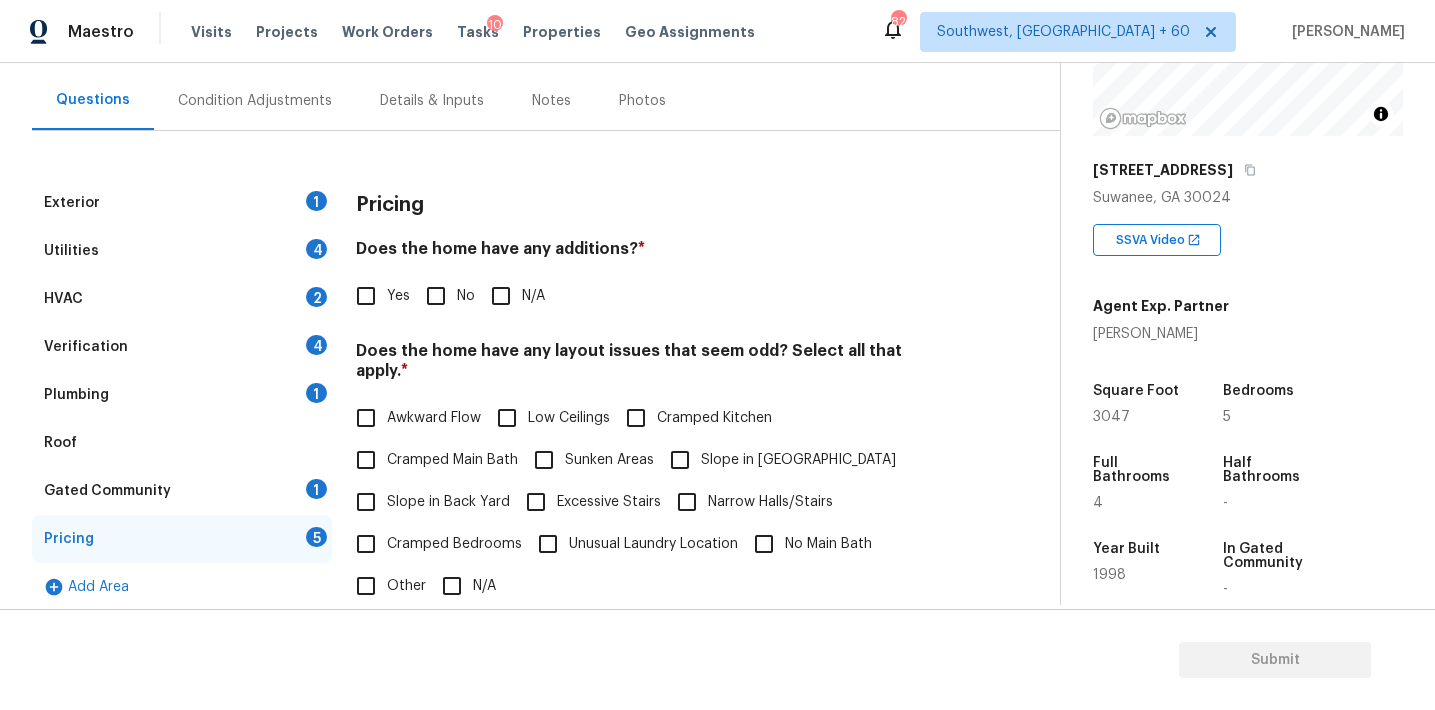 scroll, scrollTop: 241, scrollLeft: 0, axis: vertical 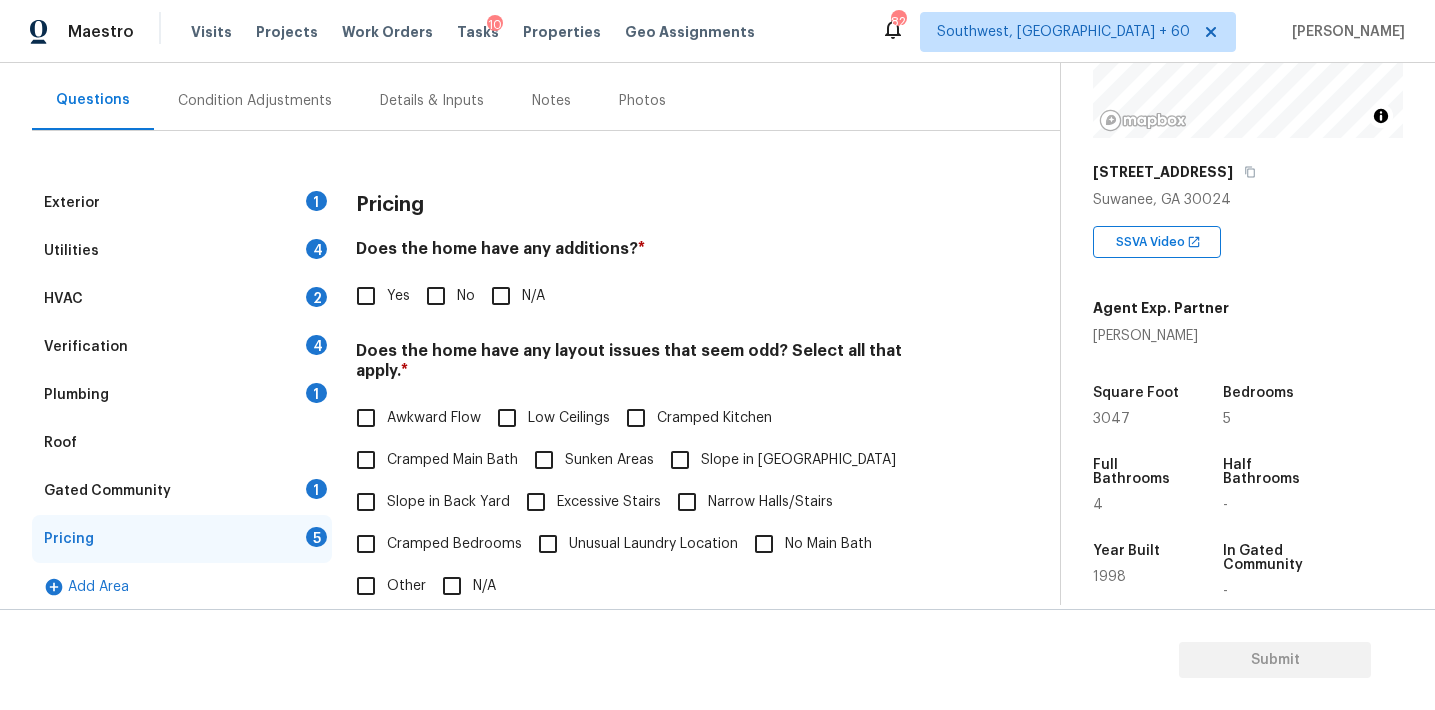 click on "Exterior 1 Utilities 4 HVAC 2 Verification 4 Plumbing 1 Roof Gated Community 1 Pricing 5 Add Area Pricing Does the home have any additions?  * Yes No N/A Does the home have any layout issues that seem odd? Select all that apply.  * Awkward Flow Low Ceilings Cramped Kitchen Cramped Main Bath Sunken Areas Slope in Front Yard Slope in Back Yard Excessive Stairs Narrow Halls/Stairs Cramped Bedrooms Unusual Laundry Location No Main Bath Other N/A Do you have to walk through the garage to get to any rooms in the home?  * Yes No Does the kitchen seem cramped?  * Yes No Does the home appear to be very outdated?  * Yes No" at bounding box center [522, 544] 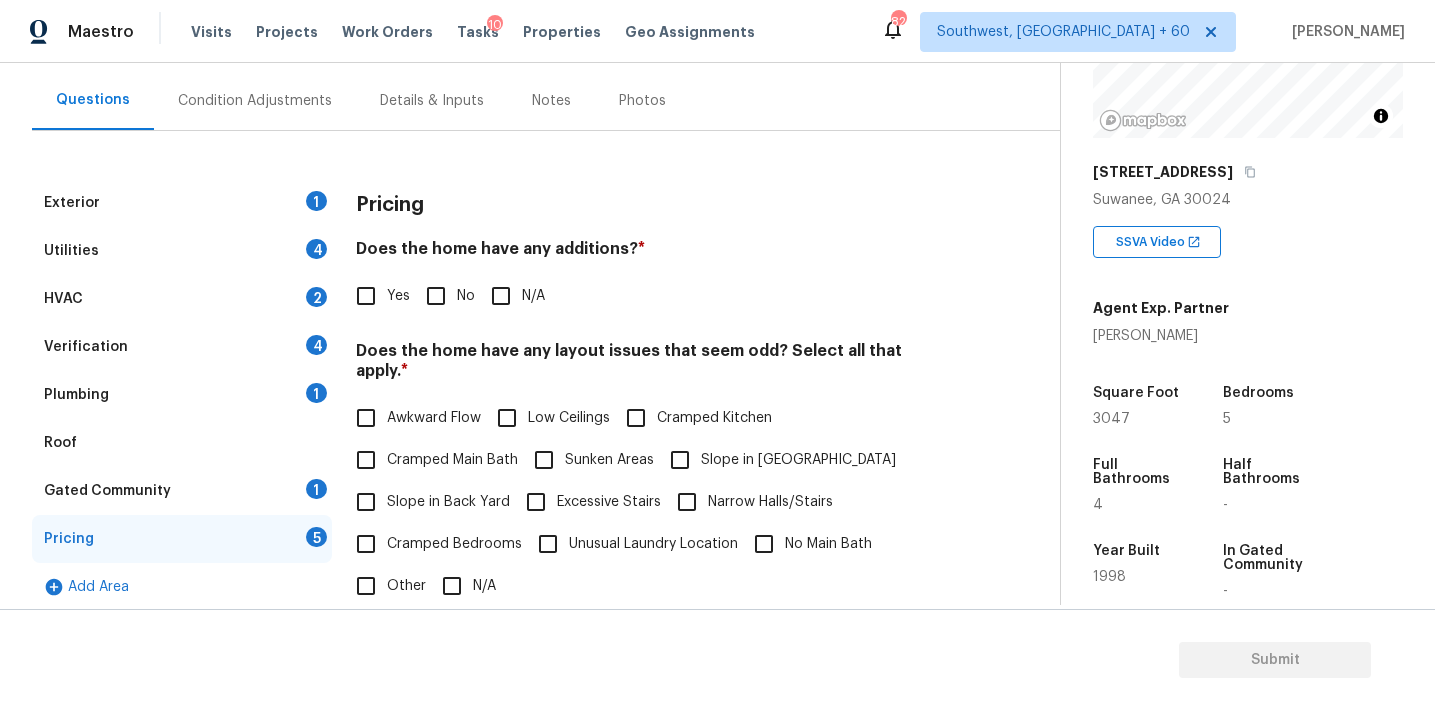 click on "Exterior 1 Utilities 4 HVAC 2 Verification 4 Plumbing 1 Roof Gated Community 1 Pricing 5 Add Area Pricing Does the home have any additions?  * Yes No N/A Does the home have any layout issues that seem odd? Select all that apply.  * Awkward Flow Low Ceilings Cramped Kitchen Cramped Main Bath Sunken Areas Slope in Front Yard Slope in Back Yard Excessive Stairs Narrow Halls/Stairs Cramped Bedrooms Unusual Laundry Location No Main Bath Other N/A Do you have to walk through the garage to get to any rooms in the home?  * Yes No Does the kitchen seem cramped?  * Yes No Does the home appear to be very outdated?  * Yes No" at bounding box center (522, 544) 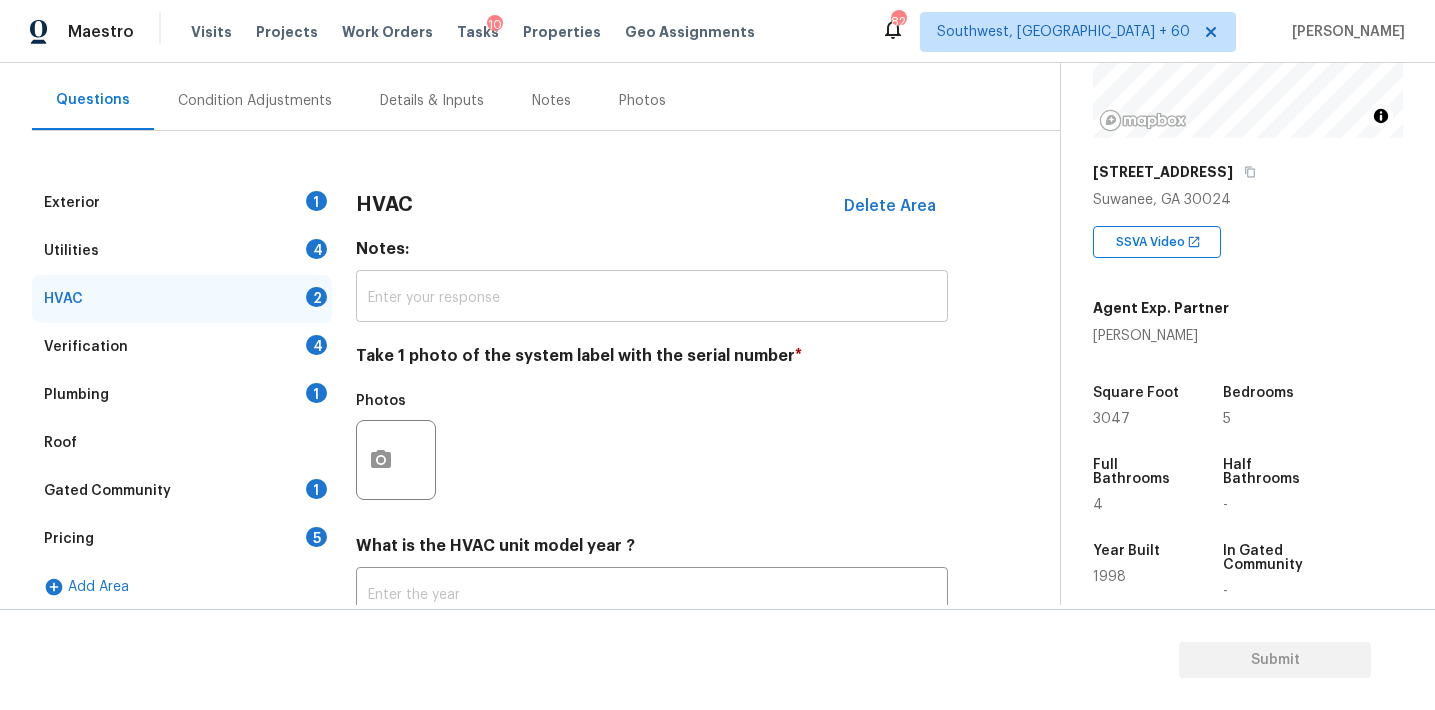 click at bounding box center (652, 298) 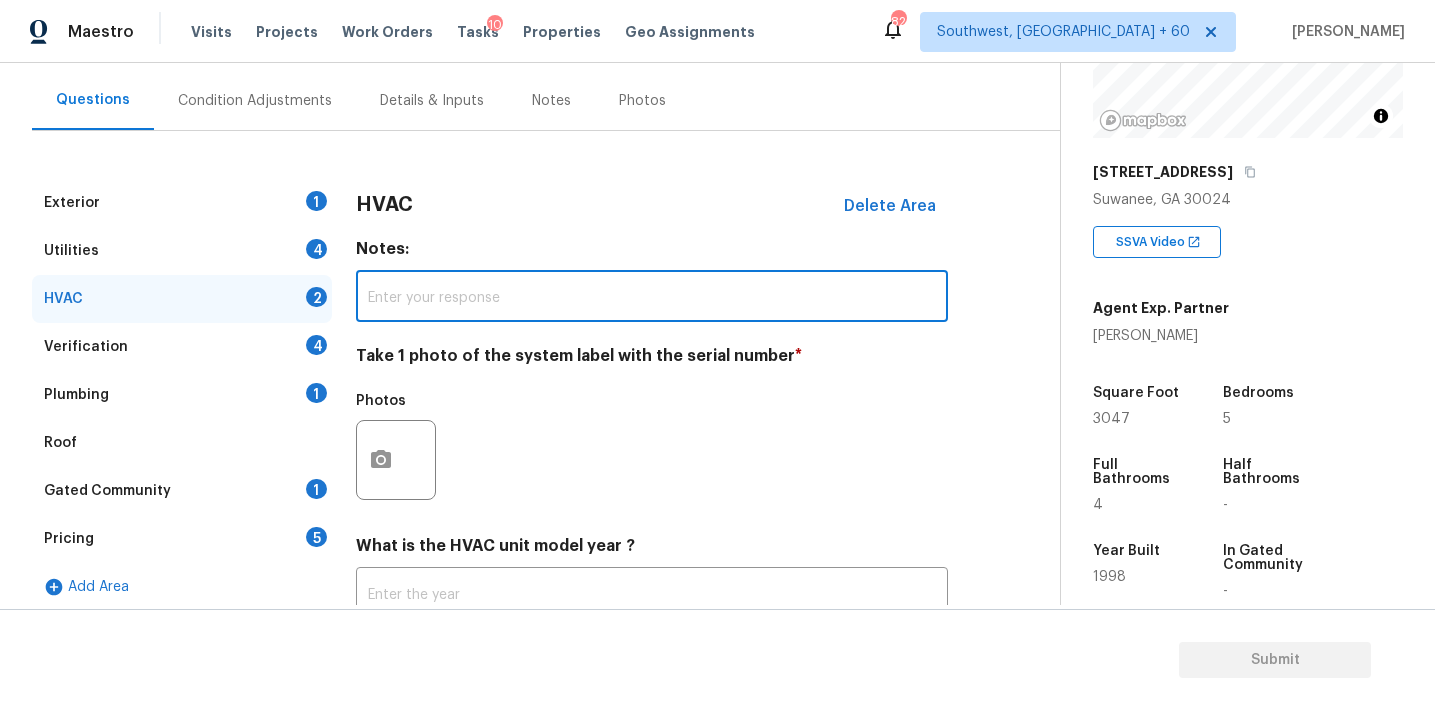 click on "Verification 4" at bounding box center [182, 347] 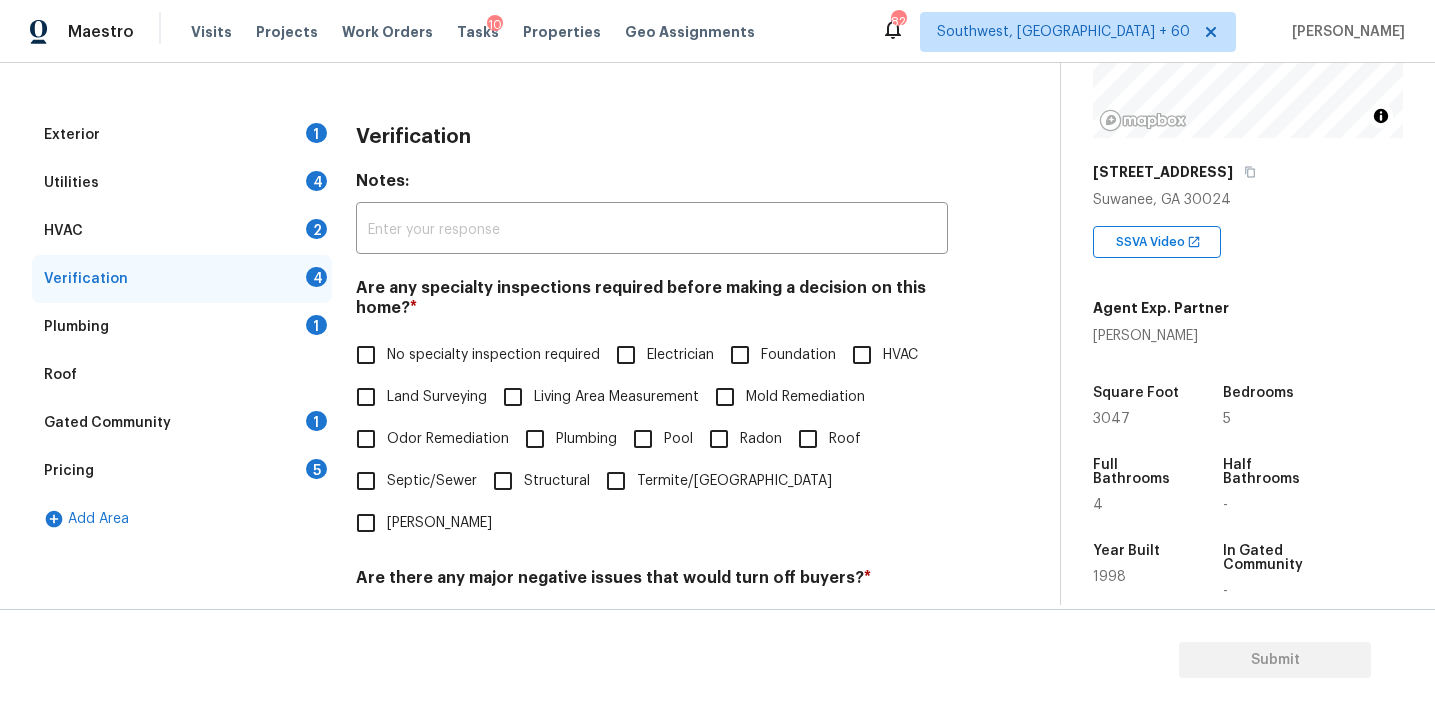 scroll, scrollTop: 316, scrollLeft: 0, axis: vertical 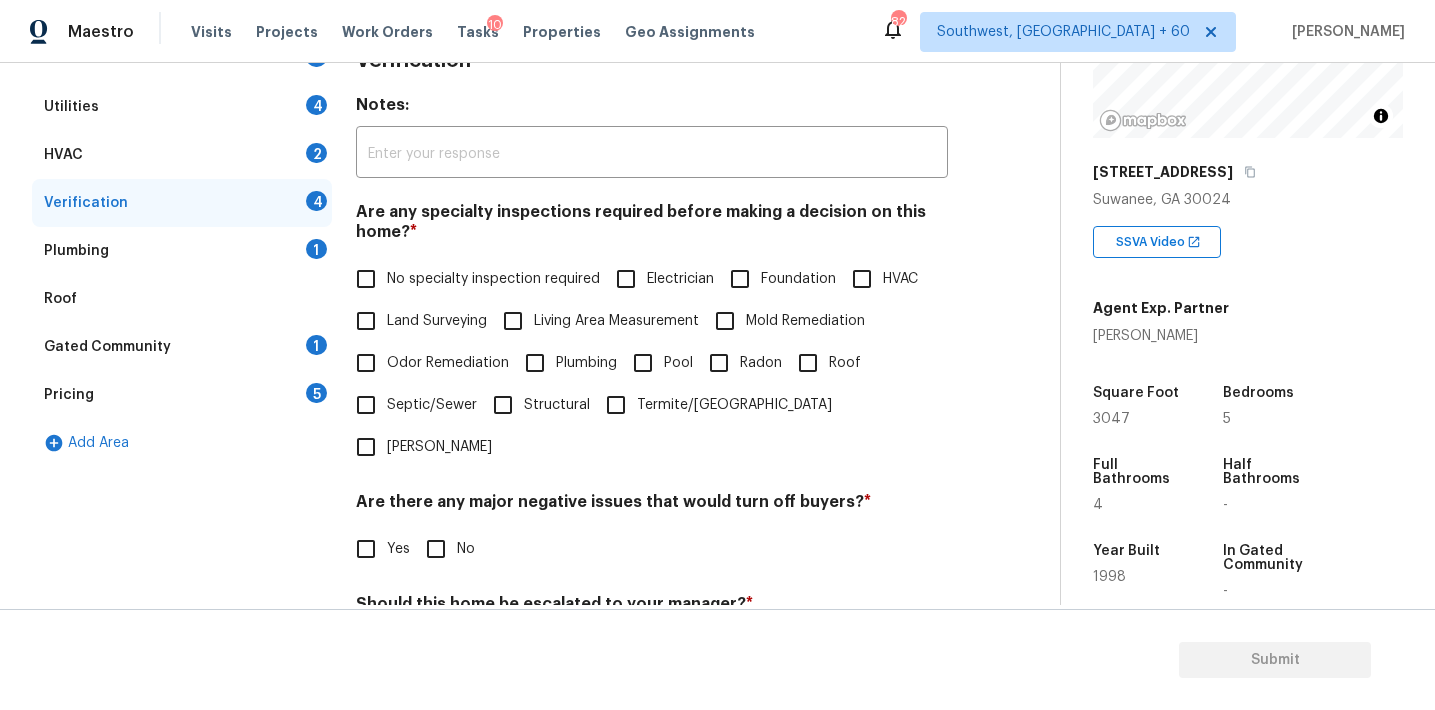 click on "HVAC" at bounding box center [862, 279] 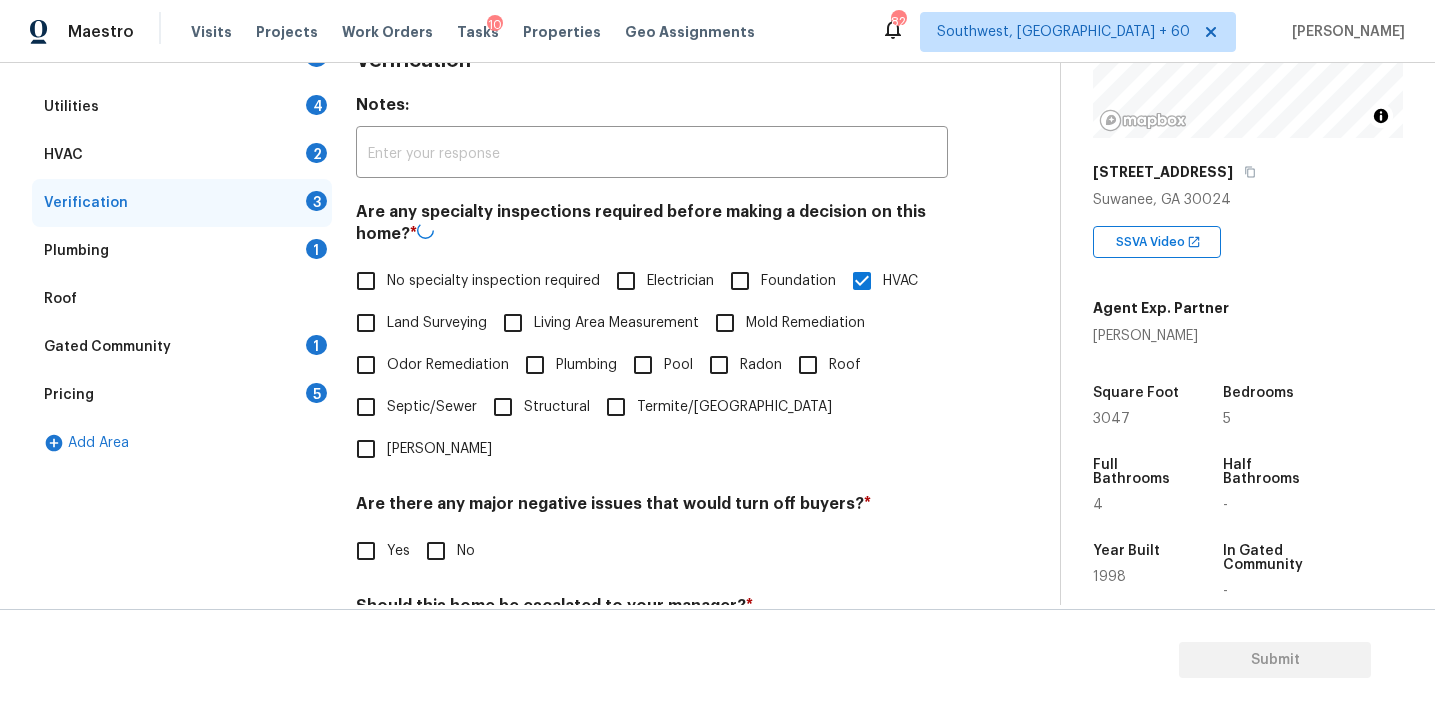 scroll, scrollTop: 493, scrollLeft: 0, axis: vertical 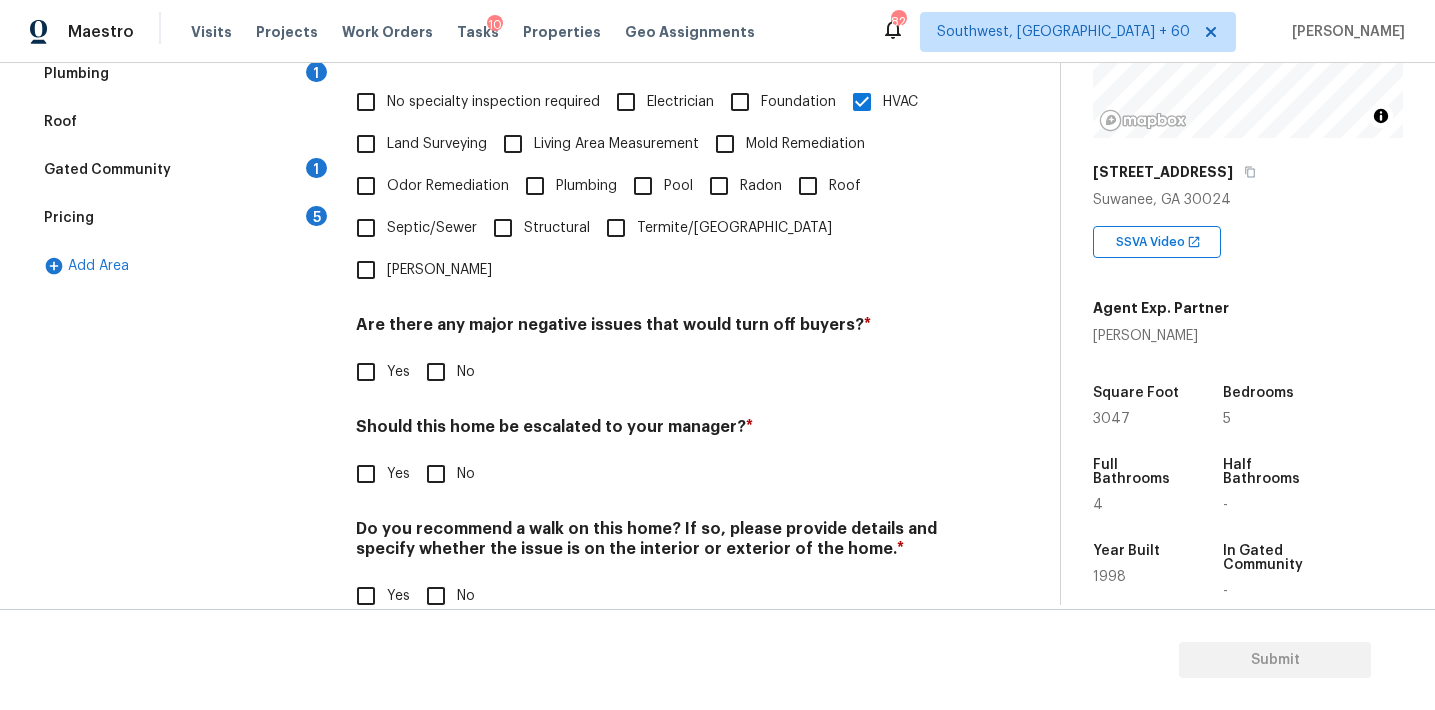 click on "Yes" at bounding box center [366, 474] 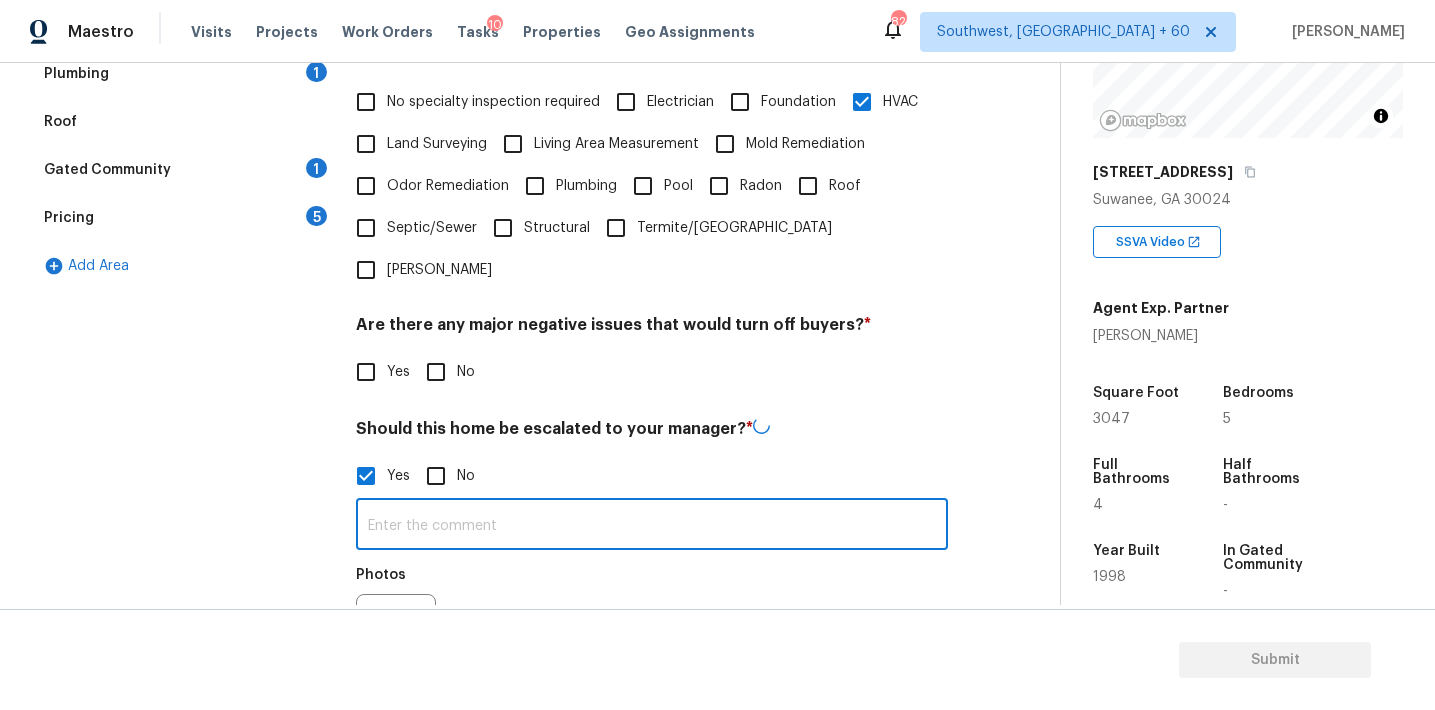 click at bounding box center [652, 526] 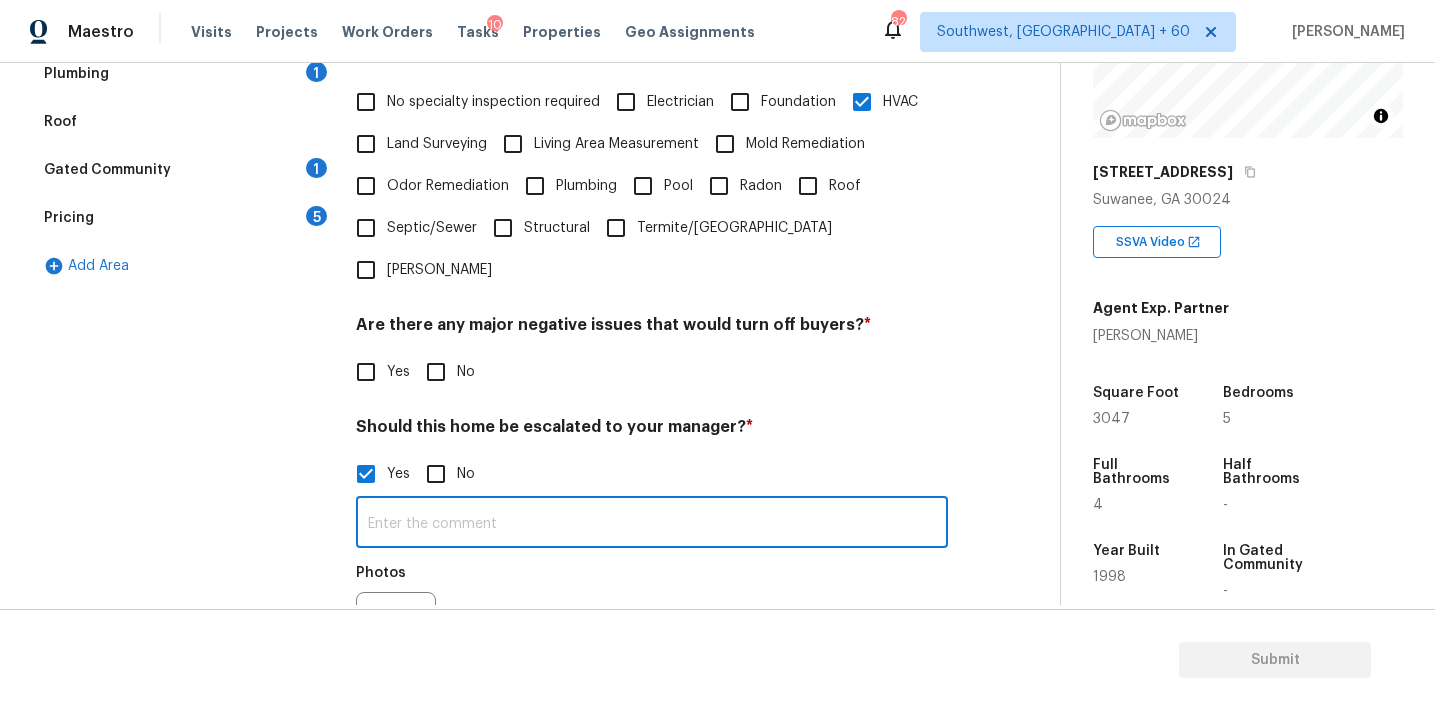 type on "2" 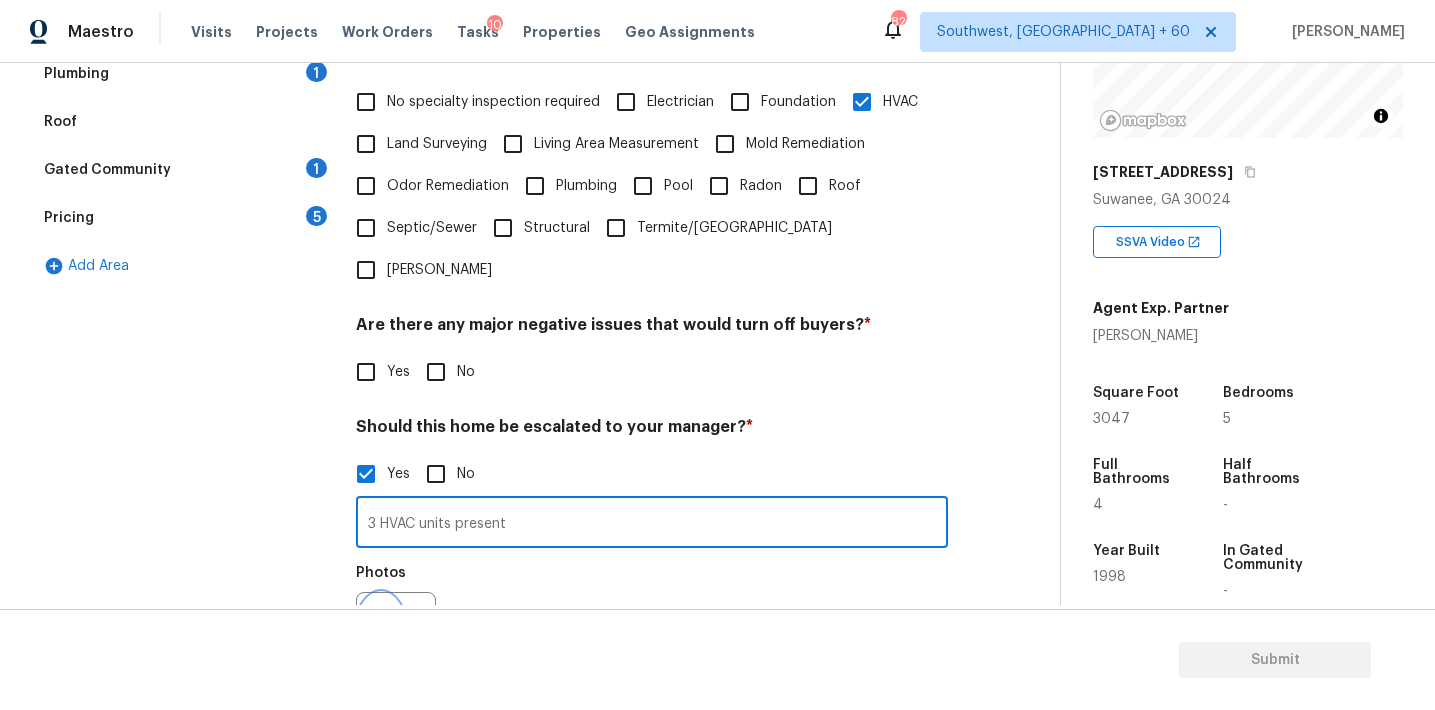 click at bounding box center (381, 632) 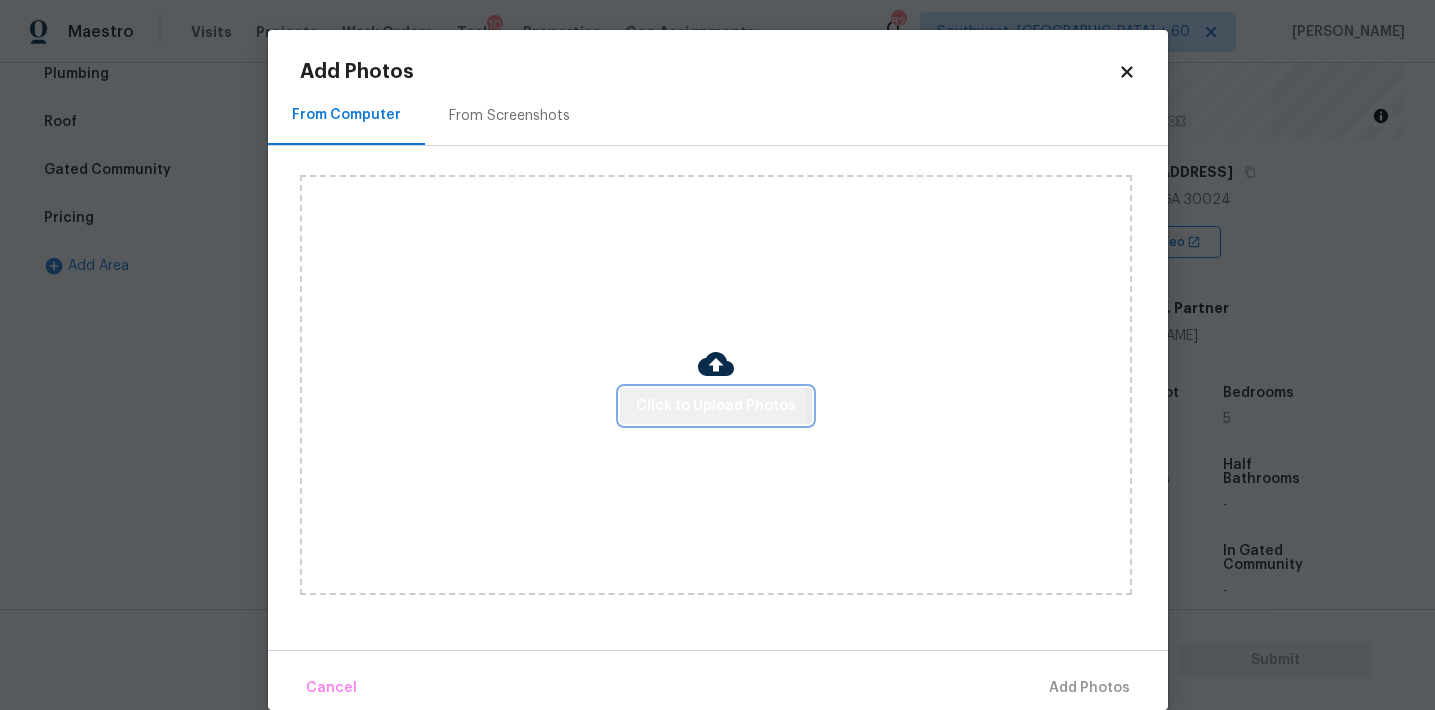 click on "Click to Upload Photos" at bounding box center [716, 406] 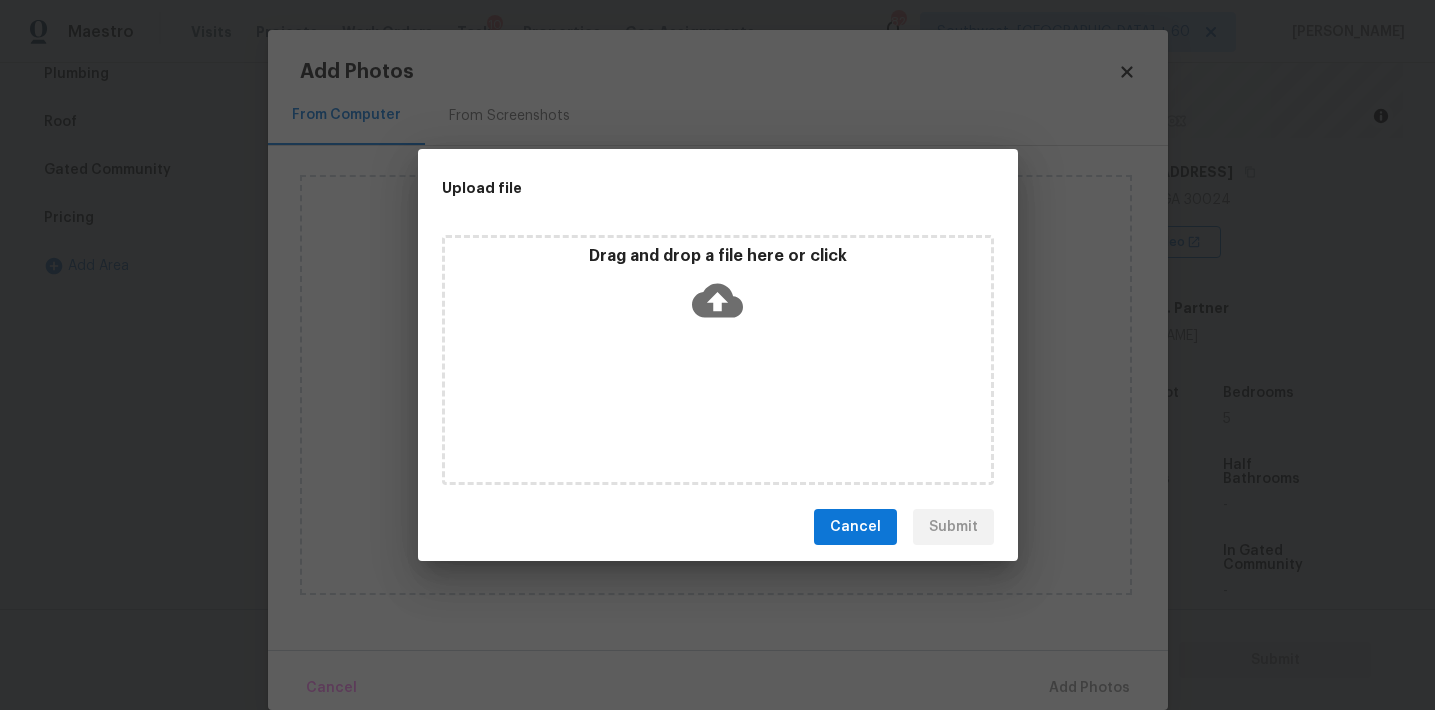 click 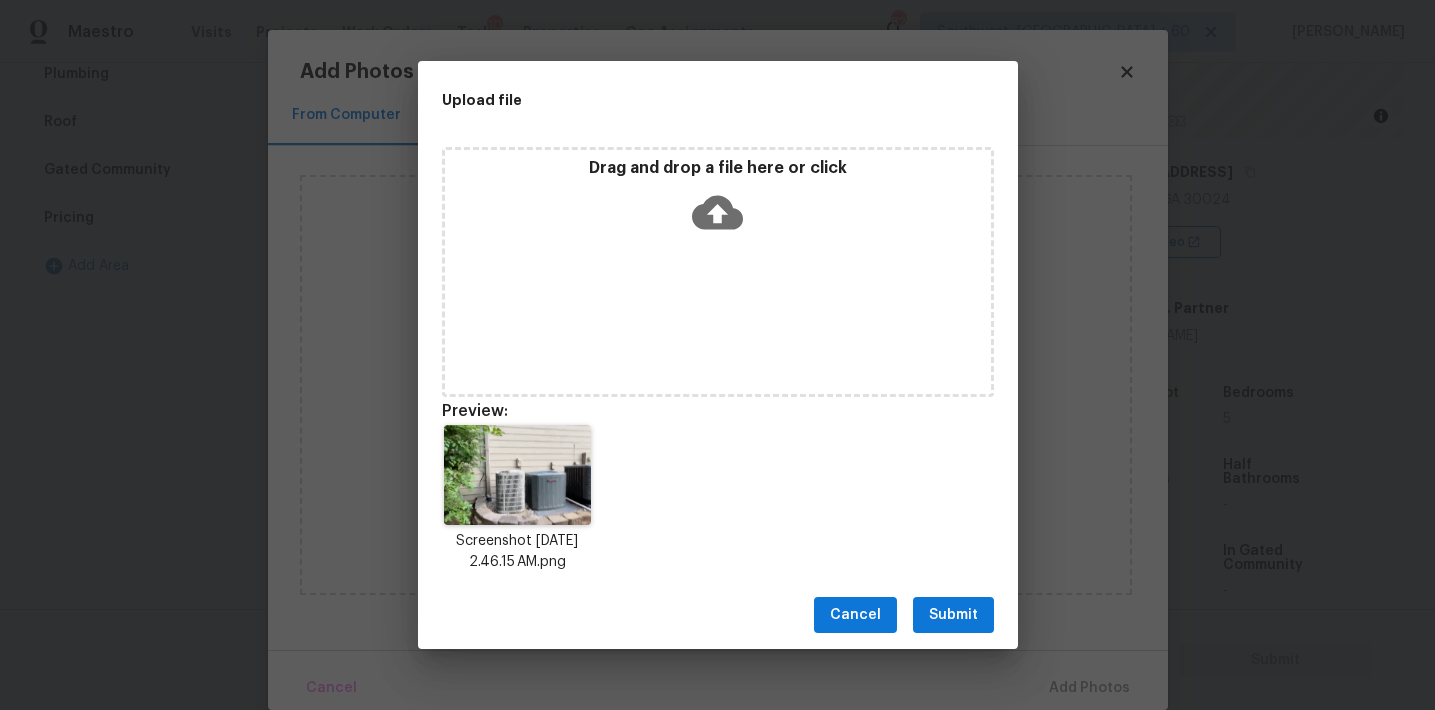 click on "Submit" at bounding box center [953, 615] 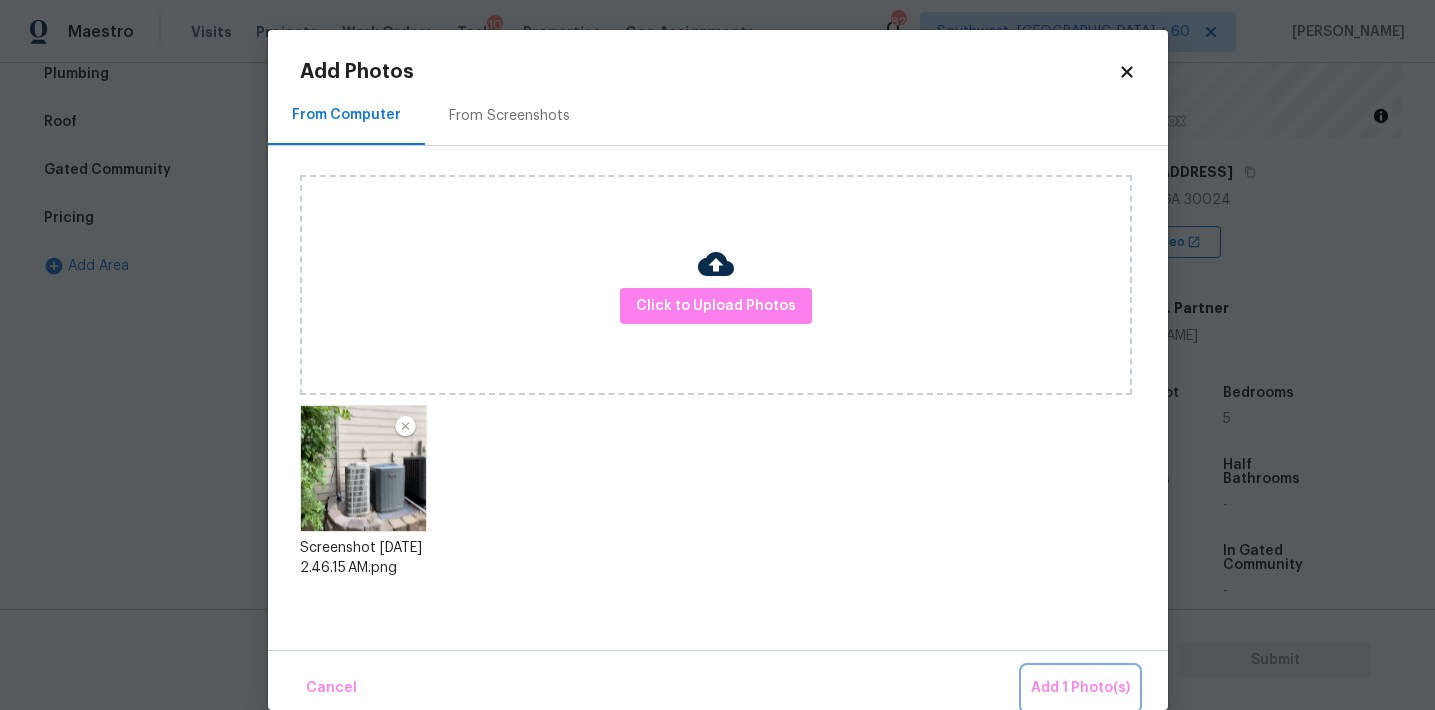click on "Add 1 Photo(s)" at bounding box center (1080, 688) 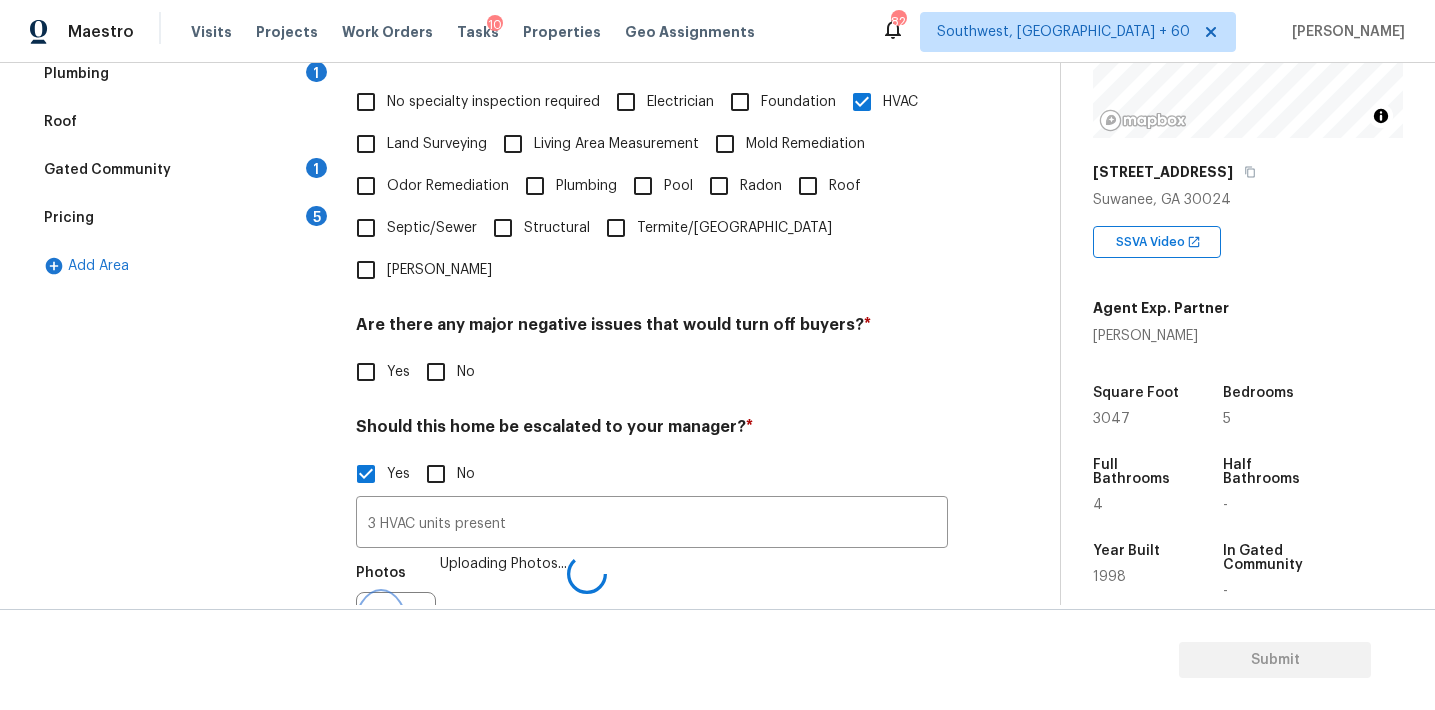 scroll, scrollTop: 518, scrollLeft: 0, axis: vertical 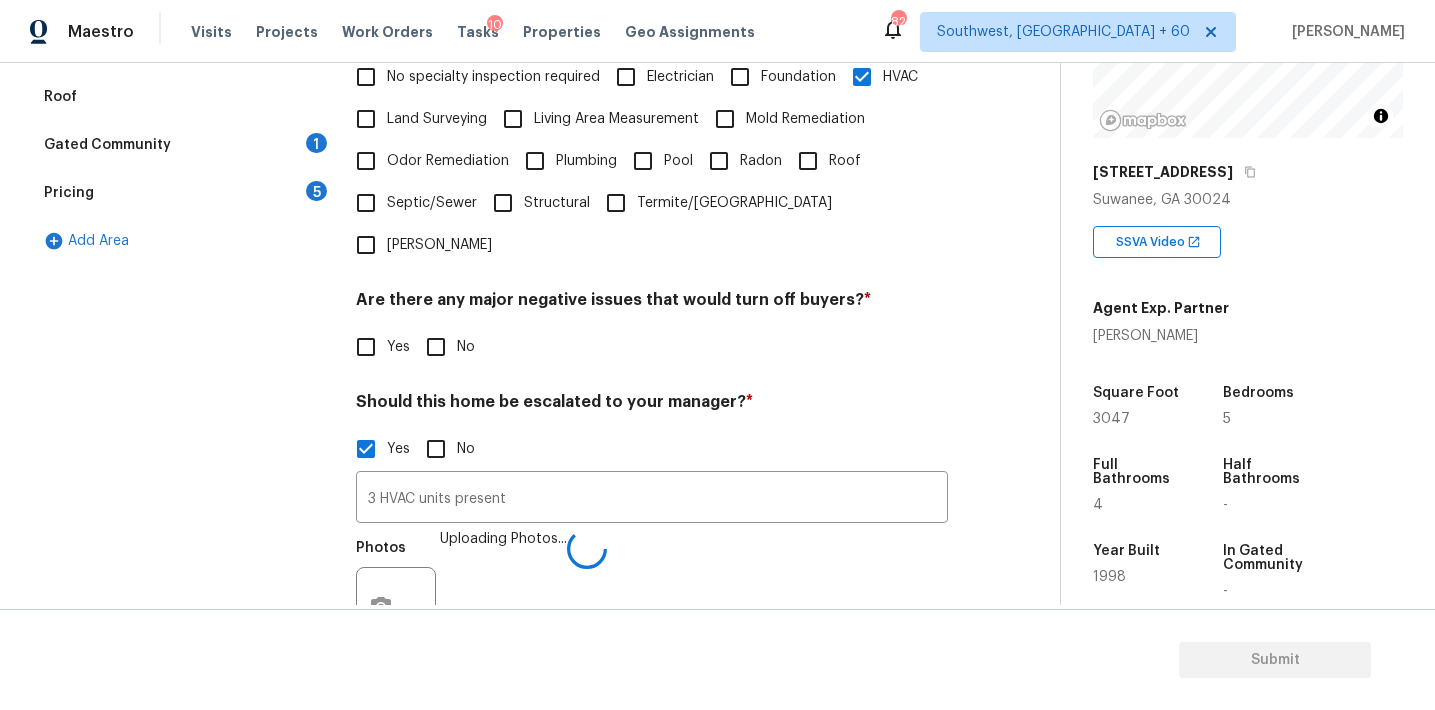 click on "Photos Uploading Photos..." at bounding box center (652, 594) 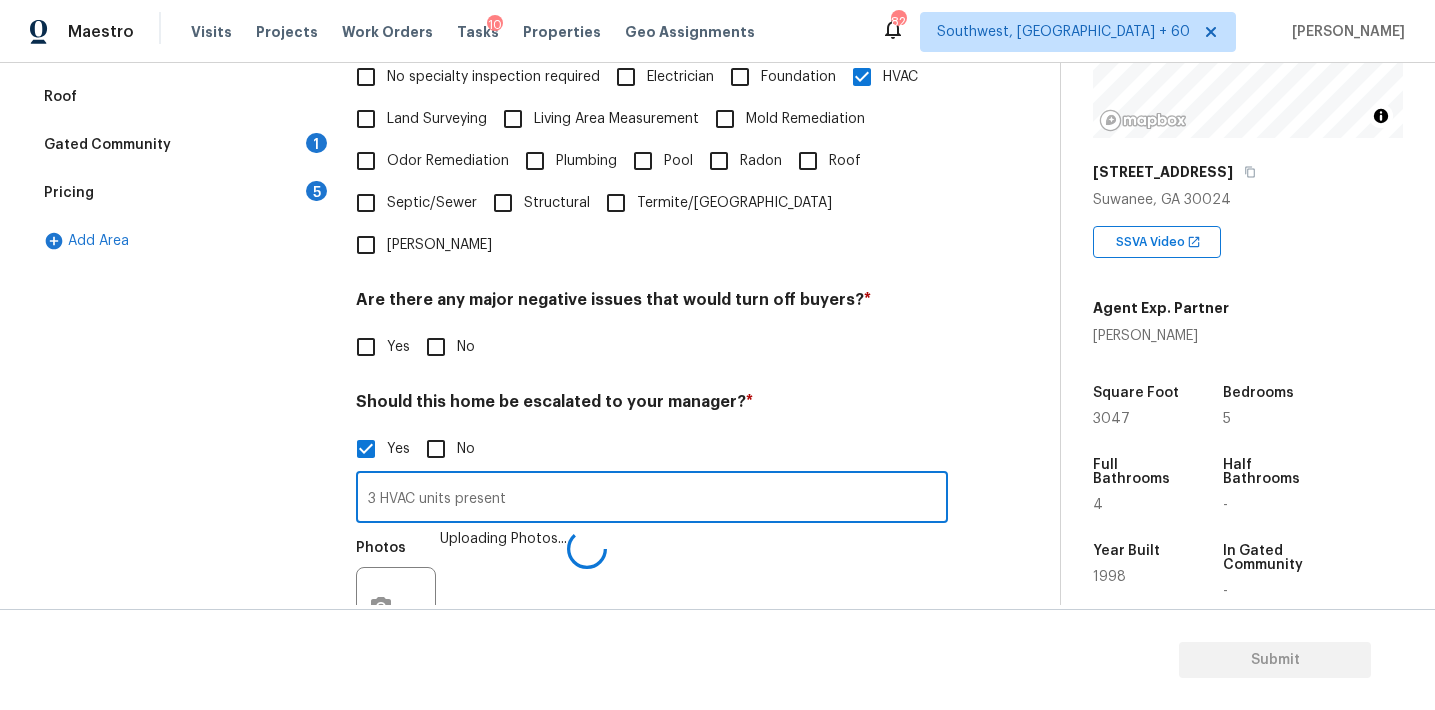 click on "3 HVAC units present" at bounding box center [652, 499] 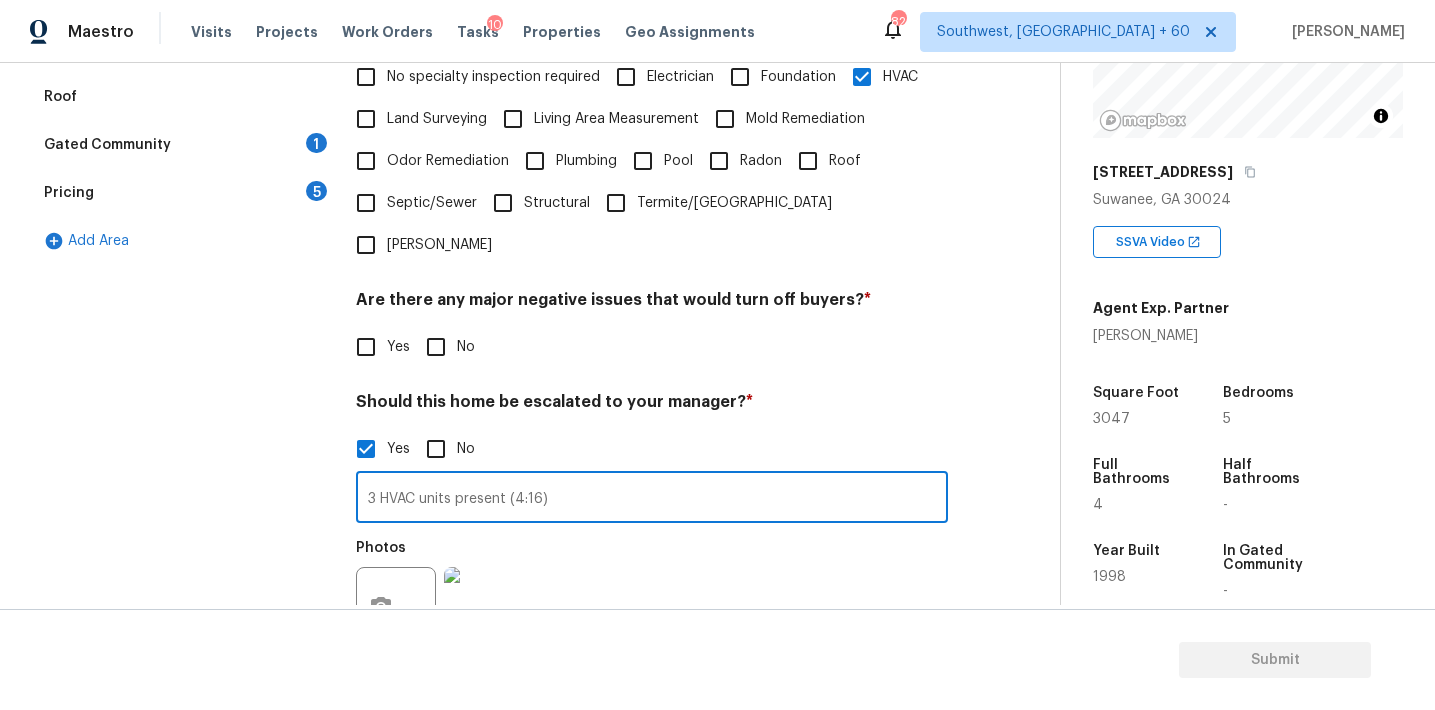 click on "3 HVAC units present (4:16)" at bounding box center [652, 499] 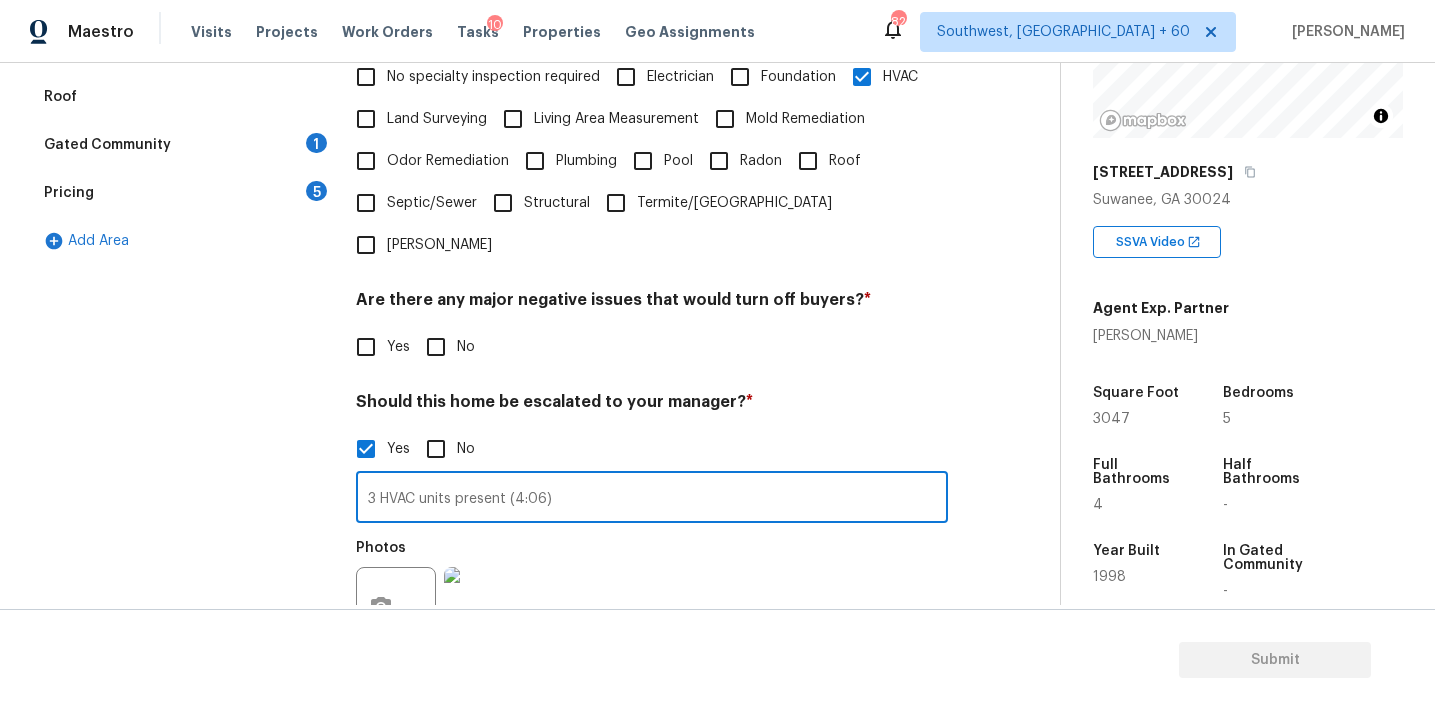 type on "3 HVAC units present (4:06)" 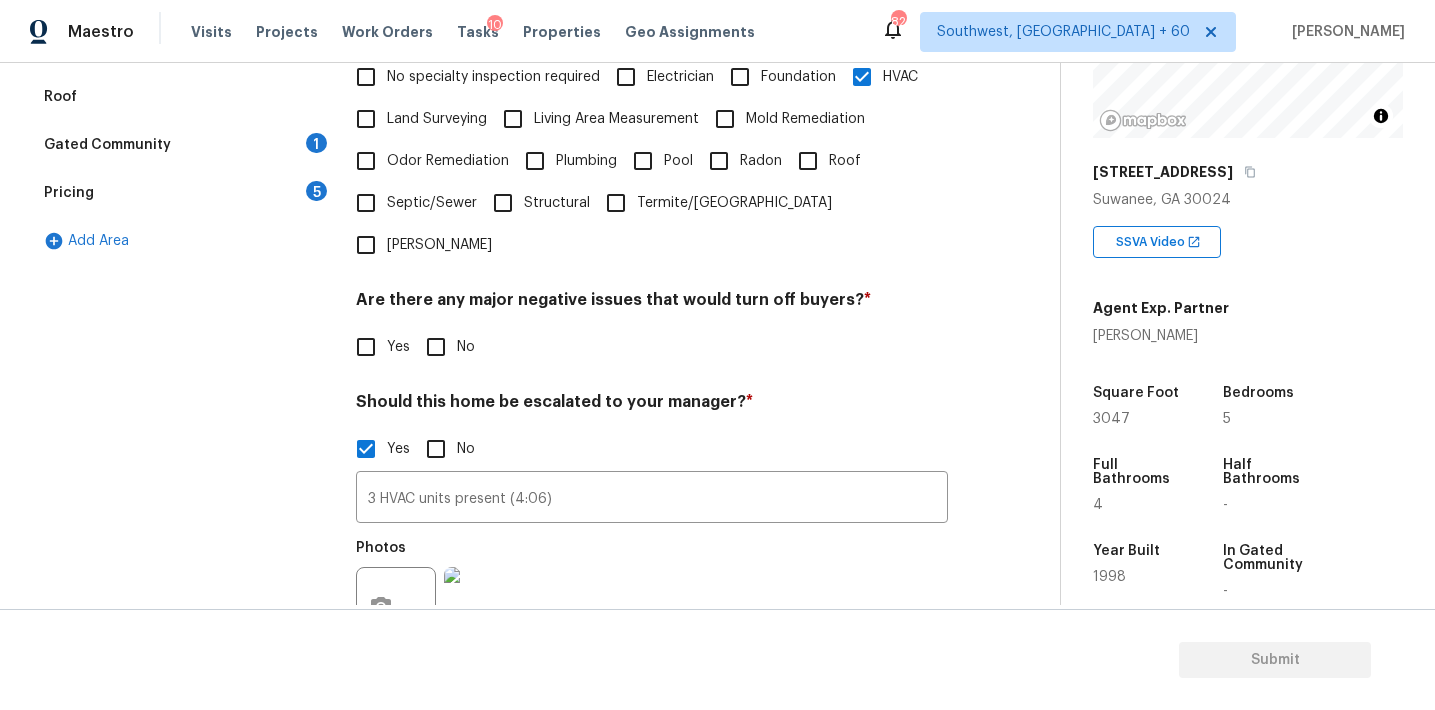scroll, scrollTop: 501, scrollLeft: 0, axis: vertical 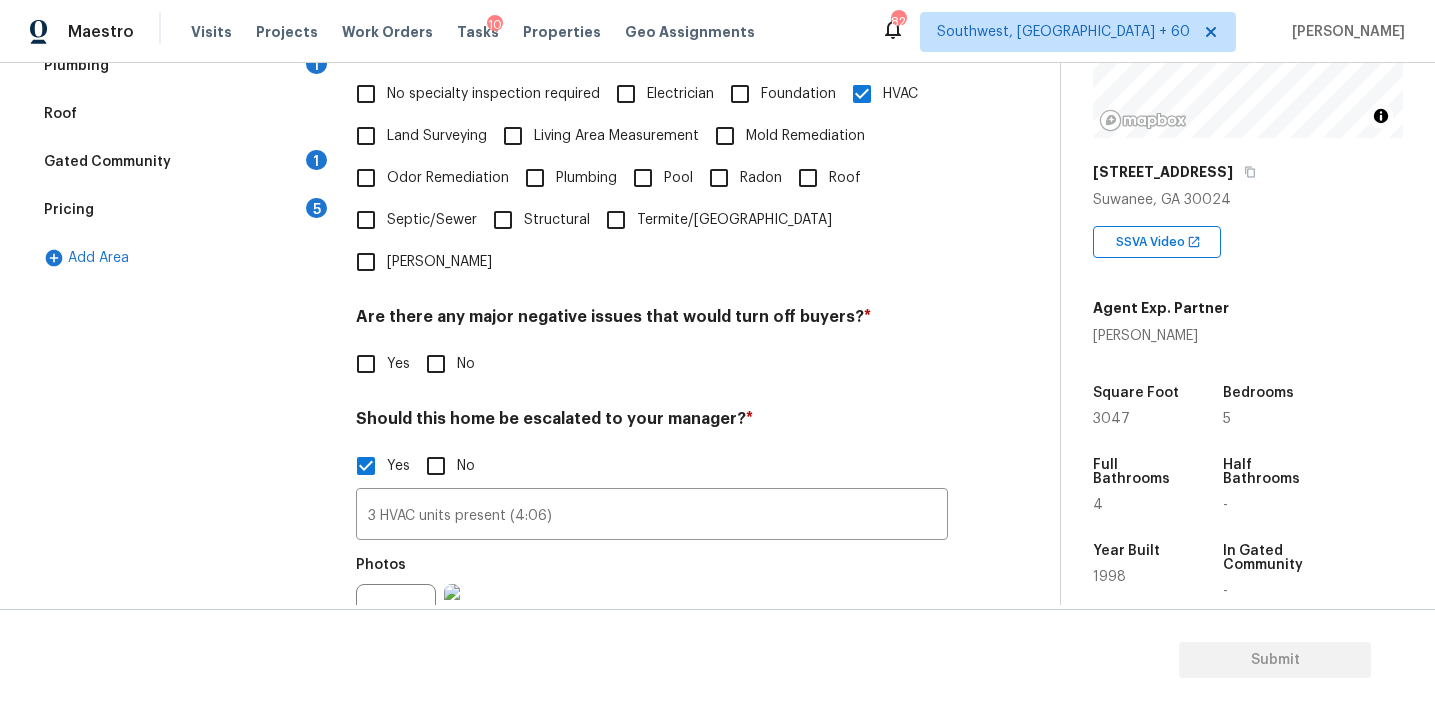 click on "5" at bounding box center [316, 208] 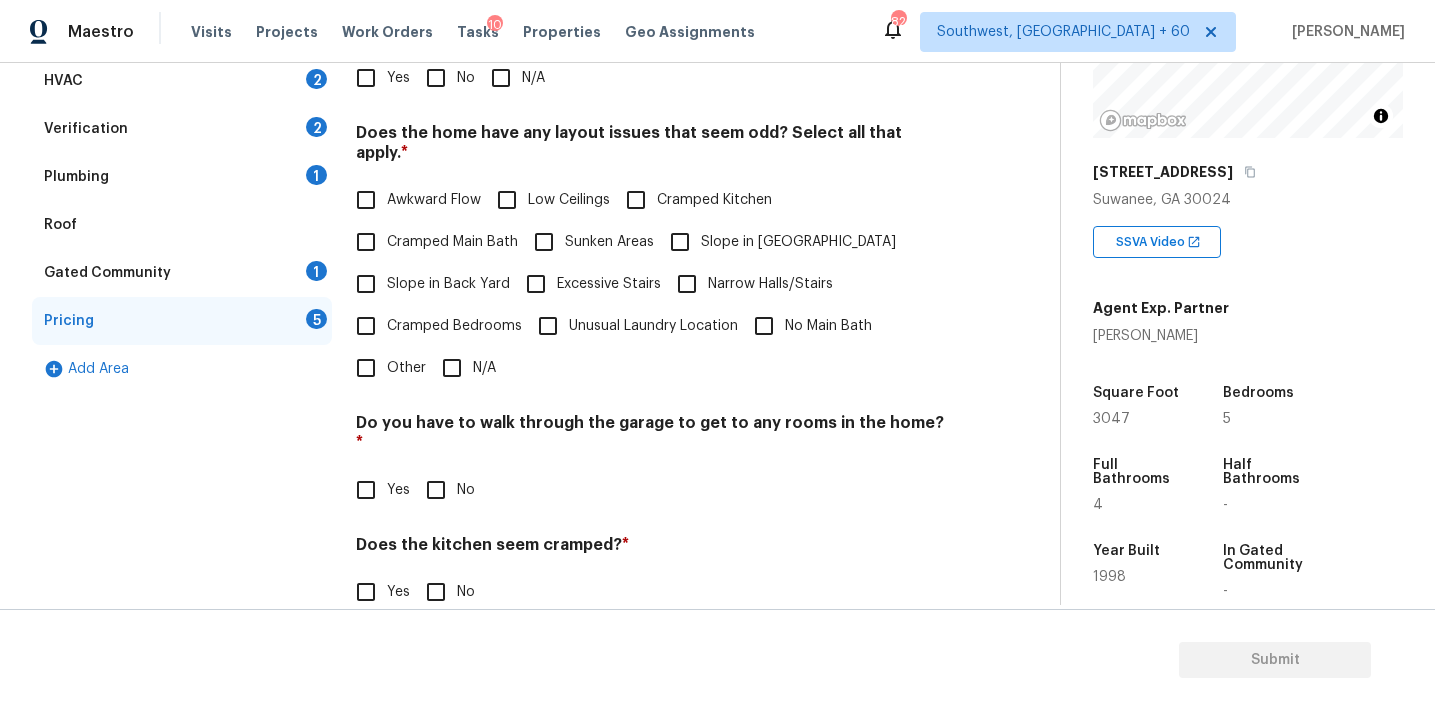 click on "HVAC 2" at bounding box center [182, 81] 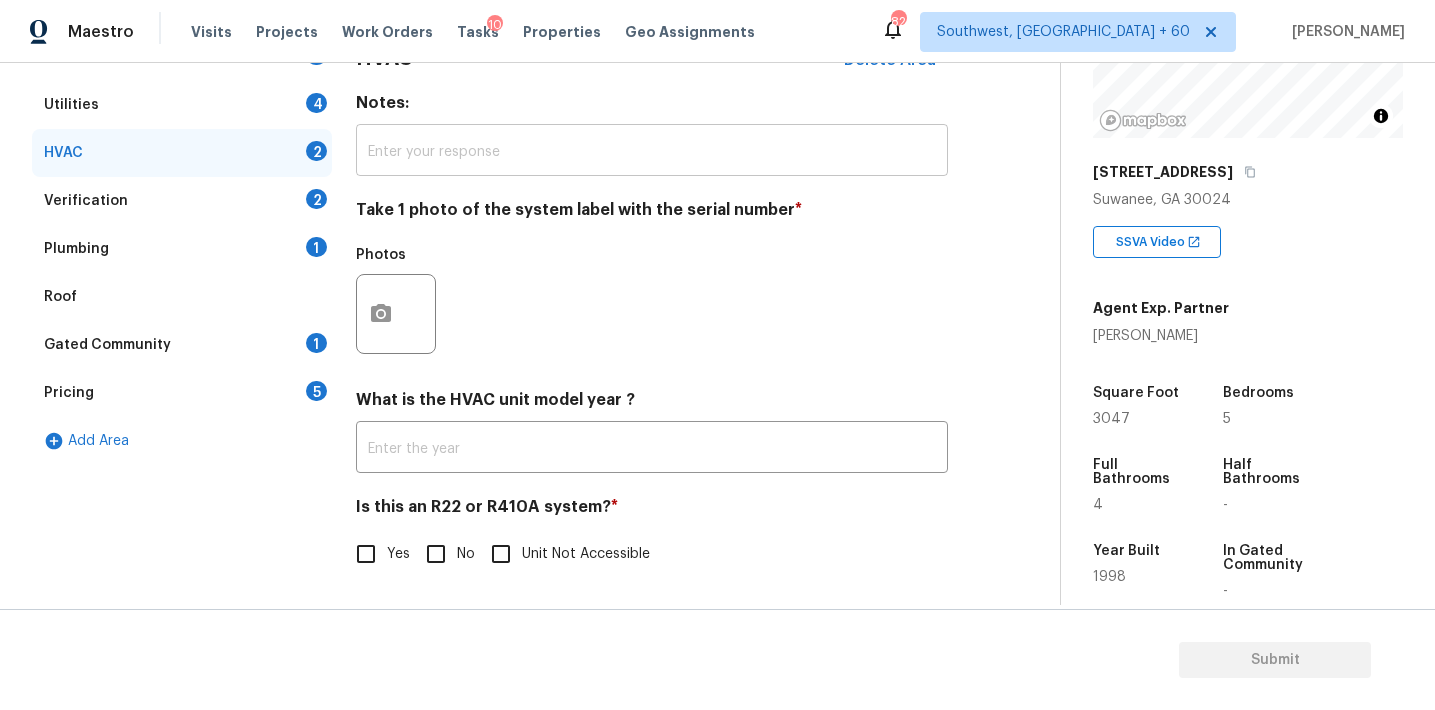 click at bounding box center (652, 152) 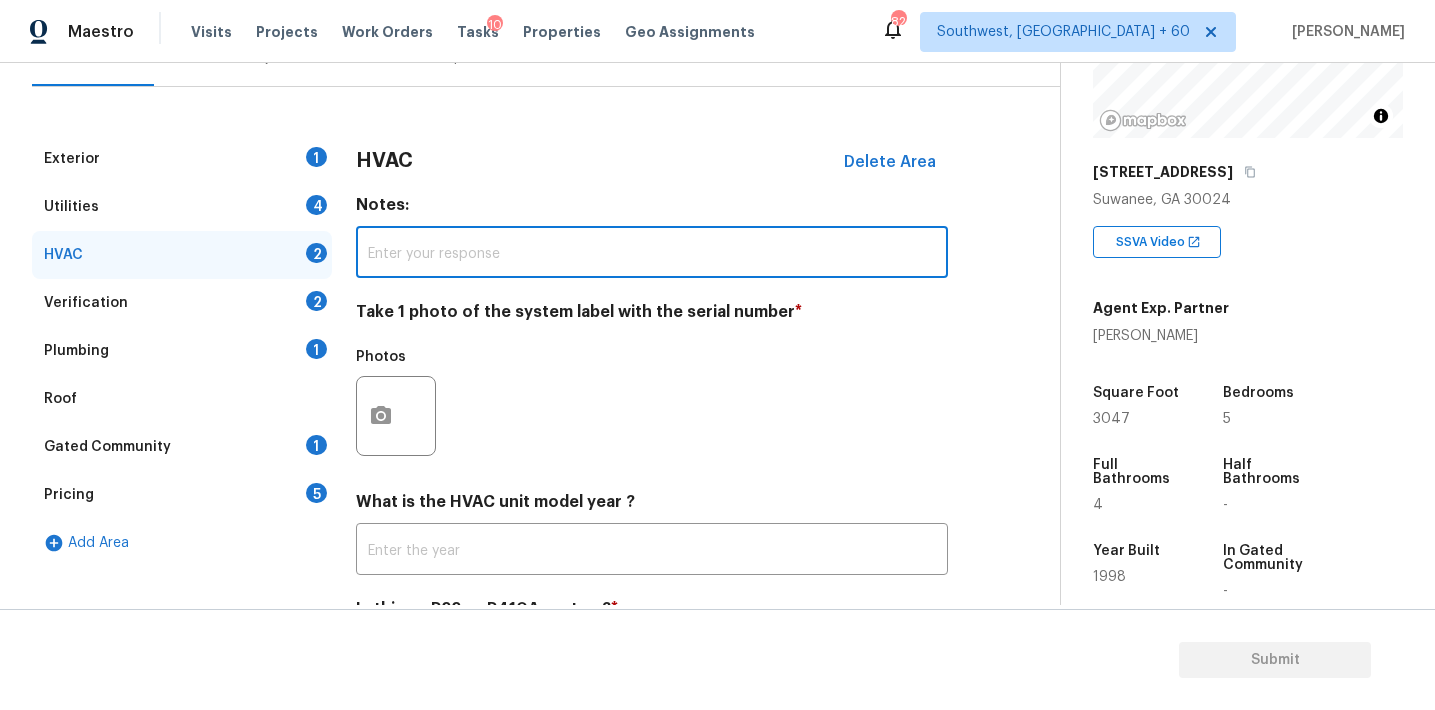 scroll, scrollTop: 218, scrollLeft: 0, axis: vertical 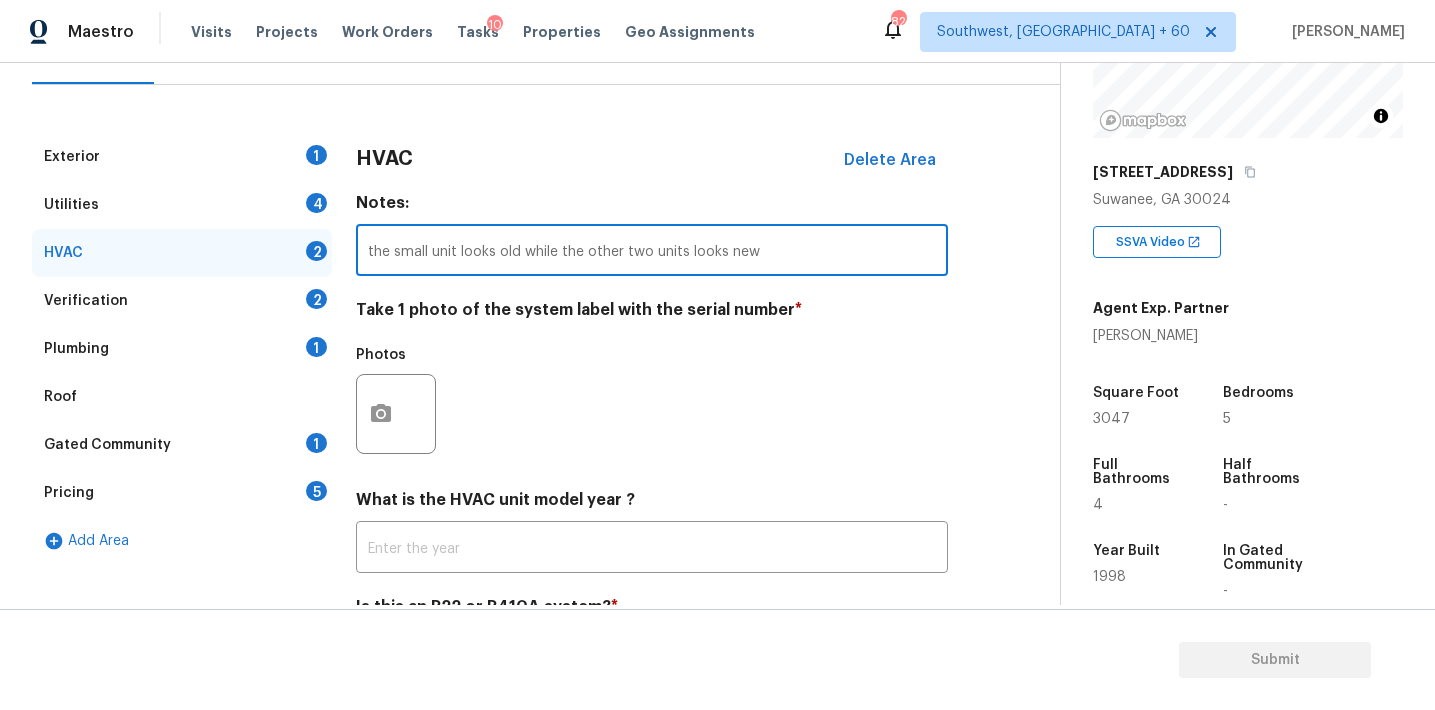 type on "the small unit looks old while the other two units looks new" 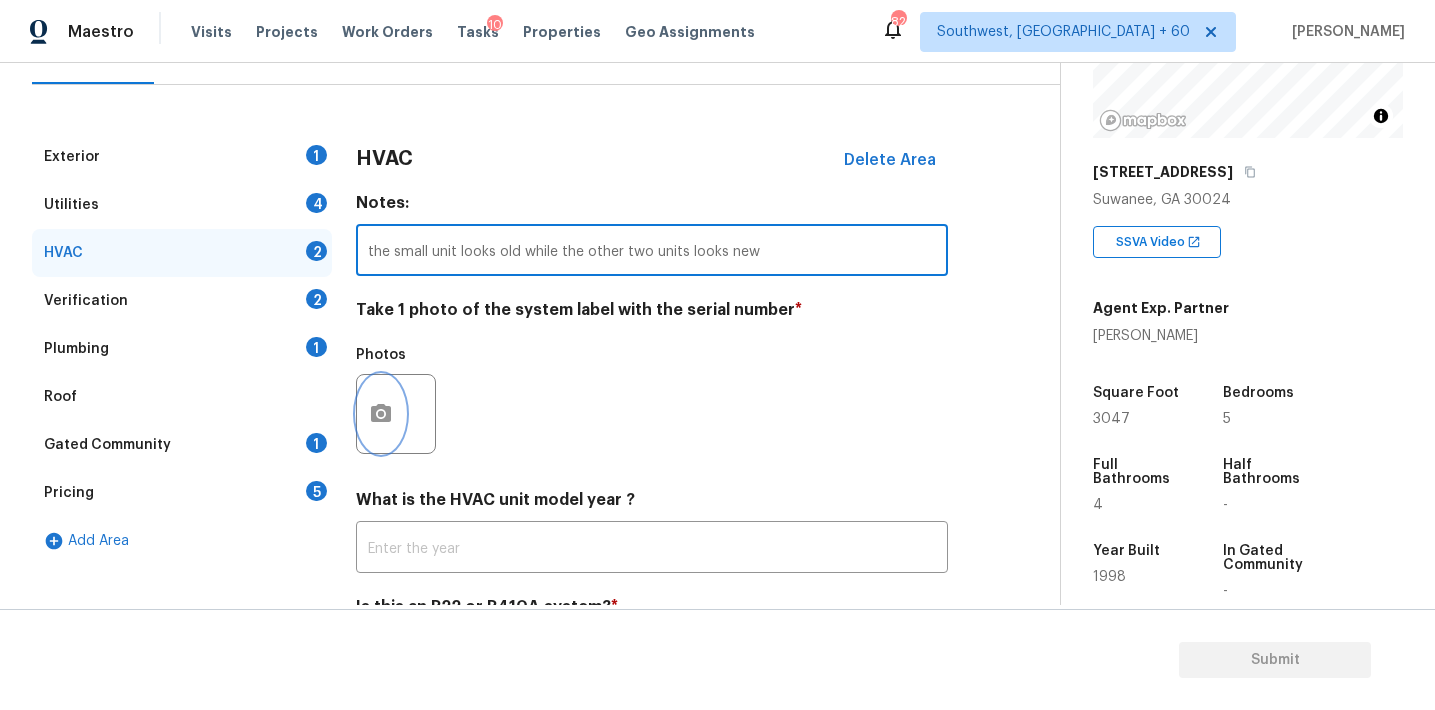 click 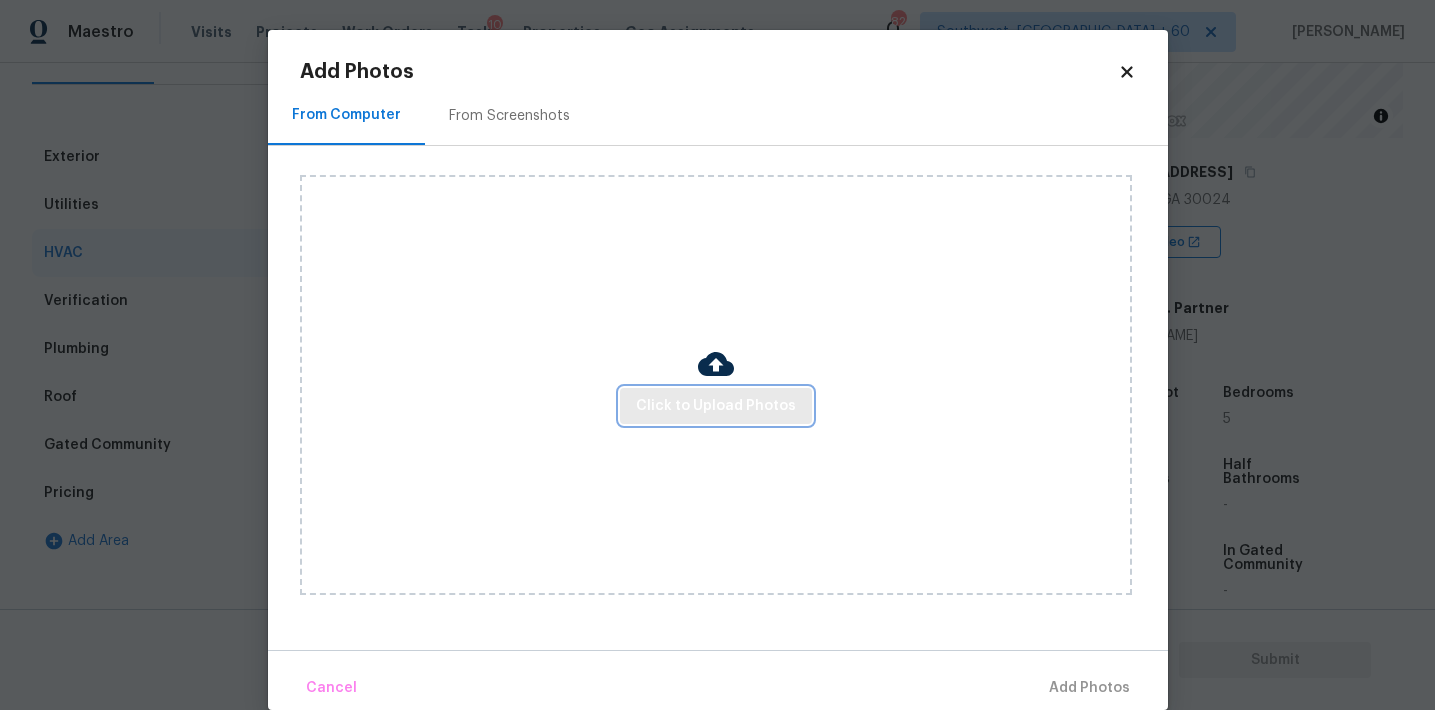 click on "Click to Upload Photos" at bounding box center (716, 406) 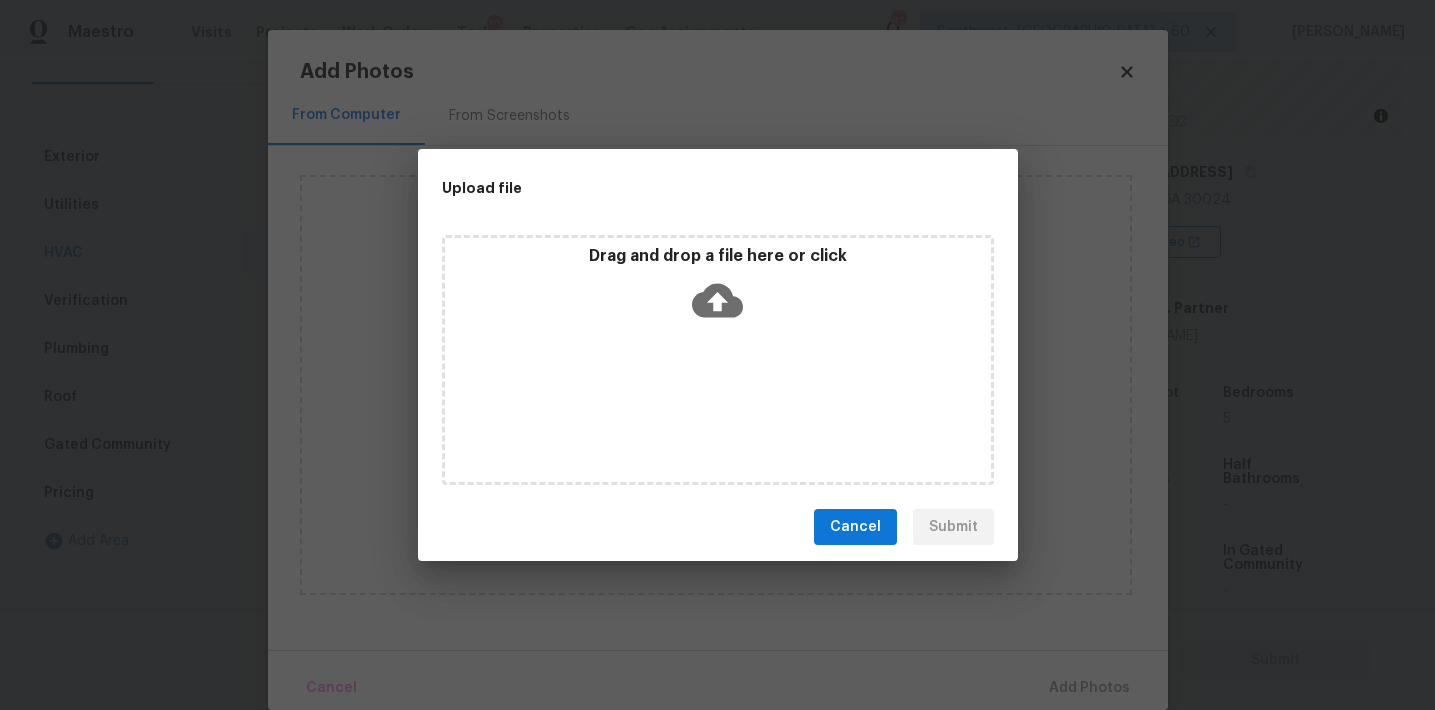 click on "Drag and drop a file here or click" at bounding box center (718, 289) 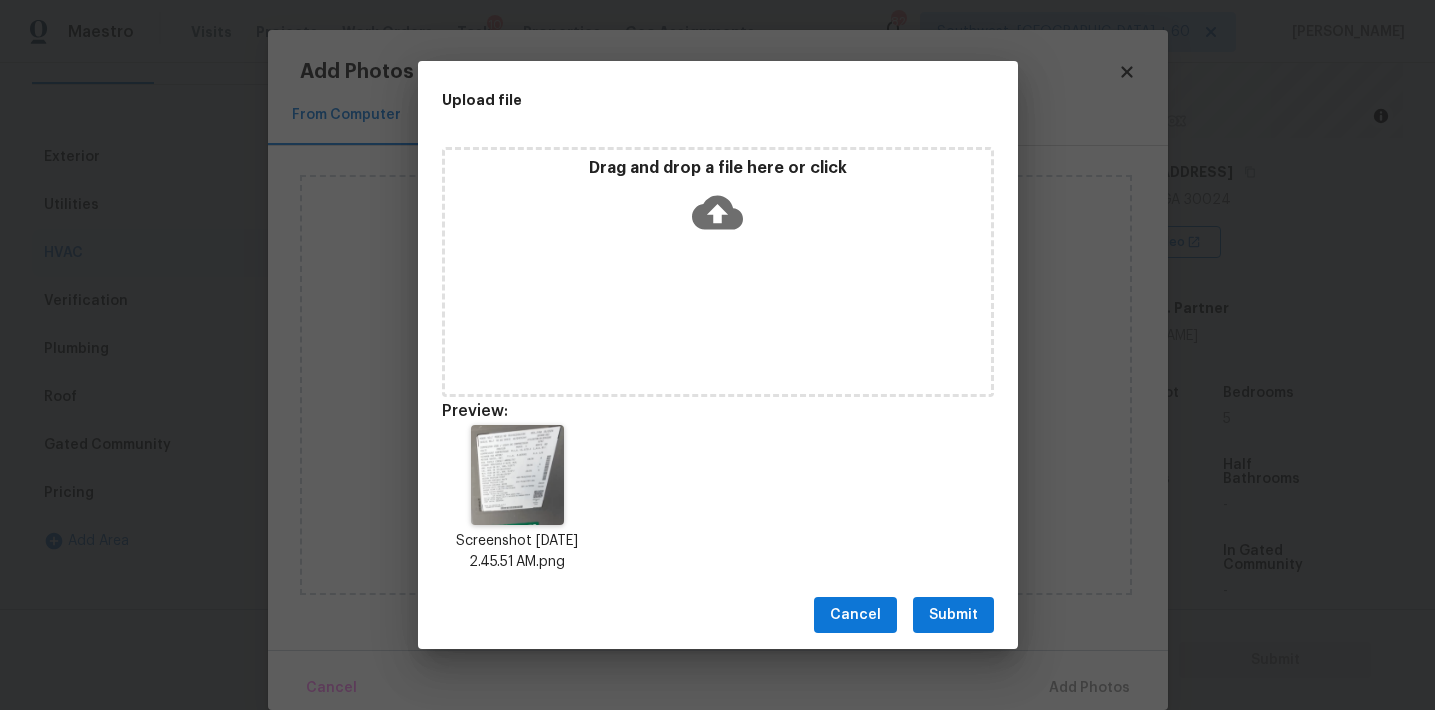 click on "Drag and drop a file here or click" at bounding box center (718, 168) 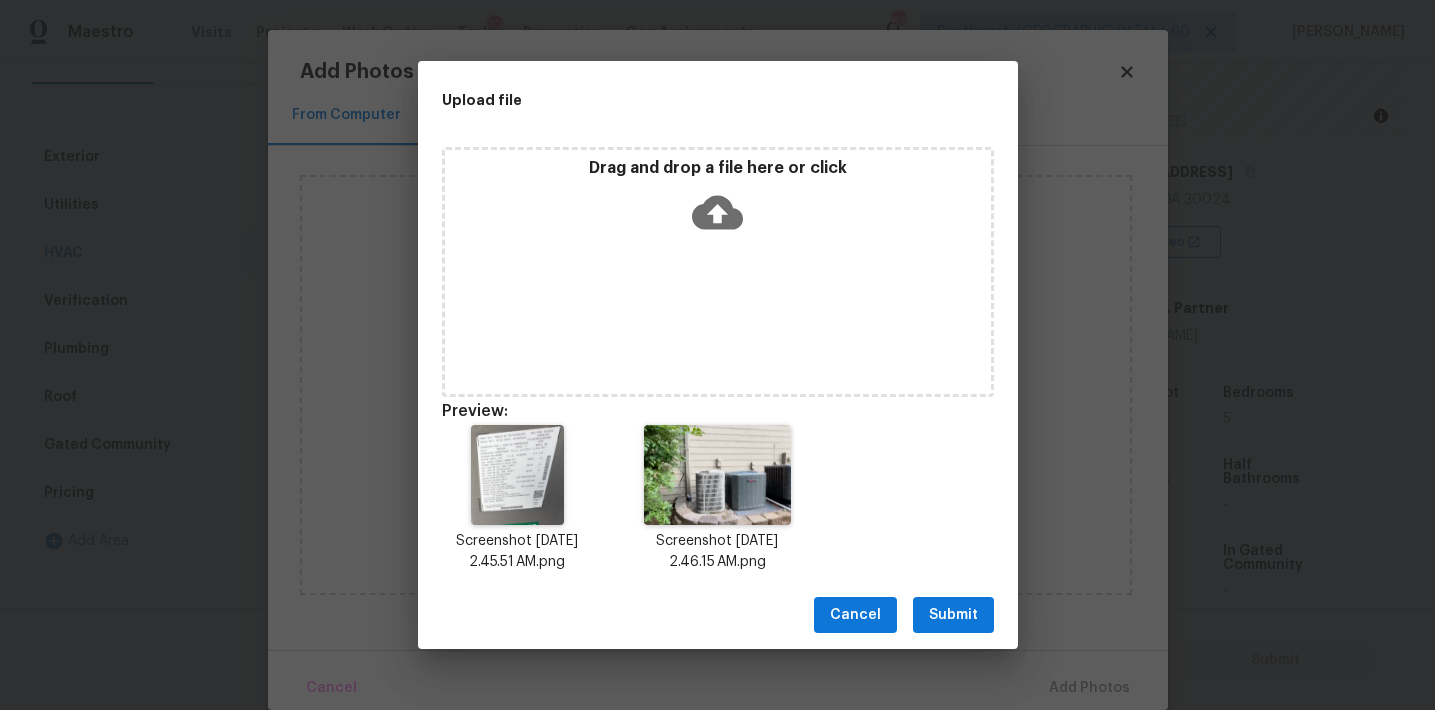 click on "Submit" at bounding box center [953, 615] 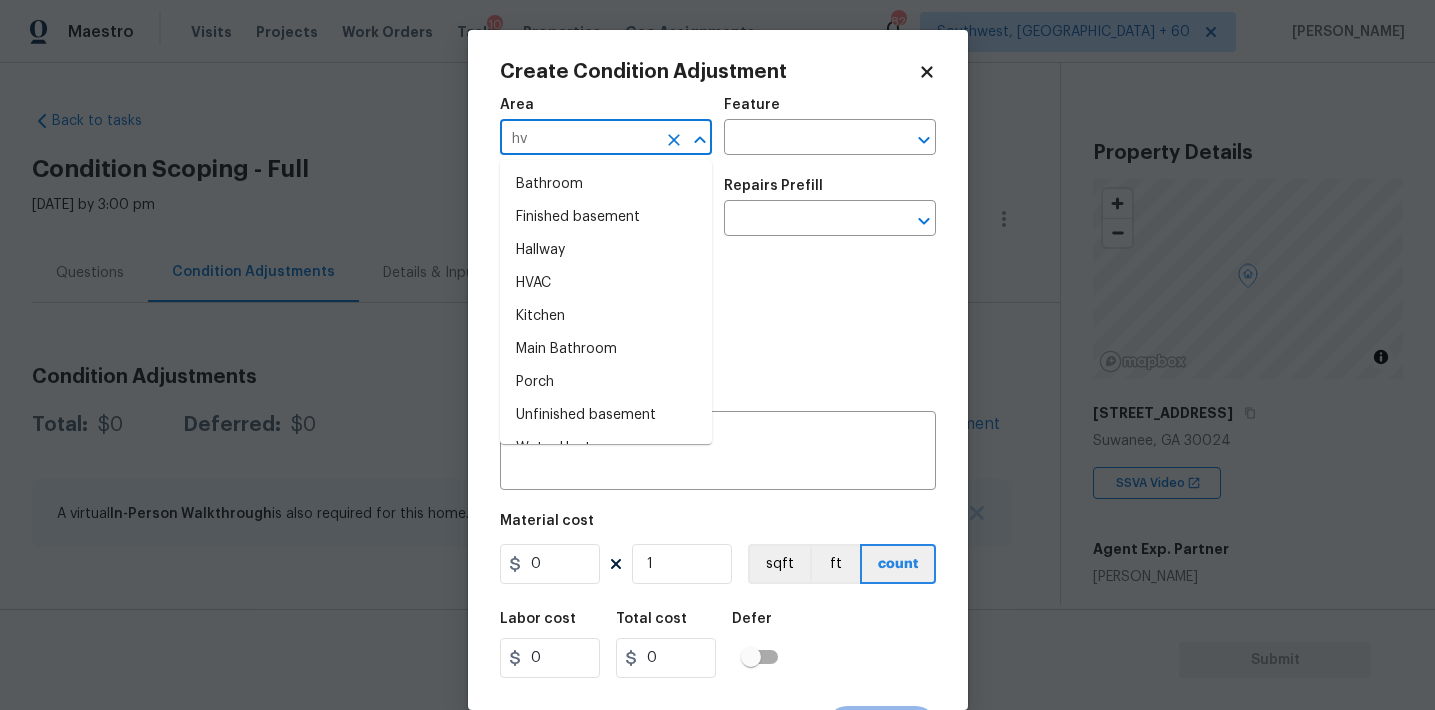 scroll, scrollTop: 0, scrollLeft: 0, axis: both 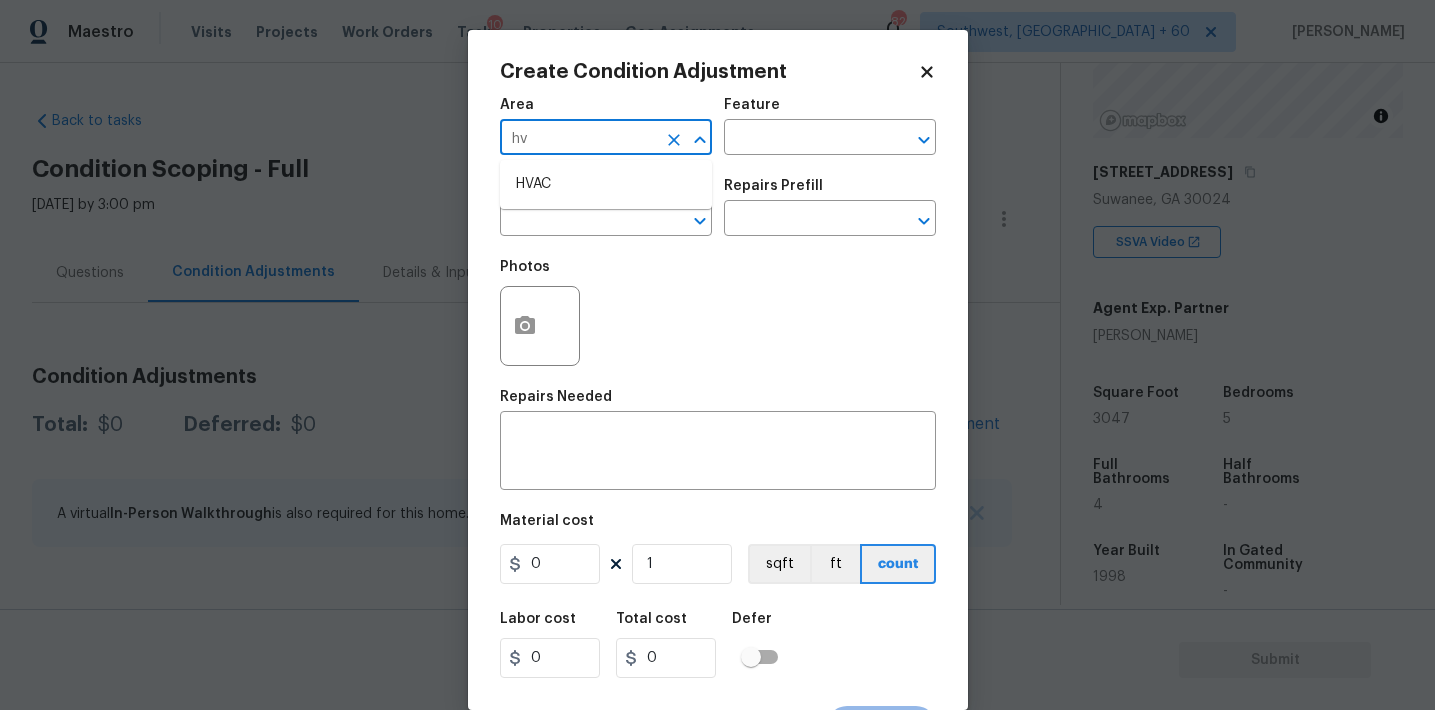 click on "HVAC" at bounding box center [606, 184] 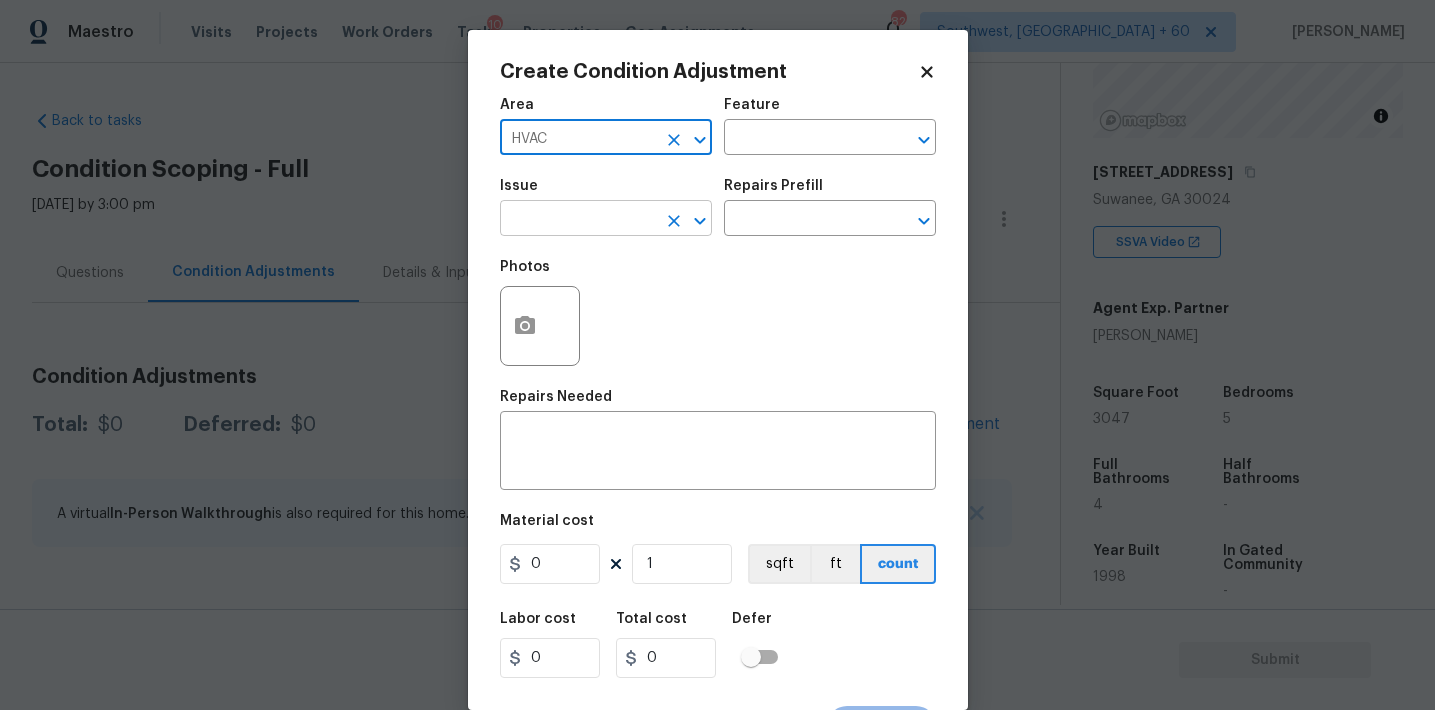 type on "HVAC" 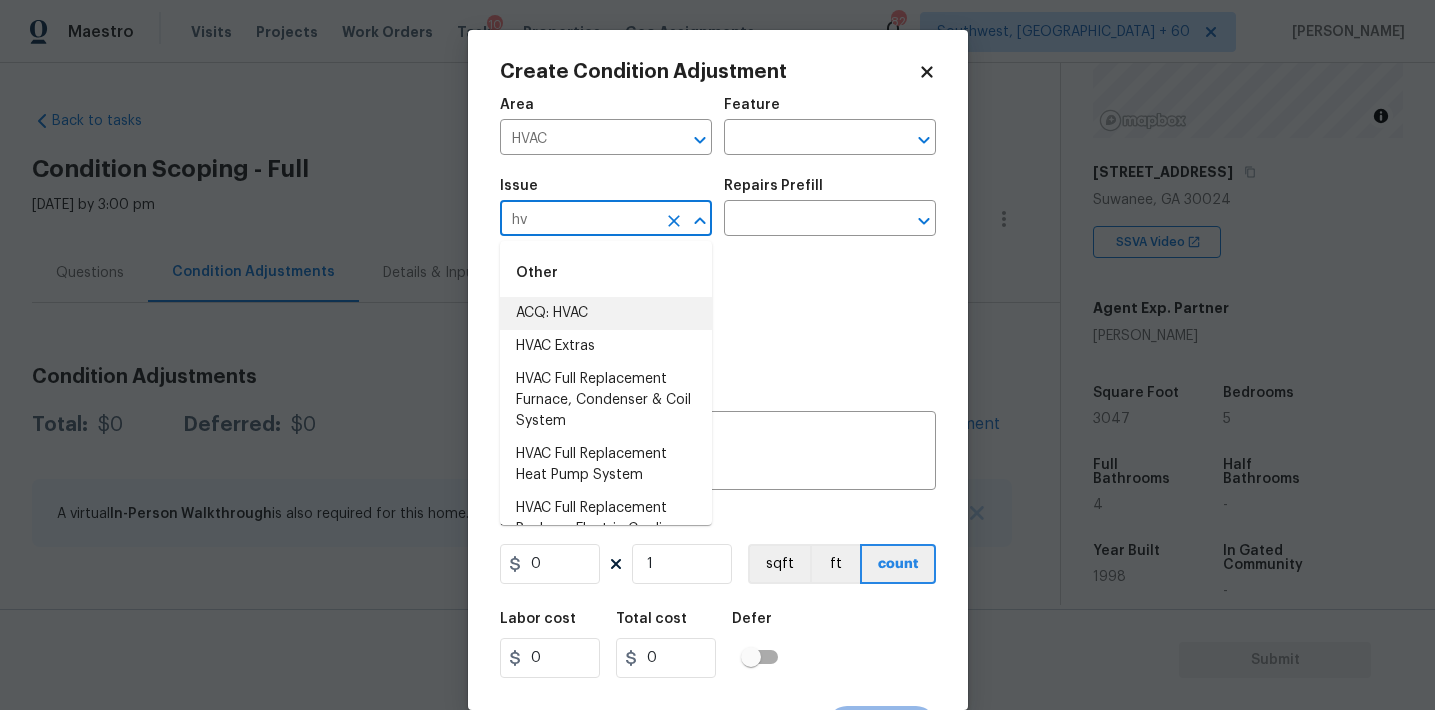click on "ACQ: HVAC" at bounding box center (606, 313) 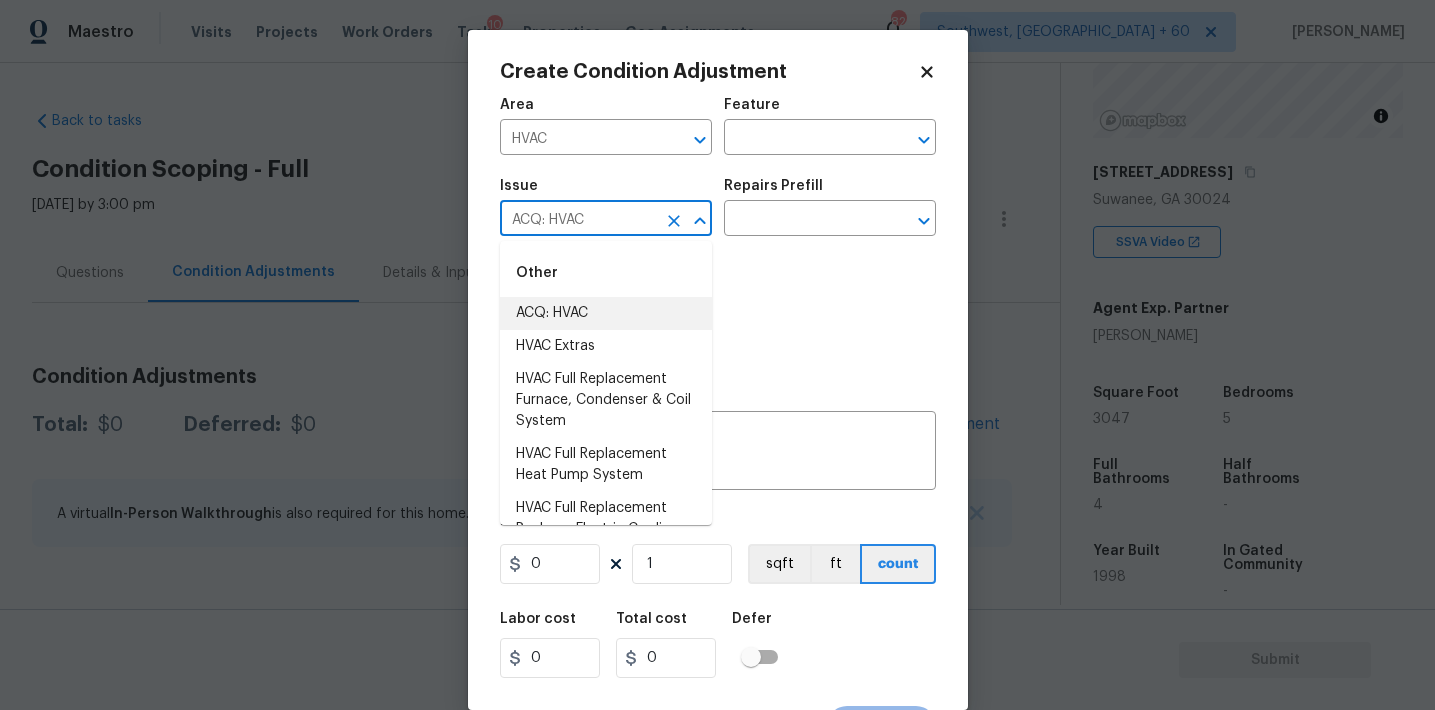 type on "ACQ: HVAC" 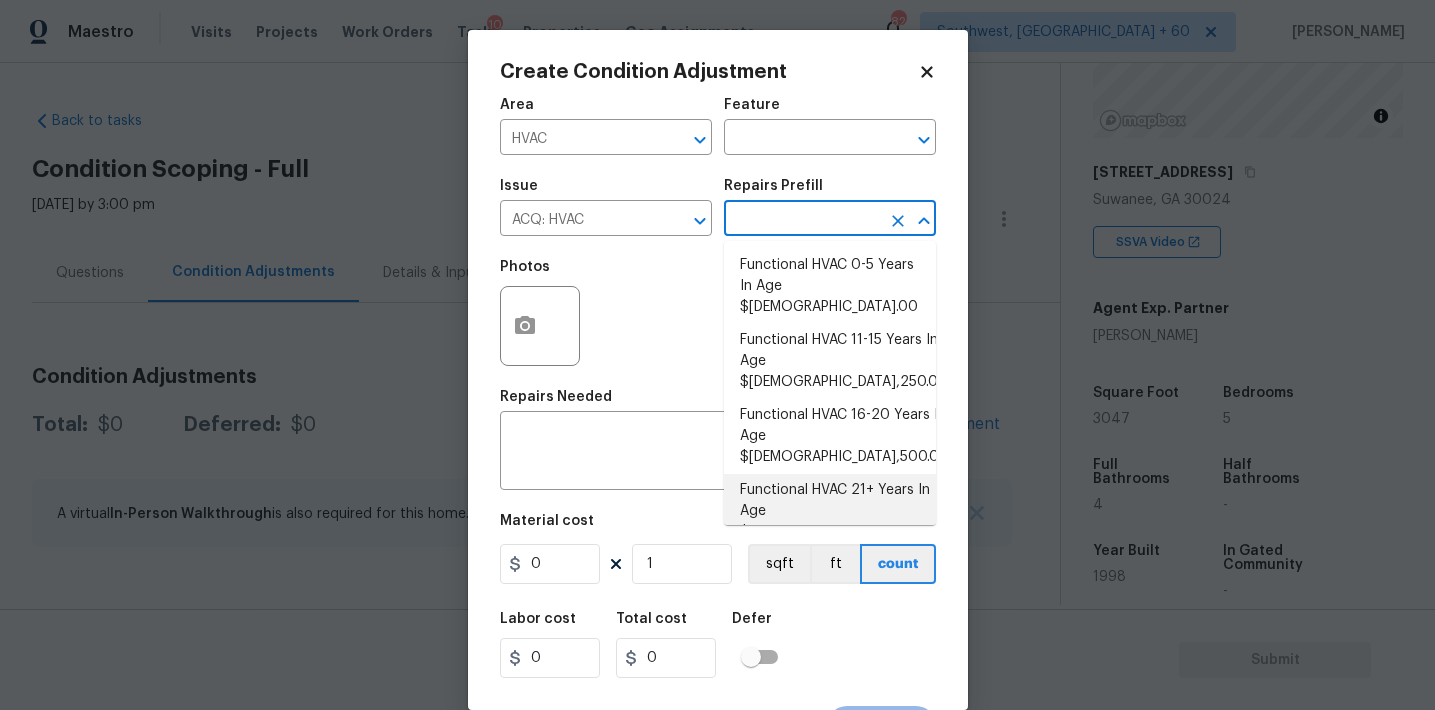 click on "Functional HVAC 21+ Years In Age $6,500.00" at bounding box center (830, 511) 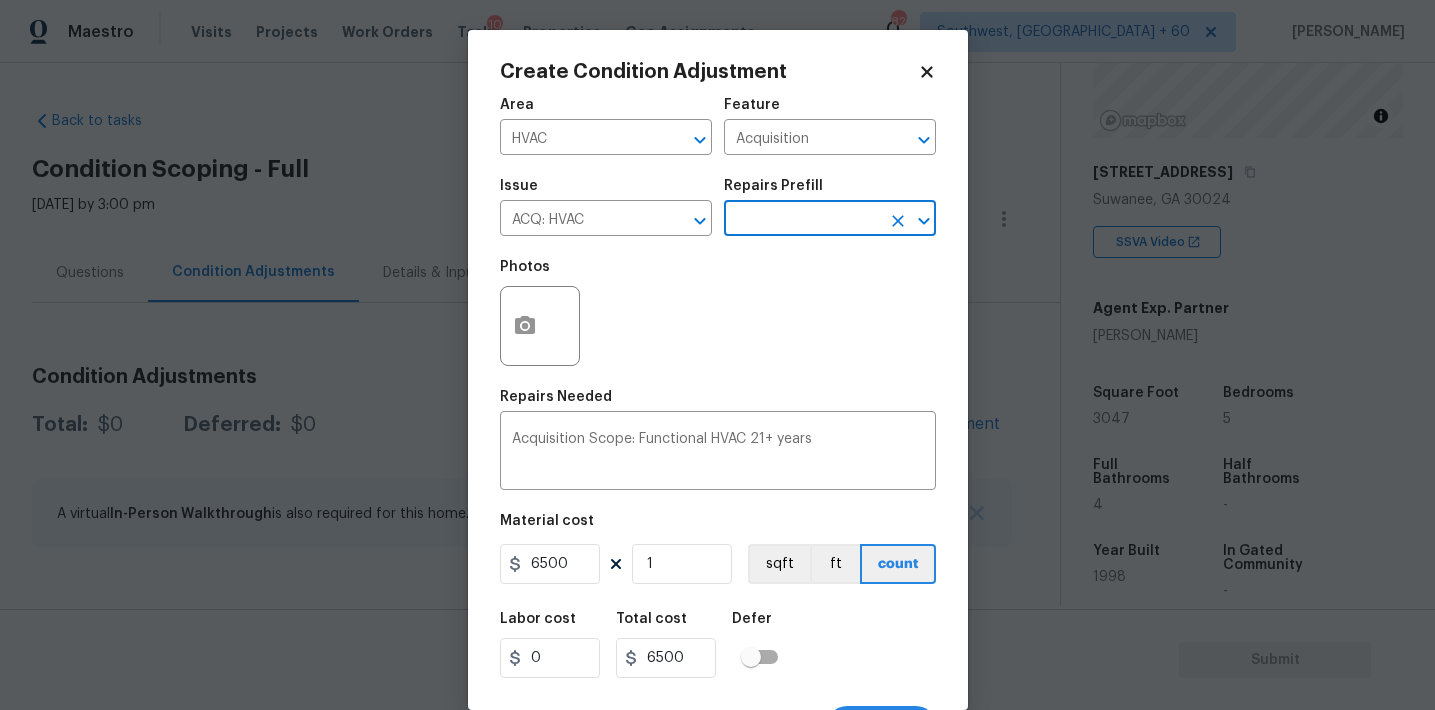scroll, scrollTop: 37, scrollLeft: 0, axis: vertical 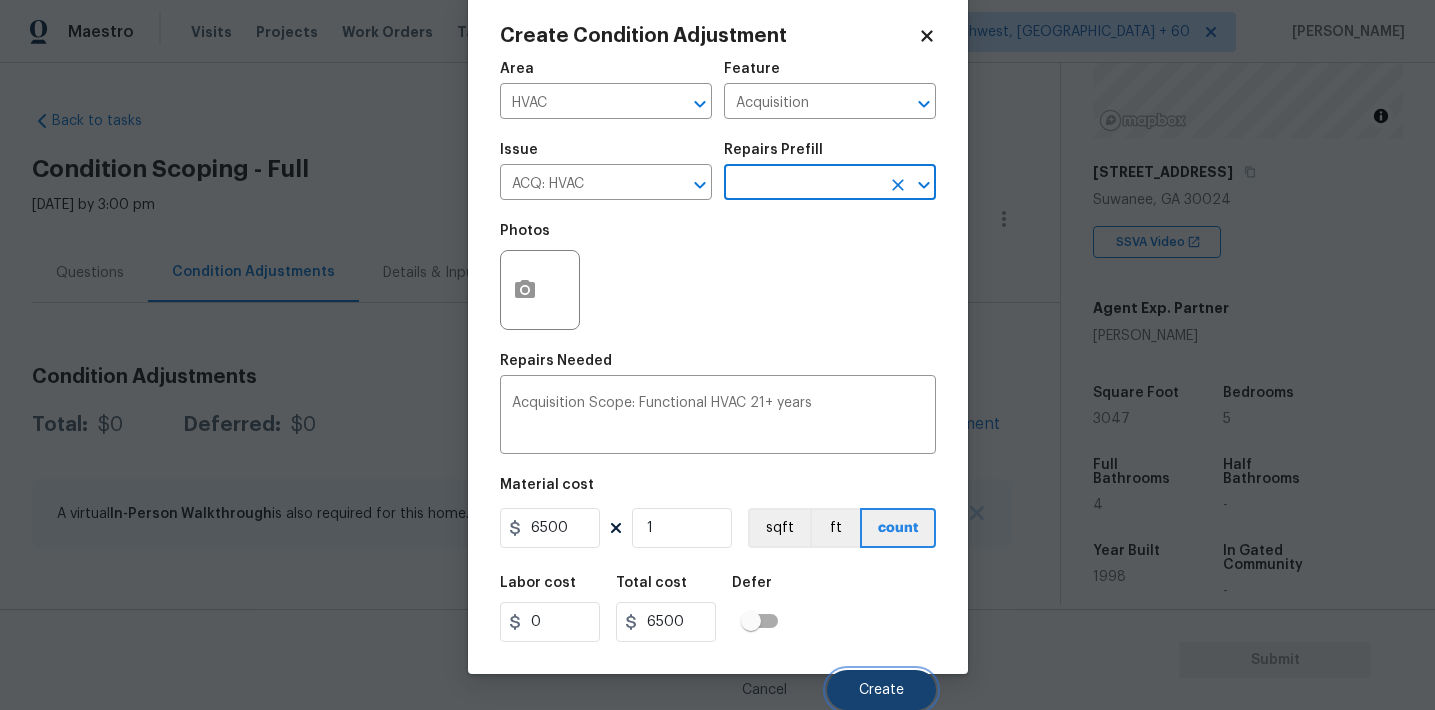 click on "Create" at bounding box center [881, 690] 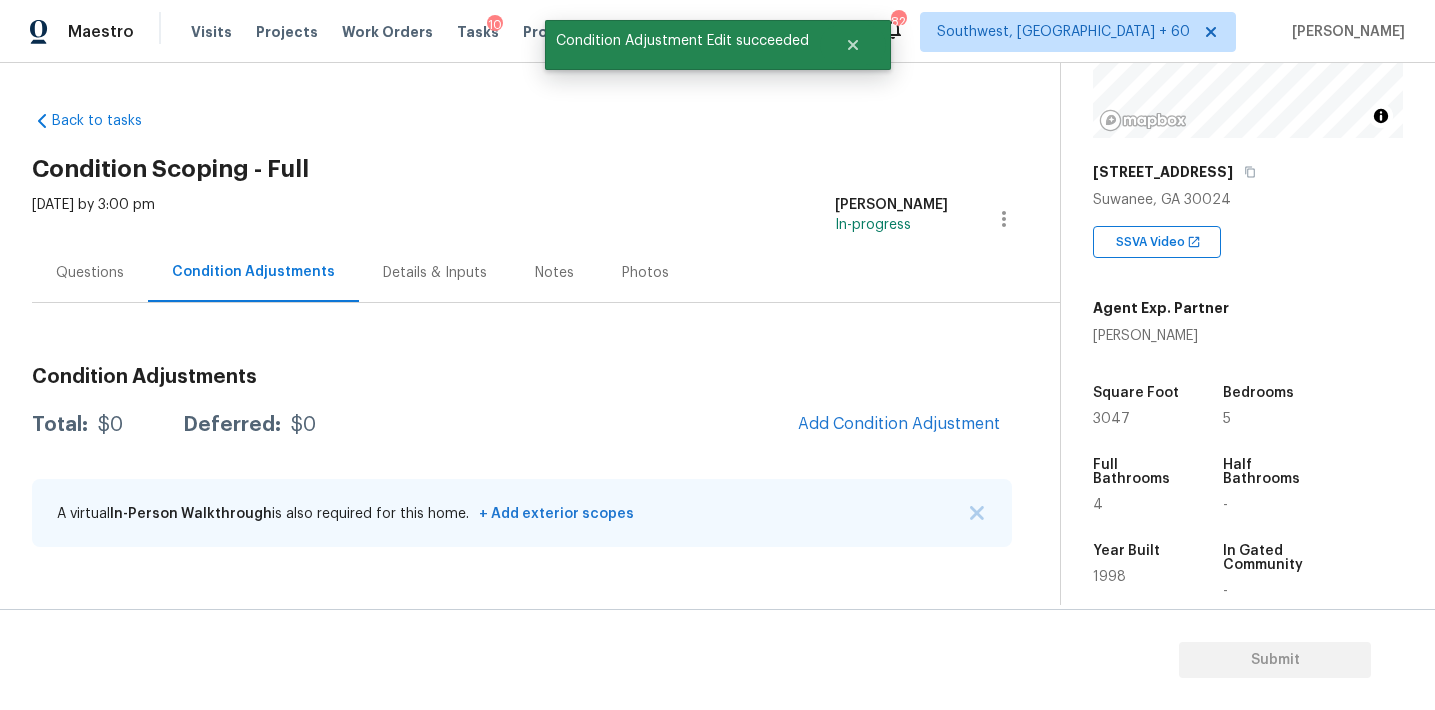 scroll, scrollTop: 30, scrollLeft: 0, axis: vertical 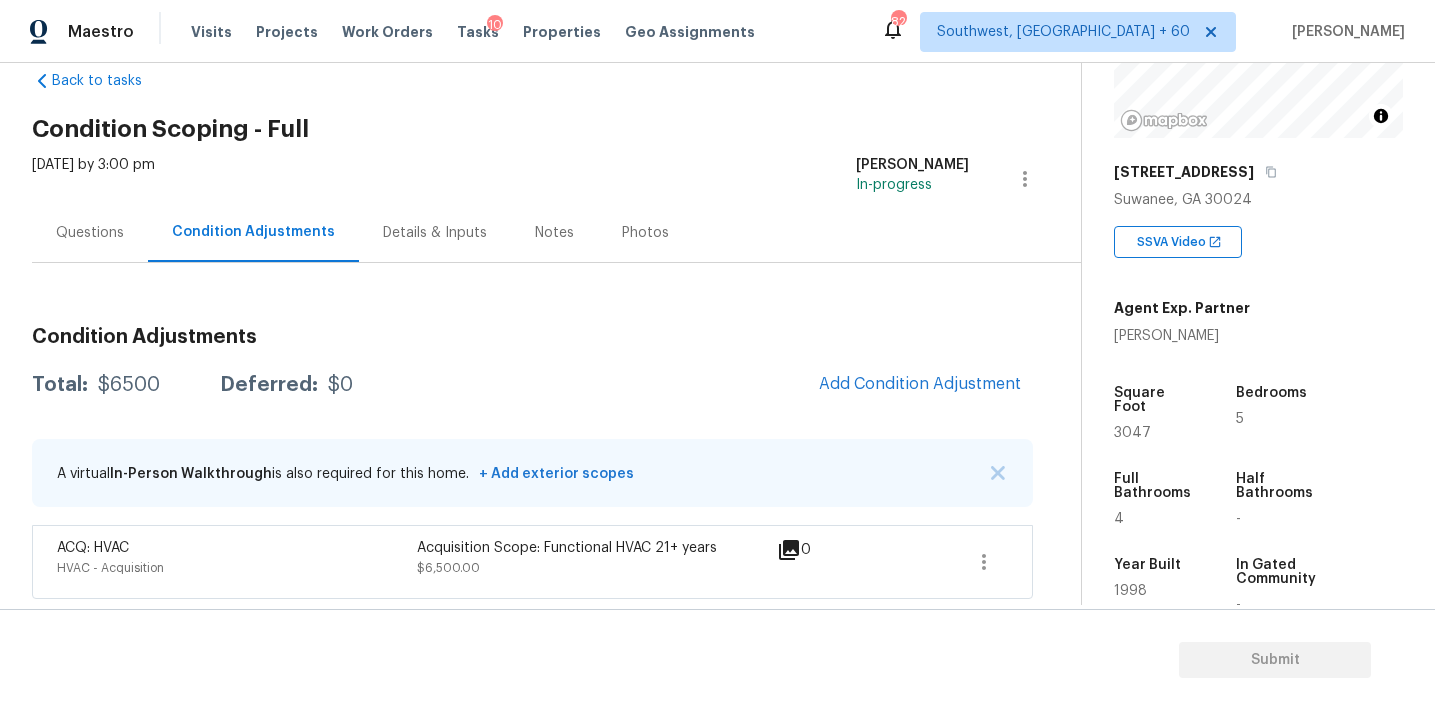click on "Questions" at bounding box center [90, 233] 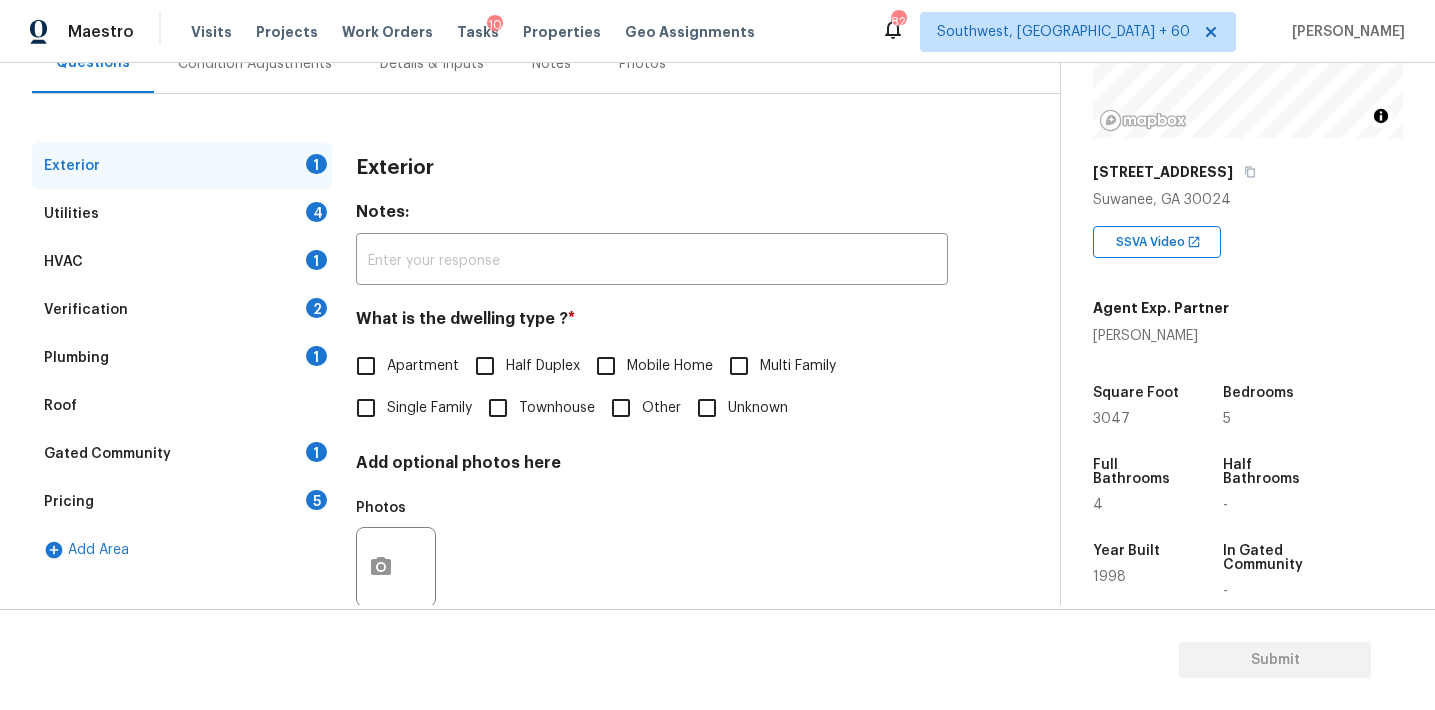 scroll, scrollTop: 253, scrollLeft: 0, axis: vertical 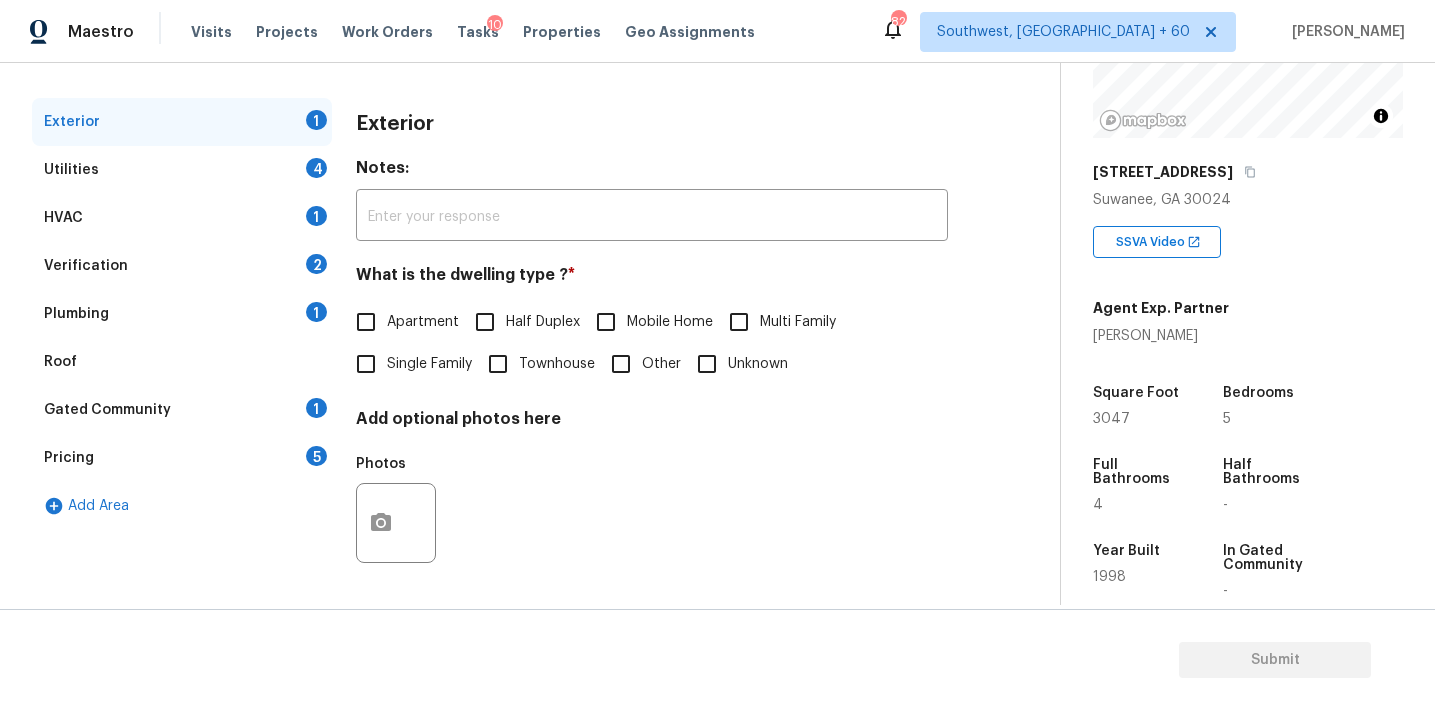 click on "Pricing 5" at bounding box center [182, 458] 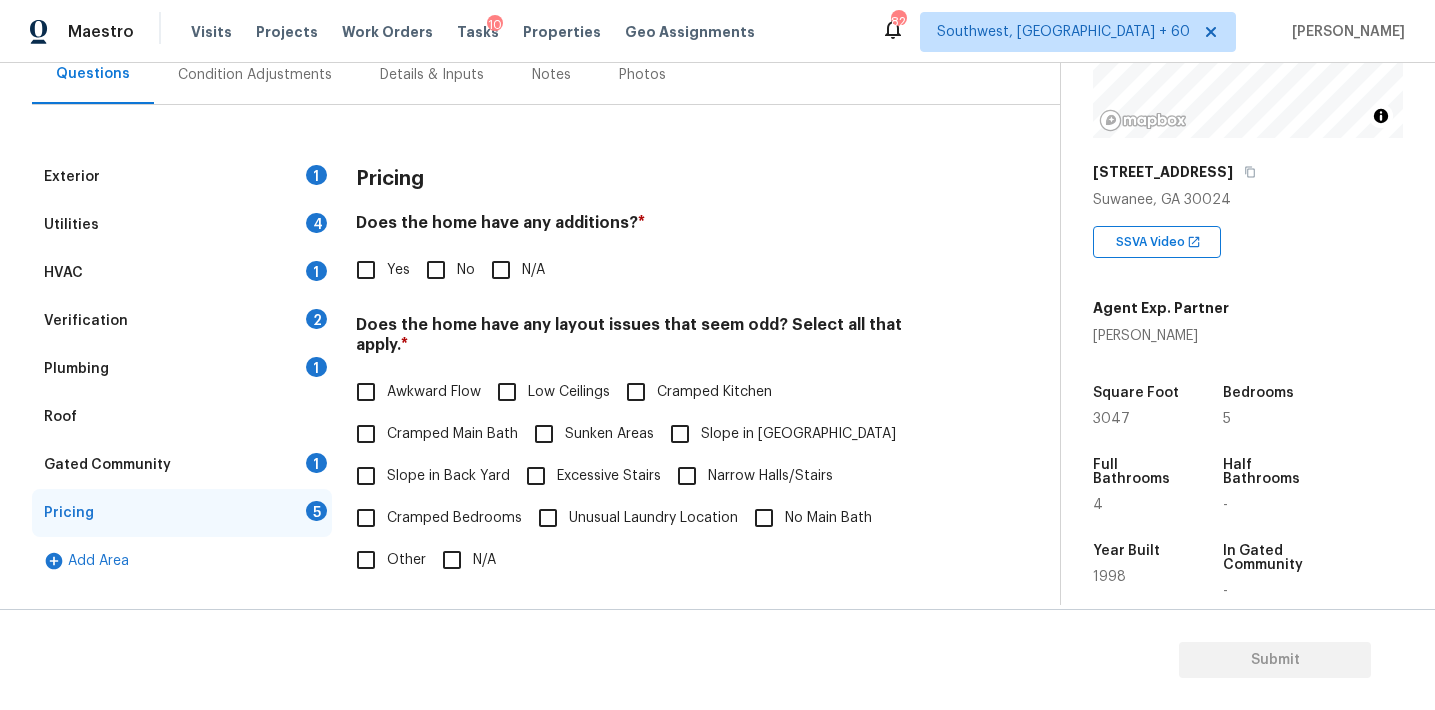 scroll, scrollTop: 175, scrollLeft: 0, axis: vertical 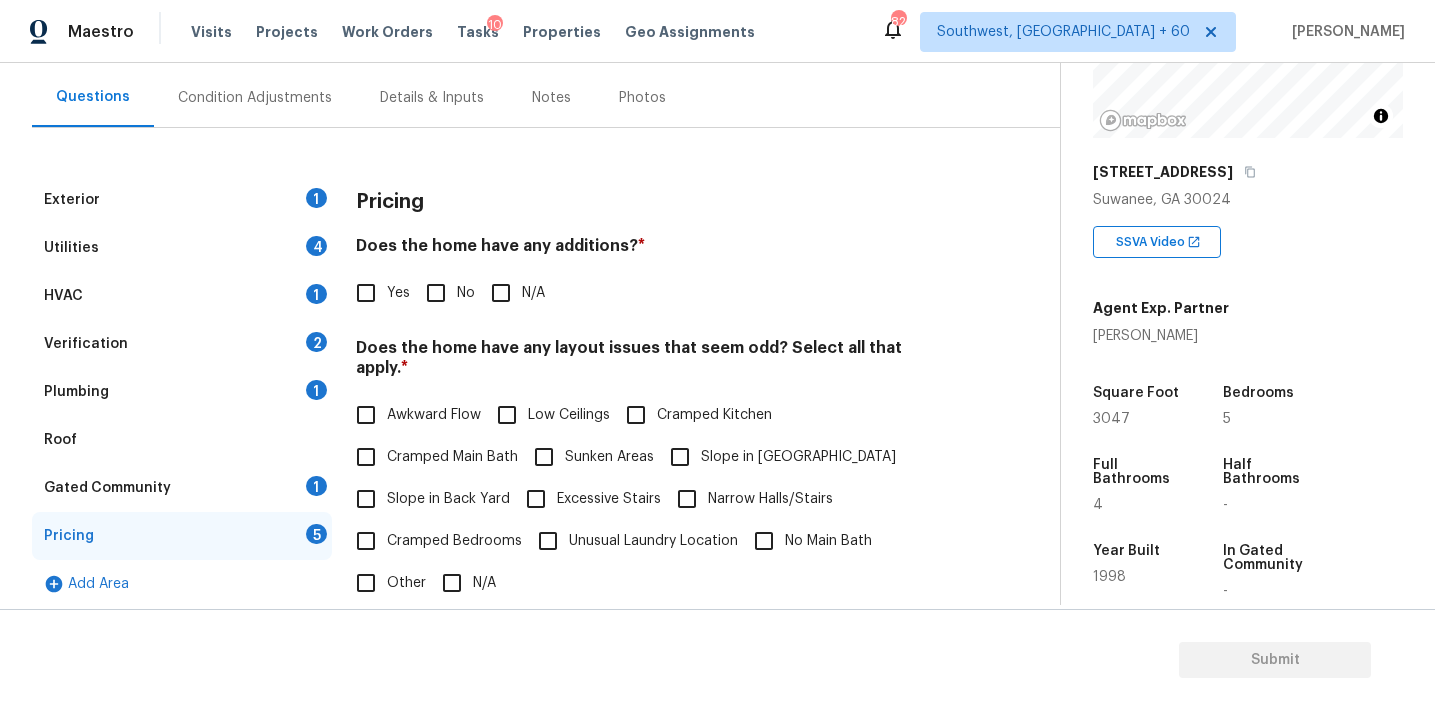 click on "No" at bounding box center (436, 293) 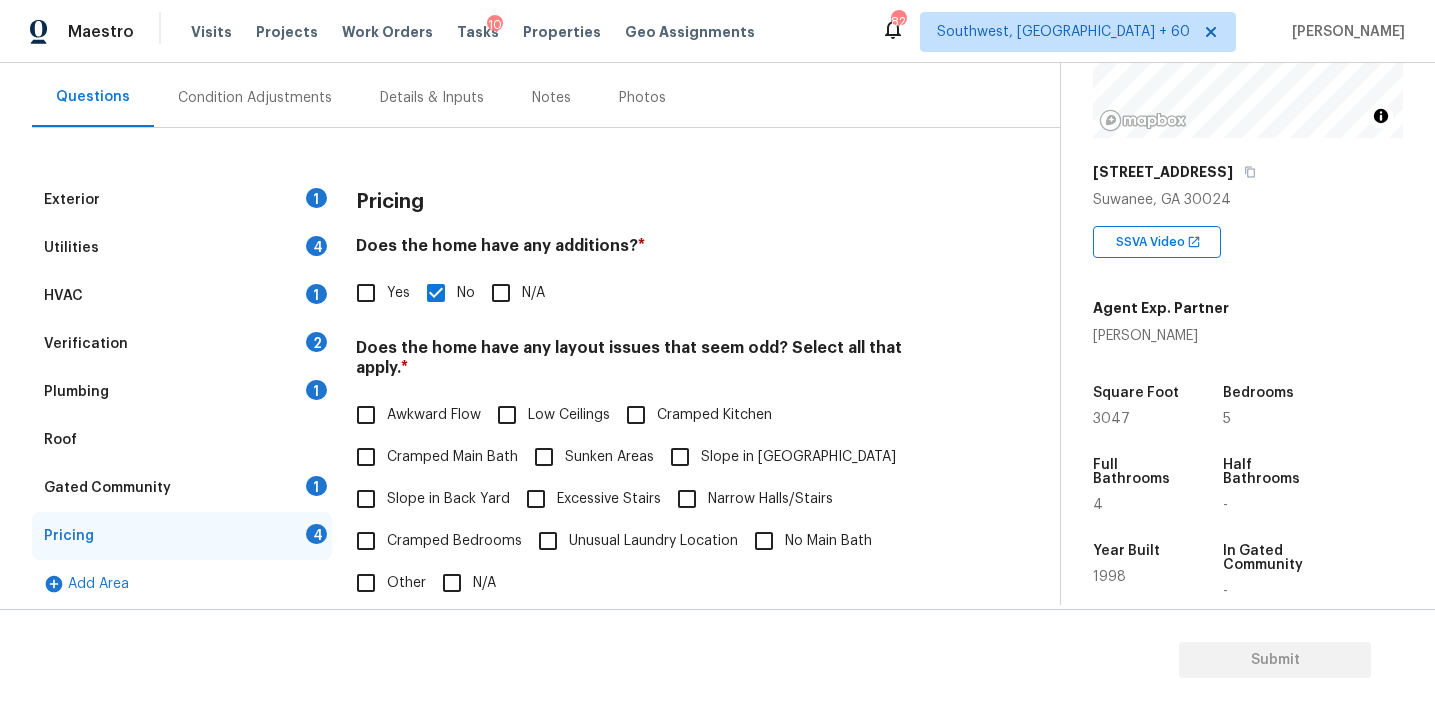 click on "Slope in Back Yard" at bounding box center [448, 499] 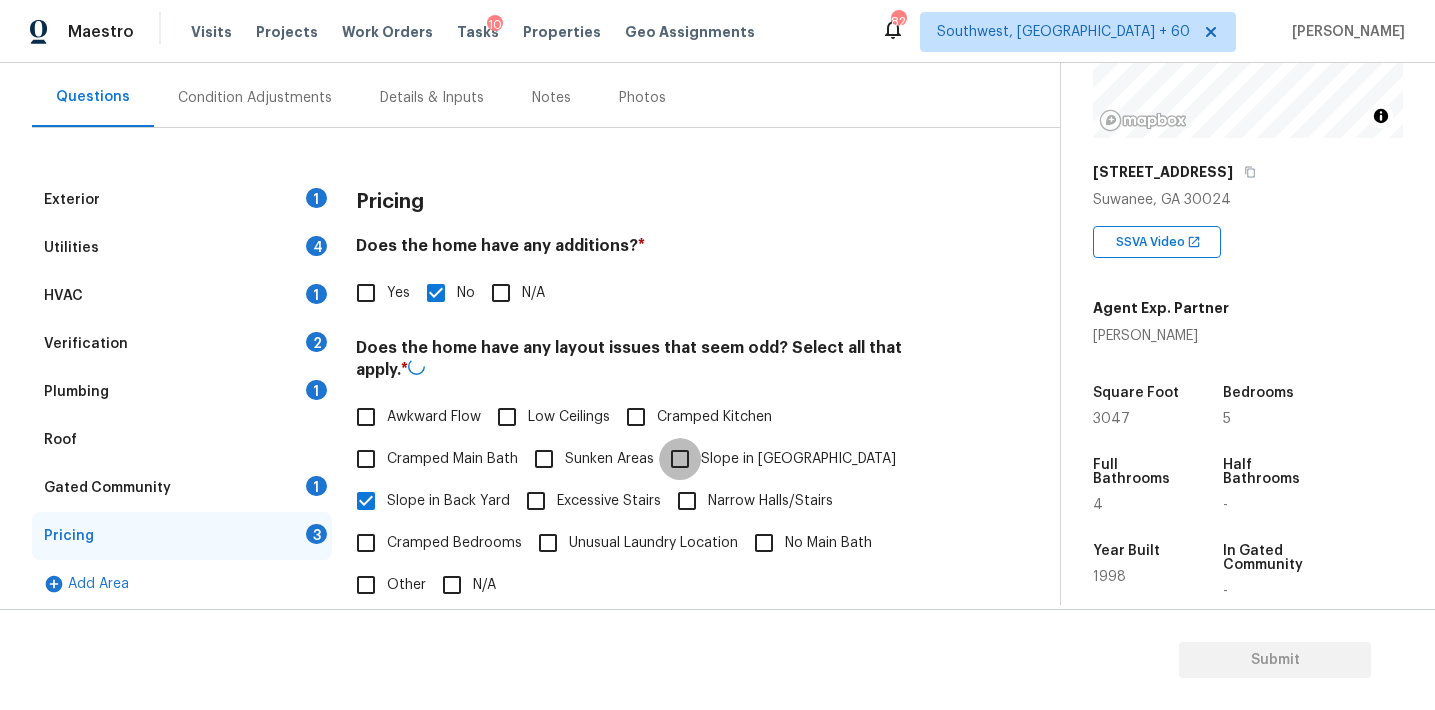 click on "Slope in [GEOGRAPHIC_DATA]" at bounding box center (680, 459) 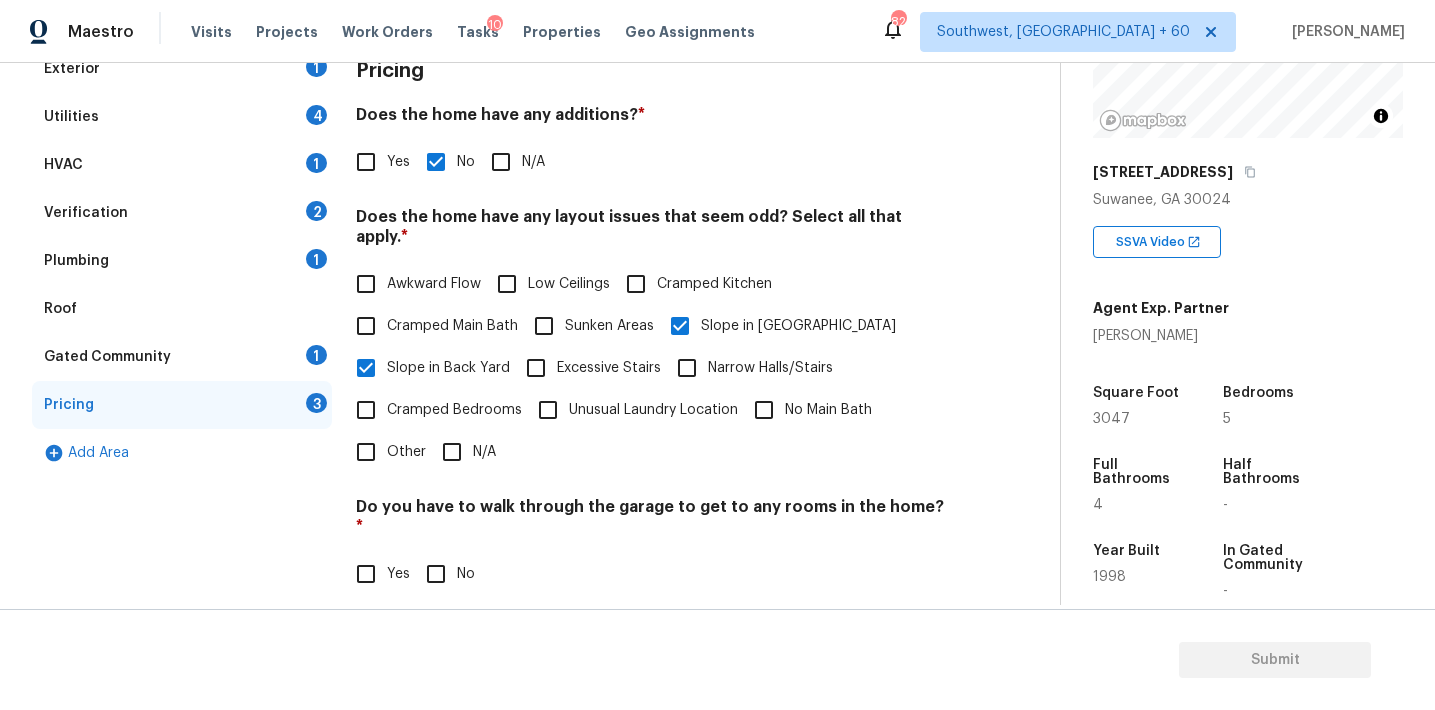 scroll, scrollTop: 490, scrollLeft: 0, axis: vertical 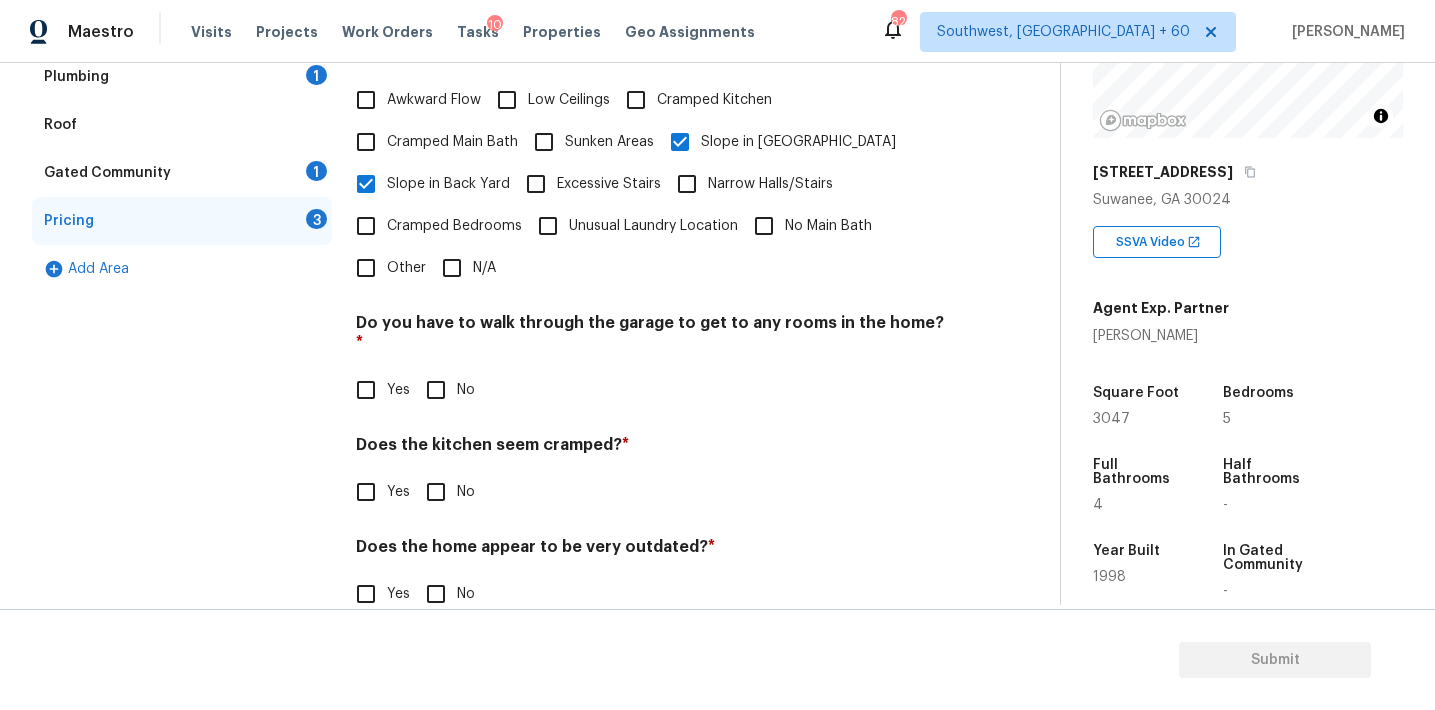 click on "No" at bounding box center [436, 390] 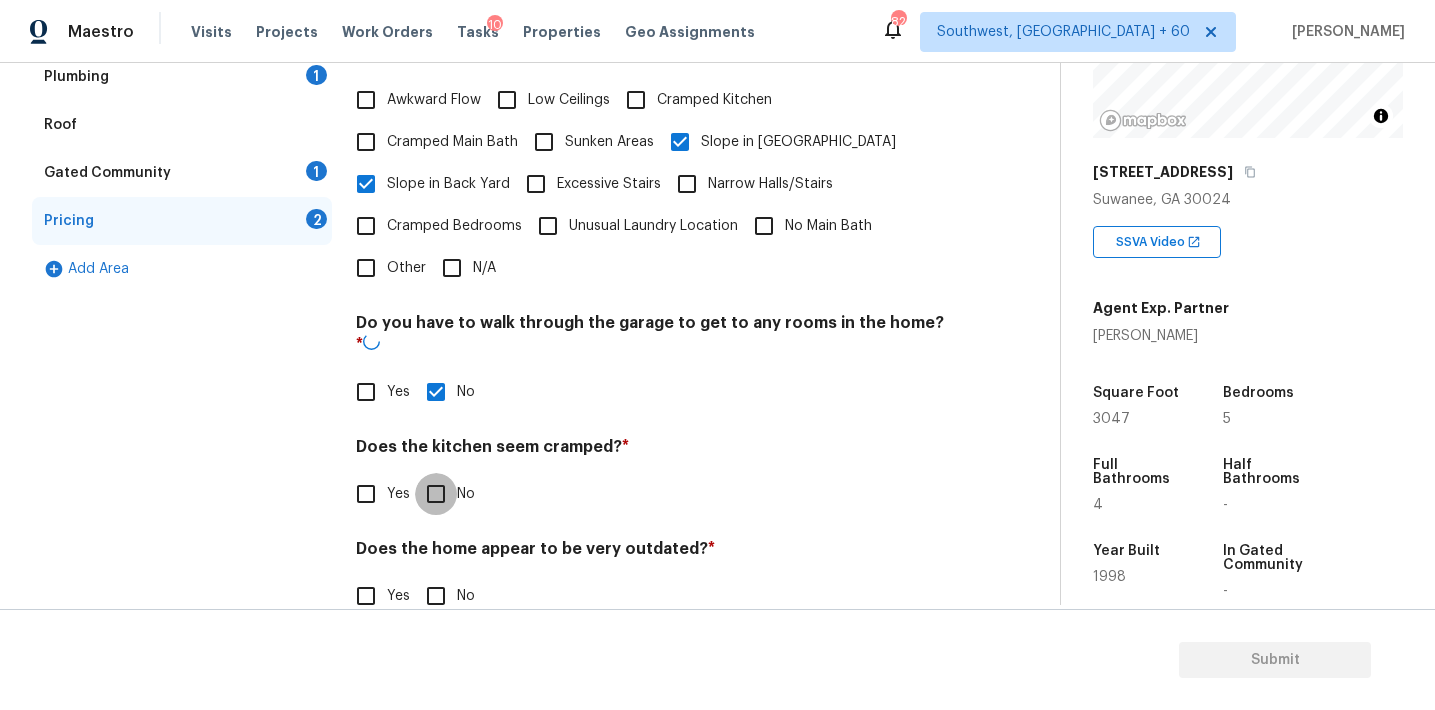 click on "No" at bounding box center [436, 494] 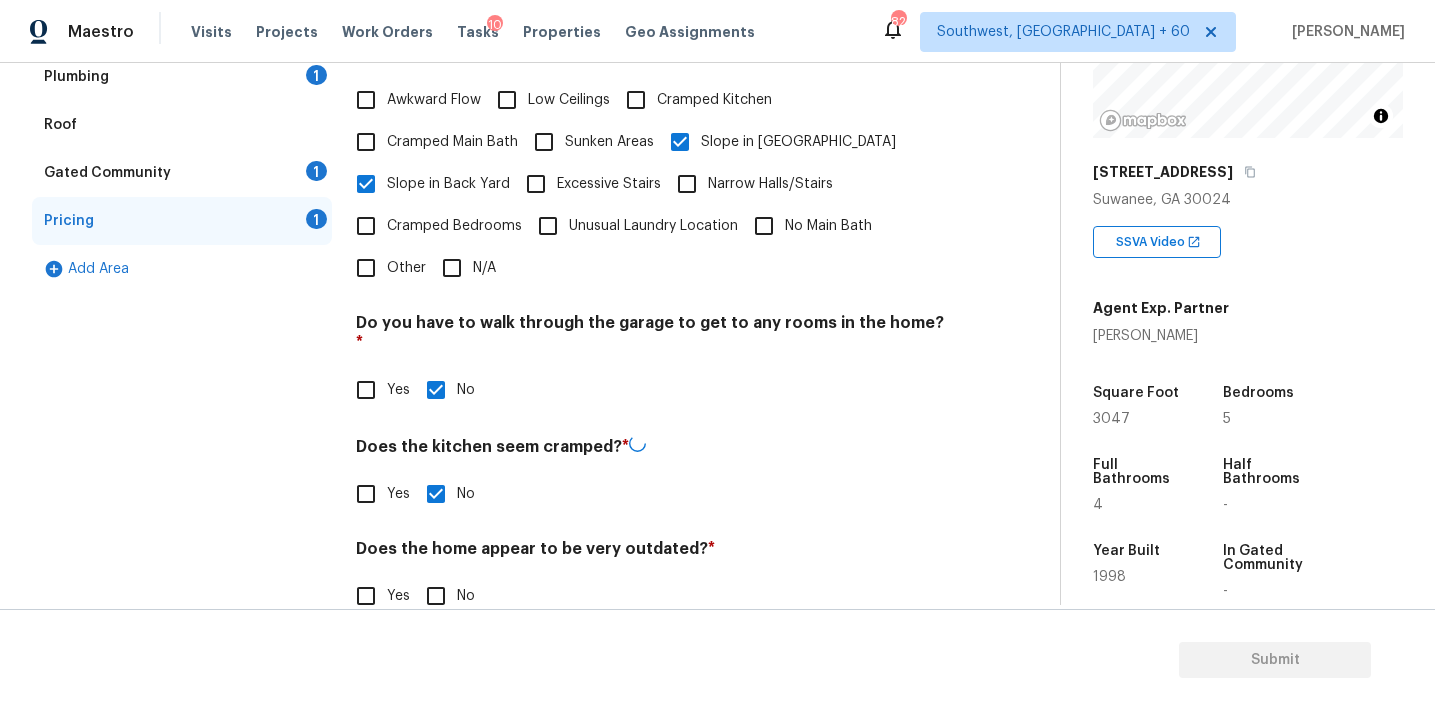 click on "No" at bounding box center [436, 596] 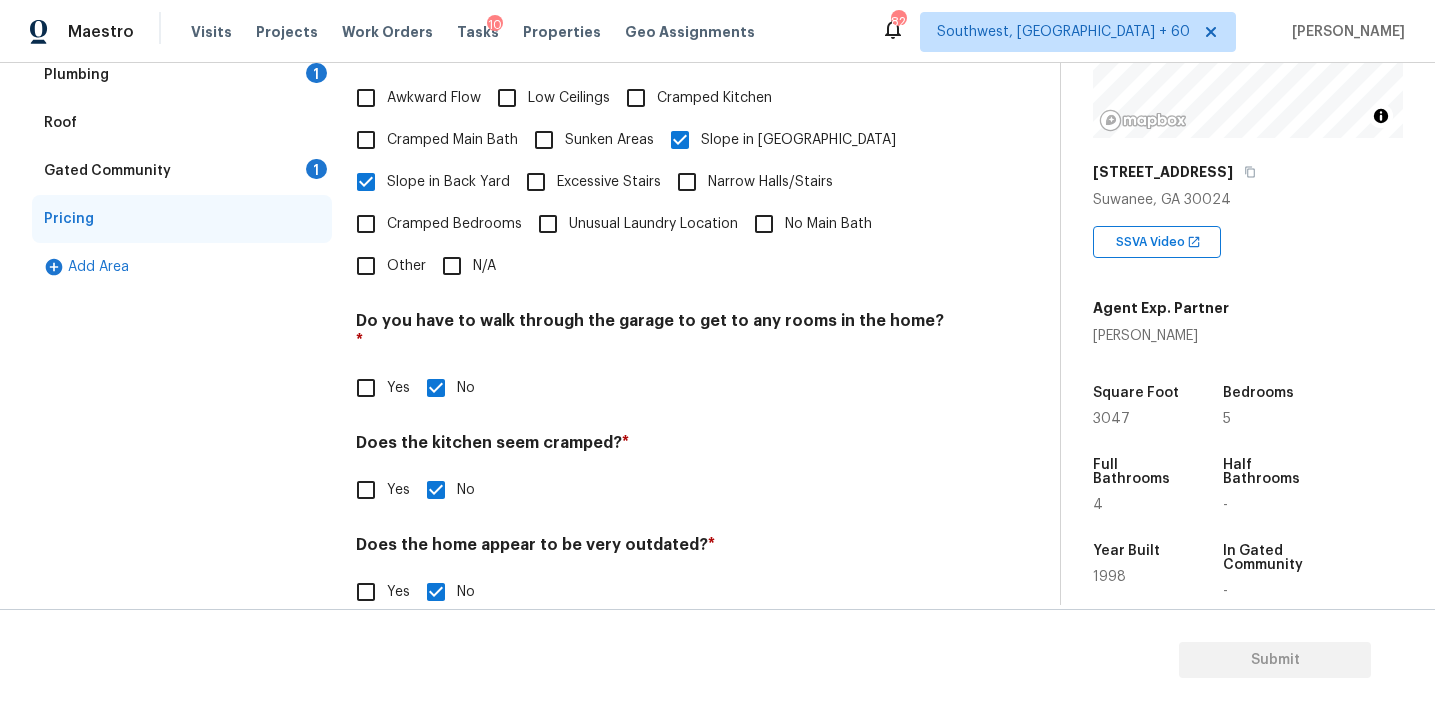 scroll, scrollTop: 490, scrollLeft: 0, axis: vertical 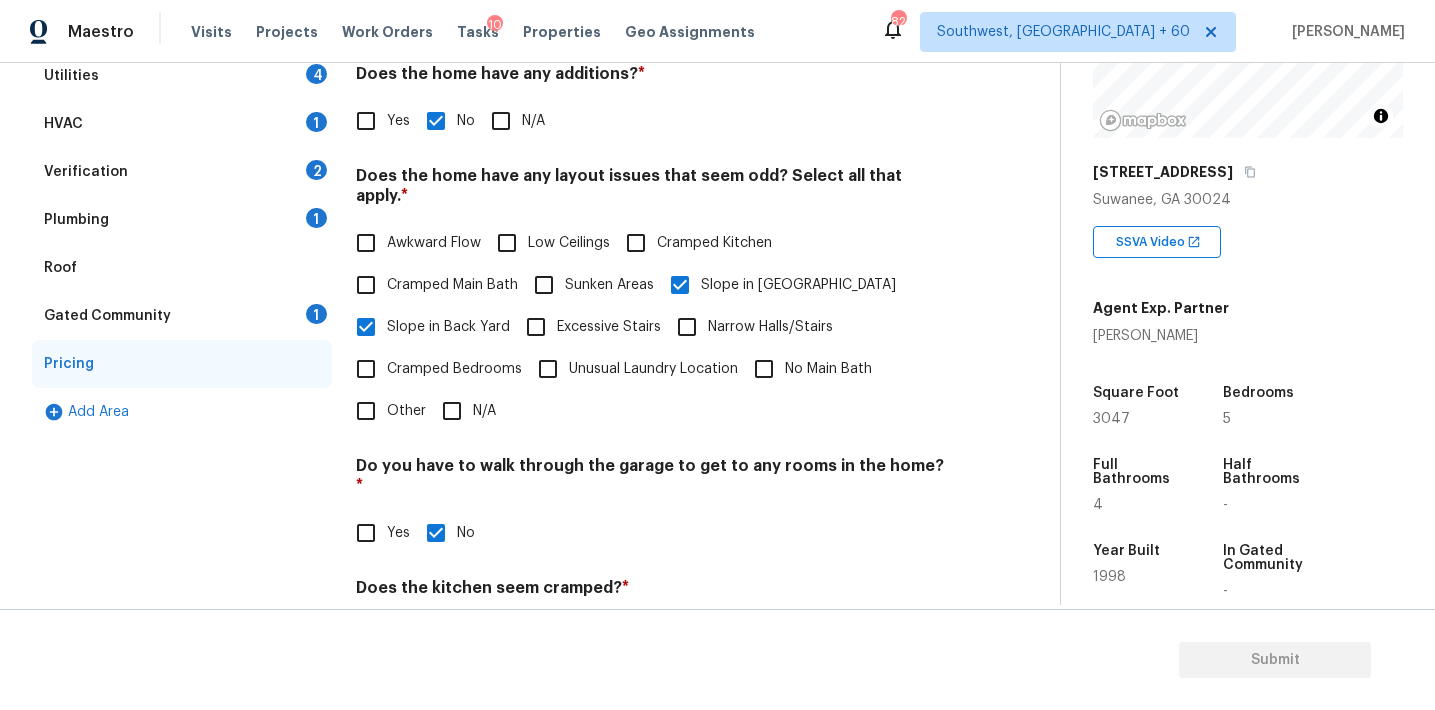 click on "Gated Community 1" at bounding box center (182, 316) 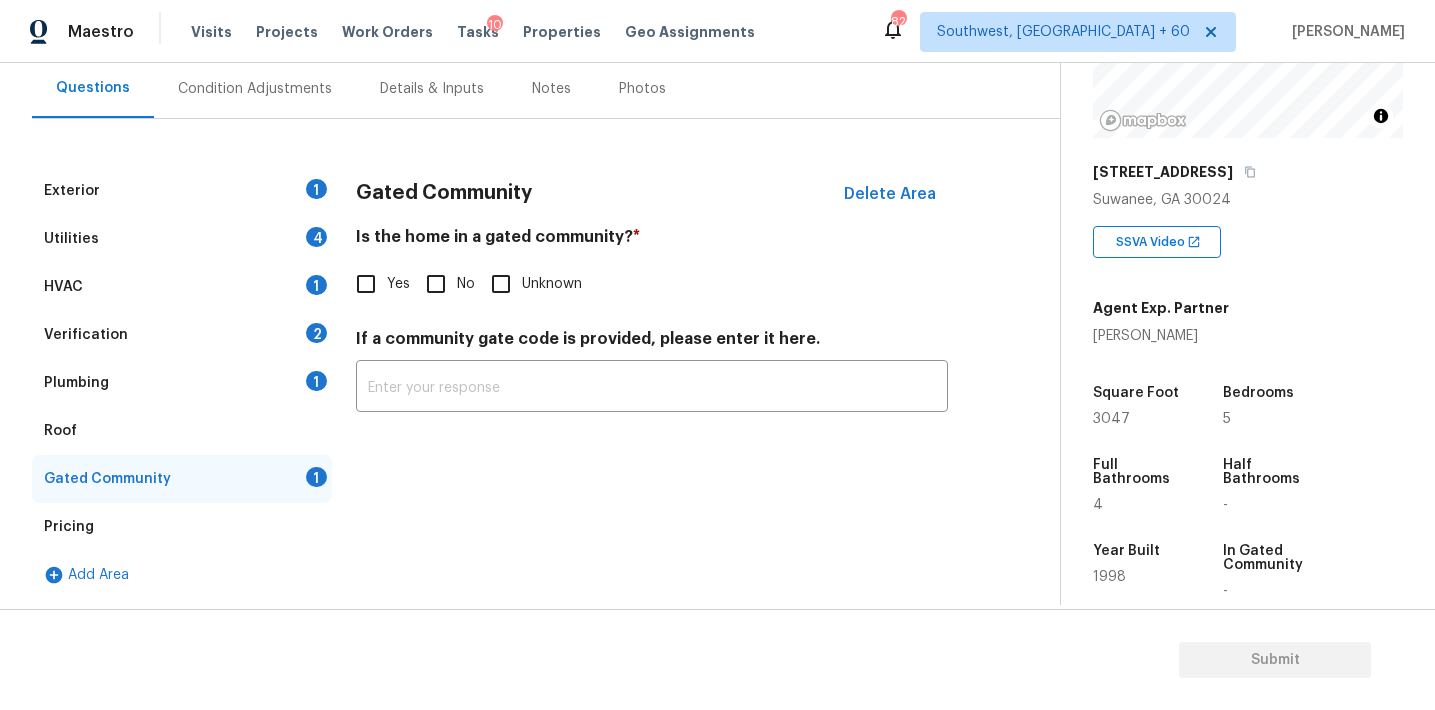click on "Is the home in a gated community?  * Yes No Unknown" at bounding box center (652, 266) 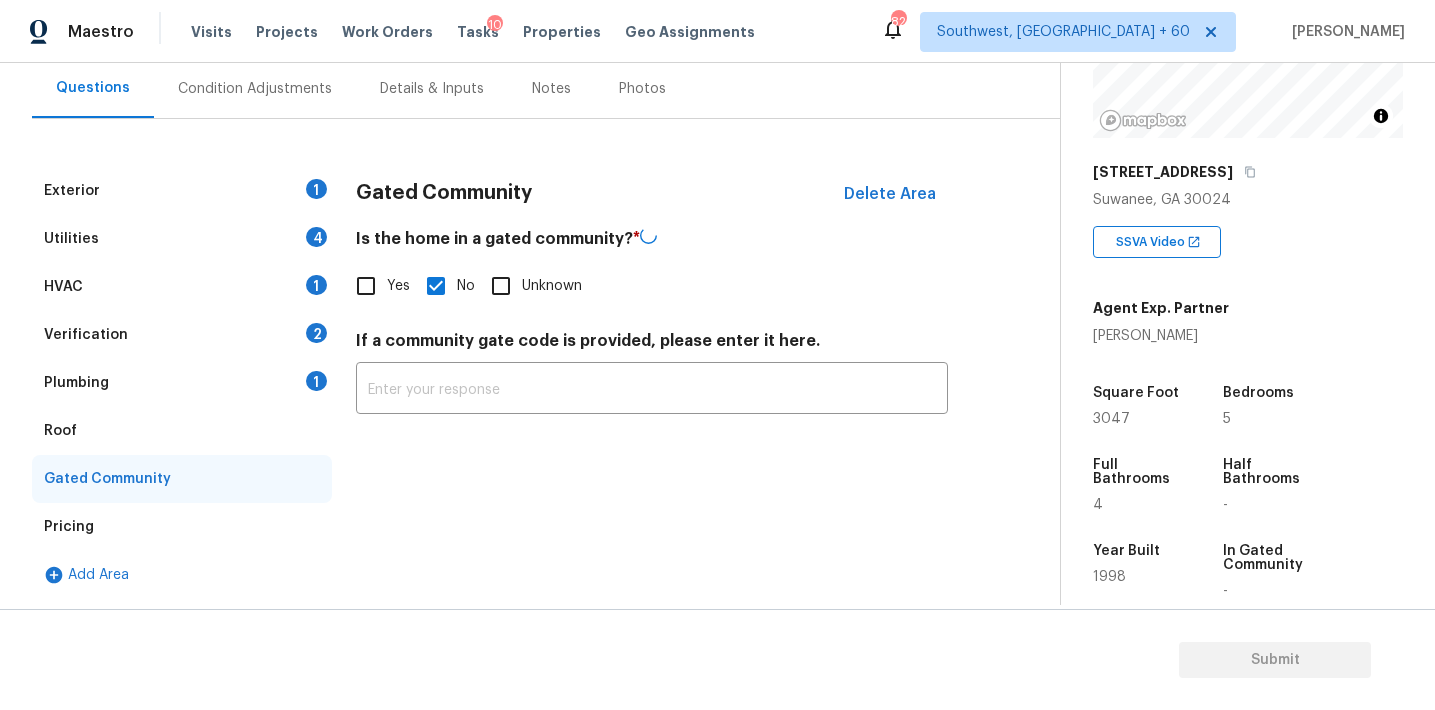 click on "Roof" at bounding box center (182, 431) 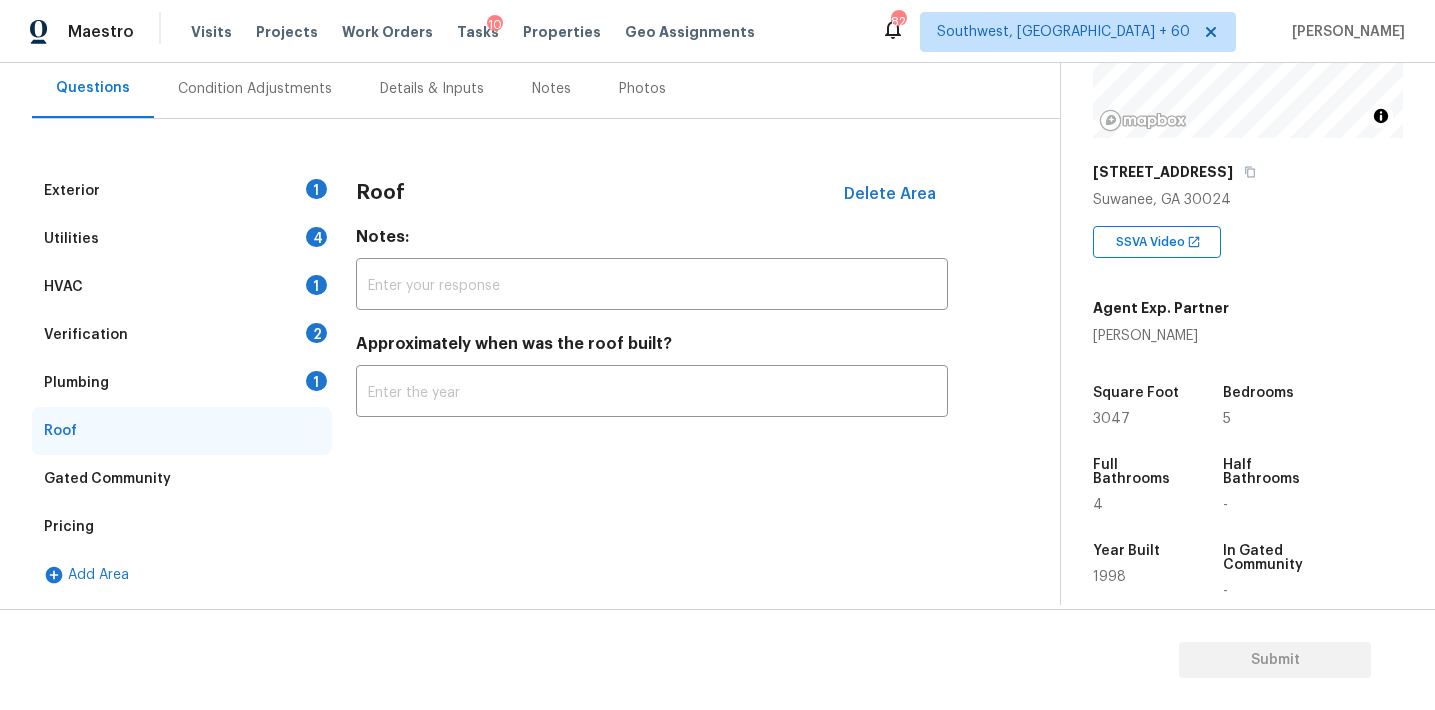 click on "Plumbing 1" at bounding box center [182, 383] 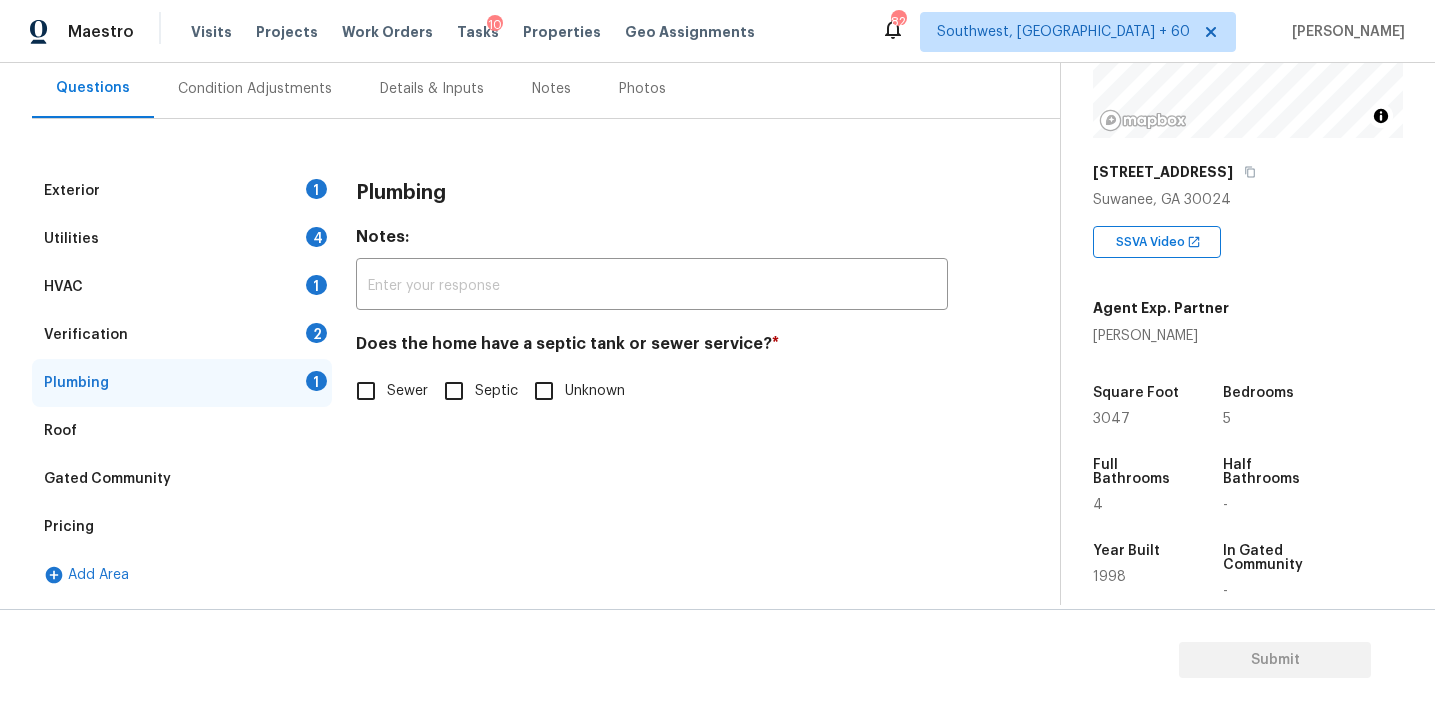 click on "Sewer" at bounding box center (366, 391) 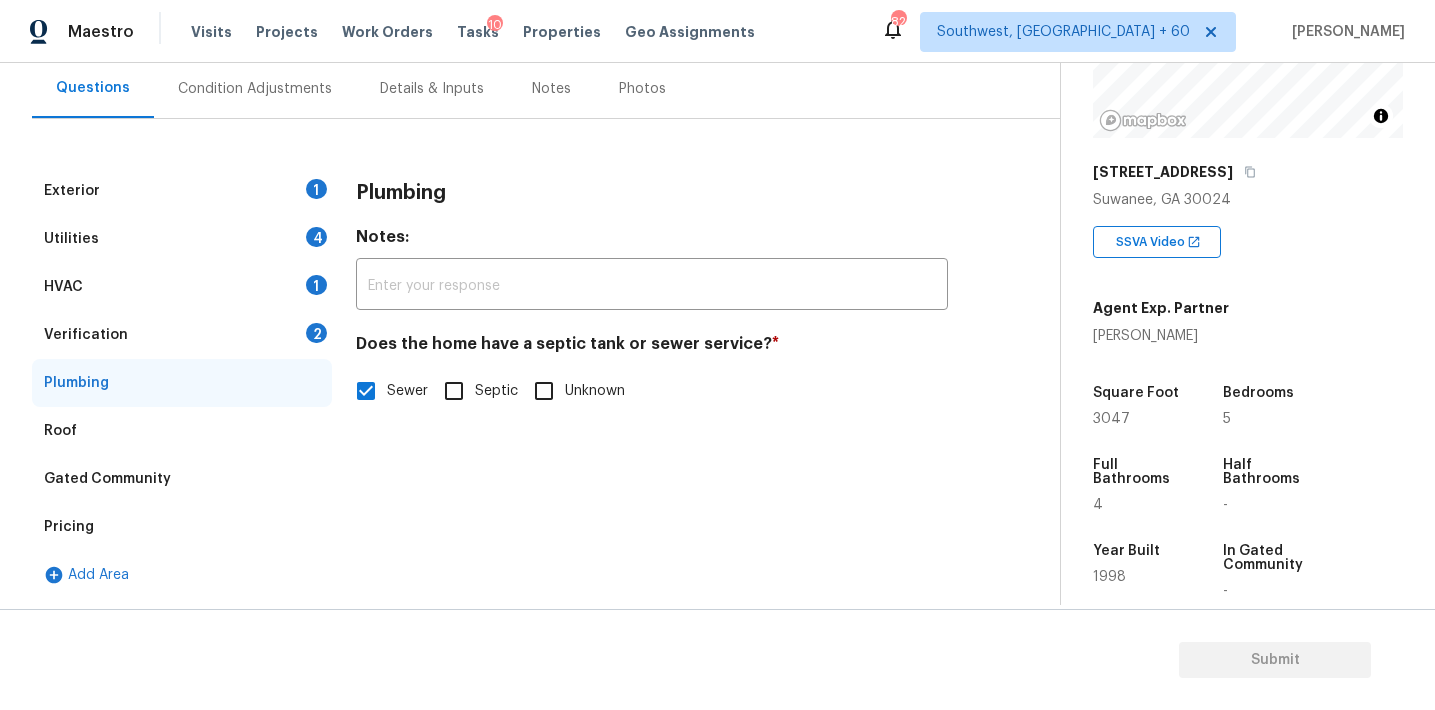 click on "Verification 2" at bounding box center (182, 335) 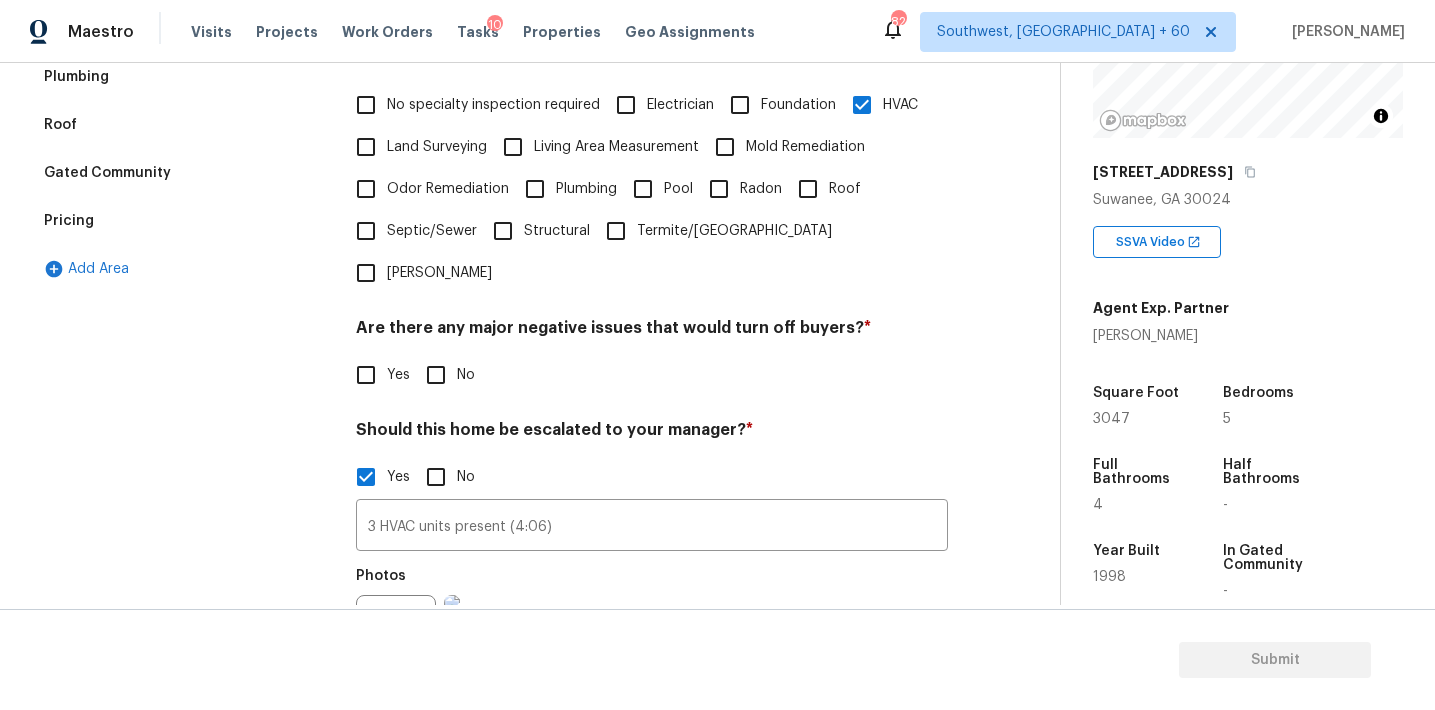 click on "No" at bounding box center [436, 375] 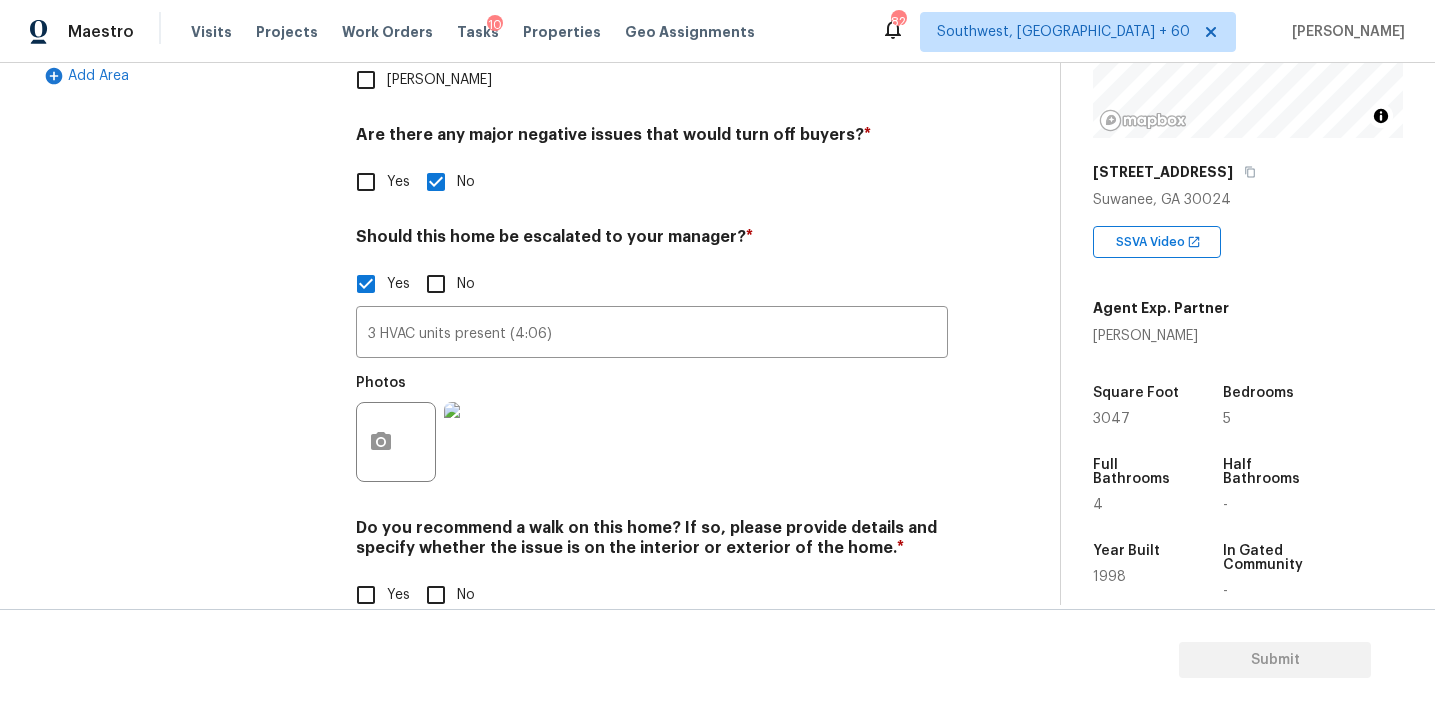 click on "No" at bounding box center (436, 595) 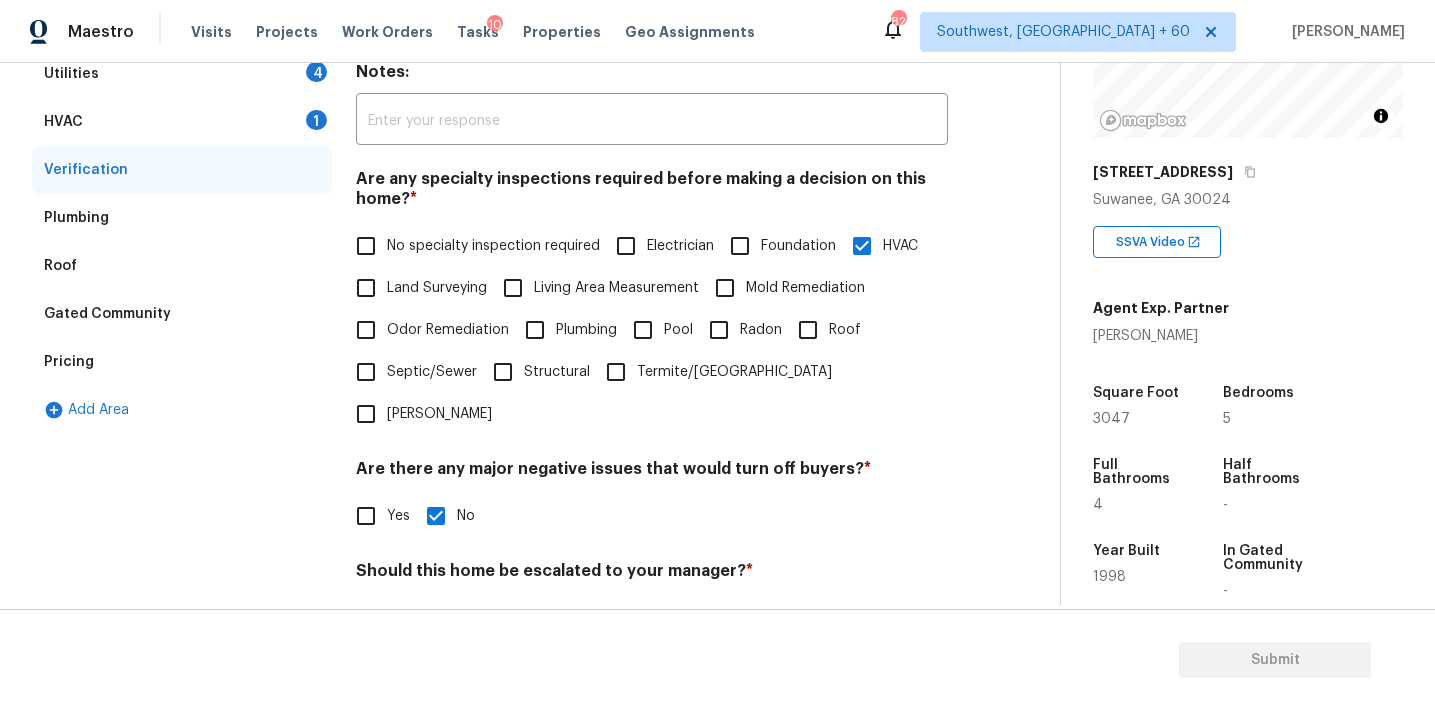 click on "HVAC 1" at bounding box center (182, 122) 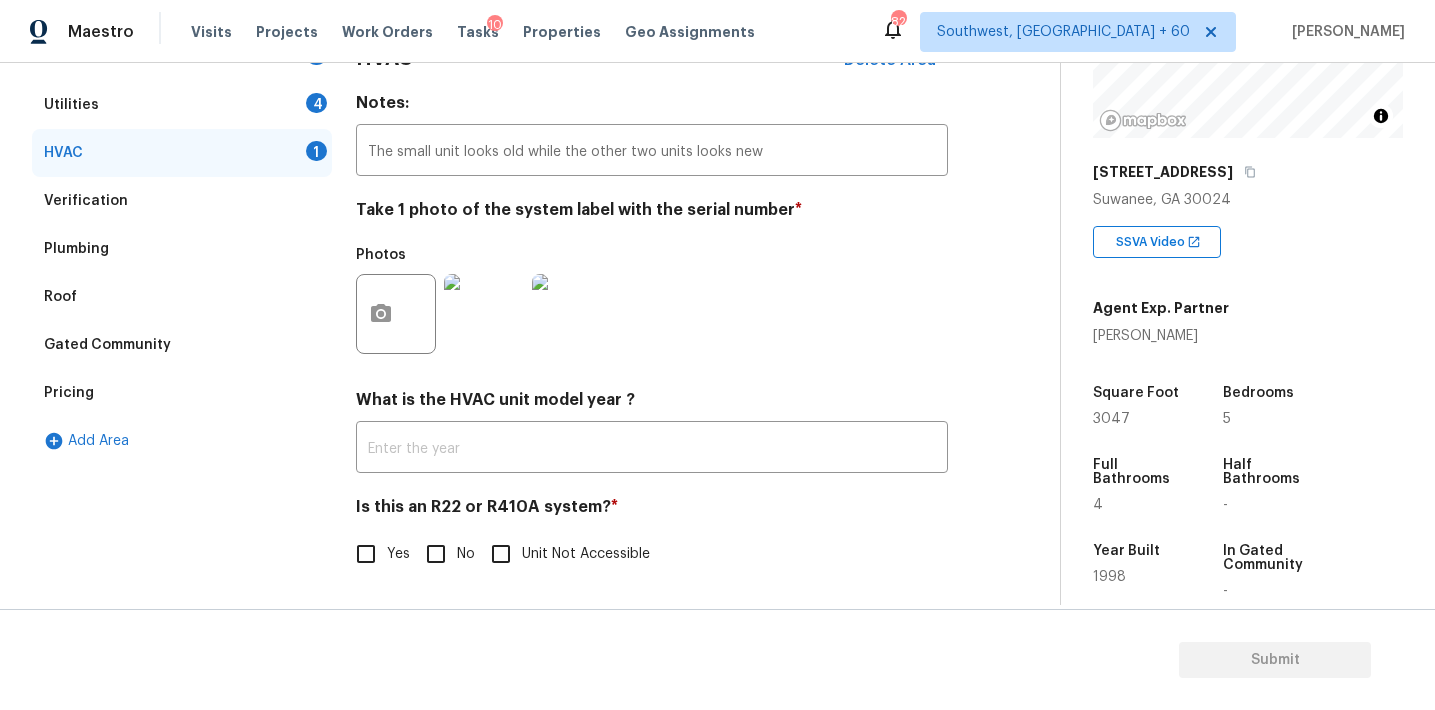 scroll, scrollTop: 319, scrollLeft: 0, axis: vertical 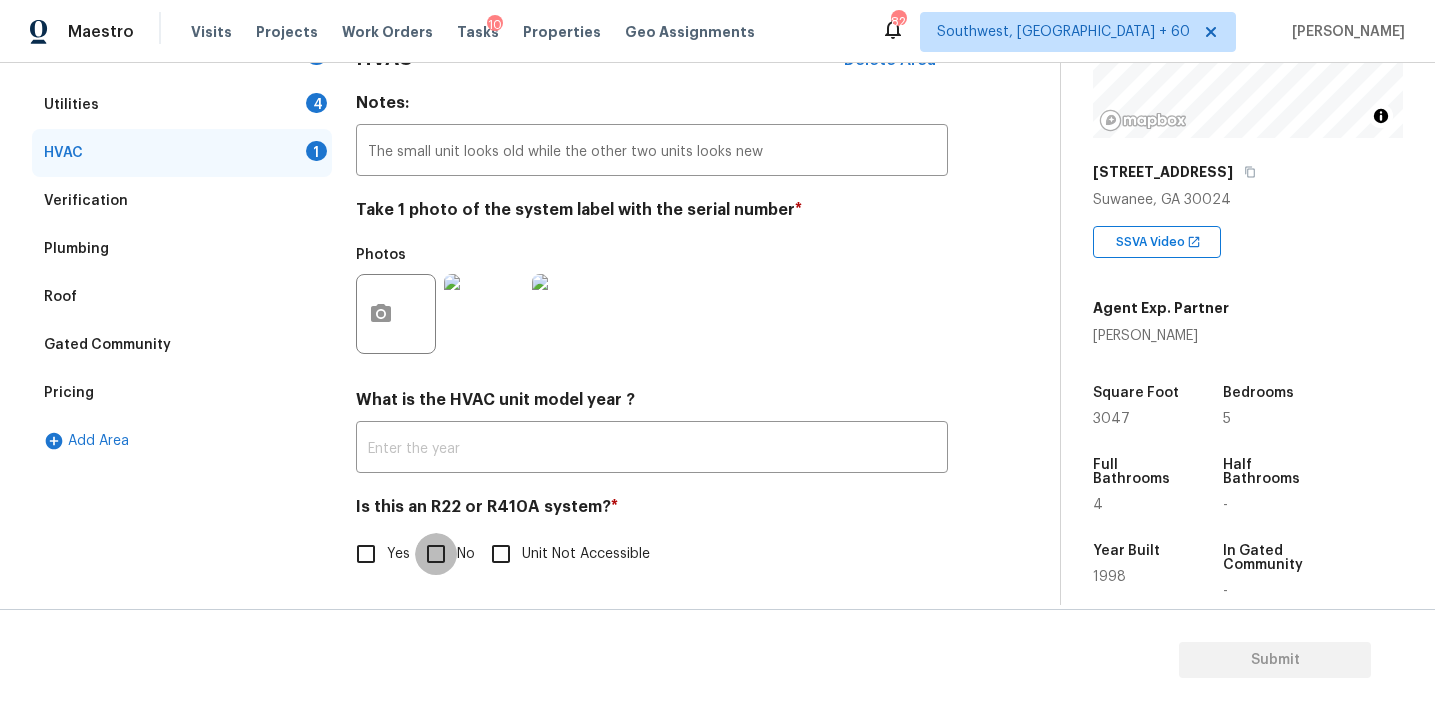 click on "No" at bounding box center (436, 554) 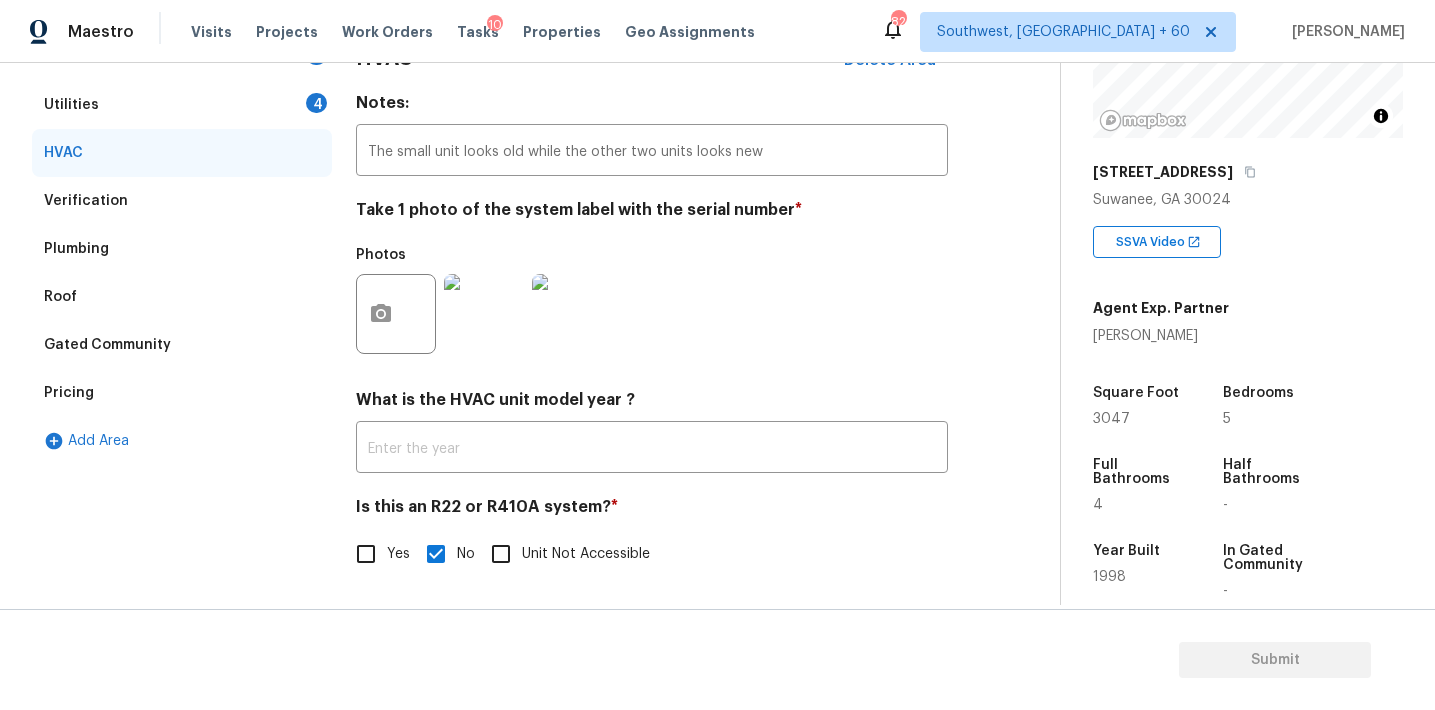 scroll, scrollTop: 224, scrollLeft: 0, axis: vertical 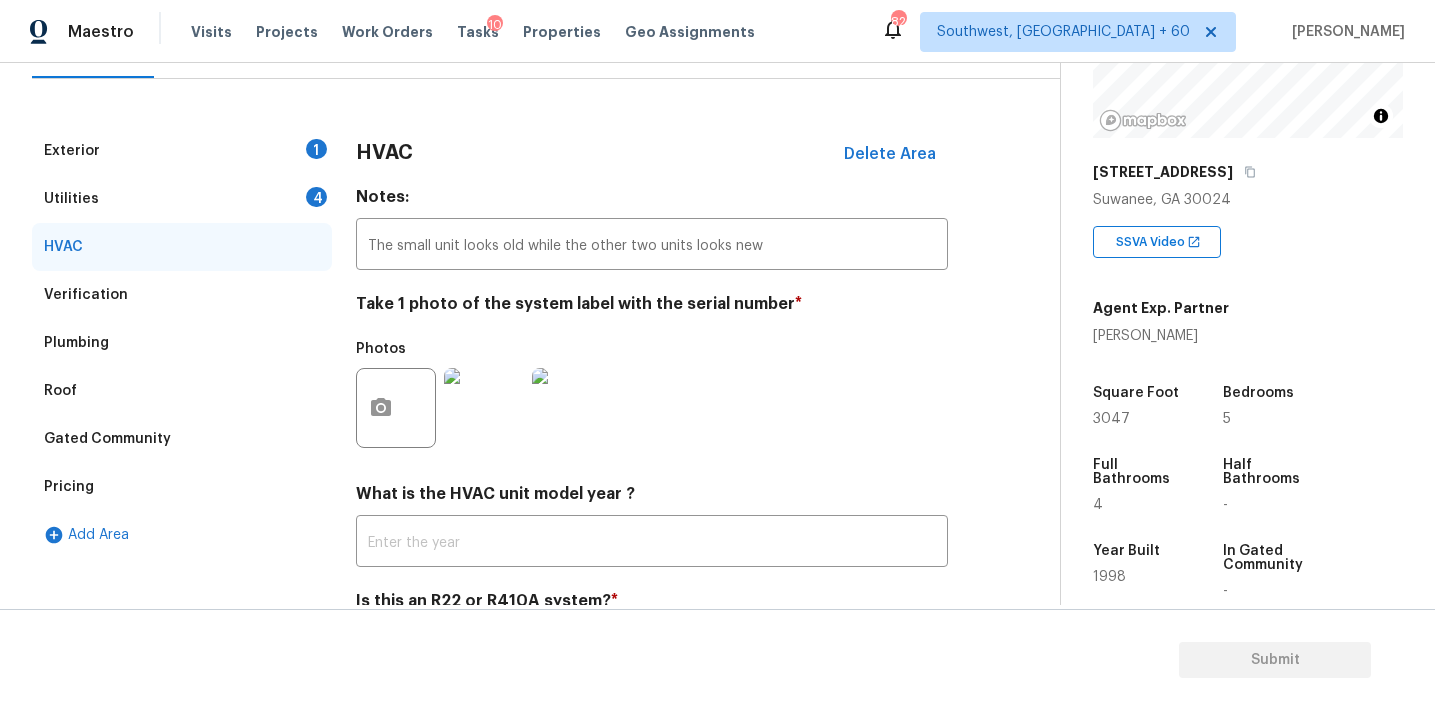 click on "Utilities 4" at bounding box center [182, 199] 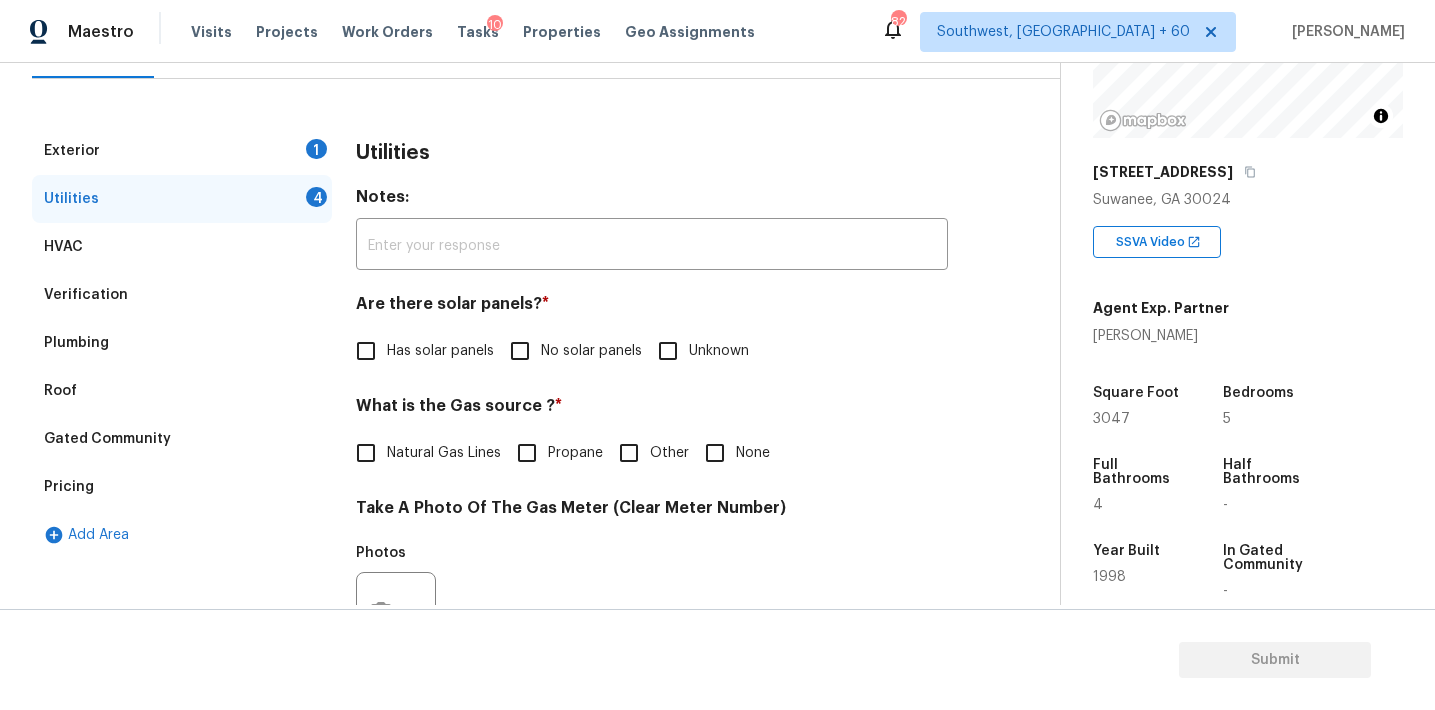 click on "No solar panels" at bounding box center (520, 351) 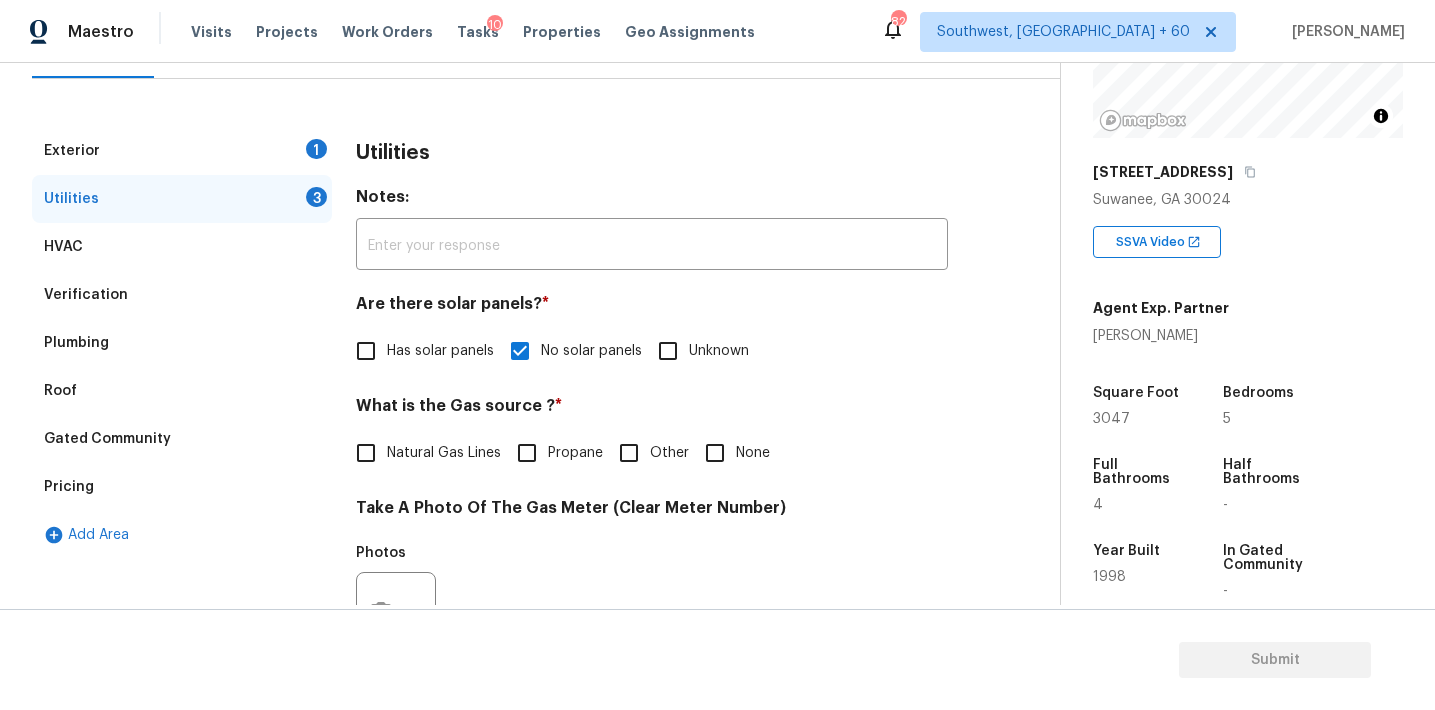 click on "None" at bounding box center [753, 453] 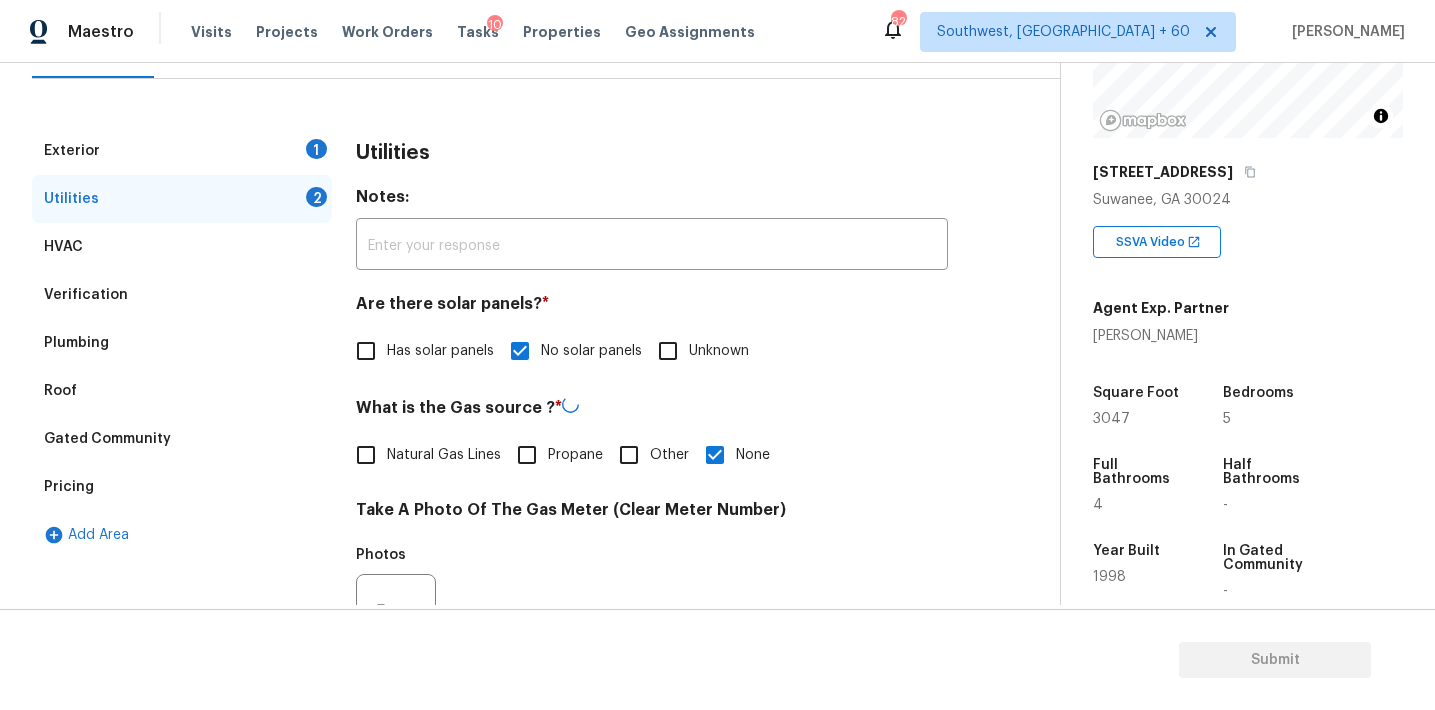 scroll, scrollTop: 795, scrollLeft: 0, axis: vertical 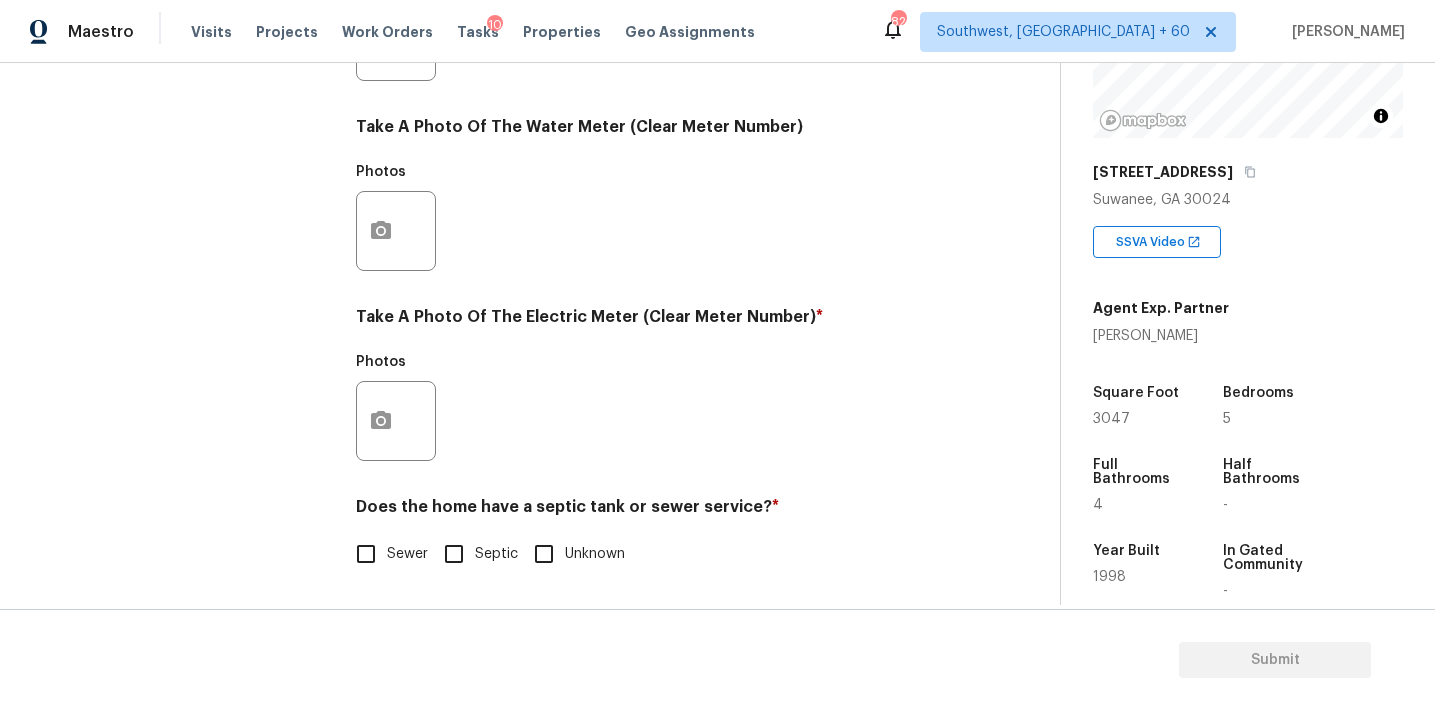 click on "Sewer" at bounding box center (407, 554) 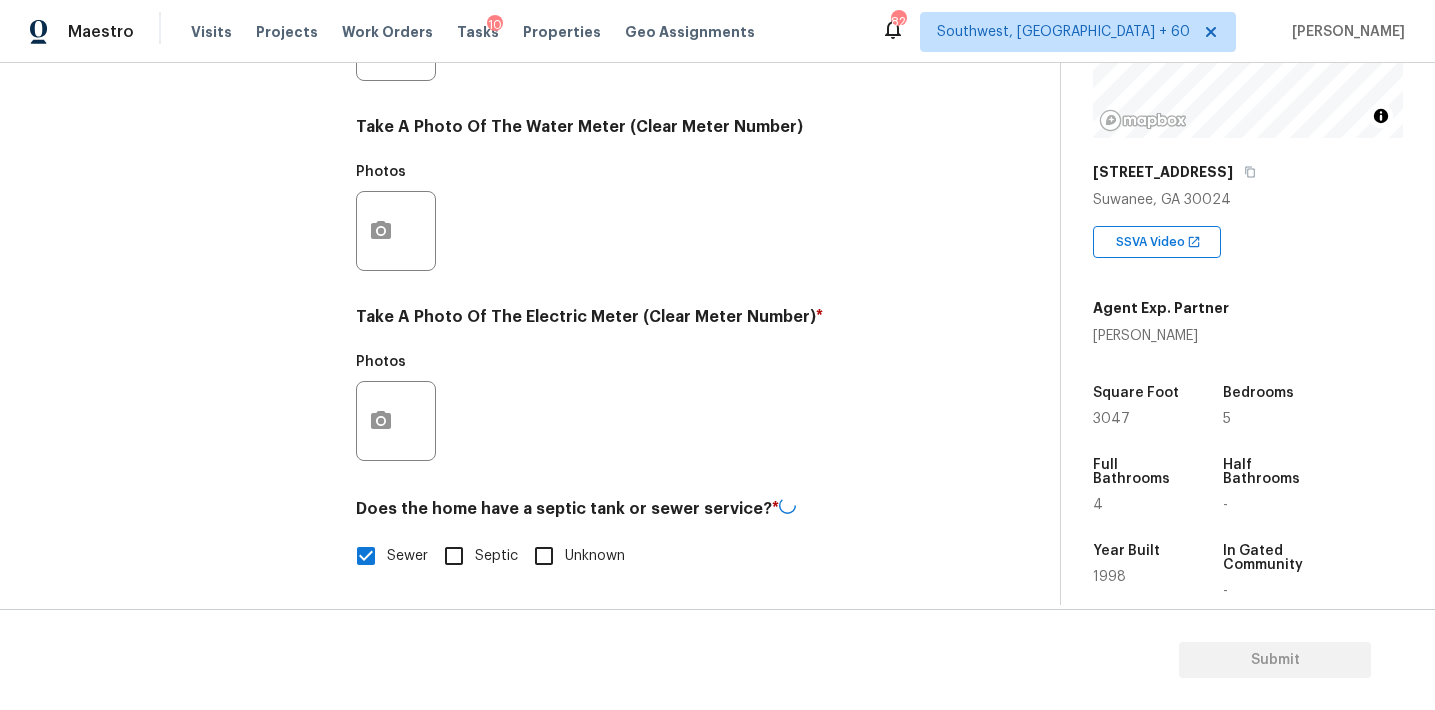 click at bounding box center [396, 421] 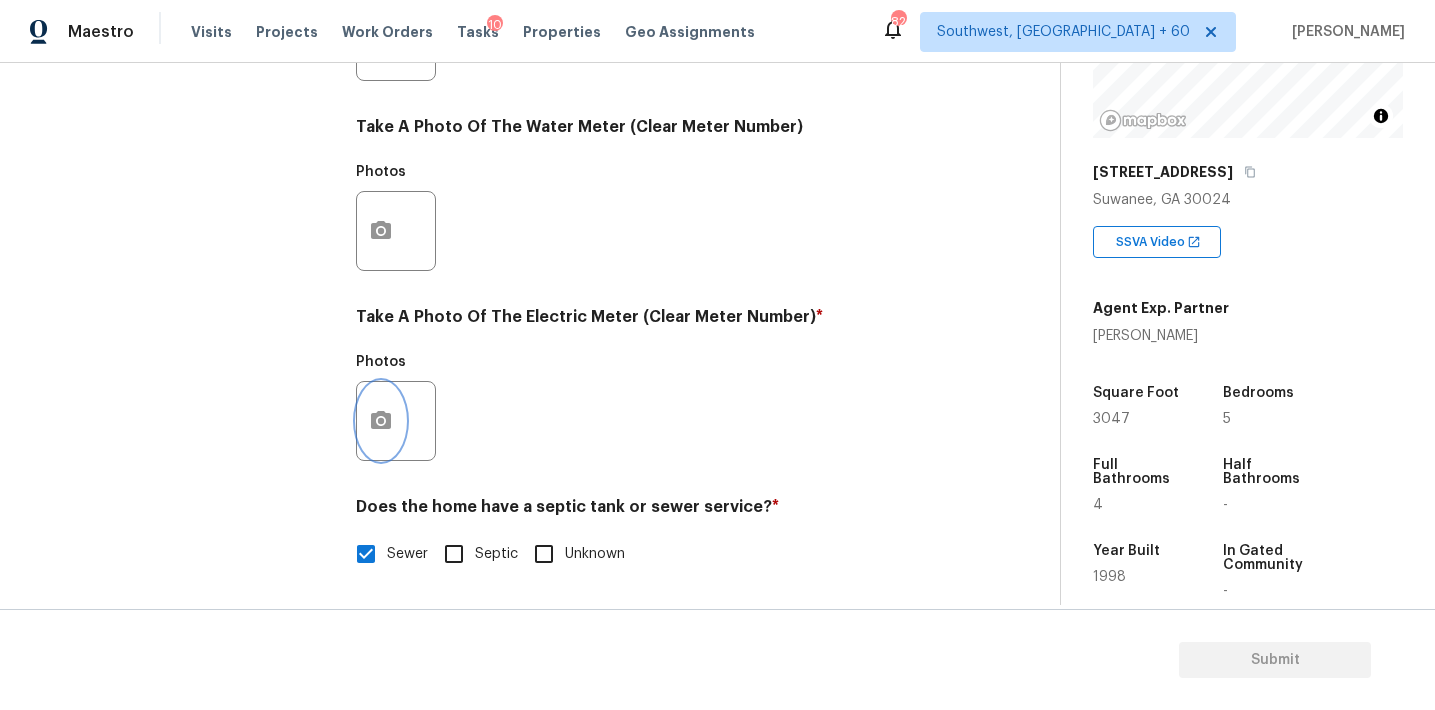 click 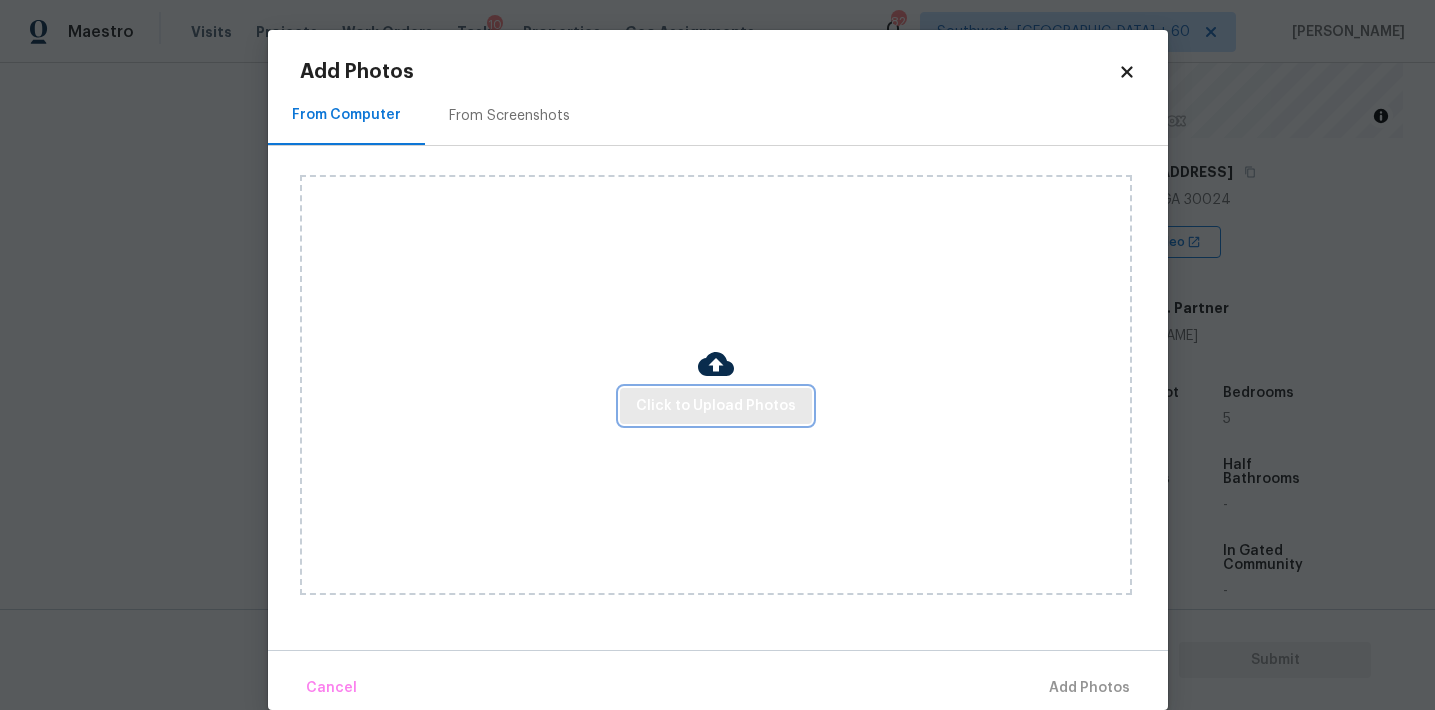 click on "Click to Upload Photos" at bounding box center [716, 406] 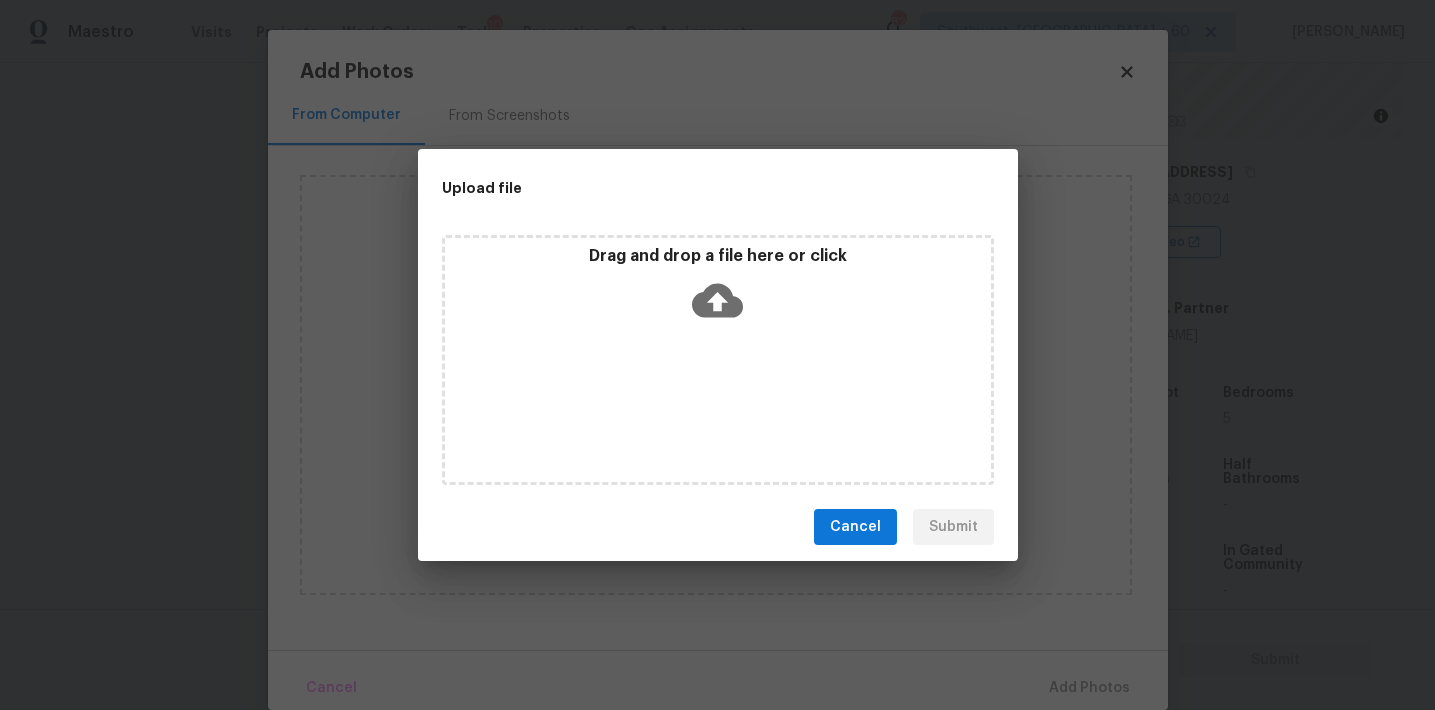 click on "Drag and drop a file here or click" at bounding box center [718, 289] 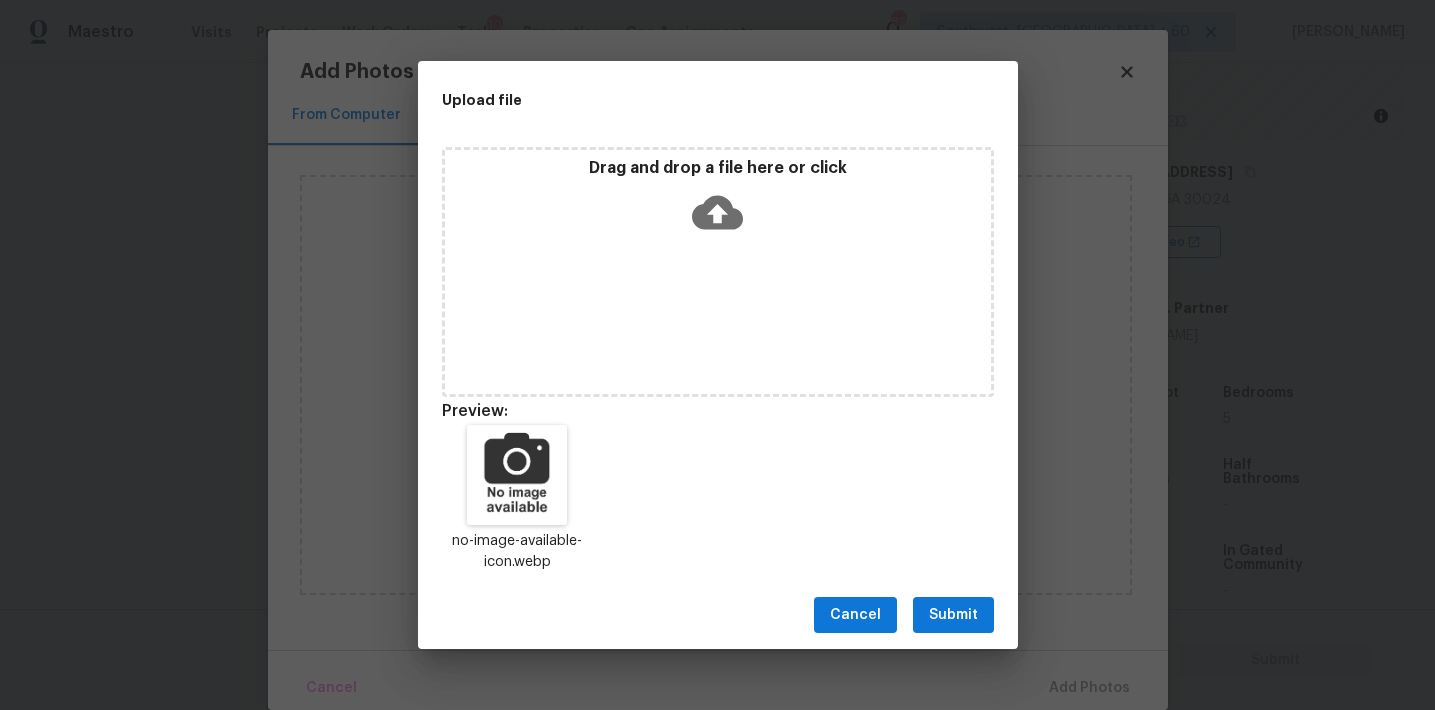 click on "Submit" at bounding box center [953, 615] 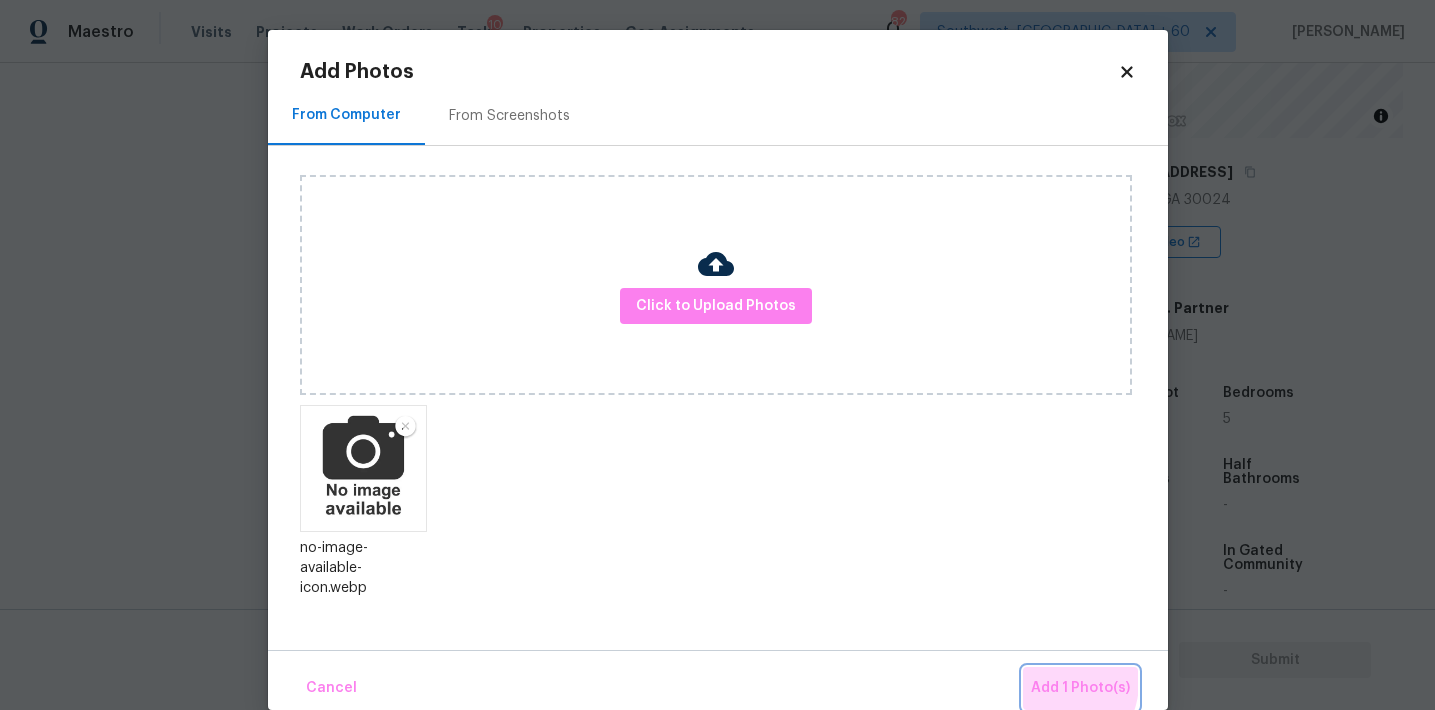 click on "Add 1 Photo(s)" at bounding box center [1080, 688] 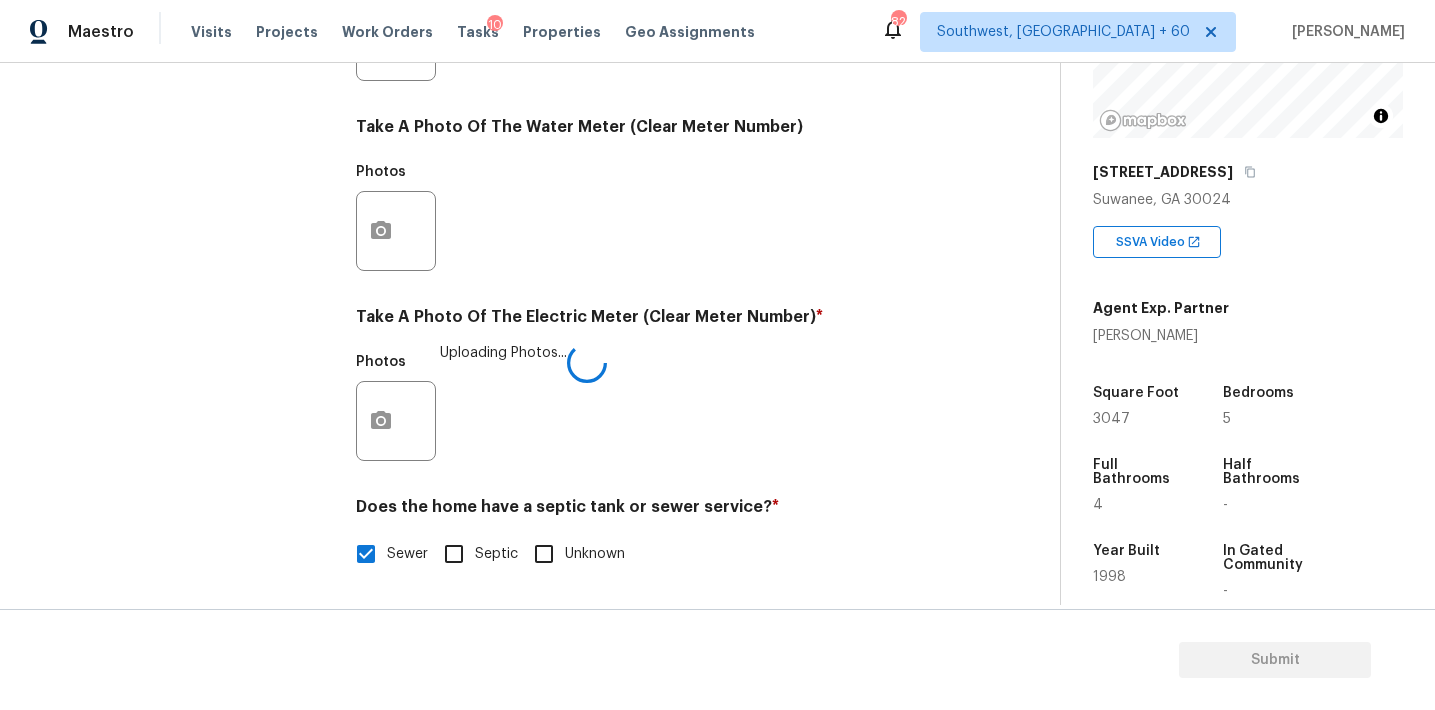 click 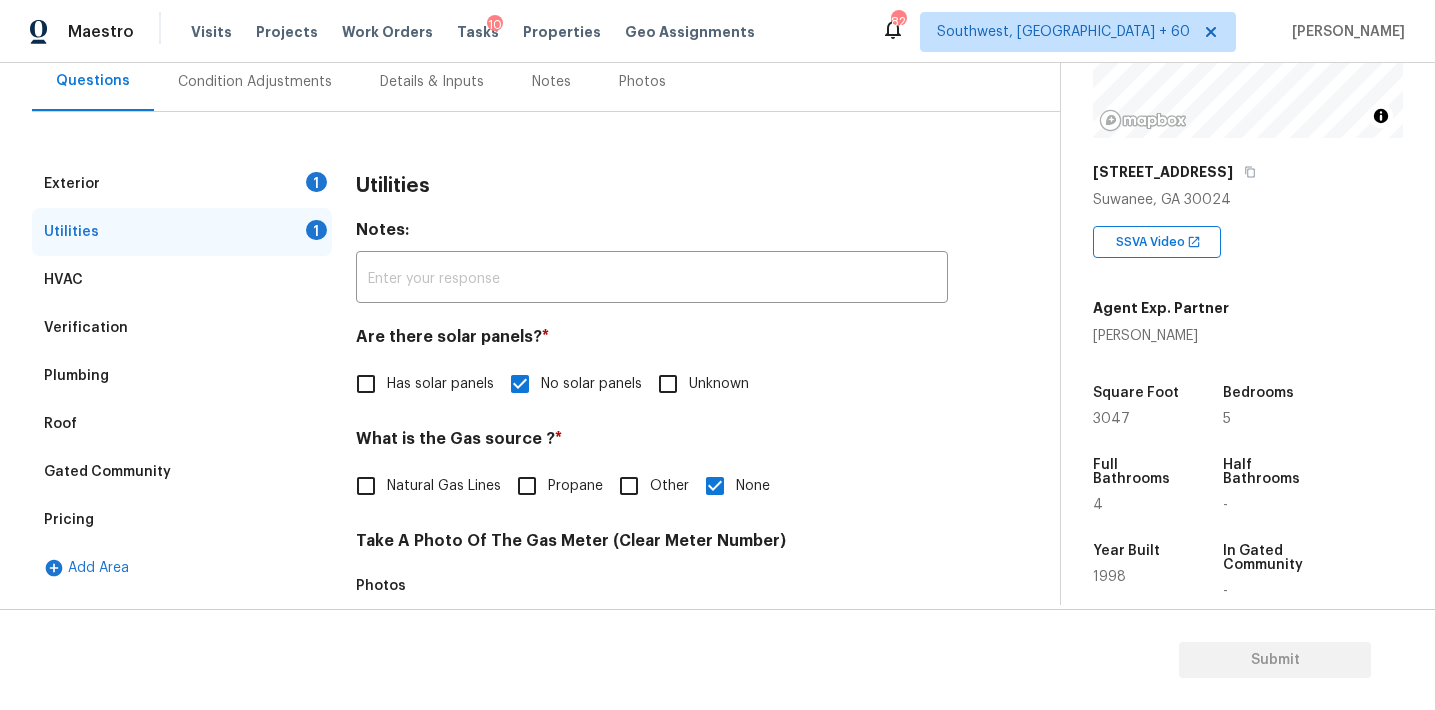 scroll, scrollTop: 171, scrollLeft: 0, axis: vertical 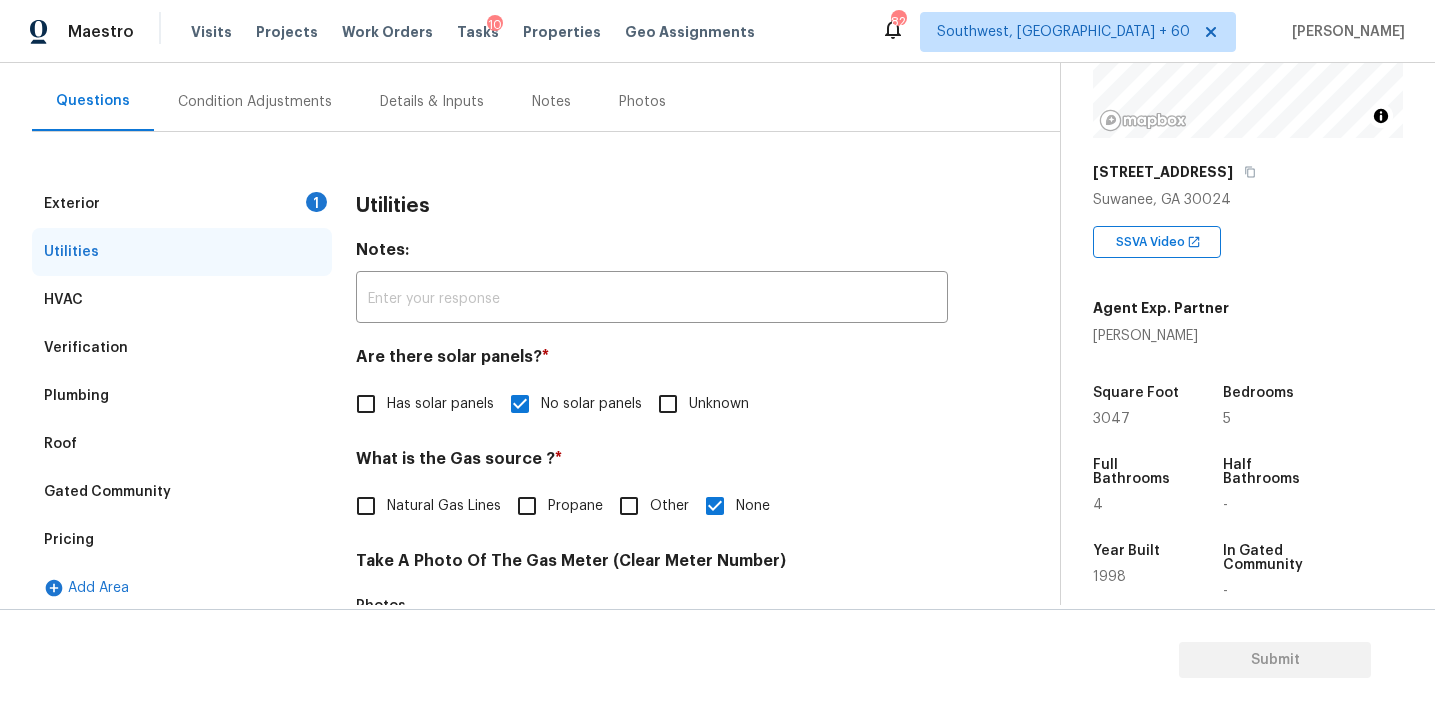 click on "1" at bounding box center [316, 202] 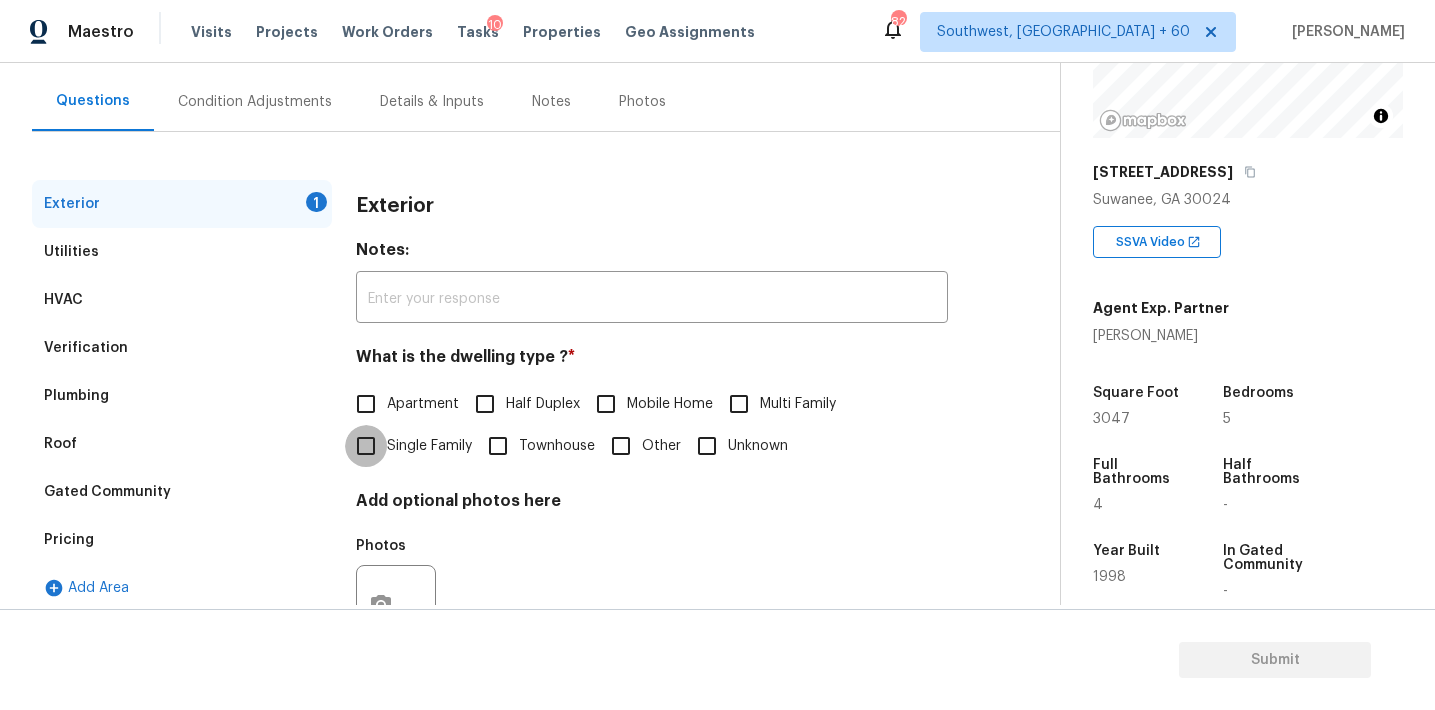 click on "Single Family" at bounding box center (366, 446) 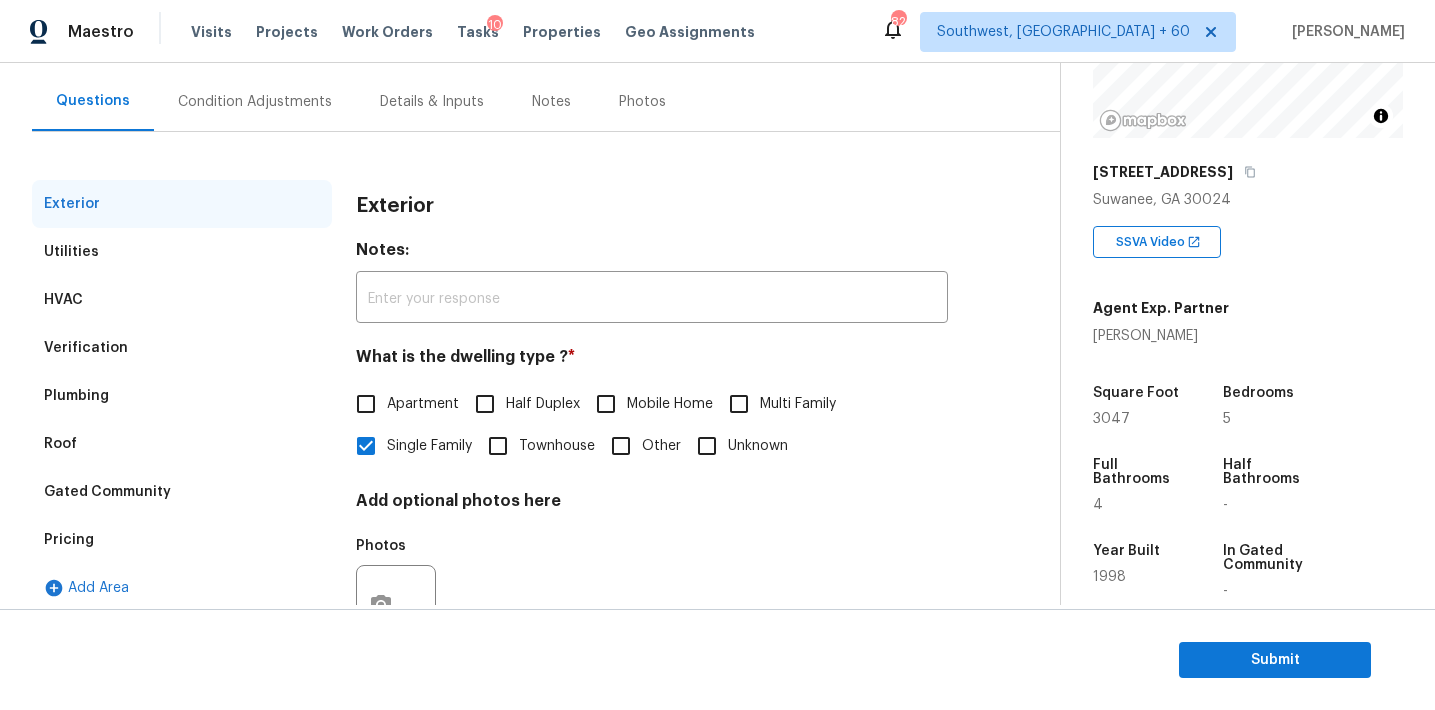 click on "Condition Adjustments" at bounding box center [255, 101] 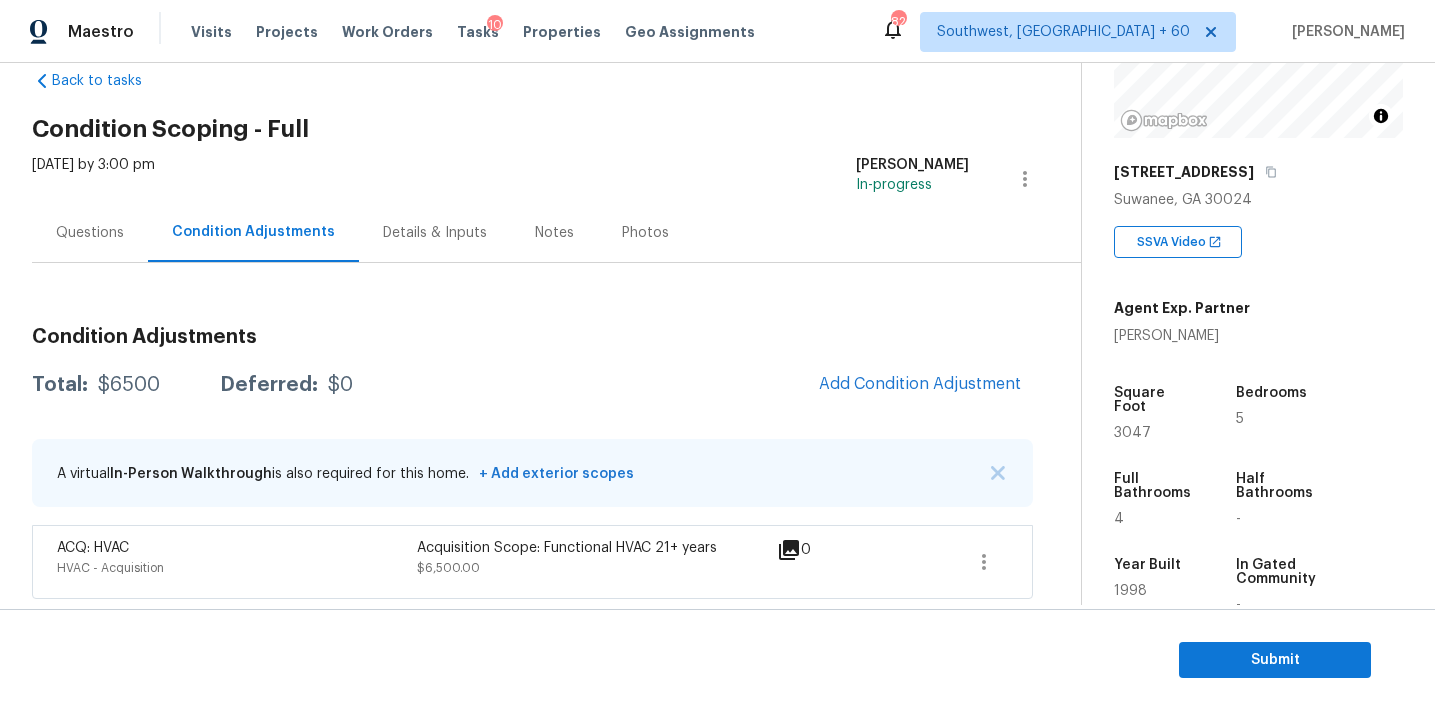 scroll, scrollTop: 40, scrollLeft: 0, axis: vertical 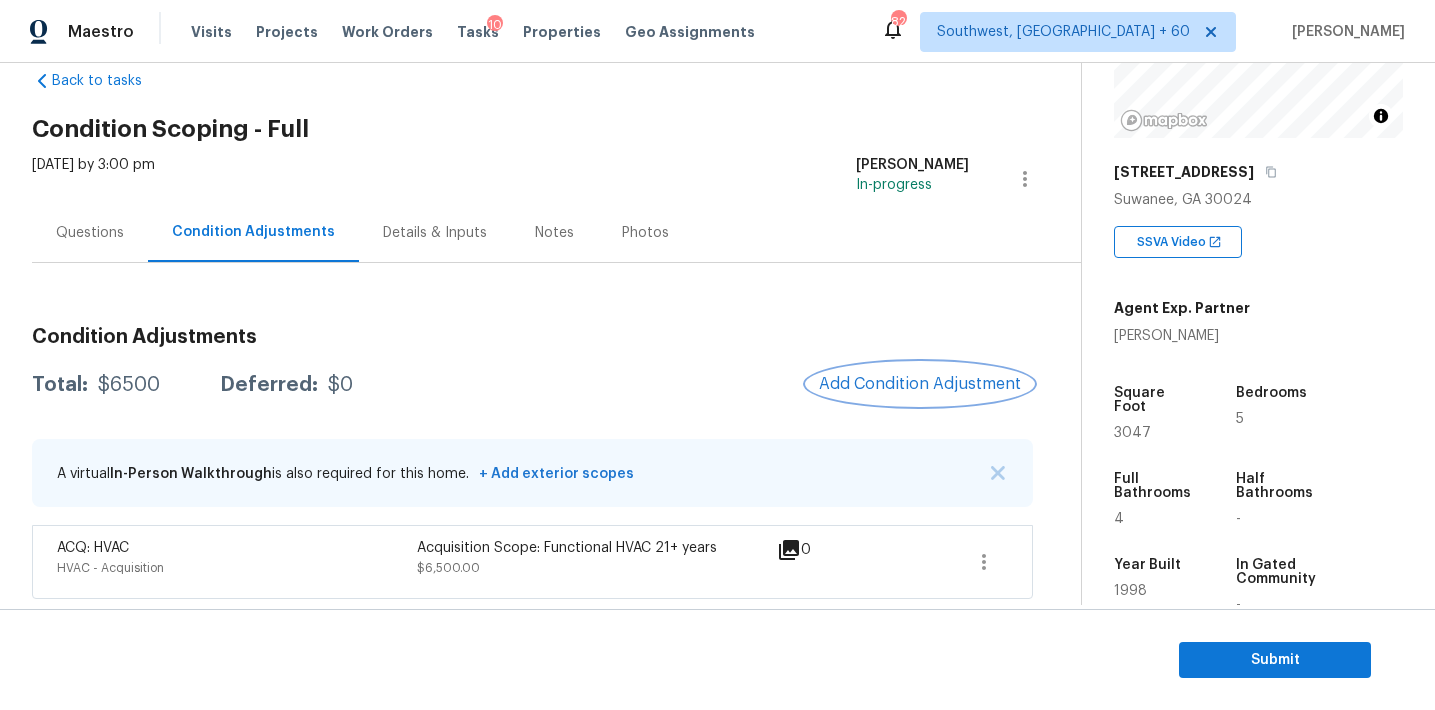 click on "Add Condition Adjustment" at bounding box center [920, 384] 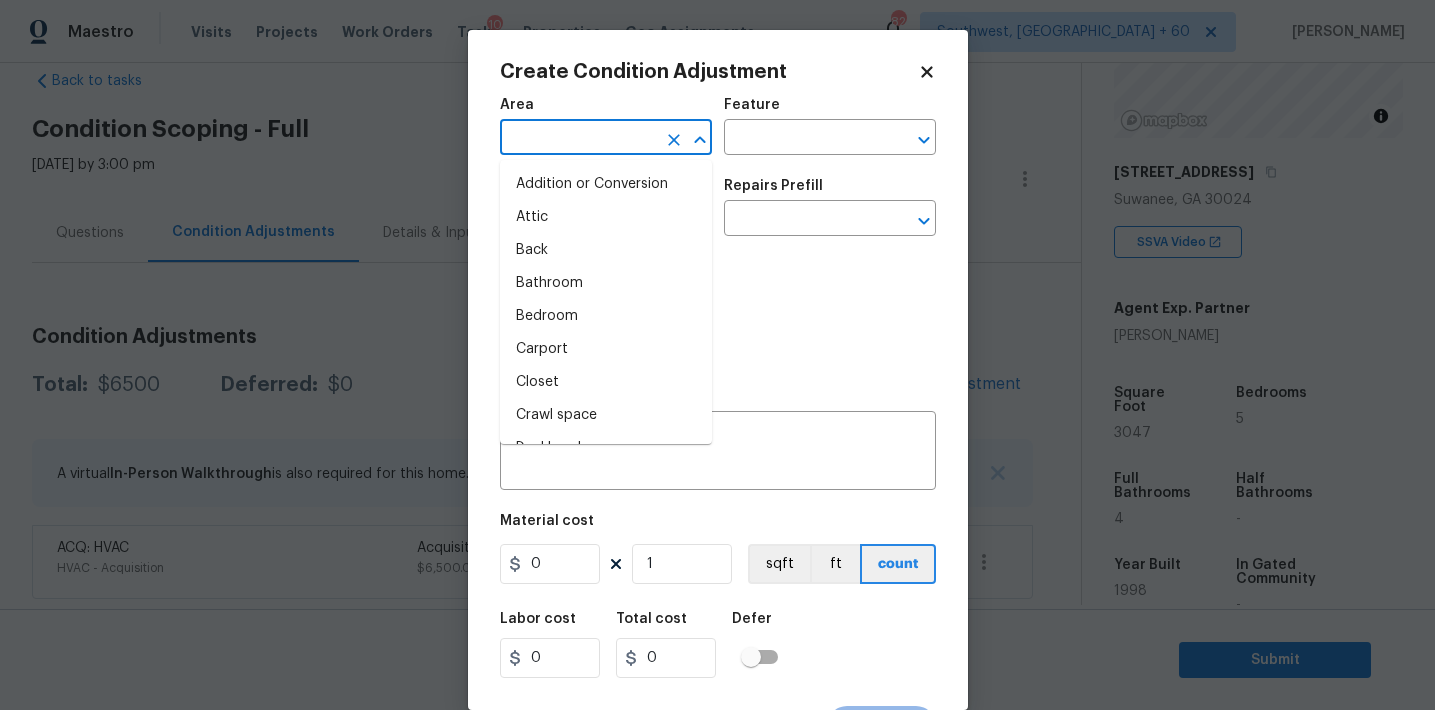 click at bounding box center [578, 139] 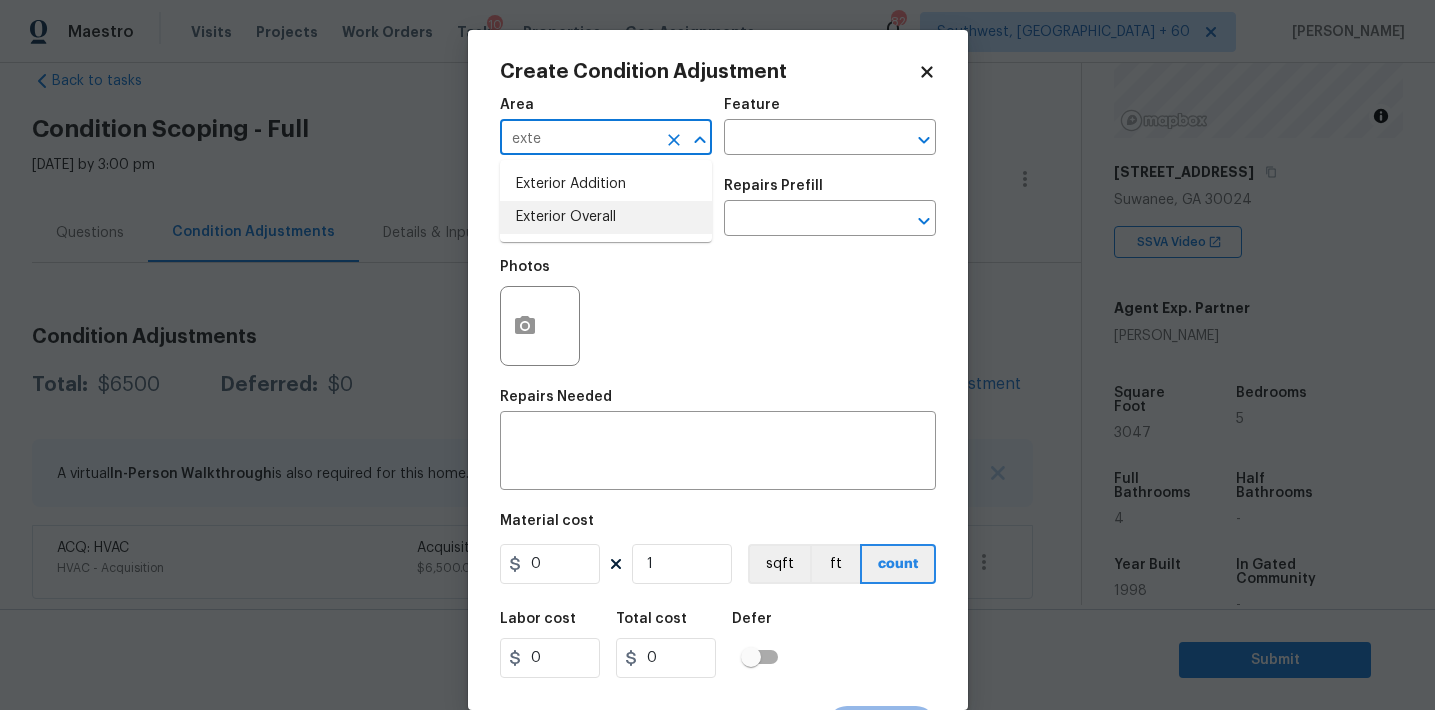 click on "Exterior Overall" at bounding box center [606, 217] 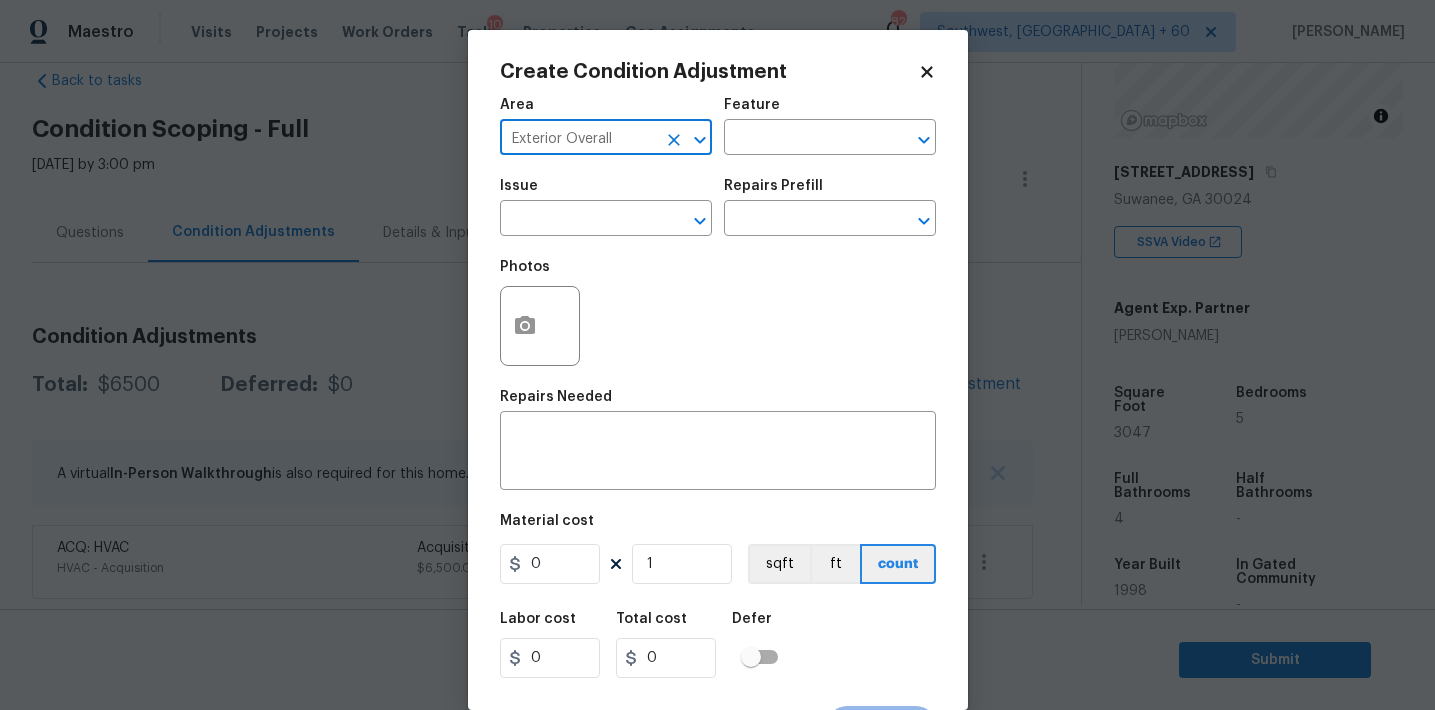 type on "Exterior Overall" 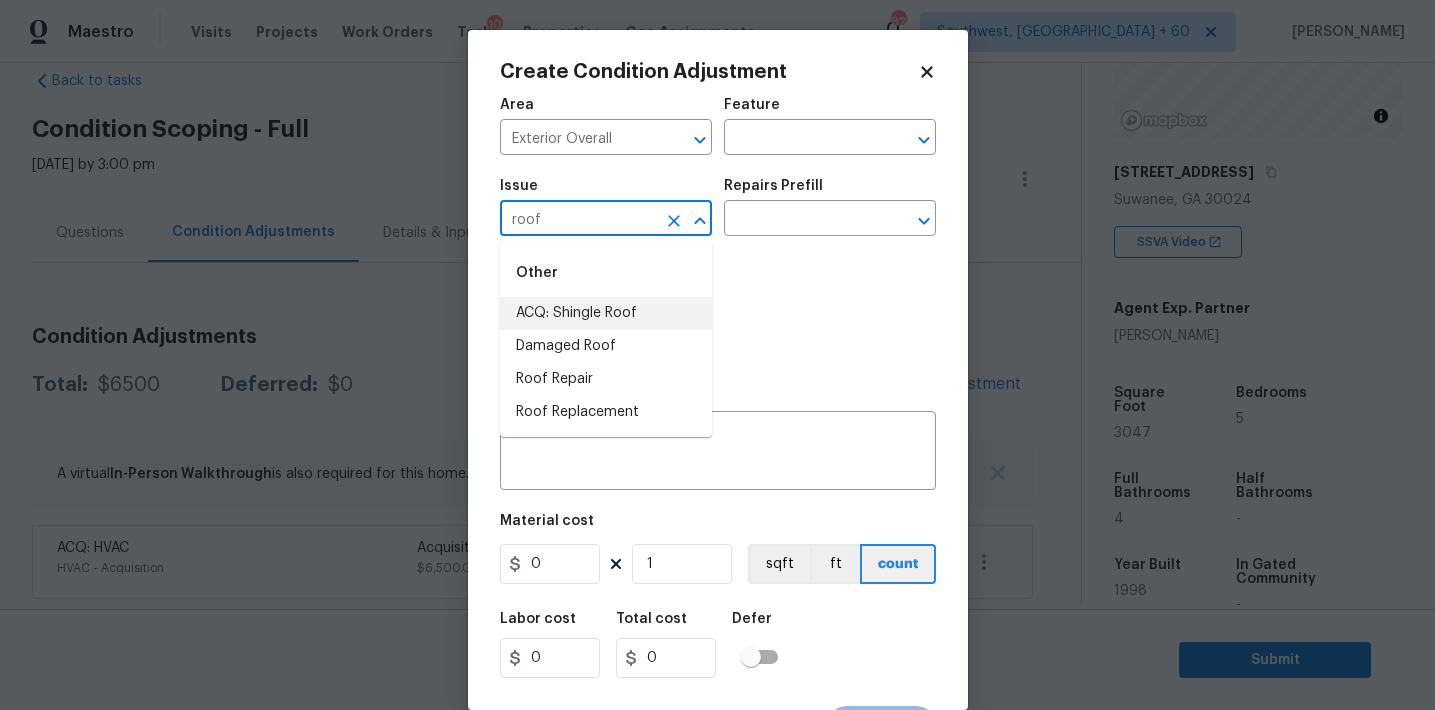 click on "ACQ: Shingle Roof" at bounding box center (606, 313) 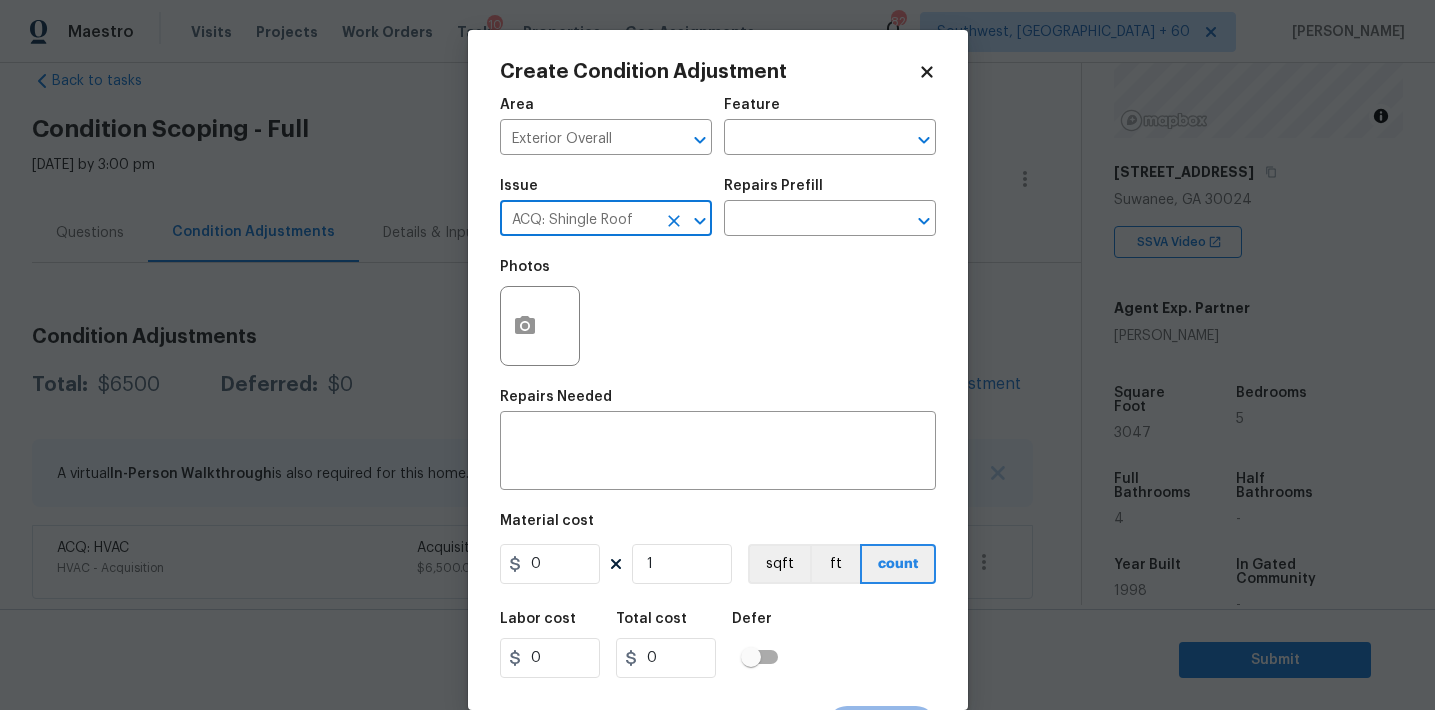 type on "ACQ: Shingle Roof" 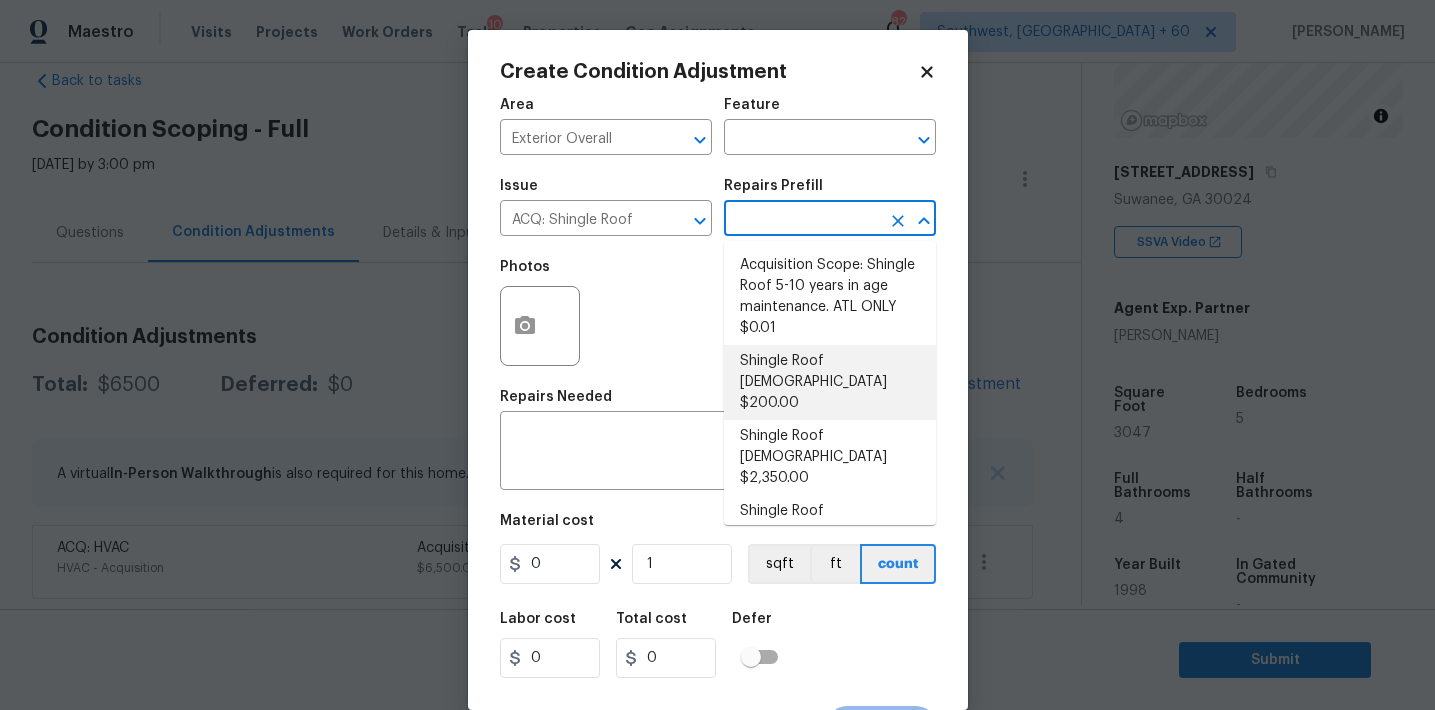 click on "Shingle Roof 0-10 Years Old $200.00" at bounding box center (830, 382) 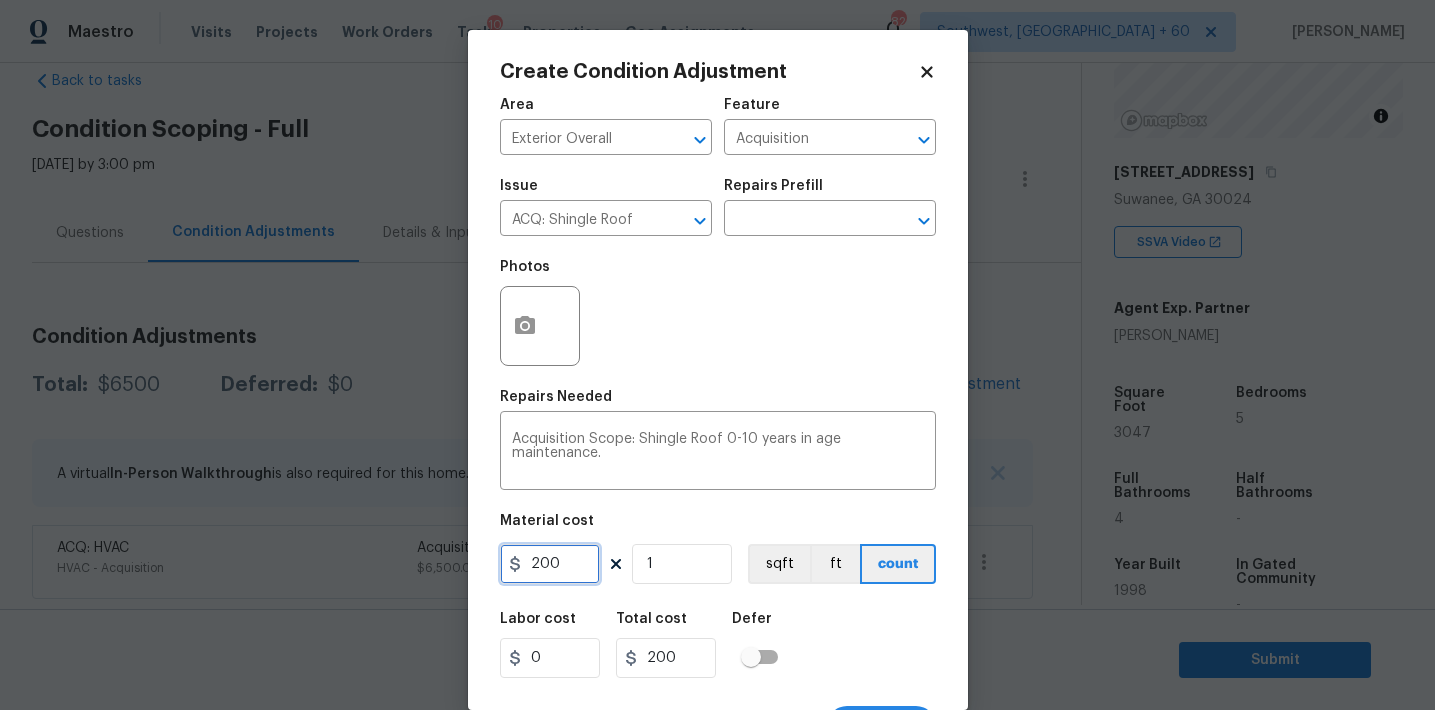 click on "200" at bounding box center [550, 564] 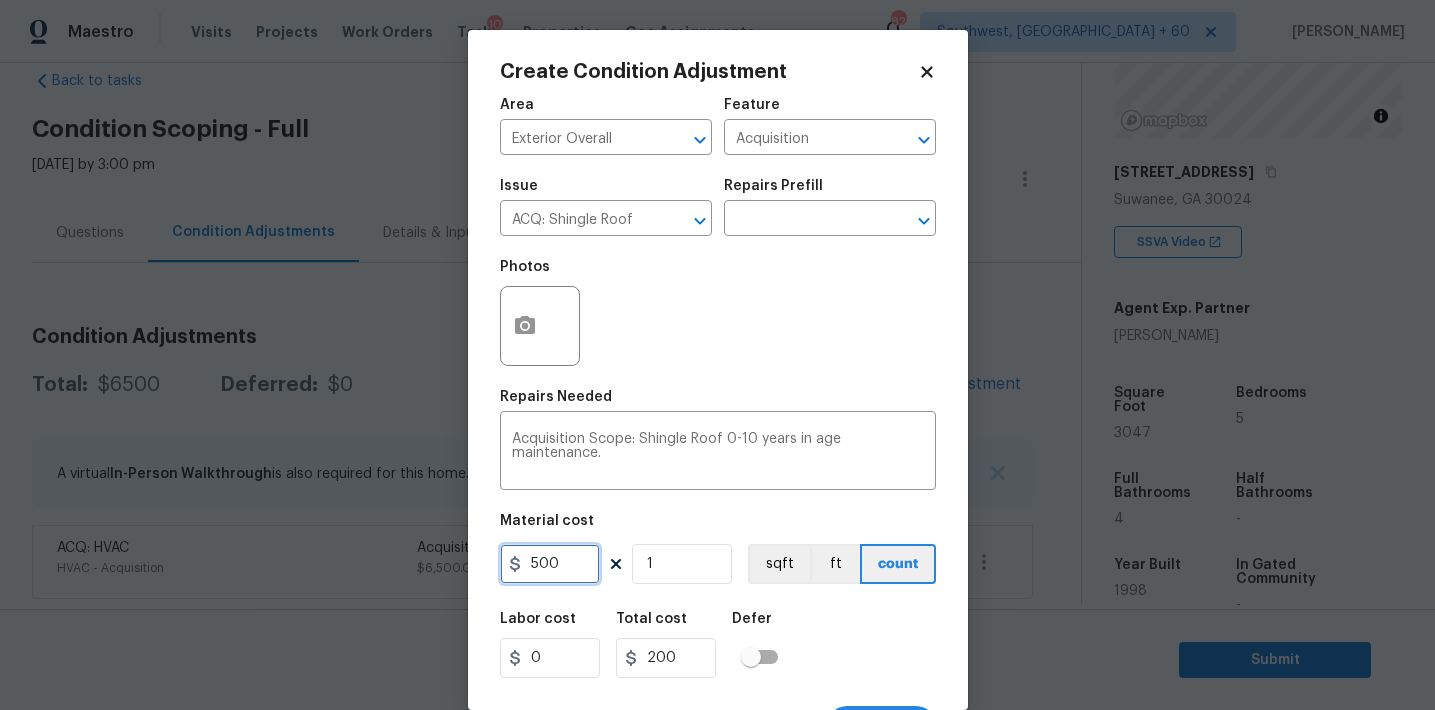 type on "500" 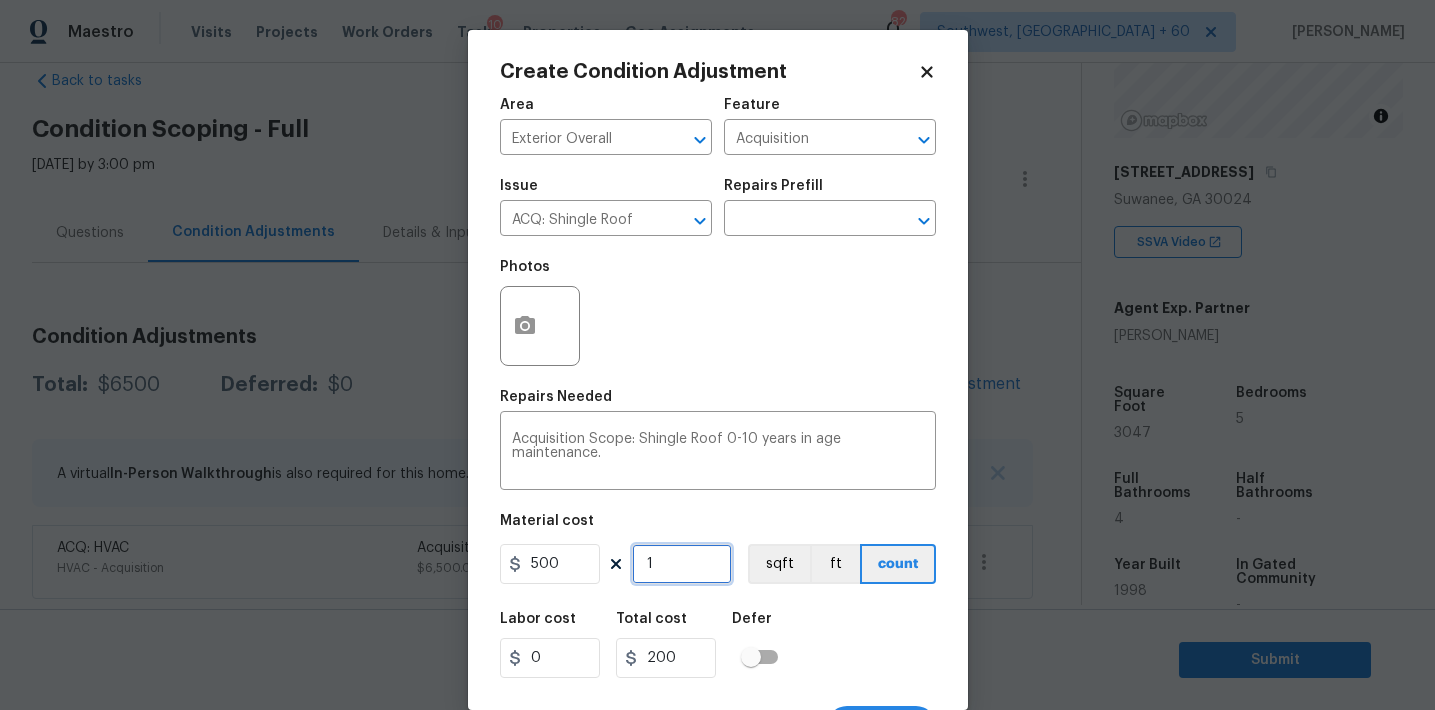 type on "500" 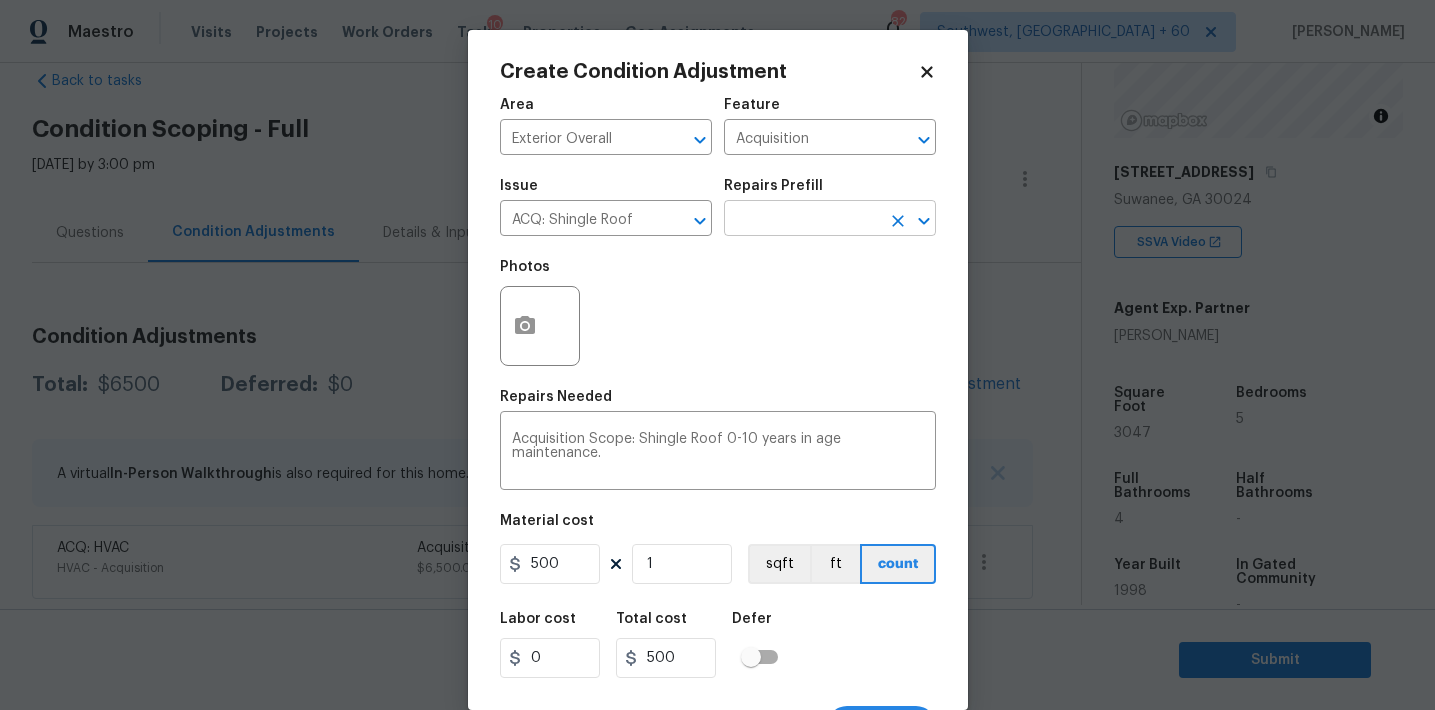 click at bounding box center (802, 220) 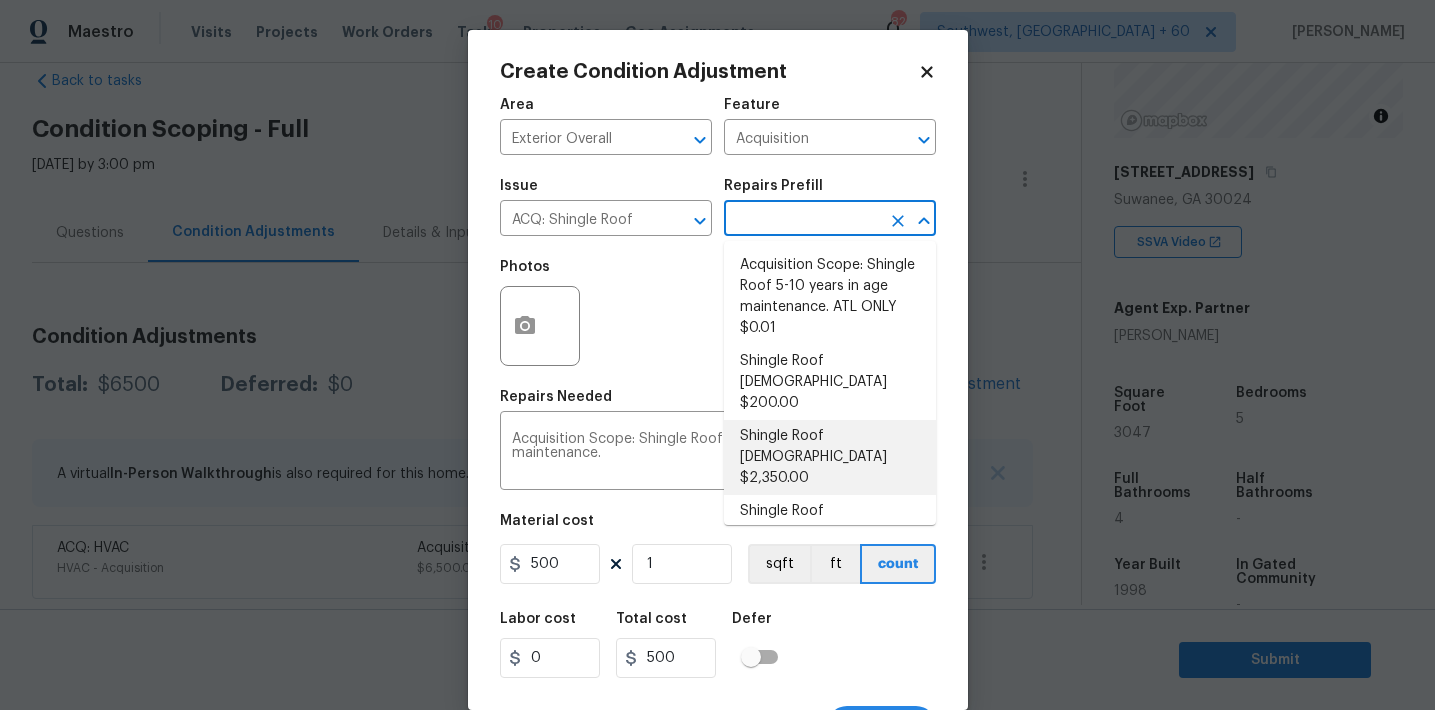 click on "Shingle Roof 11-15 Years Old $2,350.00" at bounding box center [830, 457] 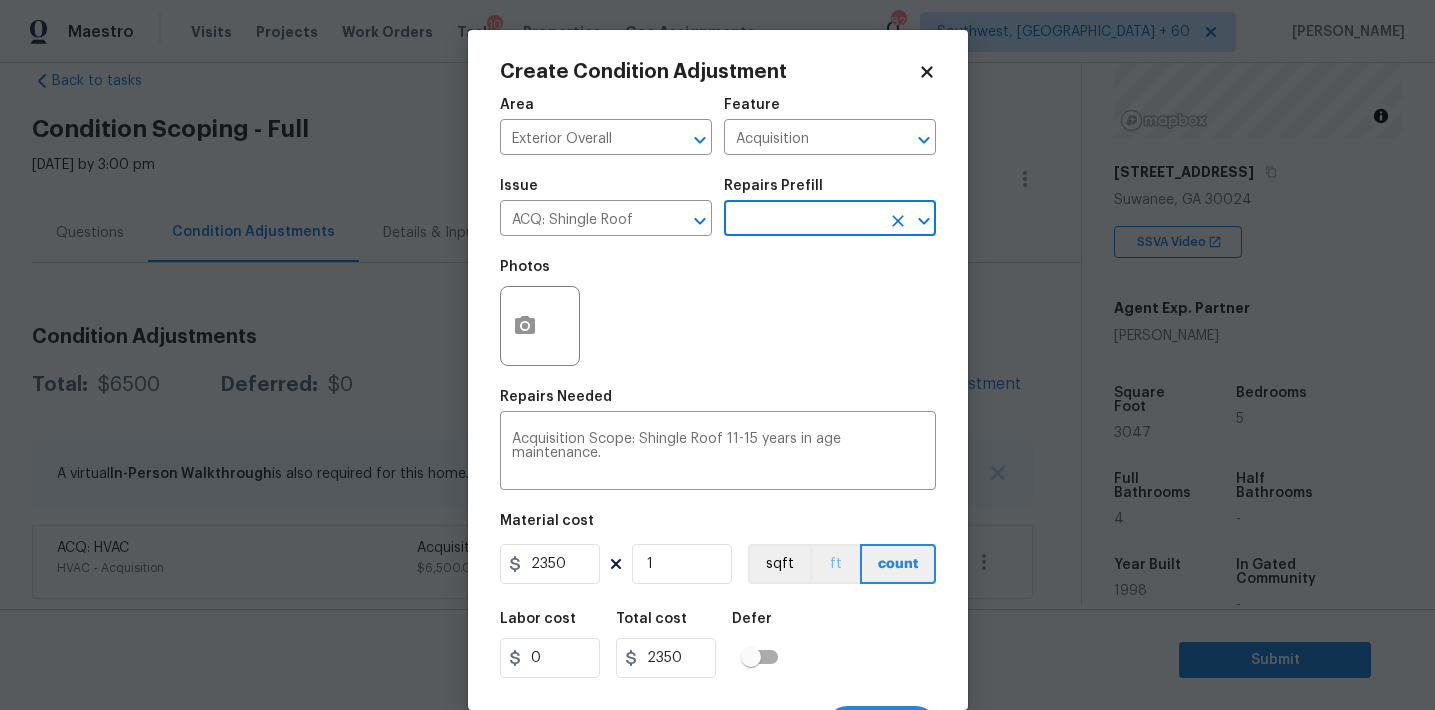scroll, scrollTop: 37, scrollLeft: 0, axis: vertical 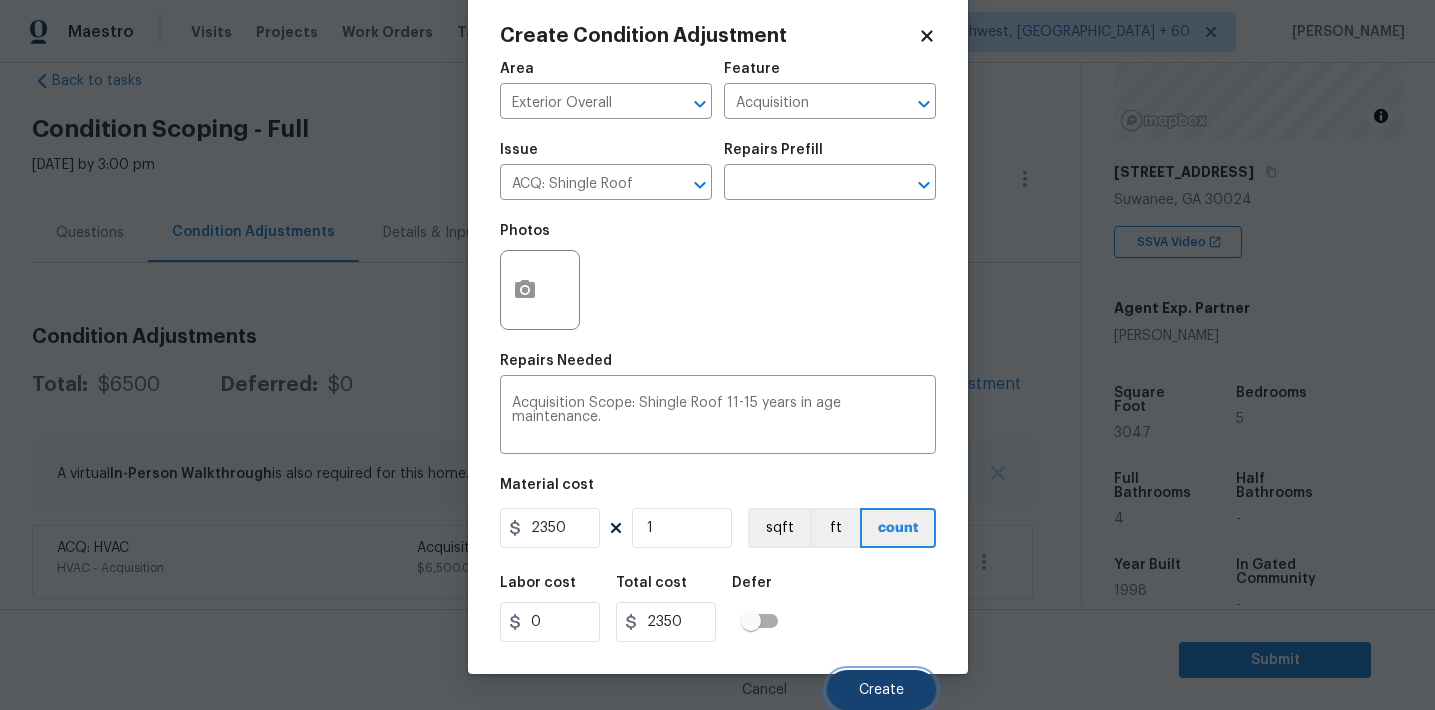 click on "Create" at bounding box center [881, 690] 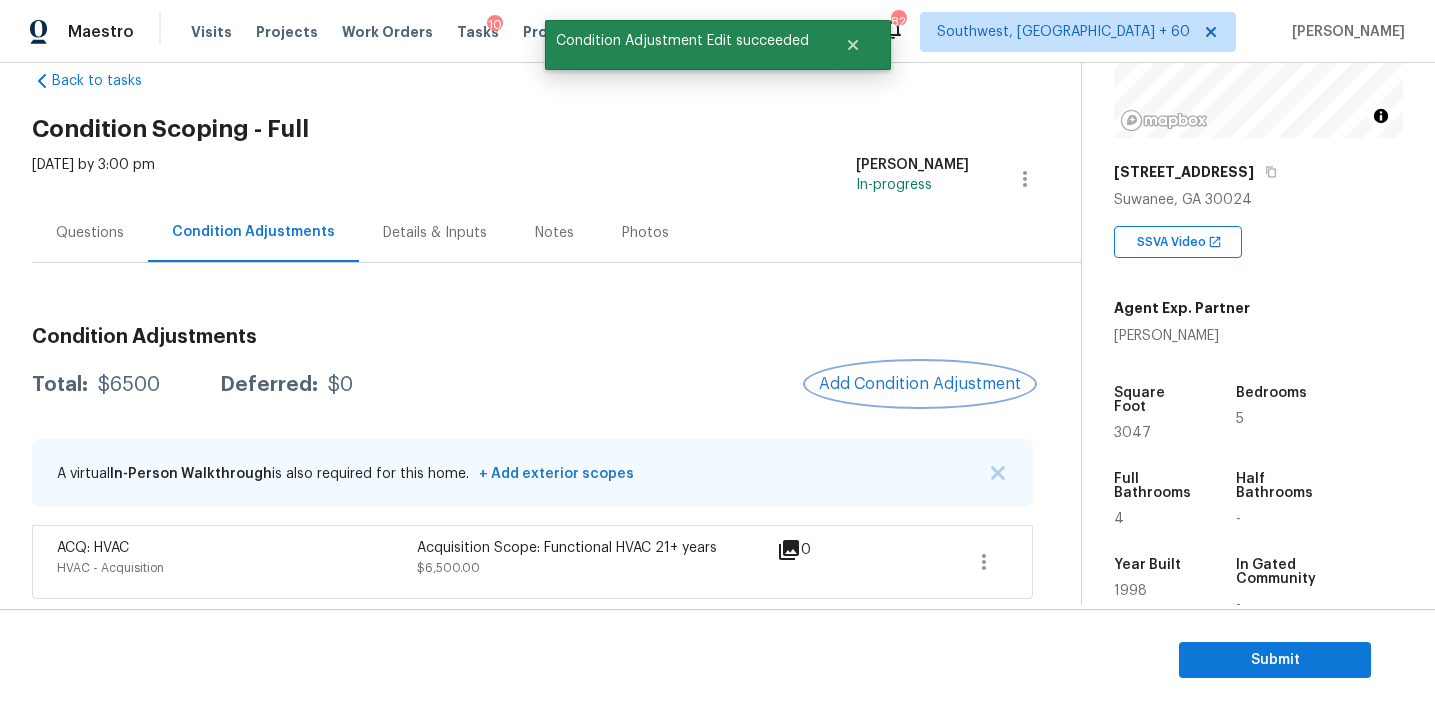 scroll, scrollTop: 0, scrollLeft: 0, axis: both 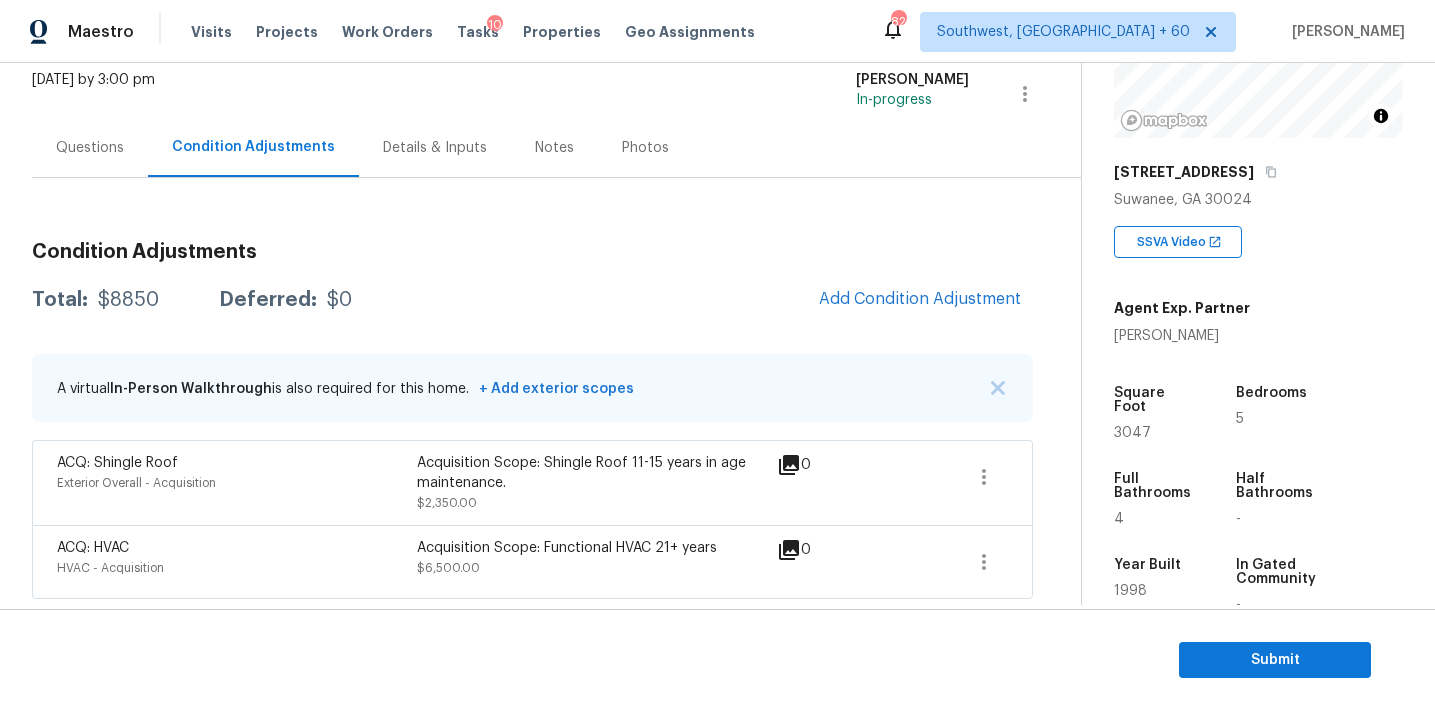 click on "Condition Adjustments Total:  $8850 Deferred:  $0 Add Condition Adjustment A virtual  In-Person Walkthrough  is also required for this home.   + Add exterior scopes ACQ: Shingle Roof Exterior Overall - Acquisition Acquisition Scope: Shingle Roof 11-15 years in age maintenance. $2,350.00   0 ACQ: HVAC HVAC - Acquisition Acquisition Scope: Functional HVAC 21+ years $6,500.00   0" at bounding box center [532, 412] 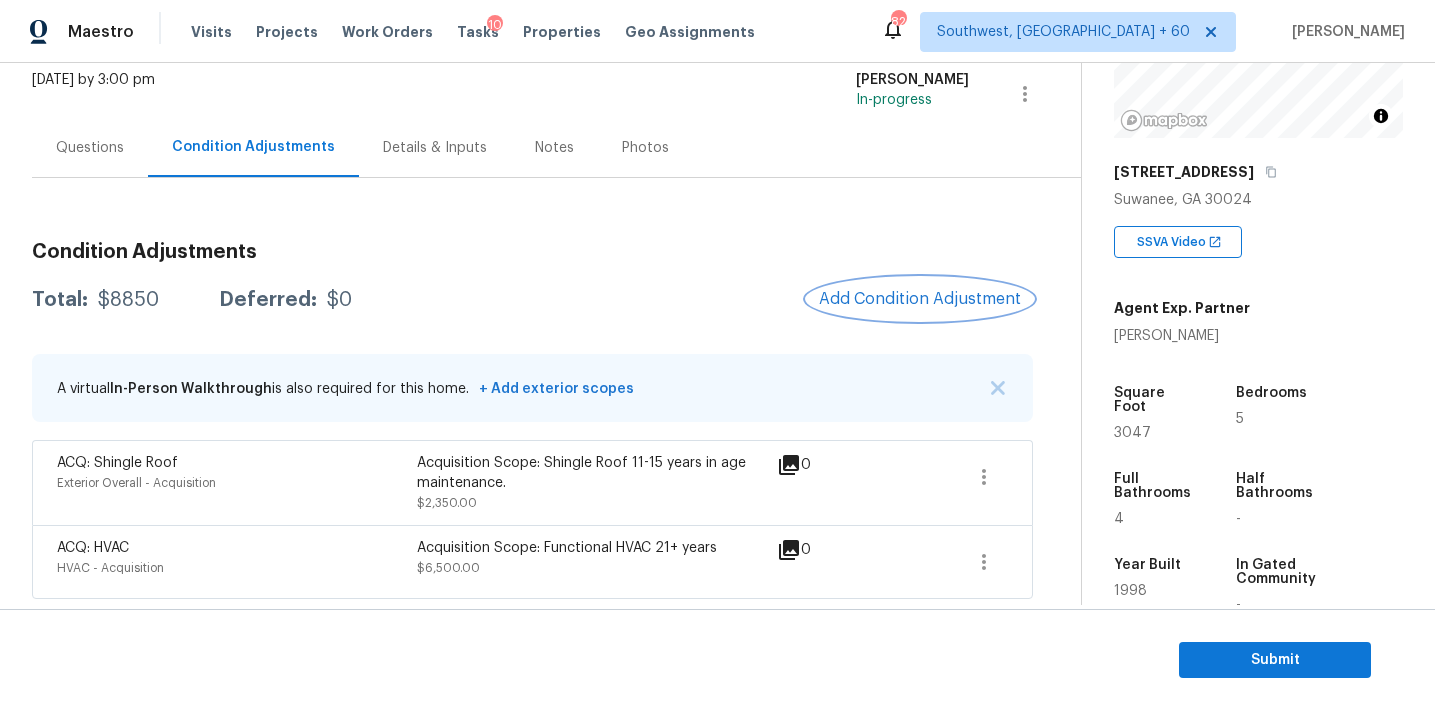click on "Add Condition Adjustment" at bounding box center (920, 299) 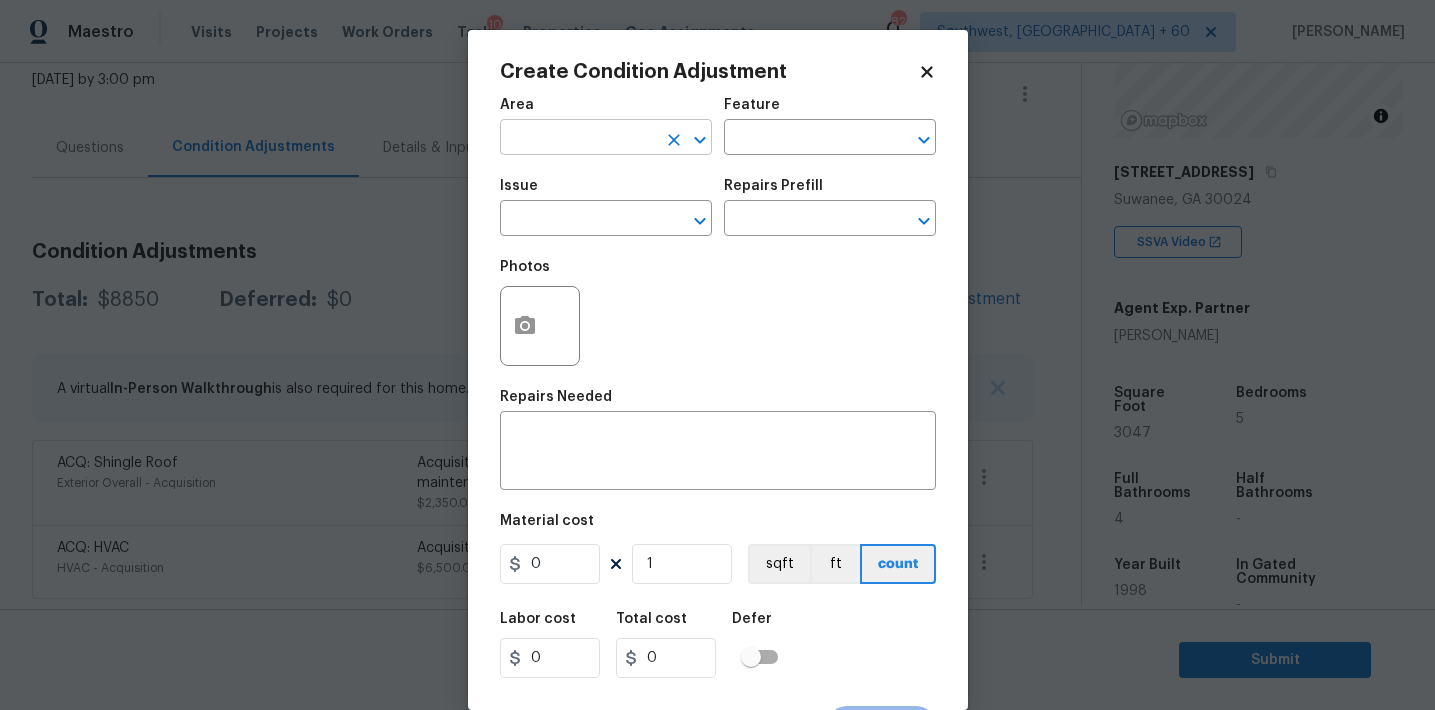 click at bounding box center (578, 139) 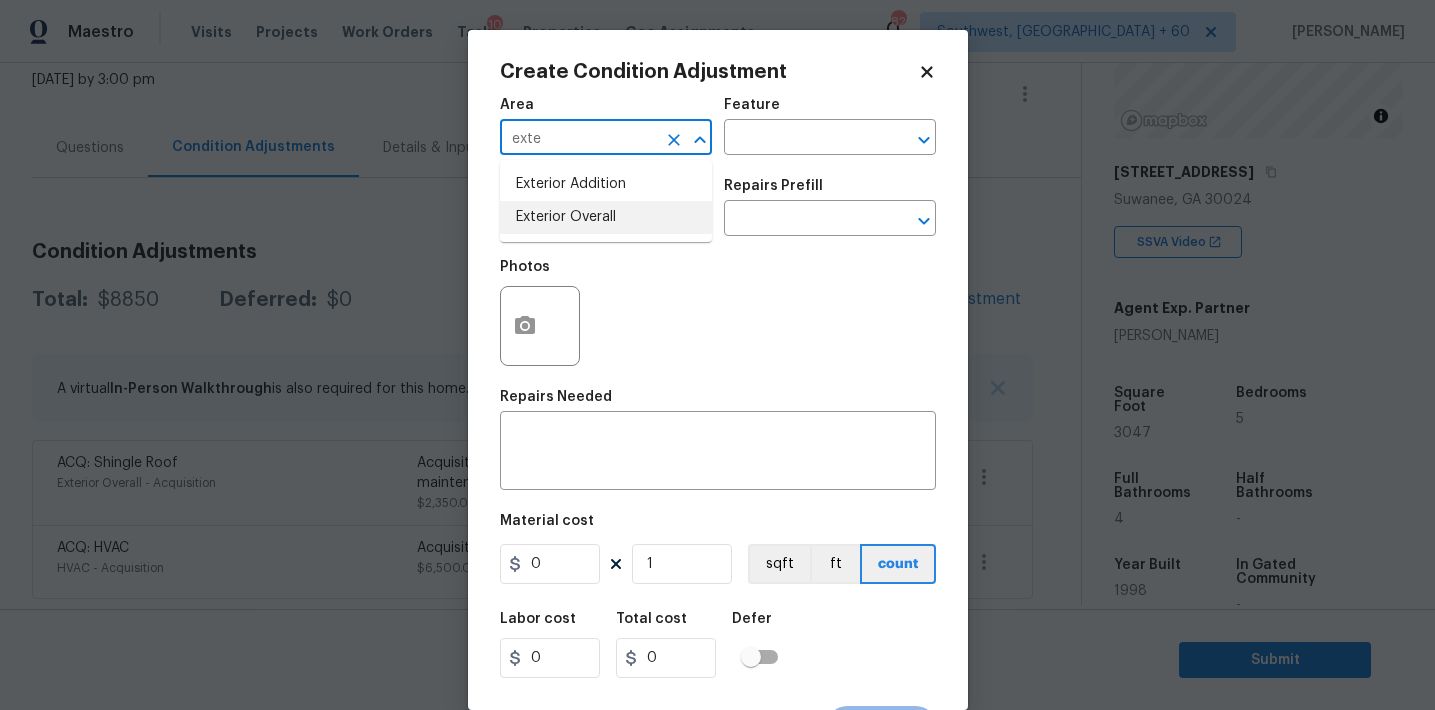 click on "Exterior Overall" at bounding box center [606, 217] 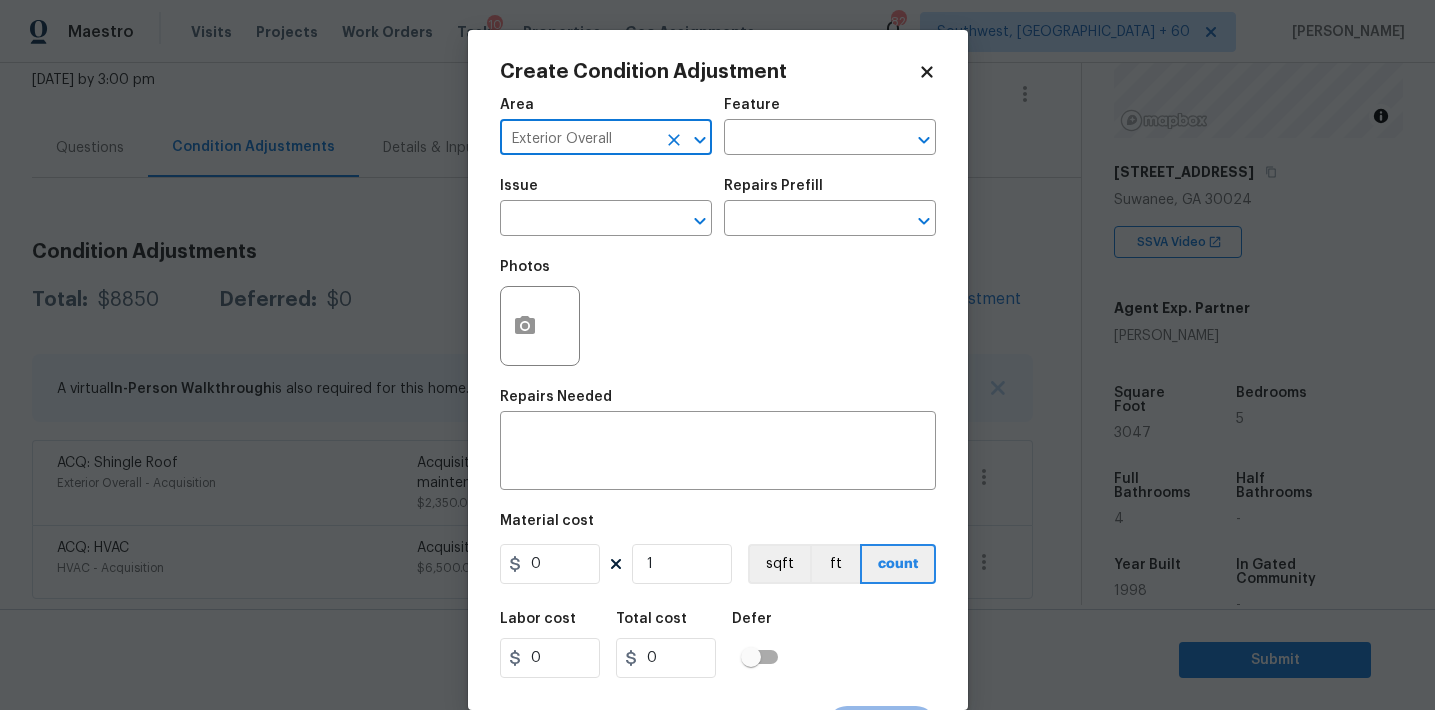 type on "Exterior Overall" 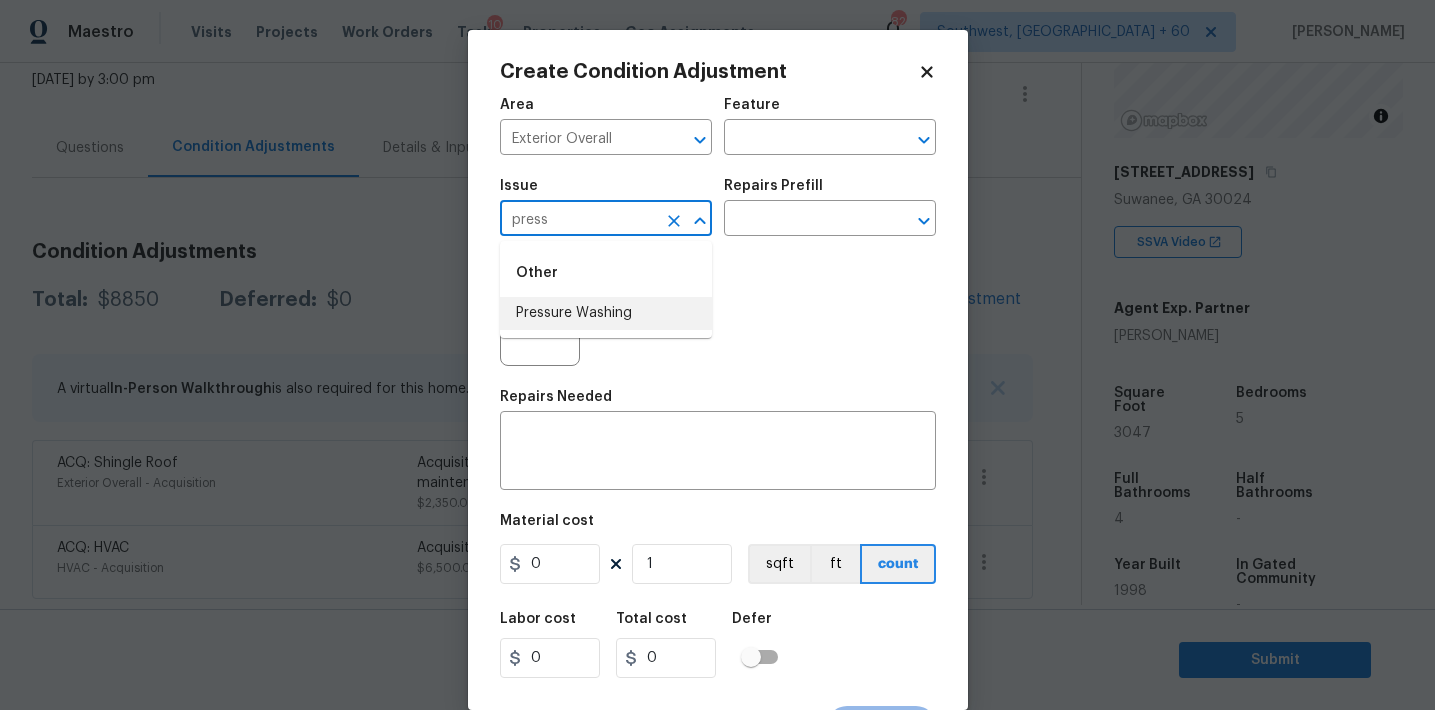 click on "Pressure Washing" at bounding box center [606, 313] 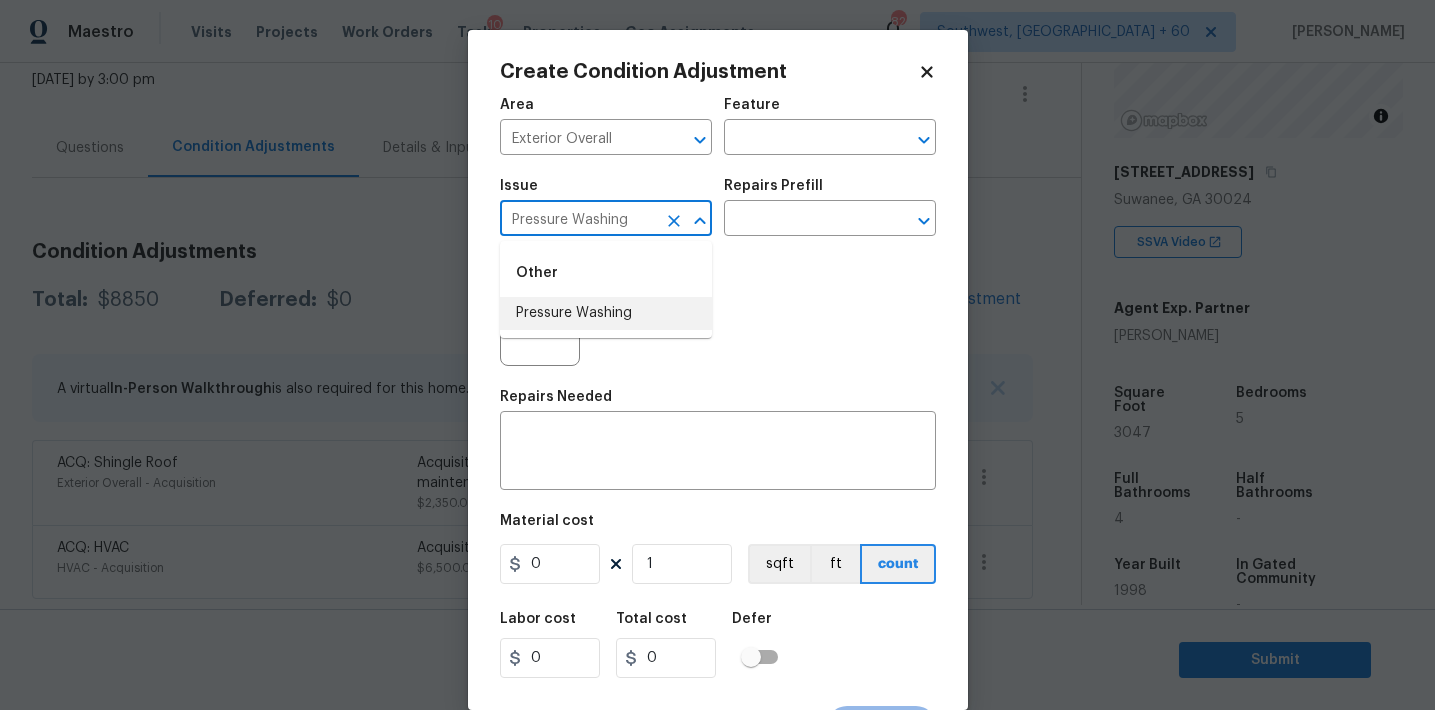 type on "Pressure Washing" 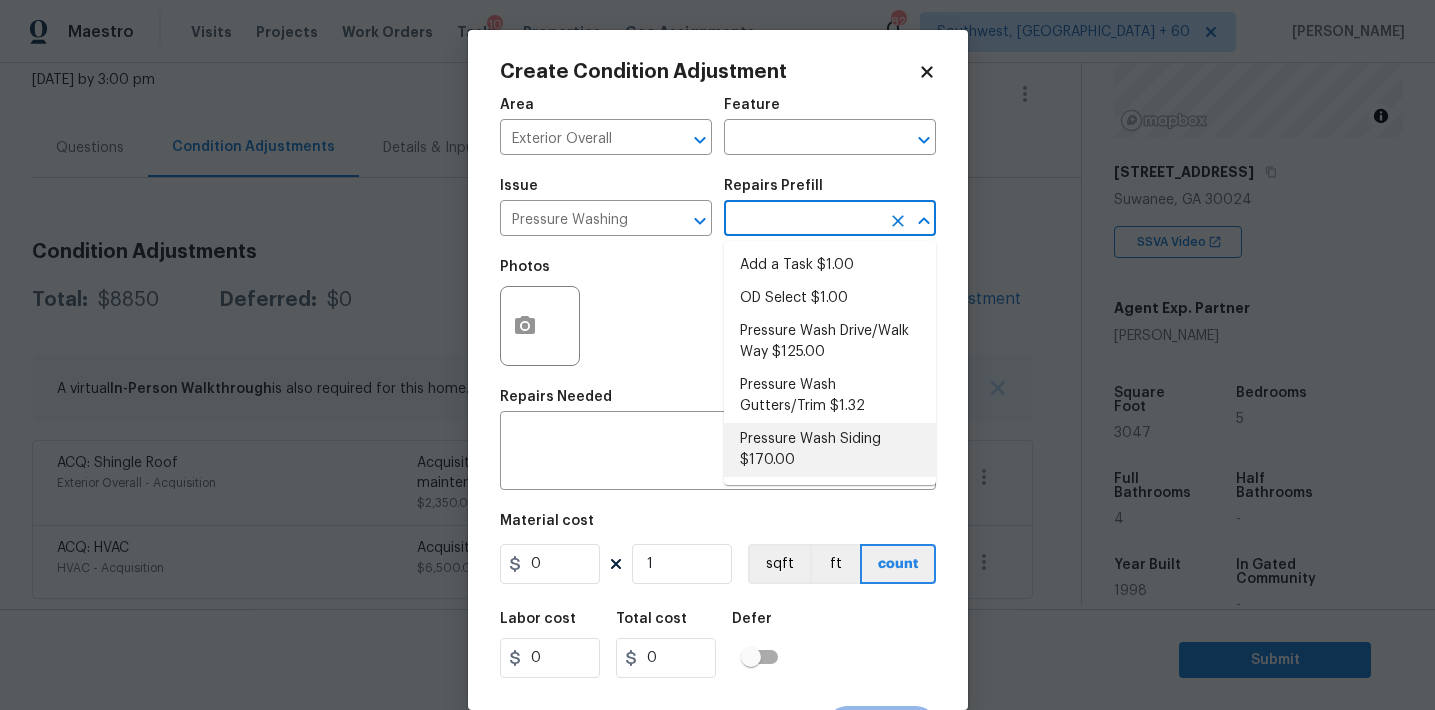 click on "Pressure Wash Siding $170.00" at bounding box center (830, 450) 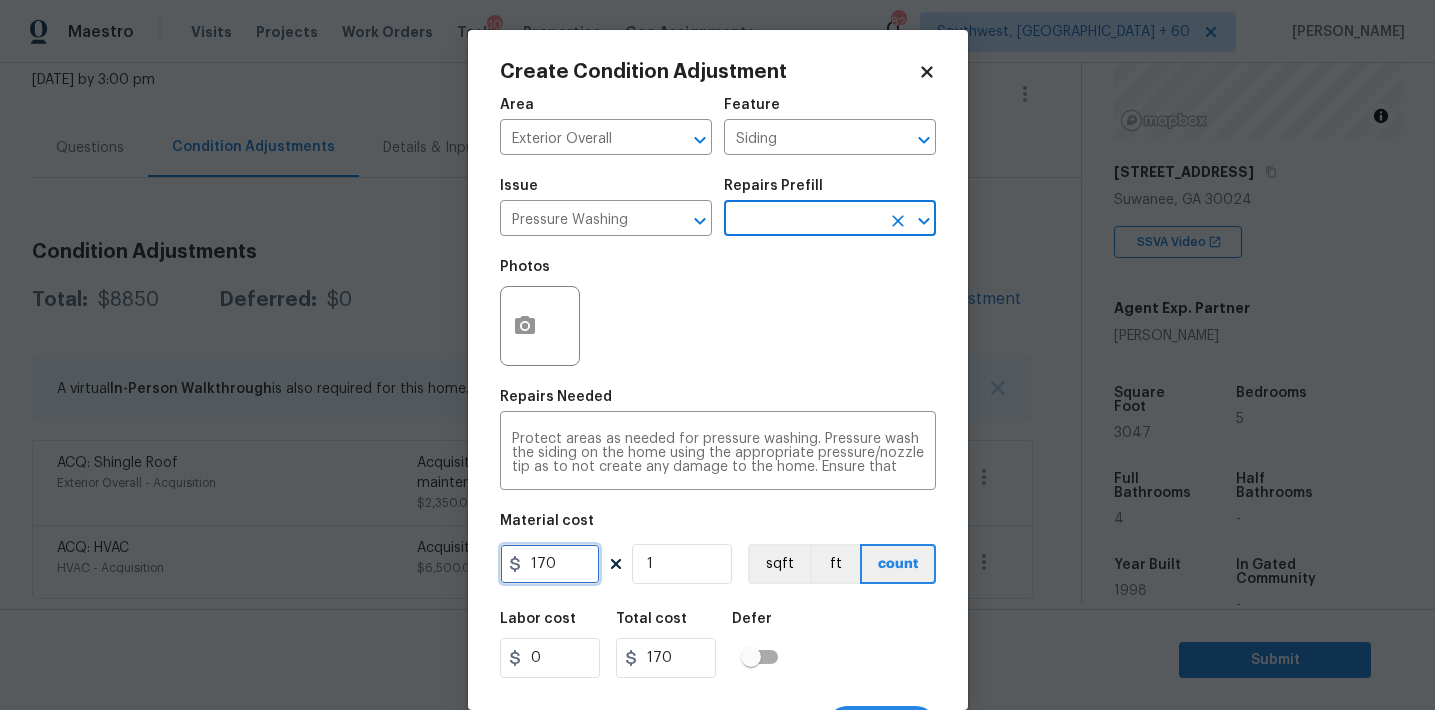 click on "170" at bounding box center [550, 564] 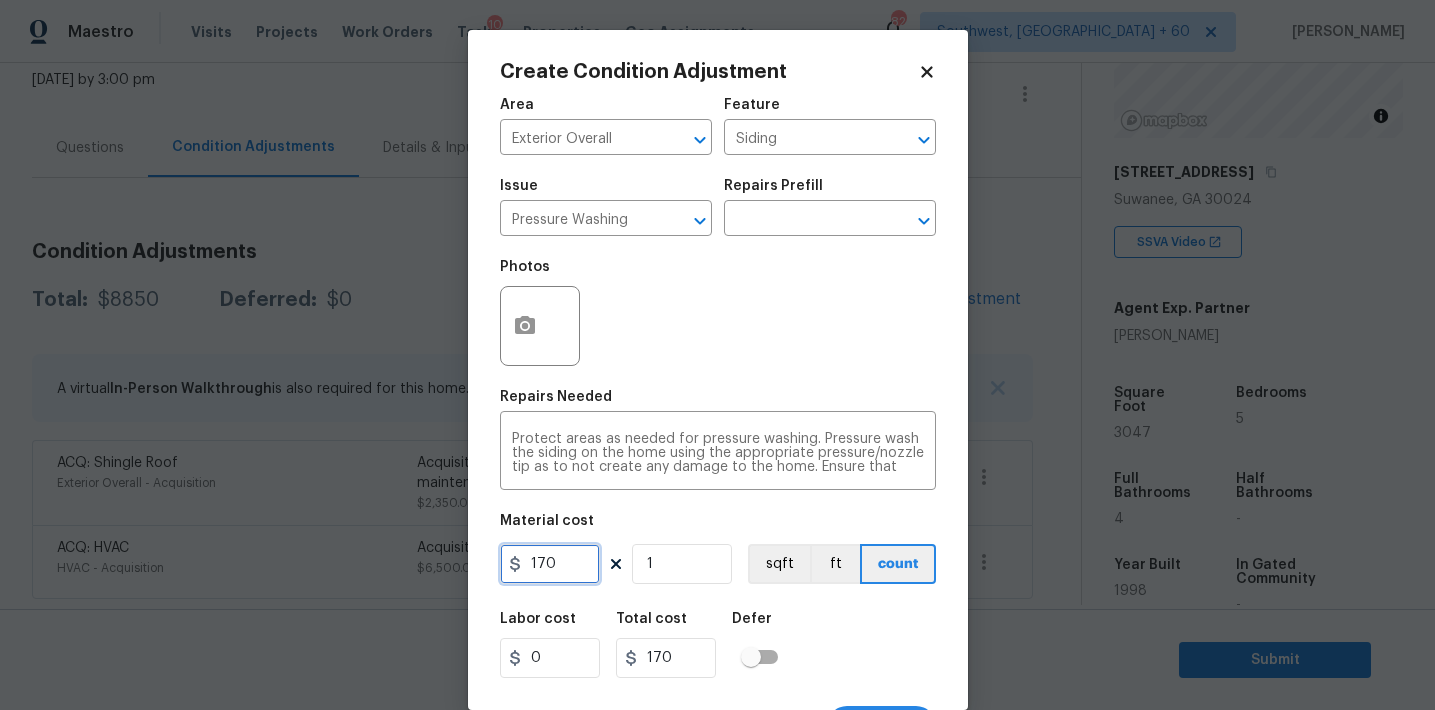 click on "170" at bounding box center [550, 564] 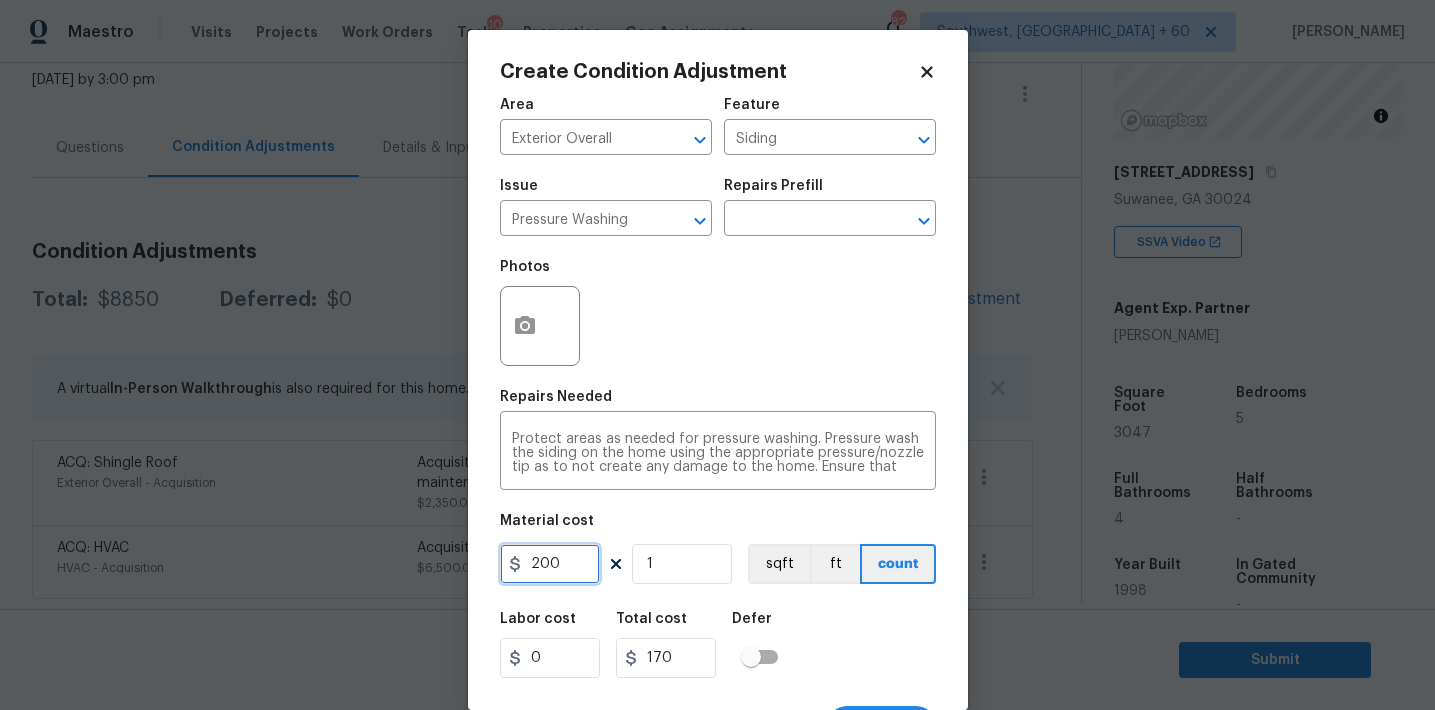 click on "200" at bounding box center (550, 564) 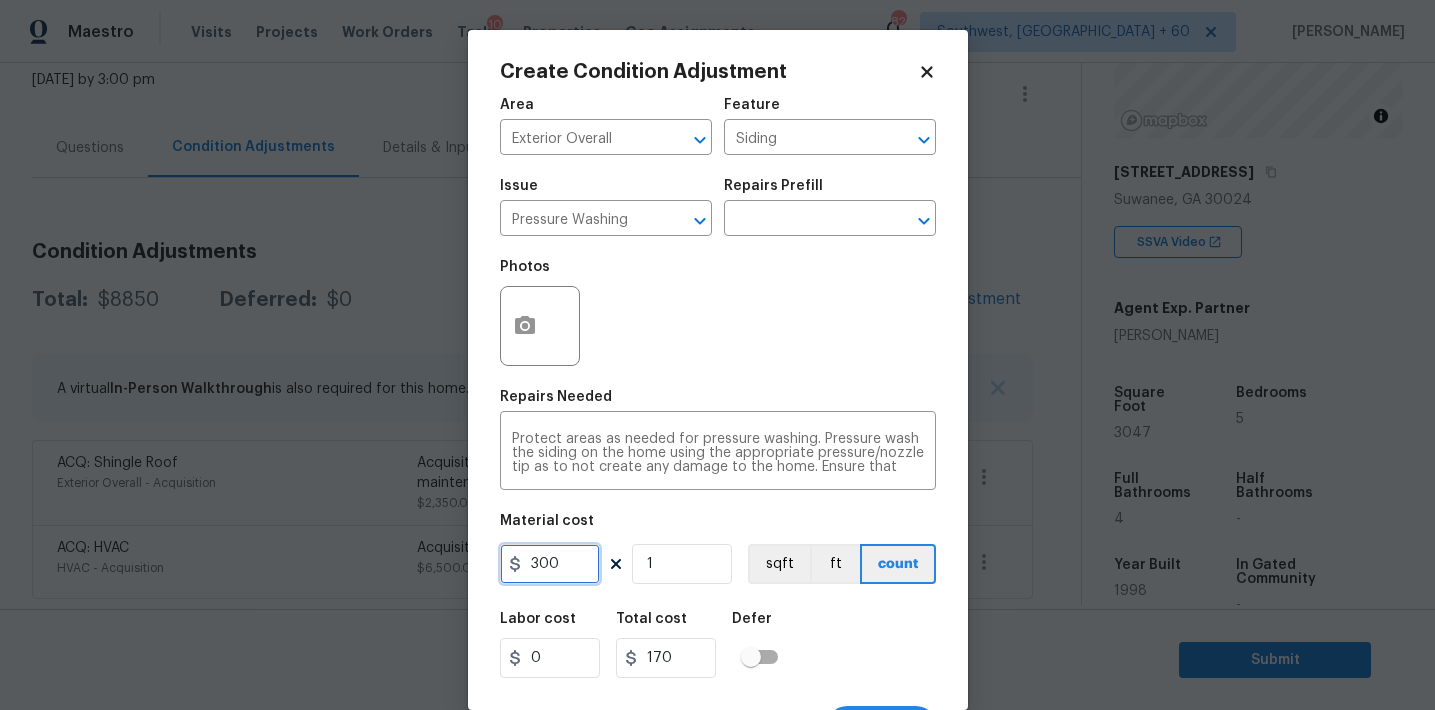 type on "300" 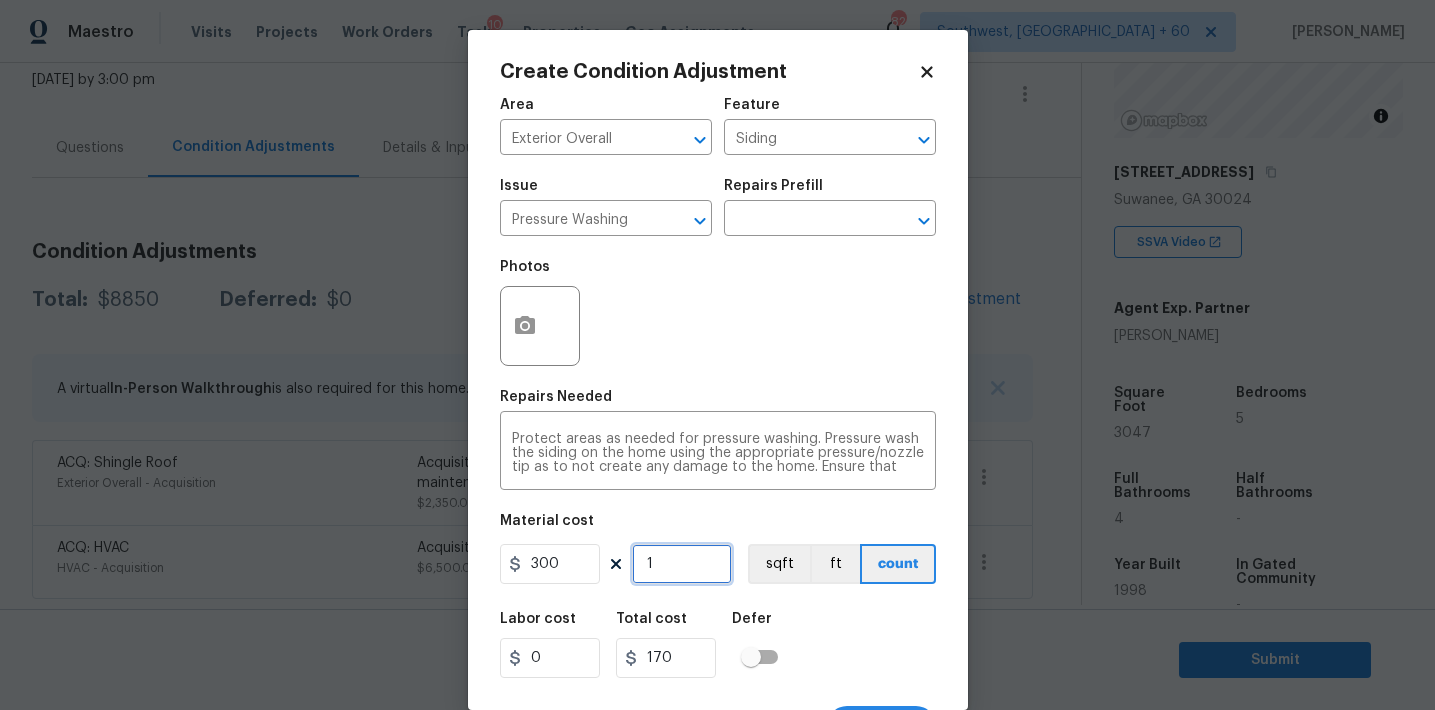 type on "300" 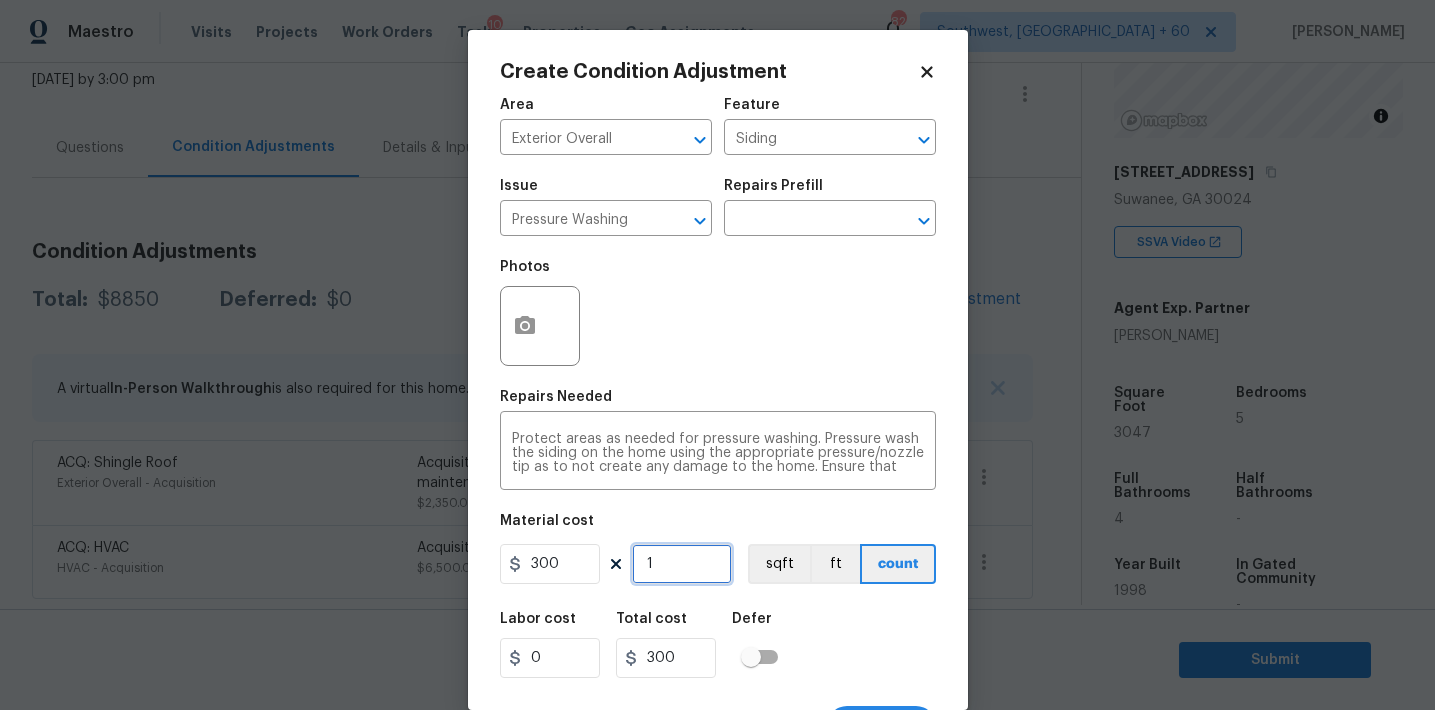 scroll, scrollTop: 37, scrollLeft: 0, axis: vertical 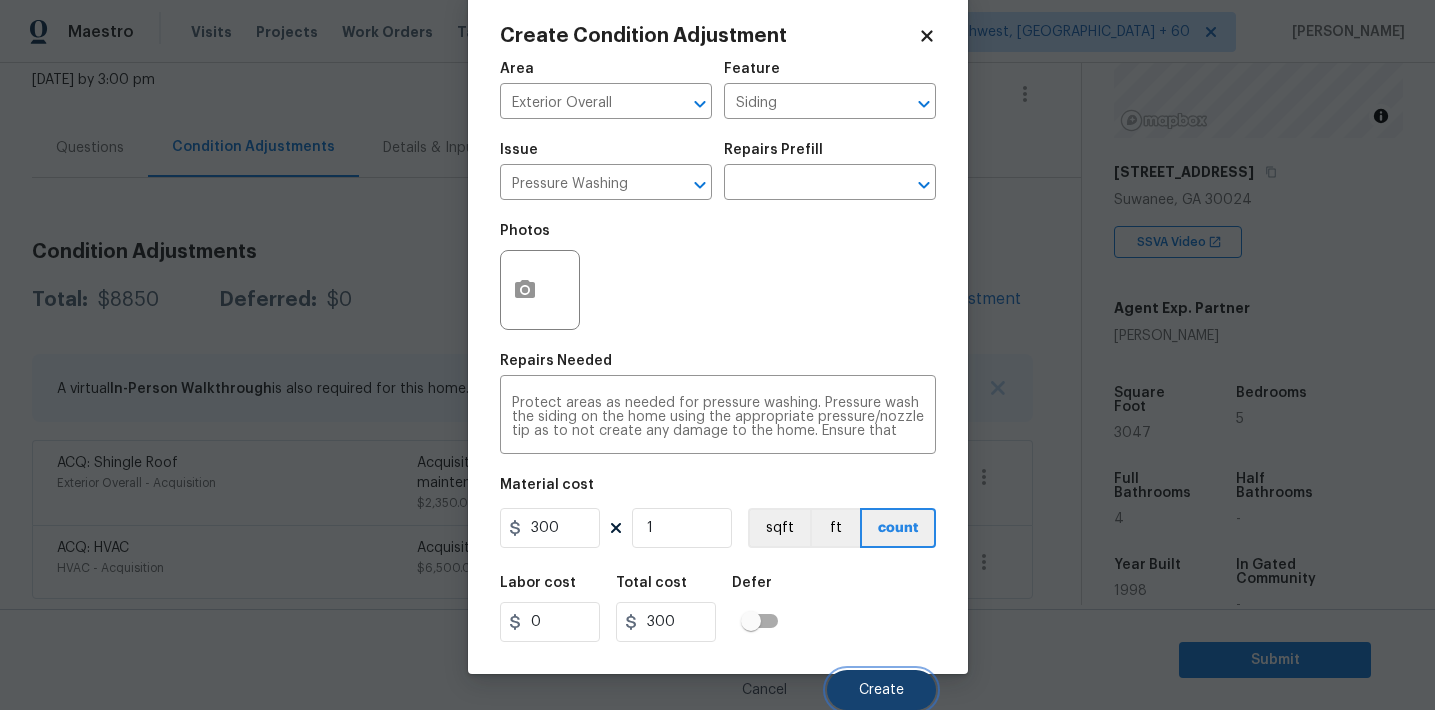 click on "Create" at bounding box center [881, 690] 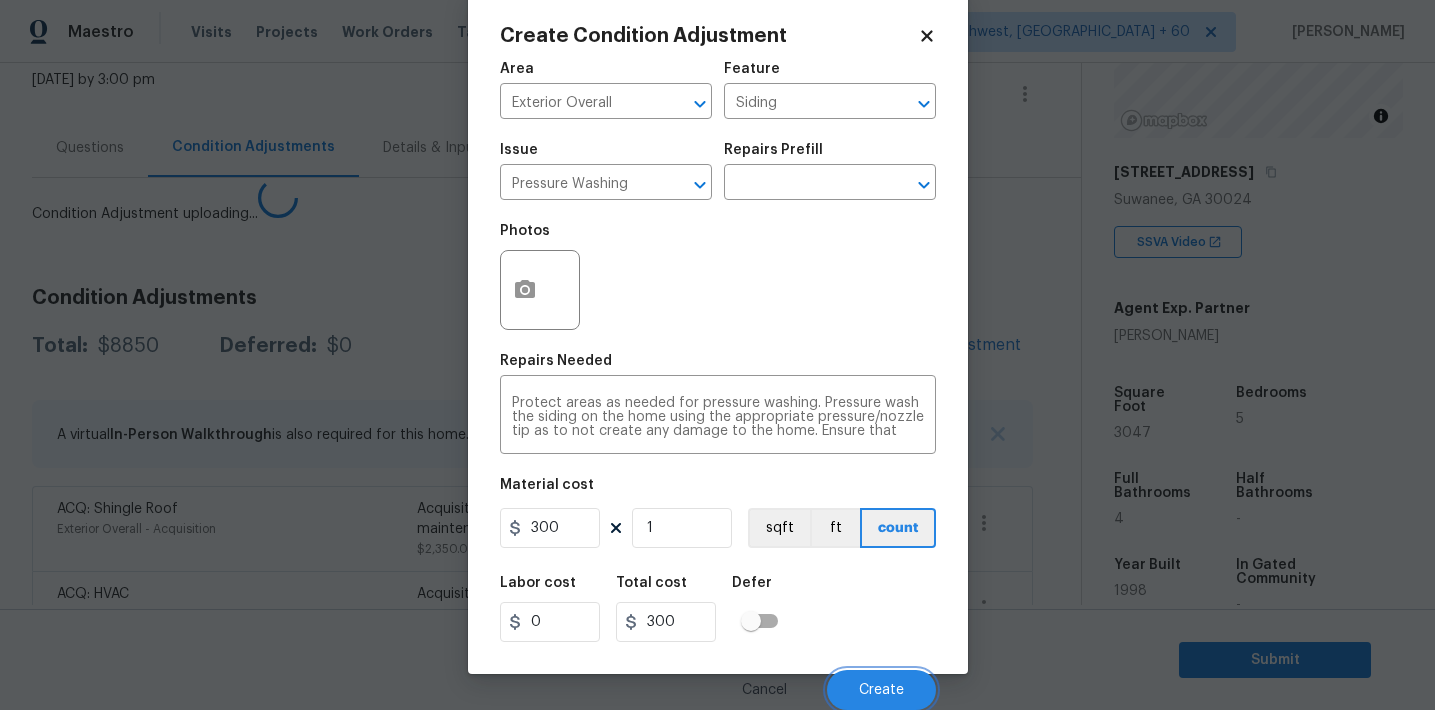 scroll, scrollTop: 30, scrollLeft: 0, axis: vertical 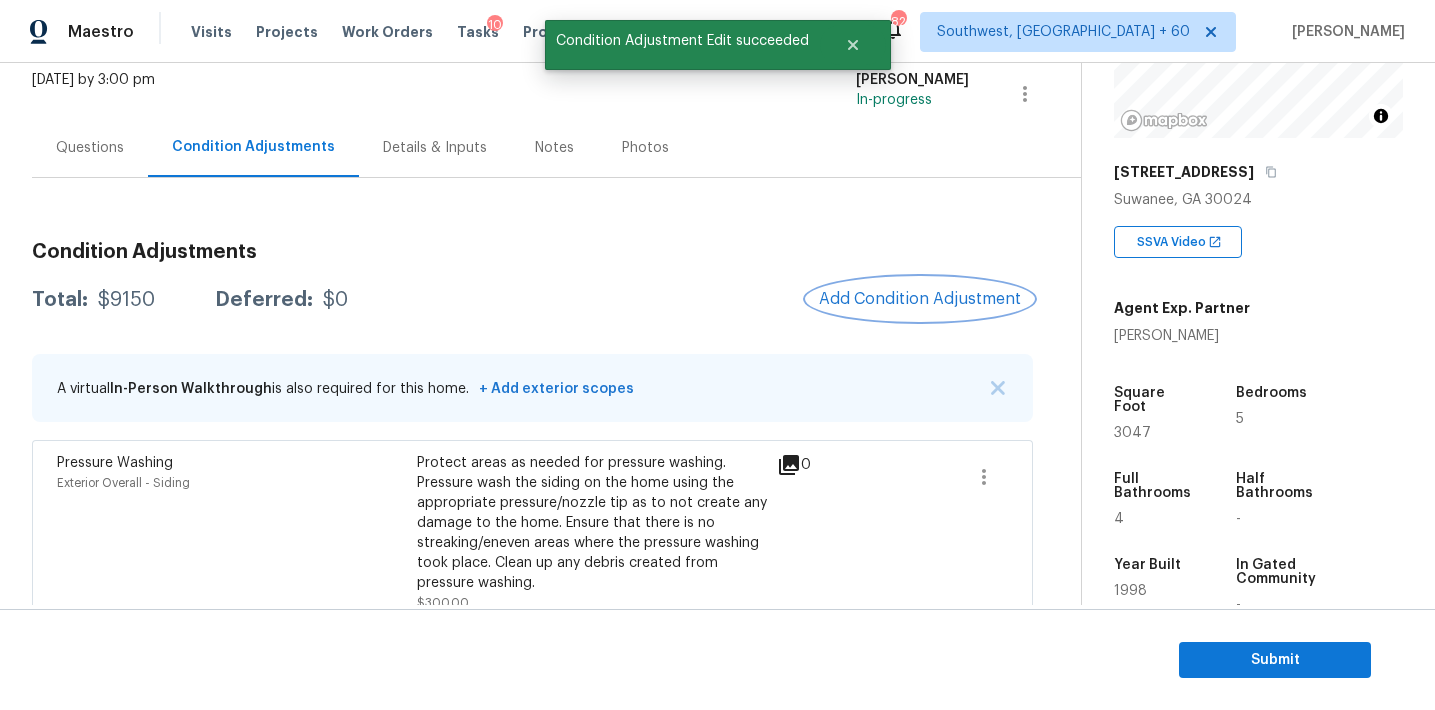 click on "Add Condition Adjustment" at bounding box center [920, 299] 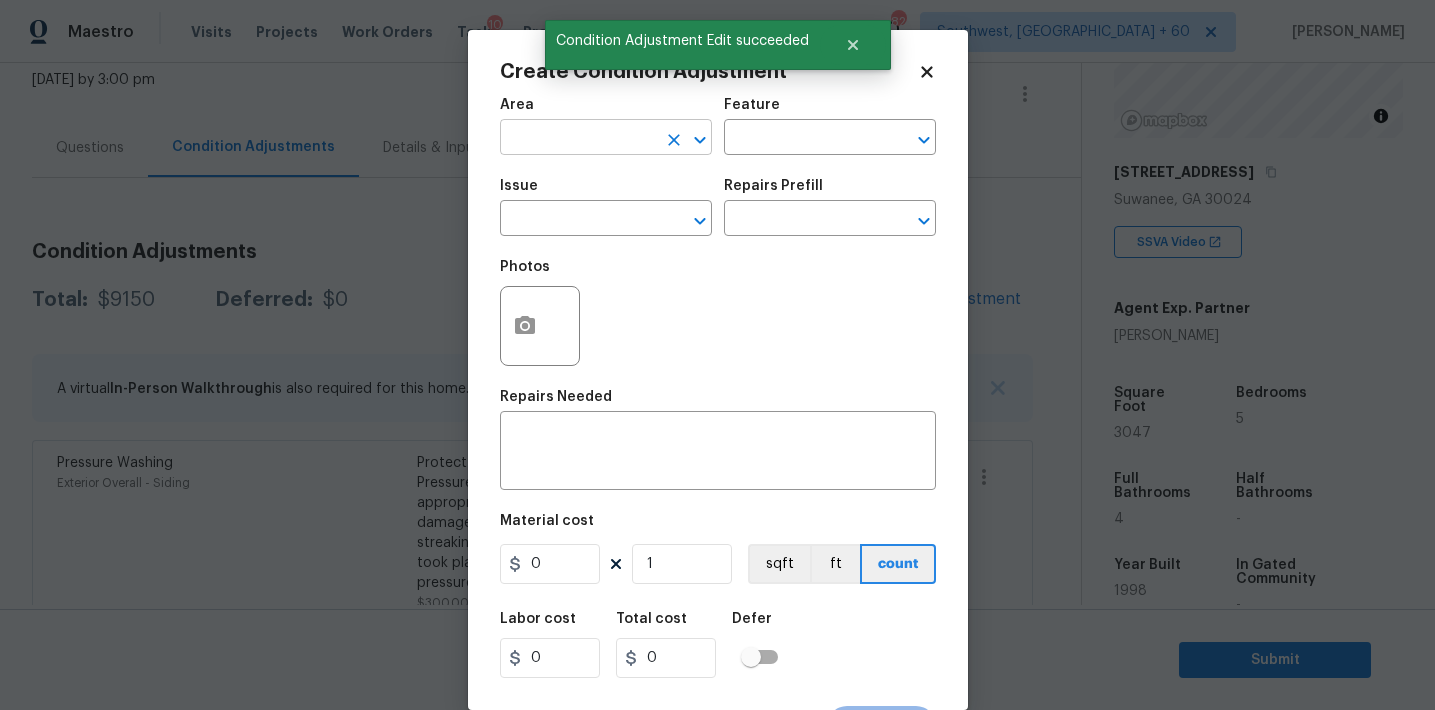 click at bounding box center (578, 139) 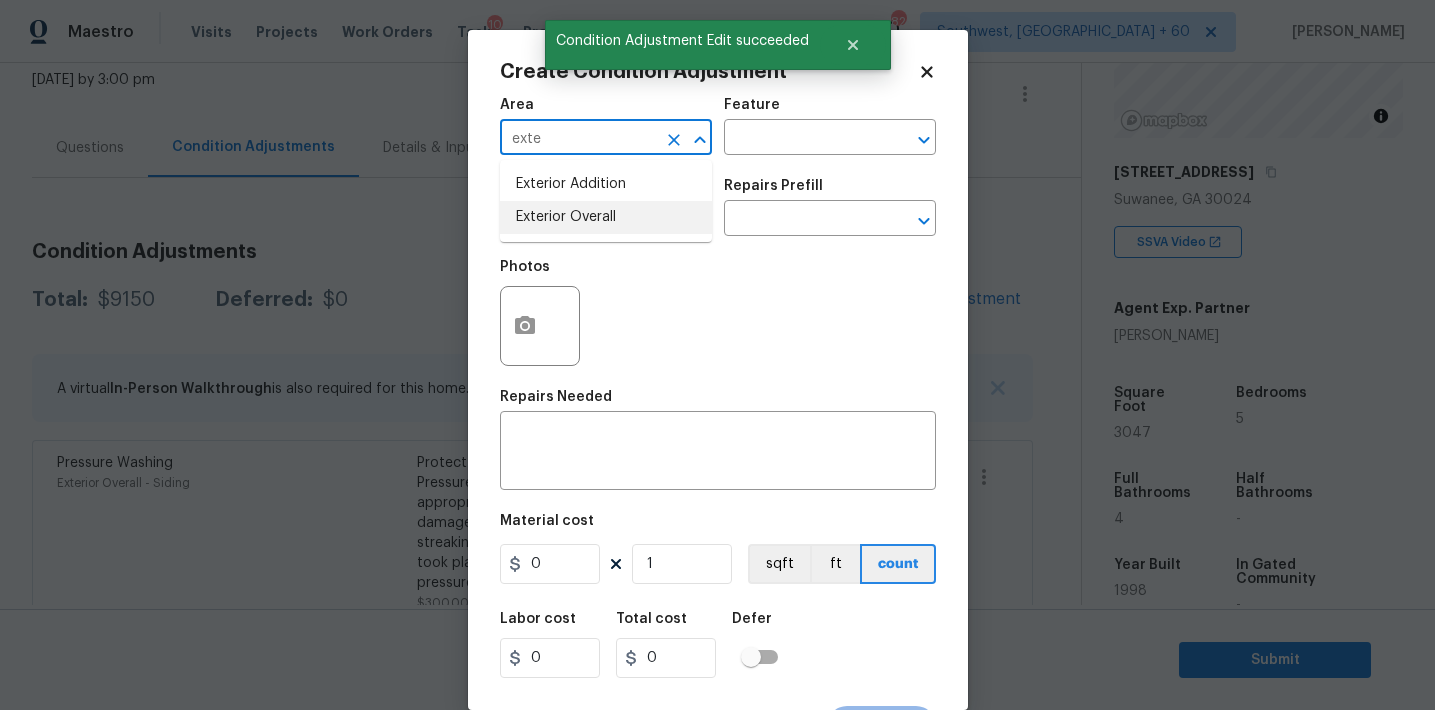 click on "Exterior Overall" at bounding box center [606, 217] 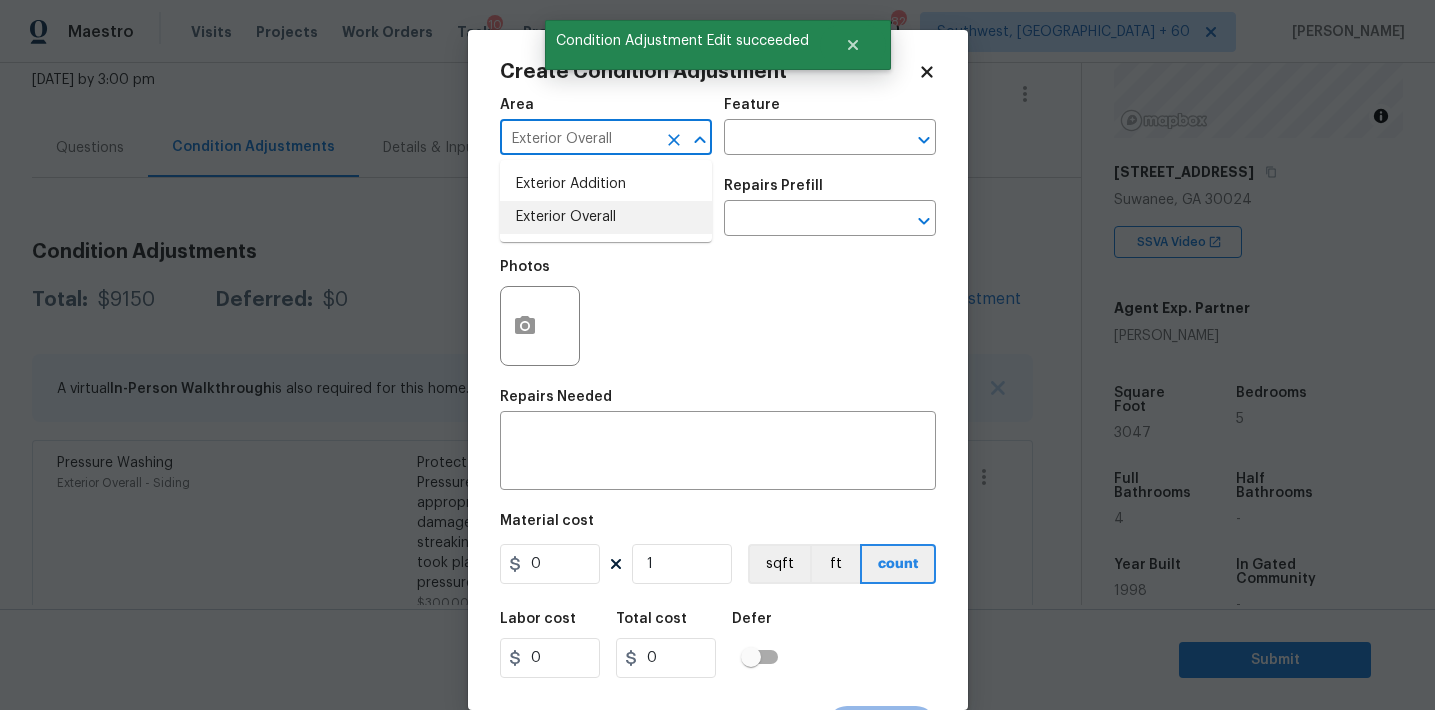 type on "Exterior Overall" 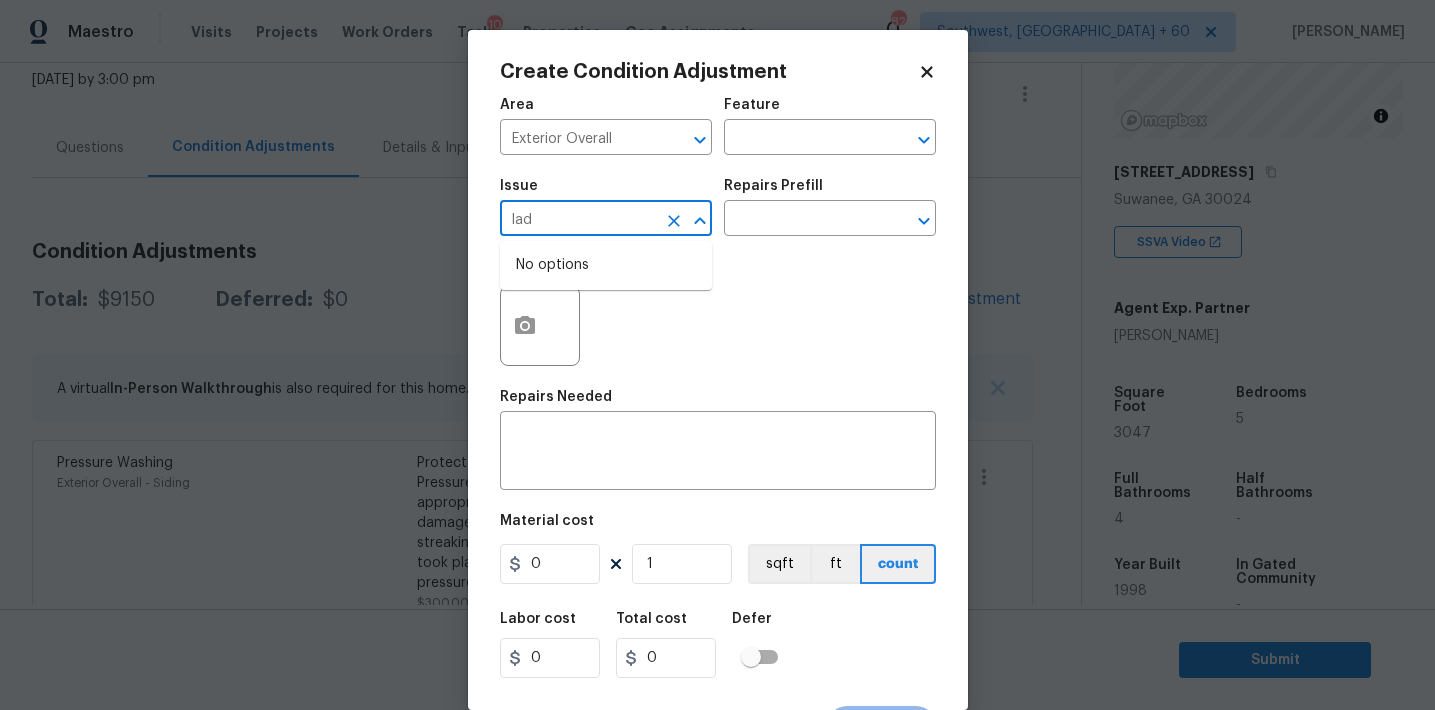 click on "lad" at bounding box center [578, 220] 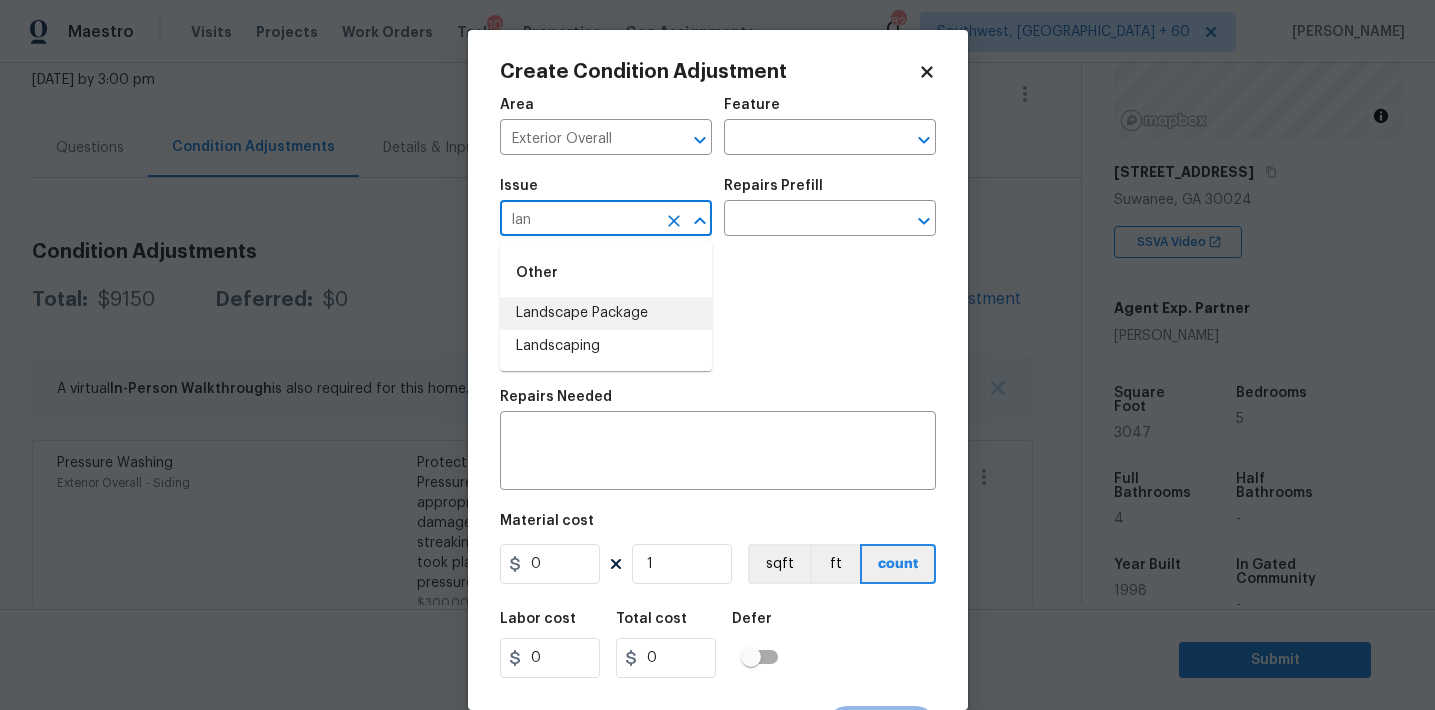 click on "Landscape Package" at bounding box center [606, 313] 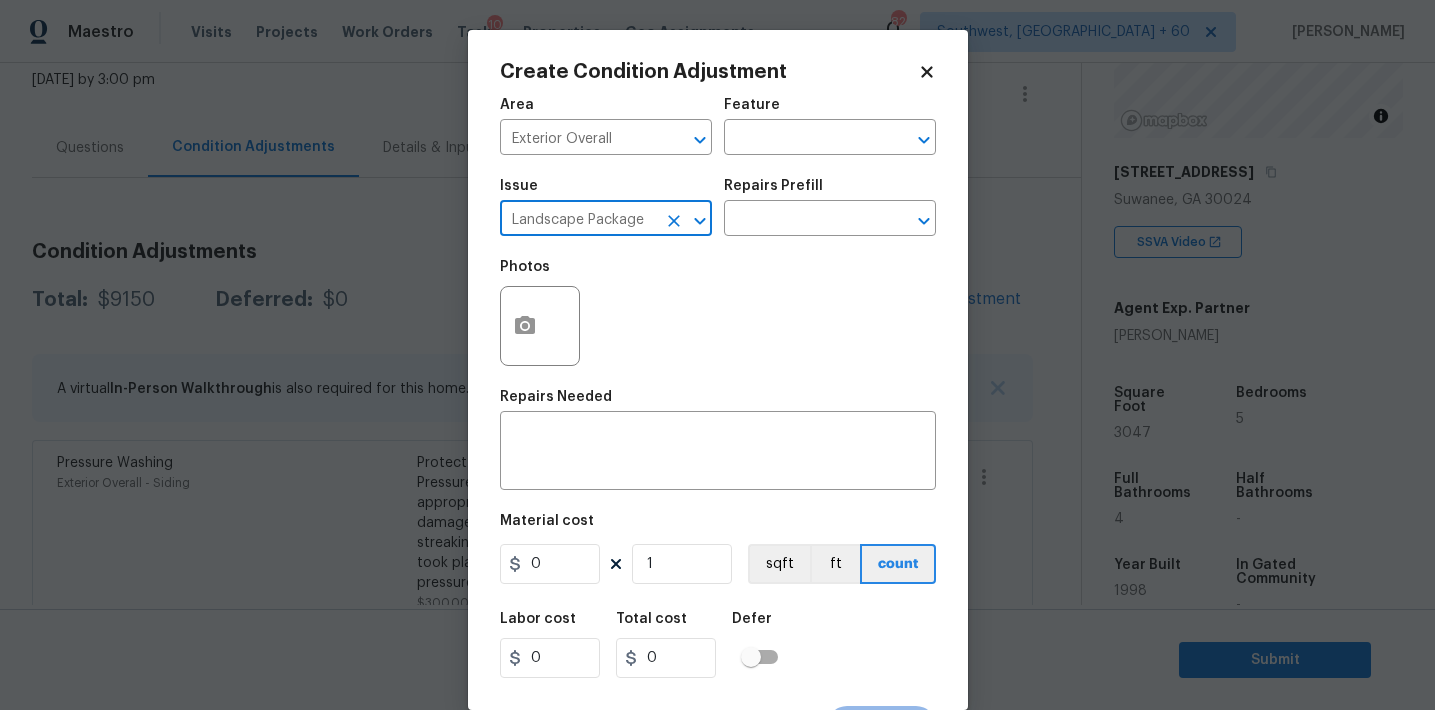 type on "Landscape Package" 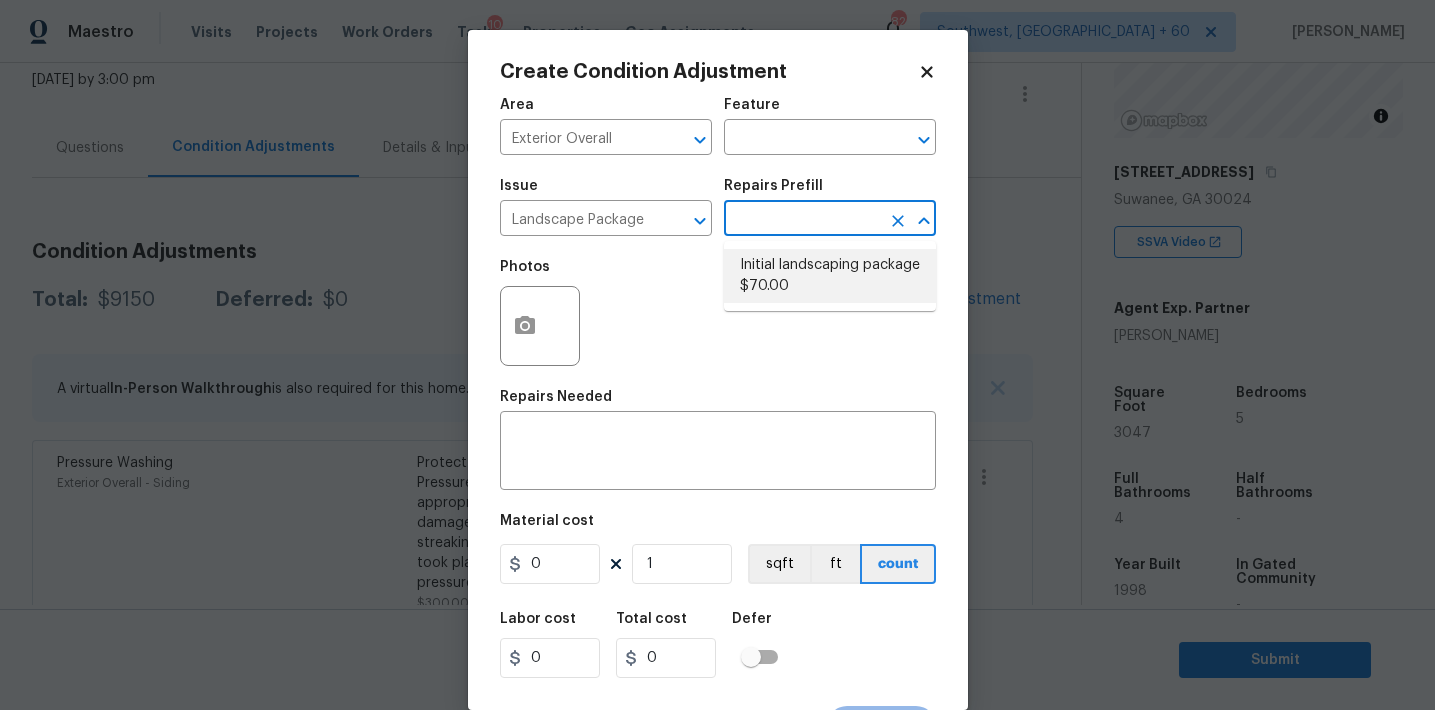 click on "Initial landscaping package $70.00" at bounding box center (830, 276) 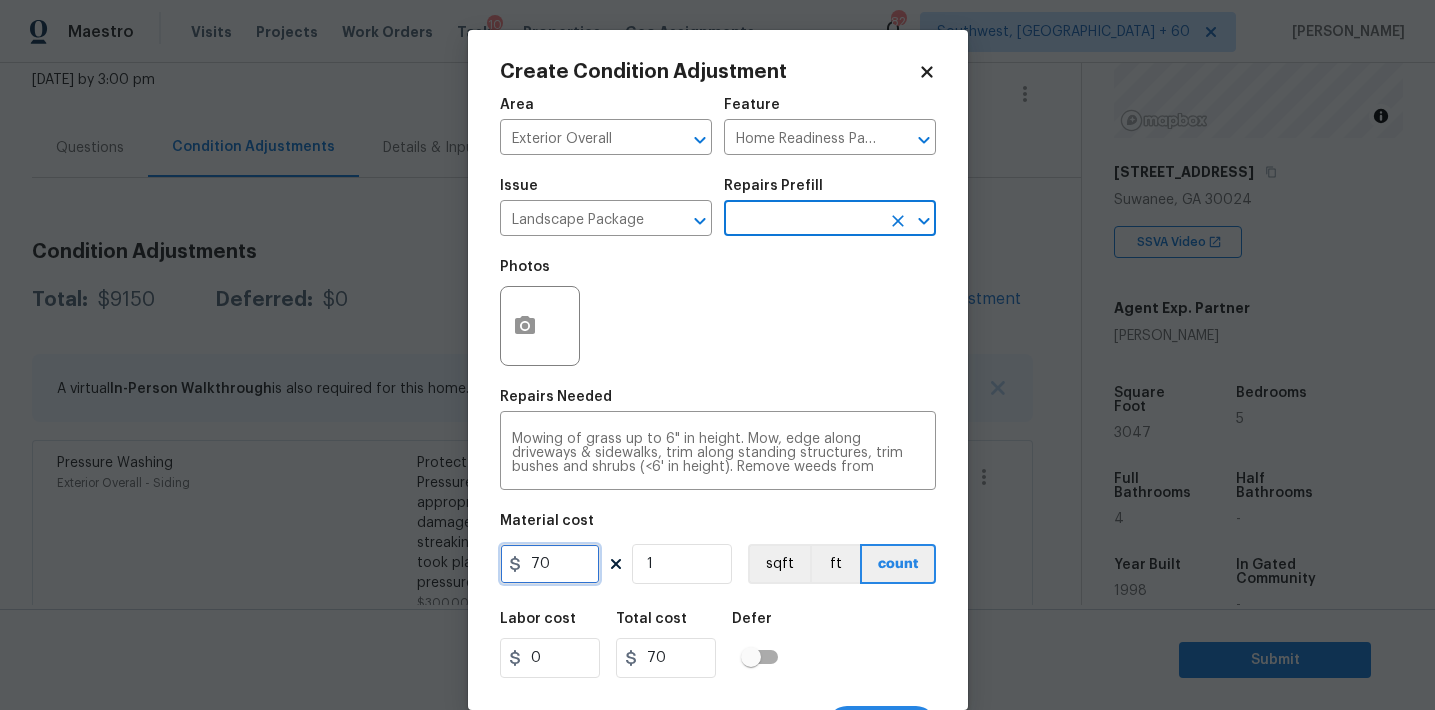 click on "70" at bounding box center [550, 564] 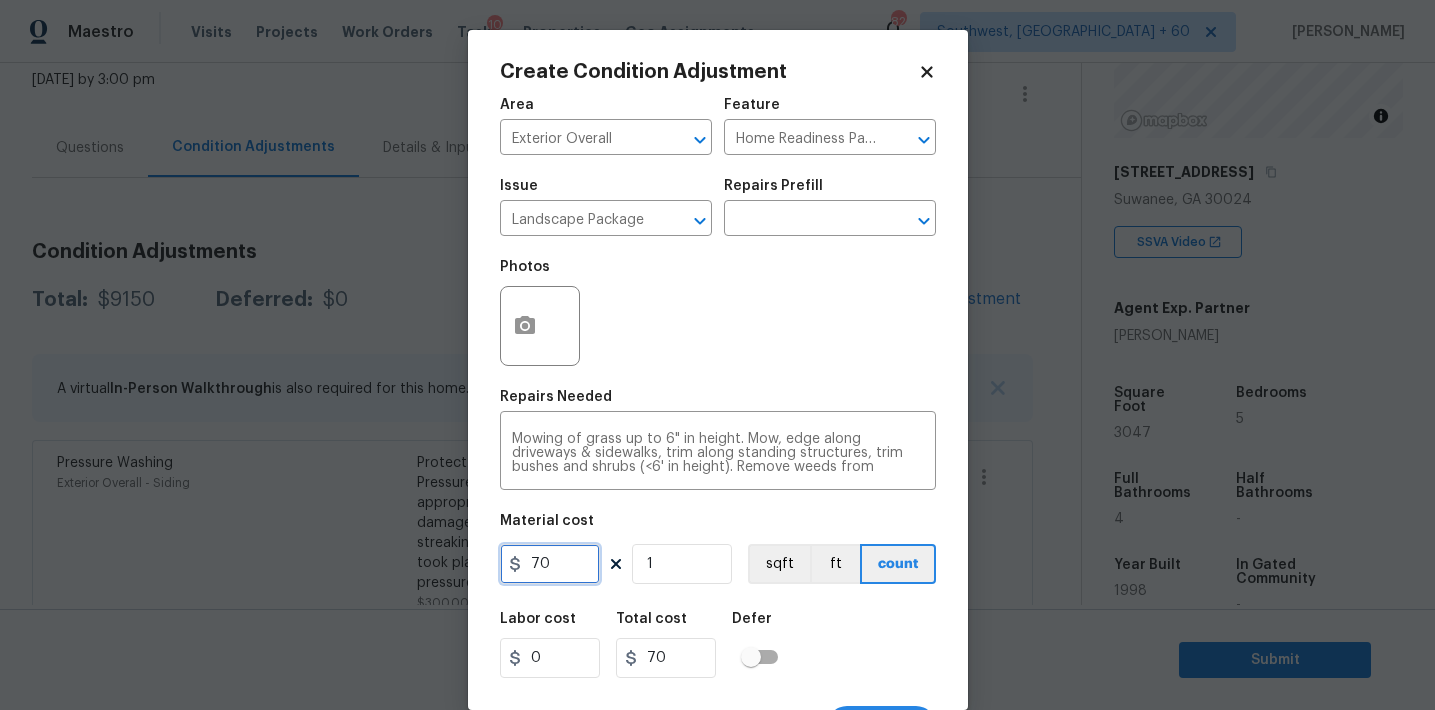 click on "70" at bounding box center [550, 564] 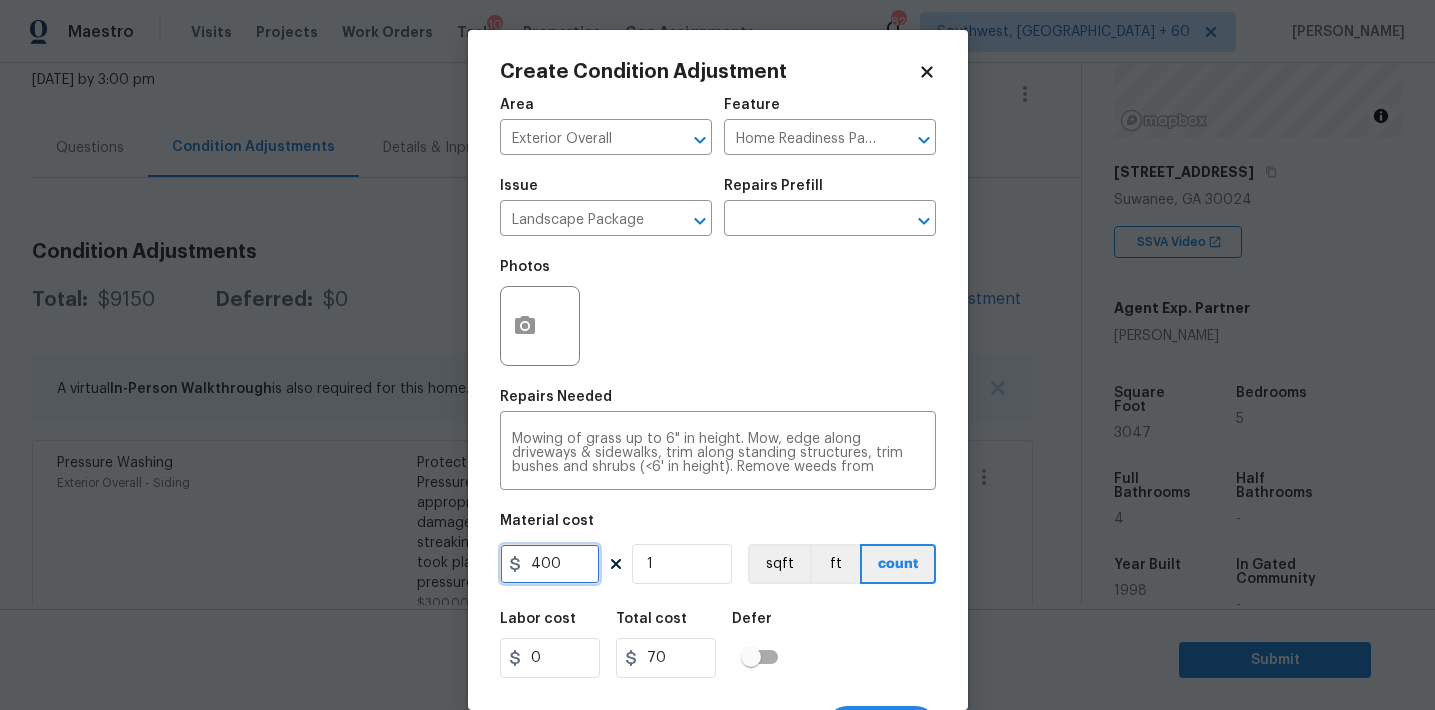 type on "400" 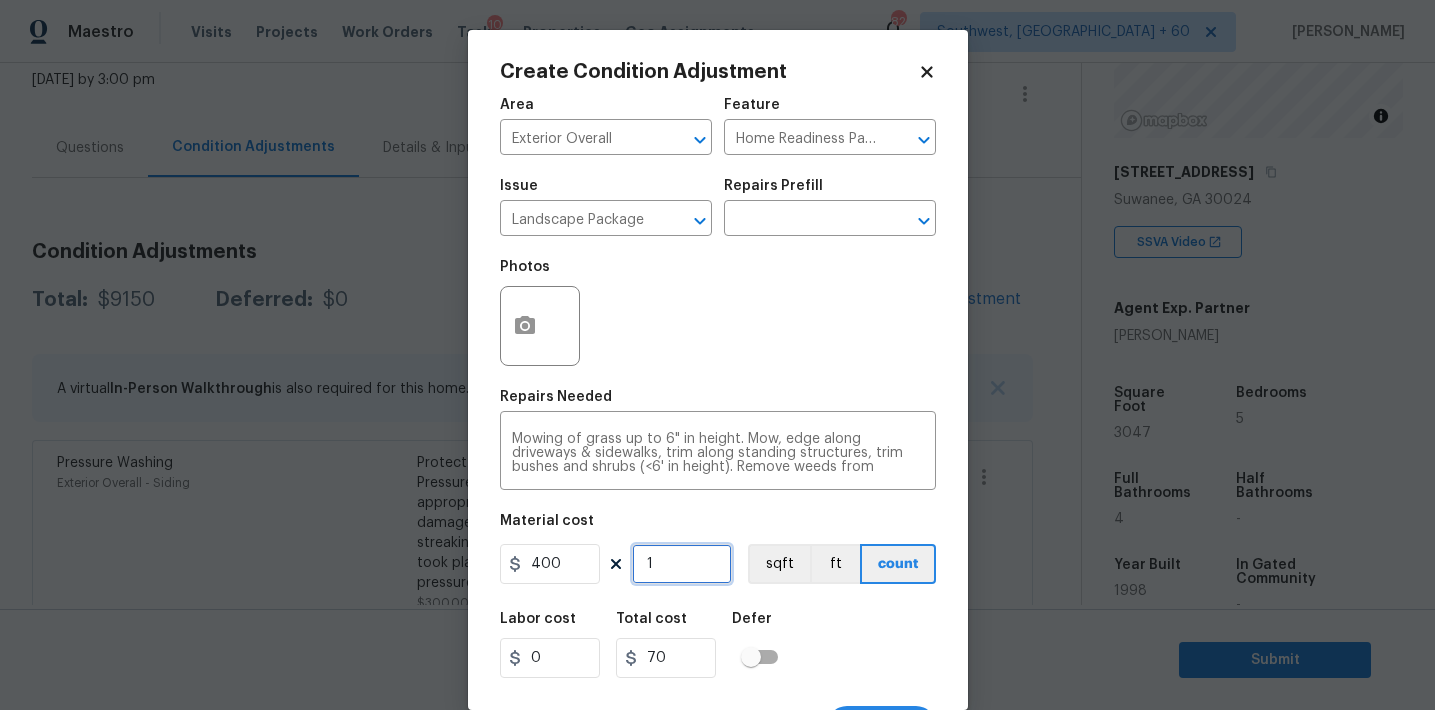 type on "400" 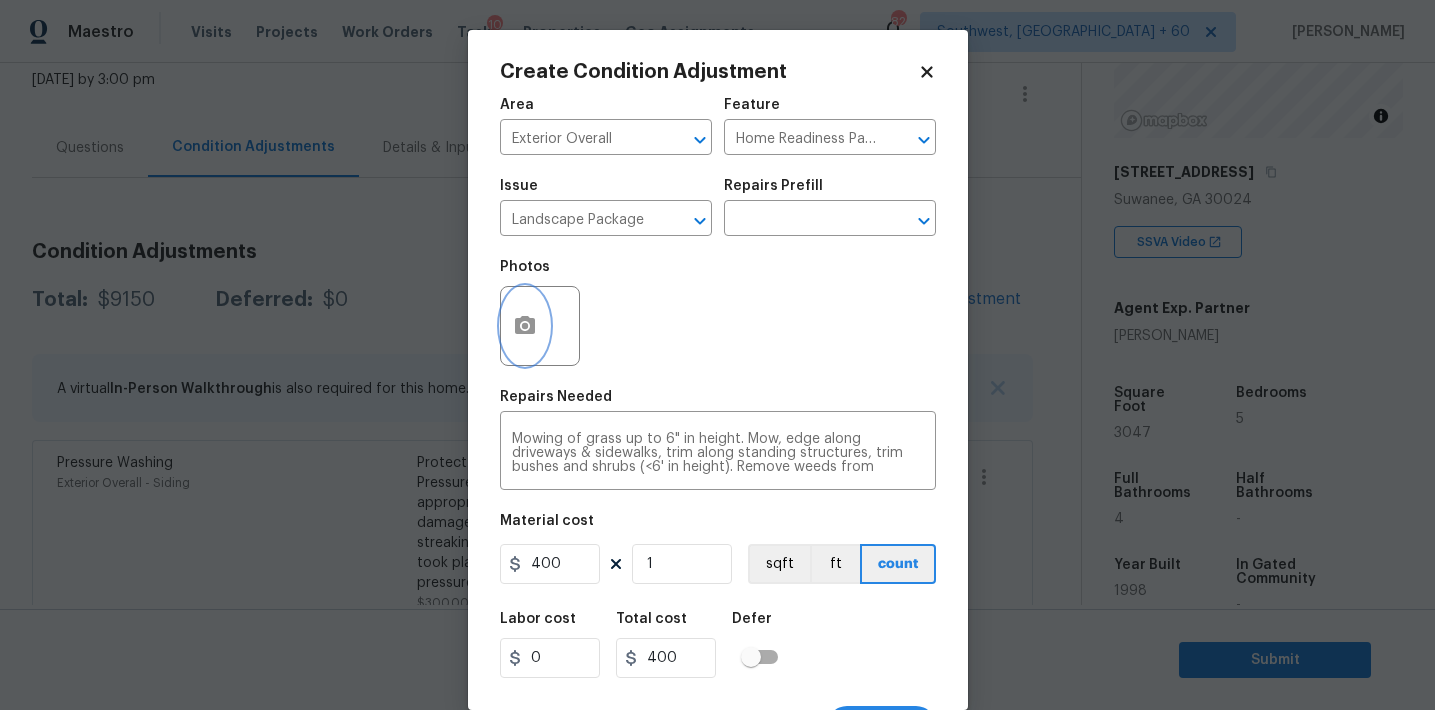 click at bounding box center (525, 326) 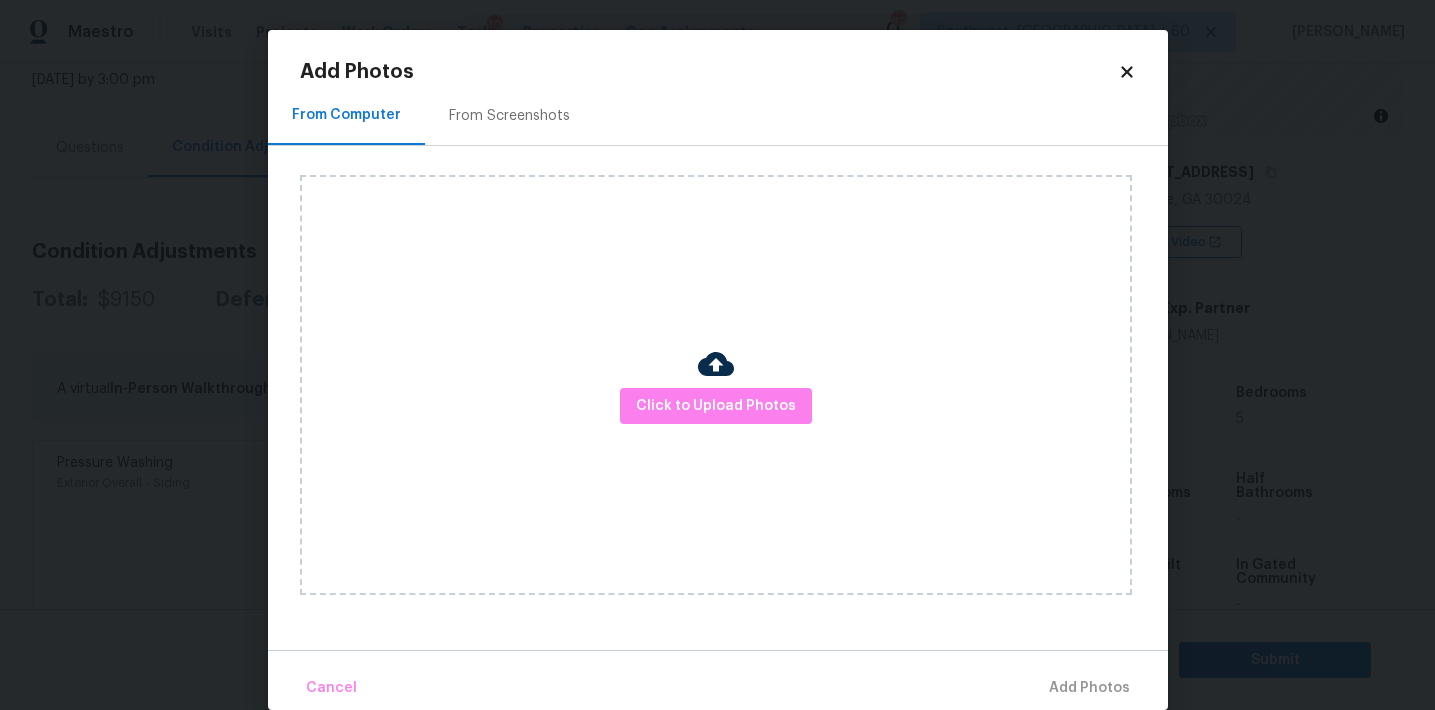 click on "From Screenshots" at bounding box center (509, 116) 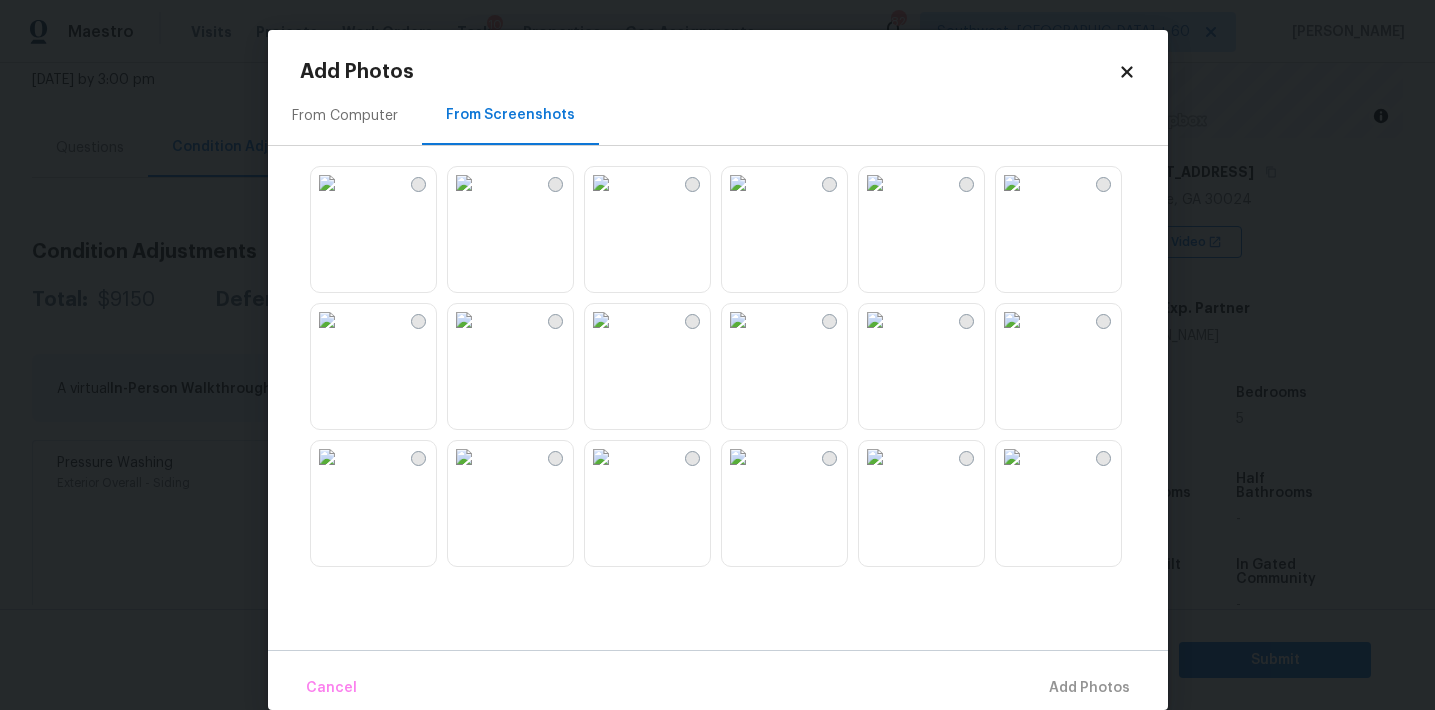 click at bounding box center [875, 183] 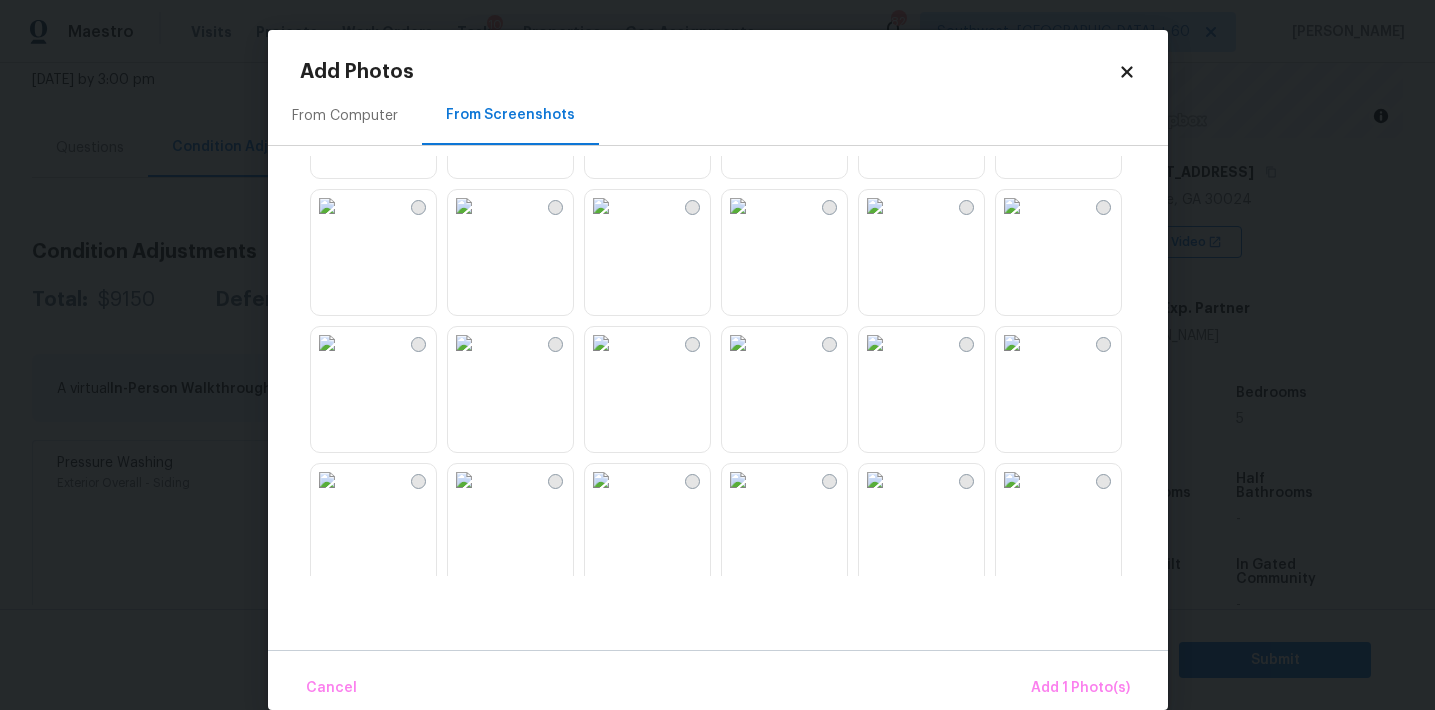 scroll, scrollTop: 427, scrollLeft: 0, axis: vertical 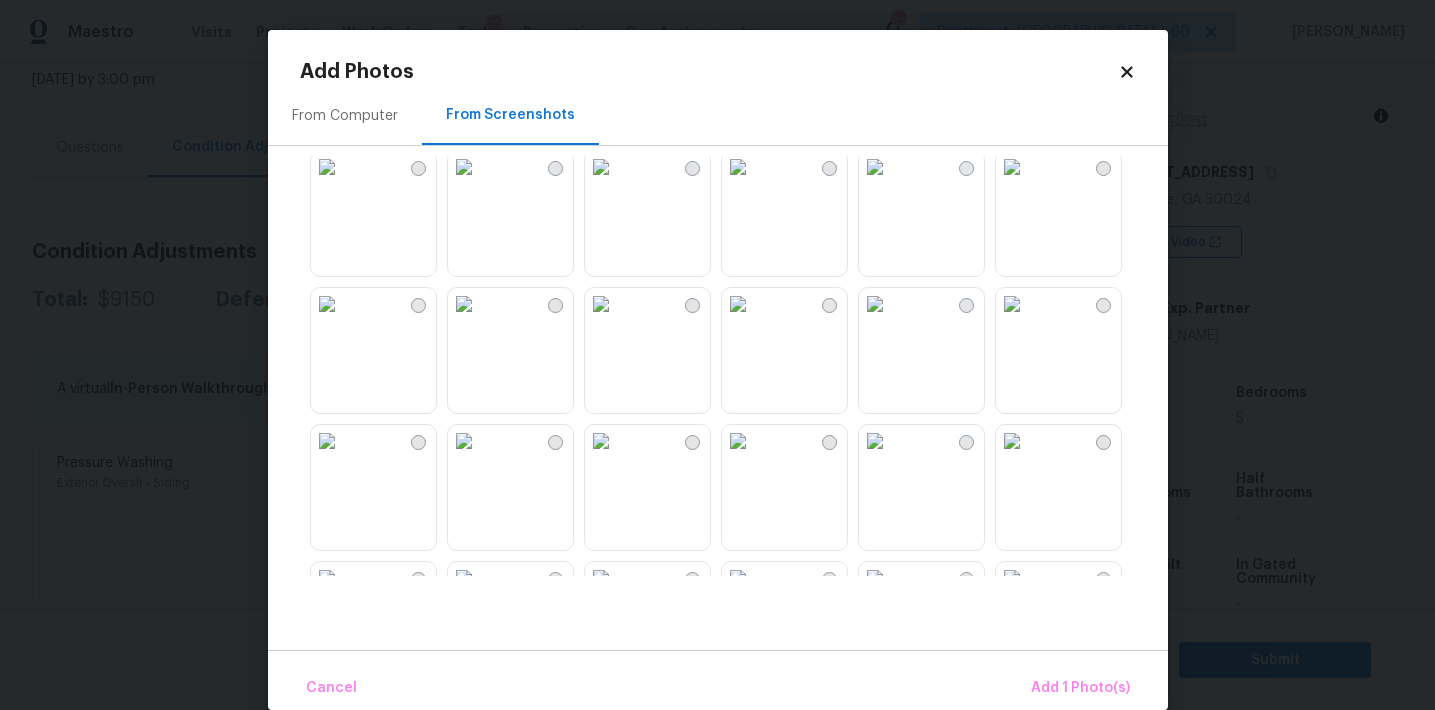 click at bounding box center [464, 304] 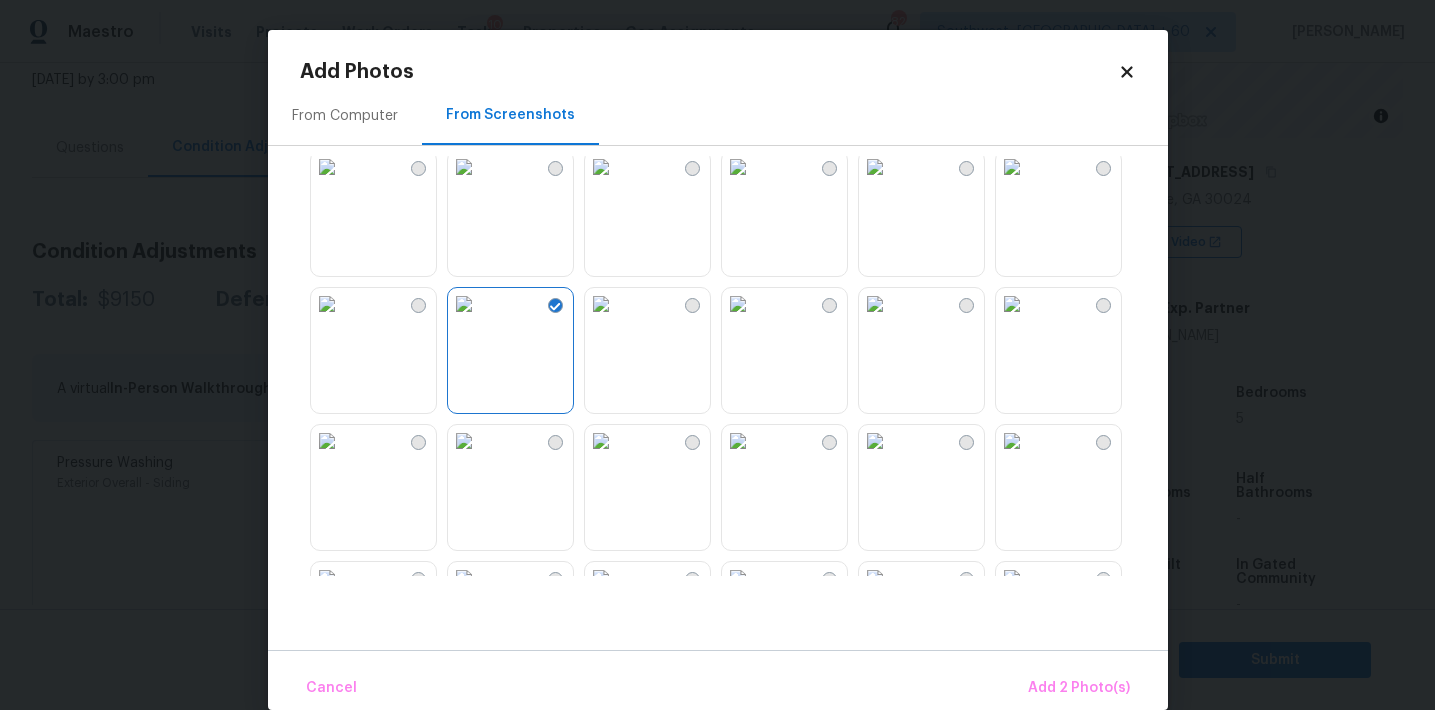 click at bounding box center [738, 304] 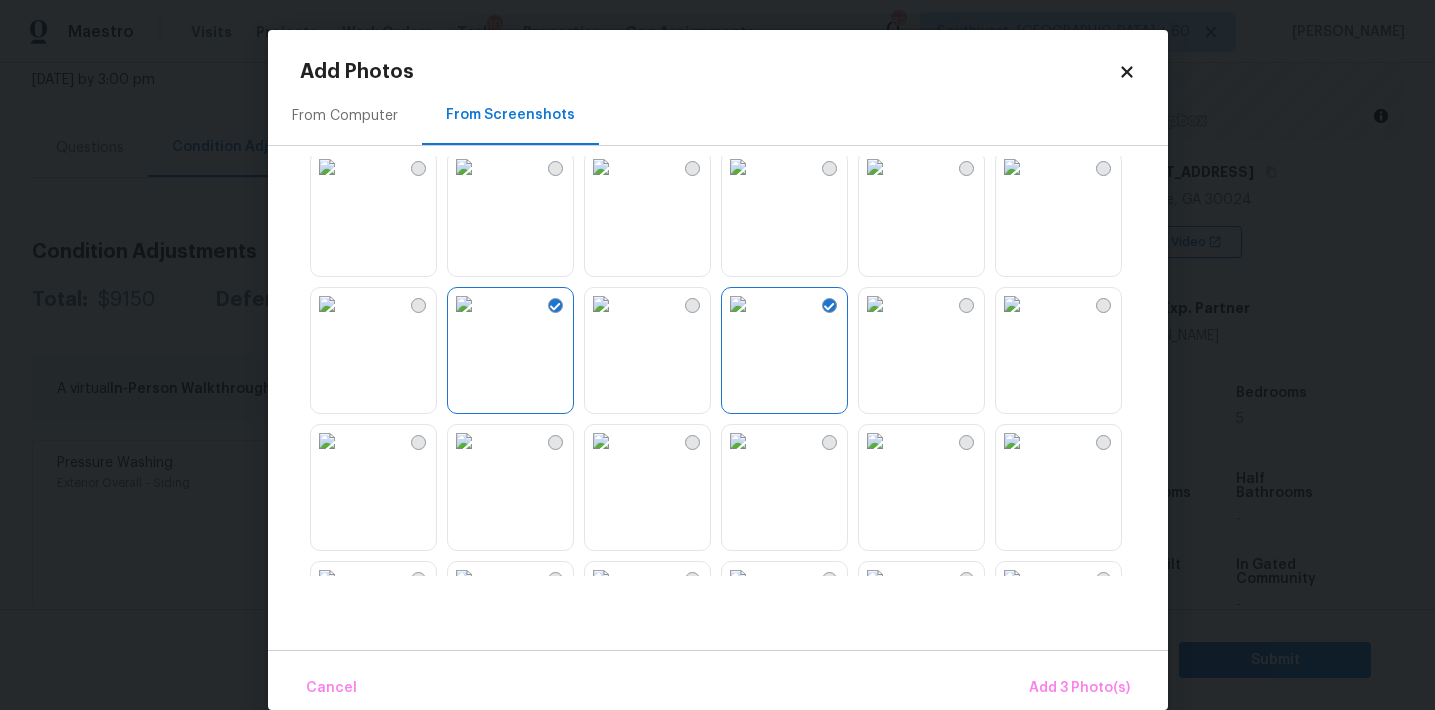 click at bounding box center (464, 167) 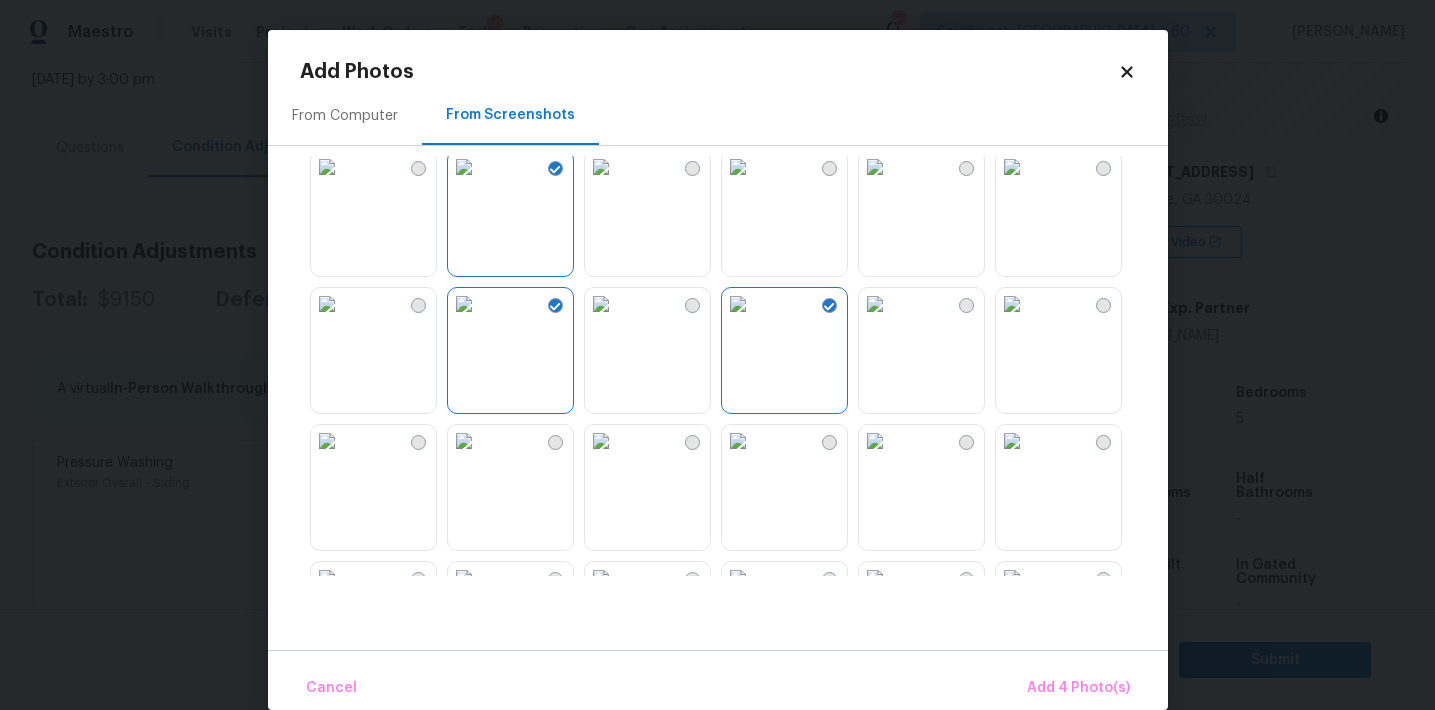 click at bounding box center (875, 304) 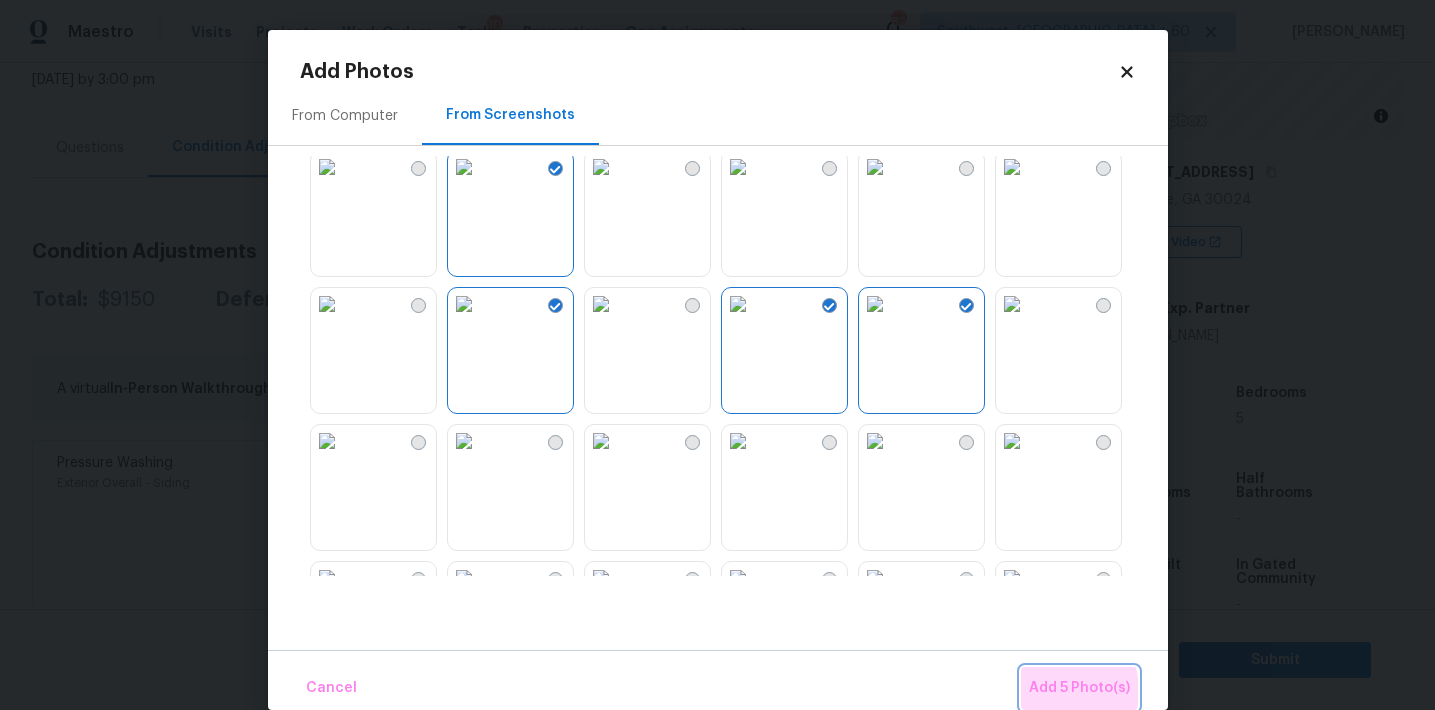 click on "Add 5 Photo(s)" at bounding box center [1079, 688] 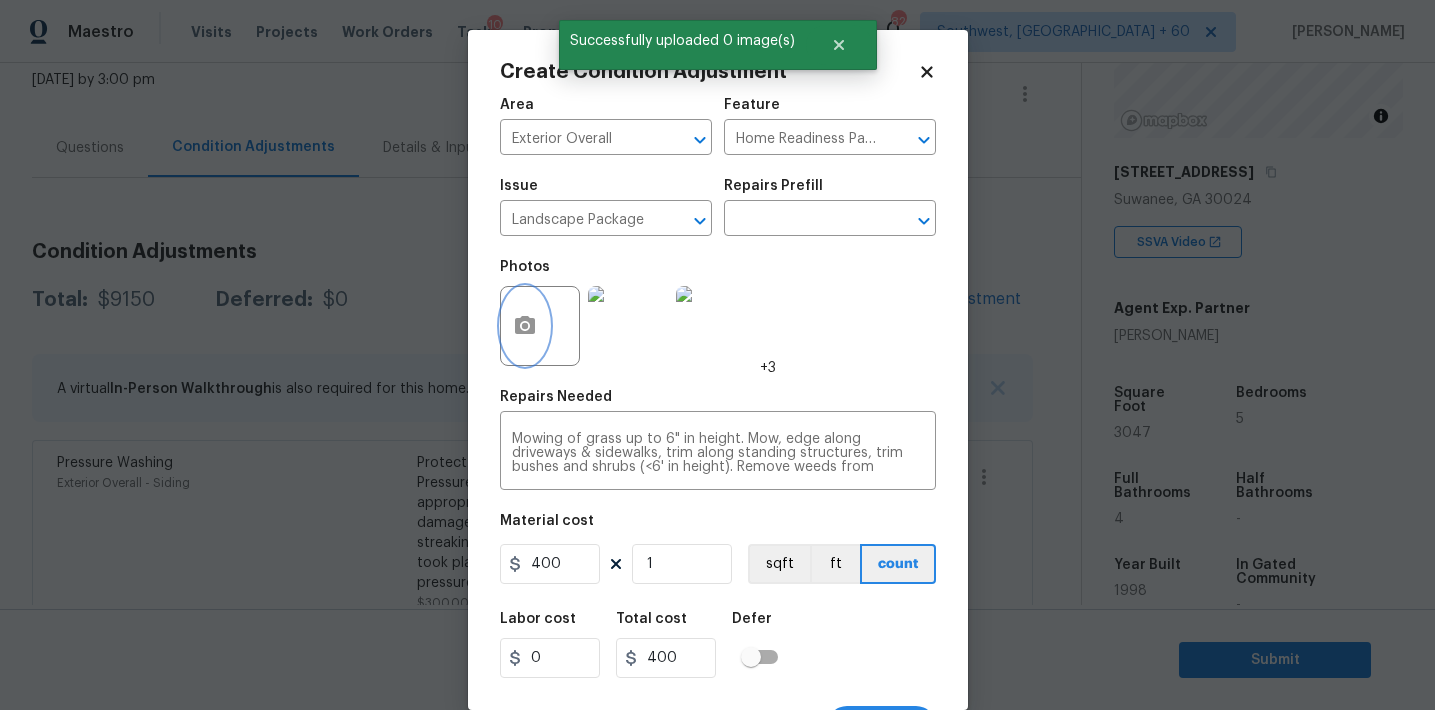 scroll, scrollTop: 37, scrollLeft: 0, axis: vertical 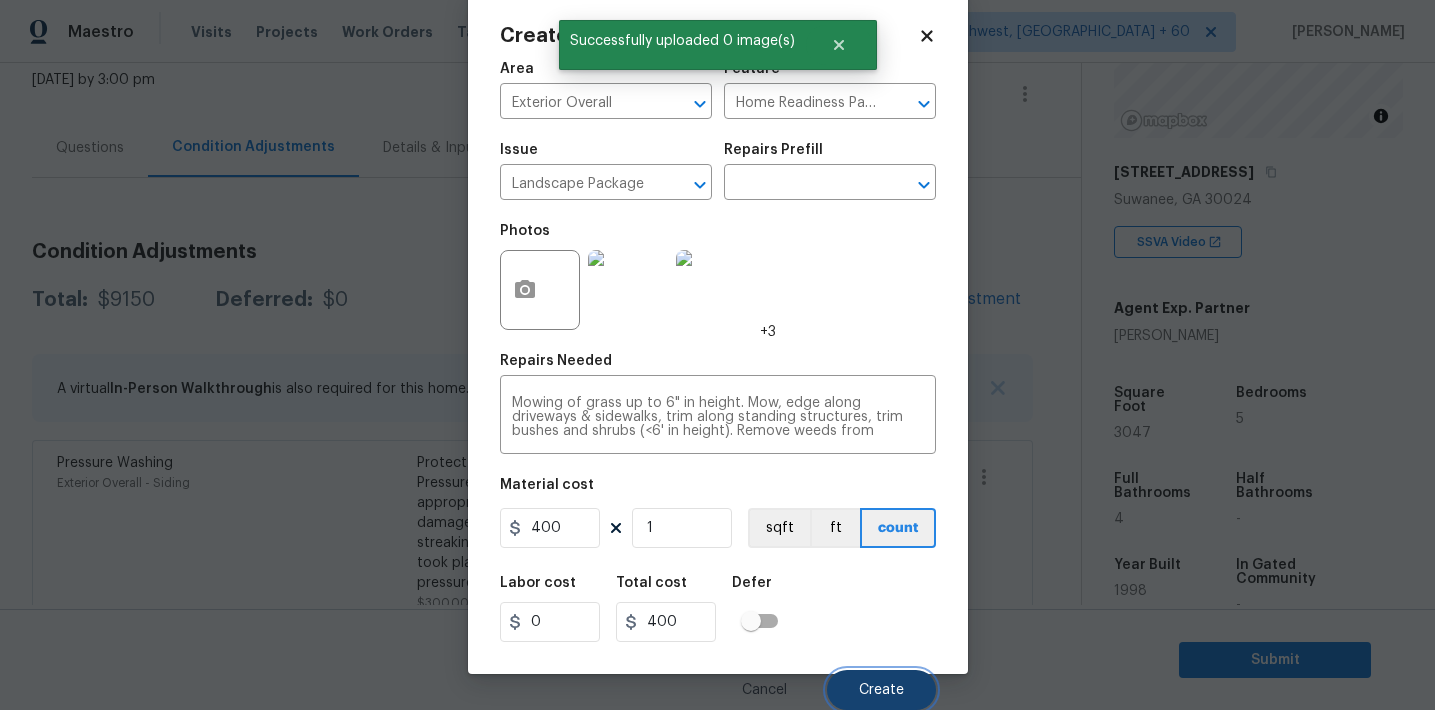 click on "Create" at bounding box center [881, 690] 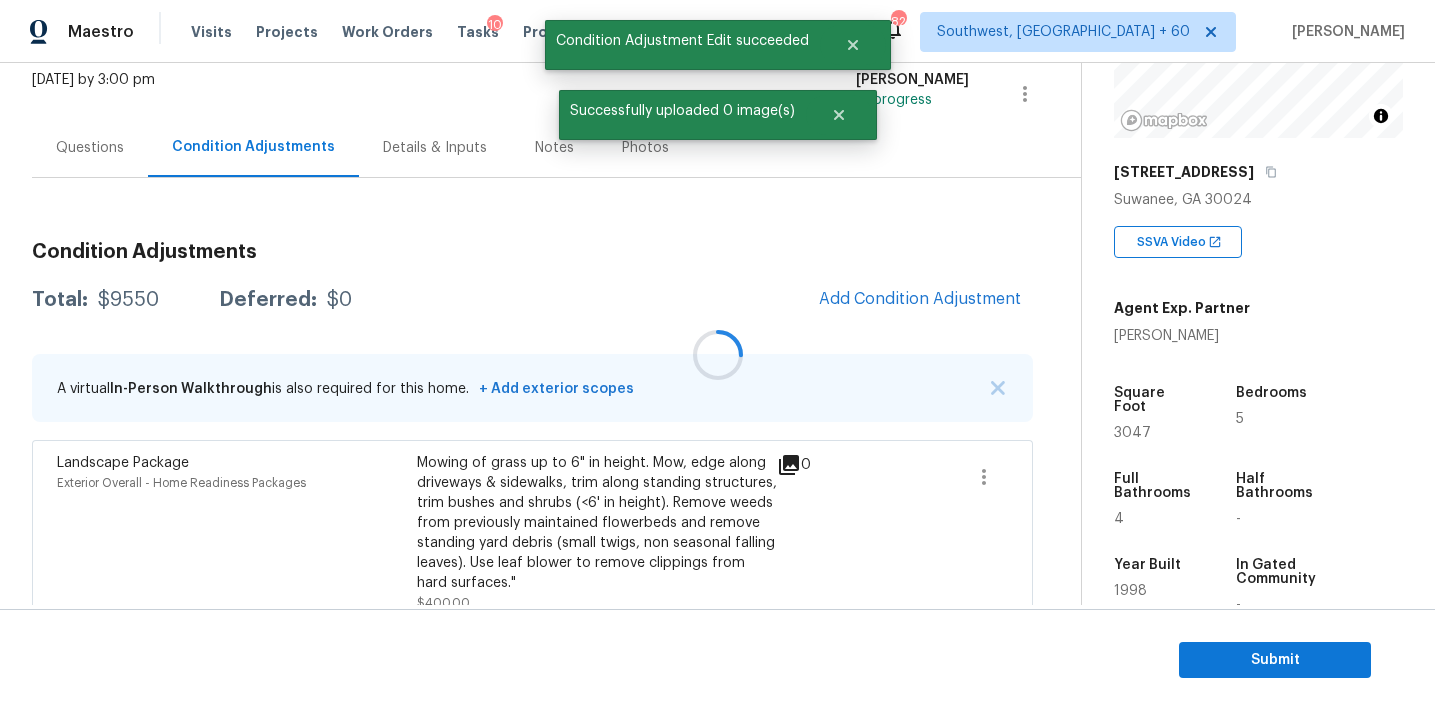 scroll, scrollTop: 30, scrollLeft: 0, axis: vertical 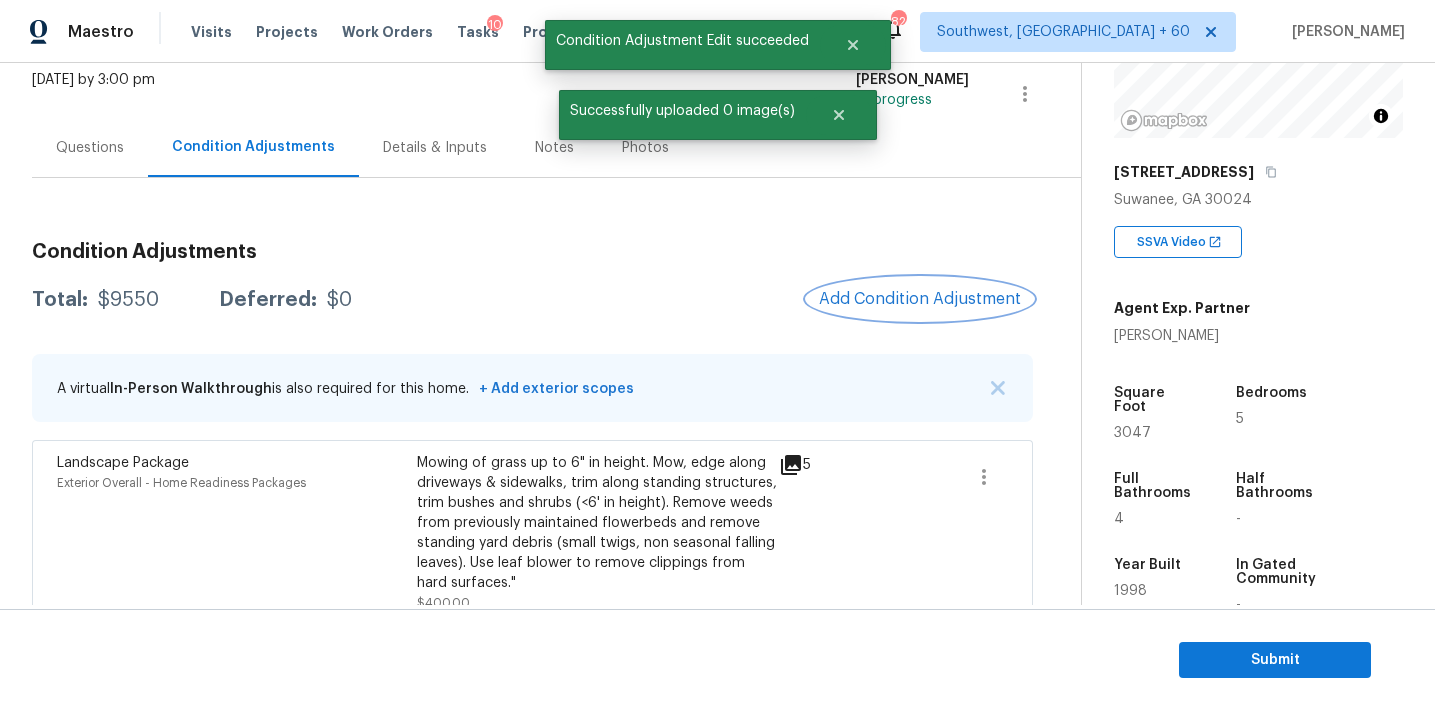 click on "Add Condition Adjustment" at bounding box center (920, 299) 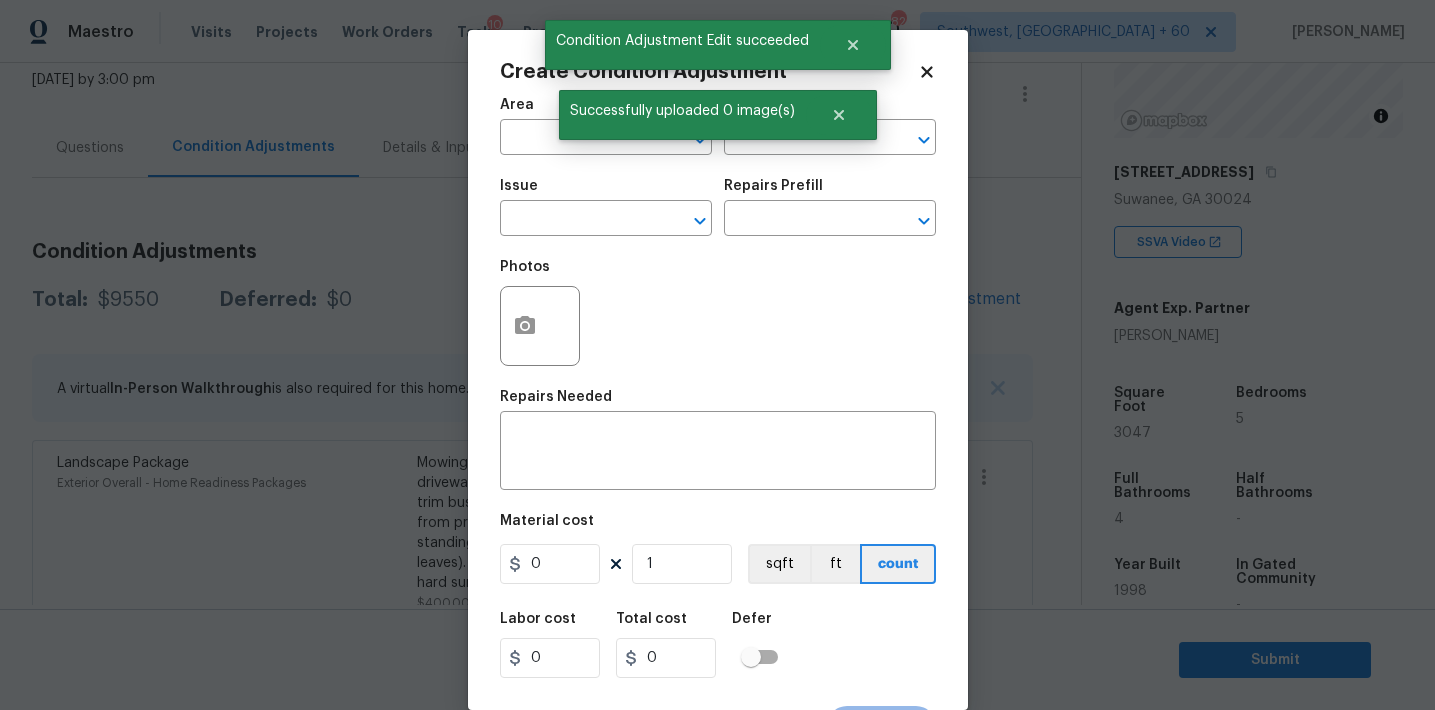 click on "Photos" at bounding box center (718, 313) 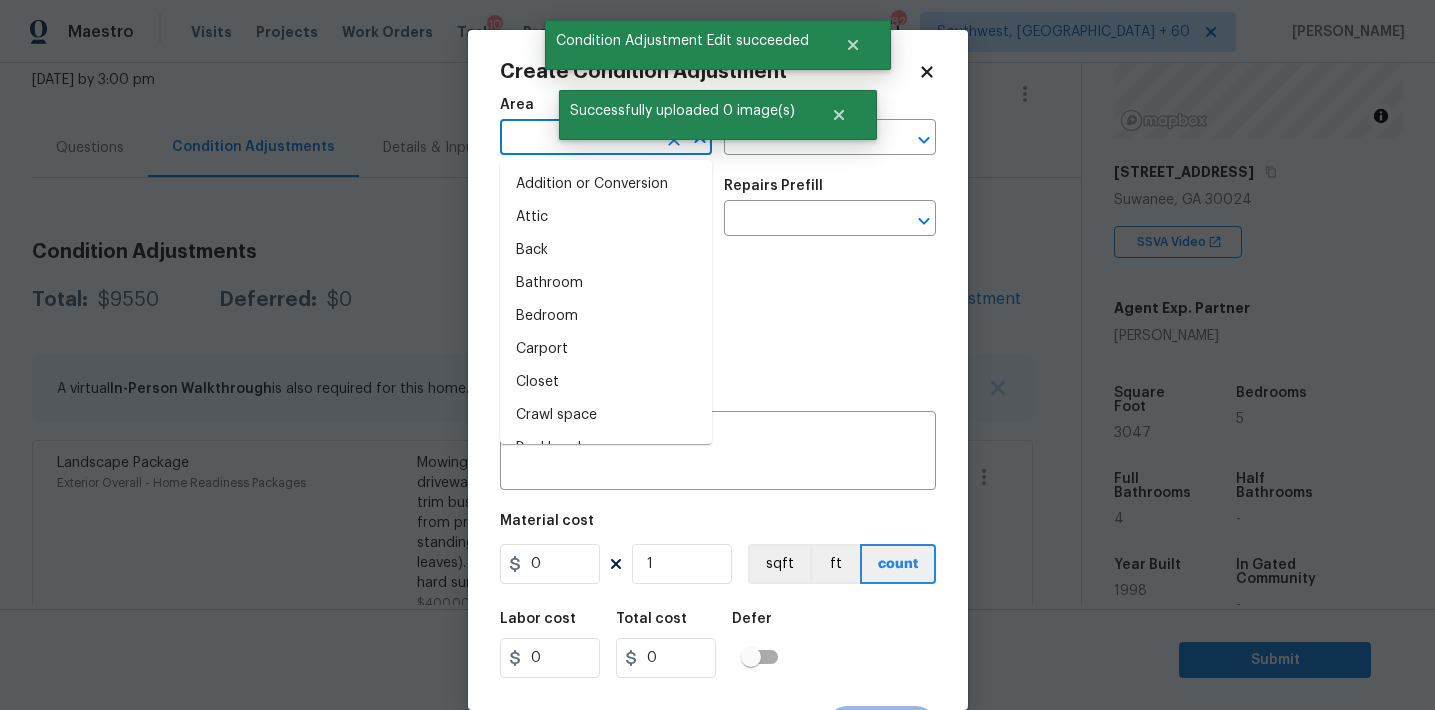 click at bounding box center (578, 139) 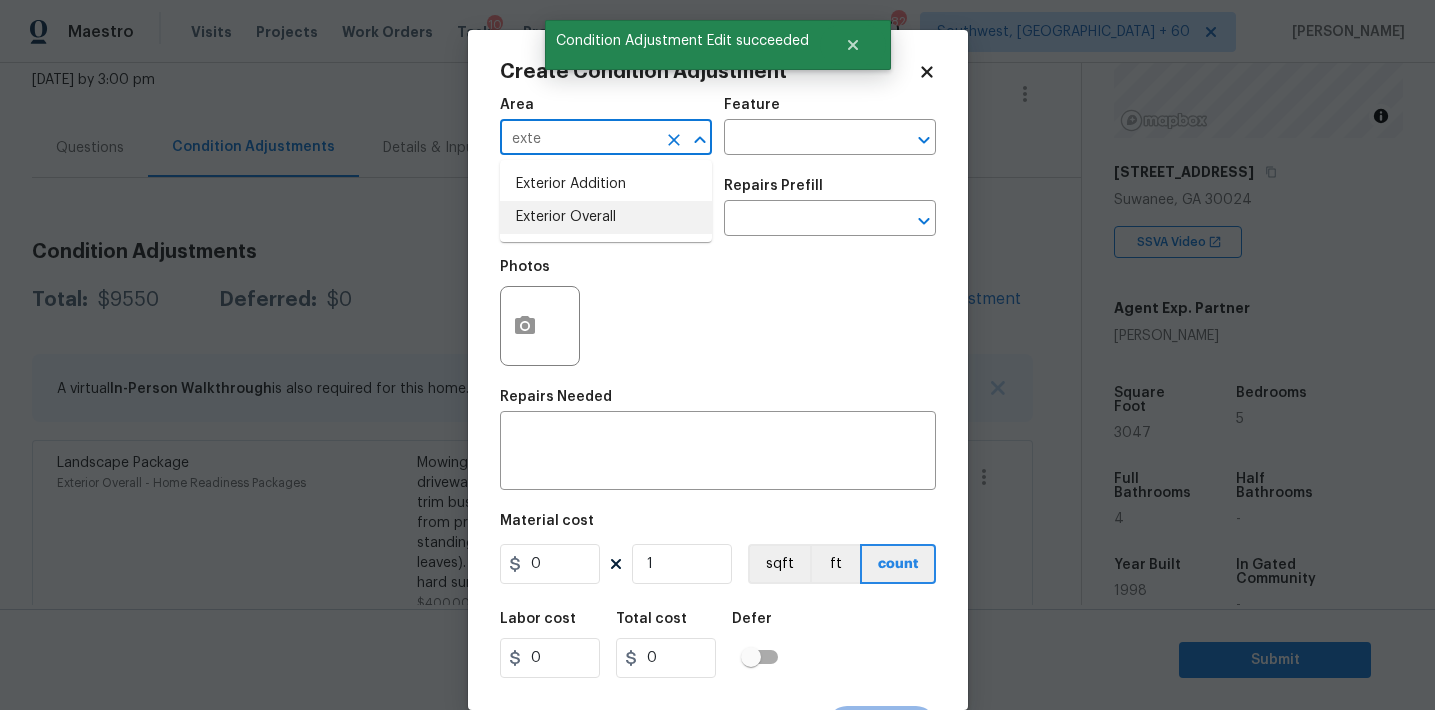 click on "Exterior Overall" at bounding box center (606, 217) 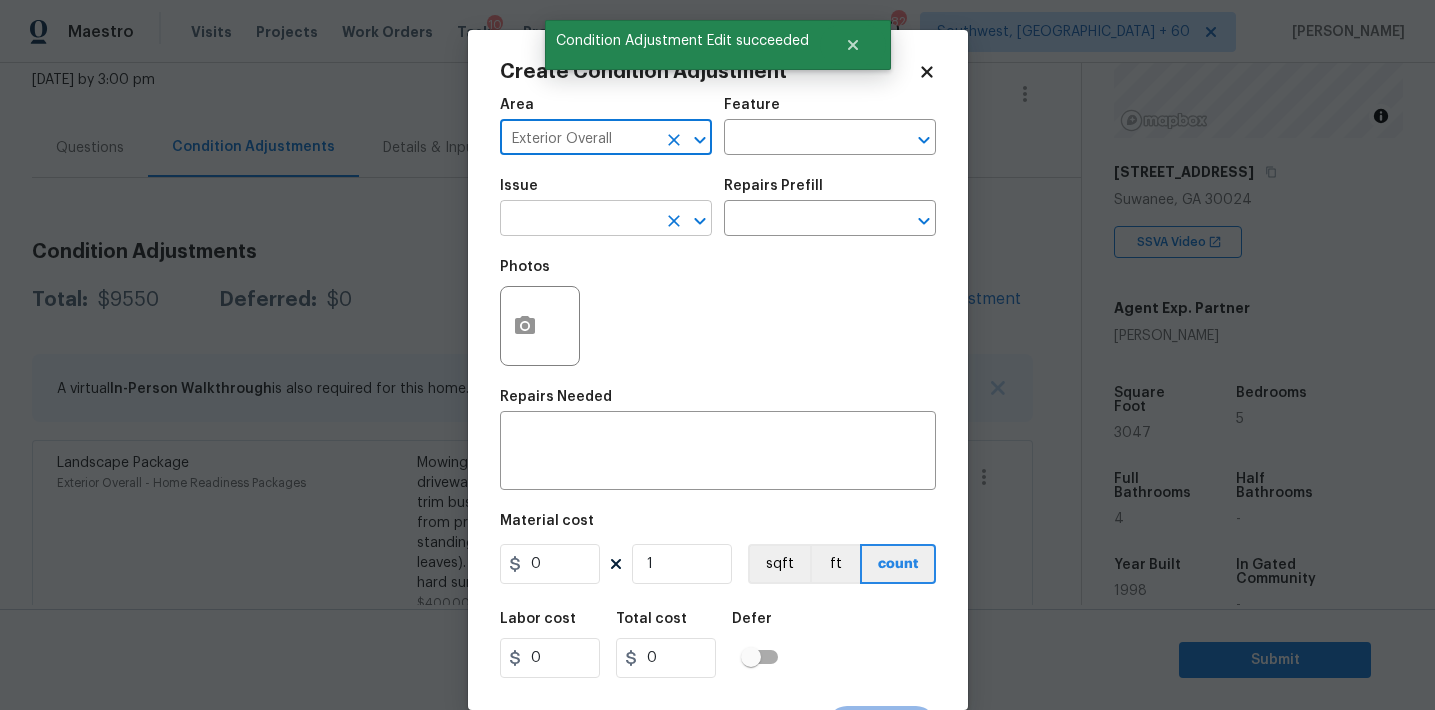 type on "Exterior Overall" 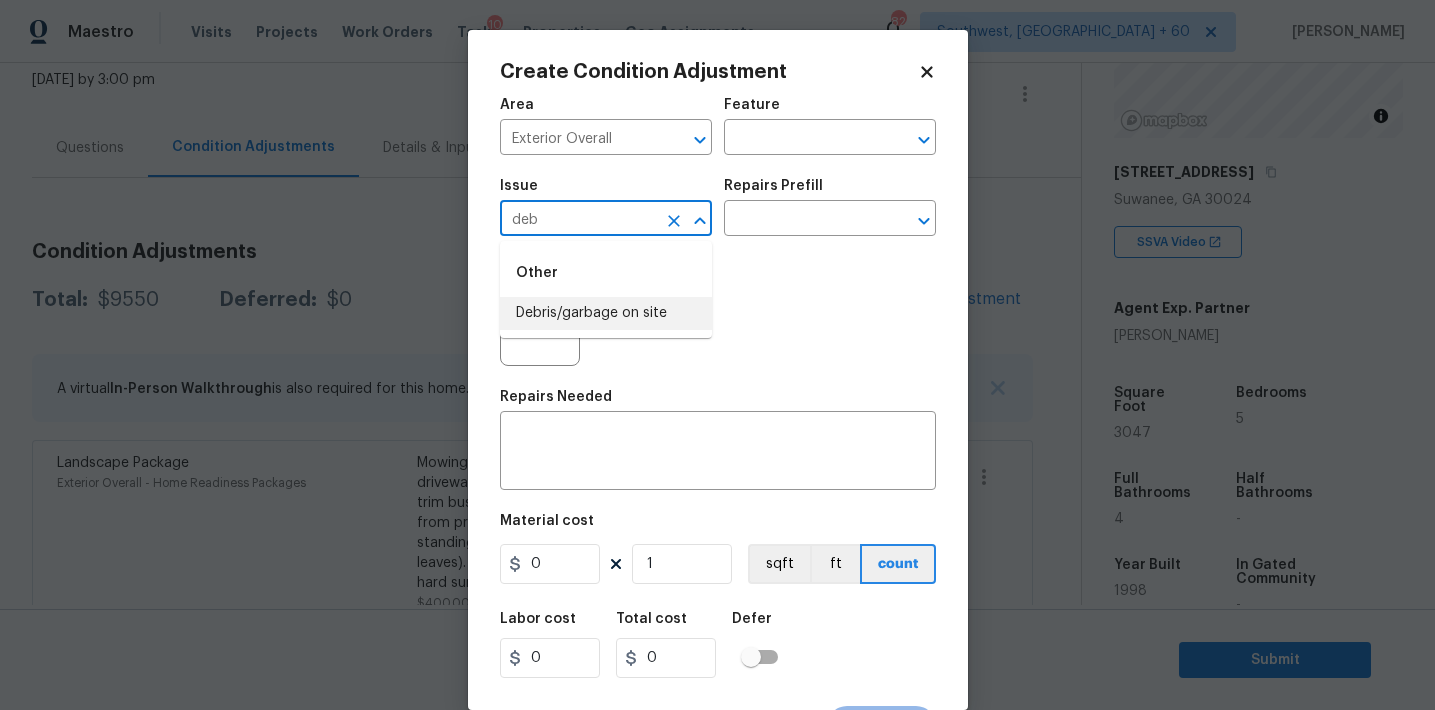 click on "Debris/garbage on site" at bounding box center (606, 313) 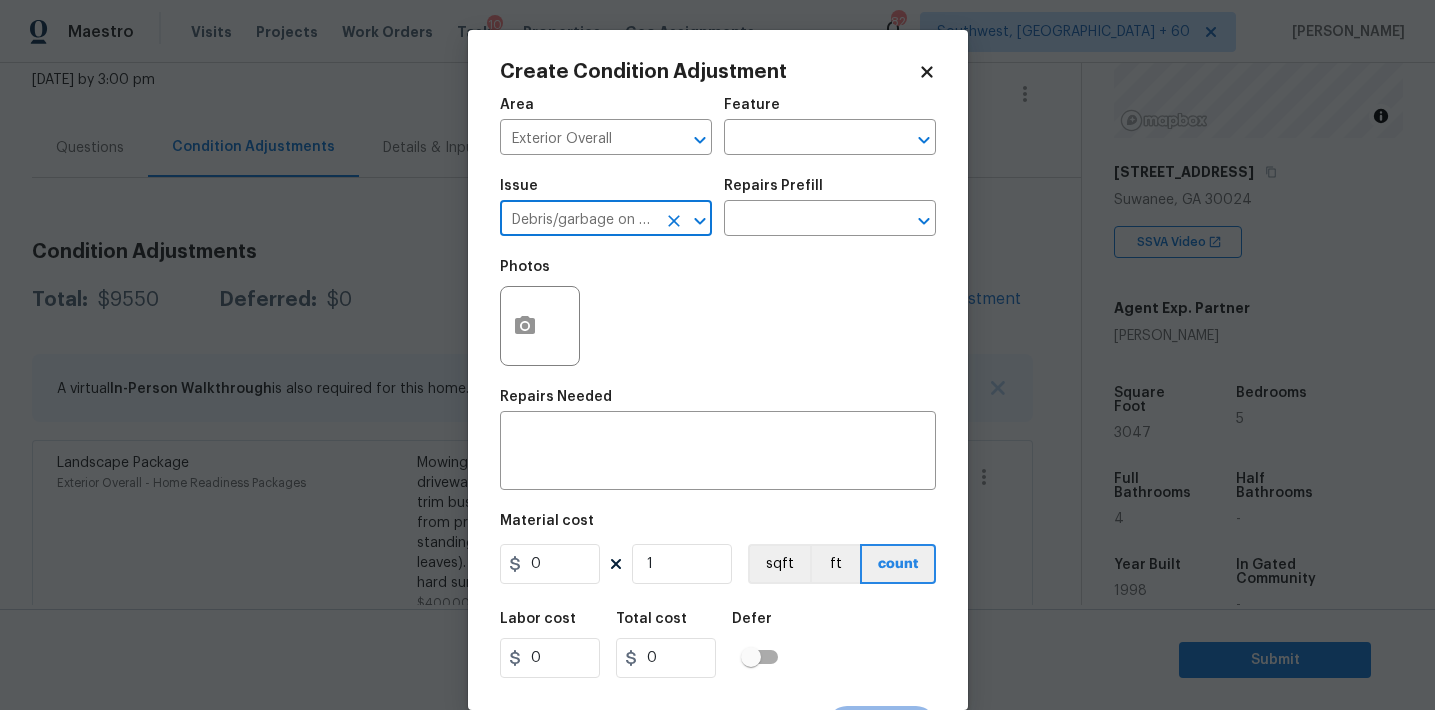 type on "Debris/garbage on site" 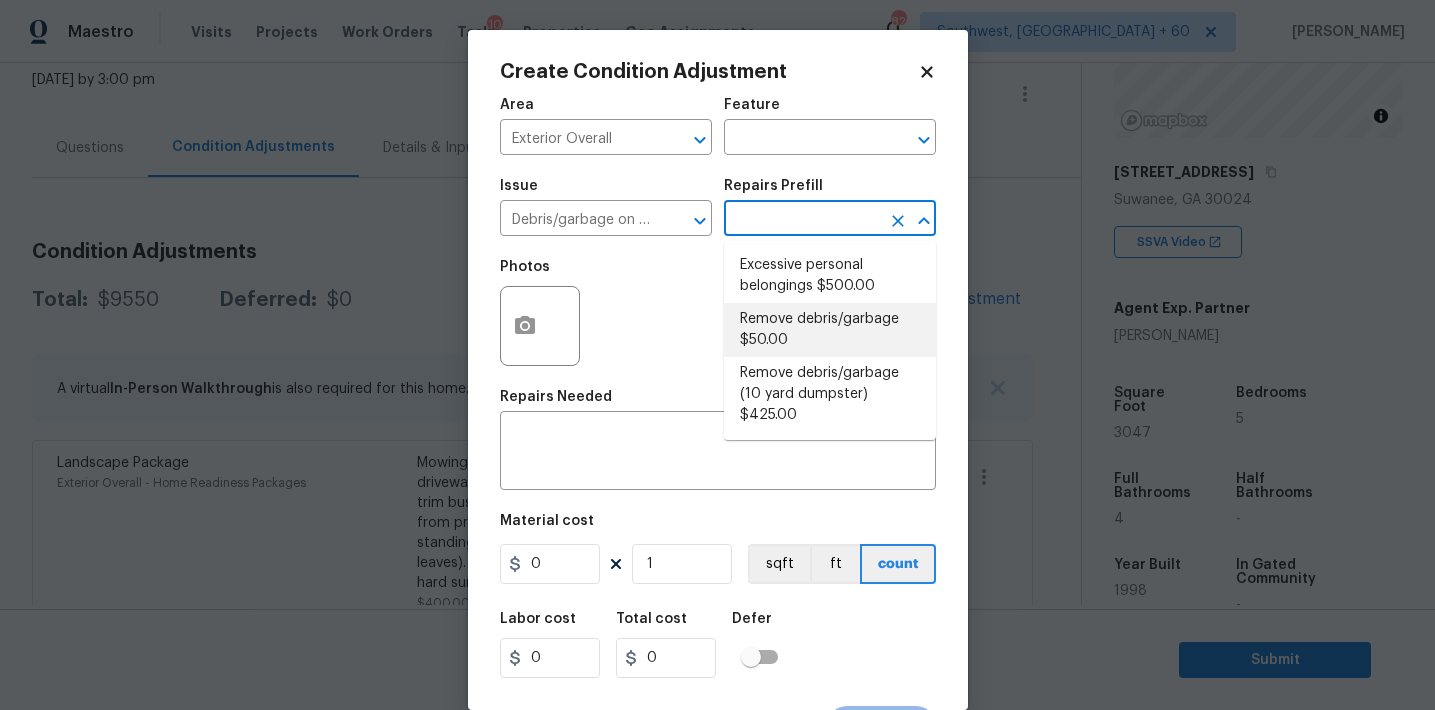 click on "Remove debris/garbage $50.00" at bounding box center [830, 330] 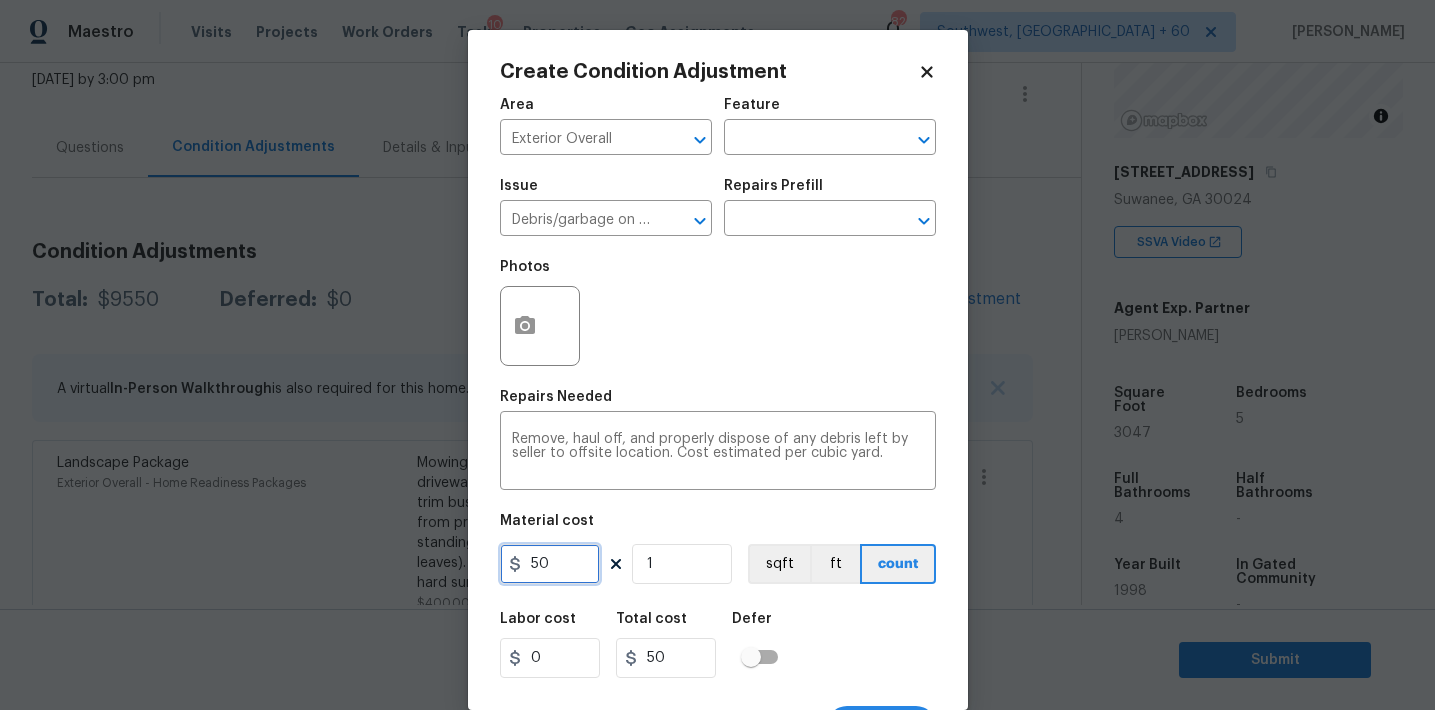 click on "50" at bounding box center [550, 564] 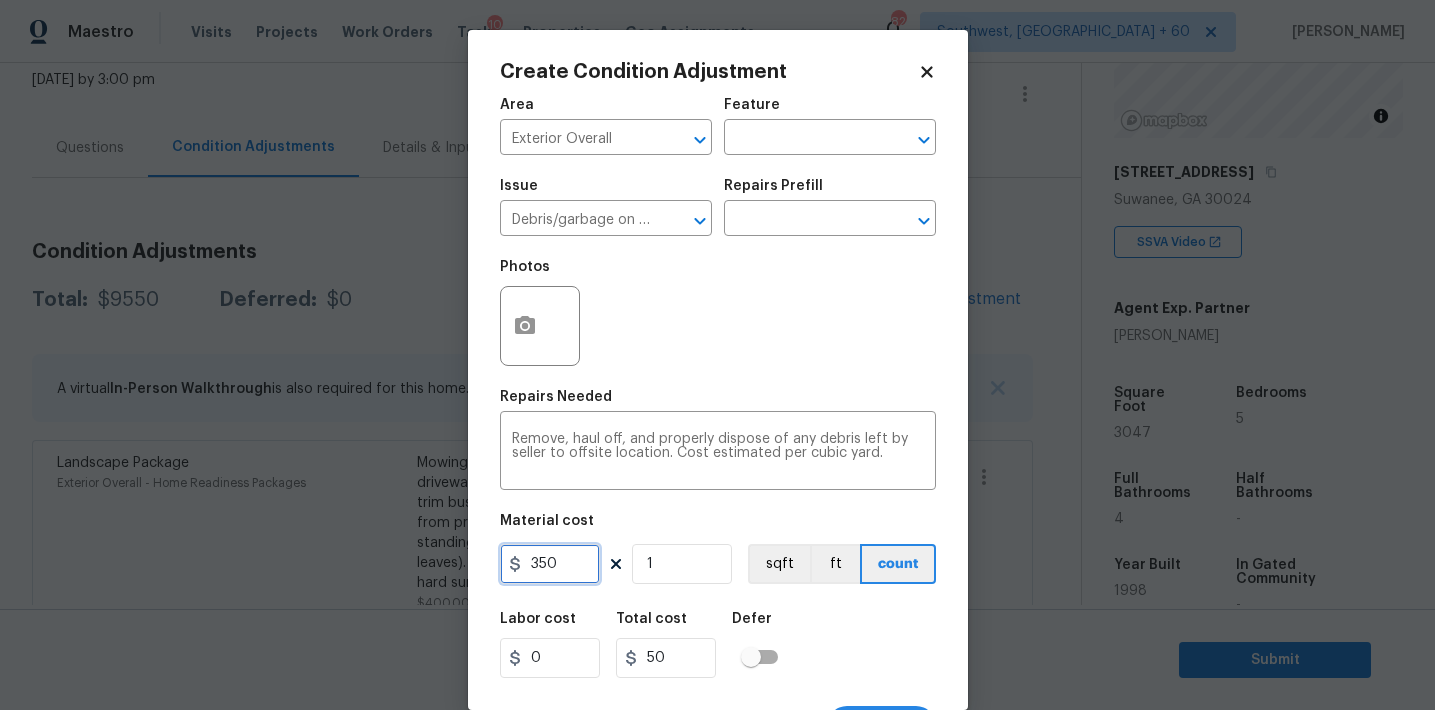 type on "350" 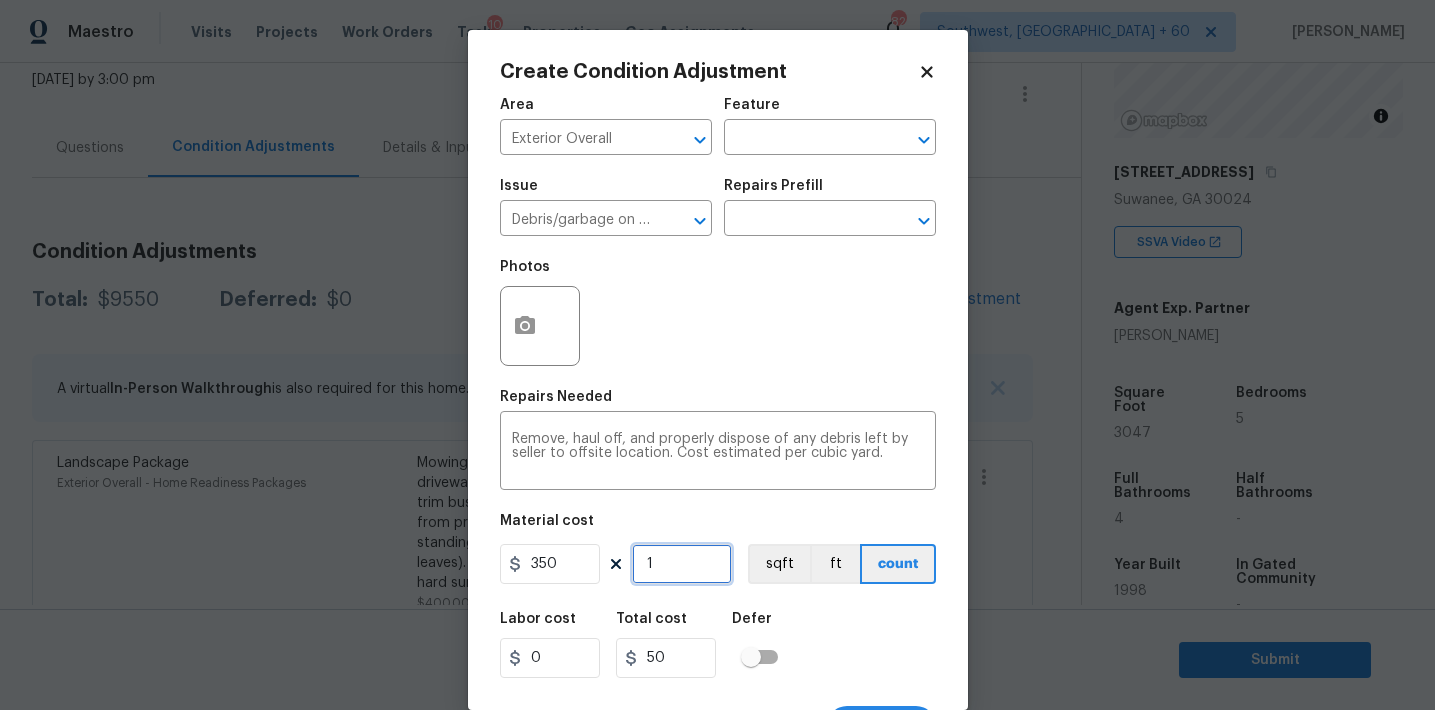 type on "350" 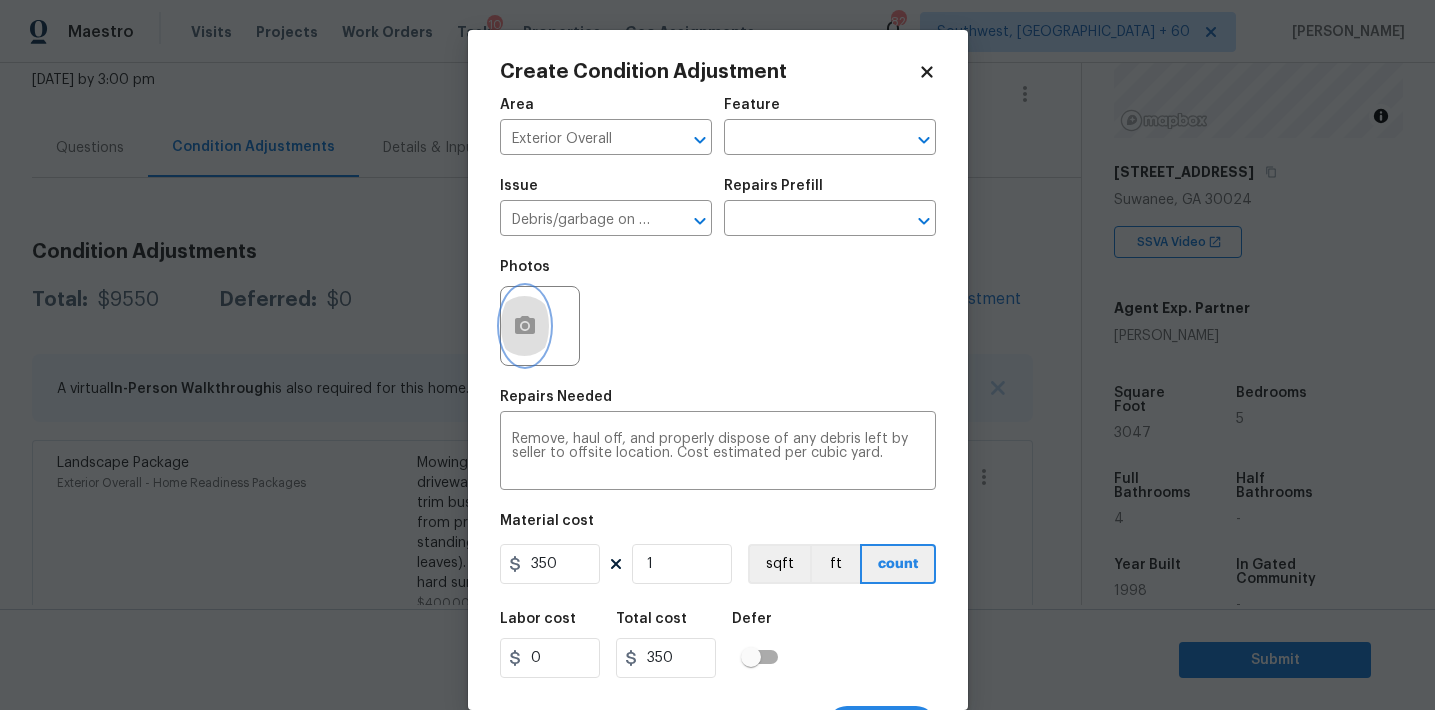 click at bounding box center (525, 326) 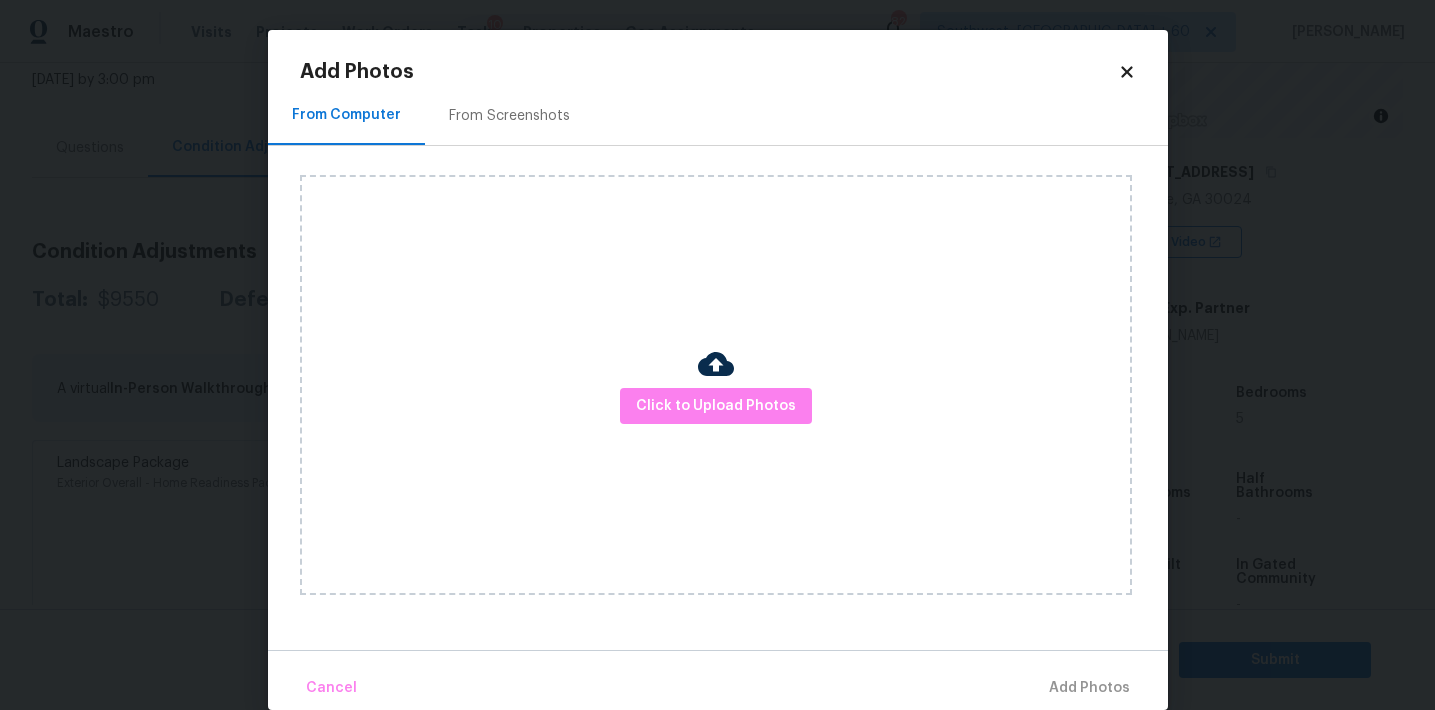 click on "From Screenshots" at bounding box center (509, 116) 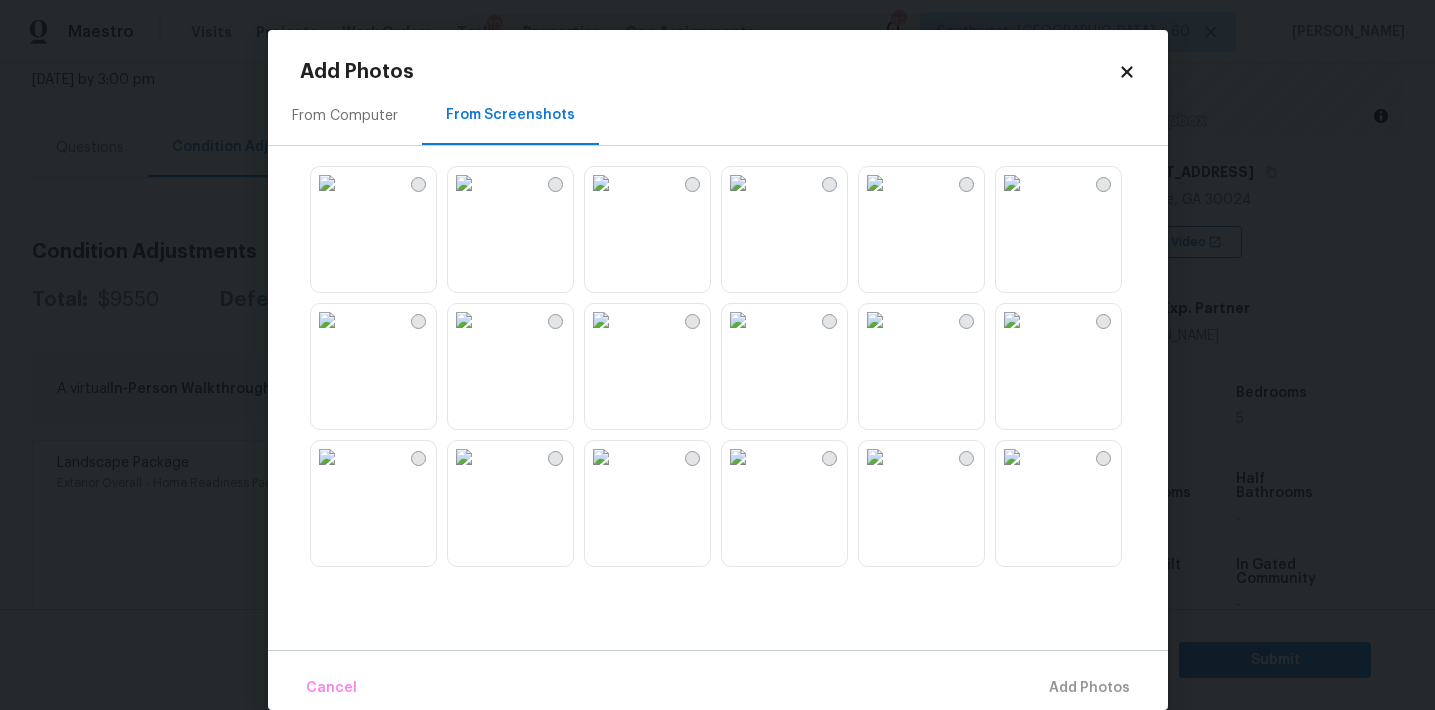 click at bounding box center [875, 183] 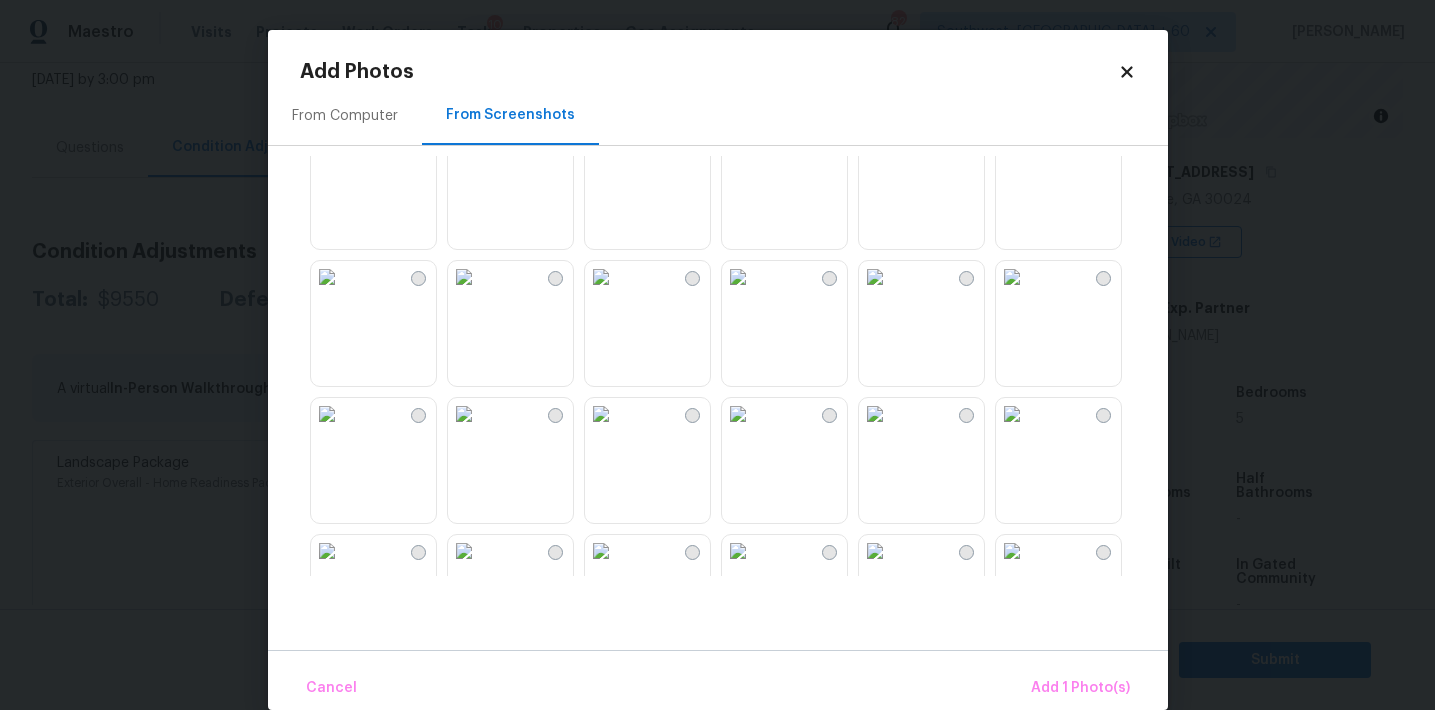 scroll, scrollTop: 228, scrollLeft: 0, axis: vertical 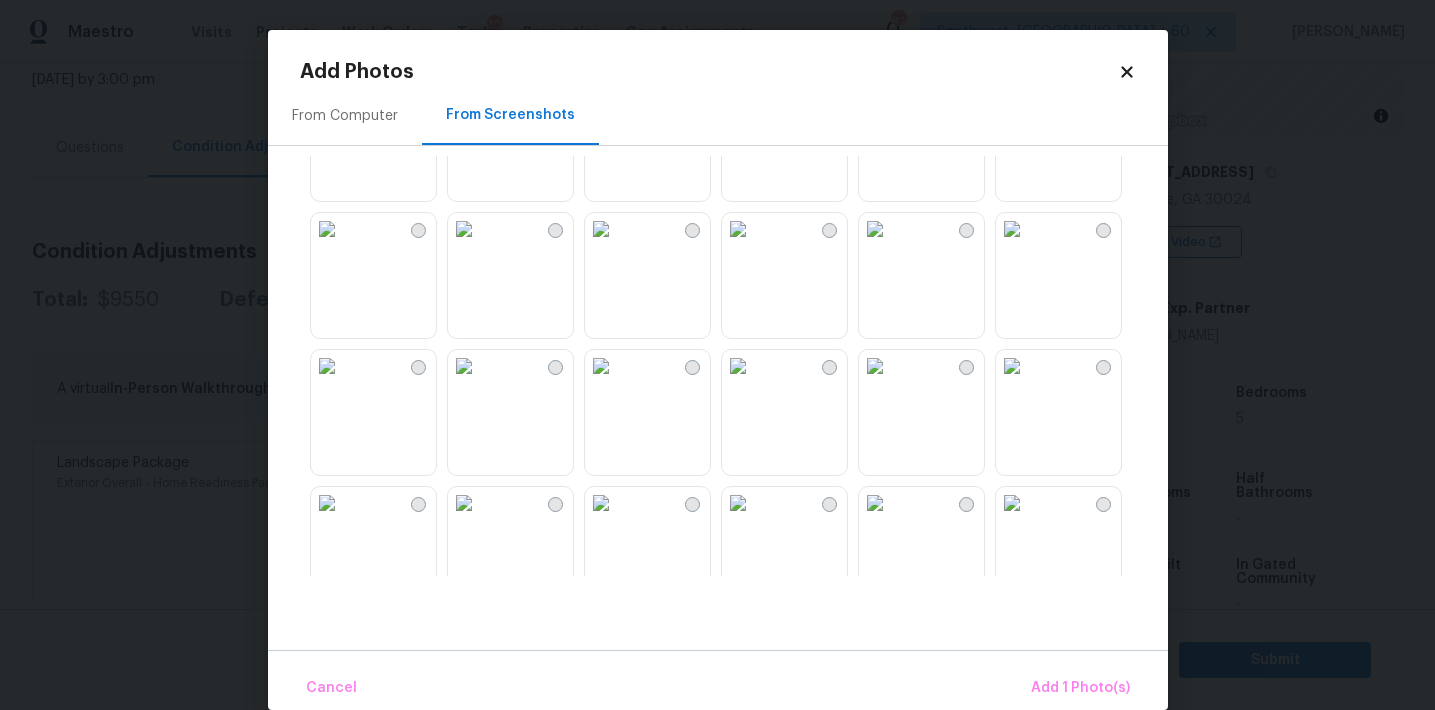 click at bounding box center [464, 366] 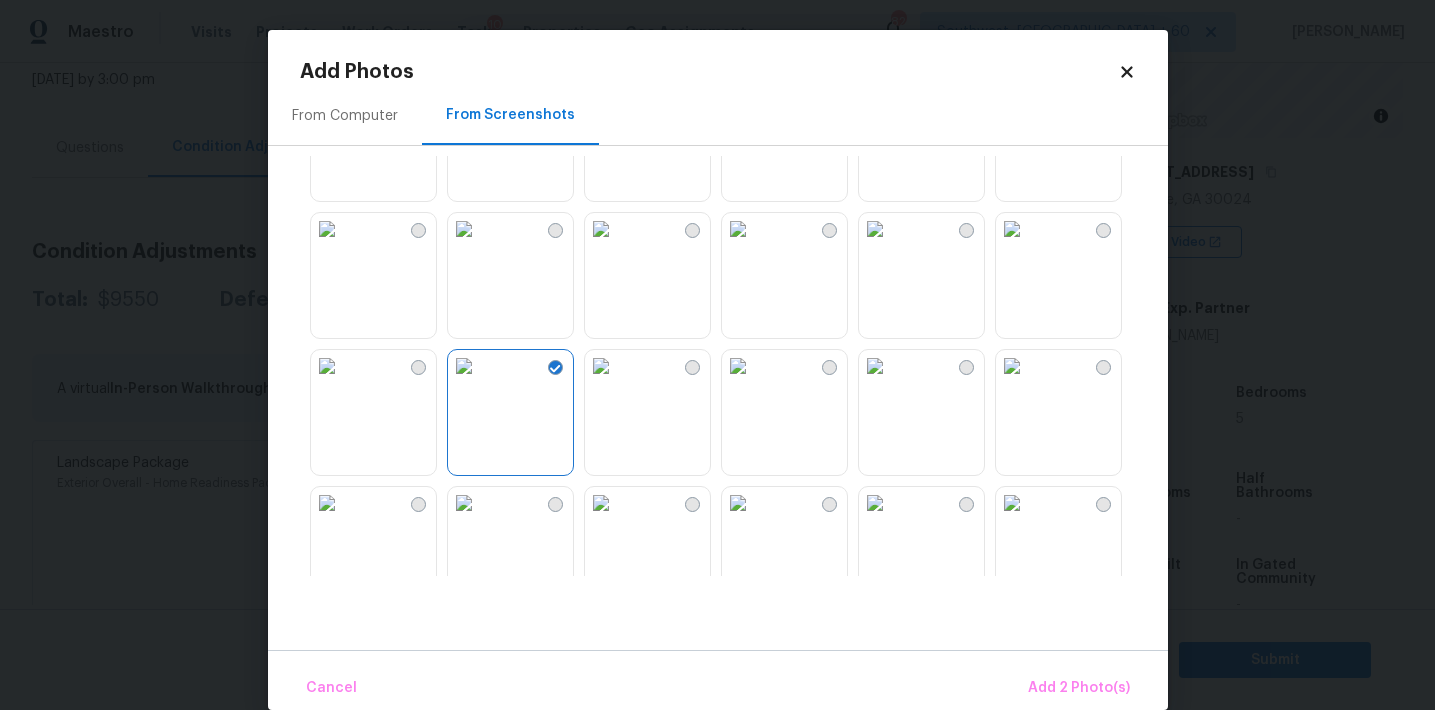 click at bounding box center [464, 503] 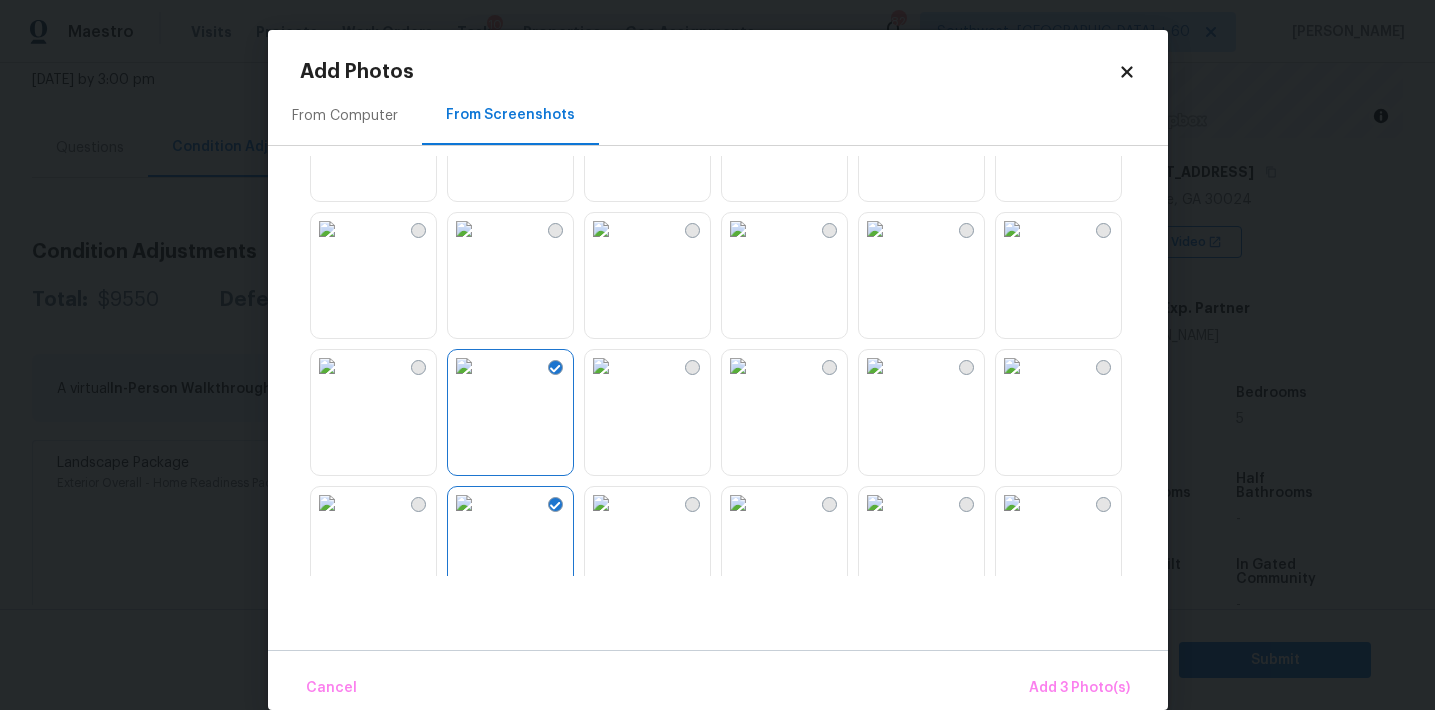 click at bounding box center [738, 503] 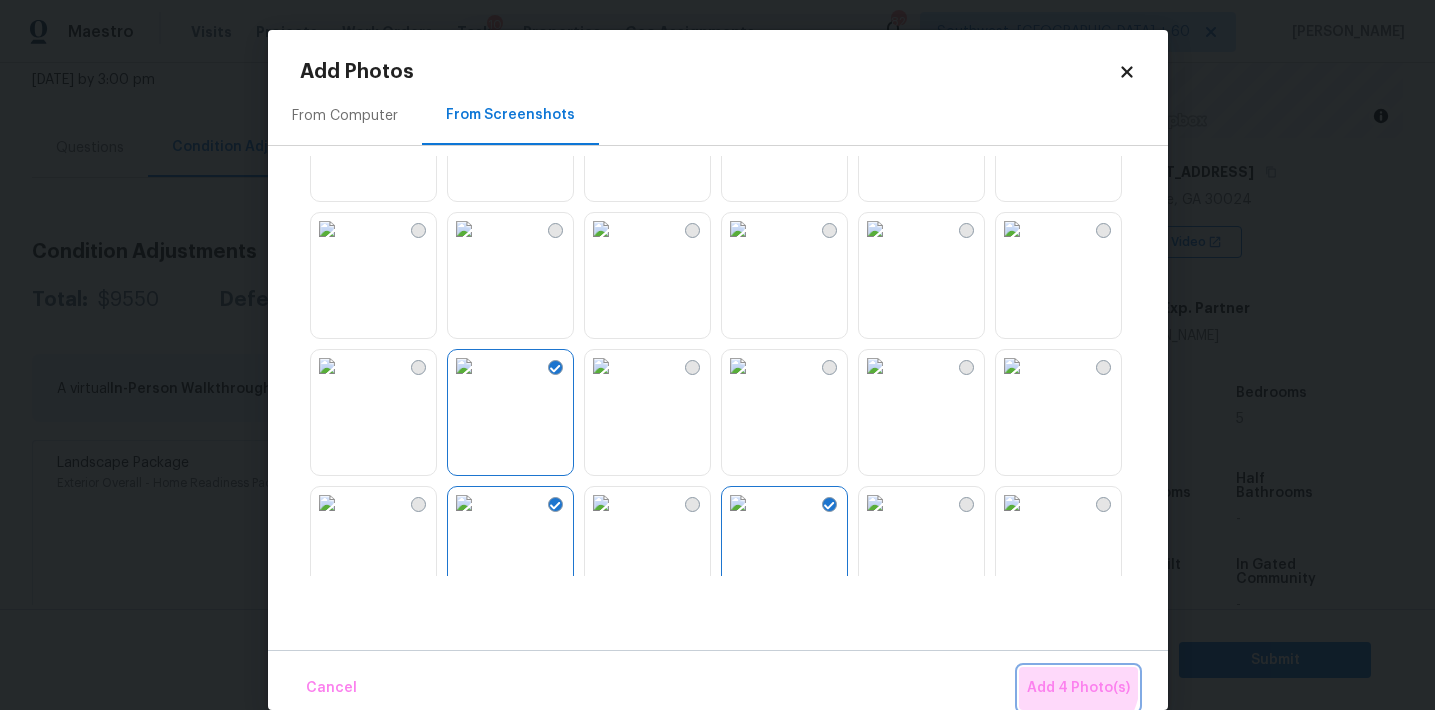 click on "Add 4 Photo(s)" at bounding box center [1078, 688] 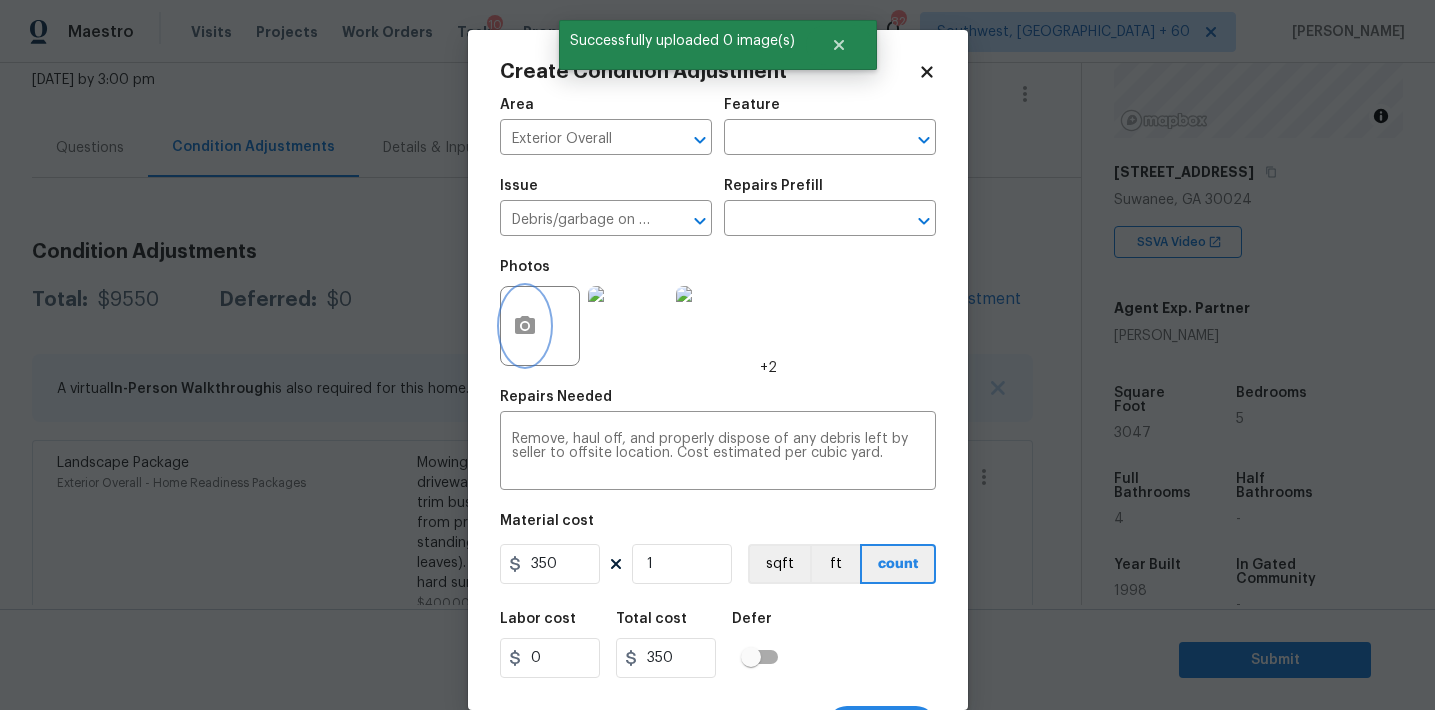 scroll, scrollTop: 37, scrollLeft: 0, axis: vertical 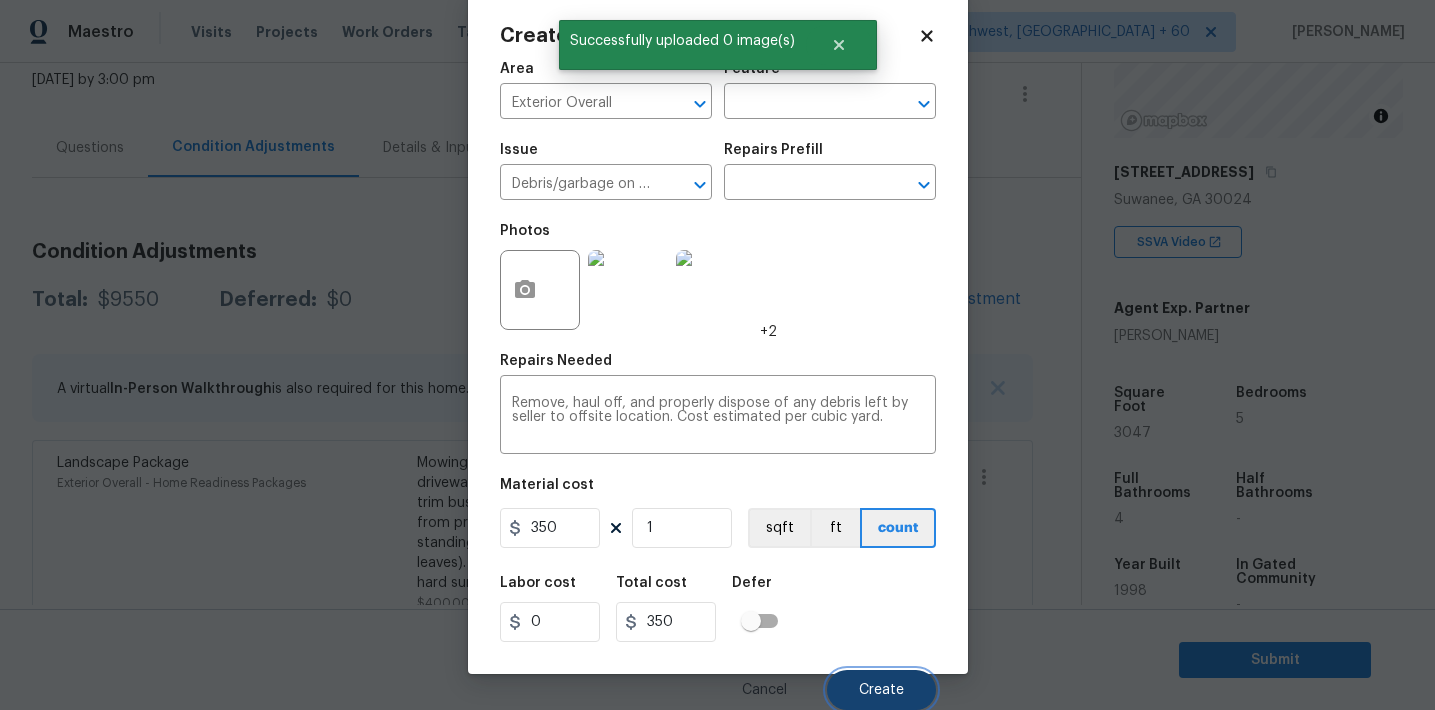 click on "Create" at bounding box center (881, 690) 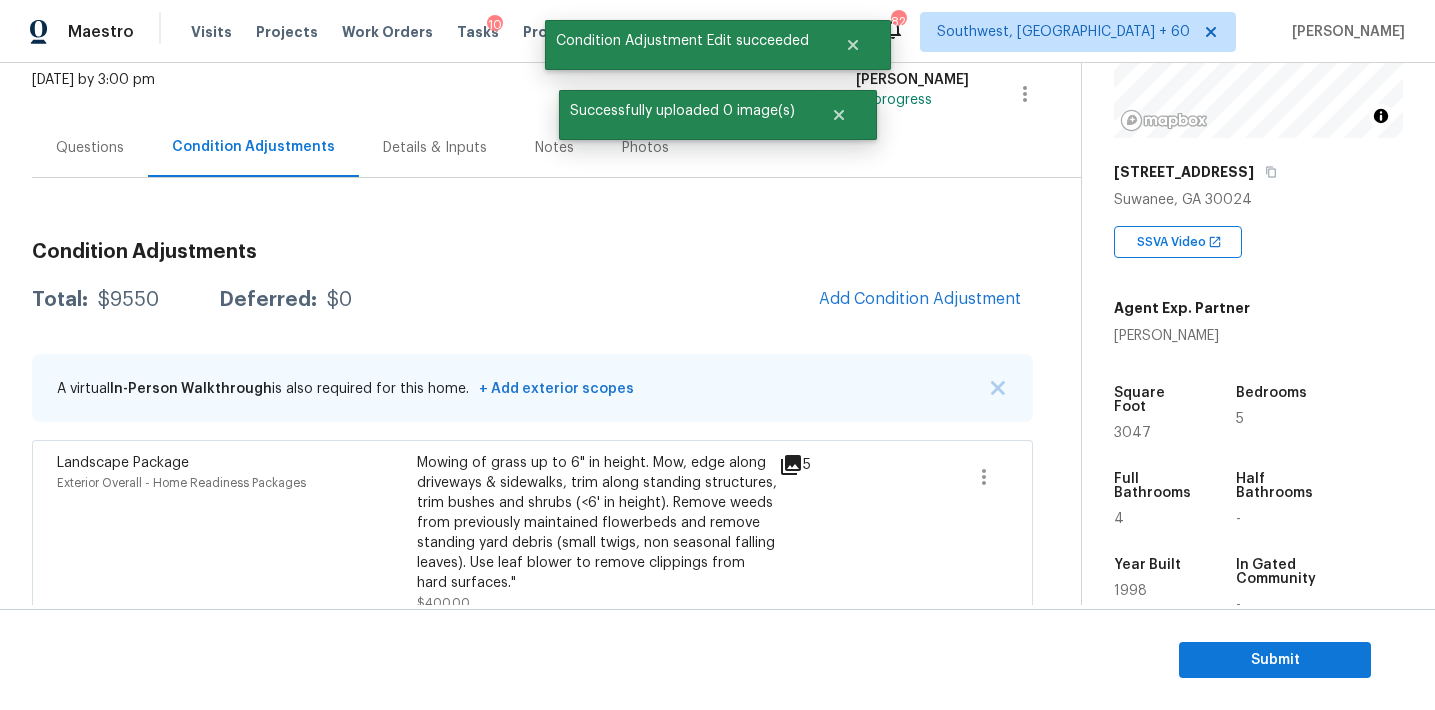 scroll, scrollTop: 30, scrollLeft: 0, axis: vertical 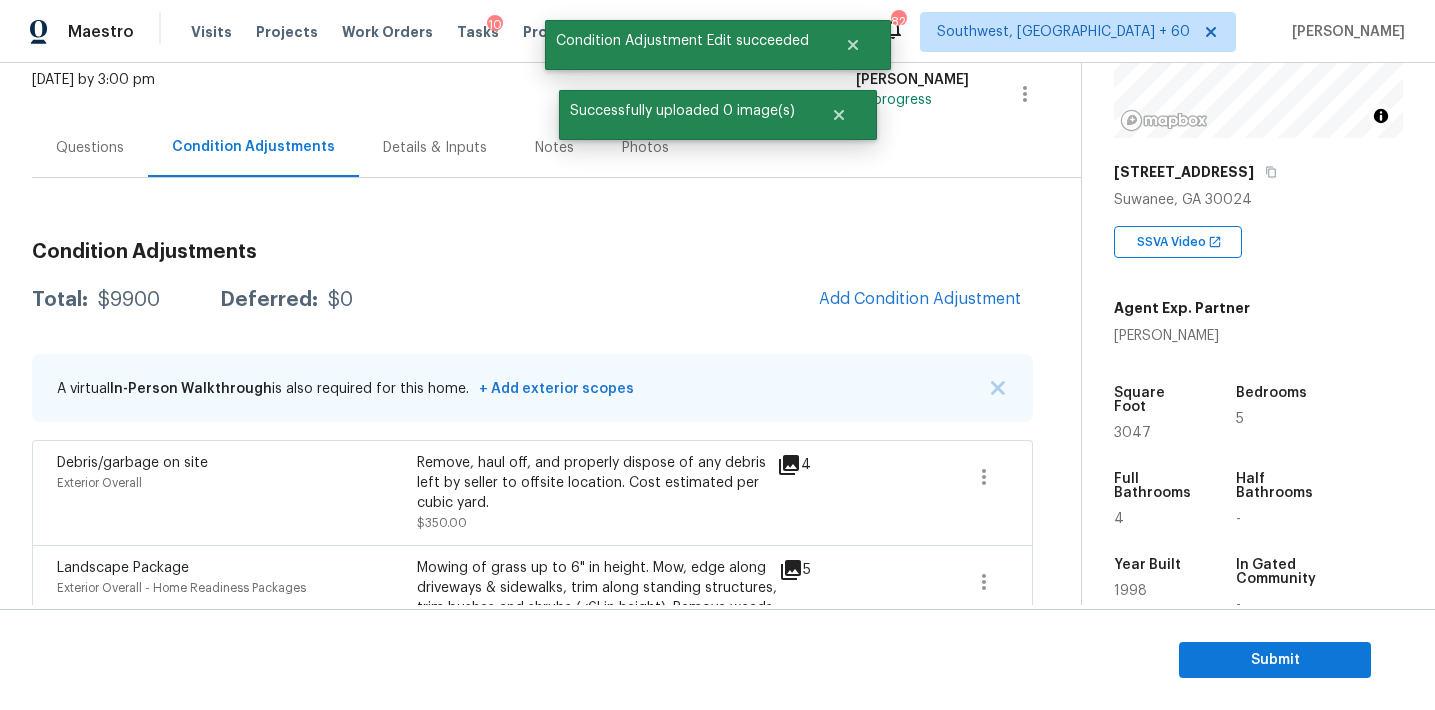 click on "Total:  $9900 Deferred:  $0 Add Condition Adjustment" at bounding box center (532, 300) 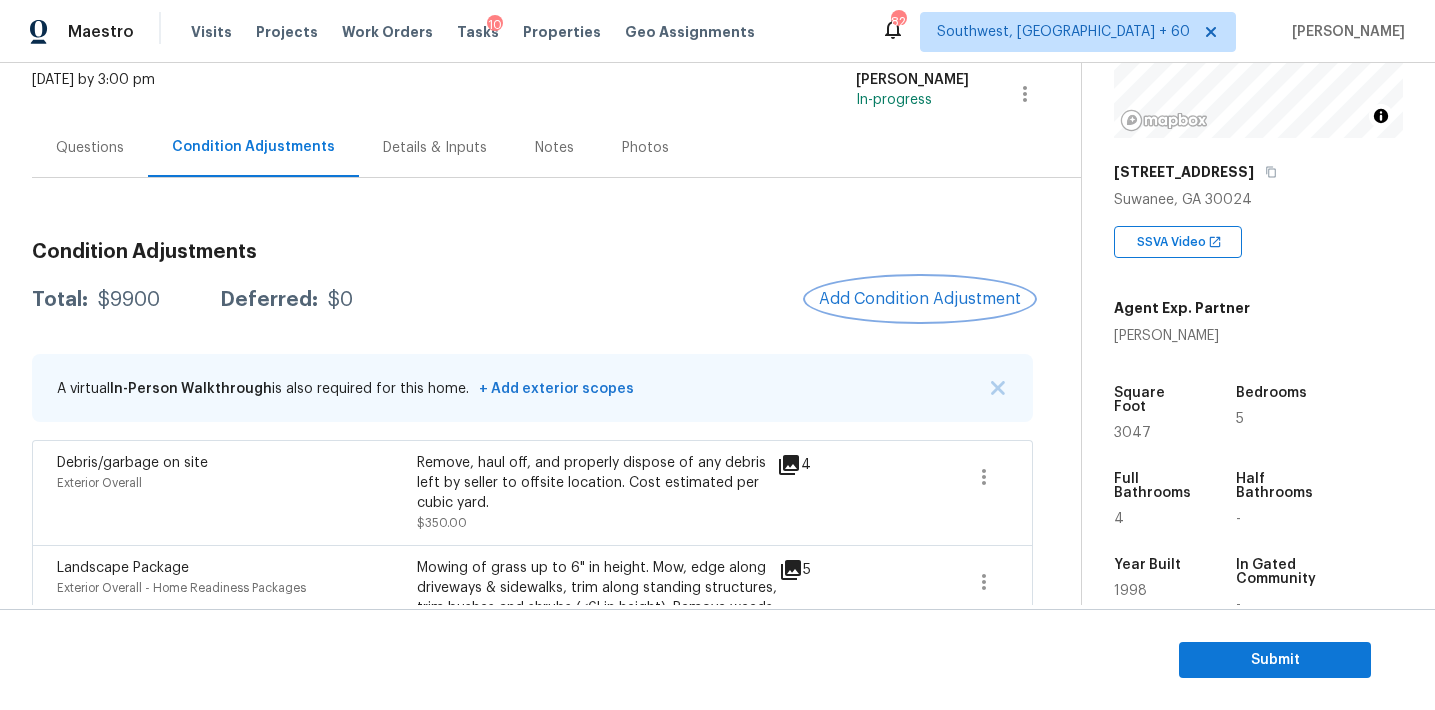 click on "Add Condition Adjustment" at bounding box center [920, 299] 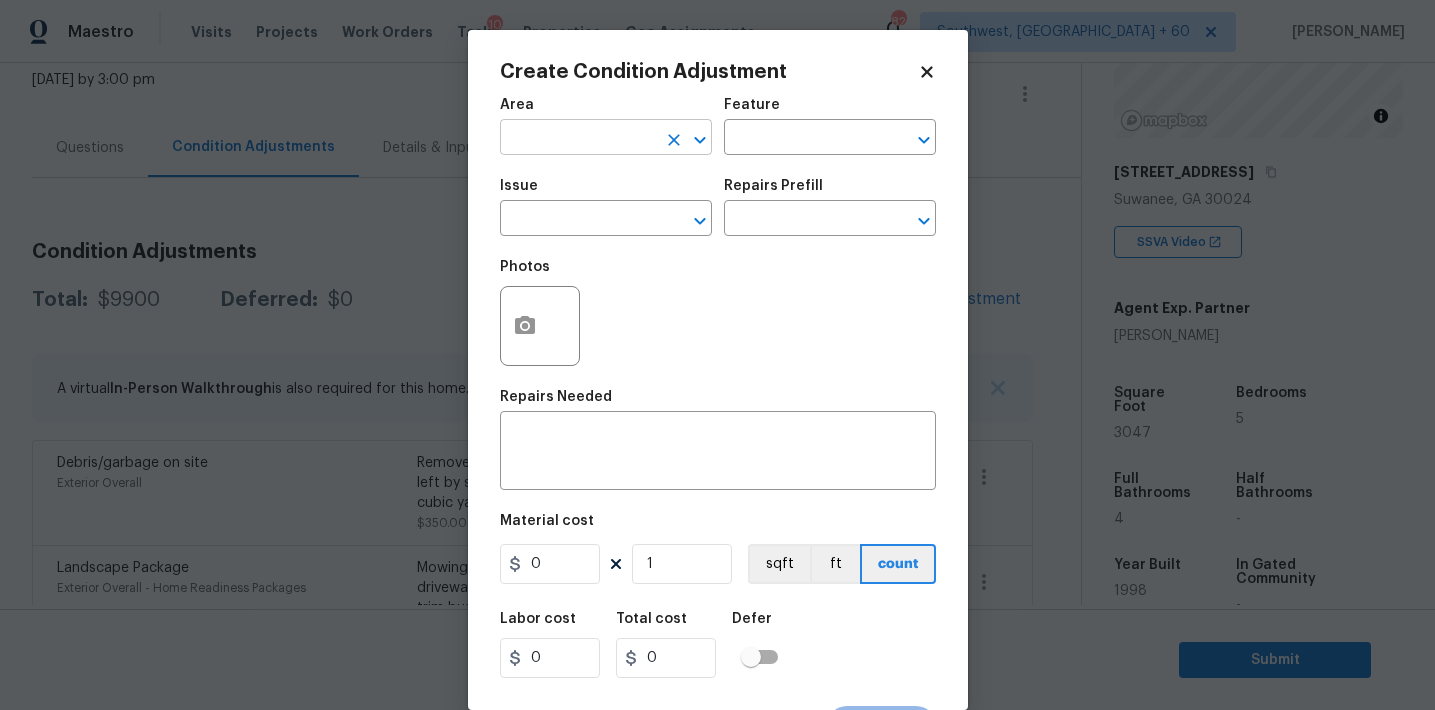 click at bounding box center [578, 139] 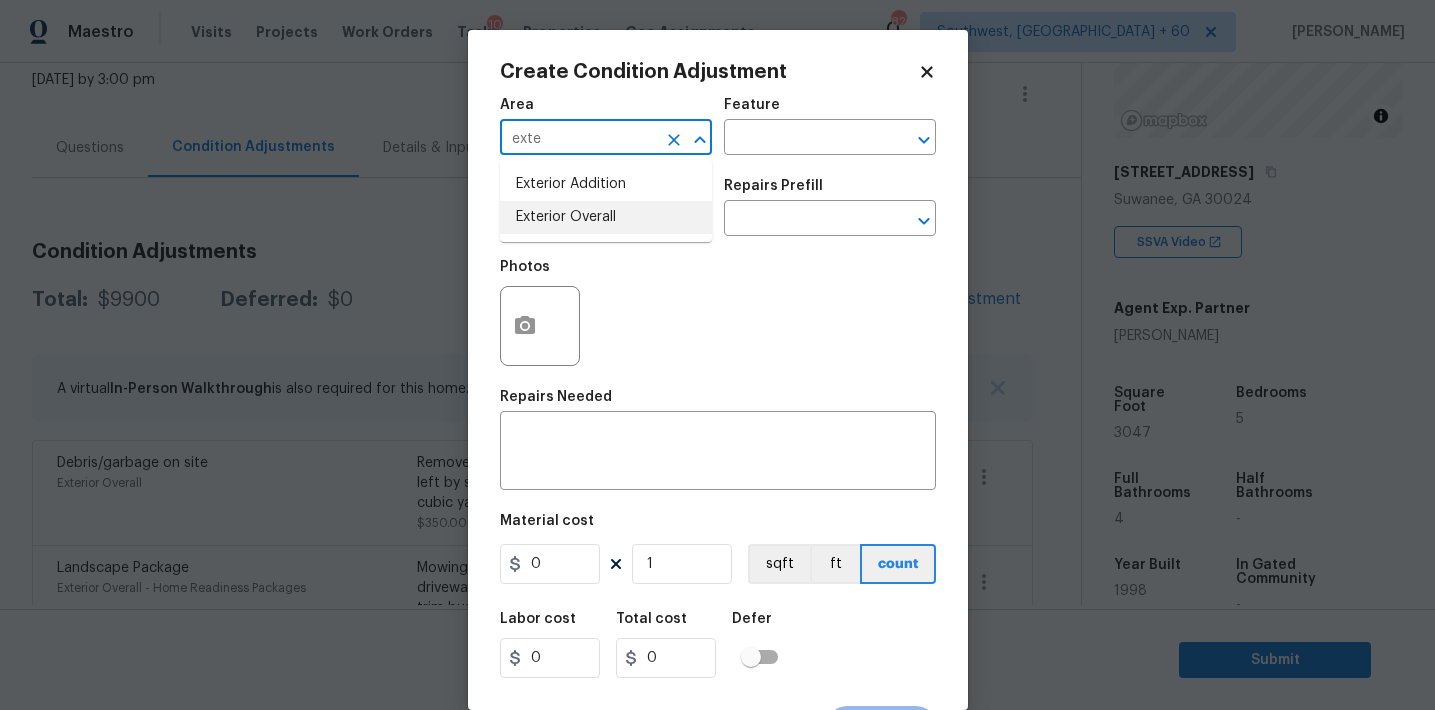 click on "Exterior Overall" at bounding box center [606, 217] 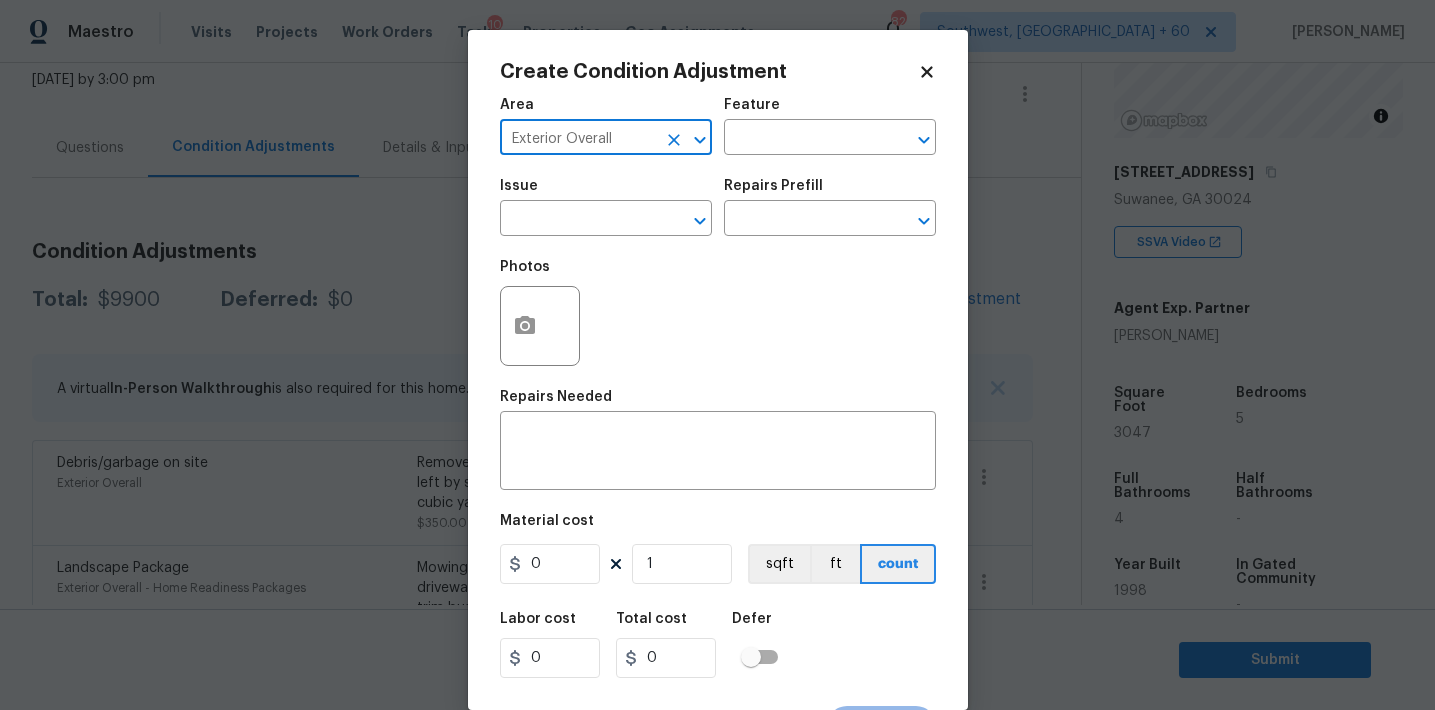 type on "Exterior Overall" 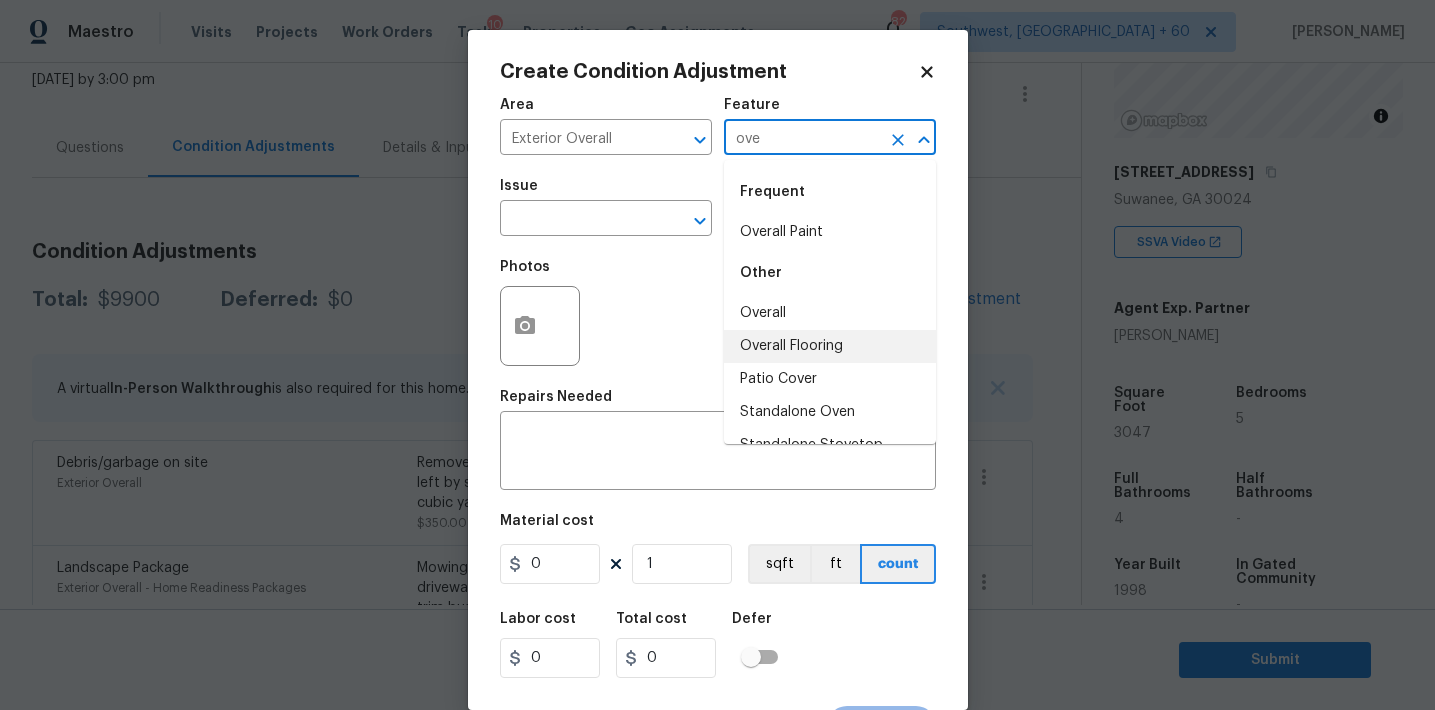 click on "Overall" at bounding box center (830, 313) 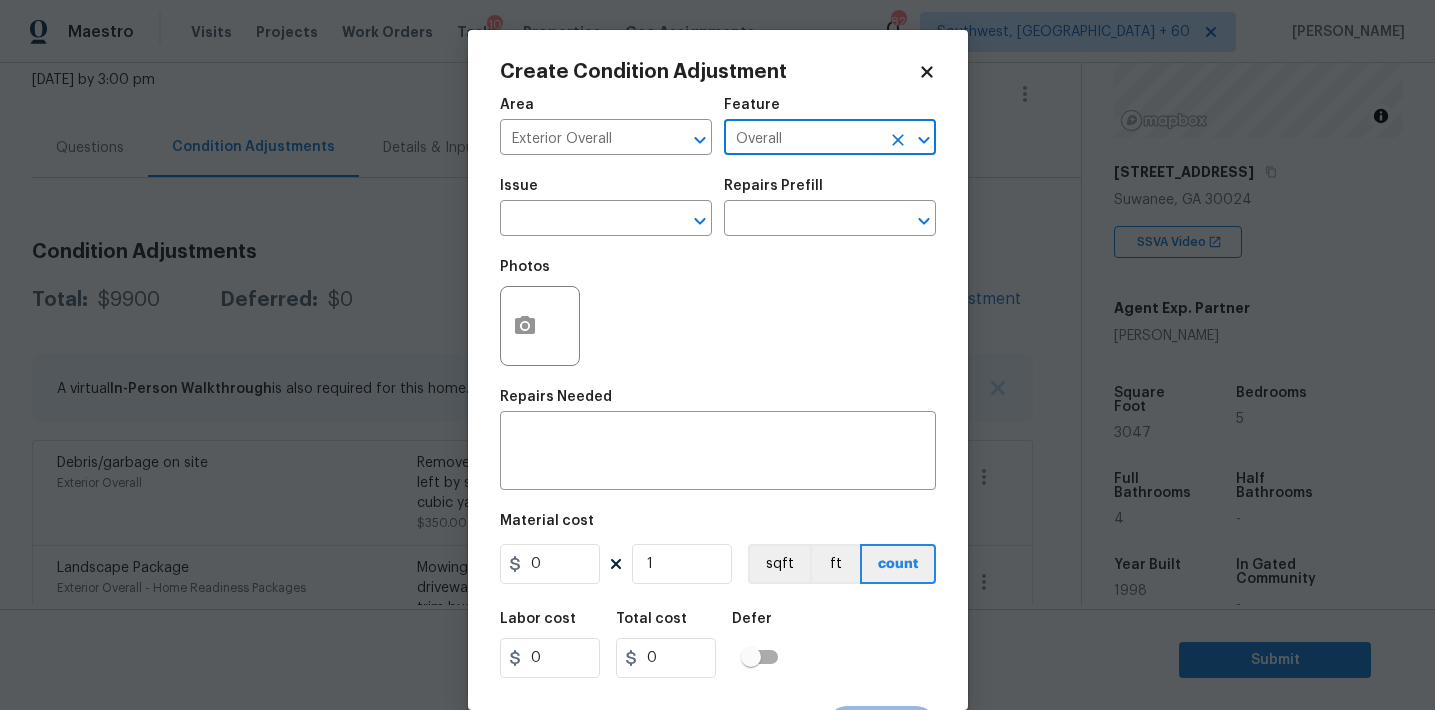 type on "Overall" 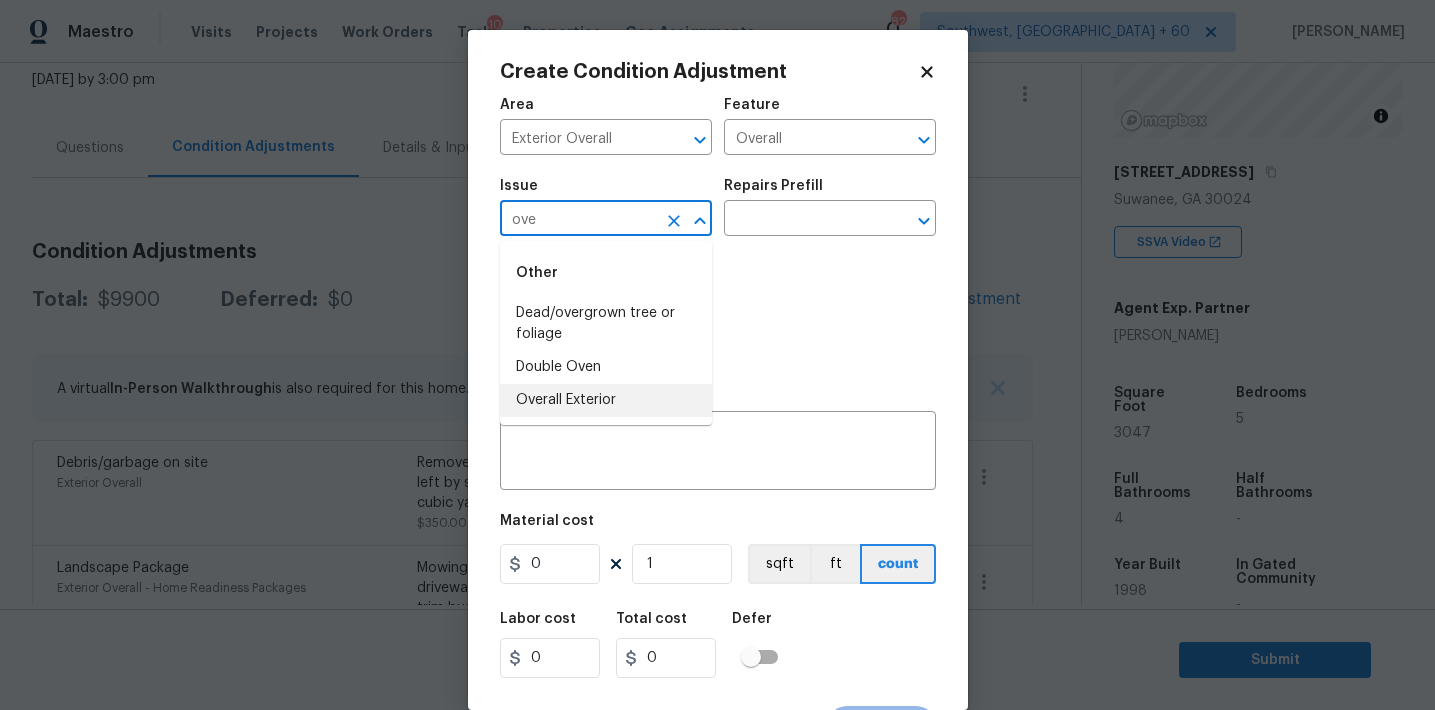 click on "Overall Exterior" at bounding box center [606, 400] 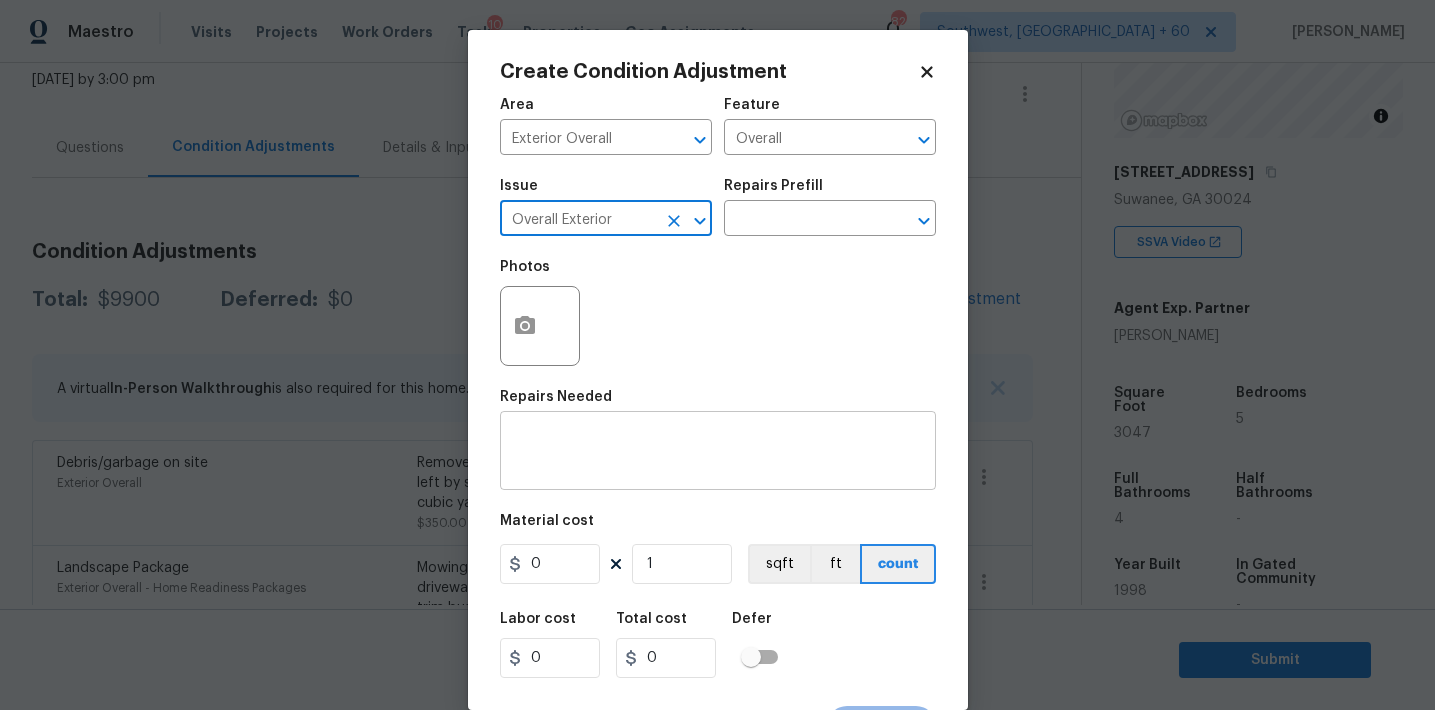 type on "Overall Exterior" 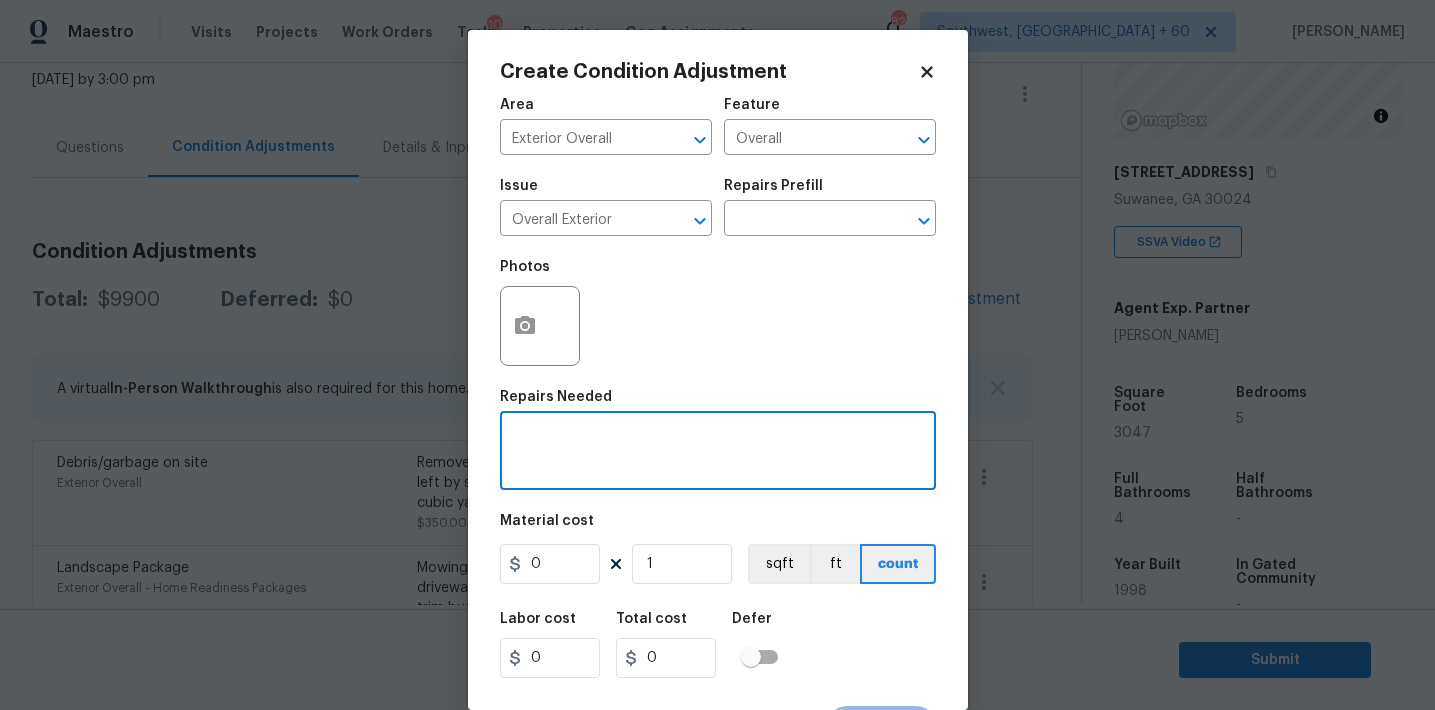 click at bounding box center (718, 453) 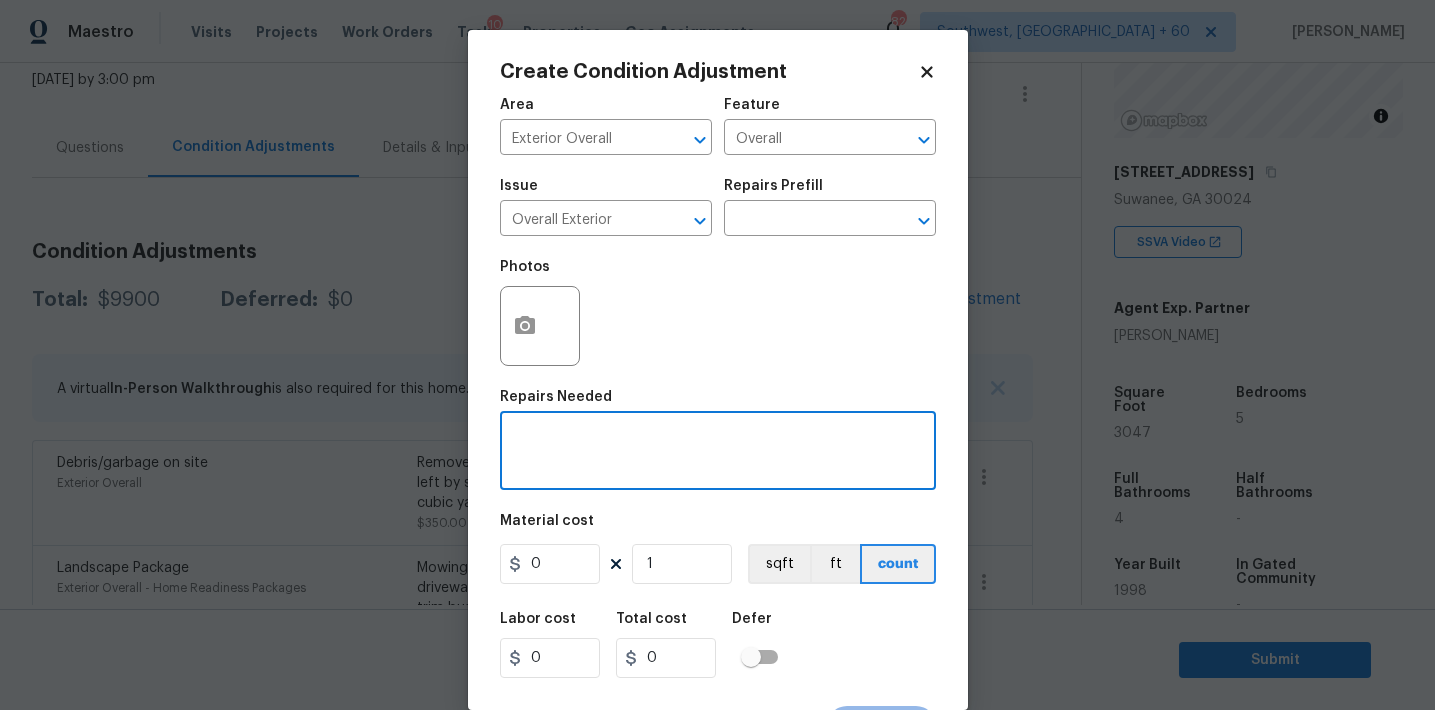 paste on "Overall exterior repairs (siding, stucco, fencing, decking, soffit, eaves, trims, fascia, facade, shutters, frames, gutters etc)" 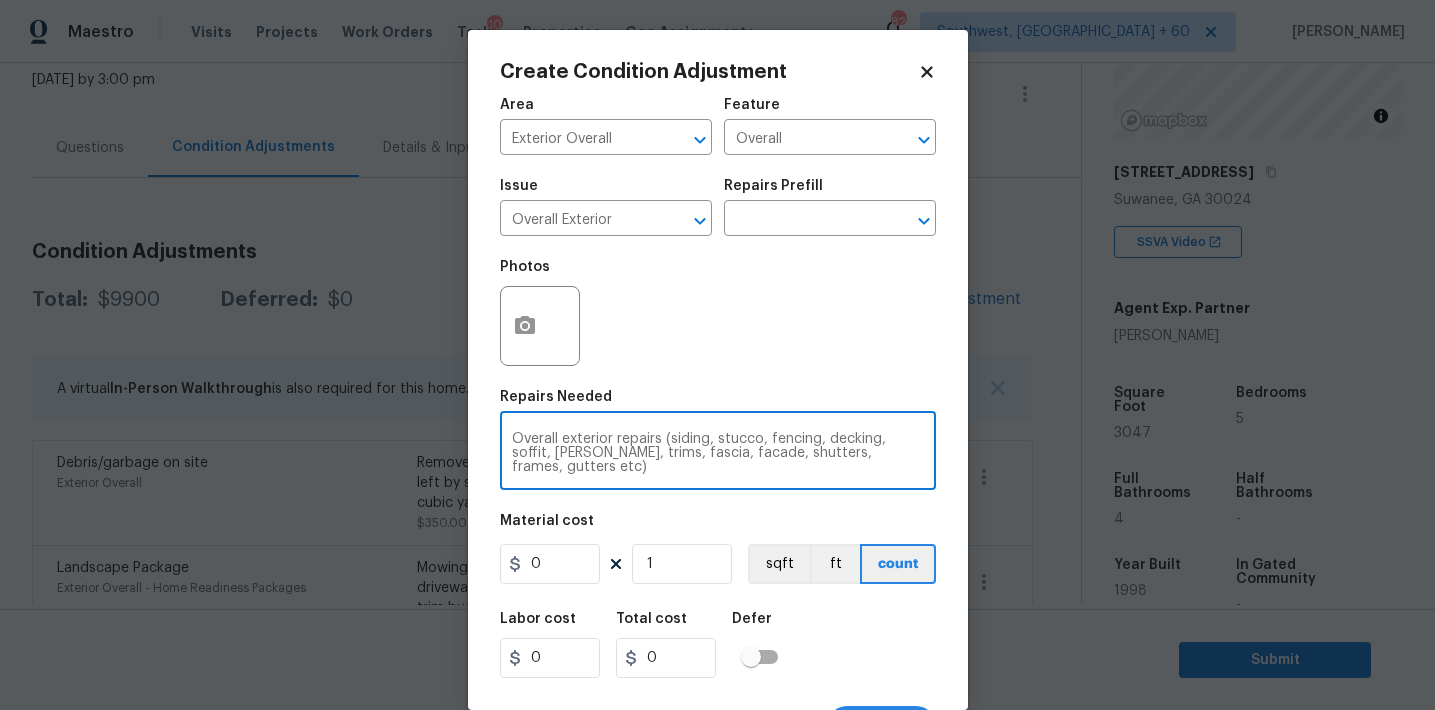click on "Overall exterior repairs (siding, stucco, fencing, decking, soffit, eaves, trims, fascia, facade, shutters, frames, gutters etc)" at bounding box center [718, 453] 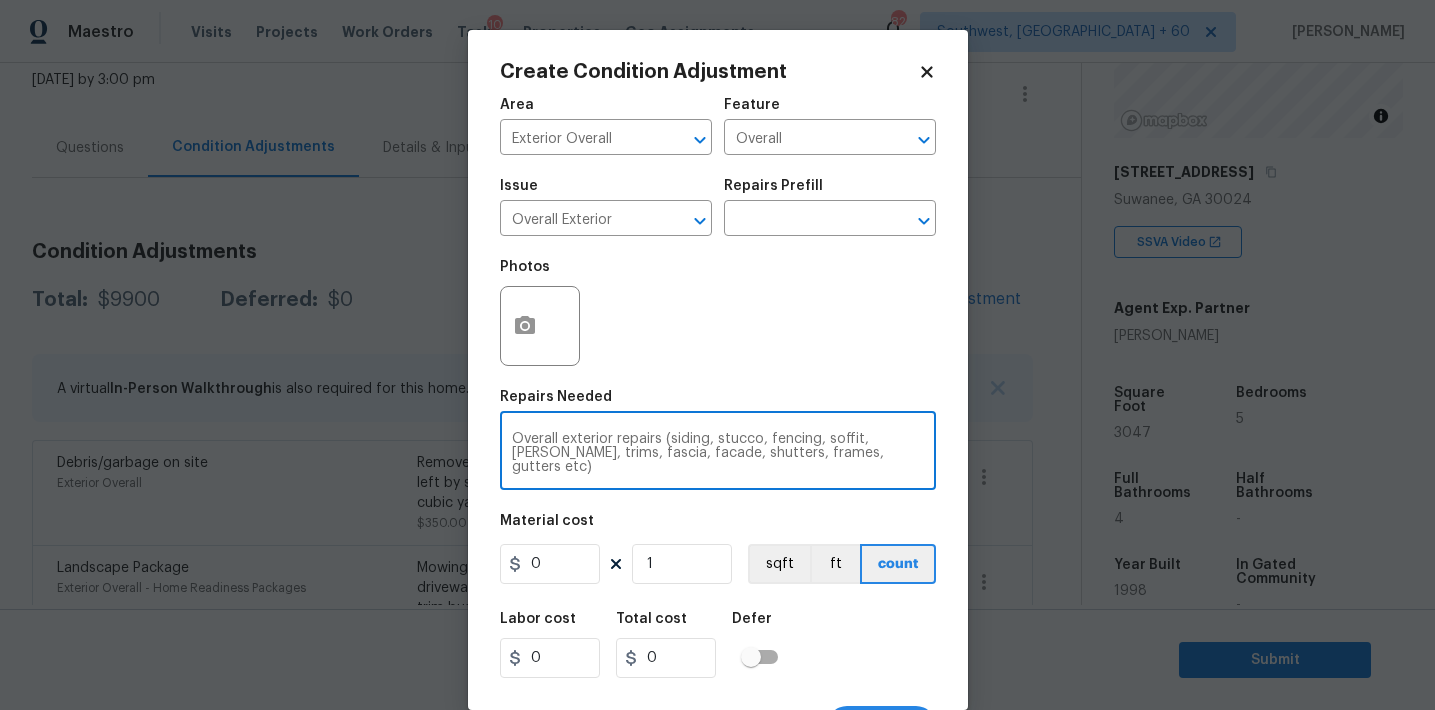 type on "Overall exterior repairs (siding, stucco, fencing, soffit, eaves, trims, fascia, facade, shutters, frames, gutters etc)" 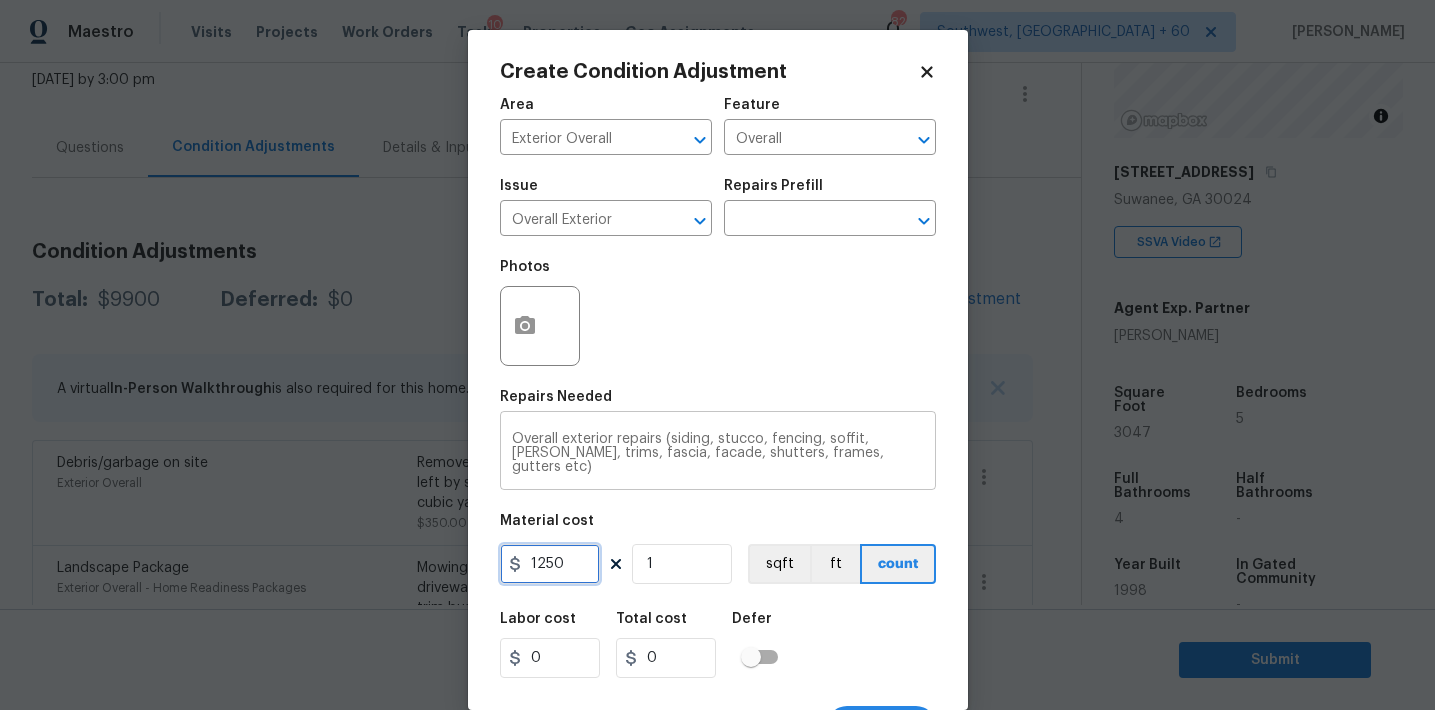 type on "1250" 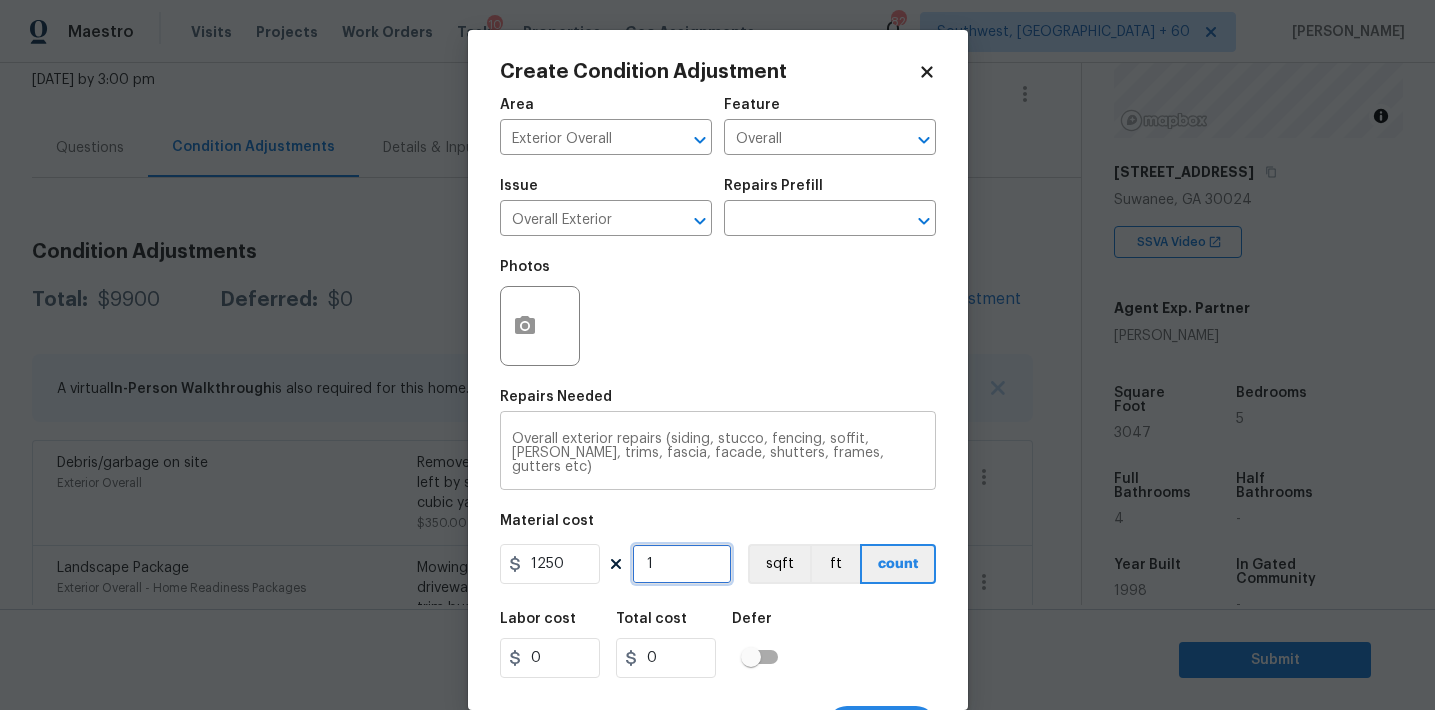 type on "1250" 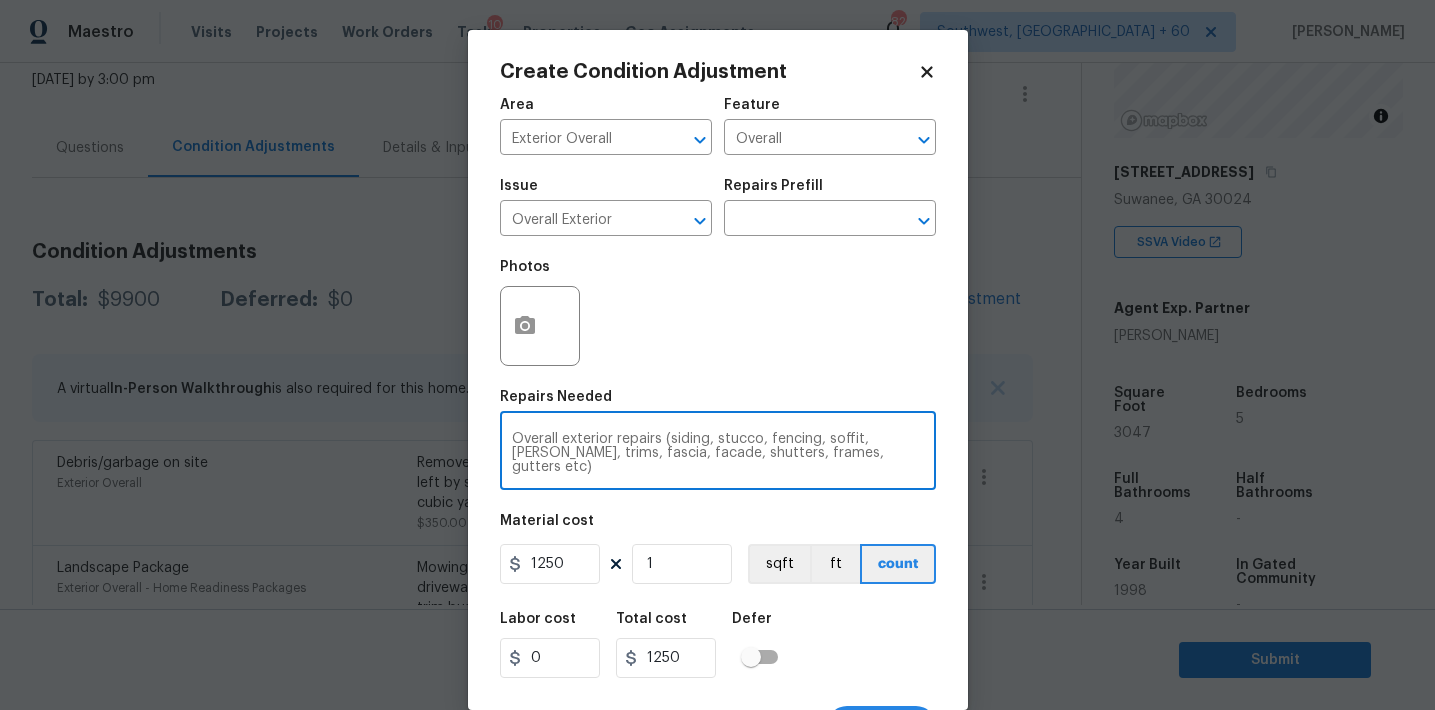 click on "Overall exterior repairs (siding, stucco, fencing, soffit, eaves, trims, fascia, facade, shutters, frames, gutters etc)" at bounding box center (718, 453) 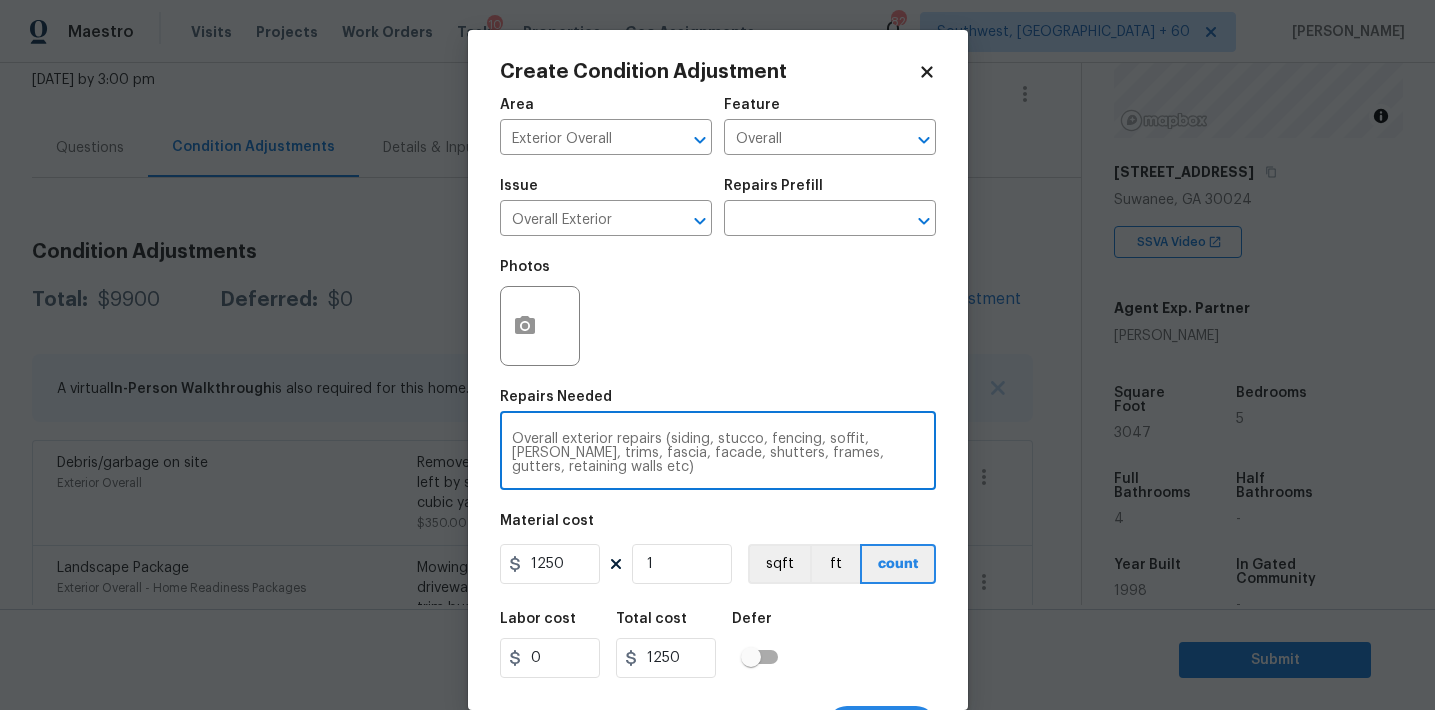 type on "Overall exterior repairs (siding, stucco, fencing, soffit, eaves, trims, fascia, facade, shutters, frames, gutters, retaining walls etc)" 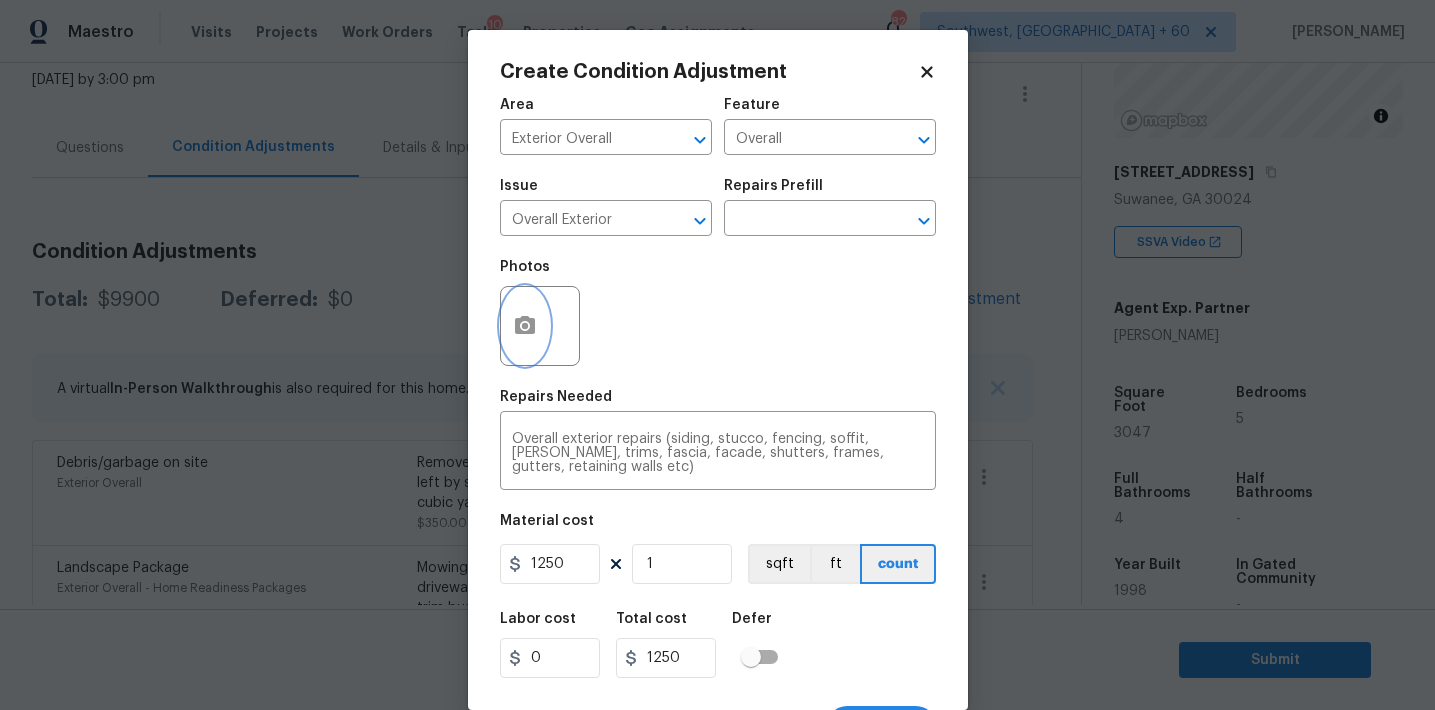 click 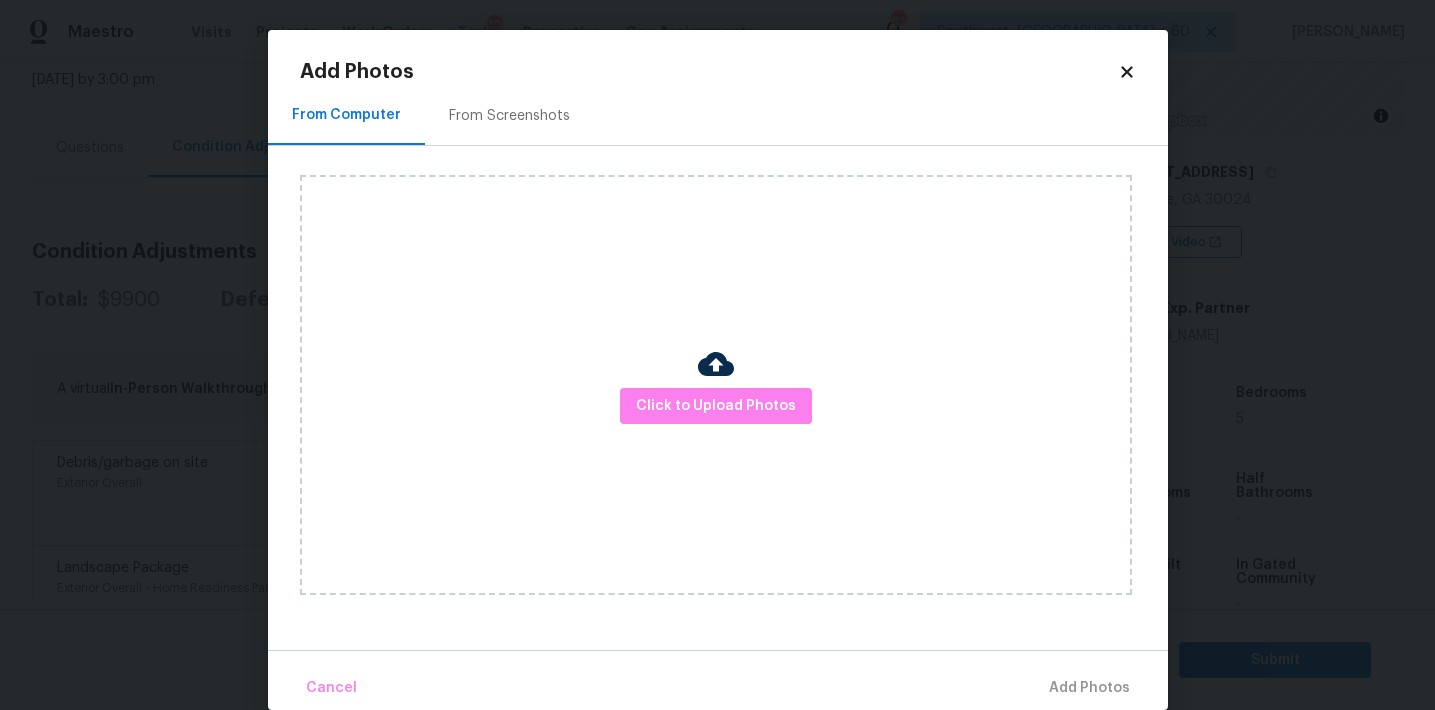 click on "From Screenshots" at bounding box center [509, 116] 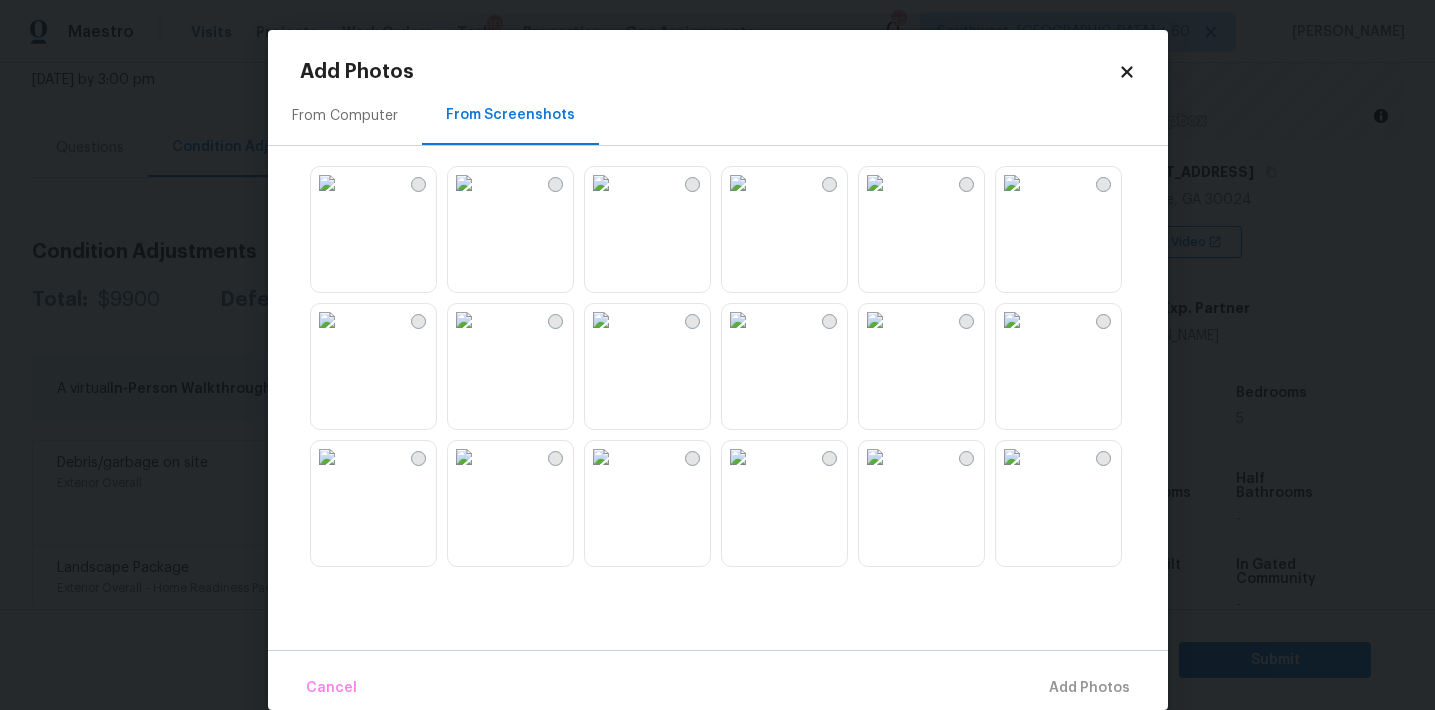 click at bounding box center (464, 183) 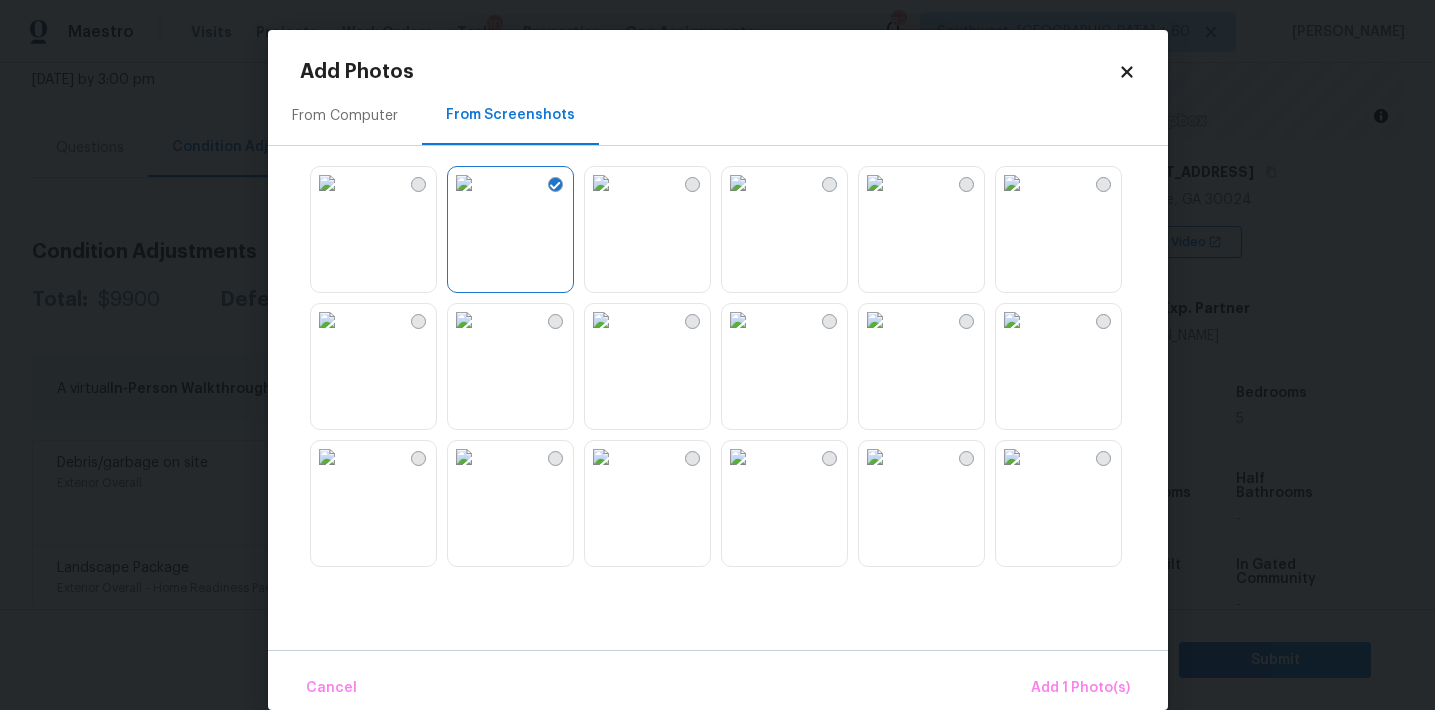 click at bounding box center (738, 183) 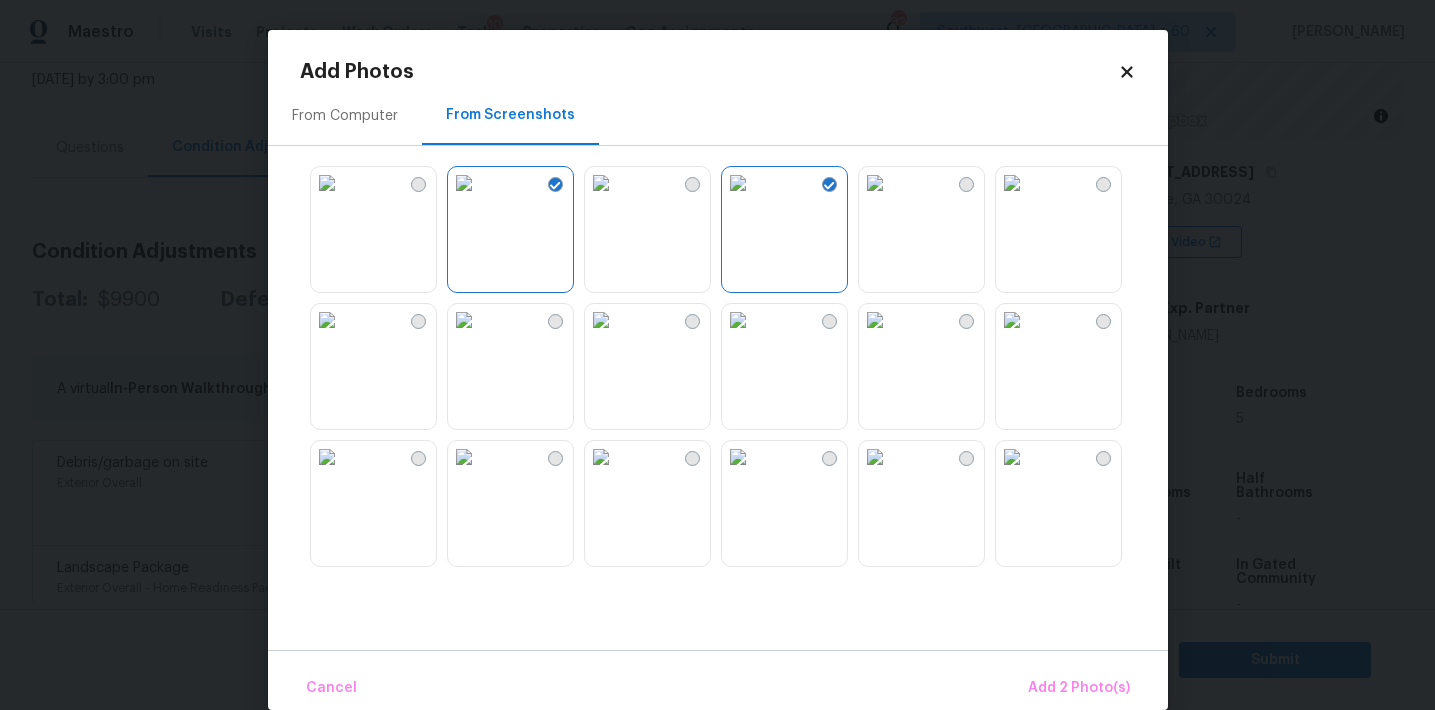 click at bounding box center (1012, 183) 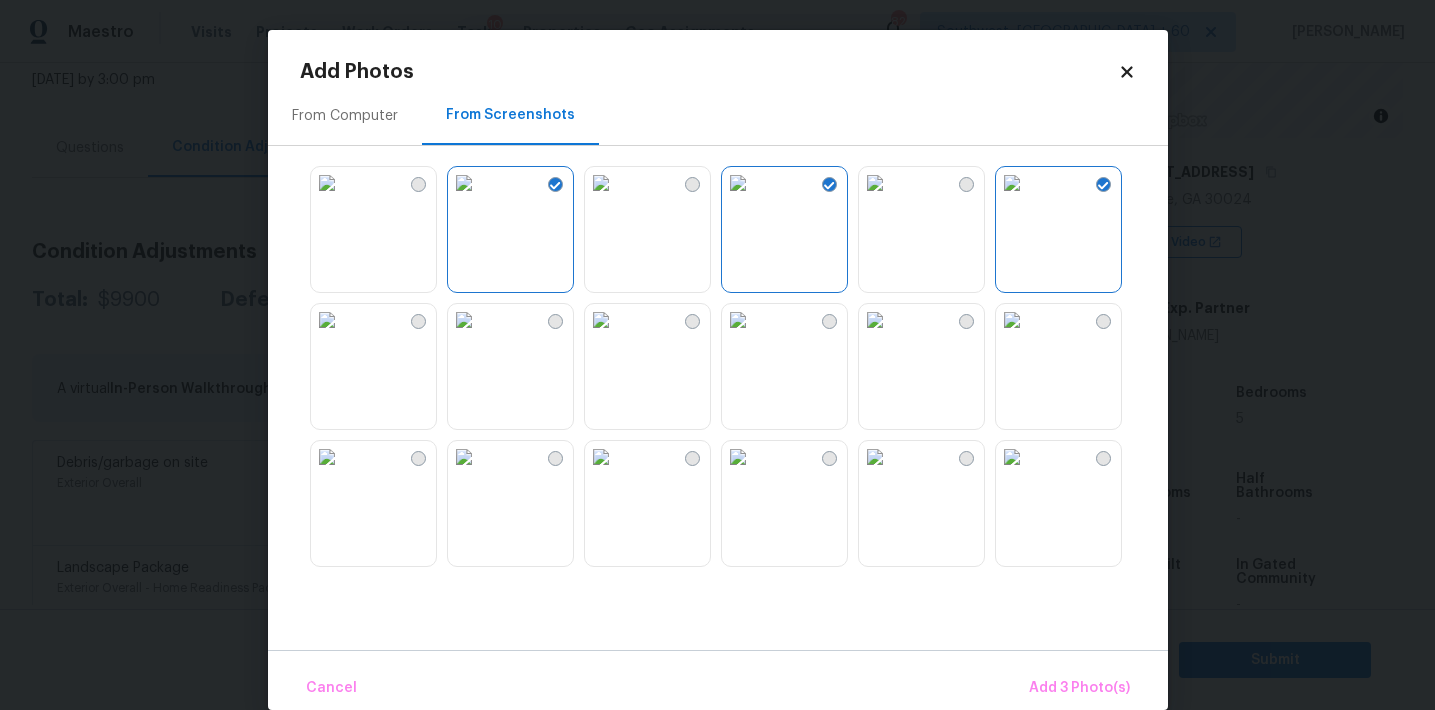 click at bounding box center [1012, 183] 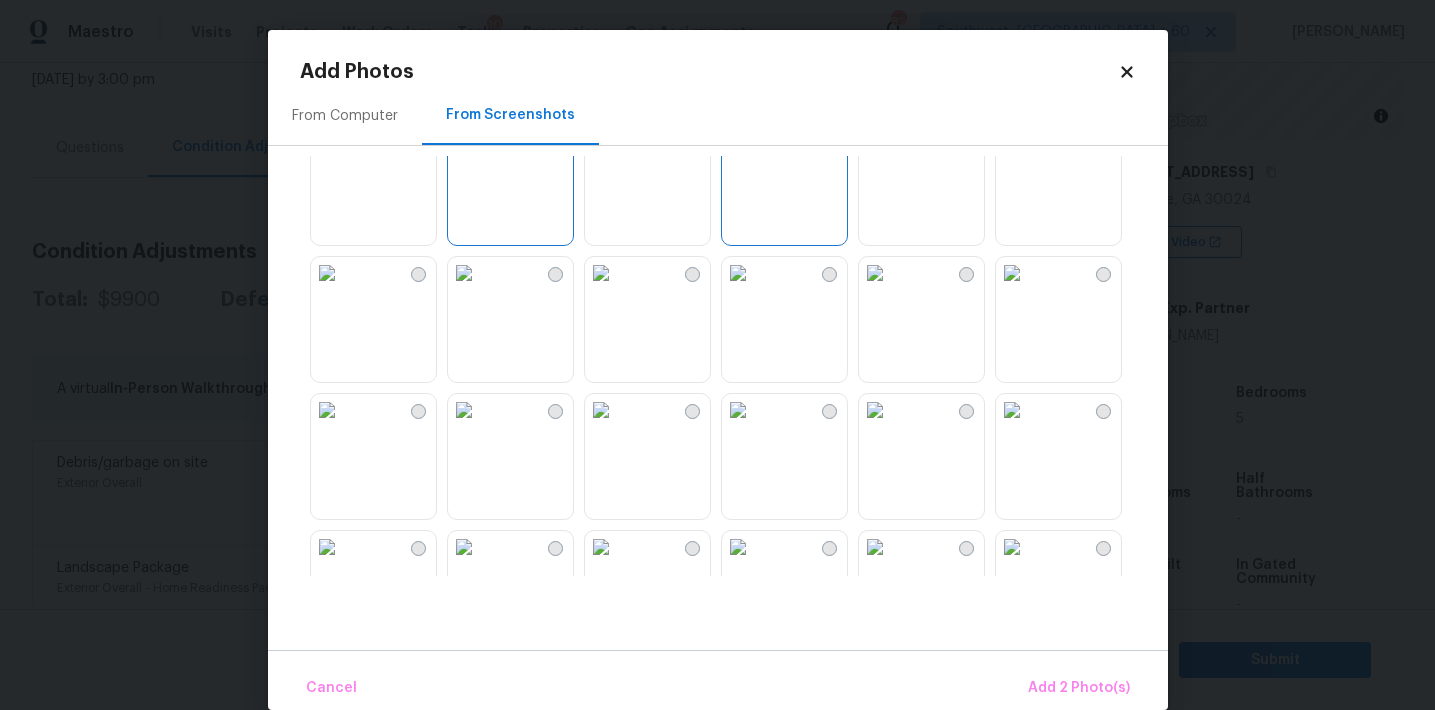 scroll, scrollTop: 118, scrollLeft: 0, axis: vertical 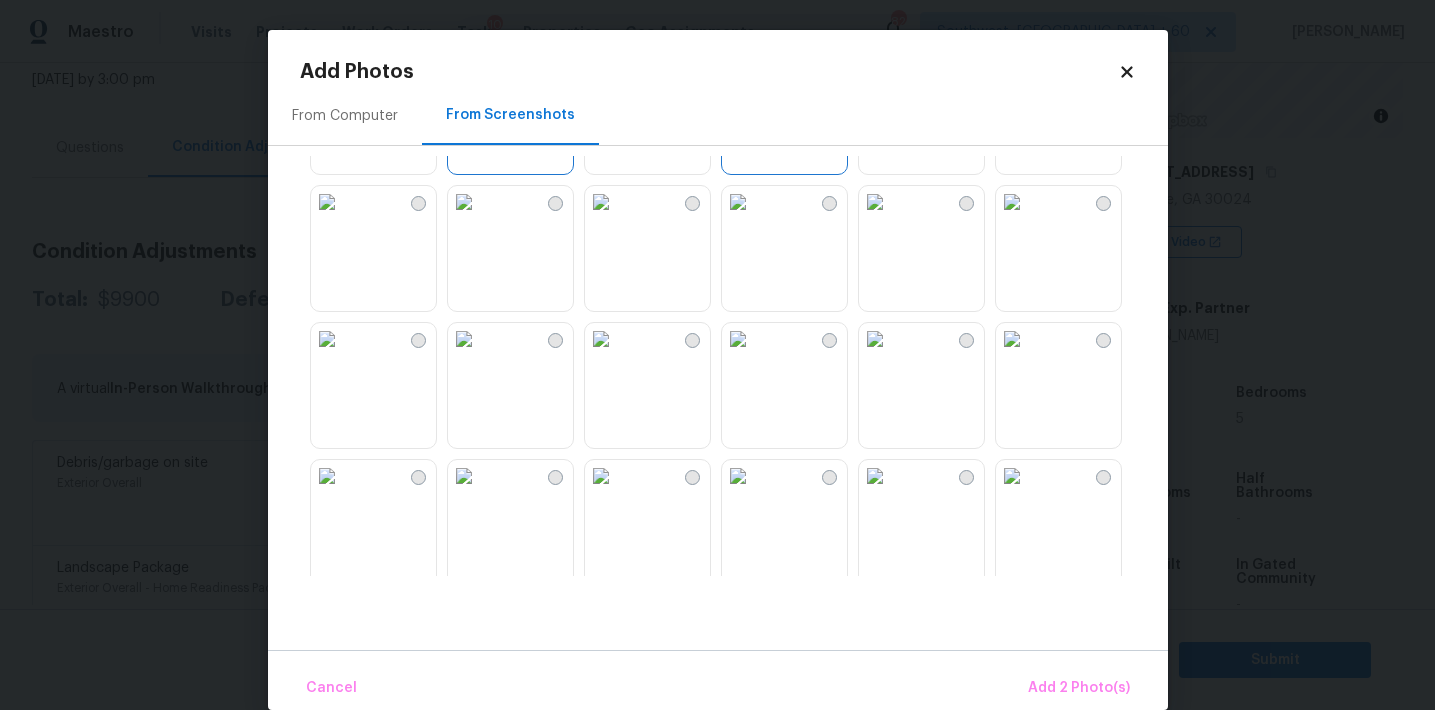 click at bounding box center (327, 202) 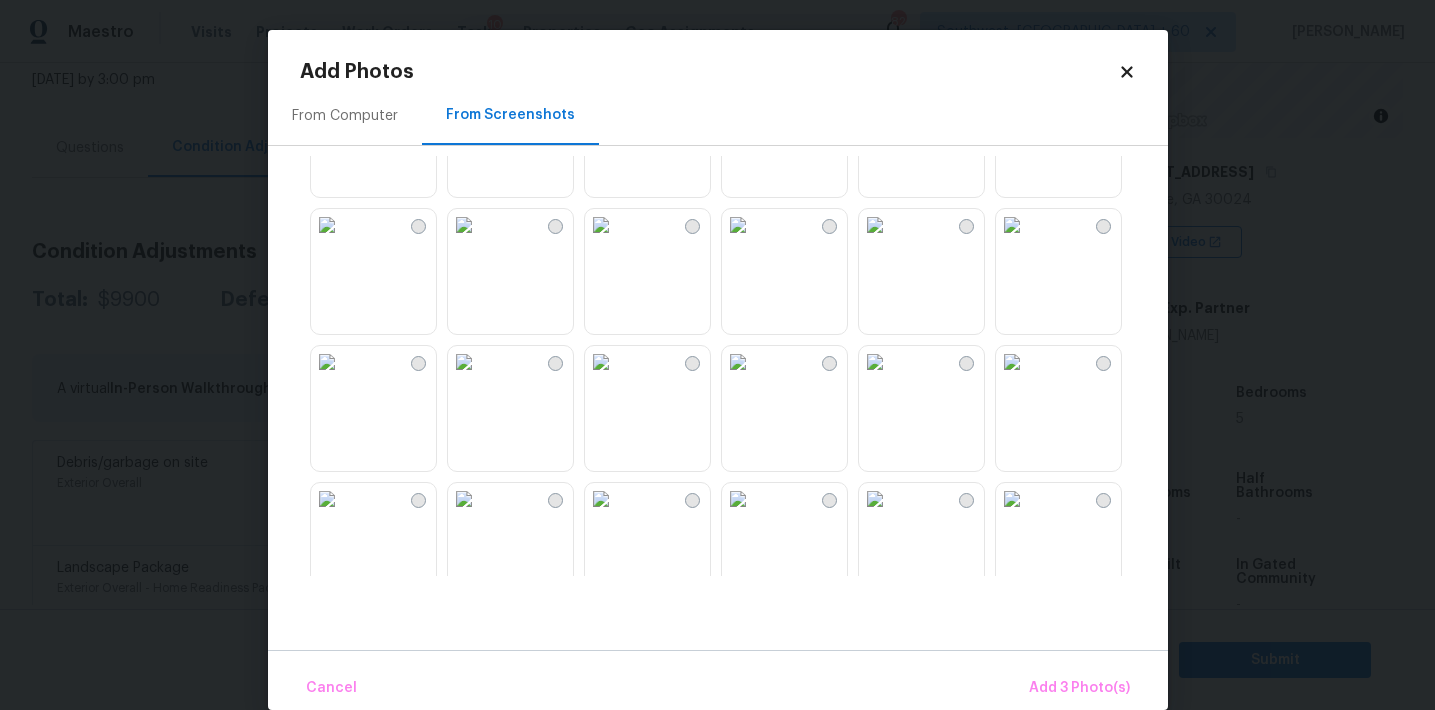 scroll, scrollTop: 520, scrollLeft: 0, axis: vertical 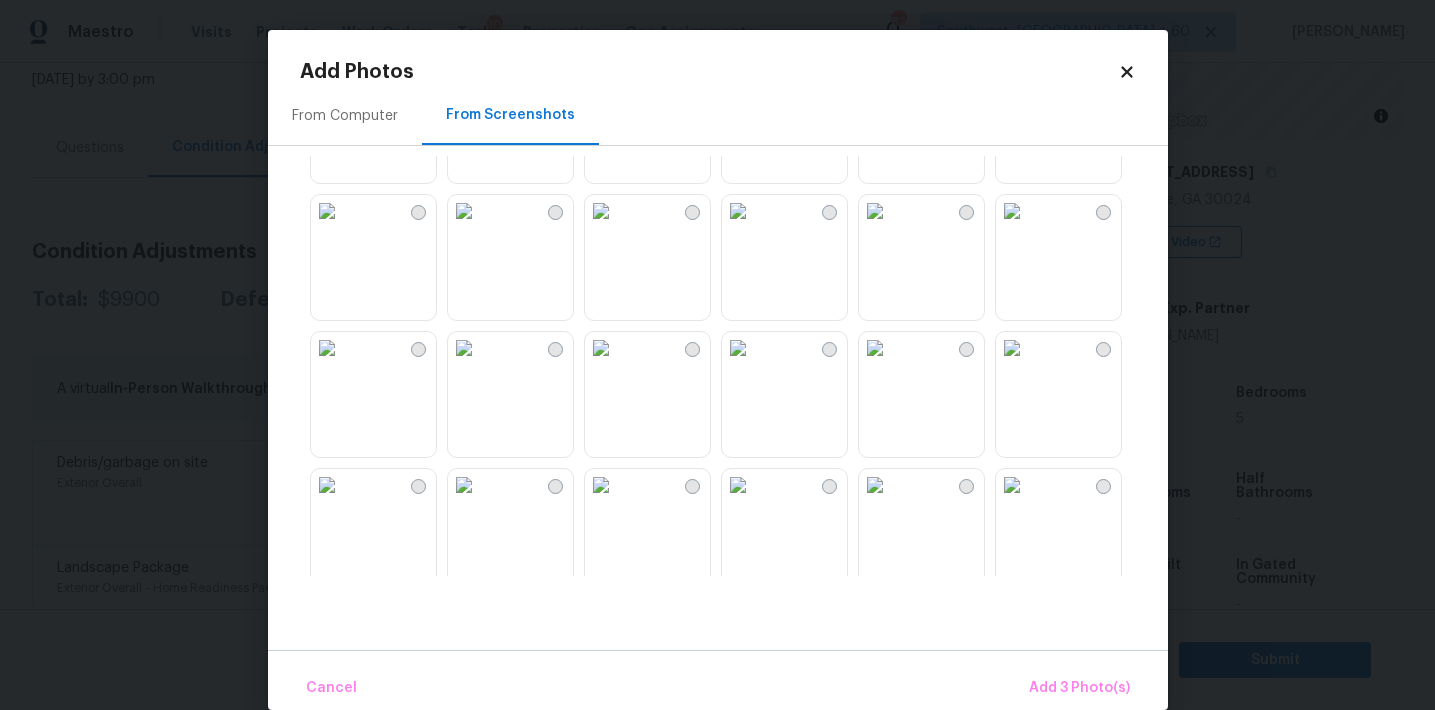 click at bounding box center [875, 211] 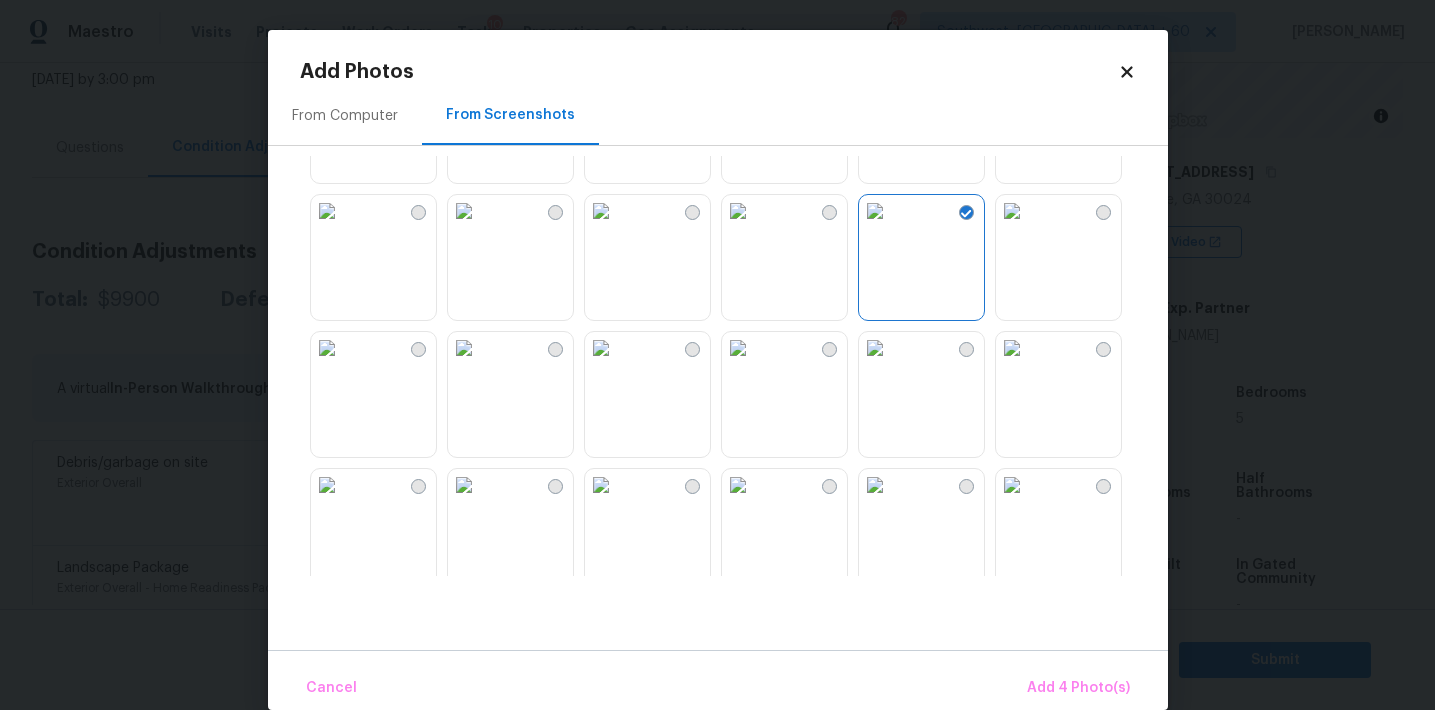 scroll, scrollTop: 610, scrollLeft: 0, axis: vertical 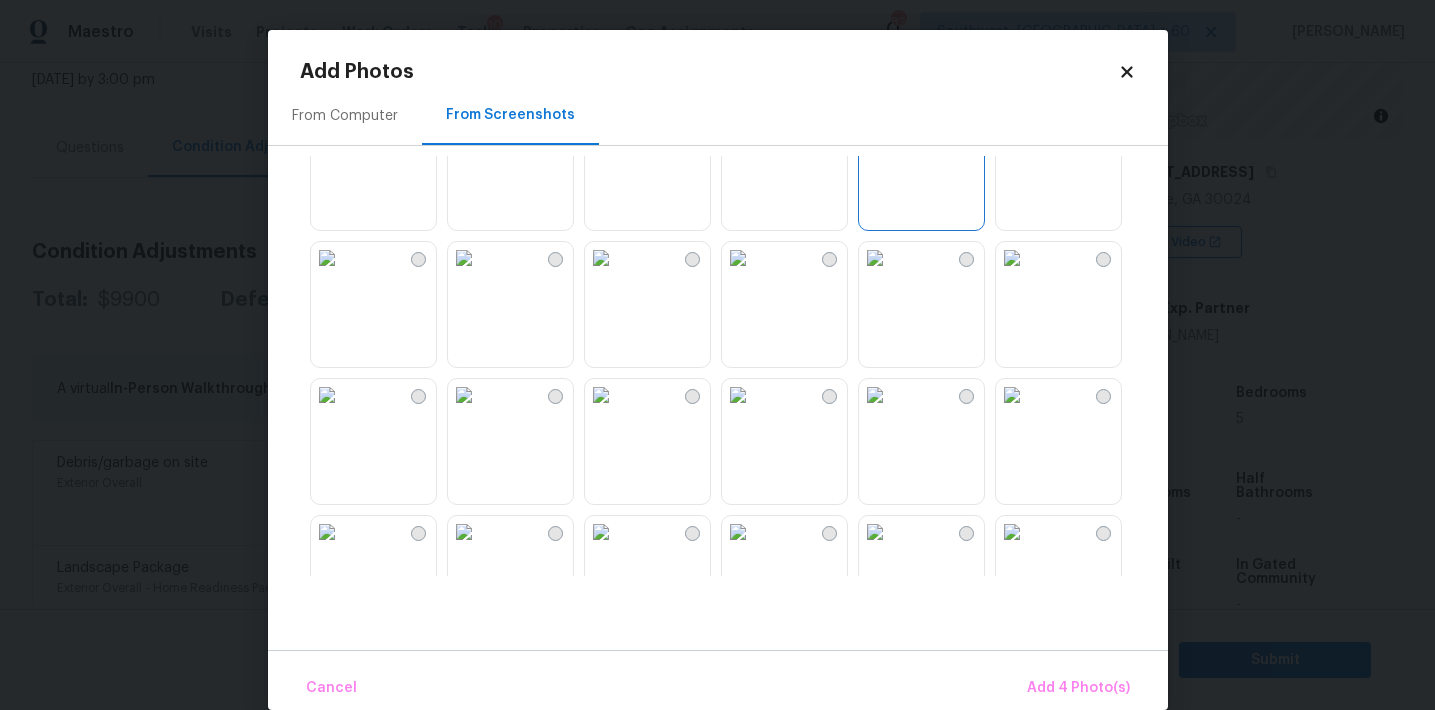click at bounding box center (1012, 258) 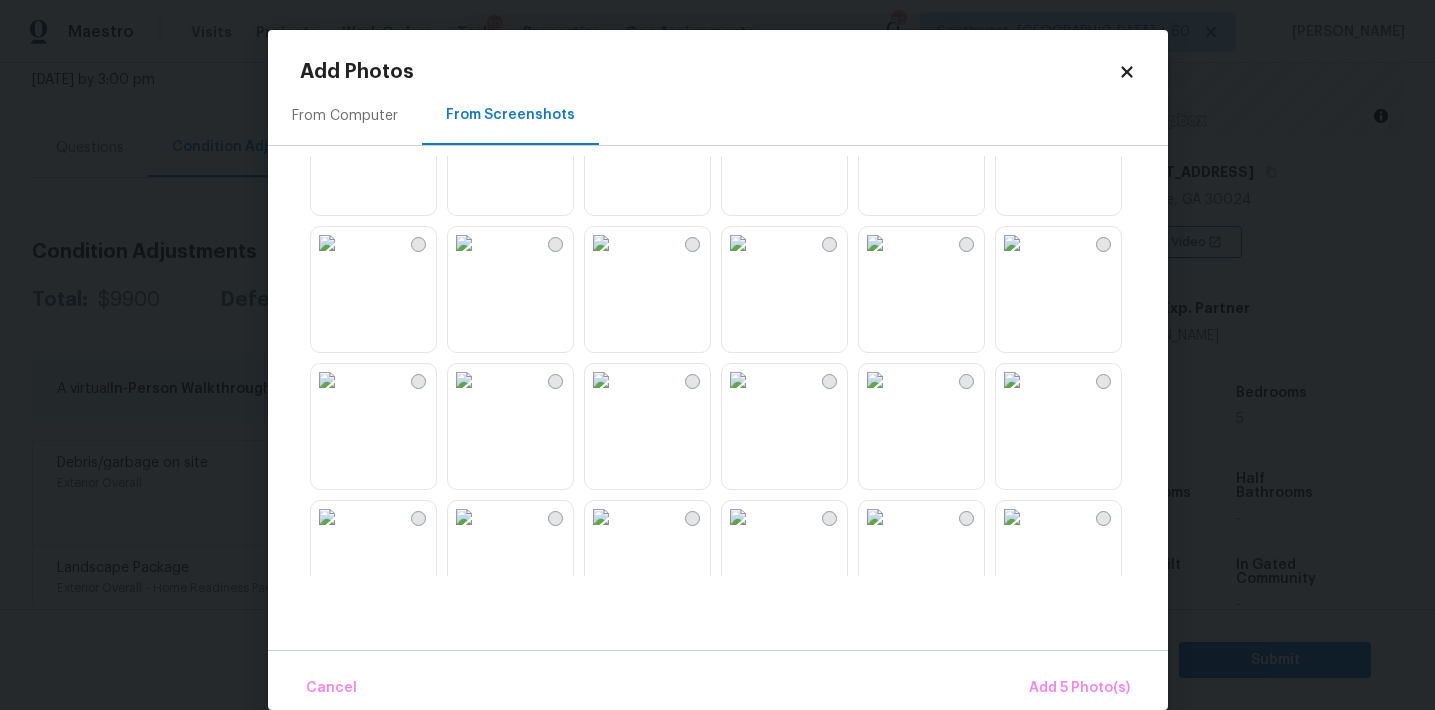 scroll, scrollTop: 912, scrollLeft: 0, axis: vertical 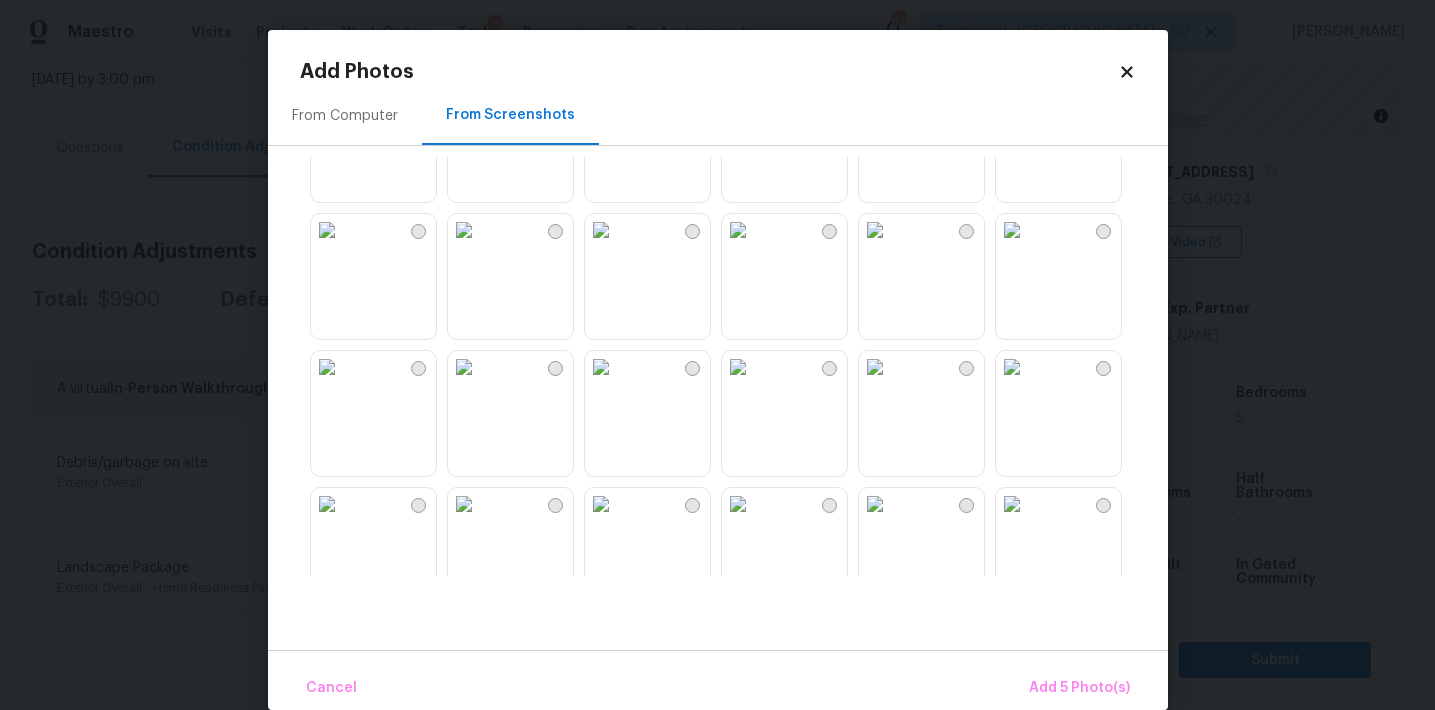 click at bounding box center [327, 367] 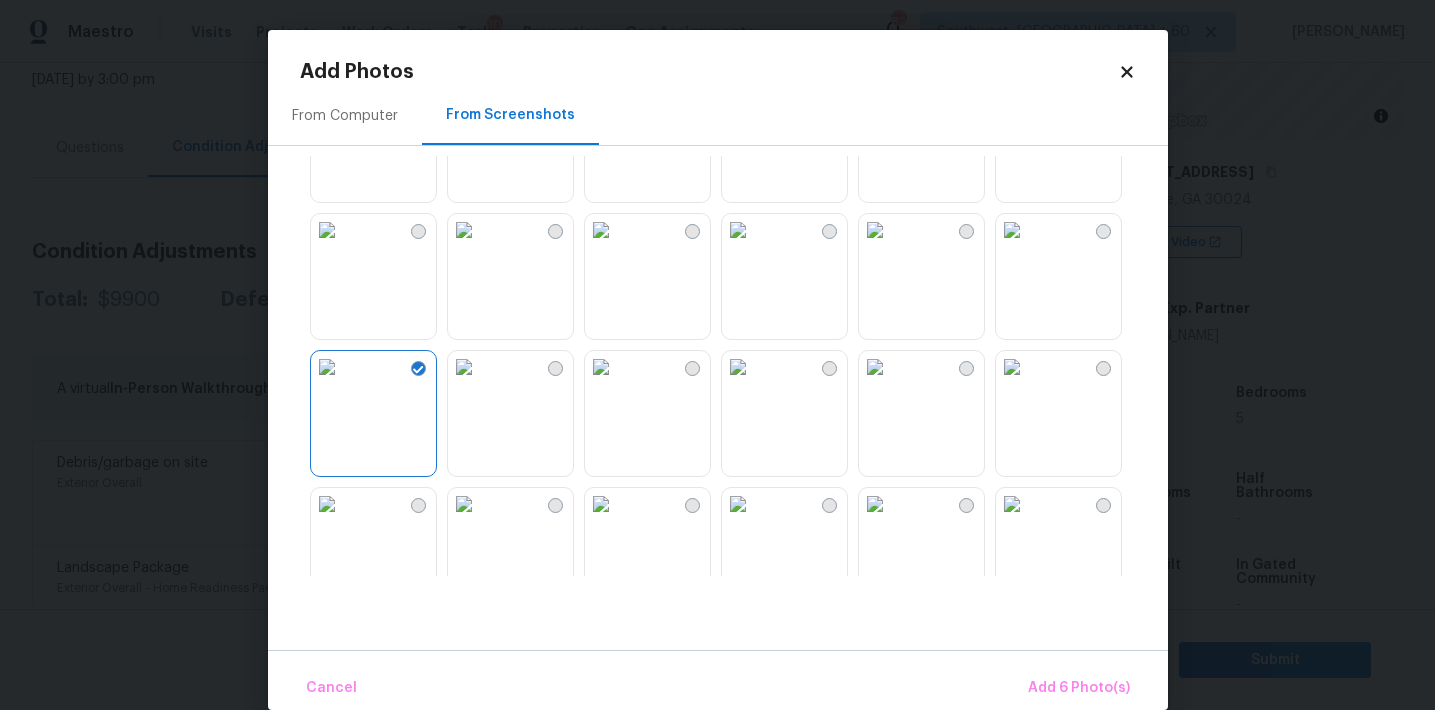 click at bounding box center (464, 367) 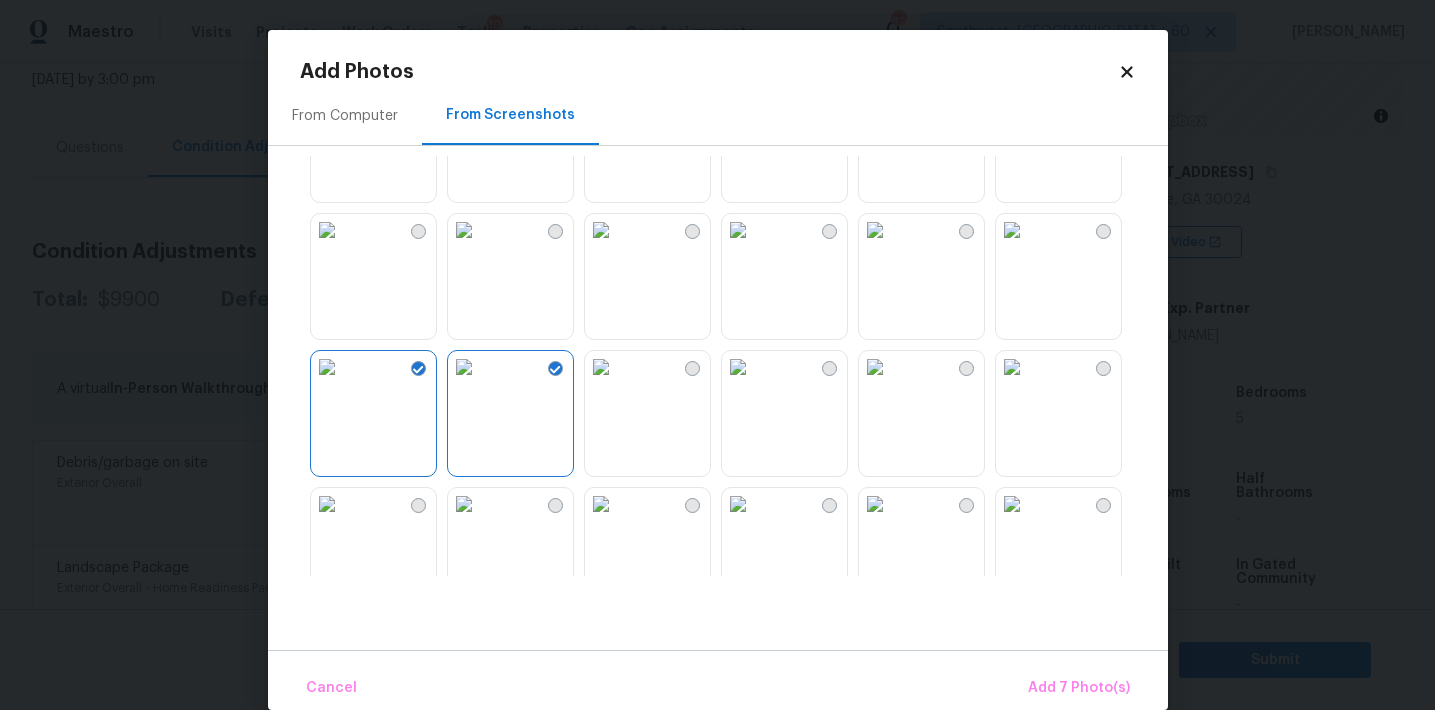 click at bounding box center (875, 367) 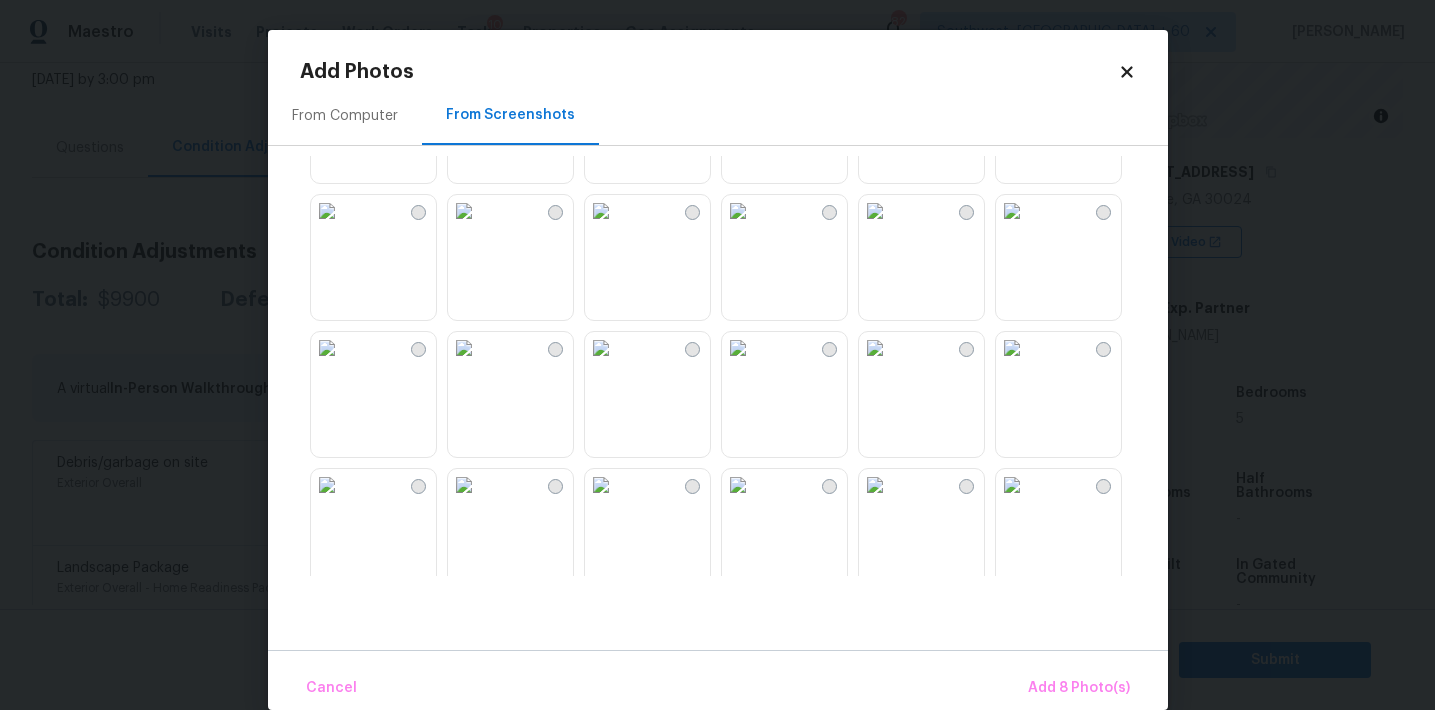 scroll, scrollTop: 1653, scrollLeft: 0, axis: vertical 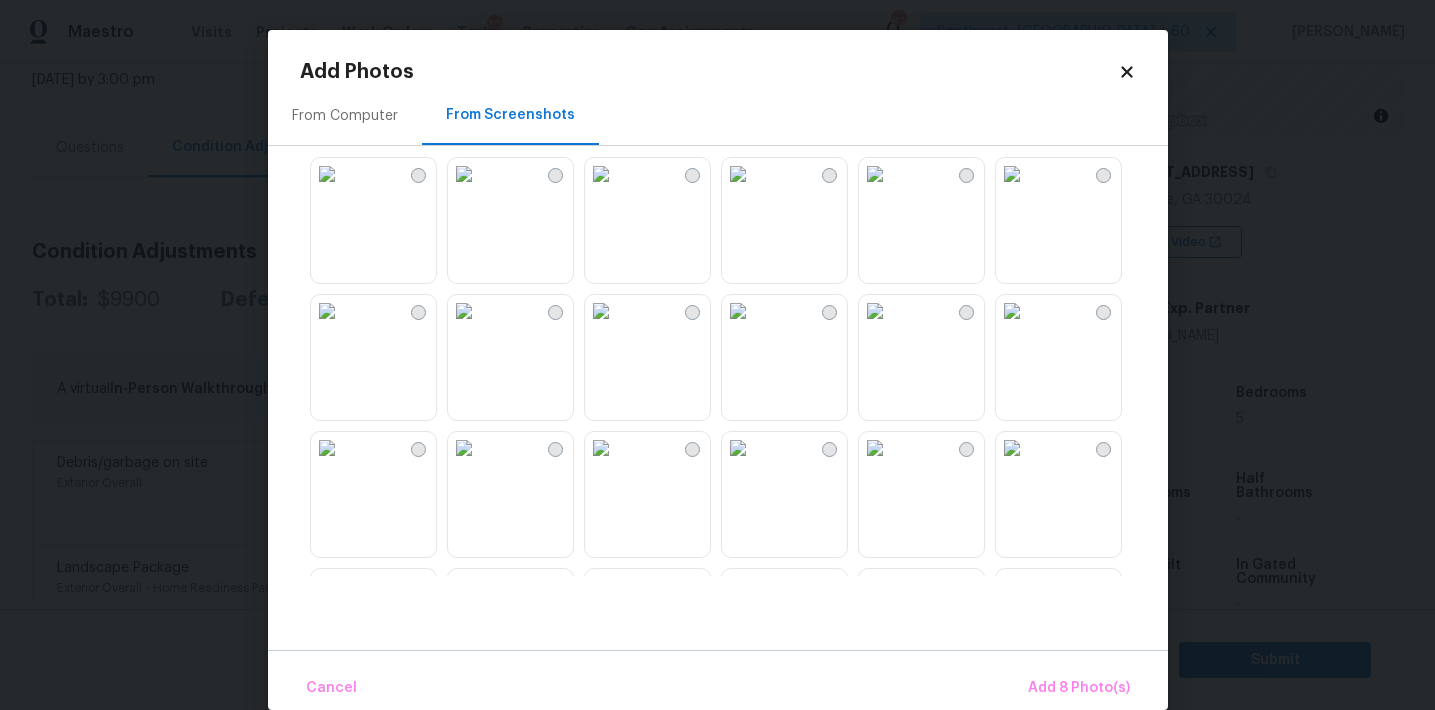 click at bounding box center [1012, 311] 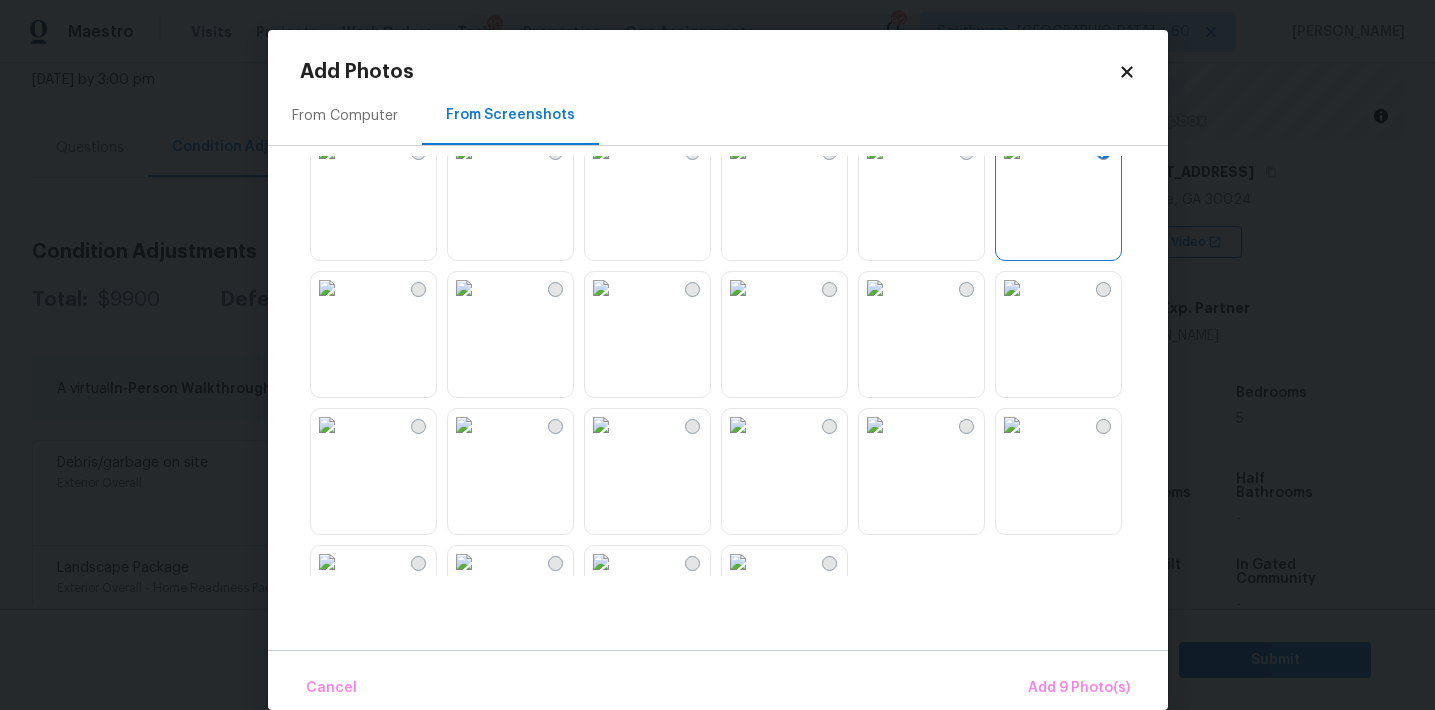 scroll, scrollTop: 1910, scrollLeft: 0, axis: vertical 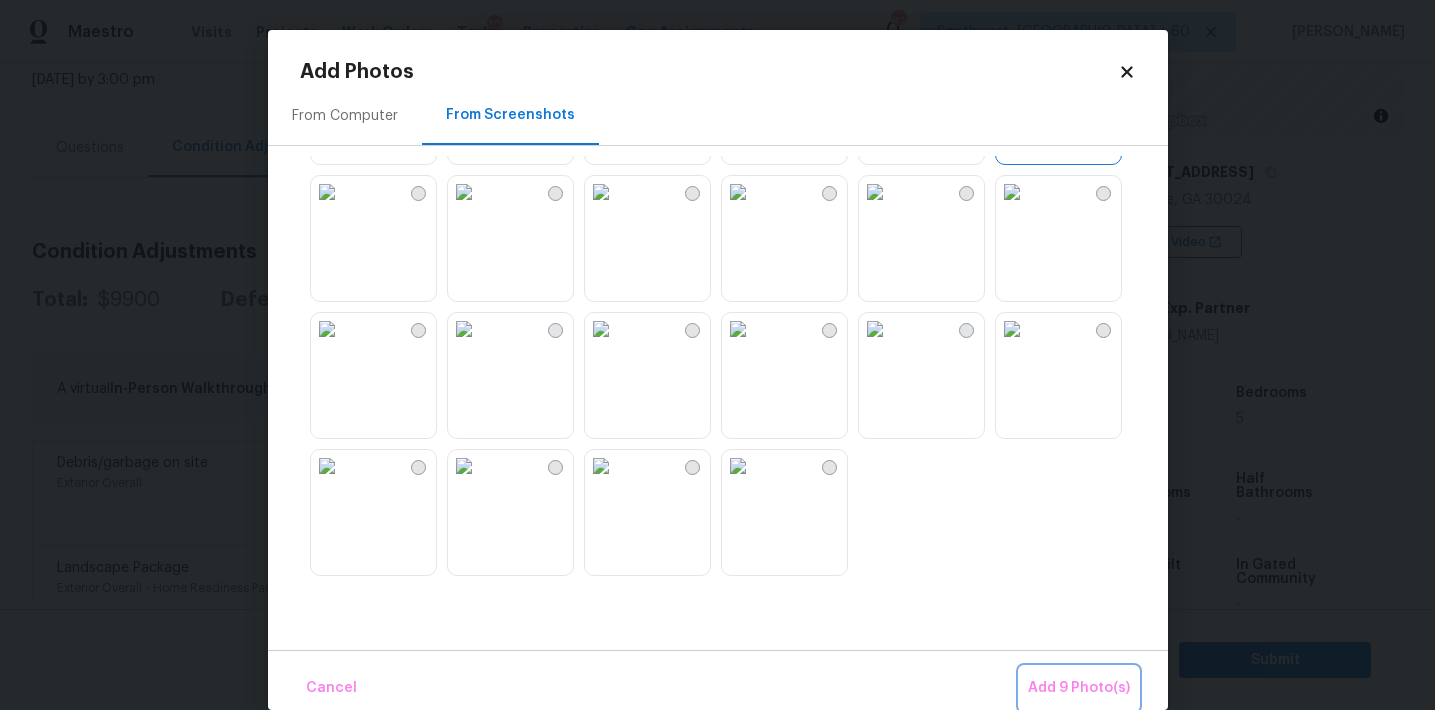 click on "Add 9 Photo(s)" at bounding box center [1079, 688] 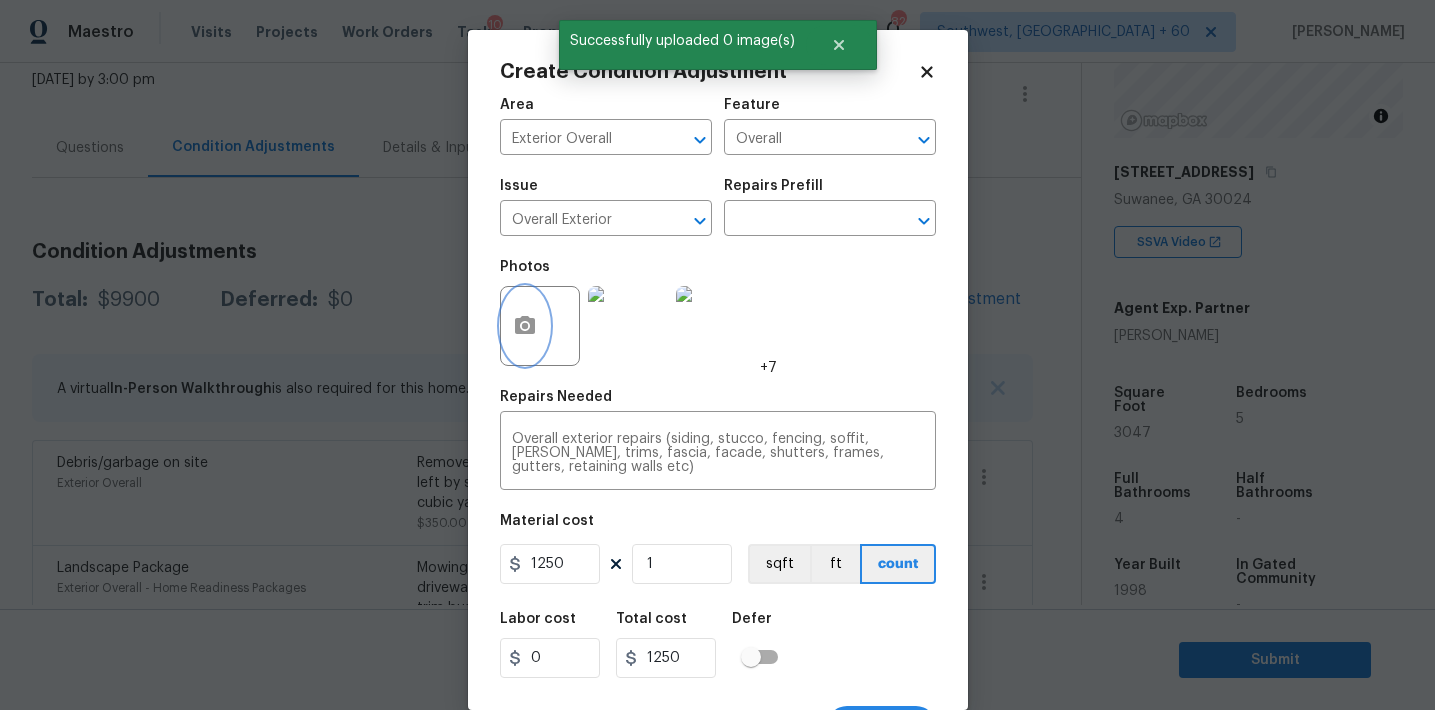 scroll, scrollTop: 37, scrollLeft: 0, axis: vertical 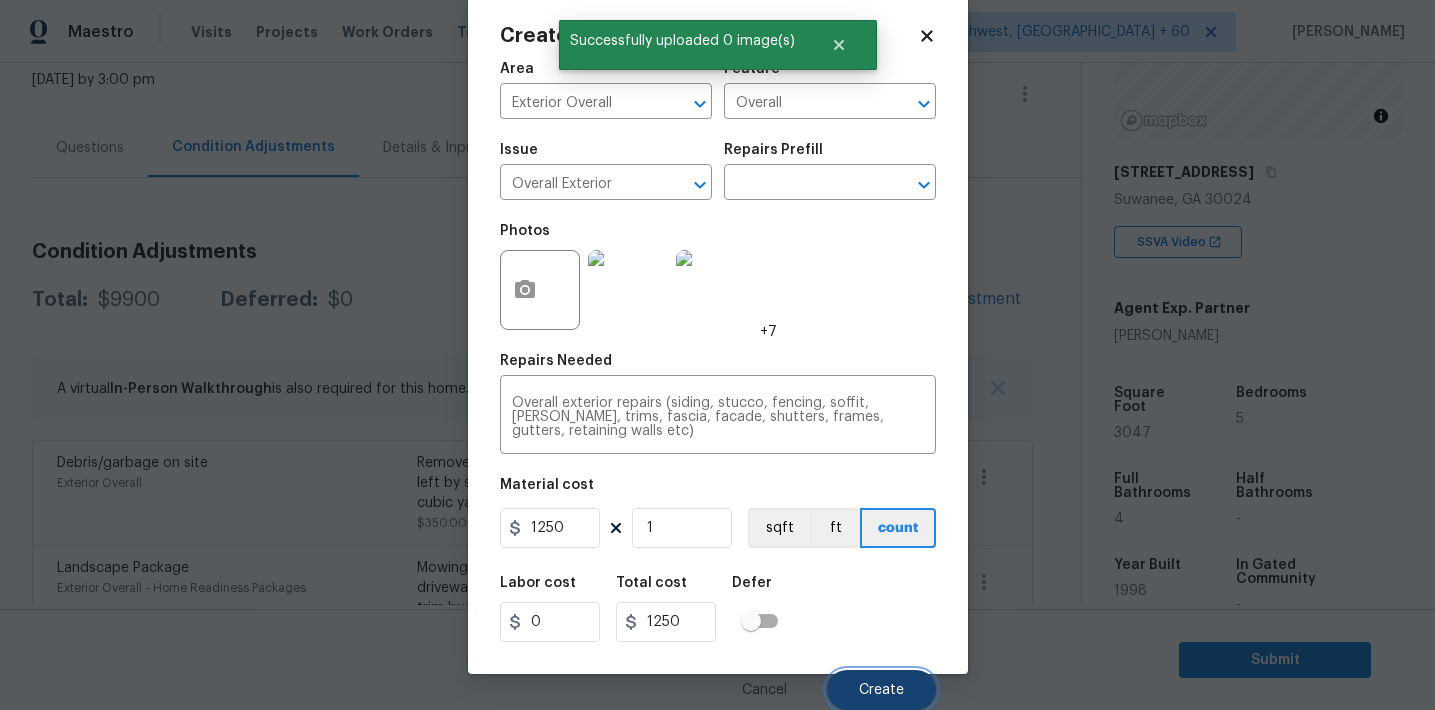 click on "Create" at bounding box center (881, 690) 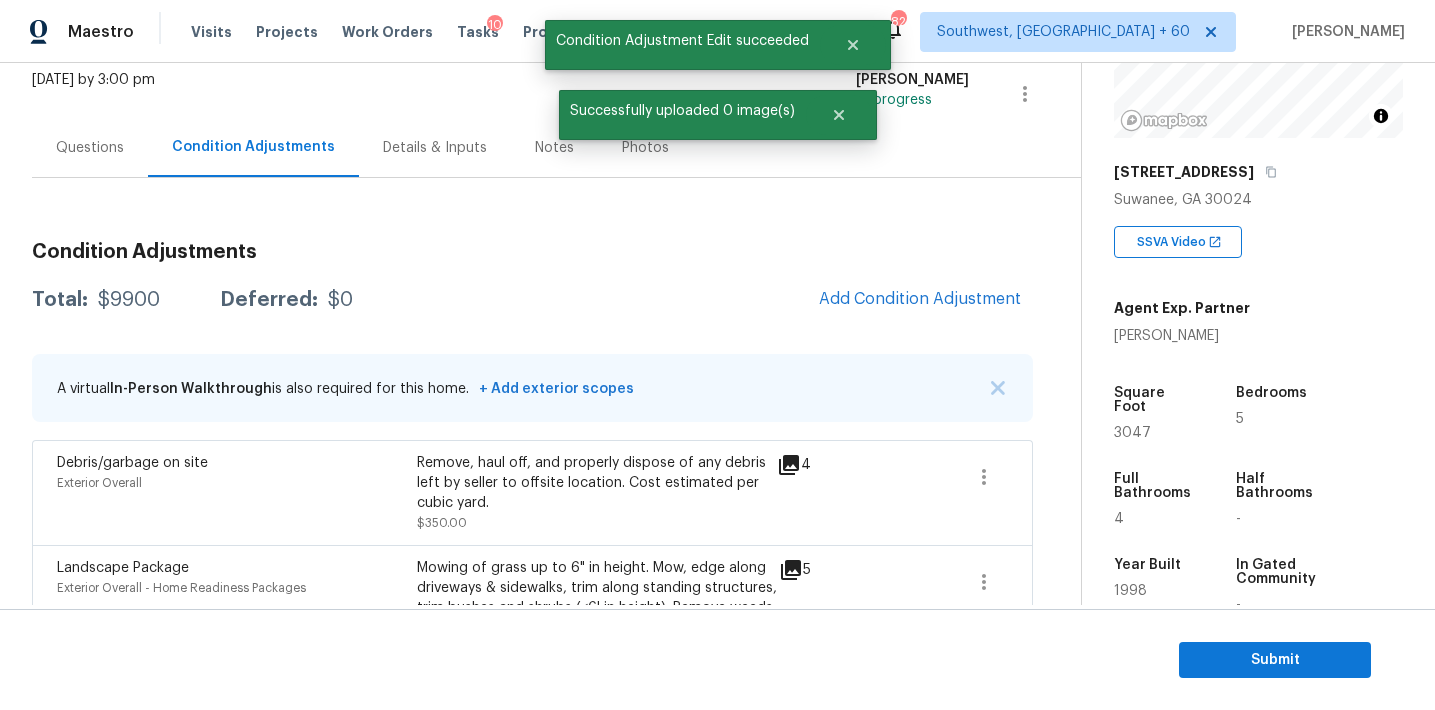 scroll, scrollTop: 30, scrollLeft: 0, axis: vertical 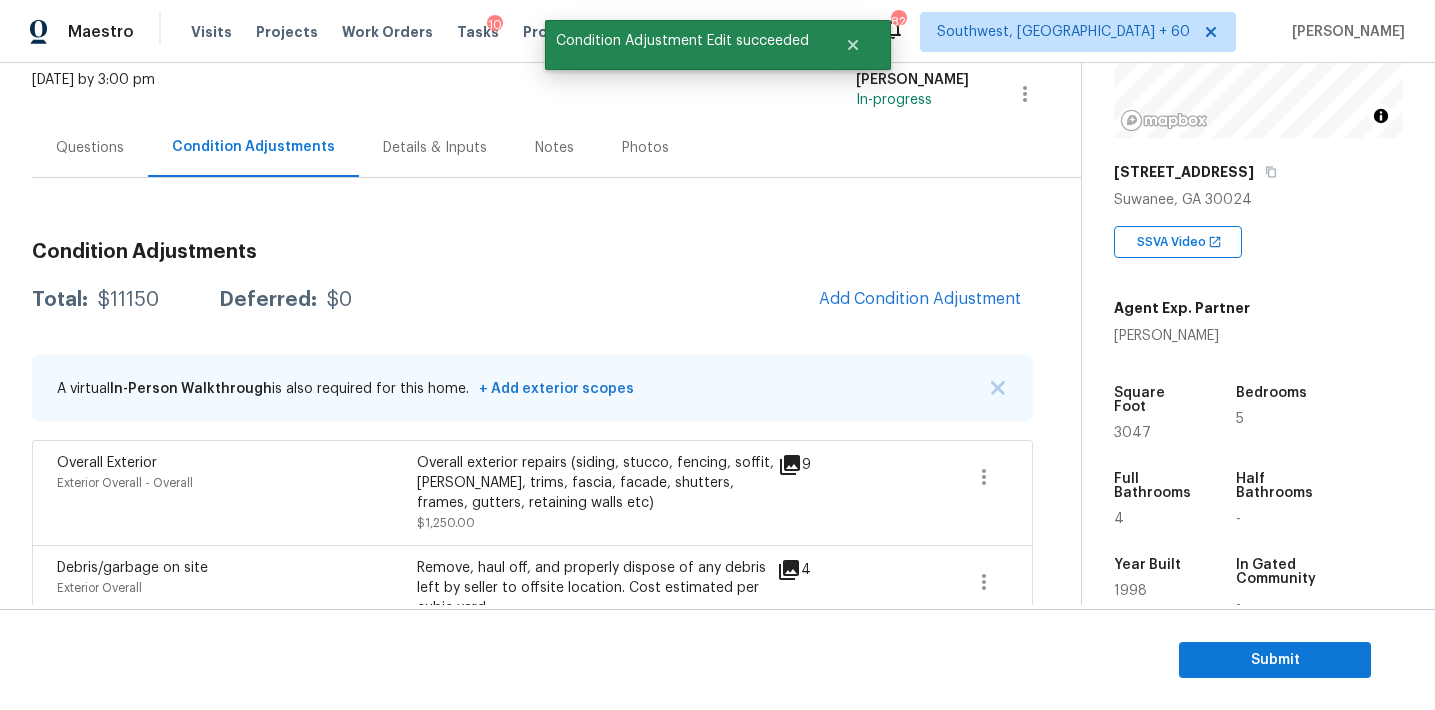 click on "Total:  $11150 Deferred:  $0 Add Condition Adjustment" at bounding box center [532, 300] 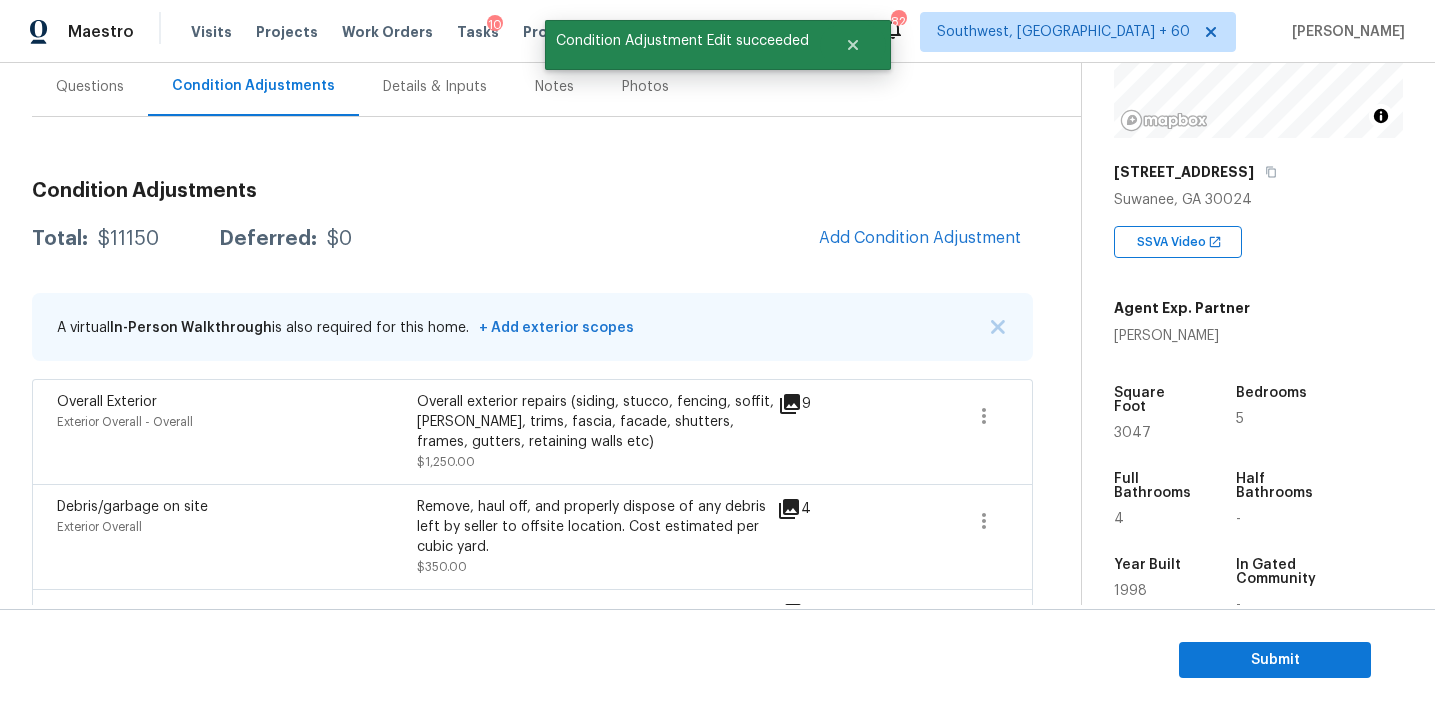 scroll, scrollTop: 175, scrollLeft: 0, axis: vertical 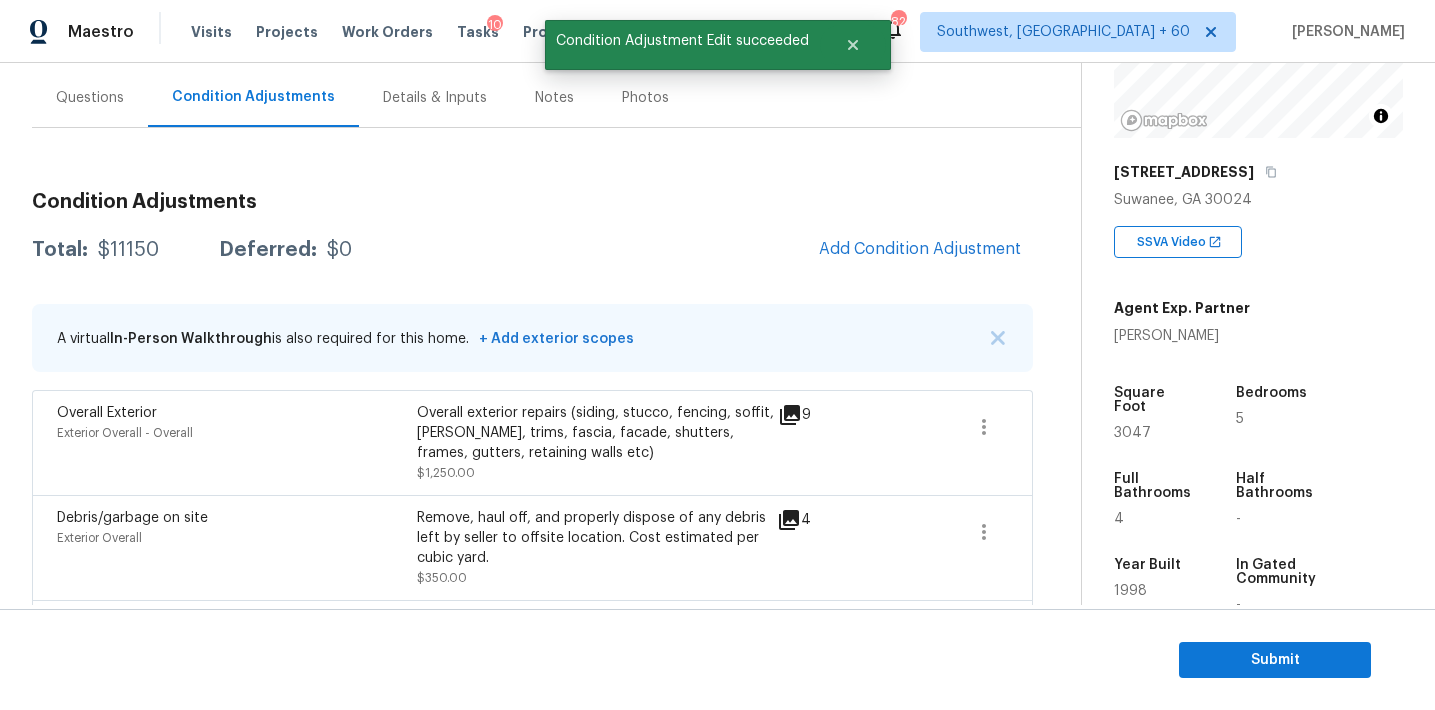 click on "Total:  $11150 Deferred:  $0 Add Condition Adjustment" at bounding box center (532, 250) 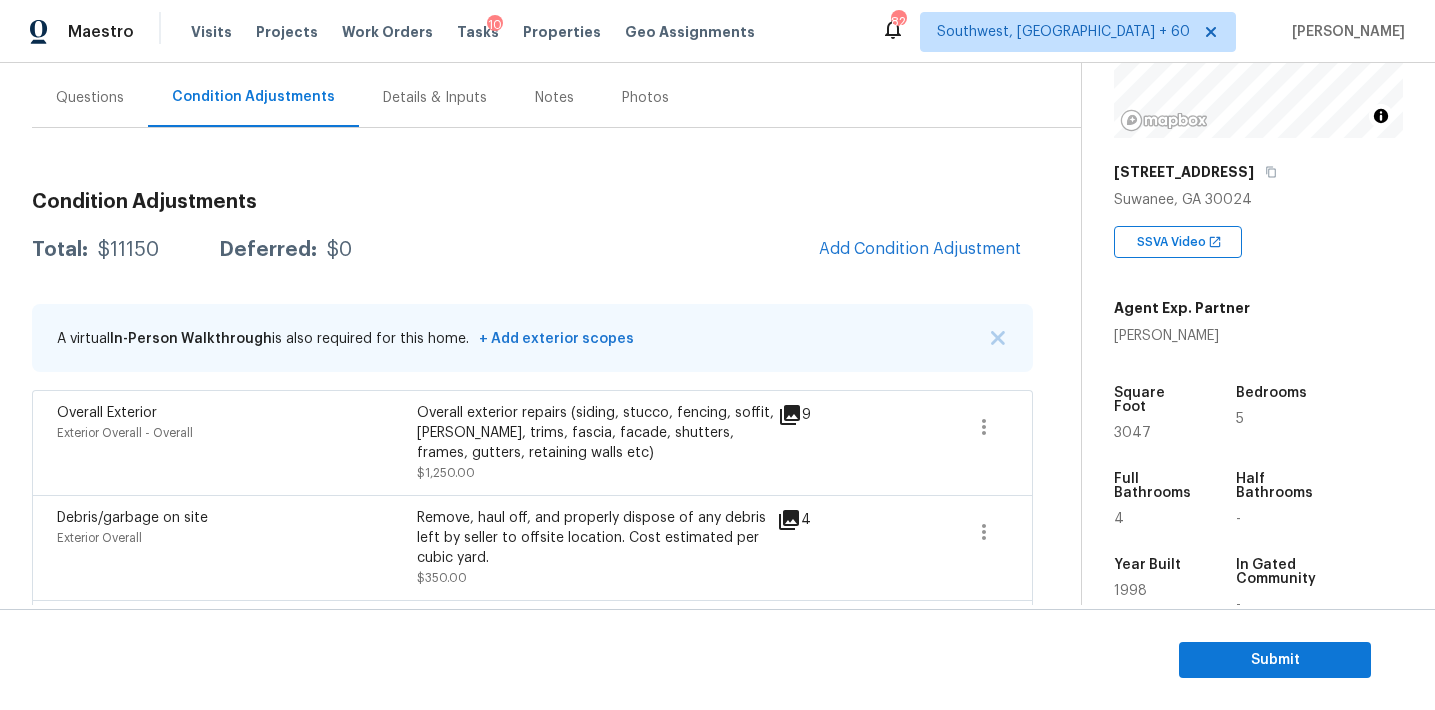 click on "Total:  $11150 Deferred:  $0 Add Condition Adjustment" at bounding box center (532, 250) 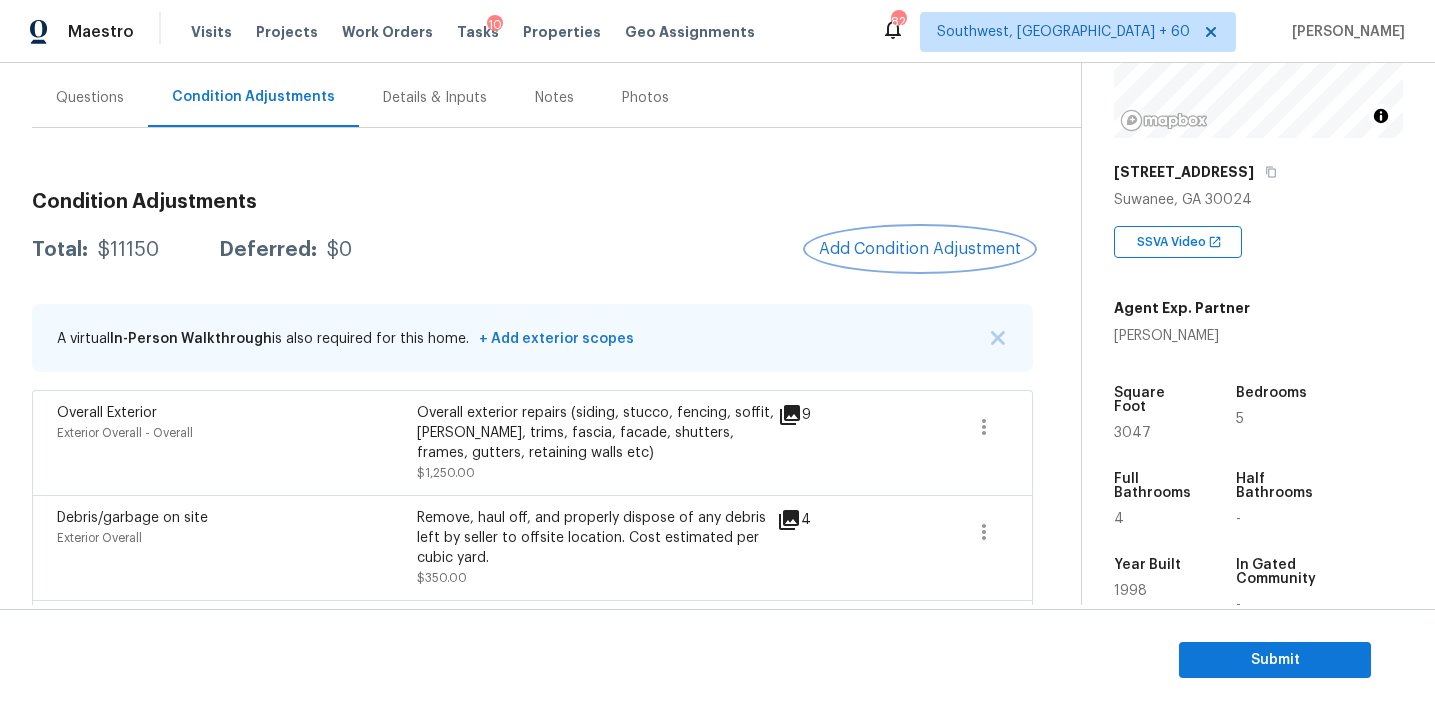 click on "Add Condition Adjustment" at bounding box center [920, 249] 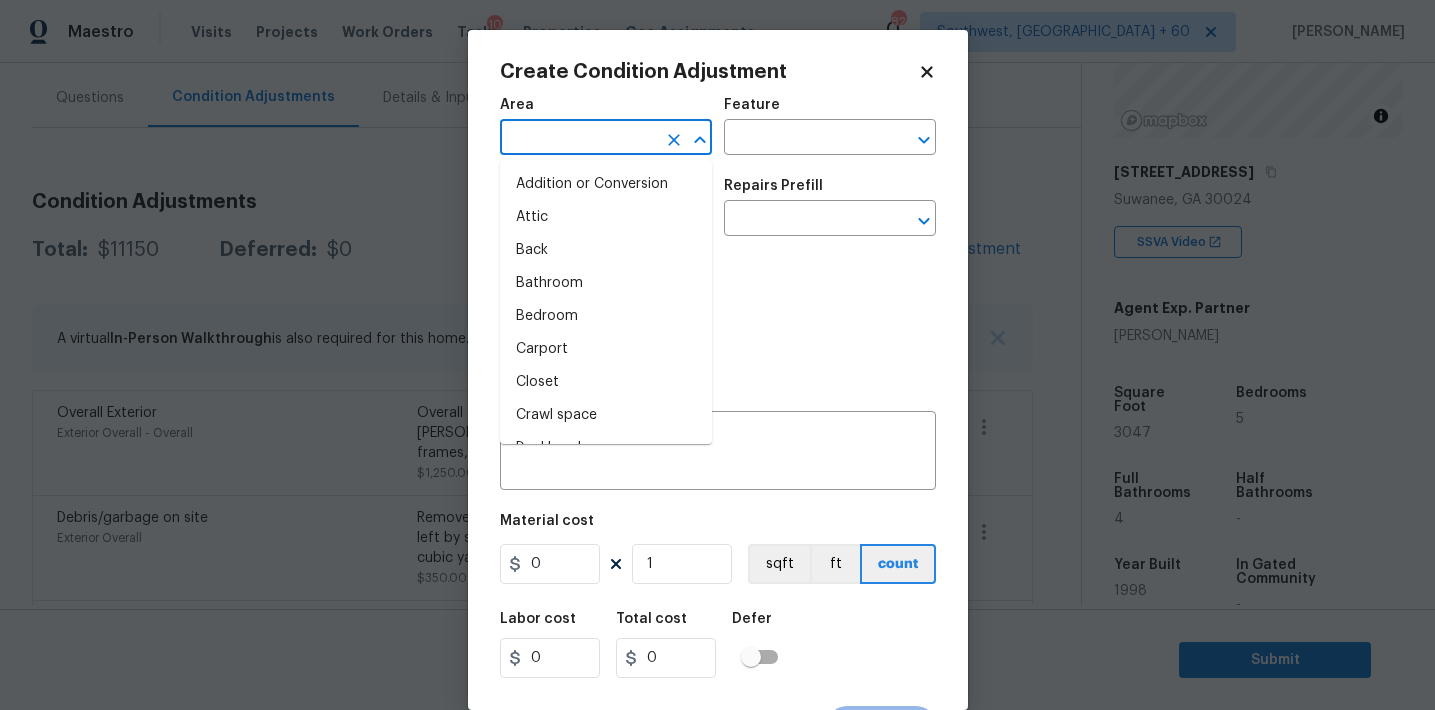 click at bounding box center [578, 139] 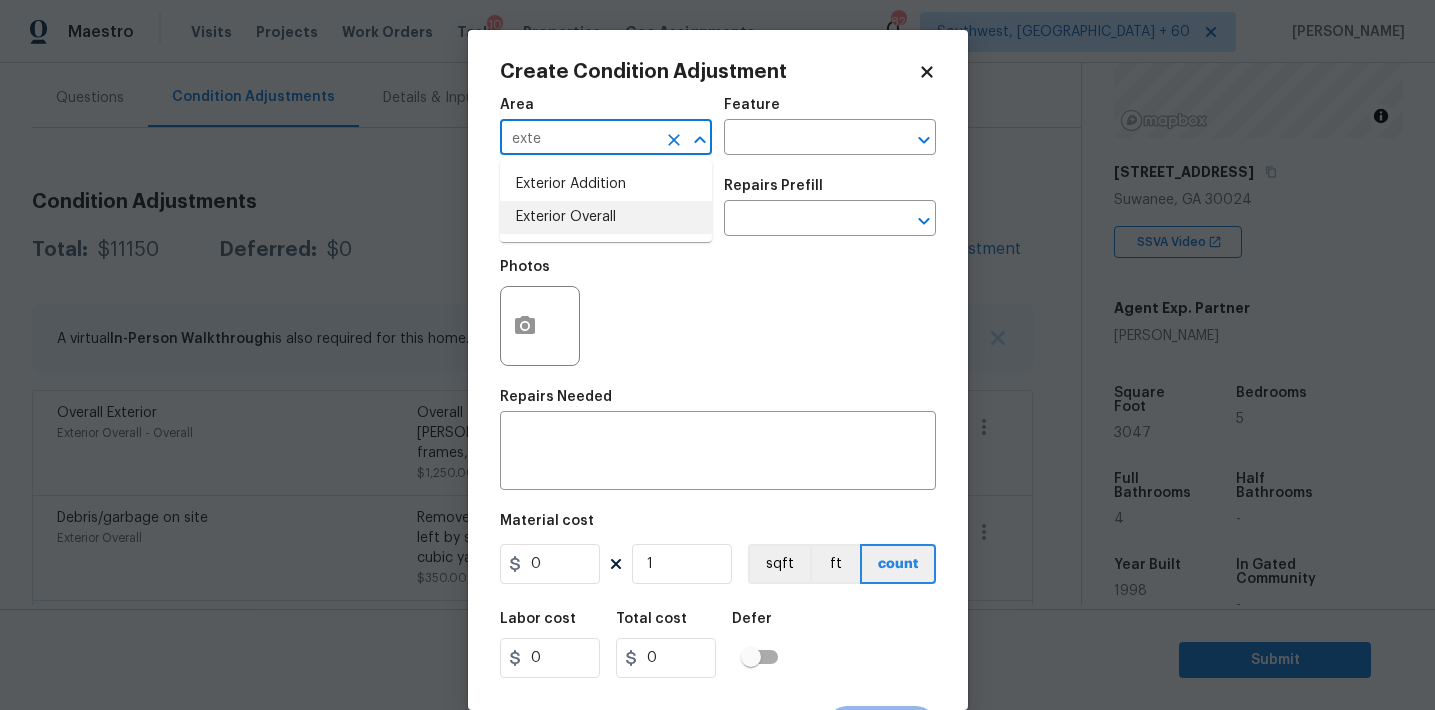click on "Exterior Overall" at bounding box center [606, 217] 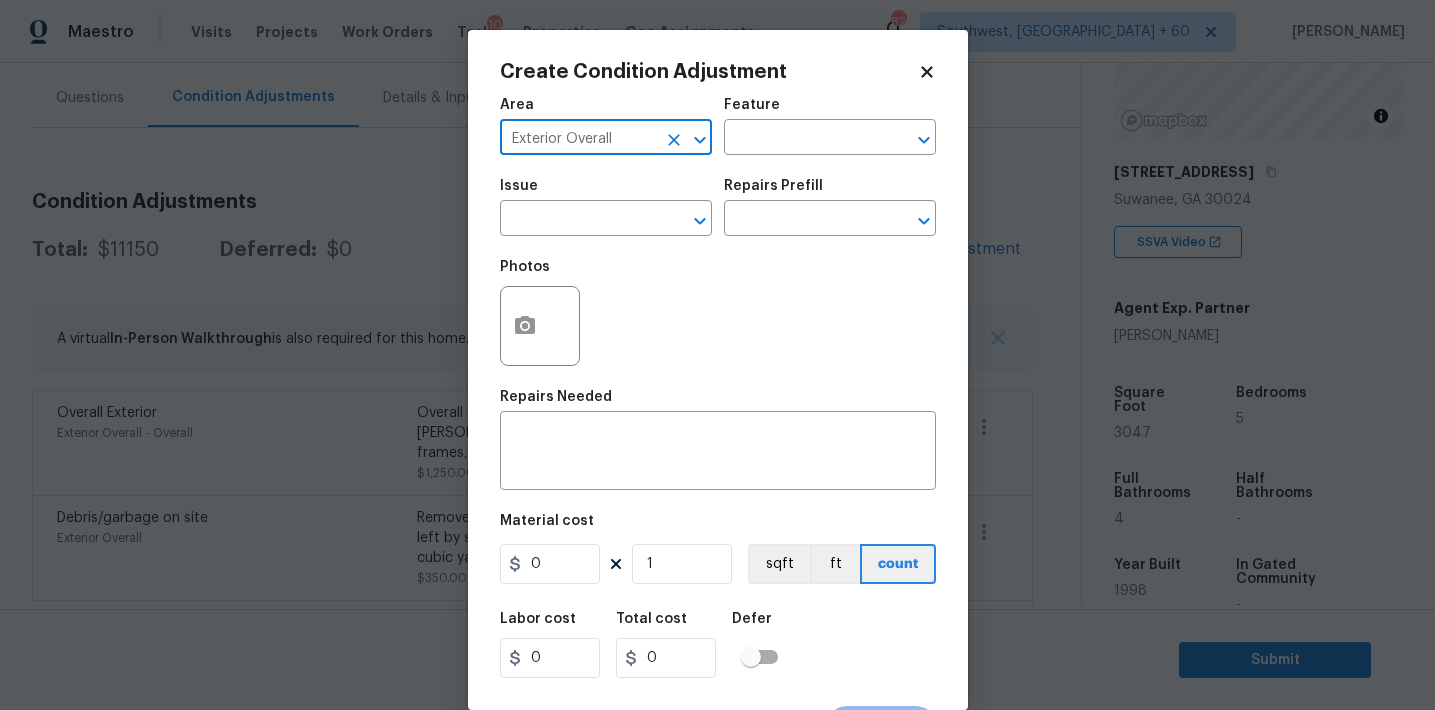 type on "Exterior Overall" 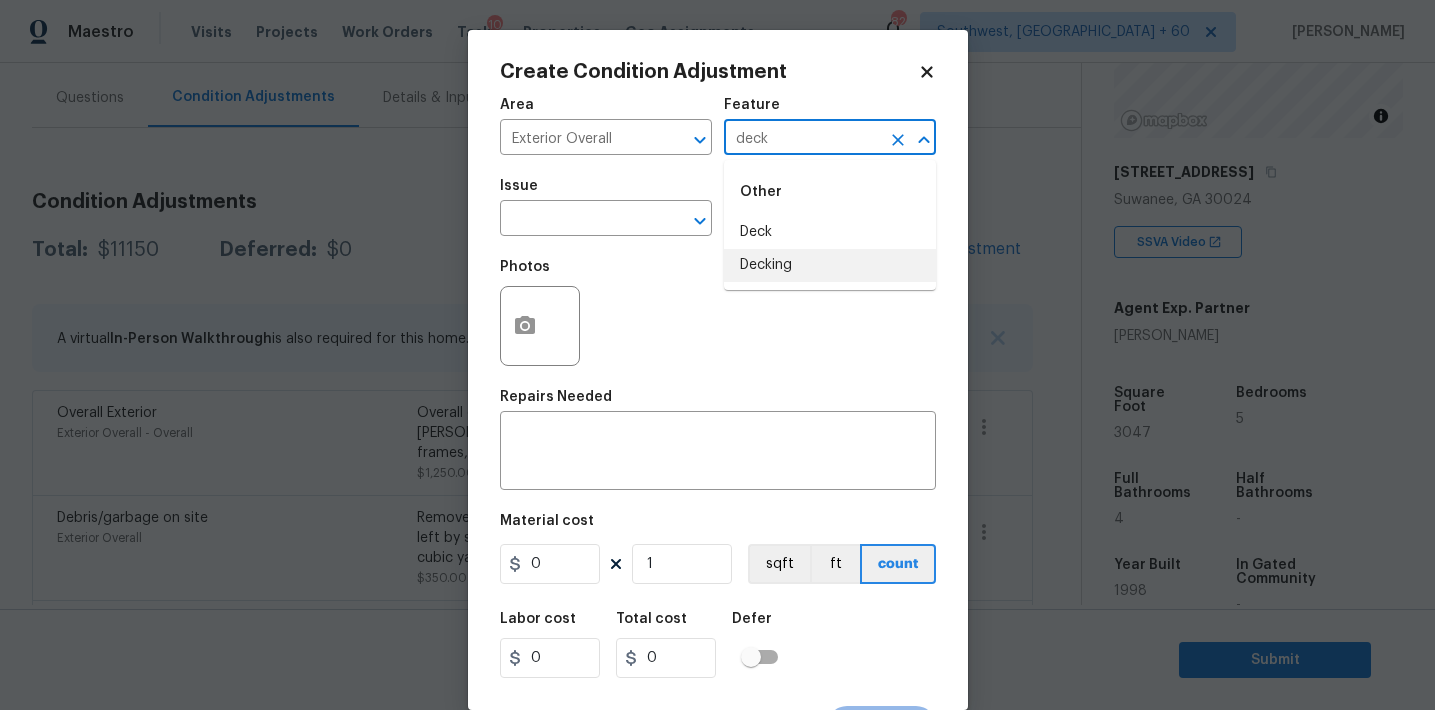 click on "Decking" at bounding box center (830, 265) 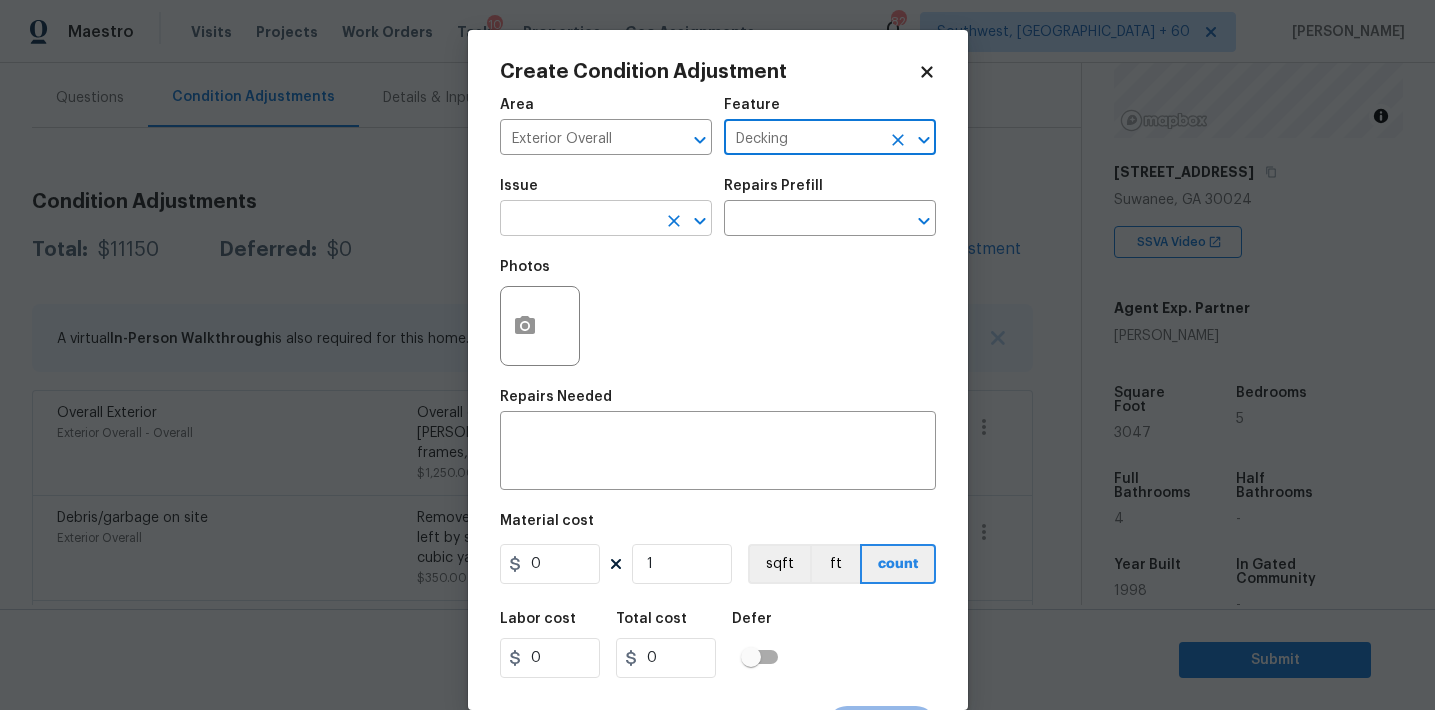 type on "Decking" 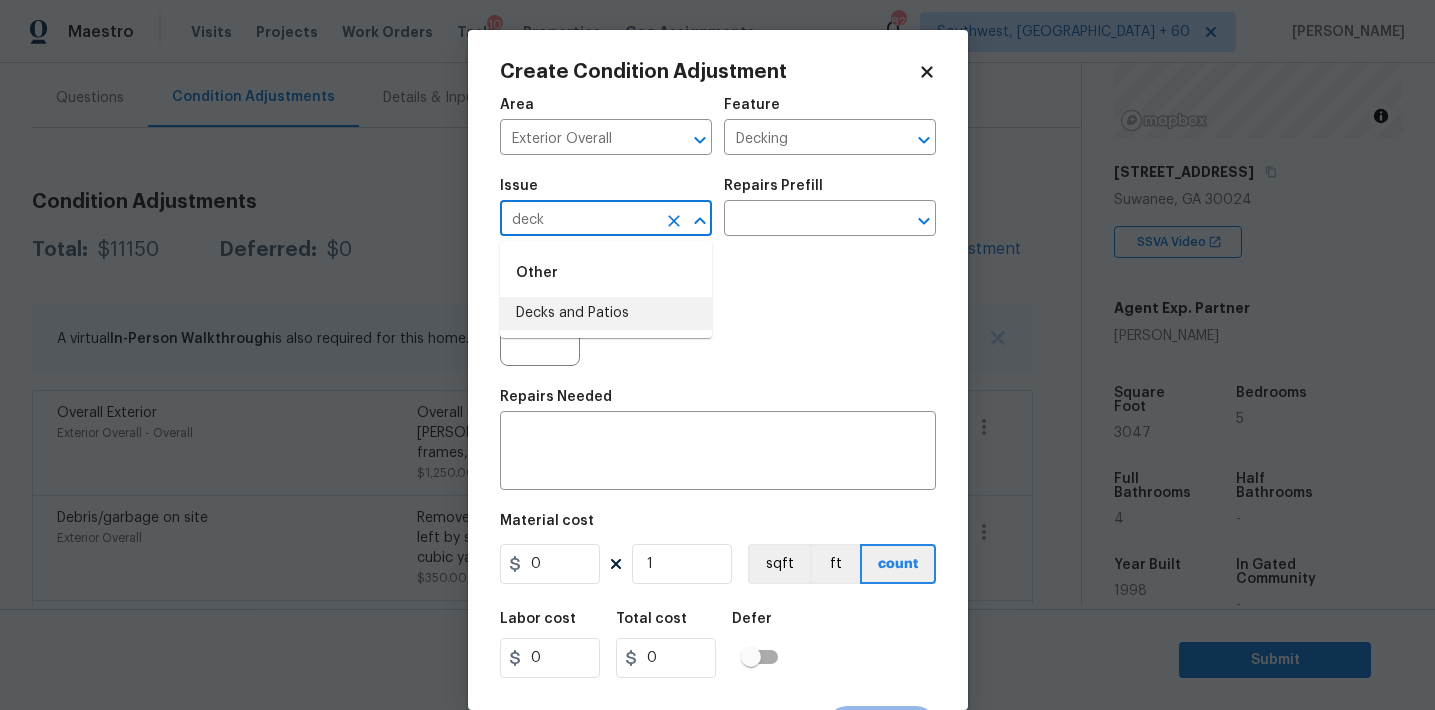 click on "Decks and Patios" at bounding box center (606, 313) 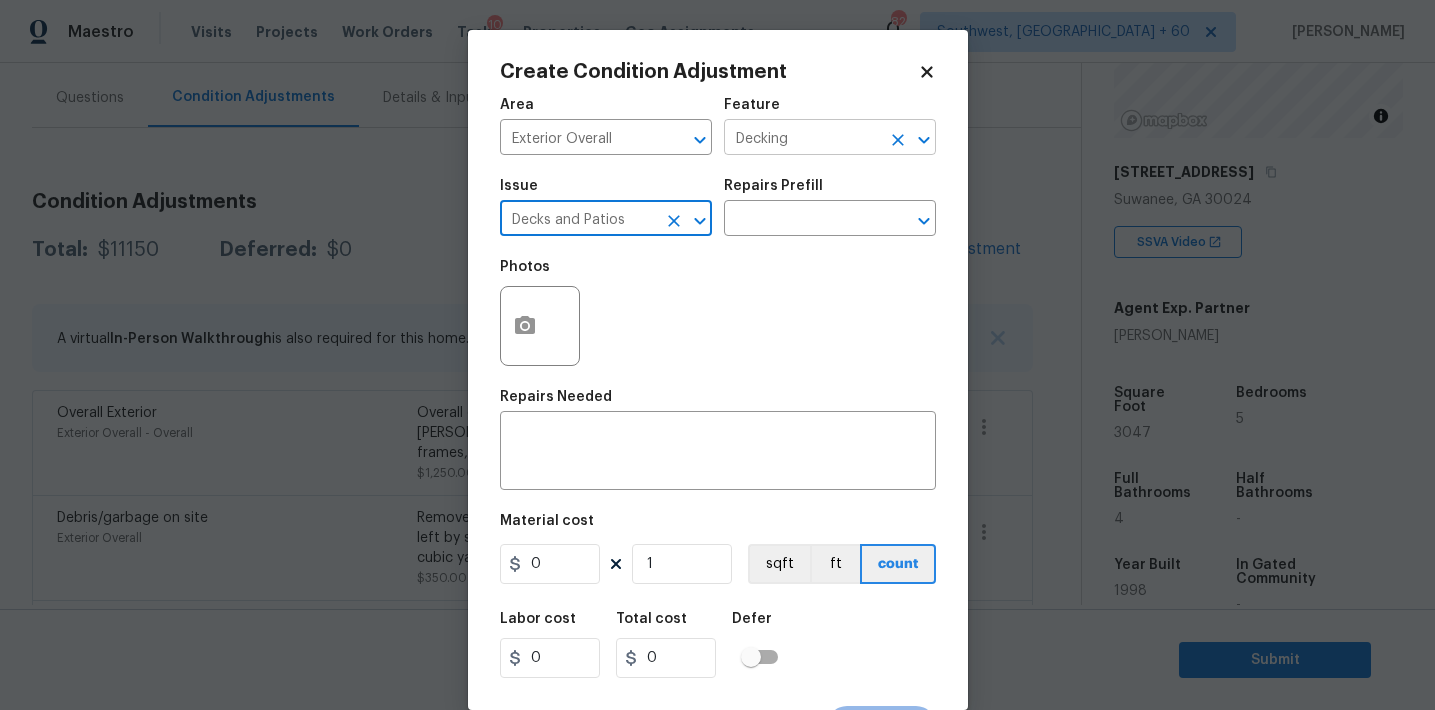 type on "Decks and Patios" 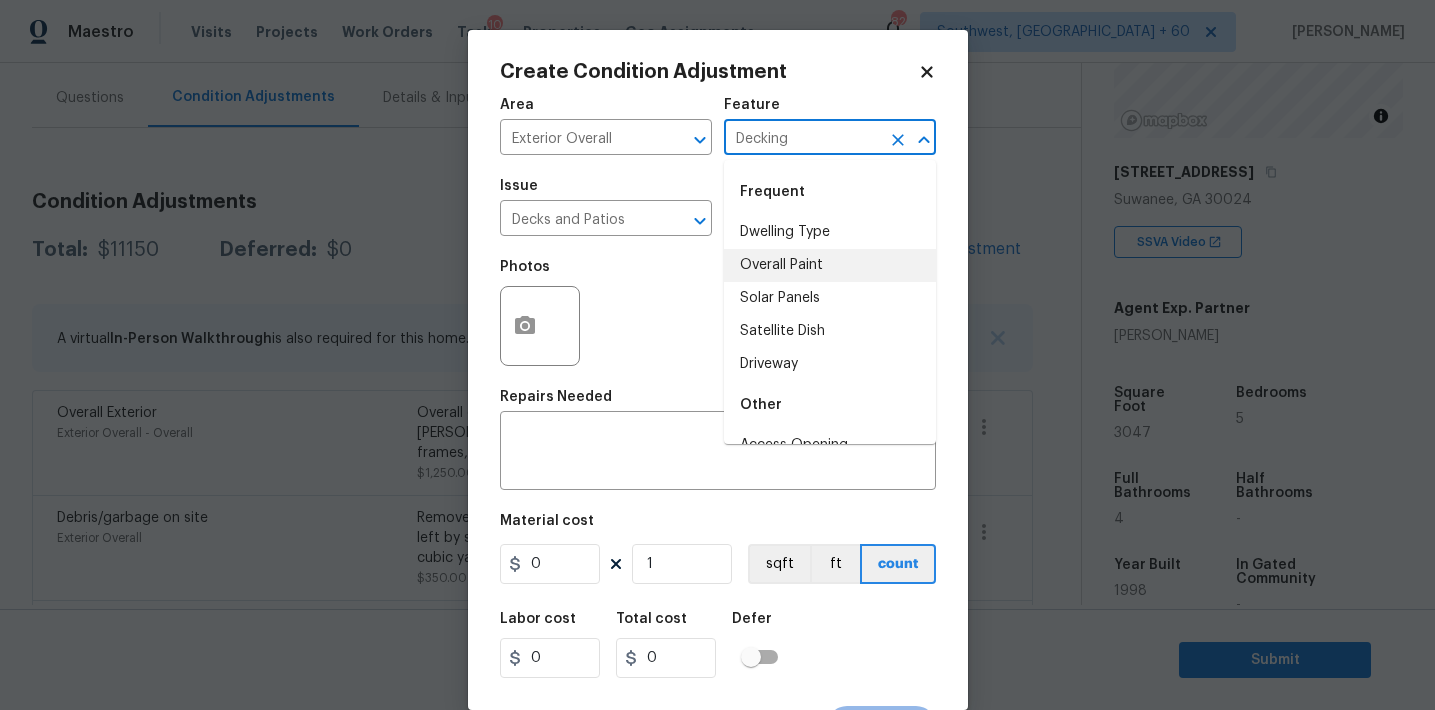 click on "Decking" at bounding box center (802, 139) 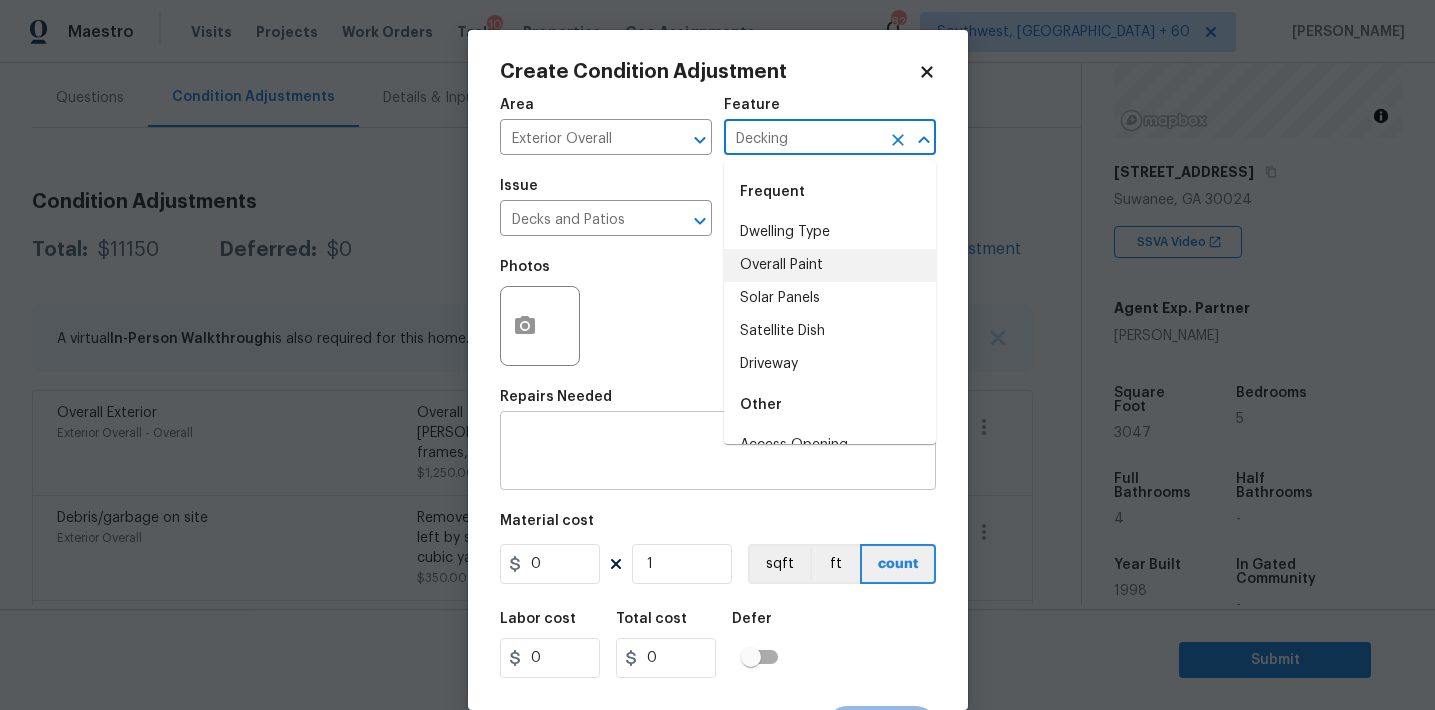 click on "x ​" at bounding box center [718, 453] 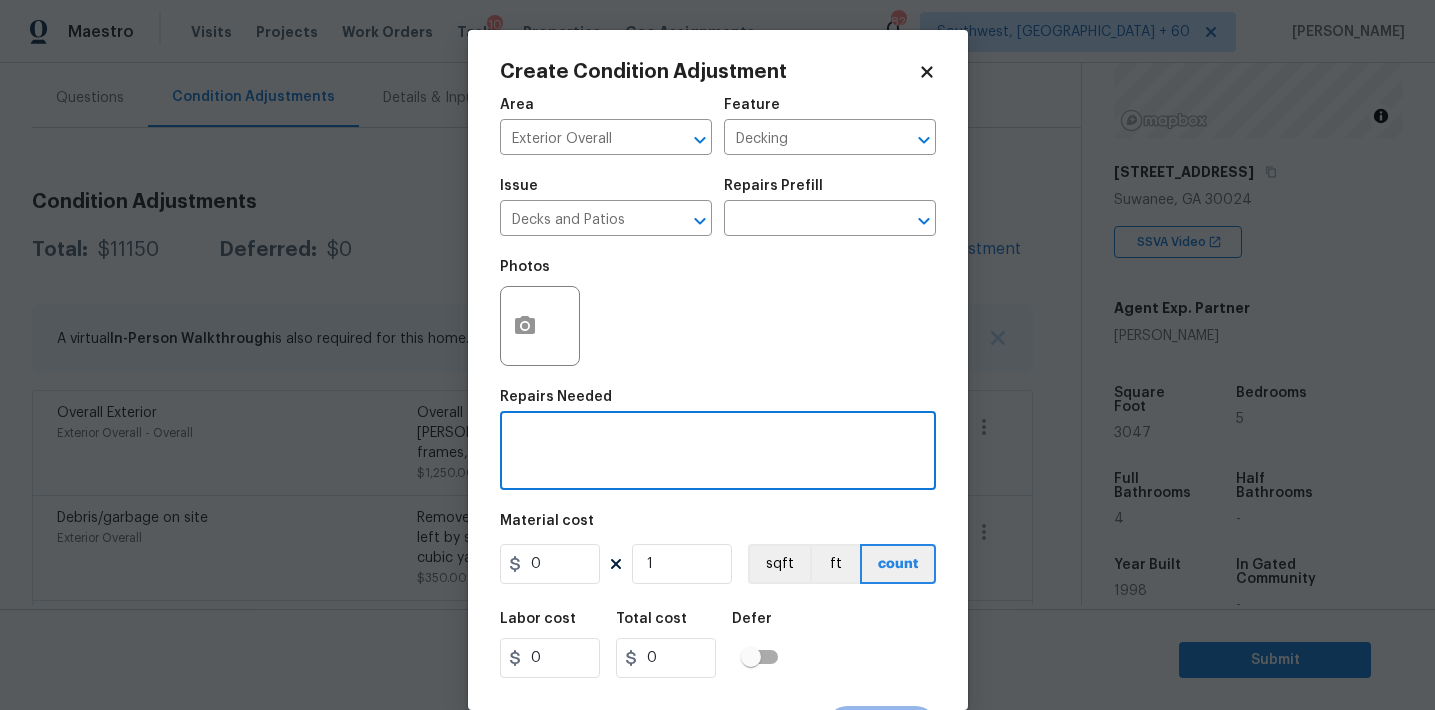 paste on "Decking" 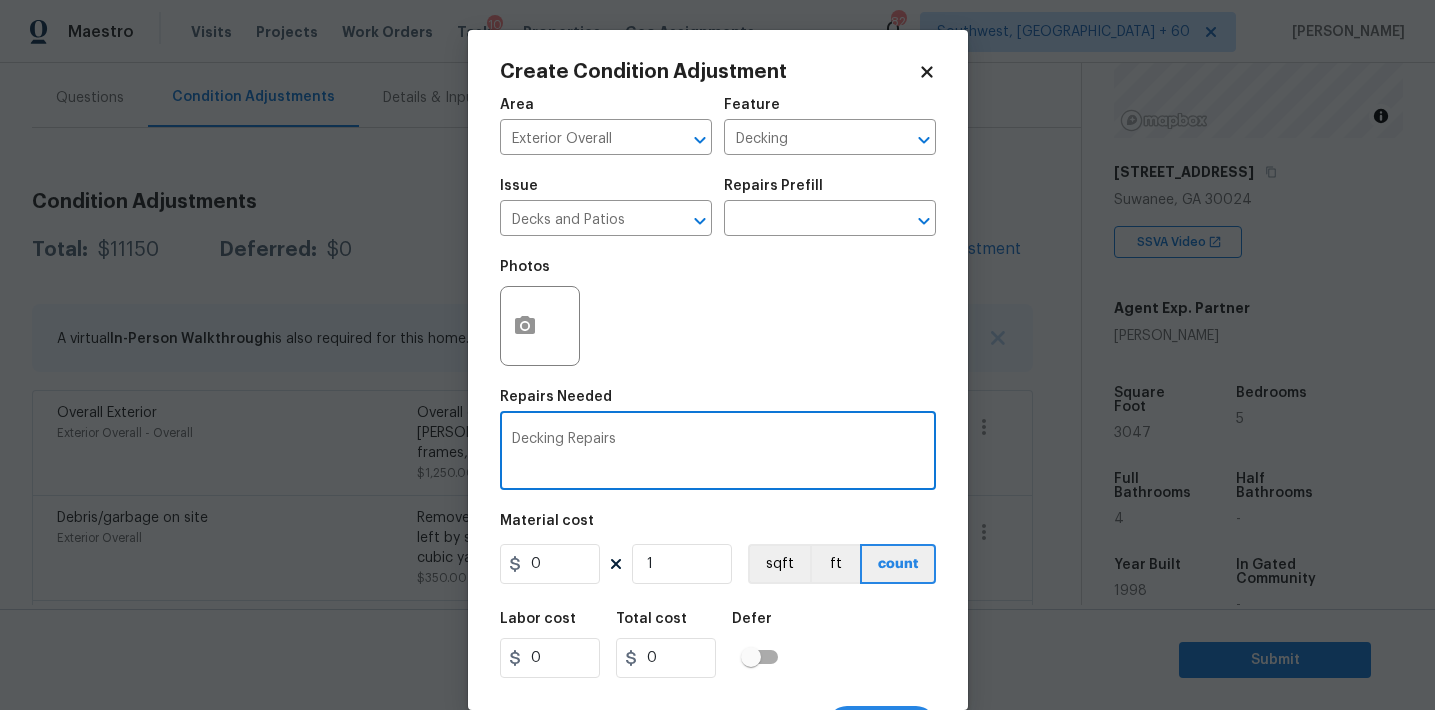 type on "Decking Repairs" 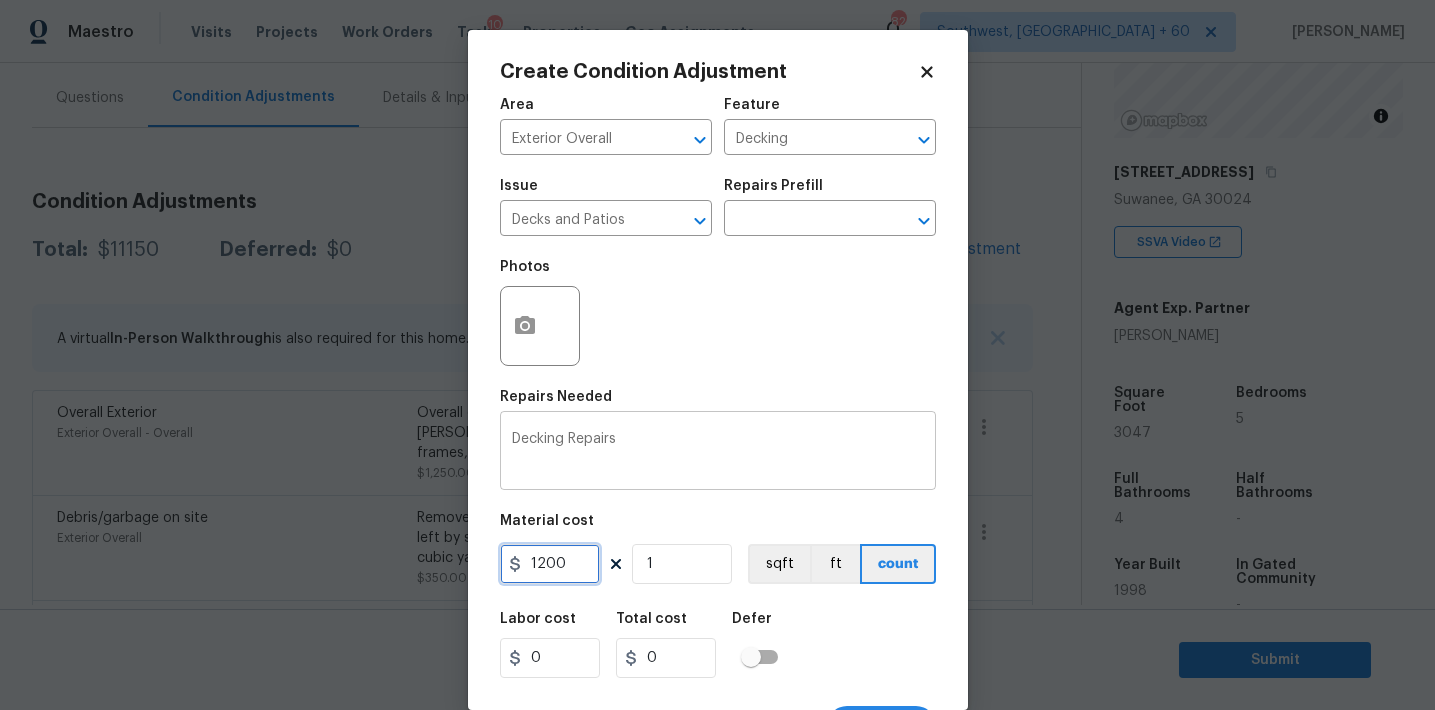 type on "1200" 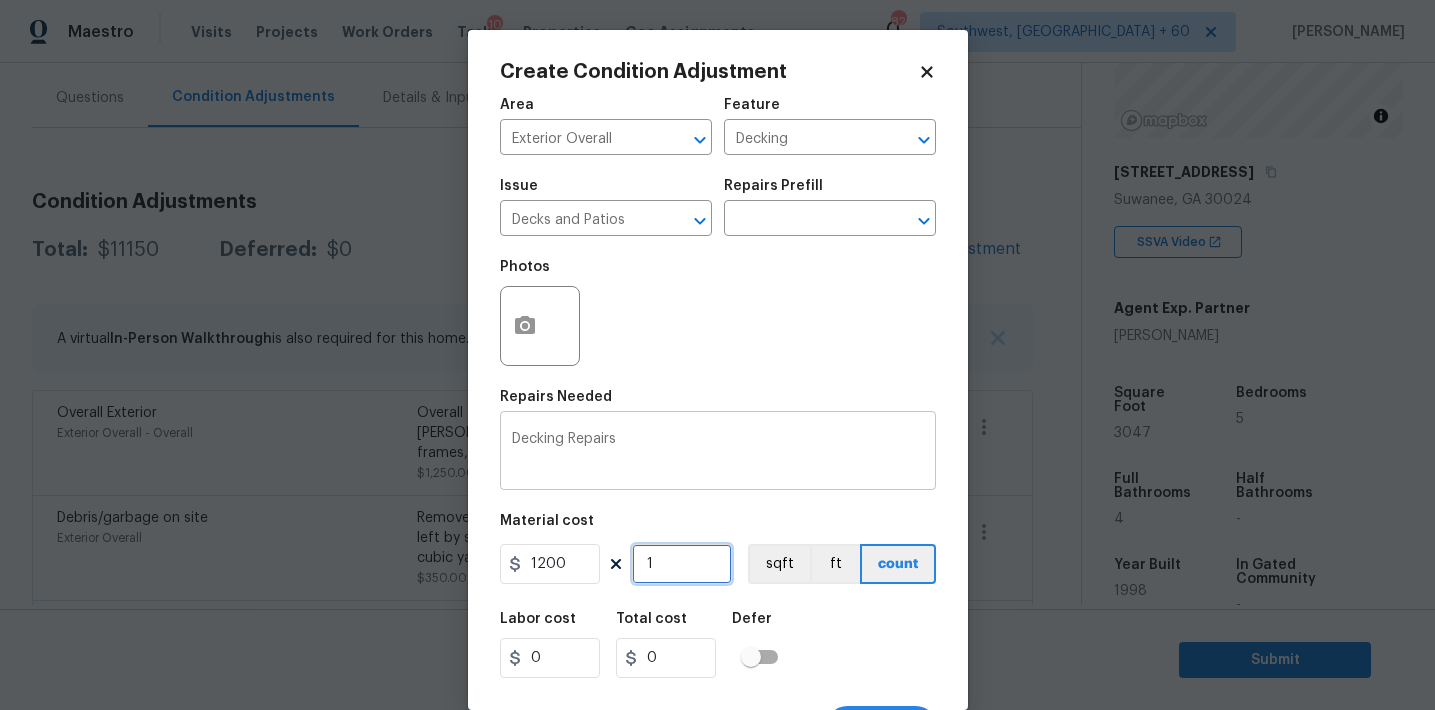 type on "1200" 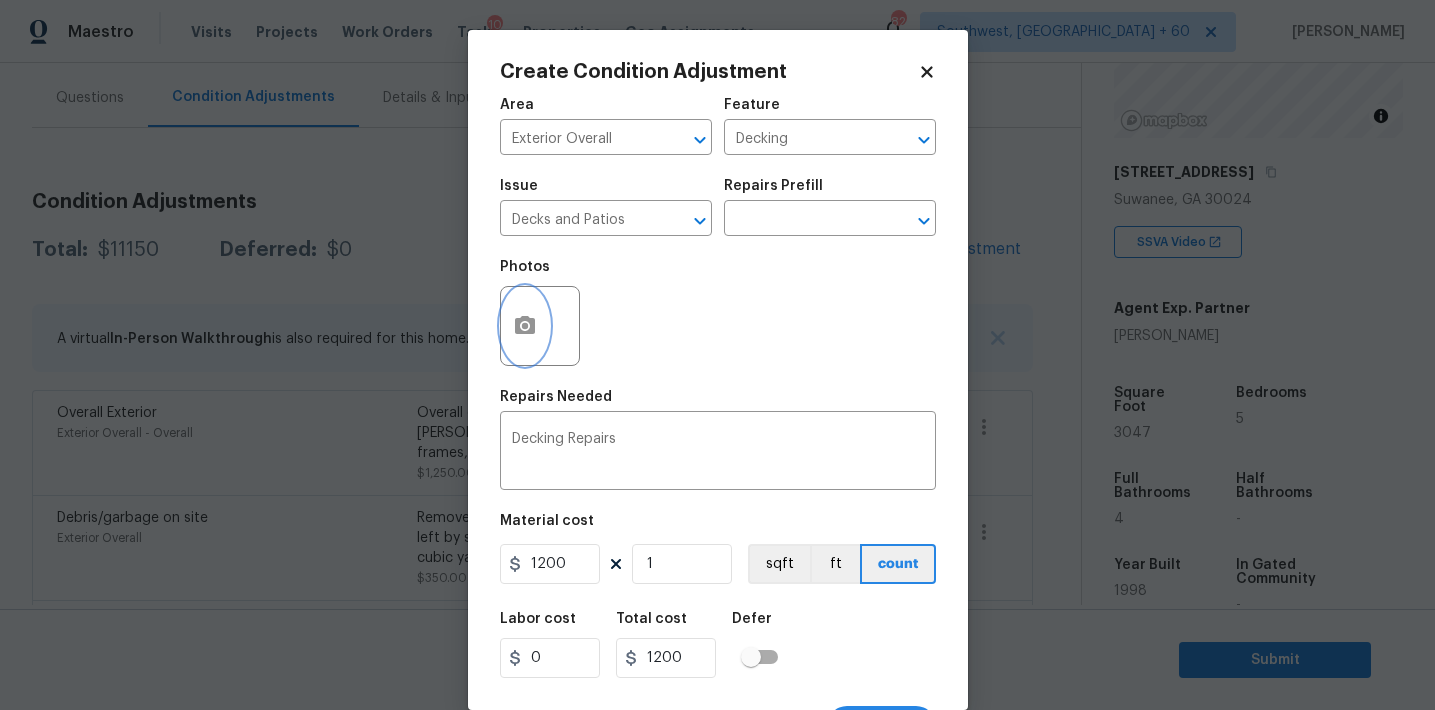 click 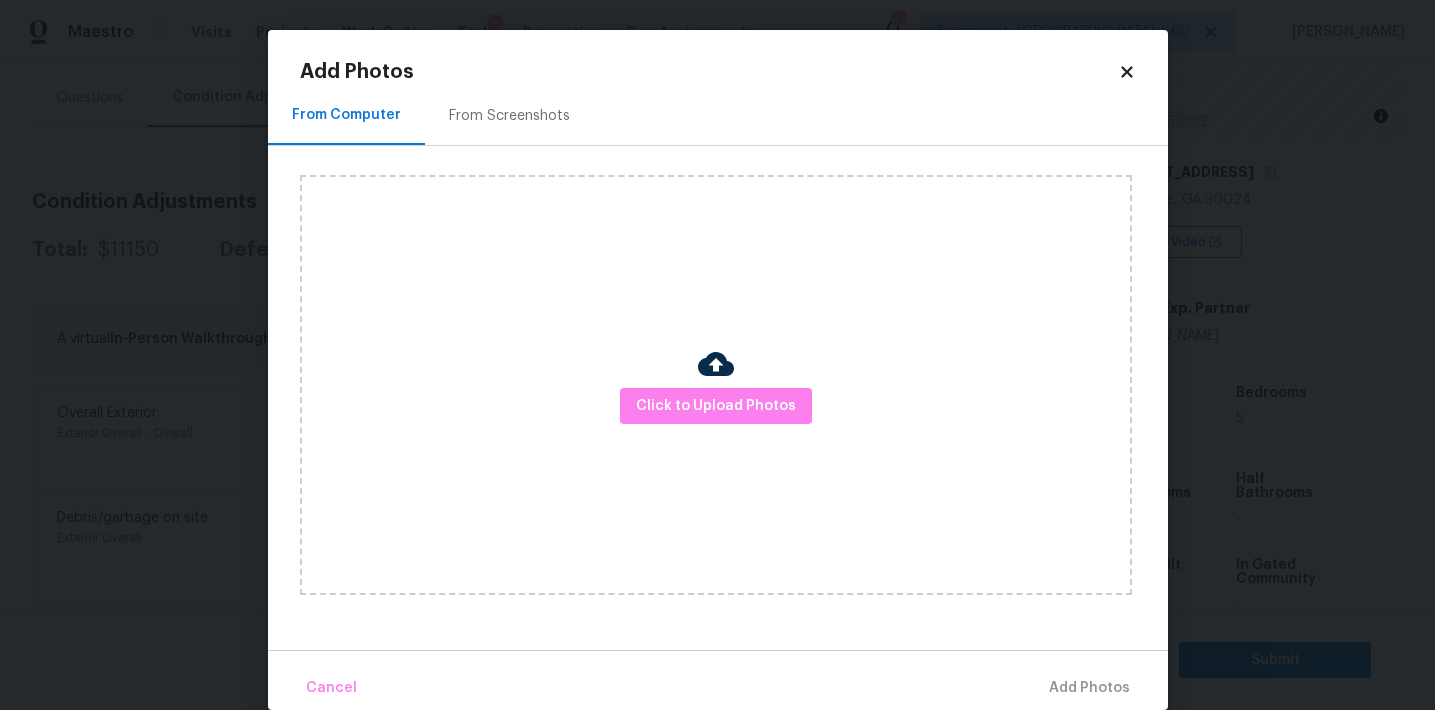 click on "From Screenshots" at bounding box center [509, 115] 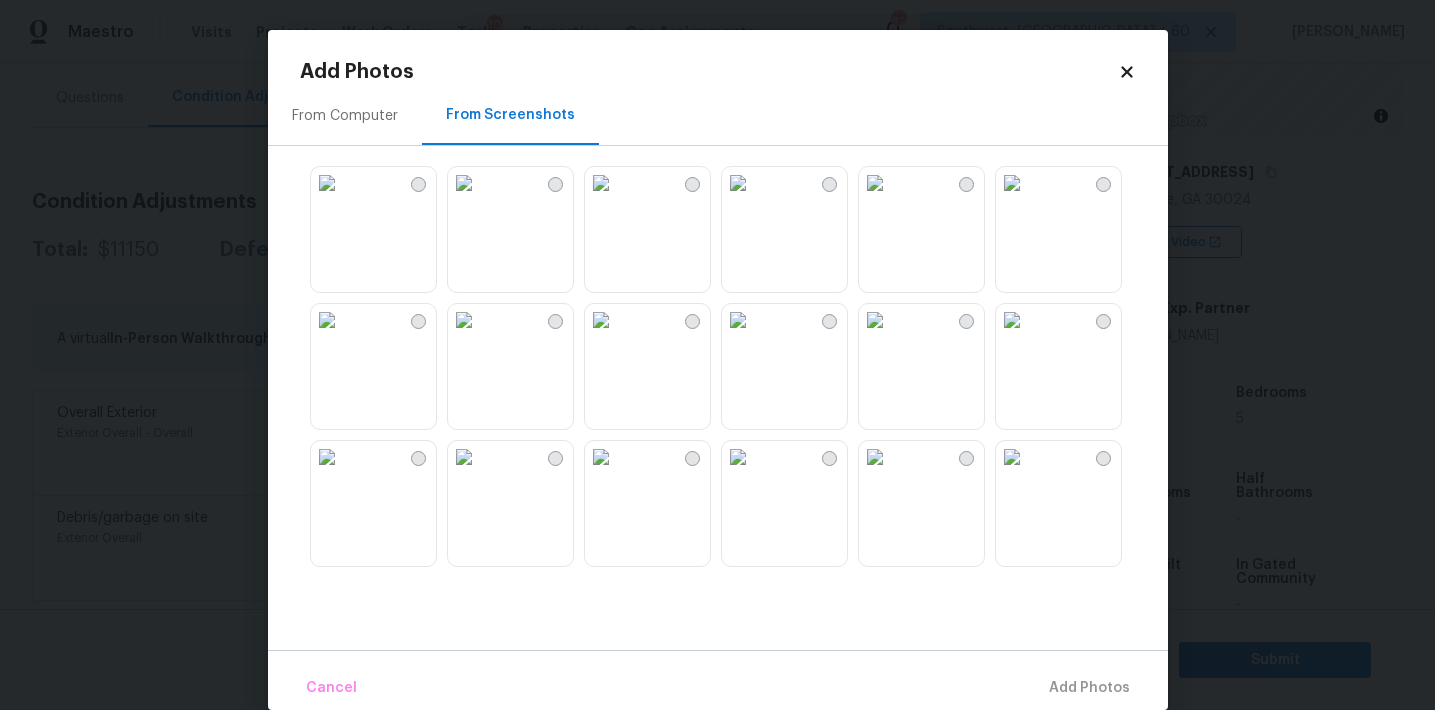 click at bounding box center [1012, 183] 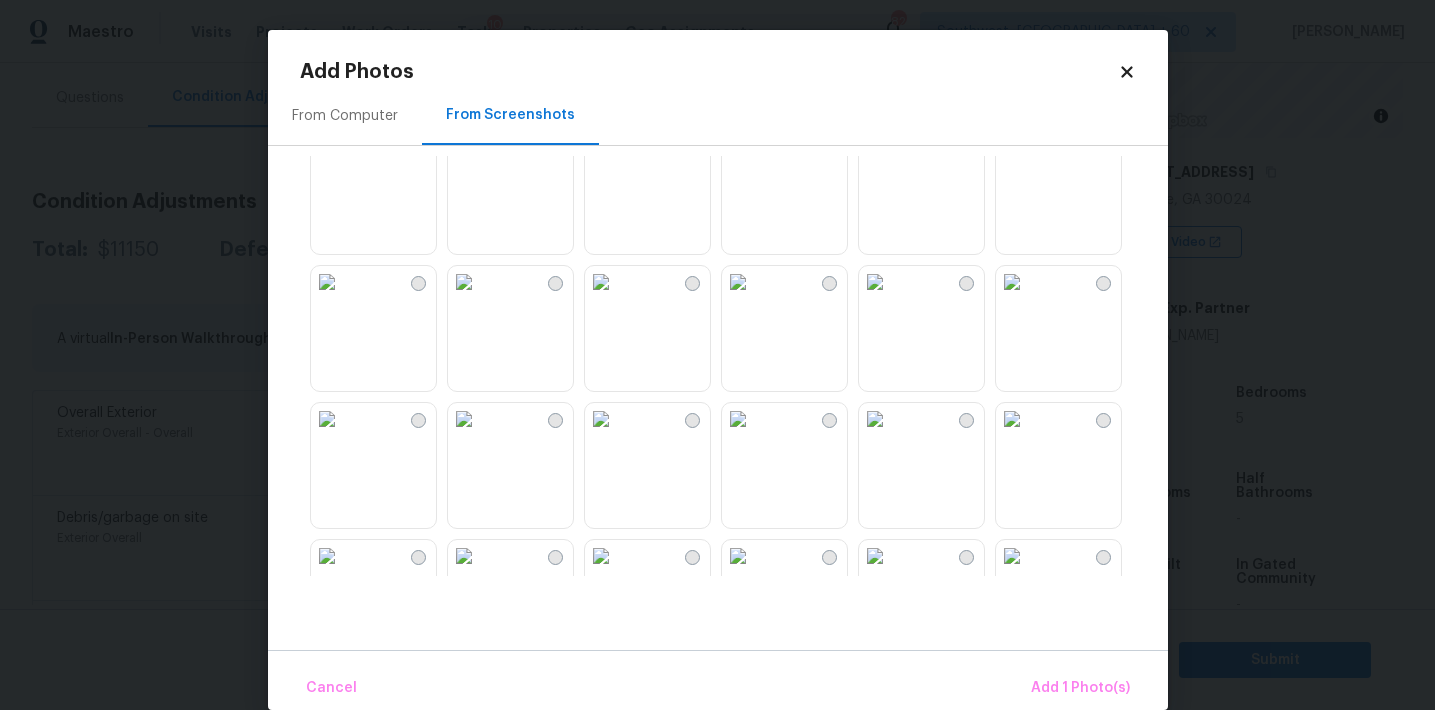 scroll, scrollTop: 354, scrollLeft: 0, axis: vertical 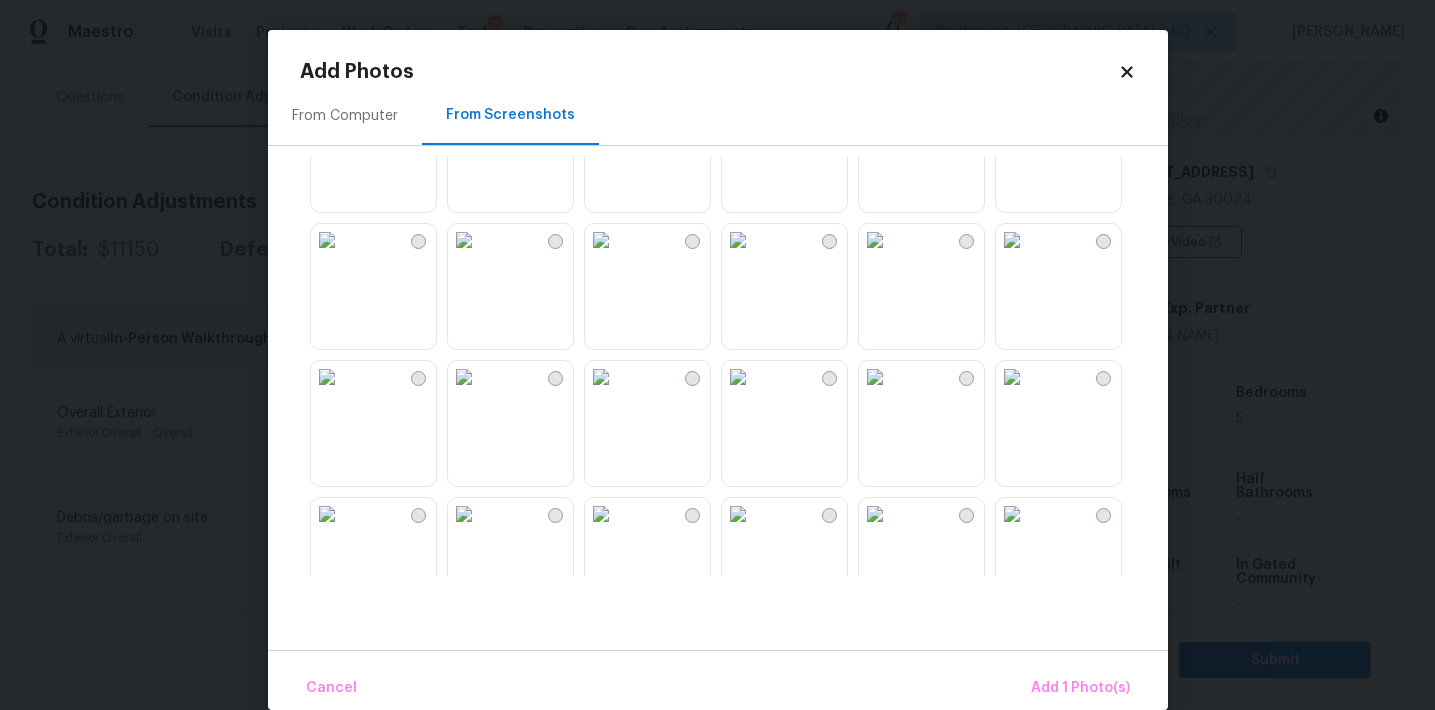 click at bounding box center [738, 377] 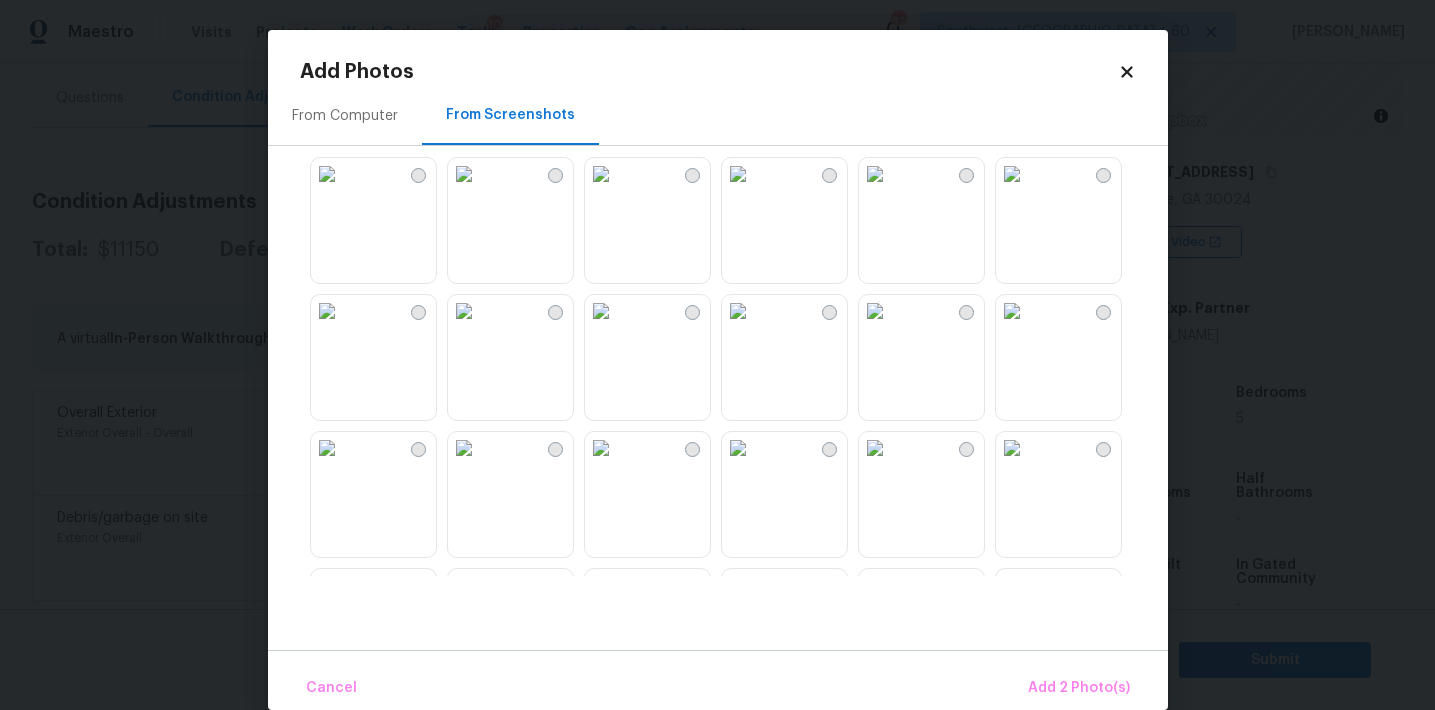 scroll, scrollTop: 989, scrollLeft: 0, axis: vertical 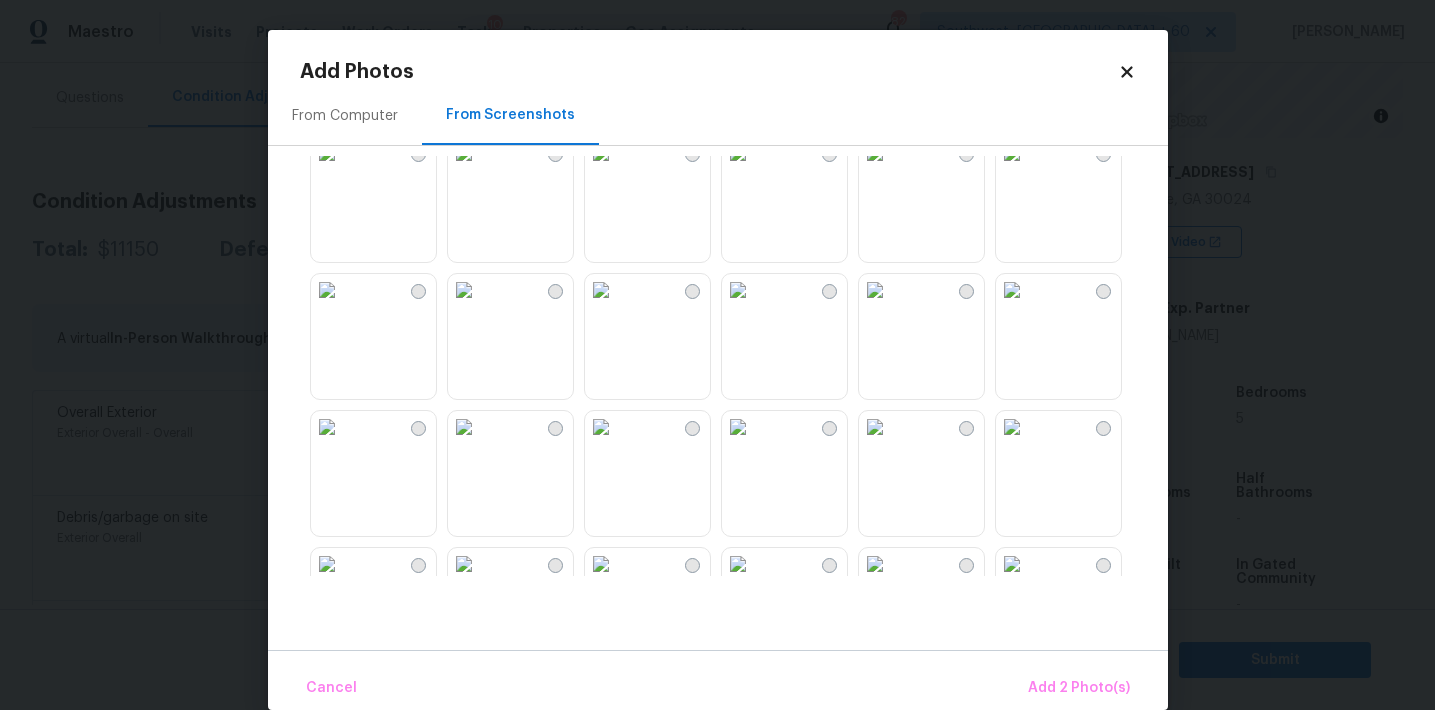 click at bounding box center [327, 290] 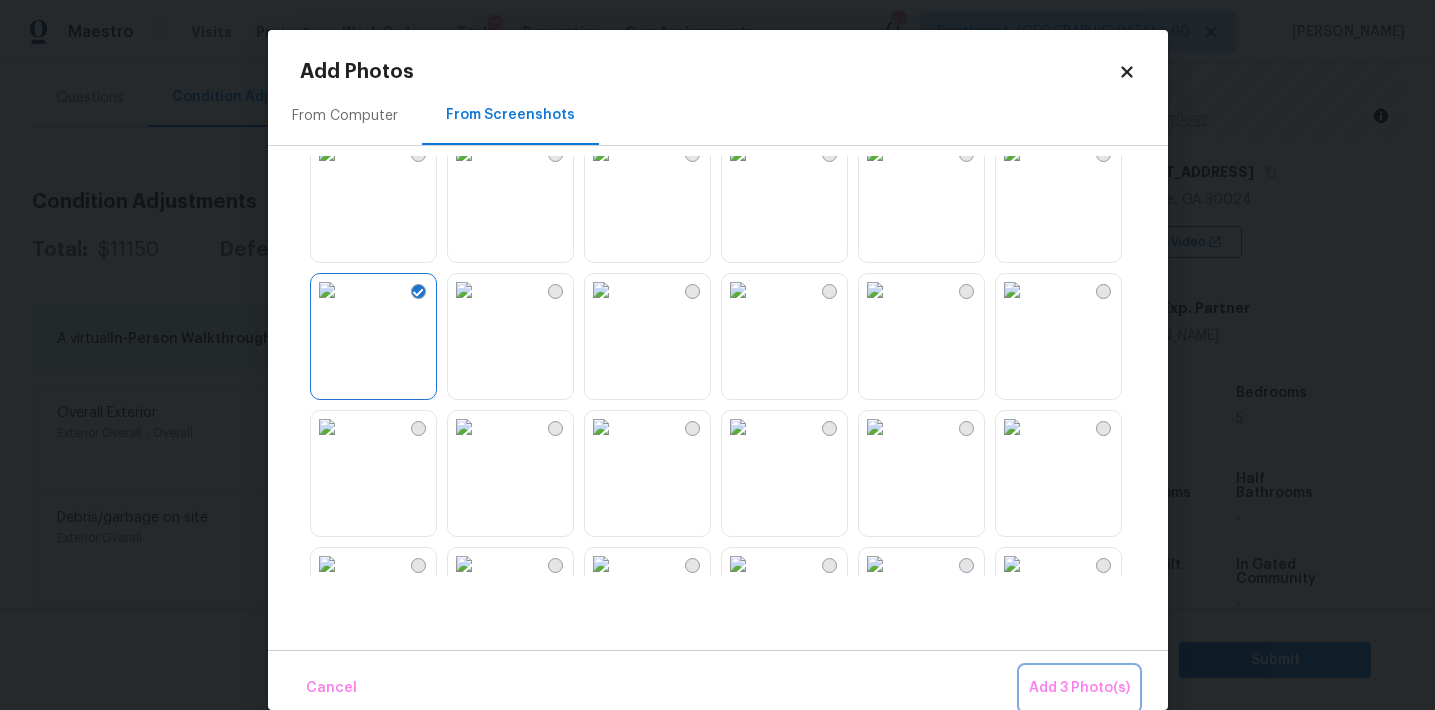click on "Add 3 Photo(s)" at bounding box center [1079, 688] 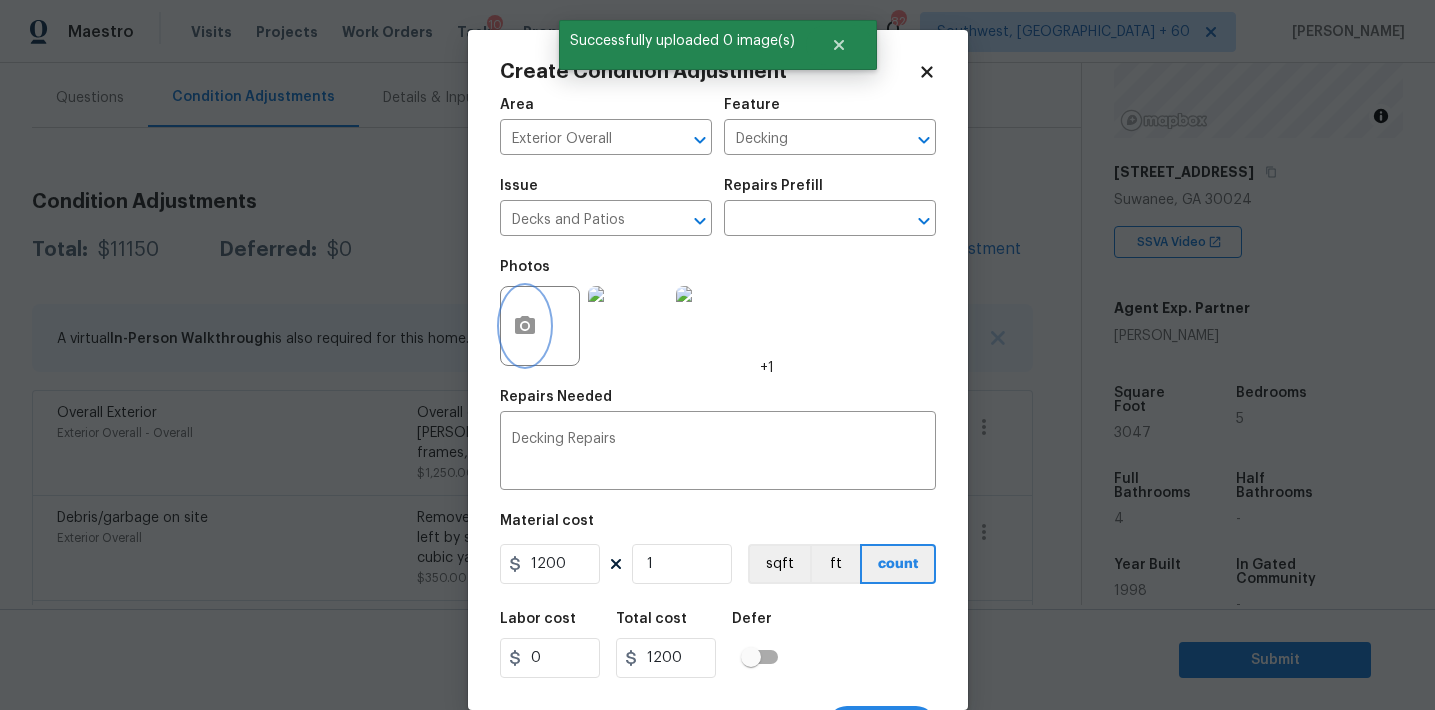 scroll, scrollTop: 37, scrollLeft: 0, axis: vertical 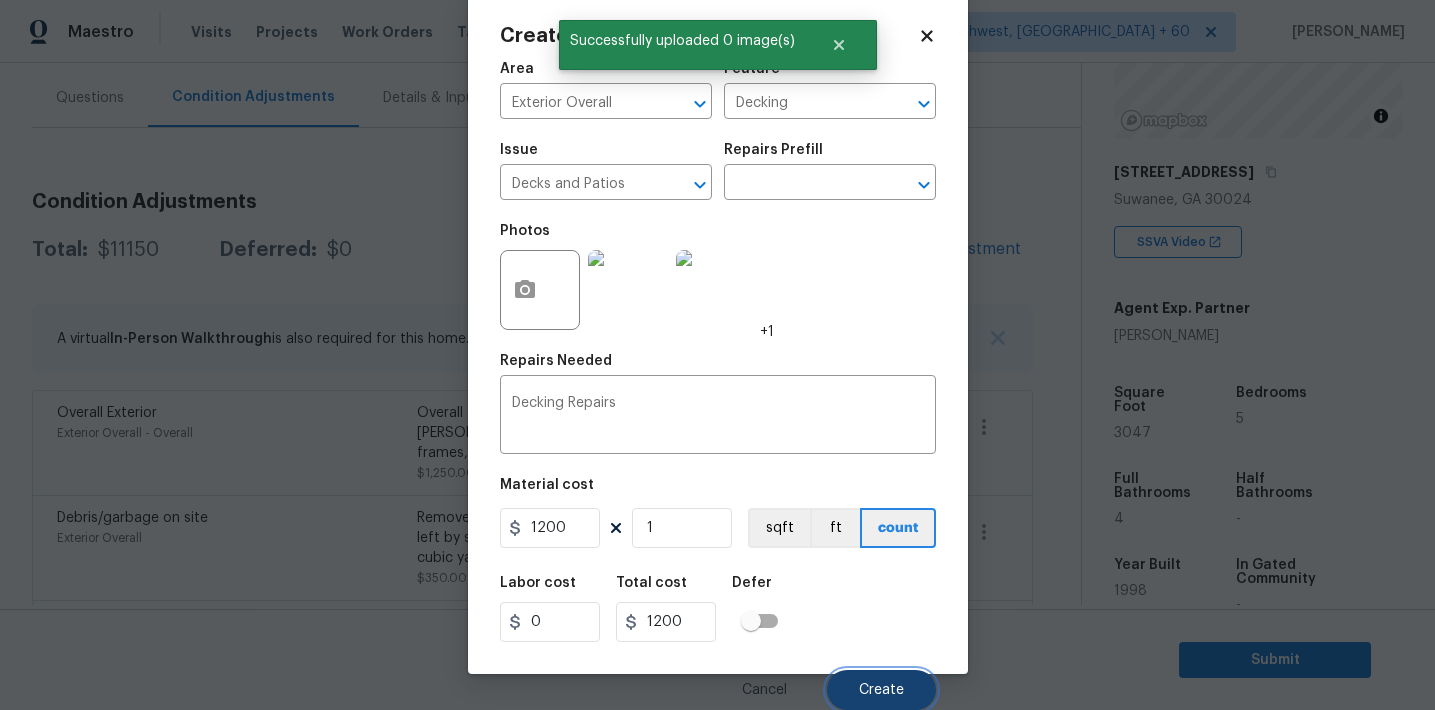 click on "Create" at bounding box center [881, 690] 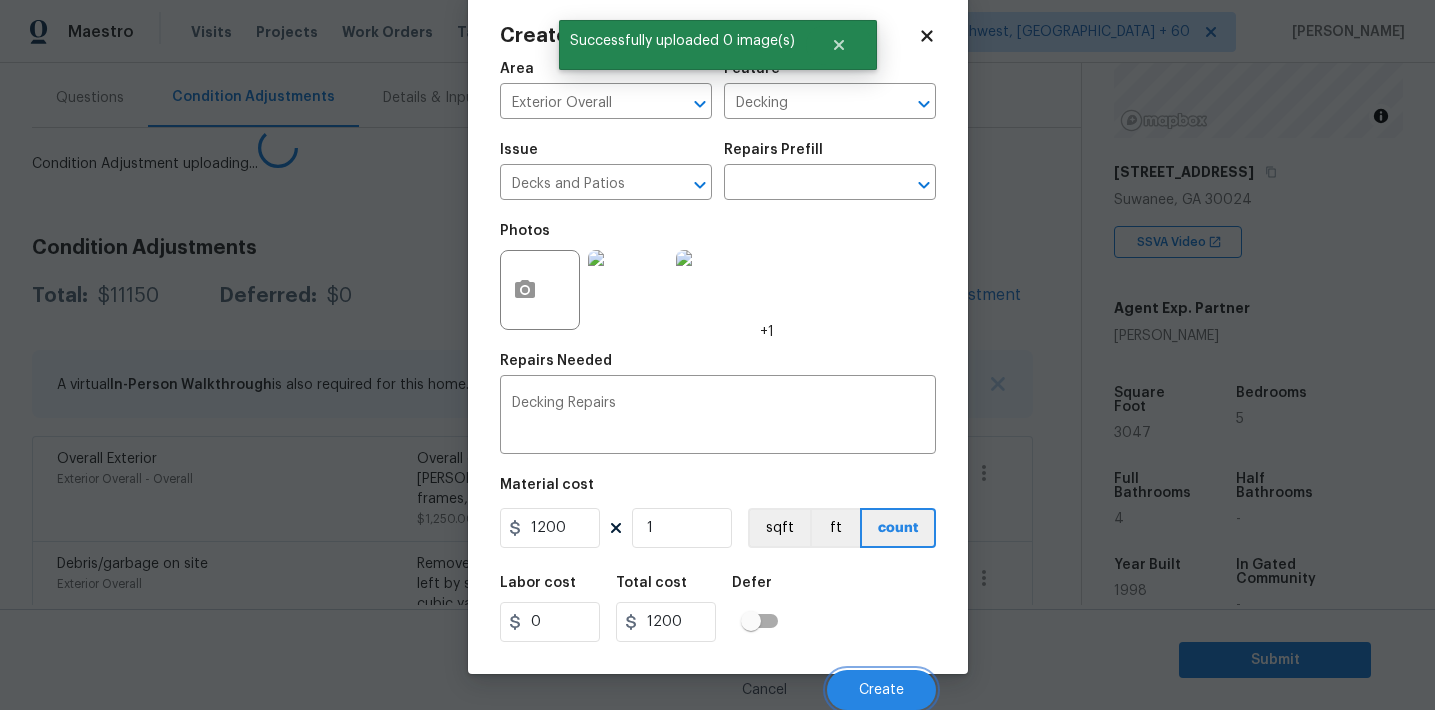 scroll, scrollTop: 30, scrollLeft: 0, axis: vertical 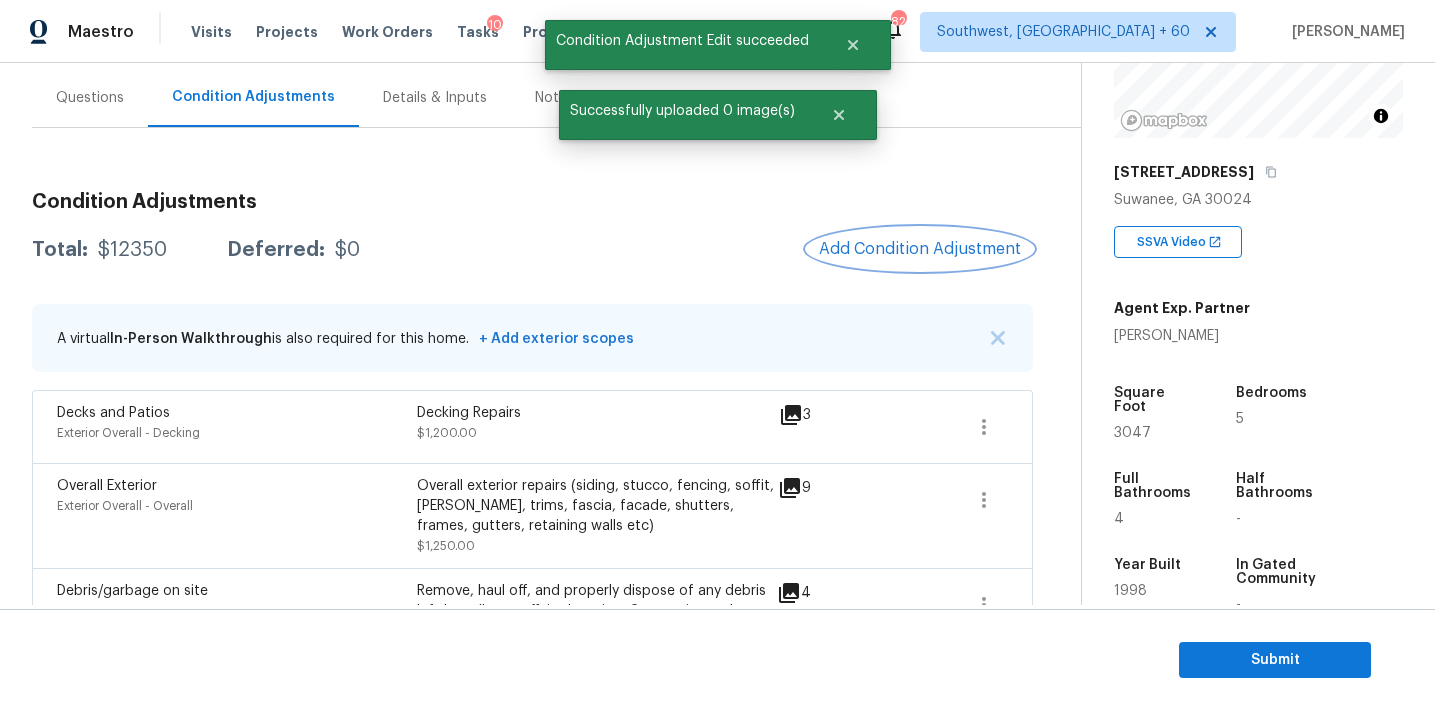 click on "Add Condition Adjustment" at bounding box center (920, 249) 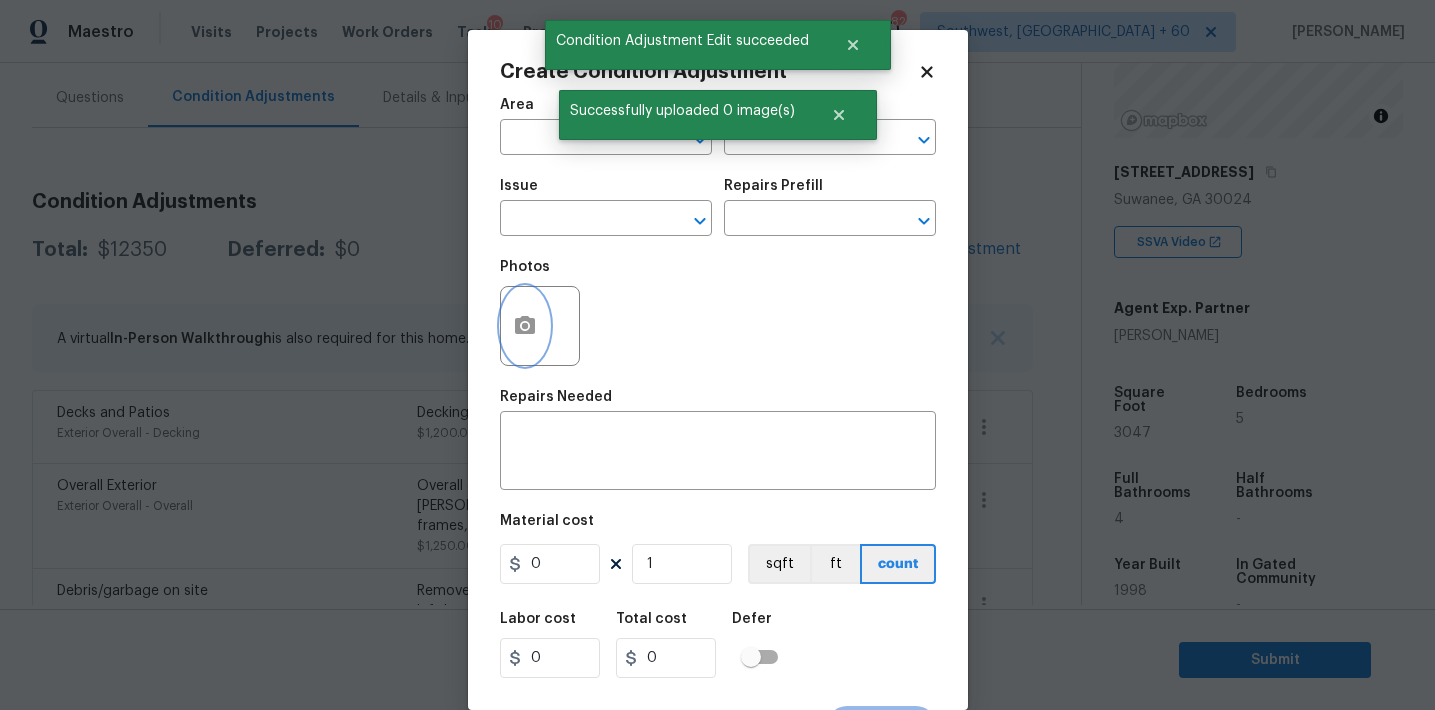 click 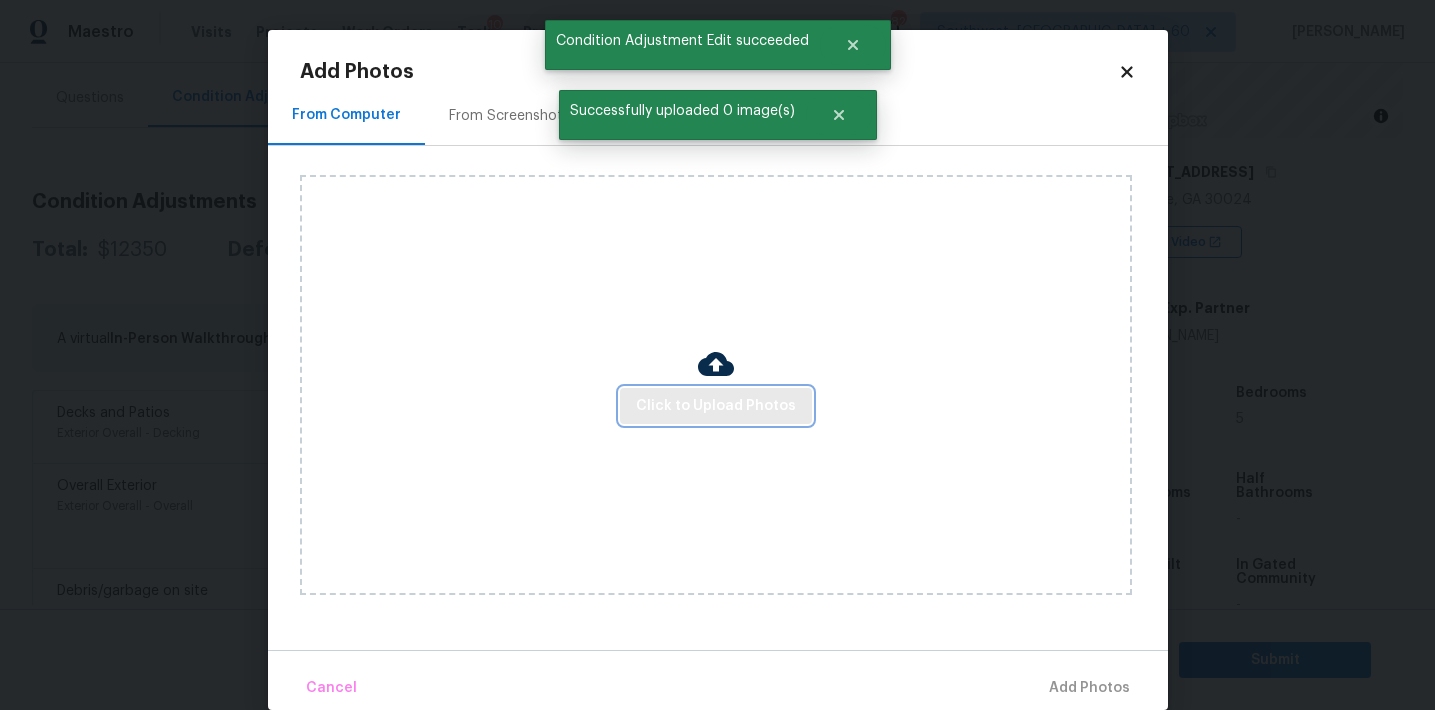 click on "Click to Upload Photos" at bounding box center (716, 406) 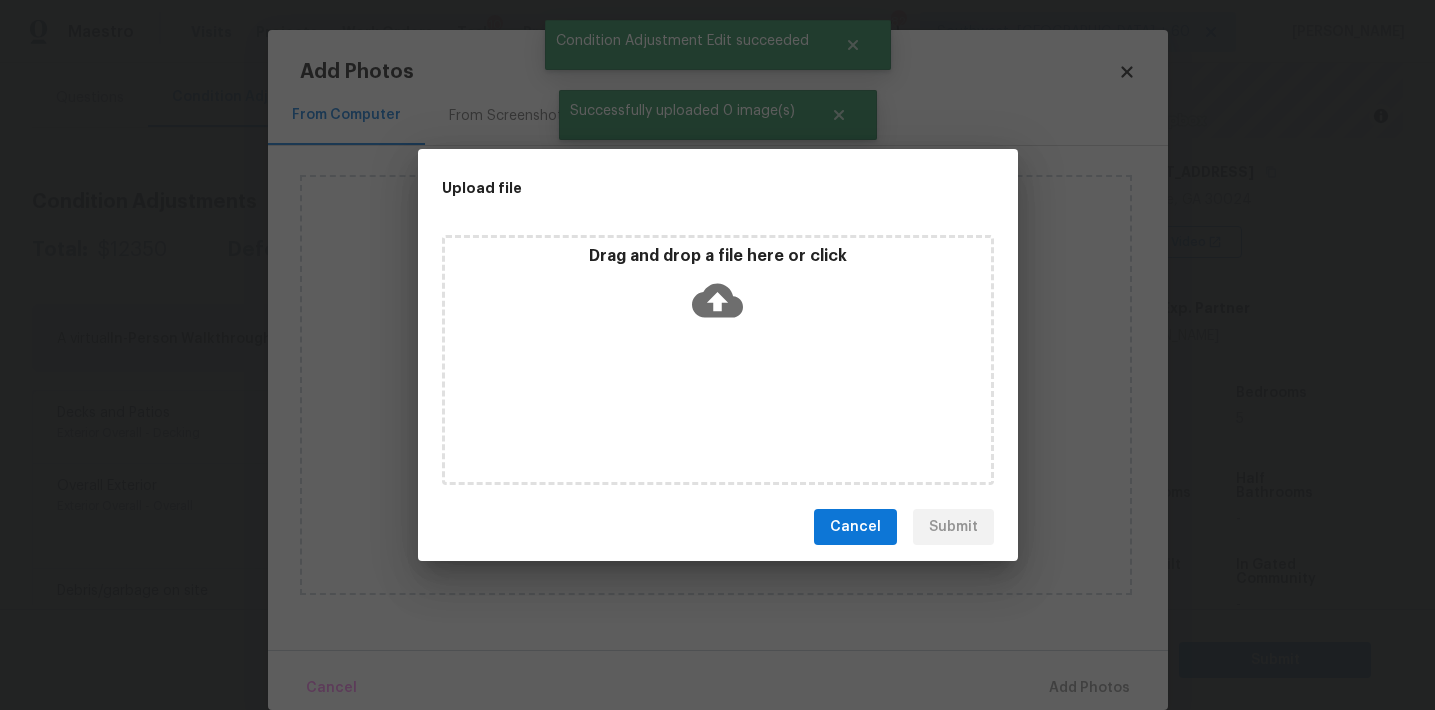 click on "Drag and drop a file here or click" at bounding box center (718, 256) 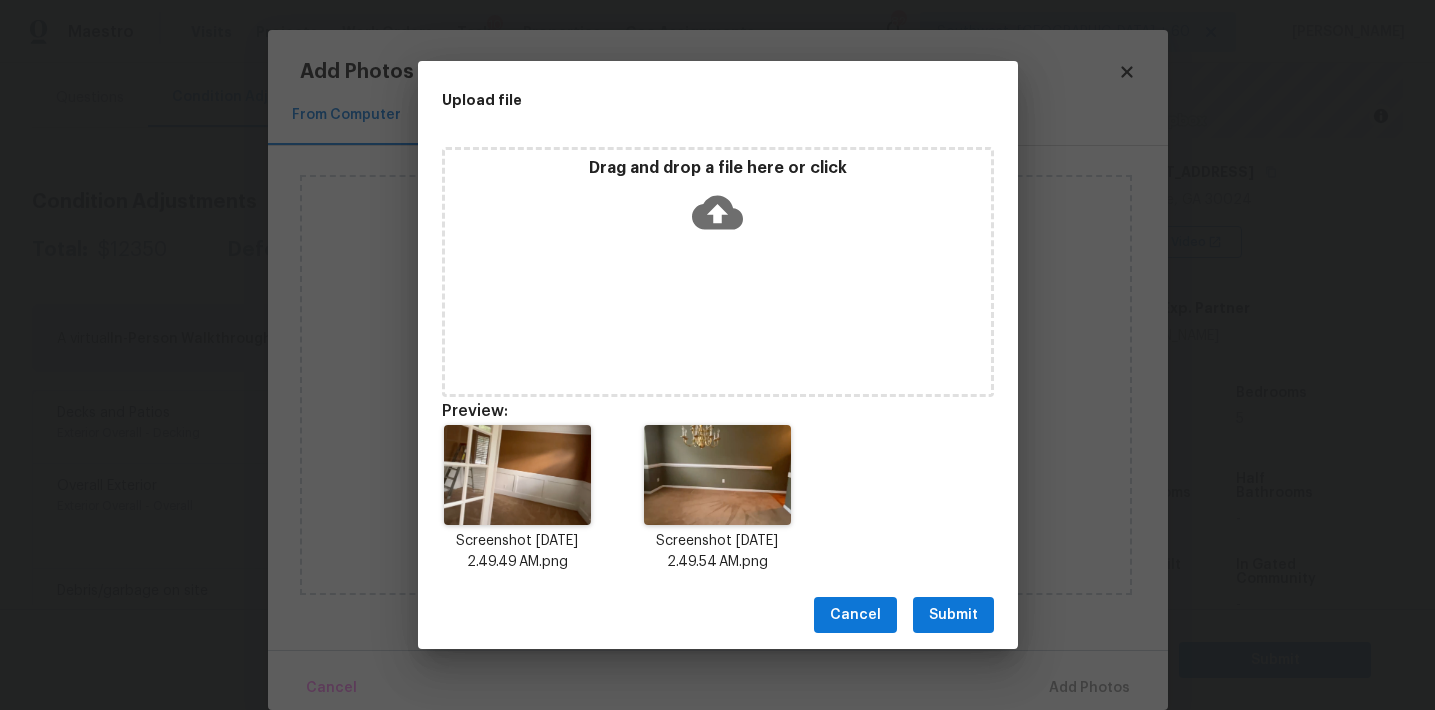 click on "Submit" at bounding box center (953, 615) 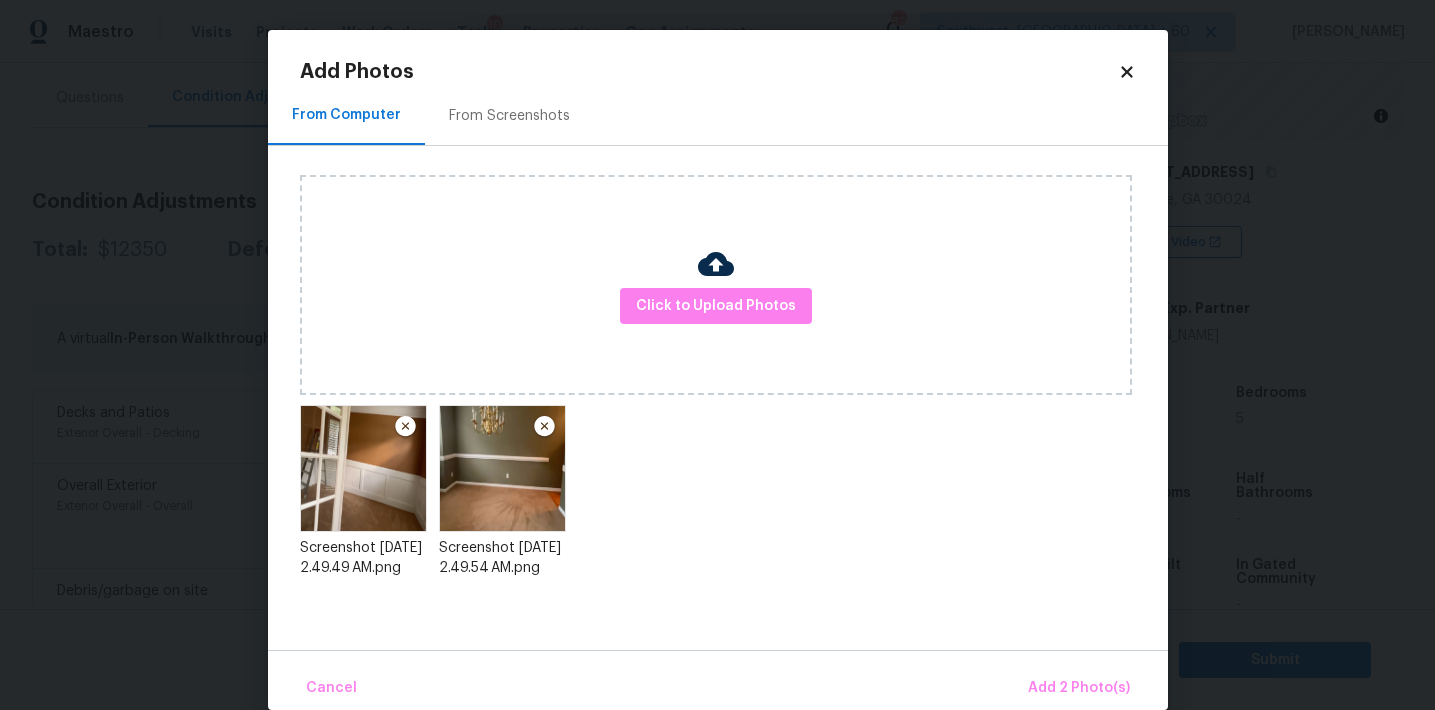 click on "Cancel Add 2 Photo(s)" at bounding box center [718, 680] 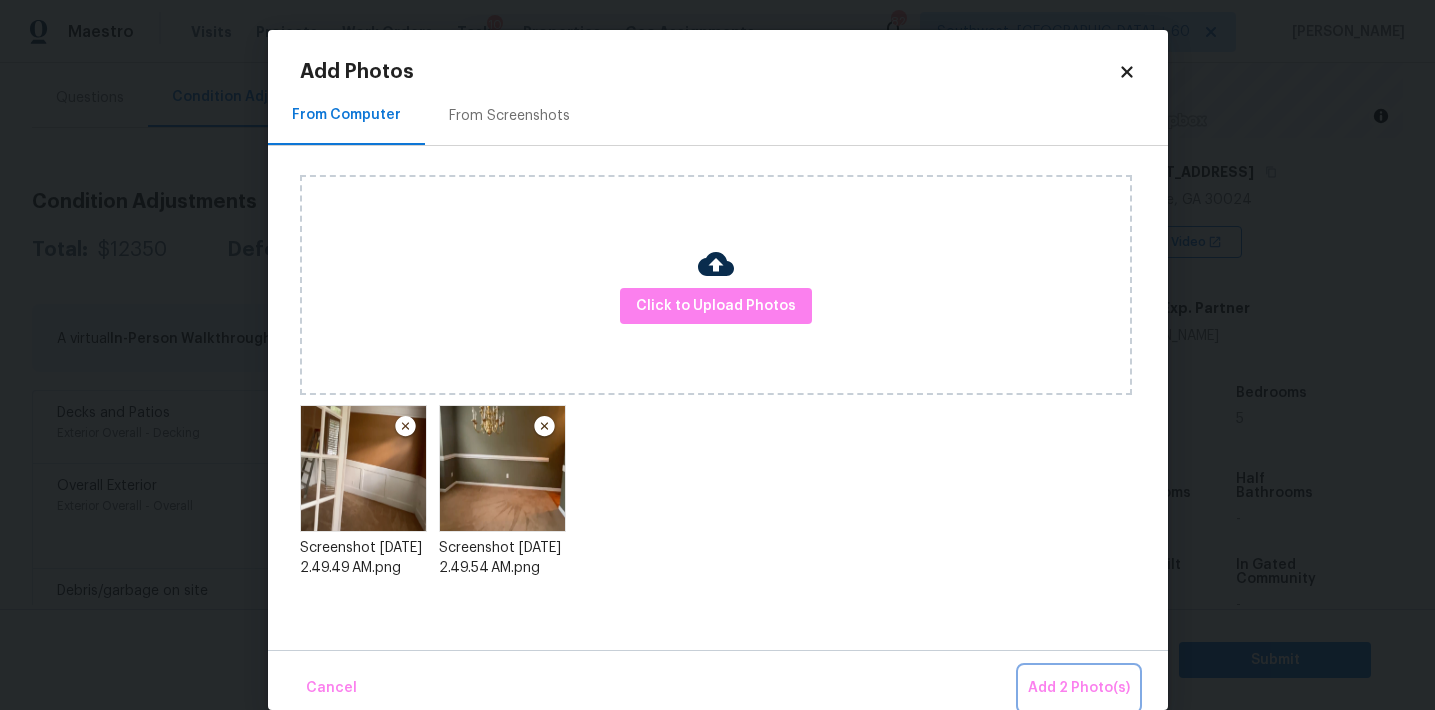 click on "Add 2 Photo(s)" at bounding box center (1079, 688) 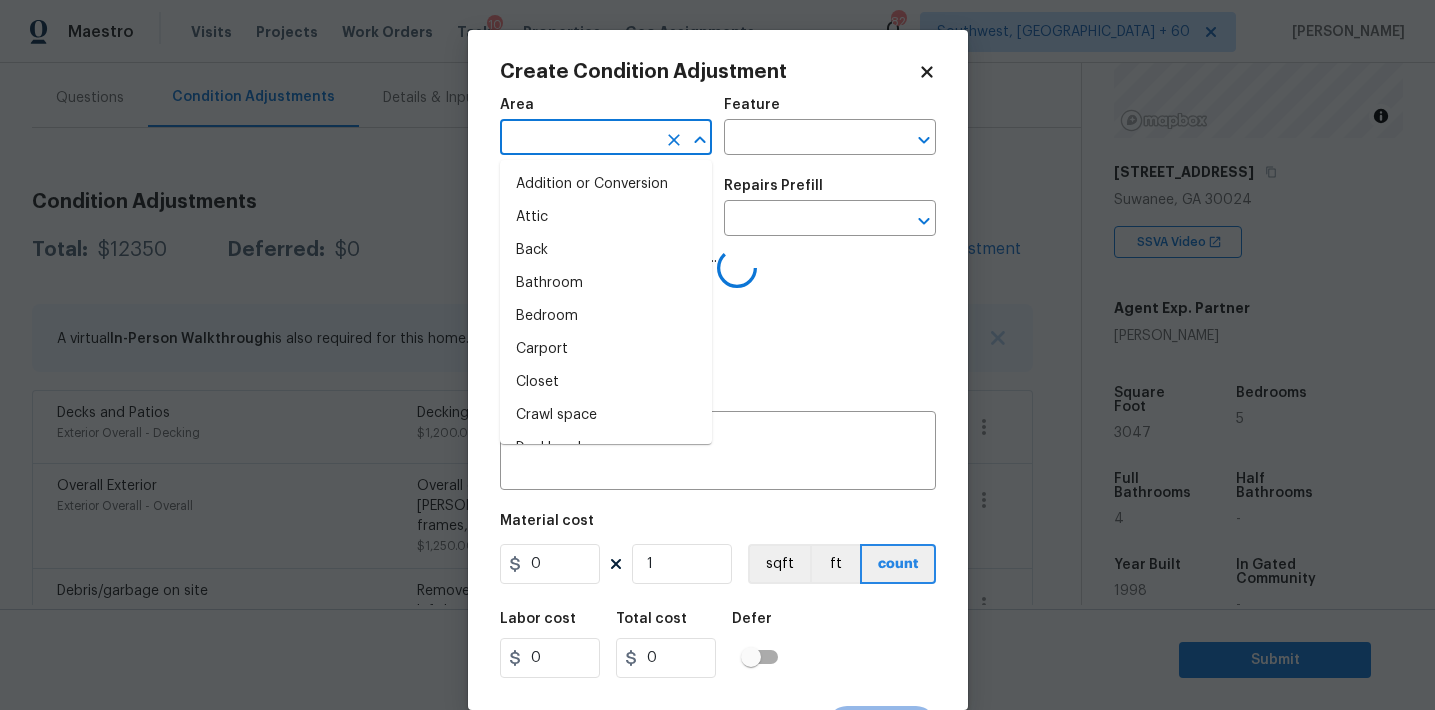 click at bounding box center (578, 139) 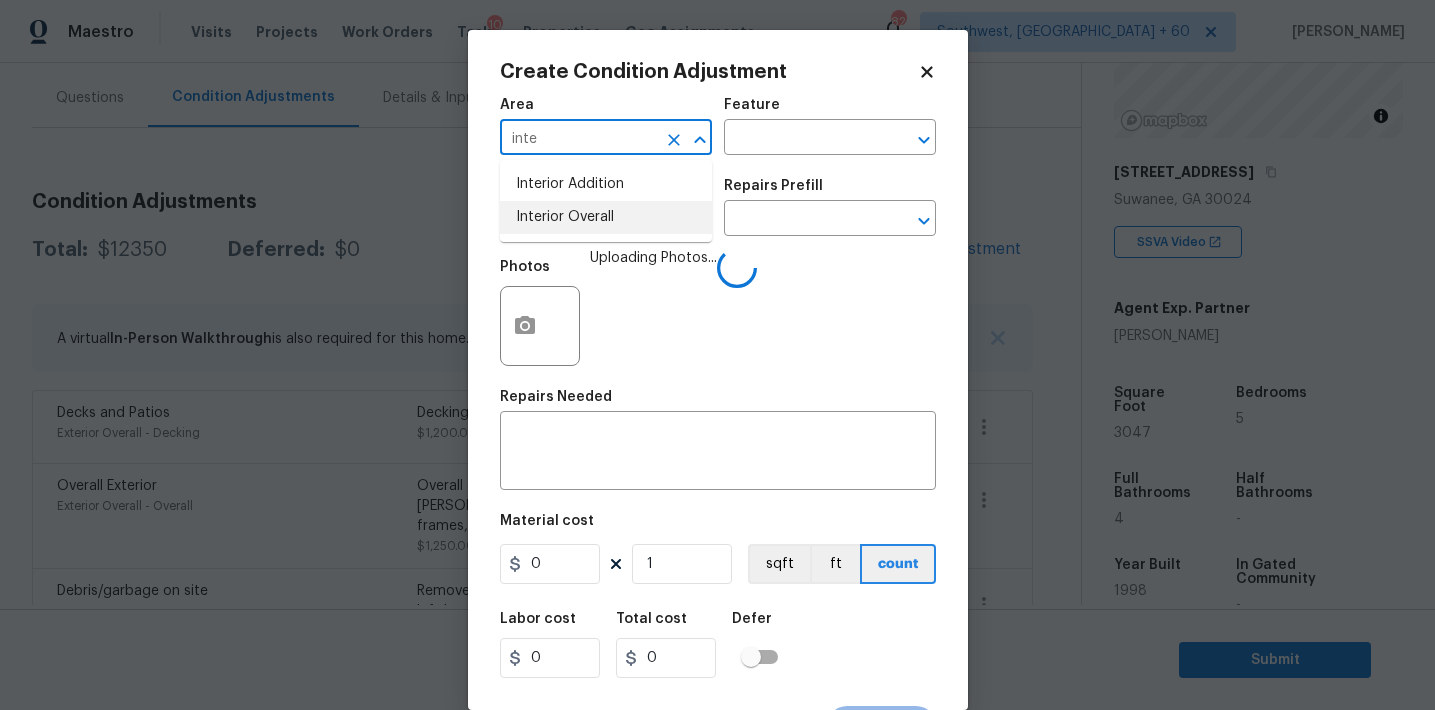 click on "Interior Overall" at bounding box center (606, 217) 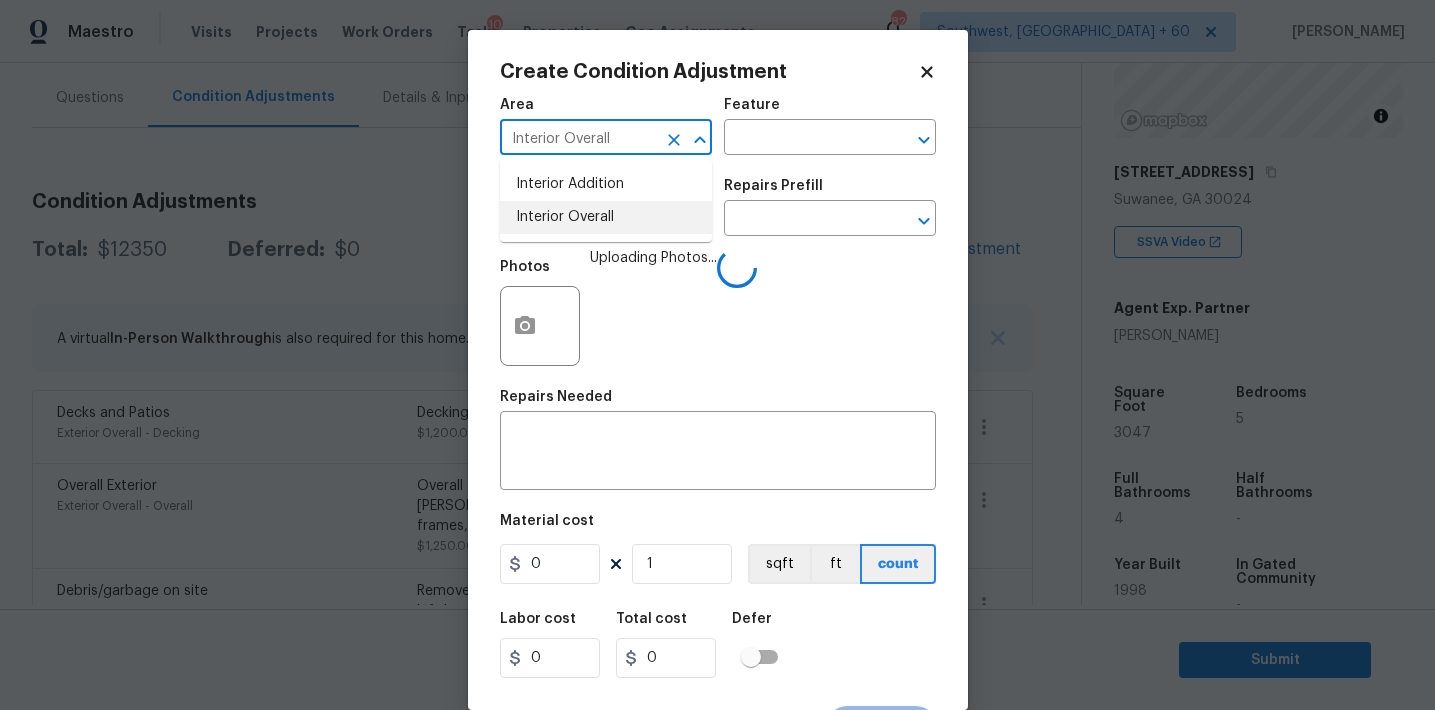 type on "Interior Overall" 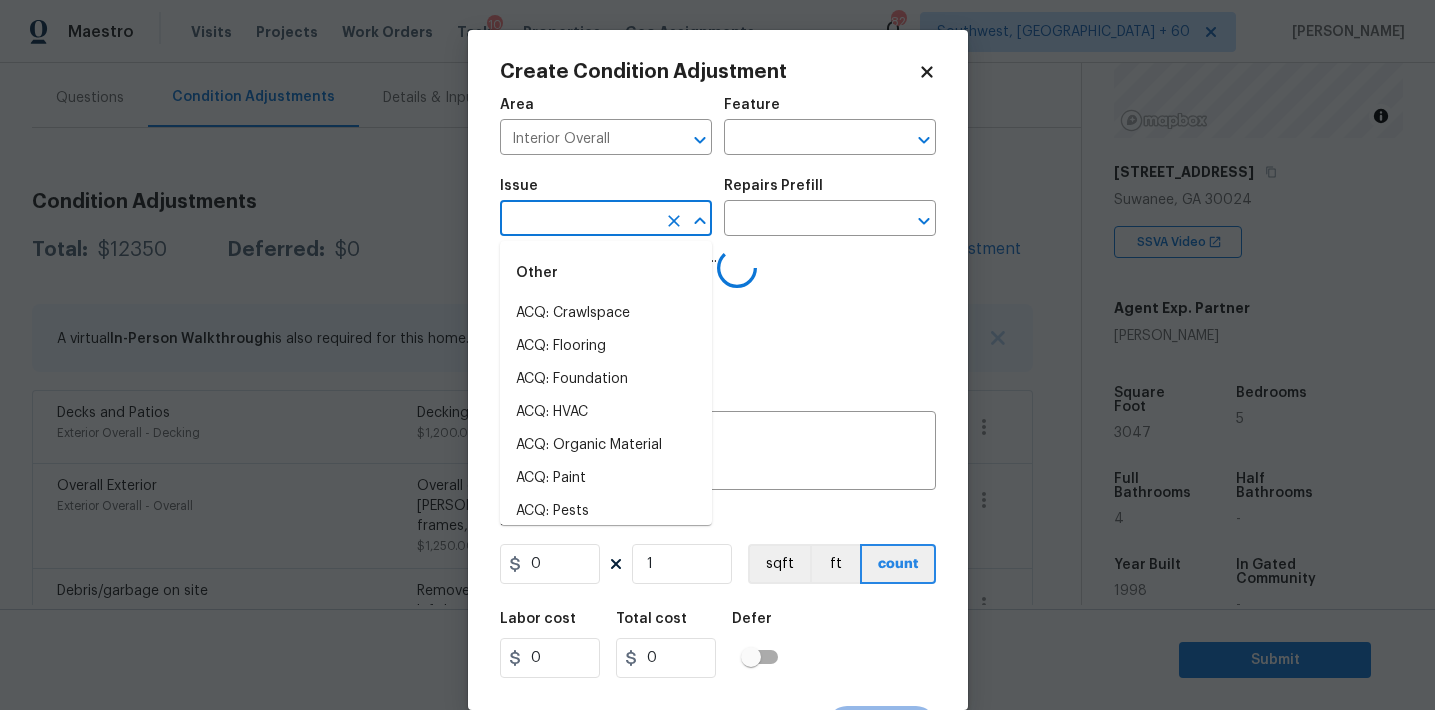 click at bounding box center (578, 220) 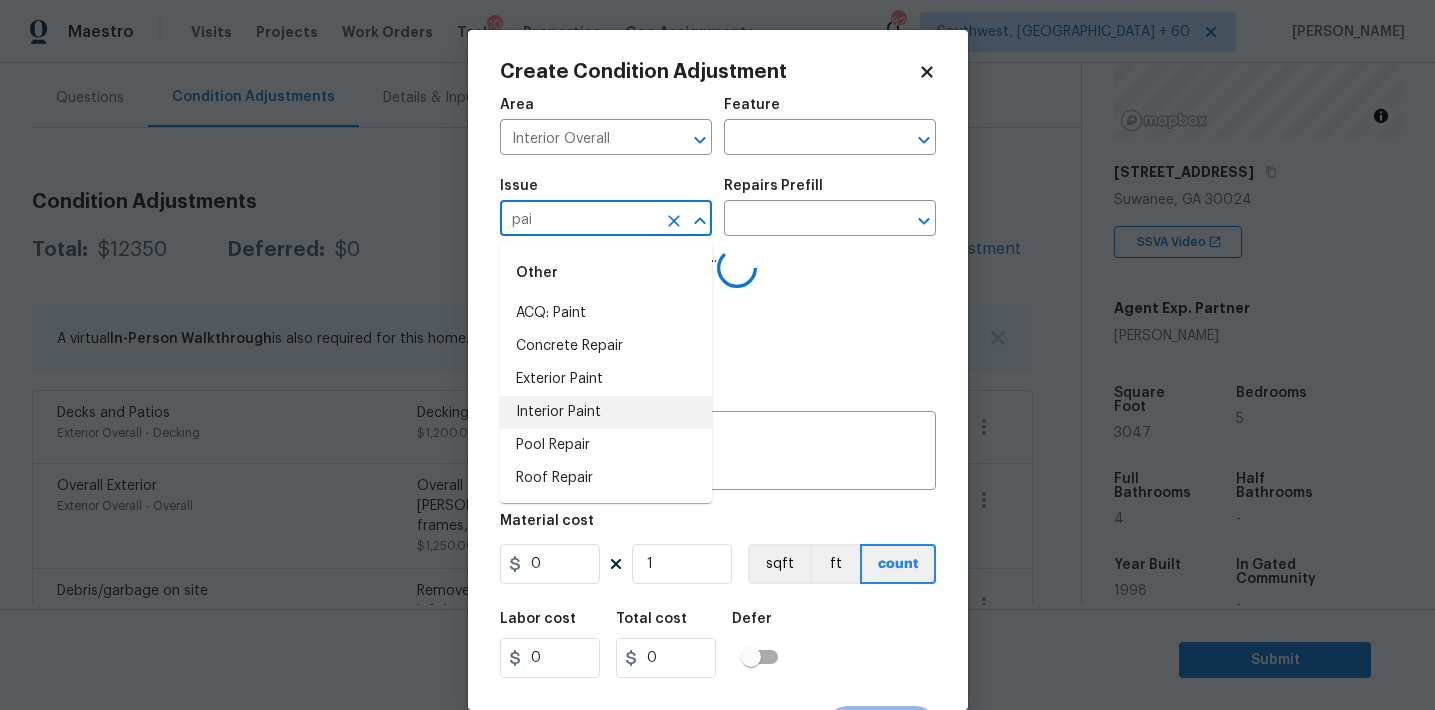 click on "Interior Paint" at bounding box center [606, 412] 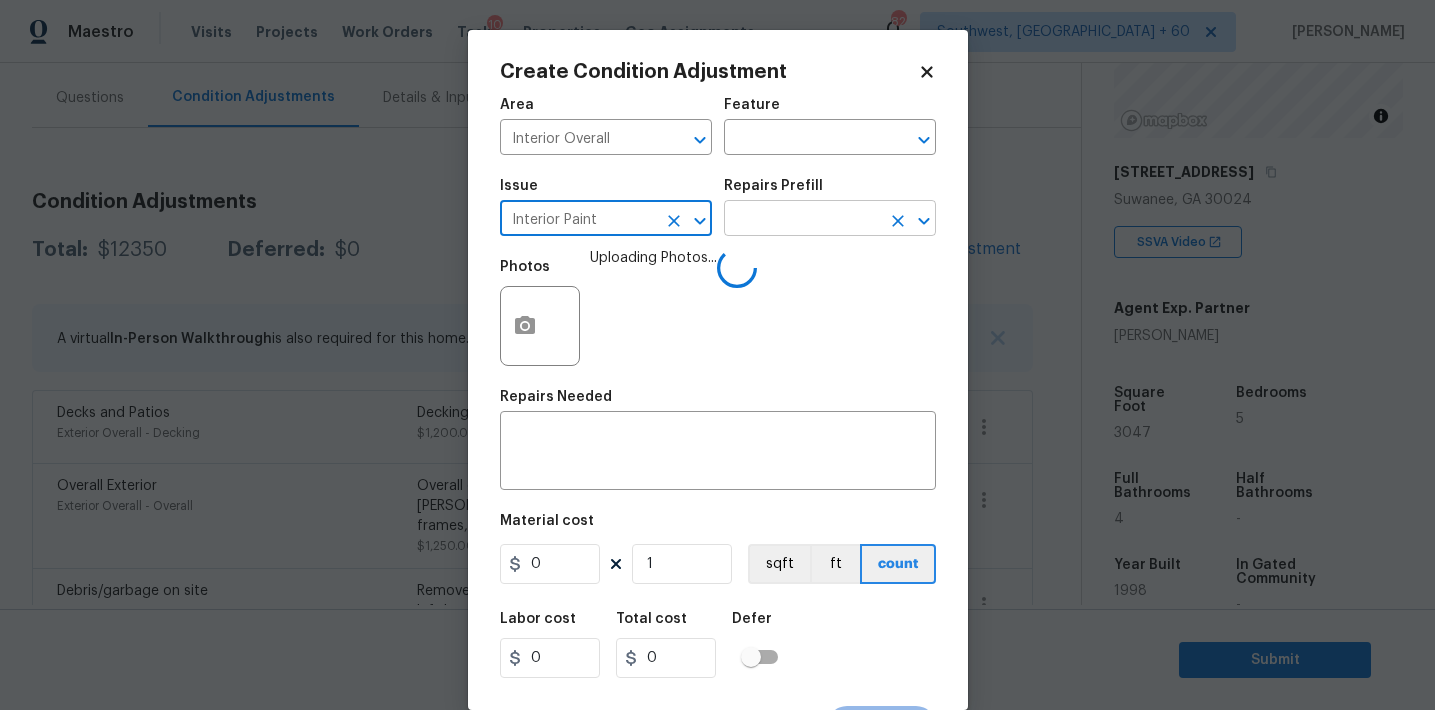 type on "Interior Paint" 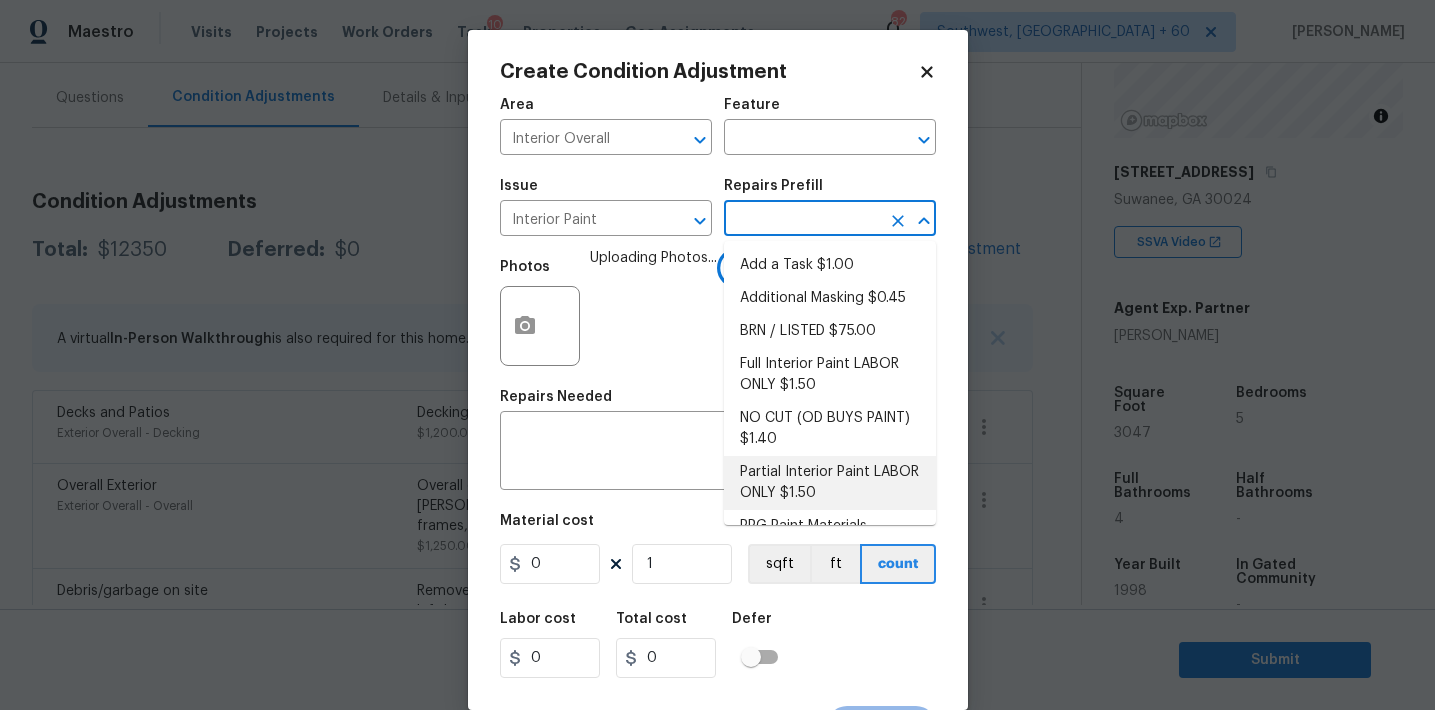 scroll, scrollTop: 80, scrollLeft: 0, axis: vertical 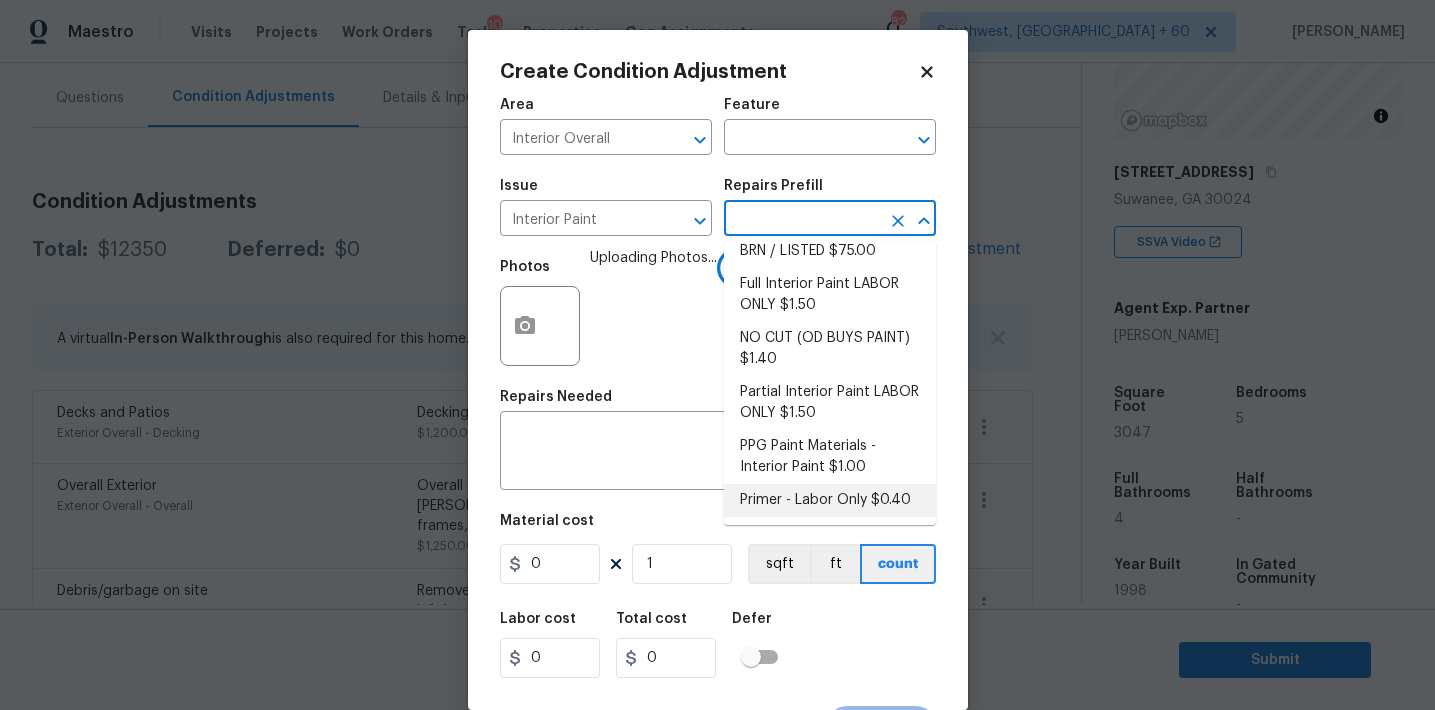 click on "Primer - Labor Only $0.40" at bounding box center [830, 500] 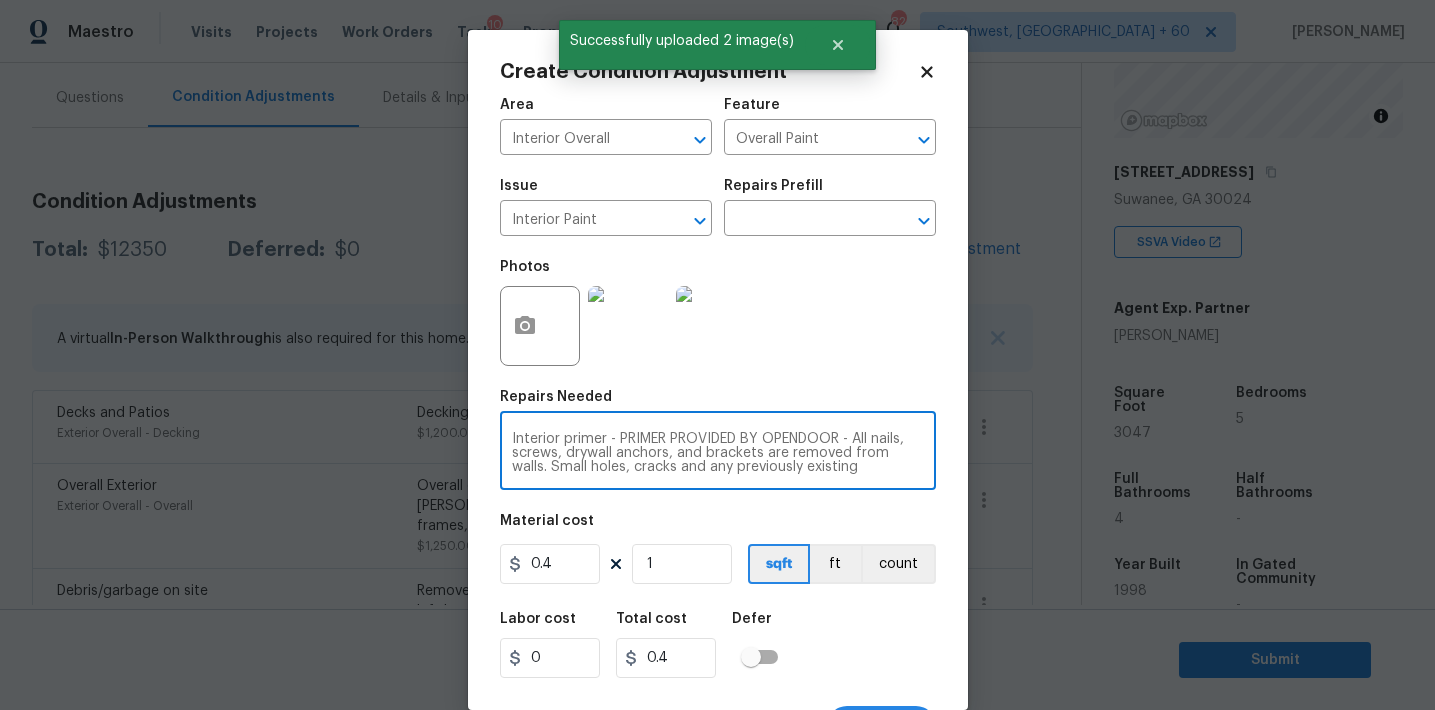 scroll, scrollTop: 42, scrollLeft: 0, axis: vertical 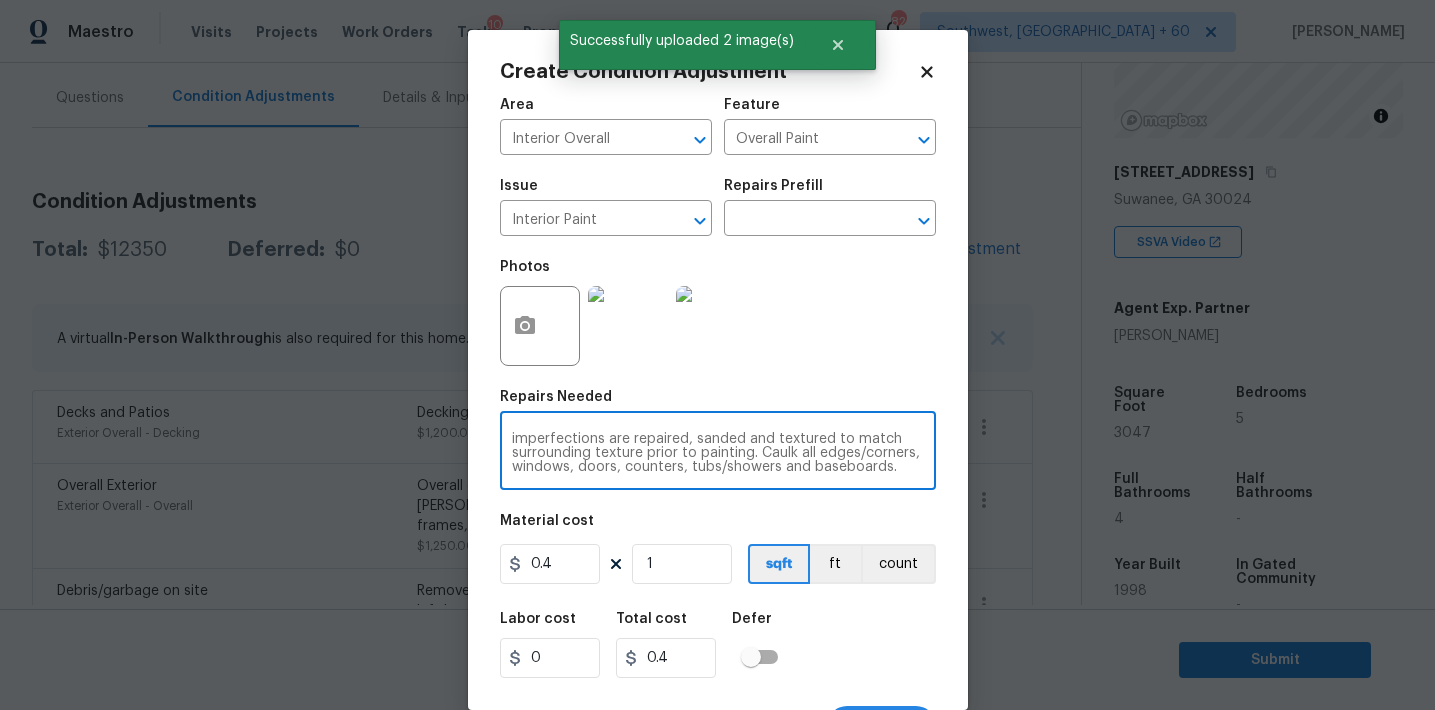 drag, startPoint x: 610, startPoint y: 436, endPoint x: 822, endPoint y: 495, distance: 220.05681 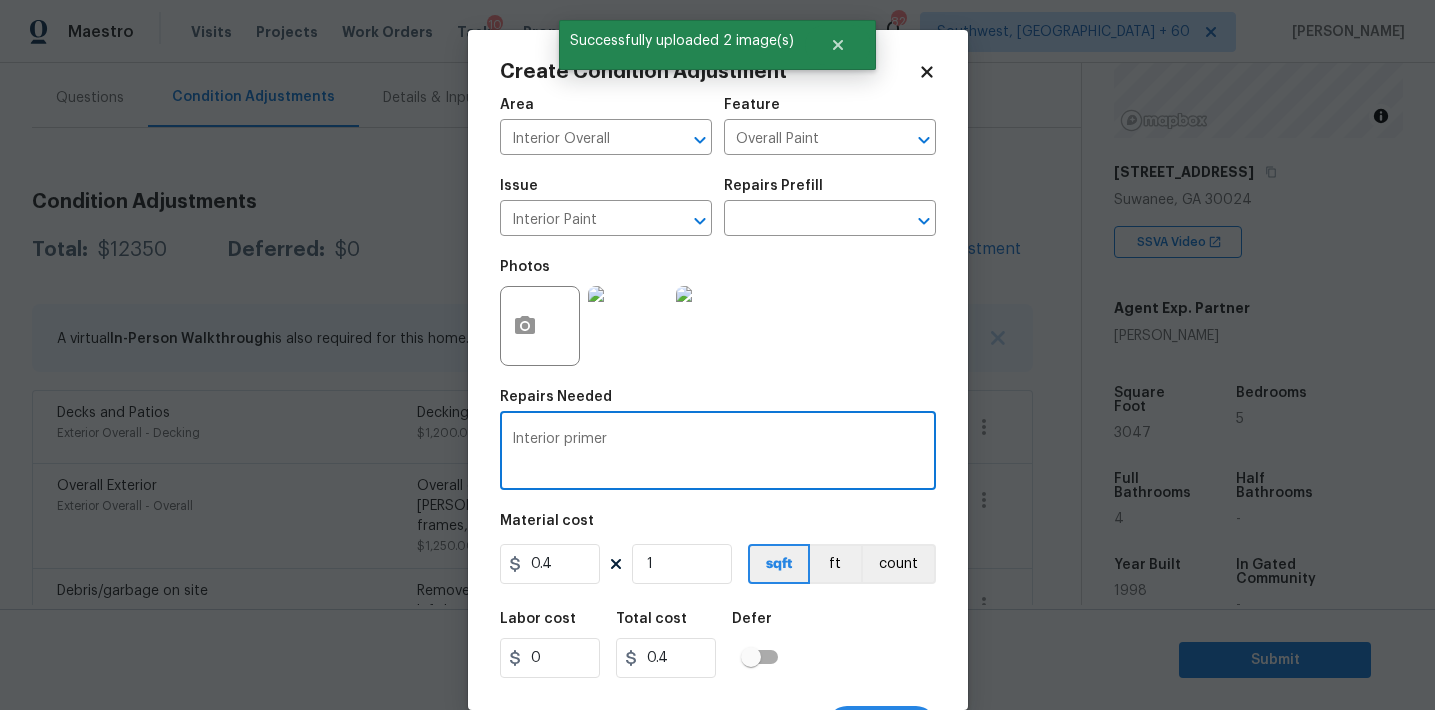 scroll, scrollTop: 0, scrollLeft: 0, axis: both 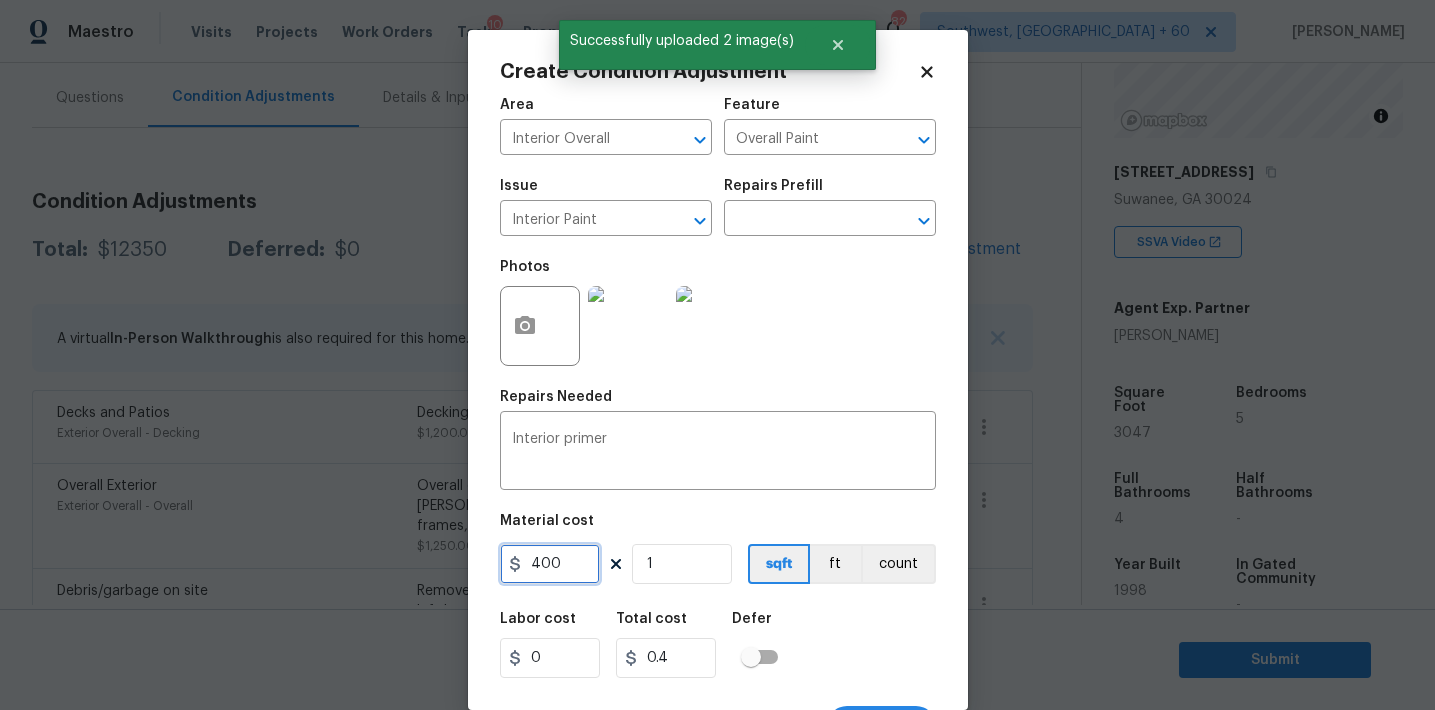 type on "400" 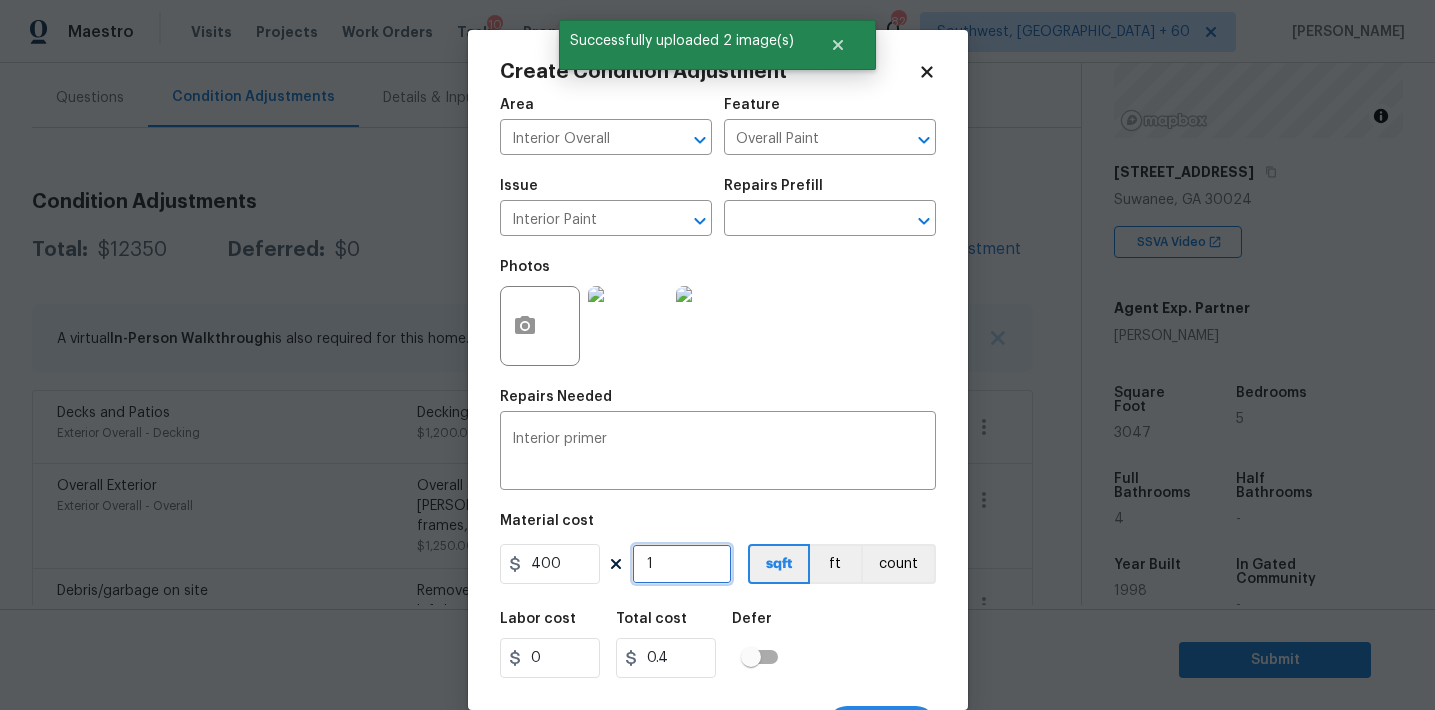 type on "400" 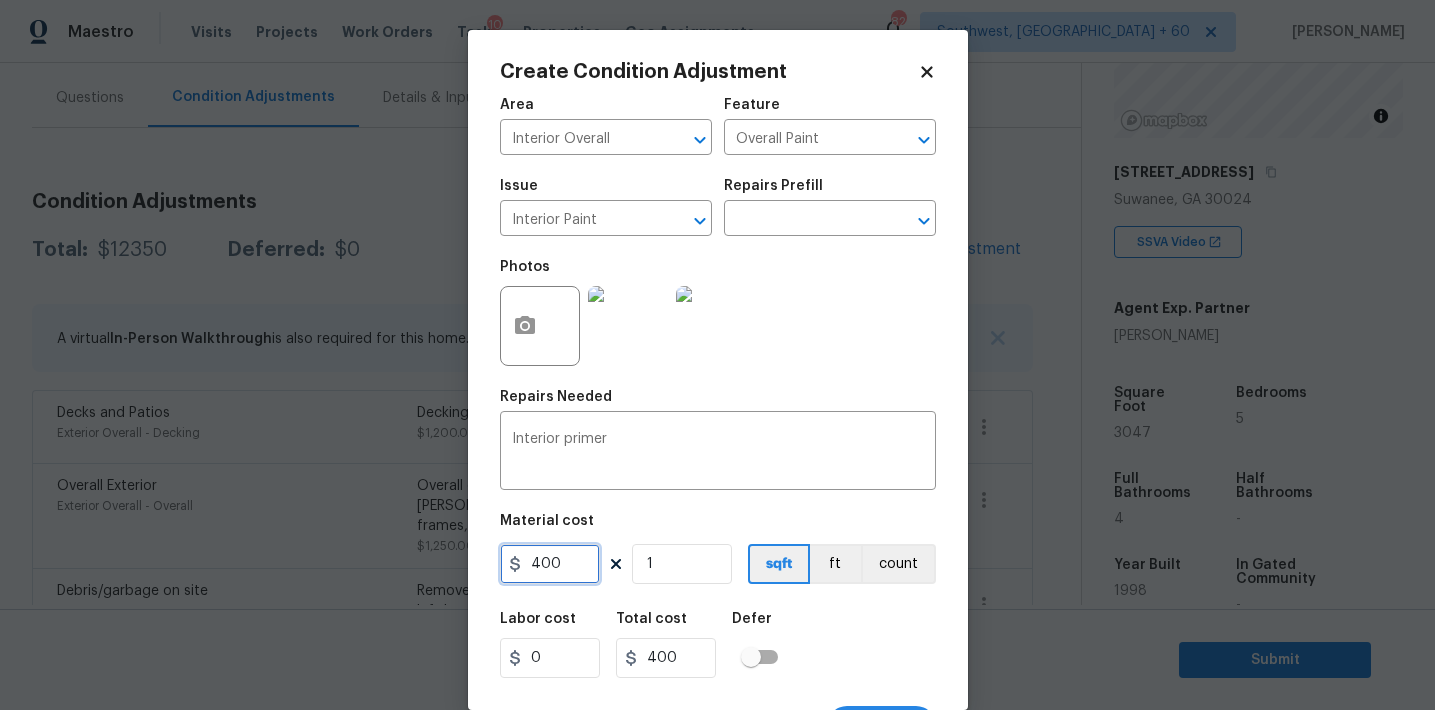 click on "400" at bounding box center [550, 564] 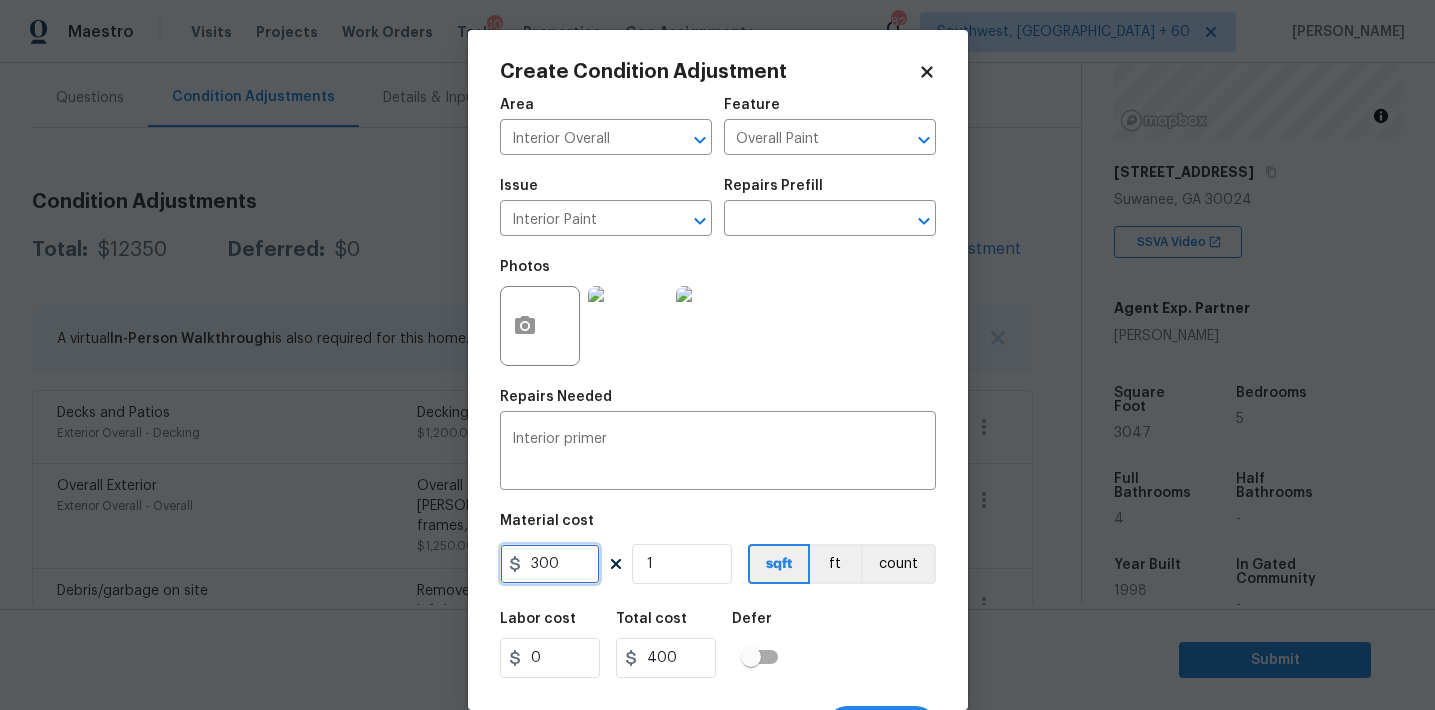 type on "300" 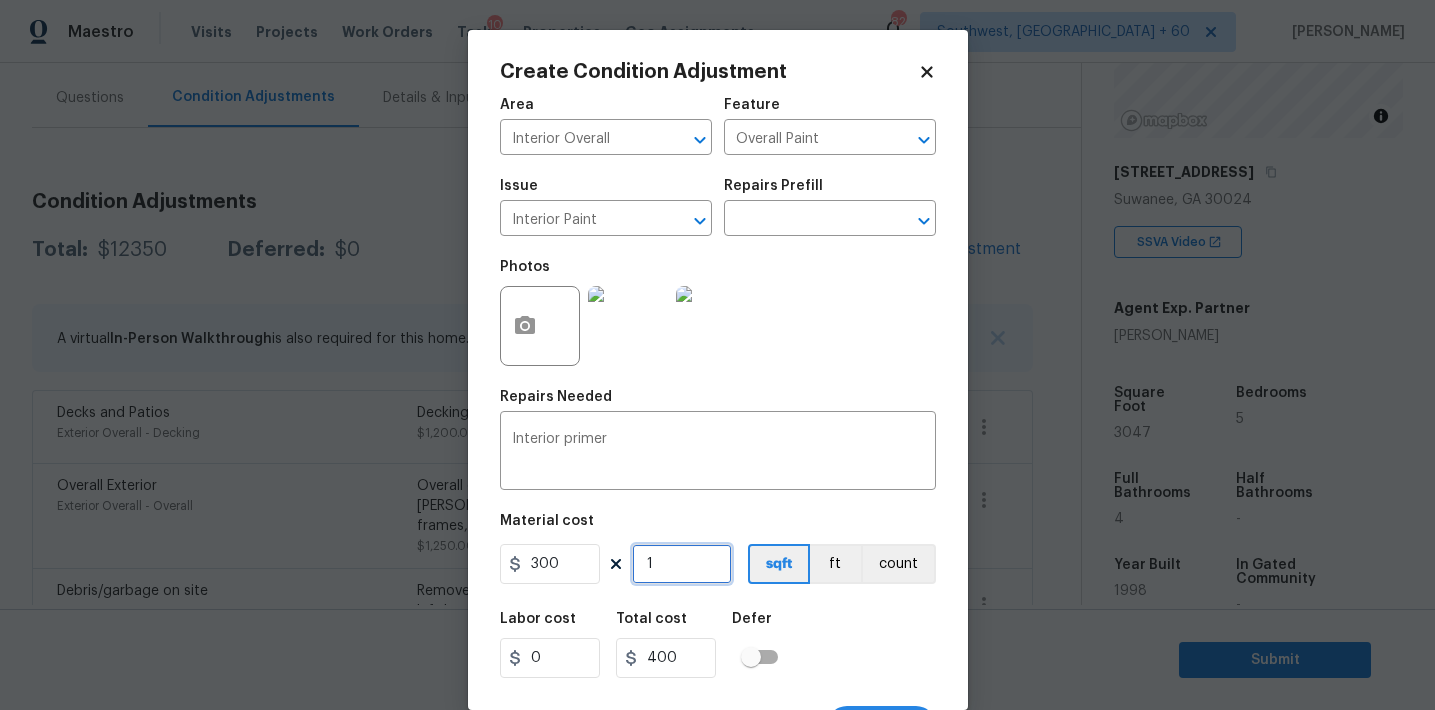 type on "300" 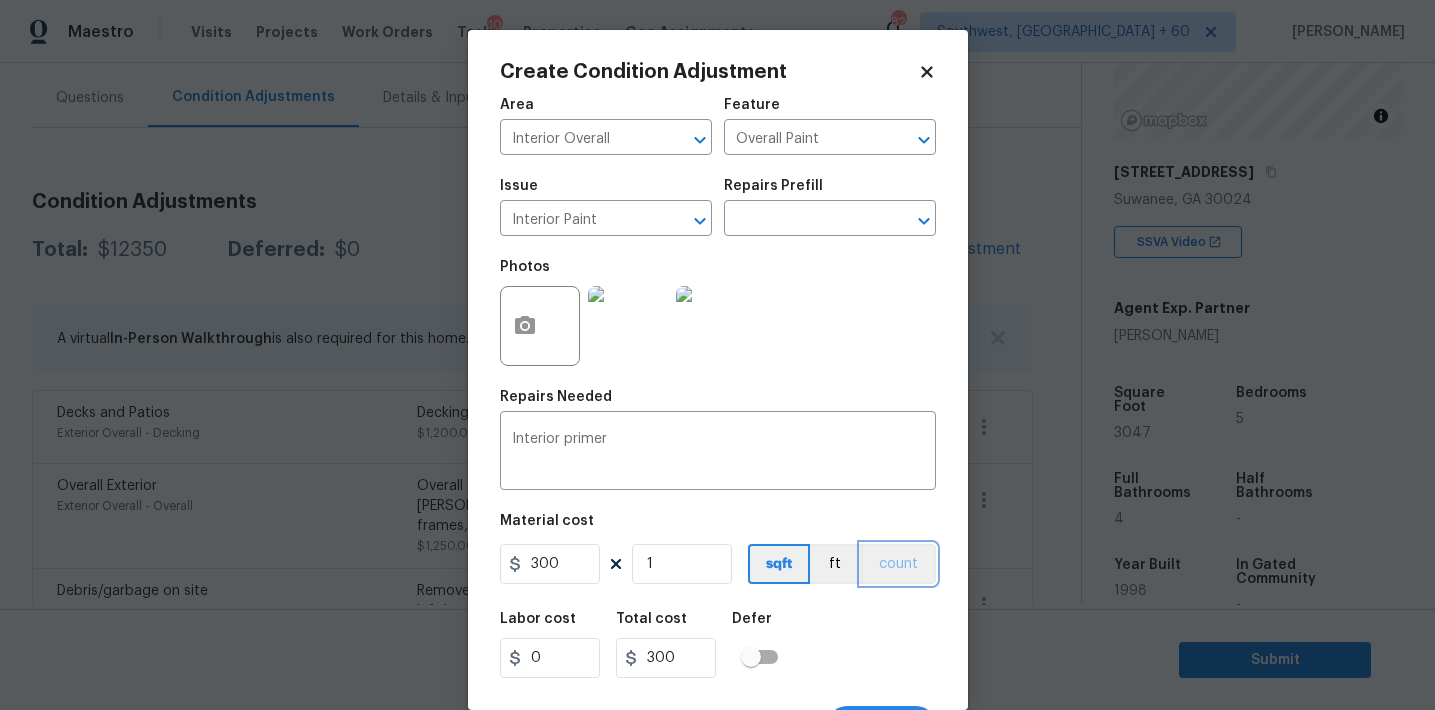 click on "count" at bounding box center [898, 564] 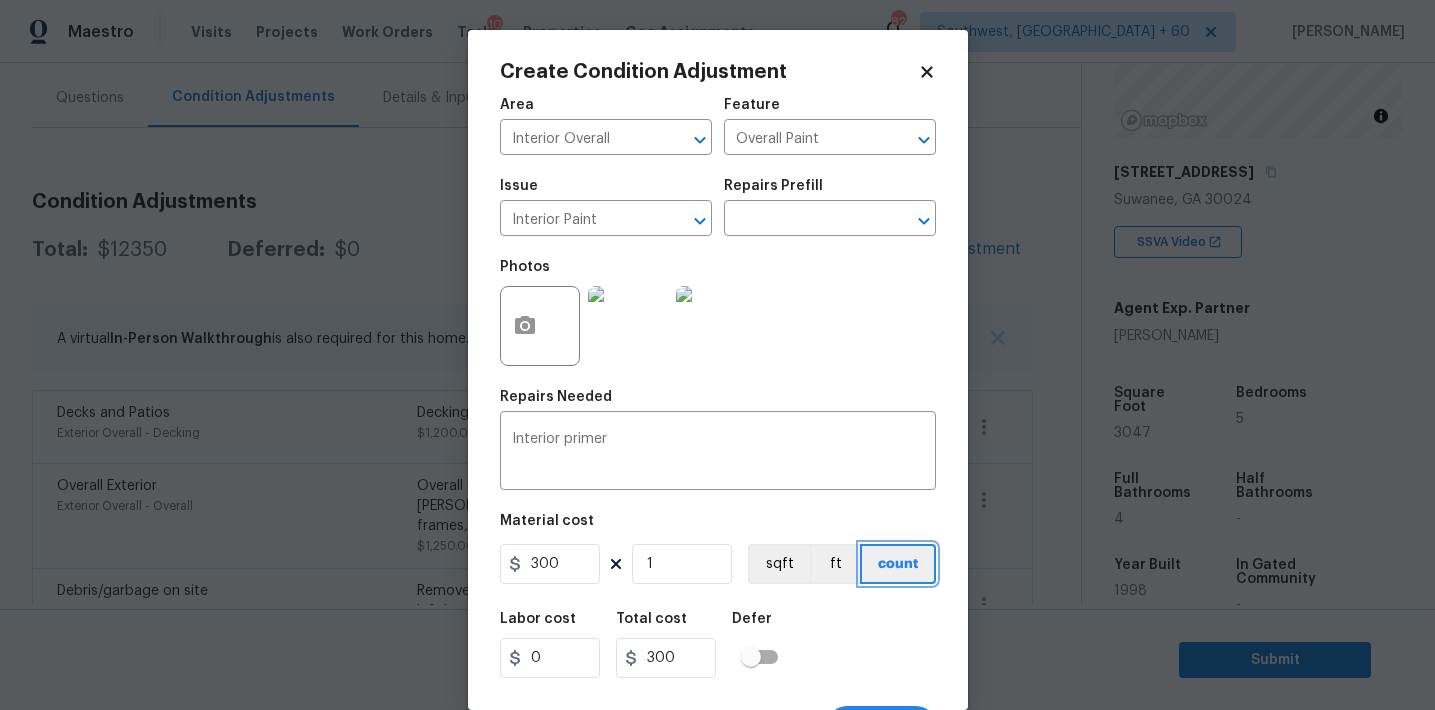 scroll, scrollTop: 37, scrollLeft: 0, axis: vertical 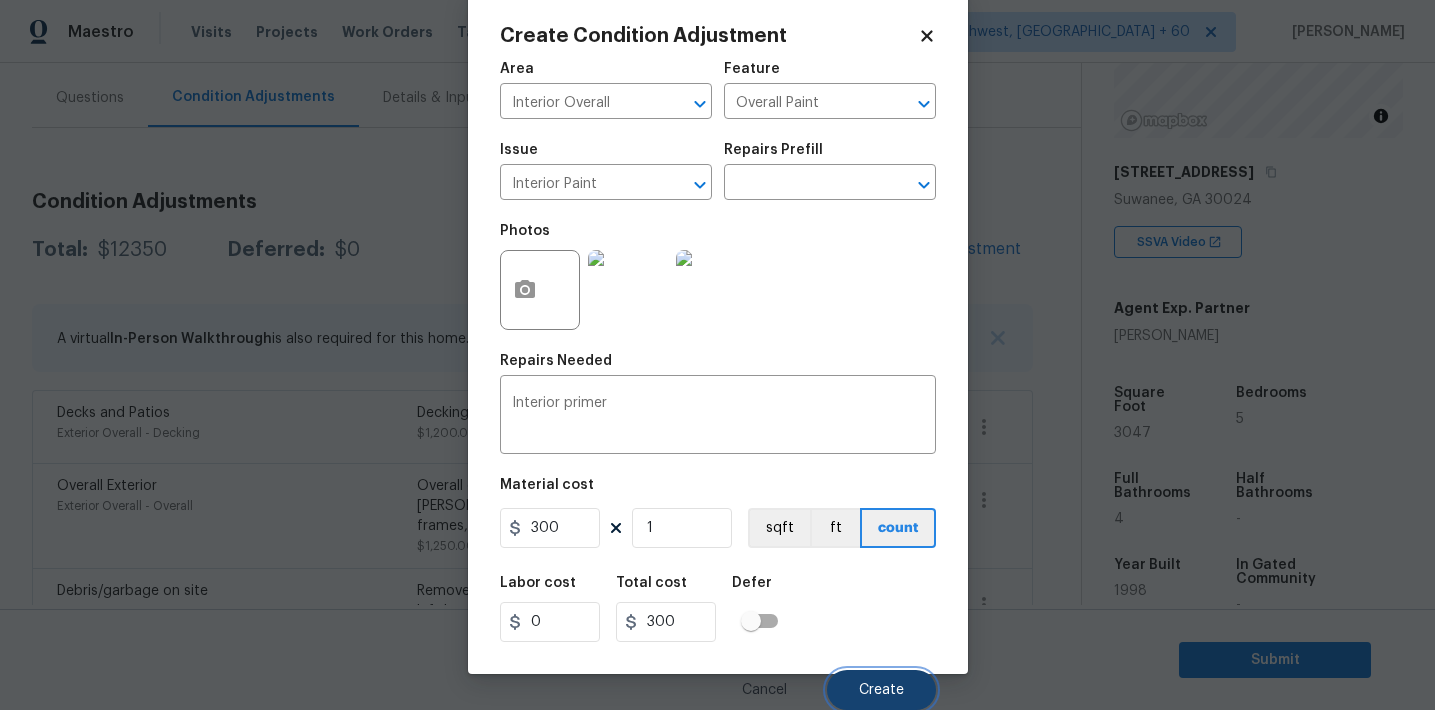 click on "Create" at bounding box center (881, 690) 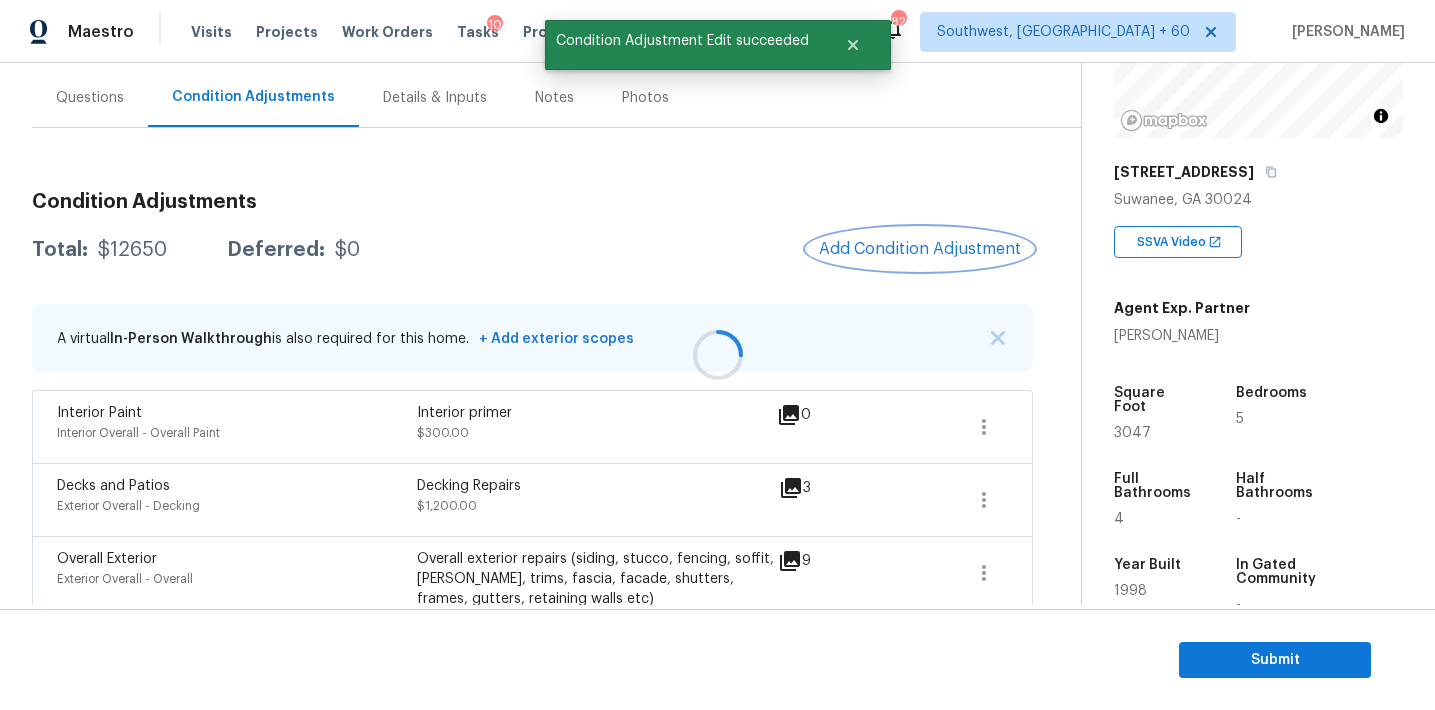 scroll, scrollTop: 0, scrollLeft: 0, axis: both 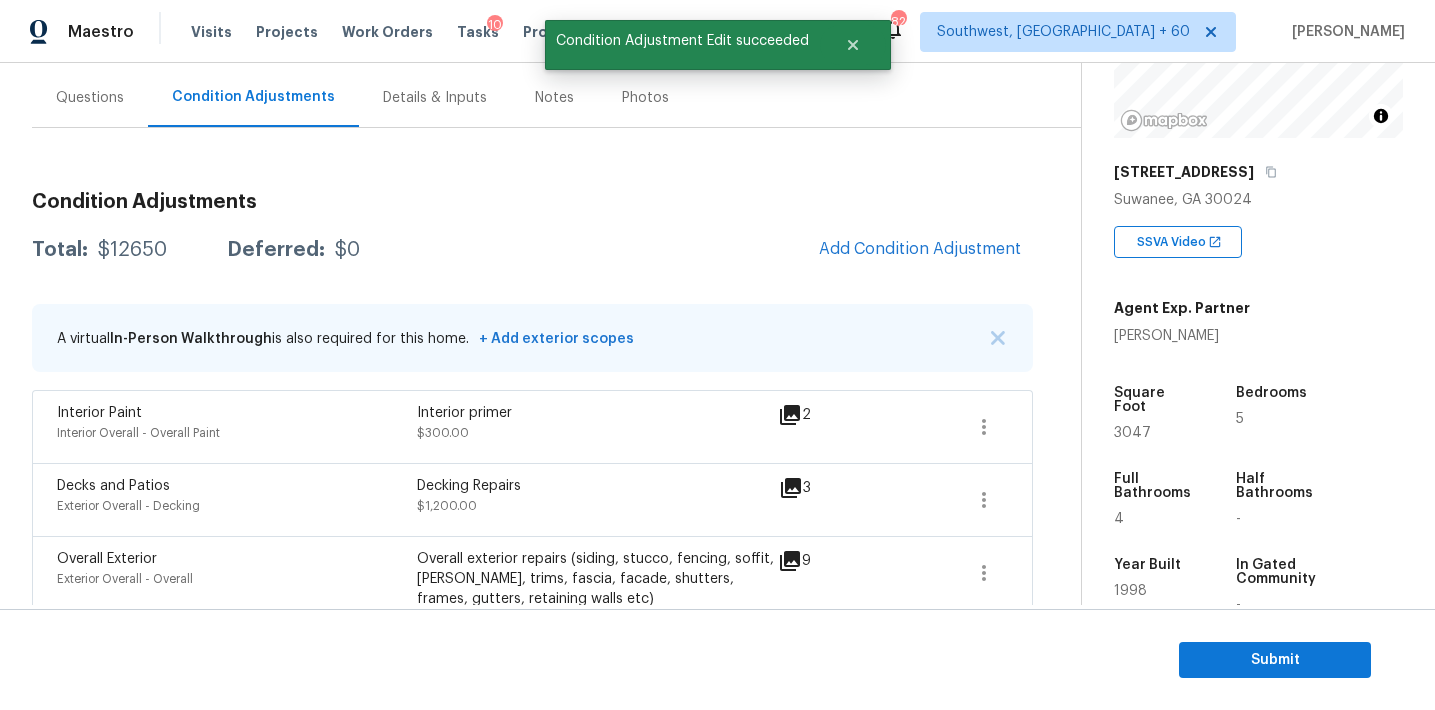 click on "Questions" at bounding box center (90, 98) 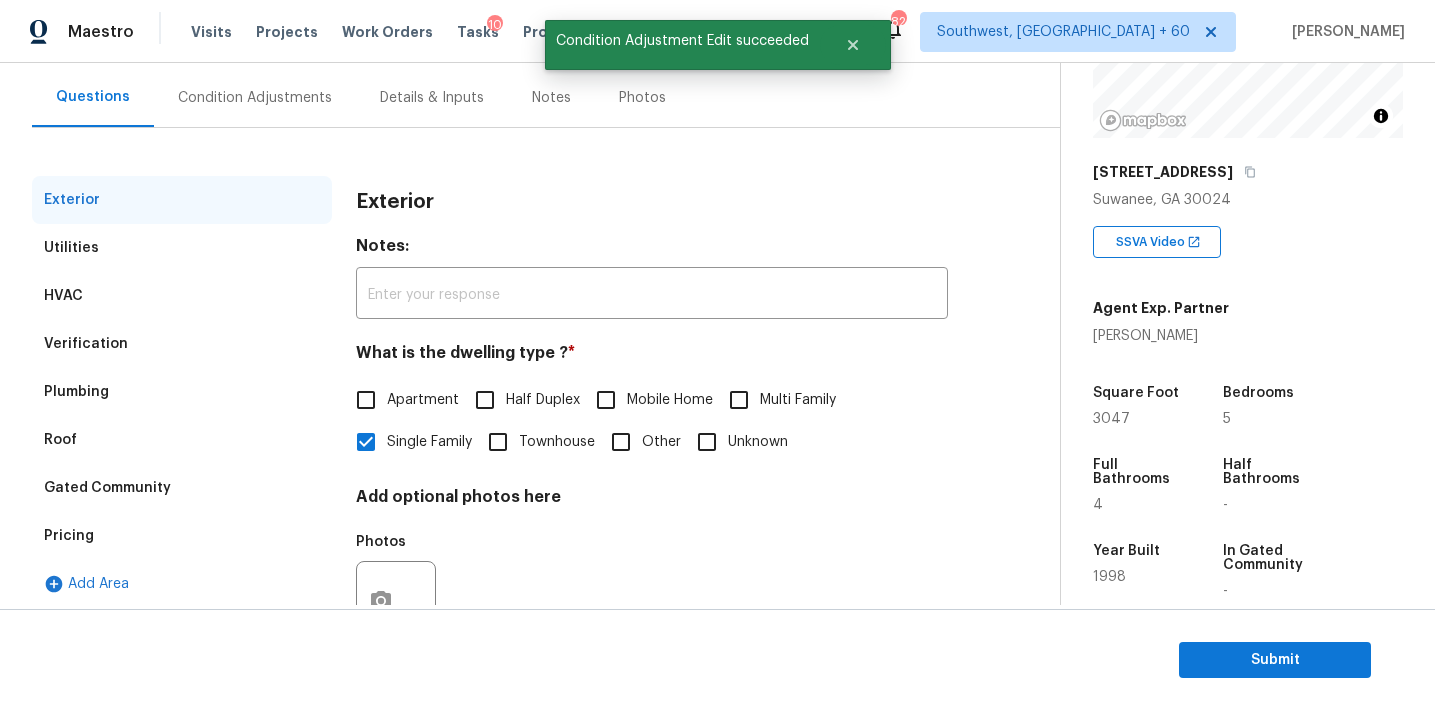 click on "Pricing" at bounding box center (182, 536) 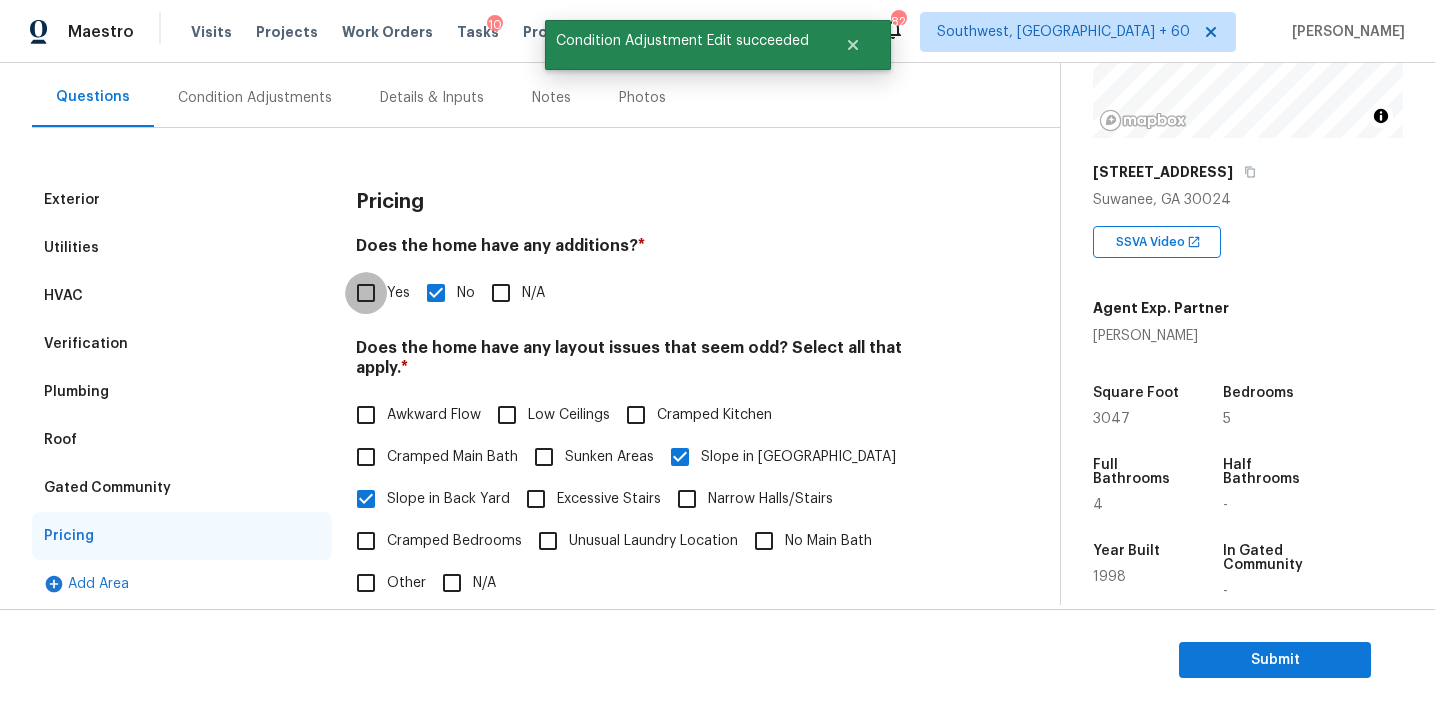 click on "Yes" at bounding box center [366, 293] 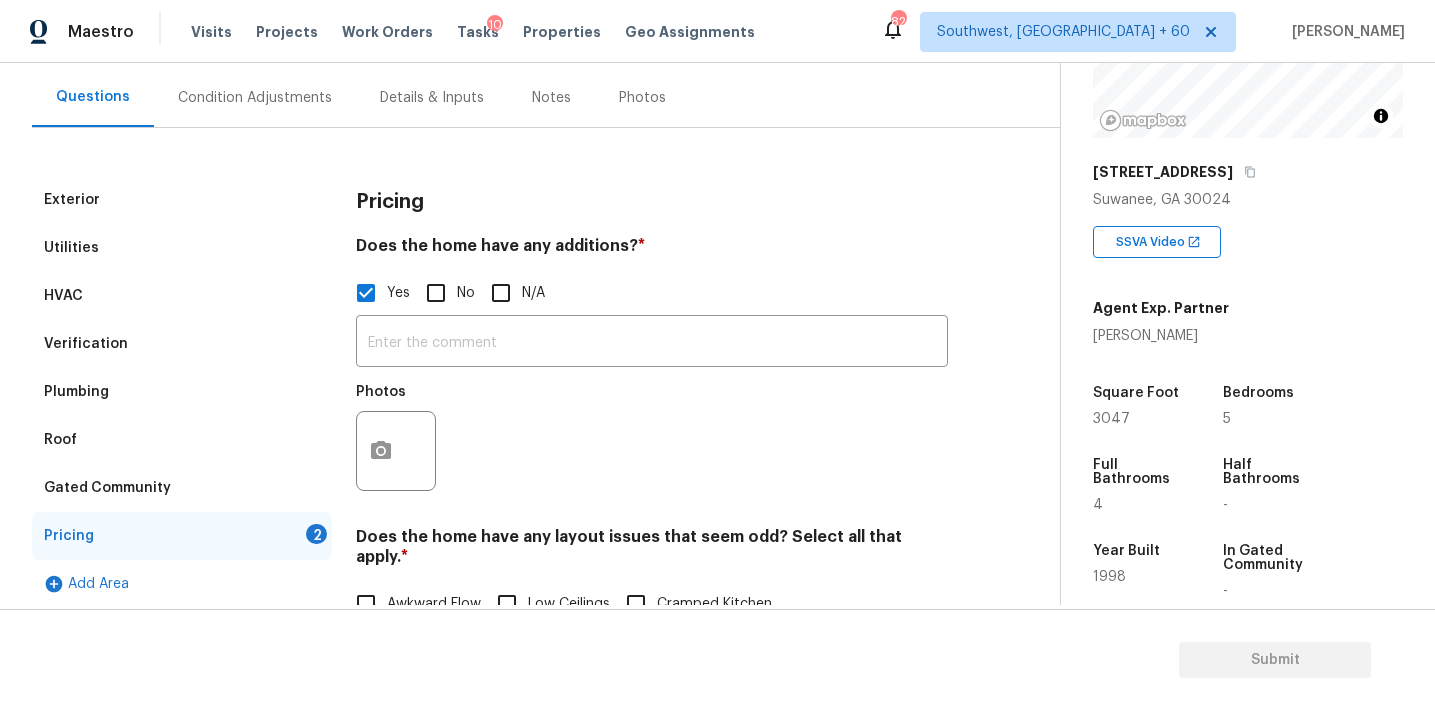 click on "Pricing Does the home have any additions?  * Yes No N/A ​ Photos Does the home have any layout issues that seem odd? Select all that apply.  * Awkward Flow Low Ceilings Cramped Kitchen Cramped Main Bath Sunken Areas Slope in Front Yard Slope in Back Yard Excessive Stairs Narrow Halls/Stairs Cramped Bedrooms Unusual Laundry Location No Main Bath Other N/A Do you have to walk through the garage to get to any rooms in the home?  * Yes No Does the kitchen seem cramped?  * Yes No Does the home appear to be very outdated?  * Yes No" at bounding box center (652, 659) 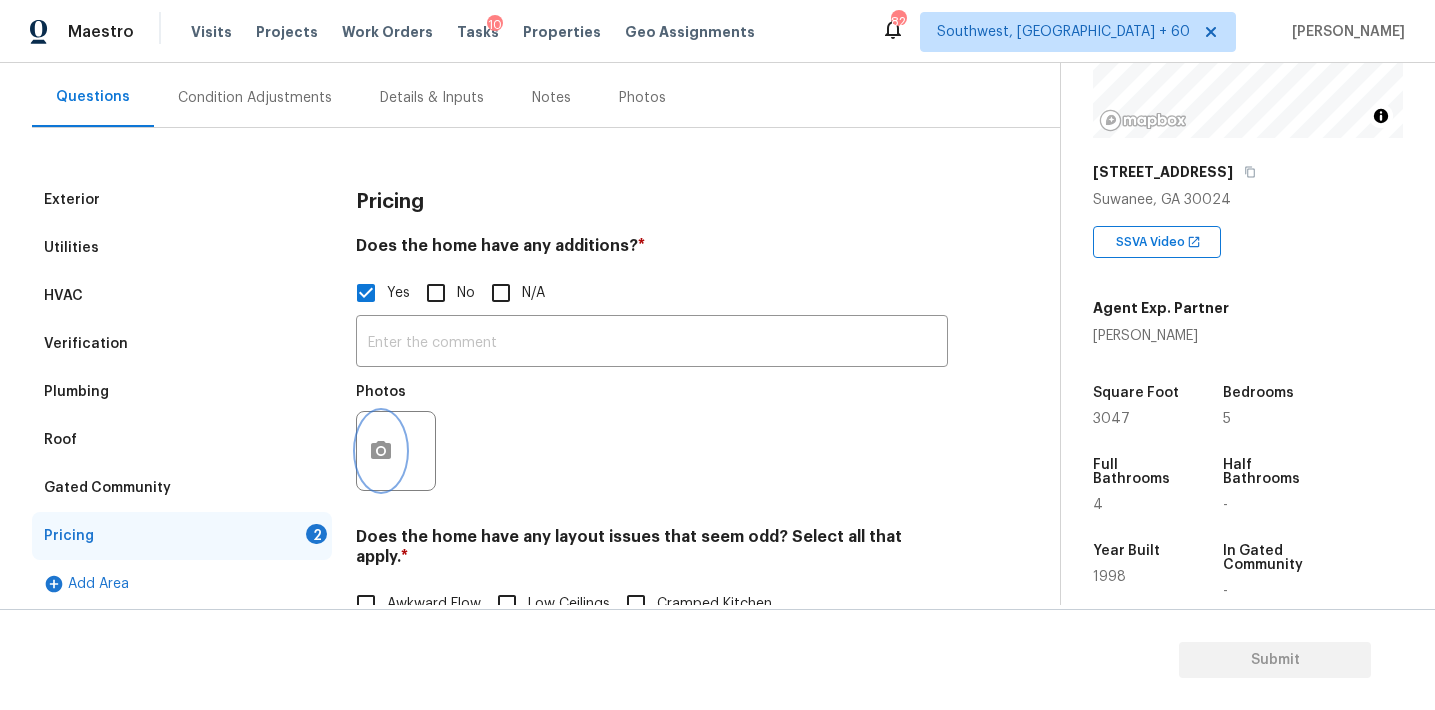 click 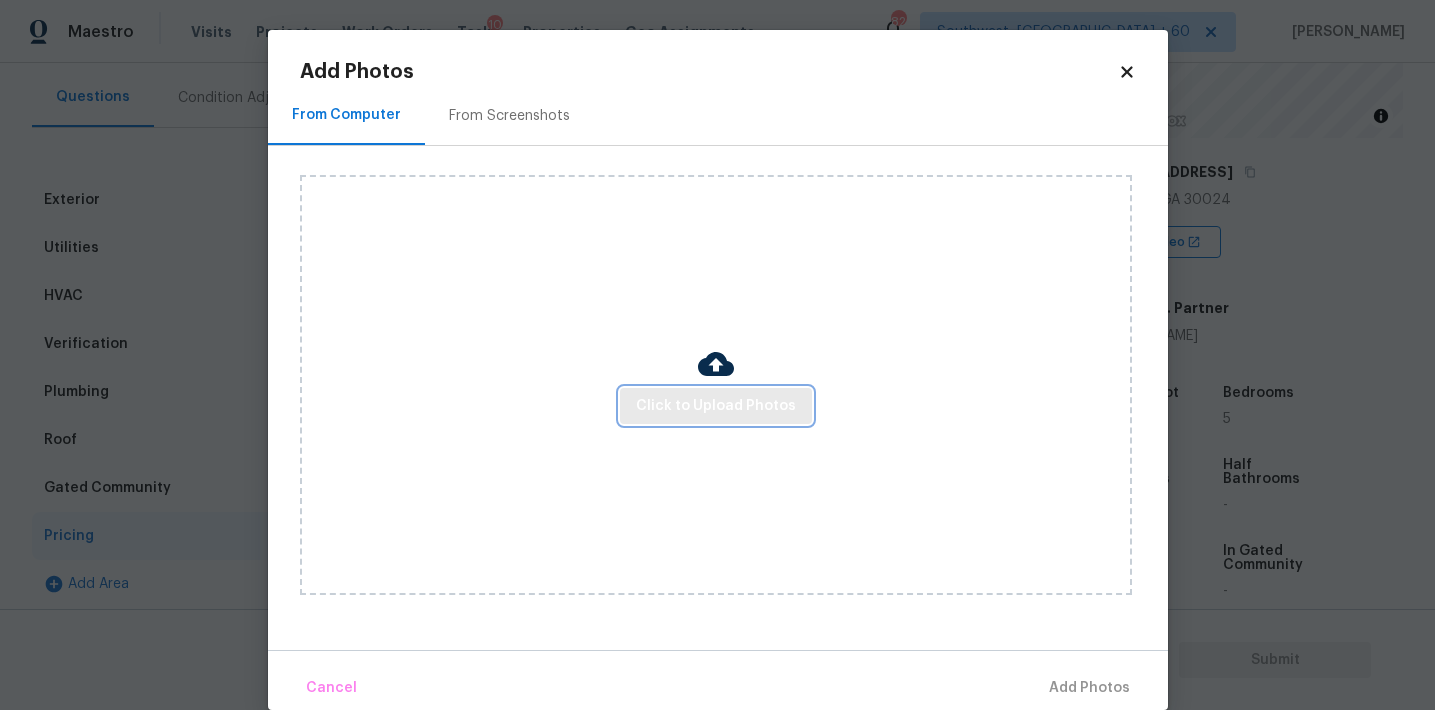 click on "Click to Upload Photos" at bounding box center [716, 406] 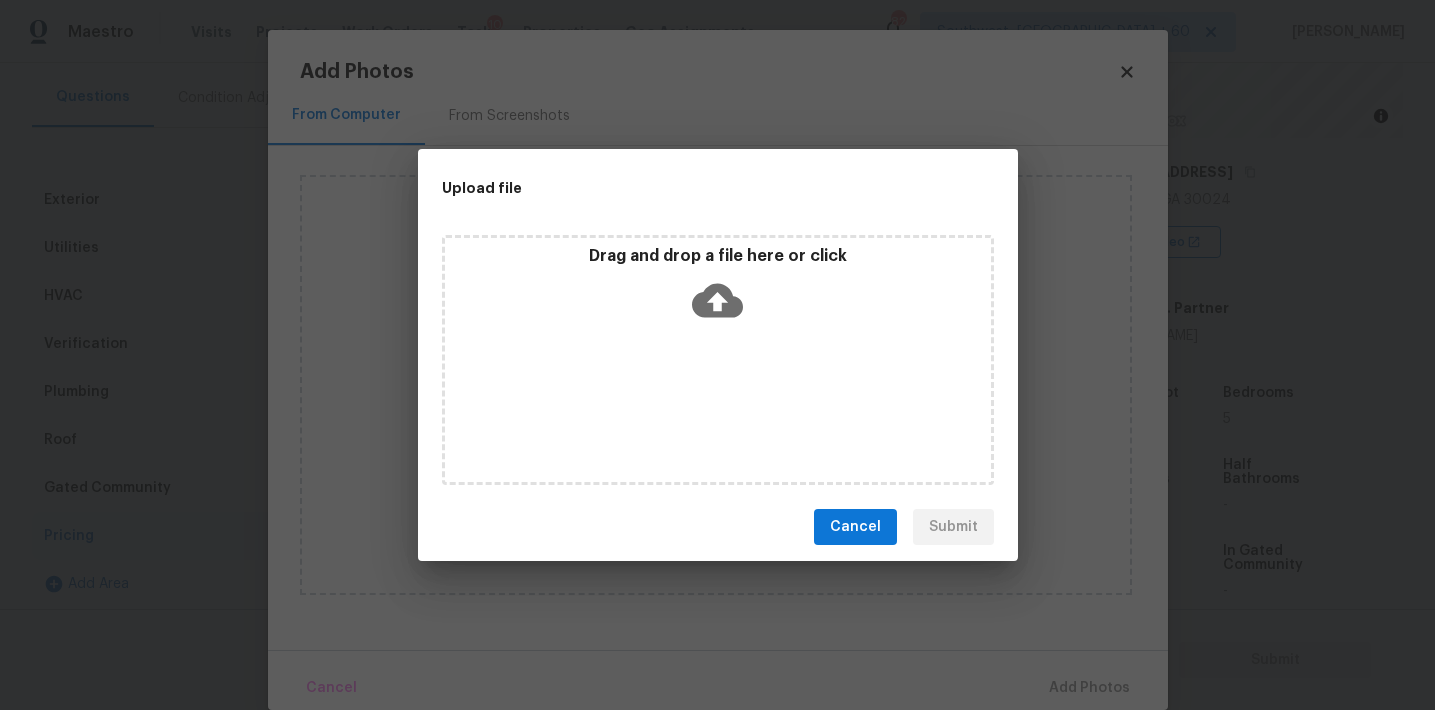 click on "Drag and drop a file here or click" at bounding box center [718, 289] 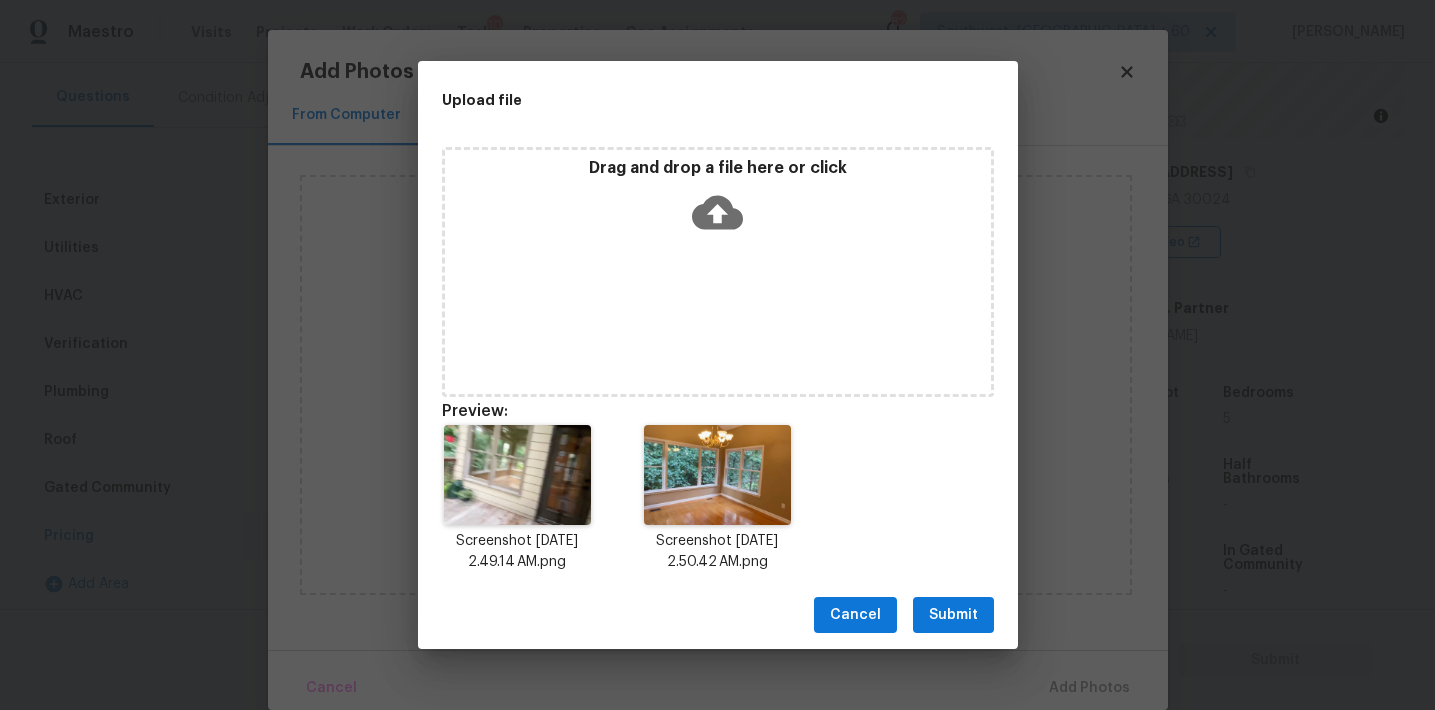 click on "Submit" at bounding box center (953, 615) 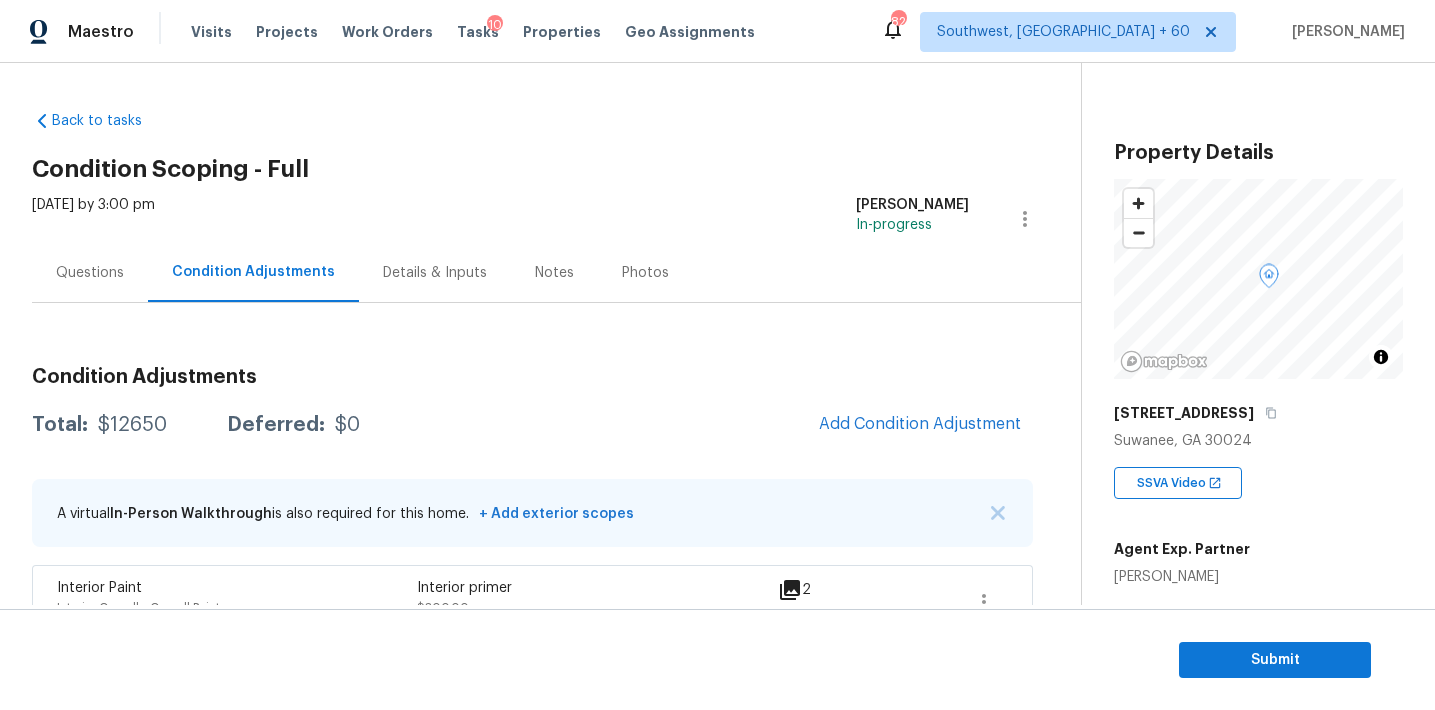 scroll, scrollTop: 0, scrollLeft: 0, axis: both 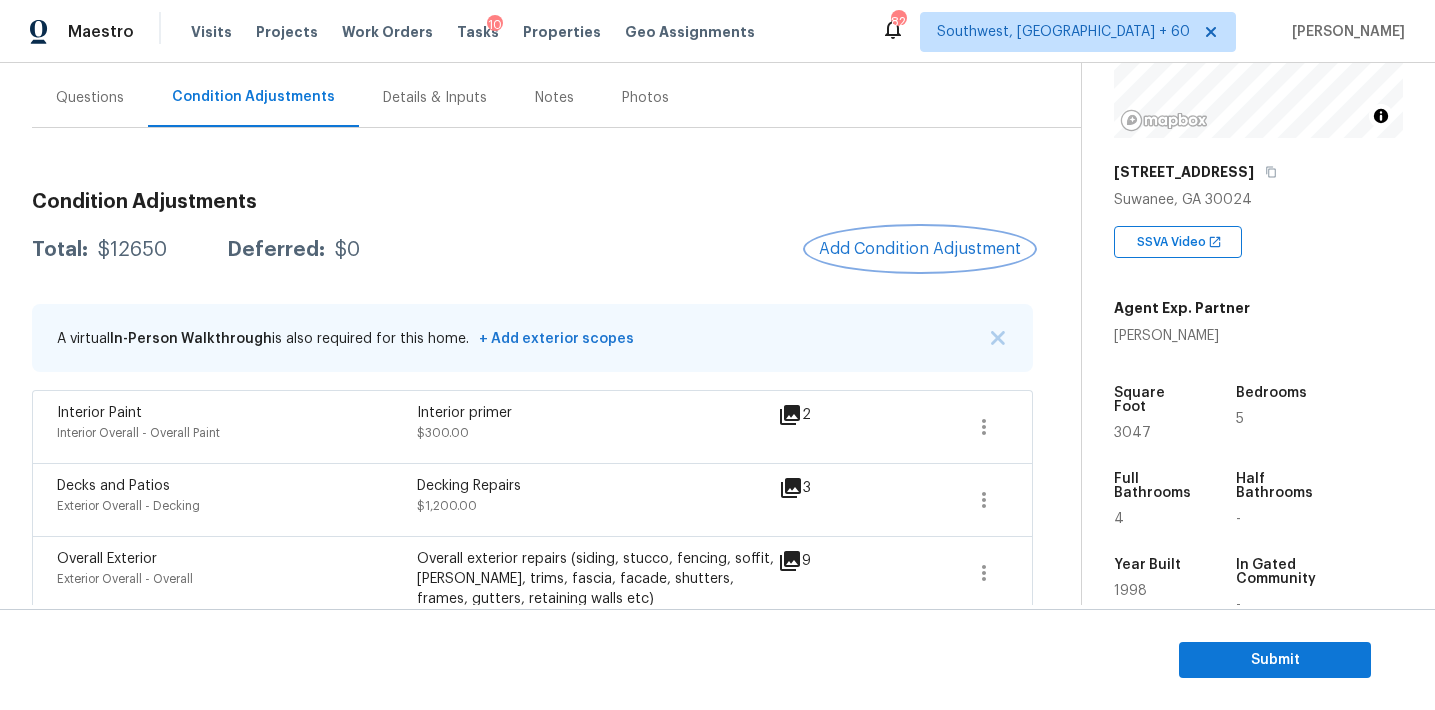 click on "Add Condition Adjustment" at bounding box center (920, 249) 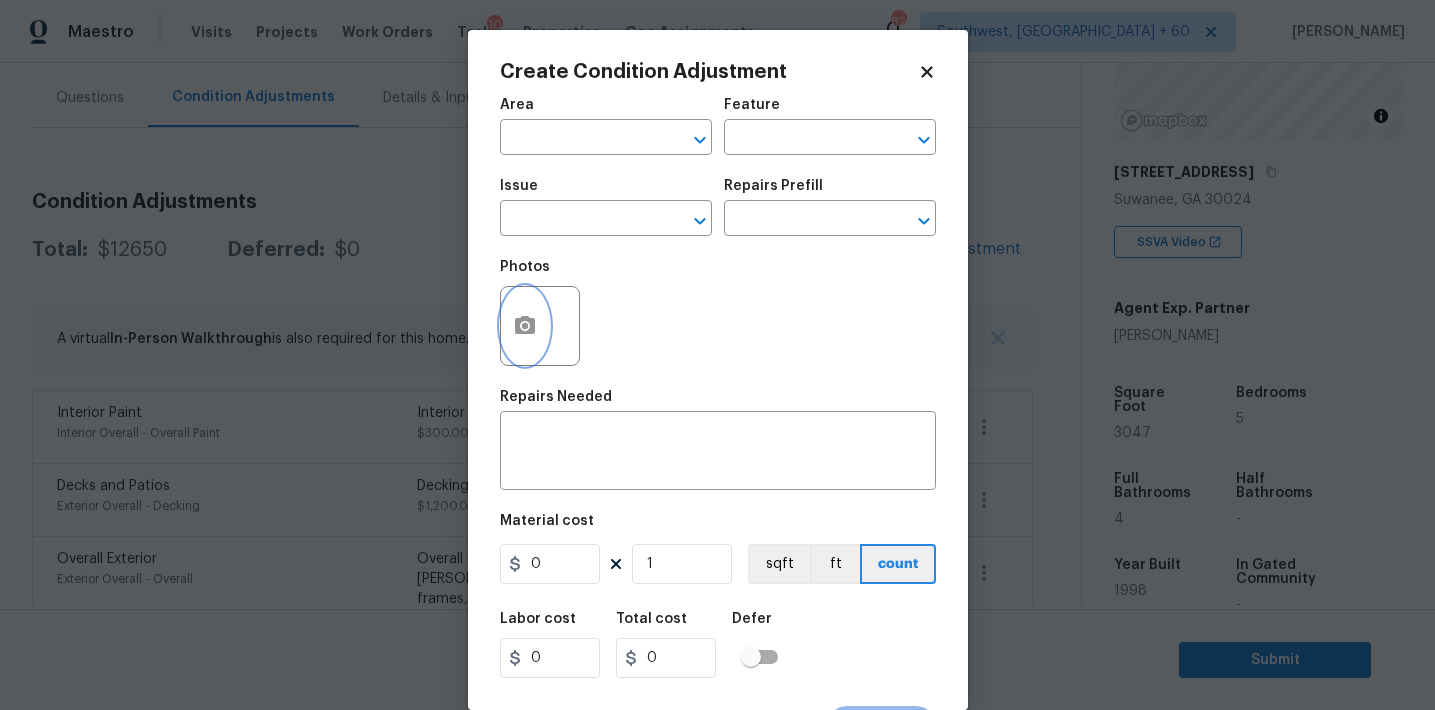 click at bounding box center [525, 326] 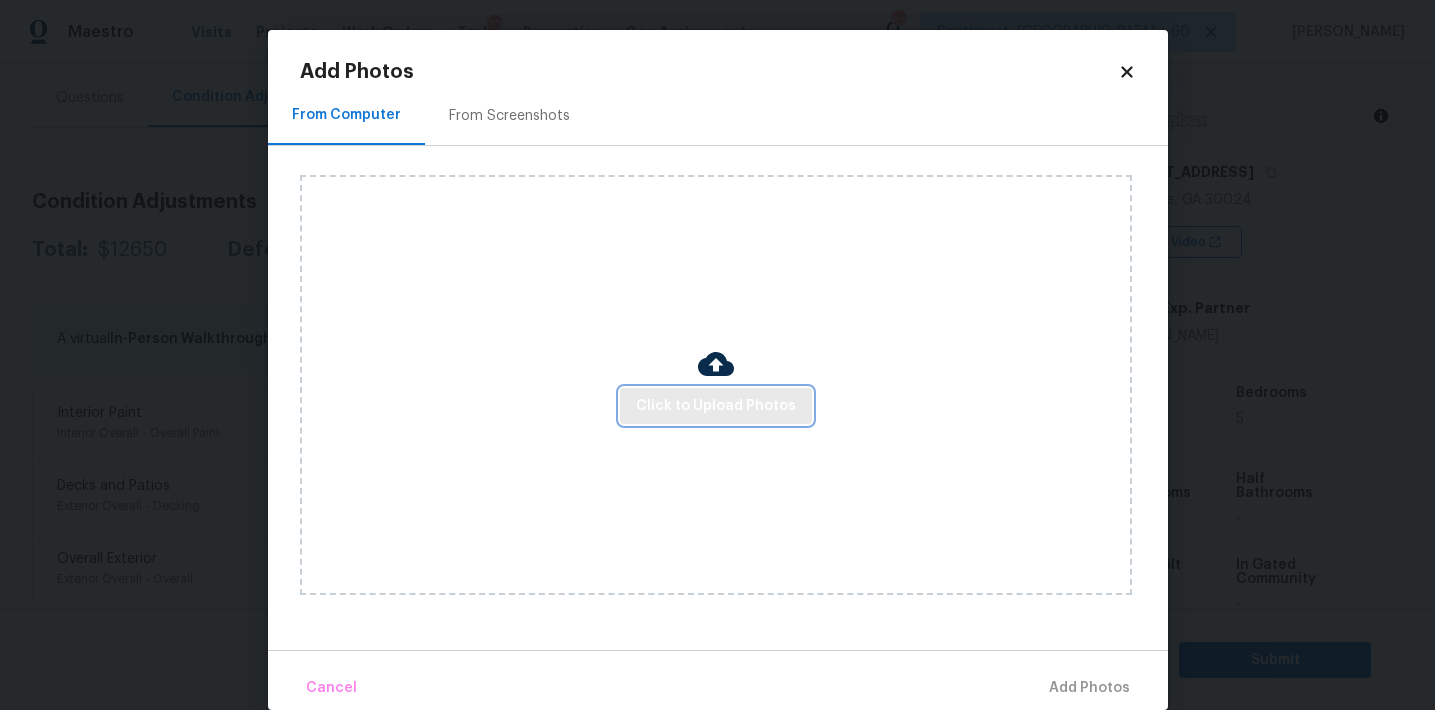 click on "Click to Upload Photos" at bounding box center (716, 406) 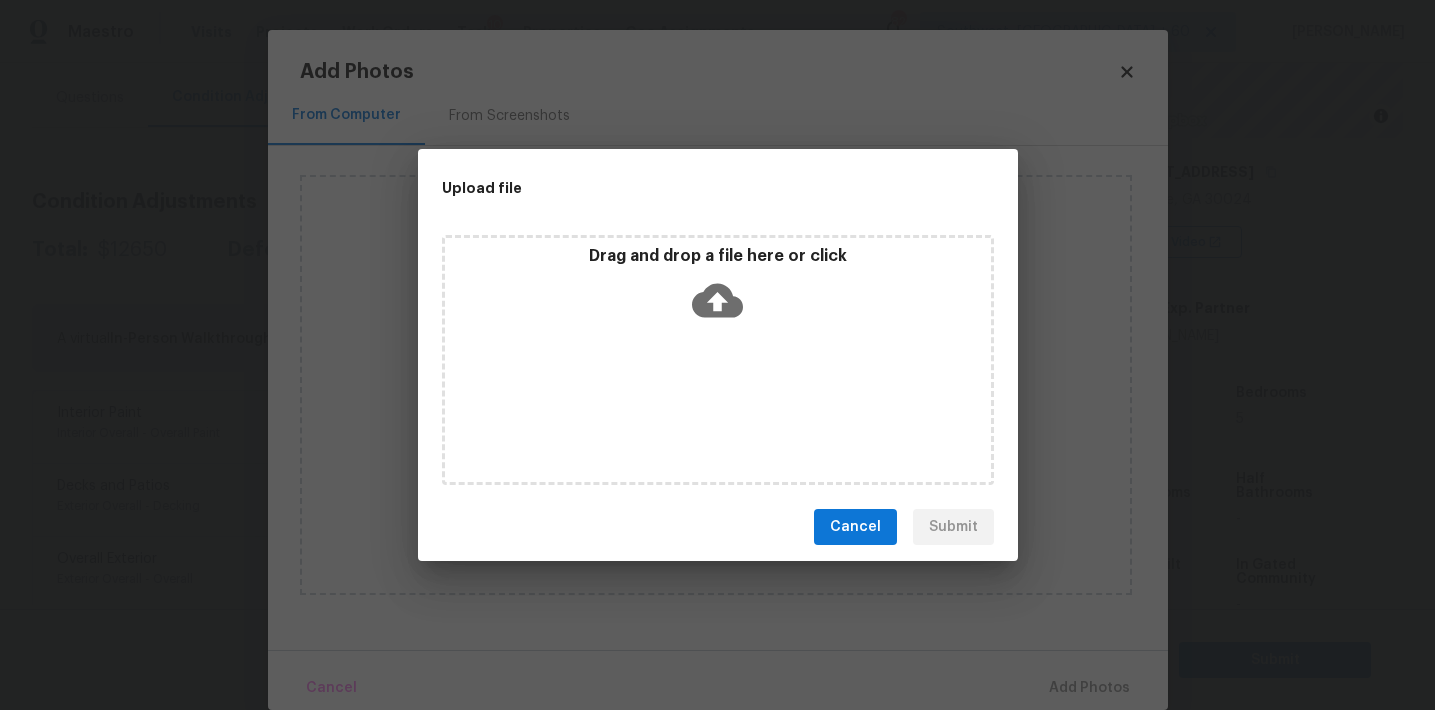 click on "Drag and drop a file here or click" at bounding box center [718, 256] 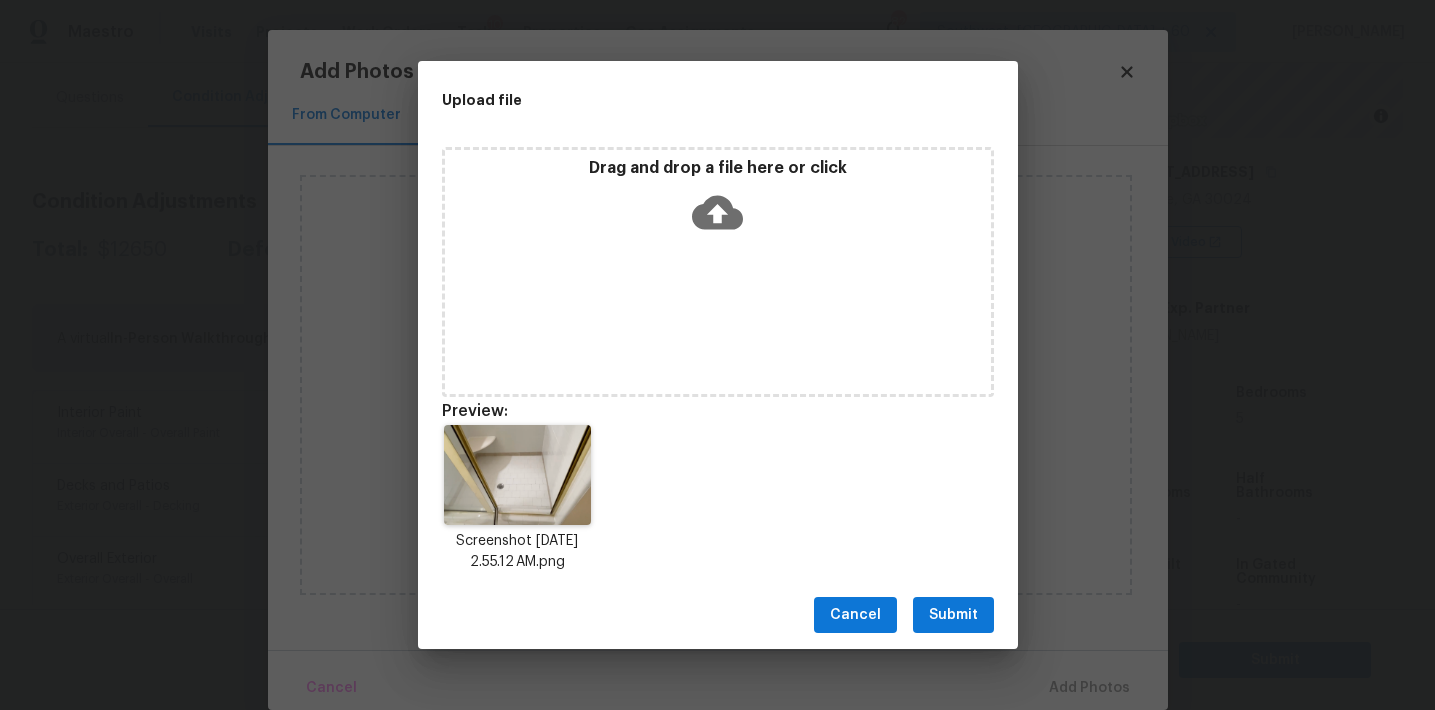 click on "Submit" at bounding box center [953, 615] 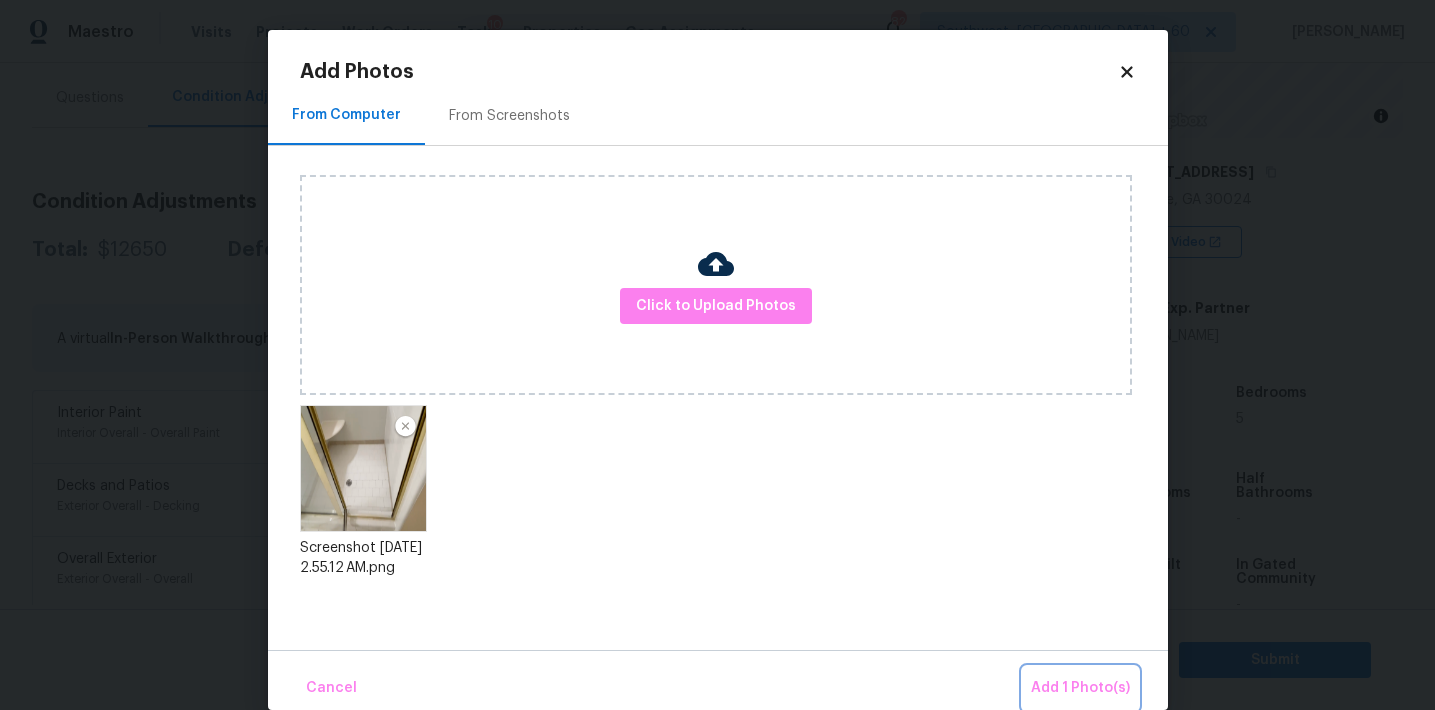 click on "Add 1 Photo(s)" at bounding box center (1080, 688) 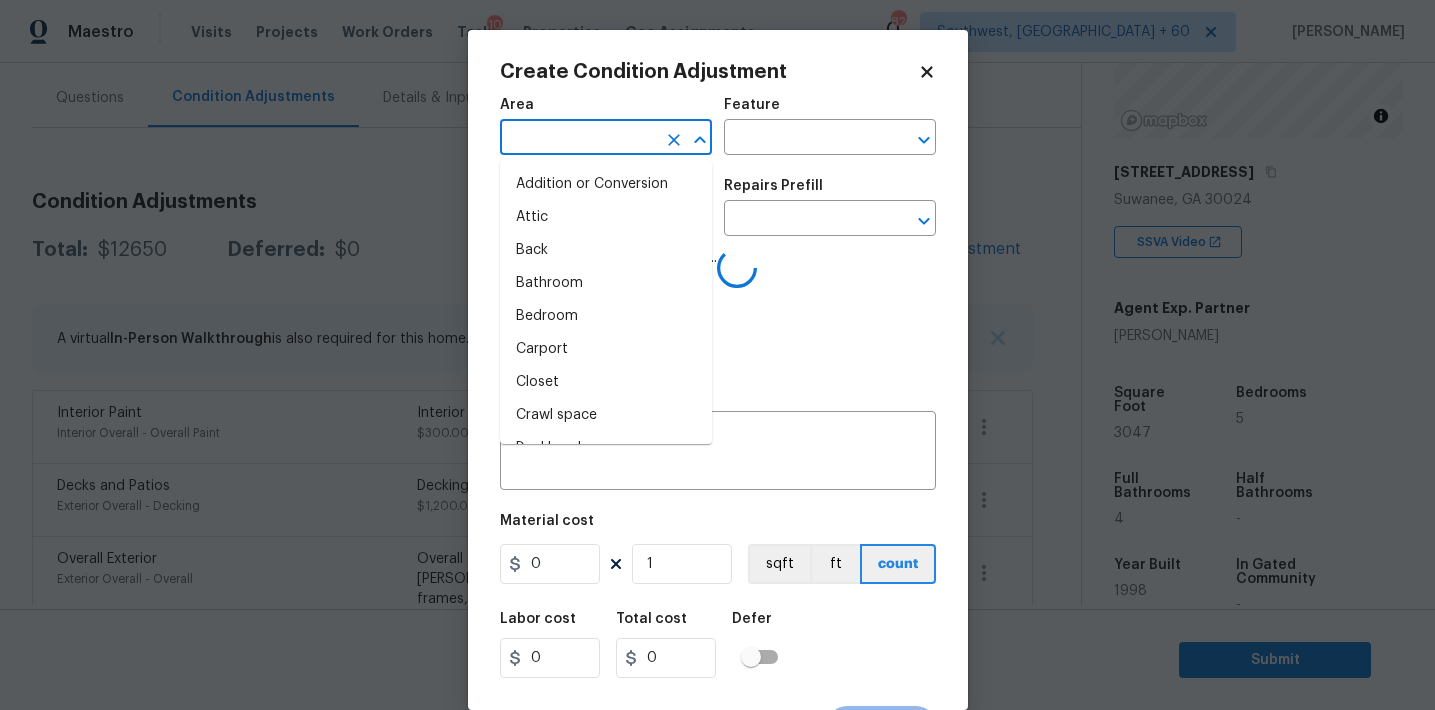 click at bounding box center [578, 139] 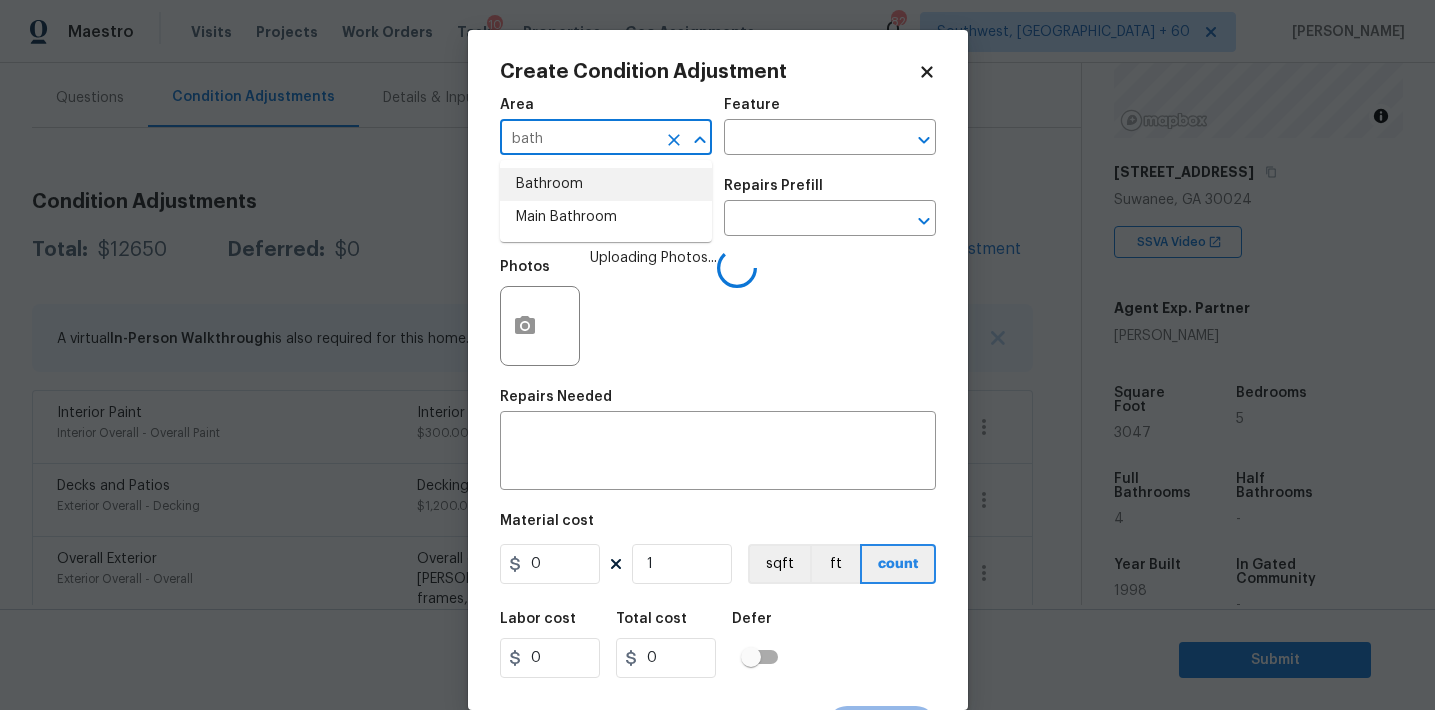 click on "Bathroom" at bounding box center (606, 184) 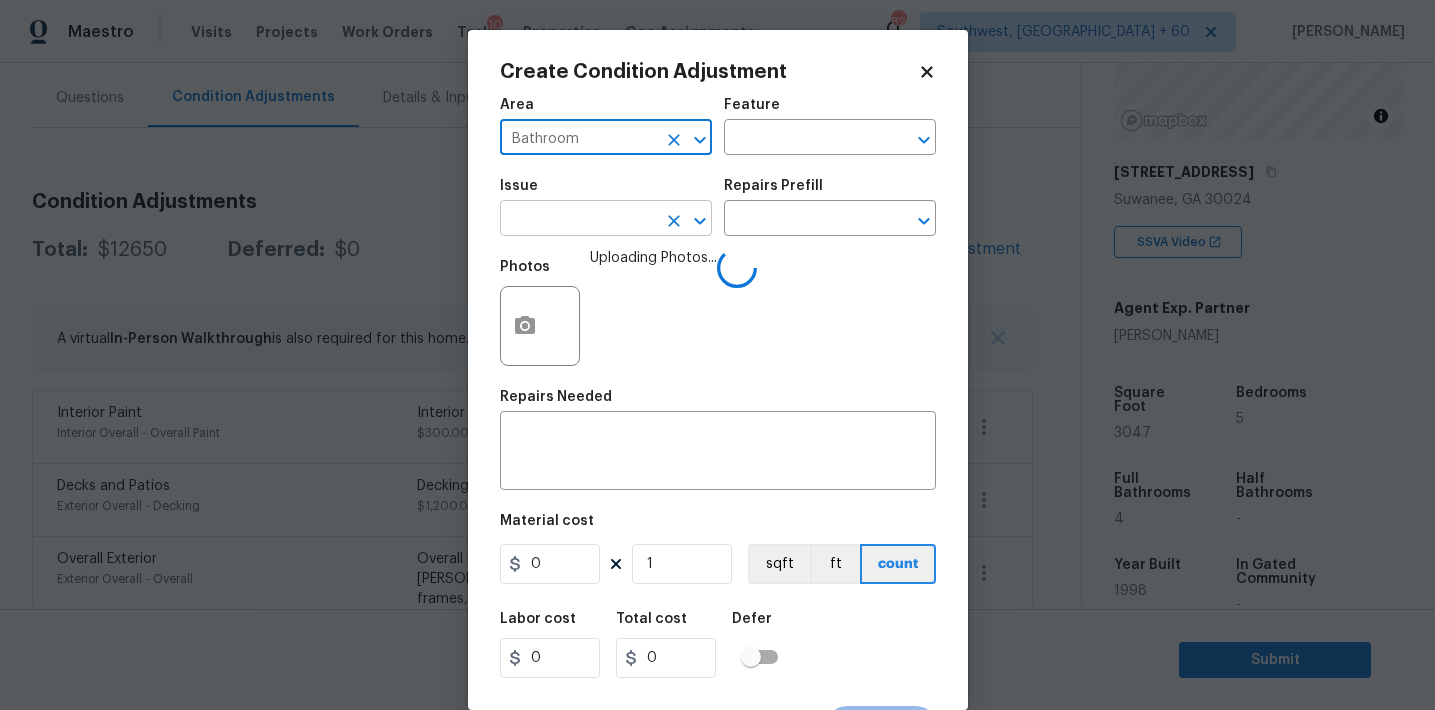 type on "Bathroom" 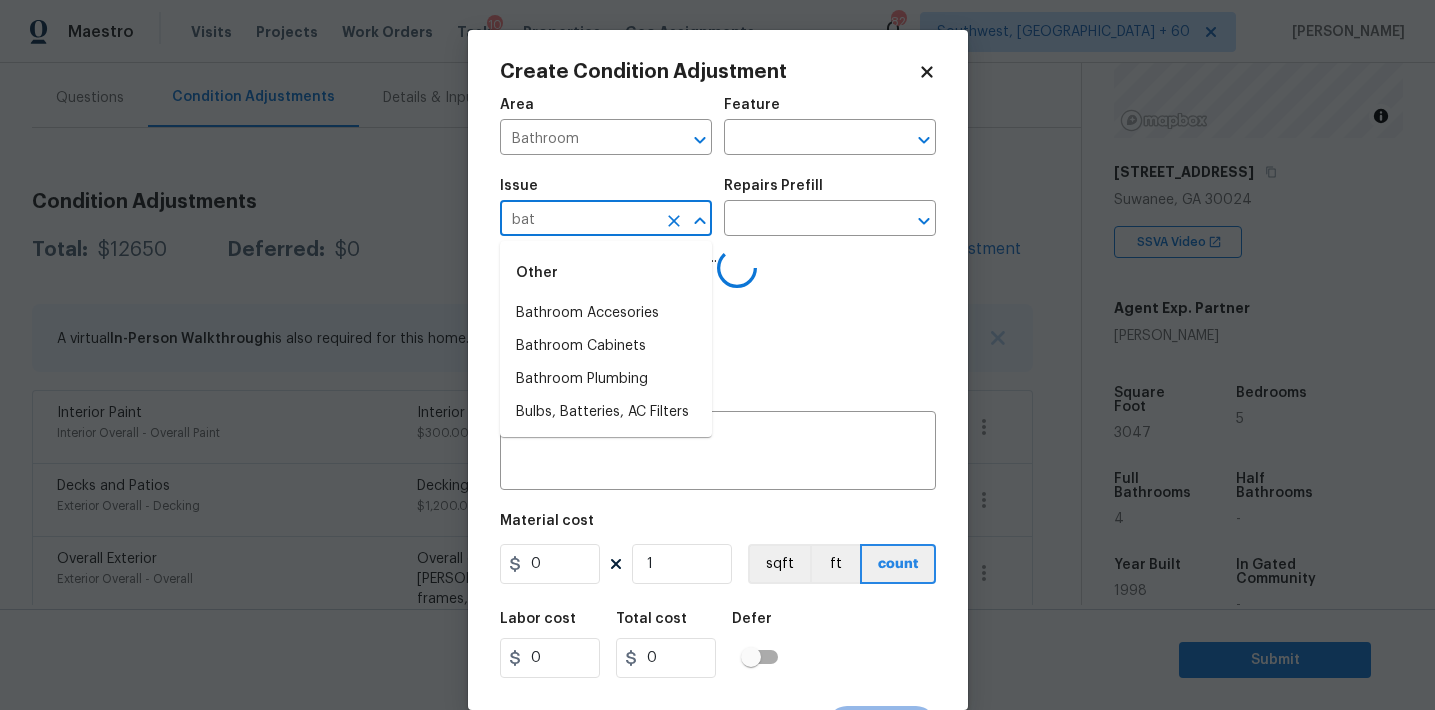 type on "bath" 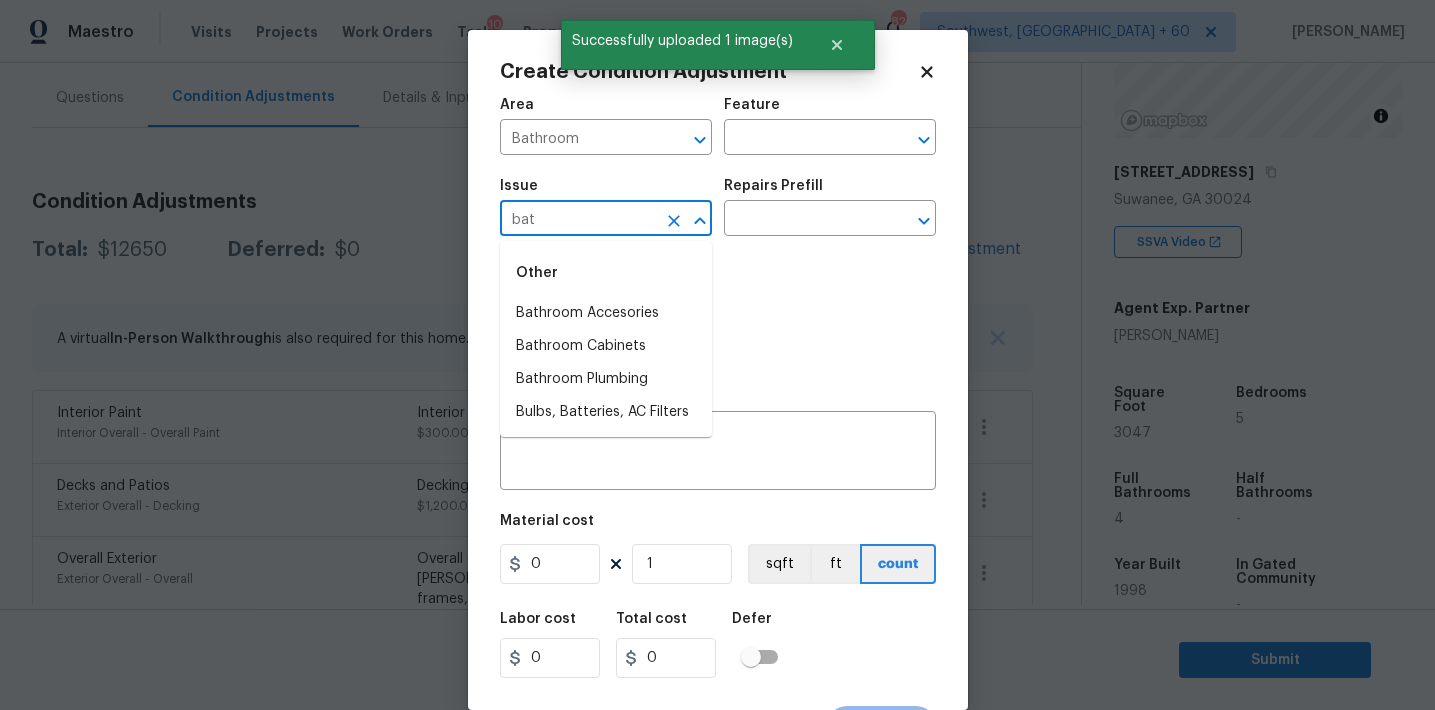 type on "bath" 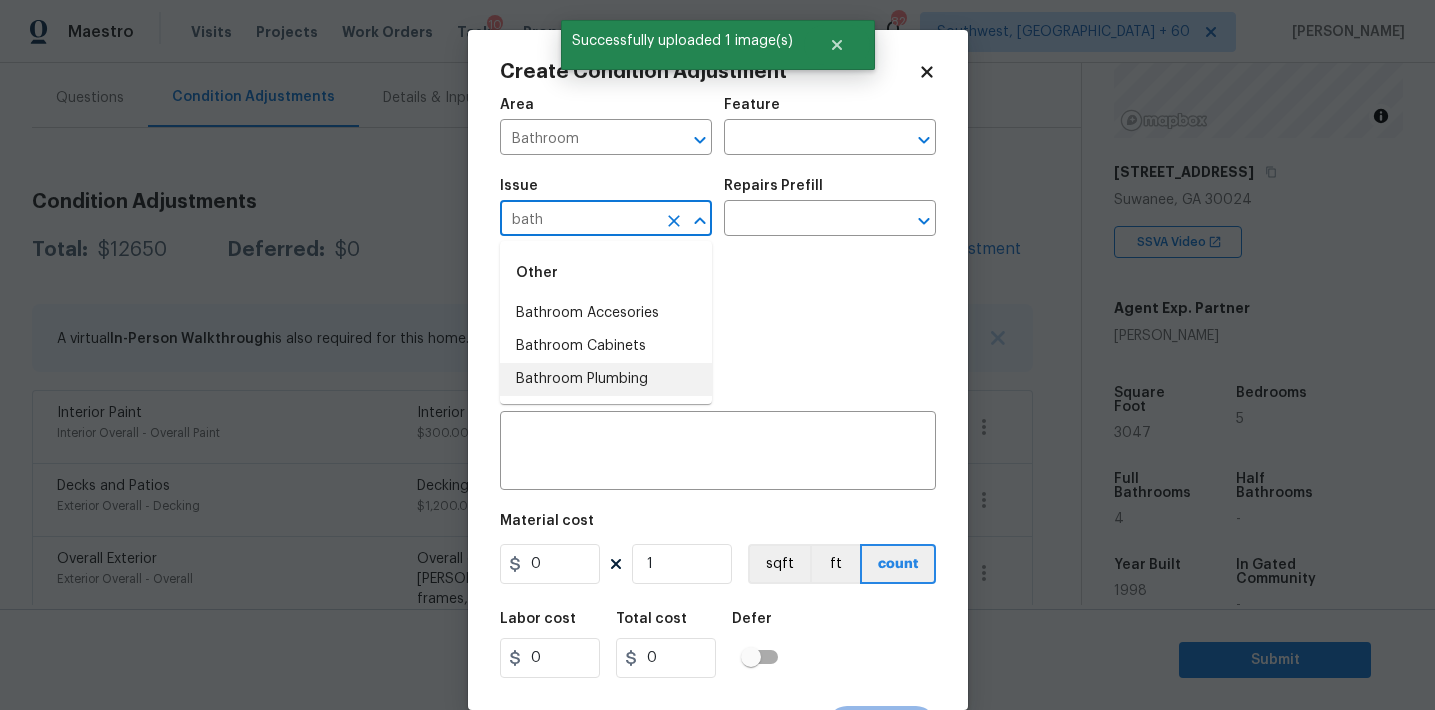 click on "Bathroom Plumbing" at bounding box center [606, 379] 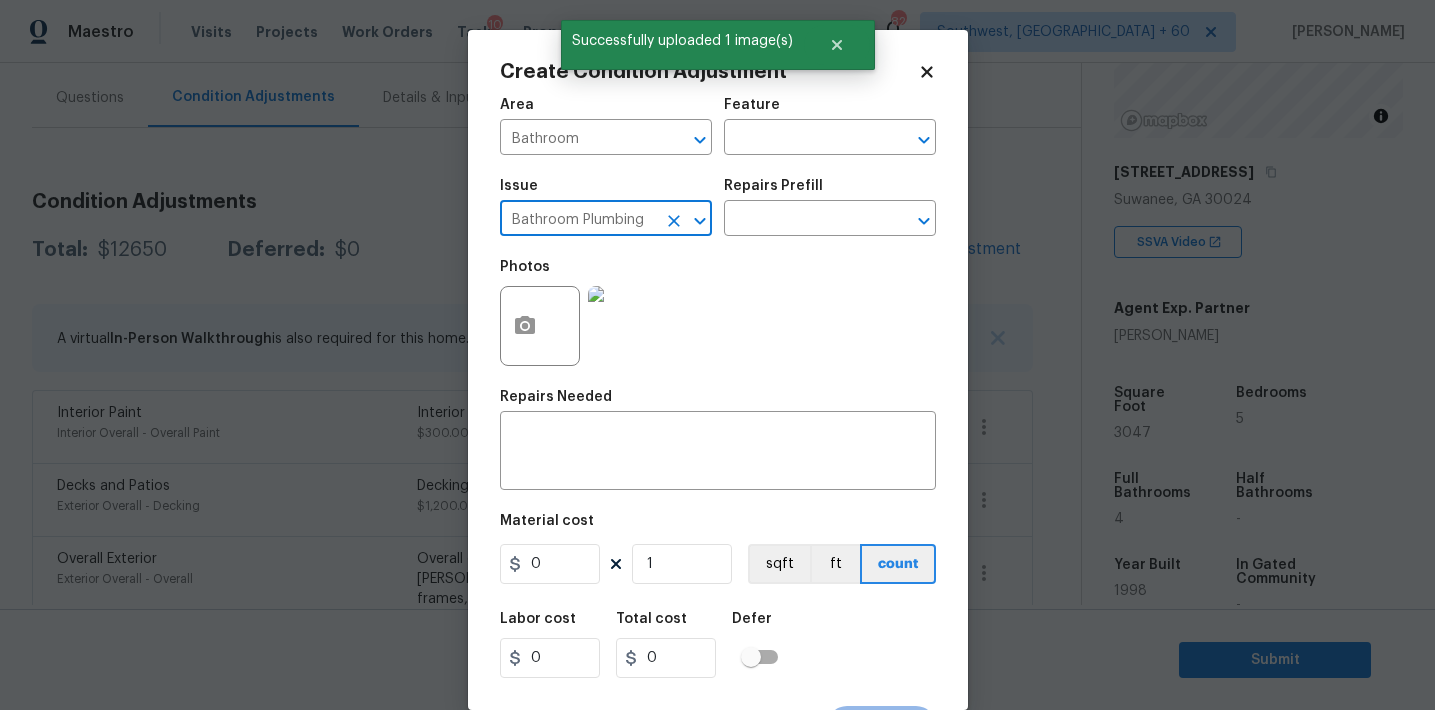 type on "Bathroom Plumbing" 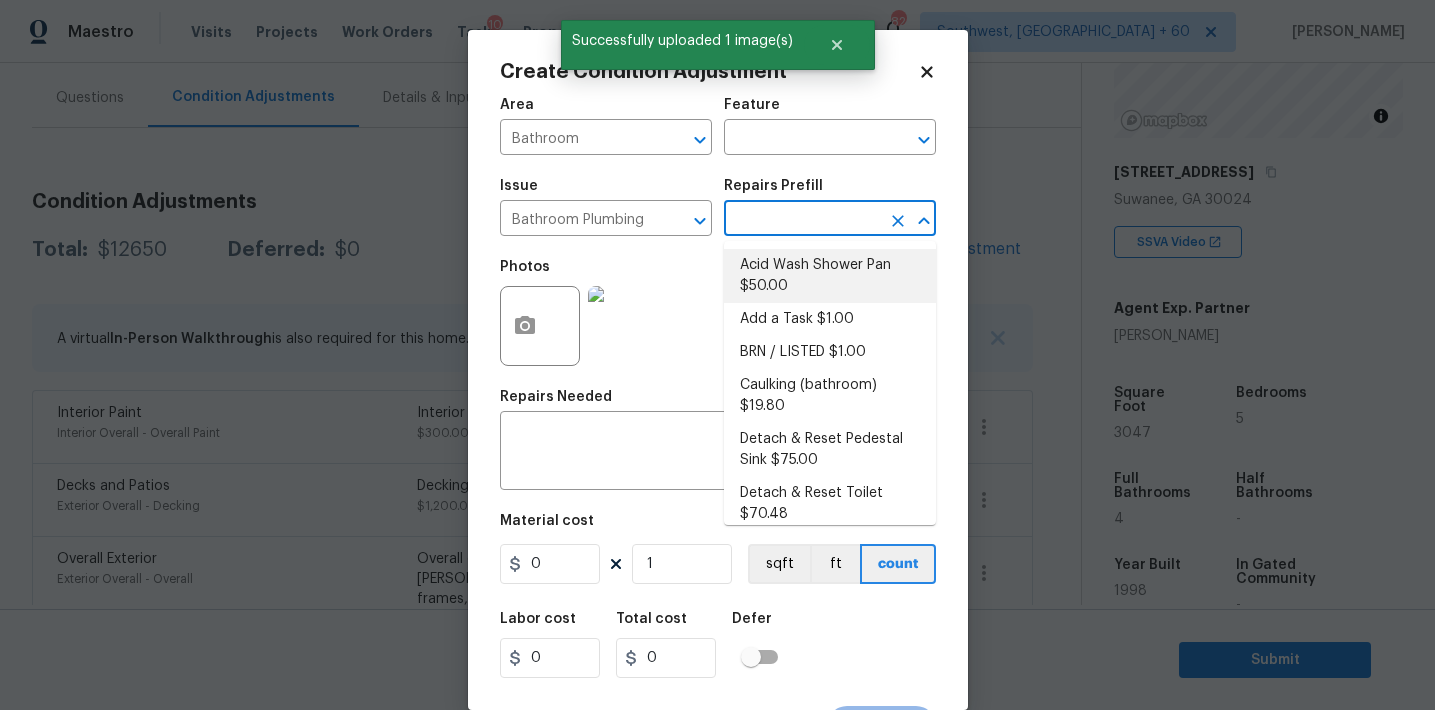 click on "Acid Wash Shower Pan $50.00" at bounding box center (830, 276) 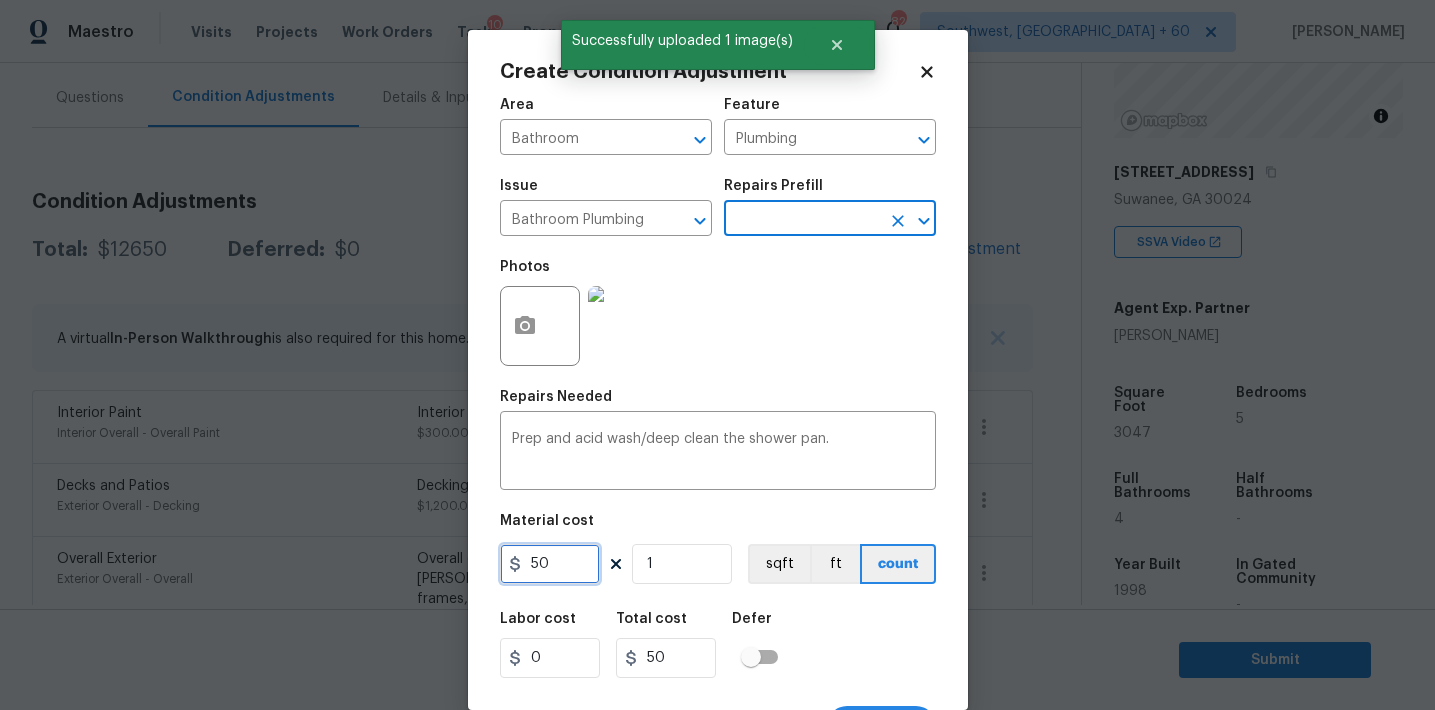 click on "50" at bounding box center (550, 564) 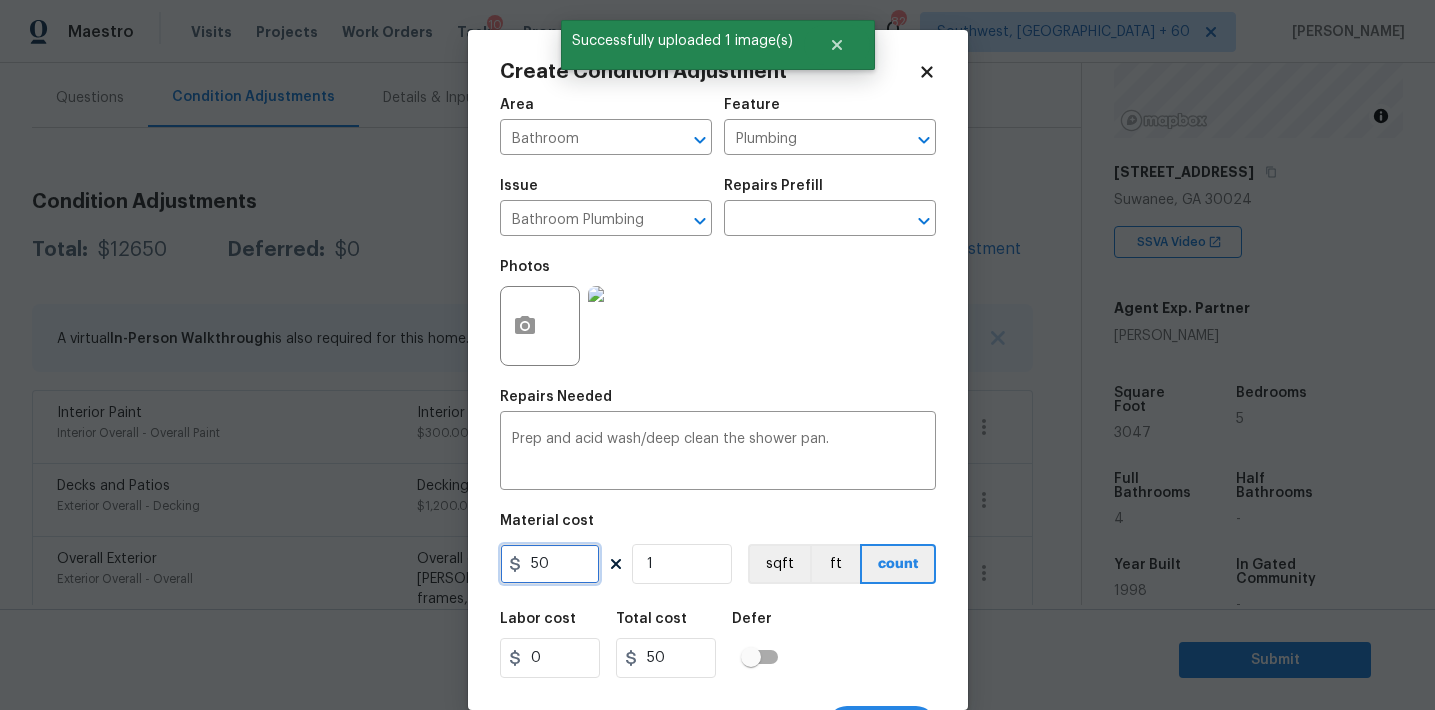 click on "50" at bounding box center [550, 564] 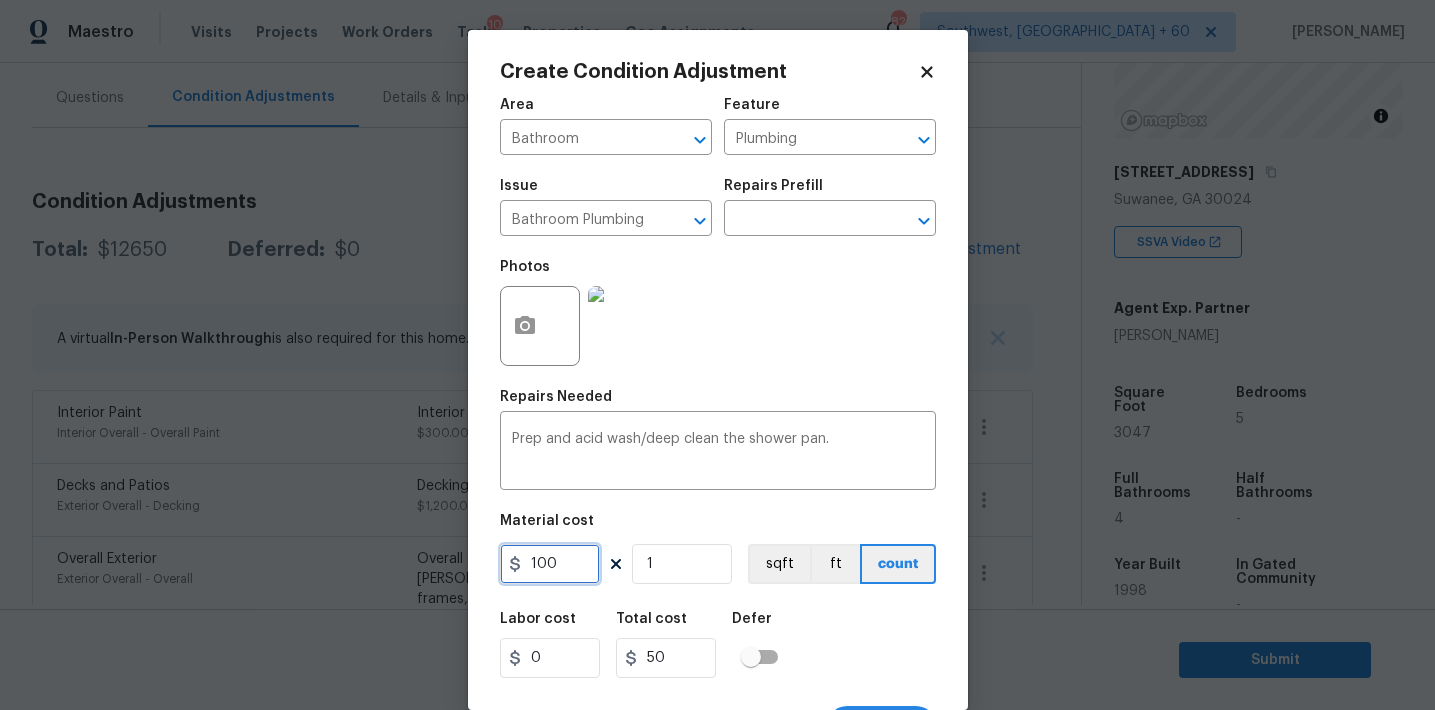 type on "100" 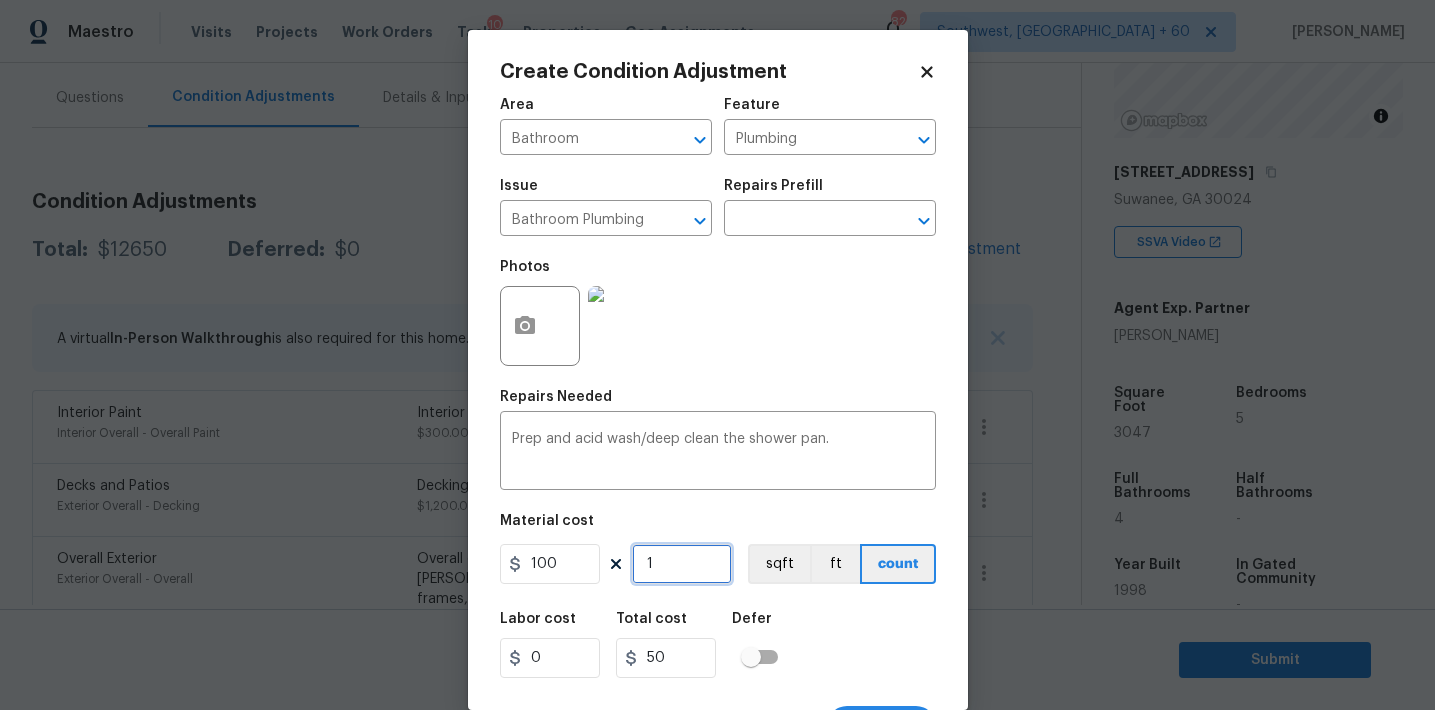 type on "100" 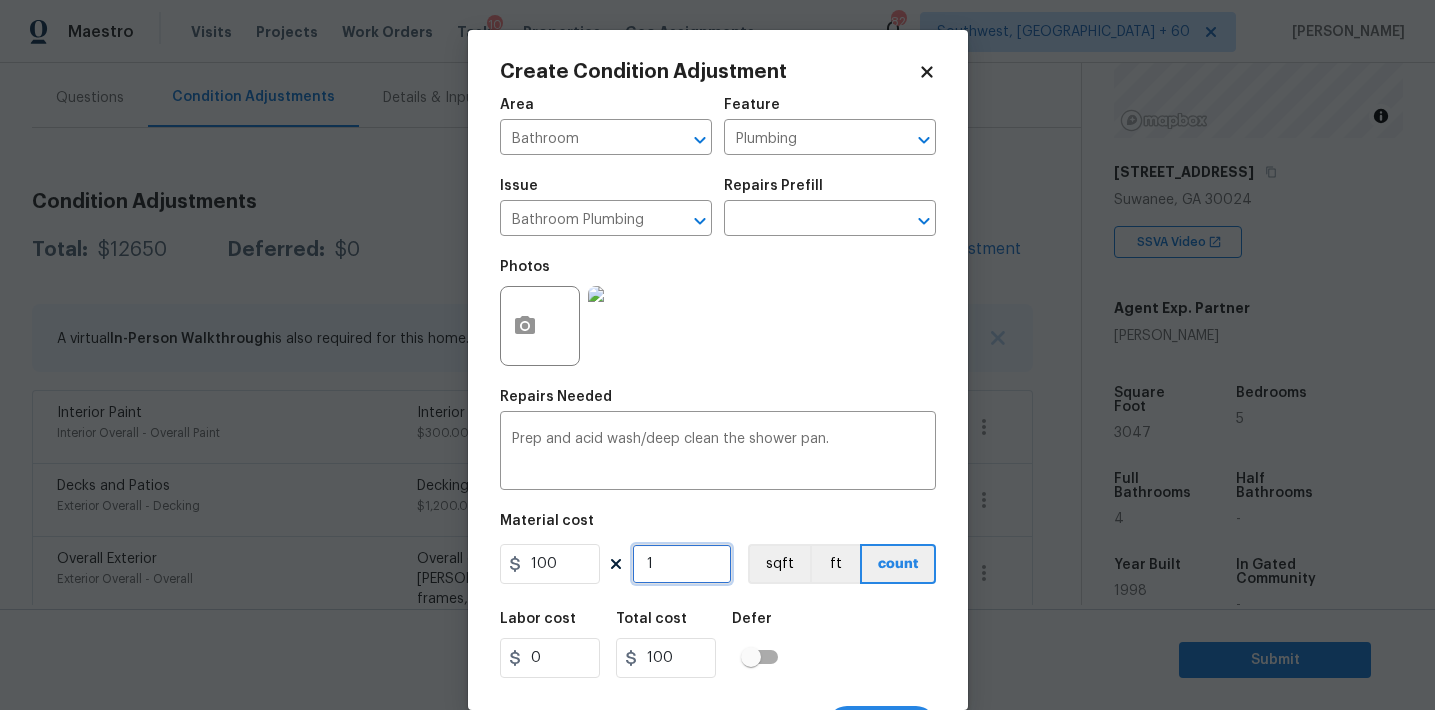 type on "2" 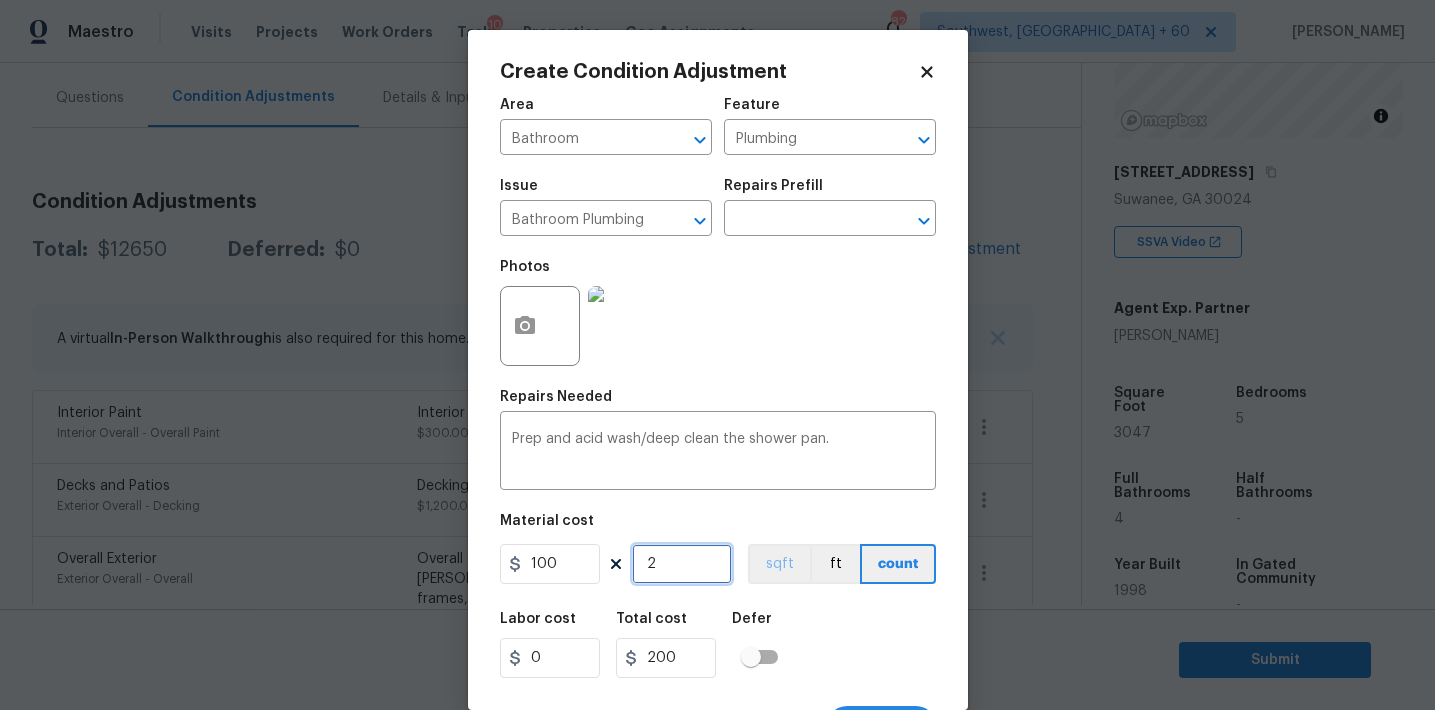 type on "2" 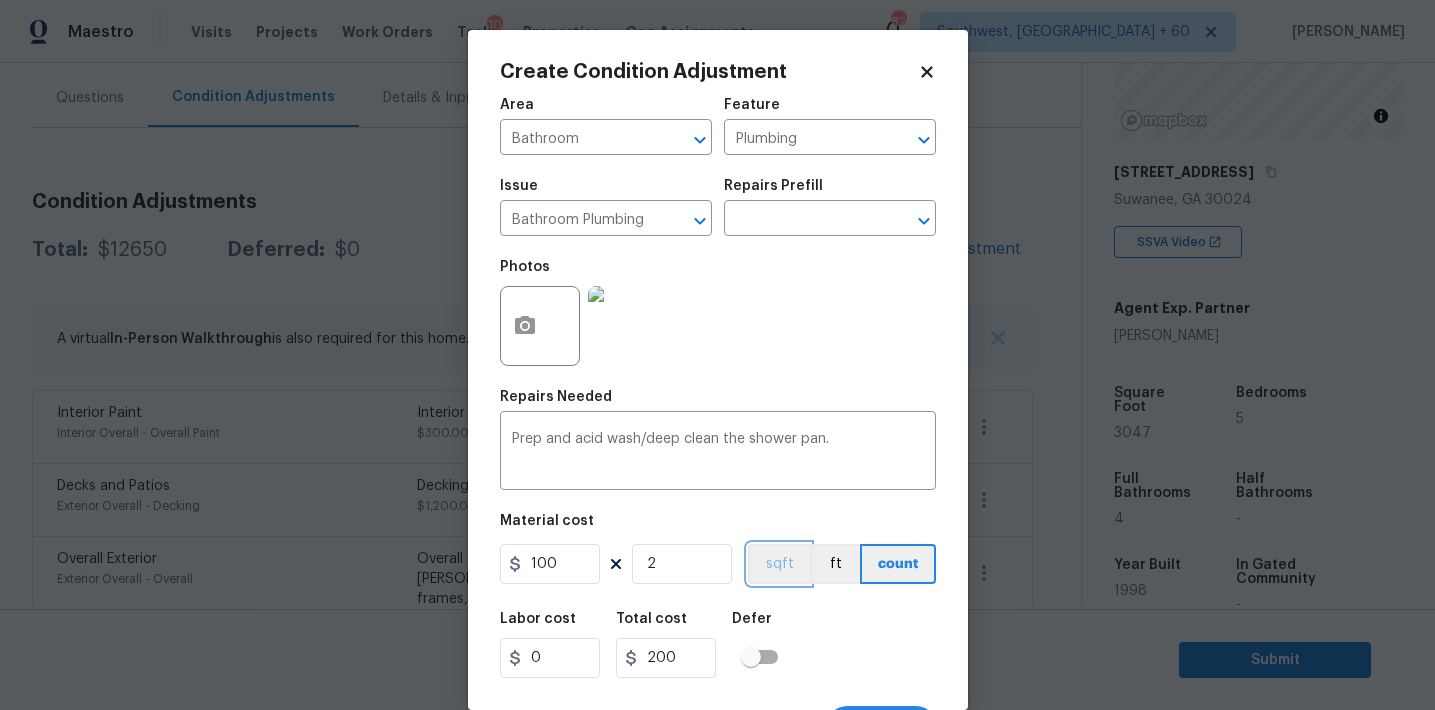 type 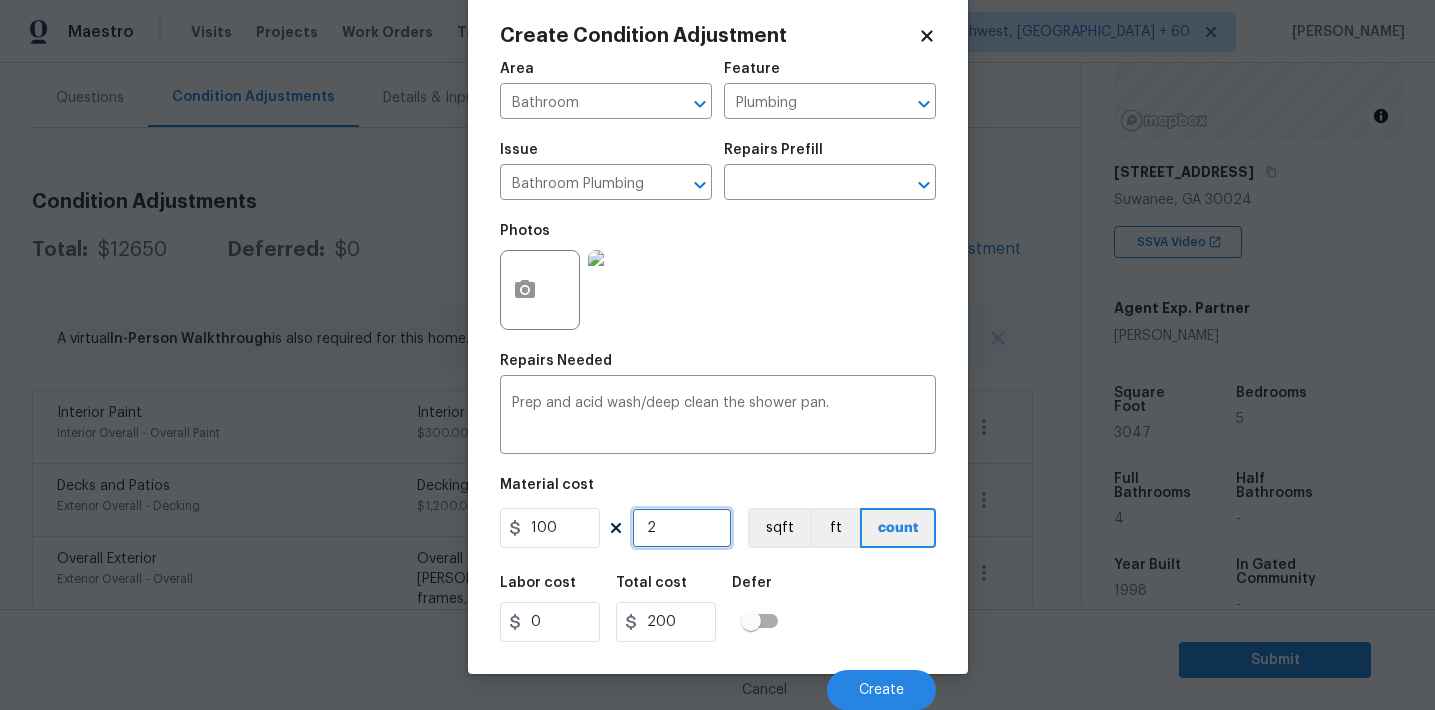 click on "2" at bounding box center (682, 528) 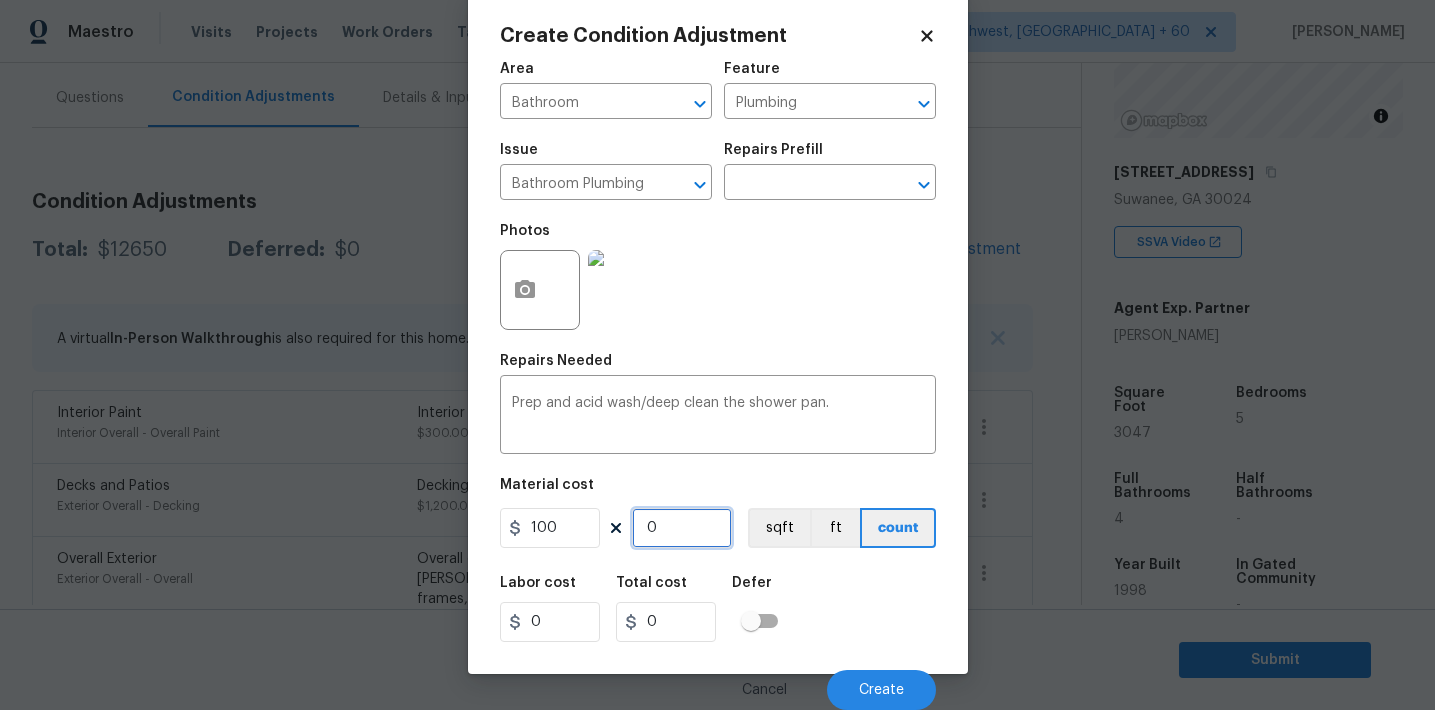 type on "4" 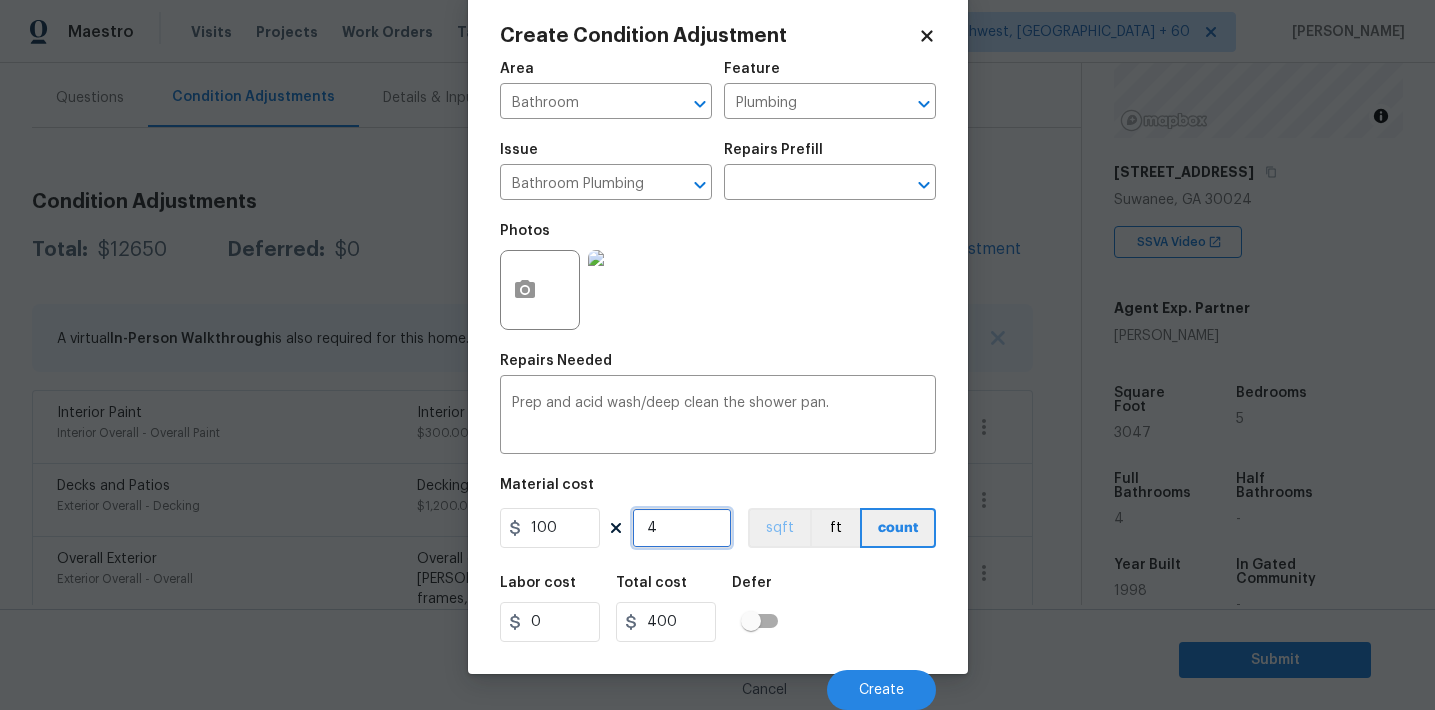 type on "4" 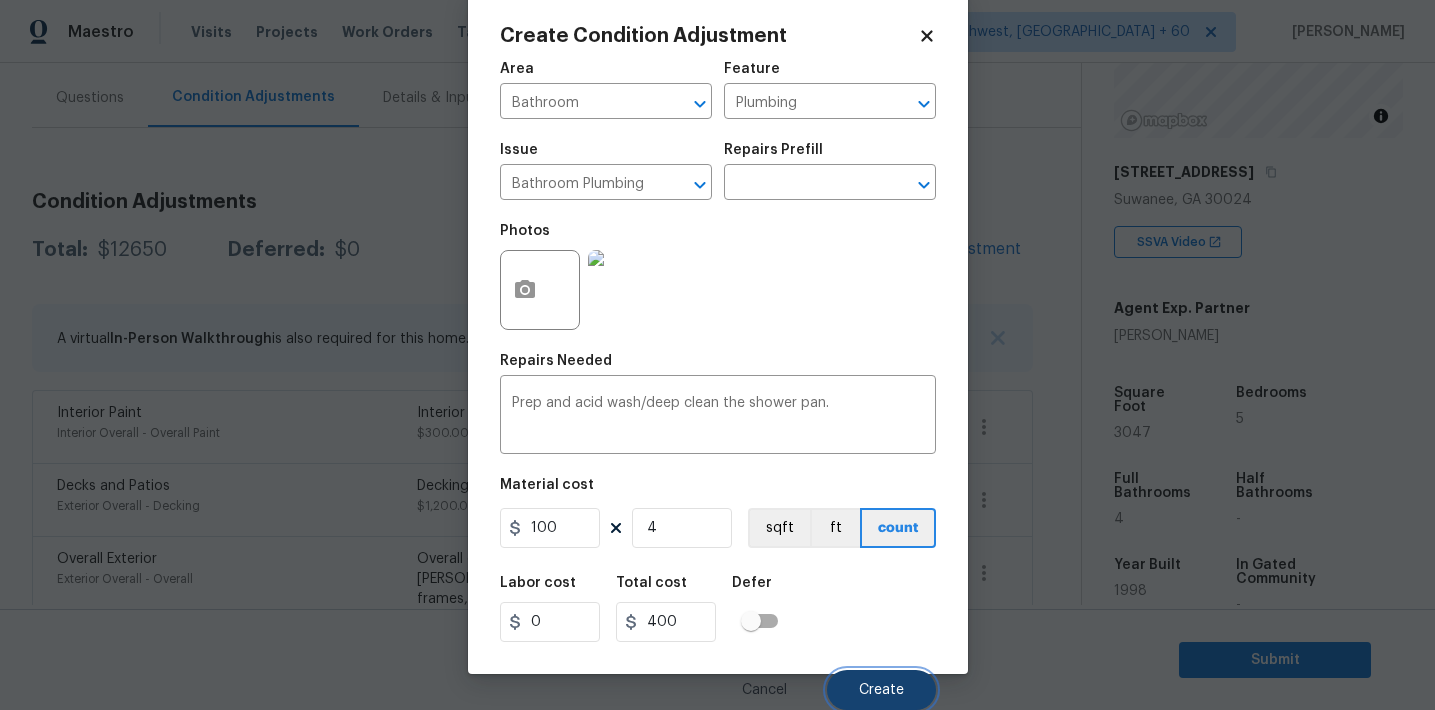 click on "Create" at bounding box center (881, 690) 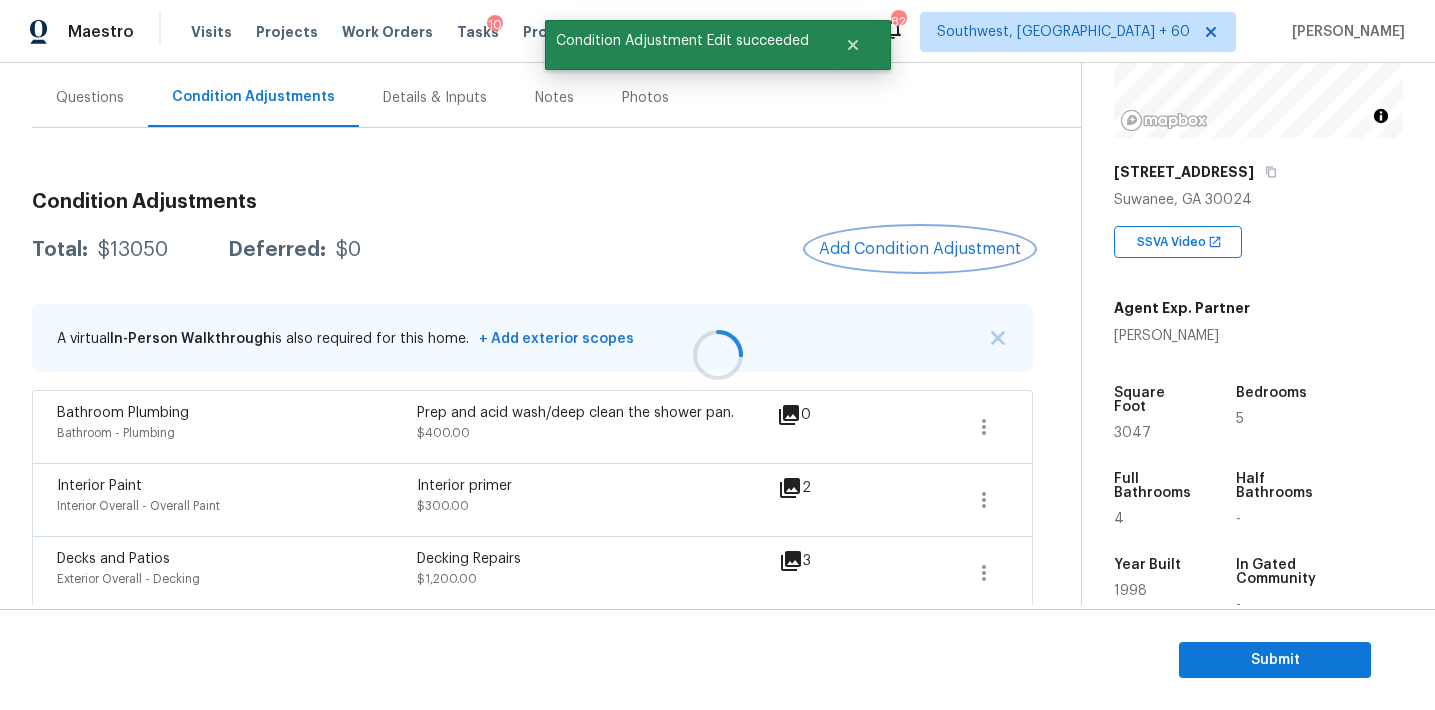 scroll, scrollTop: 0, scrollLeft: 0, axis: both 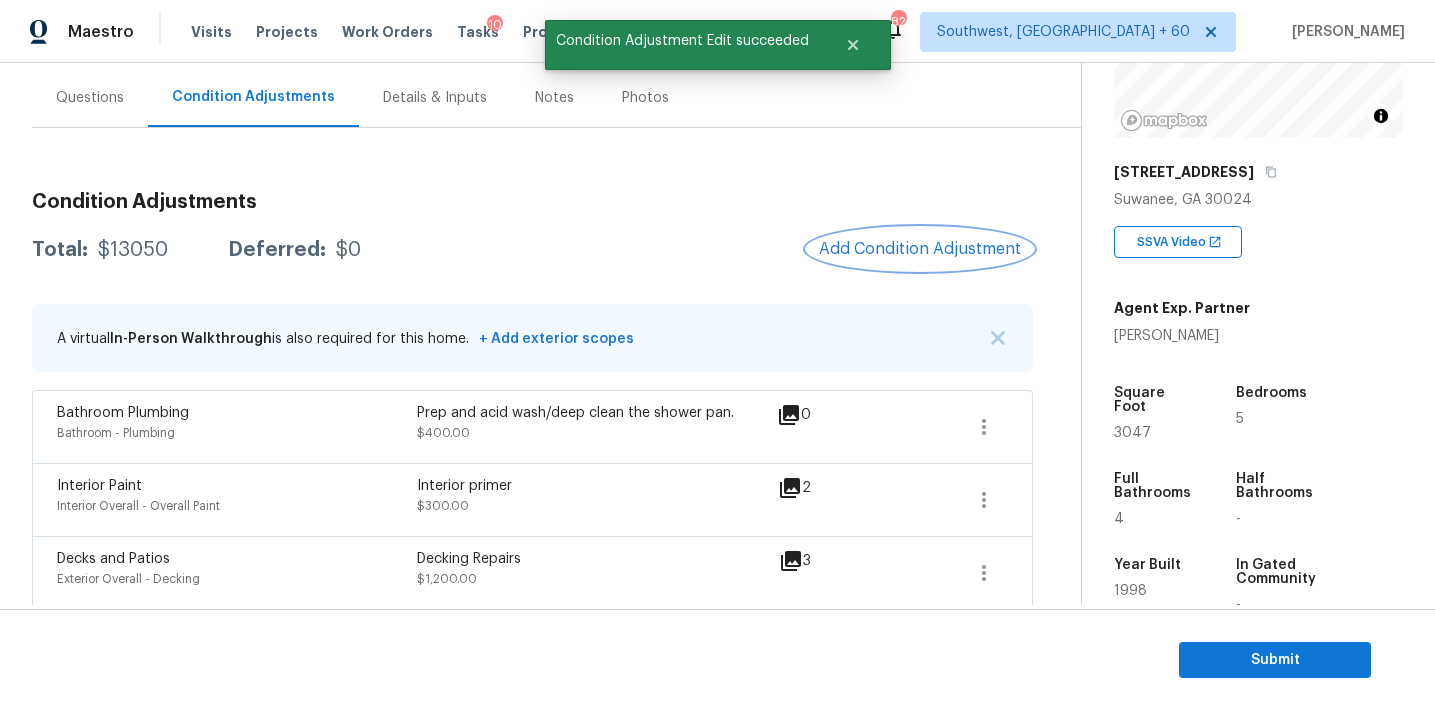 click on "Add Condition Adjustment" at bounding box center [920, 249] 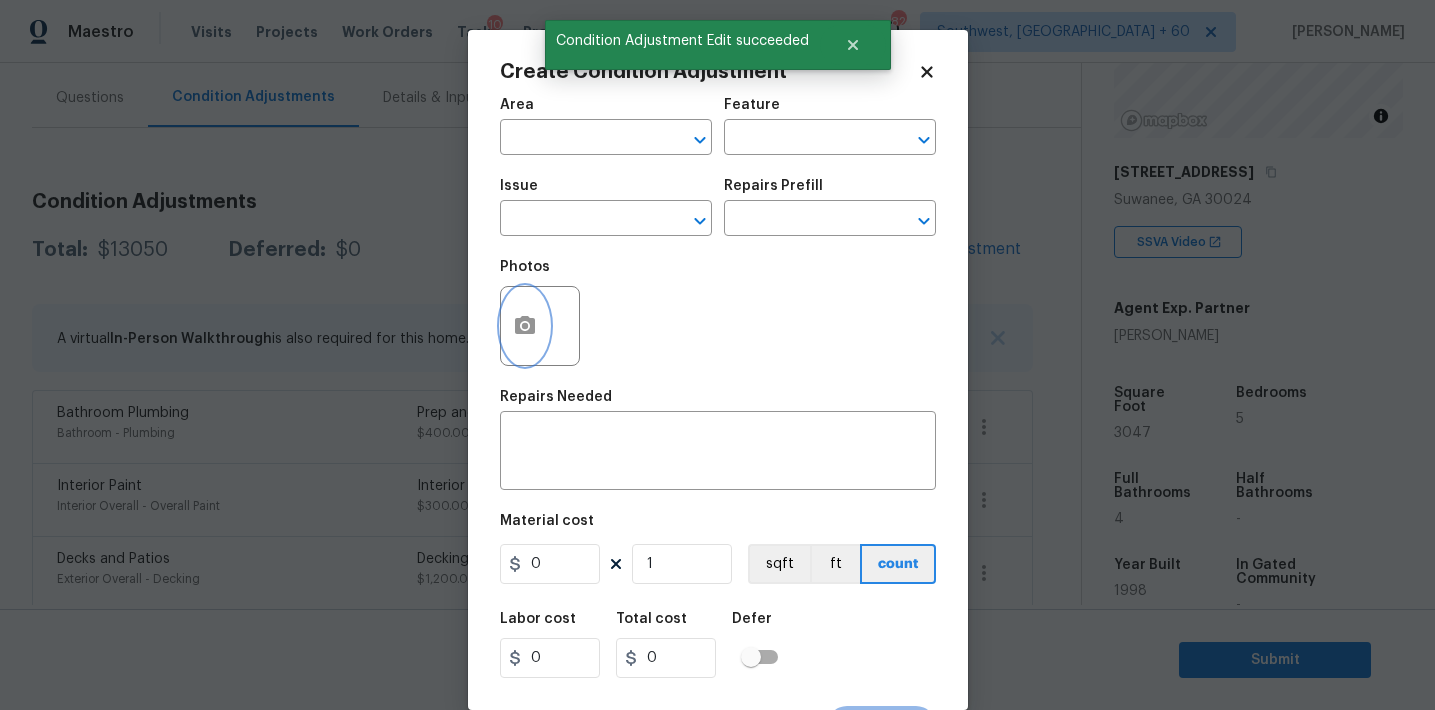 click at bounding box center [525, 326] 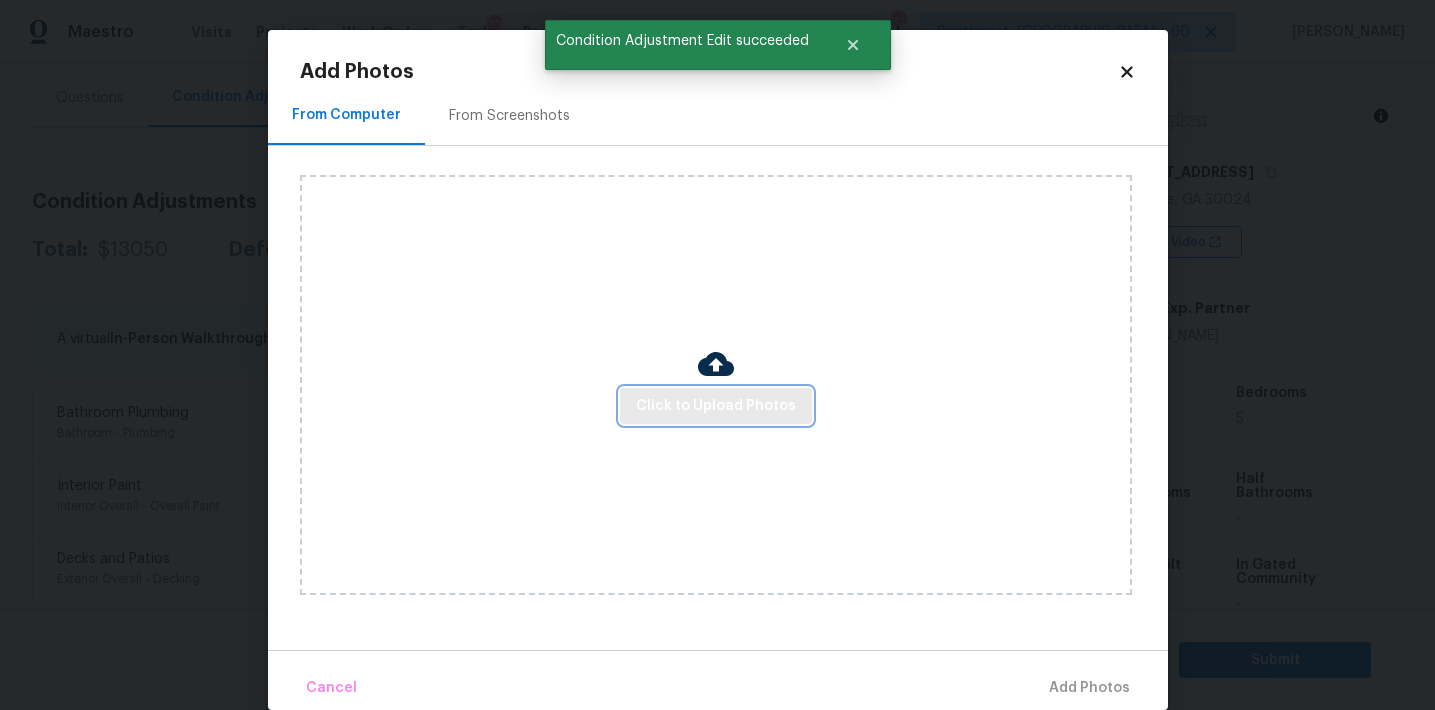 click on "Click to Upload Photos" at bounding box center [716, 406] 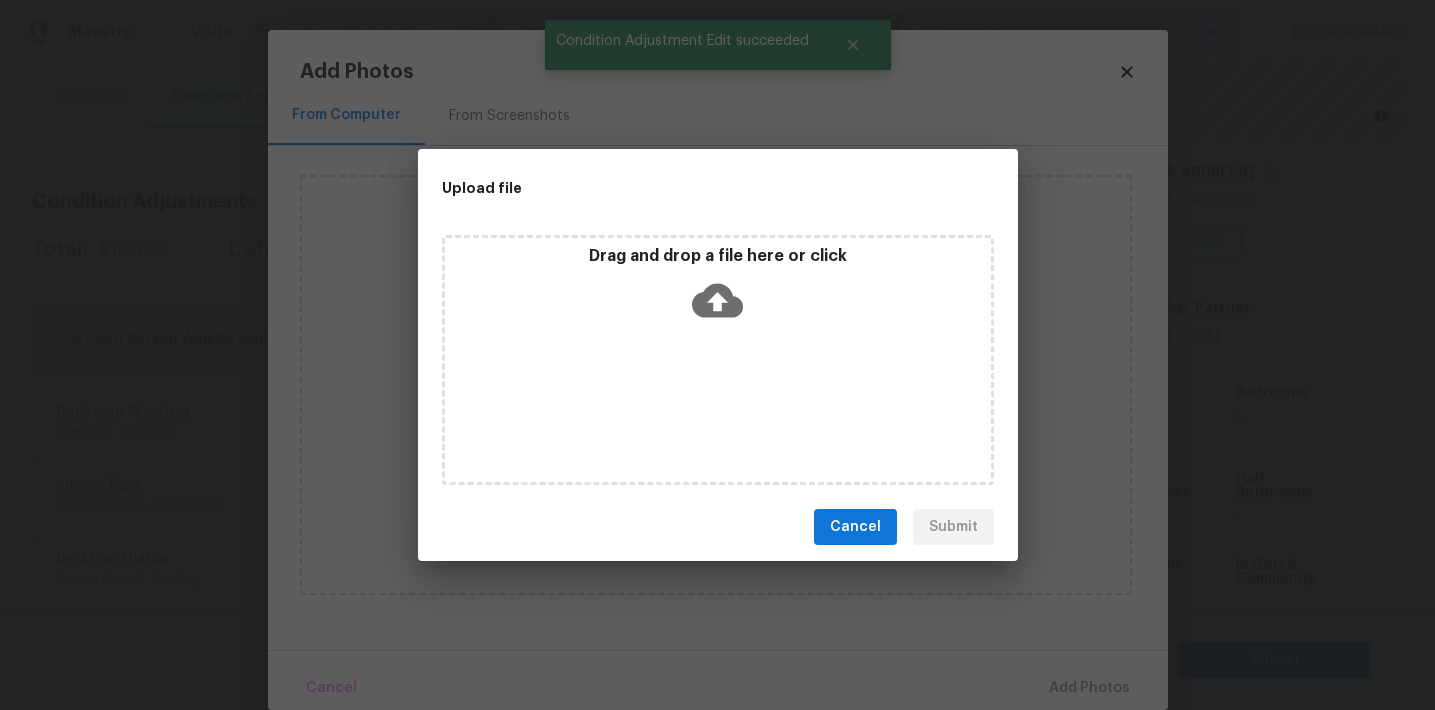 click on "Drag and drop a file here or click" at bounding box center (718, 289) 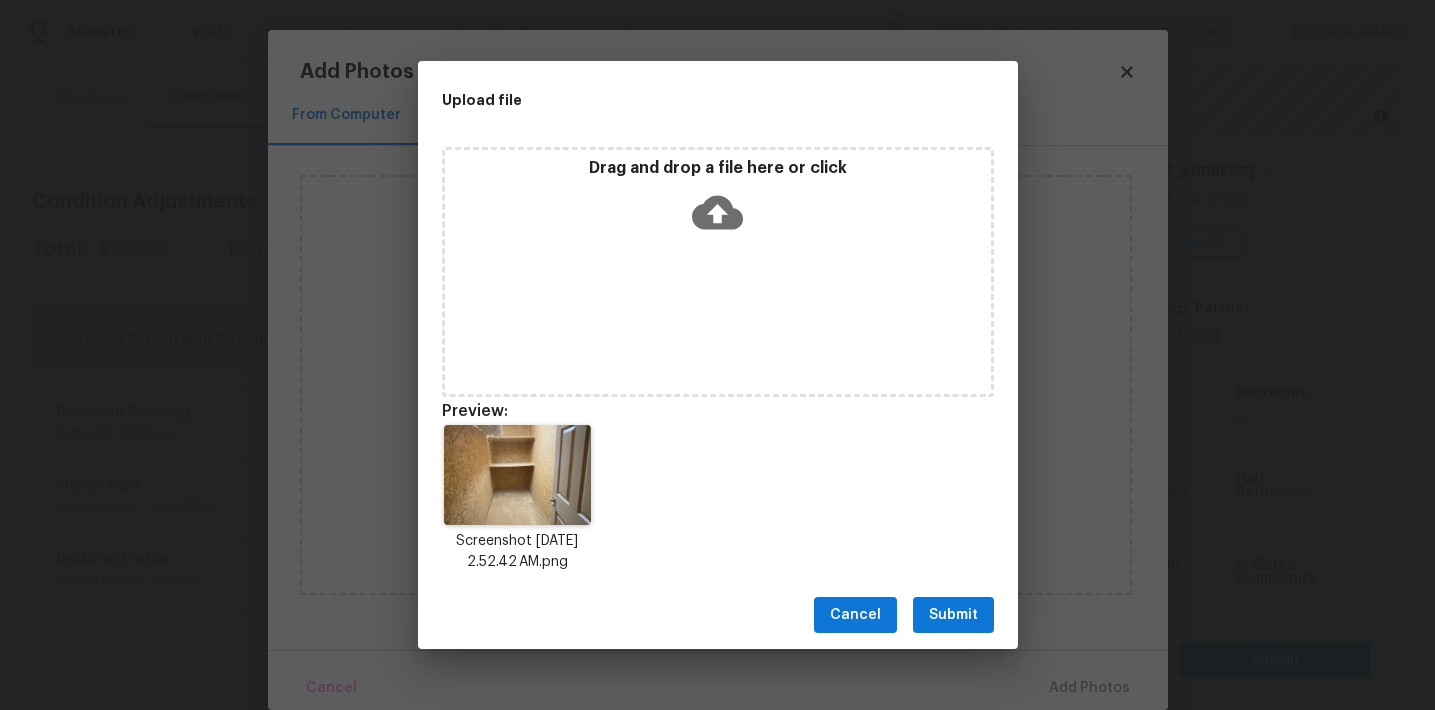 click on "Submit" at bounding box center [953, 615] 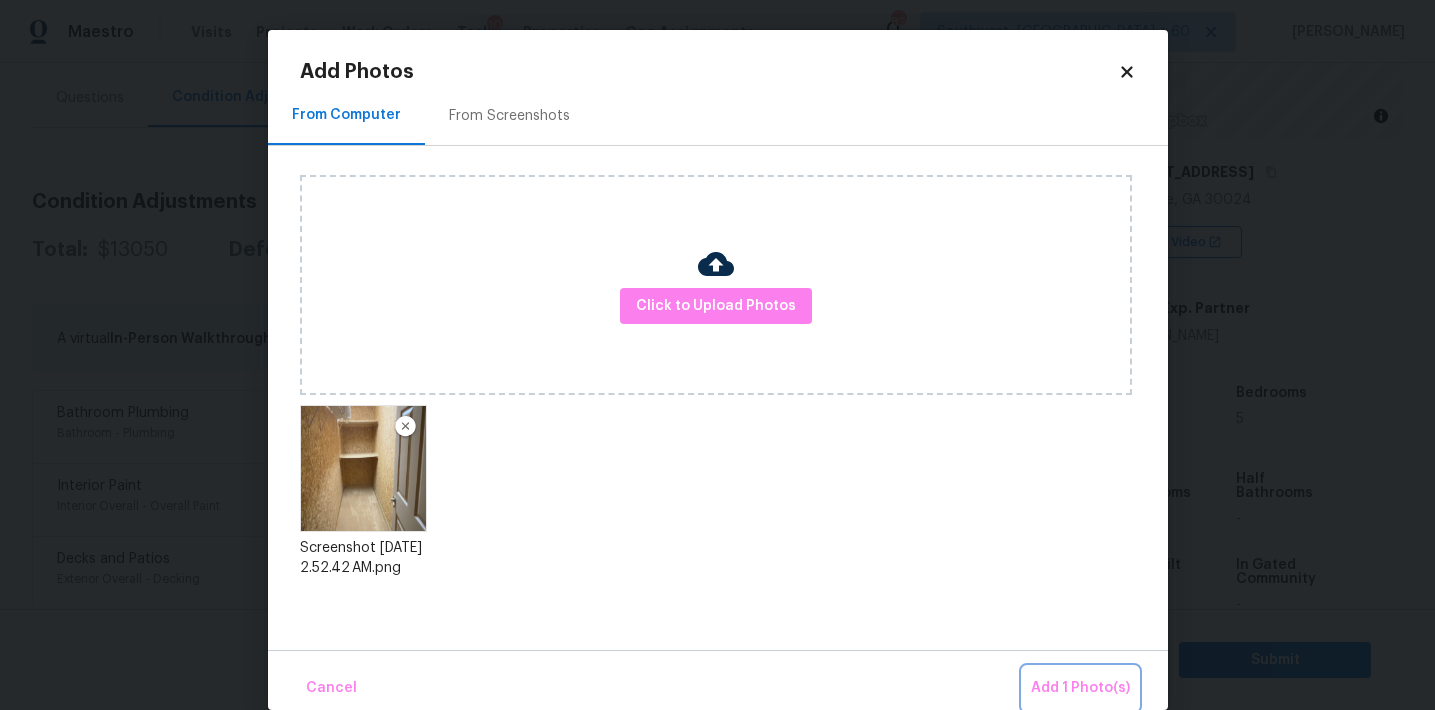 click on "Add 1 Photo(s)" at bounding box center [1080, 688] 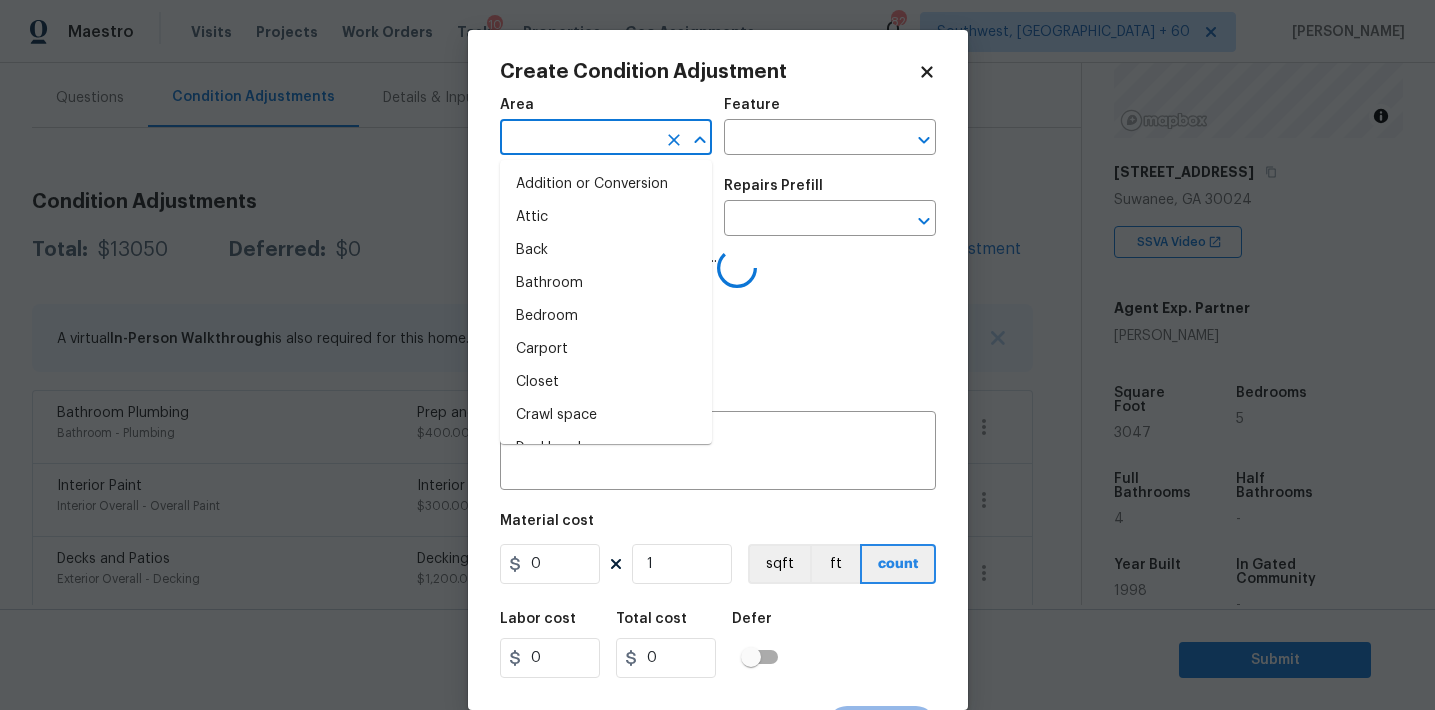 click at bounding box center [578, 139] 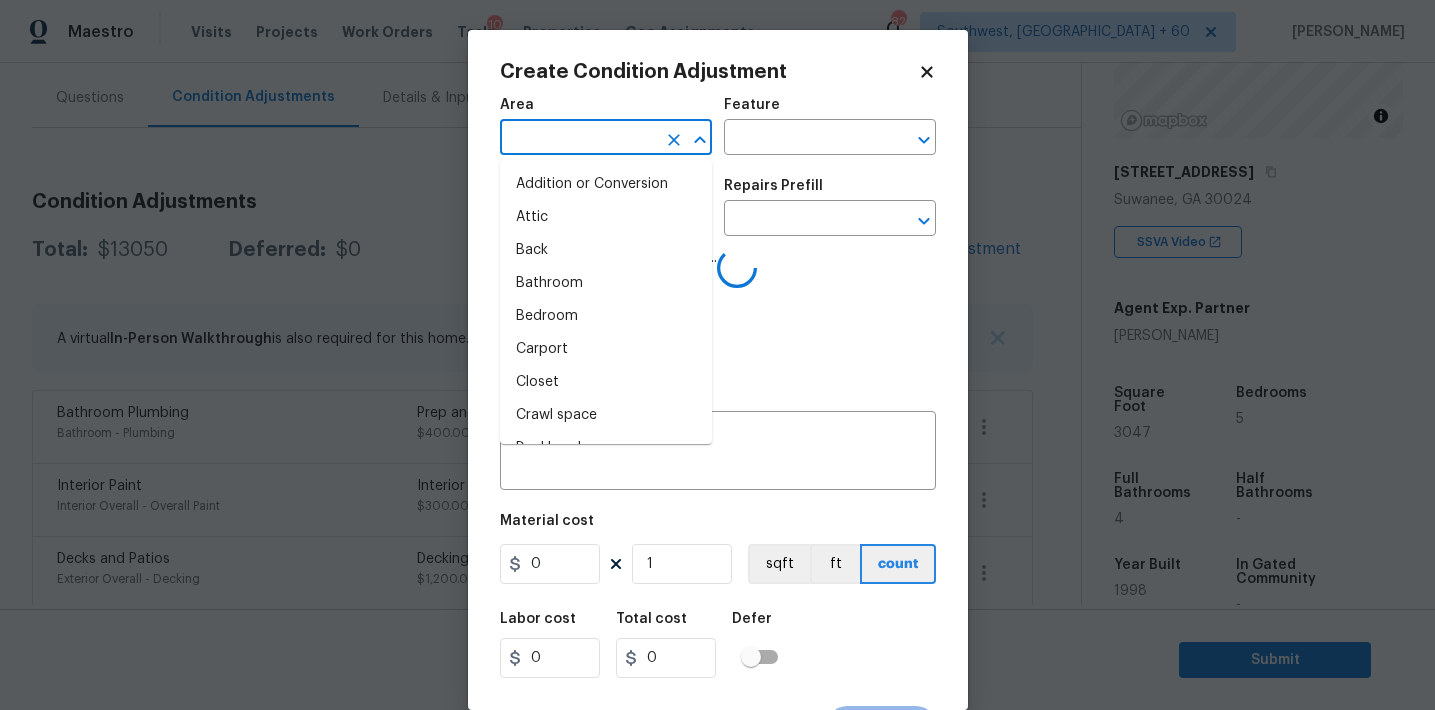 type on "n" 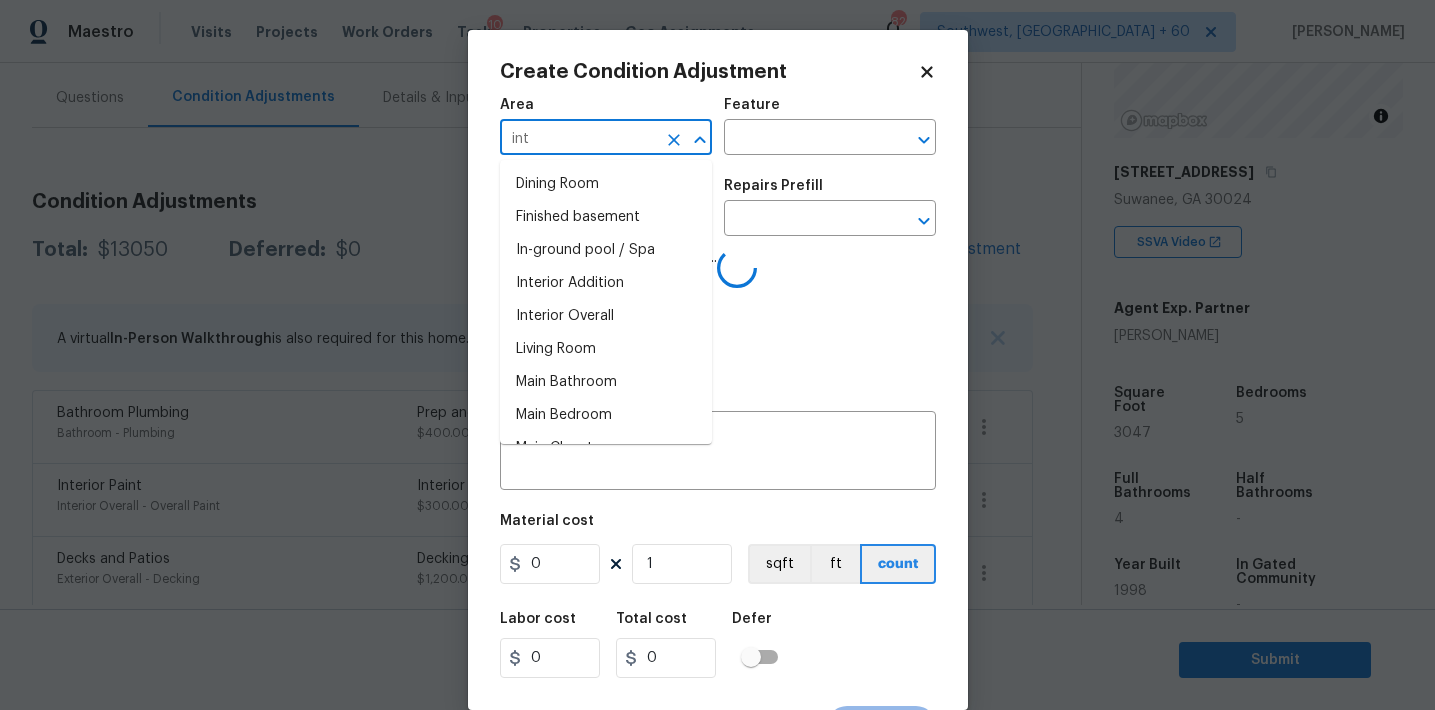 type on "inte" 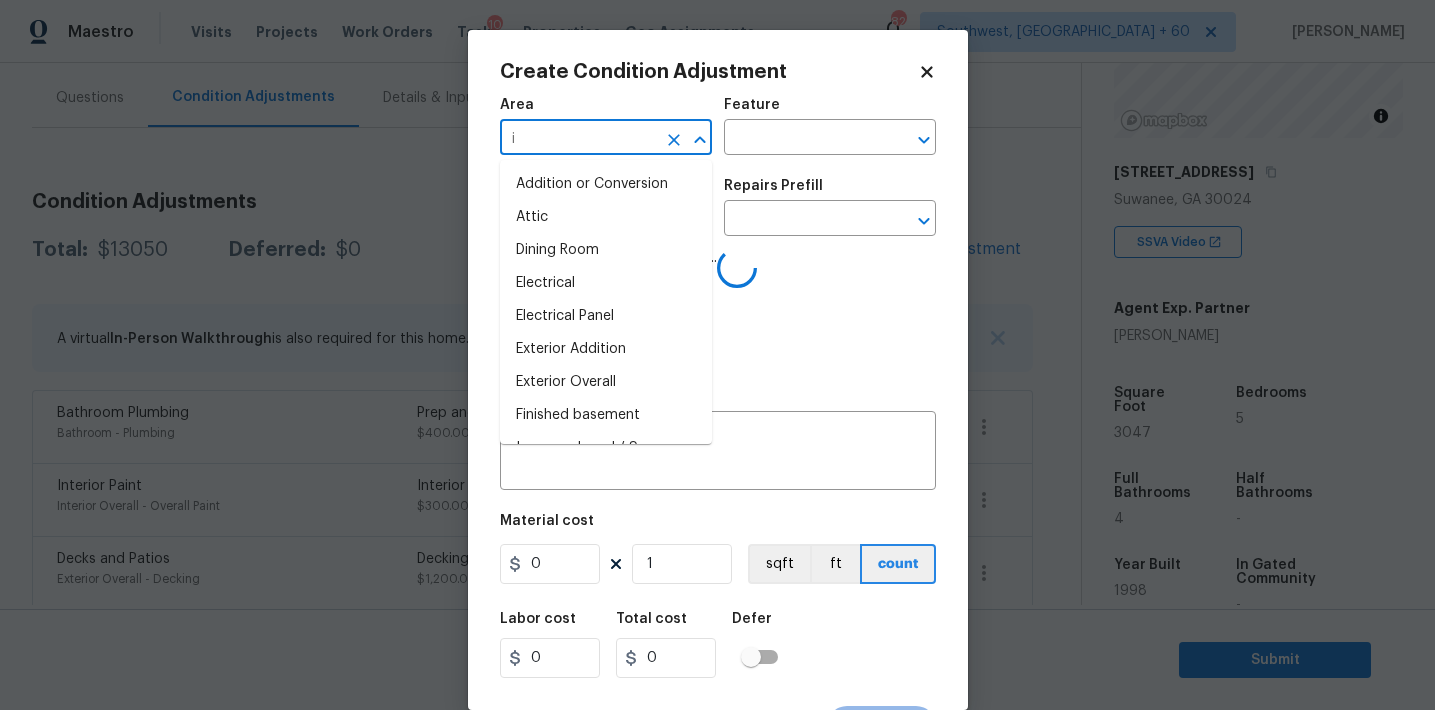 type on "in" 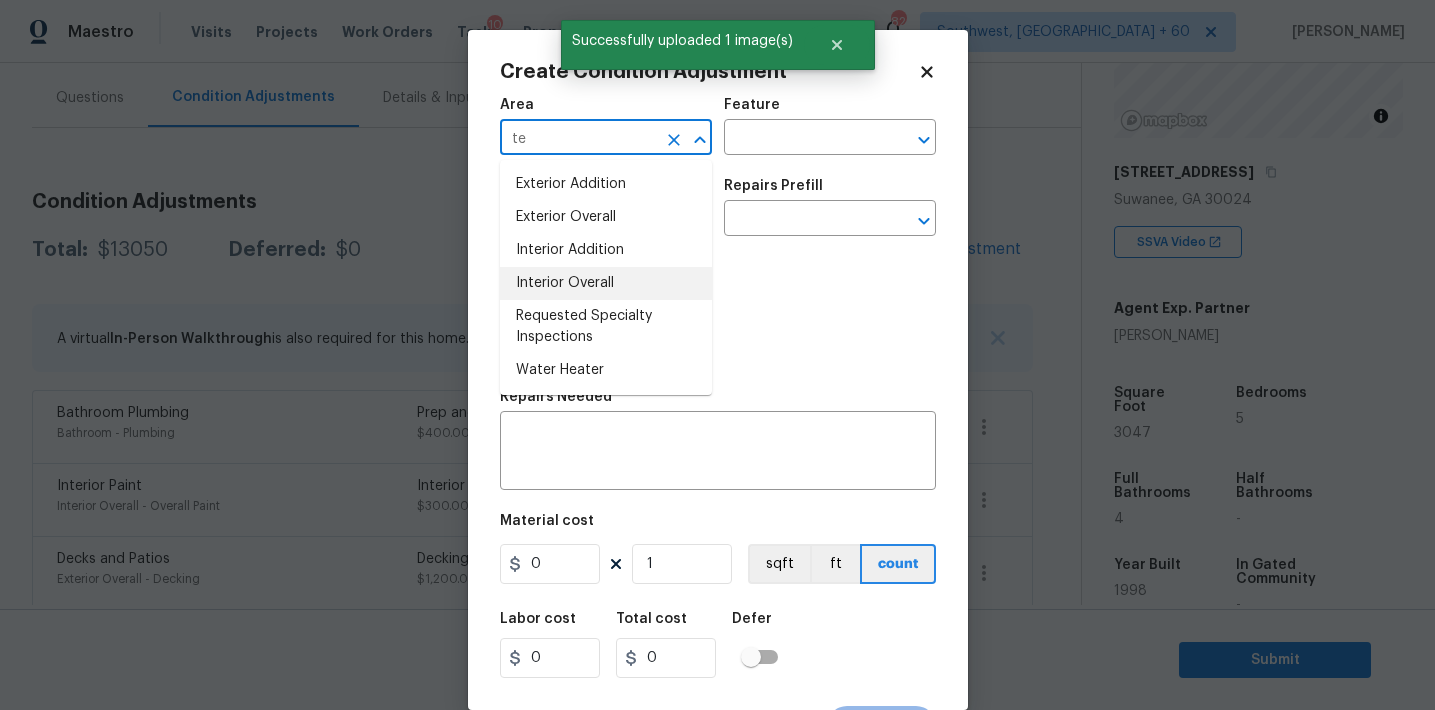 click on "Interior Overall" at bounding box center [606, 283] 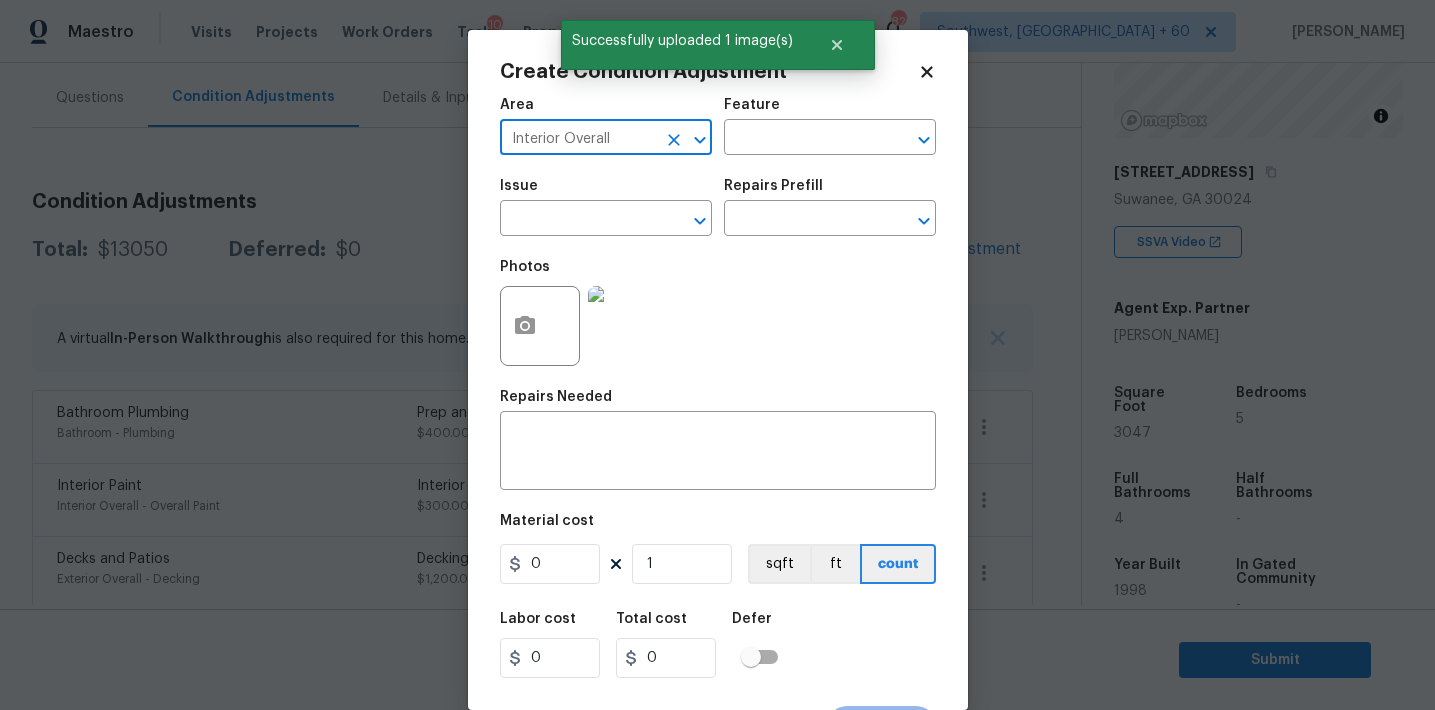 type on "Interior Overall" 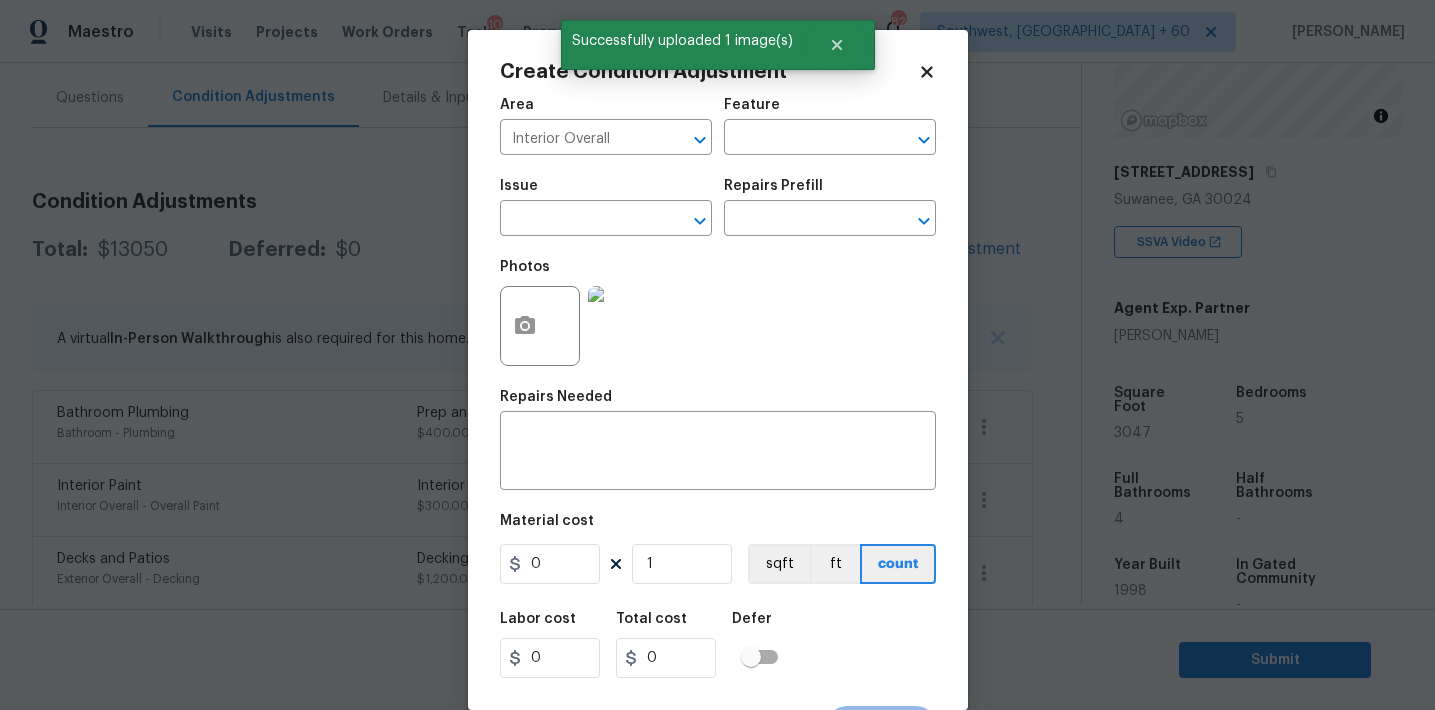 click on "Issue" at bounding box center [606, 192] 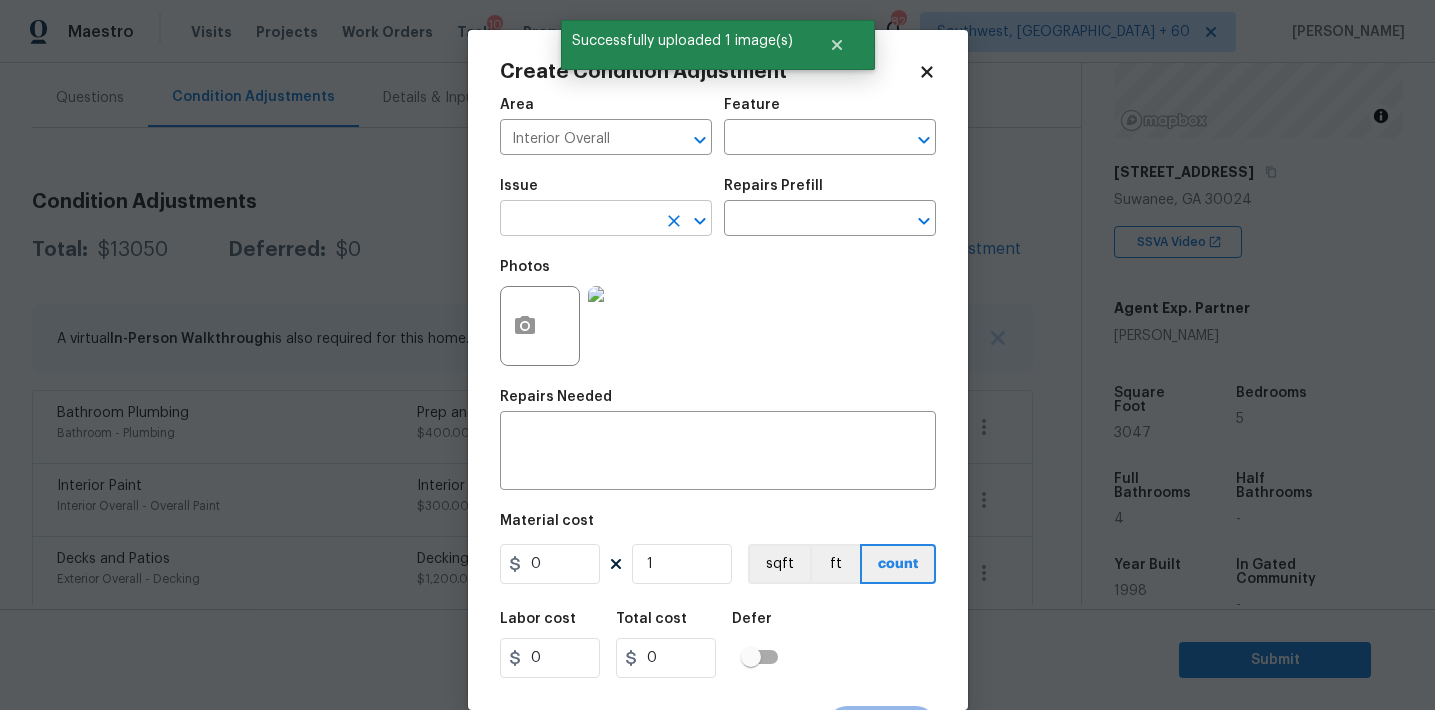 click at bounding box center [578, 220] 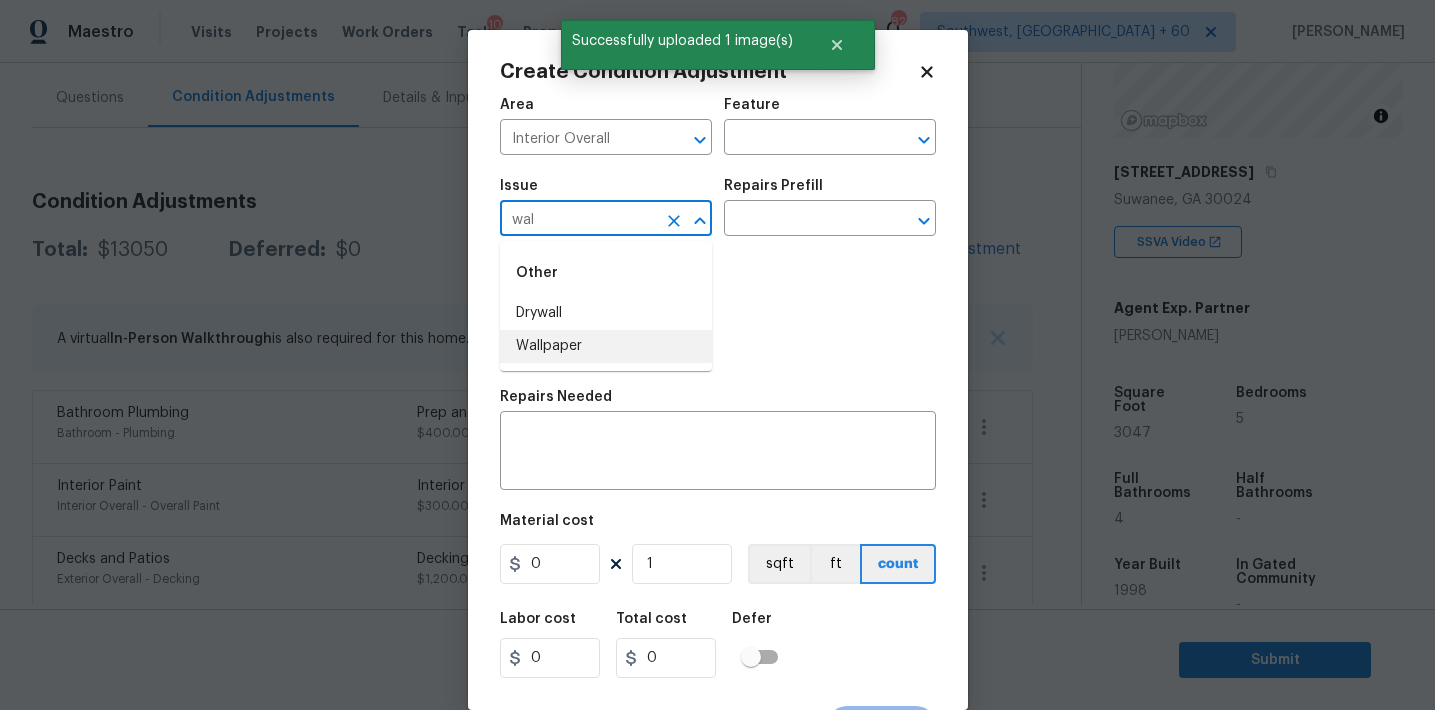 click on "Wallpaper" at bounding box center [606, 346] 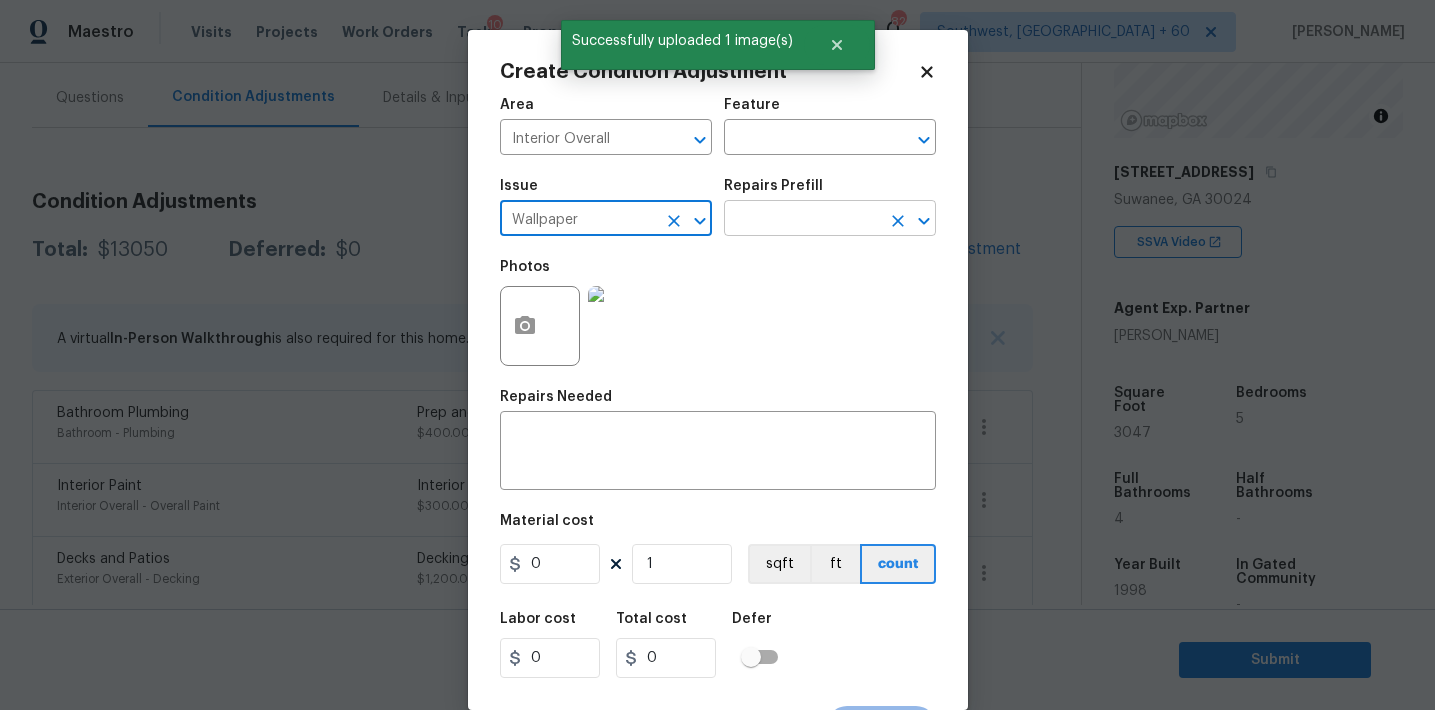 type on "Wallpaper" 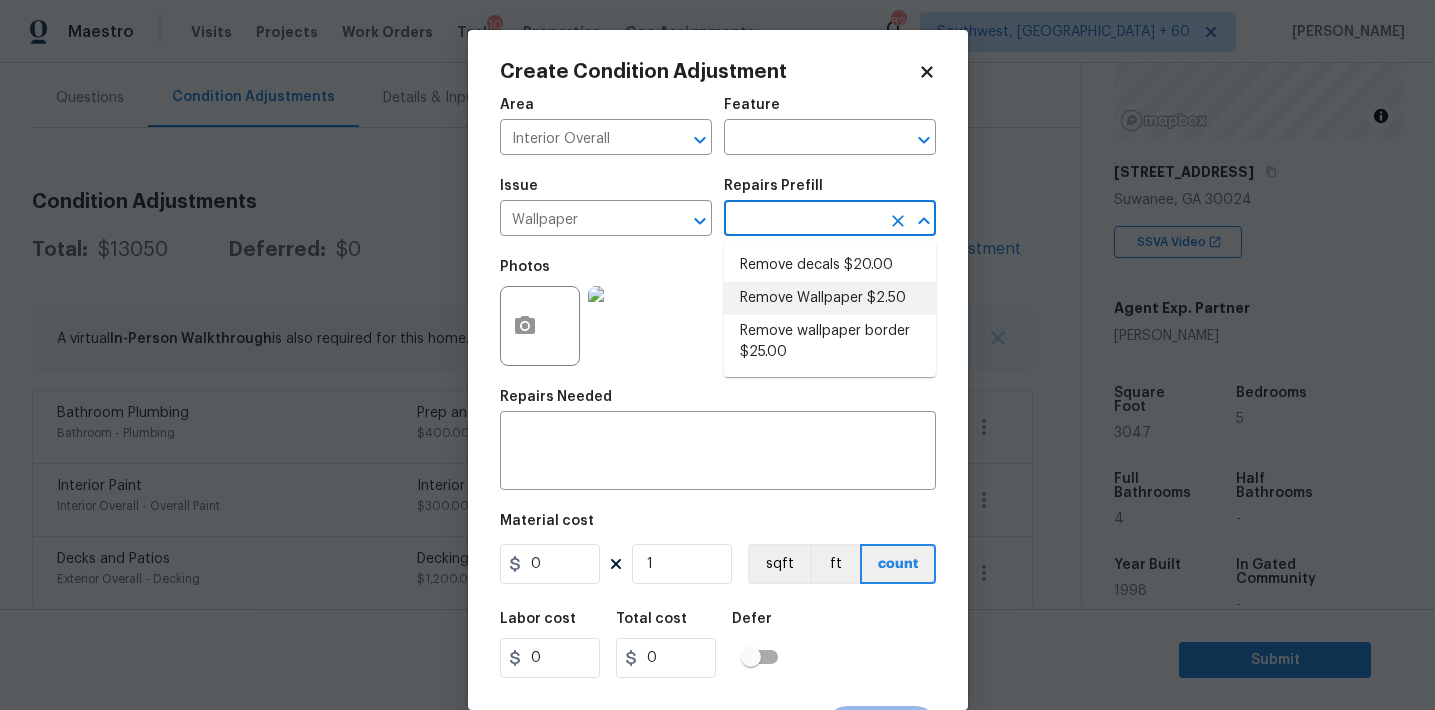 click on "Remove Wallpaper $2.50" at bounding box center (830, 298) 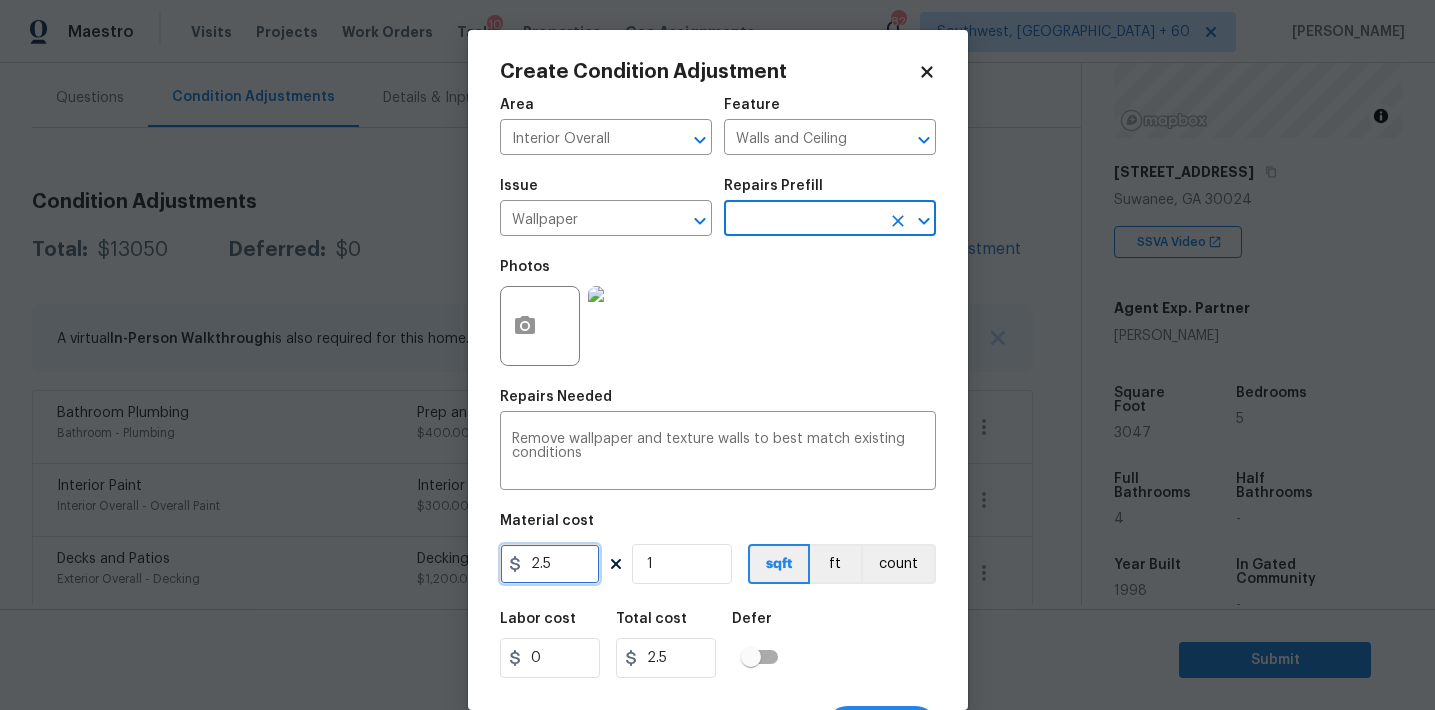 click on "2.5" at bounding box center (550, 564) 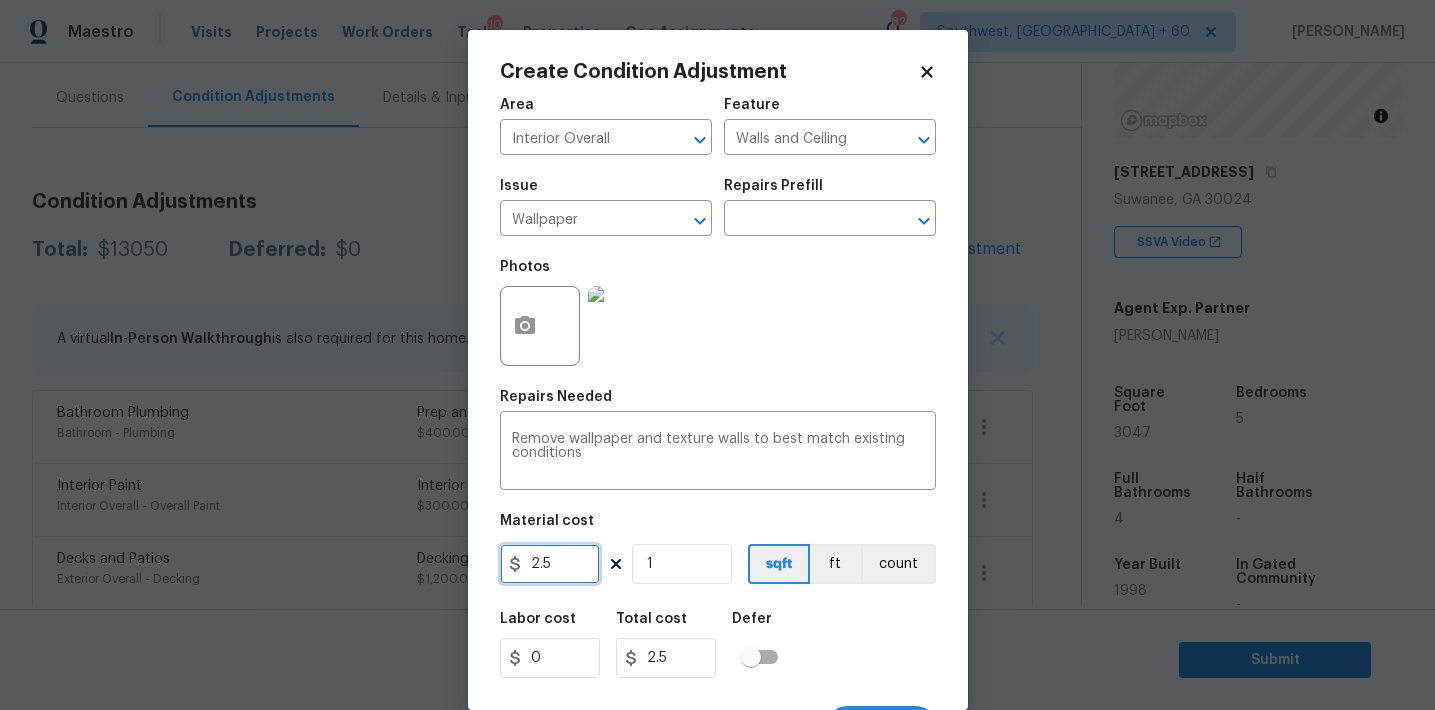 click on "2.5" at bounding box center (550, 564) 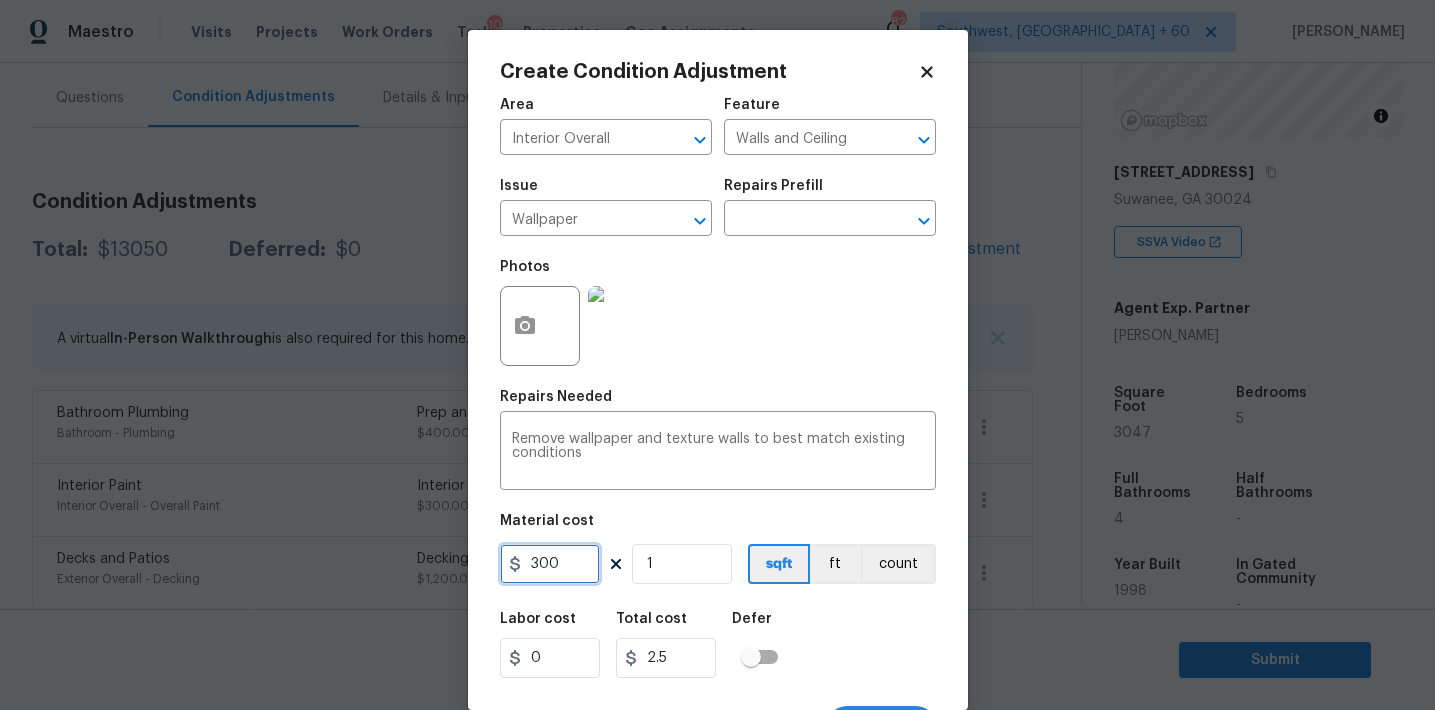 type on "300" 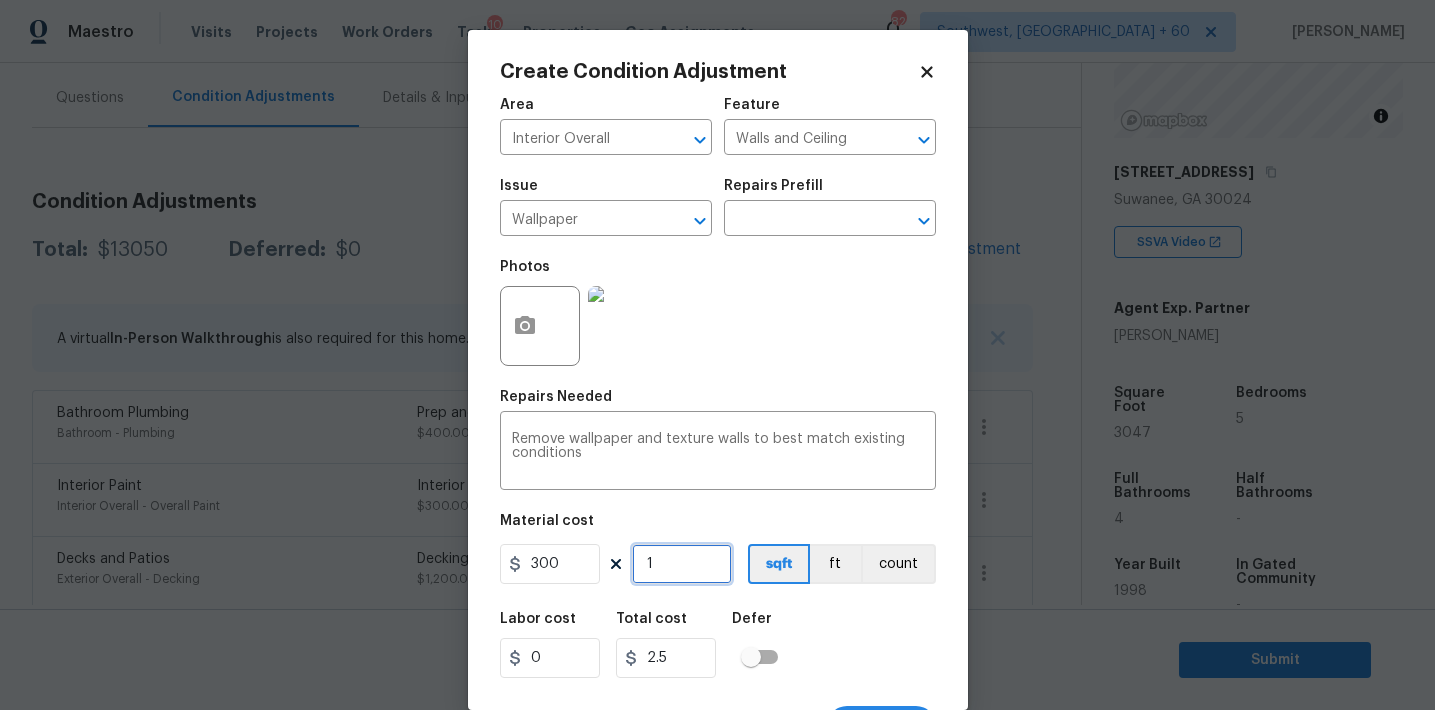 type on "300" 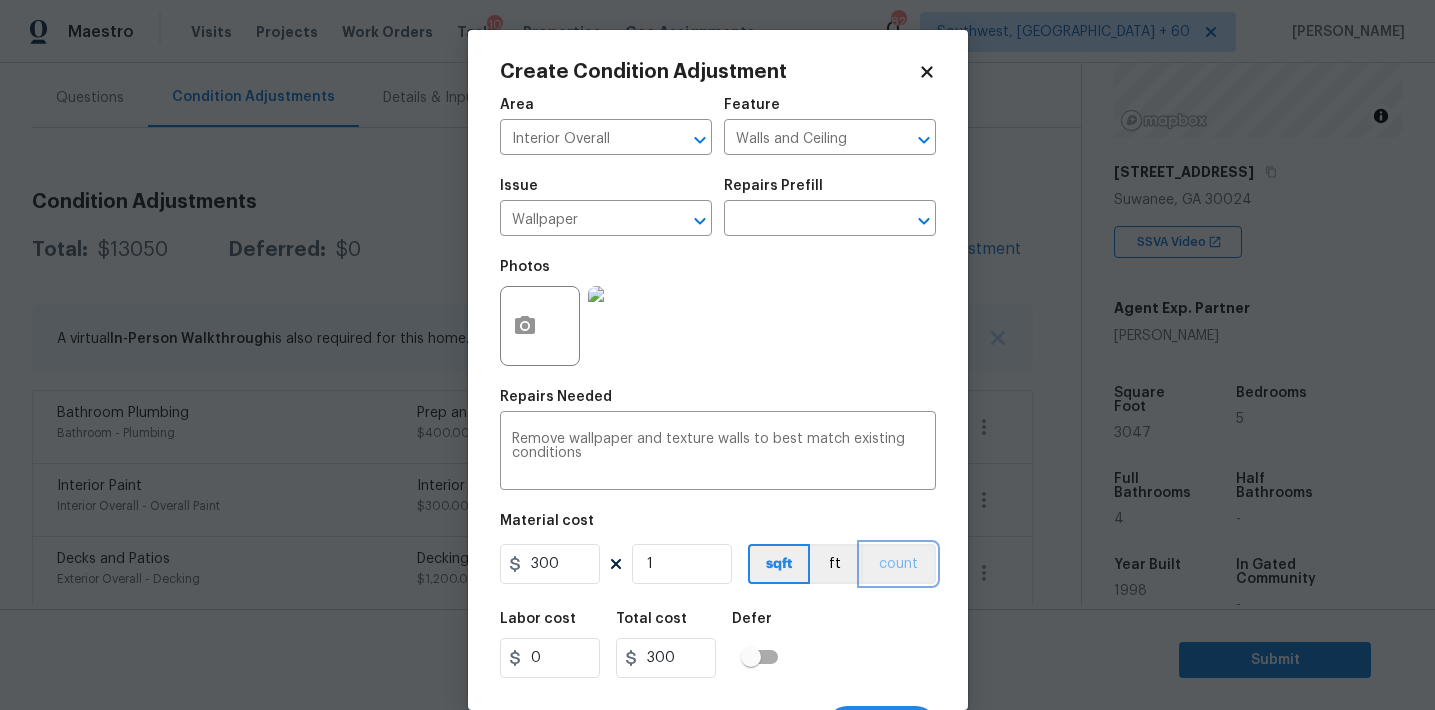click on "count" at bounding box center (898, 564) 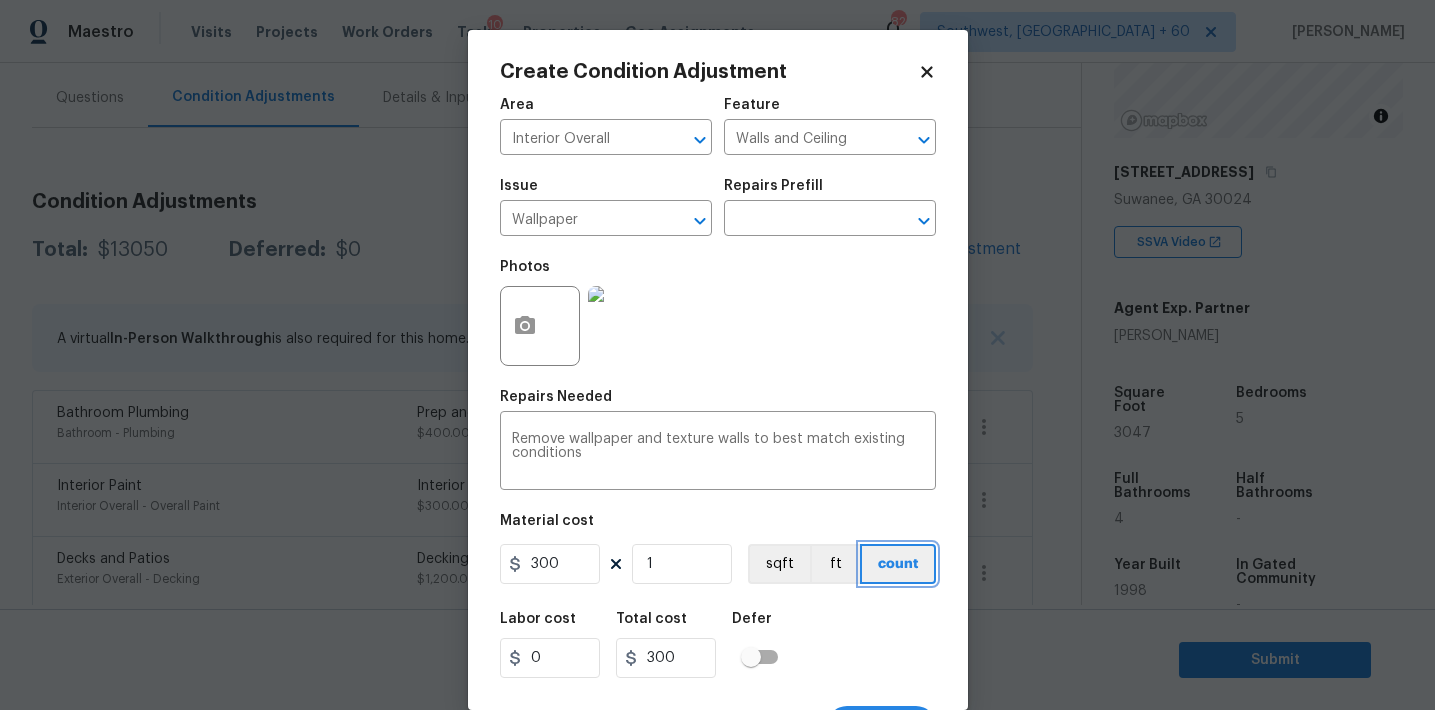 scroll, scrollTop: 37, scrollLeft: 0, axis: vertical 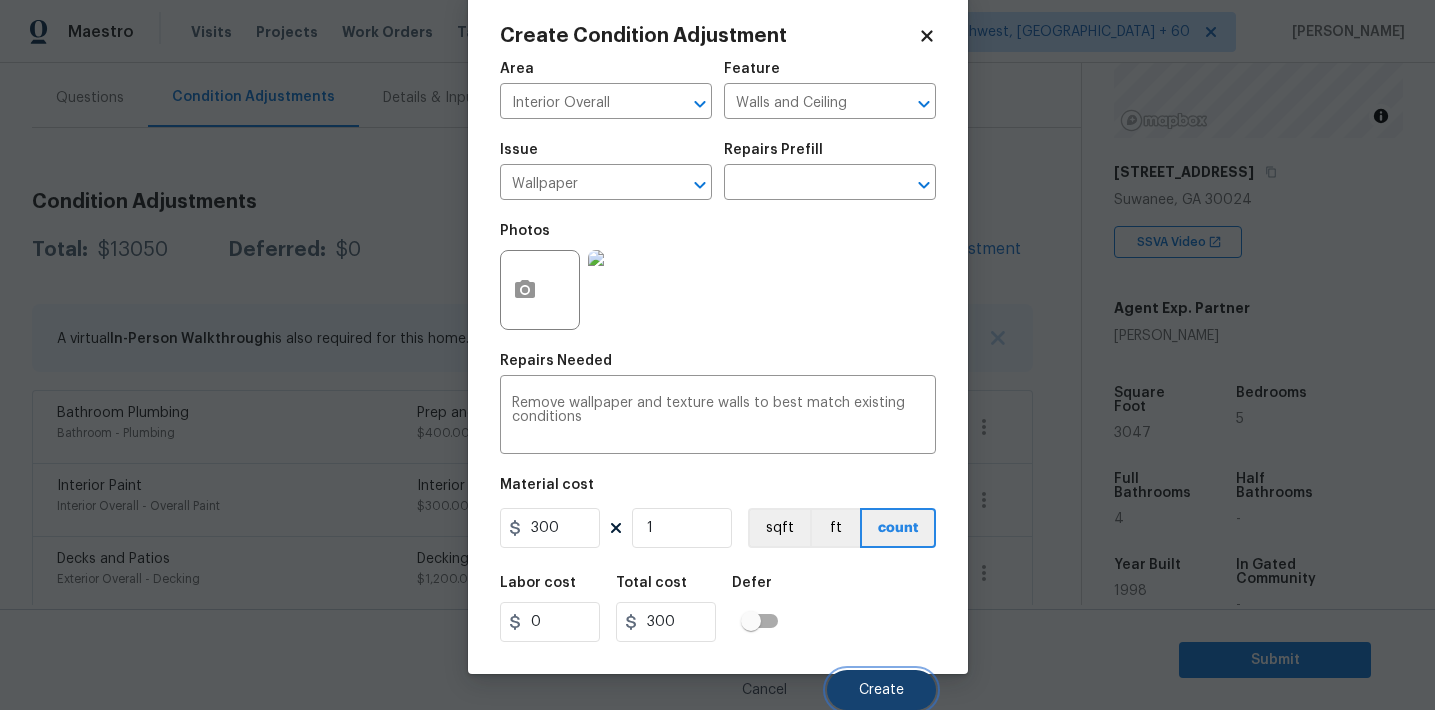 click on "Create" at bounding box center [881, 690] 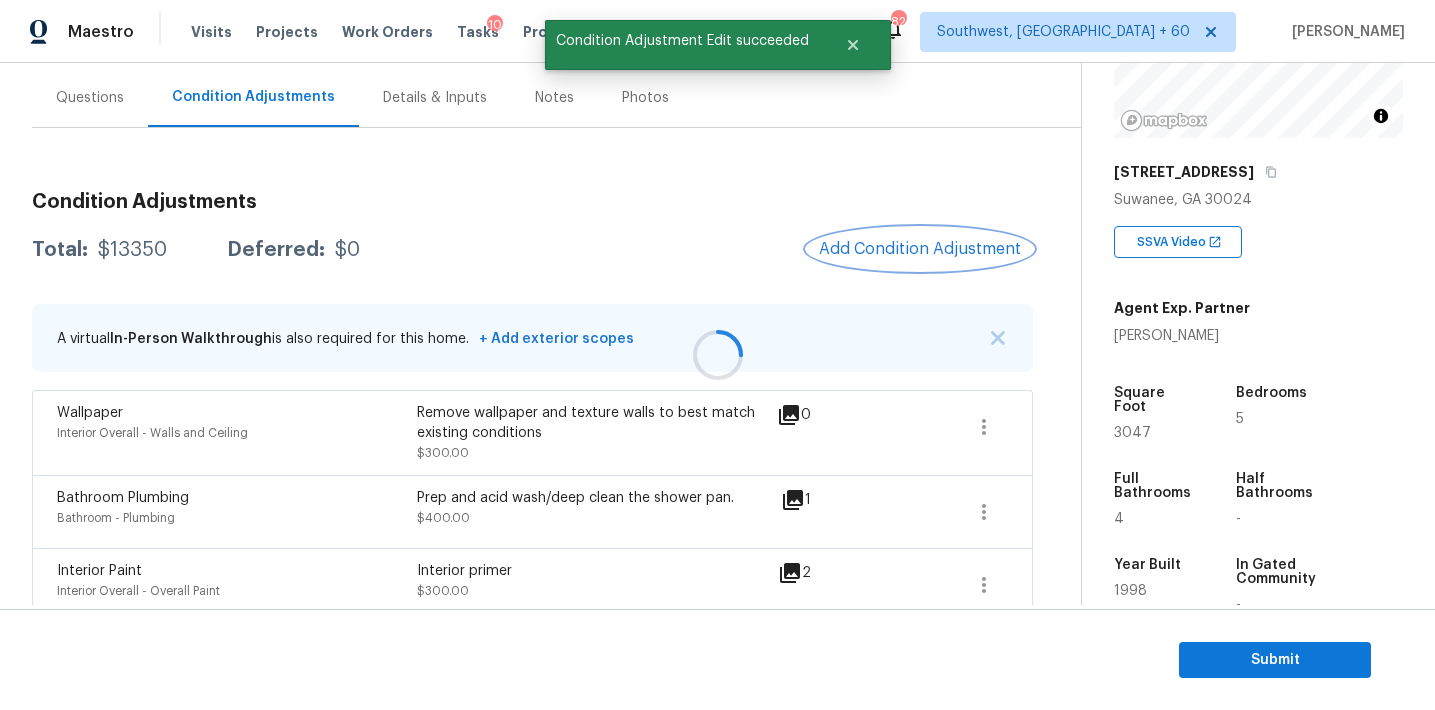 scroll, scrollTop: 0, scrollLeft: 0, axis: both 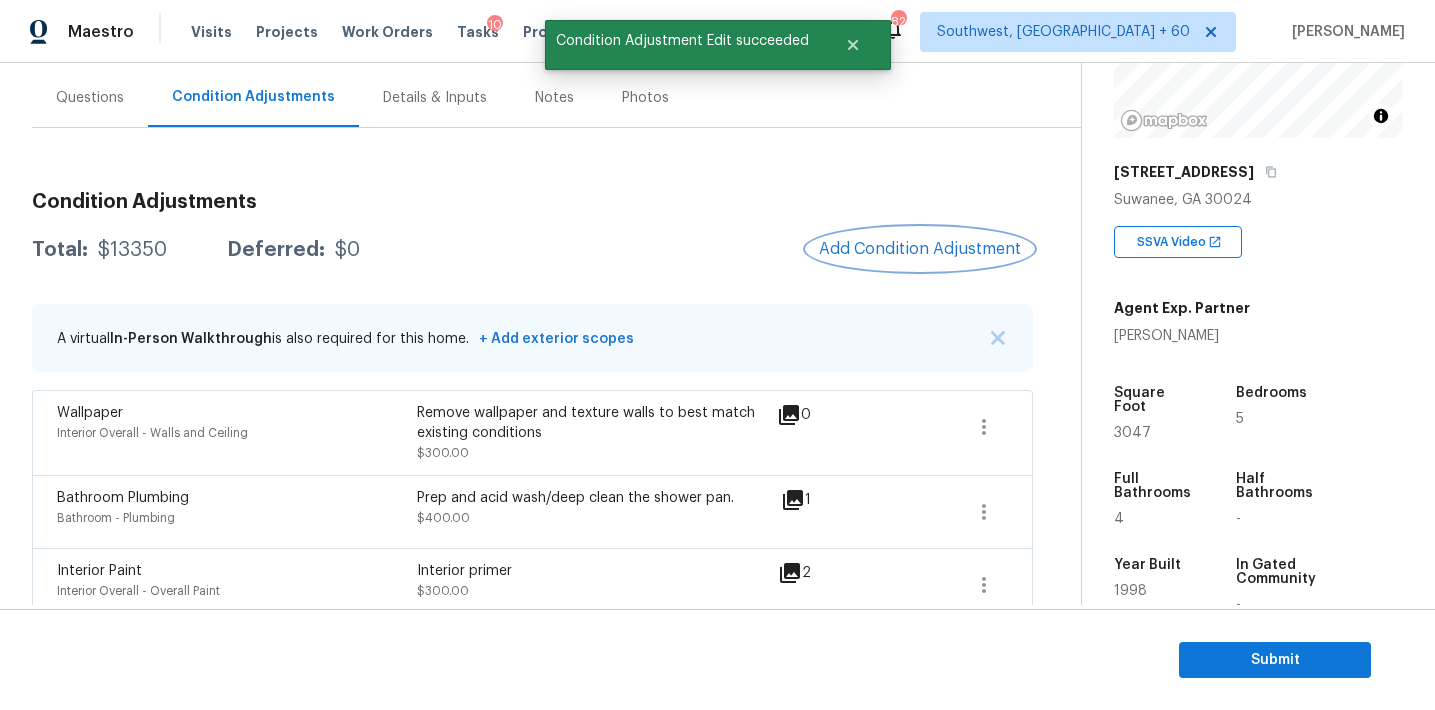 click on "Add Condition Adjustment" at bounding box center (920, 249) 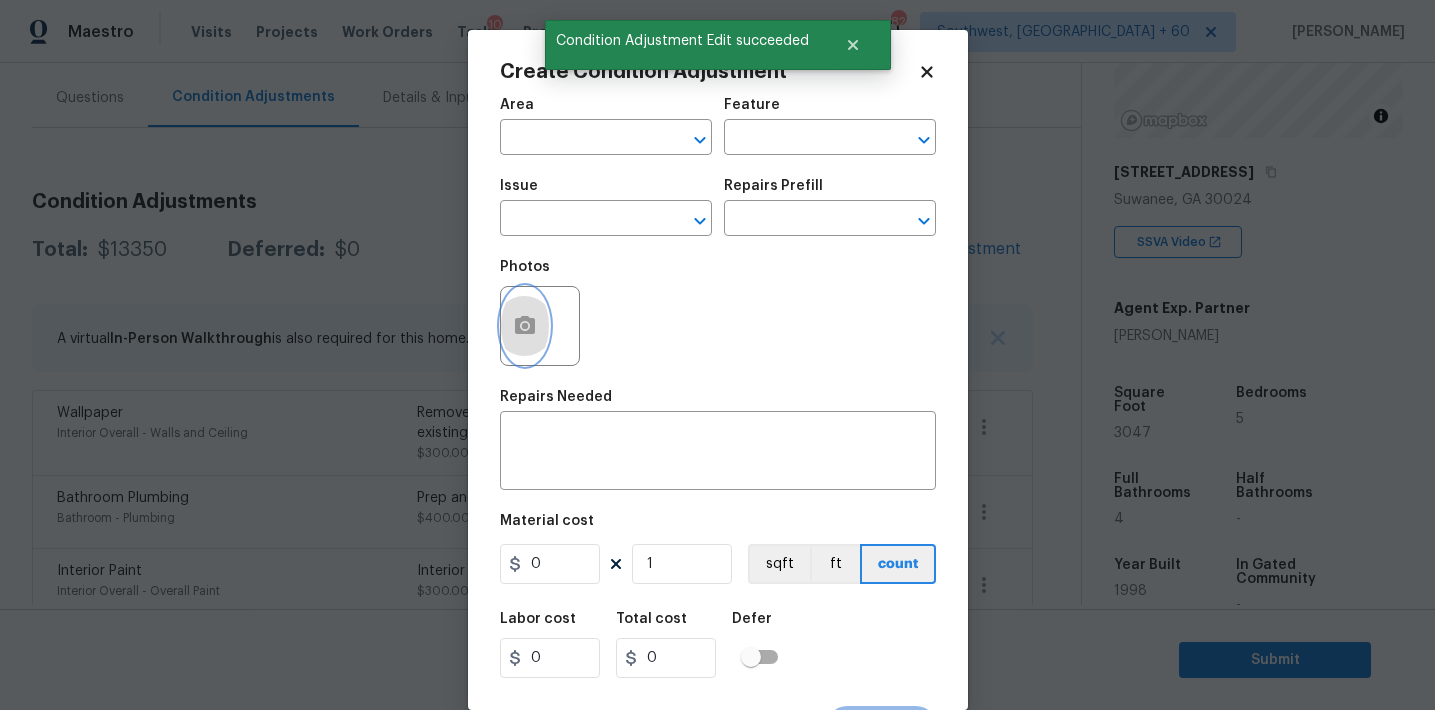click at bounding box center (525, 326) 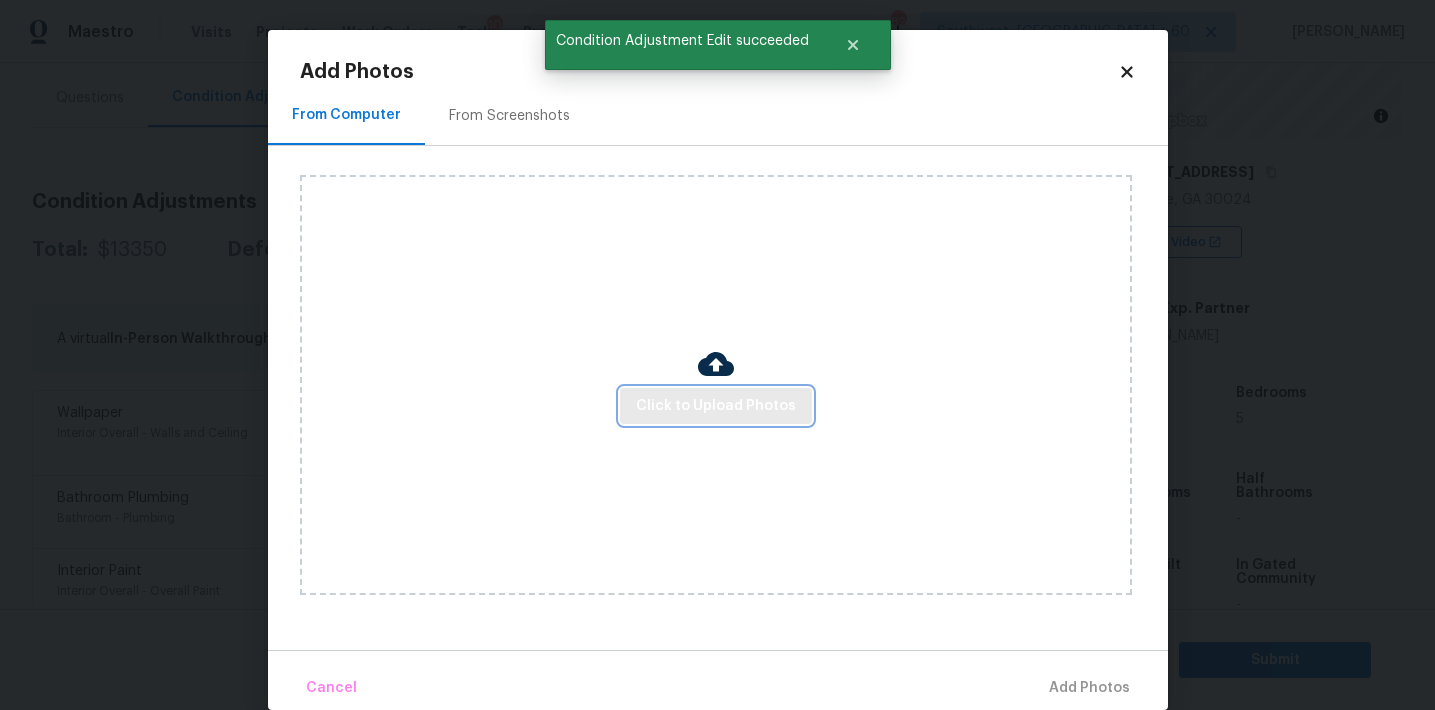 click on "Click to Upload Photos" at bounding box center (716, 406) 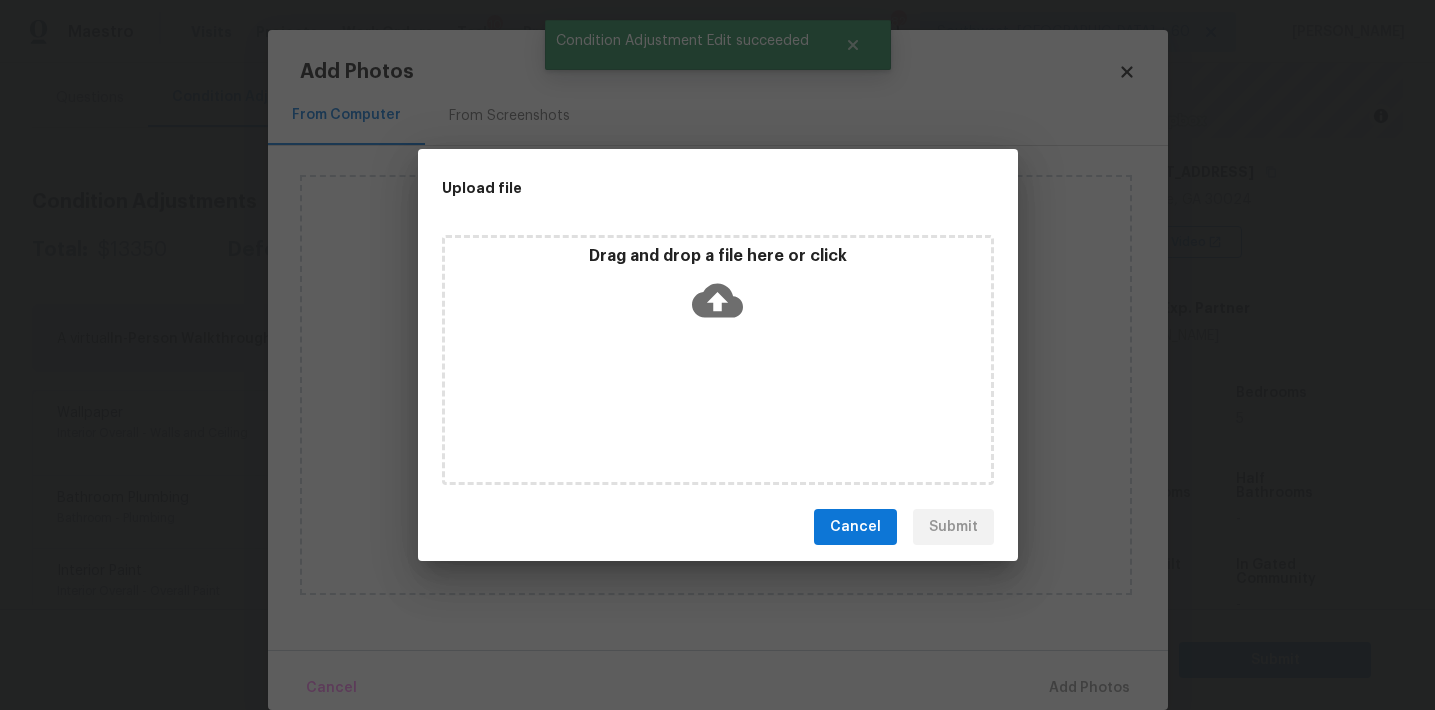 click 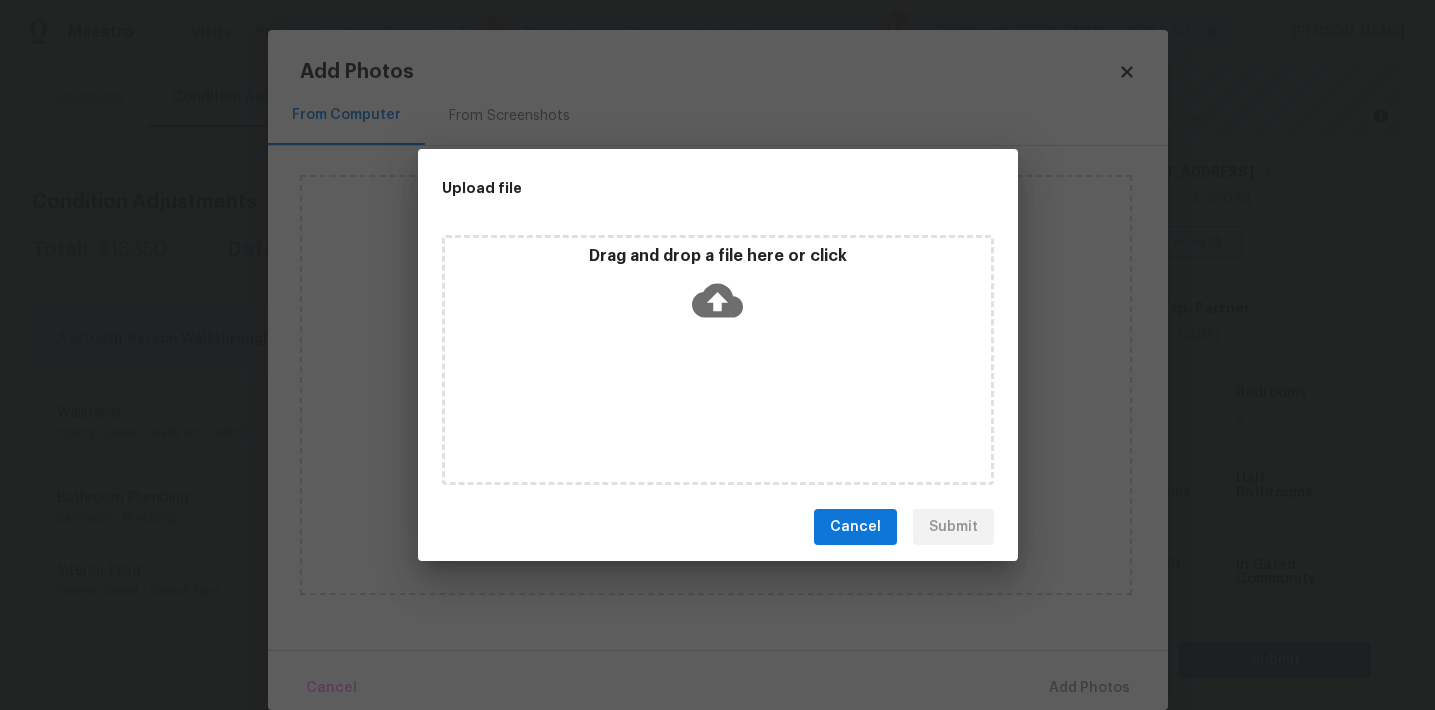 click on "Cancel" at bounding box center (855, 527) 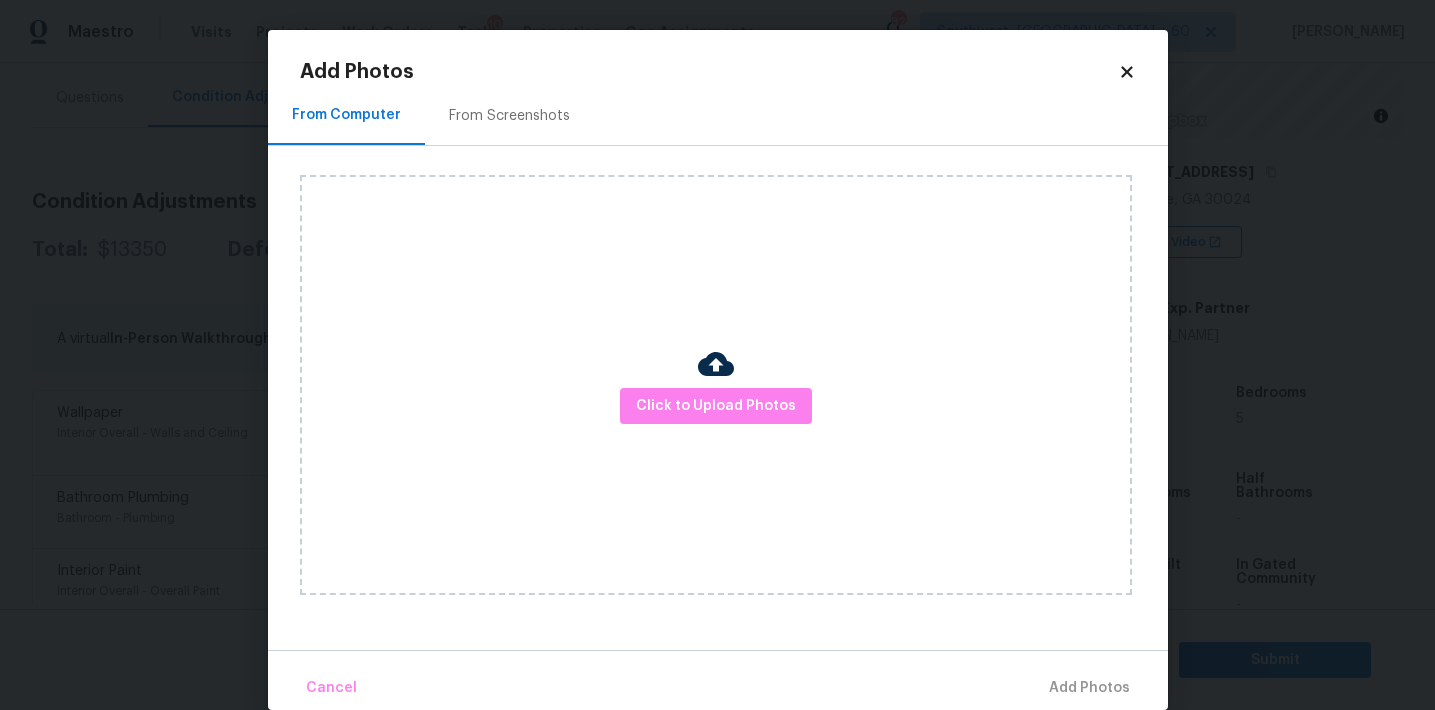 click 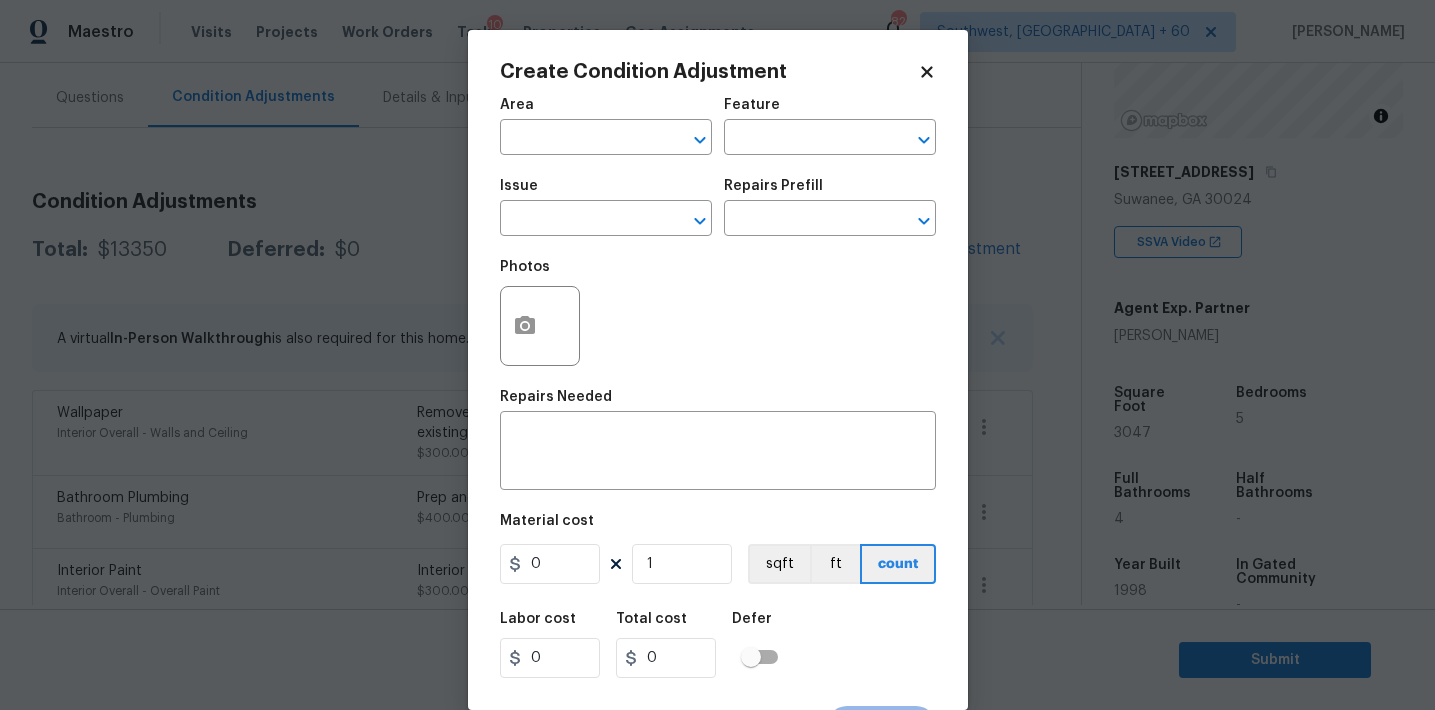 click on "Photos" at bounding box center [718, 313] 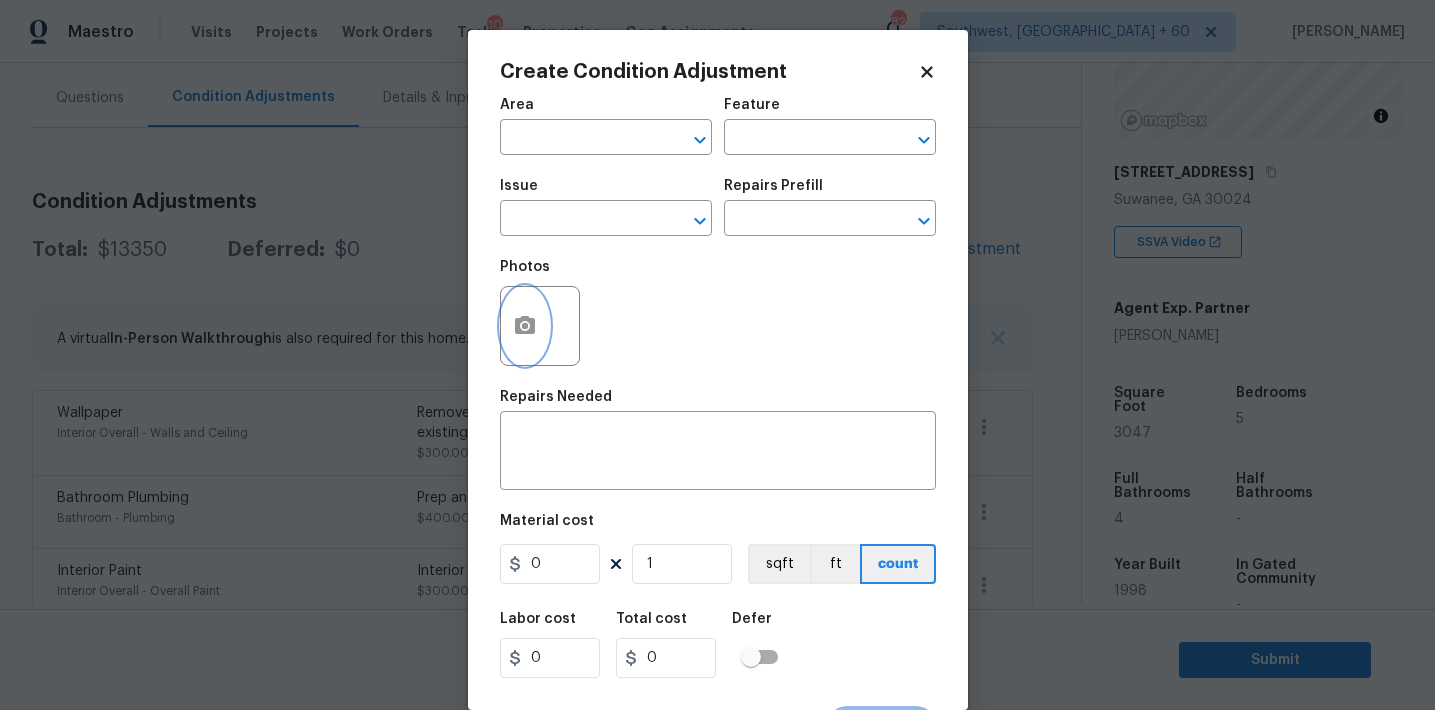 click at bounding box center [525, 326] 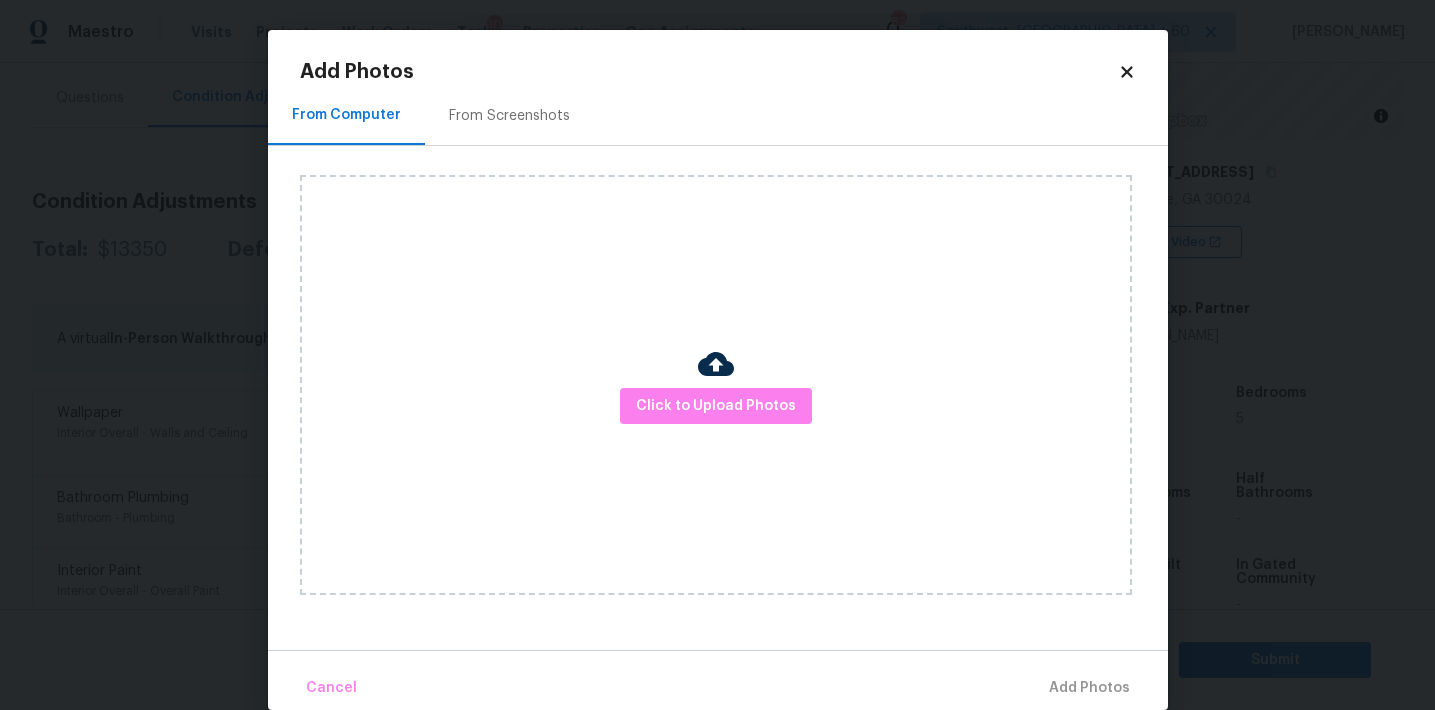 click on "From Screenshots" at bounding box center (509, 116) 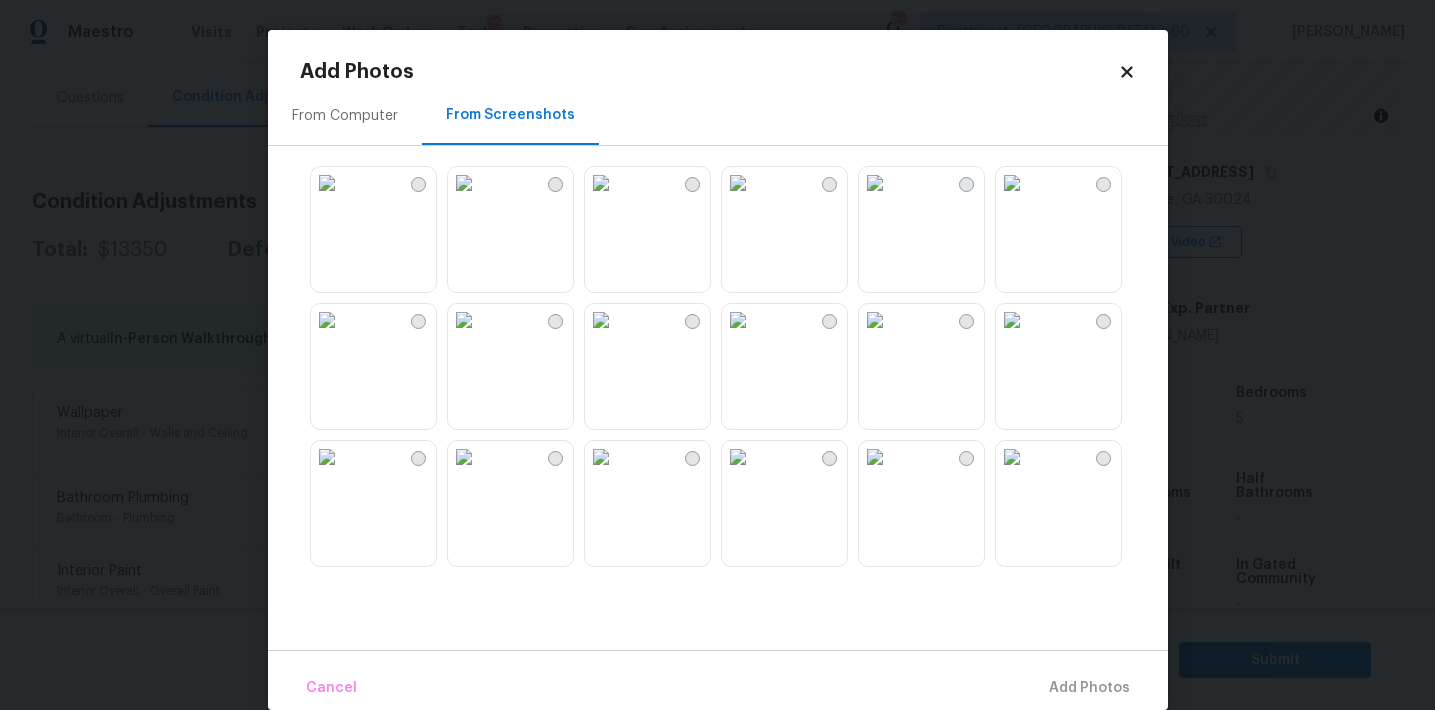 click at bounding box center [601, 320] 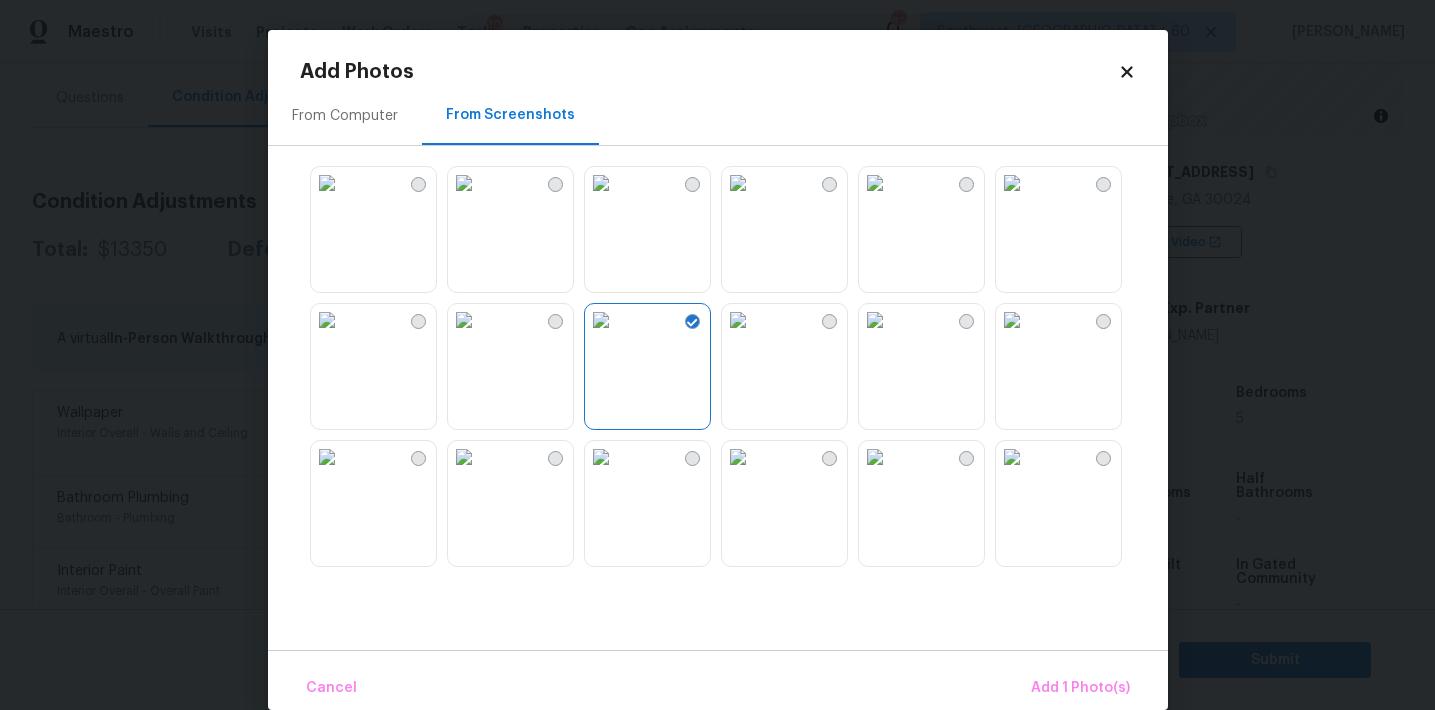 click at bounding box center (738, 320) 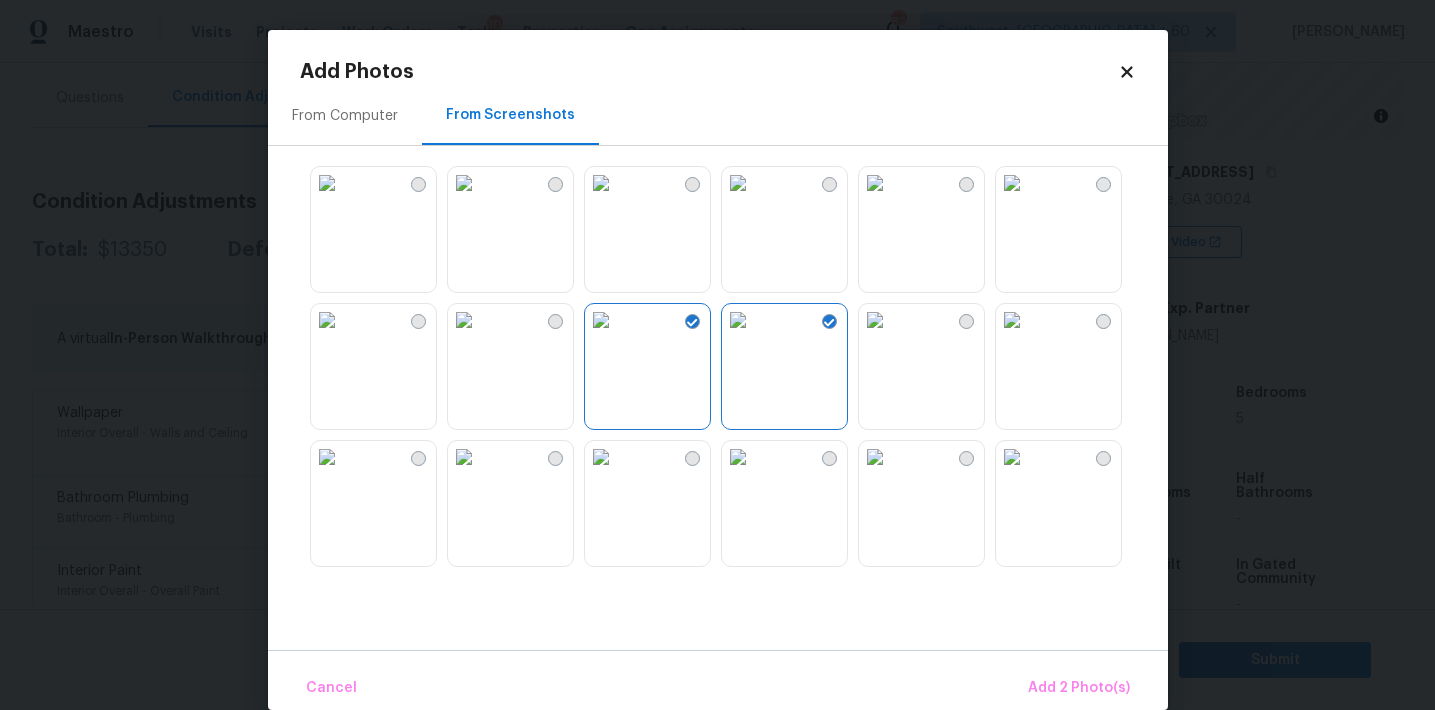 click at bounding box center (1012, 457) 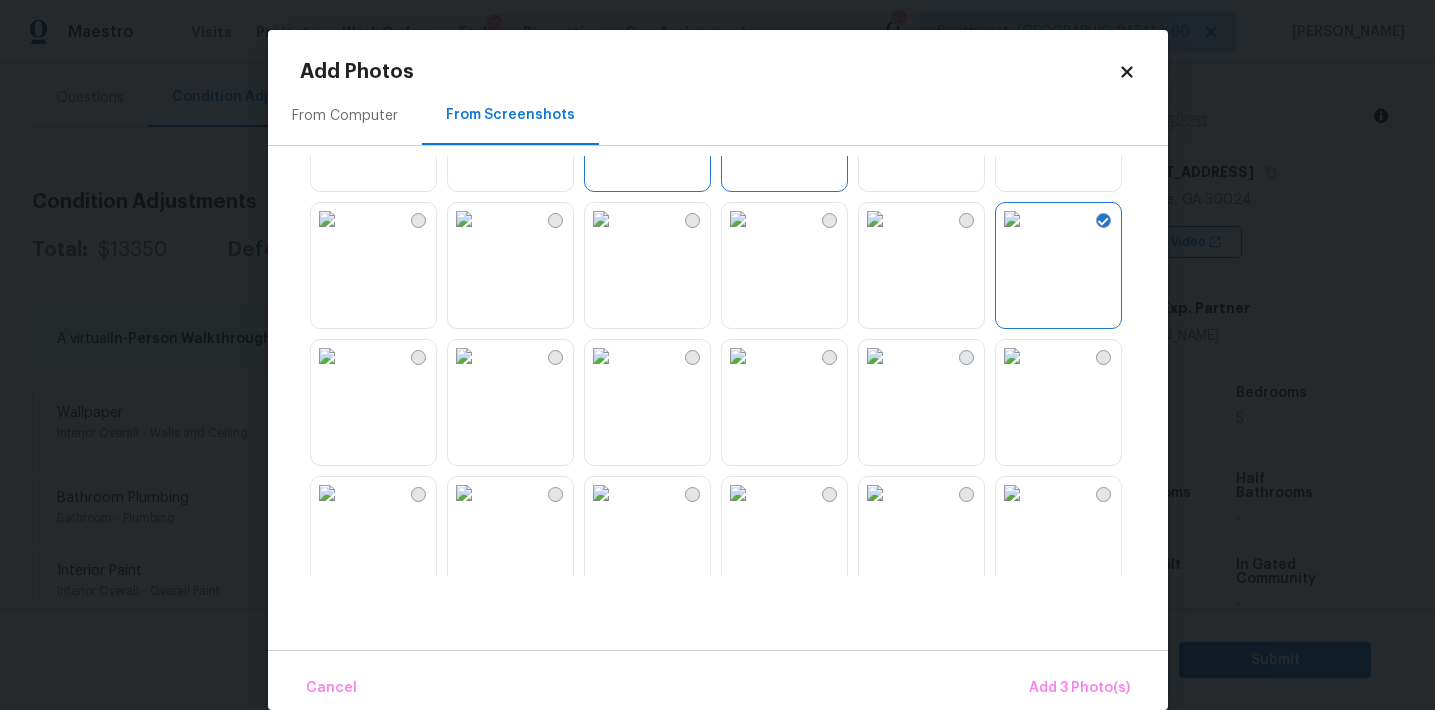 scroll, scrollTop: 242, scrollLeft: 0, axis: vertical 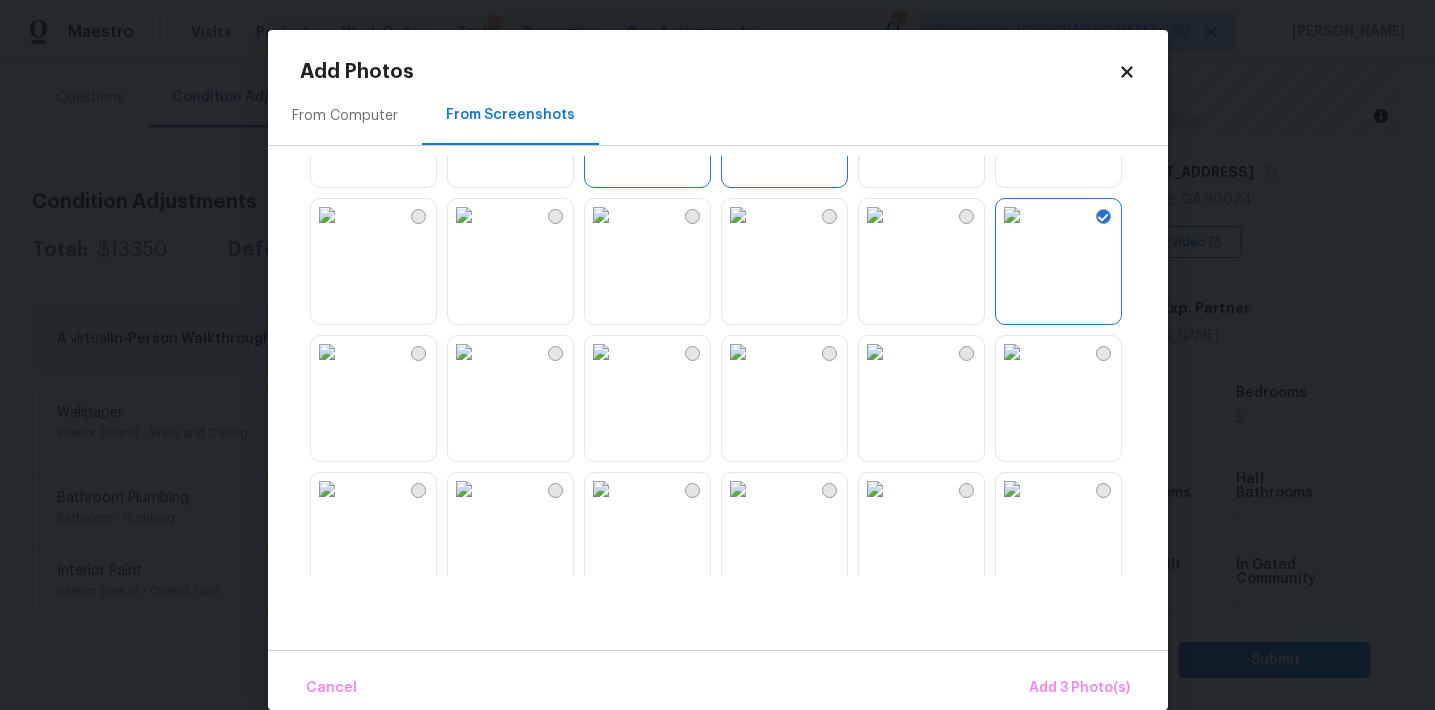 click at bounding box center [738, 352] 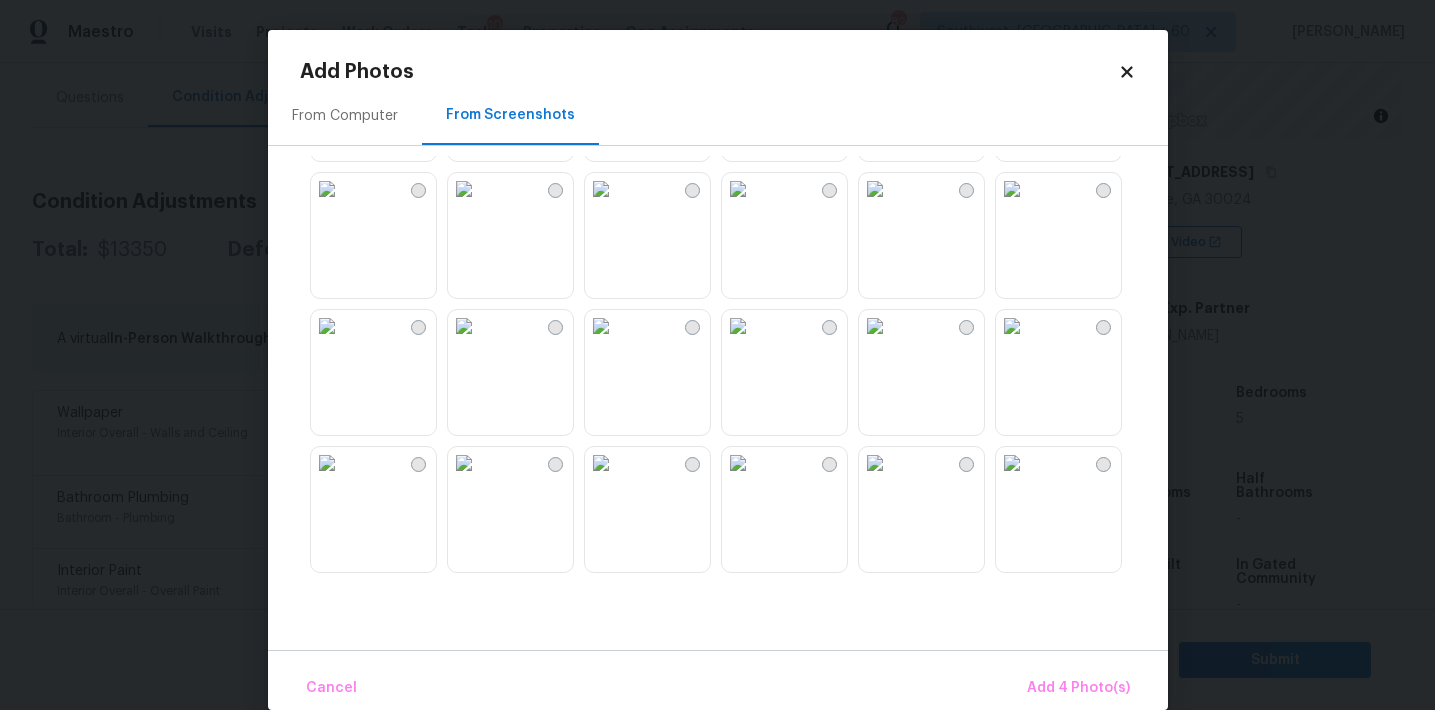 scroll, scrollTop: 719, scrollLeft: 0, axis: vertical 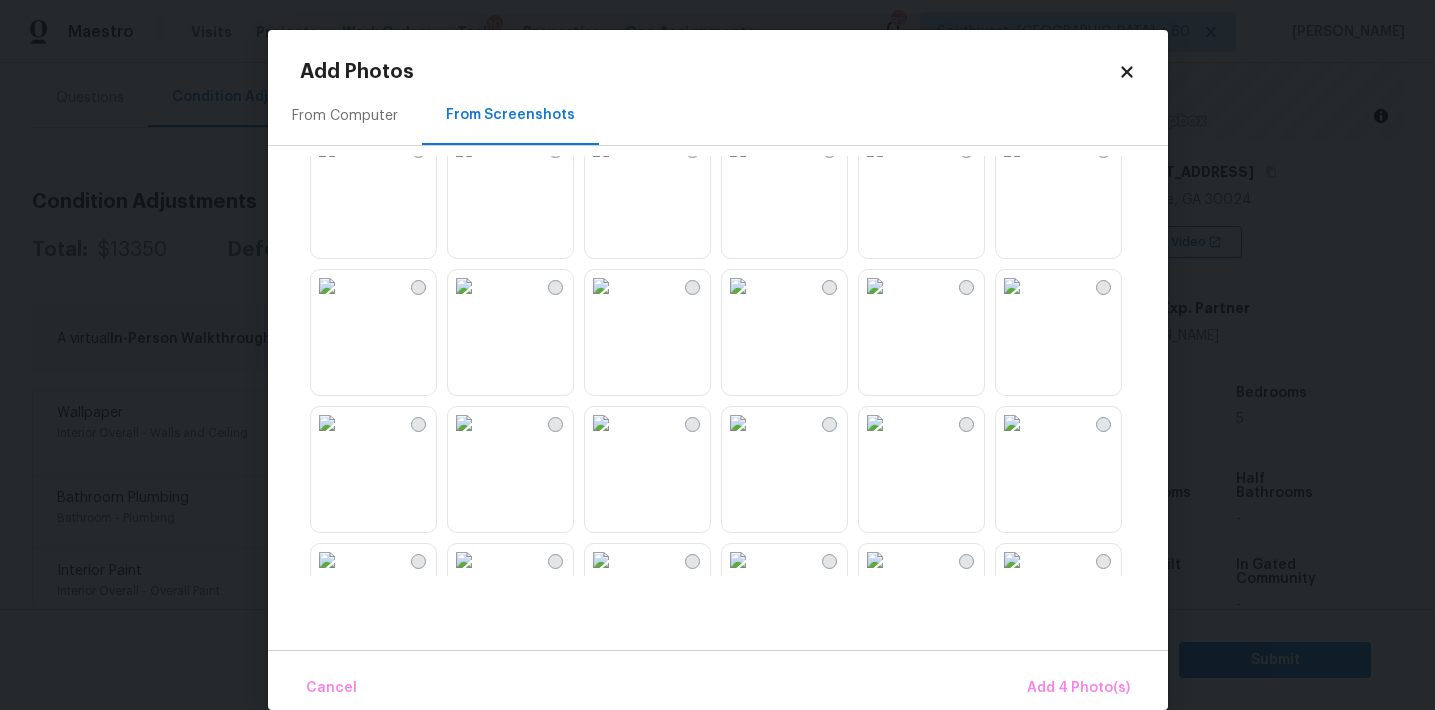 click at bounding box center (875, 286) 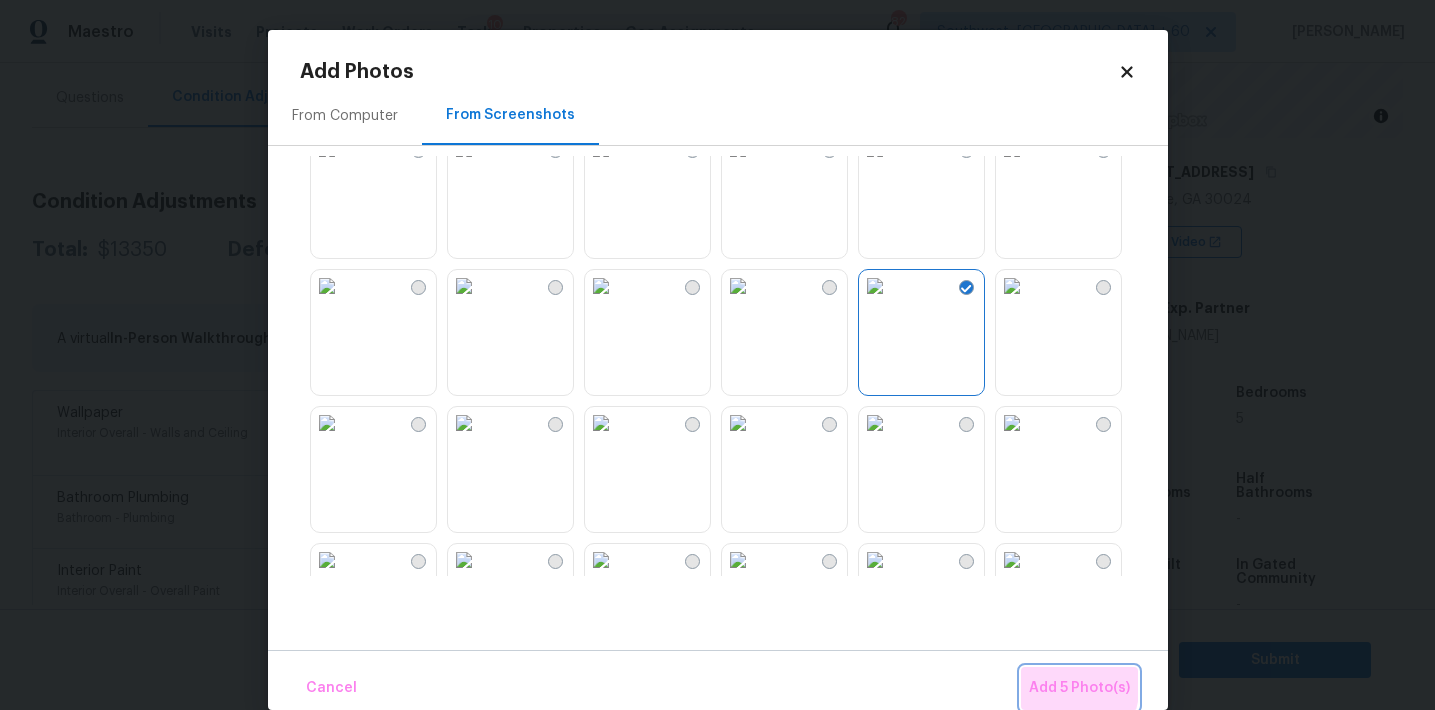 click on "Add 5 Photo(s)" at bounding box center (1079, 688) 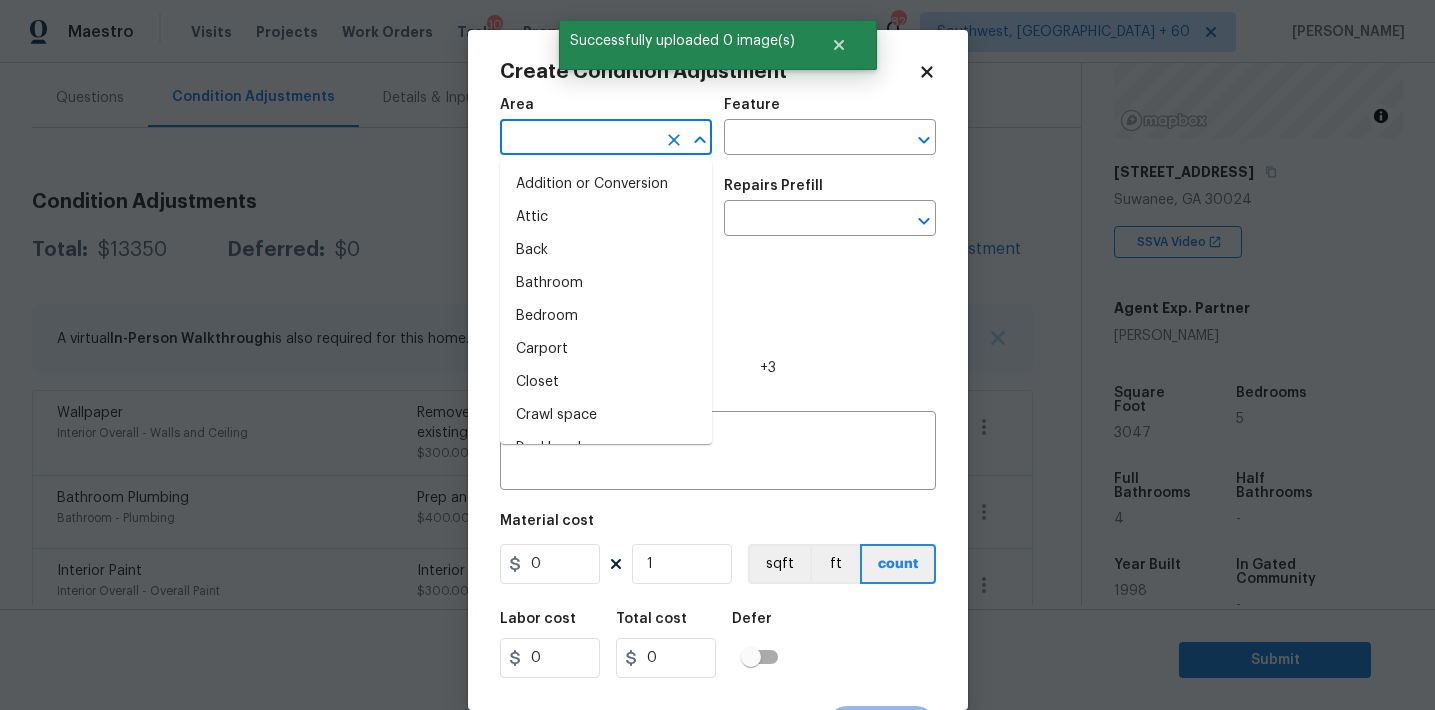click at bounding box center (578, 139) 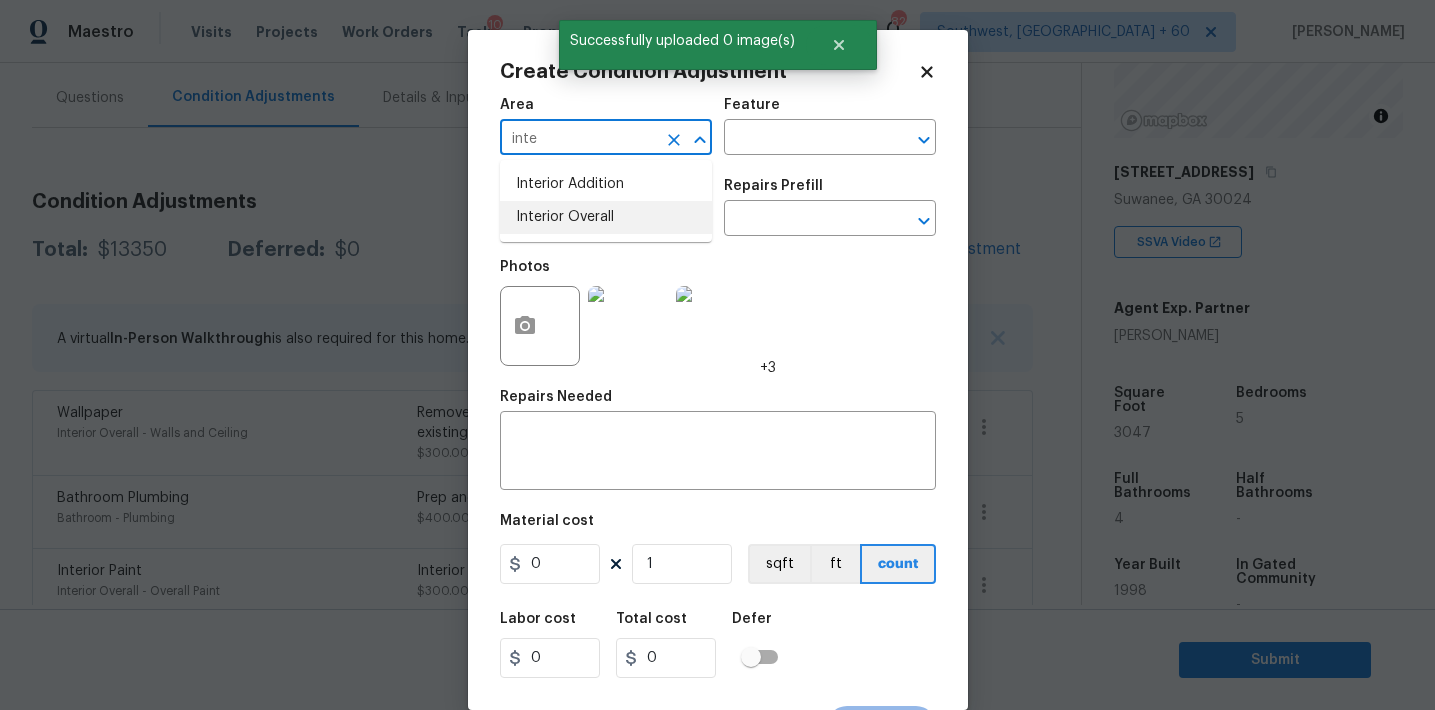 click on "Interior Overall" at bounding box center (606, 217) 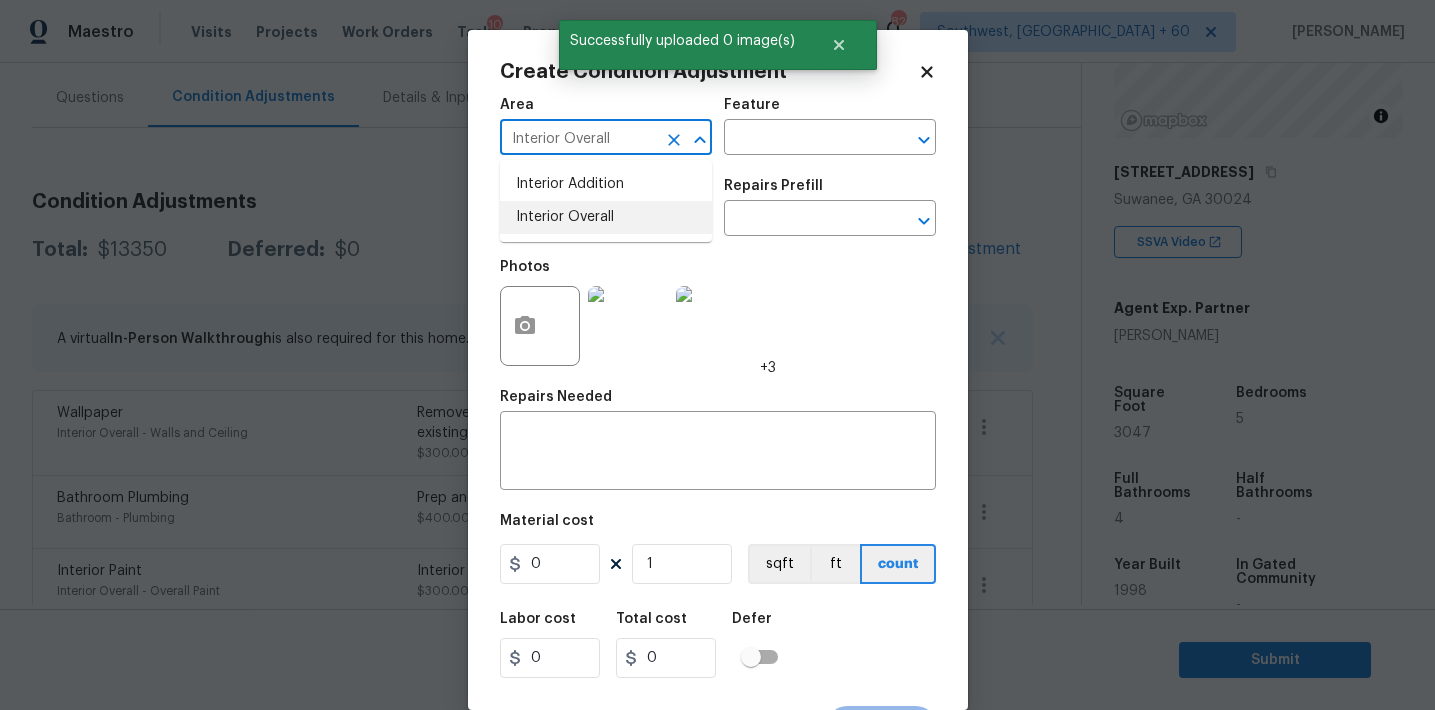 type on "Interior Overall" 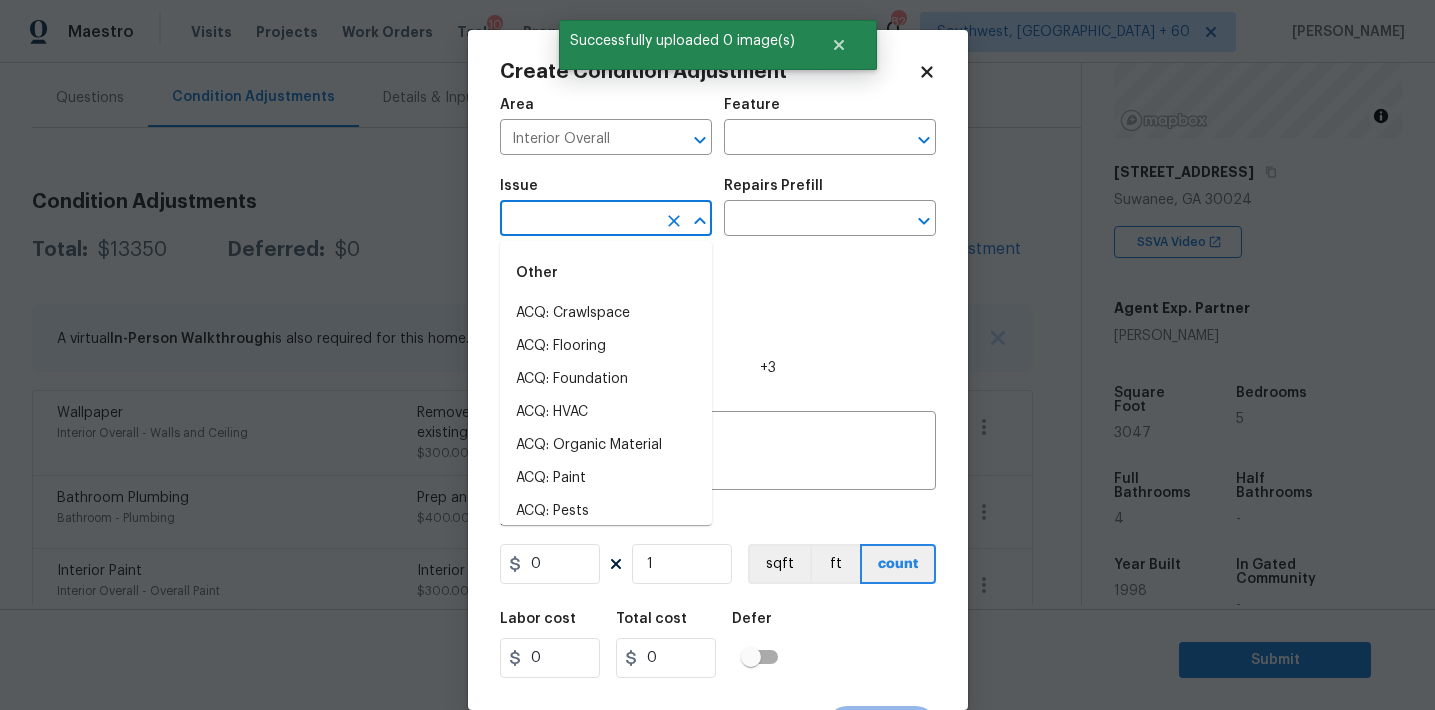 click at bounding box center [578, 220] 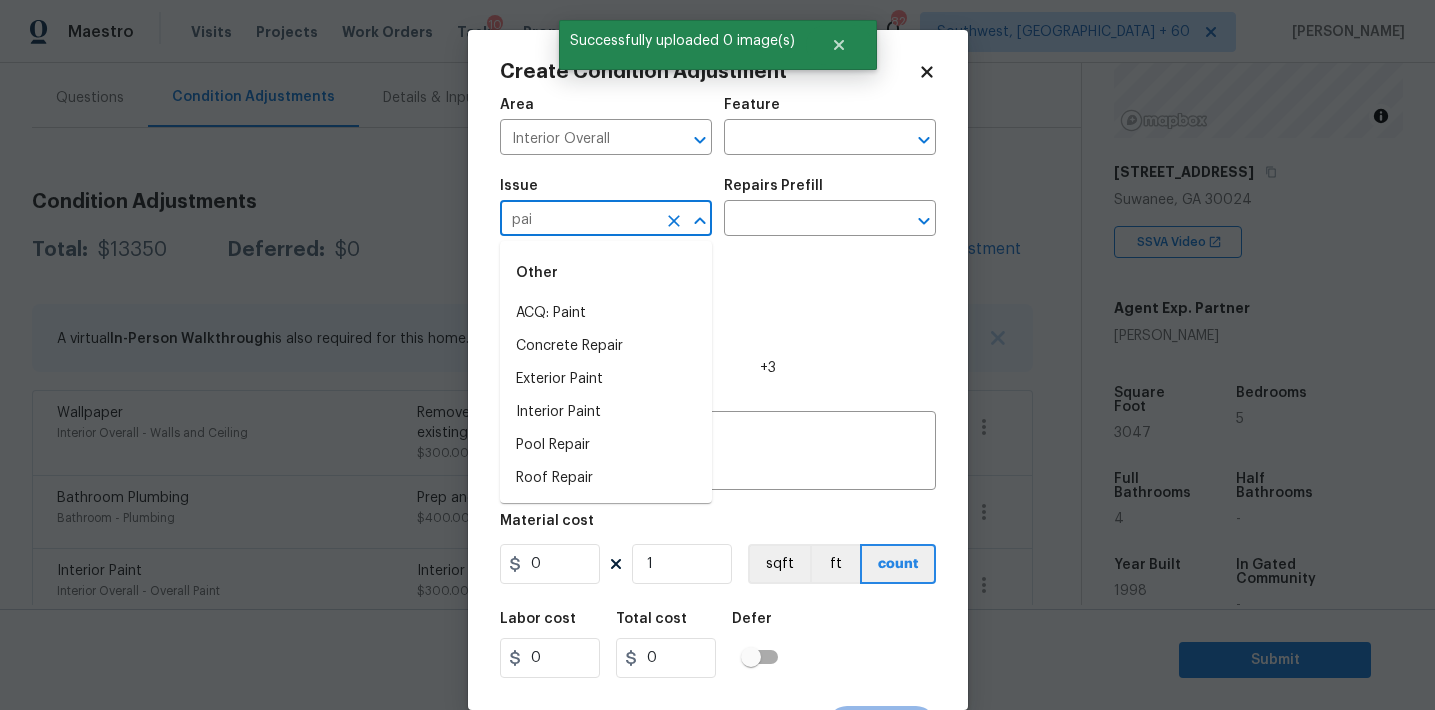click on "ACQ: Paint" at bounding box center [606, 313] 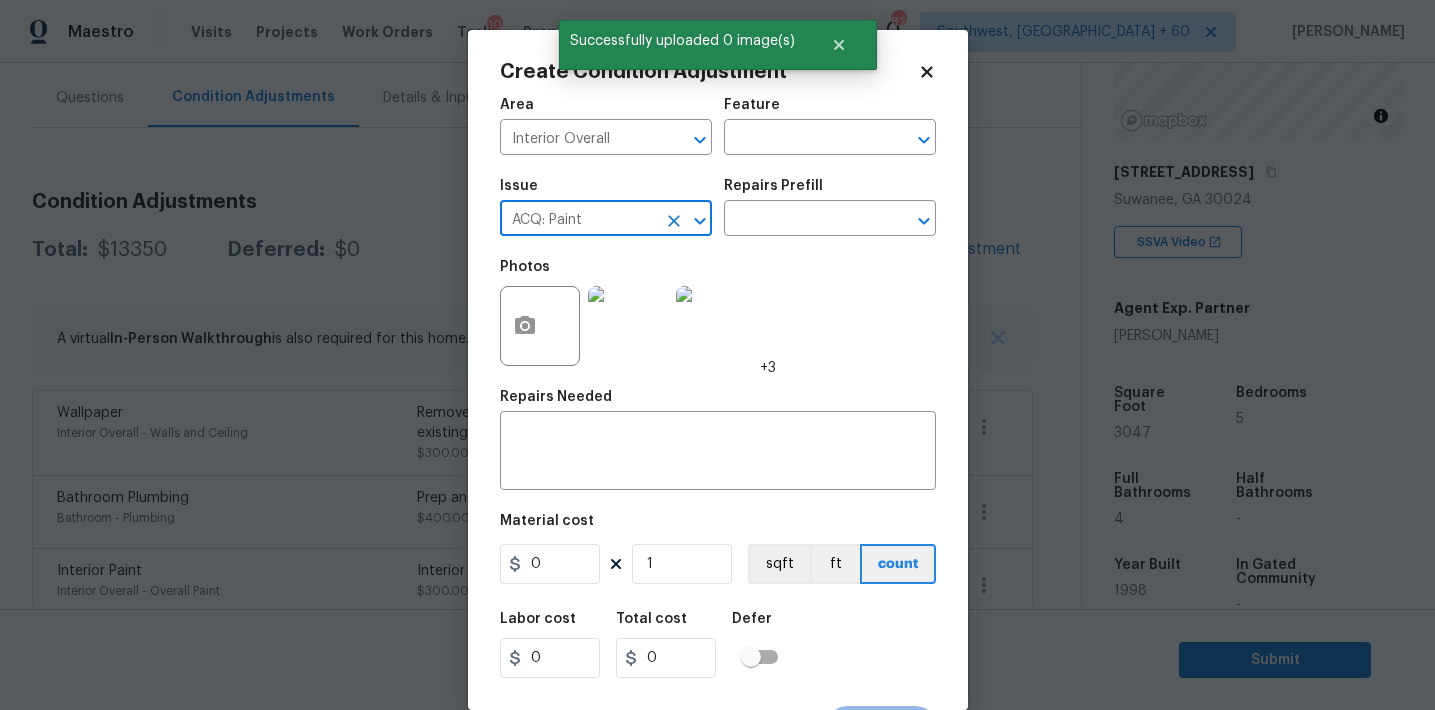 type on "ACQ: Paint" 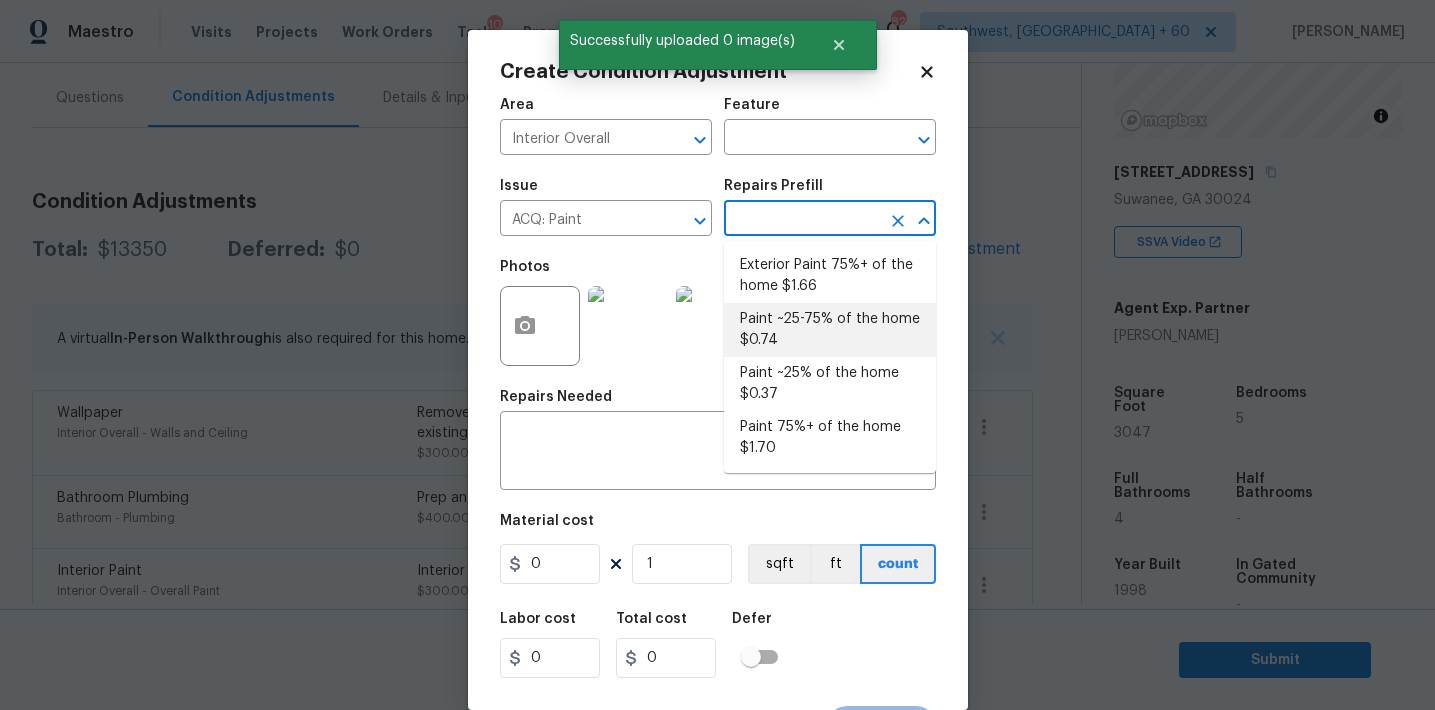 click on "Paint ~25-75% of the home $0.74" at bounding box center [830, 330] 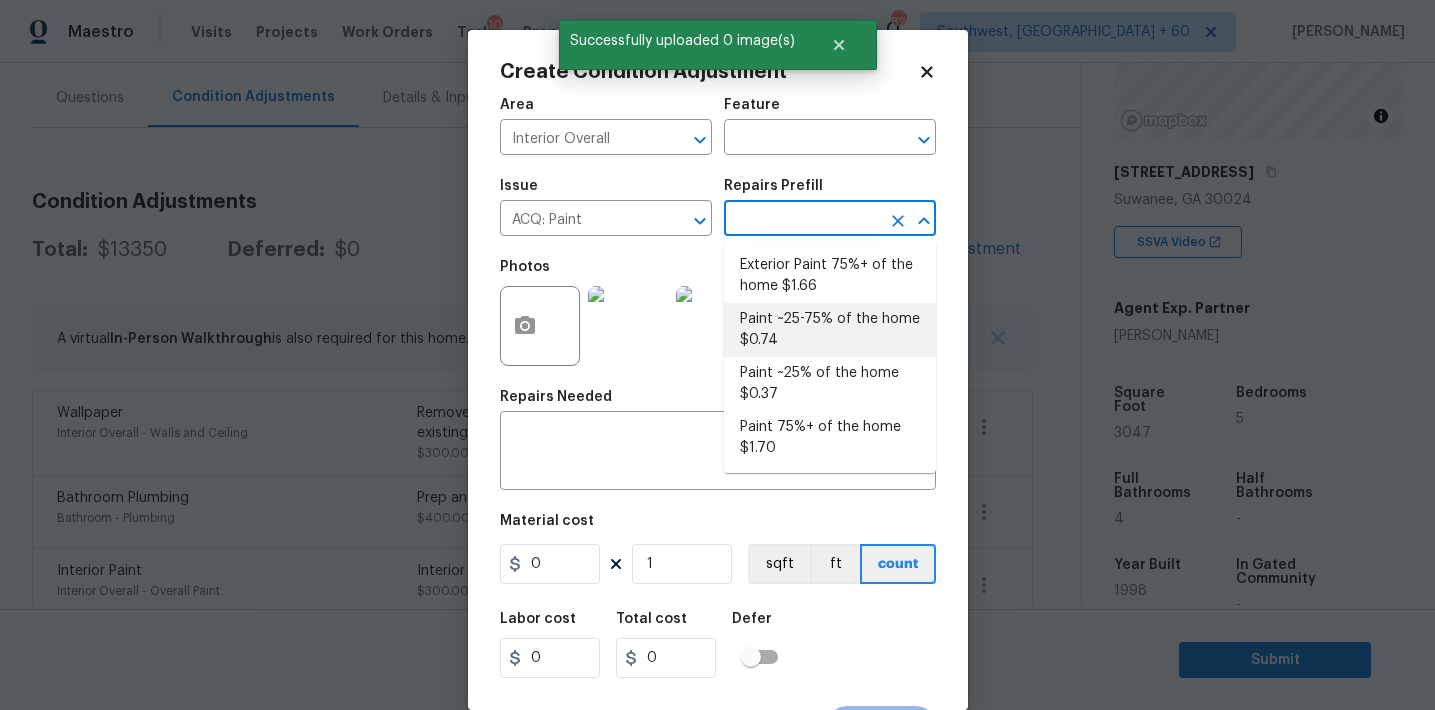 type 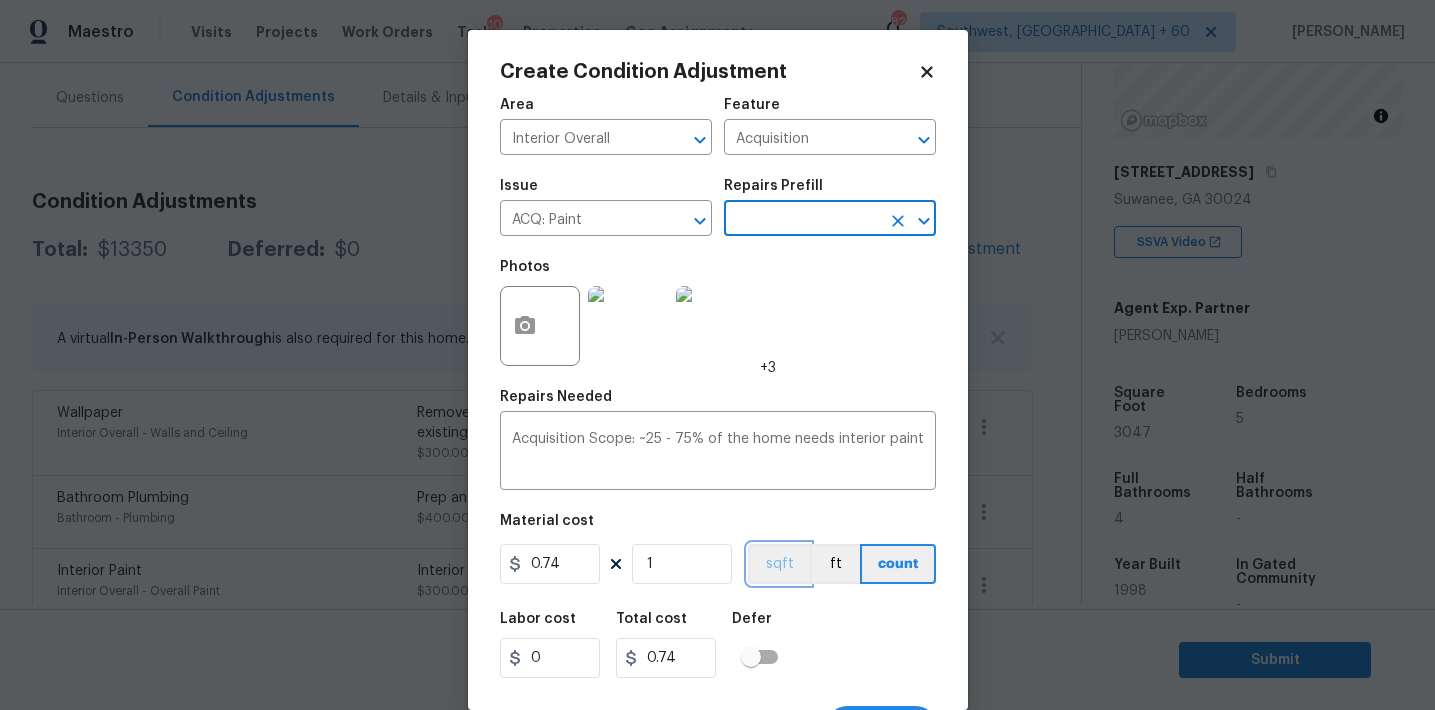 click on "sqft" at bounding box center (779, 564) 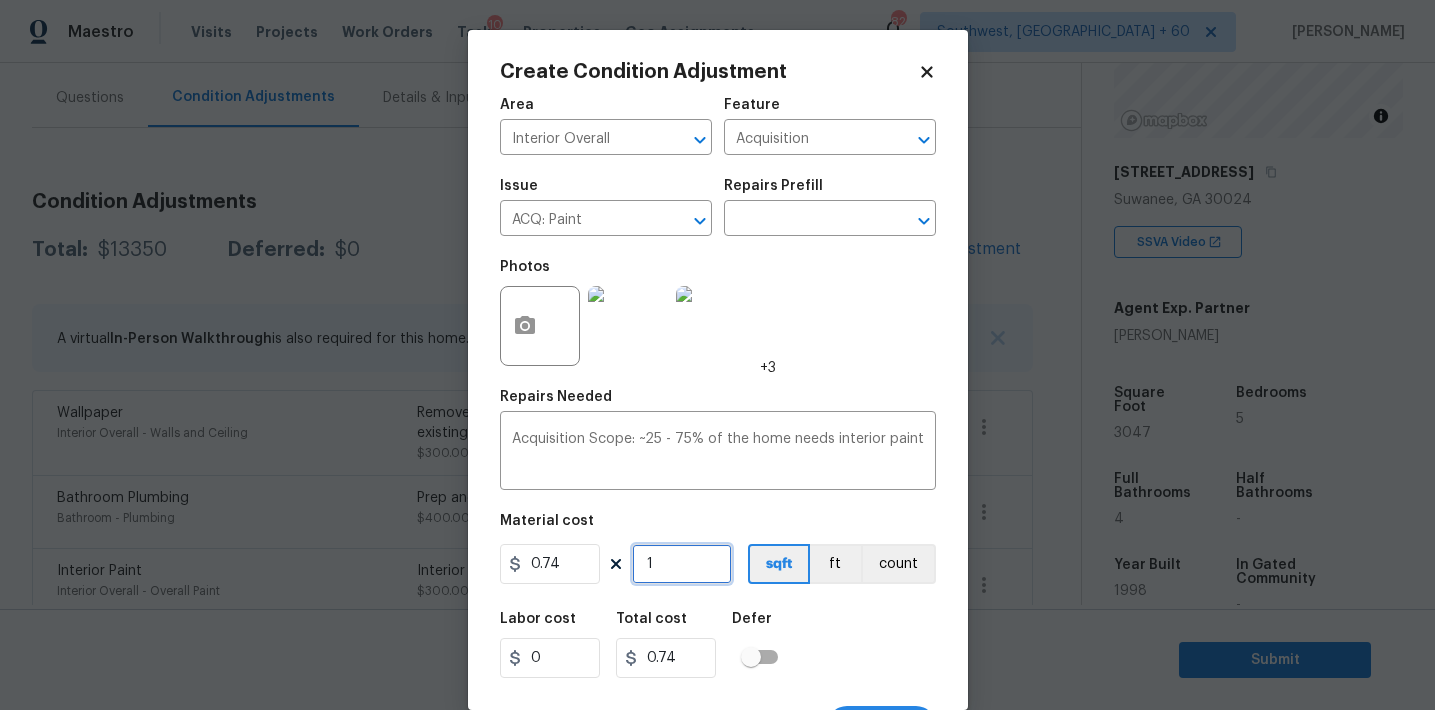 click on "1" at bounding box center (682, 564) 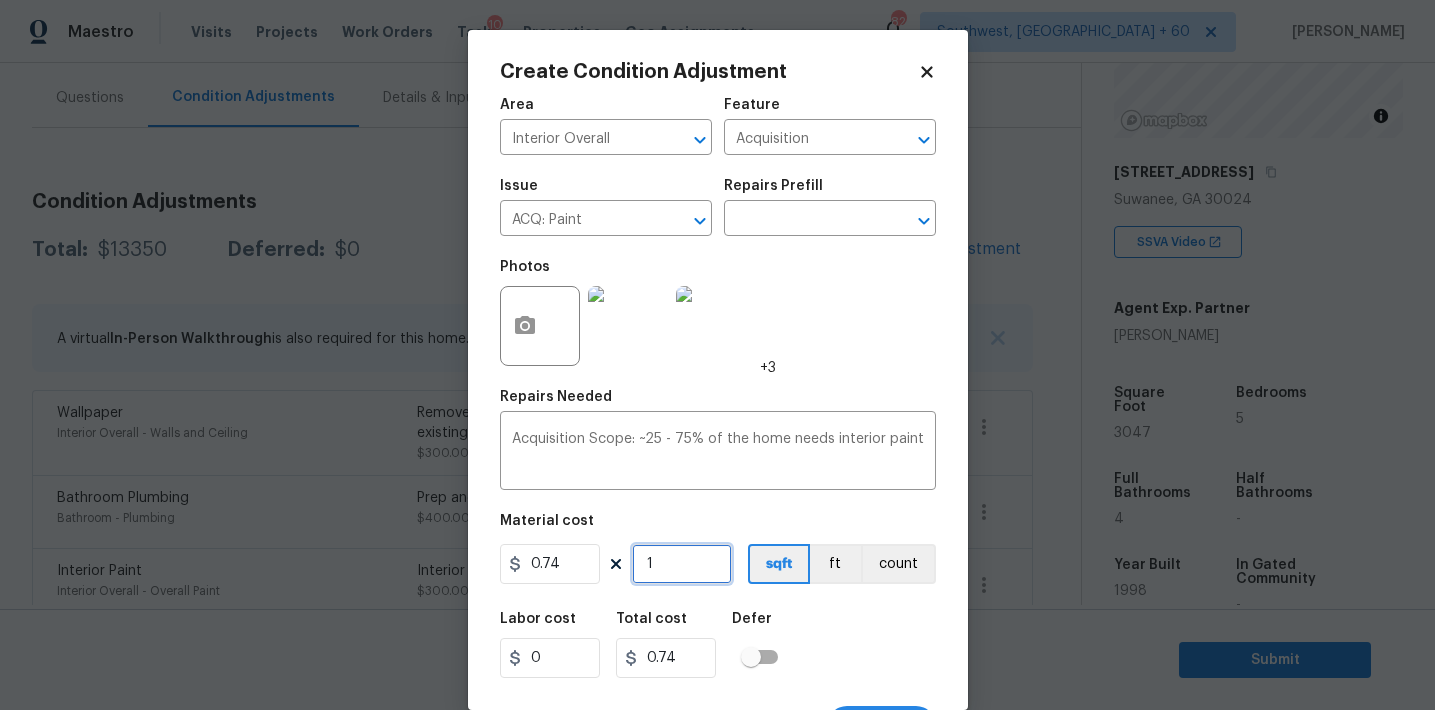 type on "0" 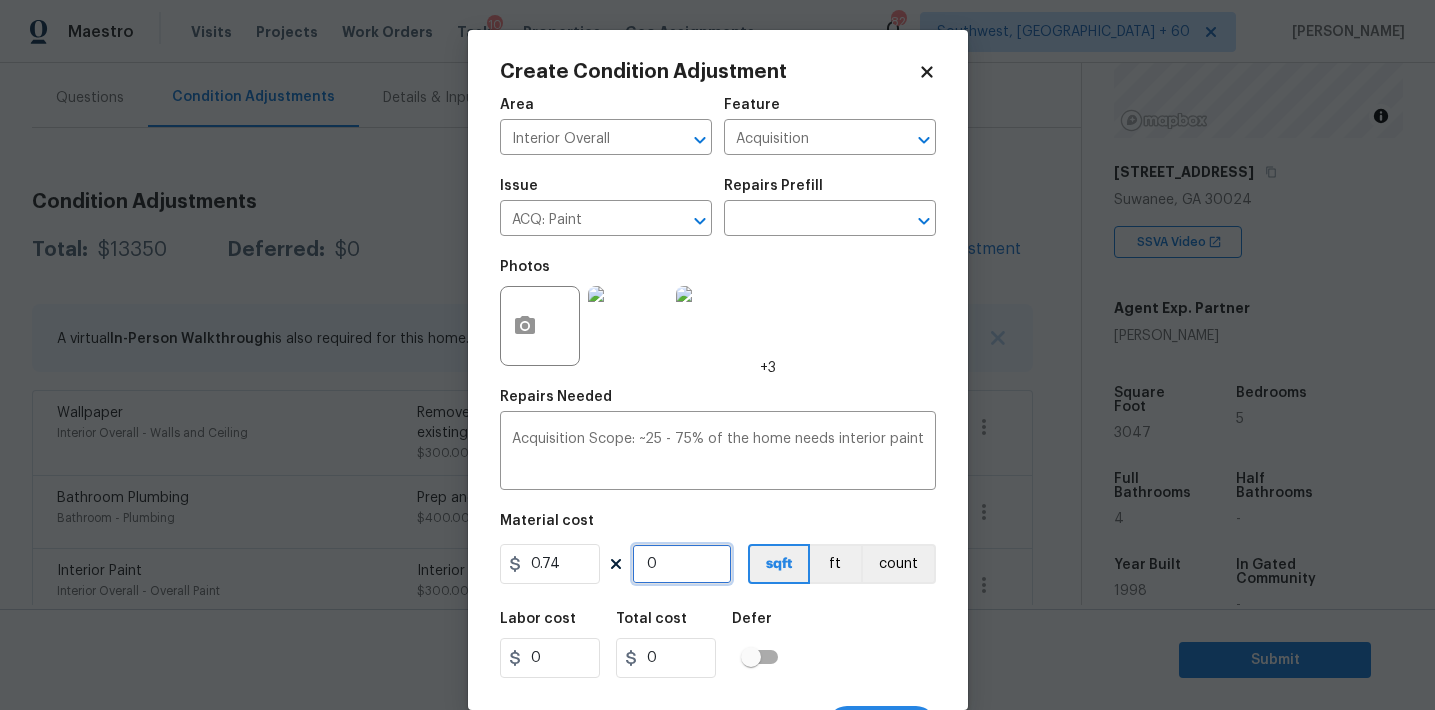 type on "3" 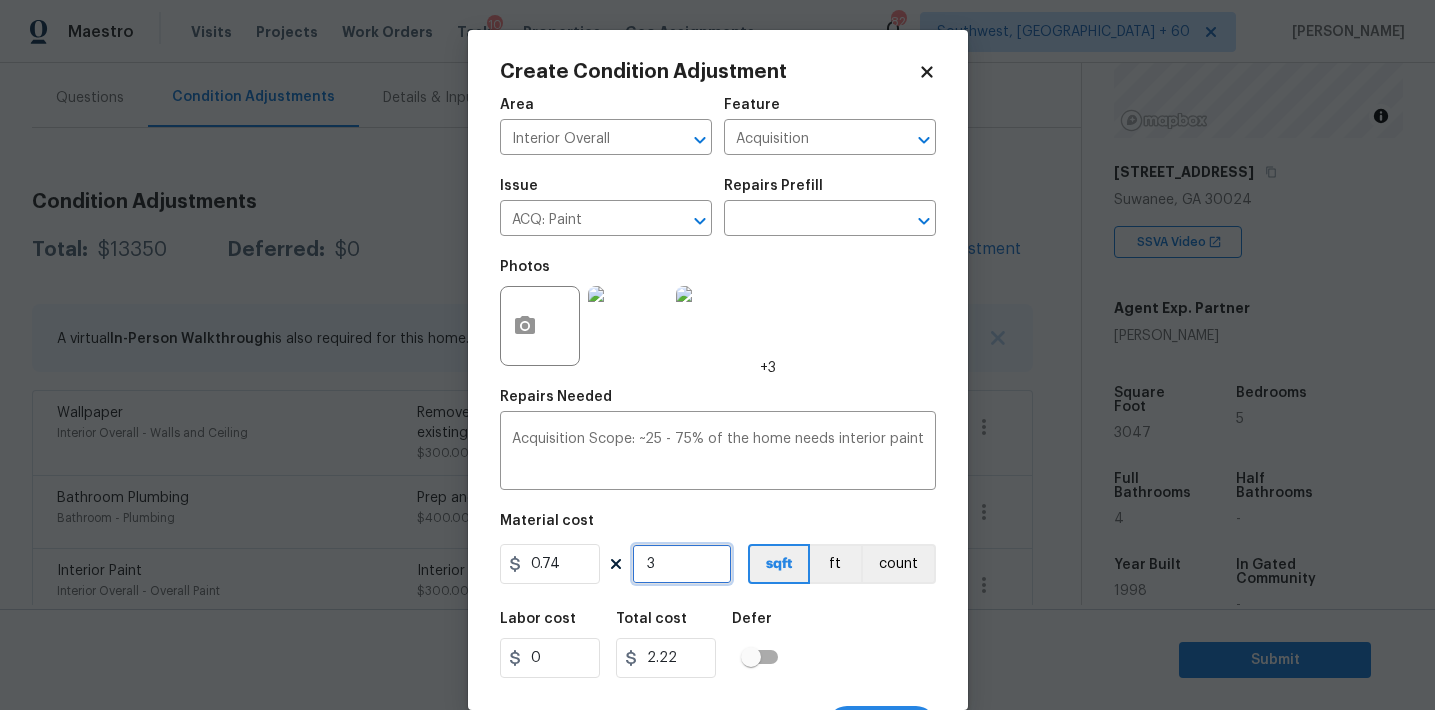 type on "30" 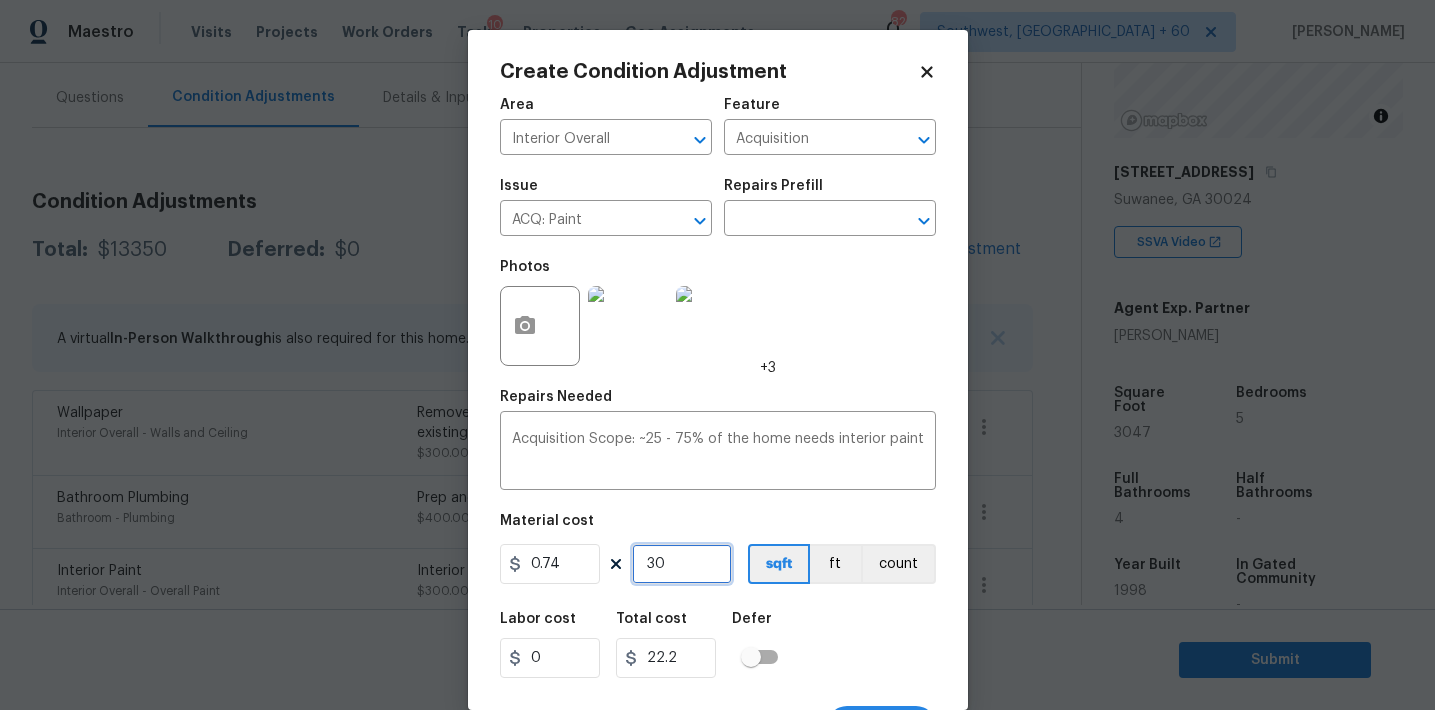 type on "304" 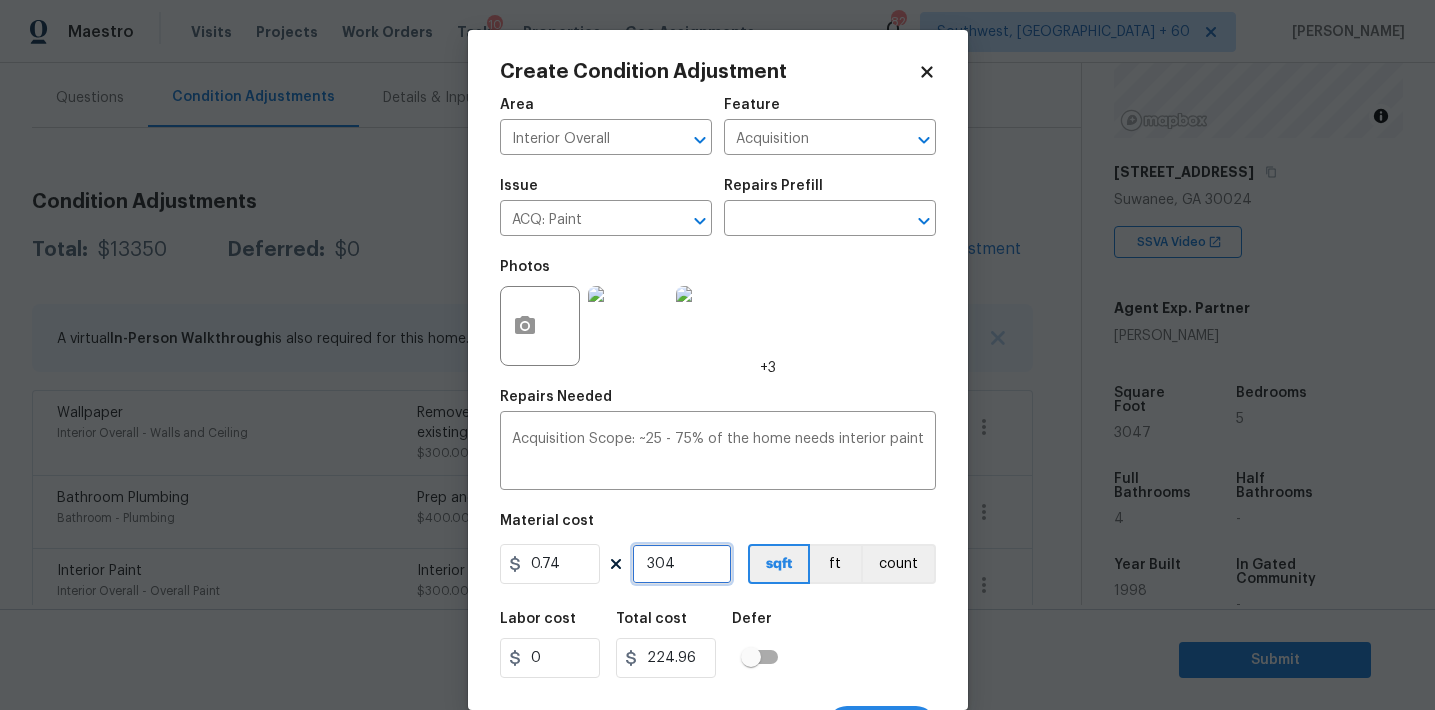 type on "3047" 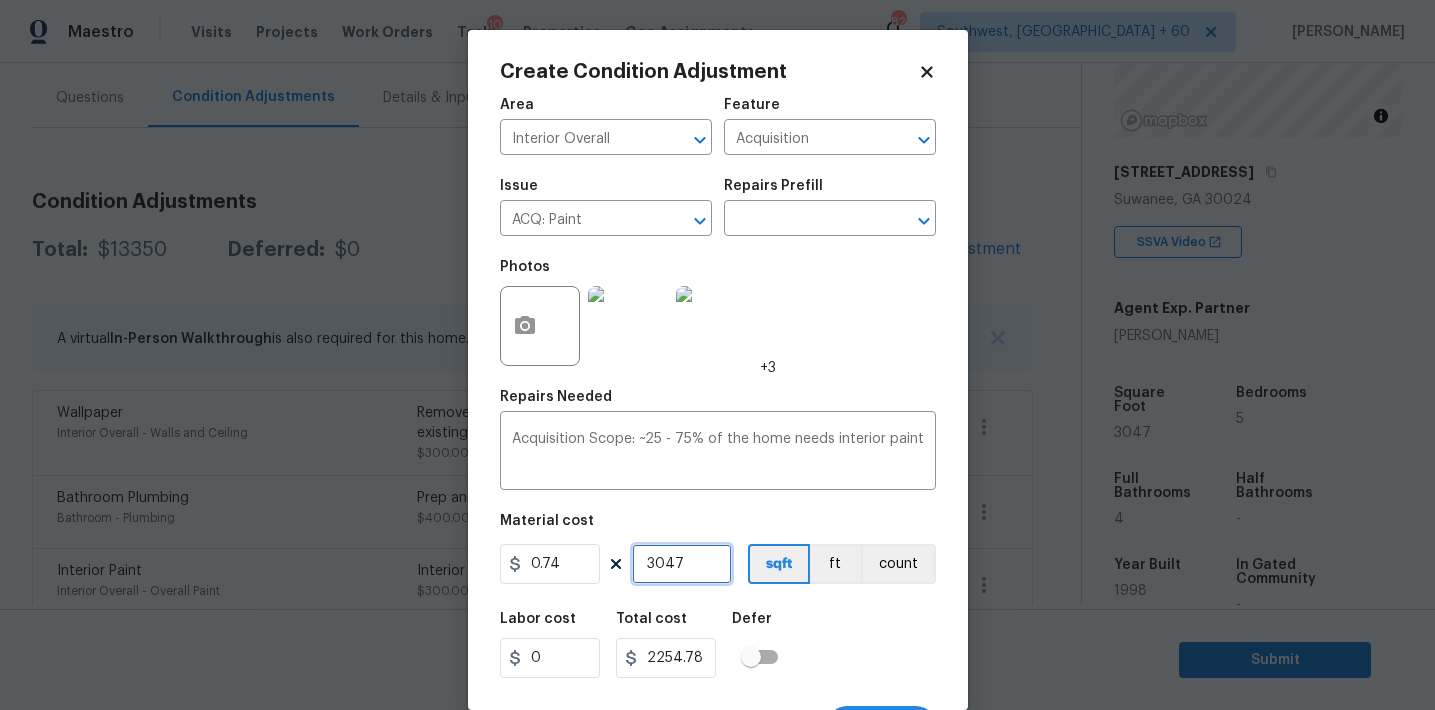 scroll, scrollTop: 37, scrollLeft: 0, axis: vertical 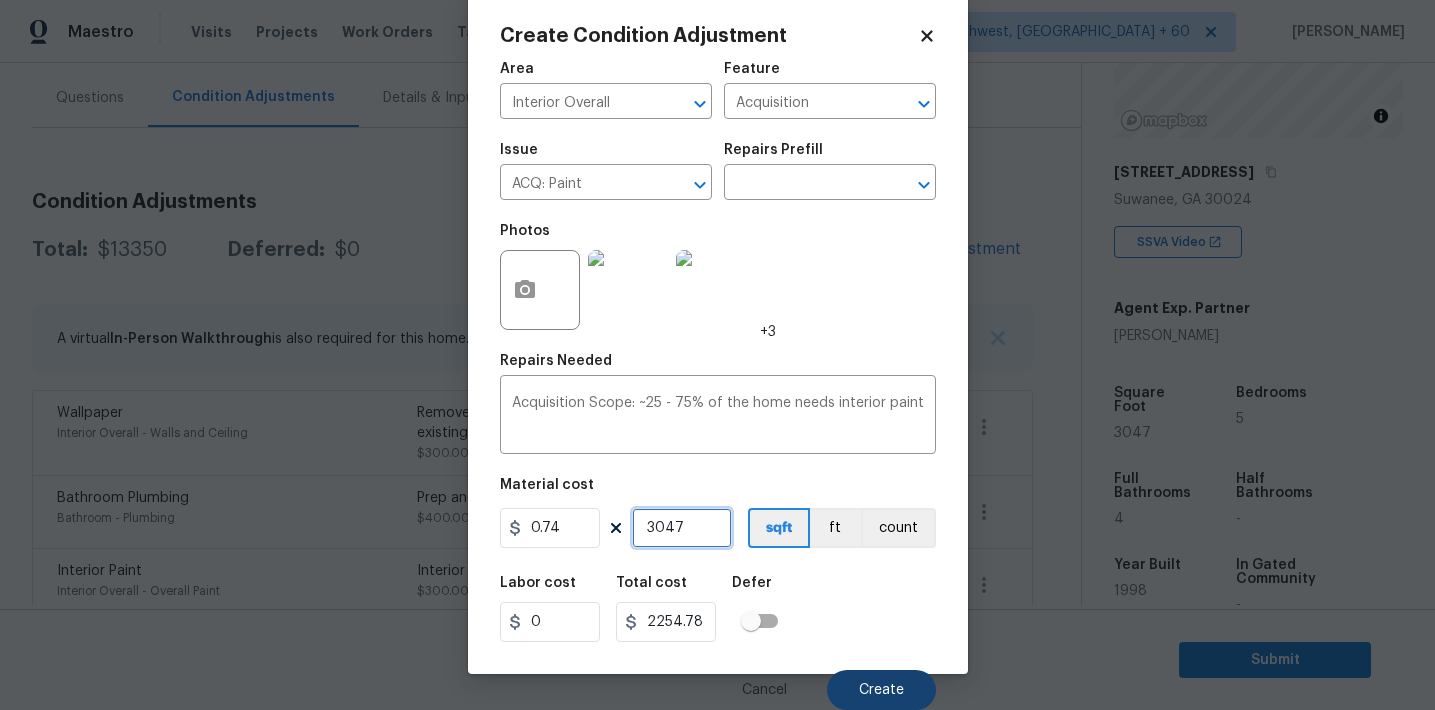 type on "3047" 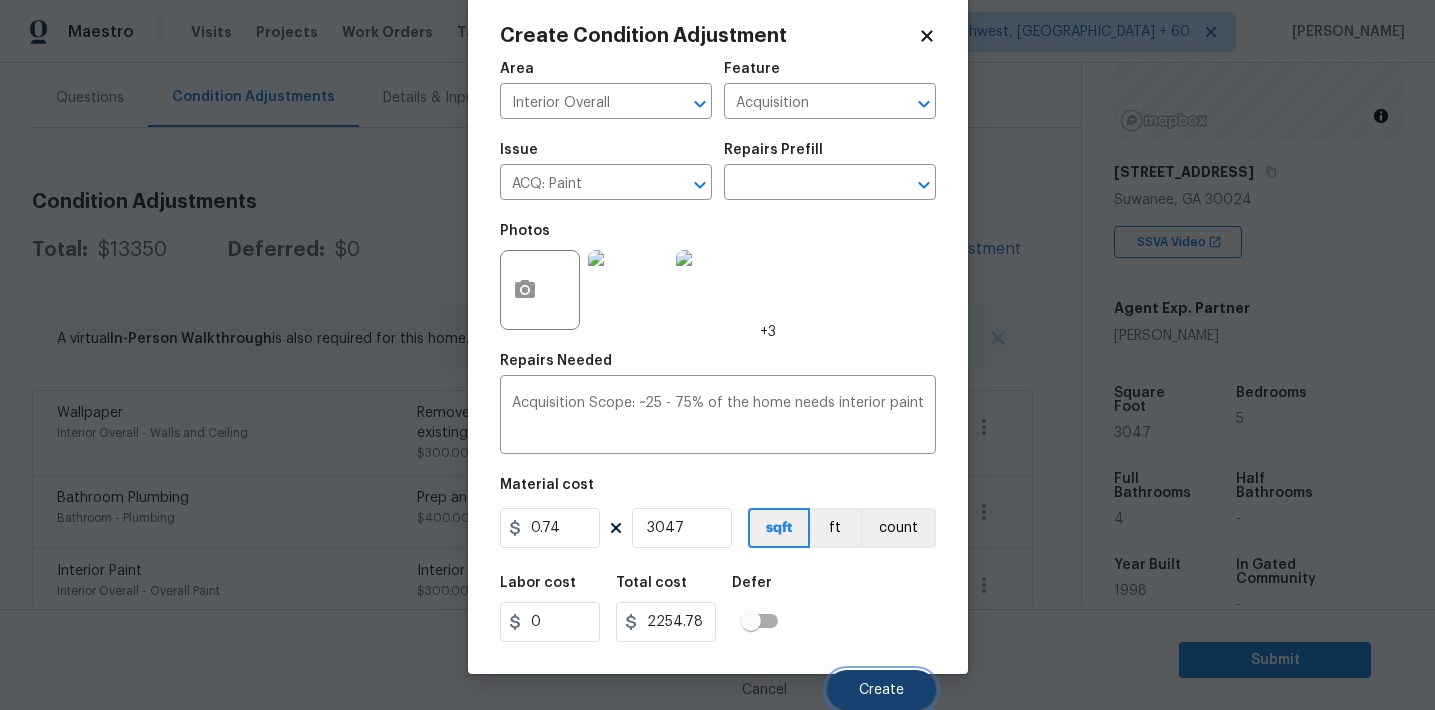 click on "Create" at bounding box center (881, 690) 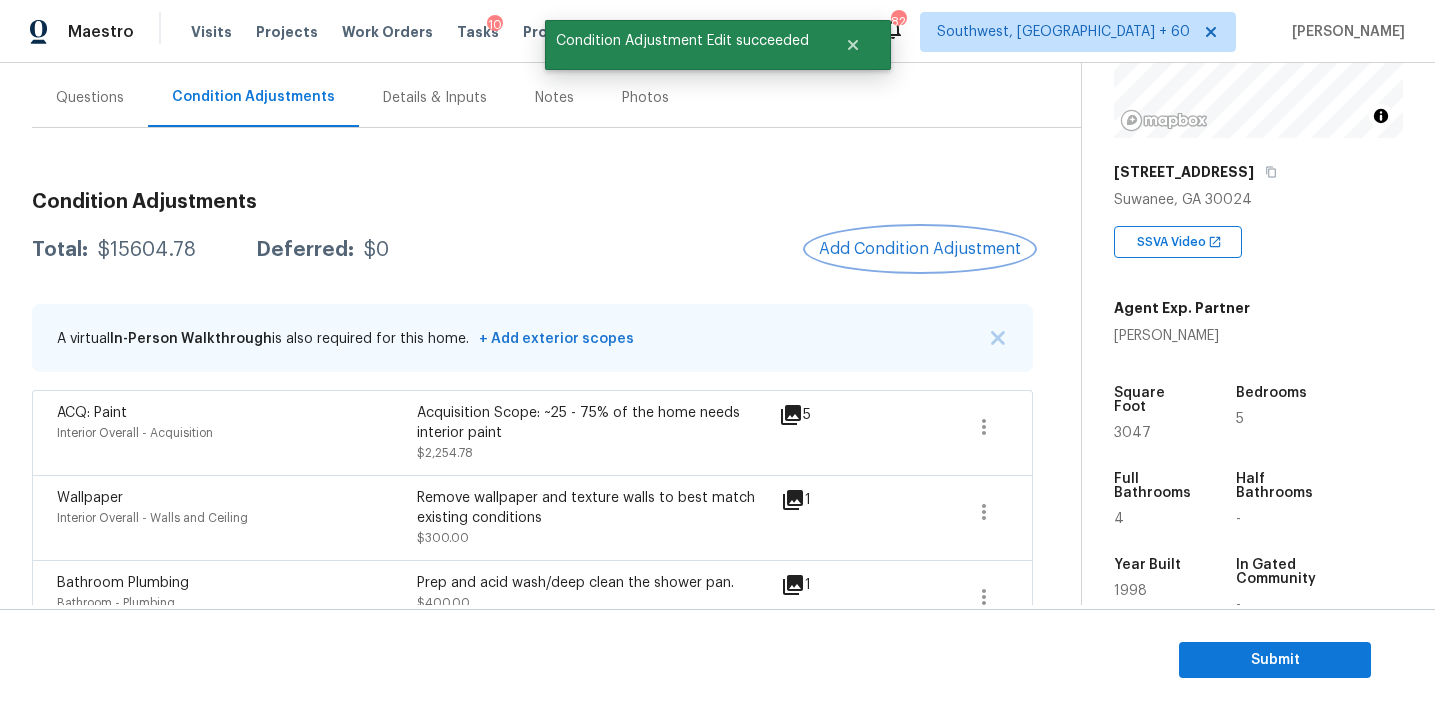 scroll, scrollTop: 0, scrollLeft: 0, axis: both 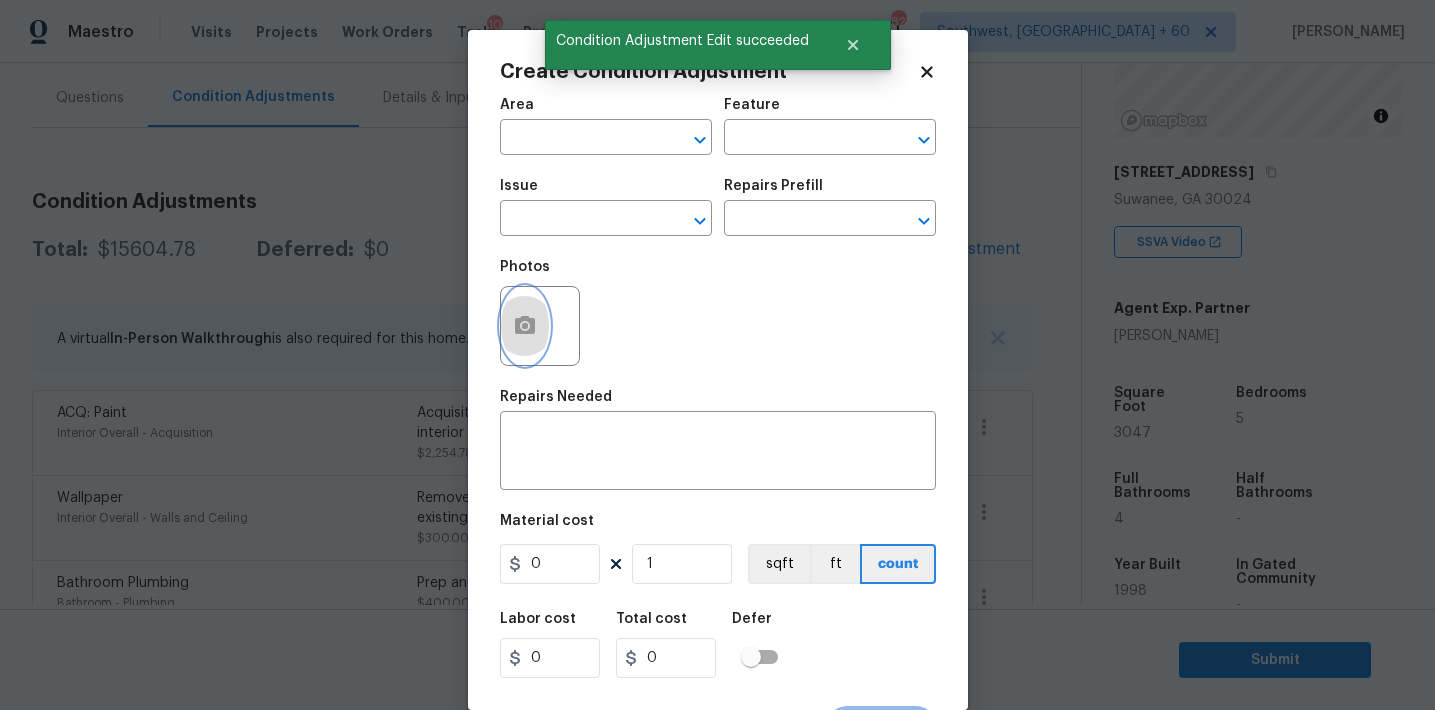click 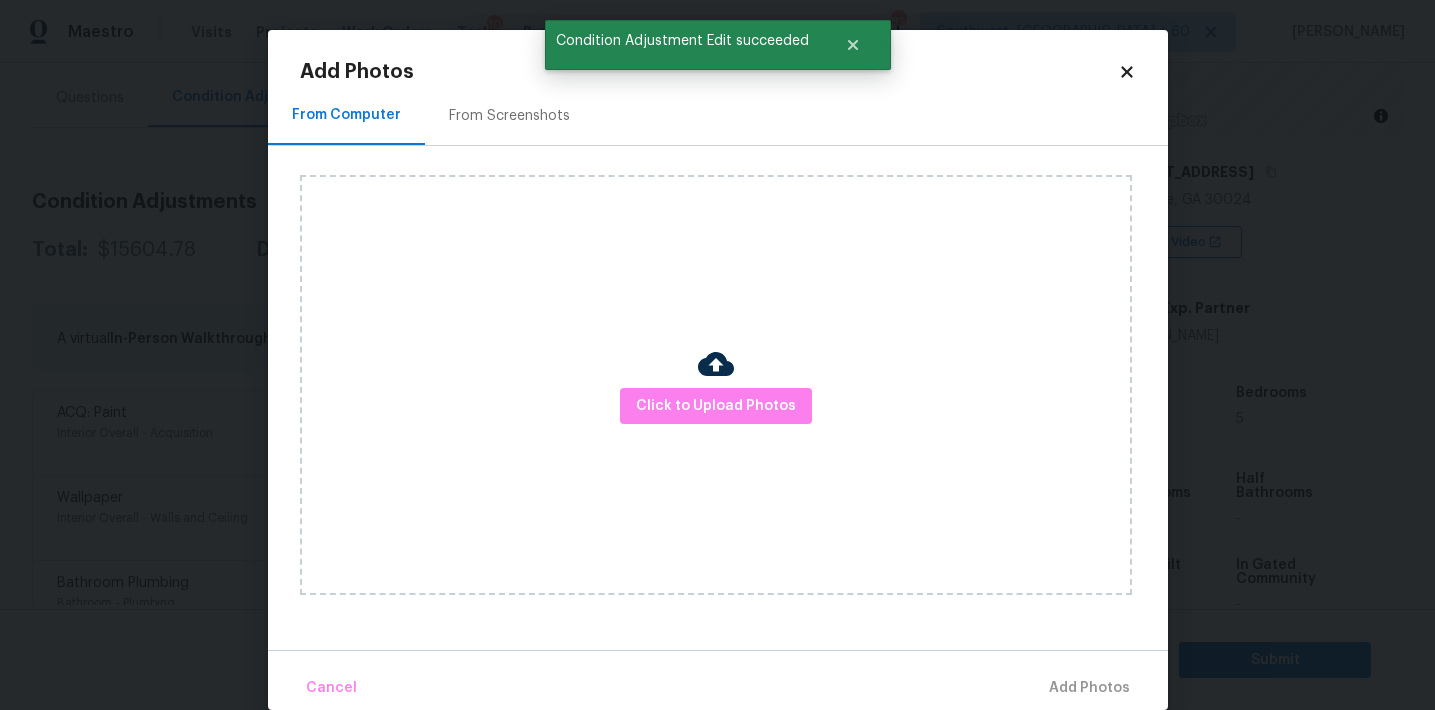 click on "From Screenshots" at bounding box center [509, 116] 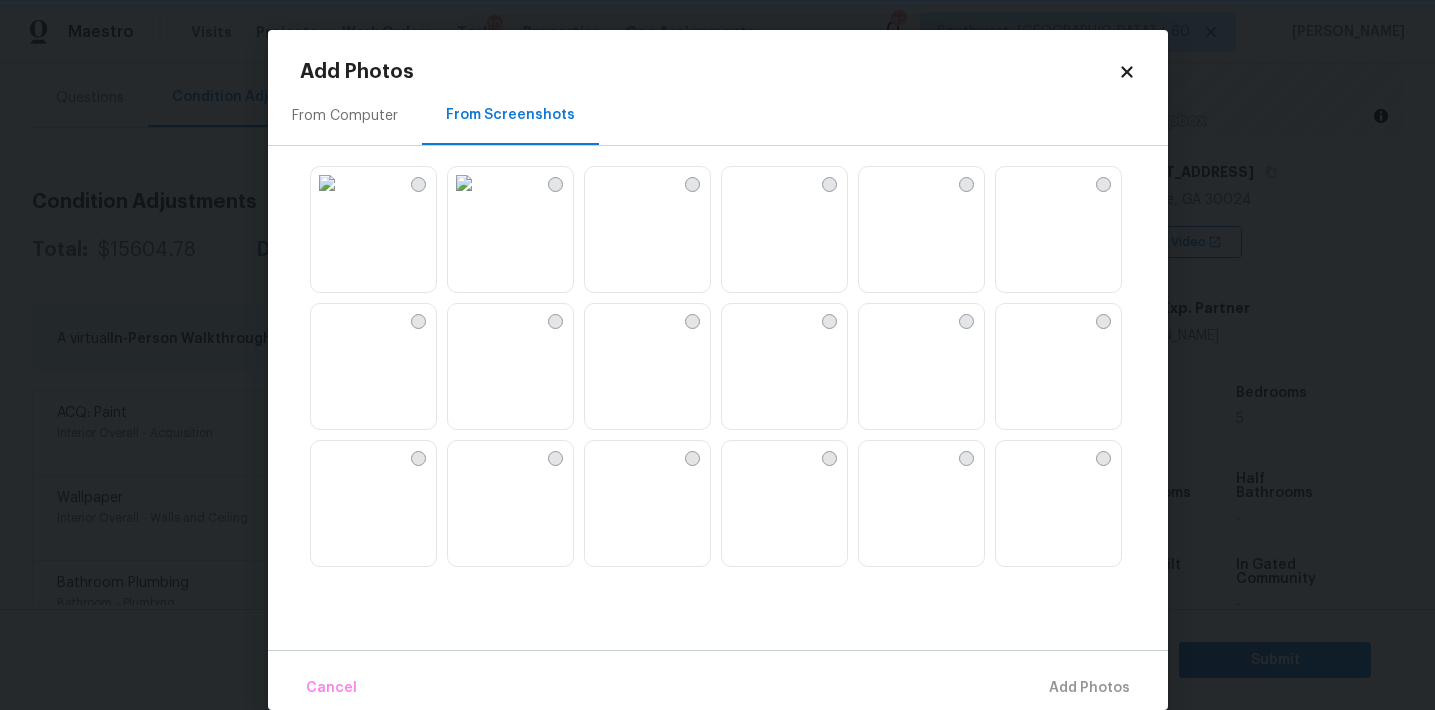 scroll, scrollTop: 1910, scrollLeft: 0, axis: vertical 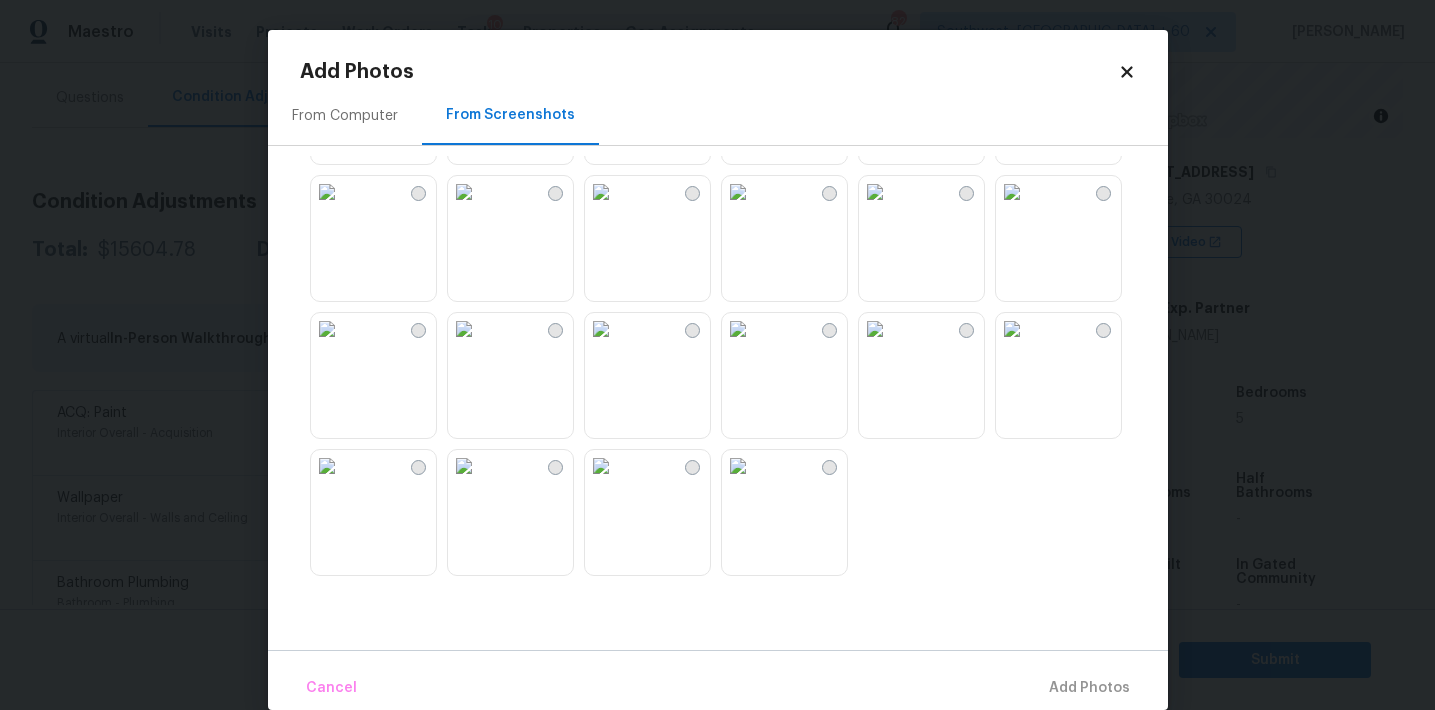click at bounding box center [327, 466] 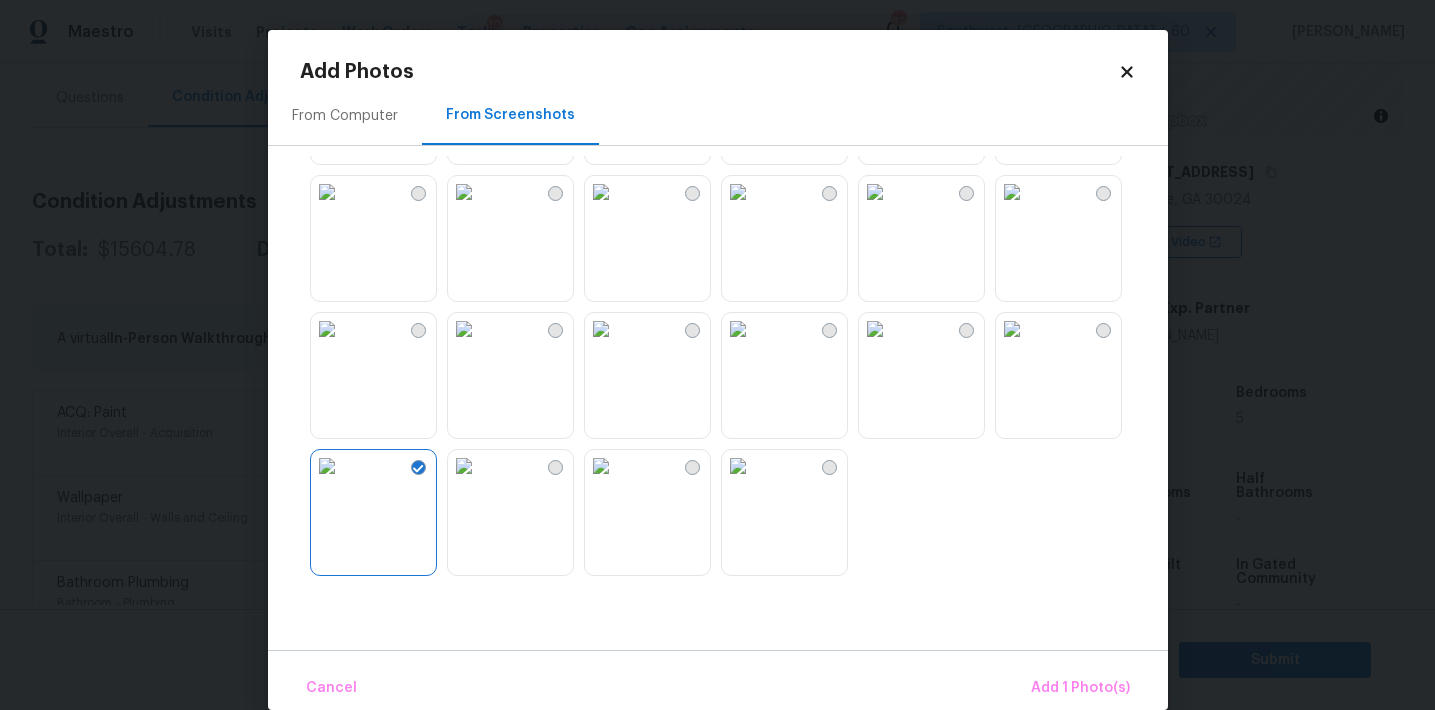 click at bounding box center (464, 466) 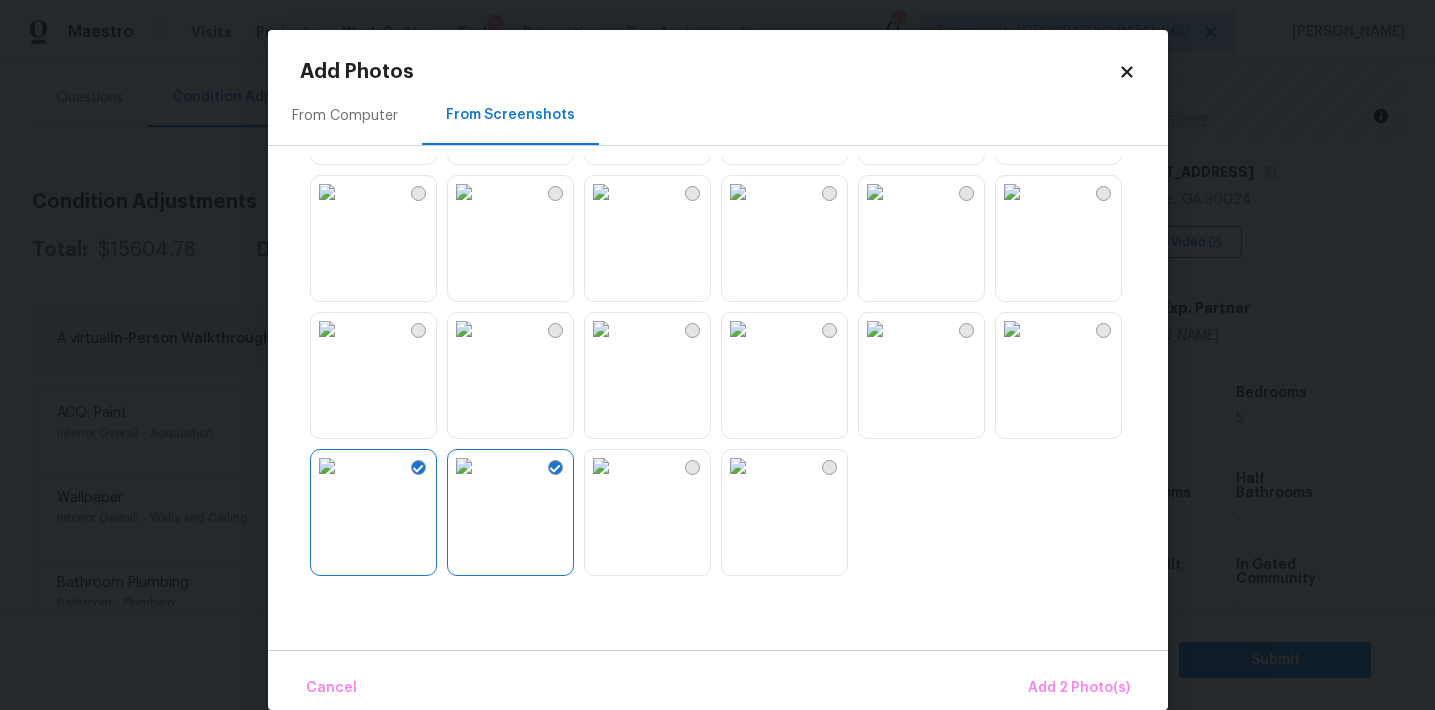 click at bounding box center (738, 466) 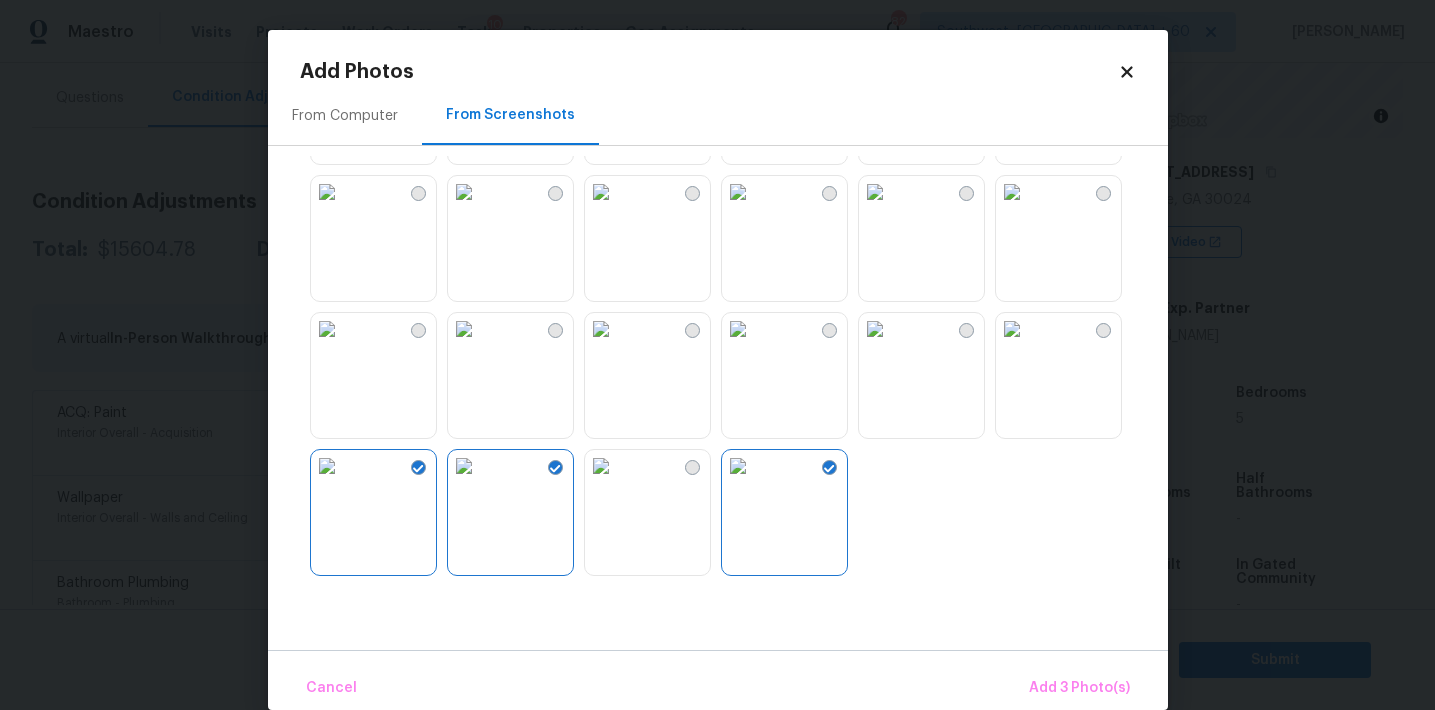 click at bounding box center [738, 329] 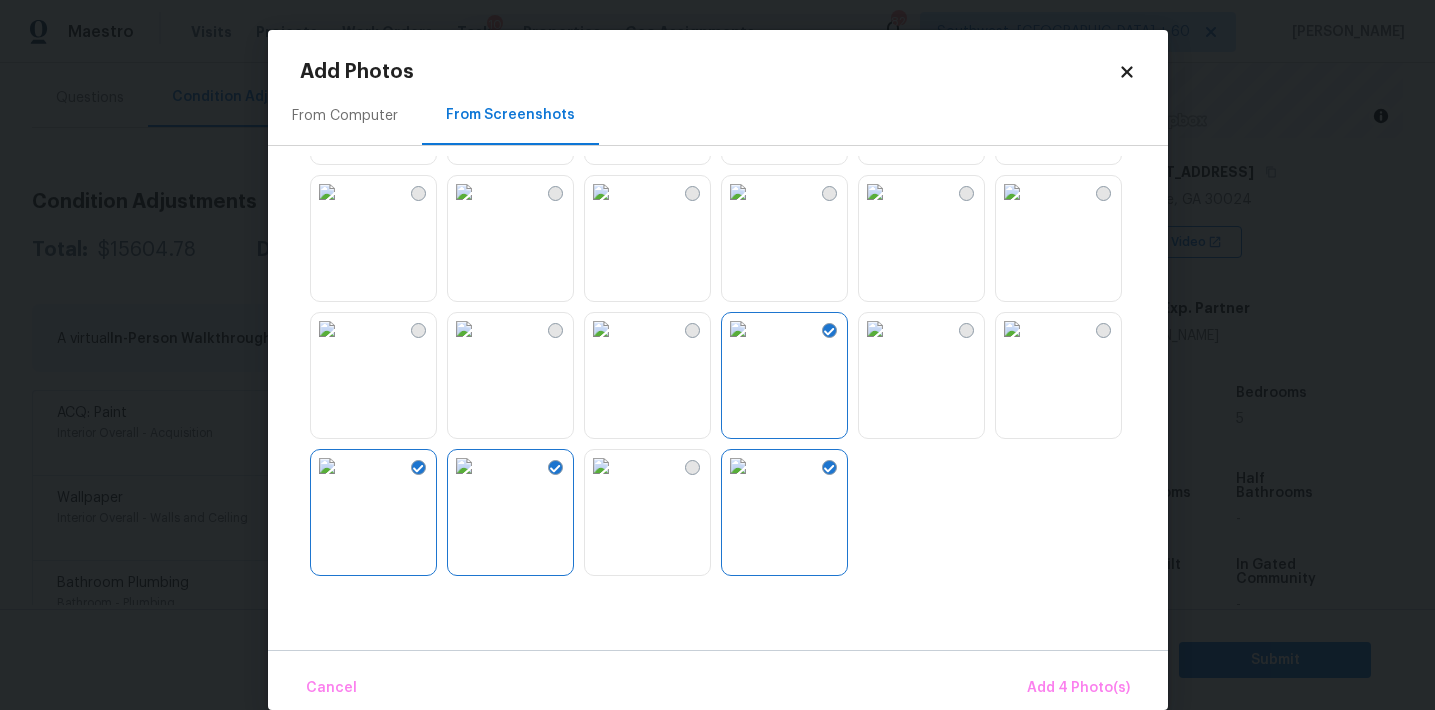 click at bounding box center [601, 192] 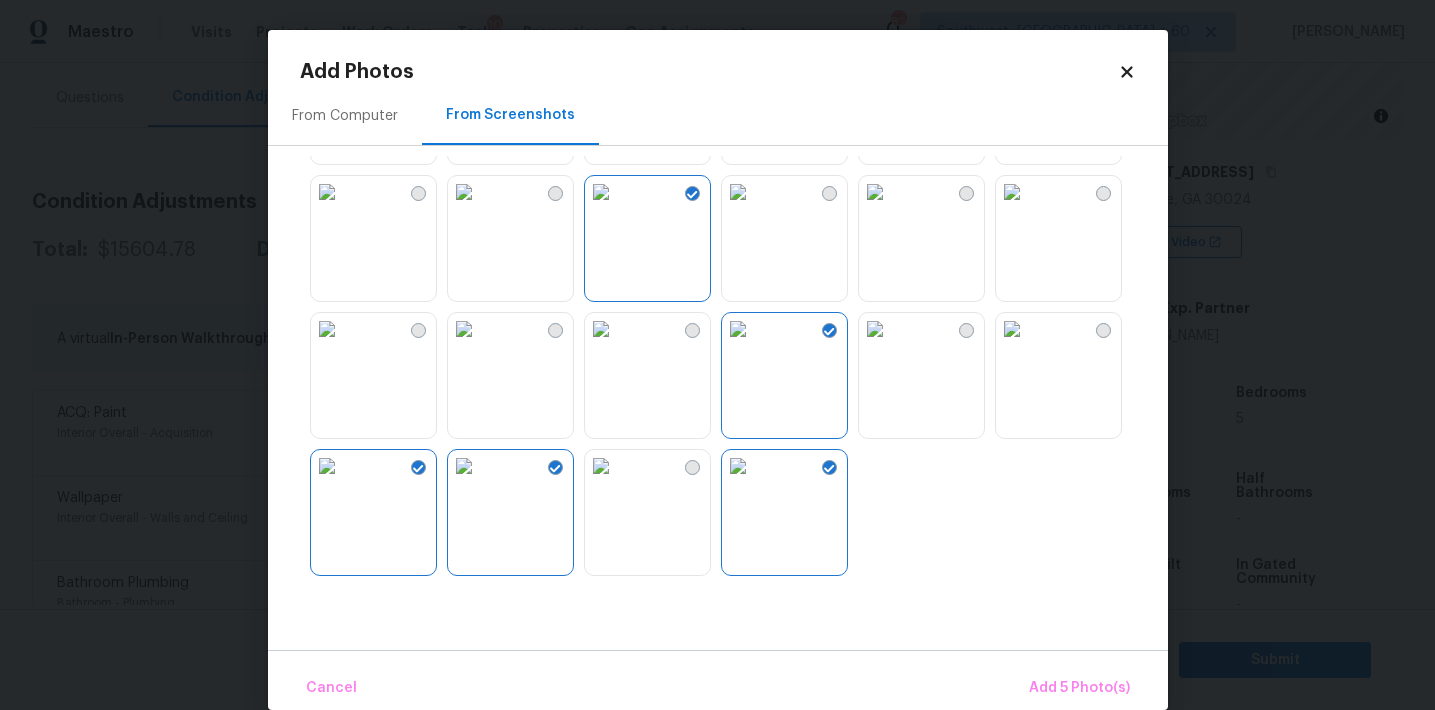click at bounding box center [1012, 329] 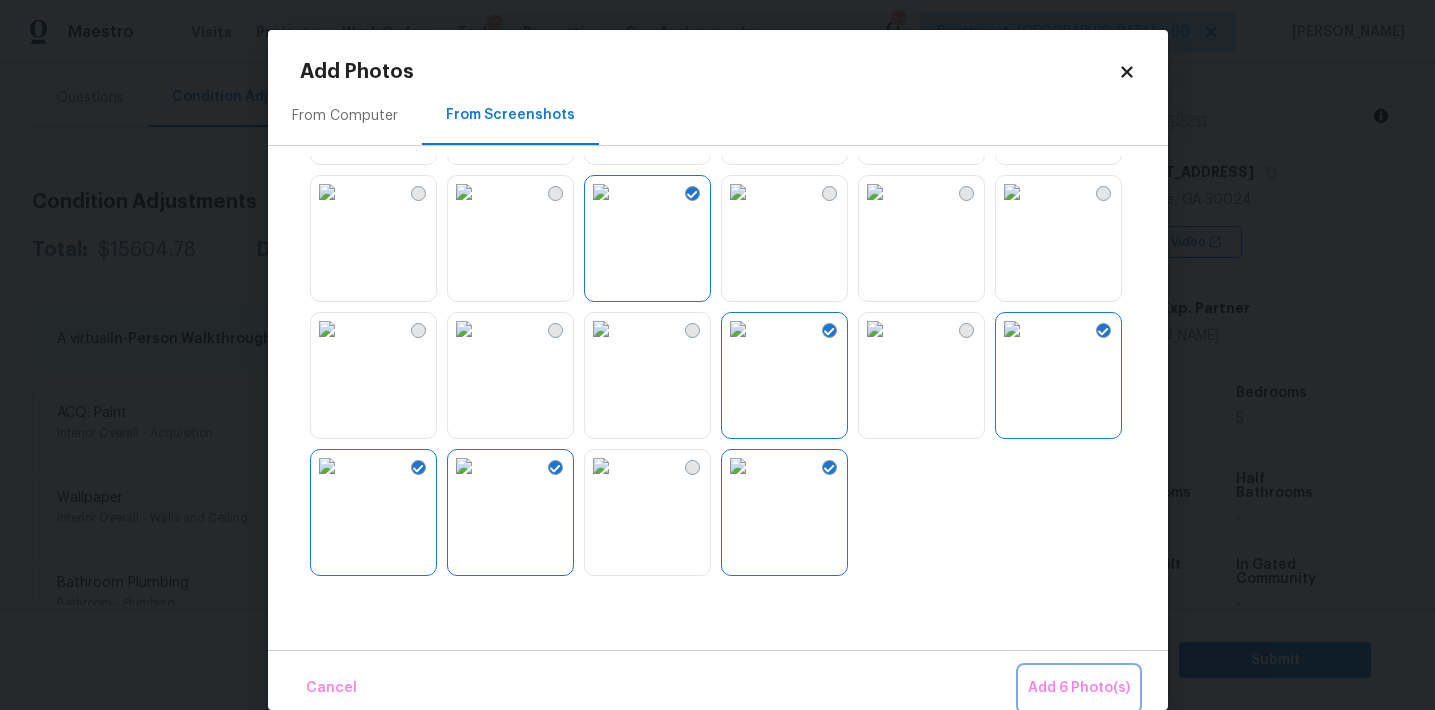 click on "Add 6 Photo(s)" at bounding box center (1079, 688) 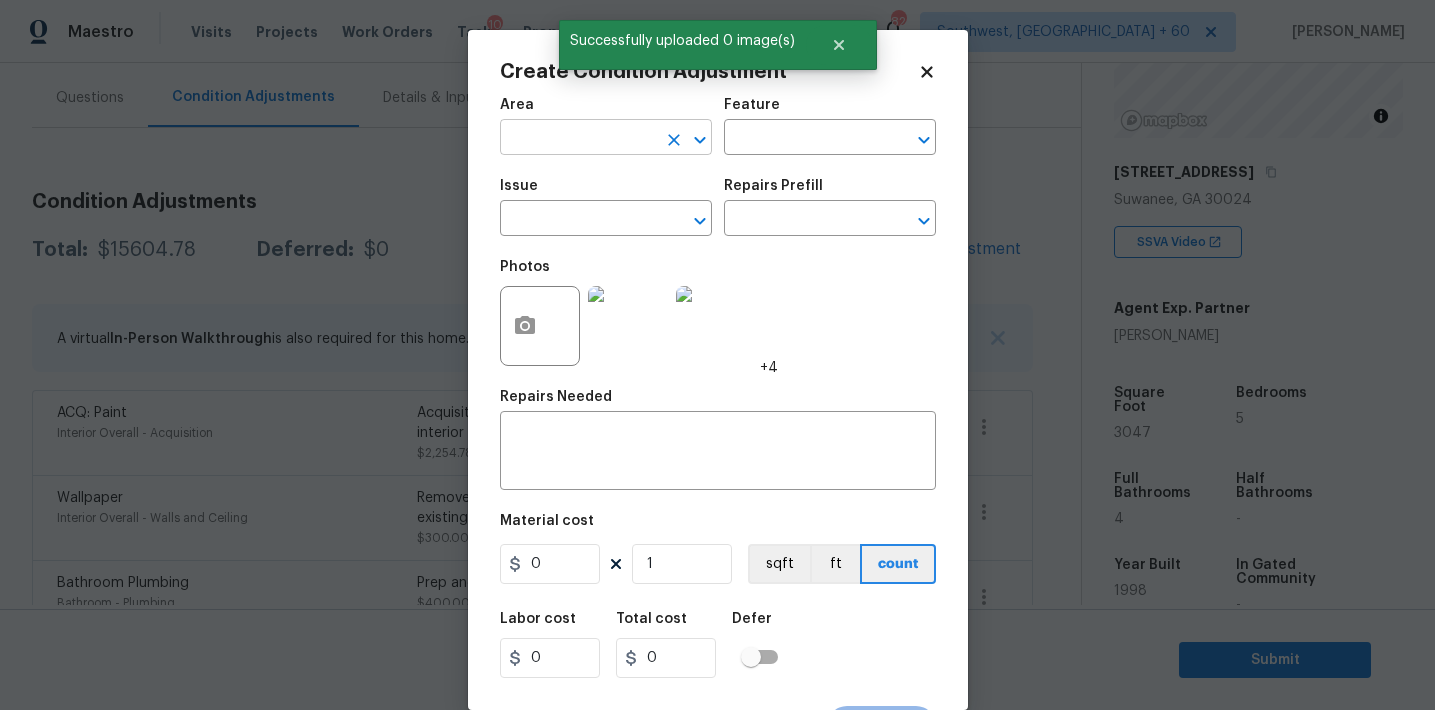 click at bounding box center (578, 139) 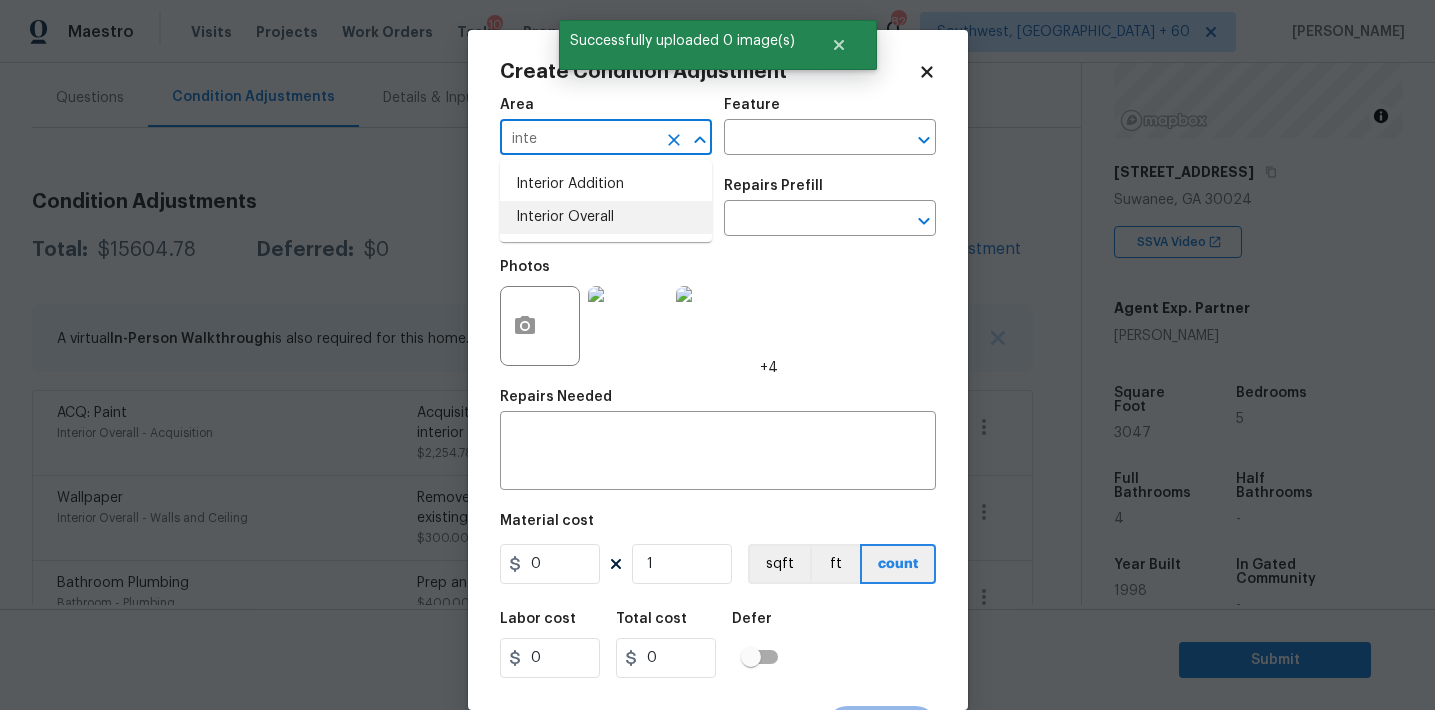 click on "Interior Overall" at bounding box center (606, 217) 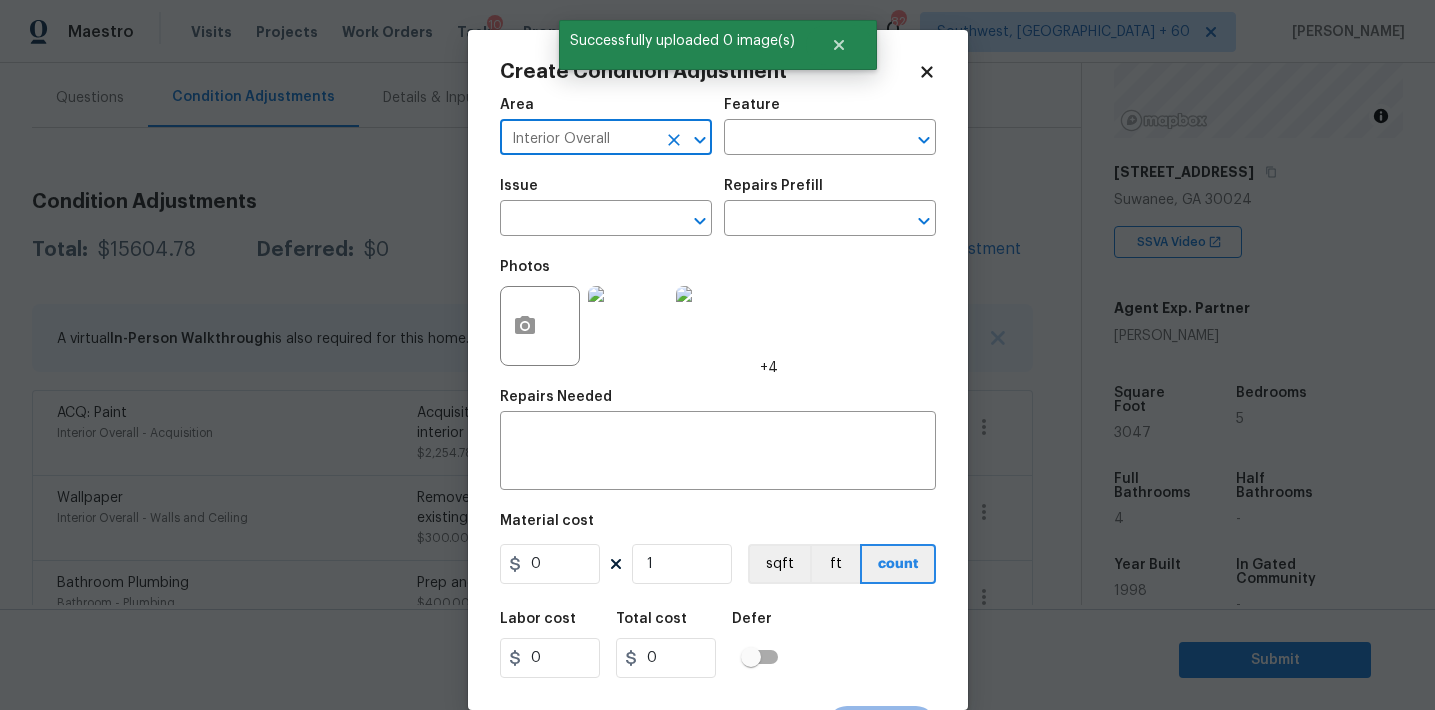 type on "Interior Overall" 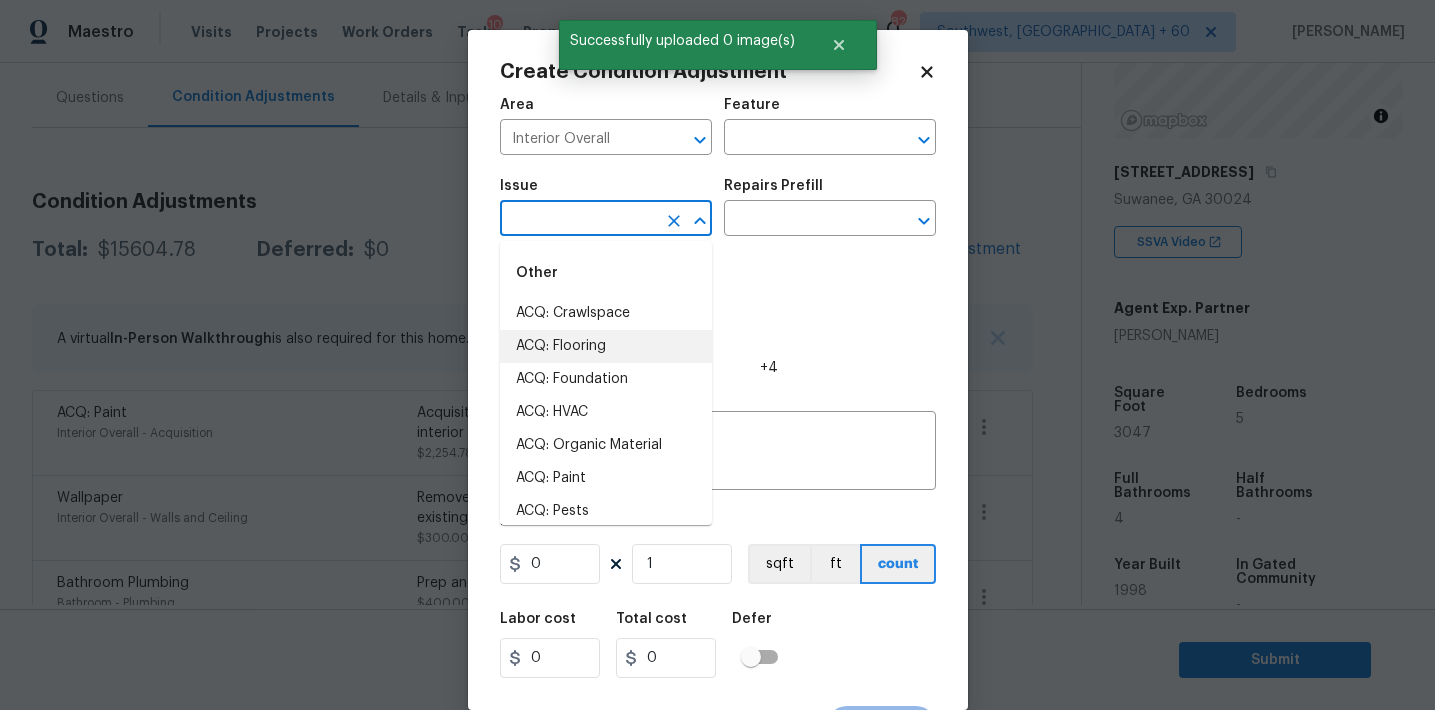 click on "ACQ: Flooring" at bounding box center (606, 346) 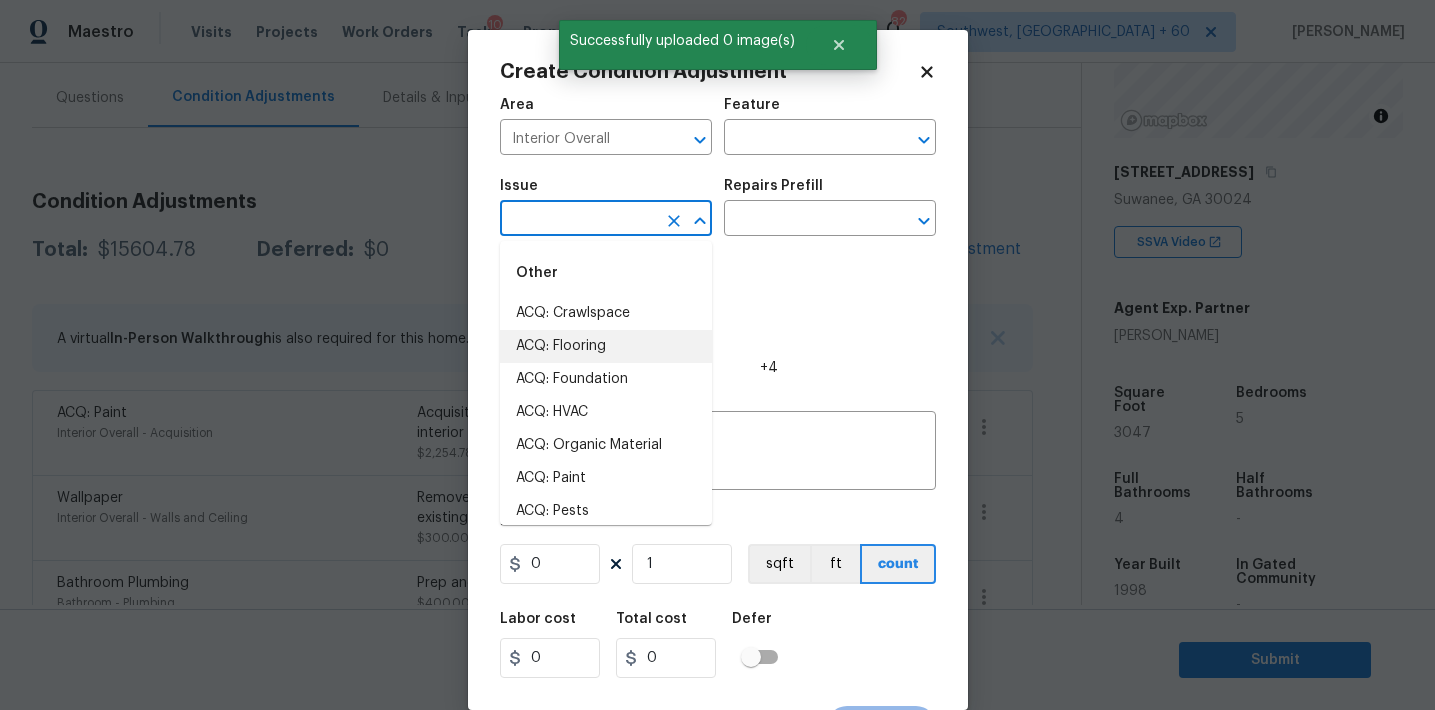 type on "ACQ: Flooring" 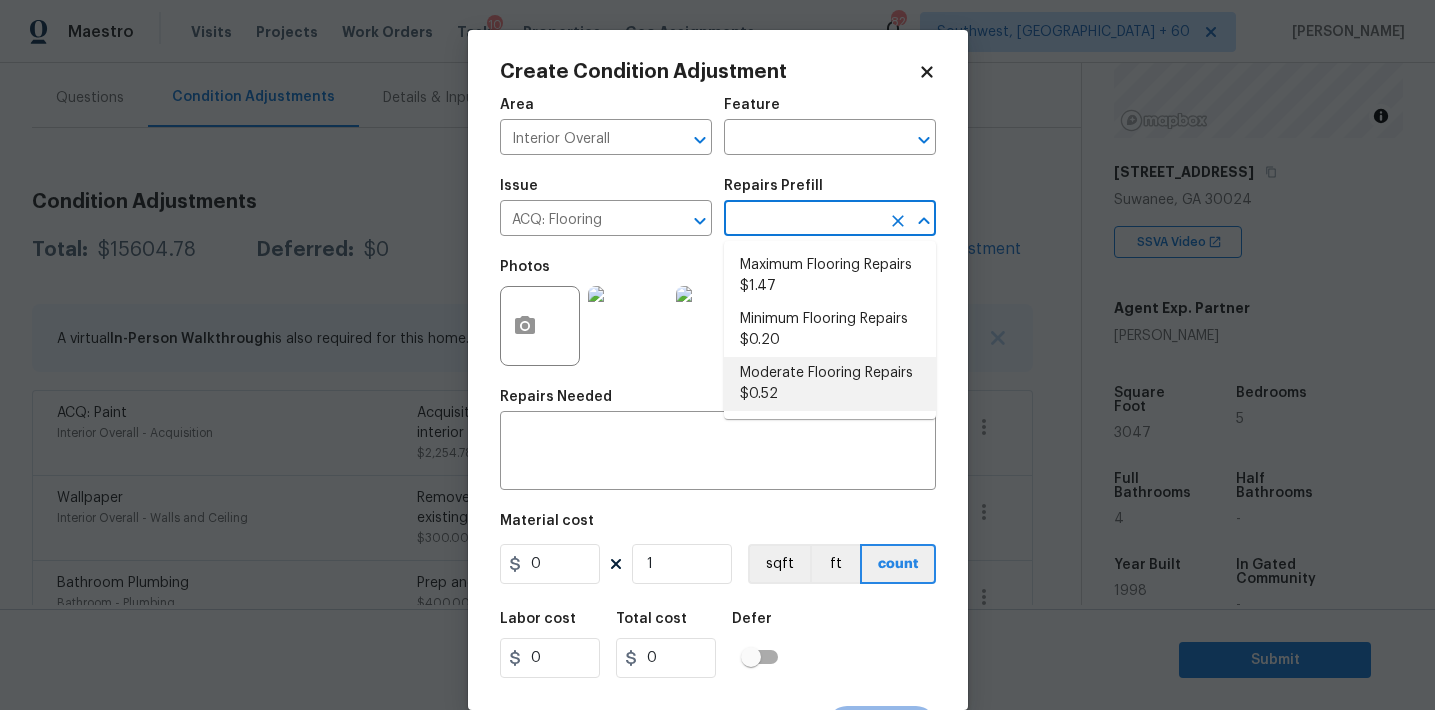click on "Moderate Flooring Repairs $0.52" at bounding box center [830, 384] 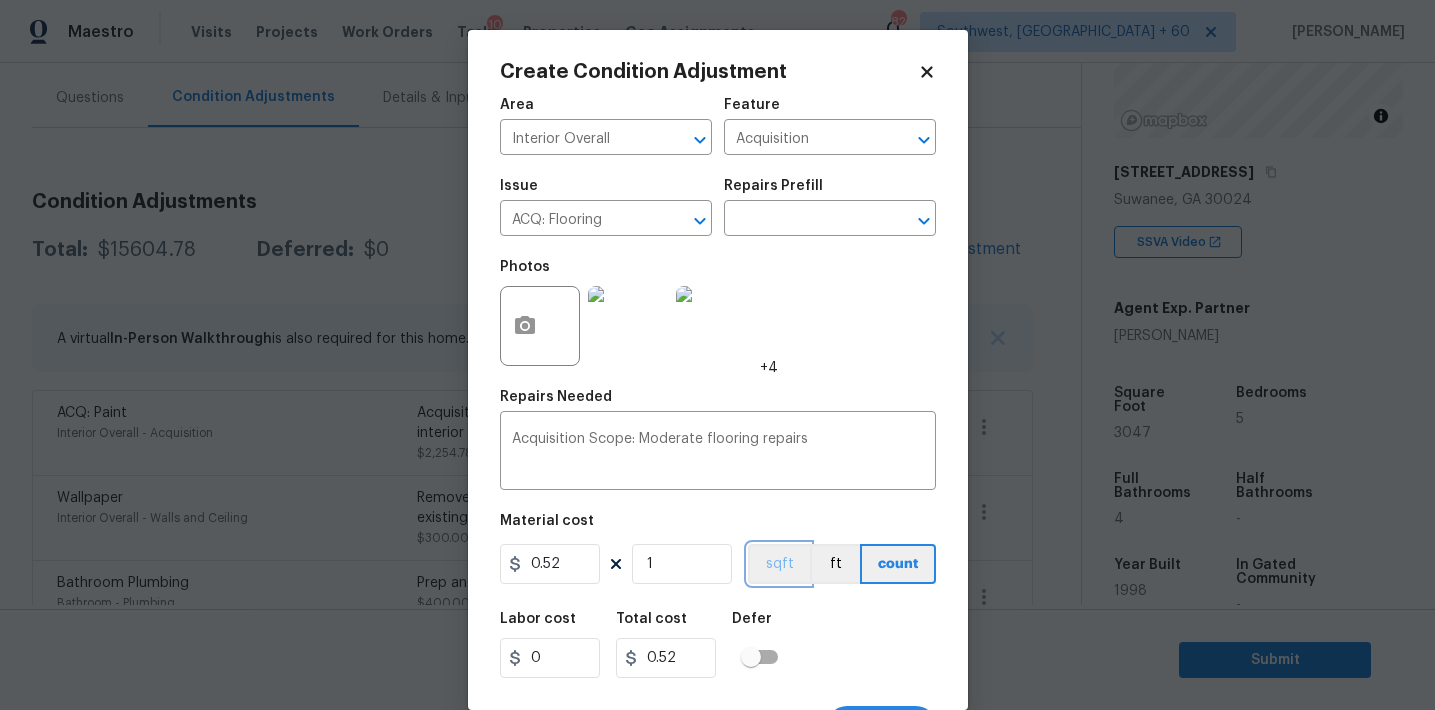 click on "sqft" at bounding box center [779, 564] 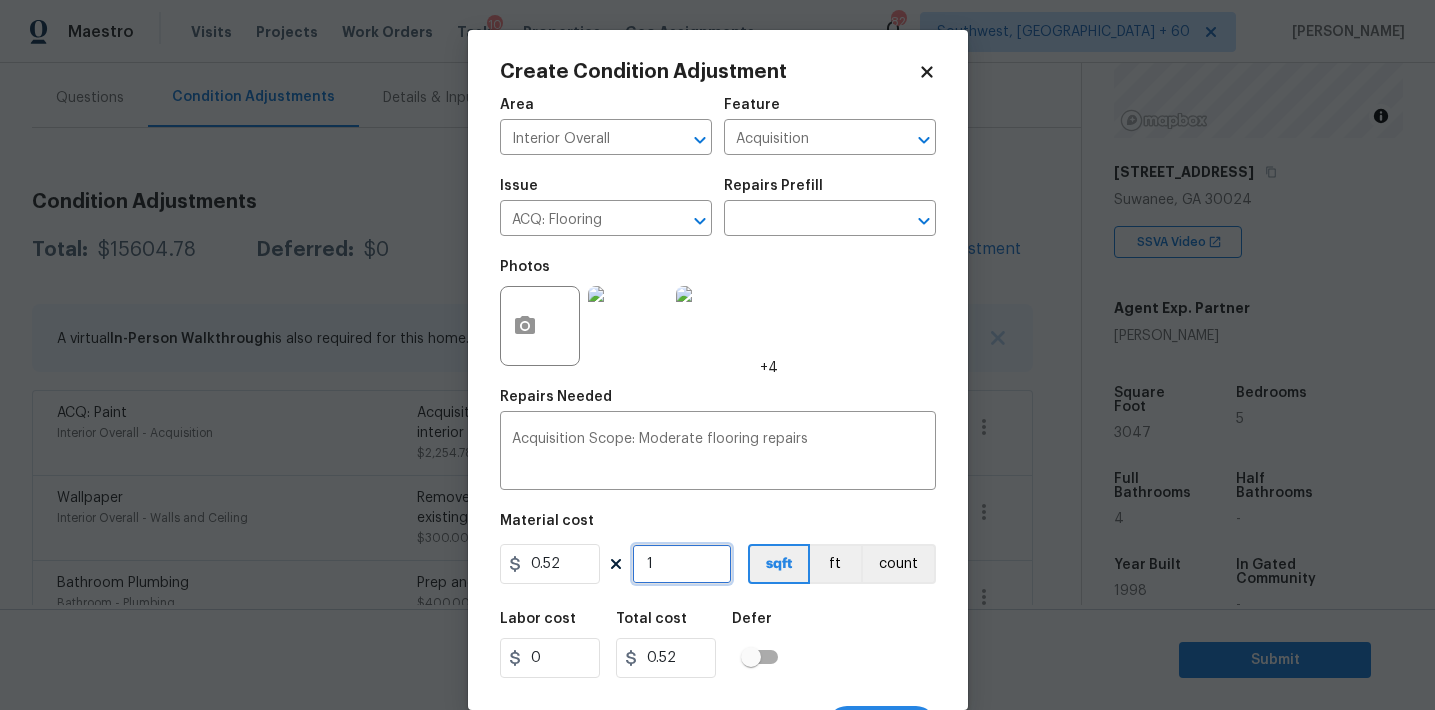 click on "1" at bounding box center [682, 564] 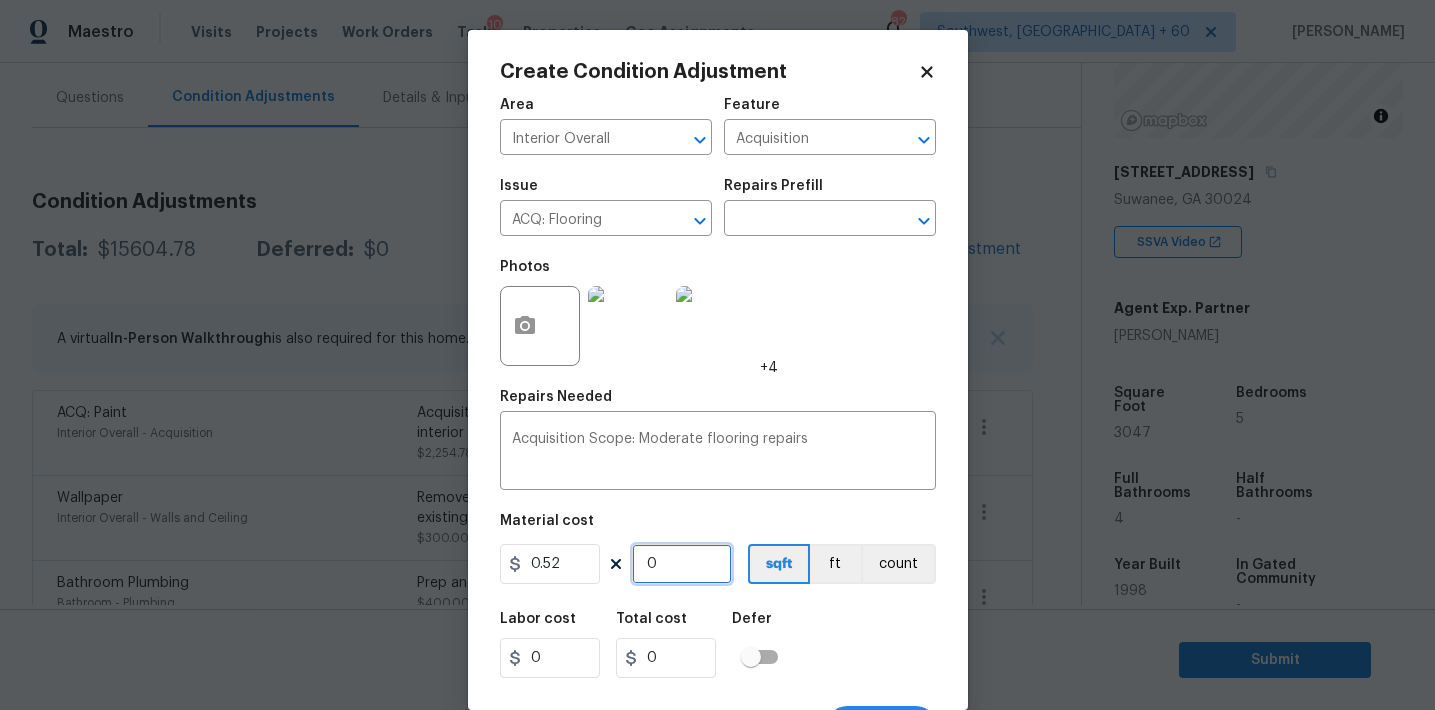 paste on "3047" 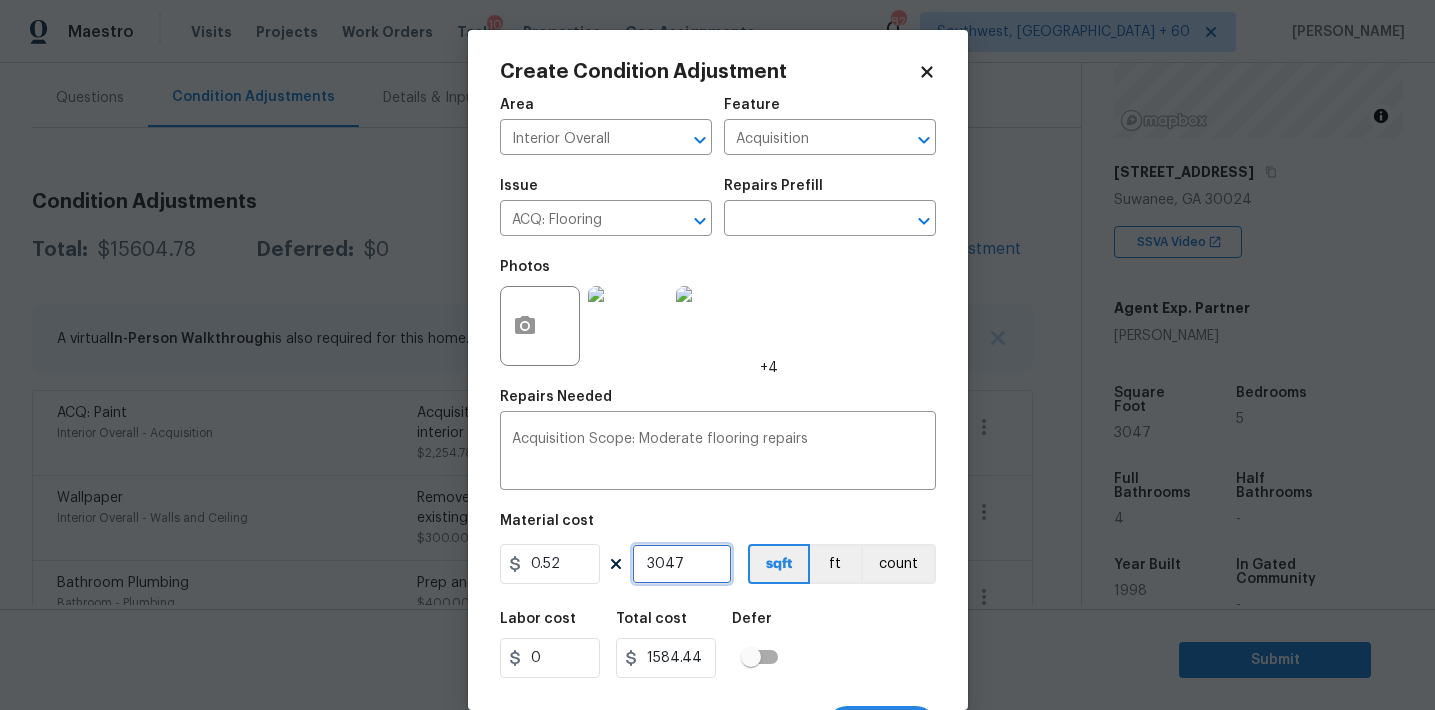 type on "3047" 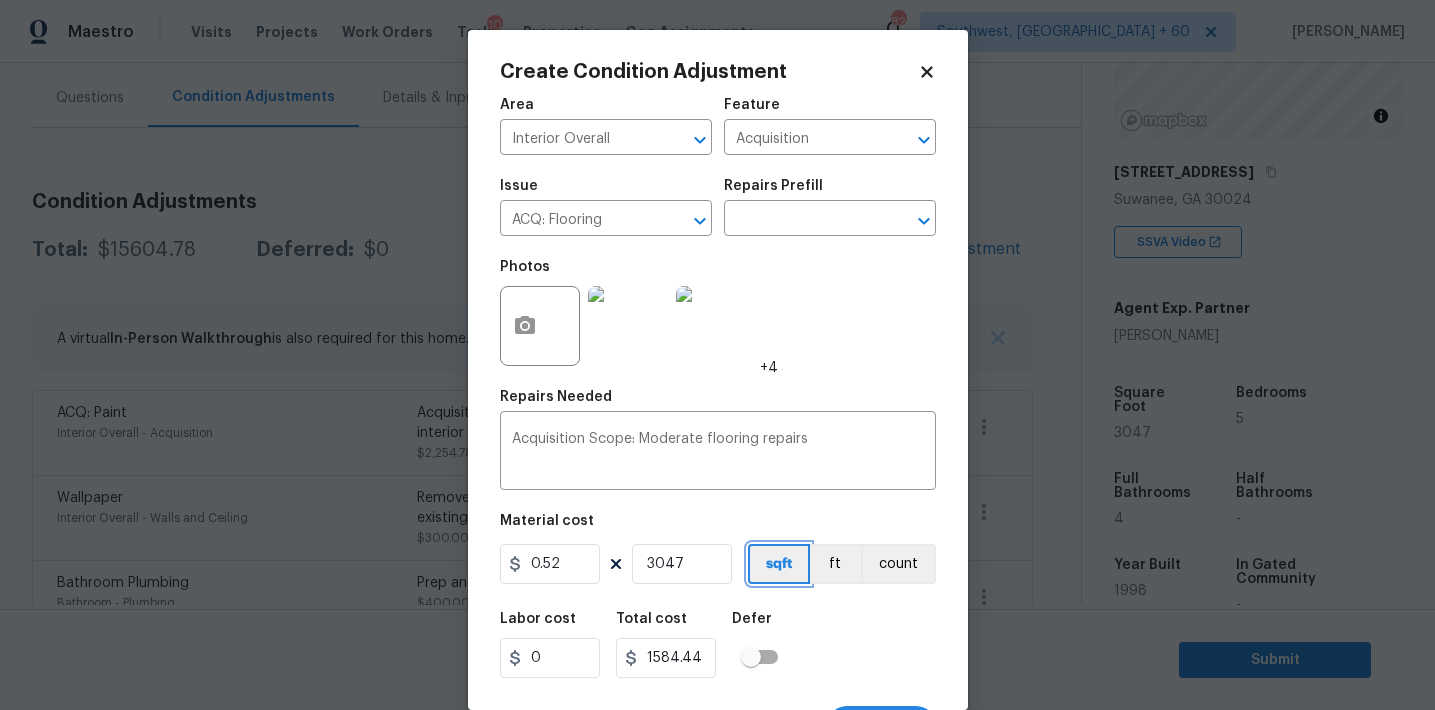type 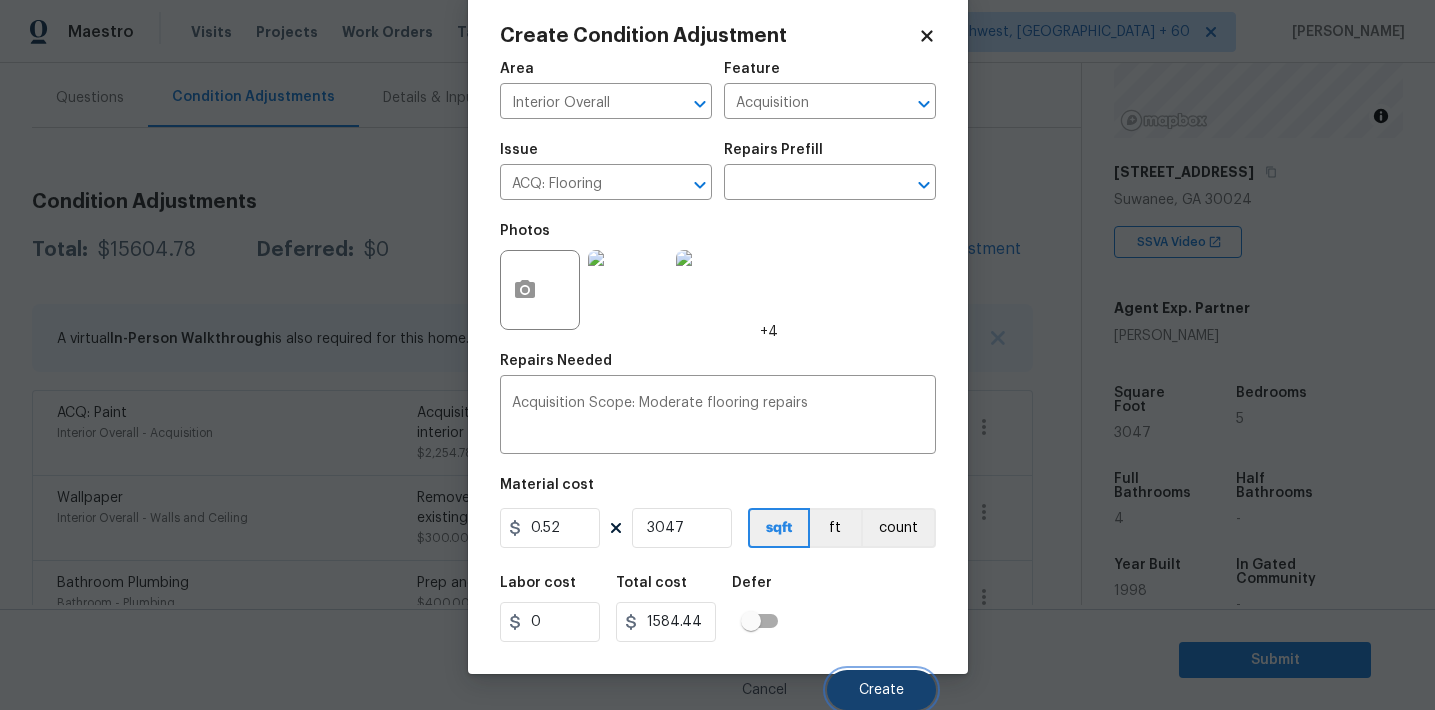 click on "Create" at bounding box center [881, 690] 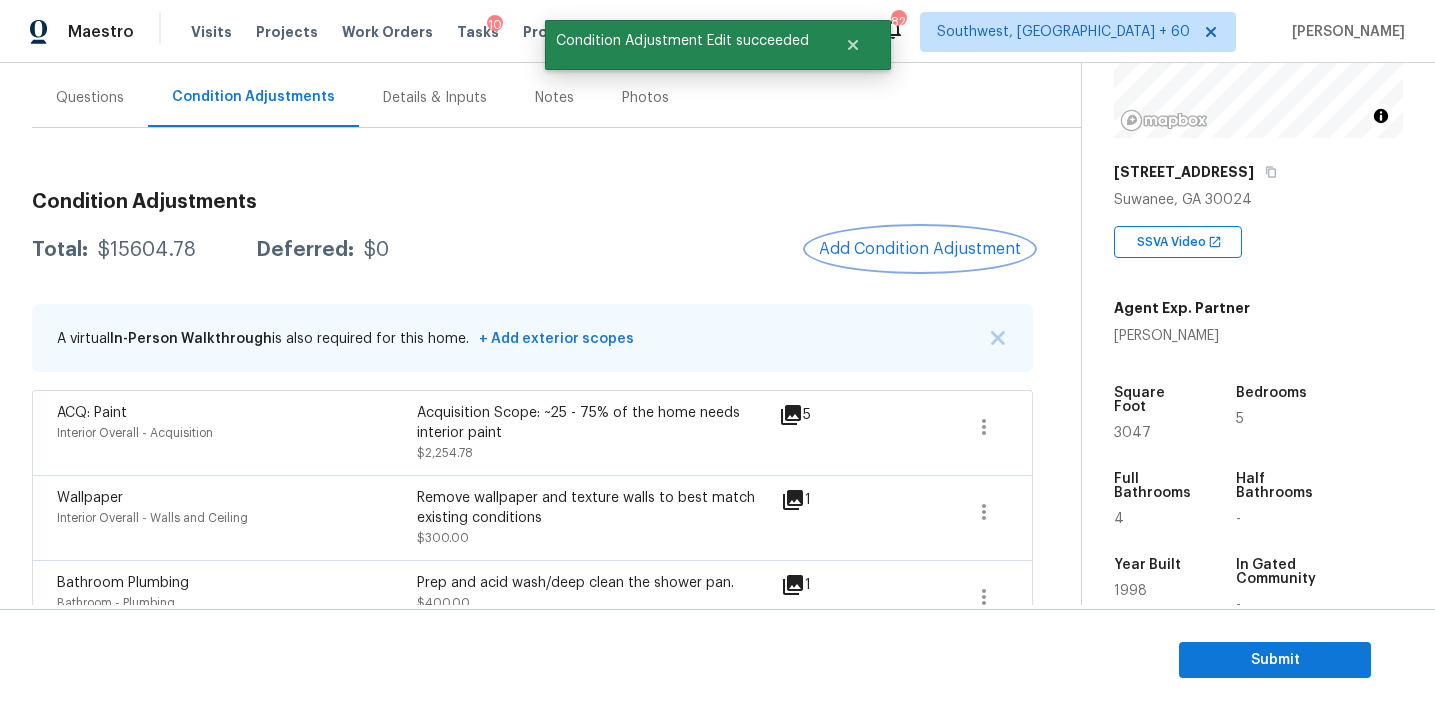 scroll, scrollTop: 0, scrollLeft: 0, axis: both 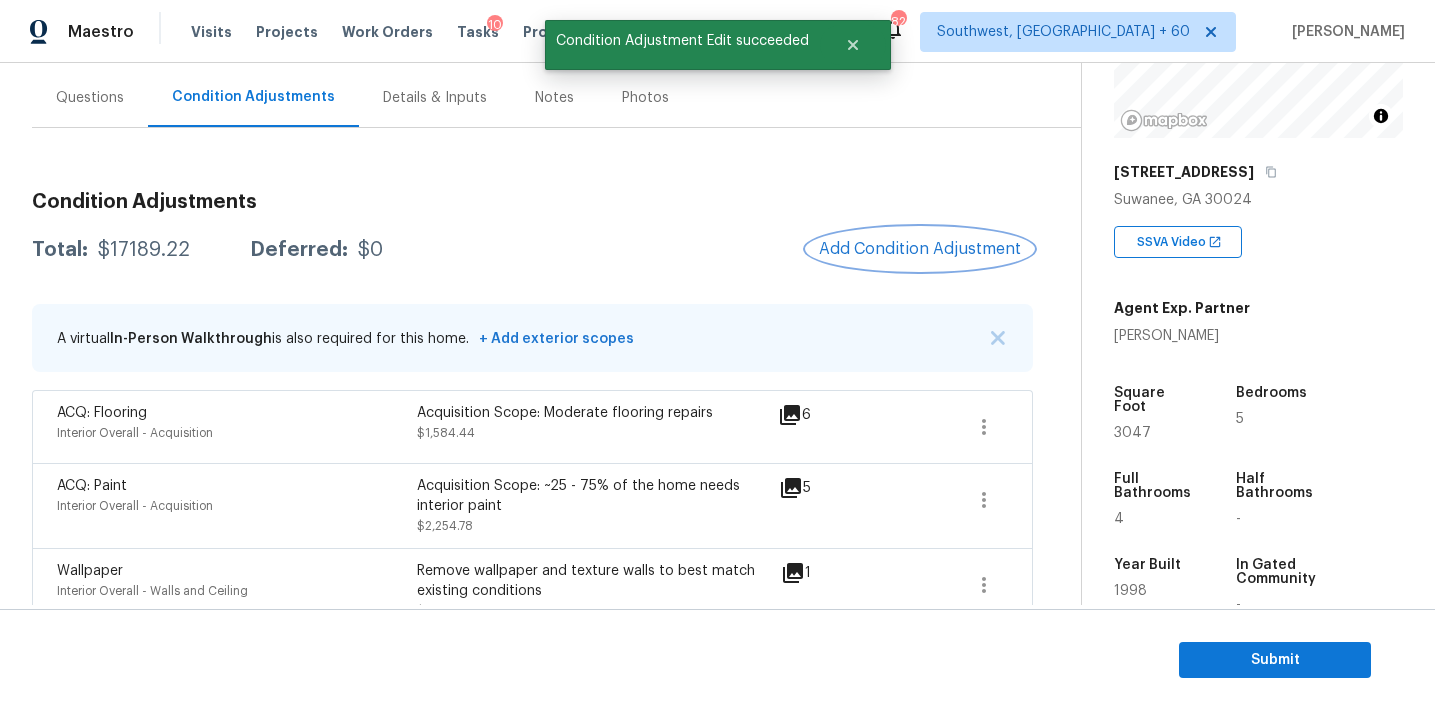 click on "Add Condition Adjustment" at bounding box center [920, 249] 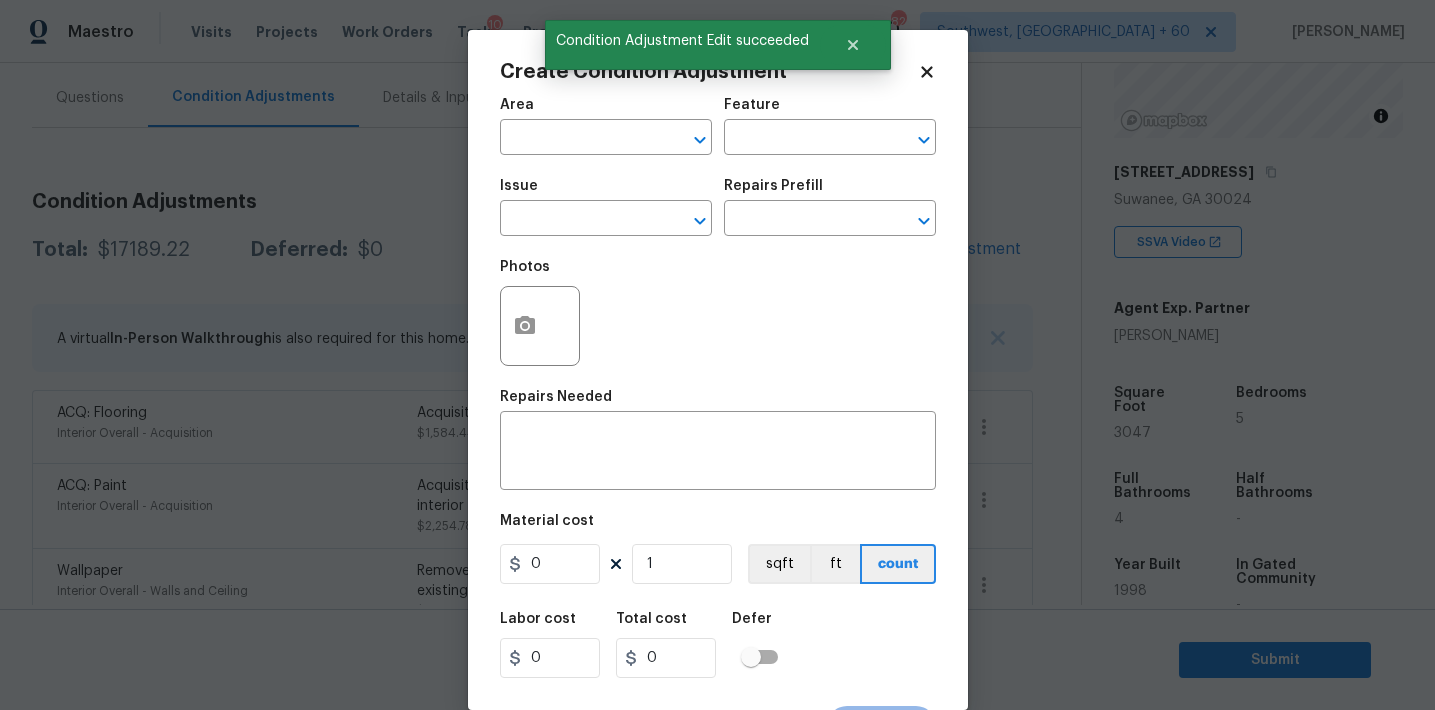 click on "Area ​" at bounding box center [606, 126] 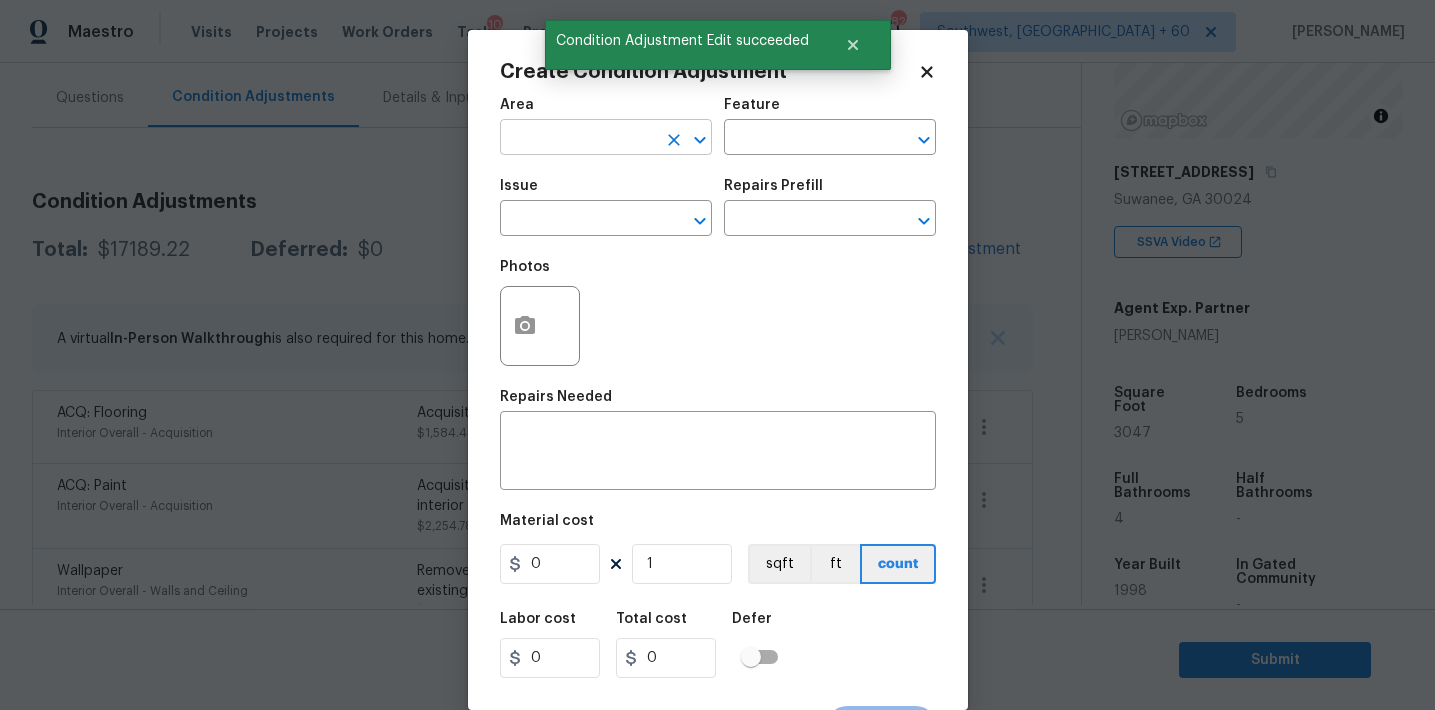 click at bounding box center (578, 139) 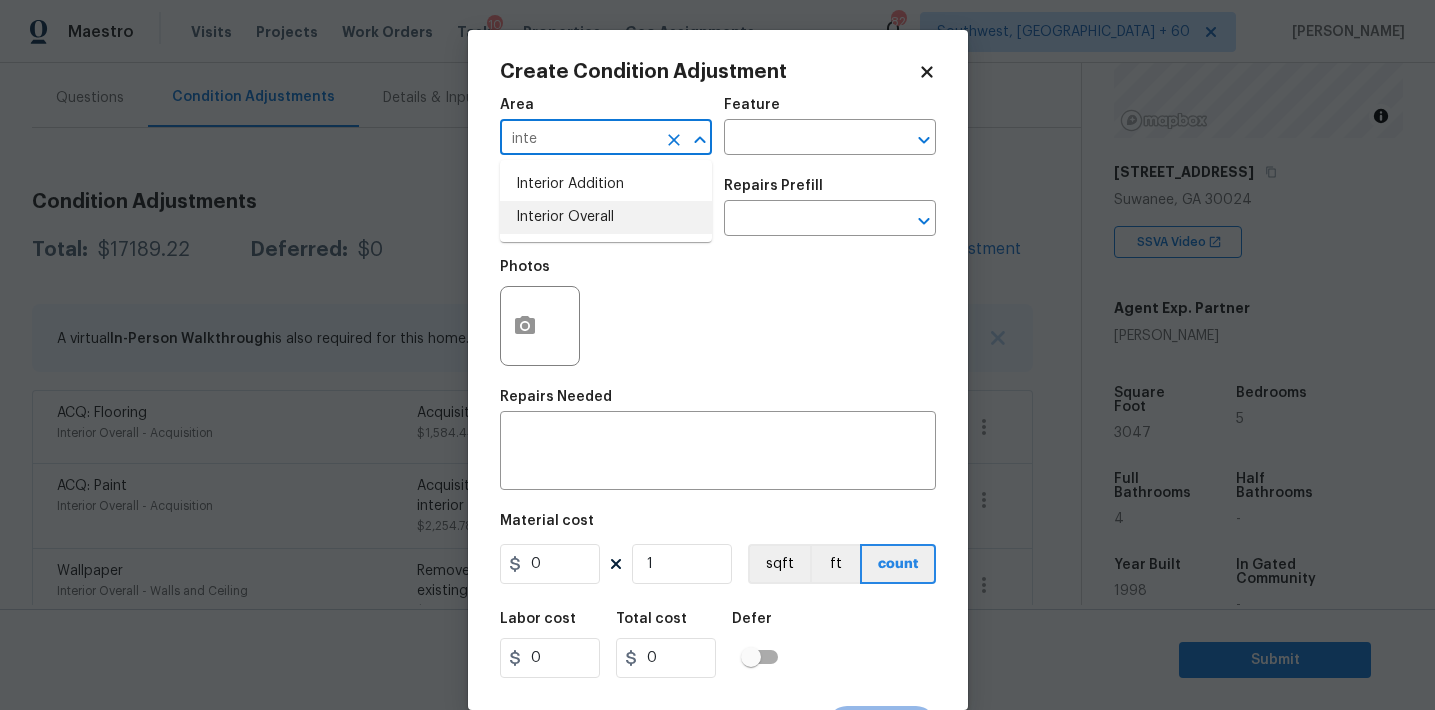 click on "Interior Overall" at bounding box center (606, 217) 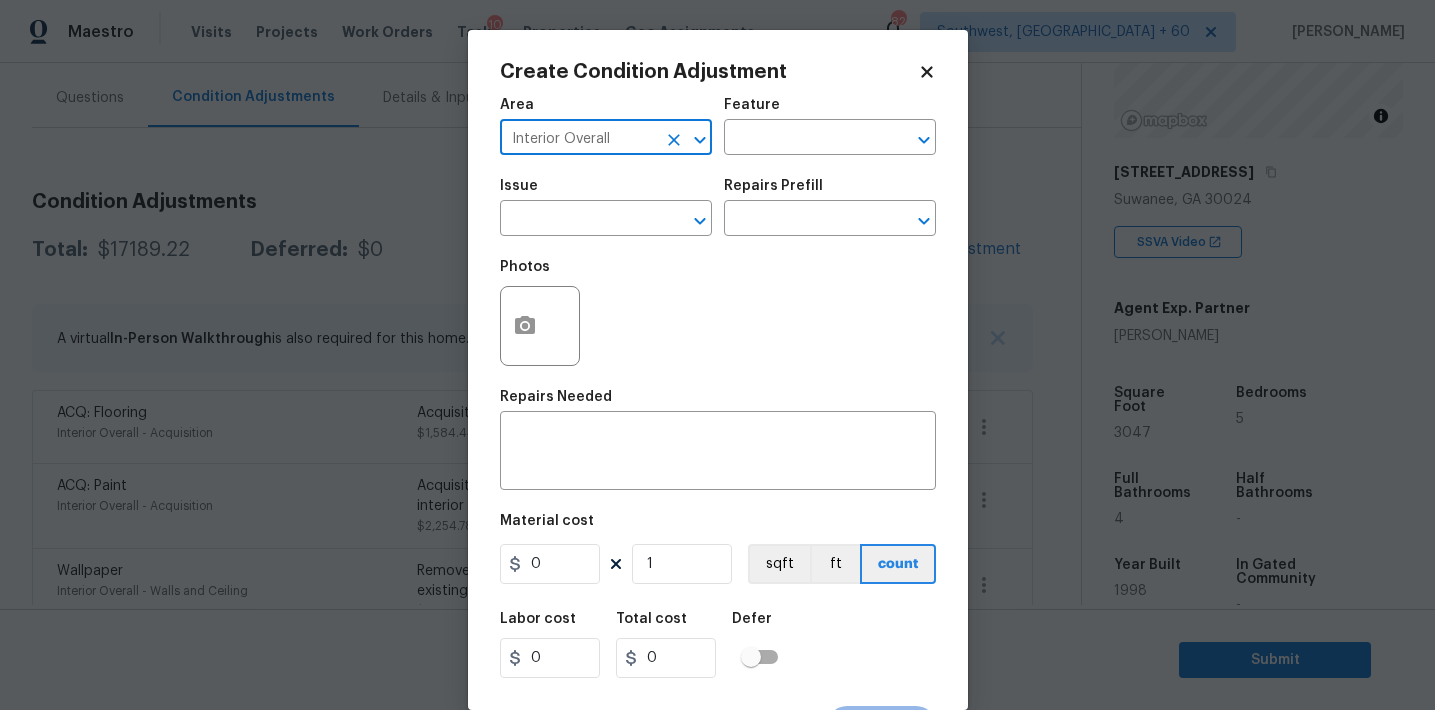 type on "Interior Overall" 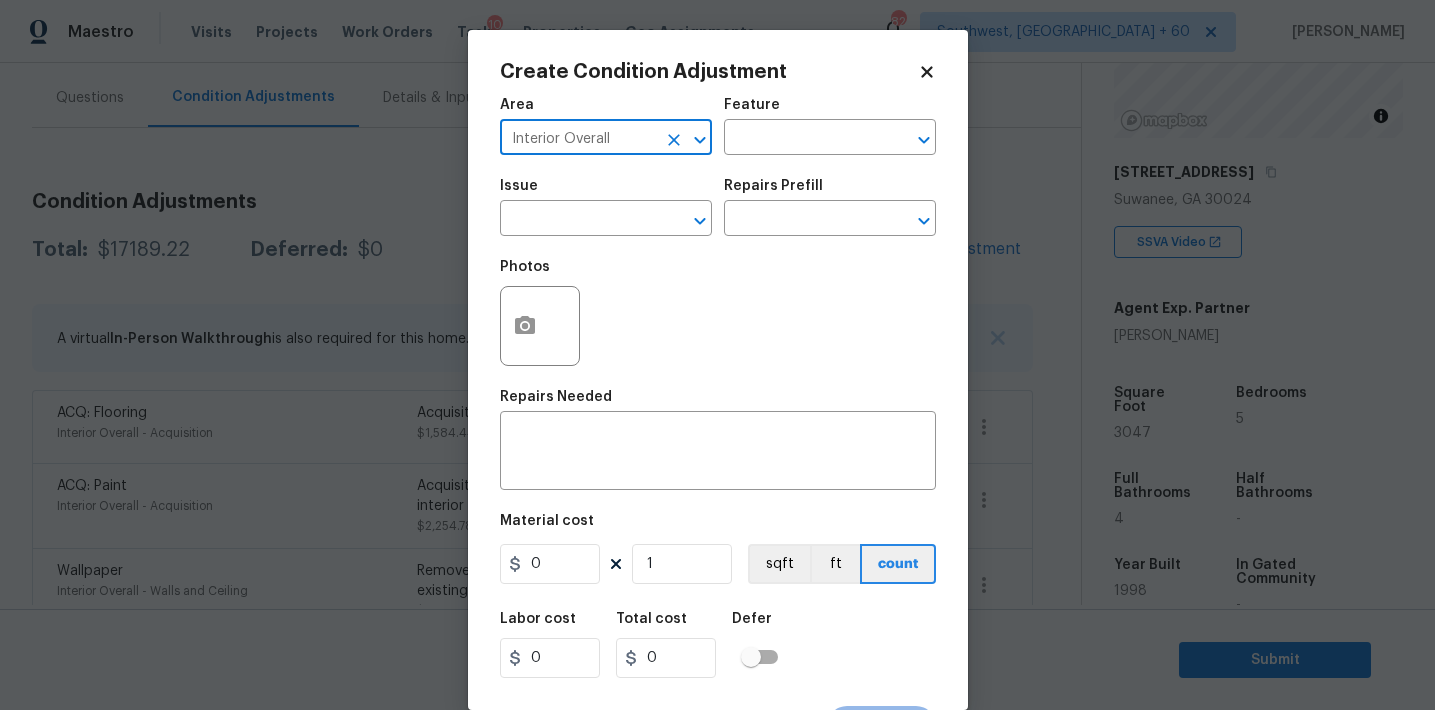 click at bounding box center (578, 220) 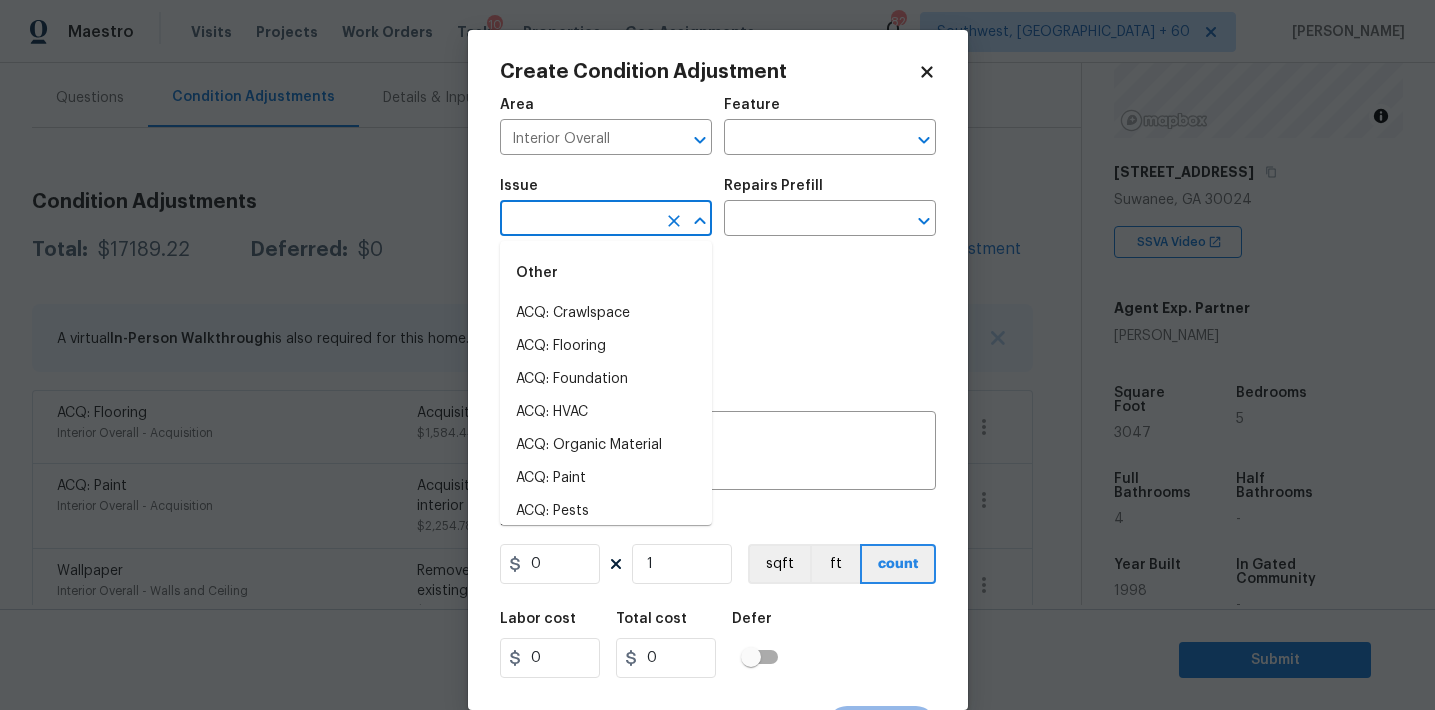type on "o" 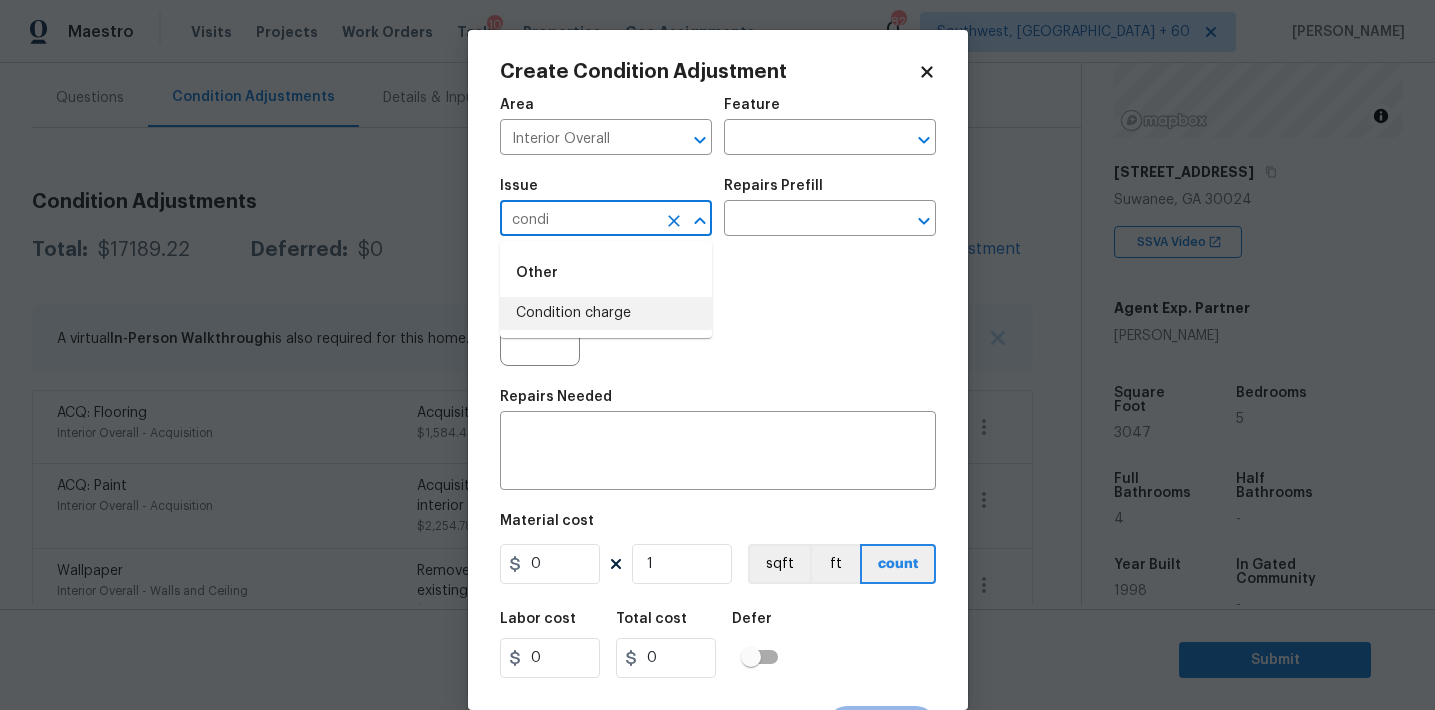 click on "Condition charge" at bounding box center [606, 313] 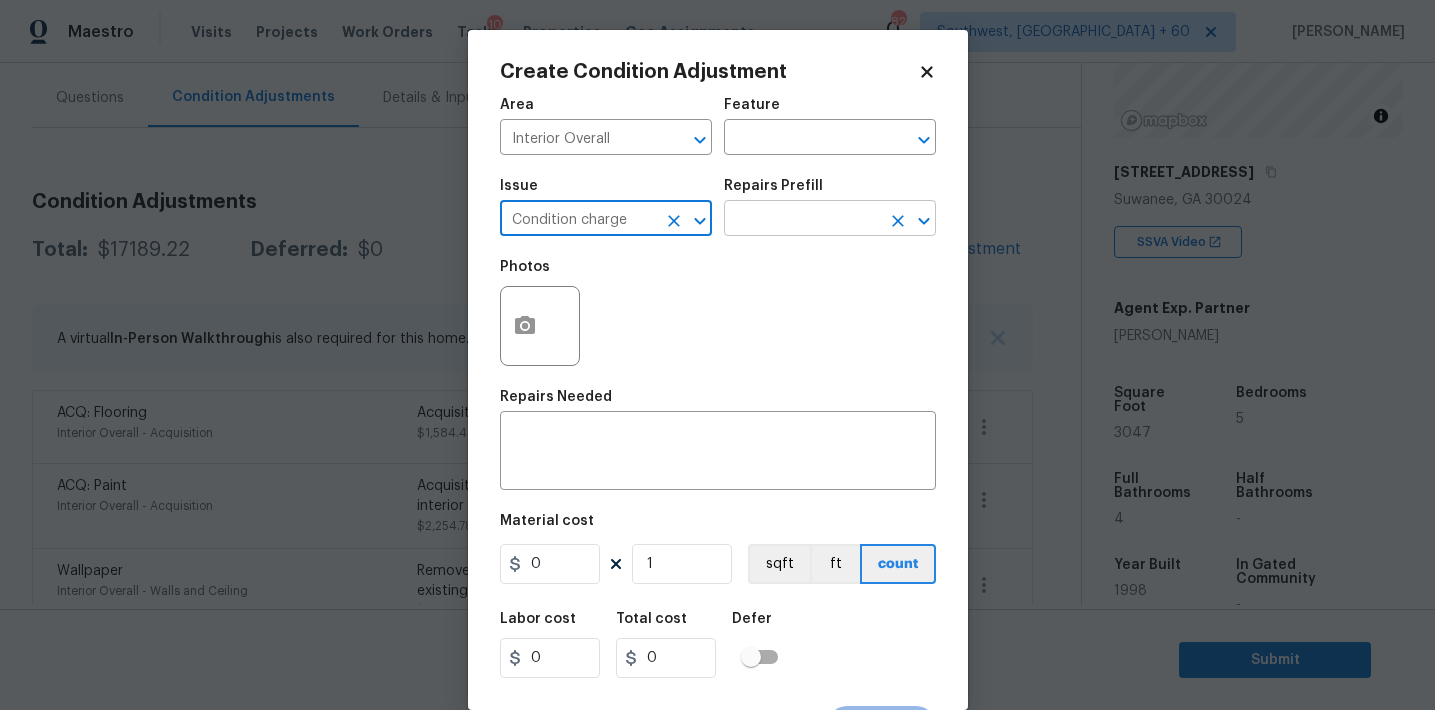 type on "Condition charge" 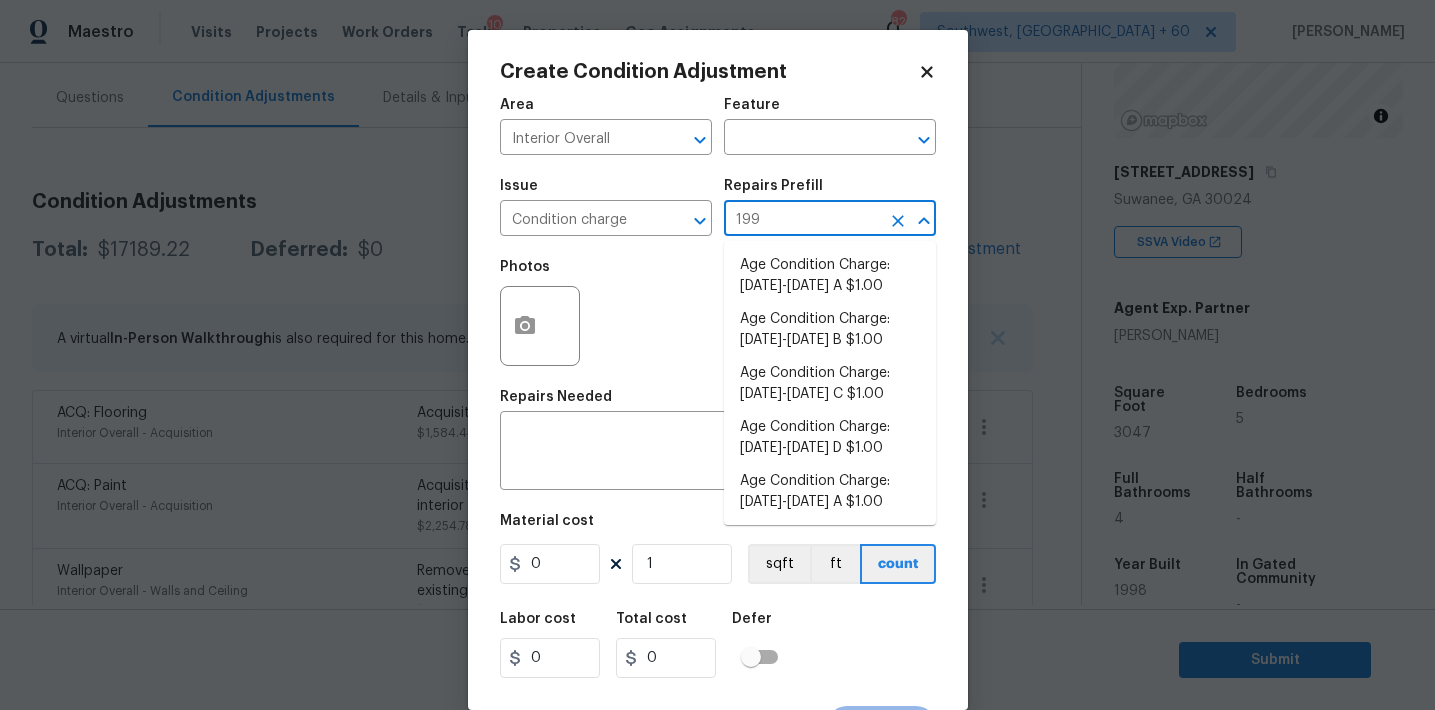 type on "1993" 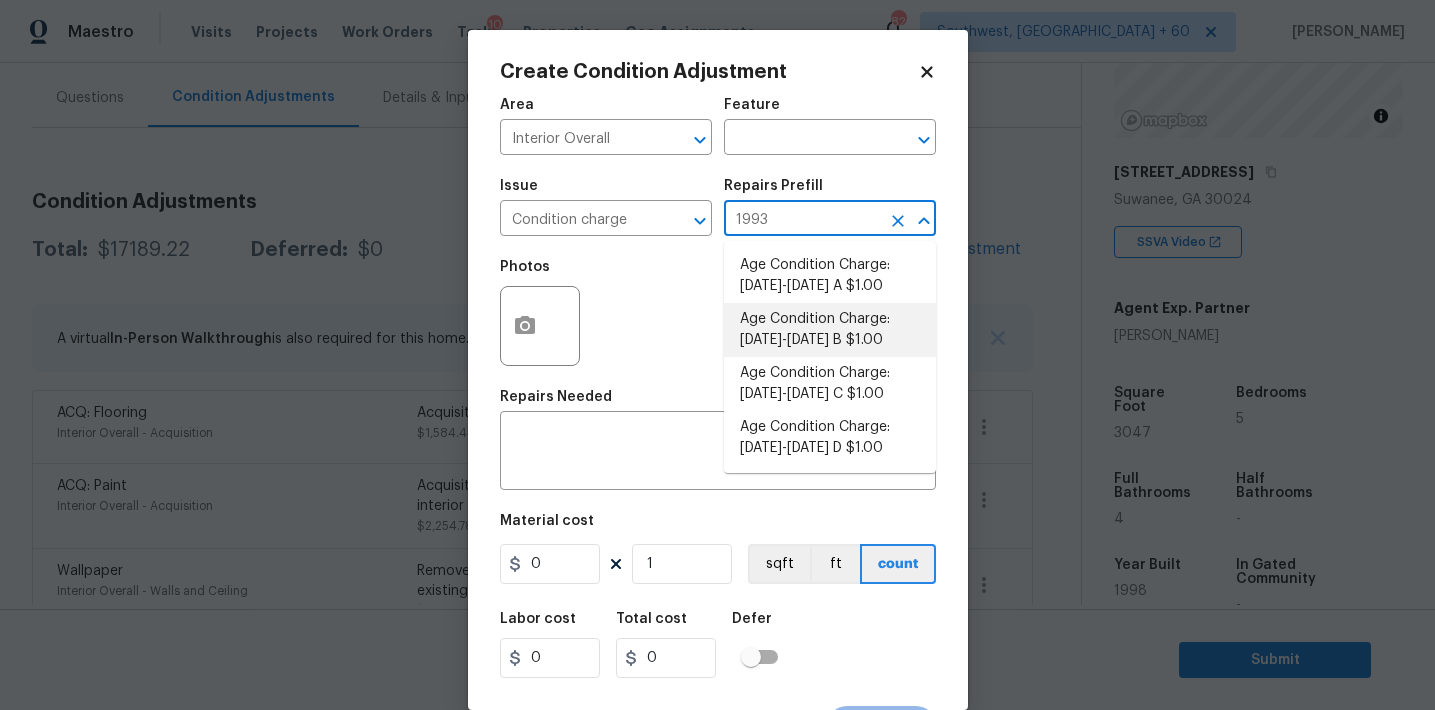 click on "Age Condition Charge: 1993-2008 B	 $1.00" at bounding box center [830, 330] 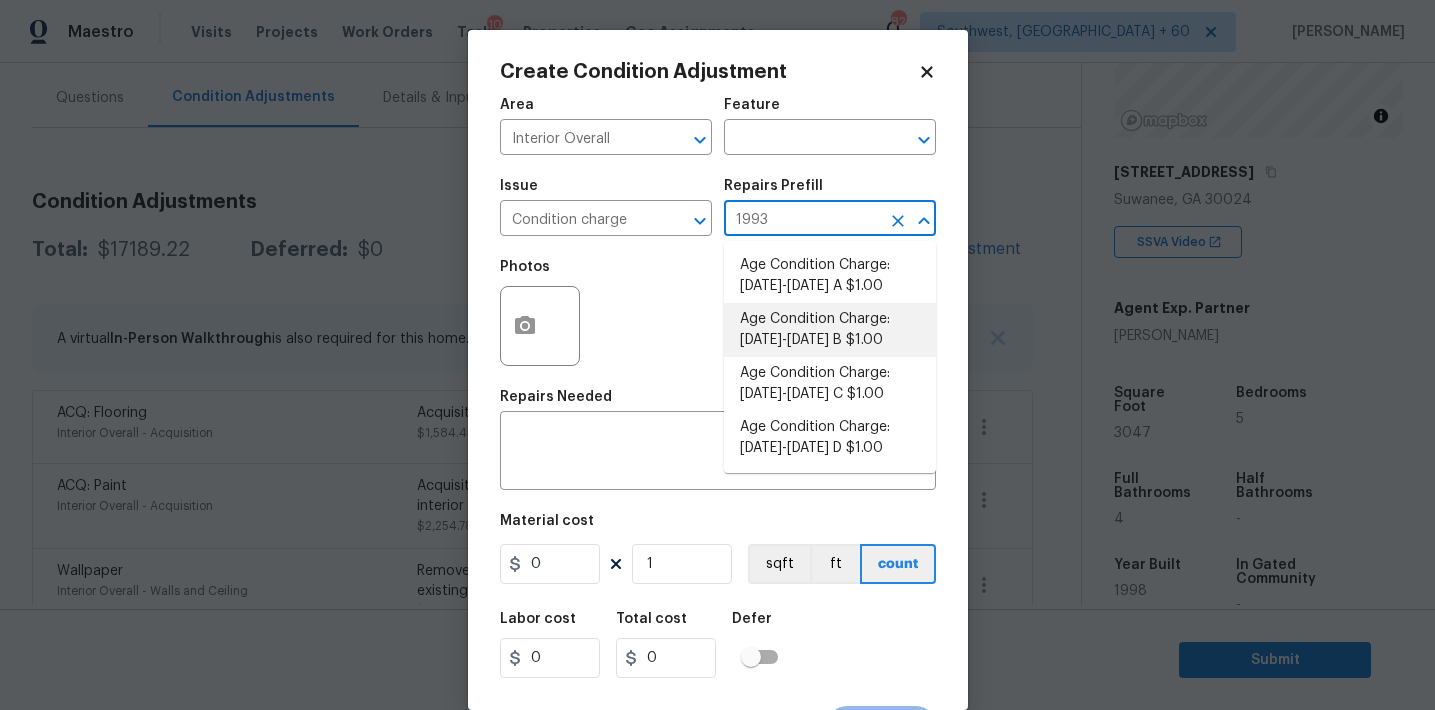 type on "Home Readiness Packages" 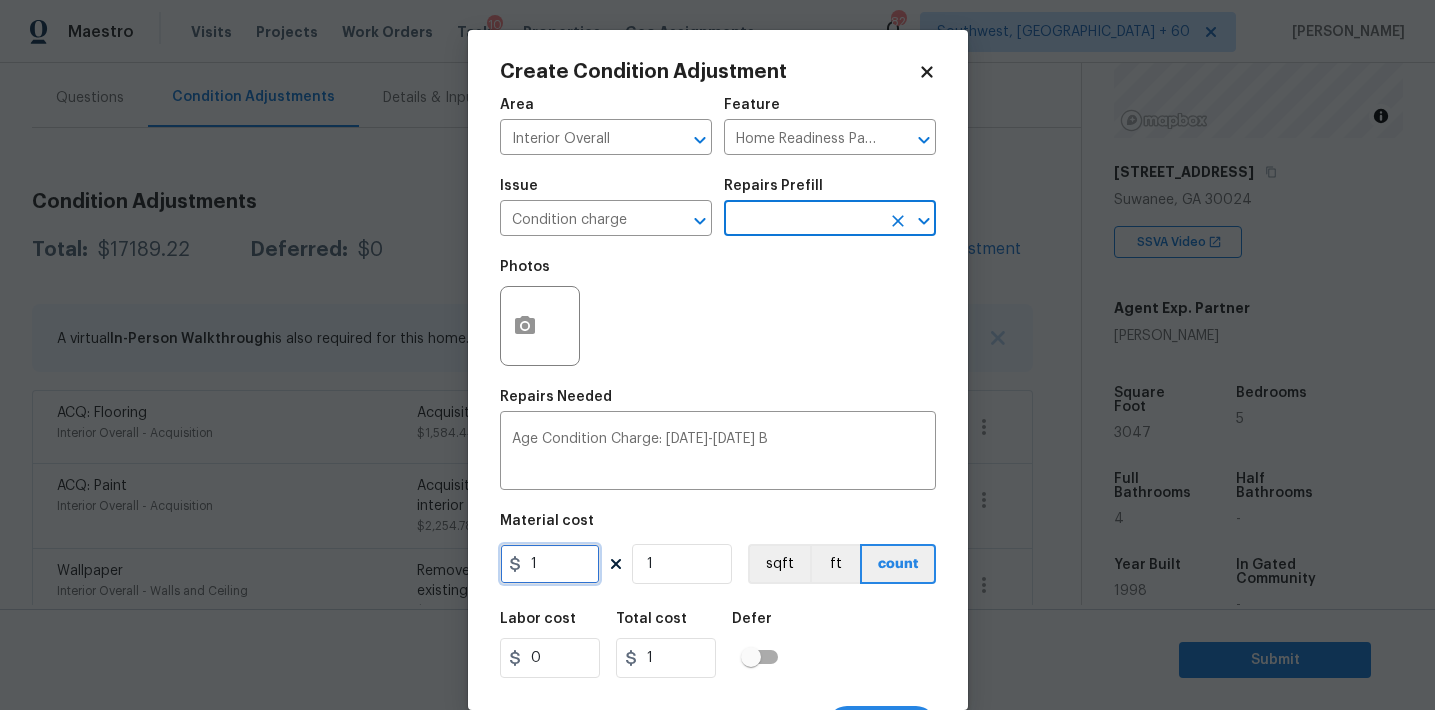 click on "1" at bounding box center [550, 564] 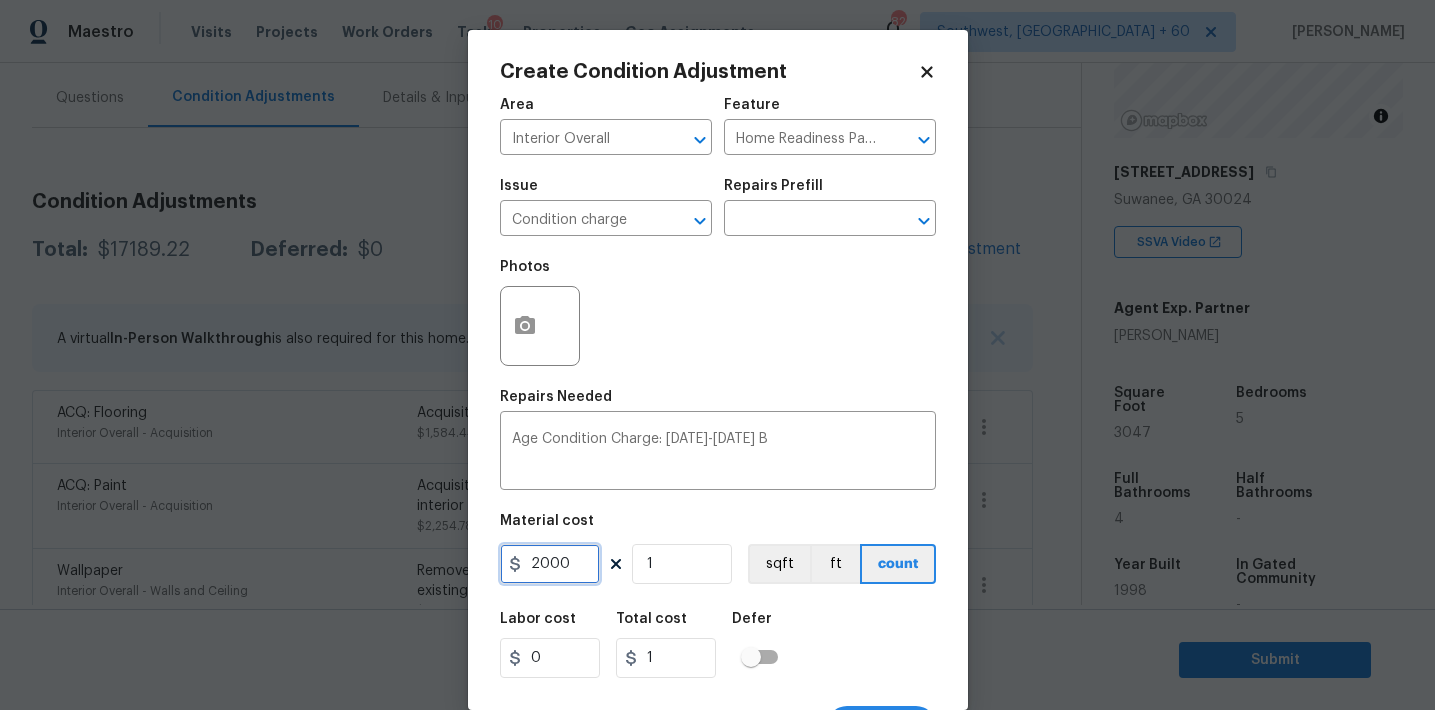type on "2000" 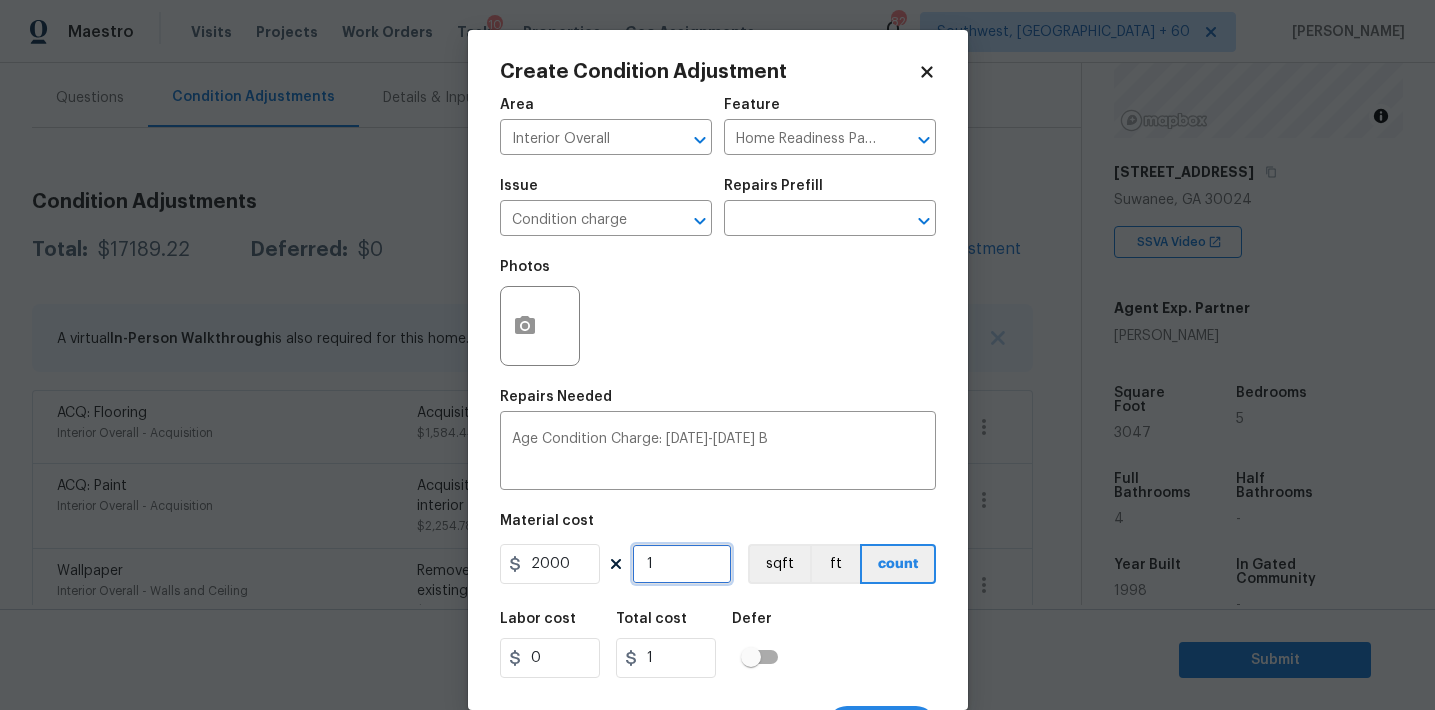 type on "2000" 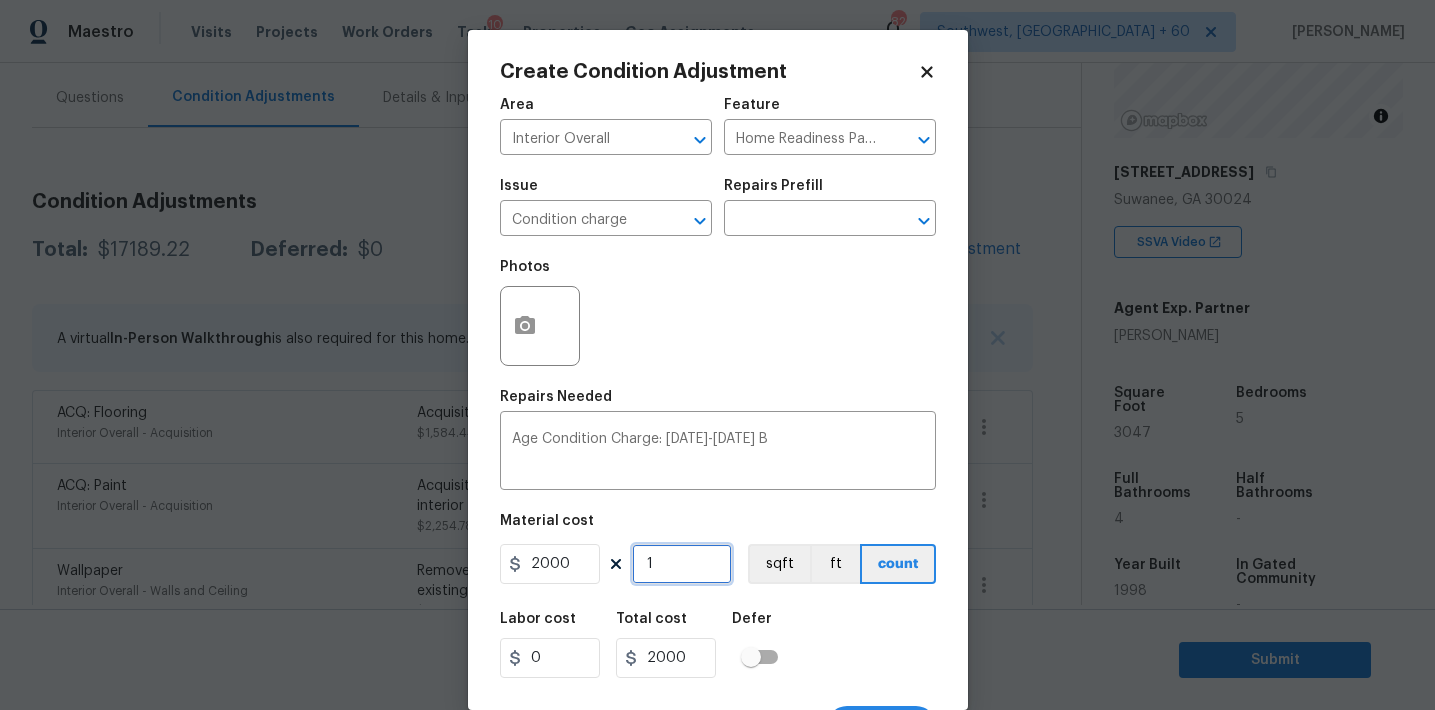 scroll, scrollTop: 37, scrollLeft: 0, axis: vertical 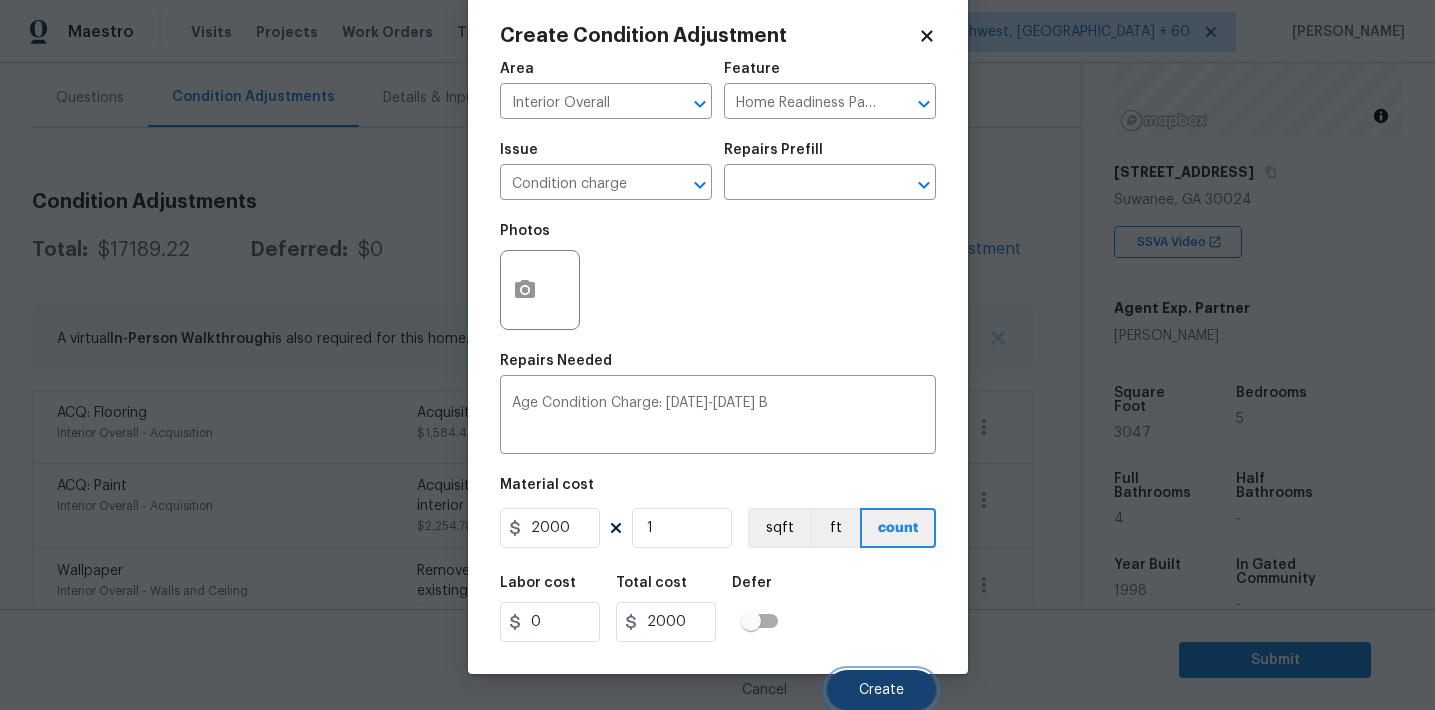 click on "Create" at bounding box center [881, 690] 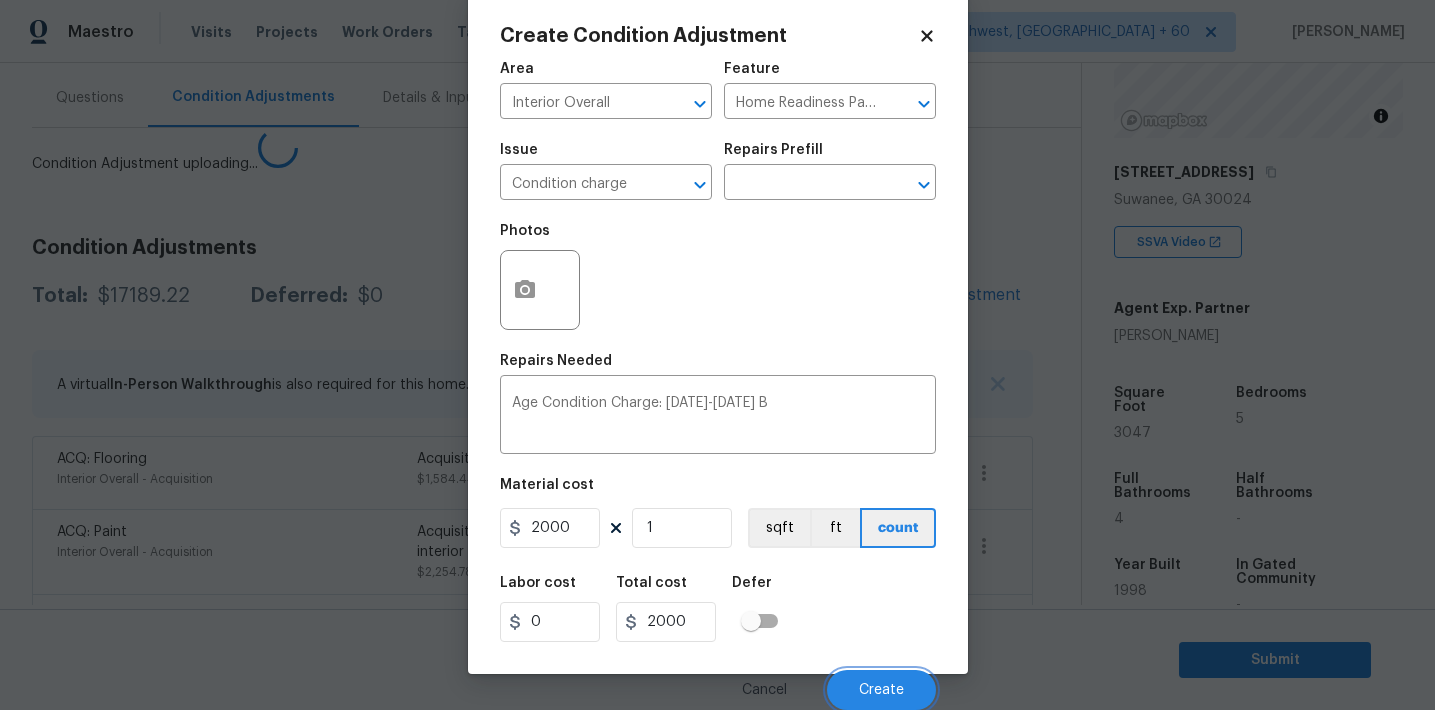 scroll, scrollTop: 30, scrollLeft: 0, axis: vertical 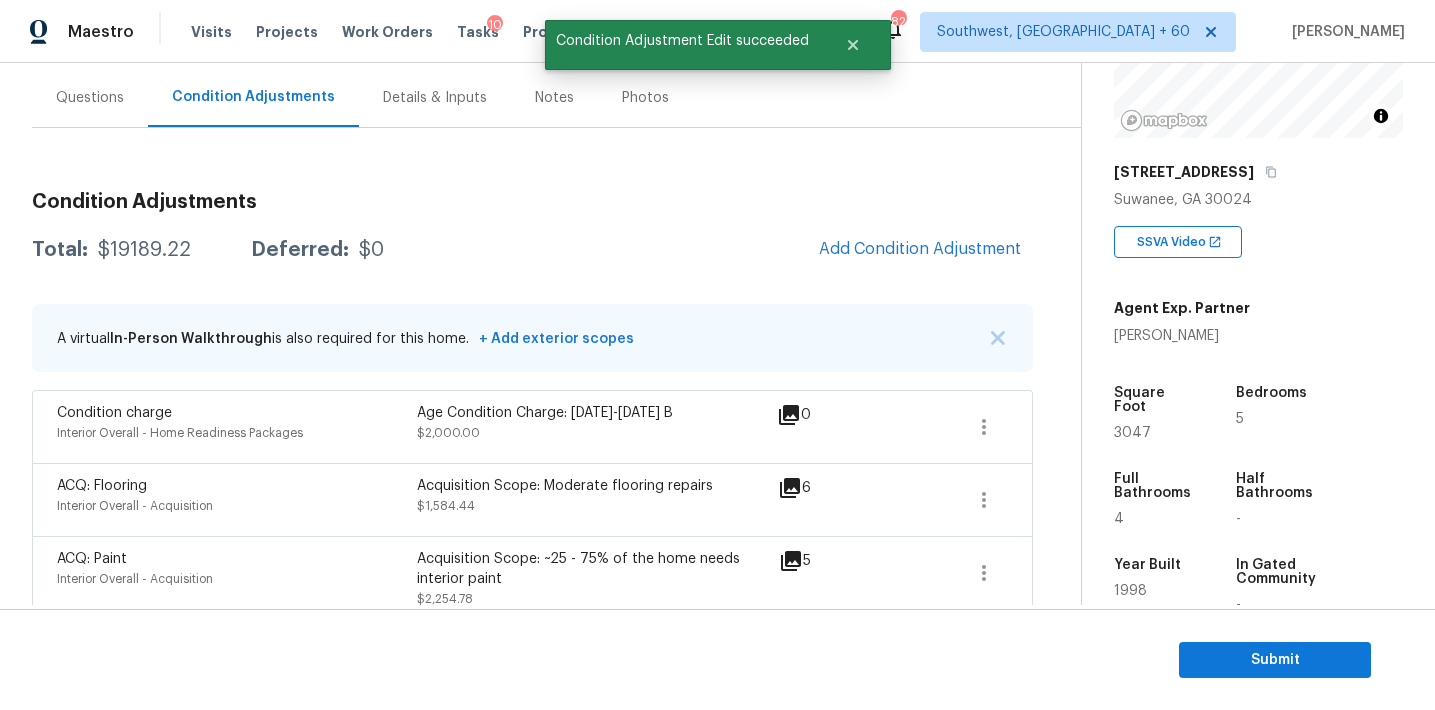 click on "$19189.22" at bounding box center (144, 250) 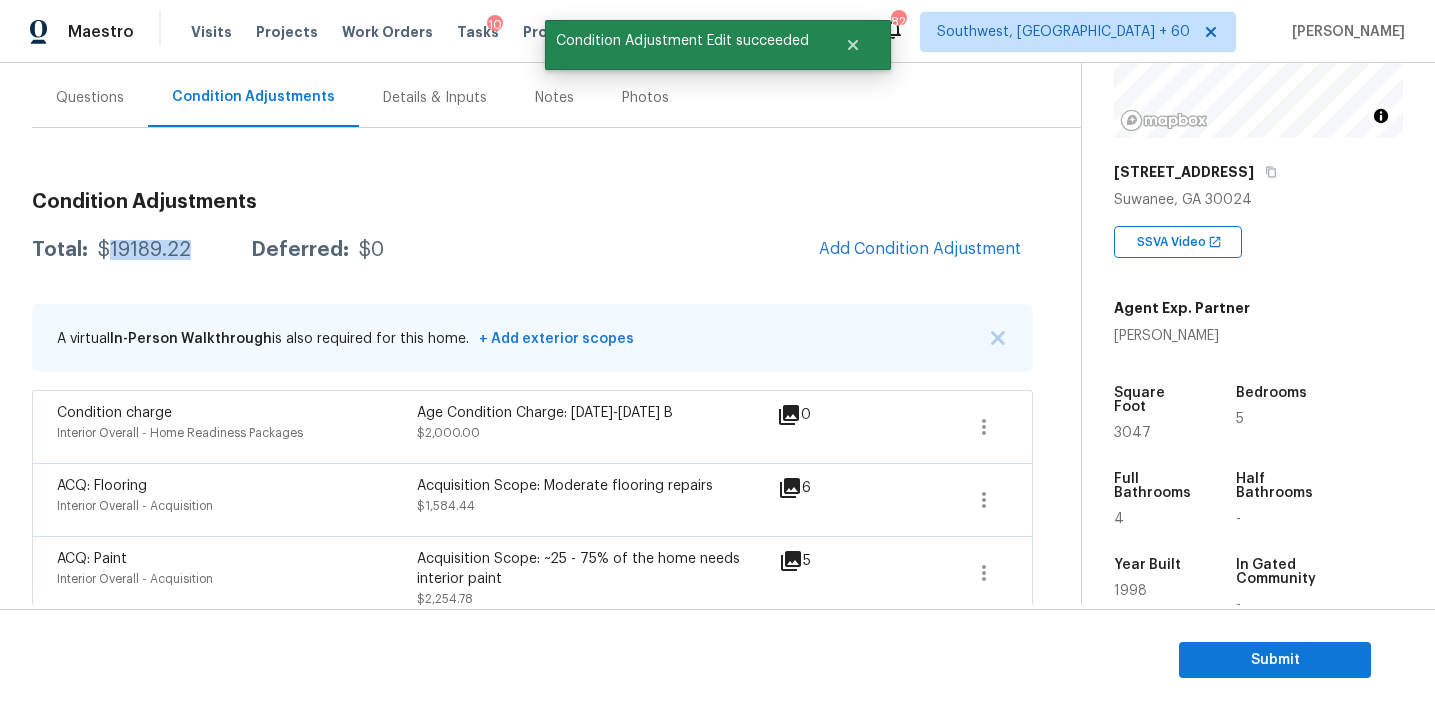 click on "$19189.22" at bounding box center [144, 250] 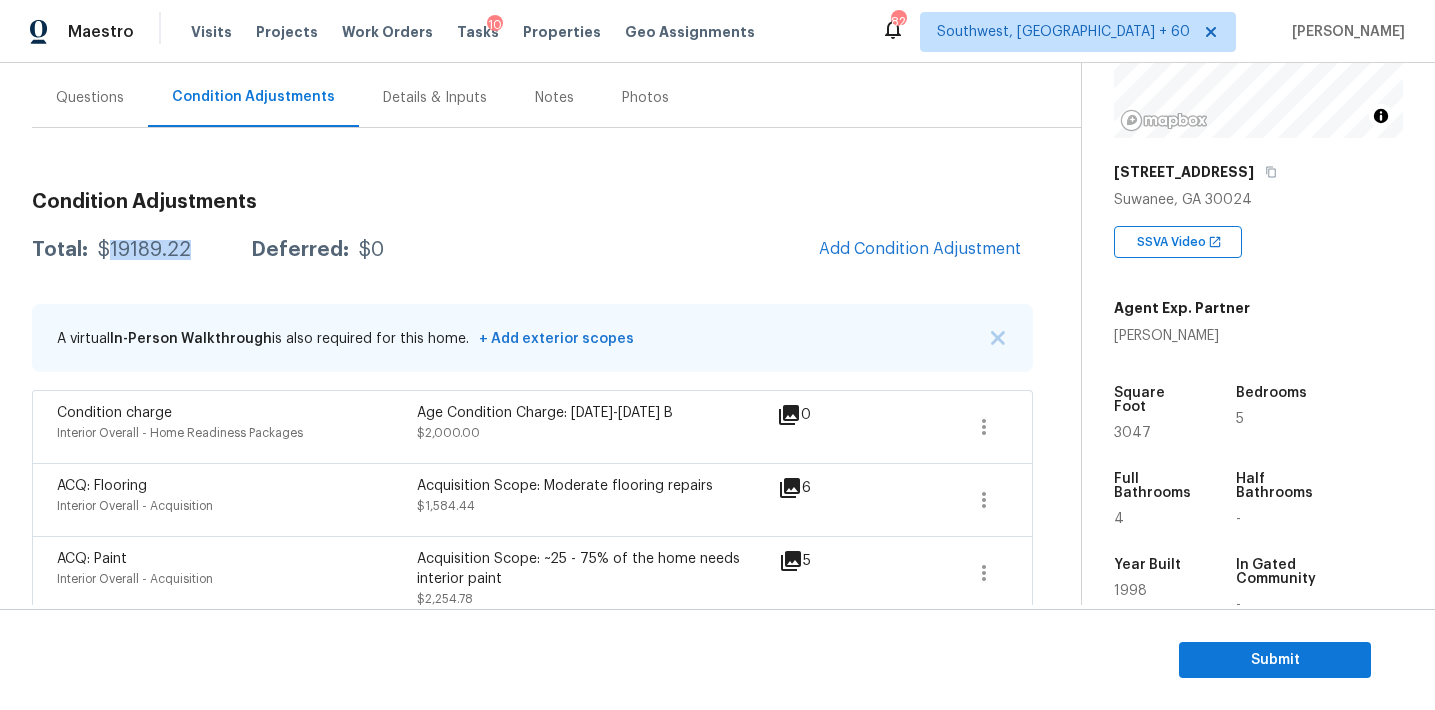 click on "Condition Adjustments Total:  $19189.22 Deferred:  $0 Add Condition Adjustment A virtual  In-Person Walkthrough  is also required for this home.   + Add exterior scopes Condition charge Interior Overall - Home Readiness Packages Age Condition Charge: 1993-2008 B	 $2,000.00   0 ACQ: Flooring Interior Overall - Acquisition Acquisition Scope: Moderate flooring repairs $1,584.44   6 ACQ: Paint Interior Overall - Acquisition Acquisition Scope: ~25 - 75% of the home needs interior paint $2,254.78   5 Wallpaper Interior Overall - Walls and Ceiling Remove wallpaper and texture walls to best match existing conditions $300.00   1 Bathroom Plumbing Bathroom - Plumbing Prep and acid wash/deep clean the shower pan. $400.00   1 Interior Paint Interior Overall - Overall Paint Interior primer  $300.00   2 Decks and Patios Exterior Overall - Decking Decking Repairs $1,200.00   3 Overall Exterior Exterior Overall - Overall $1,250.00   9 Debris/garbage on site Exterior Overall $350.00   4 Landscape Package $400.00   5 $300.00" at bounding box center [532, 896] 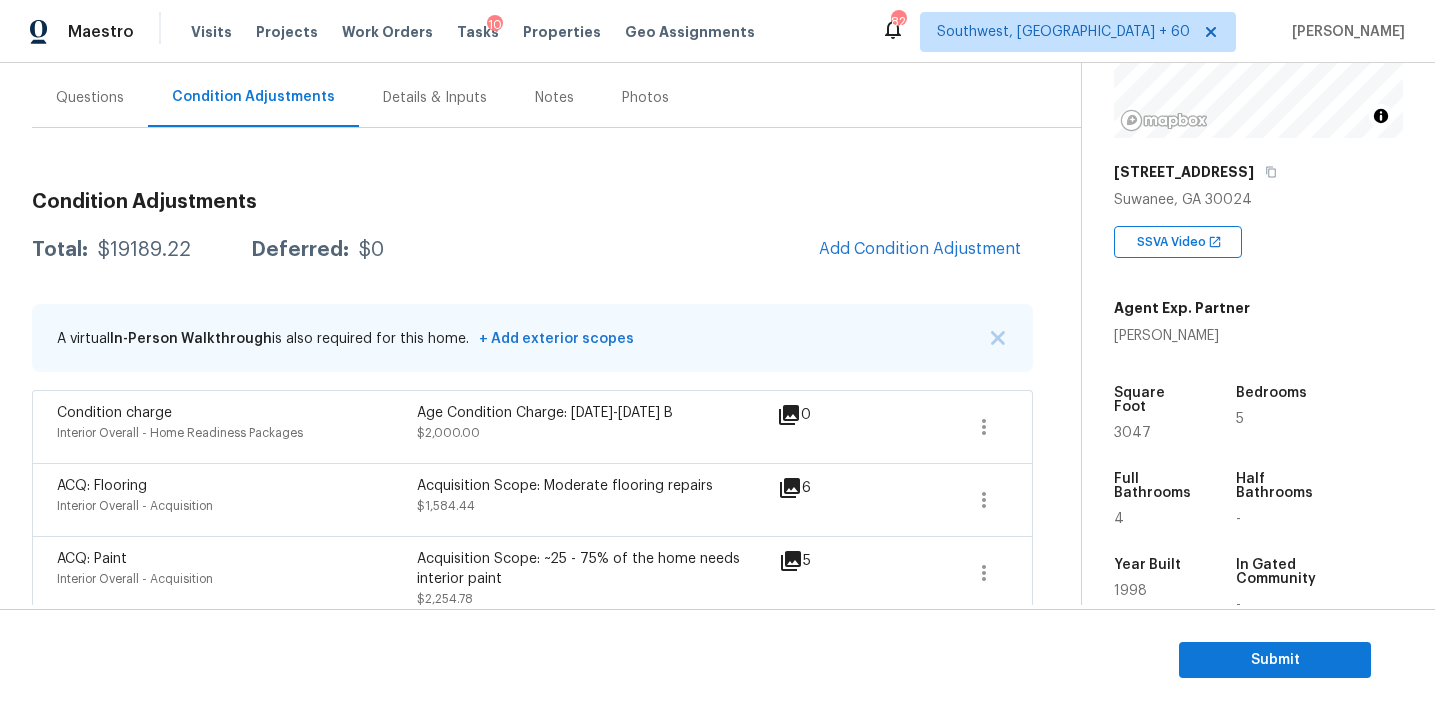 click on "Deferred:" at bounding box center (300, 250) 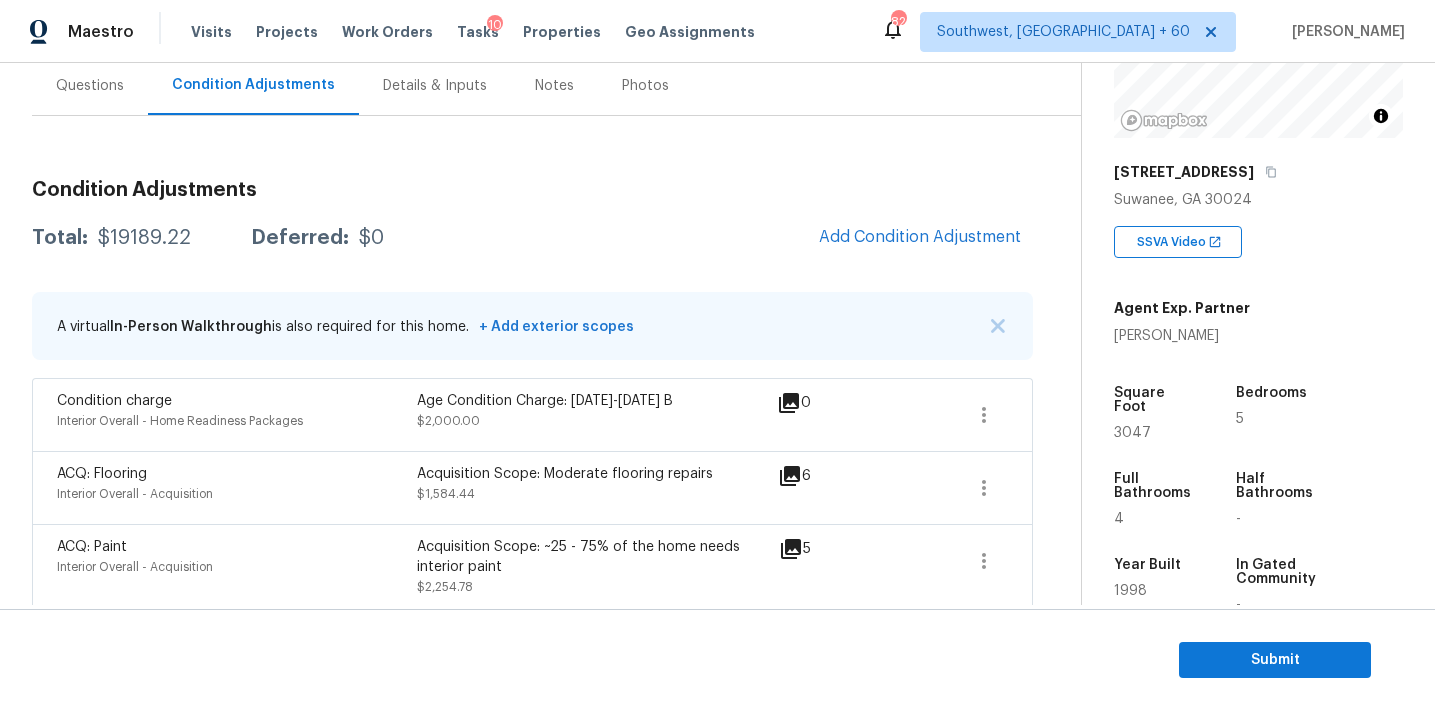 scroll, scrollTop: 186, scrollLeft: 0, axis: vertical 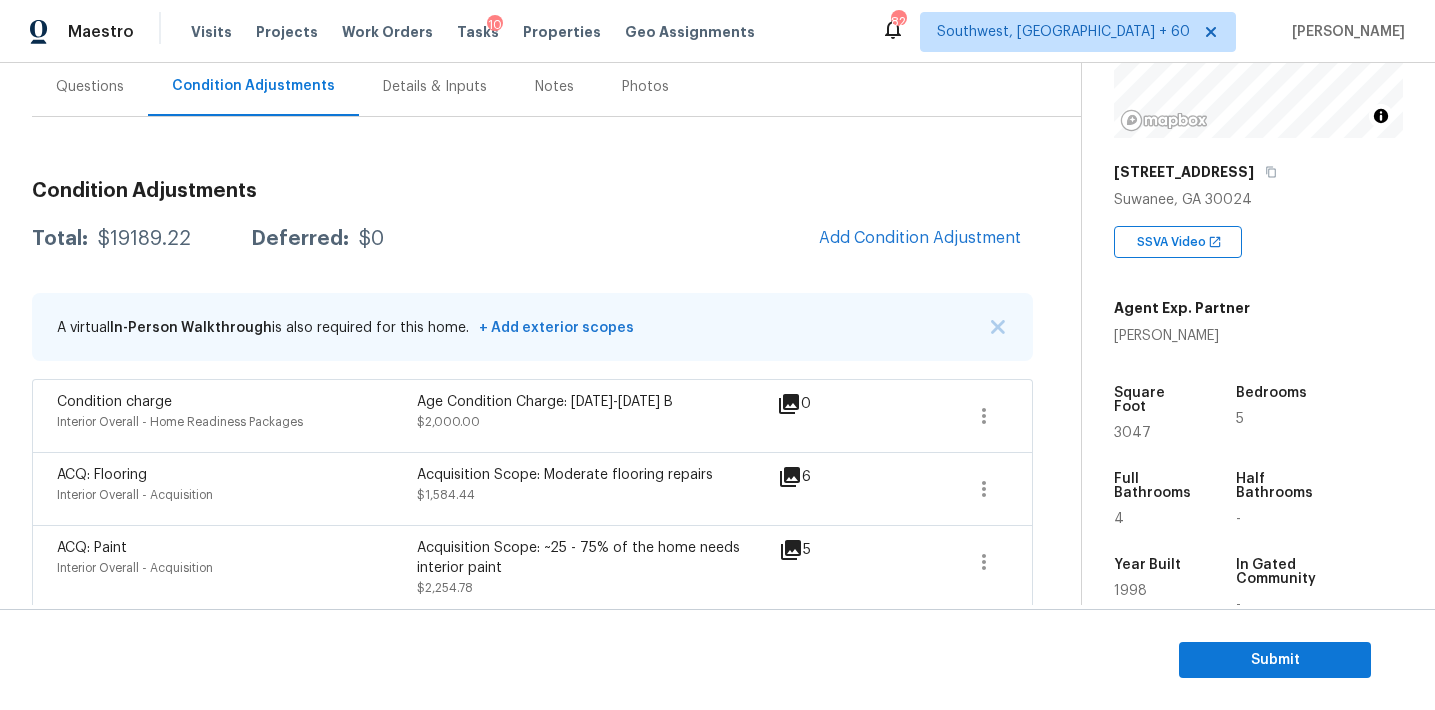 click on "Questions" at bounding box center (90, 87) 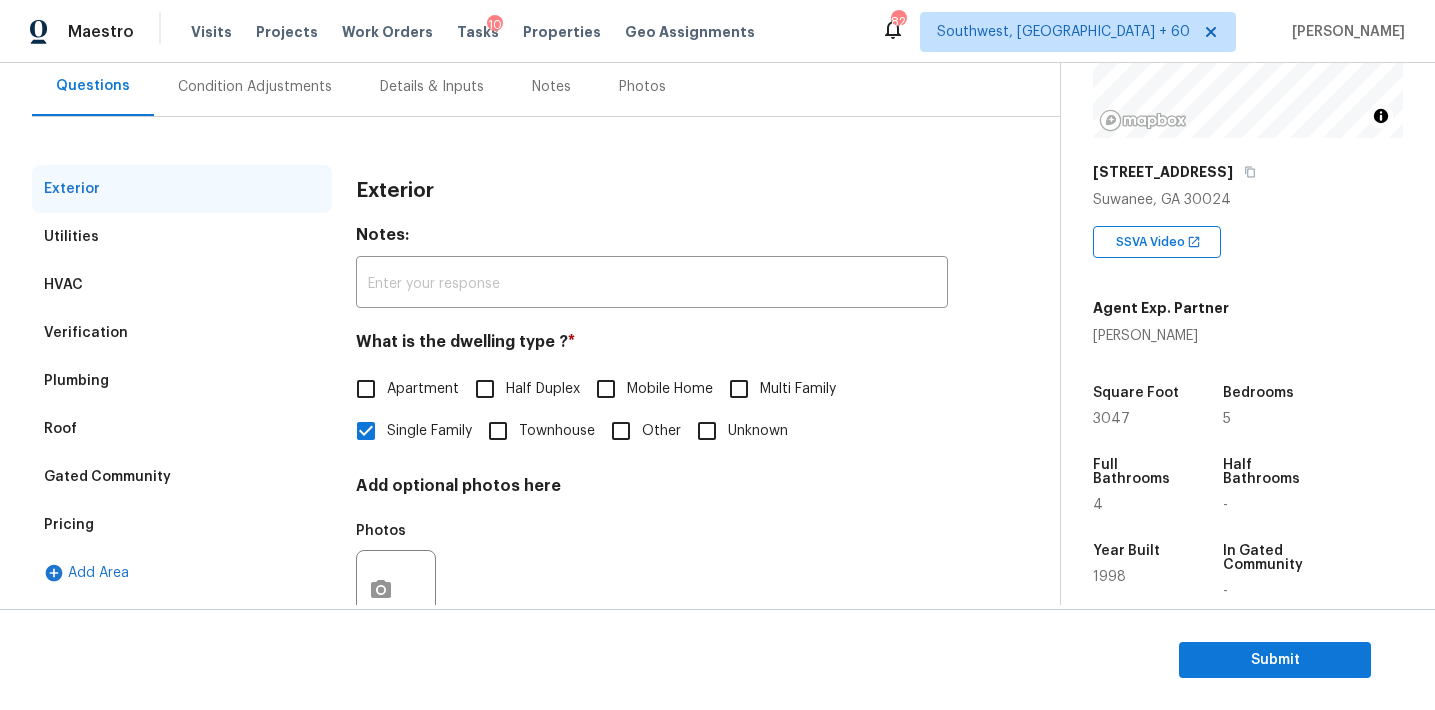 scroll, scrollTop: 185, scrollLeft: 0, axis: vertical 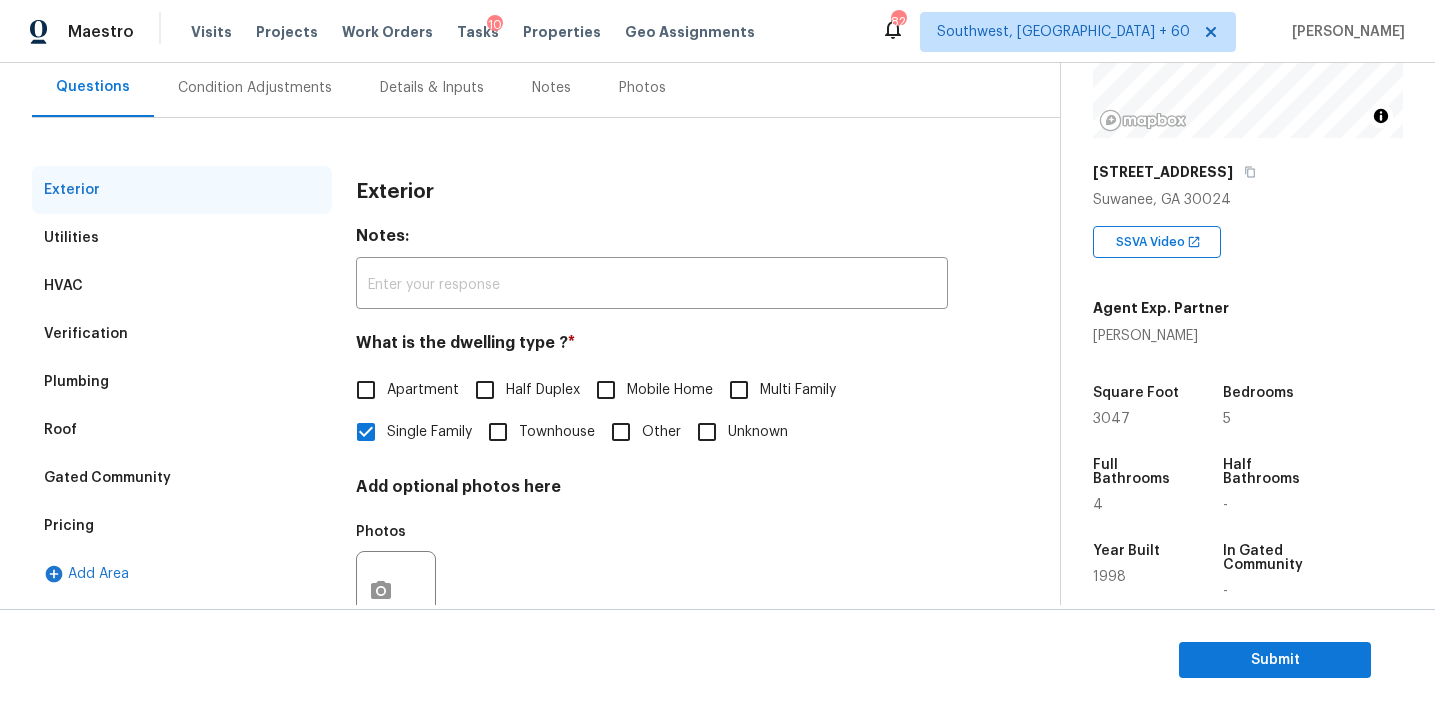 click on "Pricing" at bounding box center (182, 526) 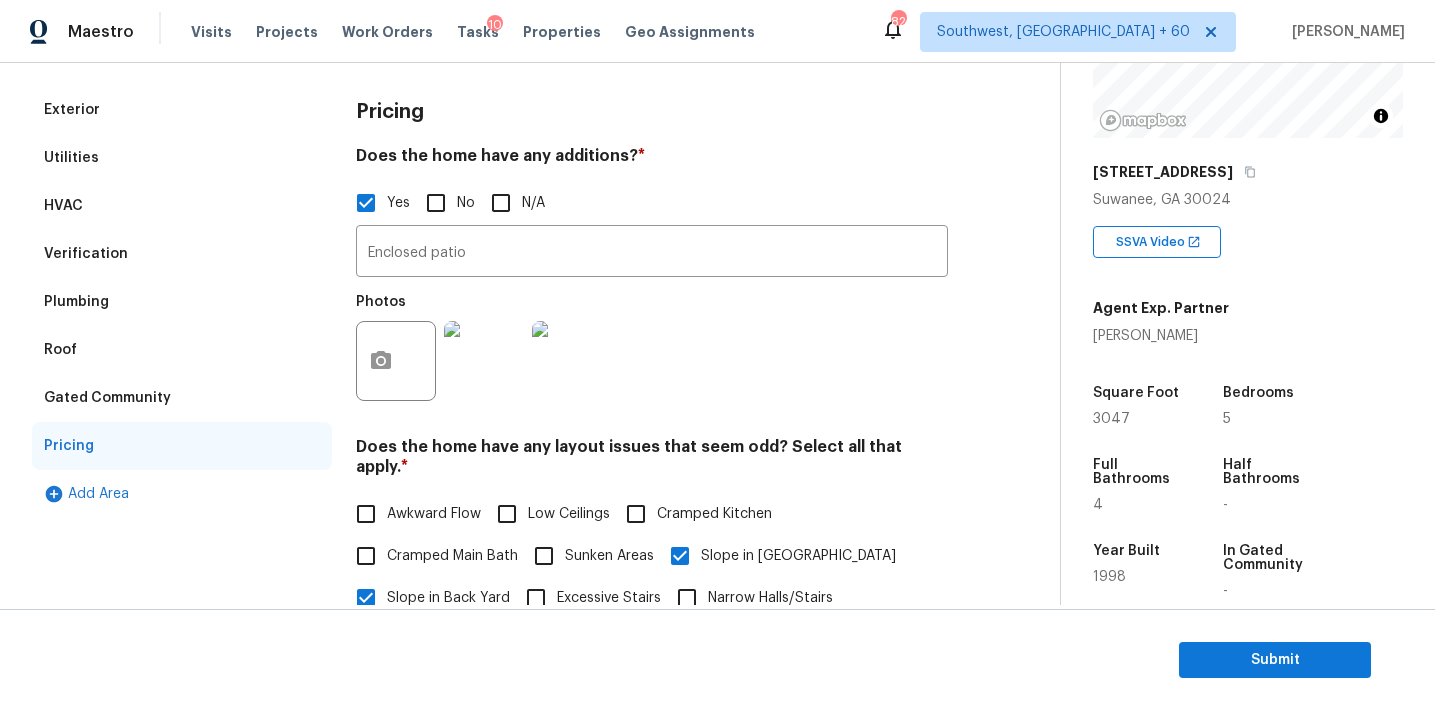click on "Verification" at bounding box center [182, 254] 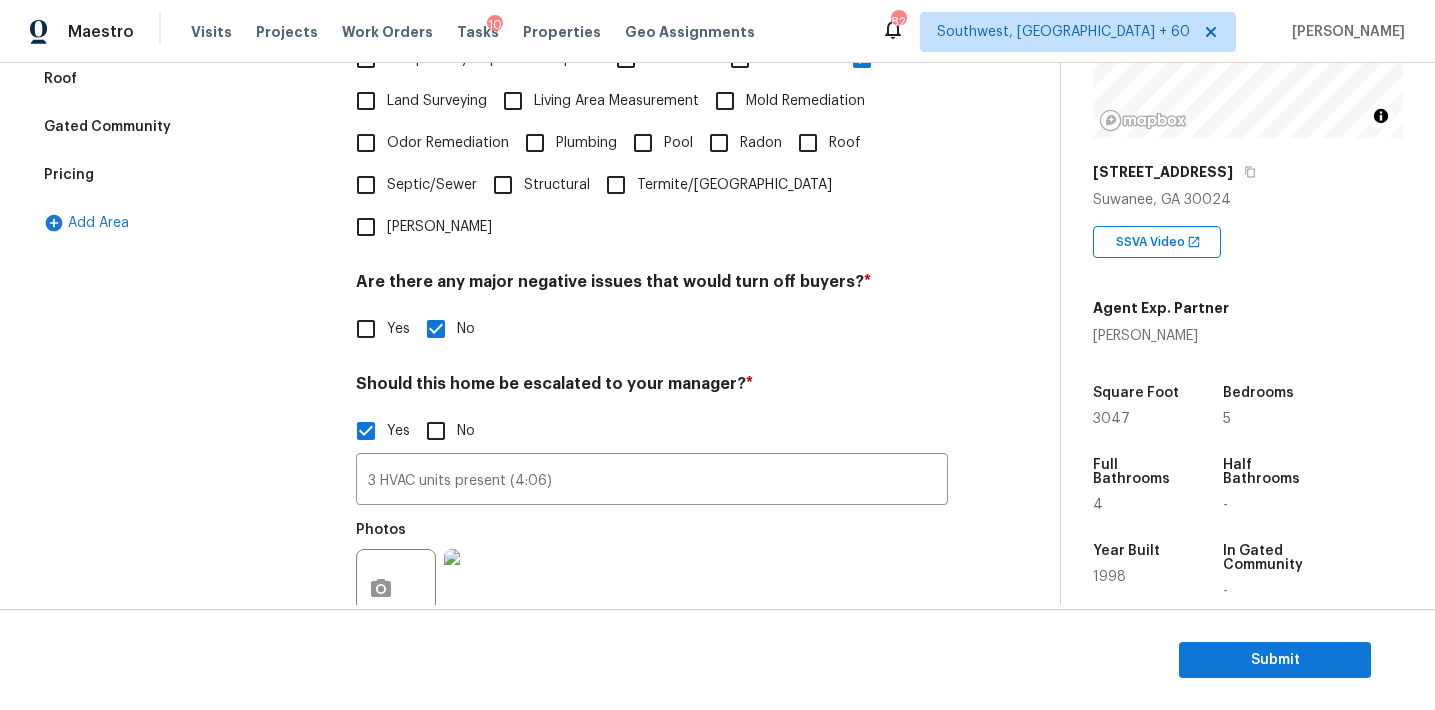 scroll, scrollTop: 683, scrollLeft: 0, axis: vertical 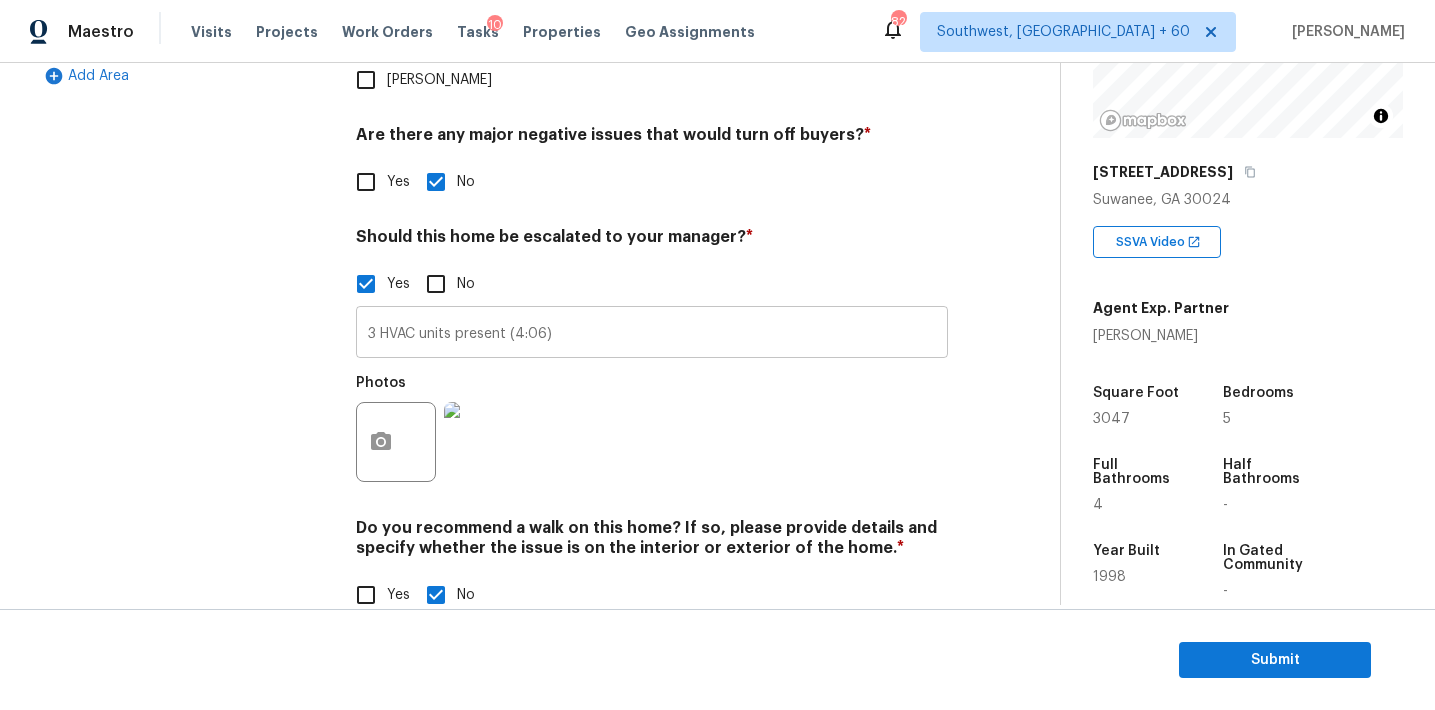 click on "3 HVAC units present (4:06)" at bounding box center (652, 334) 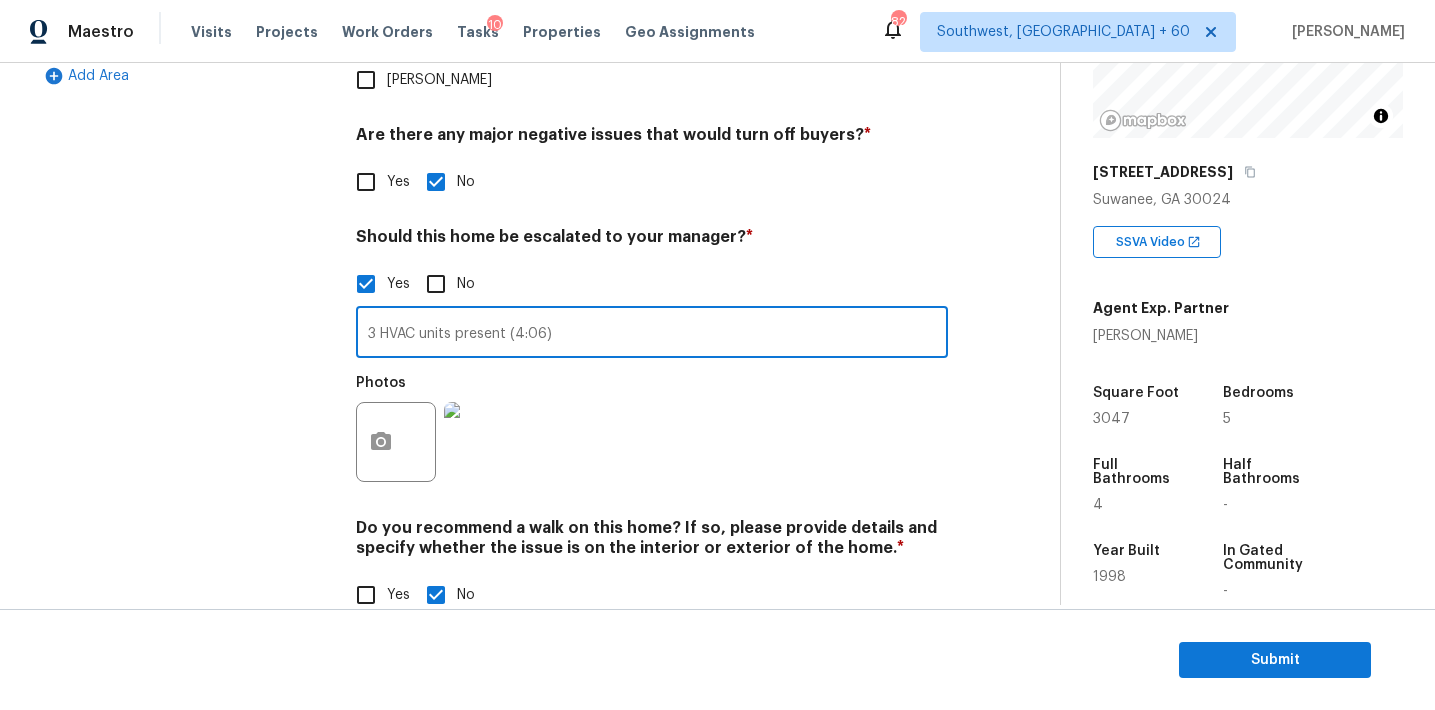 click on "Exterior Utilities HVAC Verification Plumbing Roof Gated Community Pricing Add Area" at bounding box center (182, 154) 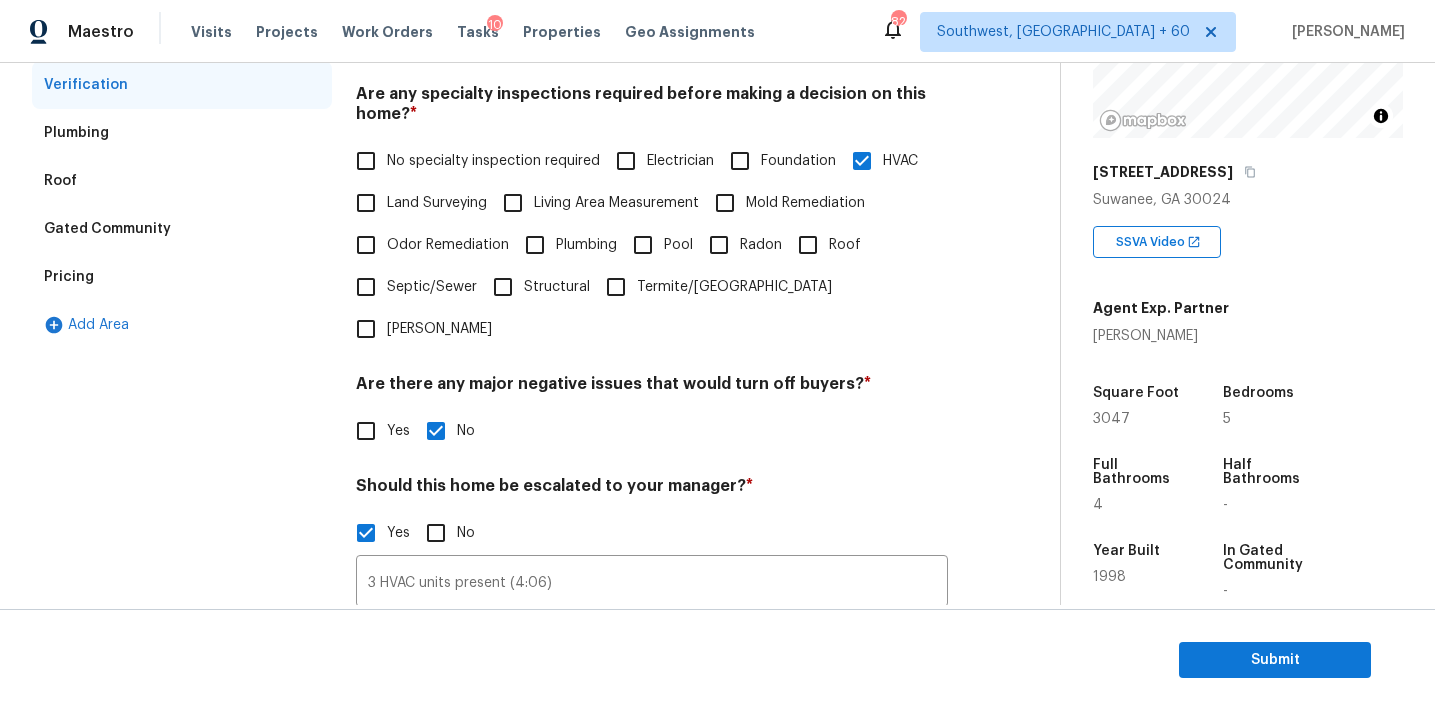 click on "Pricing" at bounding box center [182, 277] 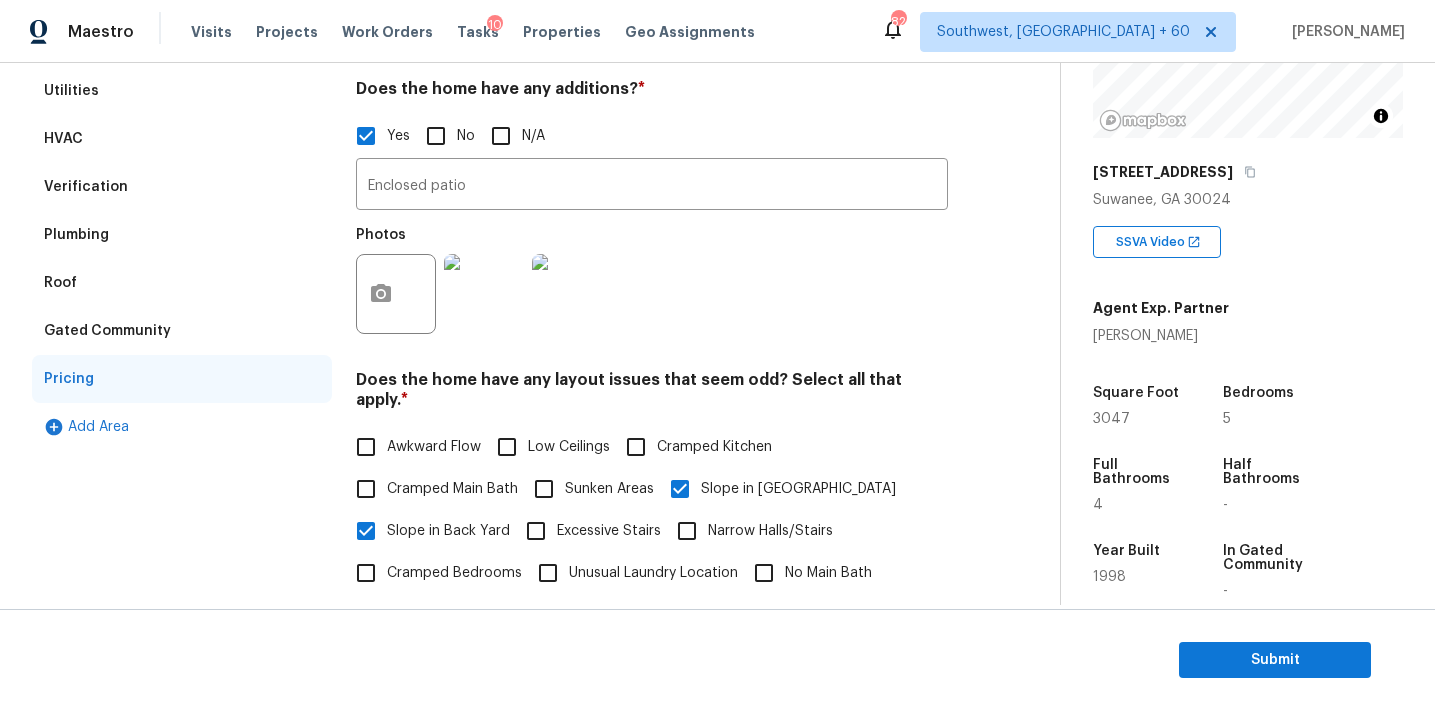 scroll, scrollTop: 131, scrollLeft: 0, axis: vertical 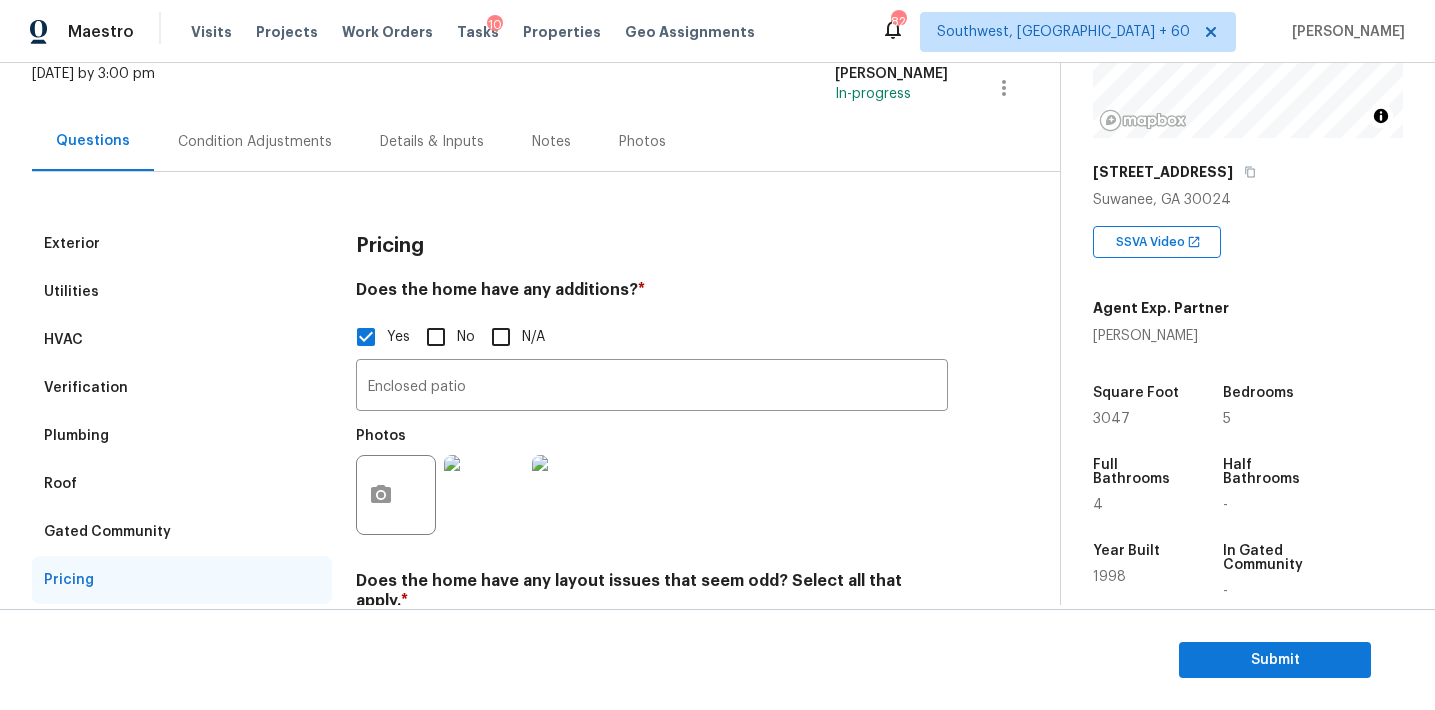 click on "Gated Community" at bounding box center [182, 532] 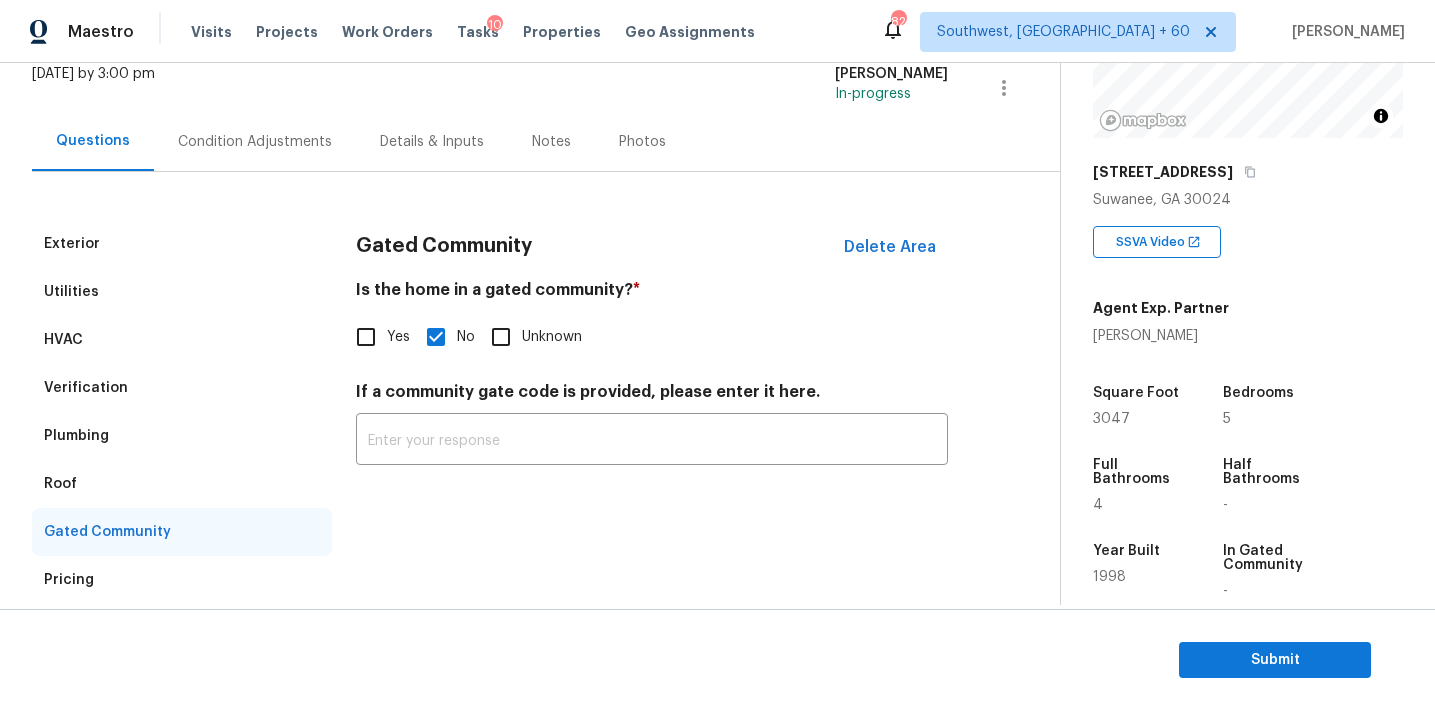 click on "Roof" at bounding box center [182, 484] 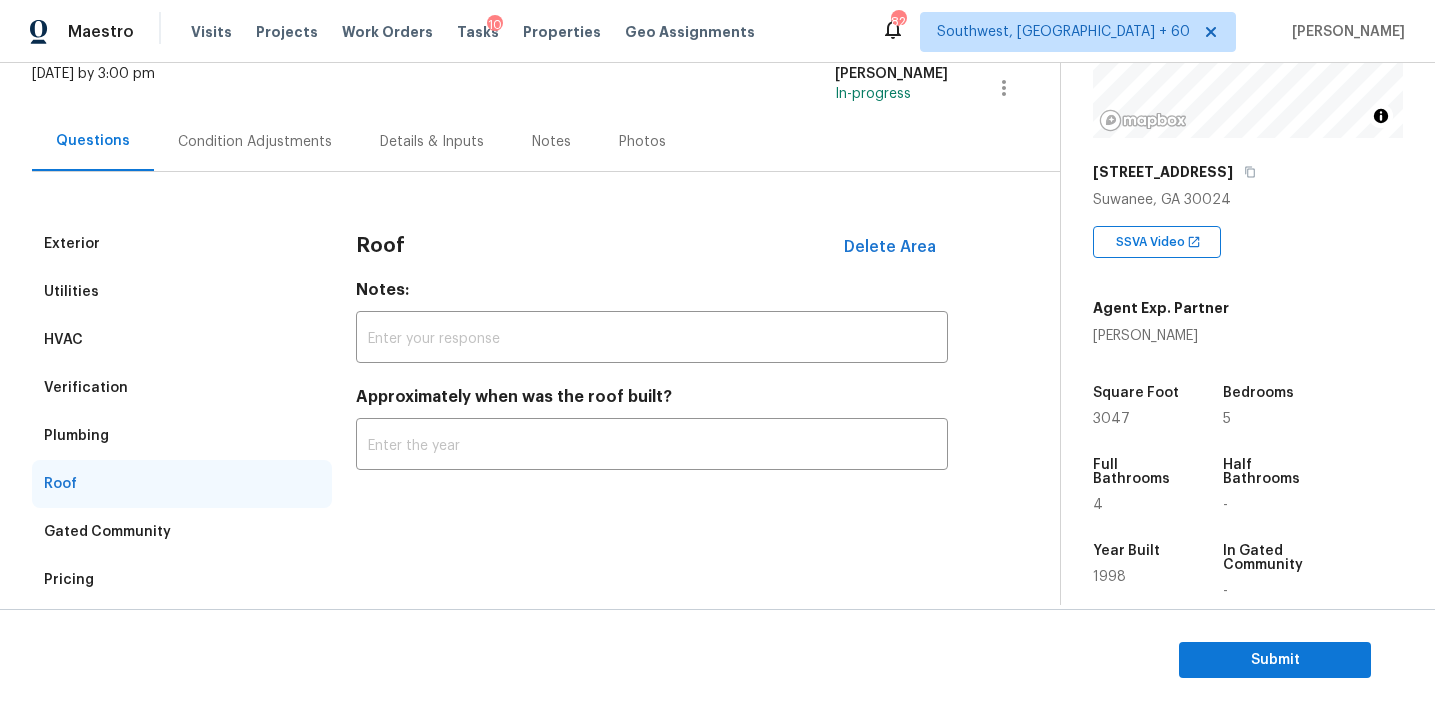 click on "Plumbing" at bounding box center (182, 436) 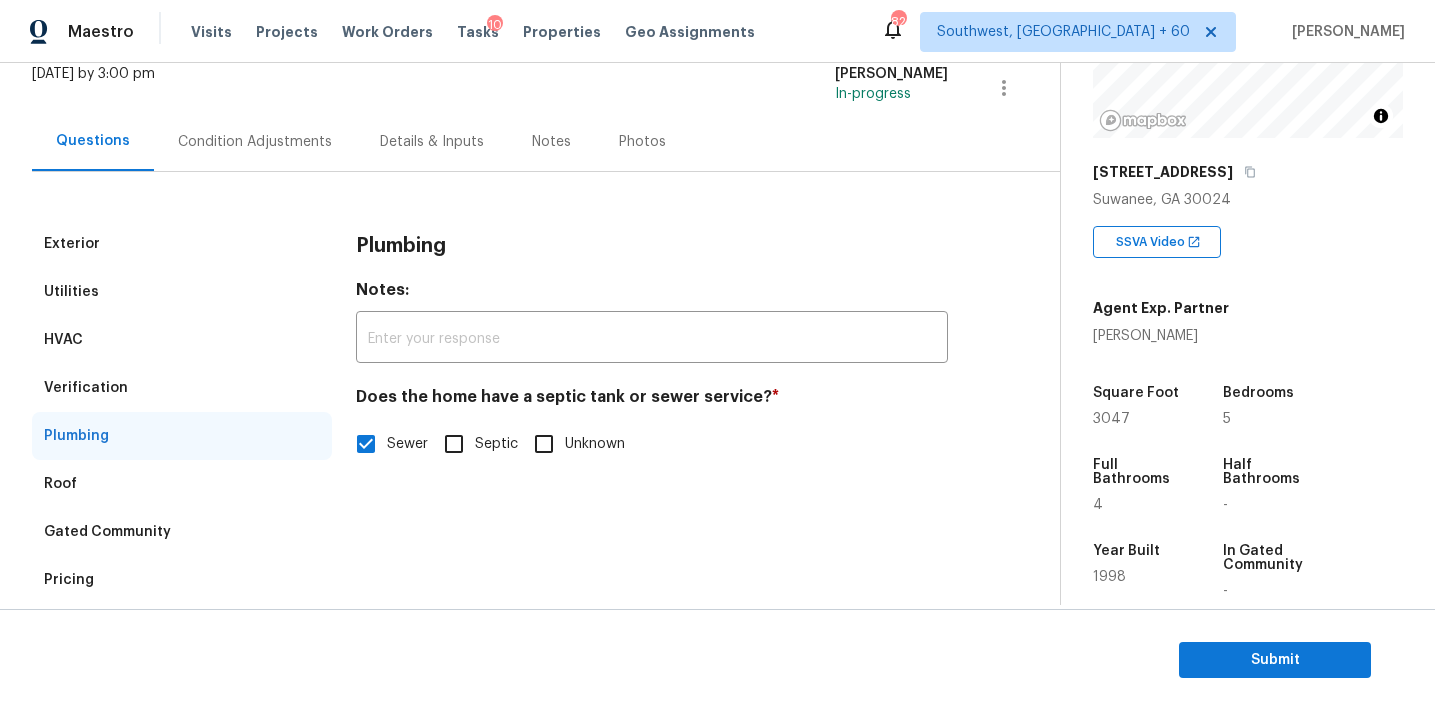 click on "Verification" at bounding box center [182, 388] 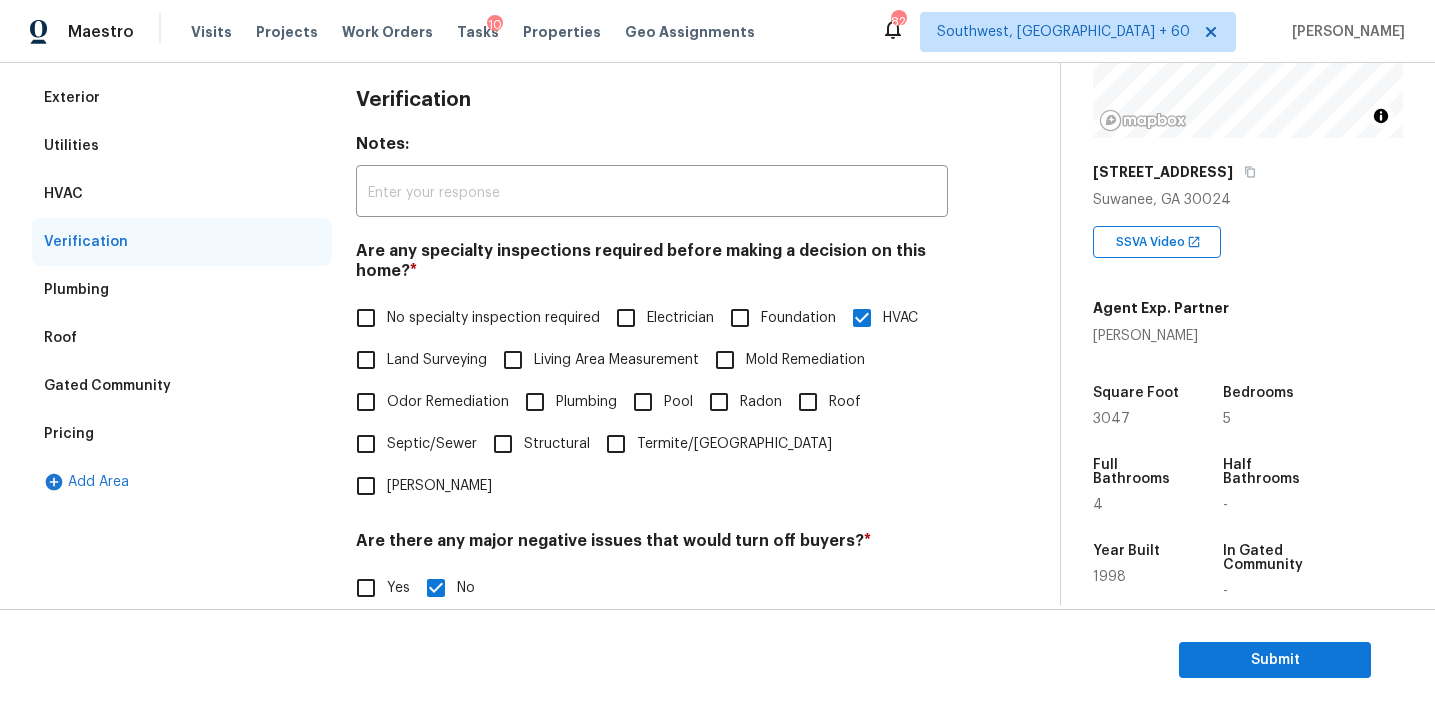 scroll, scrollTop: 137, scrollLeft: 0, axis: vertical 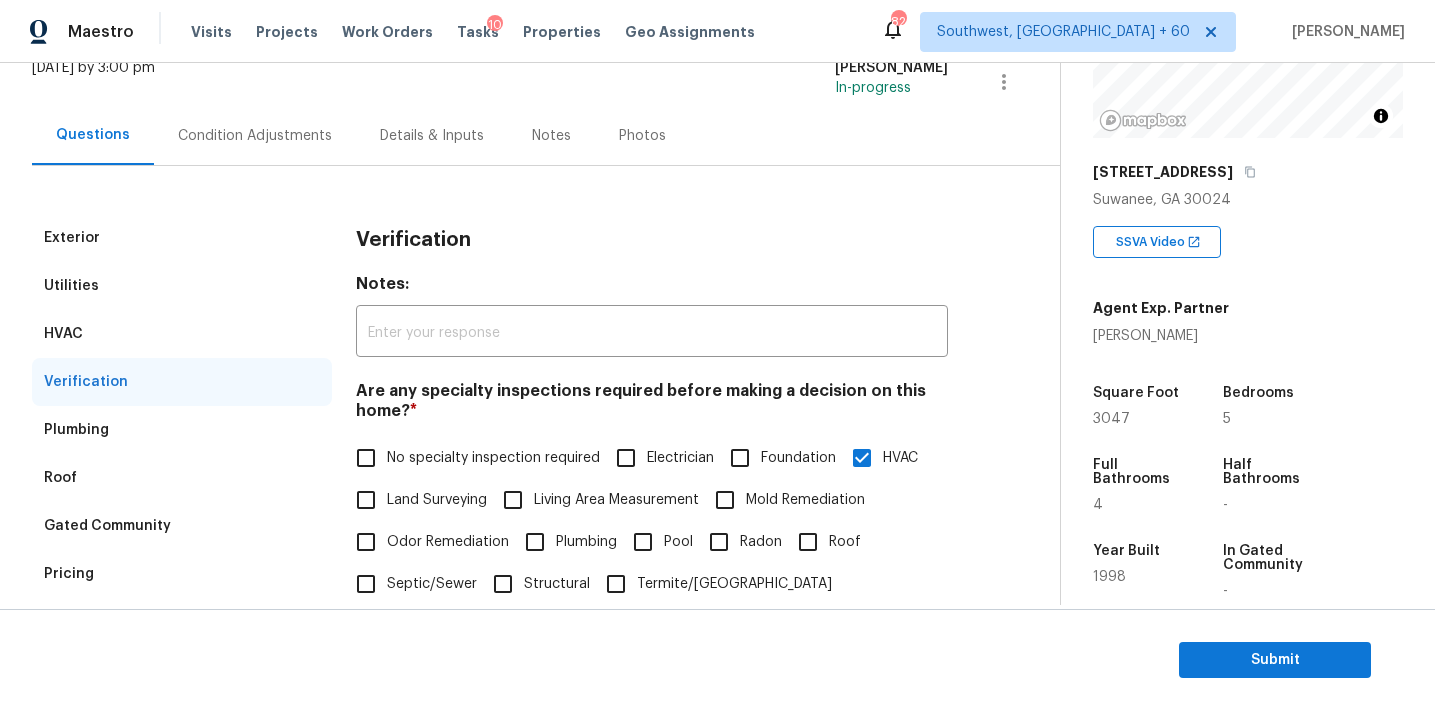 click on "HVAC" at bounding box center [182, 334] 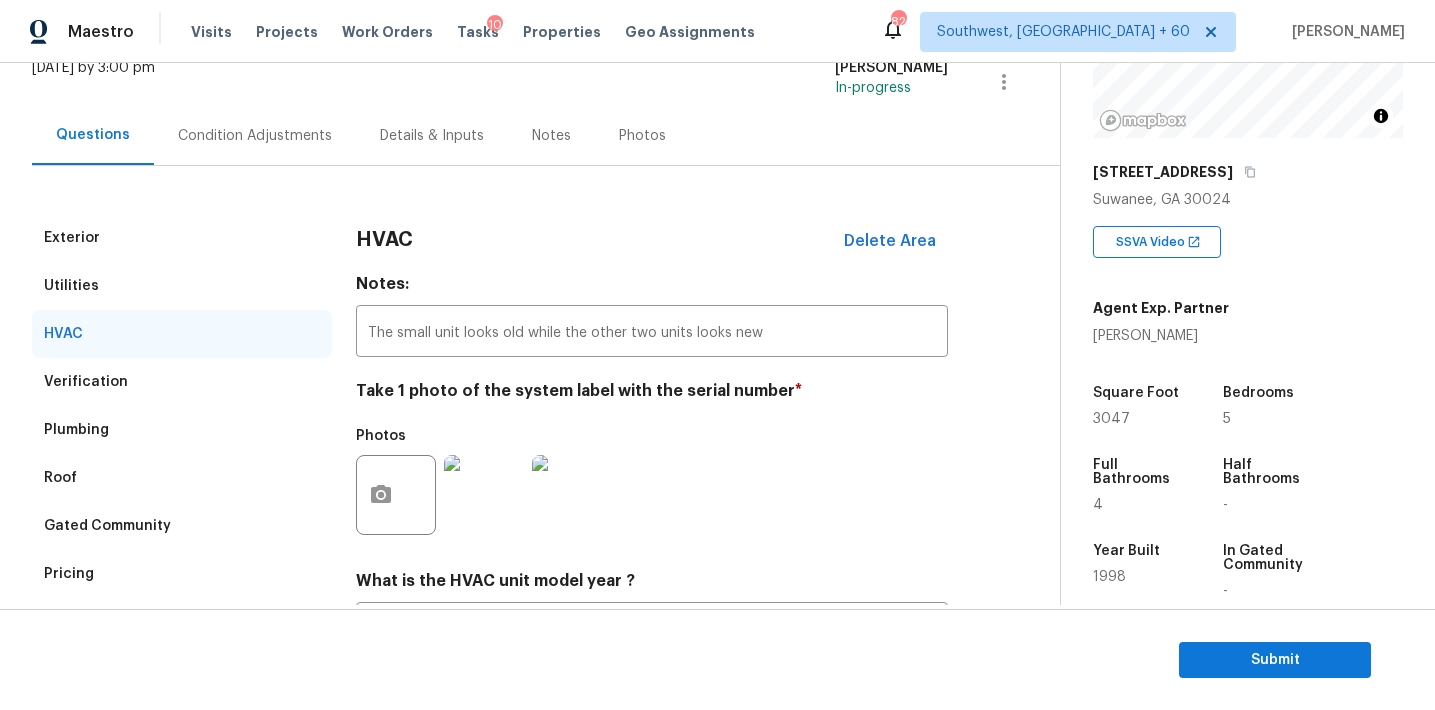 scroll, scrollTop: 319, scrollLeft: 0, axis: vertical 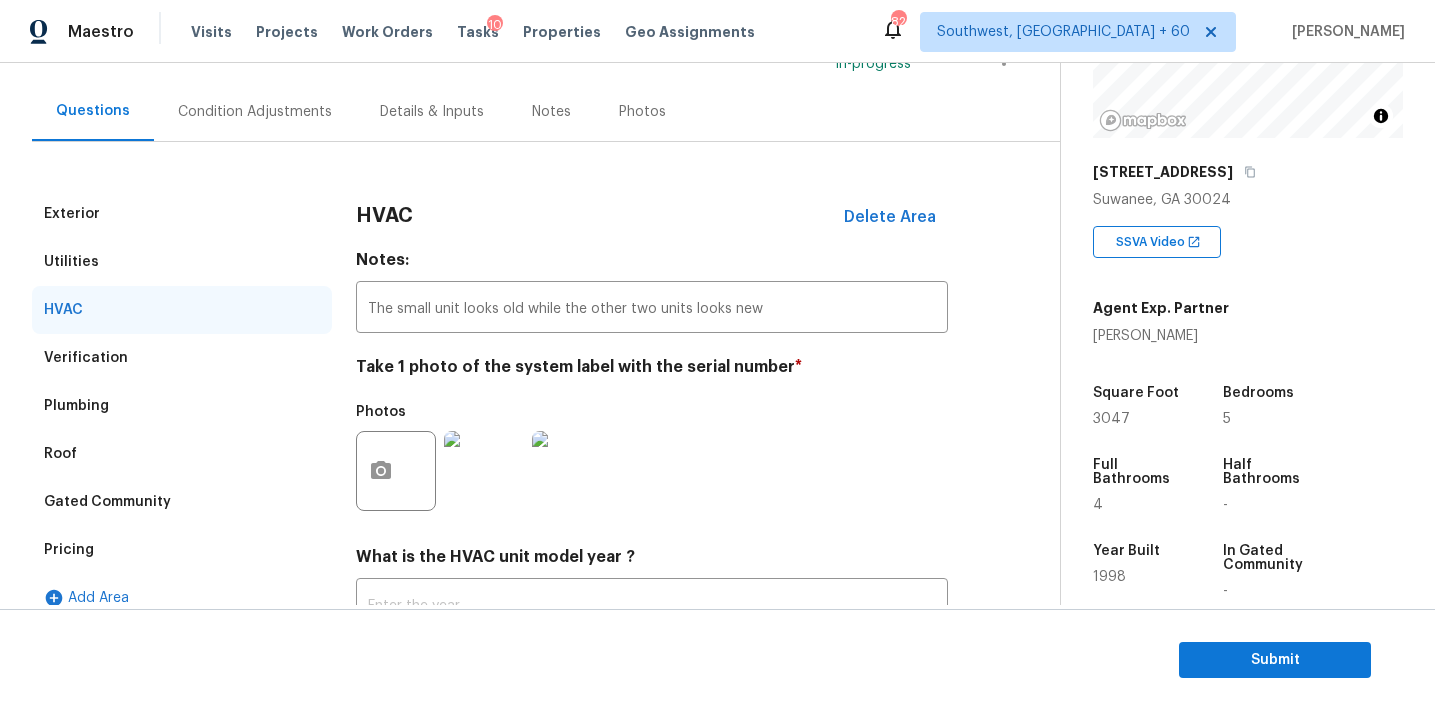click on "Utilities" at bounding box center (182, 262) 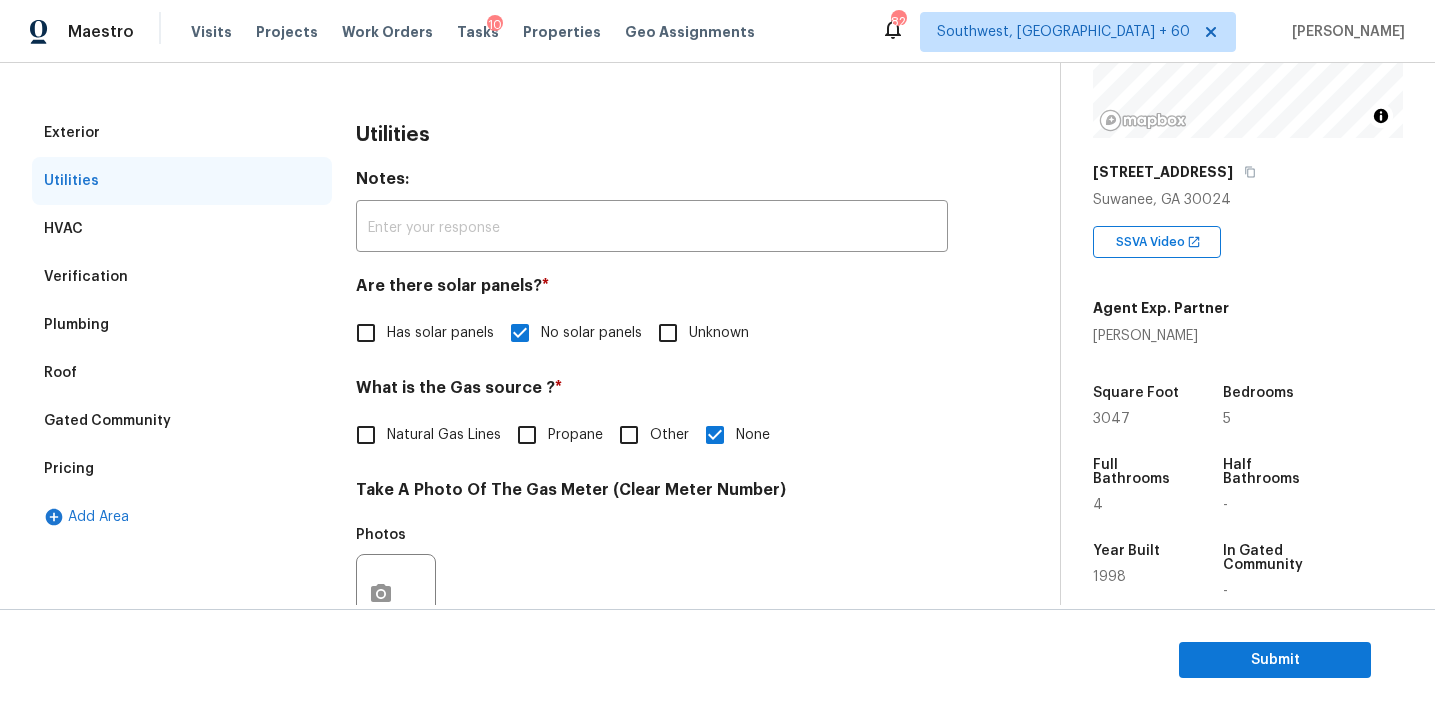 click on "Exterior" at bounding box center [182, 133] 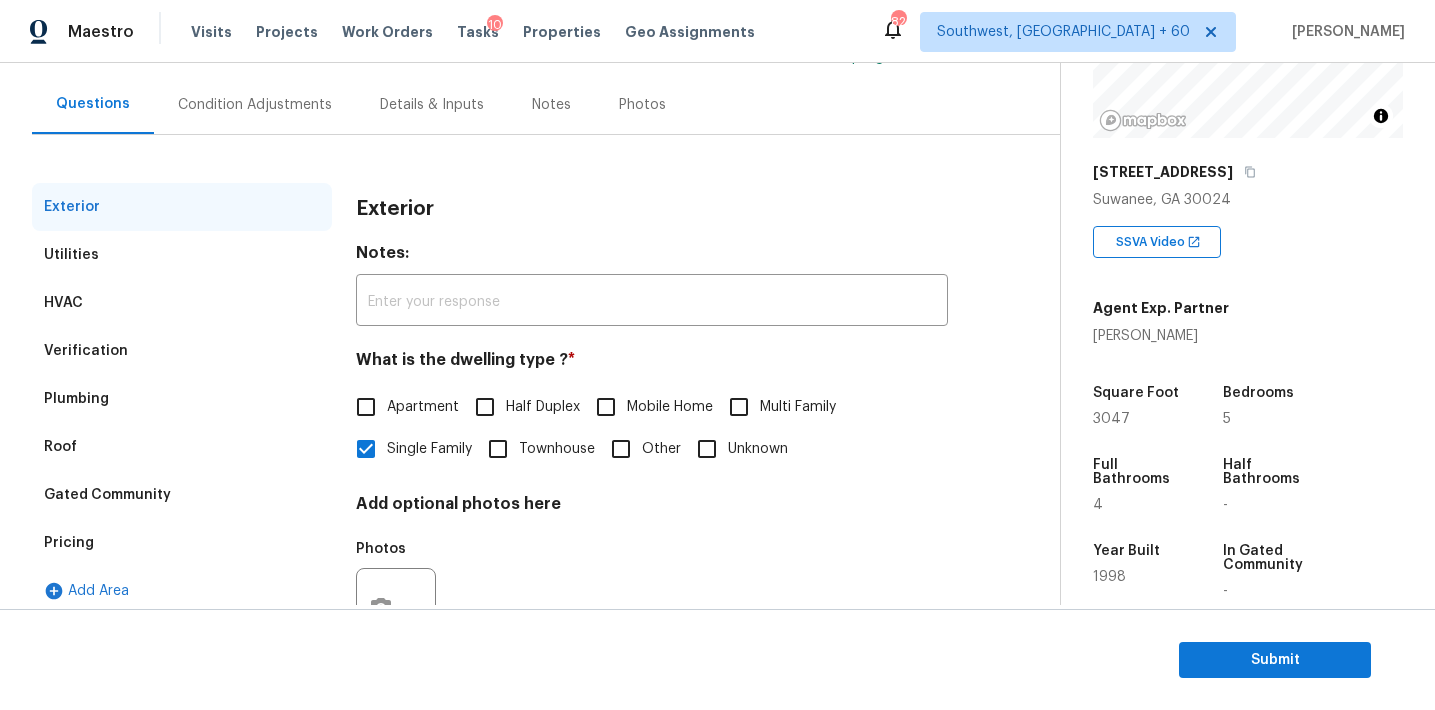 click on "Condition Adjustments" at bounding box center [255, 104] 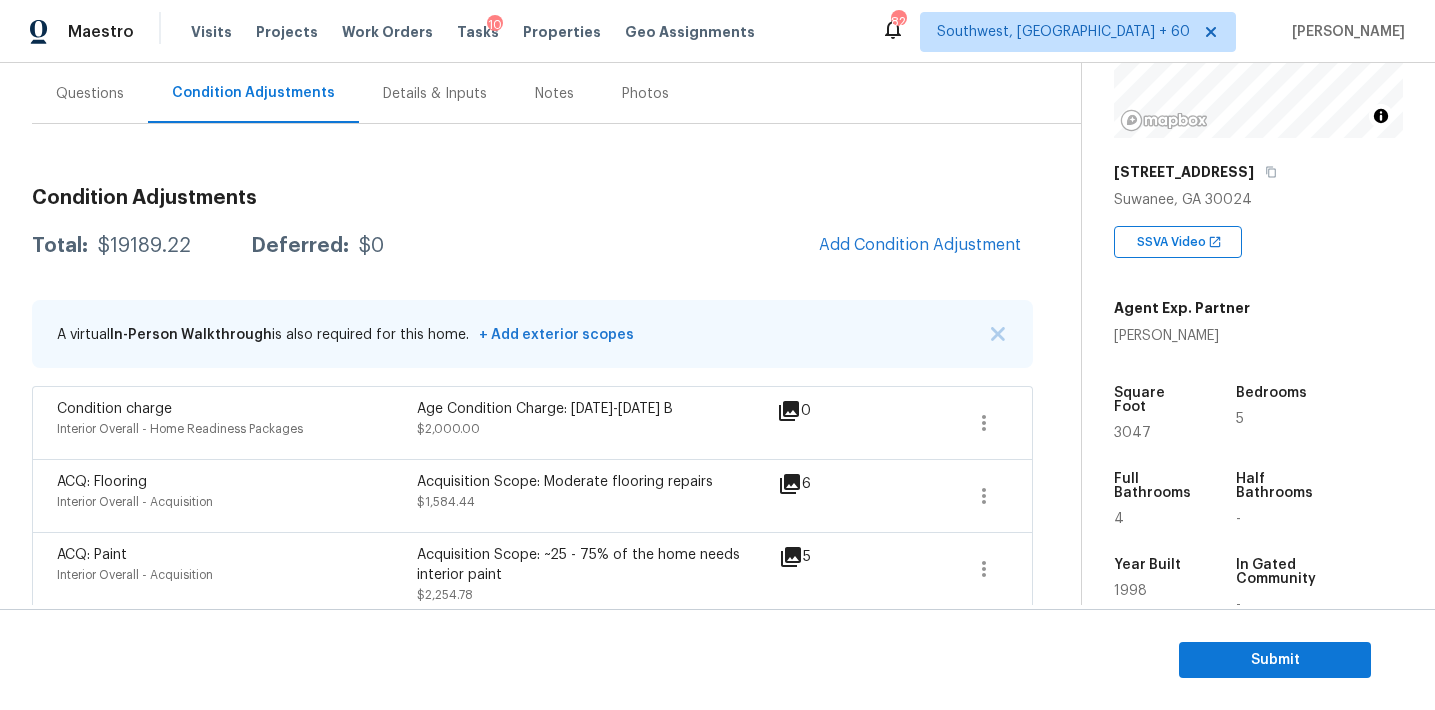 scroll, scrollTop: 177, scrollLeft: 0, axis: vertical 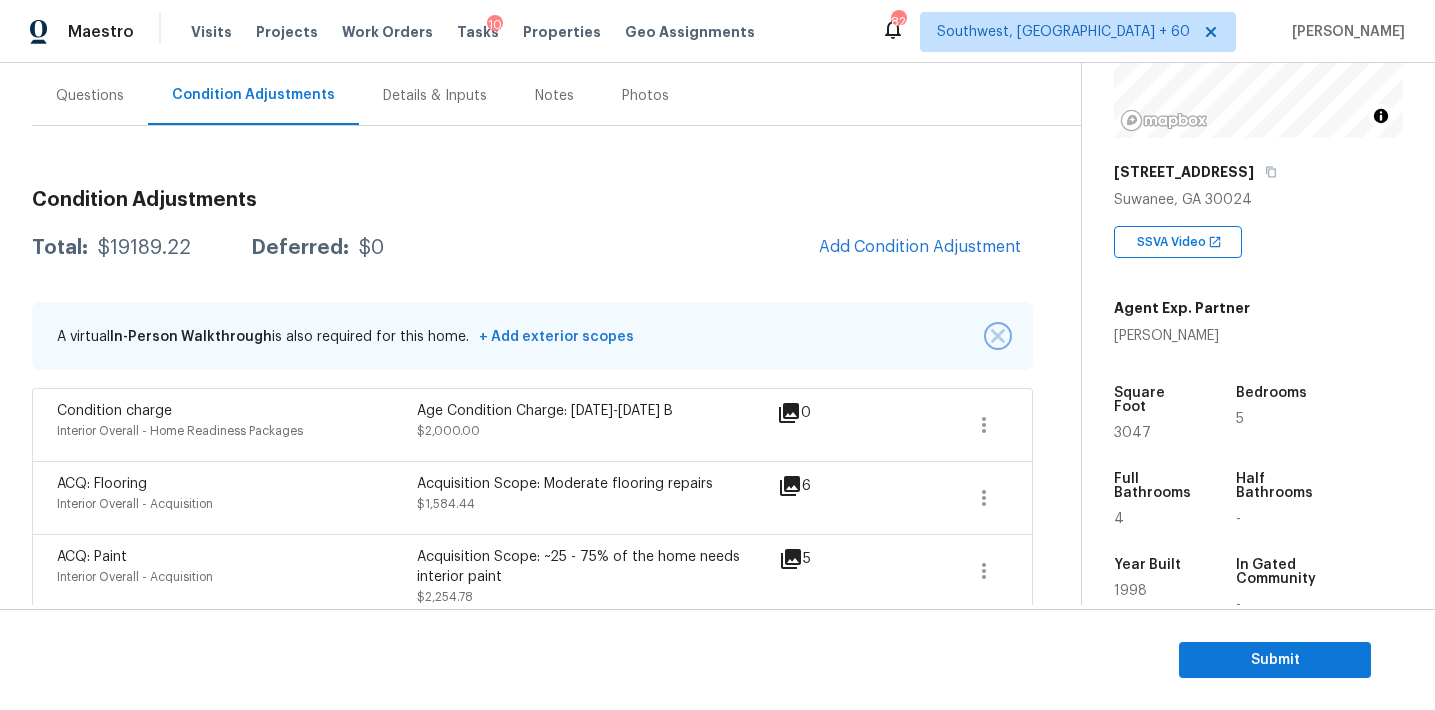 click at bounding box center [998, 336] 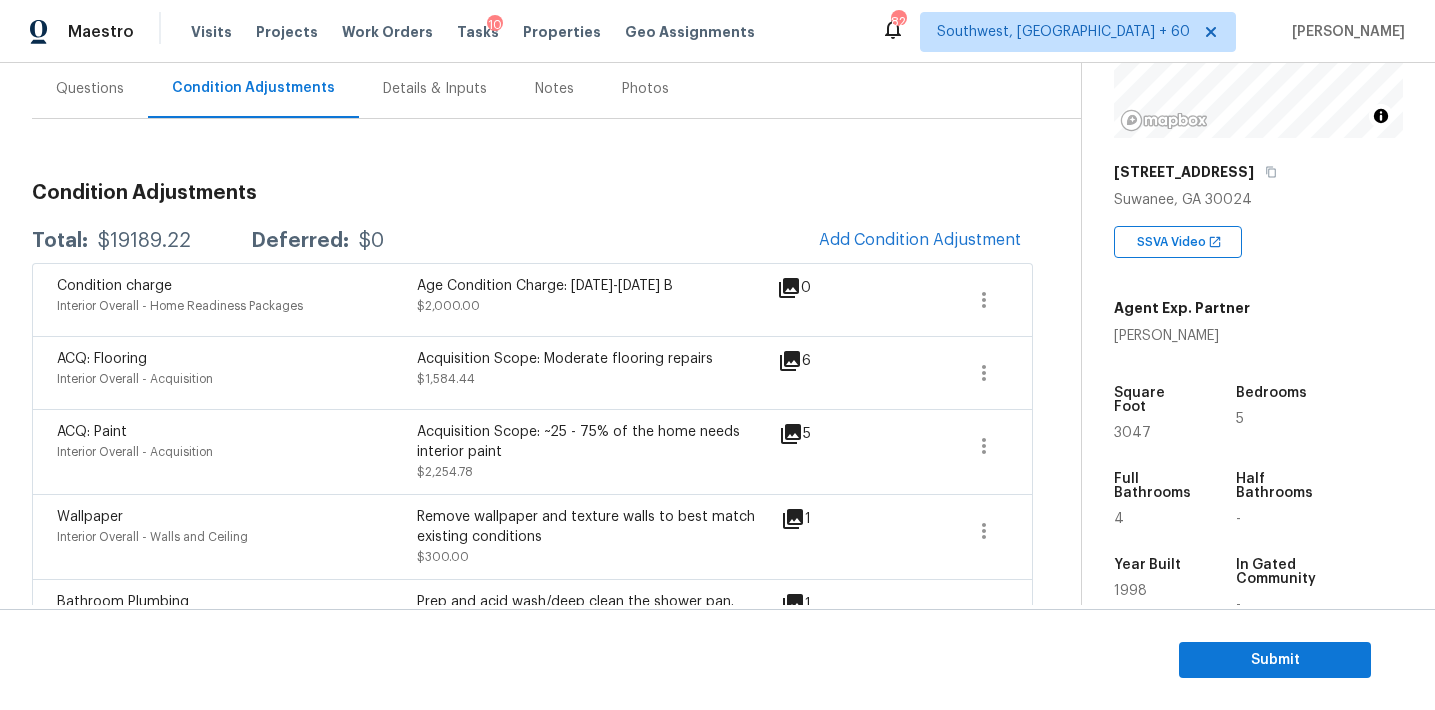 scroll, scrollTop: 185, scrollLeft: 0, axis: vertical 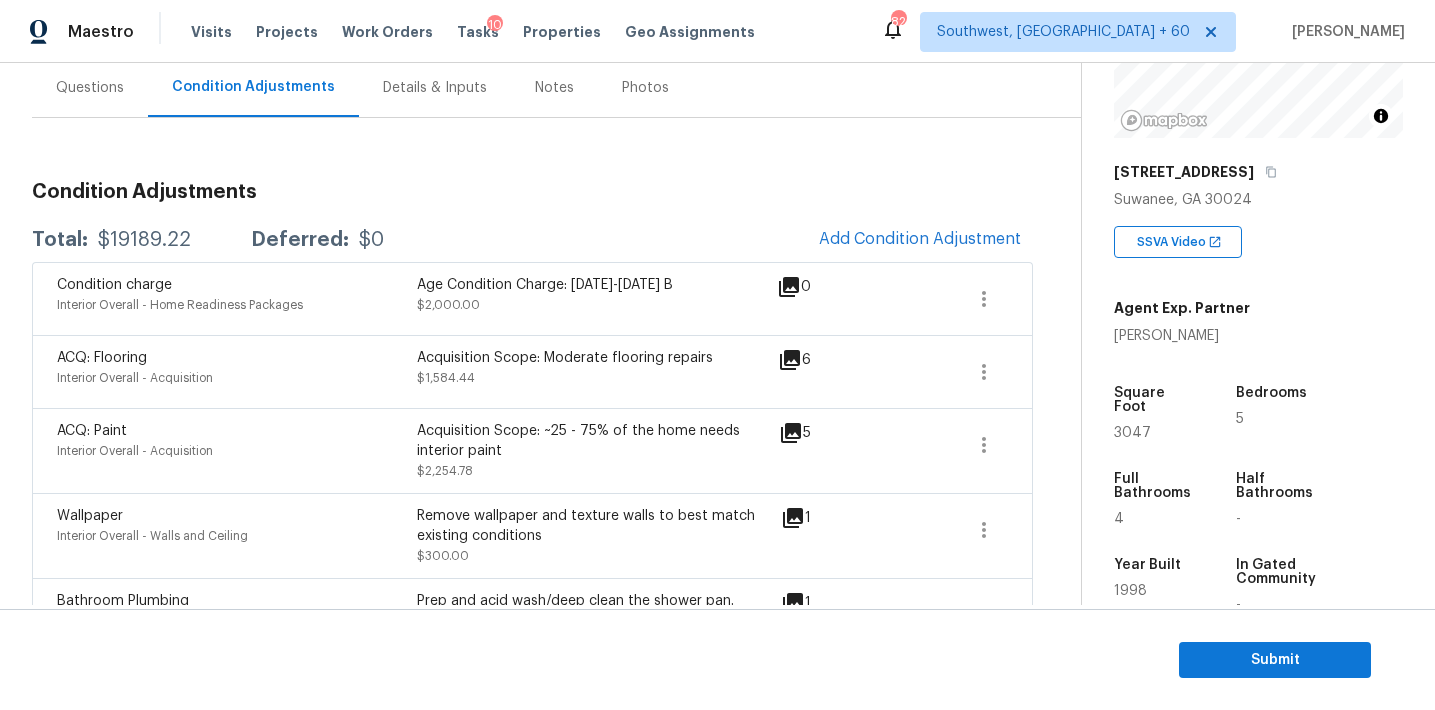 click on "Condition Adjustments Total:  $19189.22 Deferred:  $0 Add Condition Adjustment Condition charge Interior Overall - Home Readiness Packages Age Condition Charge: 1993-2008 B	 $2,000.00   0 ACQ: Flooring Interior Overall - Acquisition Acquisition Scope: Moderate flooring repairs $1,584.44   6 ACQ: Paint Interior Overall - Acquisition Acquisition Scope: ~25 - 75% of the home needs interior paint $2,254.78   5 Wallpaper Interior Overall - Walls and Ceiling Remove wallpaper and texture walls to best match existing conditions $300.00   1 Bathroom Plumbing Bathroom - Plumbing Prep and acid wash/deep clean the shower pan. $400.00   1 Interior Paint Interior Overall - Overall Paint Interior primer  $300.00   2 Decks and Patios Exterior Overall - Decking Decking Repairs $1,200.00   3 Overall Exterior Exterior Overall - Overall Overall exterior repairs (siding, stucco, fencing, soffit, eaves, trims, fascia, facade, shutters, frames, gutters, retaining walls etc)
$1,250.00   9 Debris/garbage on site Exterior Overall" at bounding box center (532, 851) 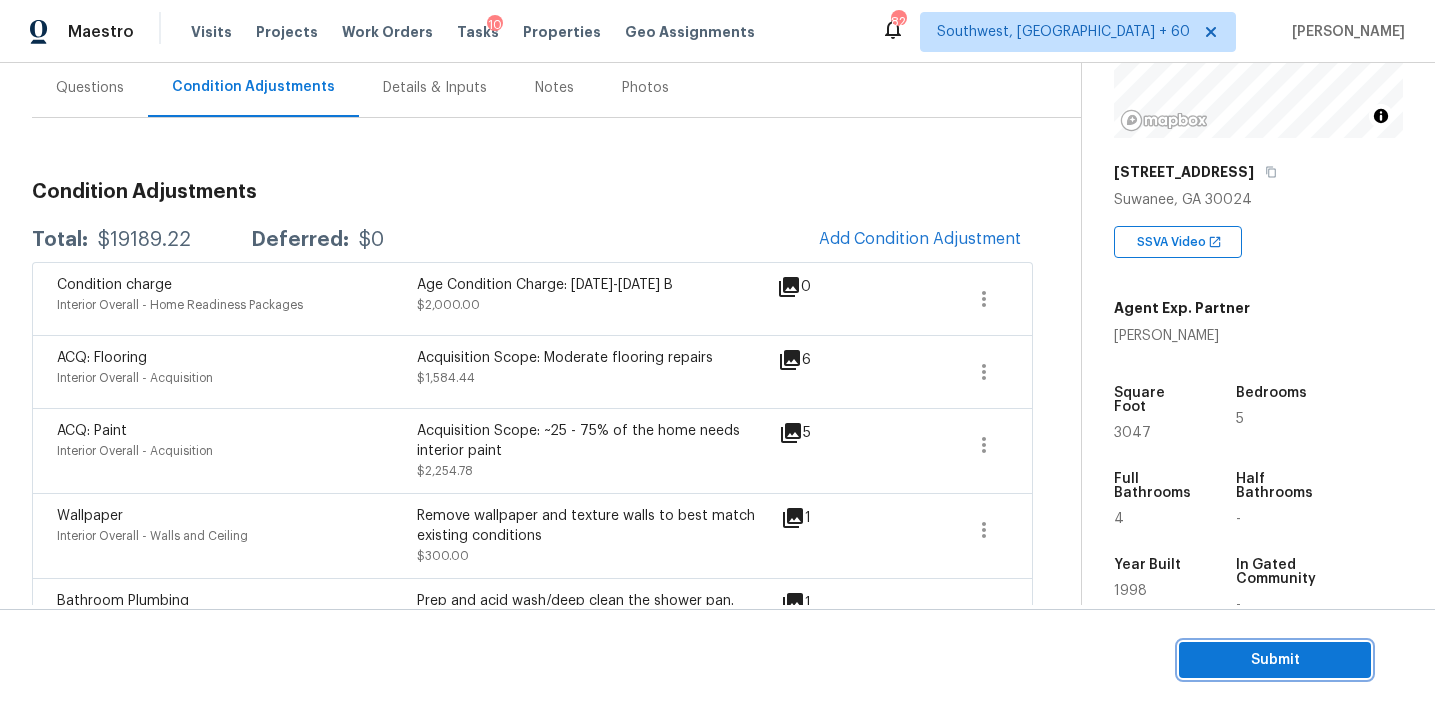 click on "Submit" at bounding box center [1275, 660] 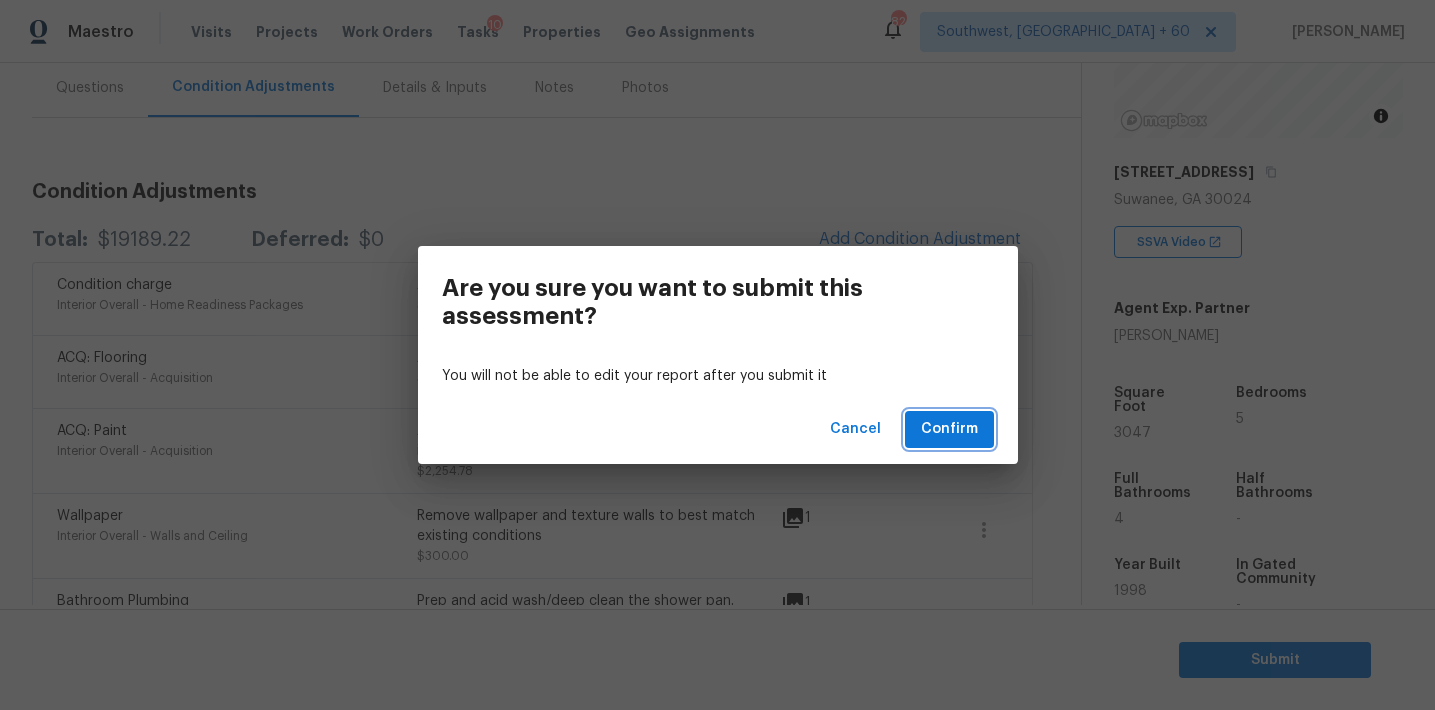 click on "Confirm" at bounding box center [949, 429] 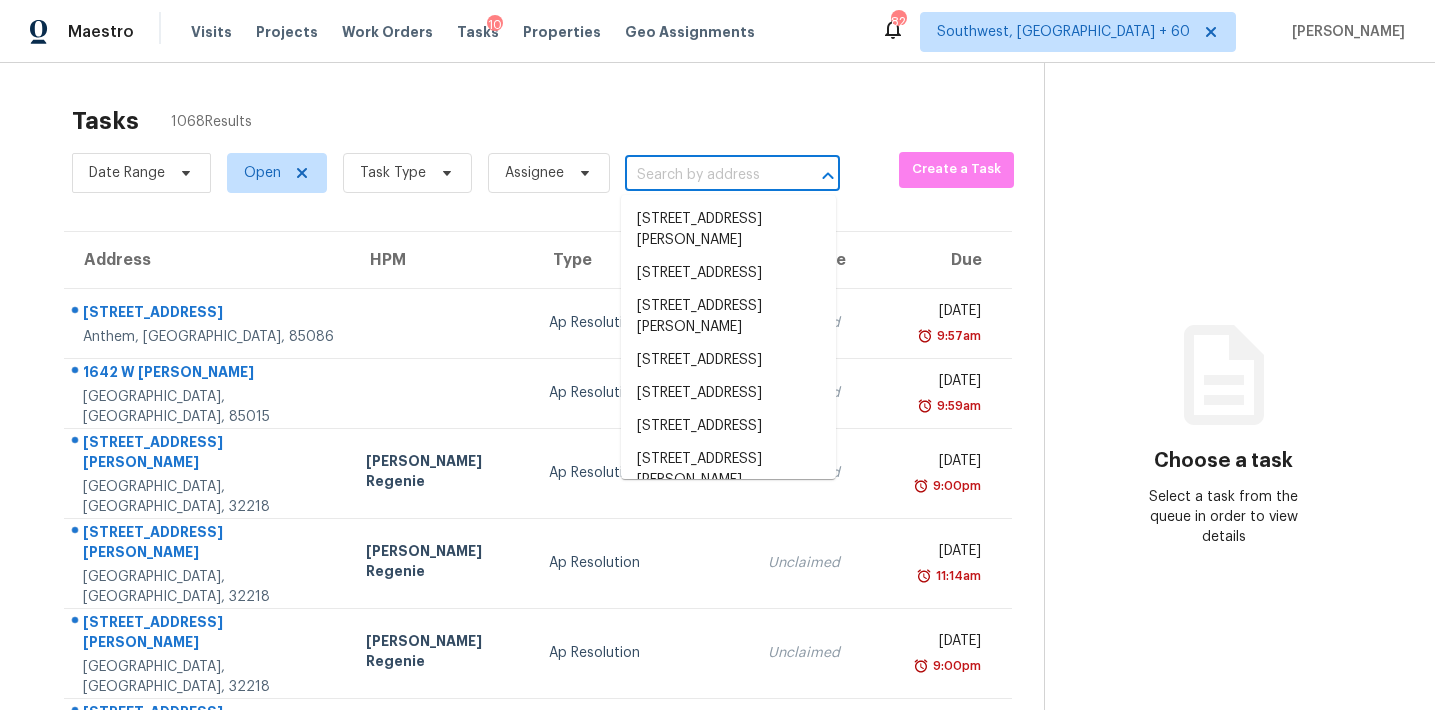 click at bounding box center [704, 175] 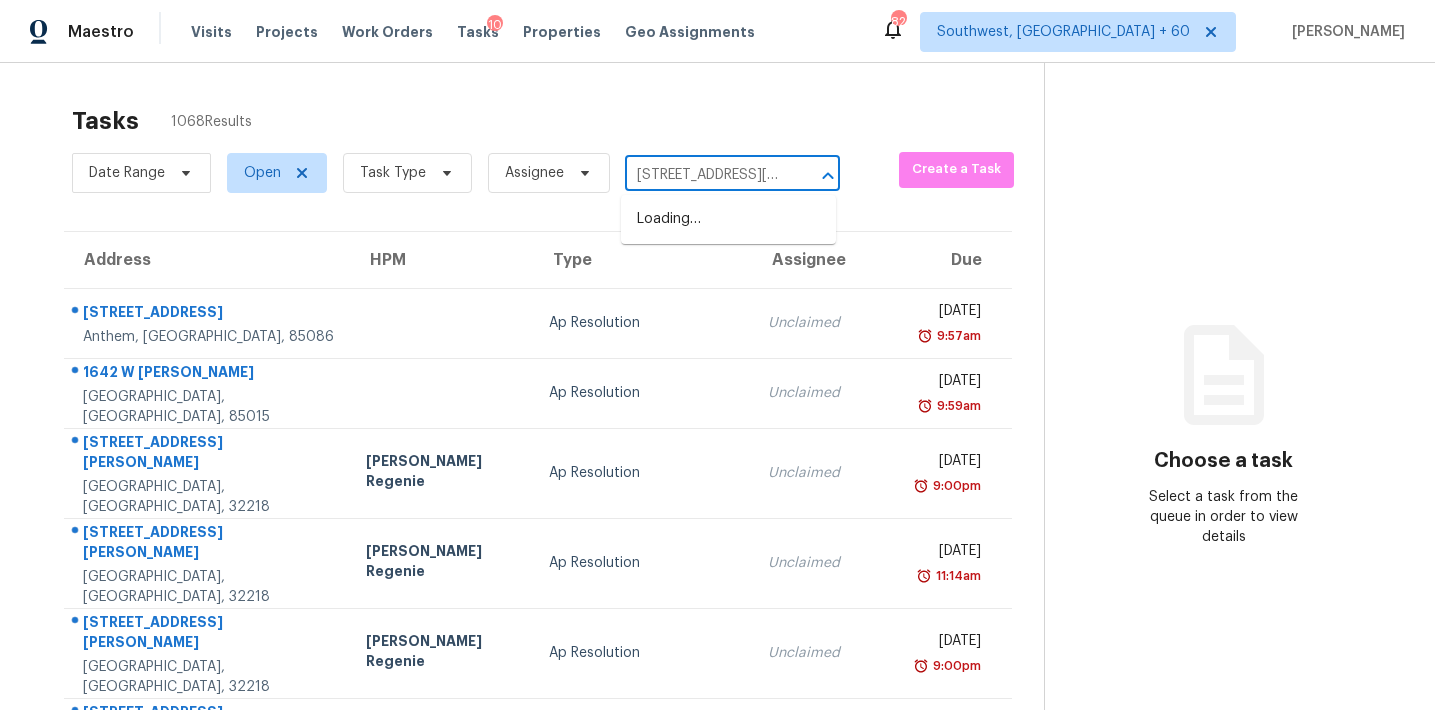 scroll, scrollTop: 0, scrollLeft: 74, axis: horizontal 